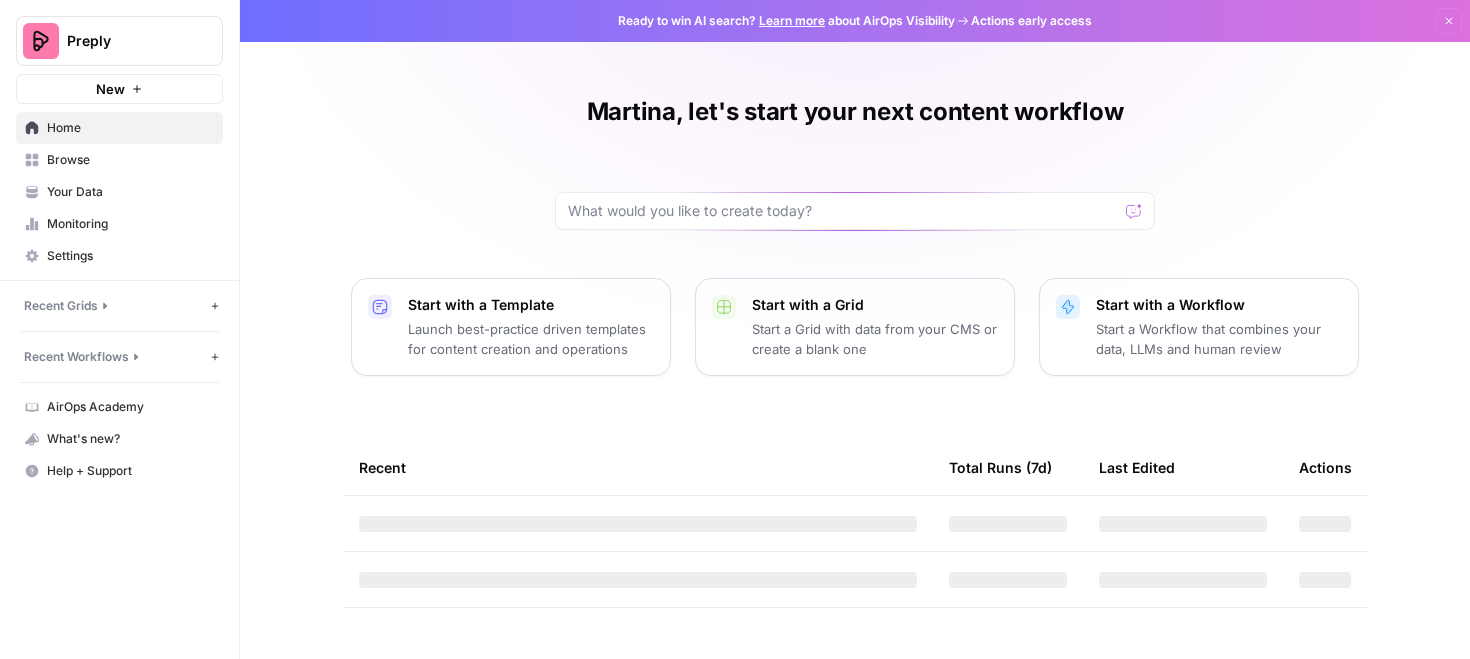 scroll, scrollTop: 0, scrollLeft: 0, axis: both 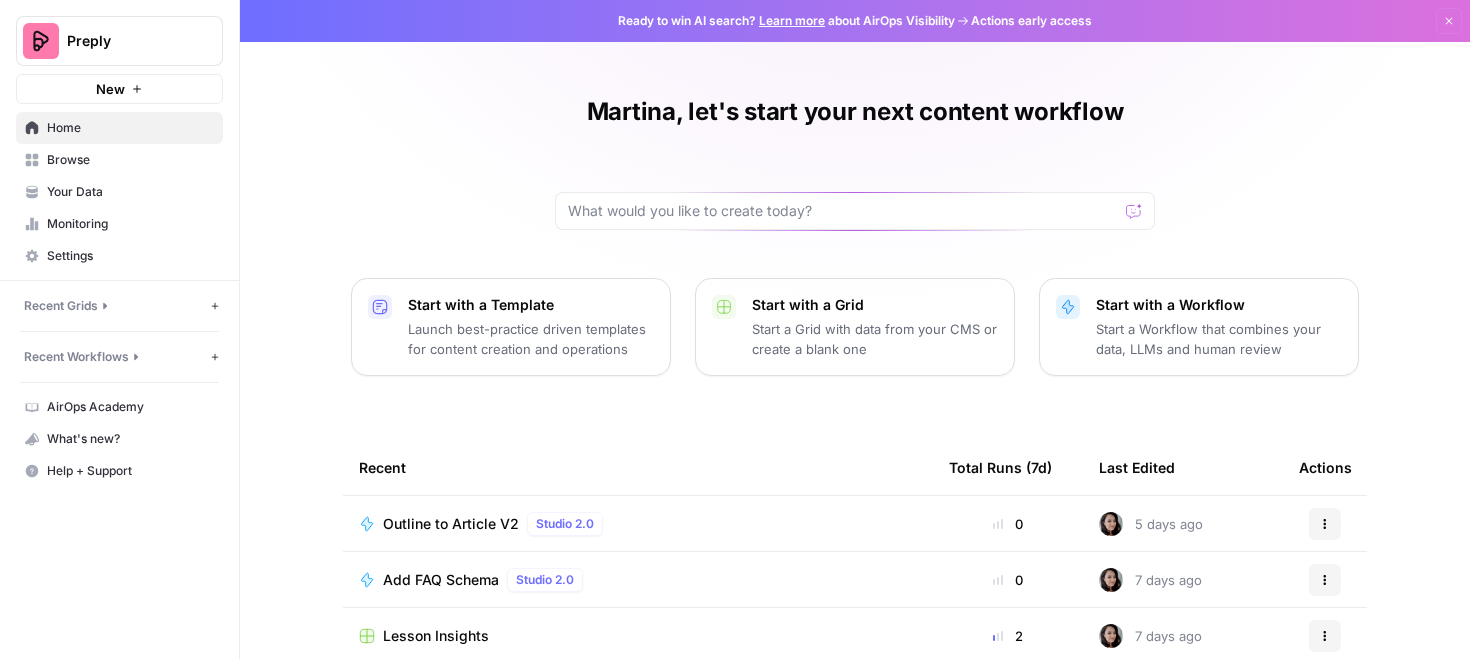 click on "Recent Grids" at bounding box center (61, 306) 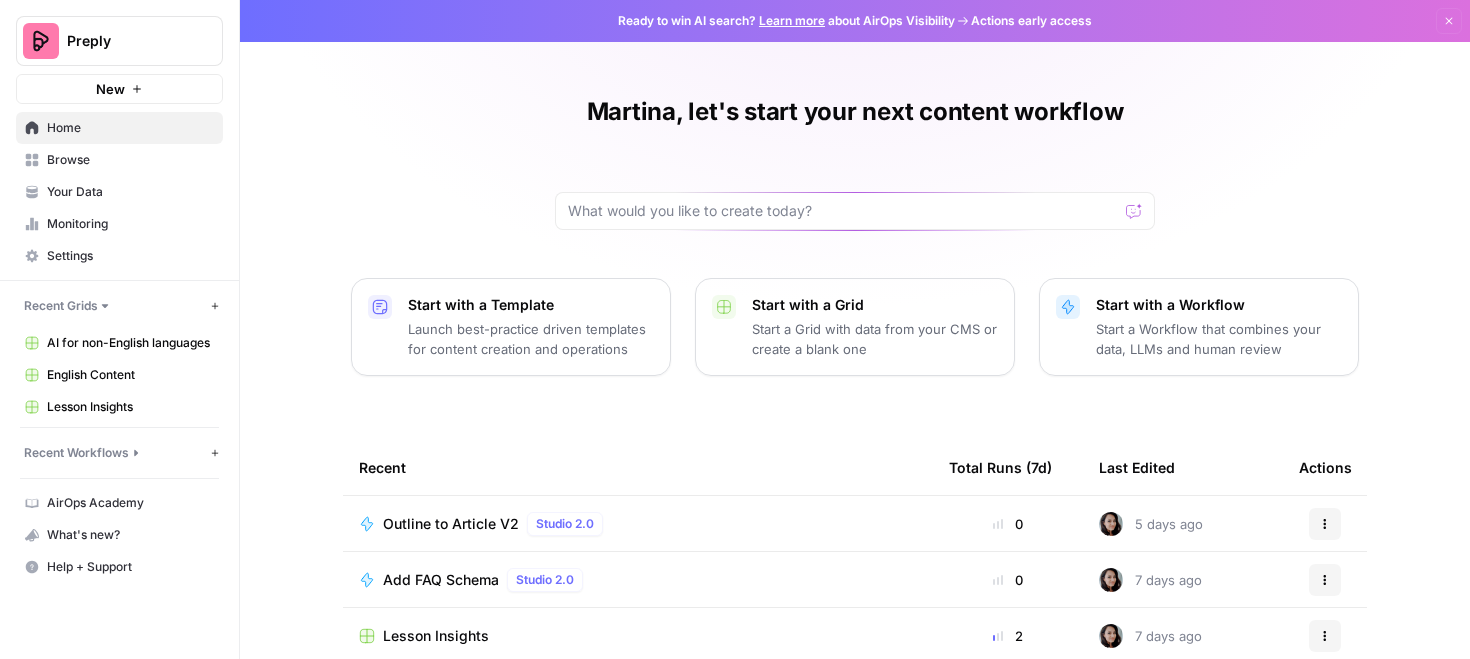 click on "Lesson Insights" at bounding box center (130, 407) 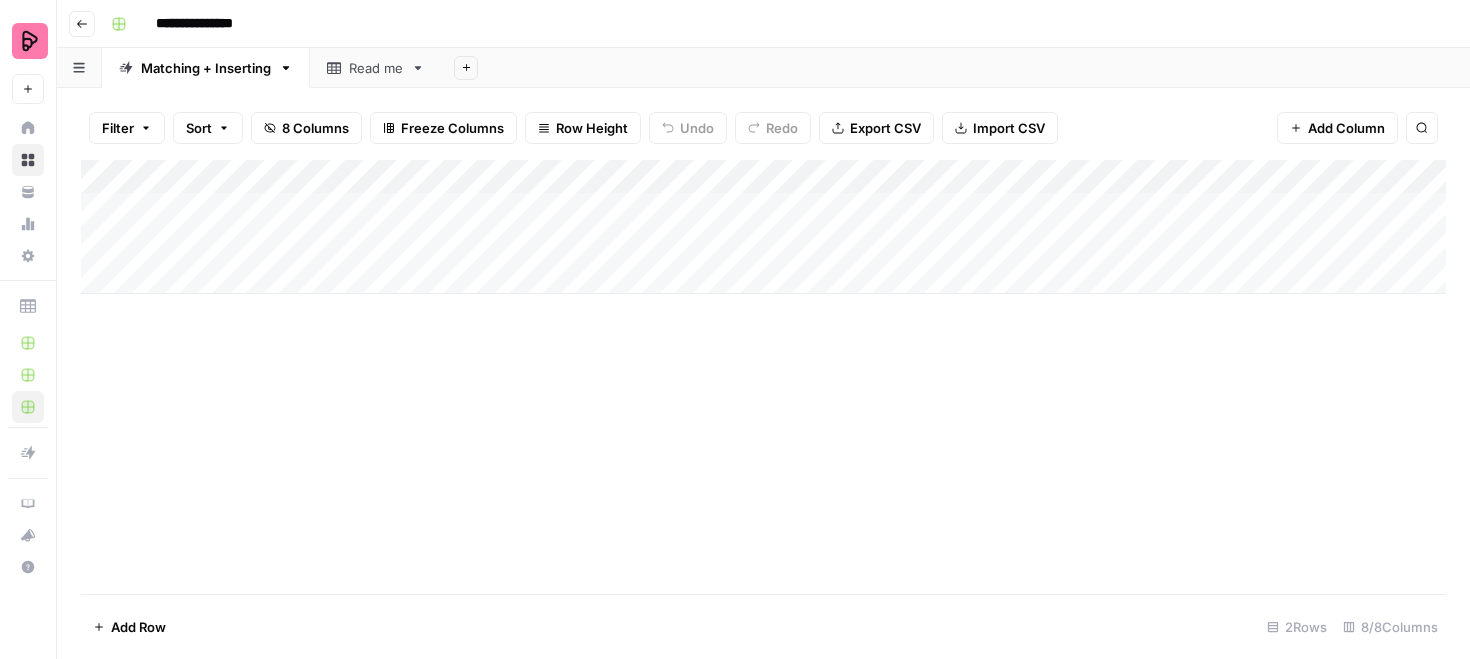 click on "Add Column" at bounding box center [763, 227] 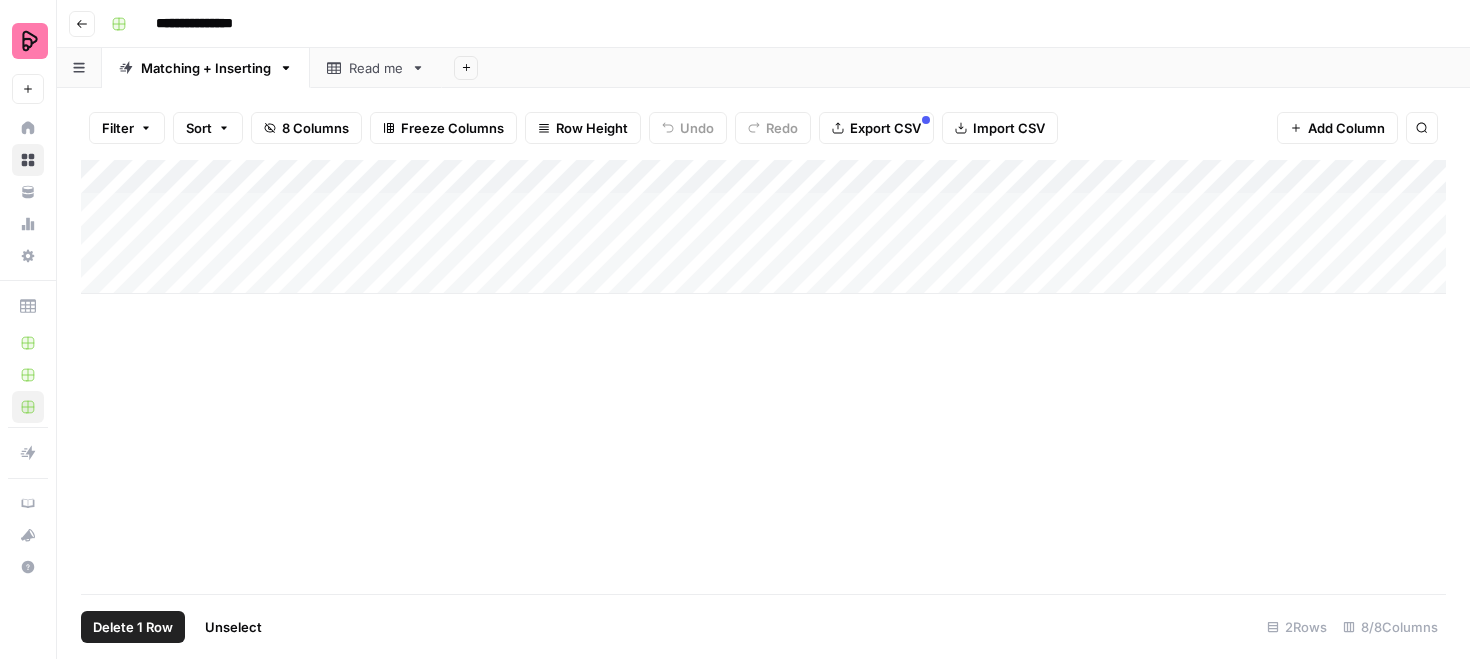 click on "Delete 1 Row" at bounding box center (133, 627) 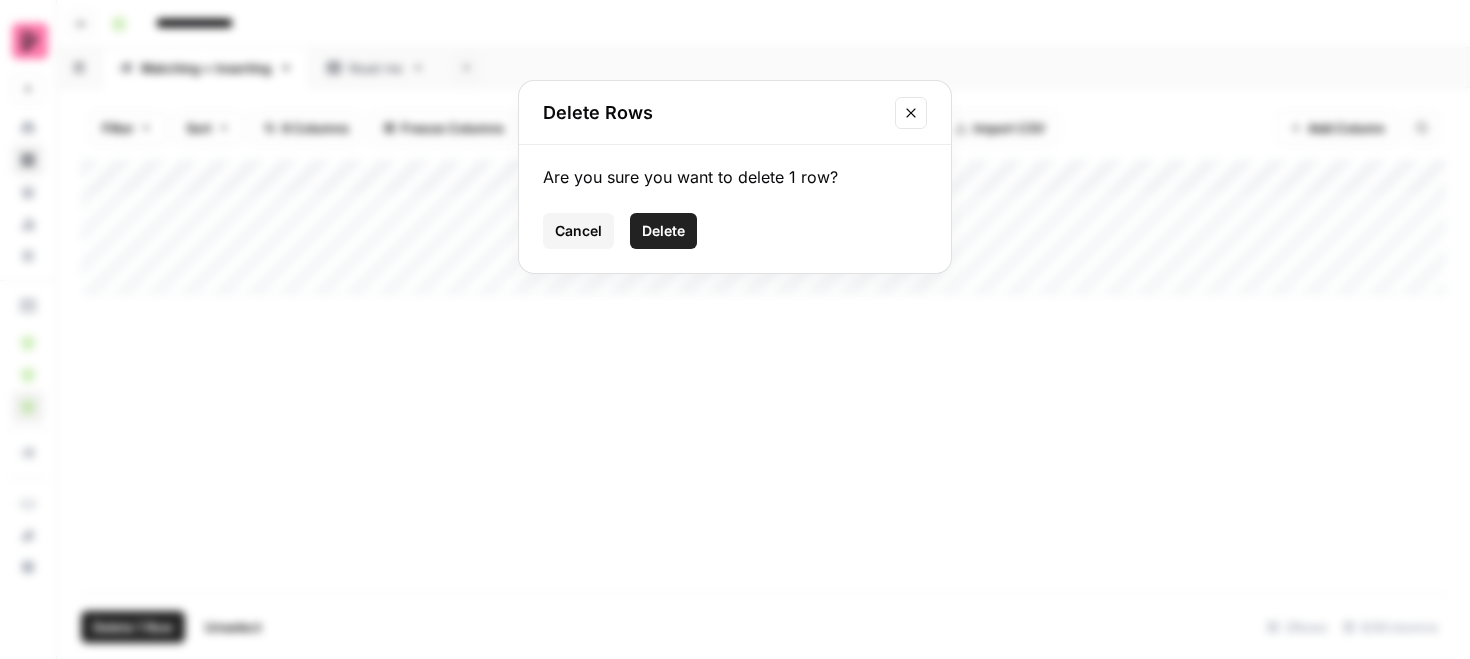 click on "Delete" at bounding box center (663, 231) 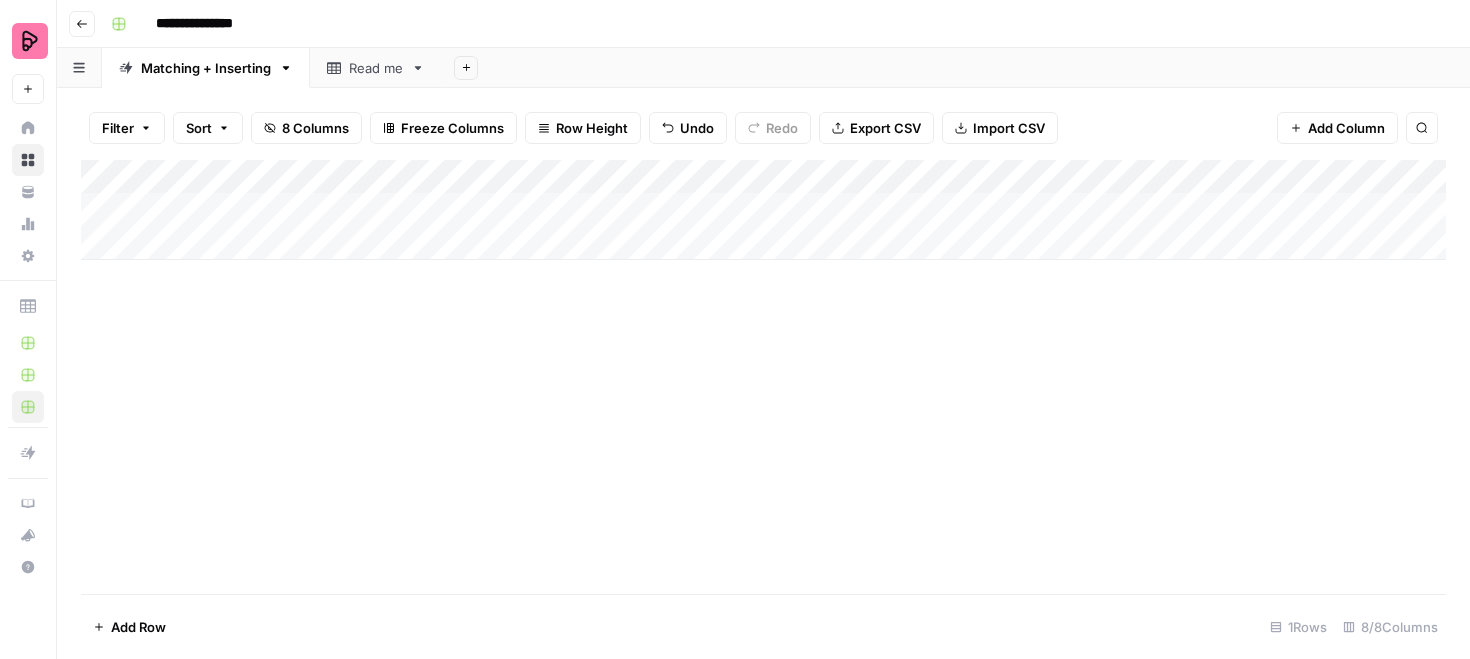 click on "Add Column" at bounding box center (763, 210) 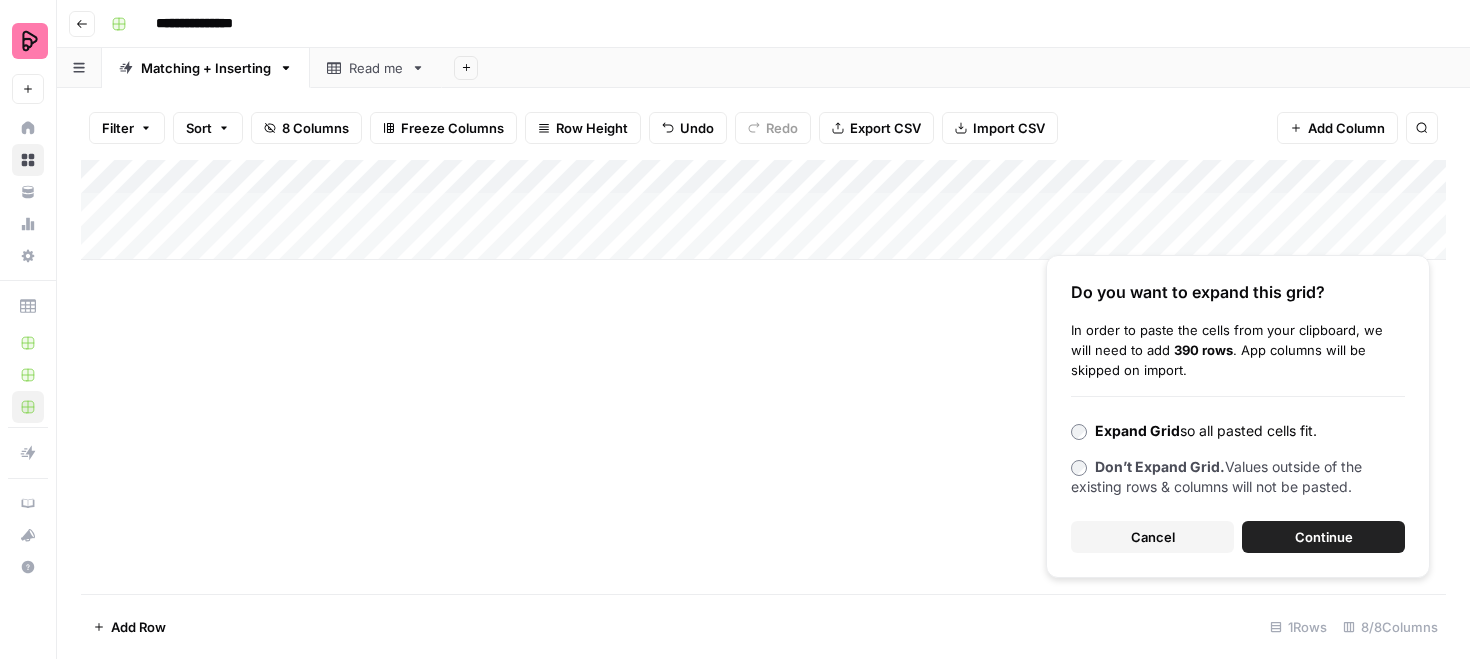 click on "Continue" at bounding box center [1324, 537] 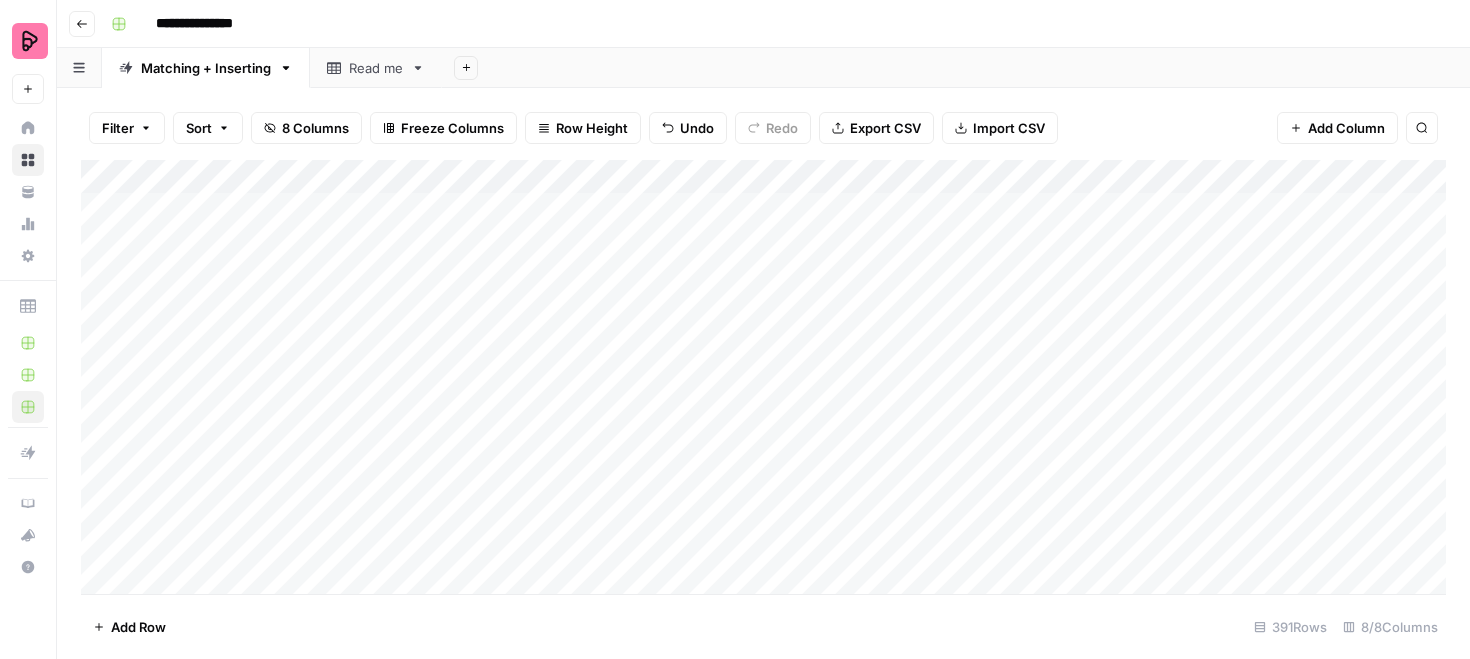 click on "Add Column" at bounding box center (763, 377) 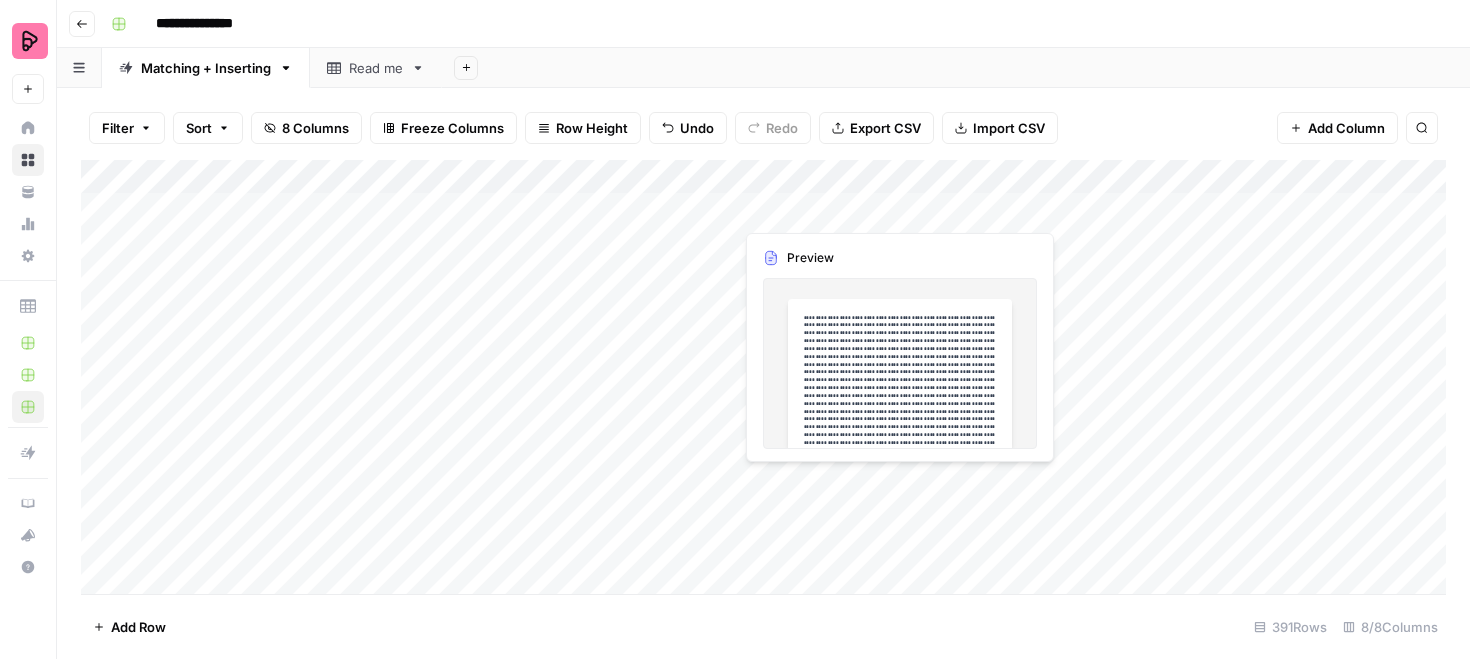 click on "Add Column" at bounding box center [763, 377] 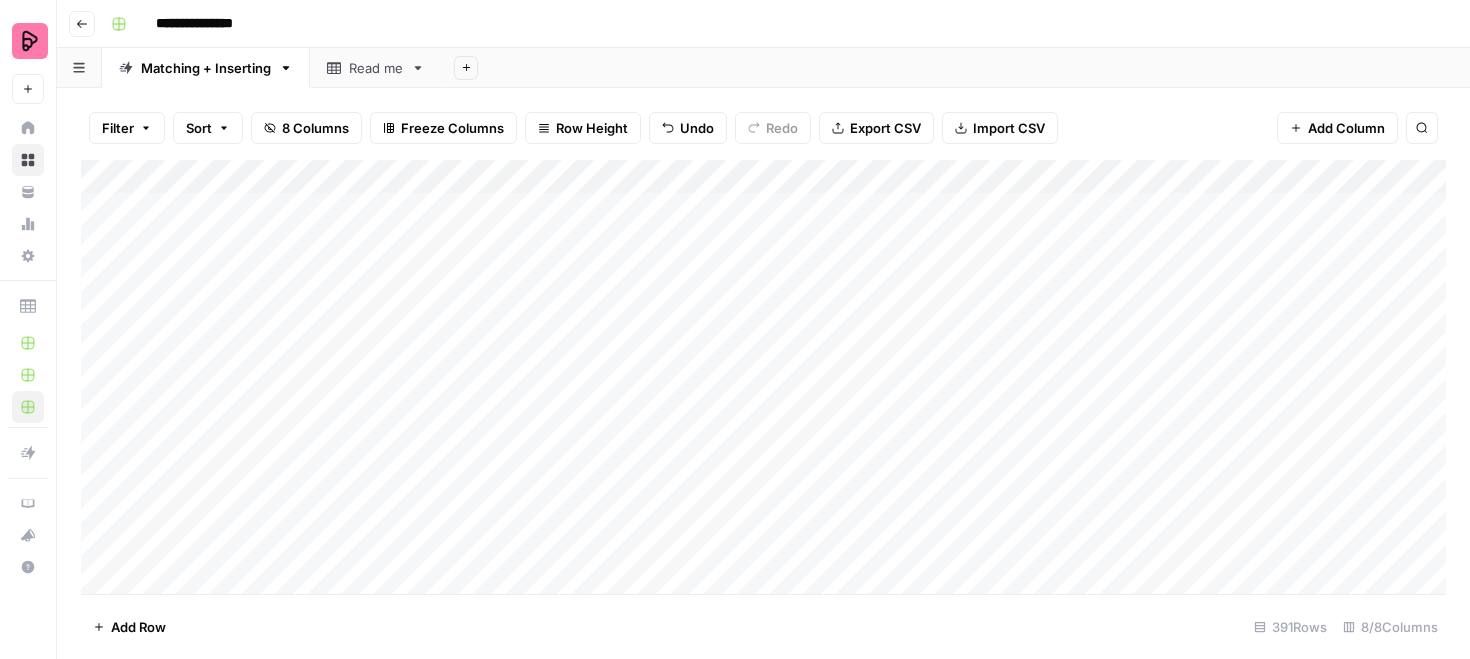 scroll, scrollTop: 219, scrollLeft: 0, axis: vertical 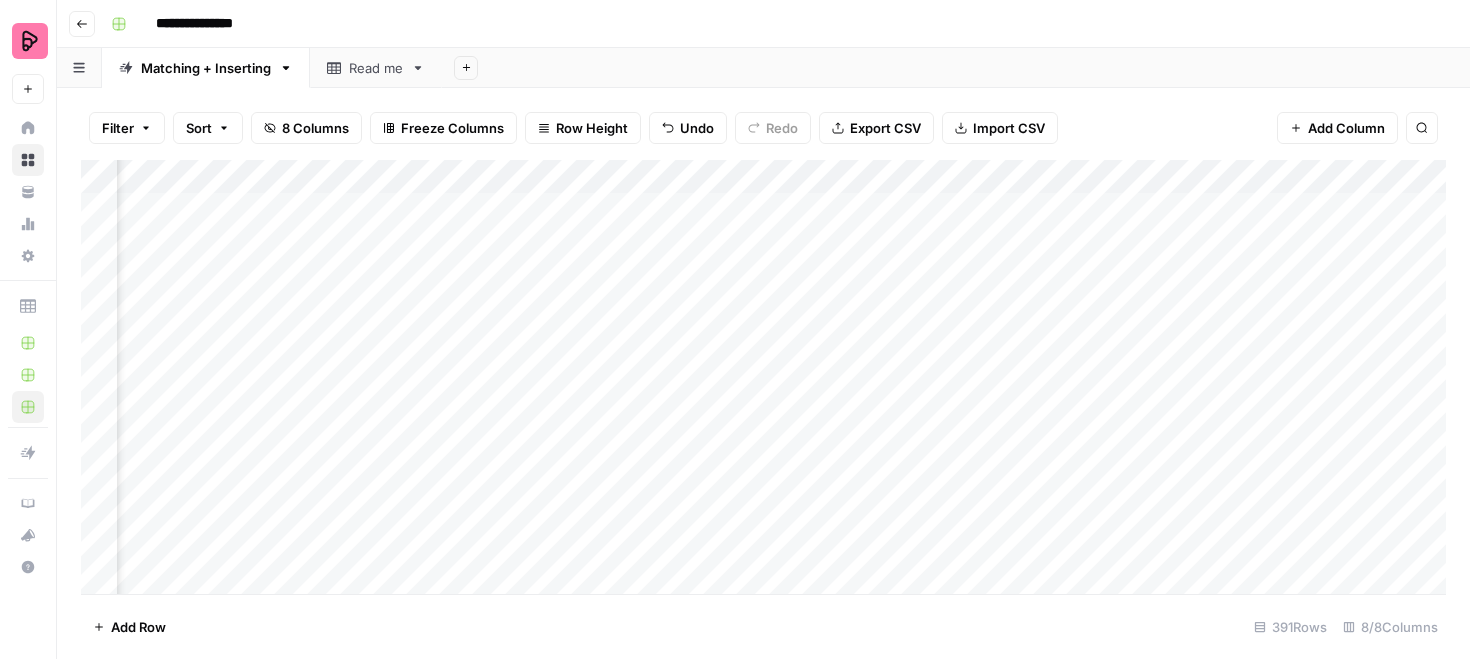 click on "Add Column" at bounding box center (763, 377) 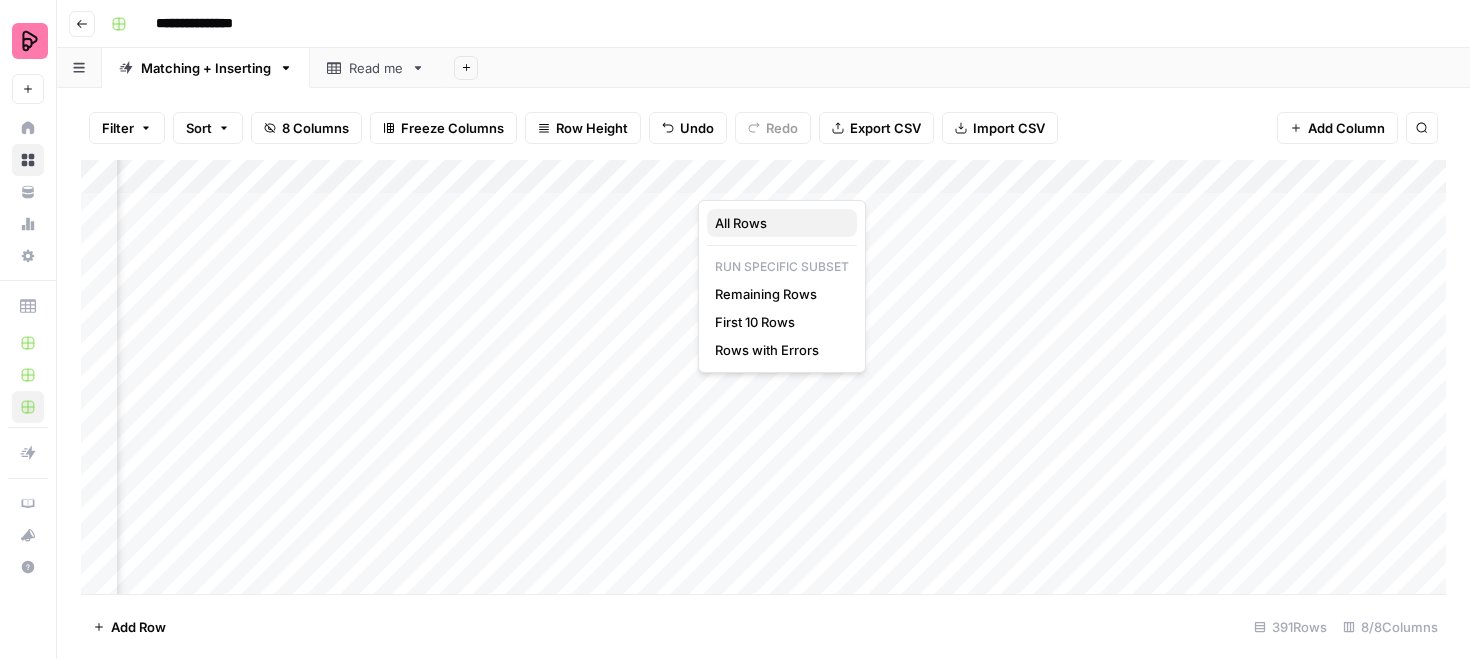 click on "All Rows" at bounding box center (782, 223) 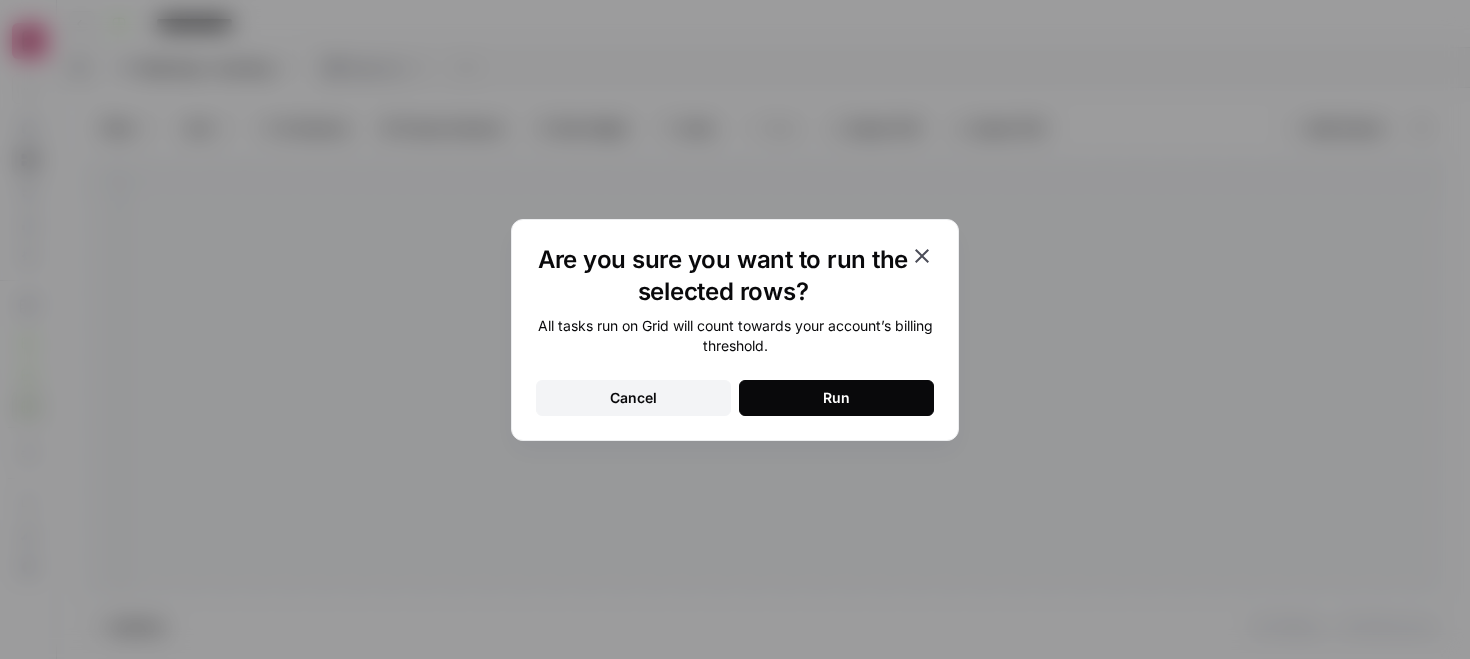 click on "Run" at bounding box center [836, 398] 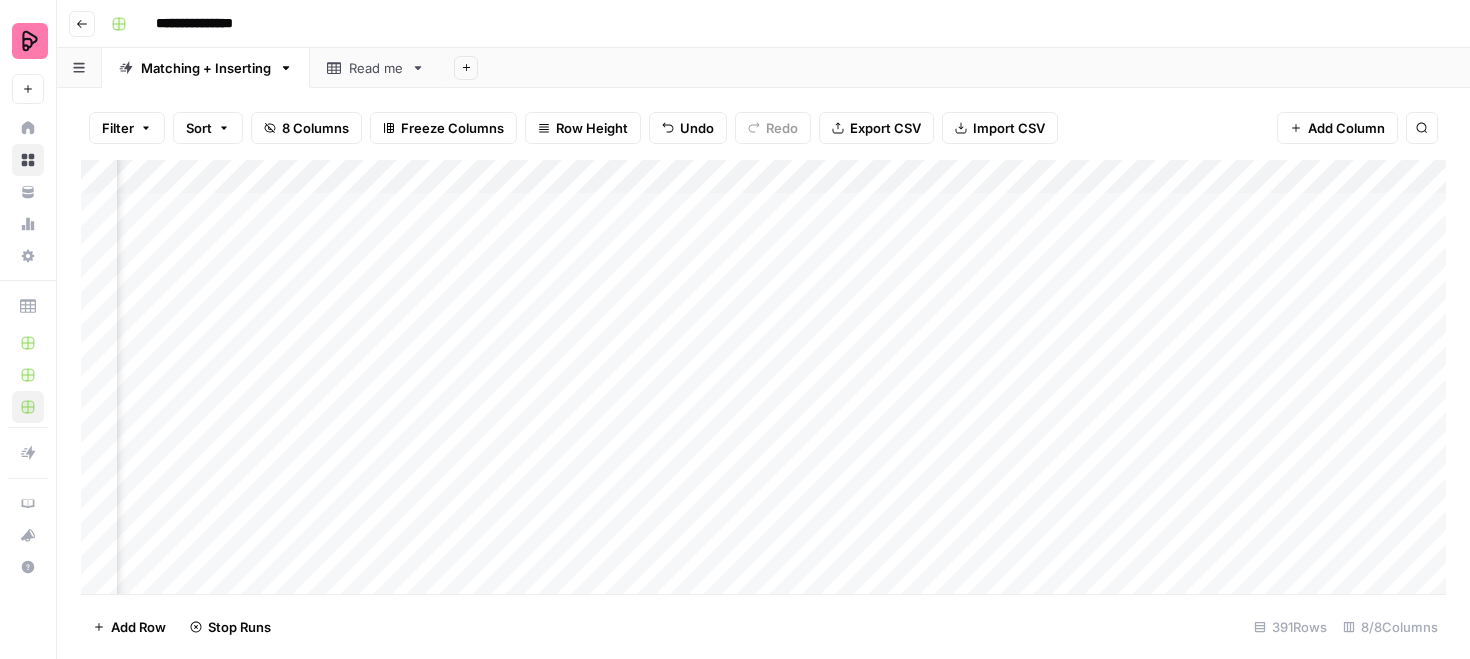 scroll, scrollTop: 0, scrollLeft: 785, axis: horizontal 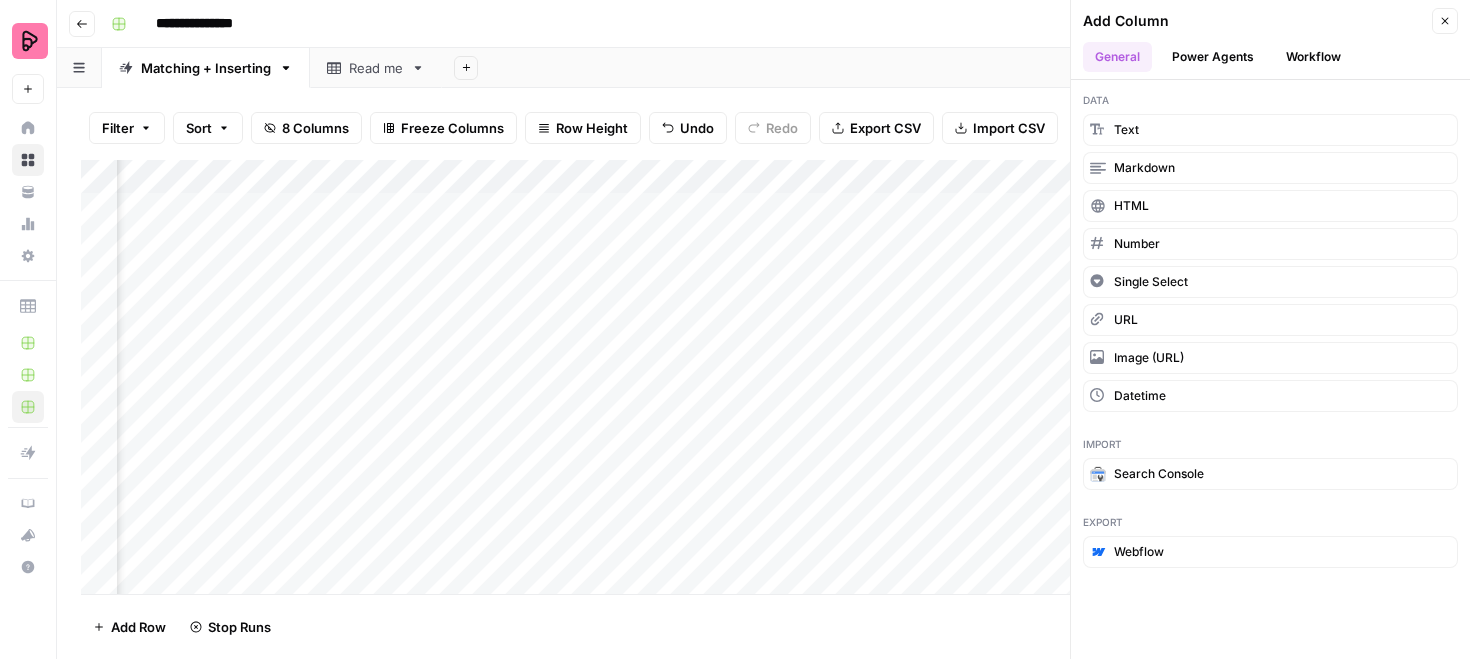 click 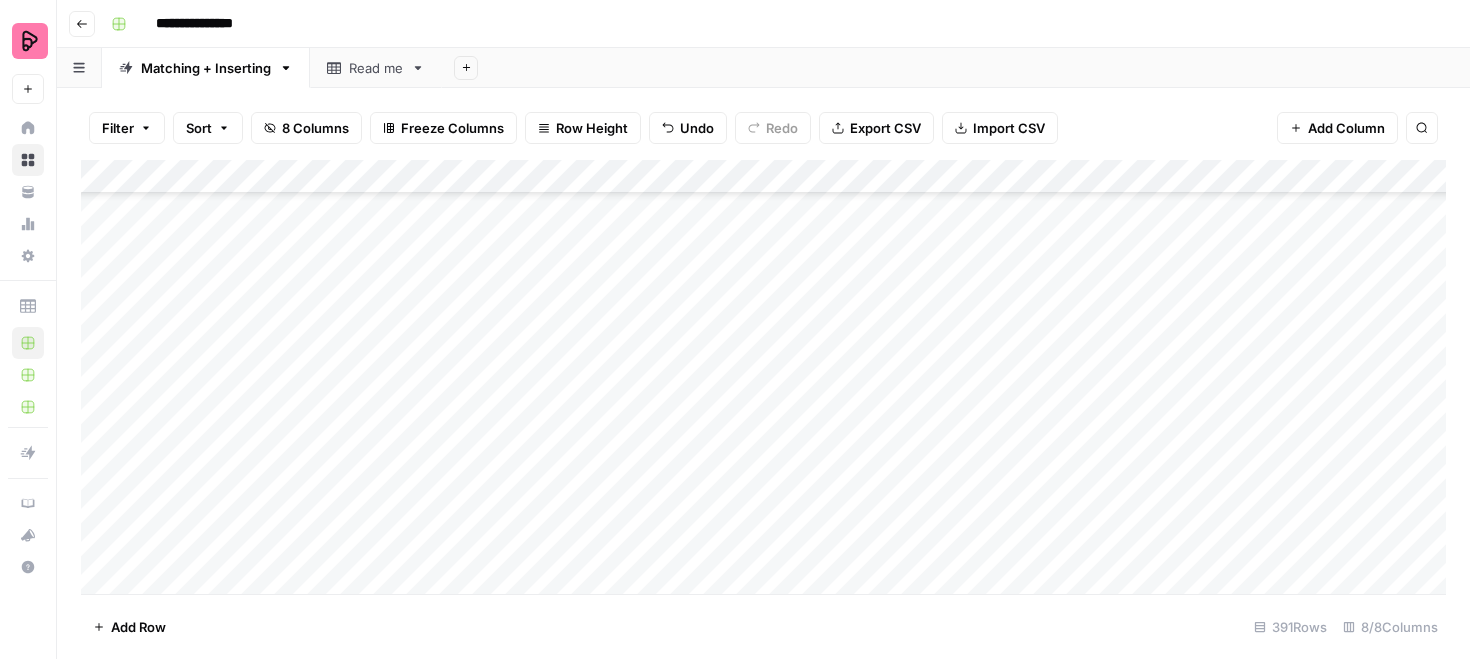 scroll, scrollTop: 2507, scrollLeft: 0, axis: vertical 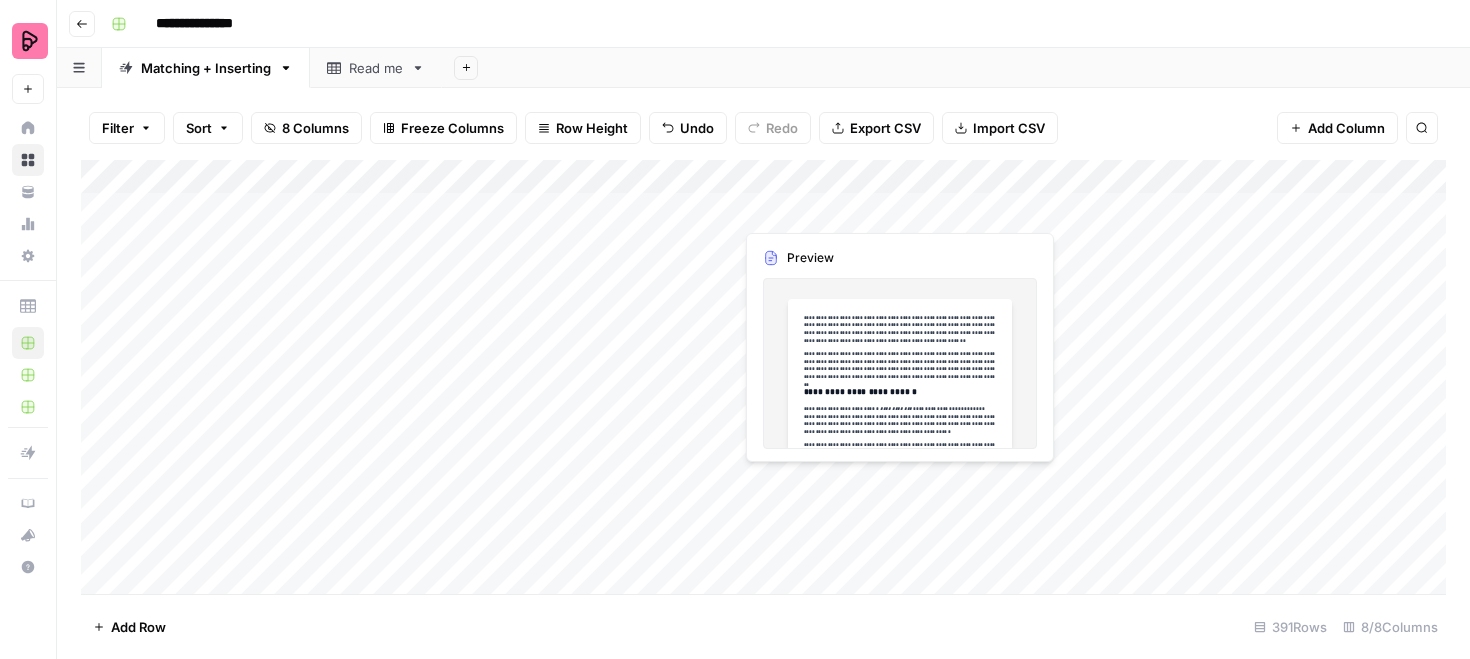 click on "Add Column" at bounding box center [763, 377] 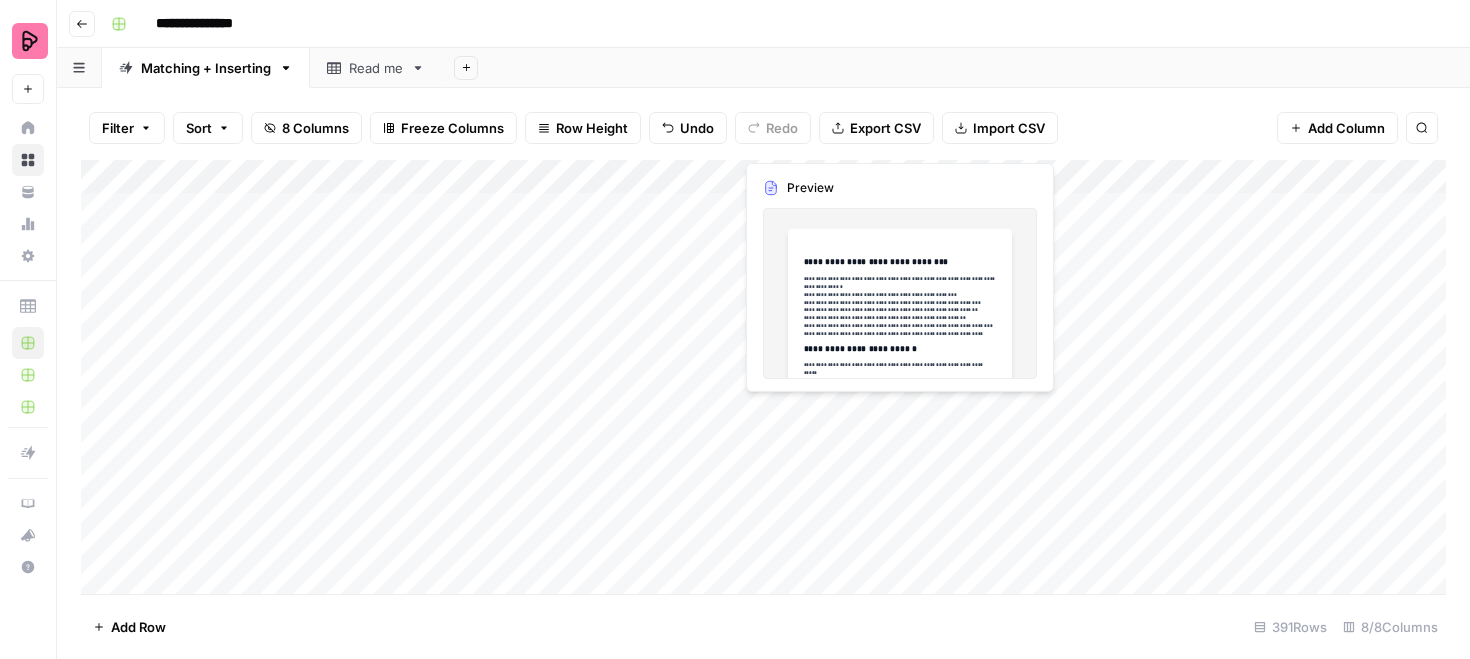 click on "Add Column" at bounding box center (763, 377) 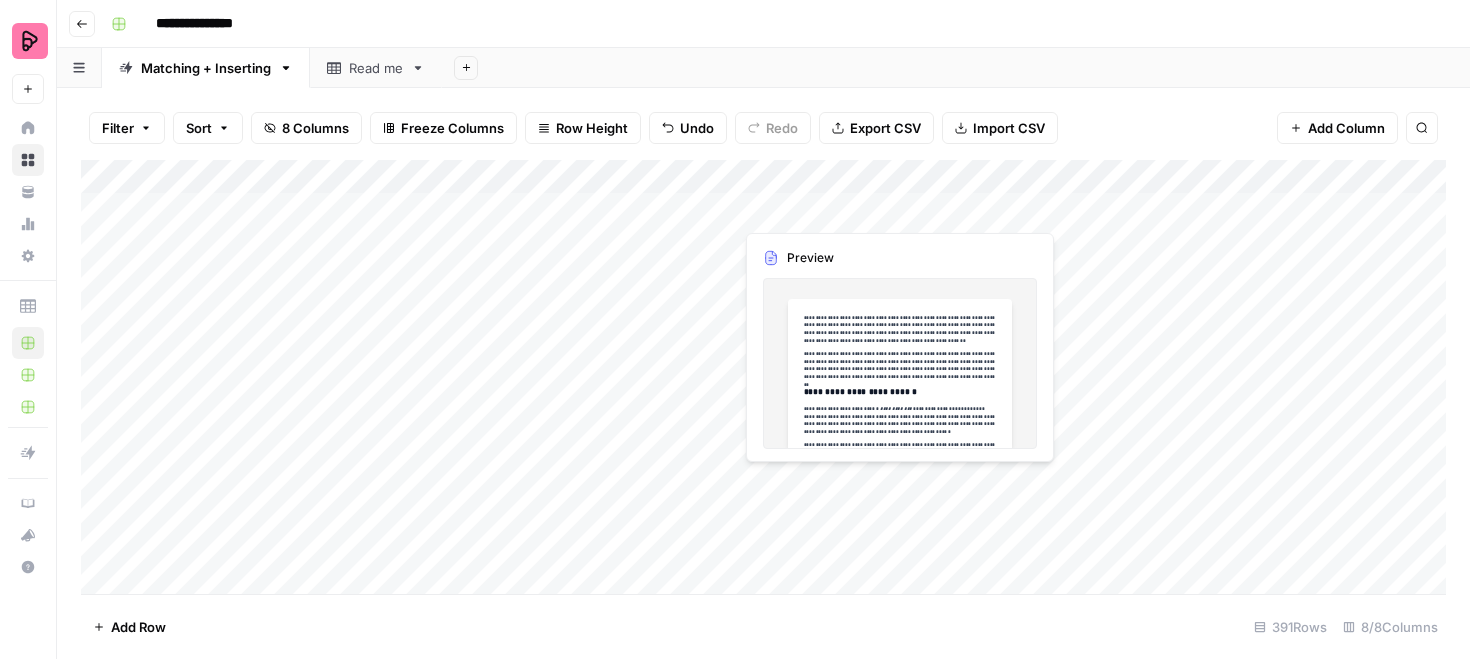 click on "Add Column" at bounding box center [763, 377] 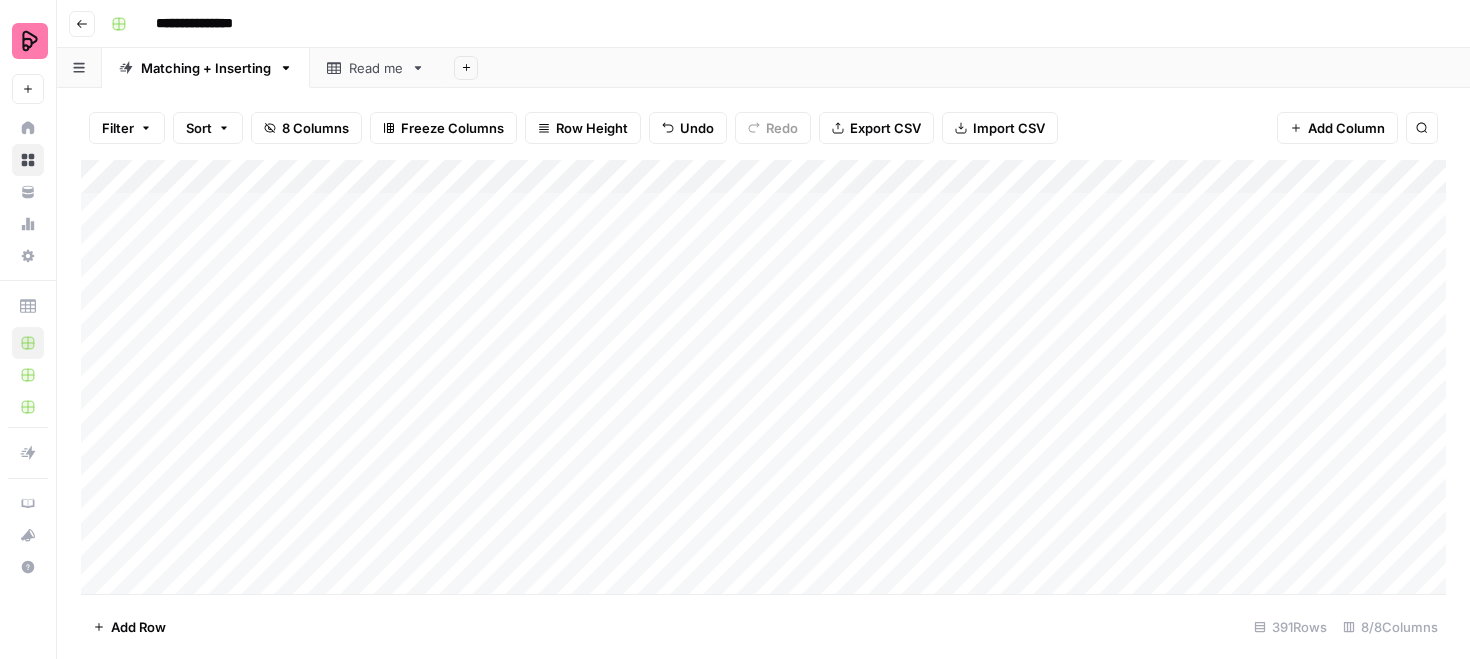 scroll, scrollTop: 12926, scrollLeft: 0, axis: vertical 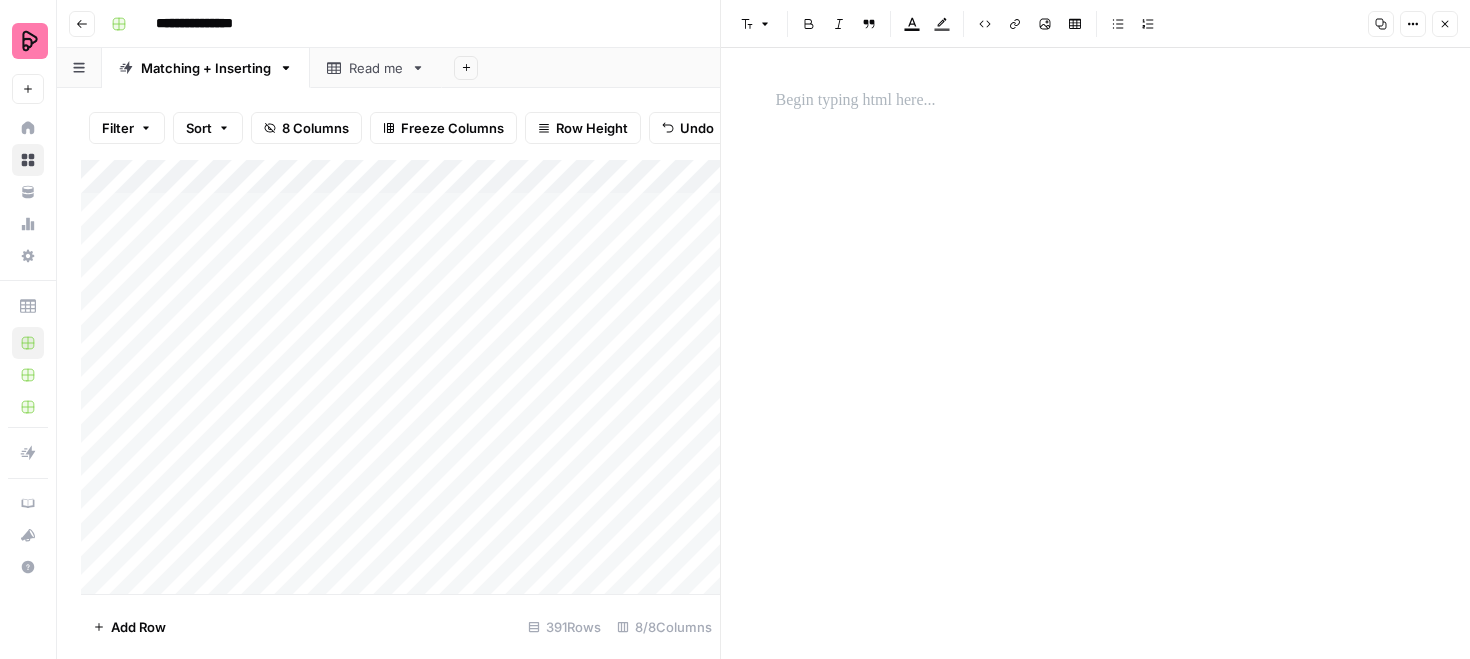click 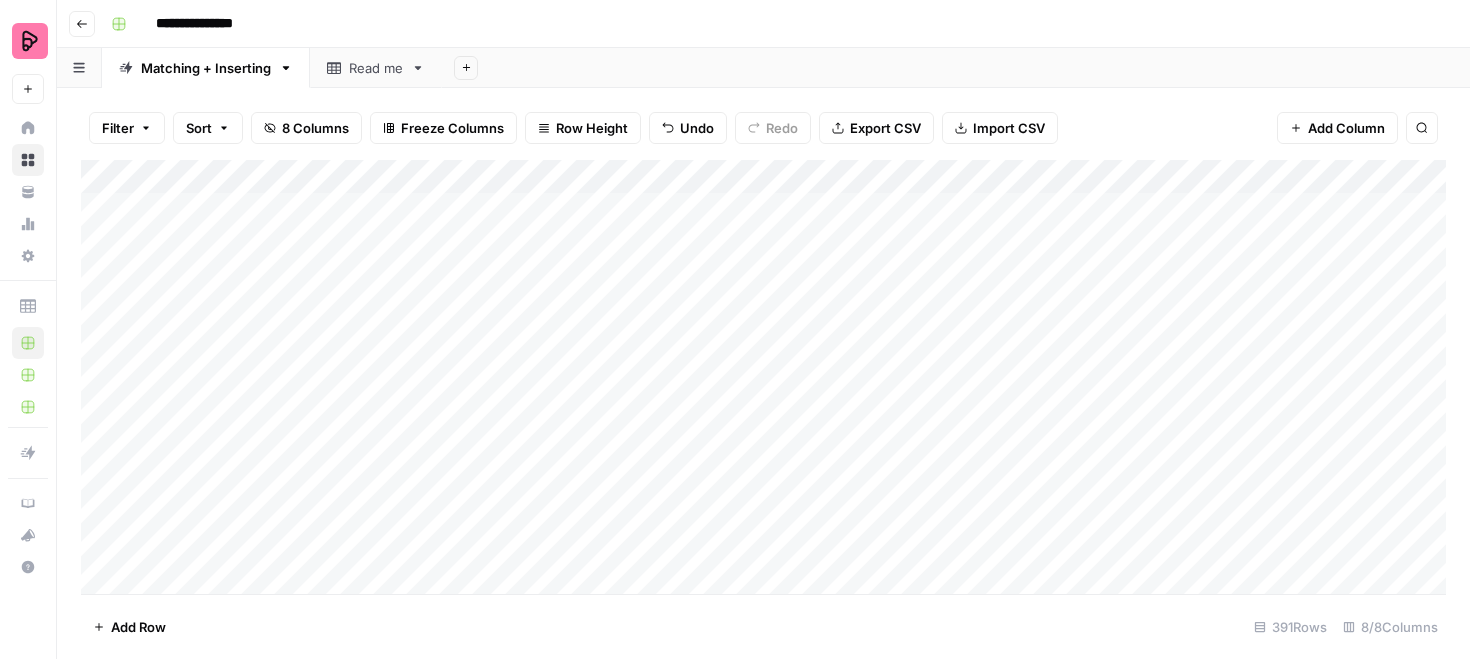 click on "Add Column" at bounding box center (763, 377) 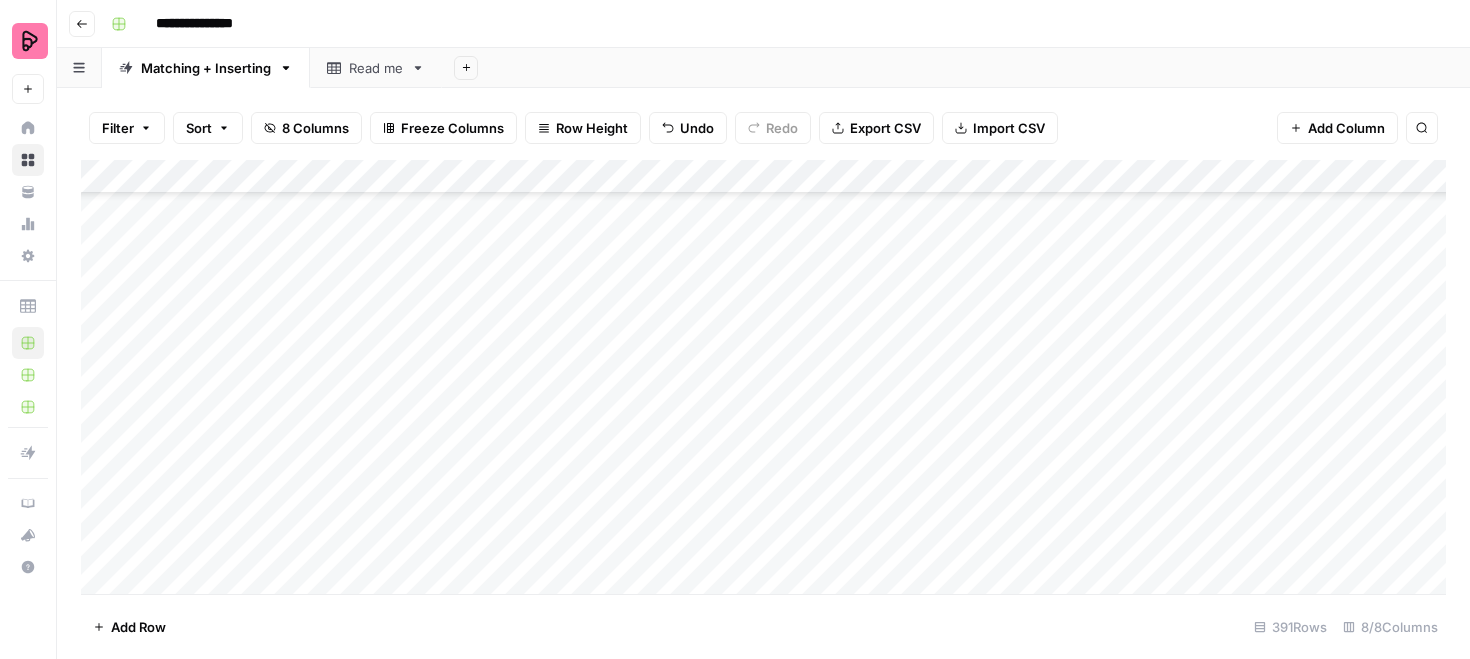 scroll, scrollTop: 1702, scrollLeft: 0, axis: vertical 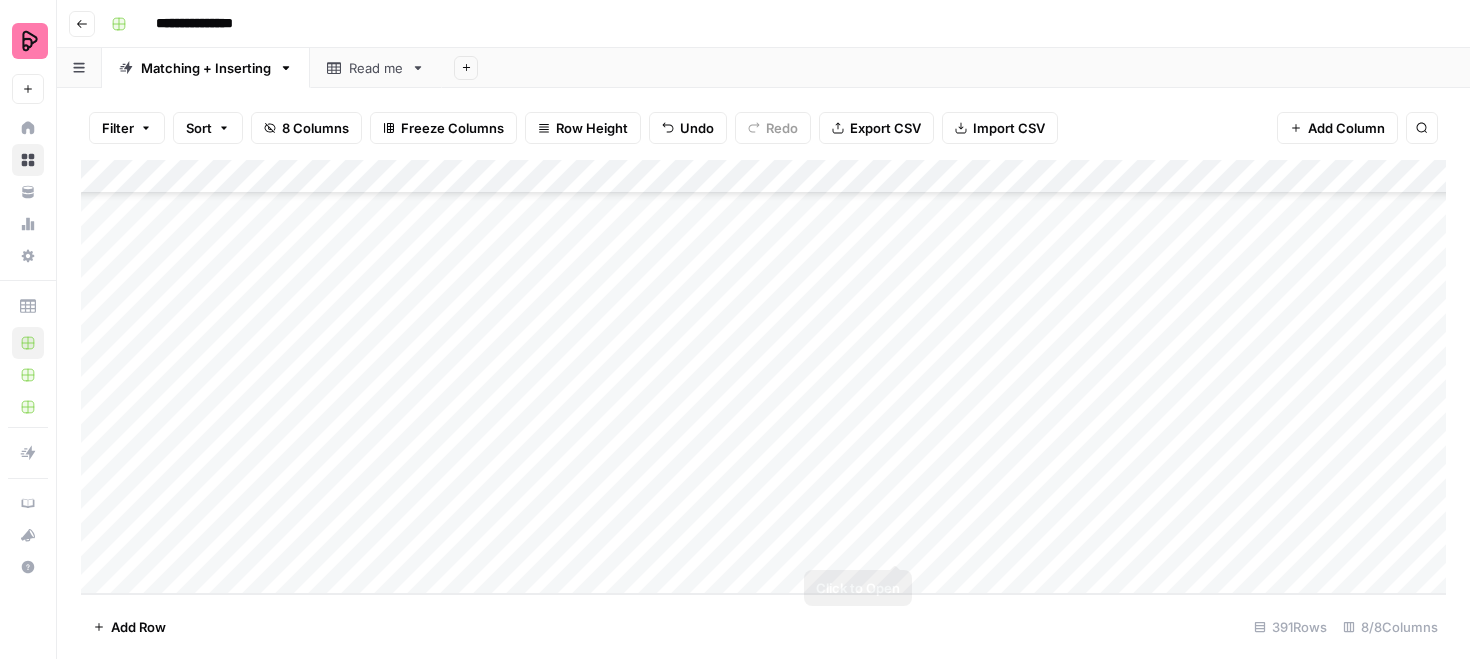 click on "Add Column" at bounding box center [763, 377] 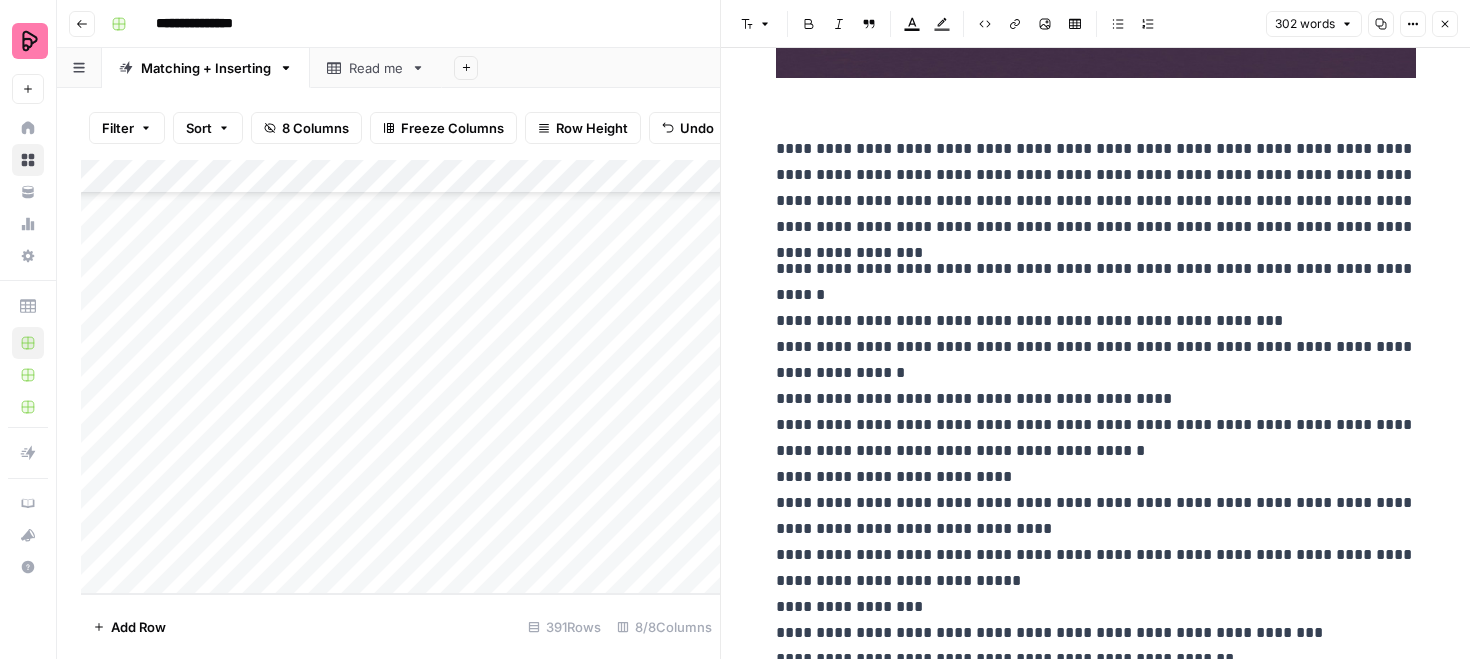 scroll, scrollTop: 791, scrollLeft: 0, axis: vertical 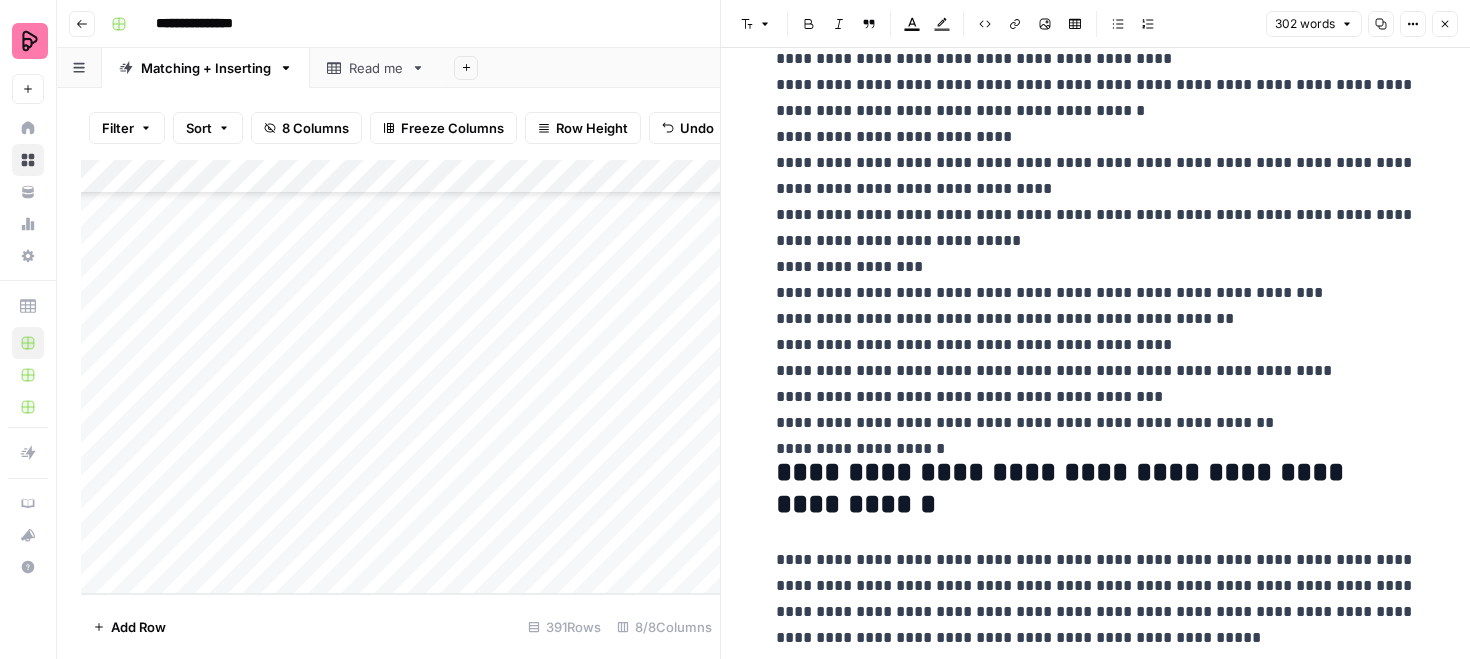 click 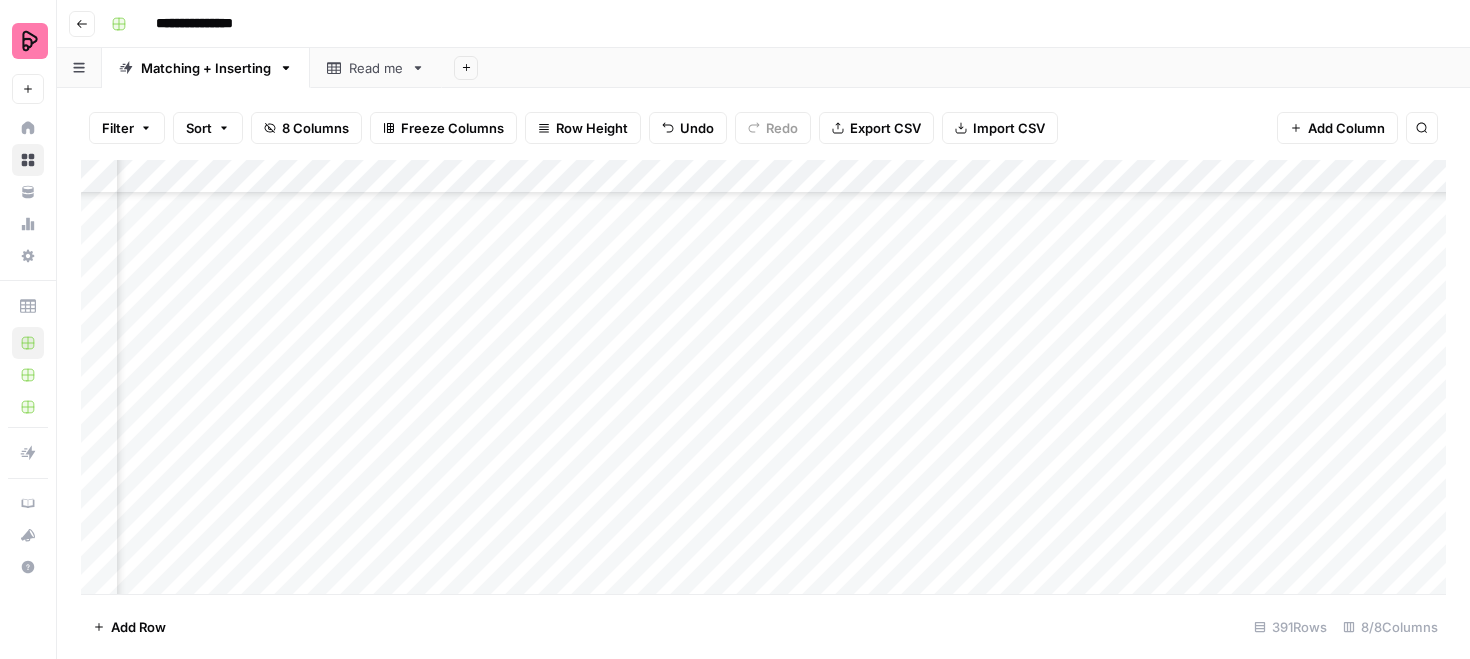 scroll, scrollTop: 916, scrollLeft: 268, axis: both 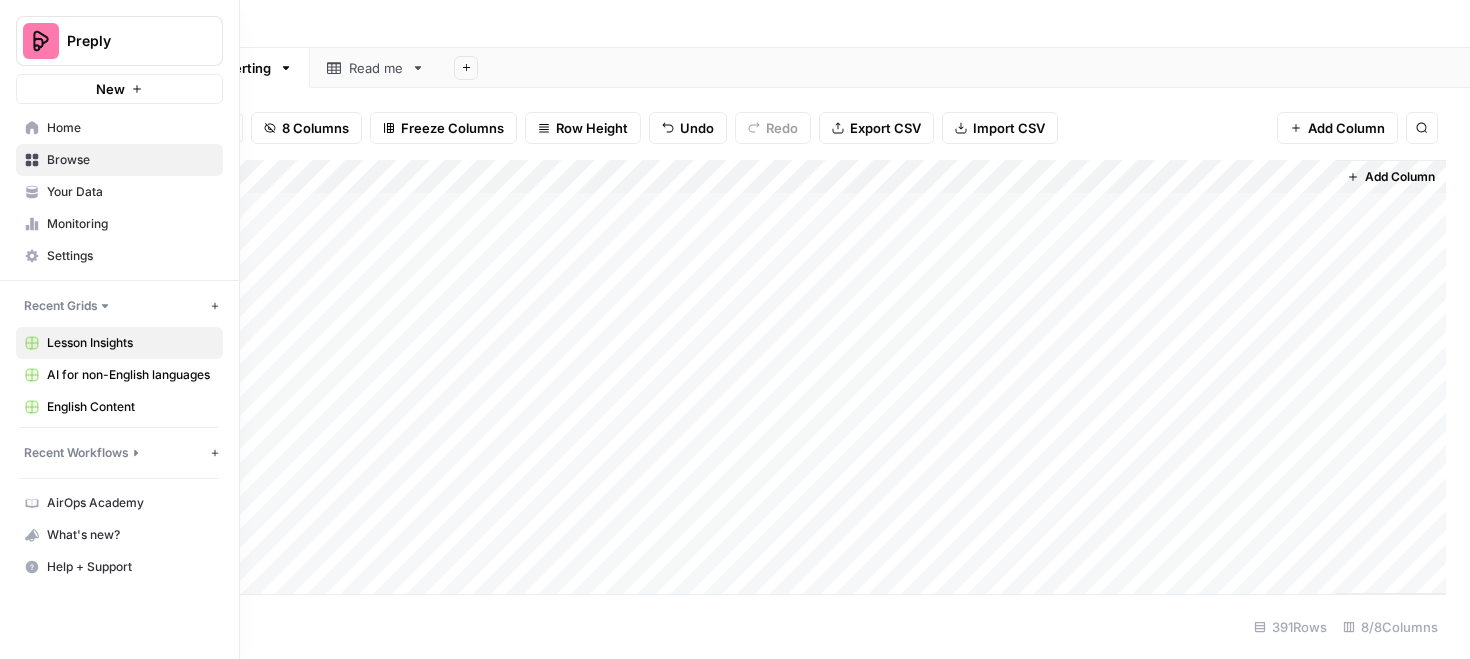 click 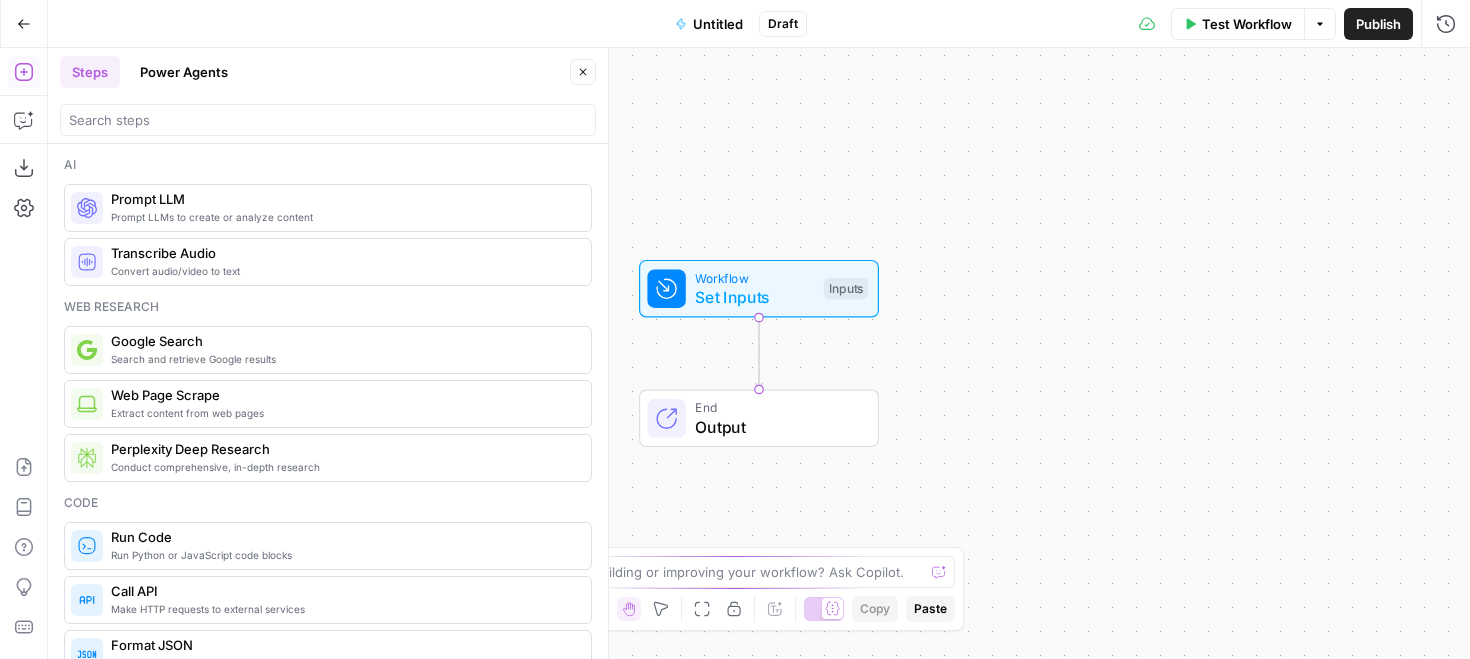 click on "Untitled" at bounding box center (709, 24) 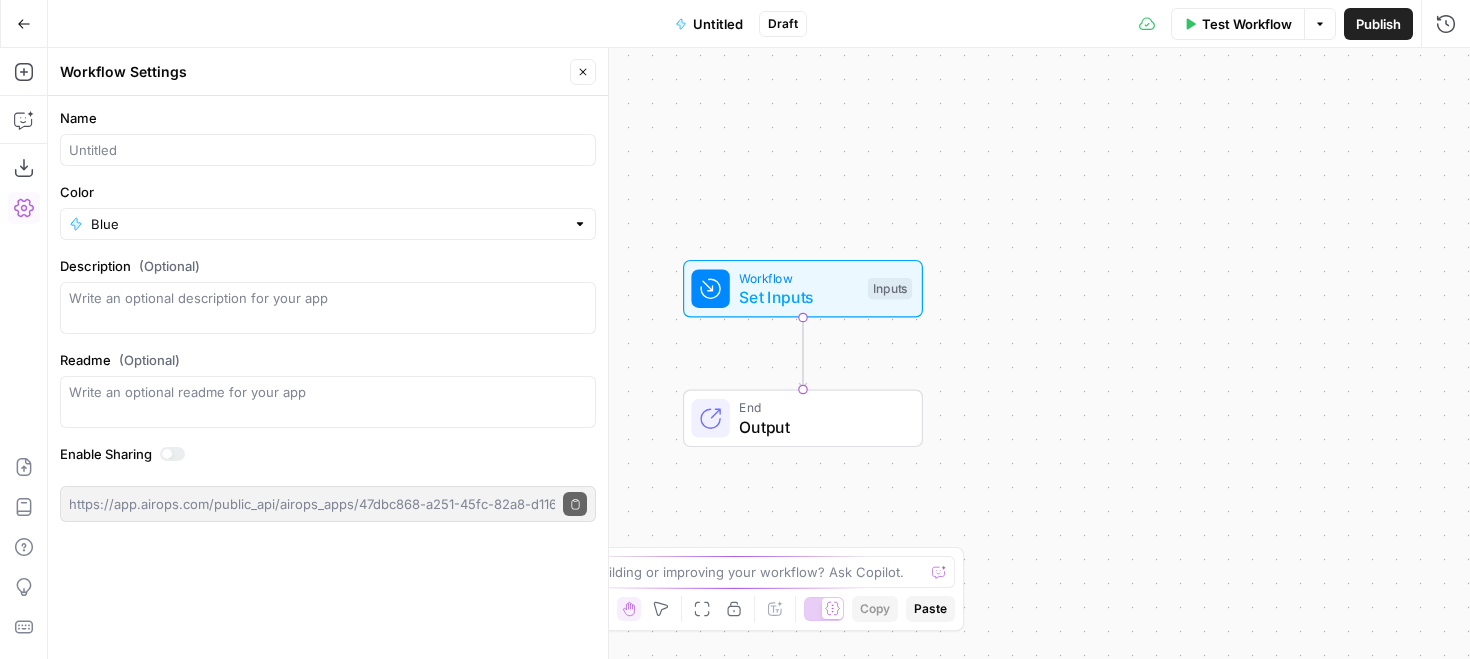 click on "Untitled" at bounding box center [718, 24] 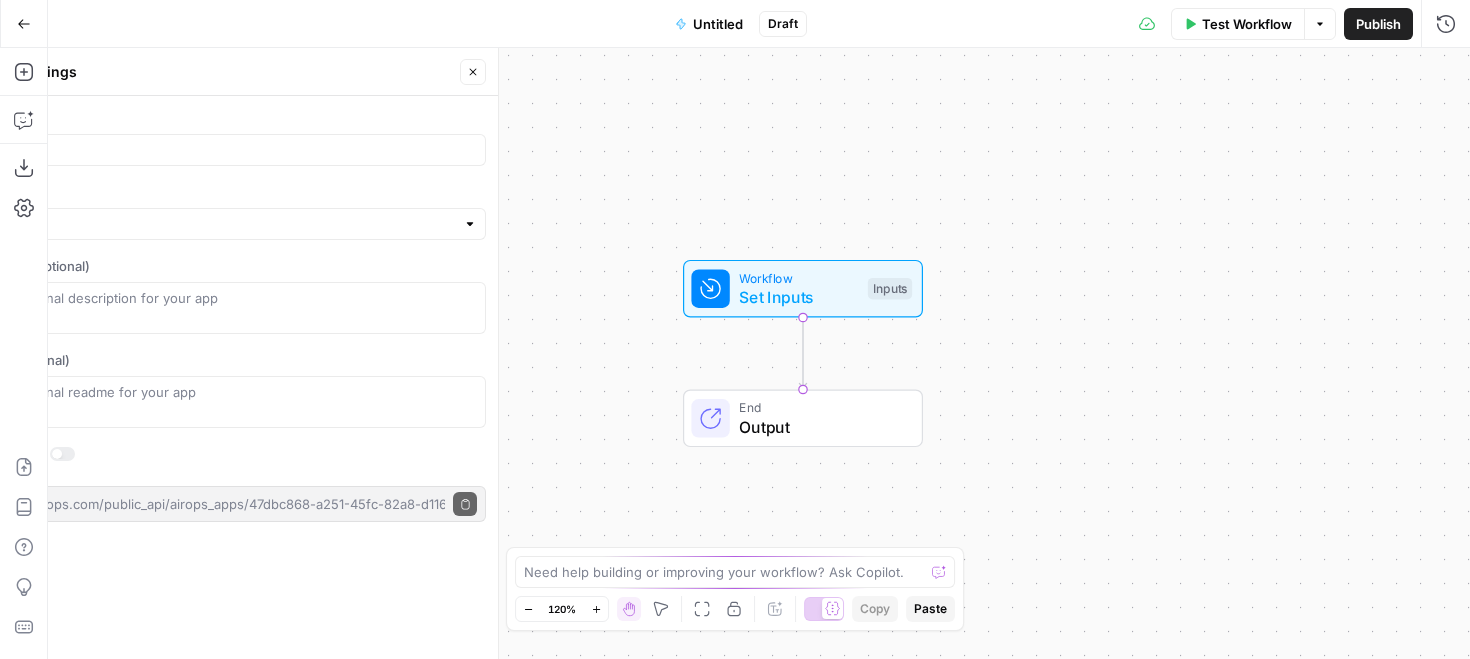 click on "Untitled" at bounding box center (718, 24) 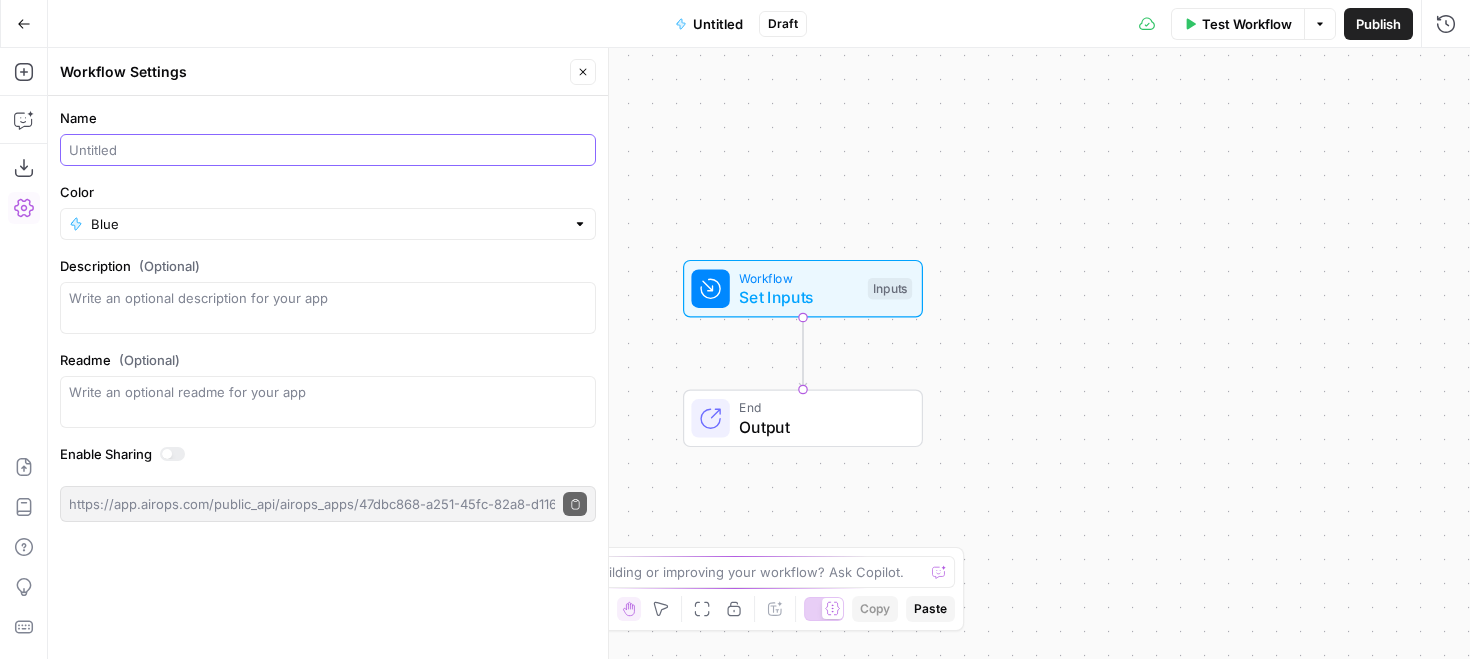 click on "Name" at bounding box center (328, 150) 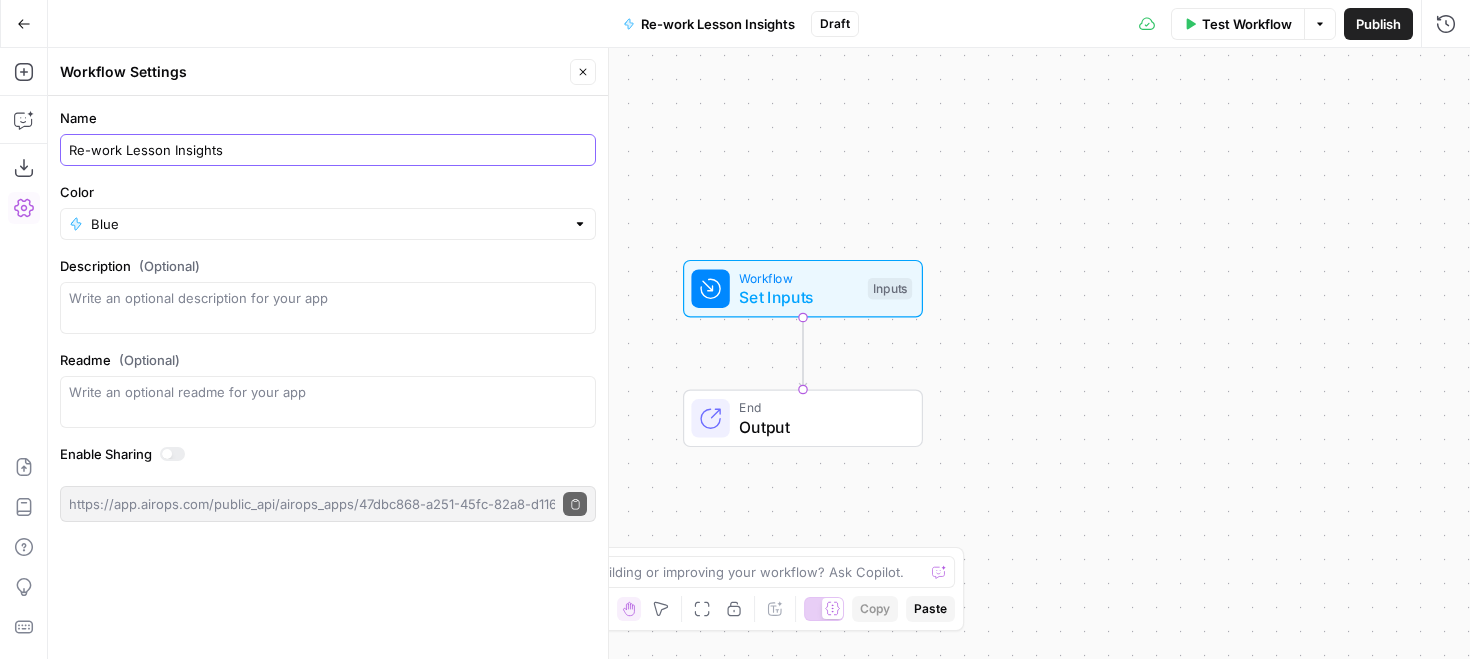 type on "Re-work Lesson Insights" 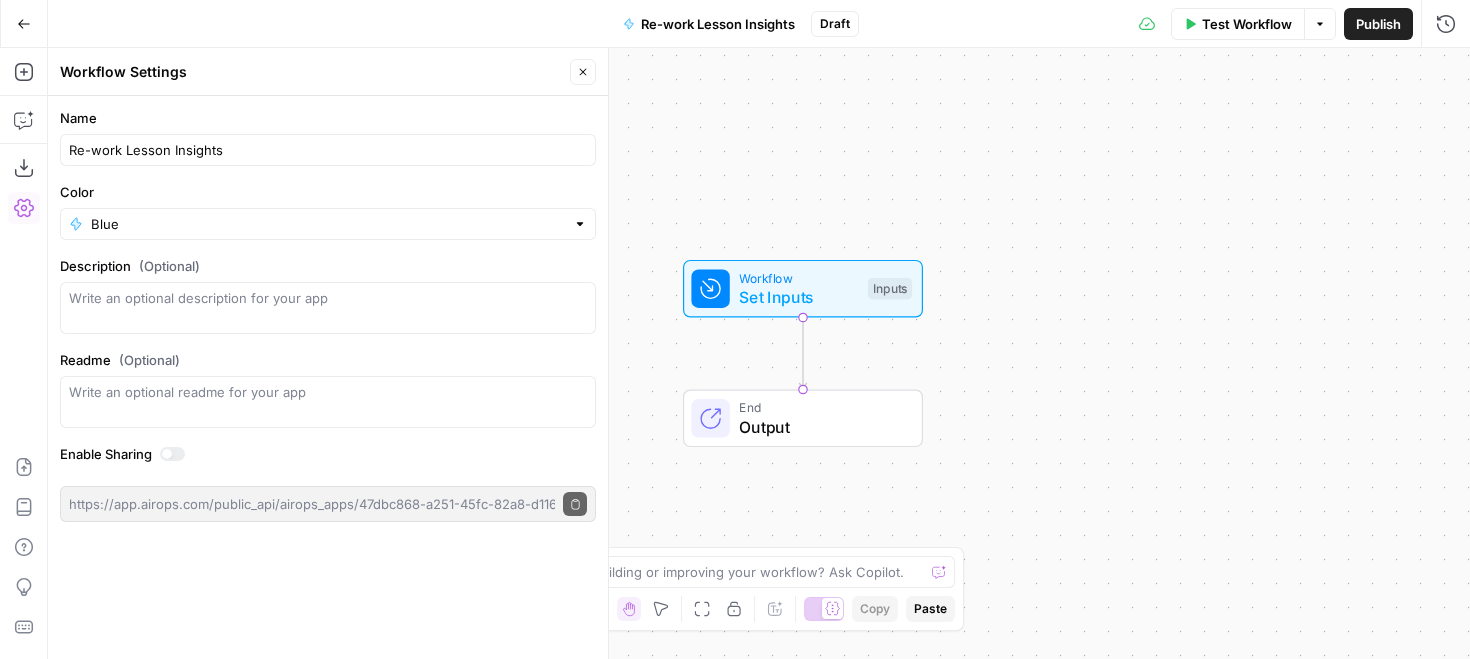 click on "Publish" at bounding box center (1378, 24) 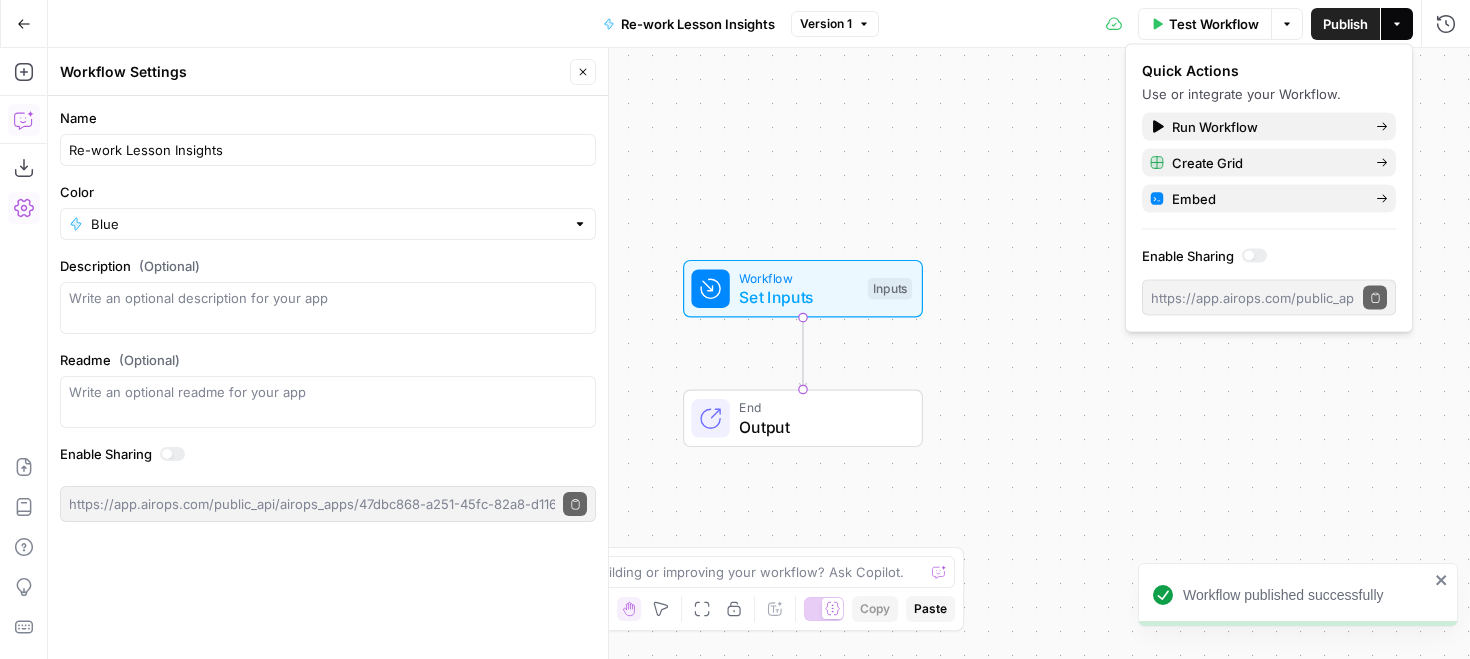 click 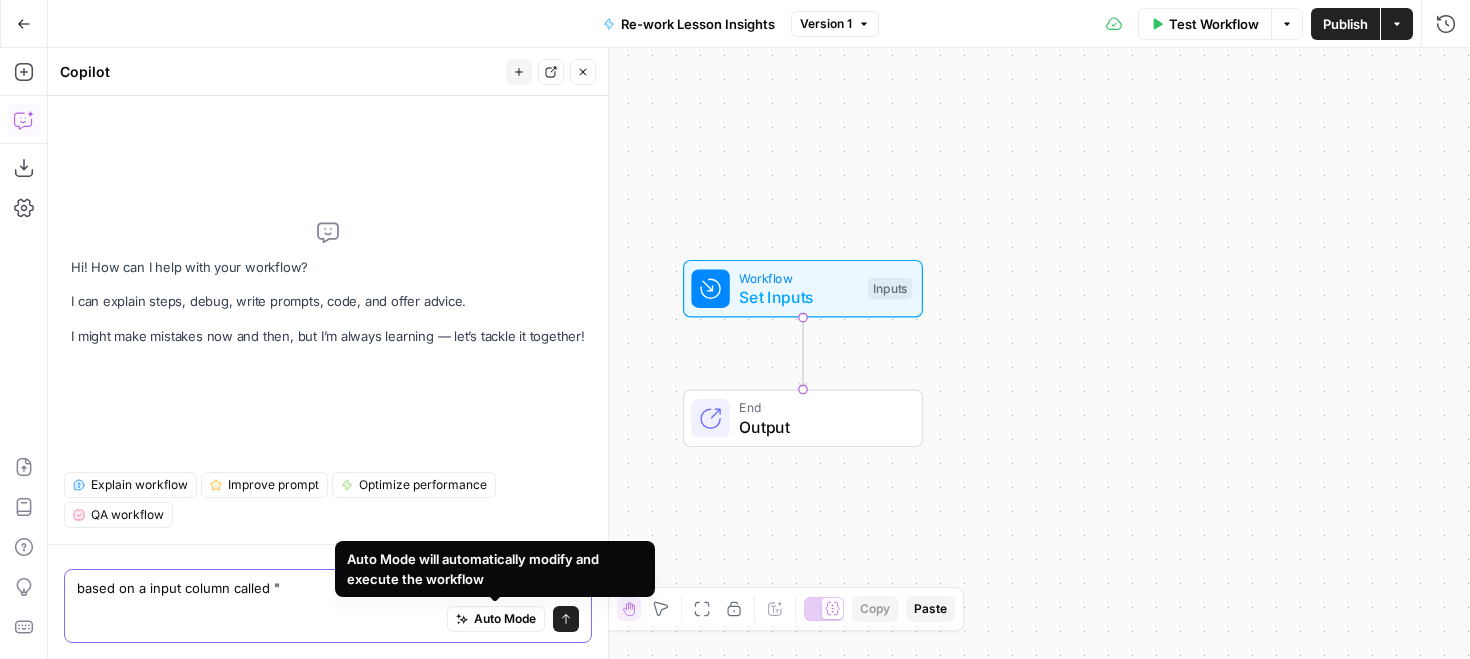 paste on "Matched Lesson Insights" 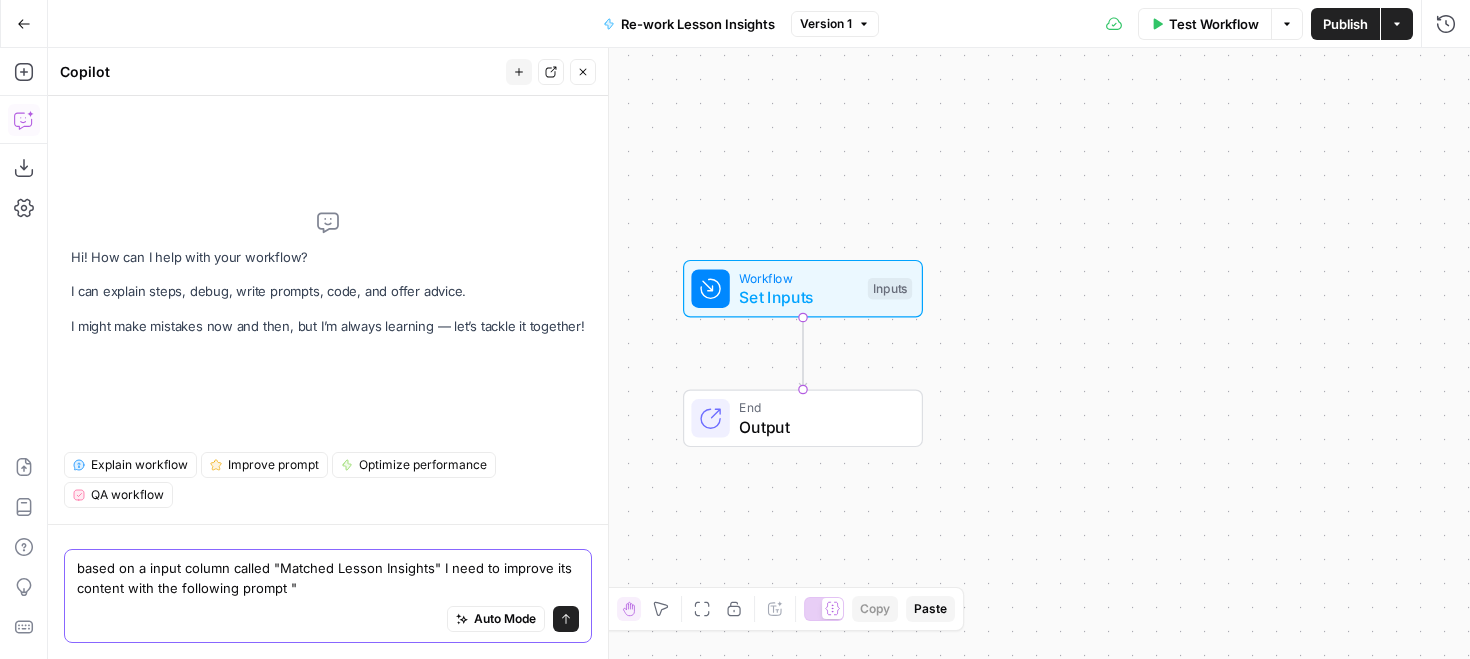paste on "Please rewrite this lesson insight to focus on a single, appropriate learning objective or language point covered in the lesson. Clarify how the student practiced that objective using a specific method or activity. Avoid combining unrelated grammar points or skills that span multiple CEFR levels. Ensure the revised insight reflects sound teaching practice, demonstrates meaningful student engagement, and avoids references that might imply lessons with children. Keep the tone professional and focused on learner progress. Keep it to 2–3 sentences max." 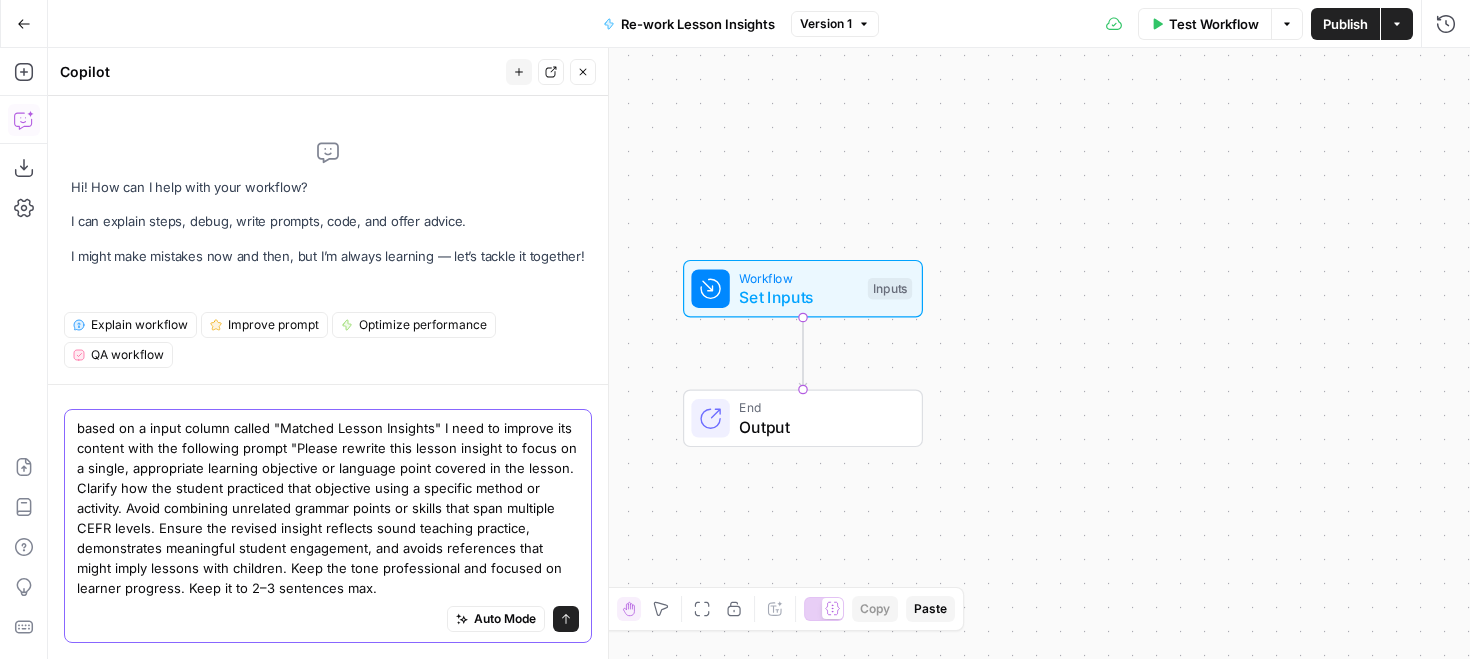 click on "based on a input column called "Matched Lesson Insights" I need to improve its content with the following prompt "Please rewrite this lesson insight to focus on a single, appropriate learning objective or language point covered in the lesson. Clarify how the student practiced that objective using a specific method or activity. Avoid combining unrelated grammar points or skills that span multiple CEFR levels. Ensure the revised insight reflects sound teaching practice, demonstrates meaningful student engagement, and avoids references that might imply lessons with children. Keep the tone professional and focused on learner progress. Keep it to 2–3 sentences max." at bounding box center (328, 508) 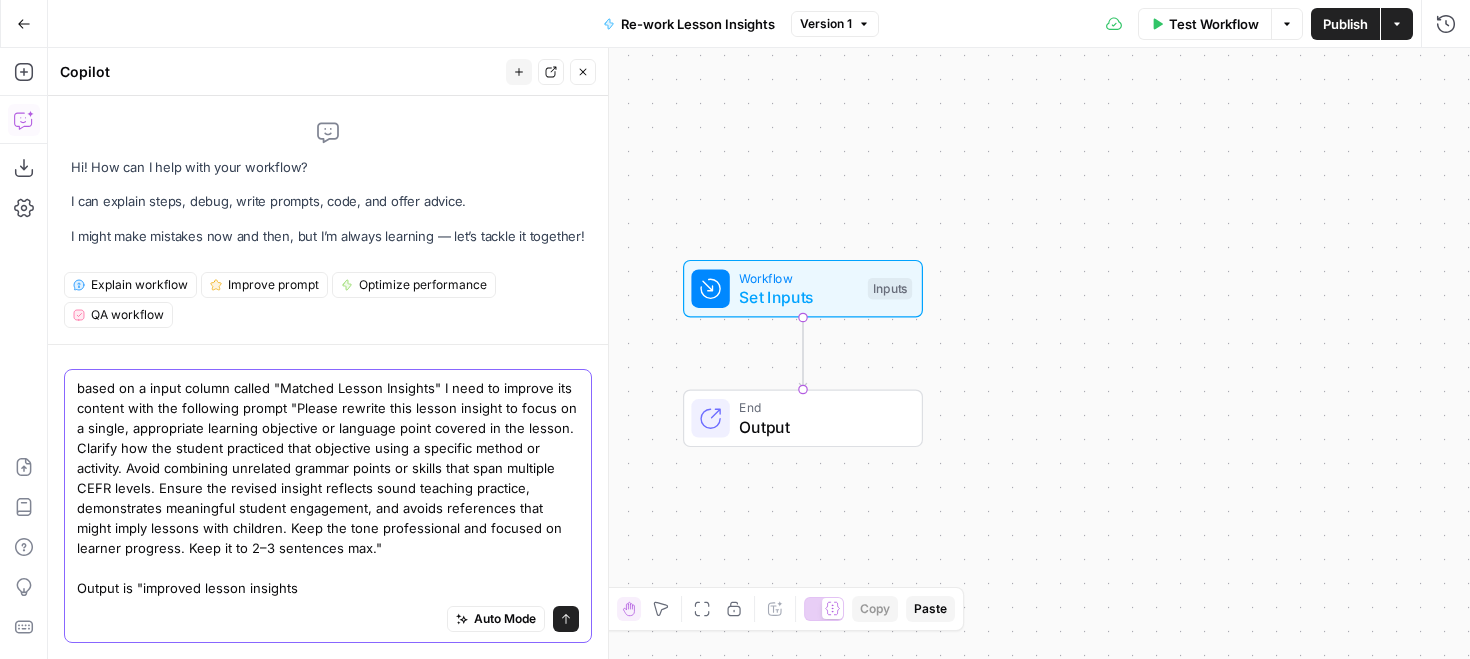 type on "based on a input column called "Matched Lesson Insights" I need to improve its content with the following prompt "Please rewrite this lesson insight to focus on a single, appropriate learning objective or language point covered in the lesson. Clarify how the student practiced that objective using a specific method or activity. Avoid combining unrelated grammar points or skills that span multiple CEFR levels. Ensure the revised insight reflects sound teaching practice, demonstrates meaningful student engagement, and avoids references that might imply lessons with children. Keep the tone professional and focused on learner progress. Keep it to 2–3 sentences max."
Output is "improved lesson insights"" 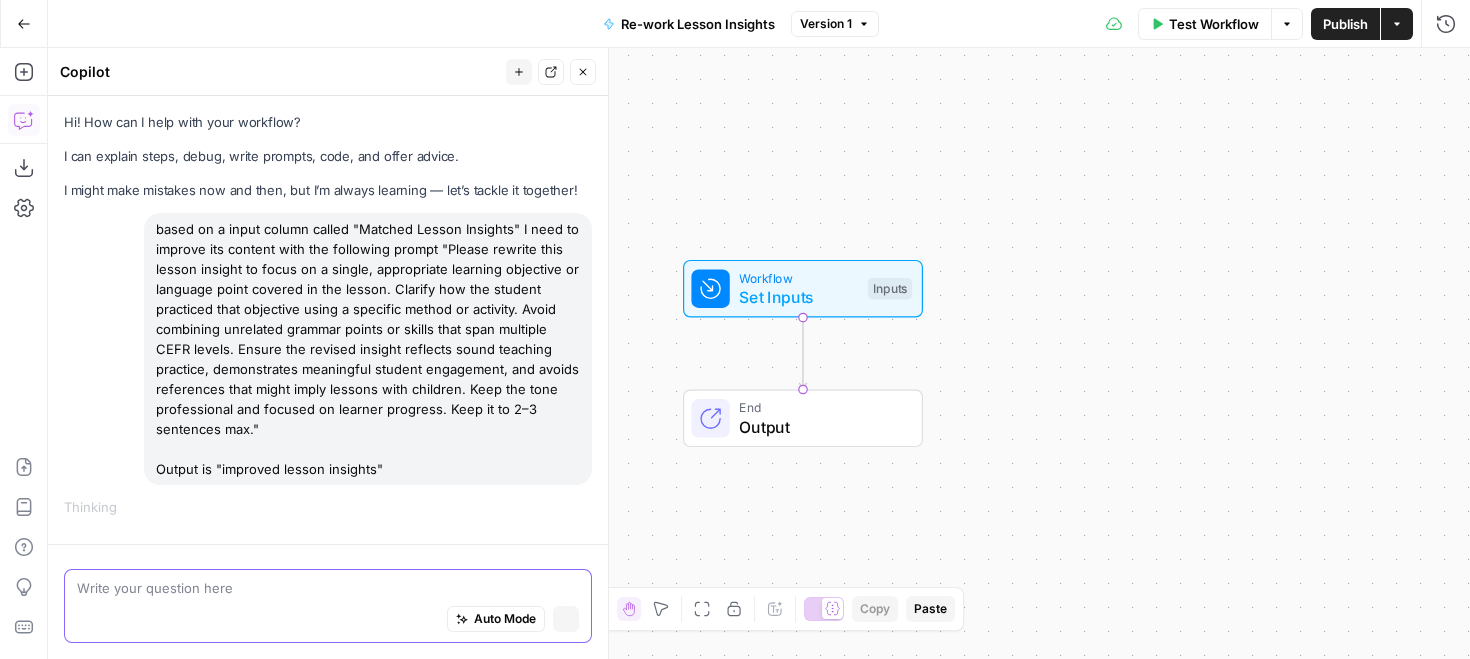 scroll, scrollTop: 0, scrollLeft: 0, axis: both 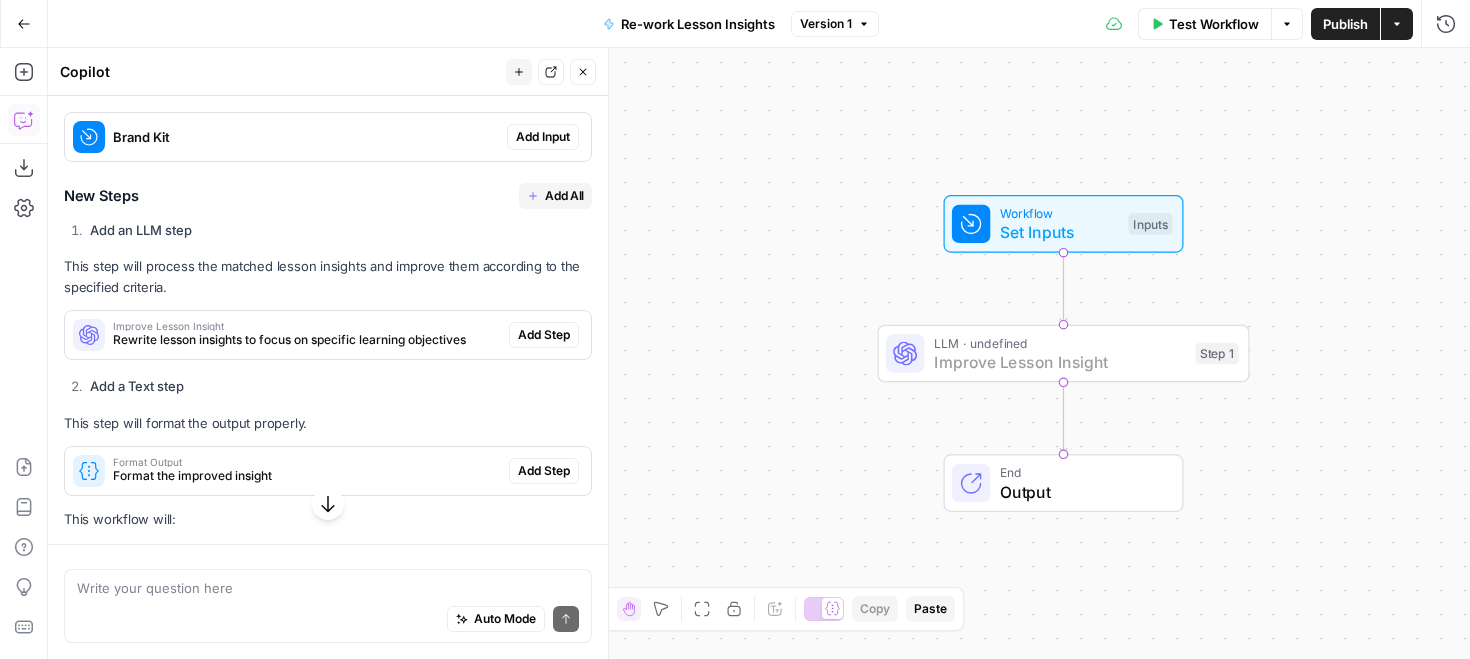 click on "Add Step" at bounding box center [544, 335] 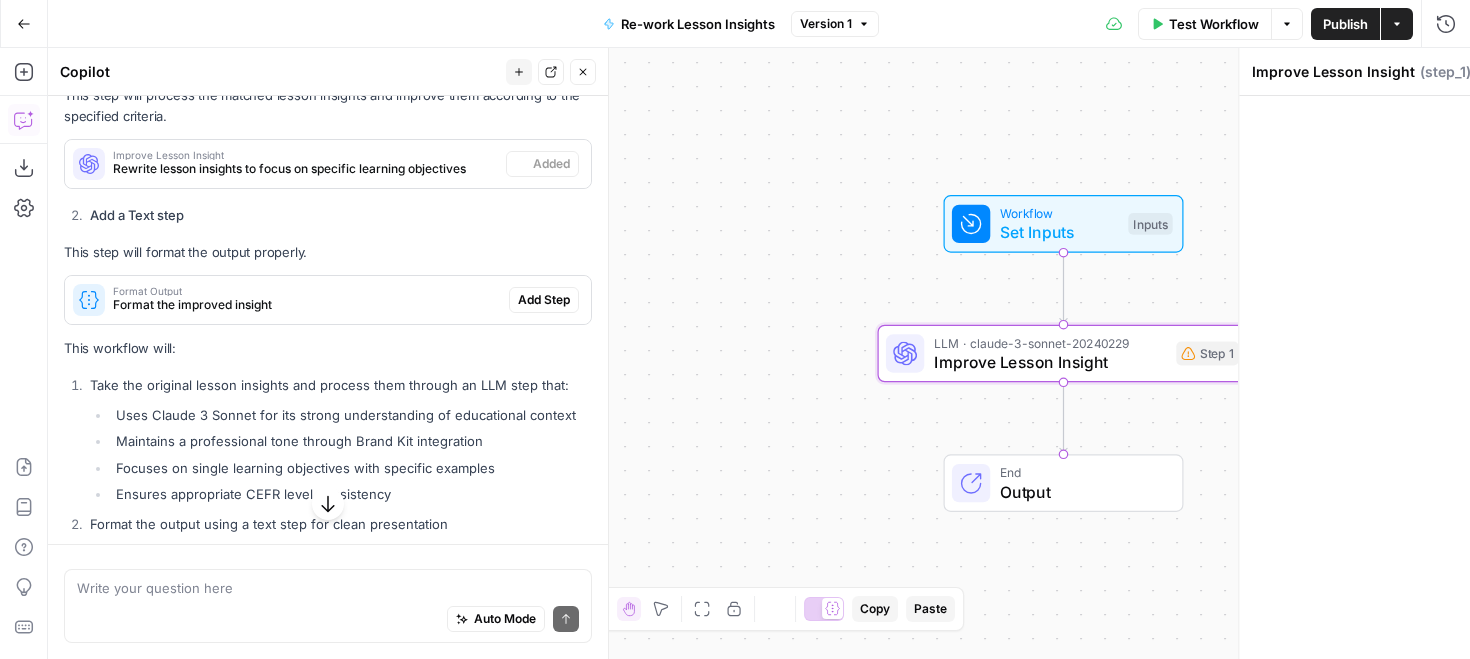scroll, scrollTop: 839, scrollLeft: 0, axis: vertical 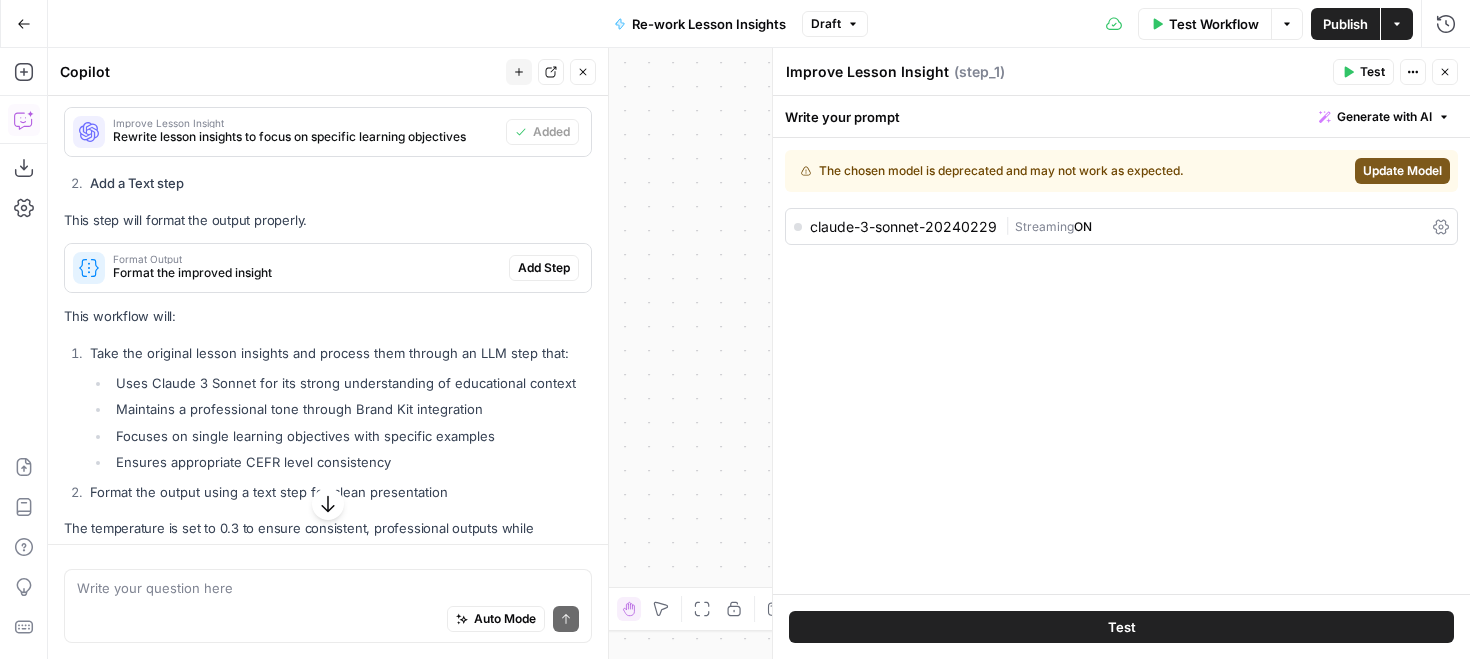 click on "Update Model" at bounding box center (1402, 171) 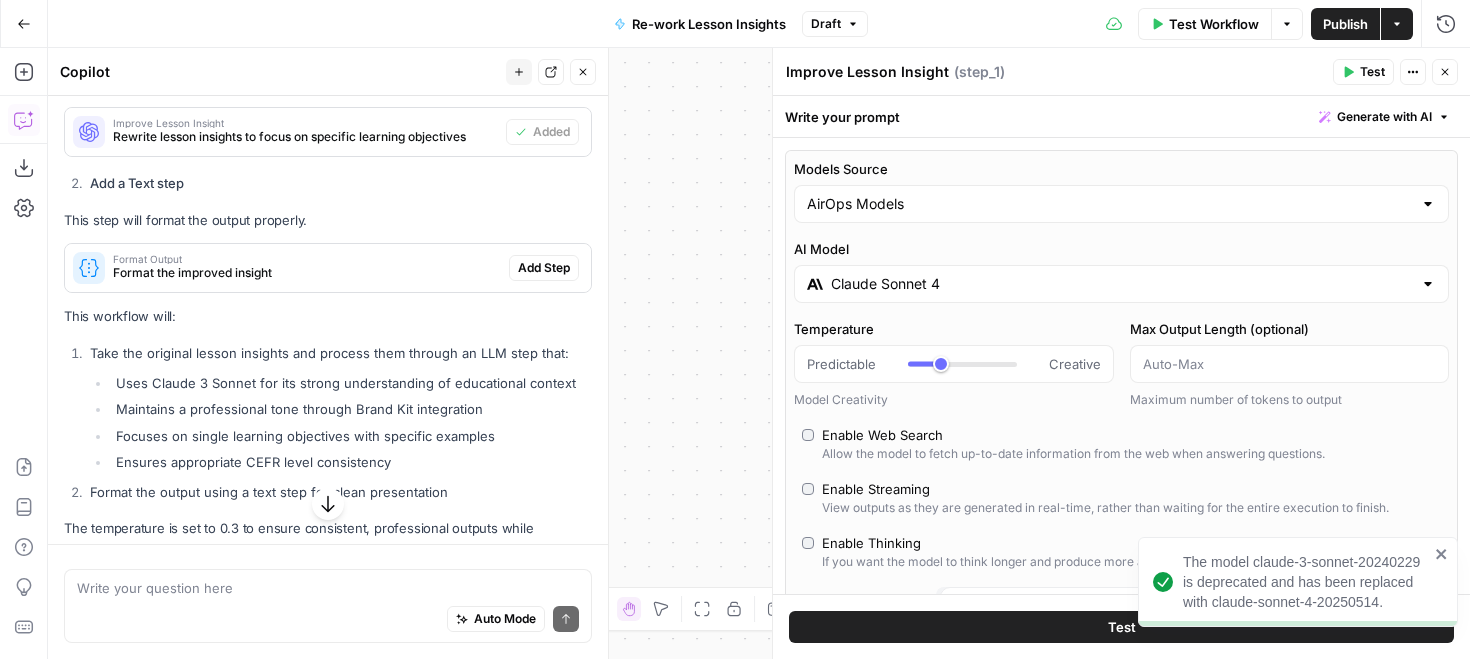 scroll, scrollTop: 859, scrollLeft: 0, axis: vertical 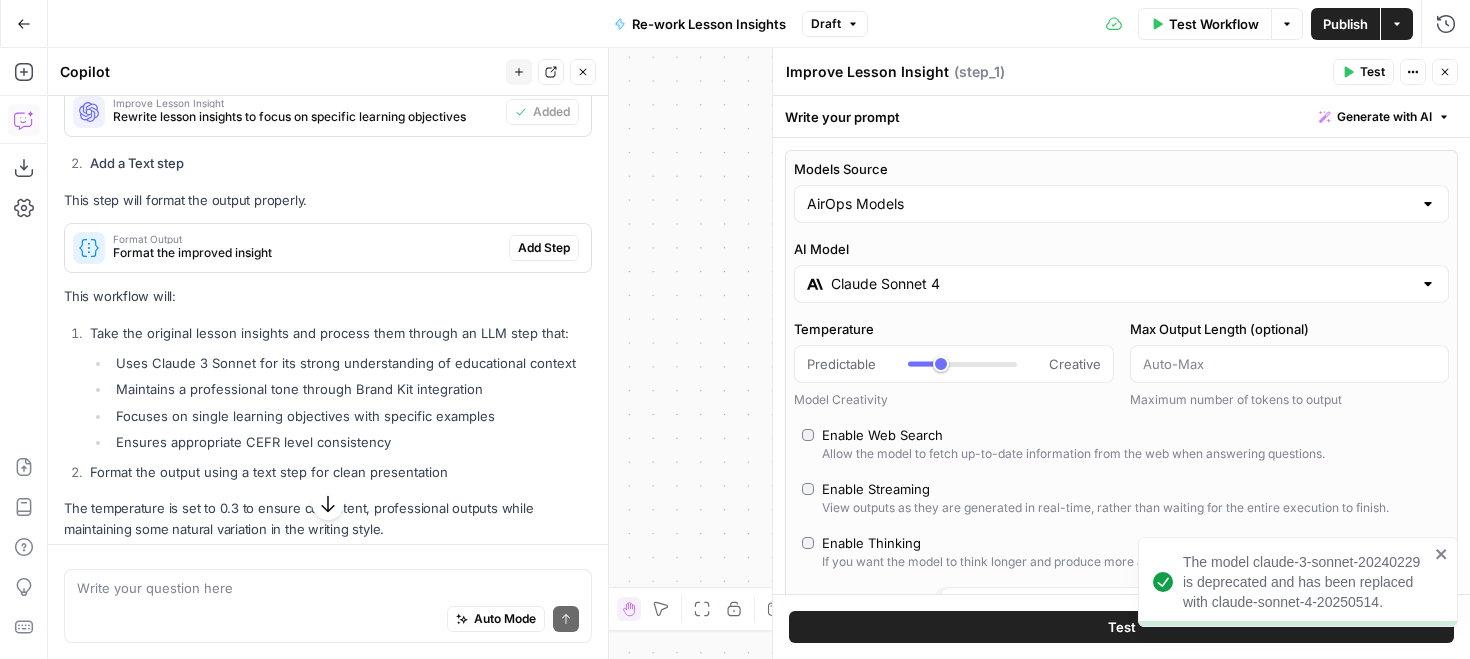 click on "Add Step" at bounding box center [544, 248] 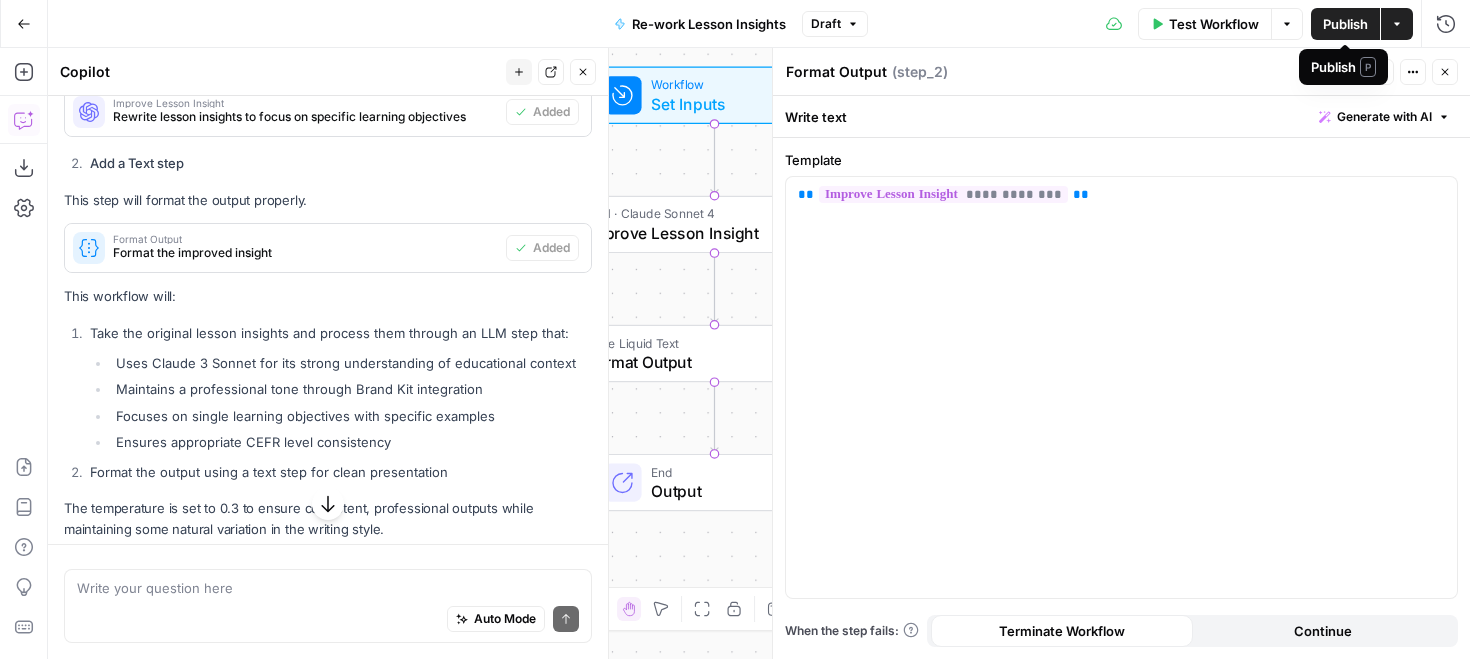 click on "Publish" at bounding box center [1345, 24] 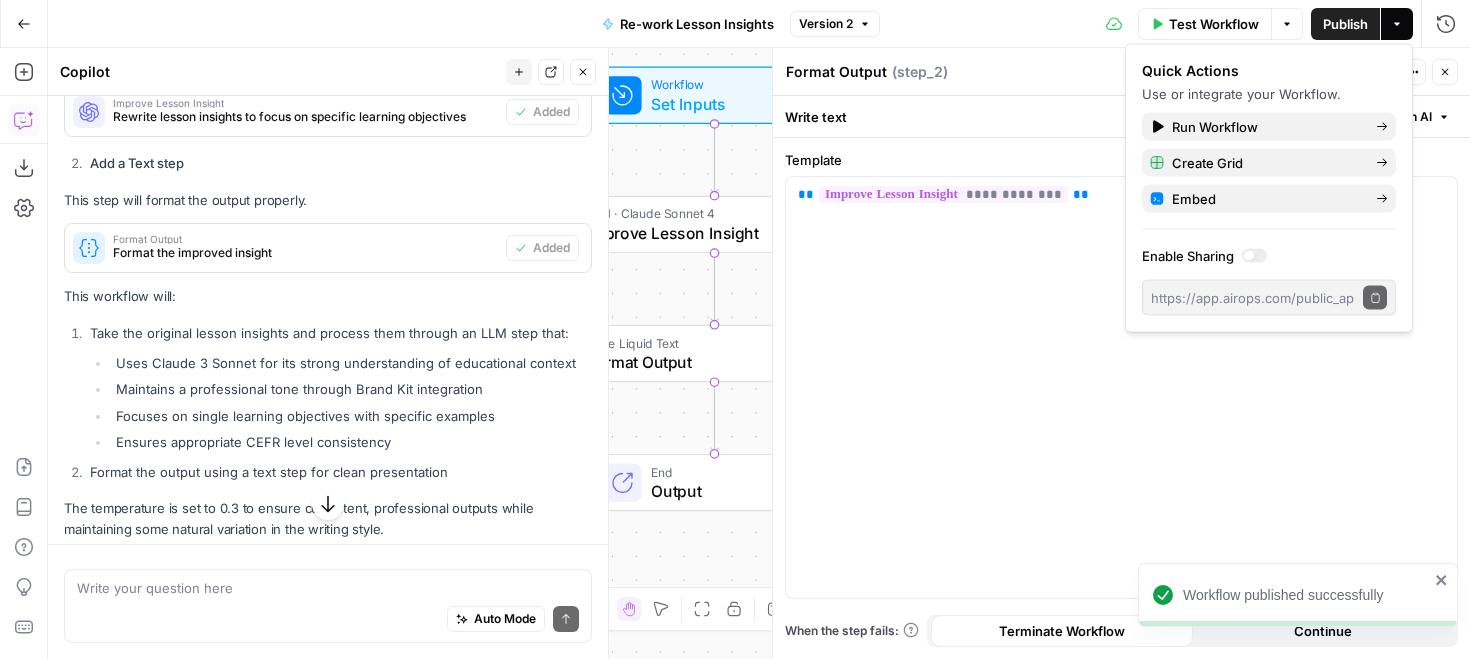 click on "Test Workflow" at bounding box center [1214, 24] 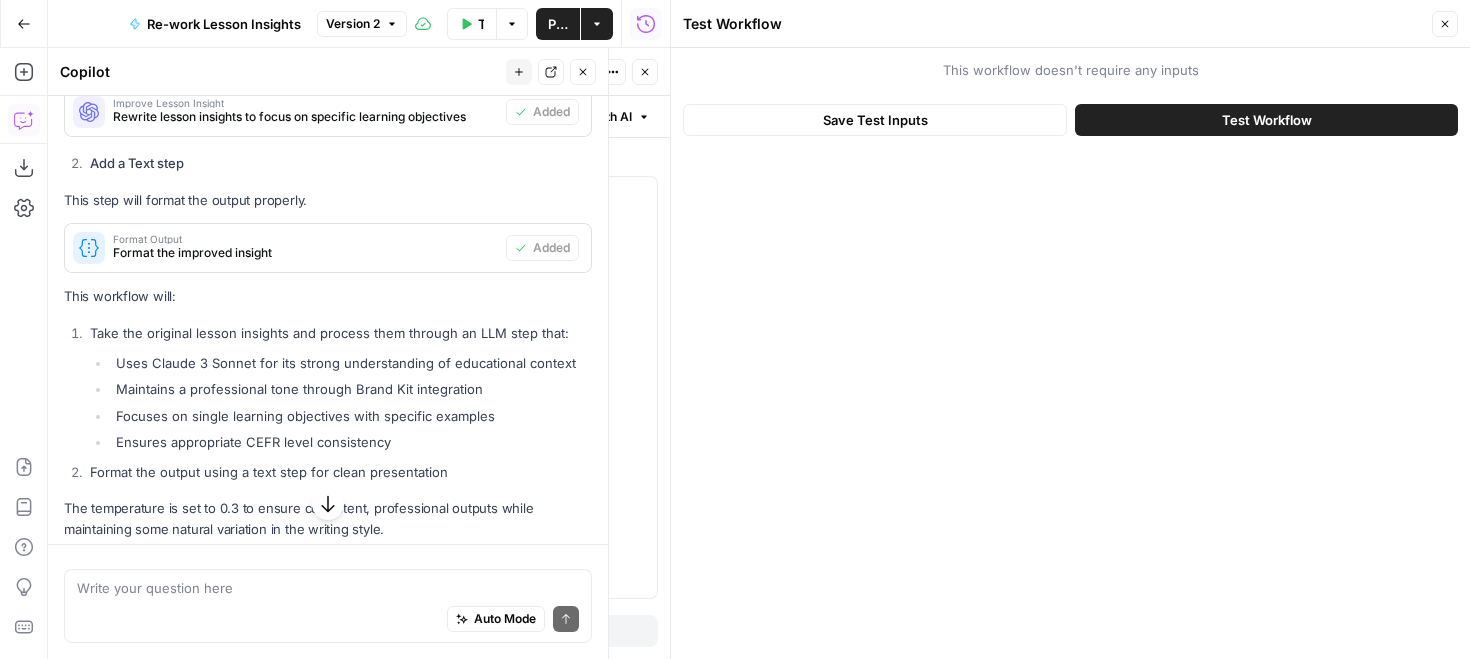 scroll, scrollTop: 903, scrollLeft: 0, axis: vertical 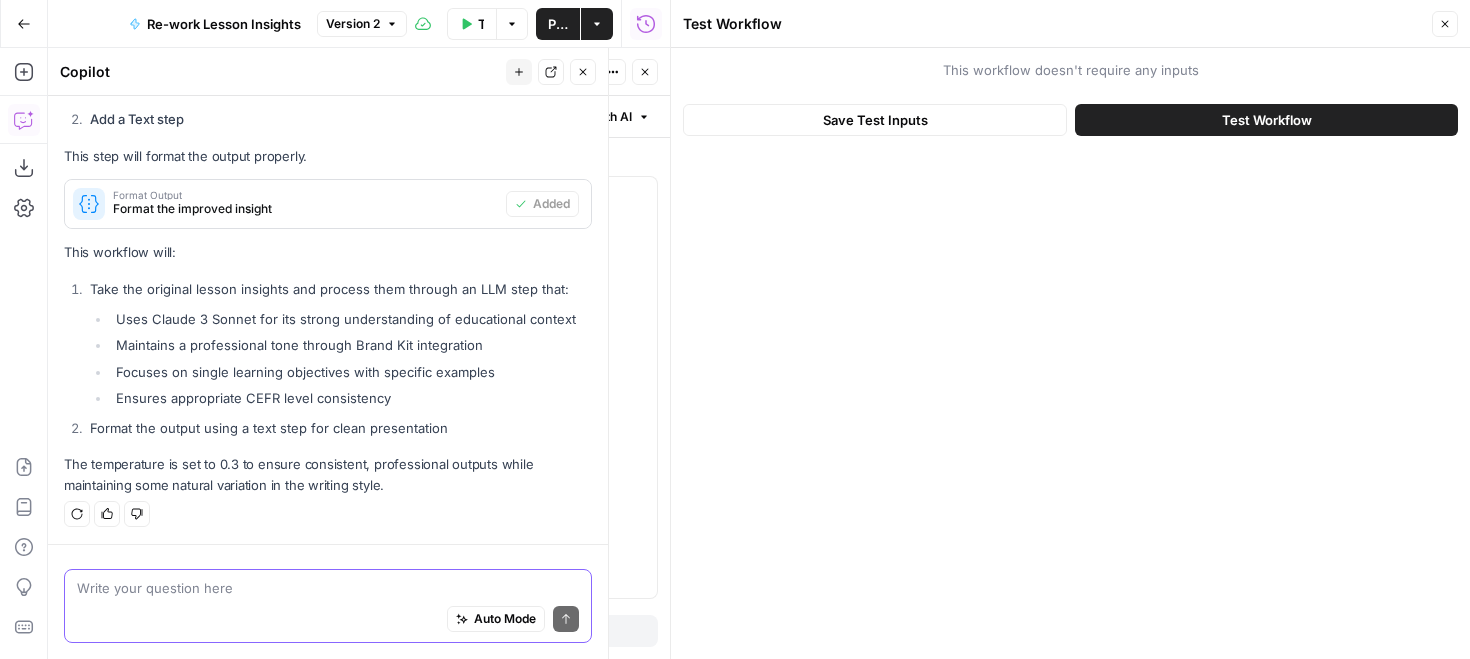 click at bounding box center (328, 588) 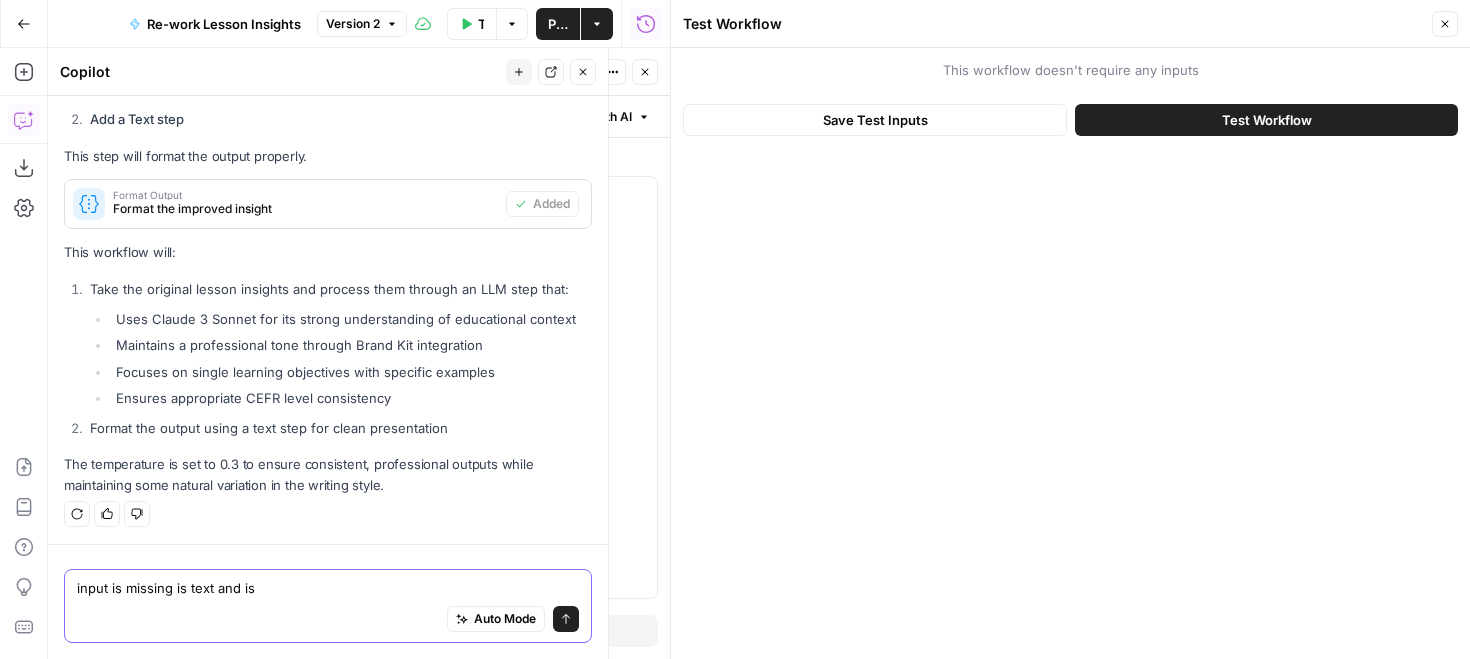paste on "Please rewrite this lesson insight to focus on a single, appropriate learning objective or language point covered in the lesson. Clarify how the student practiced that objective using a specific method or activity. Avoid combining unrelated grammar points or skills that span multiple CEFR levels. Ensure the revised insight reflects sound teaching practice, demonstrates meaningful student engagement, and avoids references that might imply lessons with children. Keep the tone professional and focused on learner progress. Keep it to 2–3 sentences max." 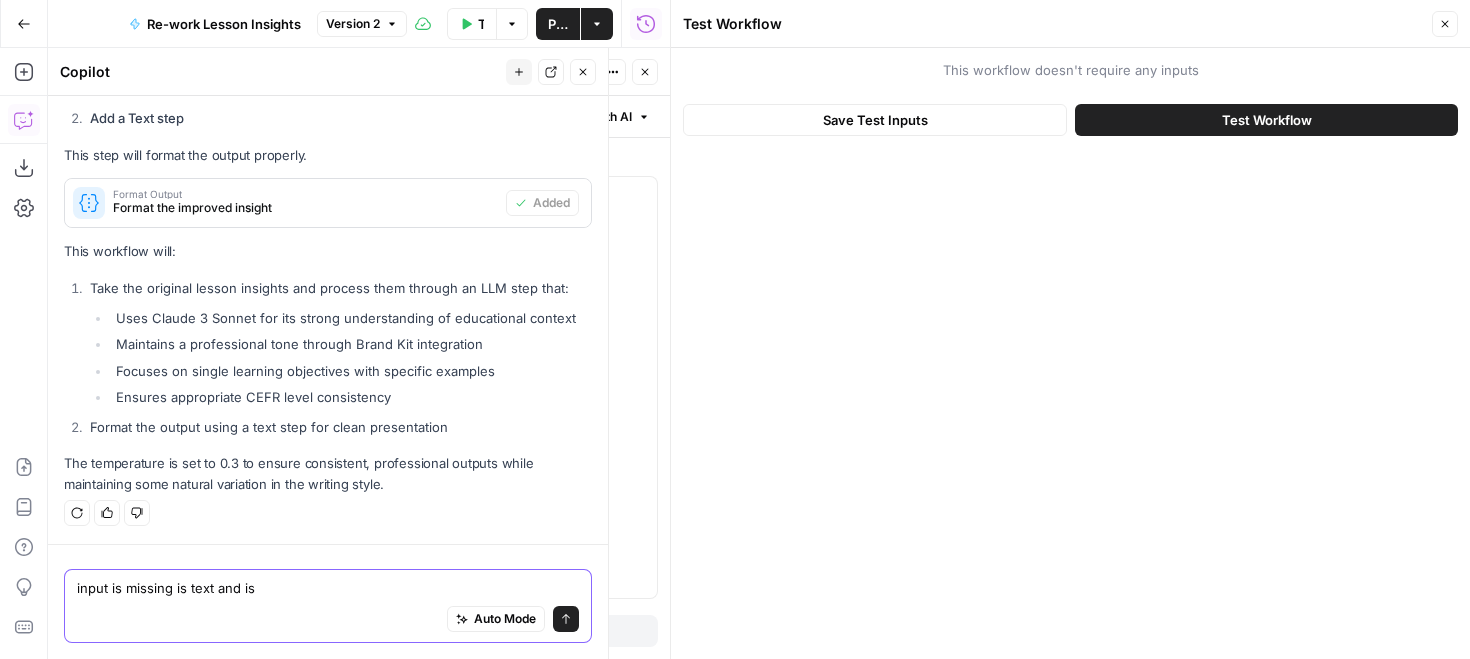 scroll, scrollTop: 903, scrollLeft: 0, axis: vertical 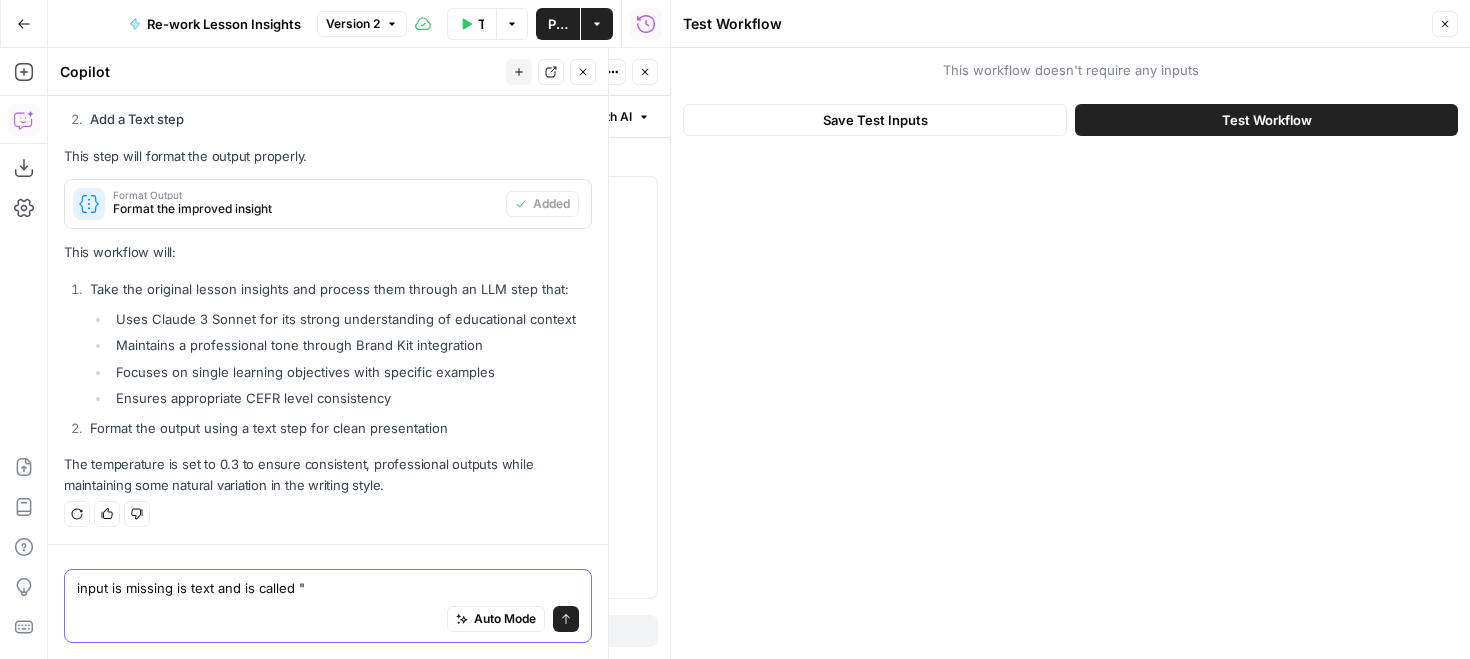 paste on "Matched Lesson Insights" 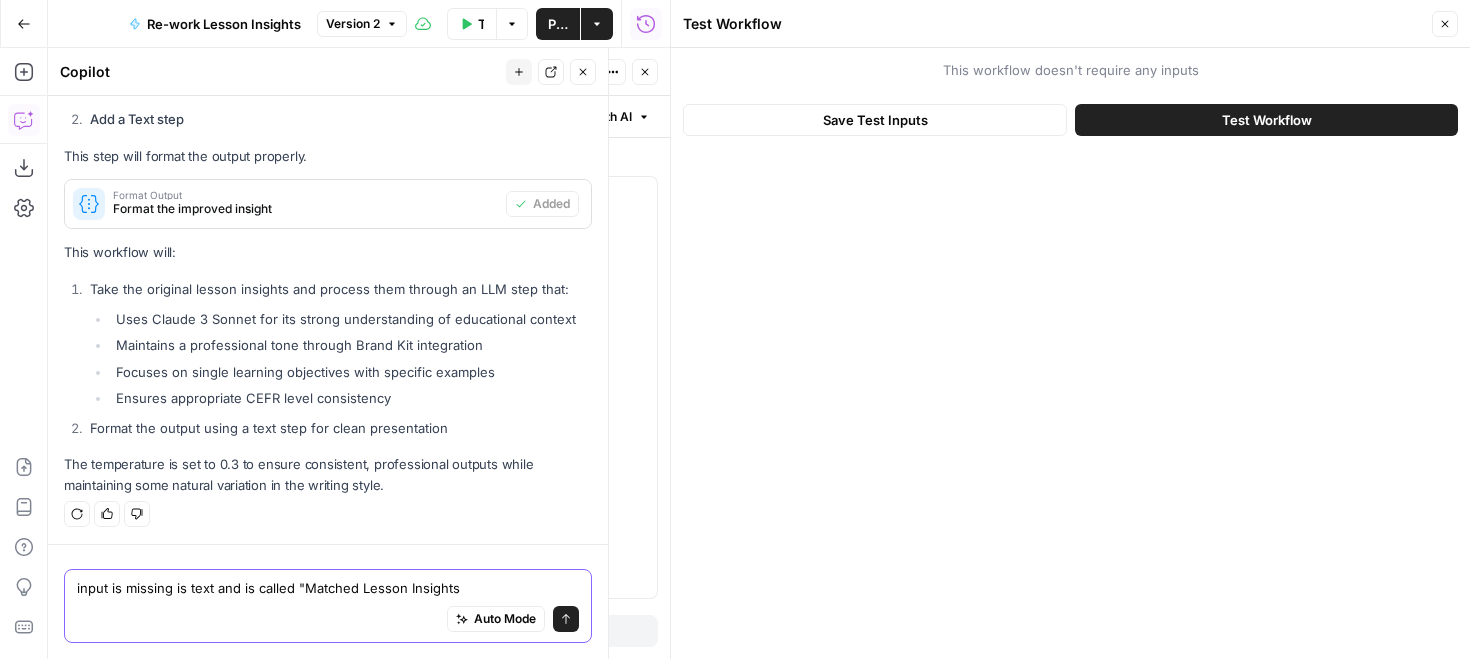 type on "input is missing is text and is called "Matched Lesson Insights"" 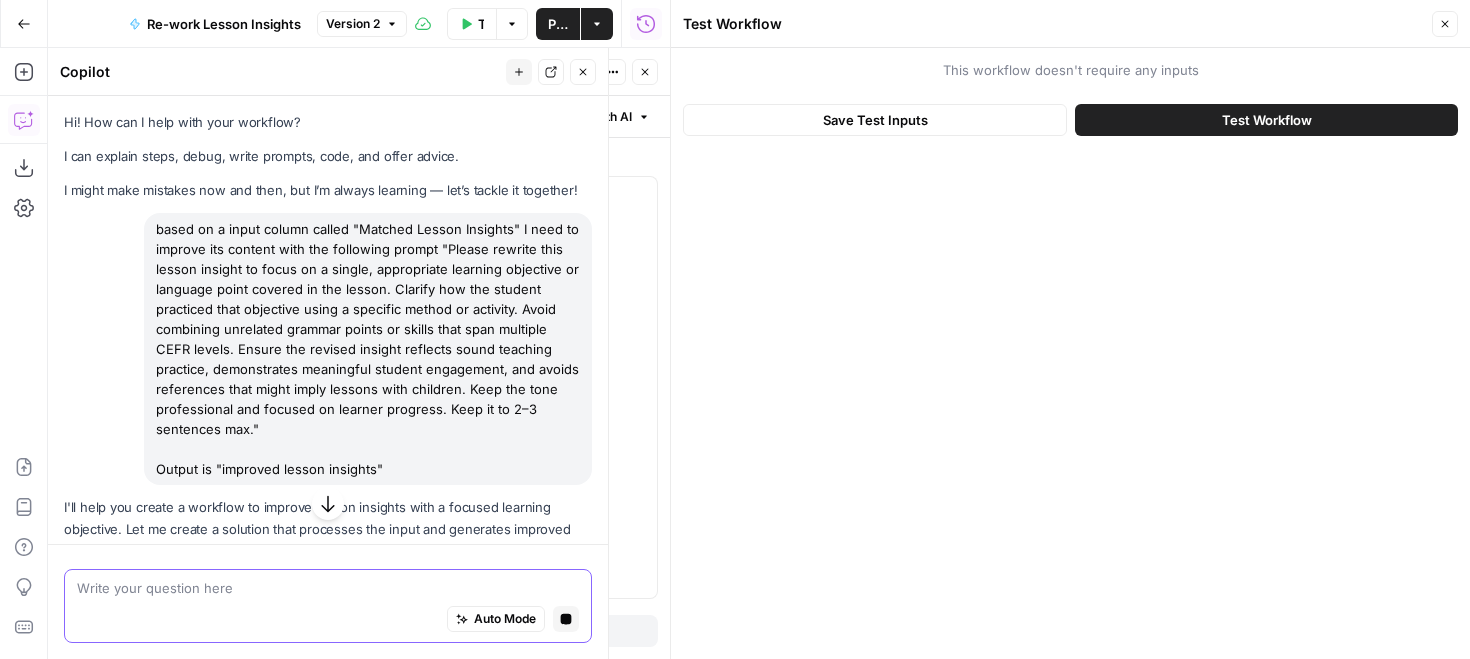 scroll, scrollTop: 901, scrollLeft: 0, axis: vertical 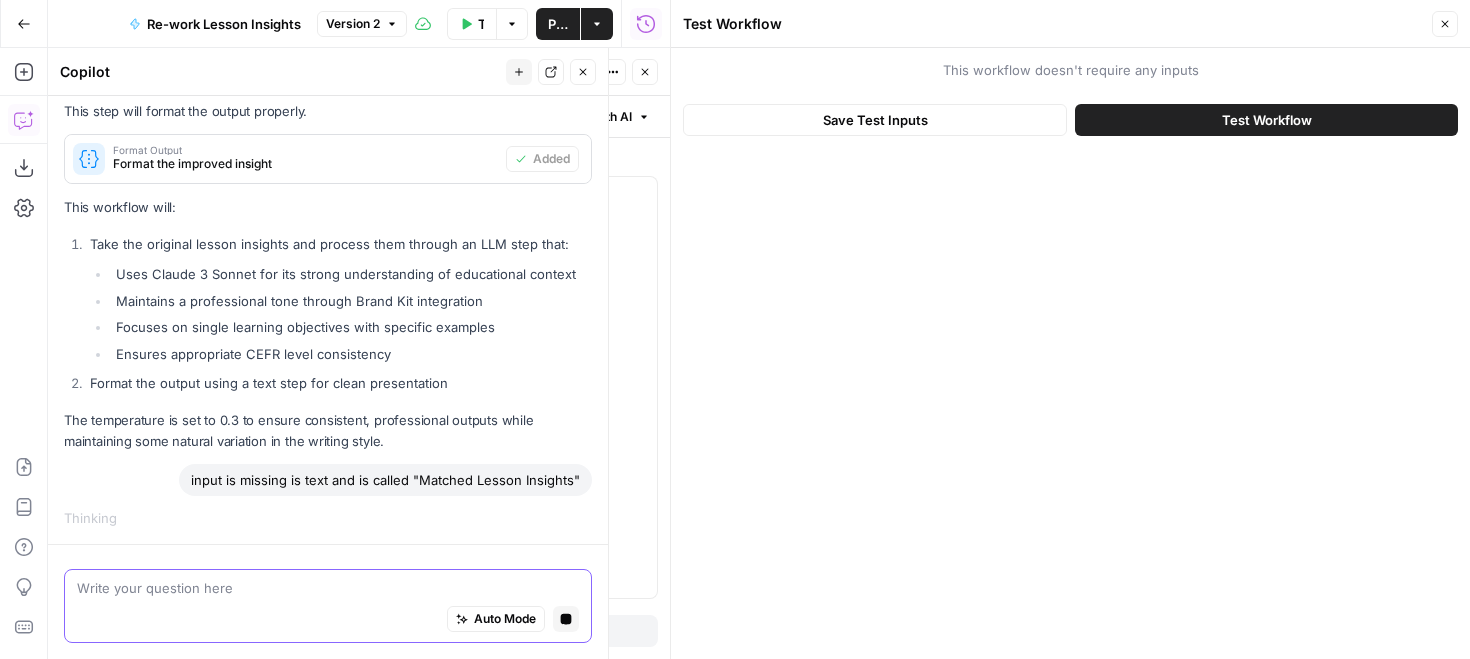 type 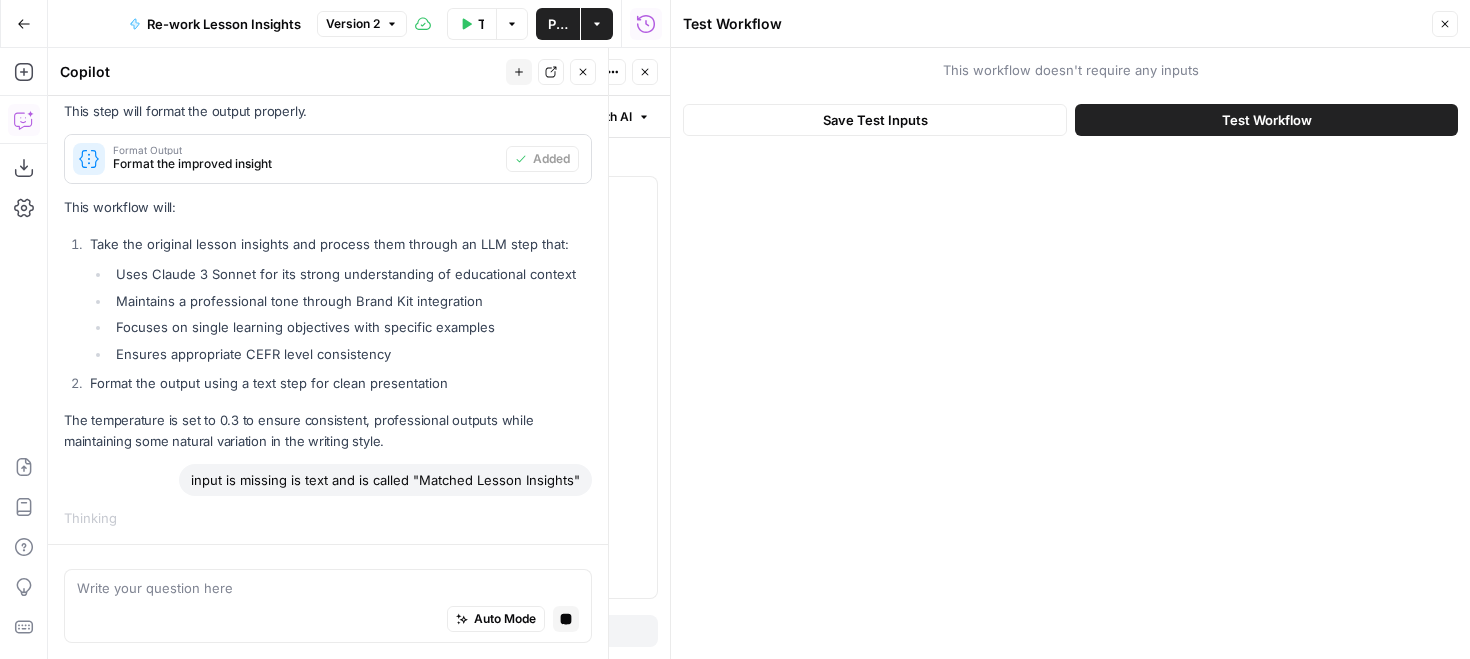 click 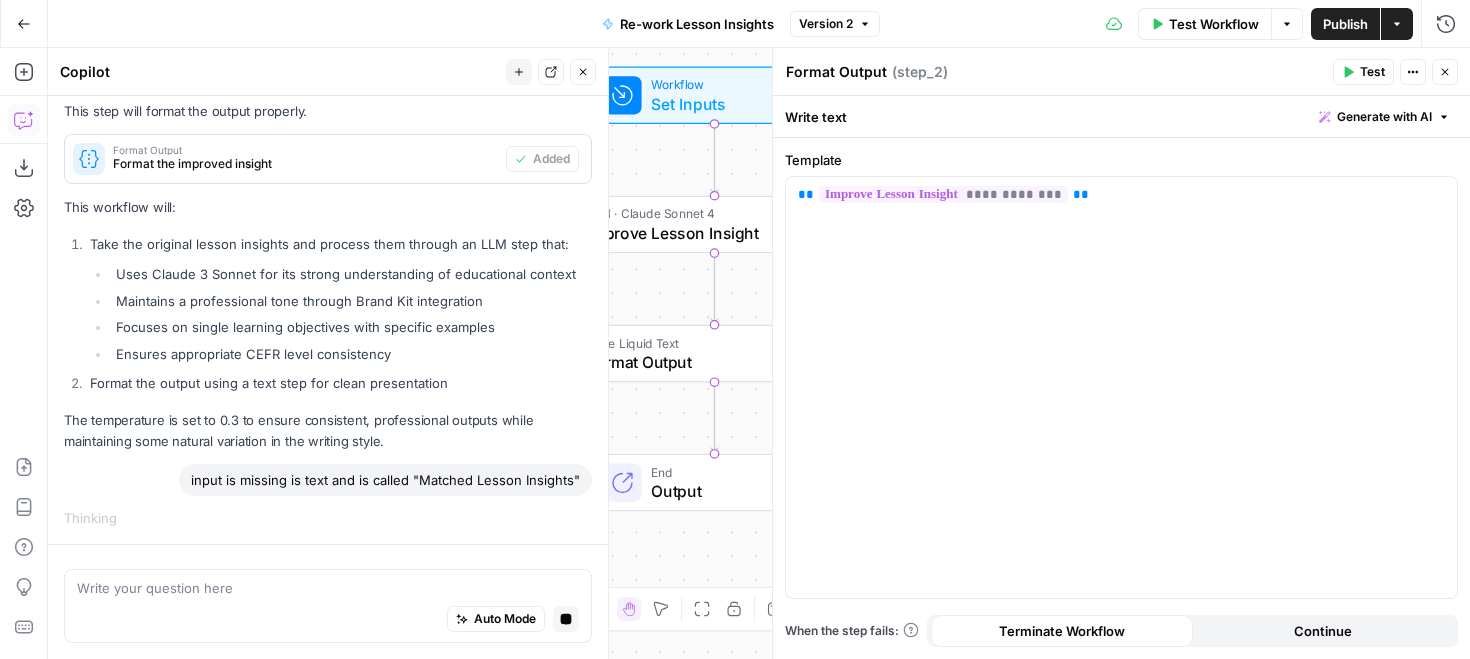 click 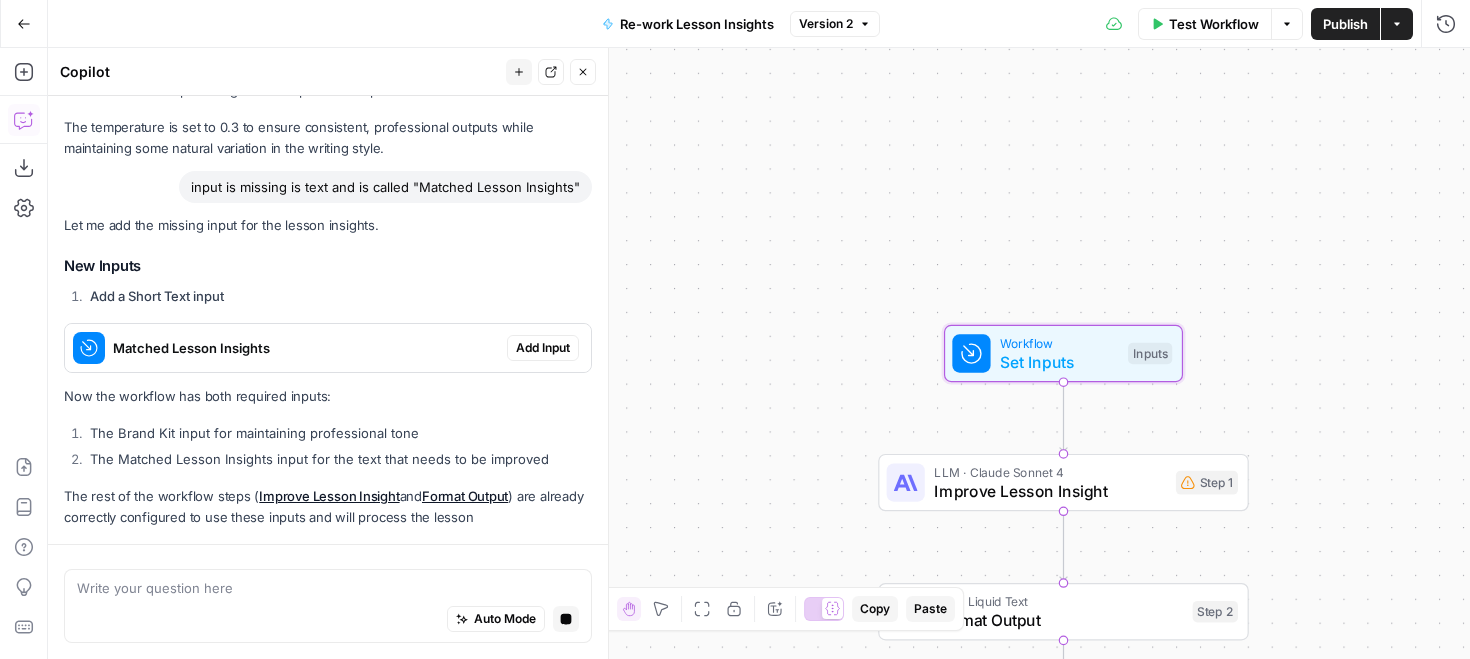 click on "Matched Lesson Insights Add Input" at bounding box center [328, 348] 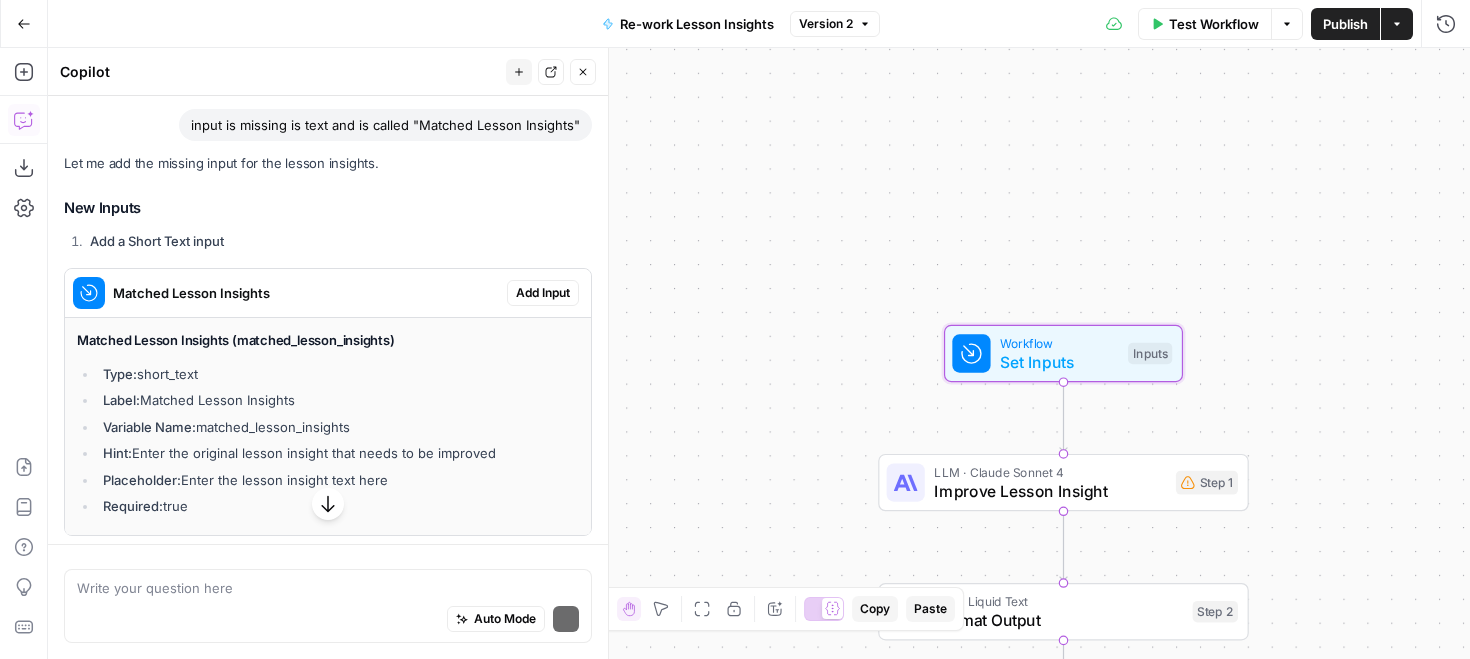 click on "Add Input" at bounding box center (543, 293) 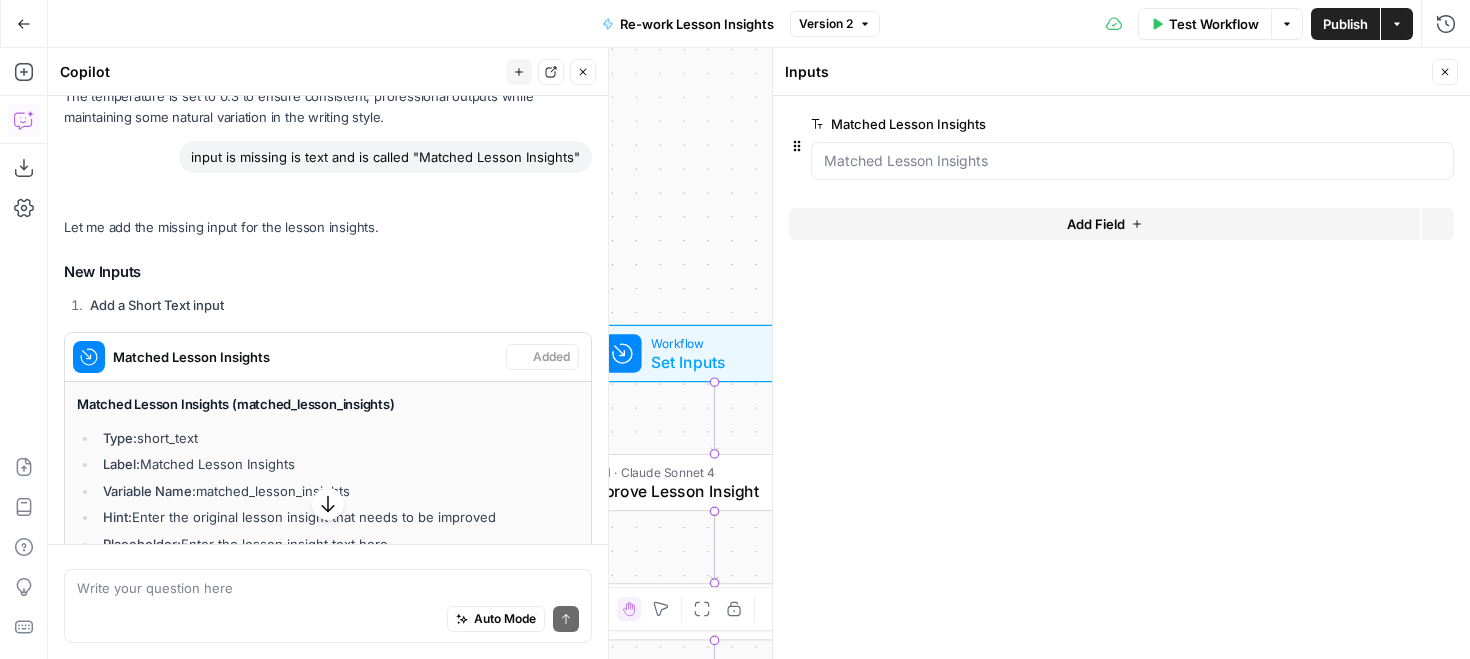 scroll, scrollTop: 1303, scrollLeft: 0, axis: vertical 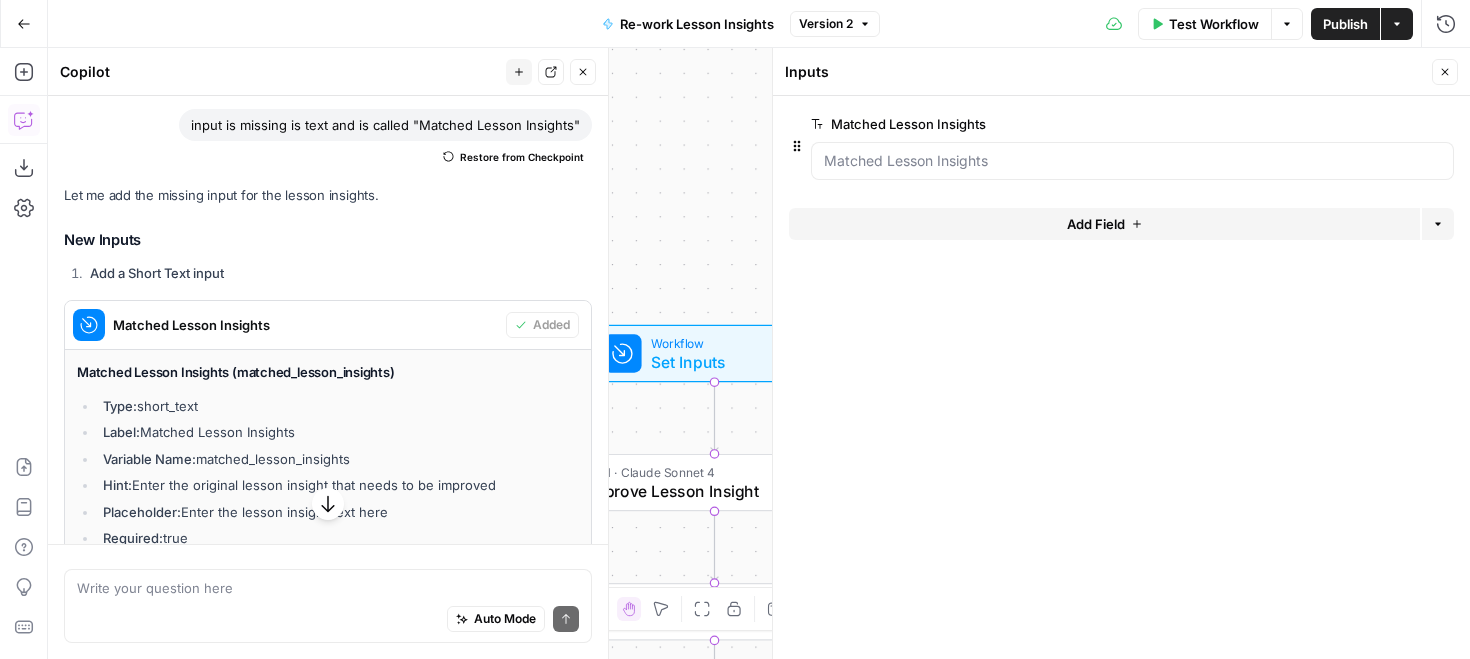 click on "Publish" at bounding box center [1345, 24] 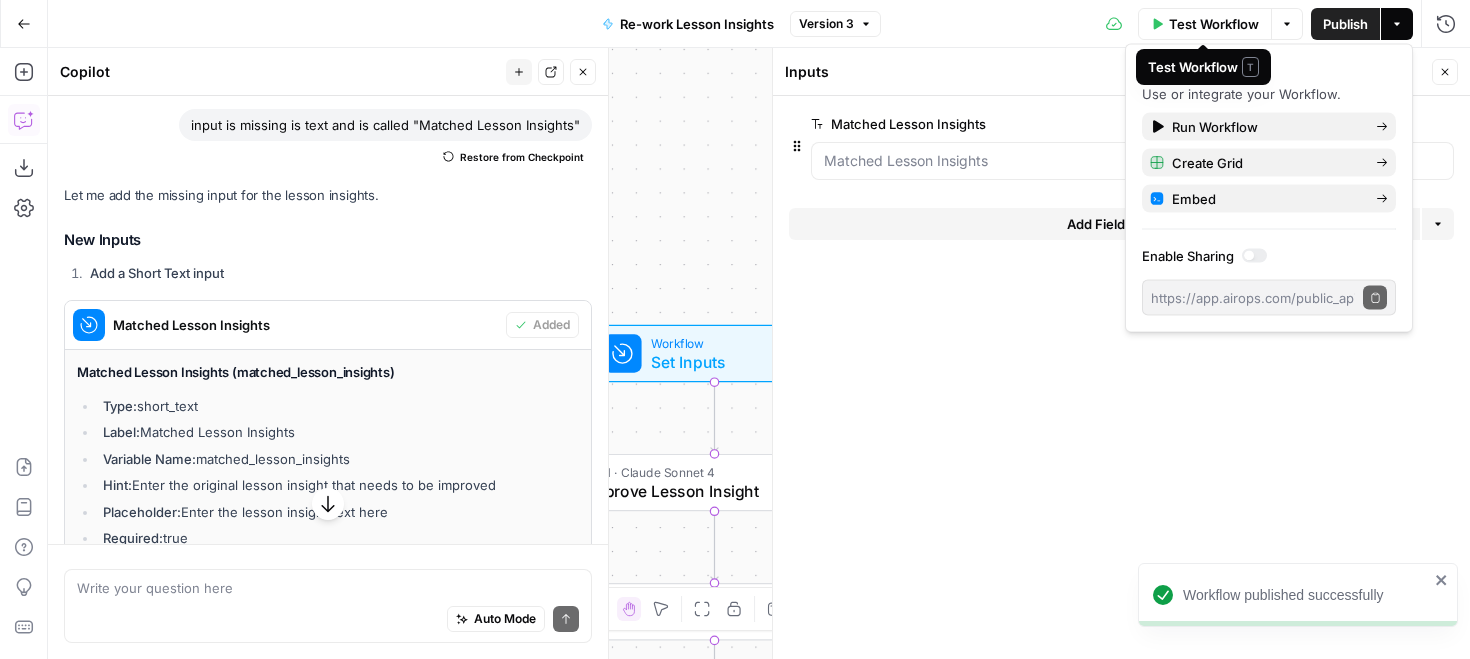 click on "Test Workflow" at bounding box center (1214, 24) 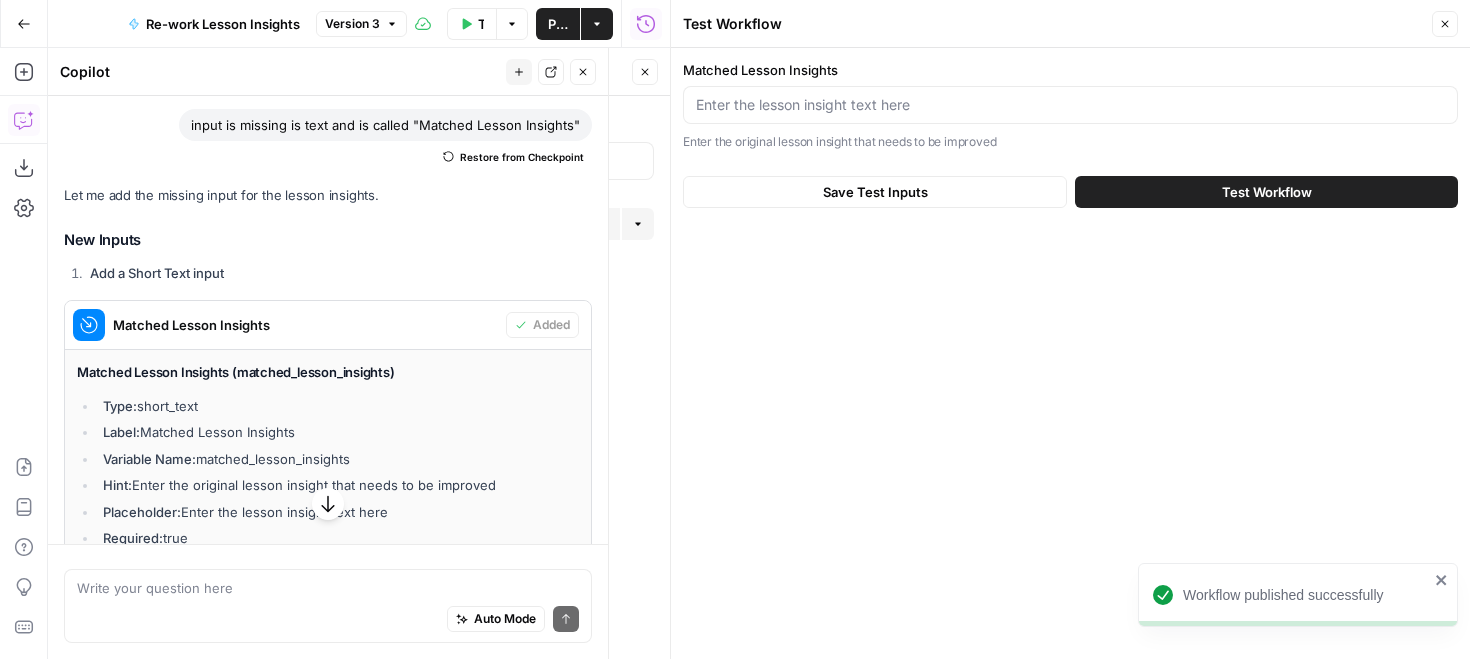 click at bounding box center (1070, 105) 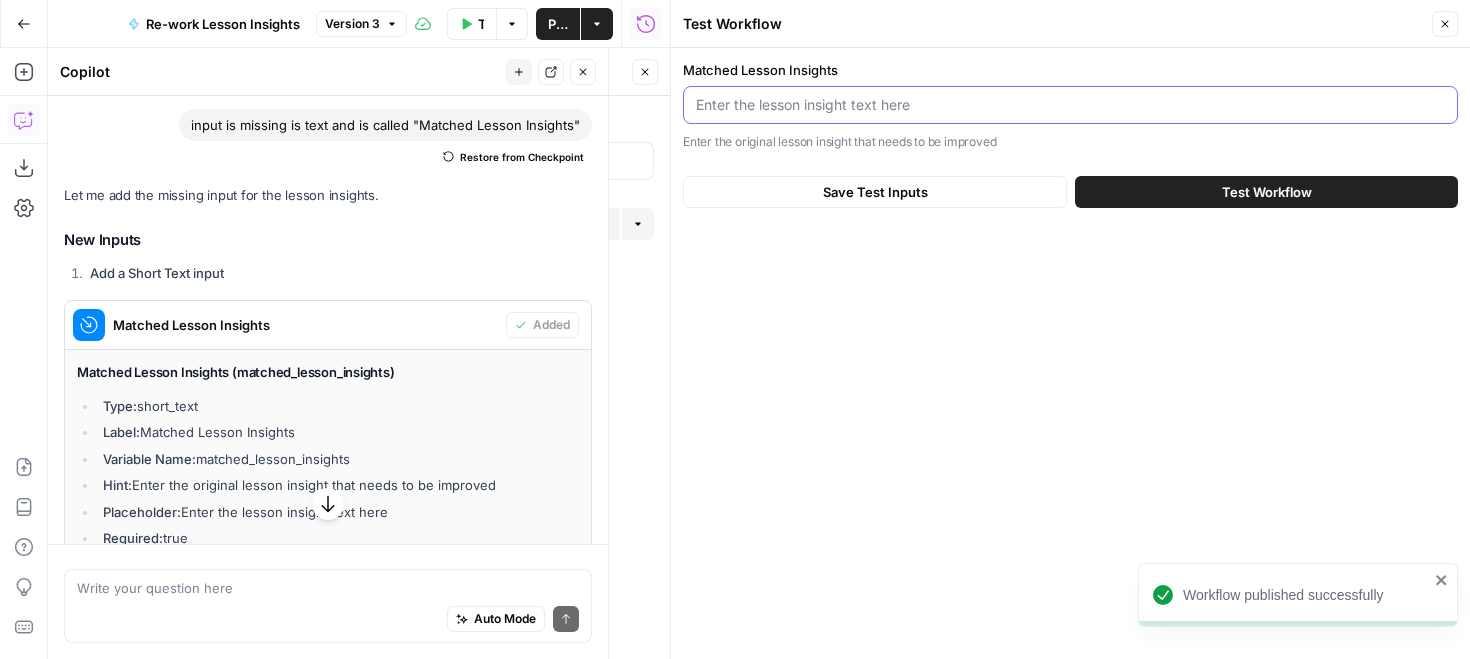 paste on "In a recent lesson, a Preply student practiced English by introducing themselves and discussing goals. They explored language learning, cultural differences in Turkey, and their aspiration to teach English and pass proficiency exams." 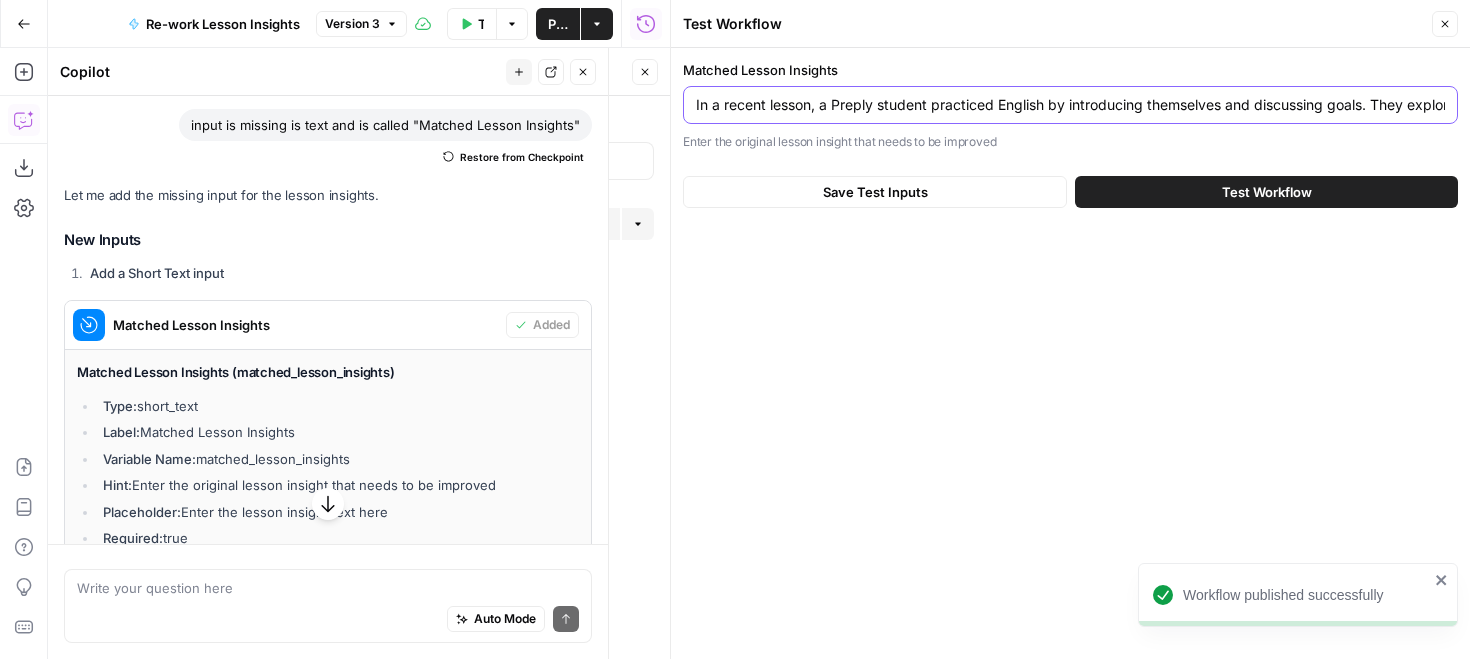 scroll, scrollTop: 0, scrollLeft: 784, axis: horizontal 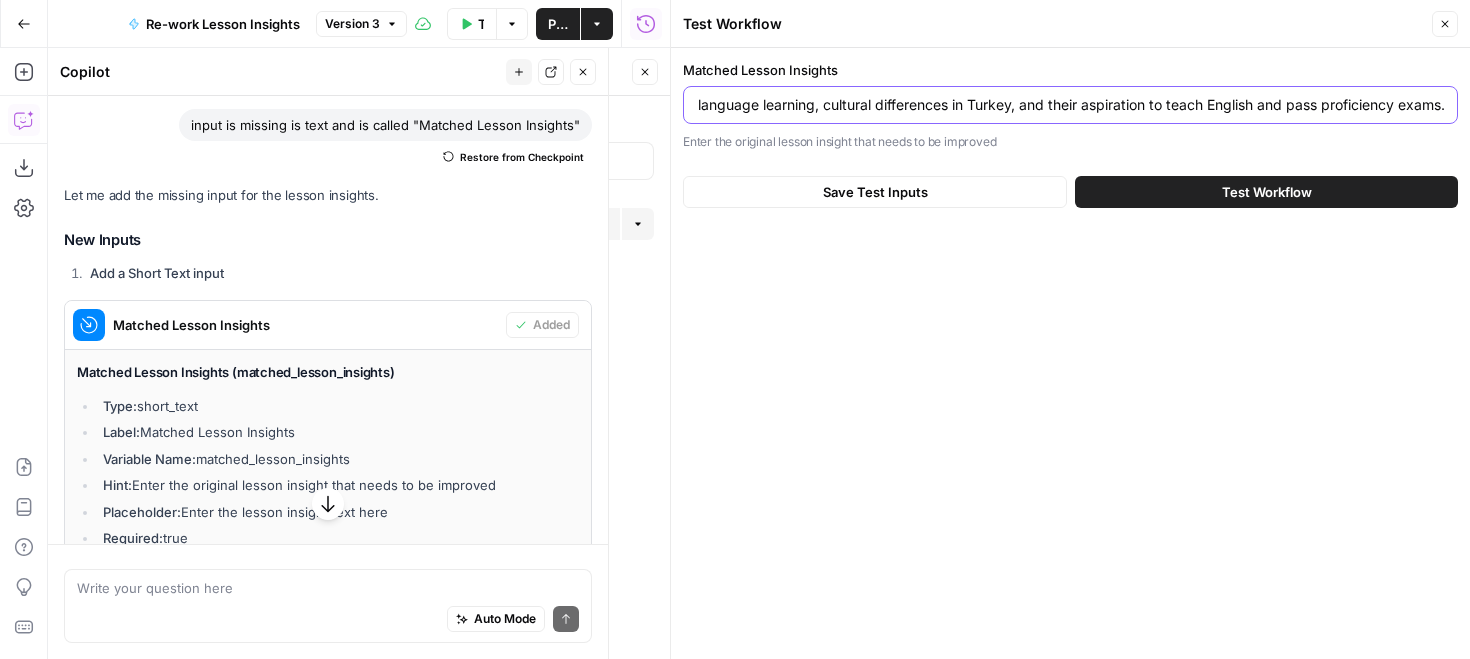 type on "In a recent lesson, a Preply student practiced English by introducing themselves and discussing goals. They explored language learning, cultural differences in Turkey, and their aspiration to teach English and pass proficiency exams." 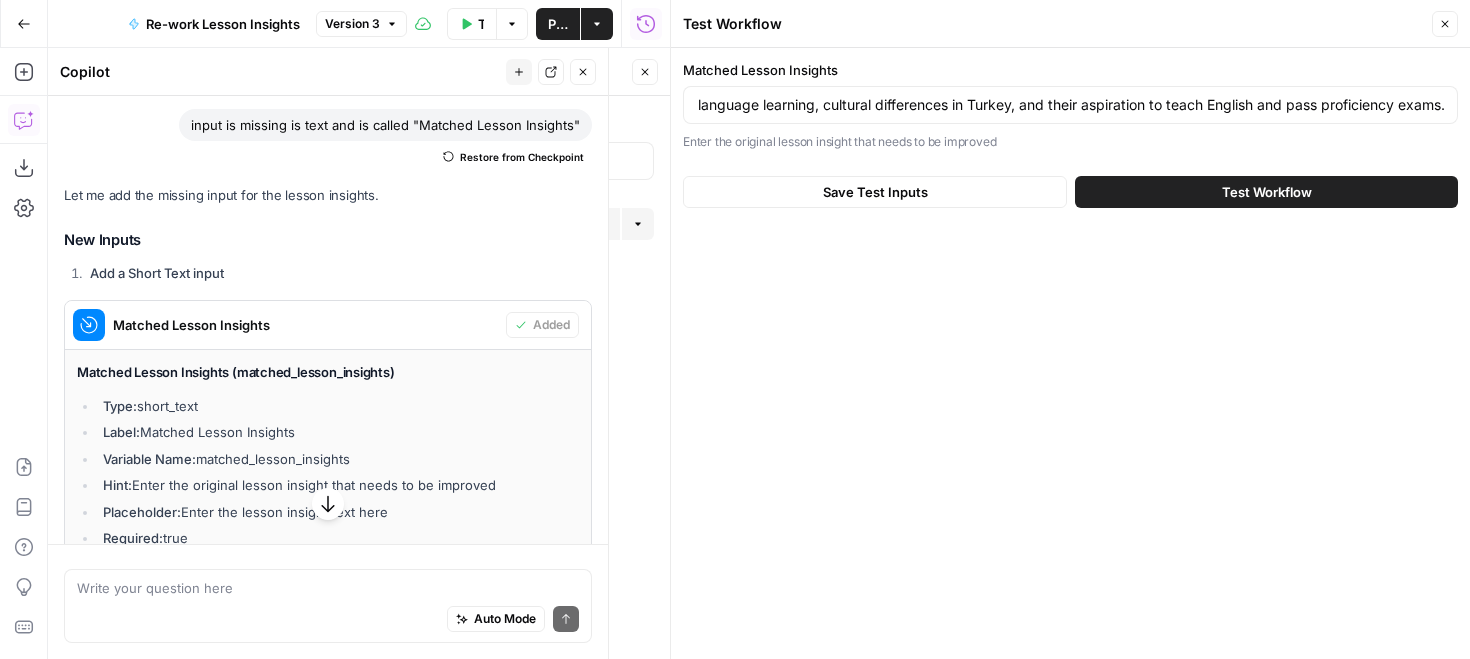click on "Test Workflow" at bounding box center [1267, 192] 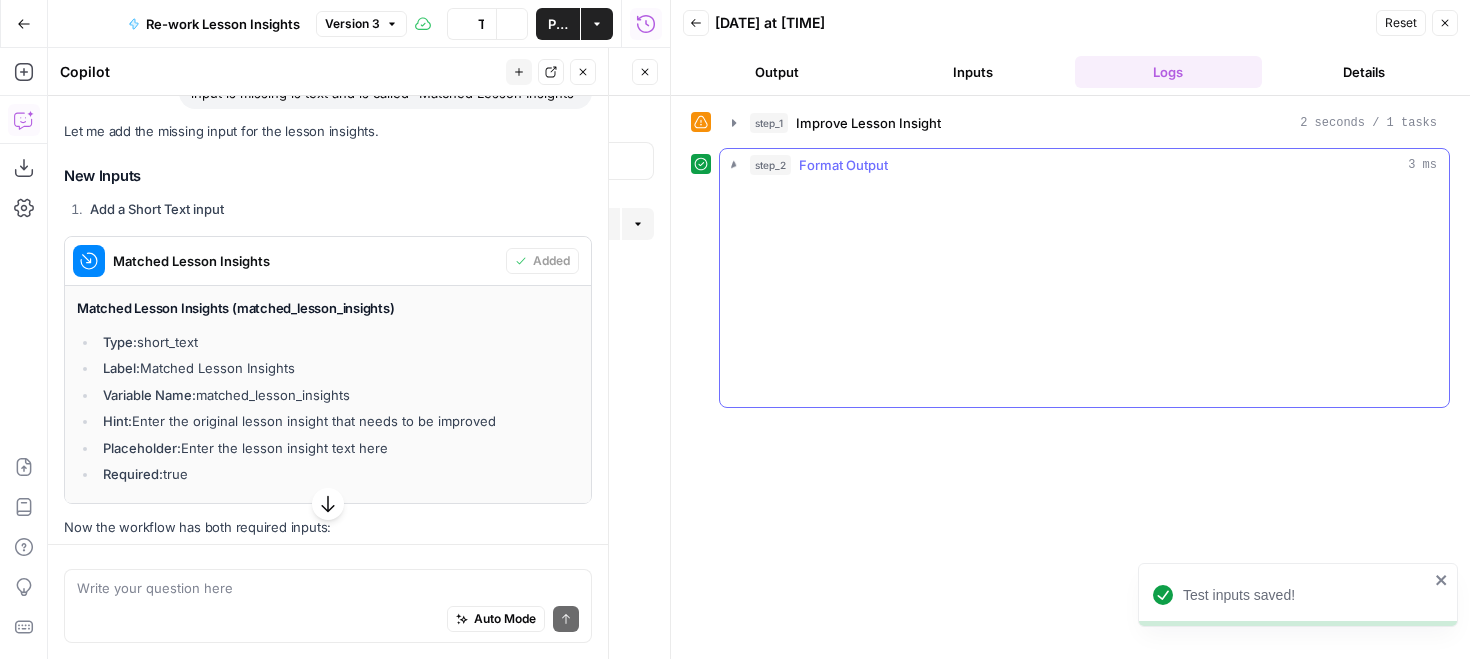 scroll, scrollTop: 1312, scrollLeft: 0, axis: vertical 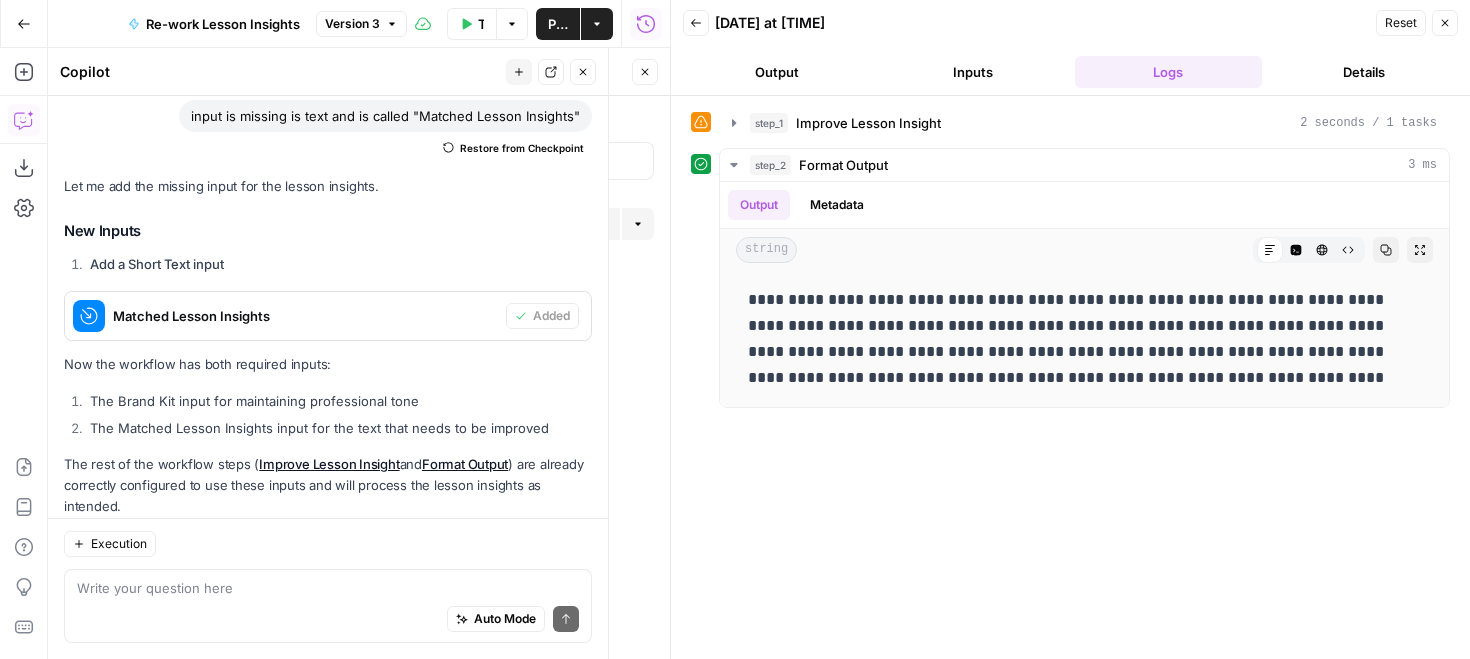 click 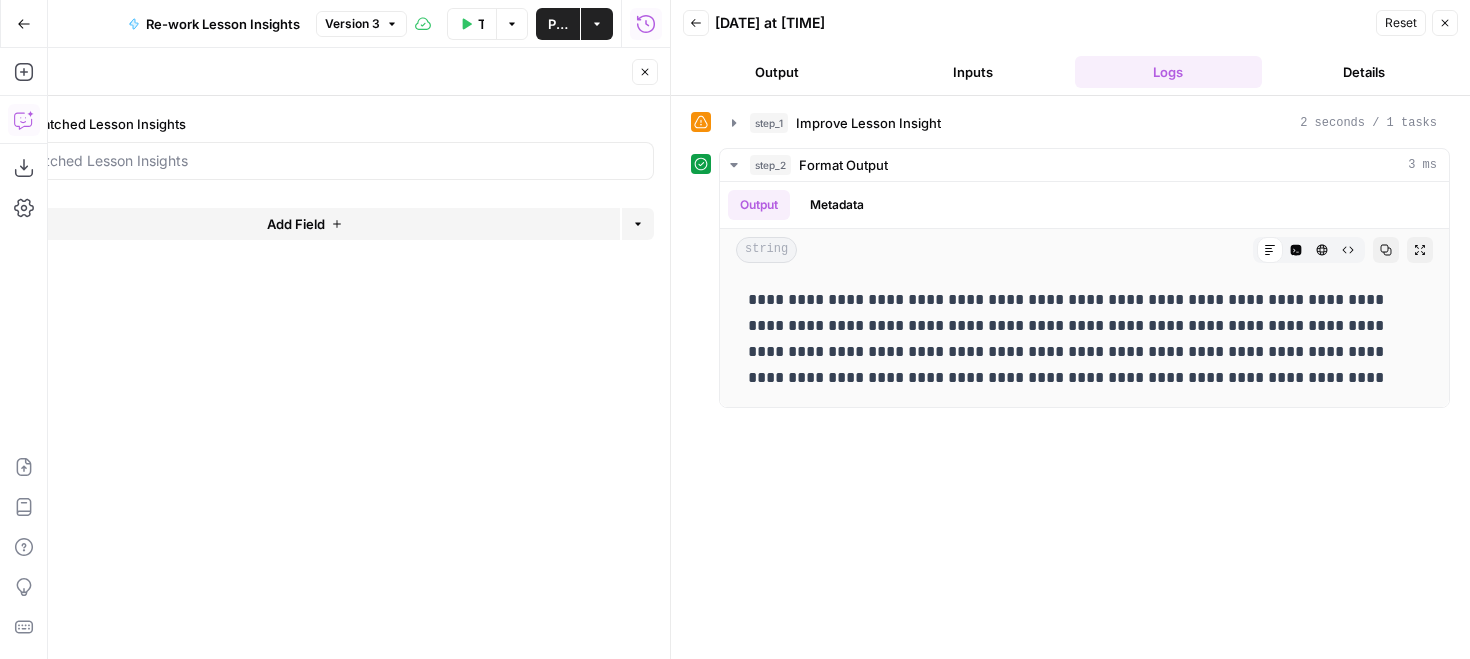 click on "Add Steps Copilot Download as JSON Settings Import JSON AirOps Academy Help Give Feedback Shortcuts" at bounding box center (24, 353) 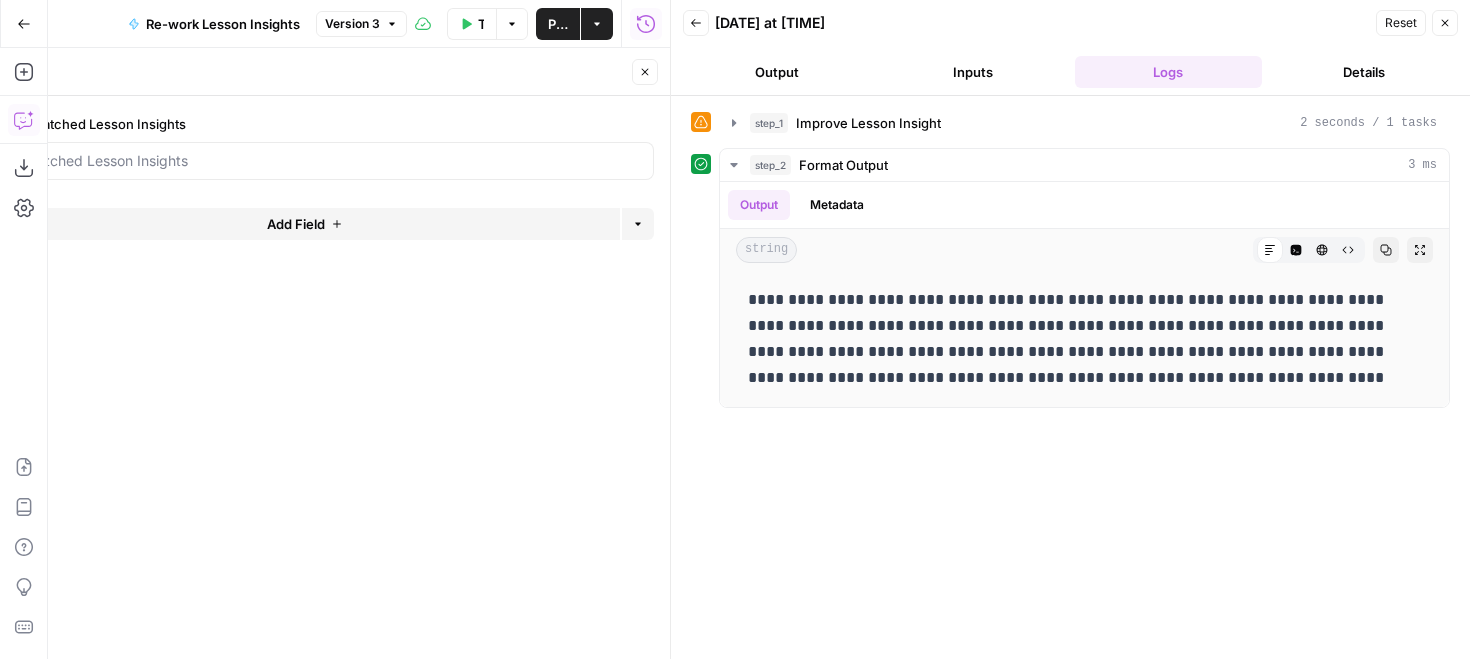 click 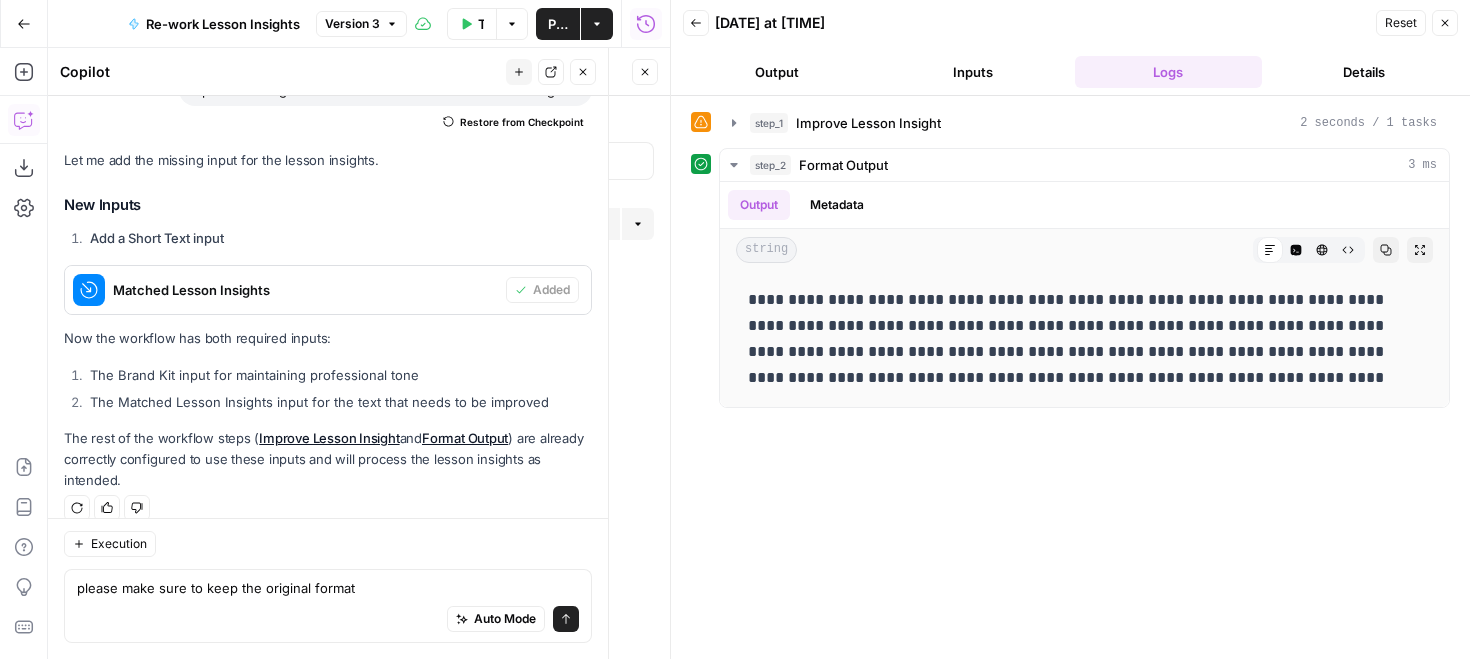 scroll, scrollTop: 1358, scrollLeft: 0, axis: vertical 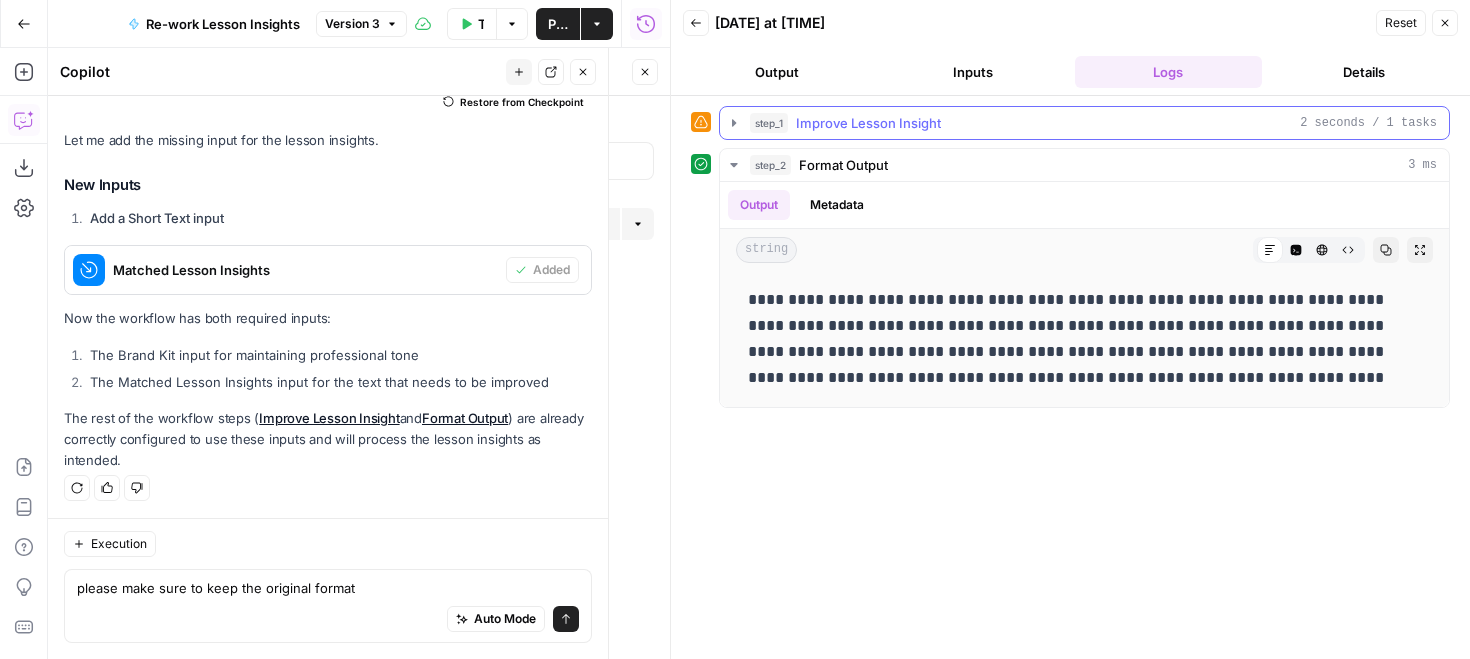 click on "Improve Lesson Insight" at bounding box center (868, 123) 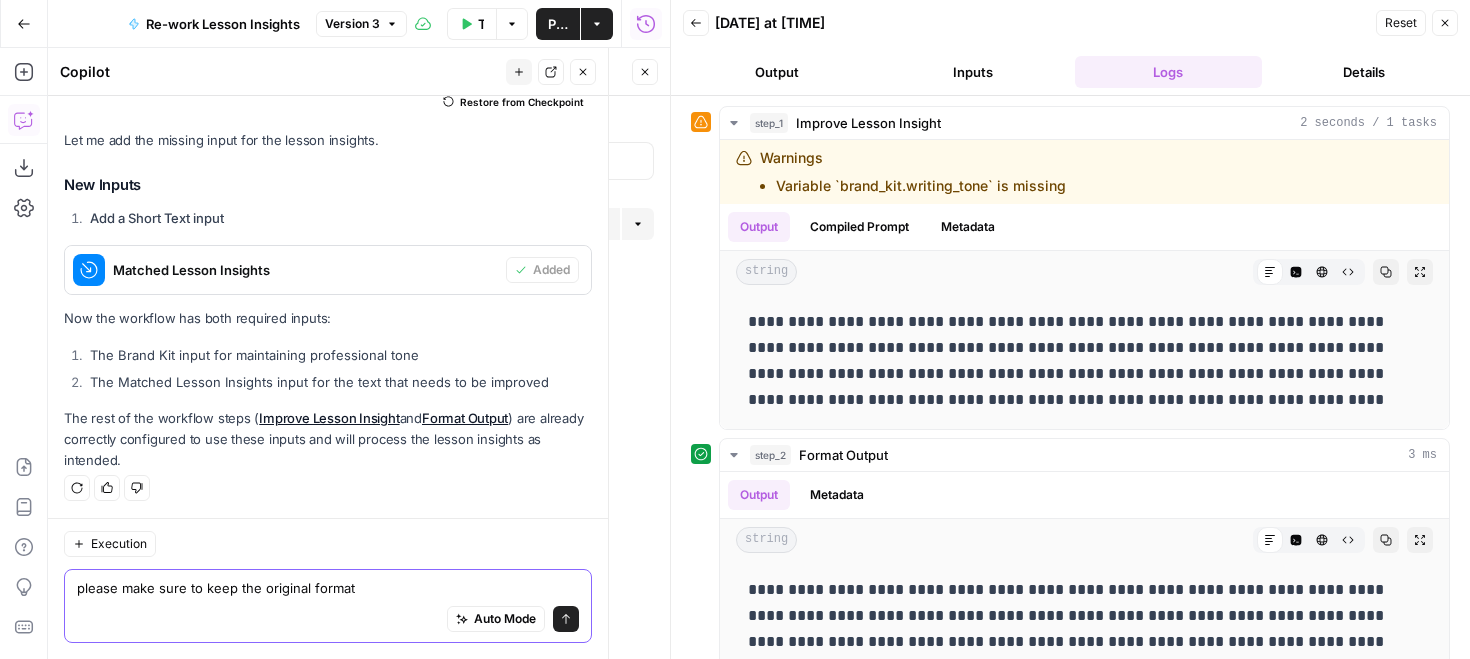 click on "please make sure to keep the original format" at bounding box center (328, 588) 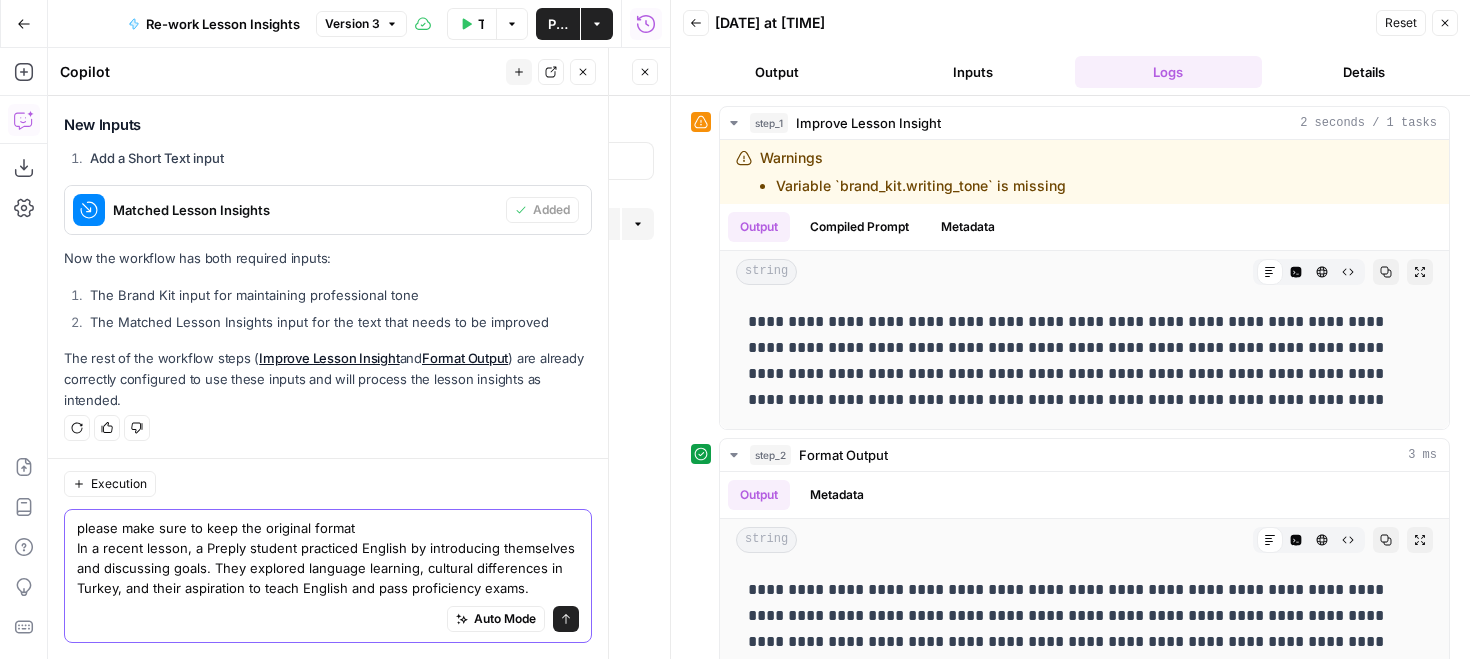 scroll, scrollTop: 1403, scrollLeft: 0, axis: vertical 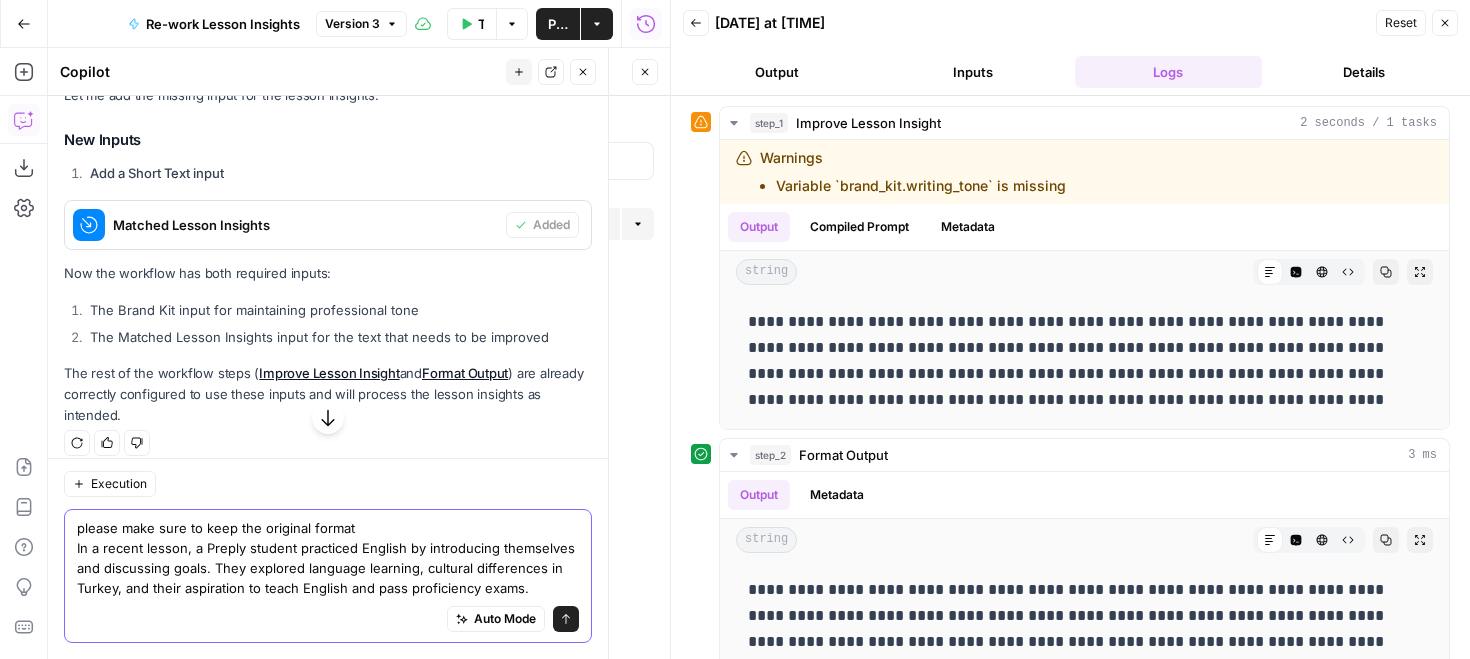 click on "please make sure to keep the original format
In a recent lesson, a Preply student practiced English by introducing themselves and discussing goals. They explored language learning, cultural differences in Turkey, and their aspiration to teach English and pass proficiency exams." at bounding box center (328, 558) 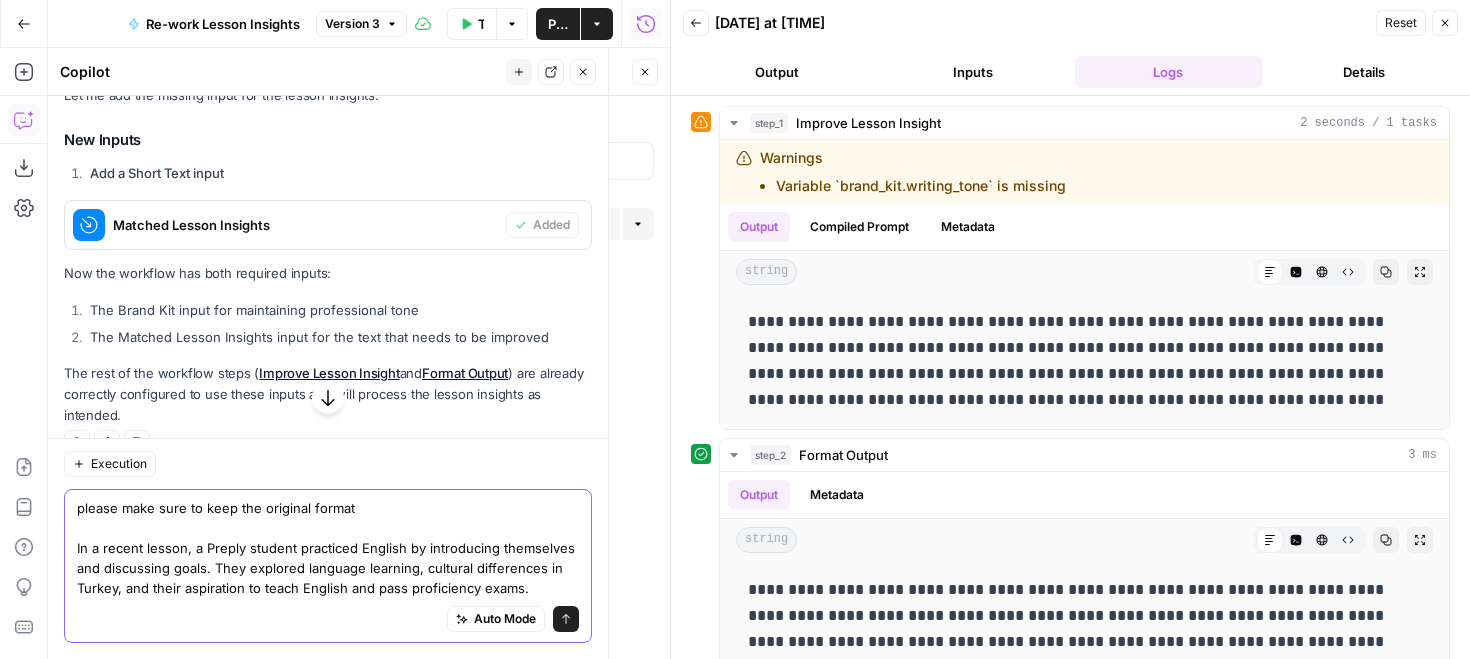 drag, startPoint x: 294, startPoint y: 524, endPoint x: 459, endPoint y: 521, distance: 165.02727 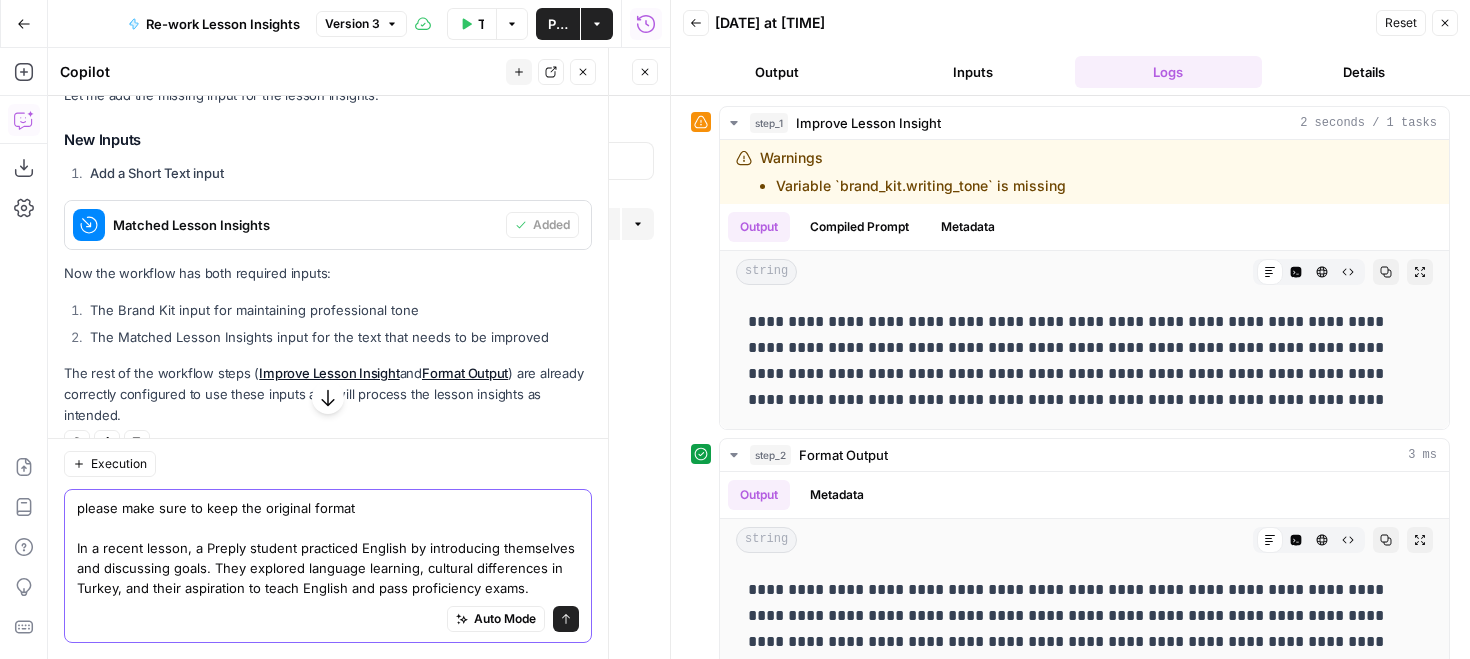click on "please make sure to keep the original format
In a recent lesson, a Preply student practiced English by introducing themselves and discussing goals. They explored language learning, cultural differences in Turkey, and their aspiration to teach English and pass proficiency exams." at bounding box center (328, 548) 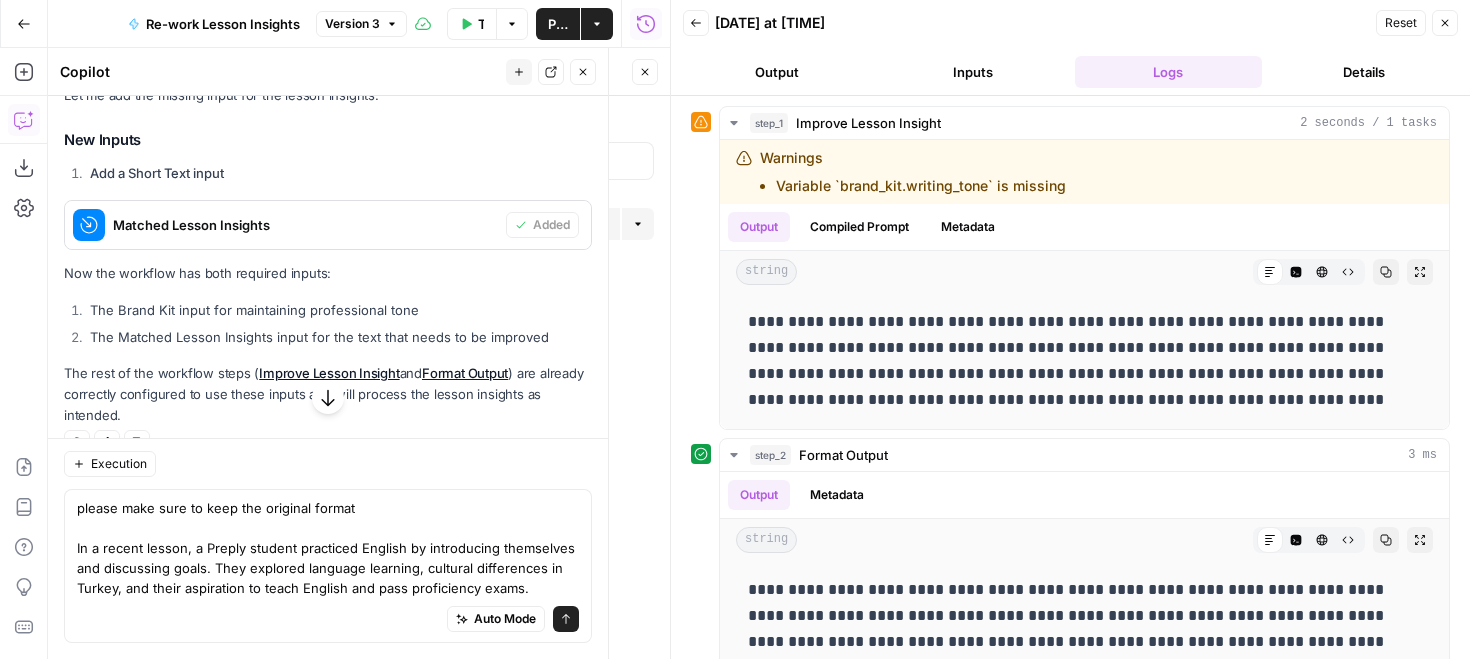 click on "please make sure to keep the original format
In a recent lesson, a Preply student practiced English by introducing themselves and discussing goals. They explored language learning, cultural differences in Turkey, and their aspiration to teach English and pass proficiency exams.
please make sure to keep the original format
In a recent lesson, a Preply student practiced English by introducing themselves and discussing goals. They explored language learning, cultural differences in Turkey, and their aspiration to teach English and pass proficiency exams.
Auto Mode Send" at bounding box center [328, 566] 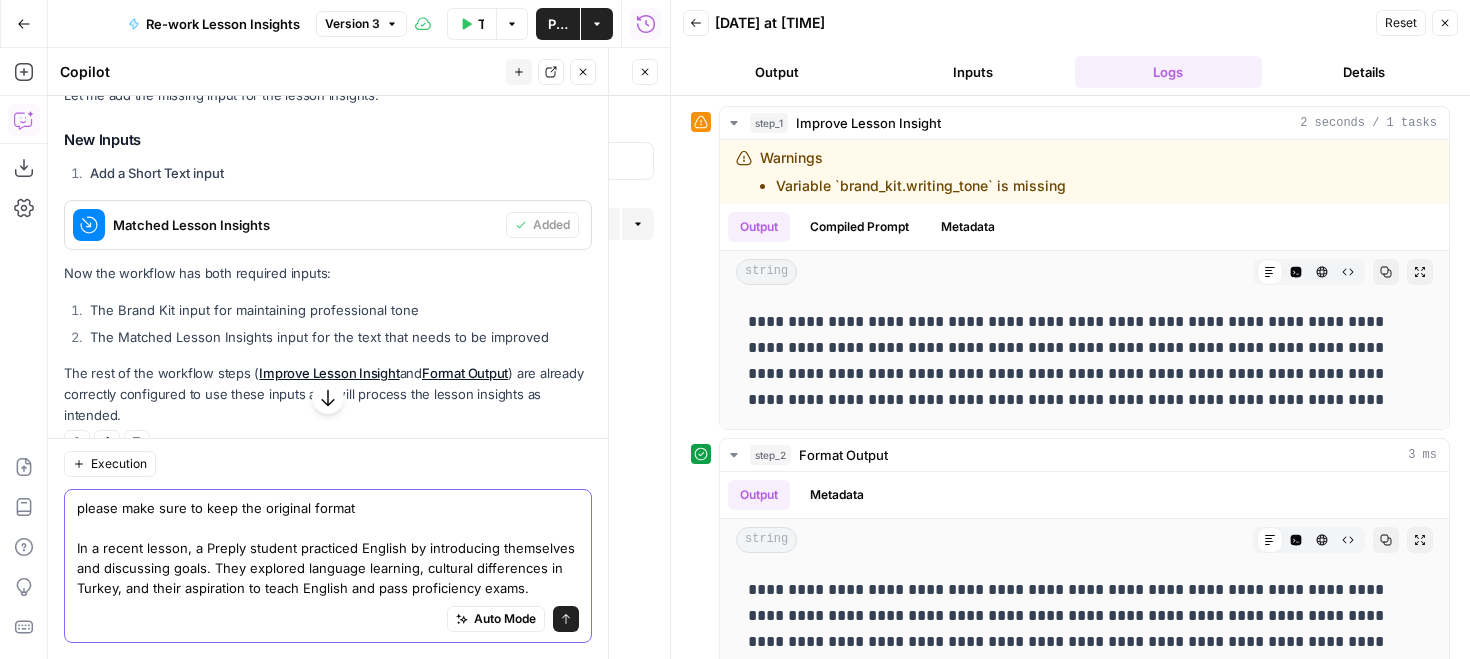 click on "please make sure to keep the original format
In a recent lesson, a Preply student practiced English by introducing themselves and discussing goals. They explored language learning, cultural differences in Turkey, and their aspiration to teach English and pass proficiency exams." at bounding box center (328, 548) 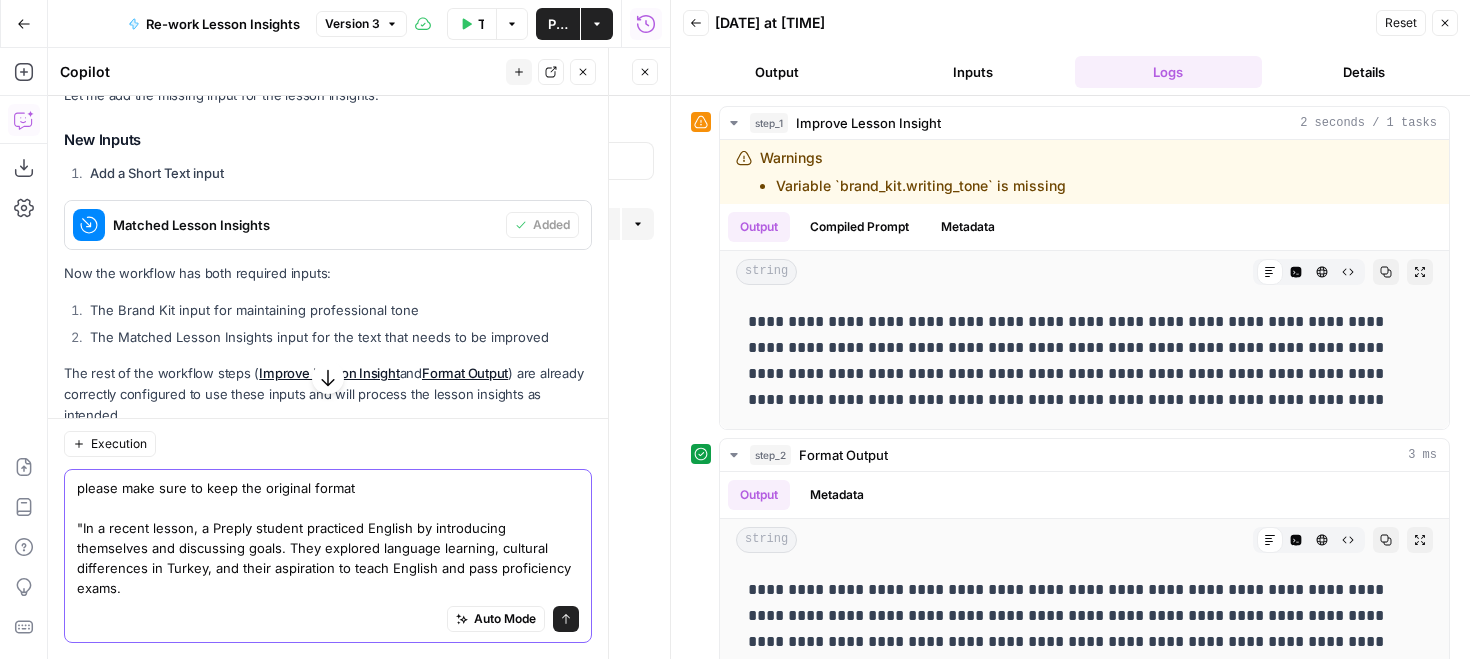 drag, startPoint x: 429, startPoint y: 527, endPoint x: 207, endPoint y: 552, distance: 223.40323 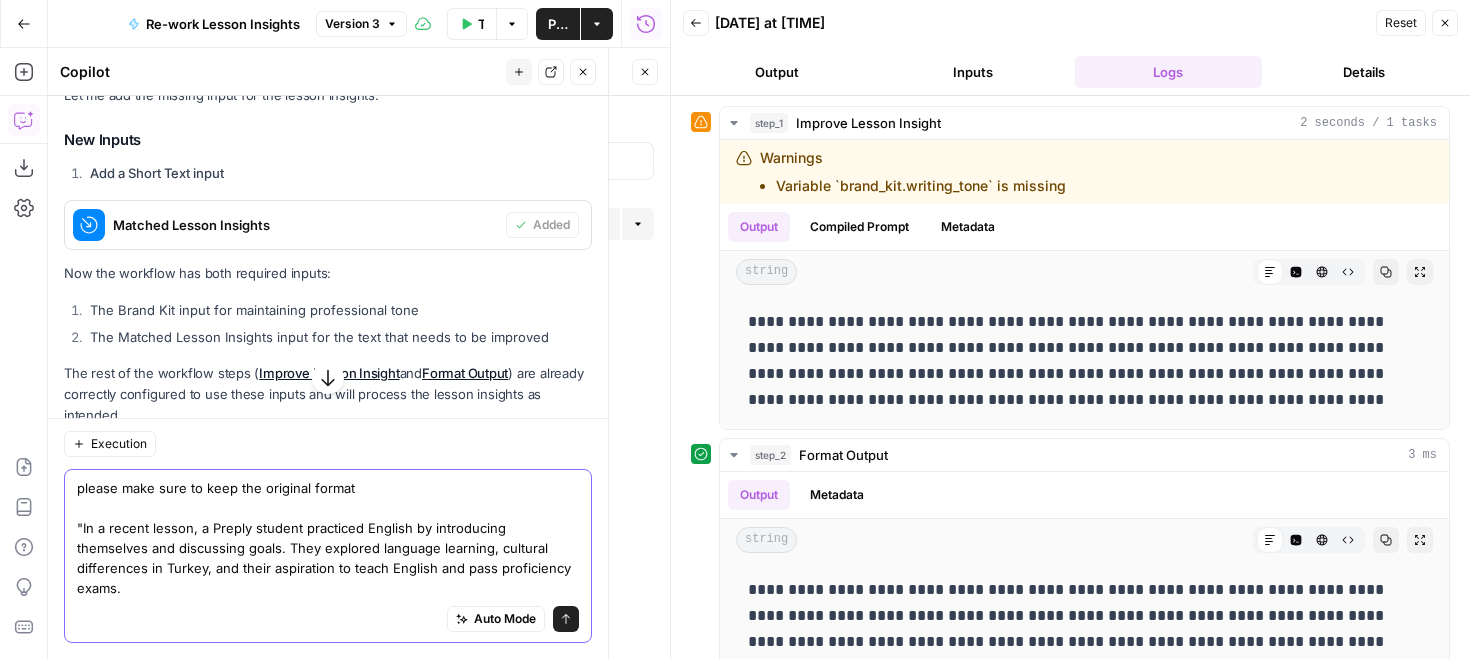 click on "please make sure to keep the original format
"In a recent lesson, a Preply student practiced English by introducing themselves and discussing goals. They explored language learning, cultural differences in Turkey, and their aspiration to teach English and pass proficiency exams." at bounding box center (328, 538) 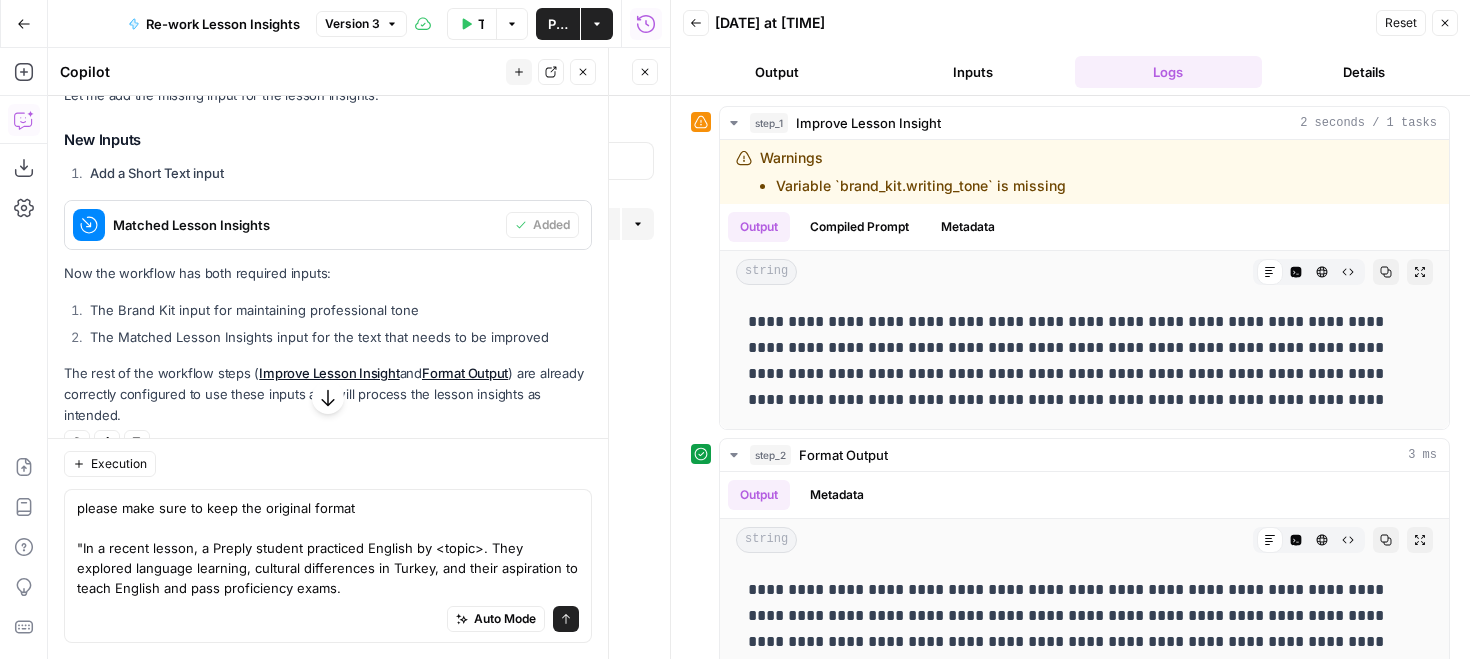 drag, startPoint x: 74, startPoint y: 549, endPoint x: 430, endPoint y: 549, distance: 356 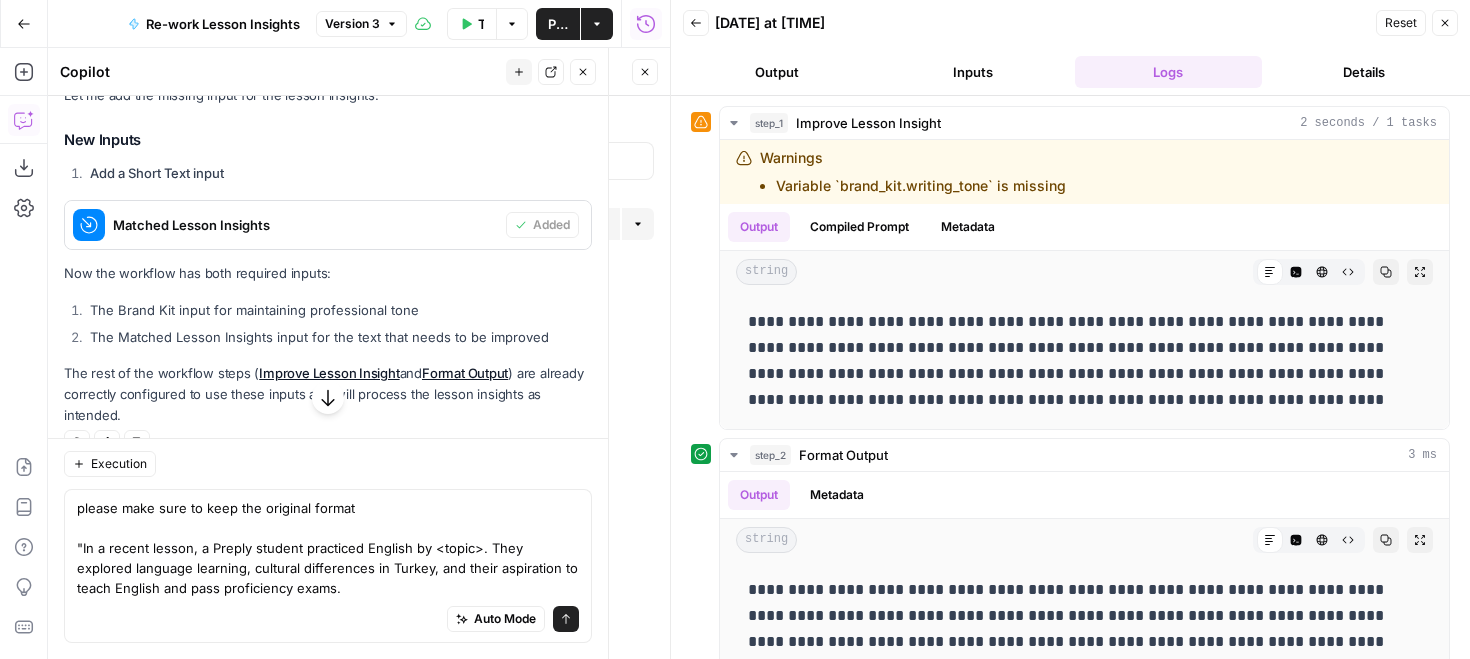 click on "please make sure to keep the original format
"In a recent lesson, a Preply student practiced English by <topic>. They explored language learning, cultural differences in Turkey, and their aspiration to teach English and pass proficiency exams.
please make sure to keep the original format
"In a recent lesson, a Preply student practiced English by <topic>. They explored language learning, cultural differences in Turkey, and their aspiration to teach English and pass proficiency exams.
Auto Mode Send" at bounding box center (328, 566) 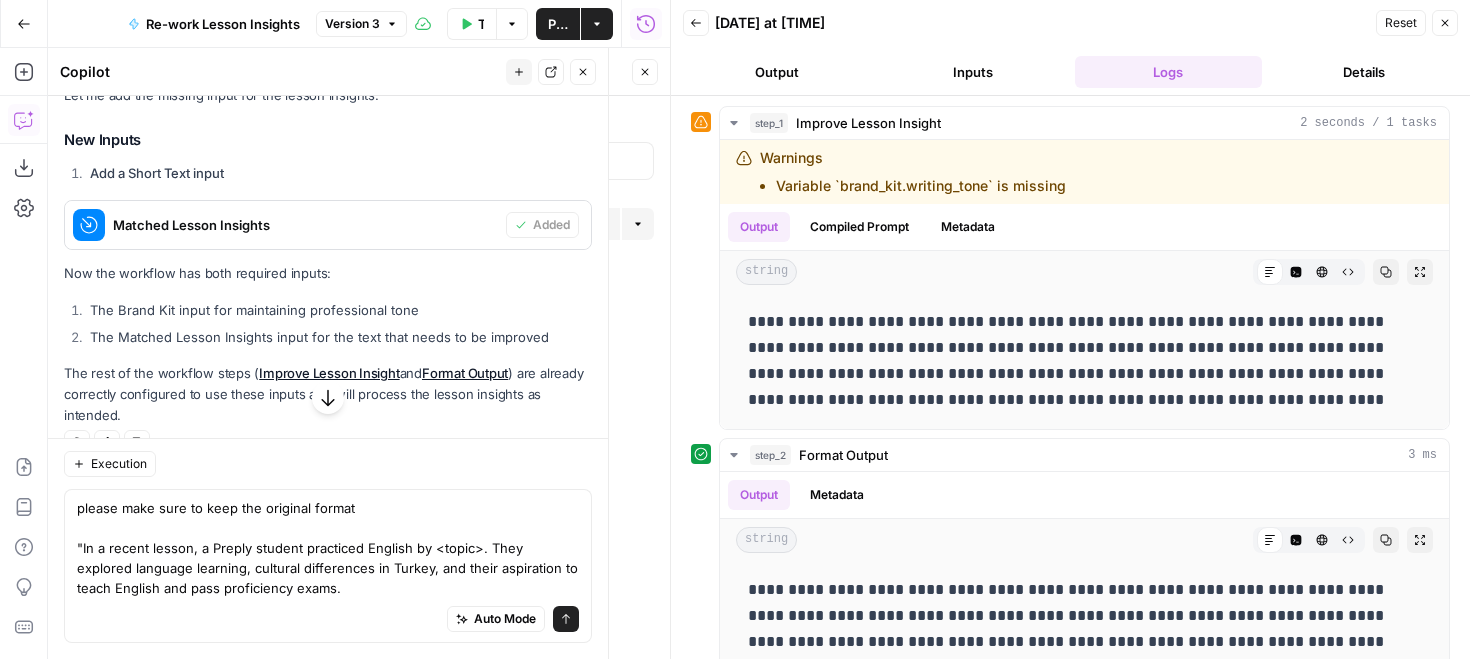 drag, startPoint x: 74, startPoint y: 546, endPoint x: 164, endPoint y: 573, distance: 93.96276 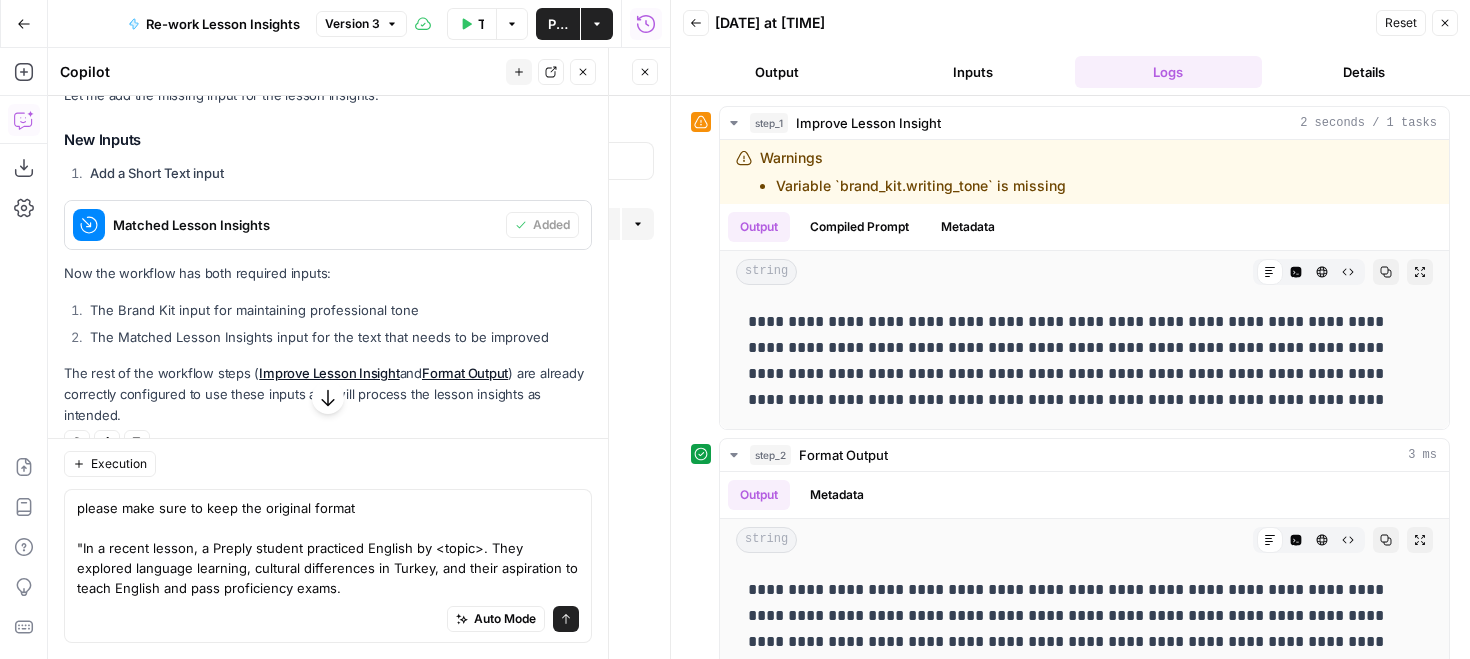 click on "please make sure to keep the original format
"In a recent lesson, a Preply student practiced English by <topic>. They explored language learning, cultural differences in Turkey, and their aspiration to teach English and pass proficiency exams.
please make sure to keep the original format
"In a recent lesson, a Preply student practiced English by <topic>. They explored language learning, cultural differences in Turkey, and their aspiration to teach English and pass proficiency exams.
Auto Mode Send" at bounding box center [328, 566] 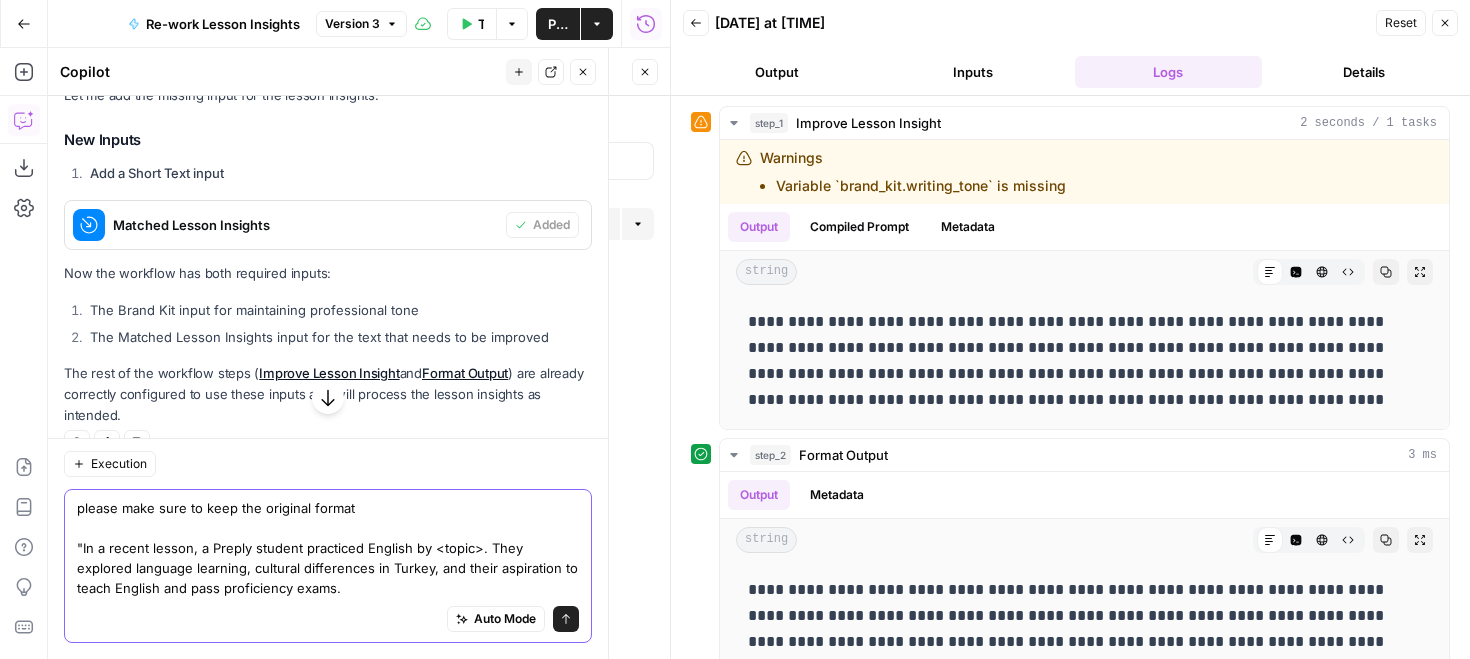 click on "please make sure to keep the original format
"In a recent lesson, a Preply student practiced English by <topic>. They explored language learning, cultural differences in Turkey, and their aspiration to teach English and pass proficiency exams." at bounding box center [328, 548] 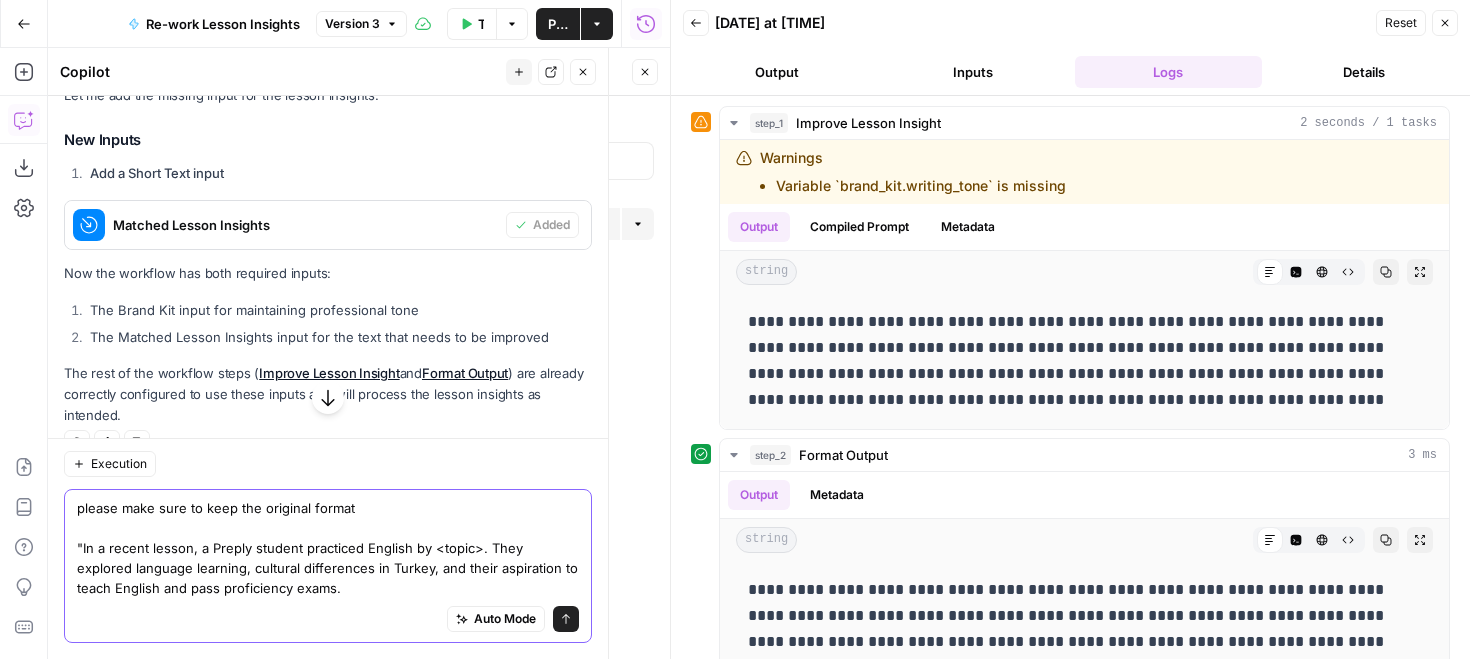 drag, startPoint x: 499, startPoint y: 546, endPoint x: 76, endPoint y: 547, distance: 423.0012 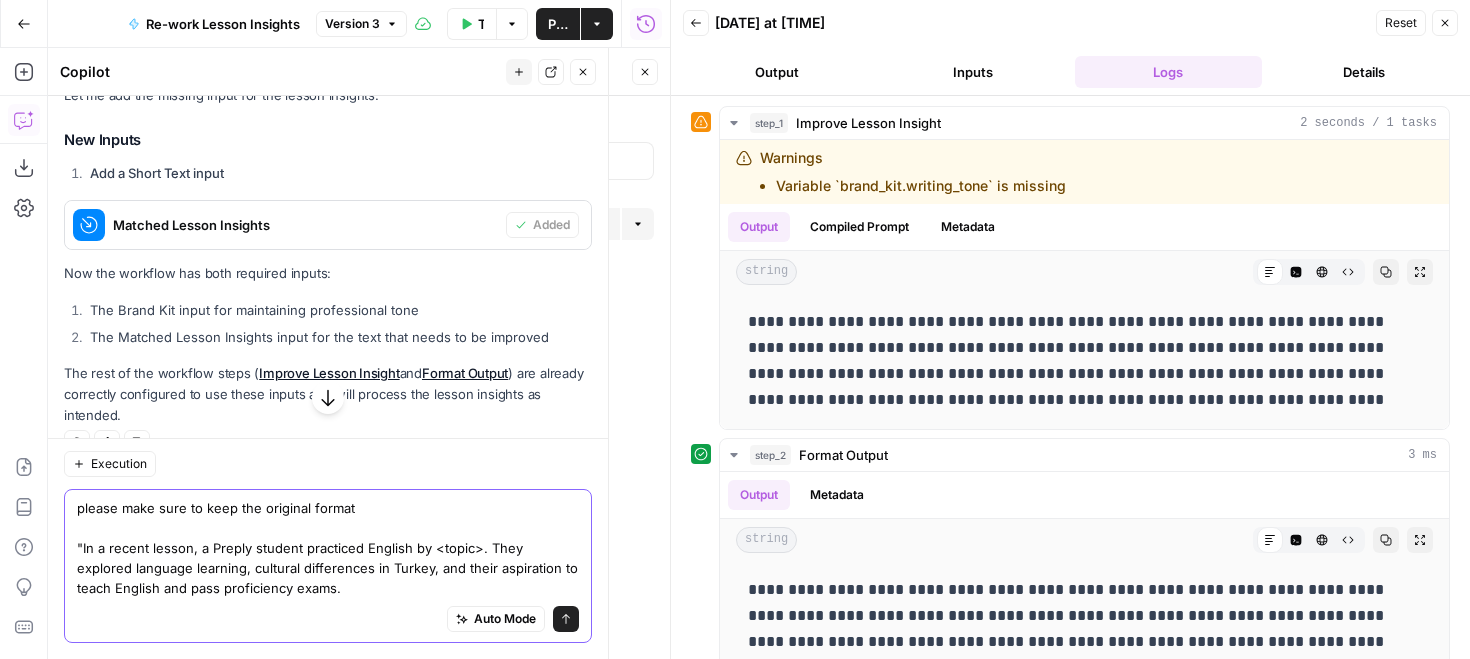 click on "please make sure to keep the original format
"In a recent lesson, a Preply student practiced English by <topic>. They explored language learning, cultural differences in Turkey, and their aspiration to teach English and pass proficiency exams." at bounding box center (328, 548) 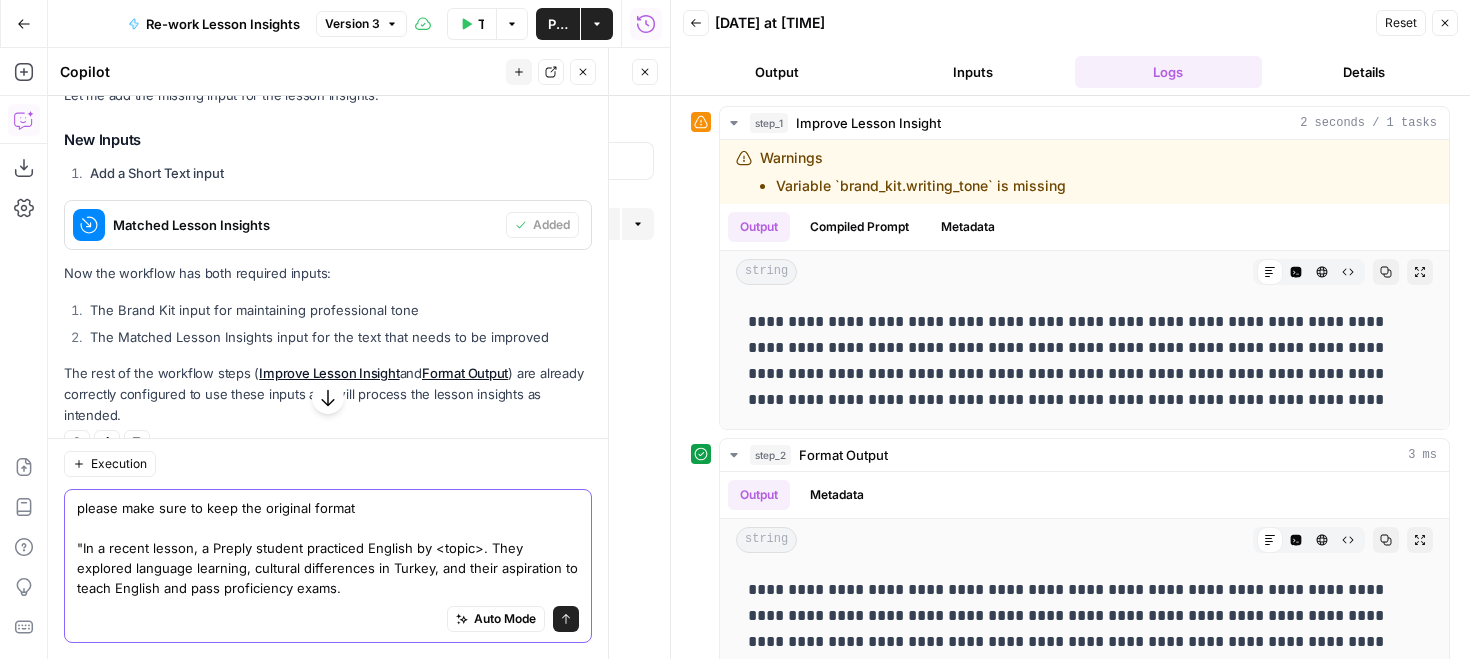 click on "please make sure to keep the original format
"In a recent lesson, a Preply student practiced English by <topic>. They explored language learning, cultural differences in Turkey, and their aspiration to teach English and pass proficiency exams." at bounding box center [328, 548] 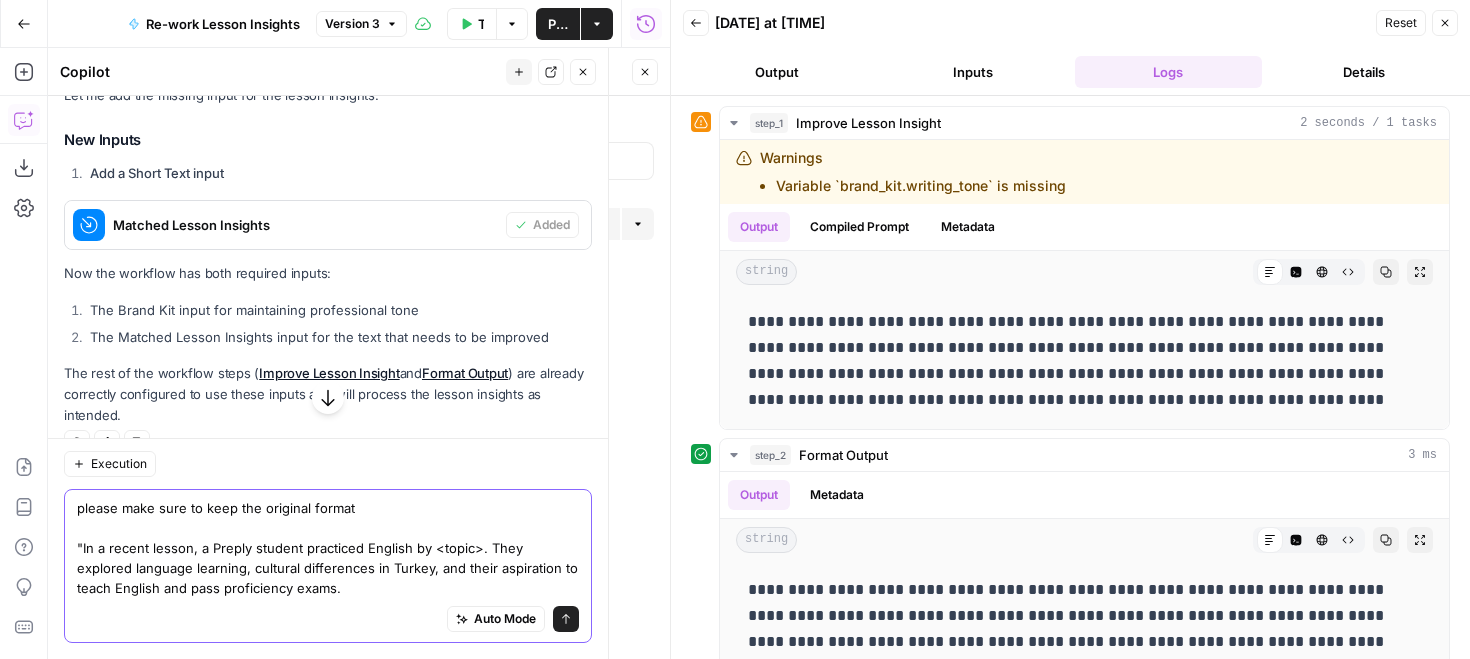 click on "please make sure to keep the original format
"In a recent lesson, a Preply student practiced English by <topic>. They explored language learning, cultural differences in Turkey, and their aspiration to teach English and pass proficiency exams." at bounding box center (328, 548) 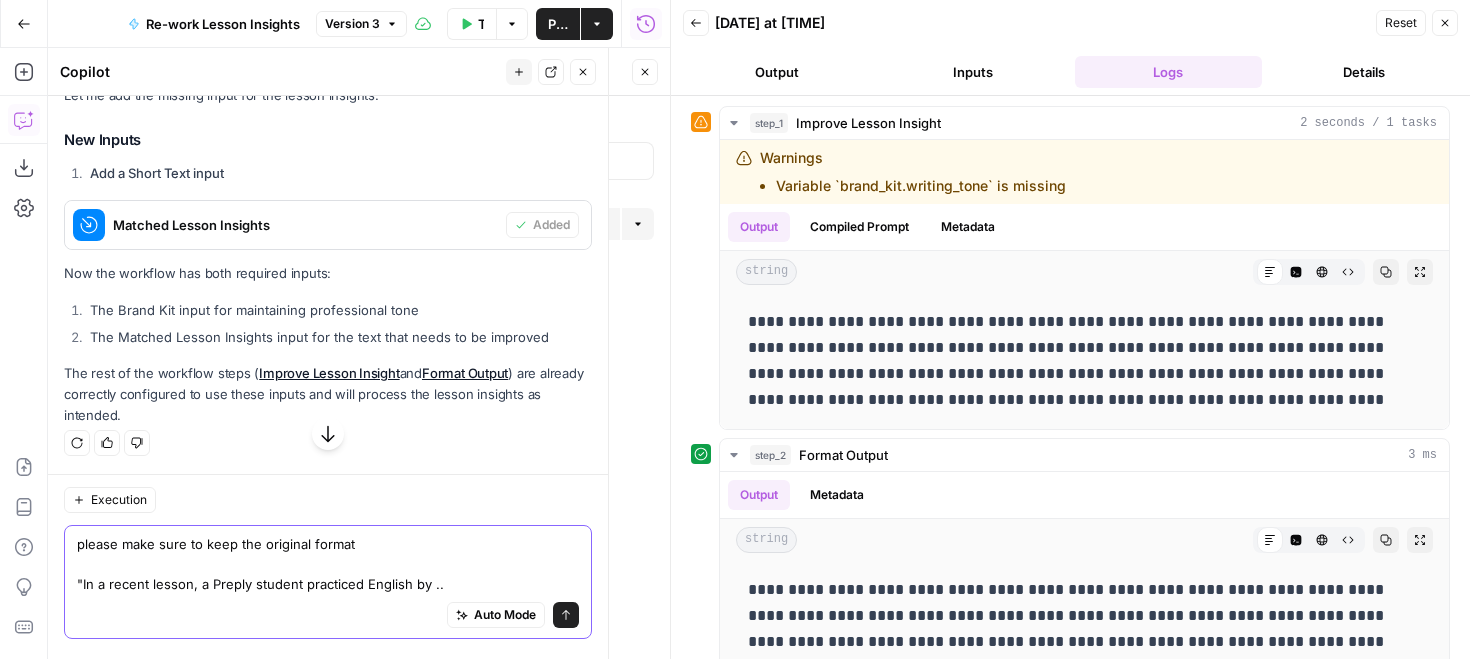 scroll, scrollTop: 1398, scrollLeft: 0, axis: vertical 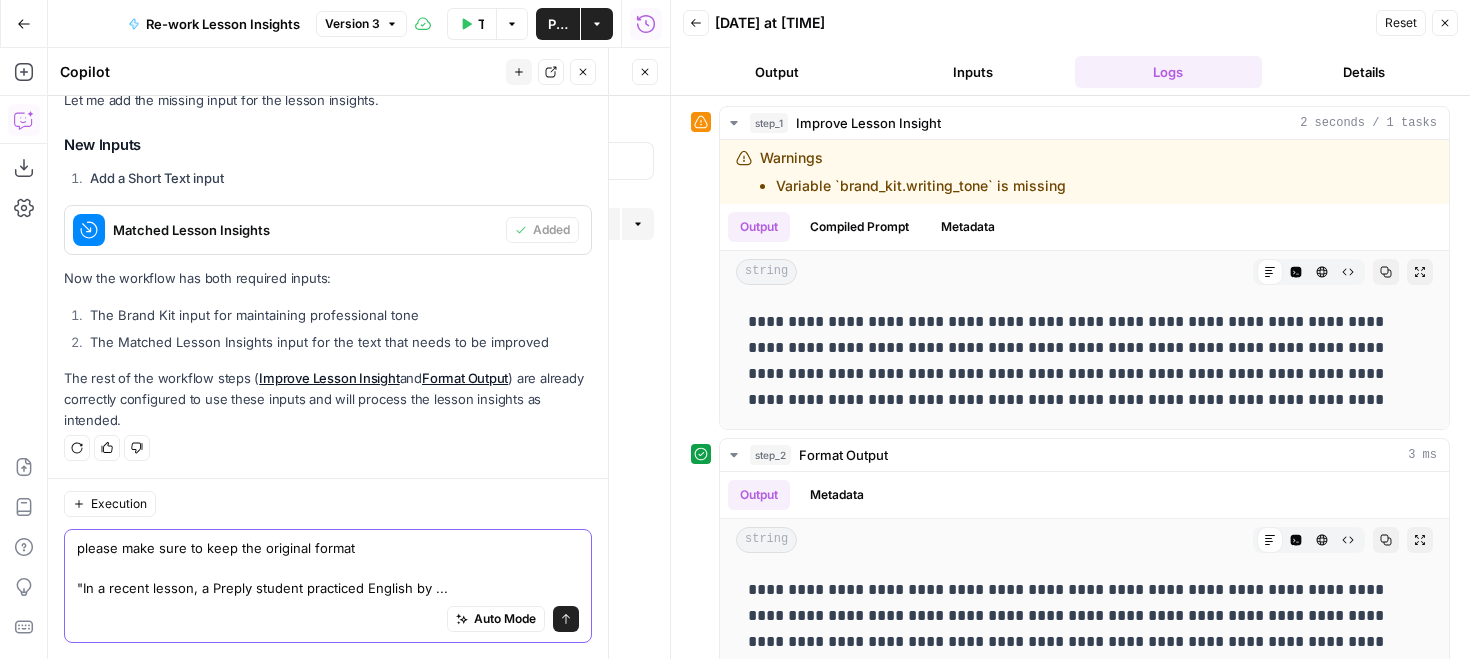 type on "please make sure to keep the original format
"In a recent lesson, a Preply student practiced English by ..."" 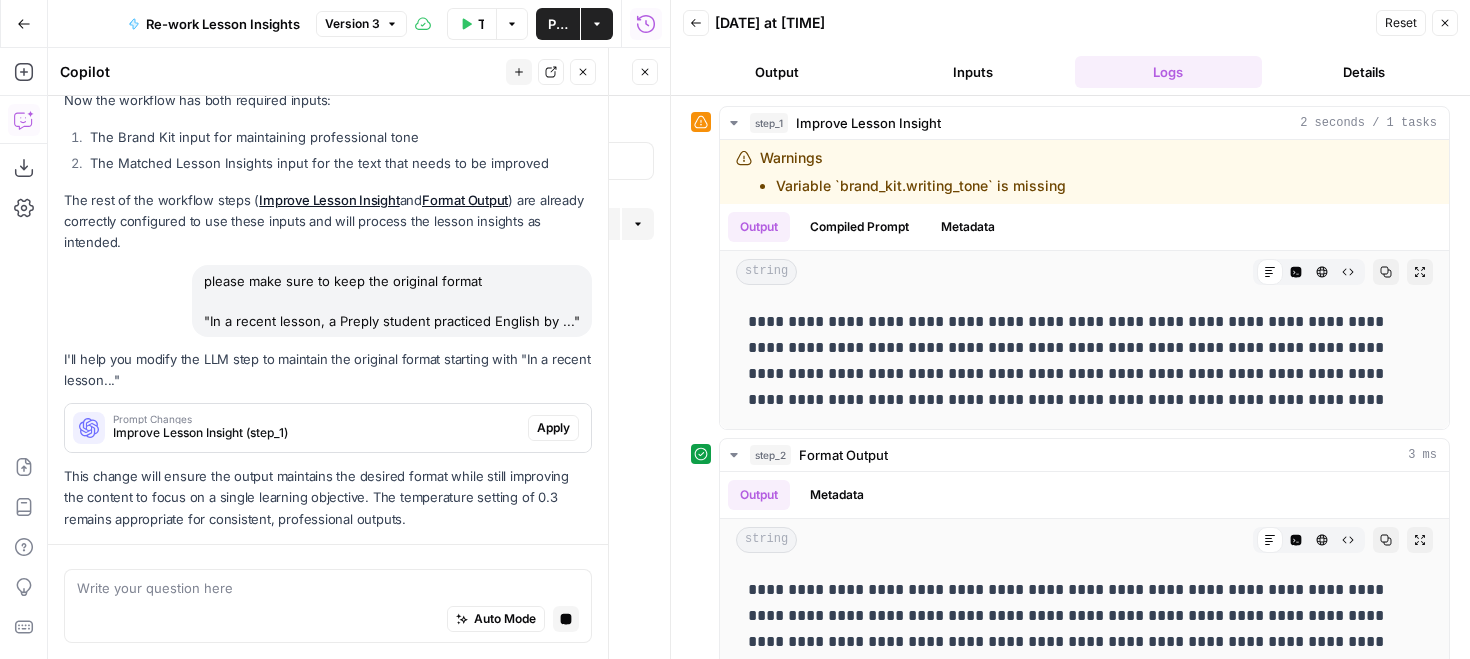scroll, scrollTop: 1634, scrollLeft: 0, axis: vertical 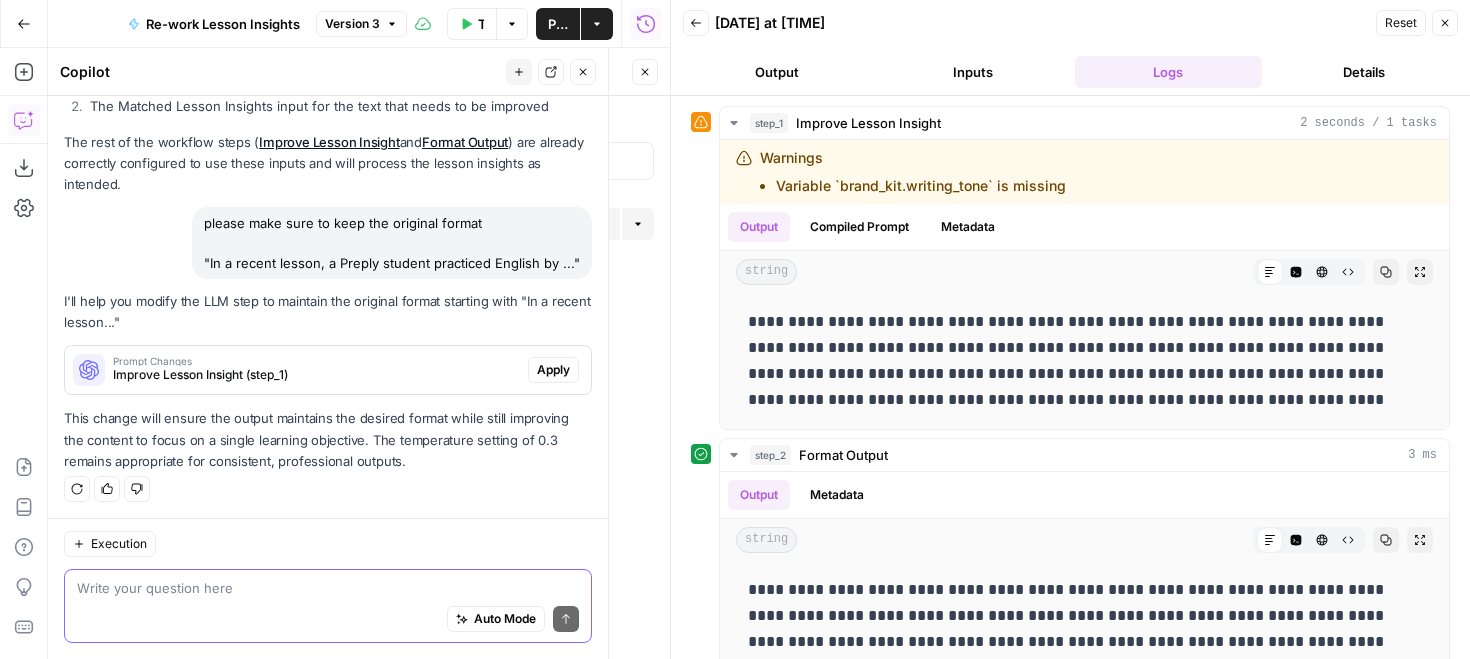 click at bounding box center [328, 588] 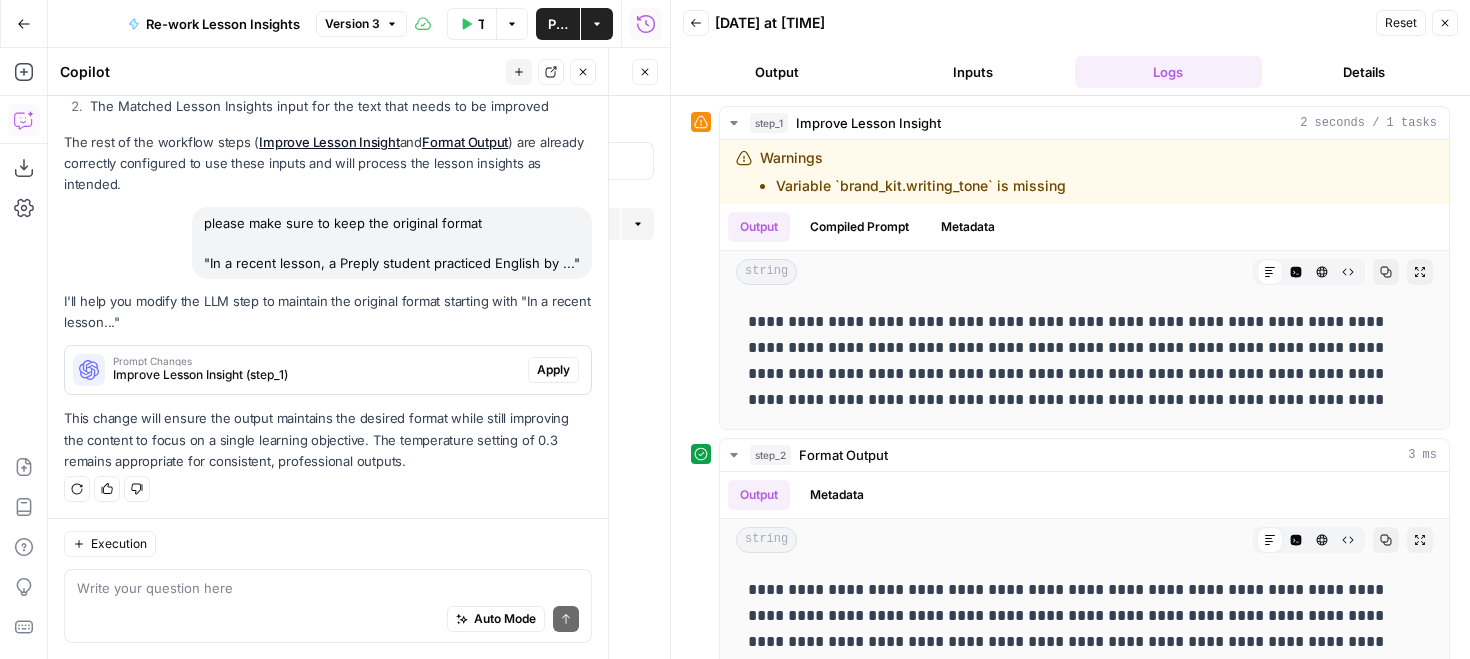 click on "Apply" at bounding box center [553, 370] 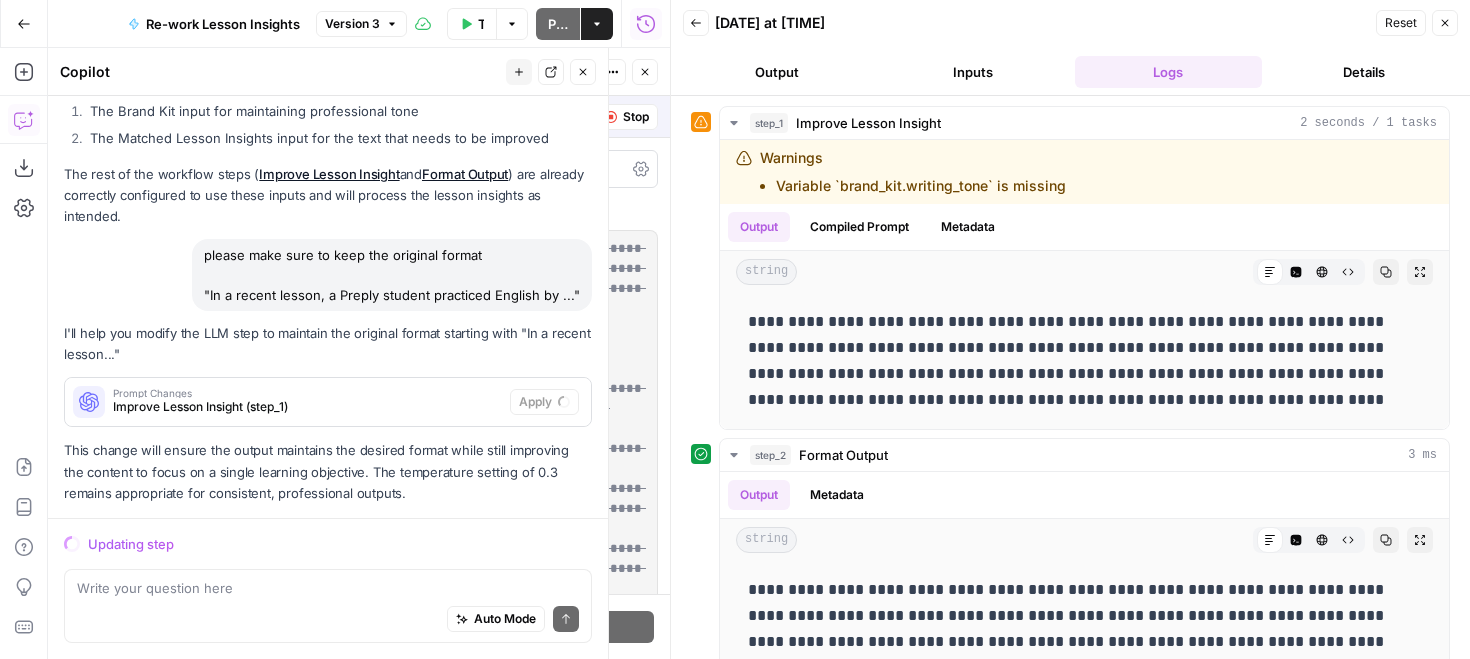 scroll, scrollTop: 1570, scrollLeft: 0, axis: vertical 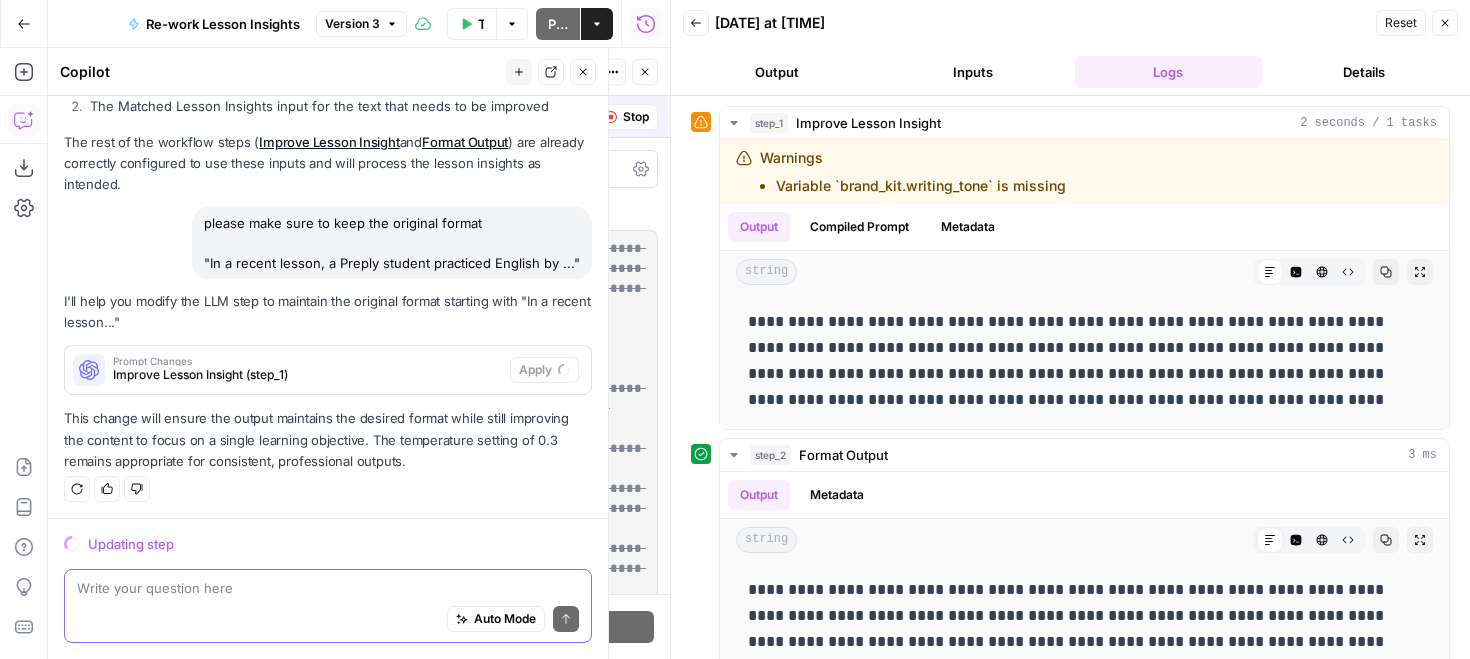click at bounding box center (328, 588) 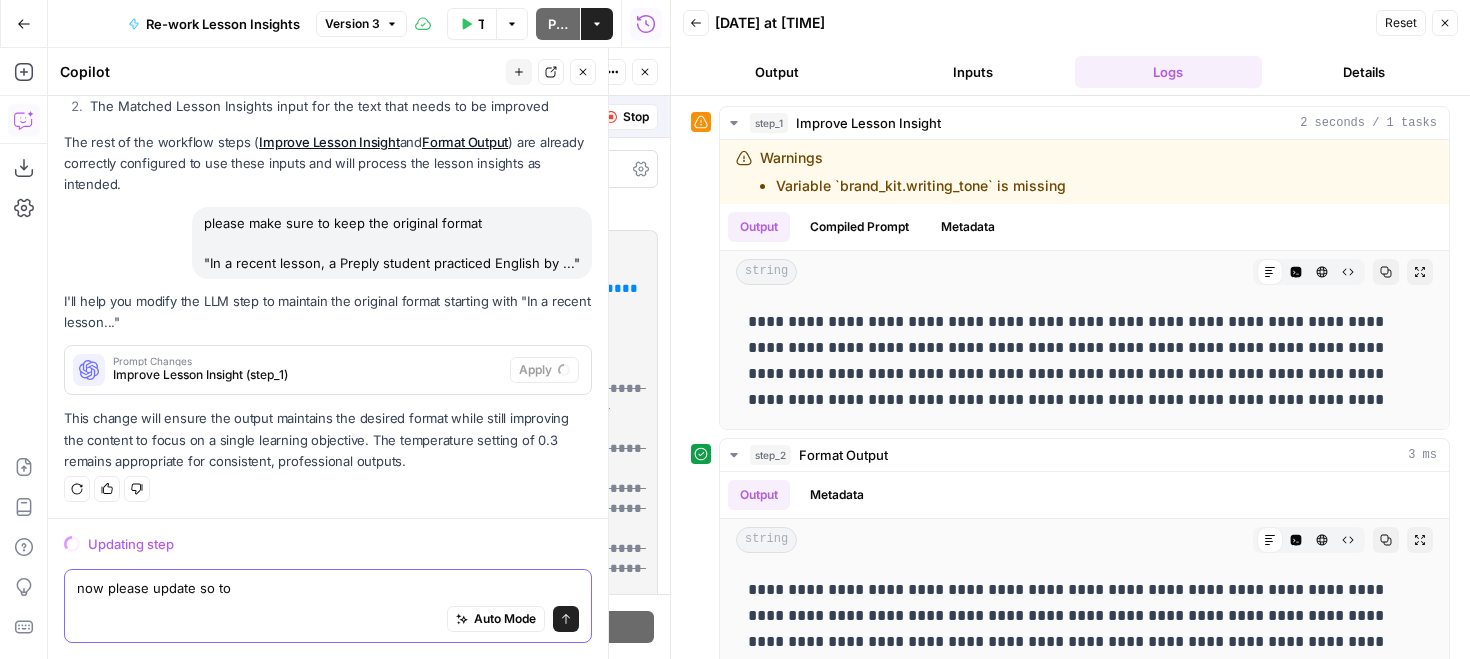 paste on "while I like the real learning moments aspect, I would make sure that the core of the article follows a more pedagogical structure, since we would want Preply to be an authority on languages. However, we can show the human aspect at the same time and showcase what can be discussed in real lessons and how in real-life situations, being understood is more important than being perfect." 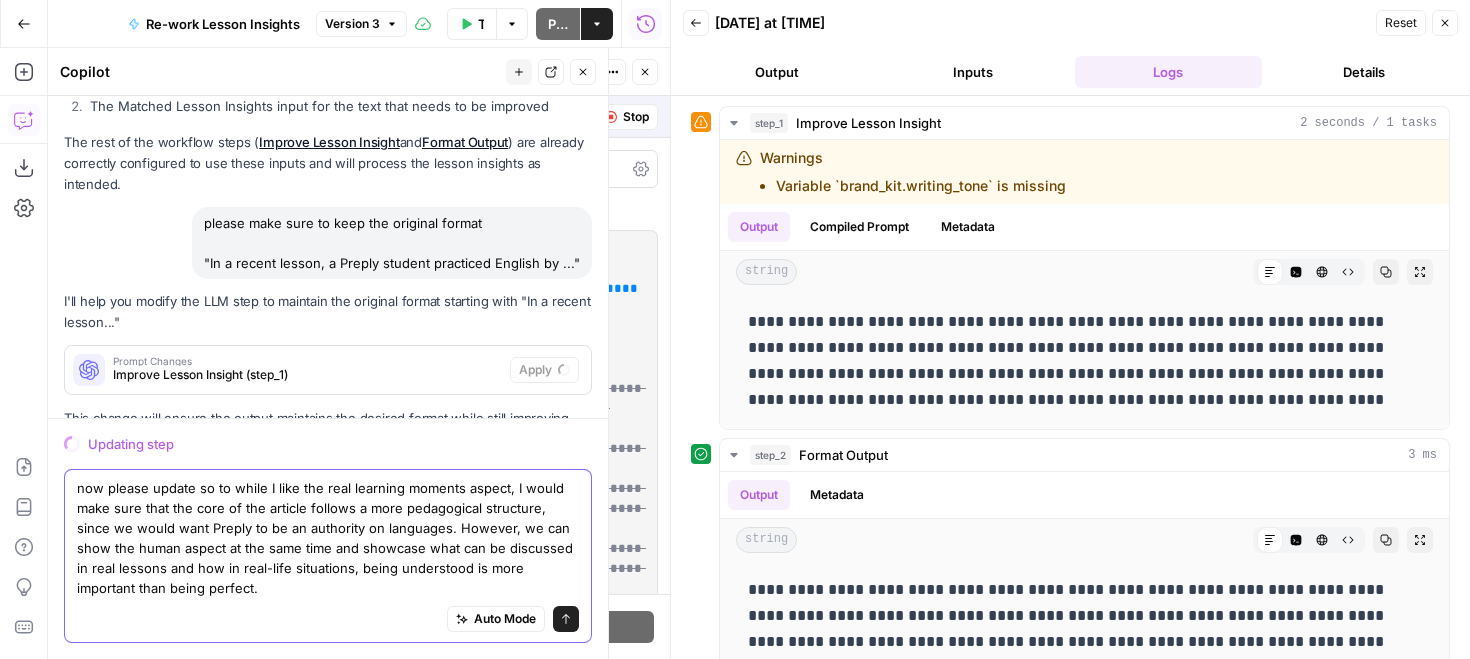 scroll, scrollTop: 1670, scrollLeft: 0, axis: vertical 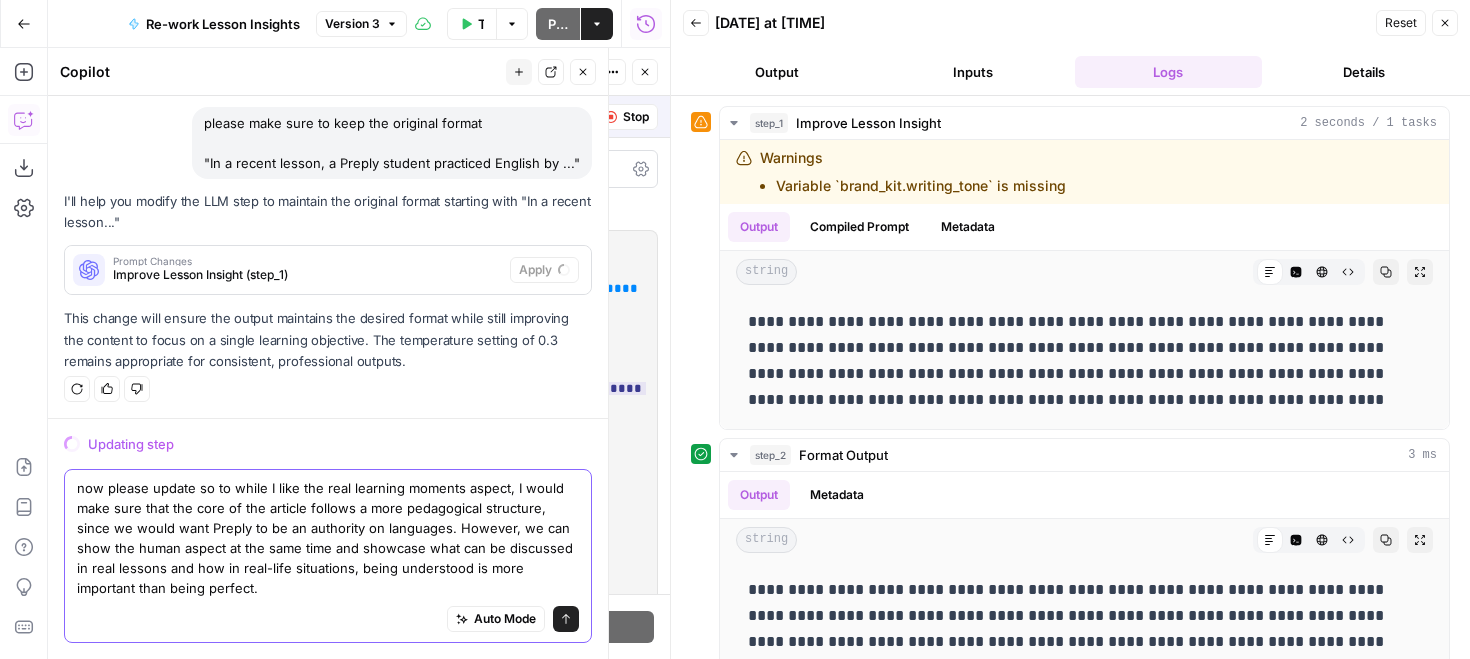 click on "now please update so to while I like the real learning moments aspect, I would make sure that the core of the article follows a more pedagogical structure, since we would want Preply to be an authority on languages. However, we can show the human aspect at the same time and showcase what can be discussed in real lessons and how in real-life situations, being understood is more important than being perfect." at bounding box center (328, 538) 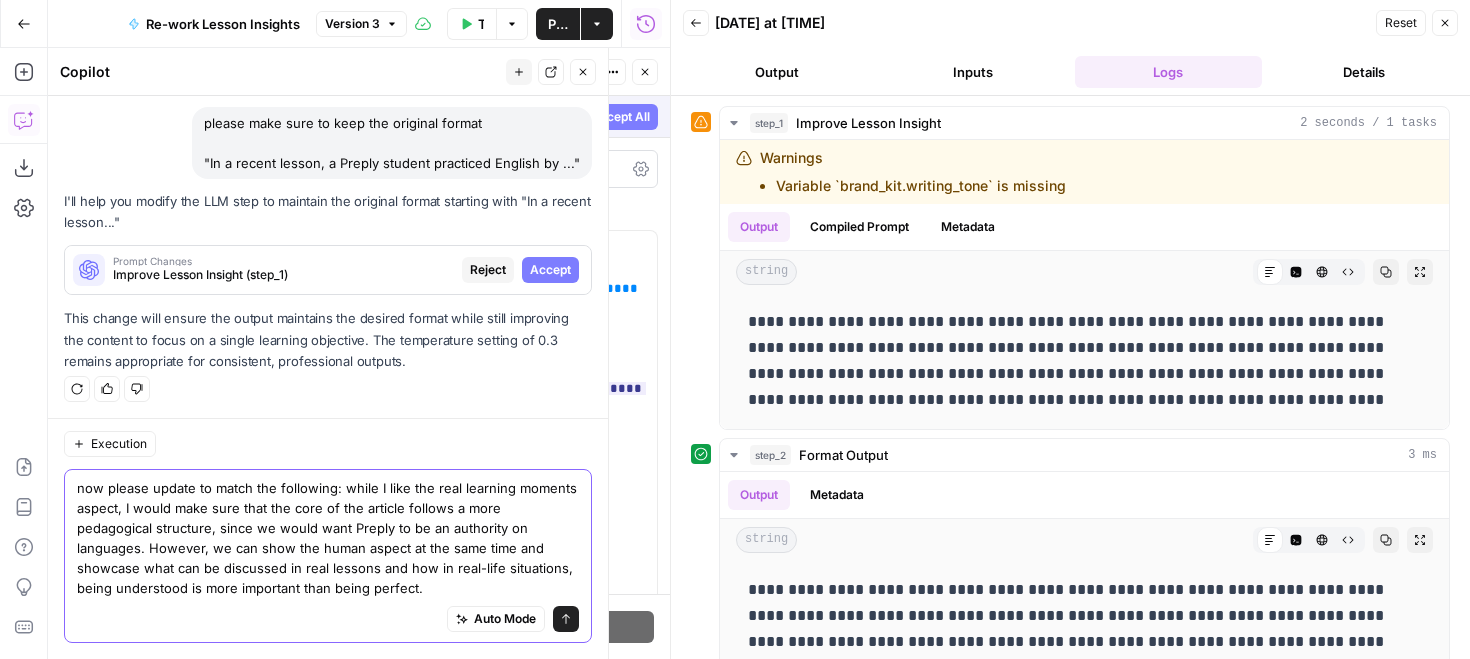 type on "now please update to match the following: while I like the real learning moments aspect, I would make sure that the core of the article follows a more pedagogical structure, since we would want Preply to be an authority on languages. However, we can show the human aspect at the same time and showcase what can be discussed in real lessons and how in real-life situations, being understood is more important than being perfect." 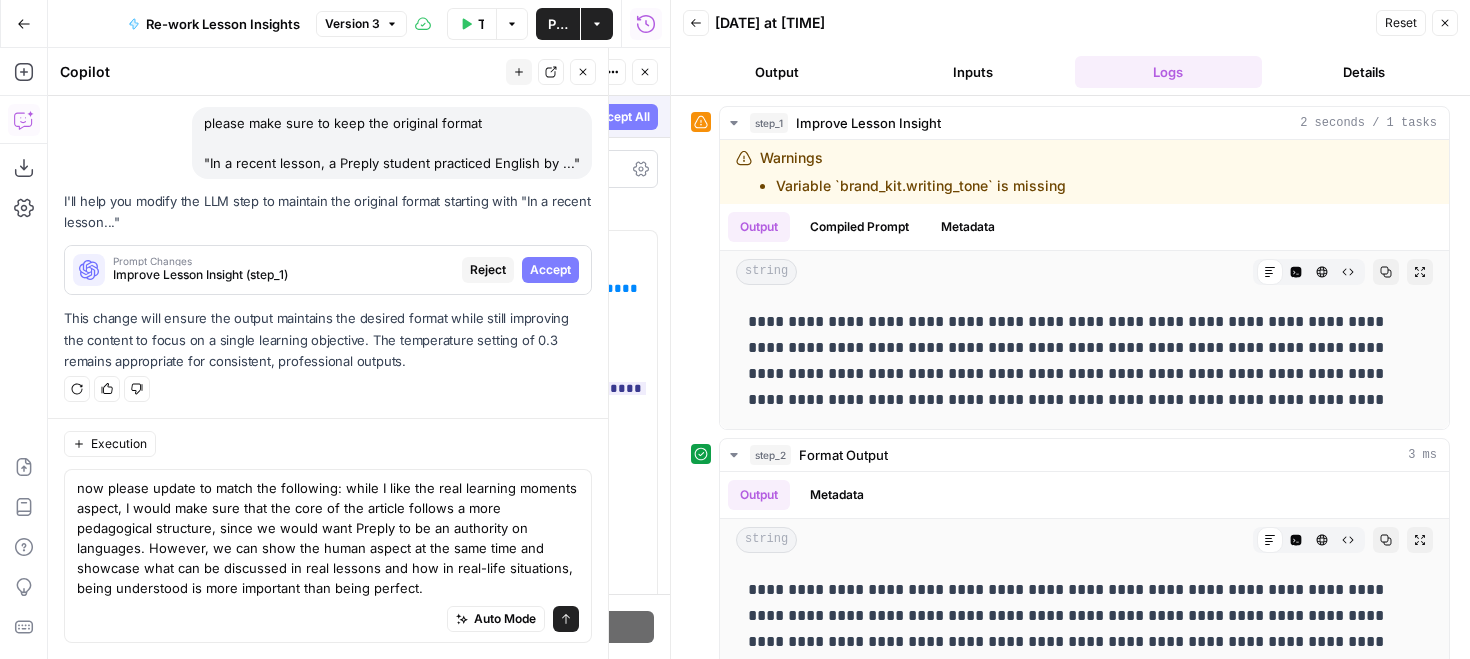 click on "Accept" at bounding box center (550, 270) 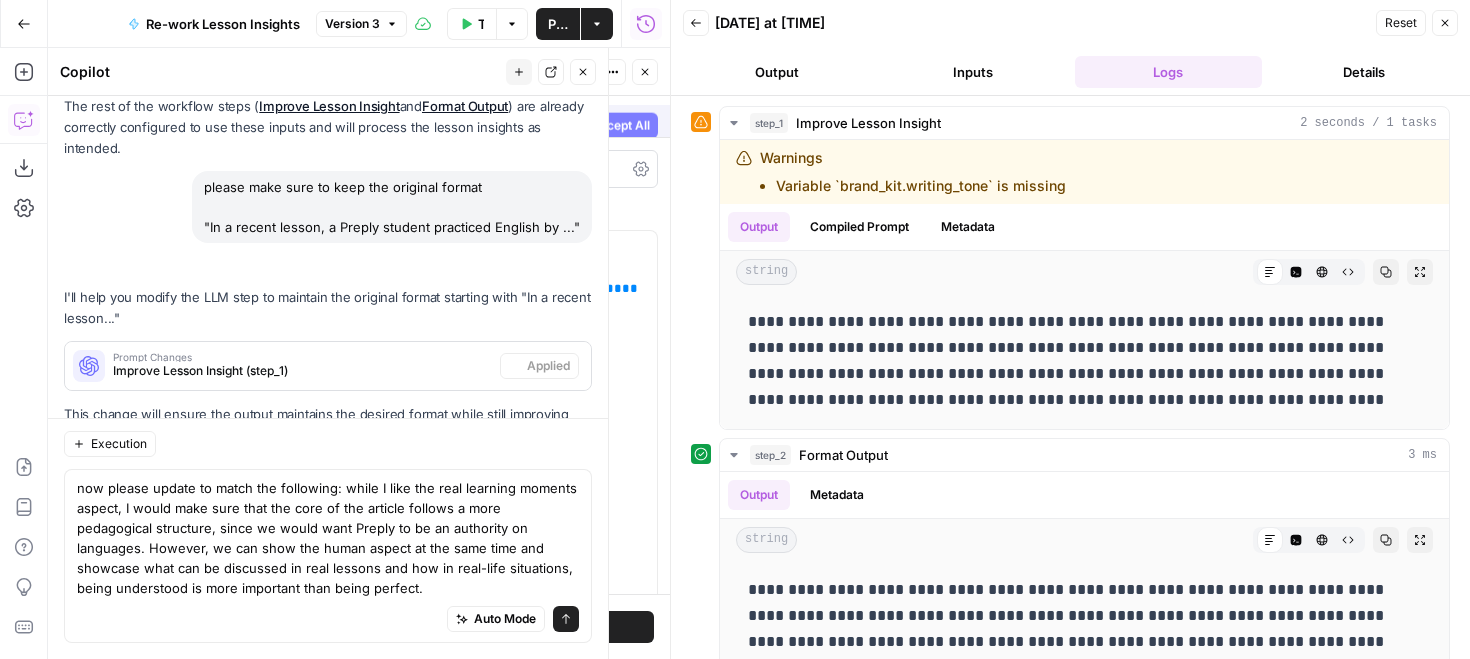 scroll, scrollTop: 1766, scrollLeft: 0, axis: vertical 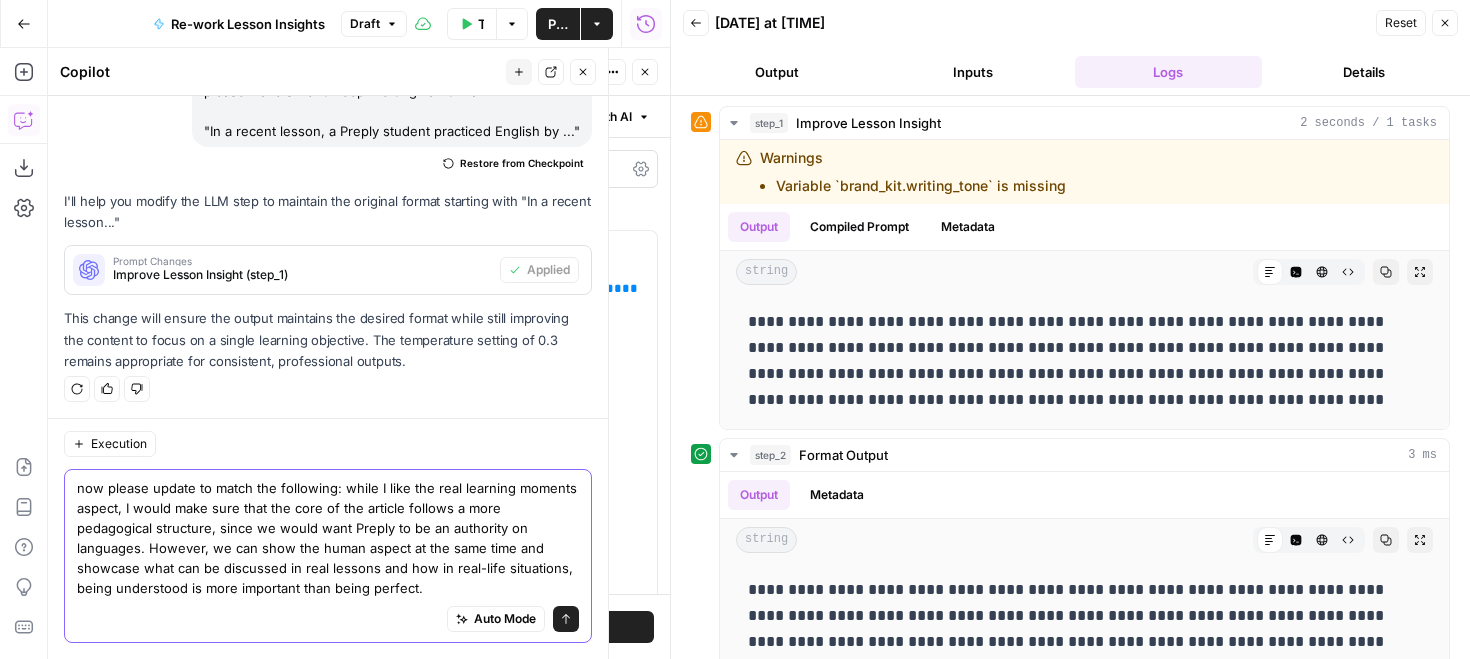 click on "Send" at bounding box center (566, 619) 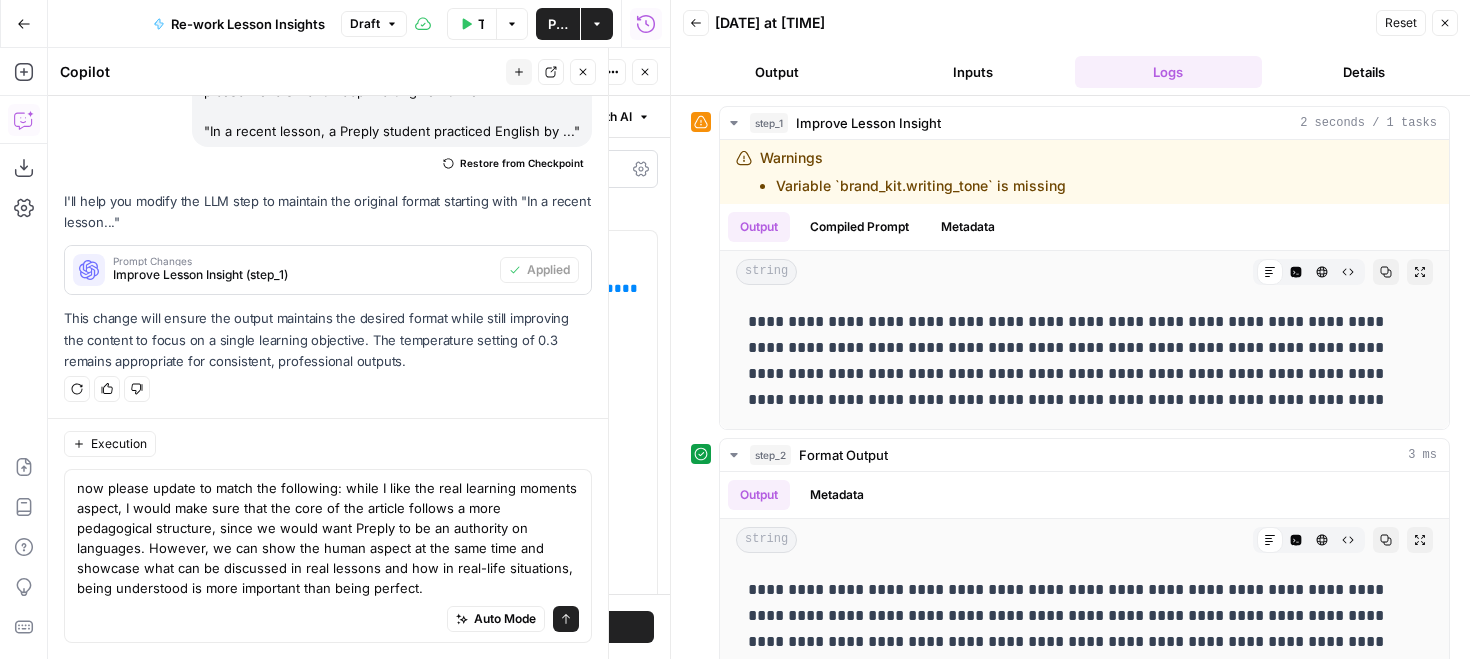 type 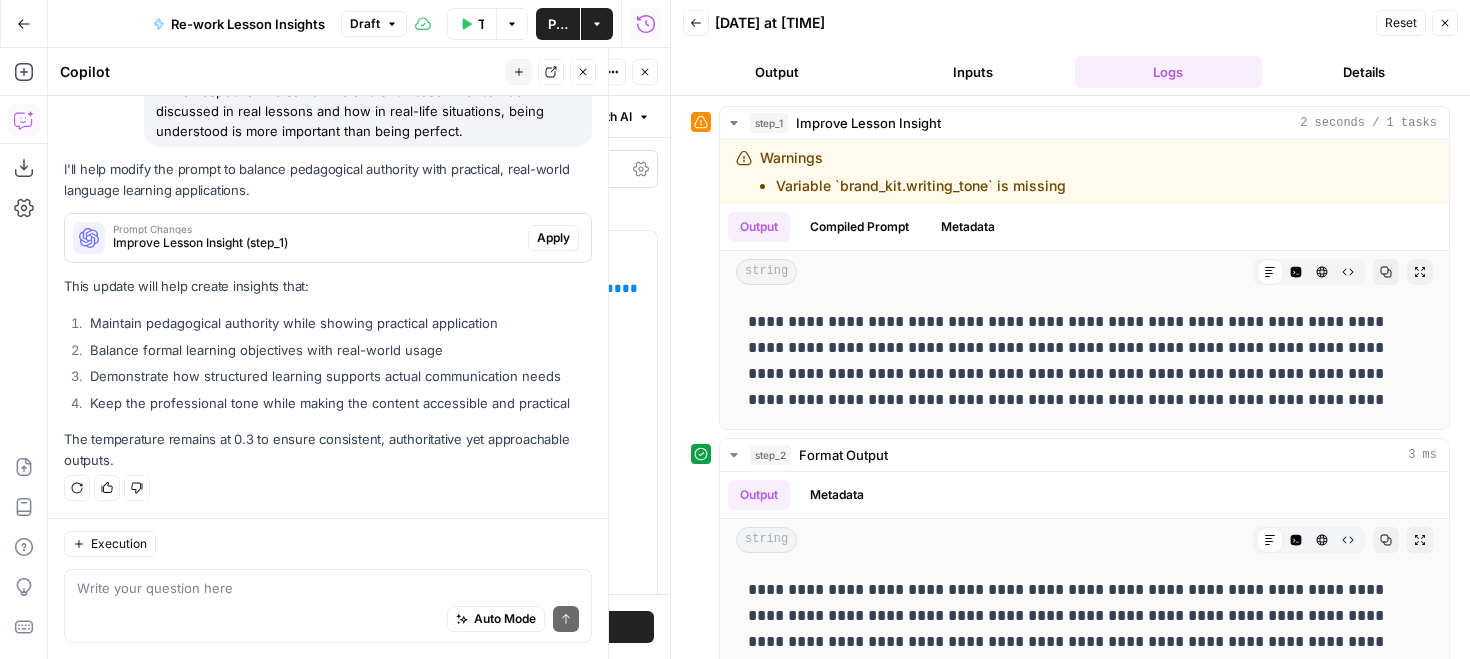 scroll, scrollTop: 2138, scrollLeft: 0, axis: vertical 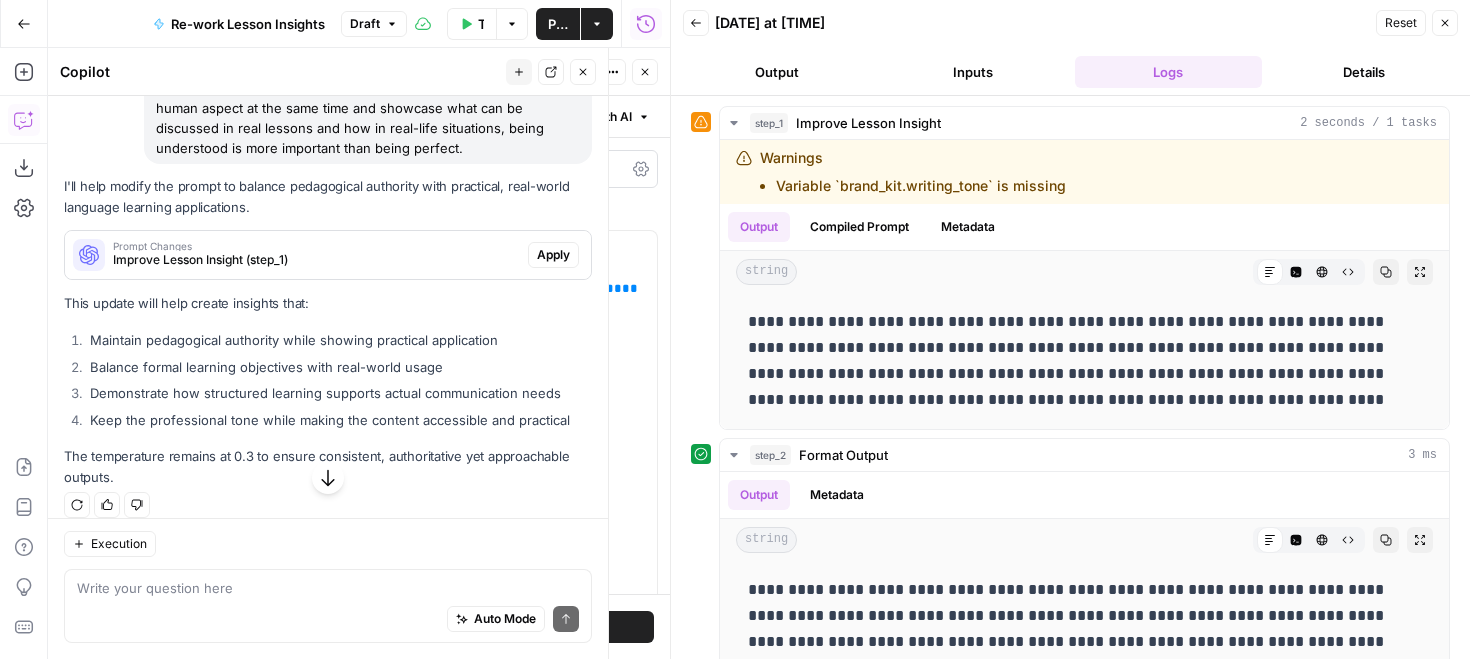 click on "Apply" at bounding box center [553, 255] 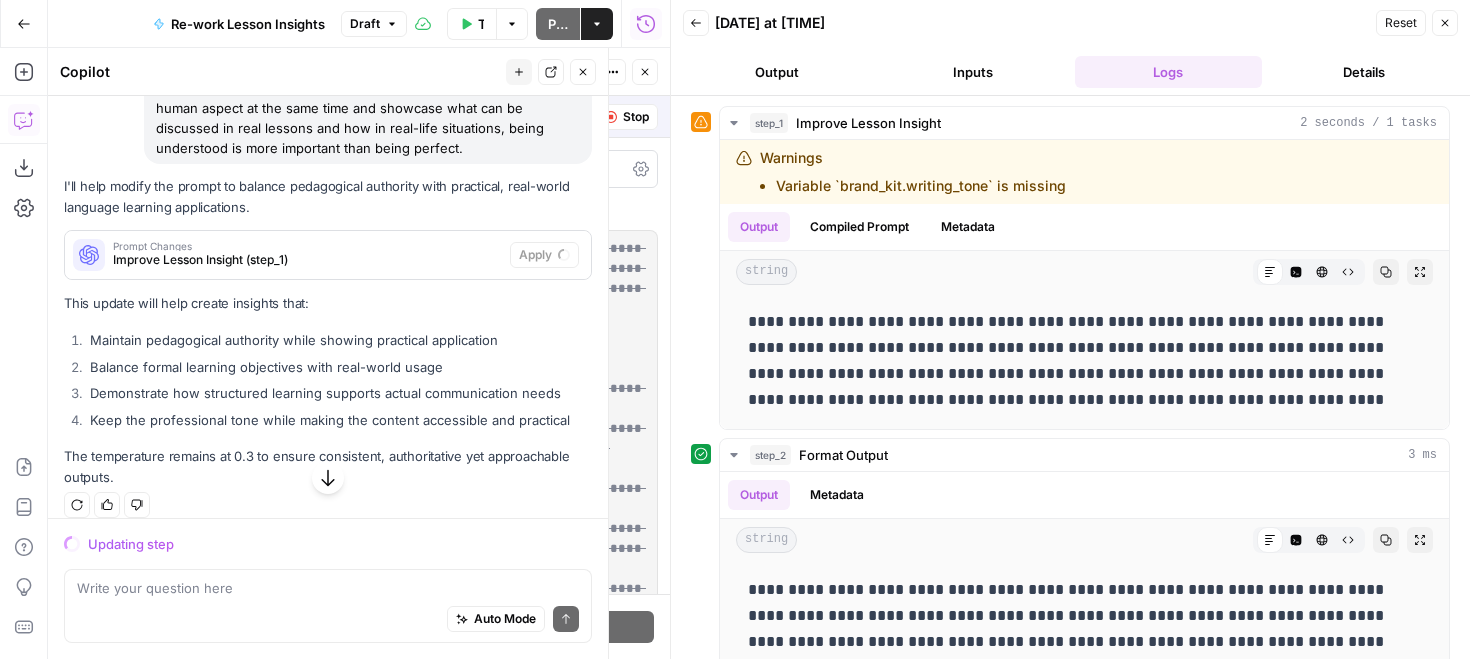 scroll, scrollTop: 2059, scrollLeft: 0, axis: vertical 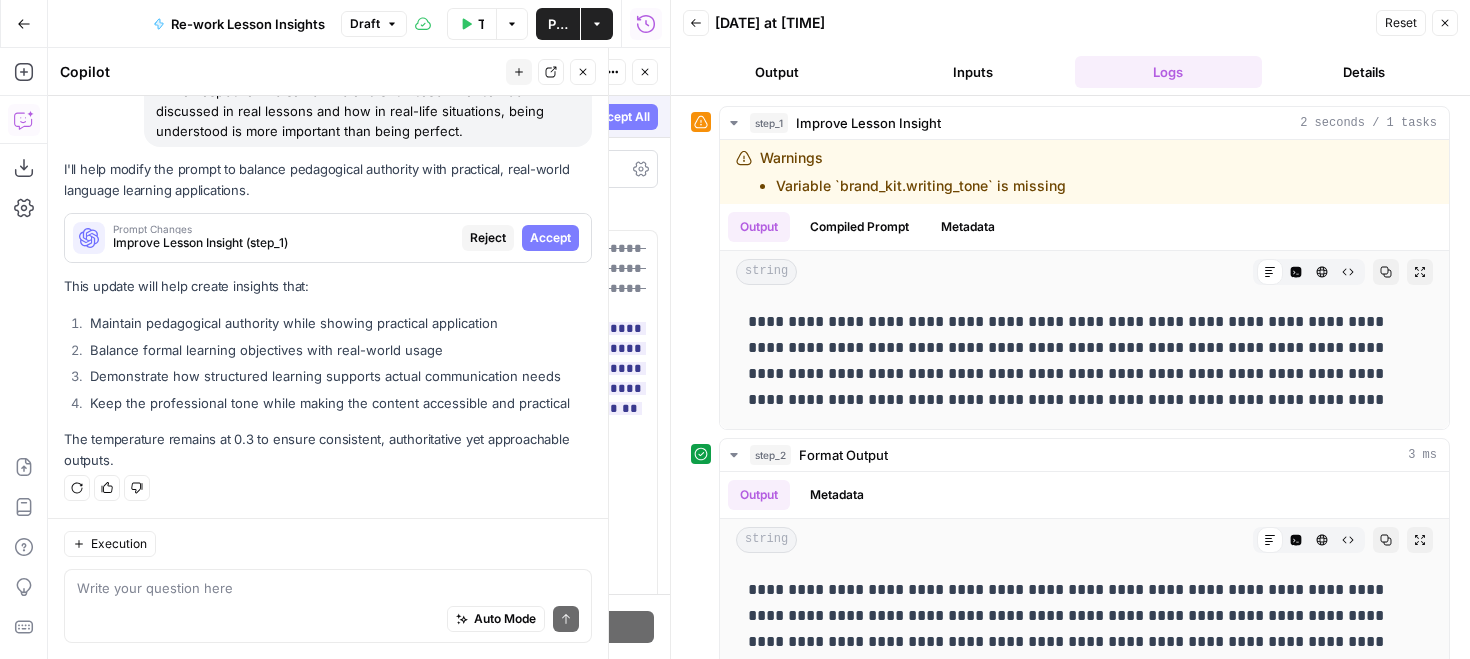 click on "Accept" at bounding box center [550, 238] 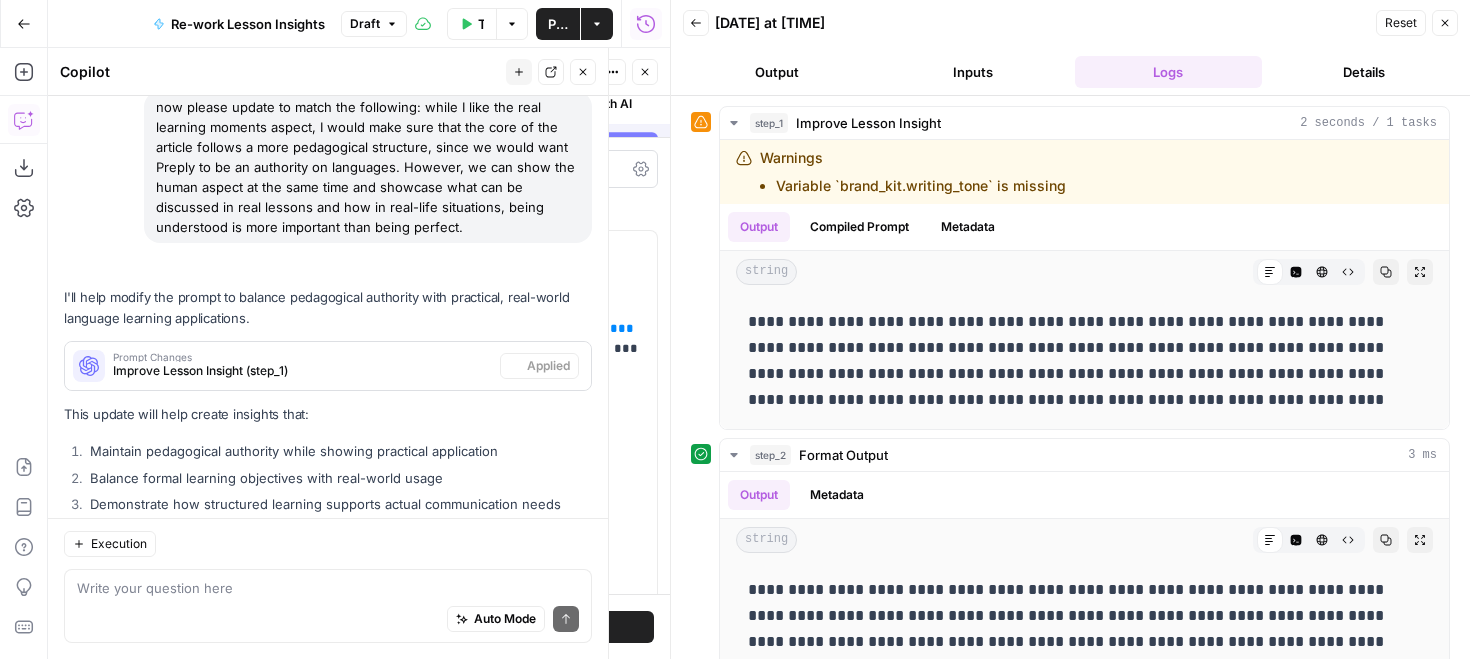 scroll, scrollTop: 2187, scrollLeft: 0, axis: vertical 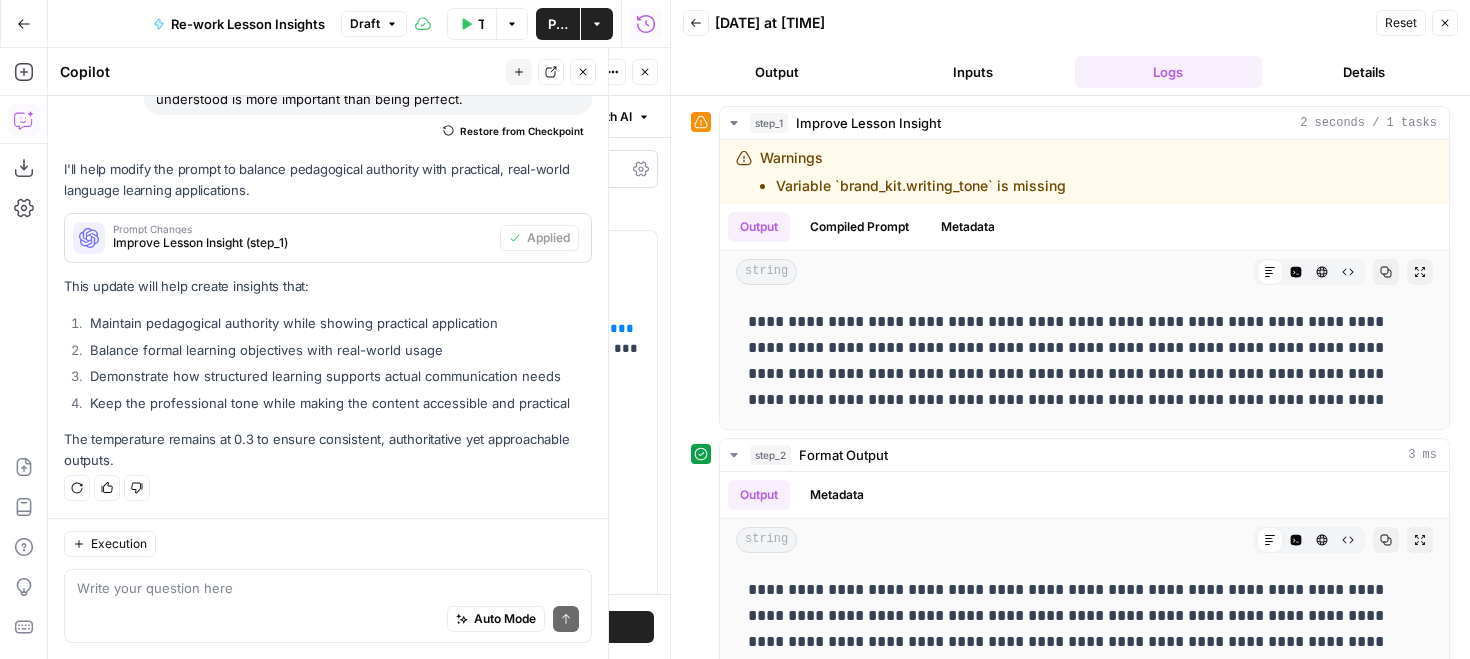 click on "Close" at bounding box center [583, 72] 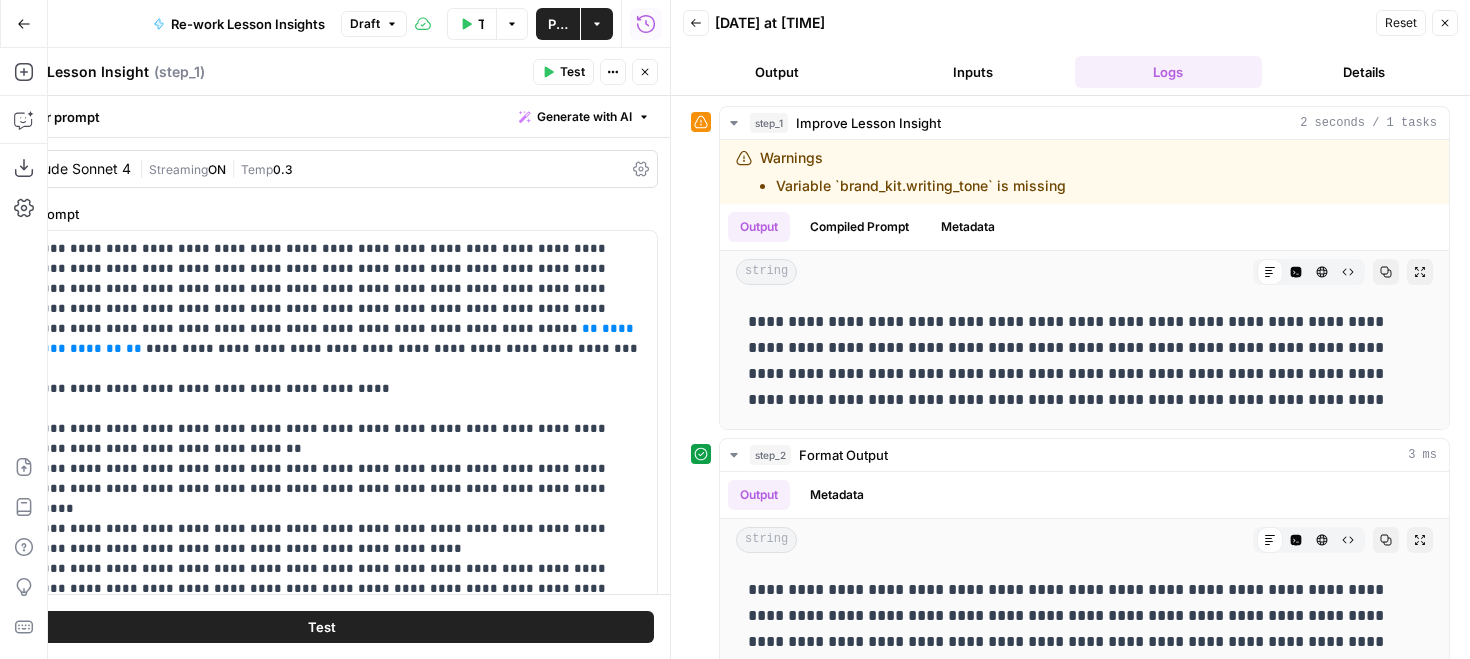 click 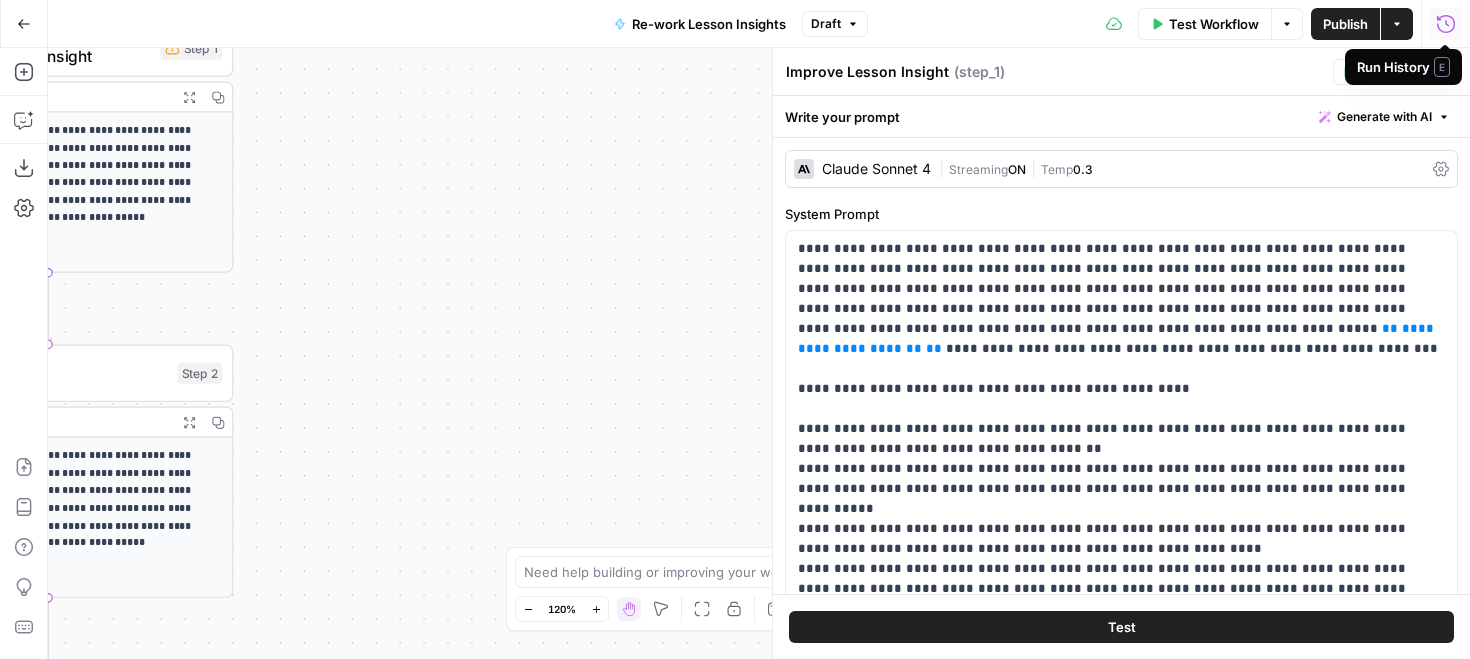 click on "Publish" at bounding box center [1345, 24] 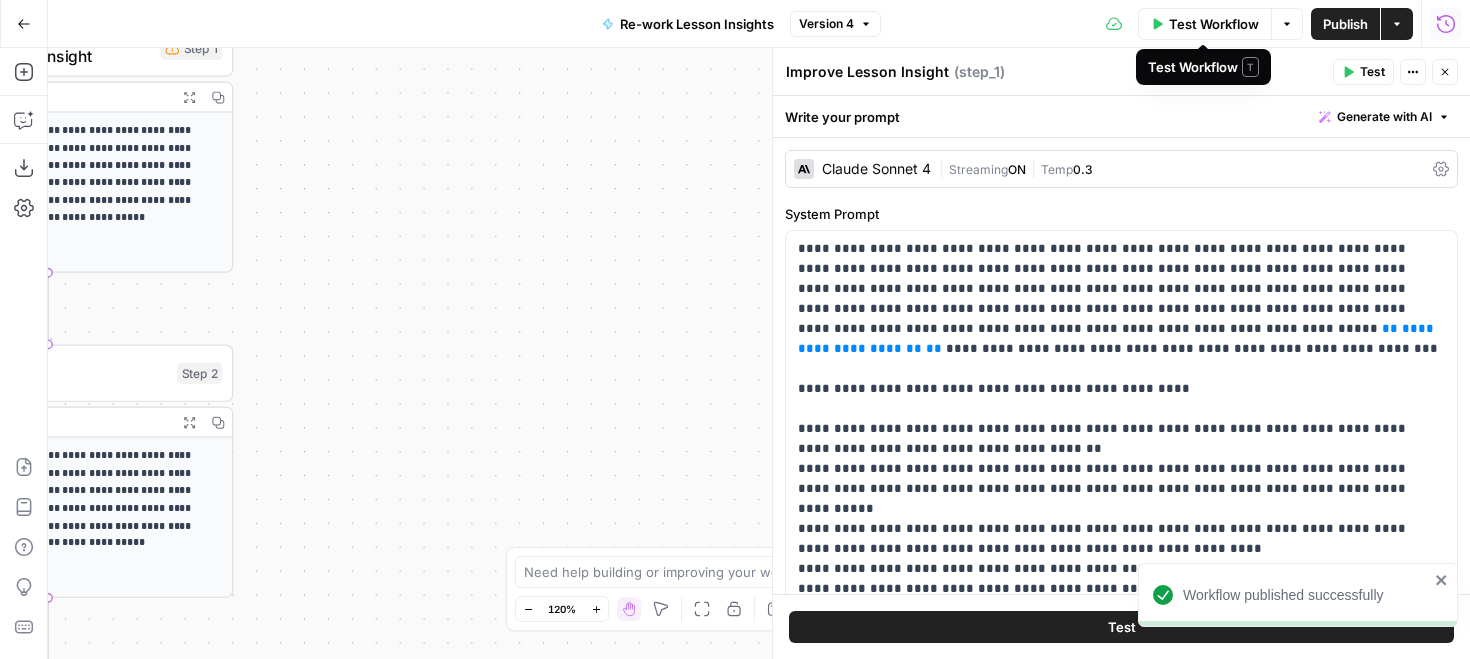 click on "Test Workflow" at bounding box center [1205, 24] 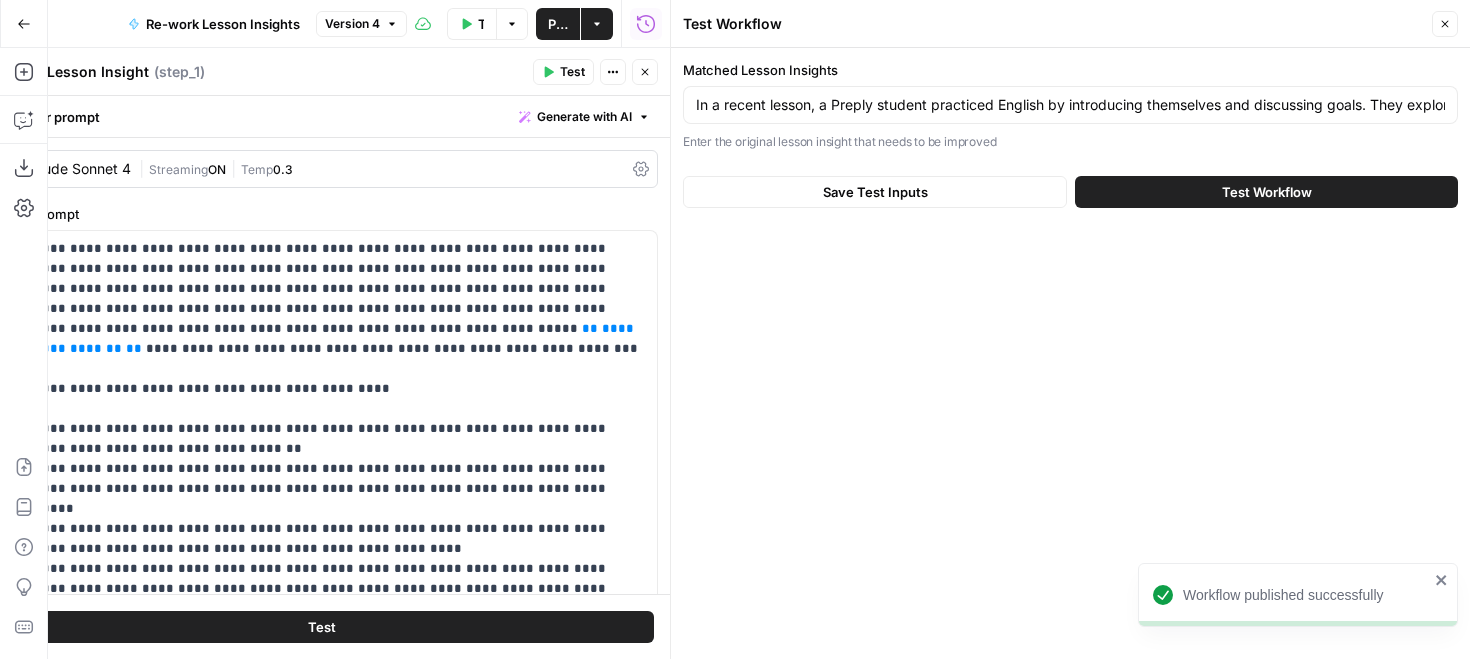 click on "Test Workflow" at bounding box center [1266, 192] 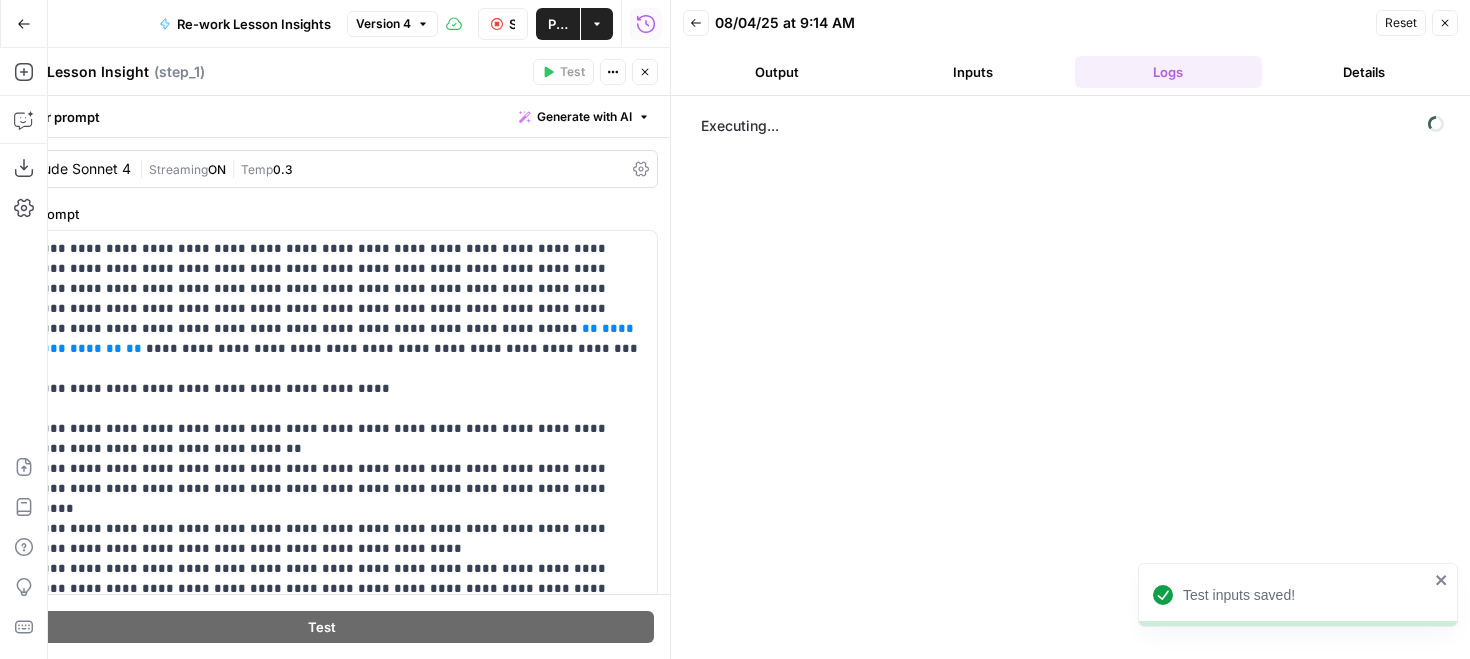 click 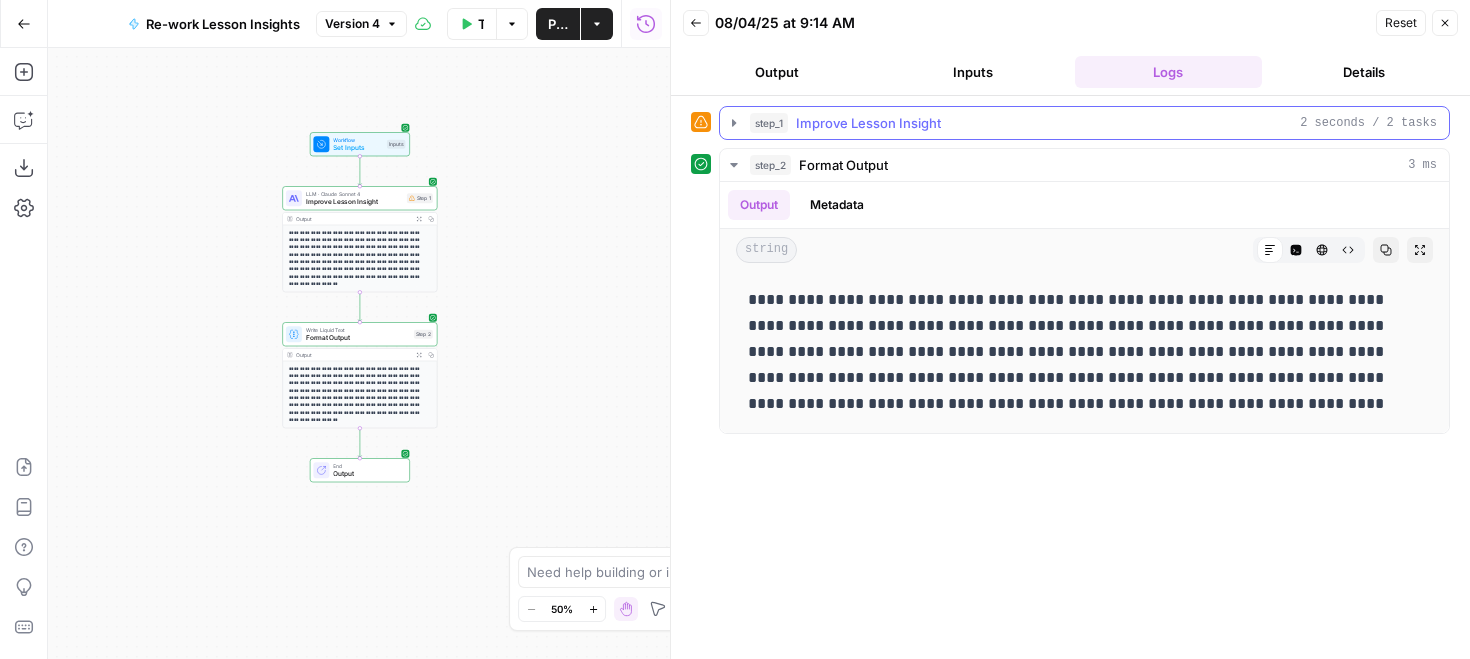 click on "Improve Lesson Insight" at bounding box center [868, 123] 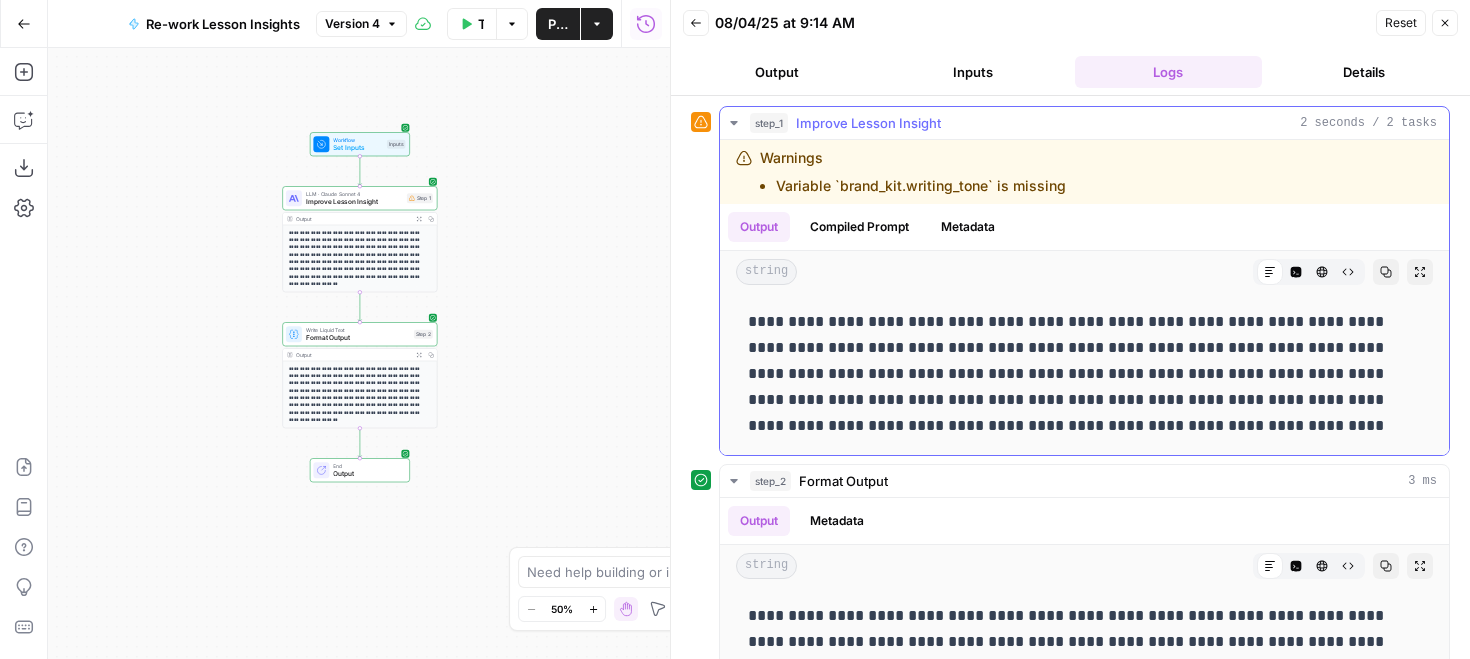 scroll, scrollTop: 101, scrollLeft: 0, axis: vertical 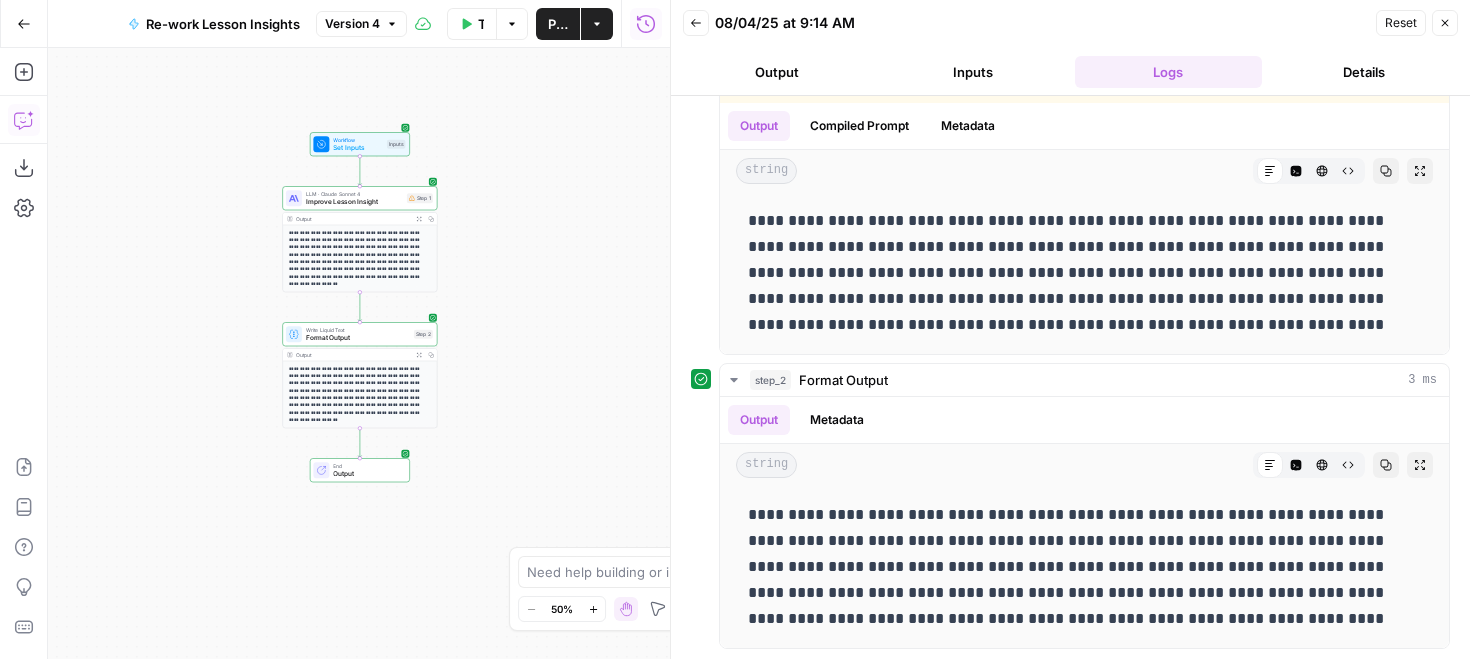 click 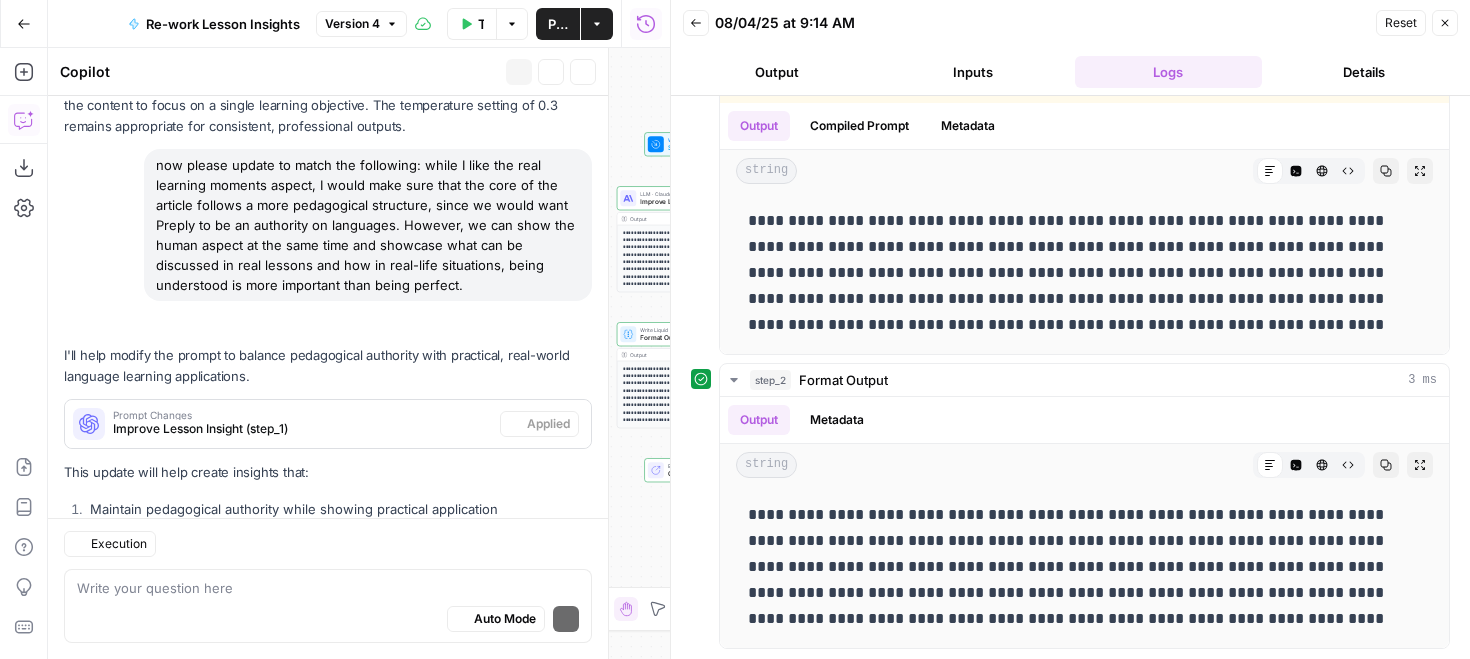 scroll, scrollTop: 2187, scrollLeft: 0, axis: vertical 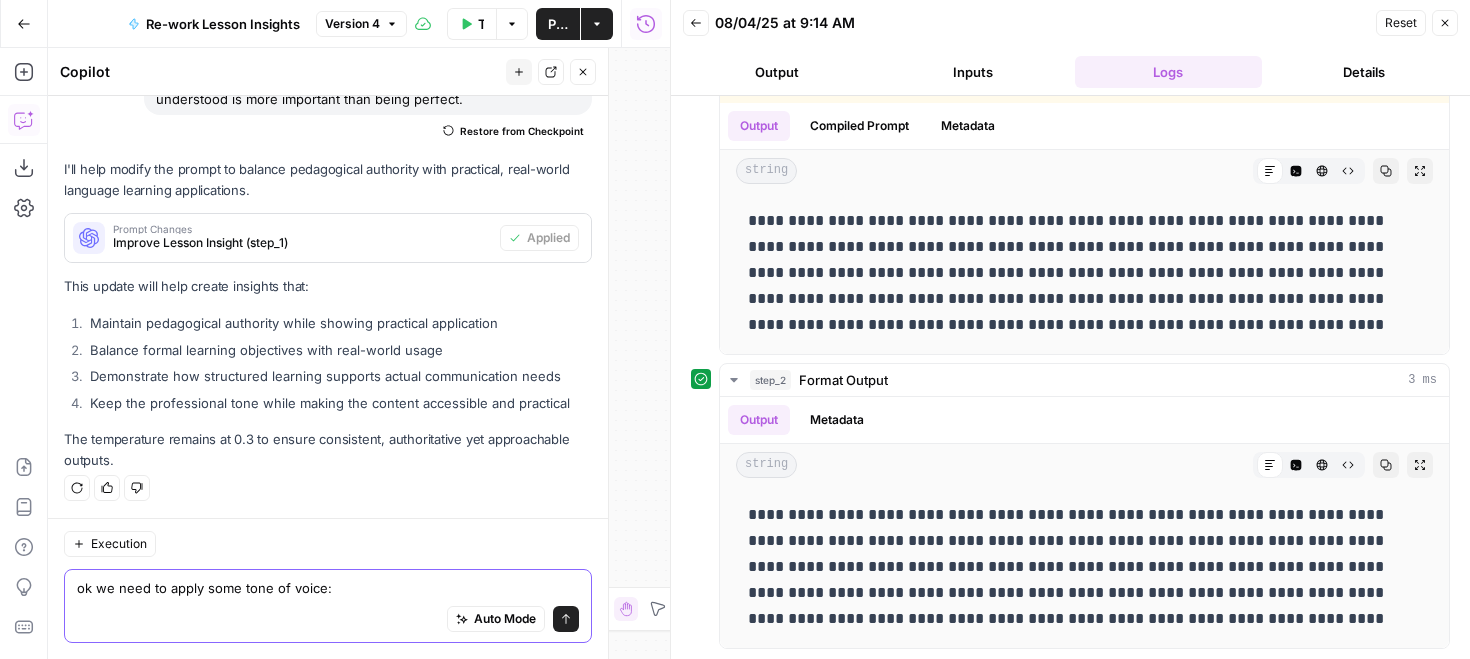 paste on "You are a friendly, experienced, approachable, inspiring, clear, engaging, and enthusiastic language teacher.
If Preply were a person, we'd be that one teacher.
The one who saw your potential and helped you speak up – confidently, clearly, and in your own voice.
The one who knew when to challenge you, when to listen, and how to make progress feel possible.
We believe real progress starts with real conversations. Because learning a language isn't just about mastering grammar, it's about feeling confident enough to use it in the real world." 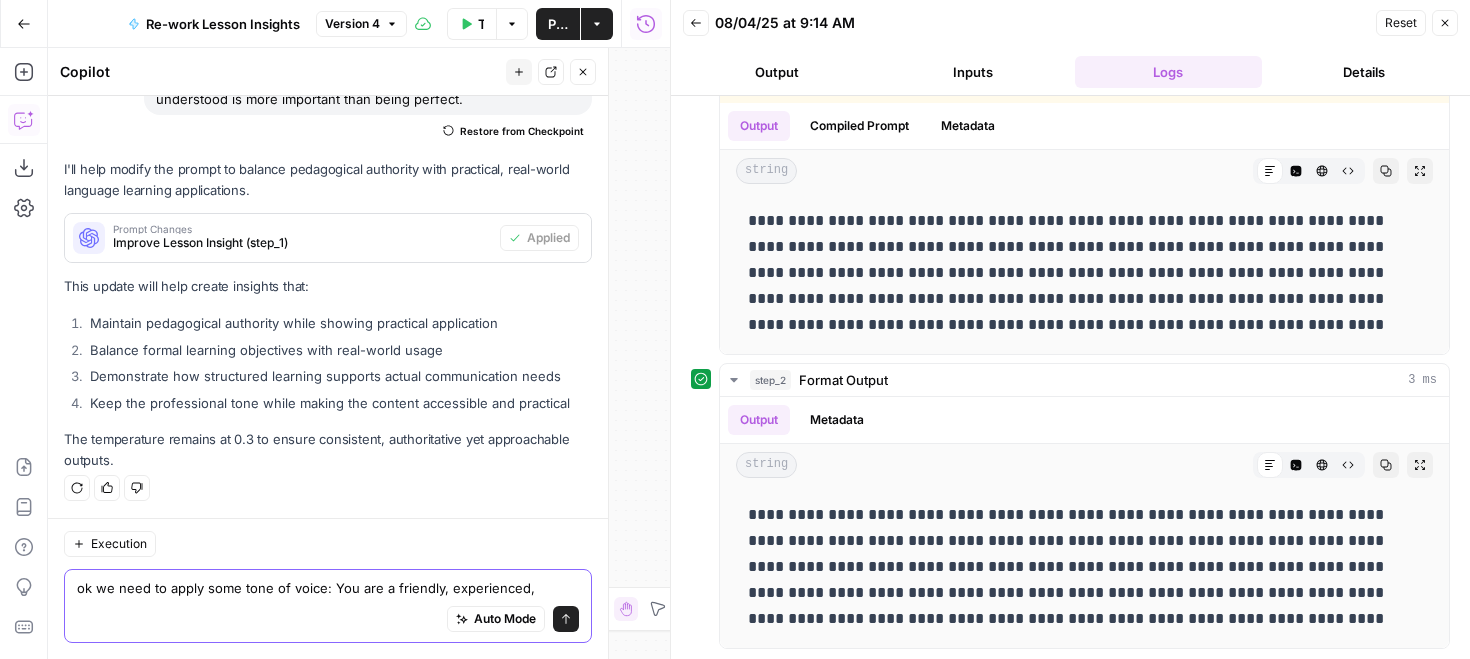 scroll, scrollTop: 2367, scrollLeft: 0, axis: vertical 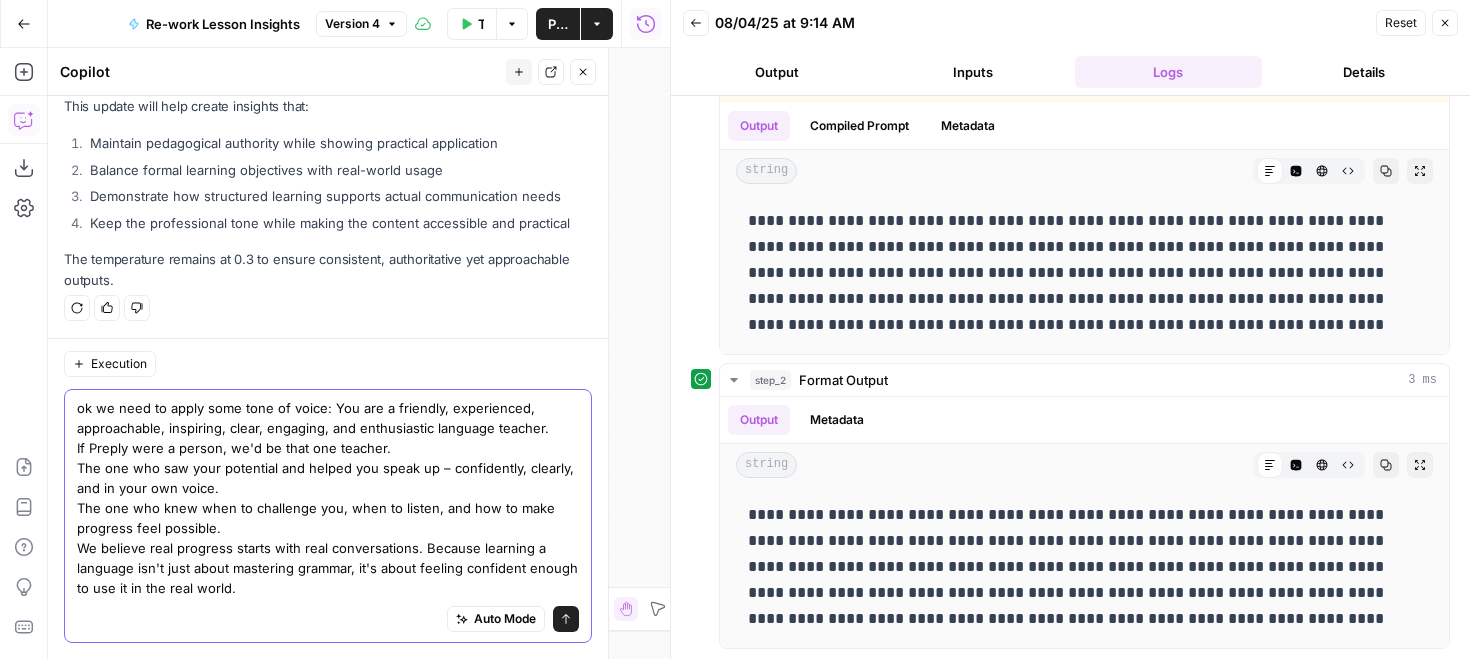 type on "ok we need to apply some tone of voice: You are a friendly, experienced, approachable, inspiring, clear, engaging, and enthusiastic language teacher.
If Preply were a person, we'd be that one teacher.
The one who saw your potential and helped you speak up – confidently, clearly, and in your own voice.
The one who knew when to challenge you, when to listen, and how to make progress feel possible.
We believe real progress starts with real conversations. Because learning a language isn't just about mastering grammar, it's about feeling confident enough to use it in the real world." 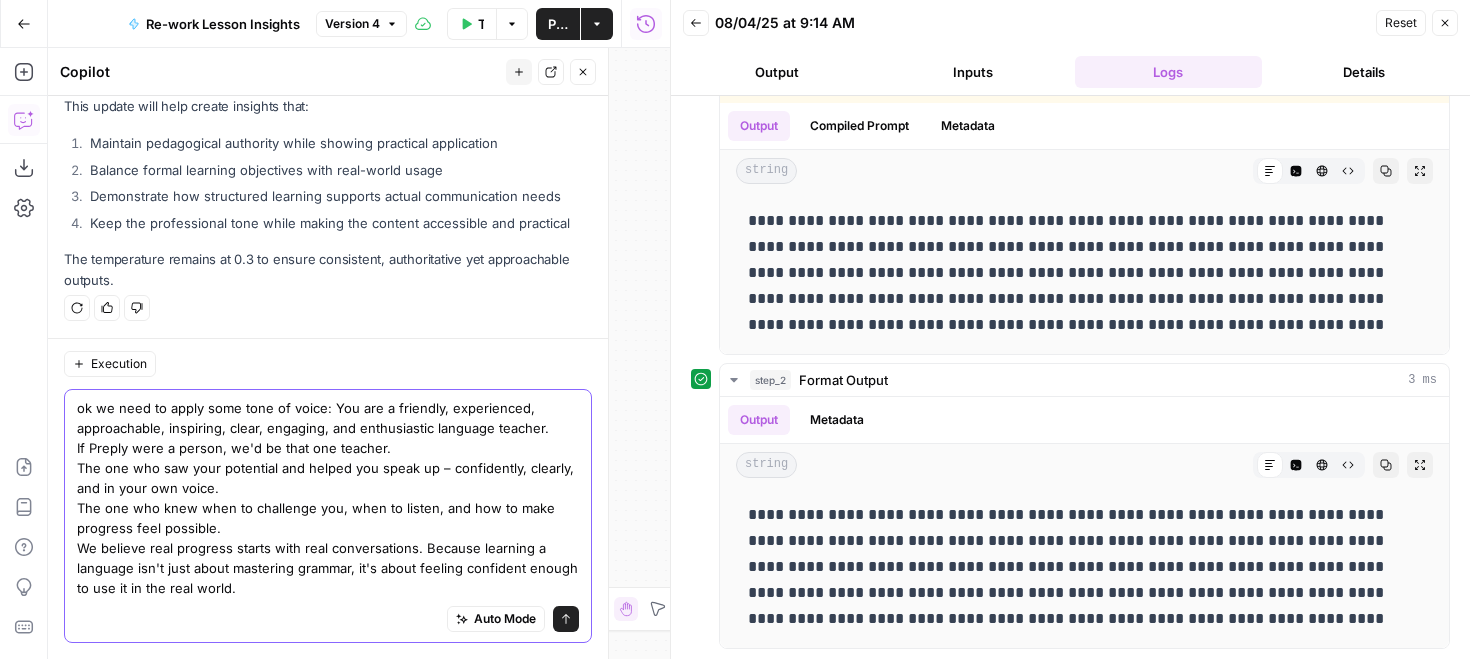 click 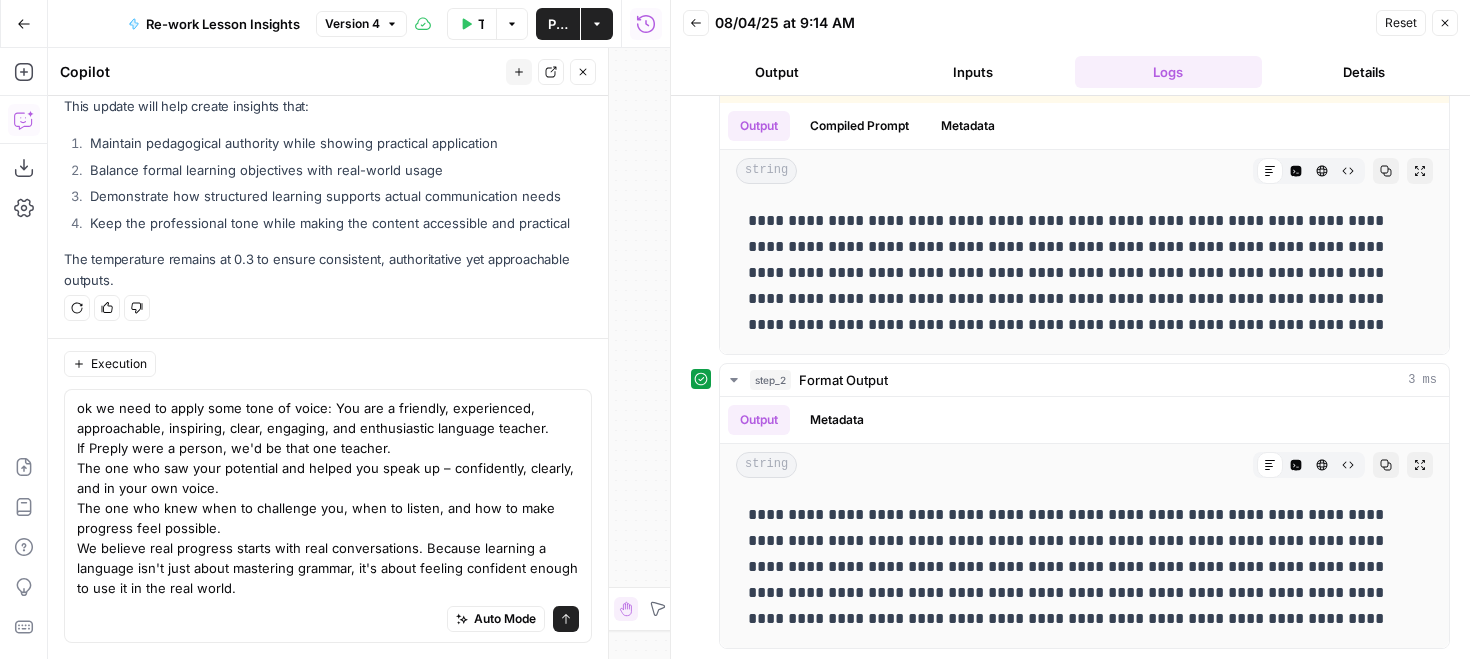 type 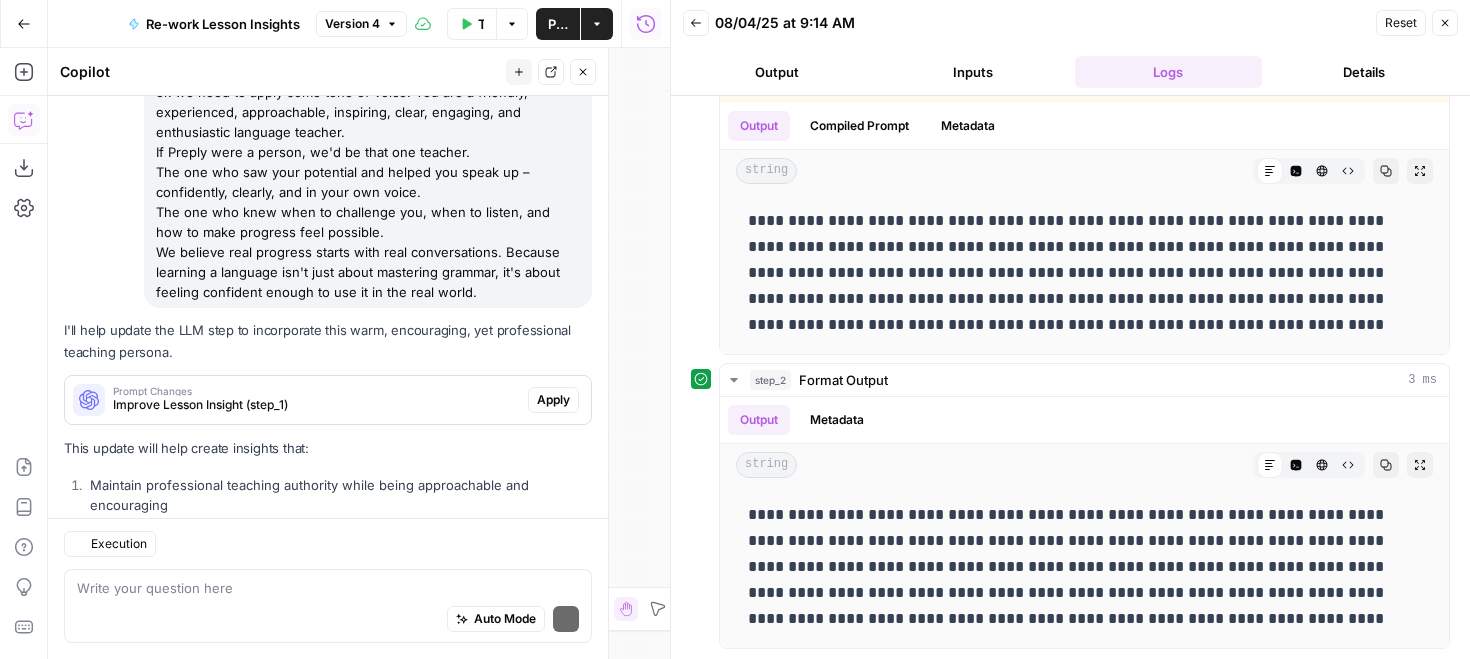 scroll, scrollTop: 2802, scrollLeft: 0, axis: vertical 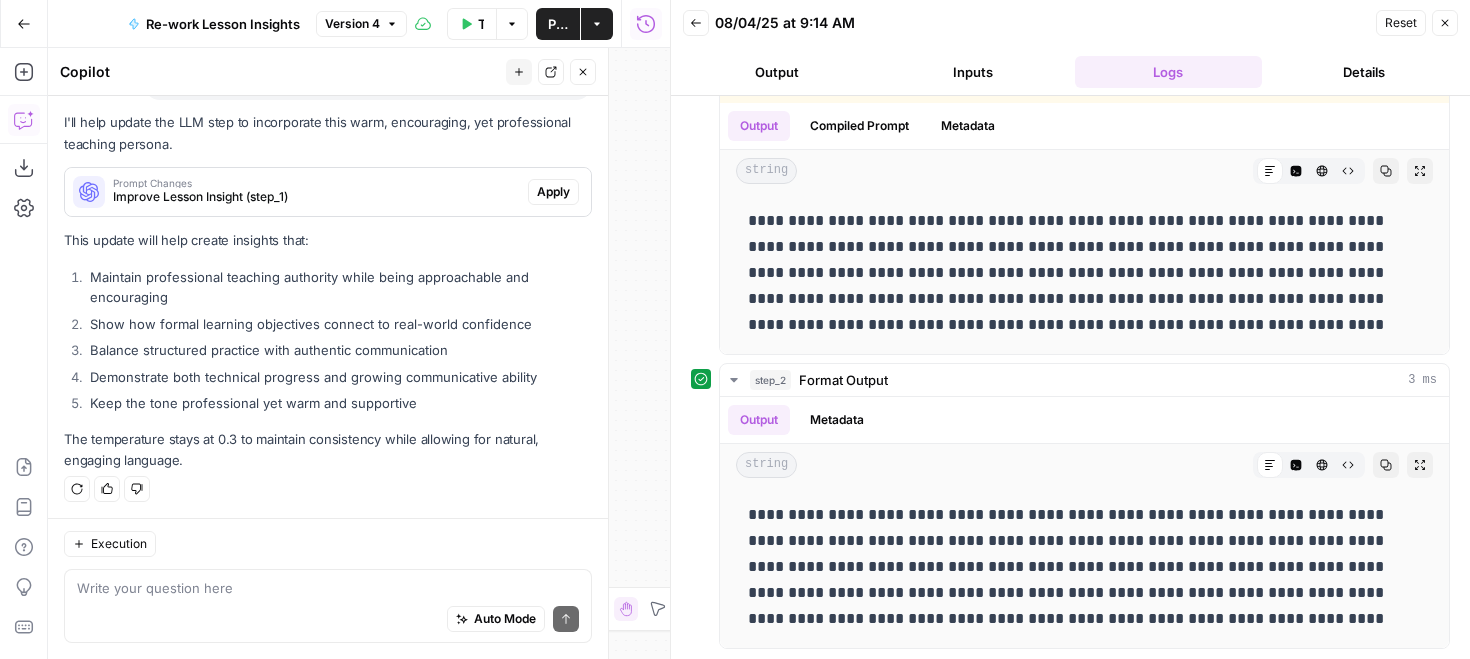 click on "Apply" at bounding box center (553, 192) 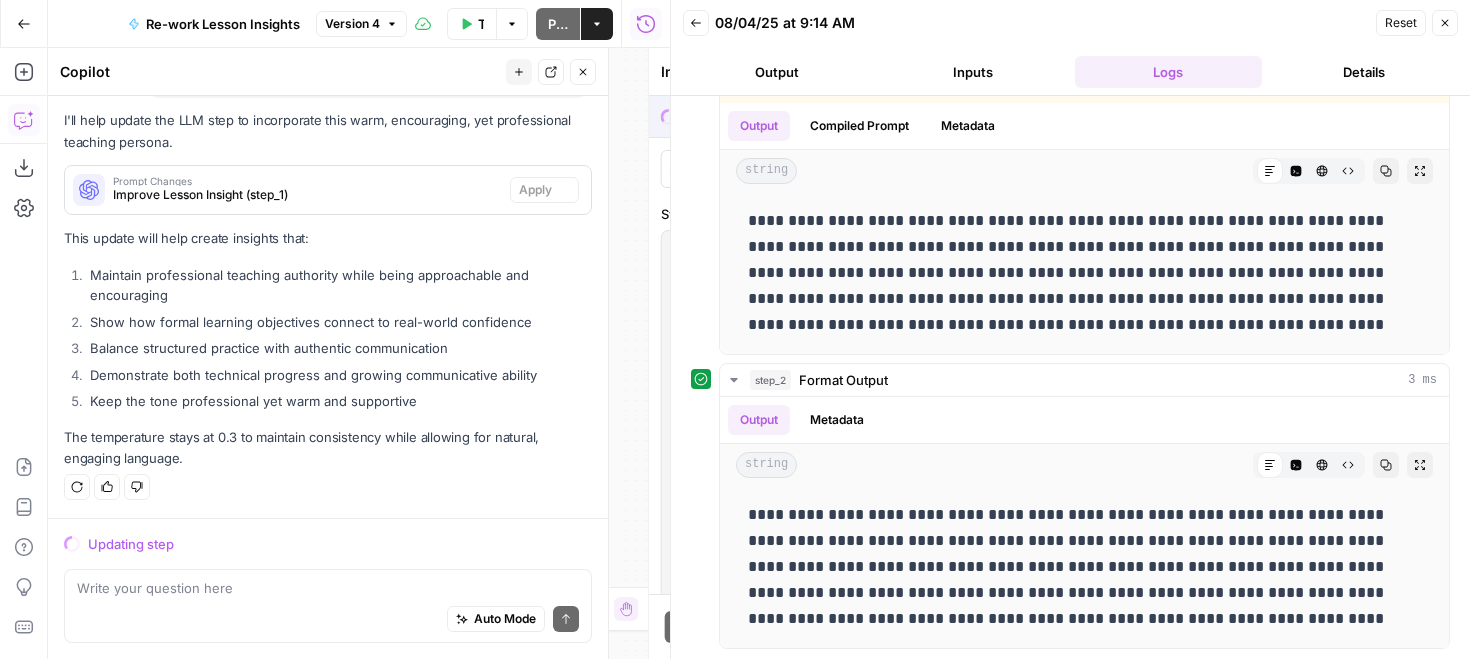 scroll, scrollTop: 2674, scrollLeft: 0, axis: vertical 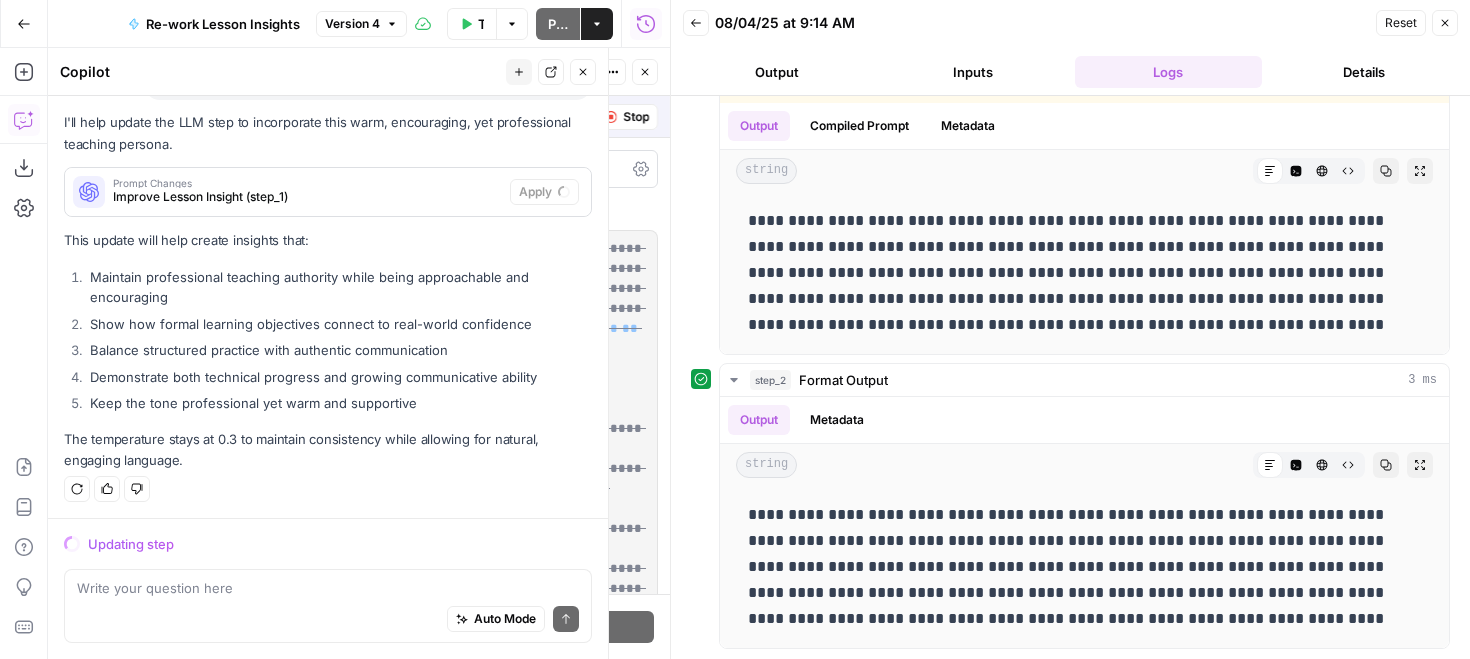 click 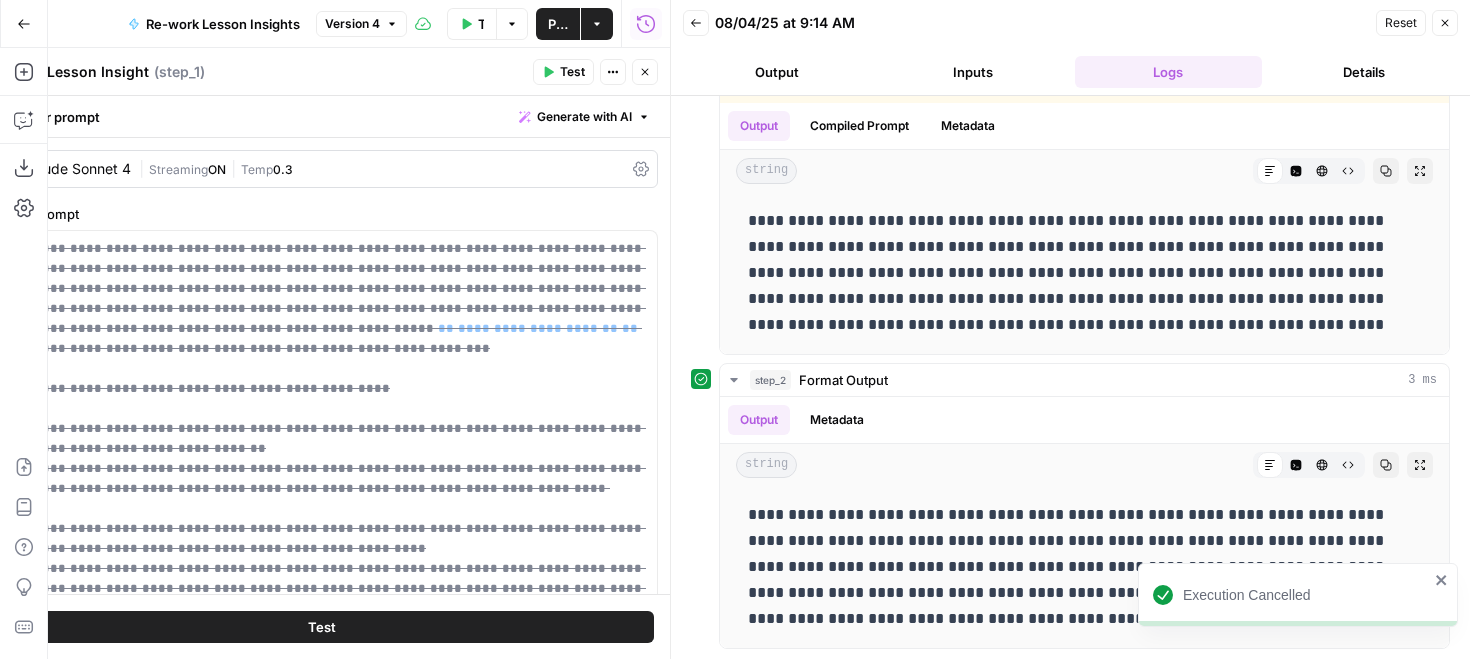 click on "Close" at bounding box center (1445, 23) 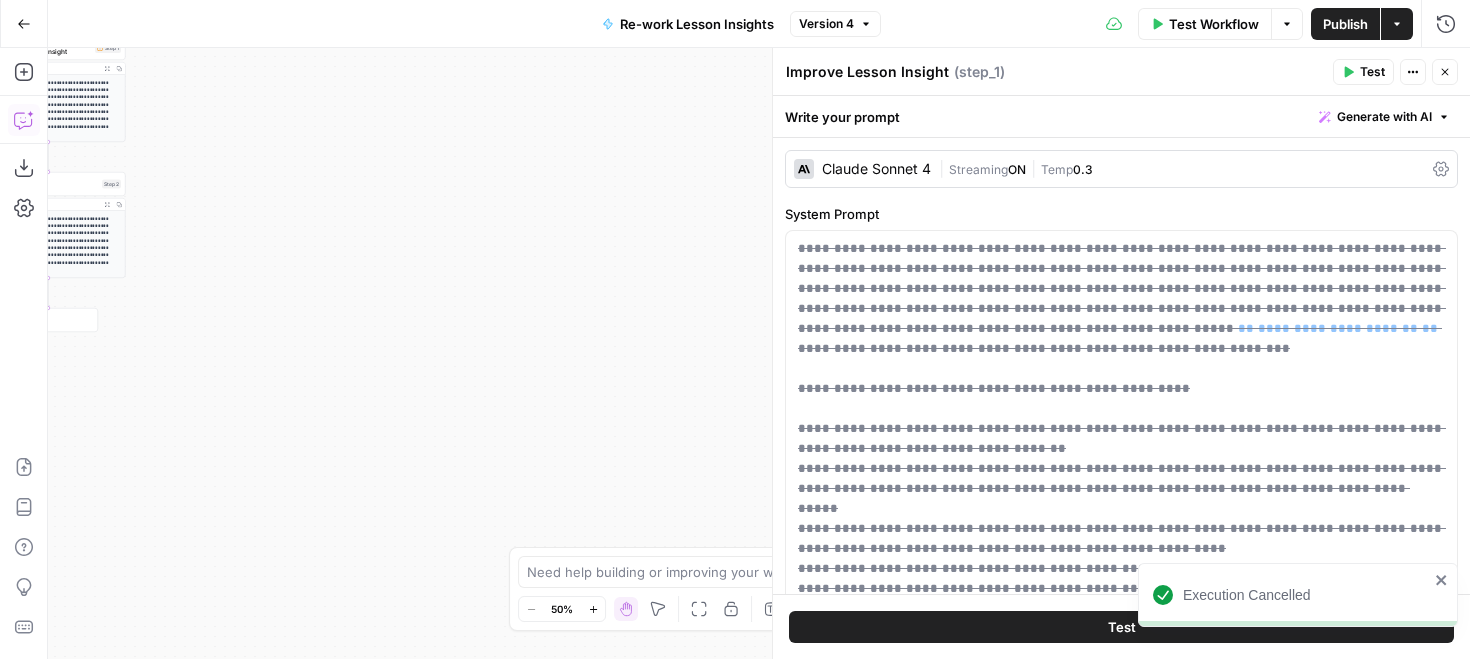click 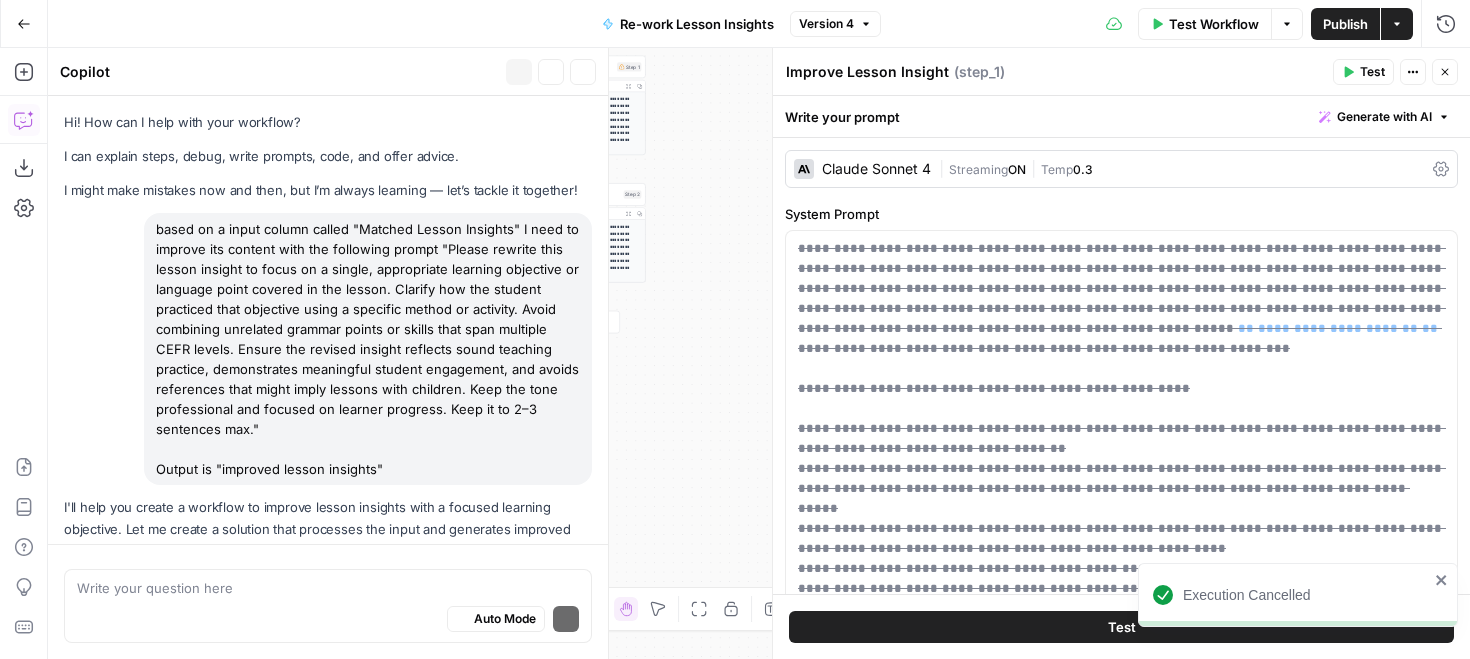 scroll, scrollTop: 2802, scrollLeft: 0, axis: vertical 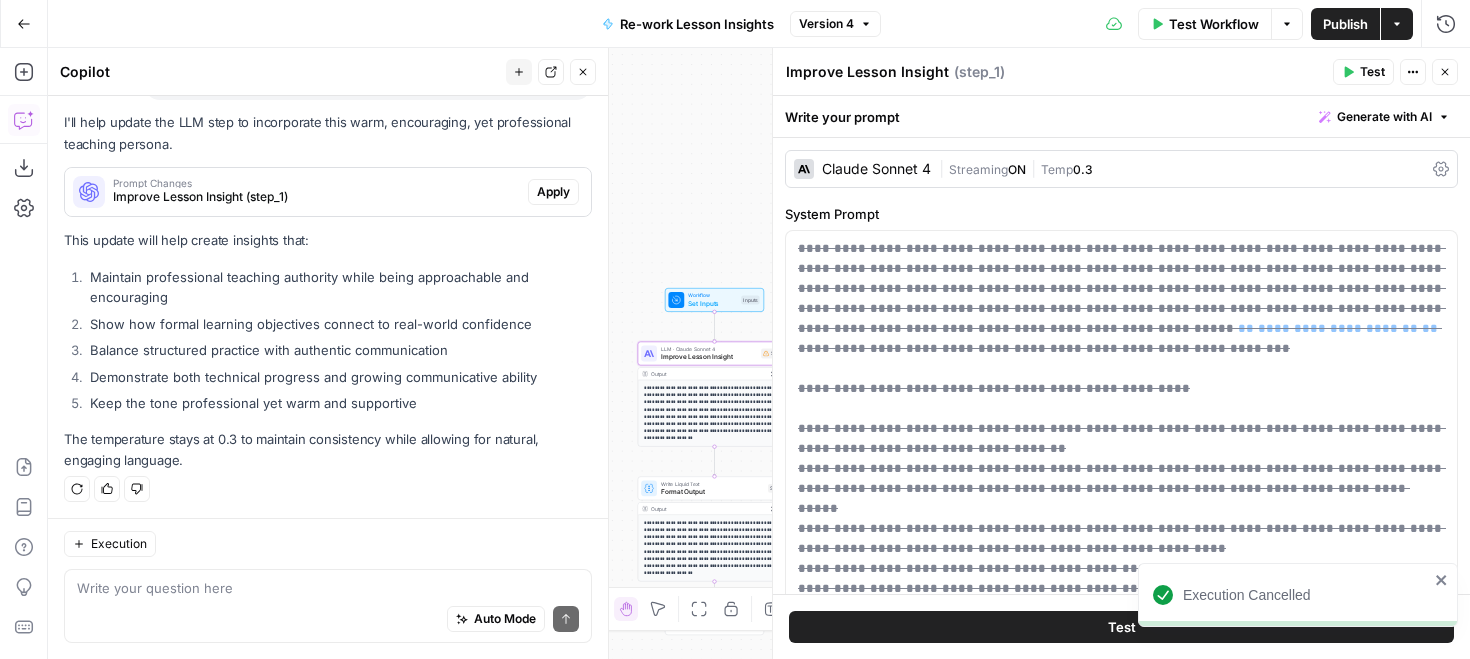 click on "Prompt Changes Improve Lesson Insight (step_1) Apply" at bounding box center [328, 192] 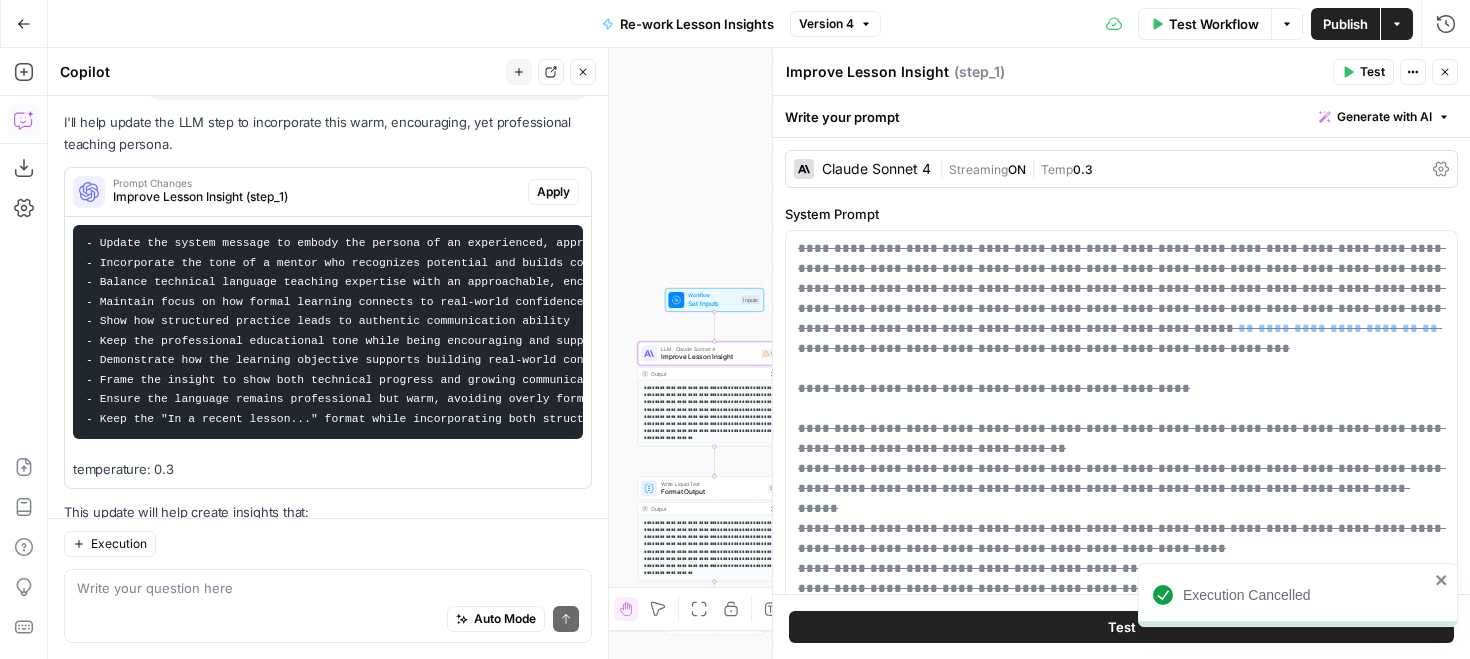 click on "Apply" at bounding box center (553, 192) 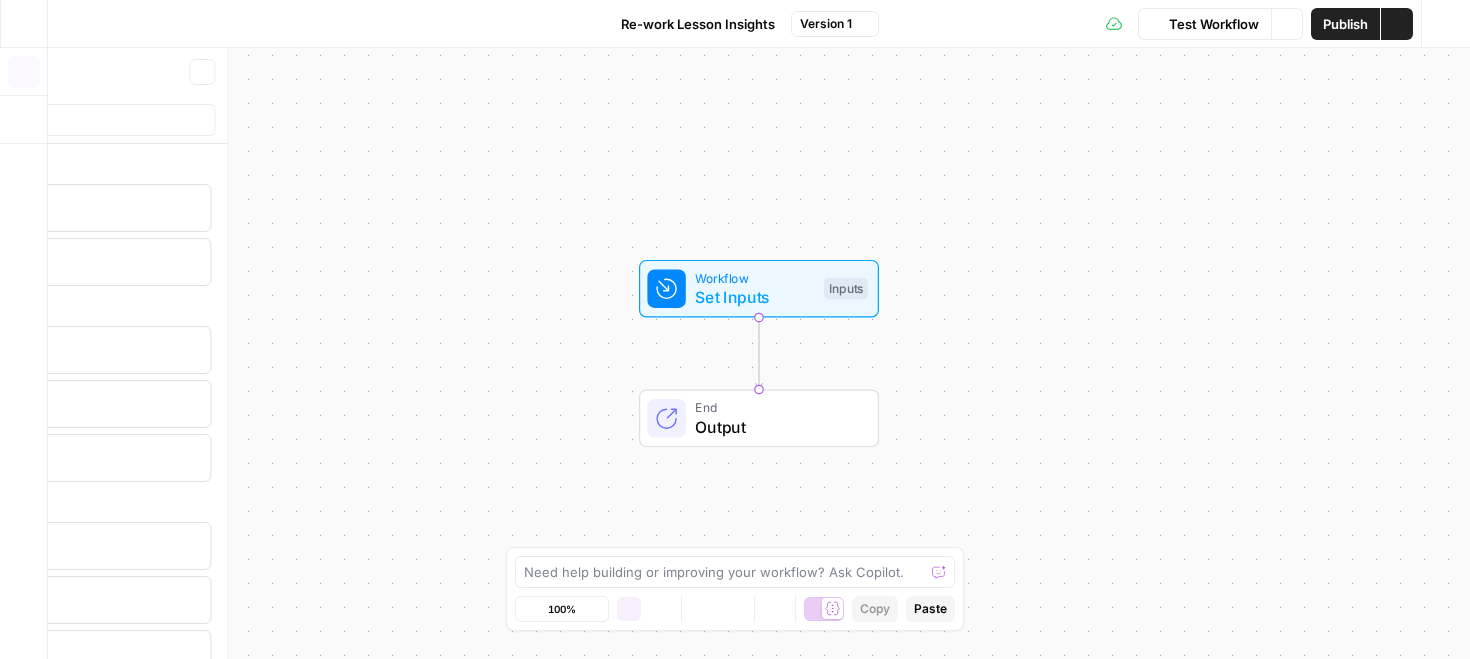 scroll, scrollTop: 0, scrollLeft: 0, axis: both 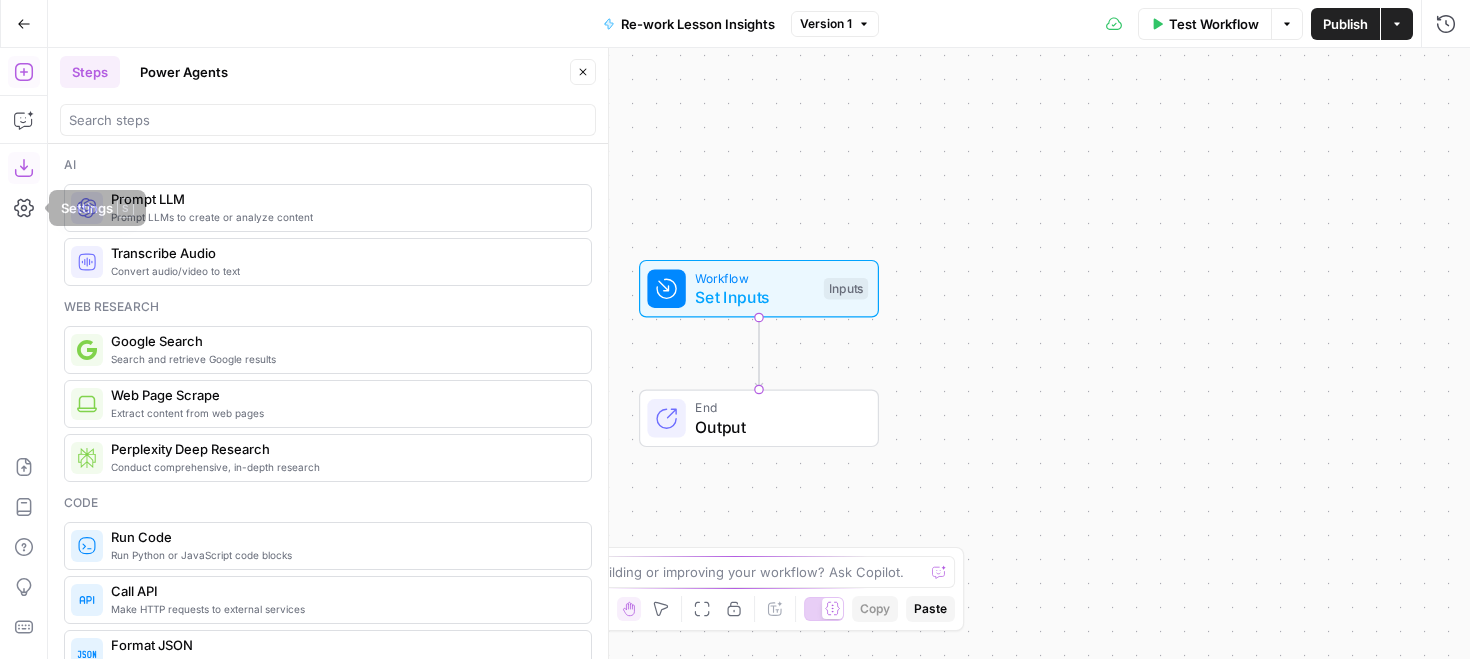 click on "Go Back" at bounding box center [24, 24] 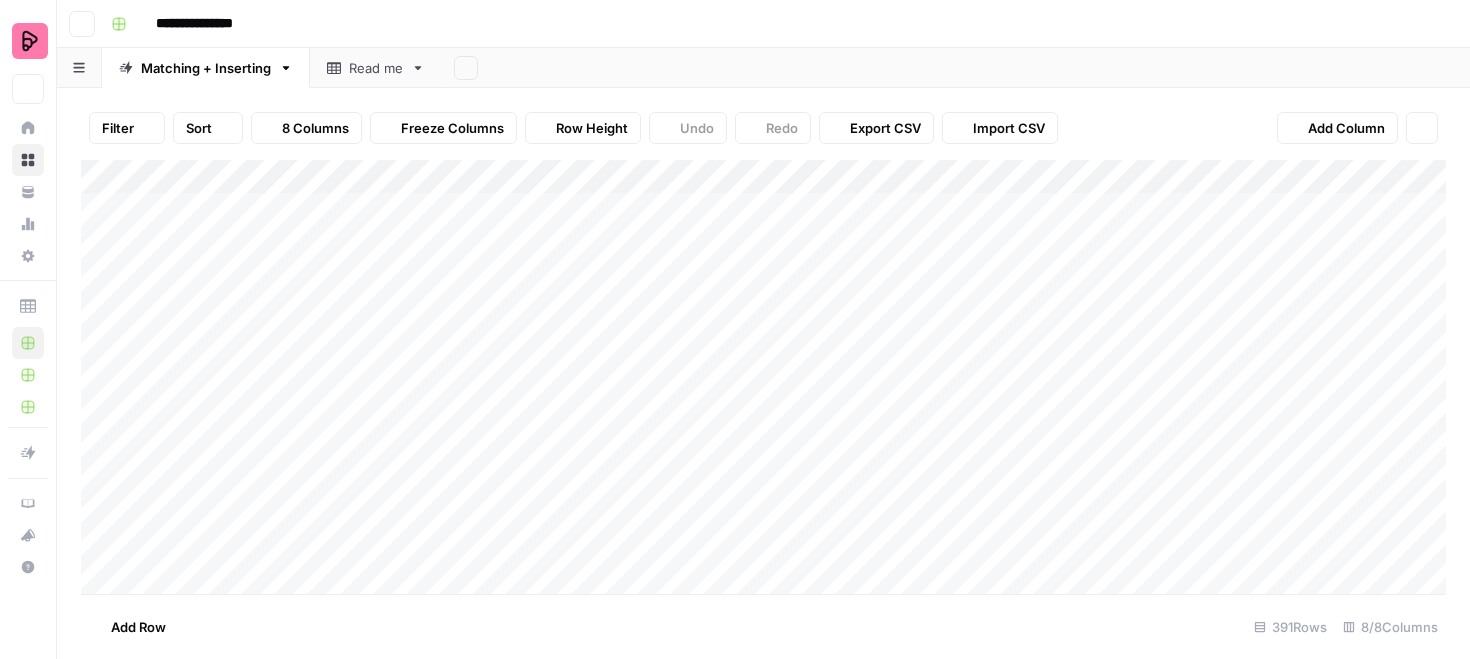 scroll, scrollTop: 0, scrollLeft: 0, axis: both 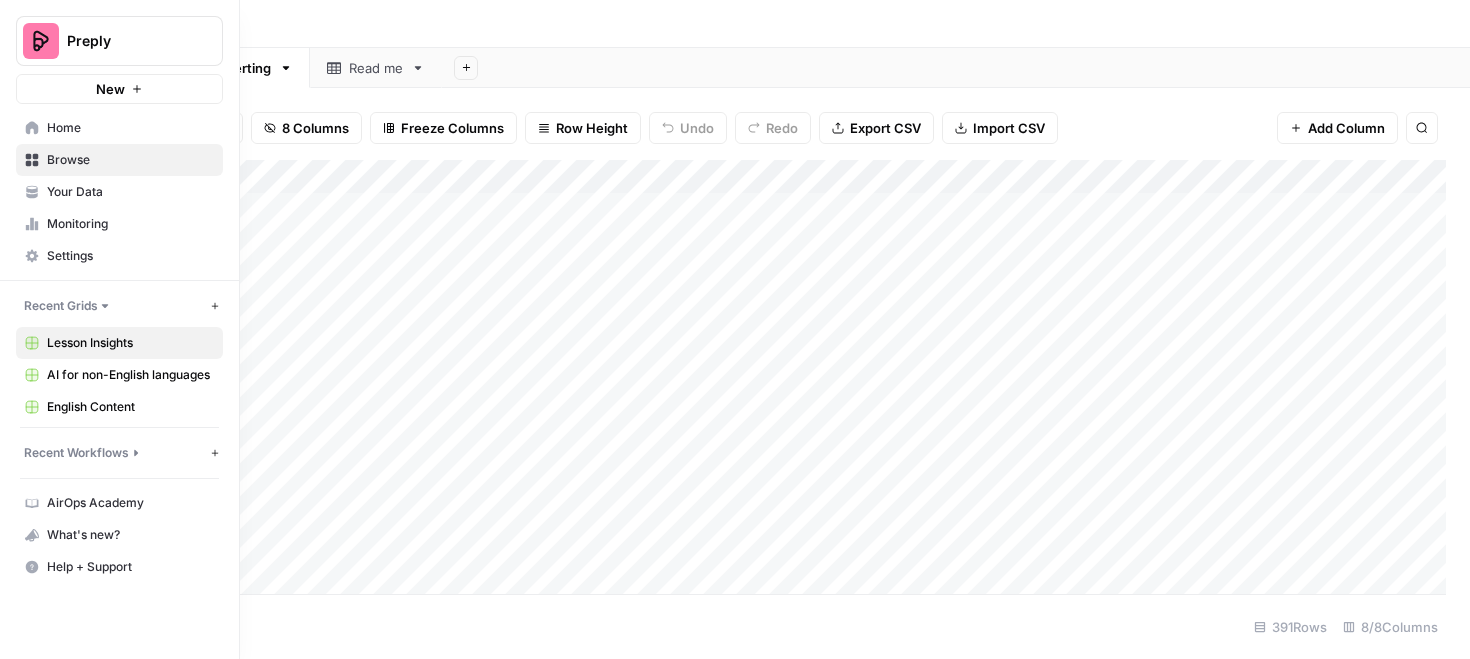 click on "Lesson Insights" at bounding box center (130, 343) 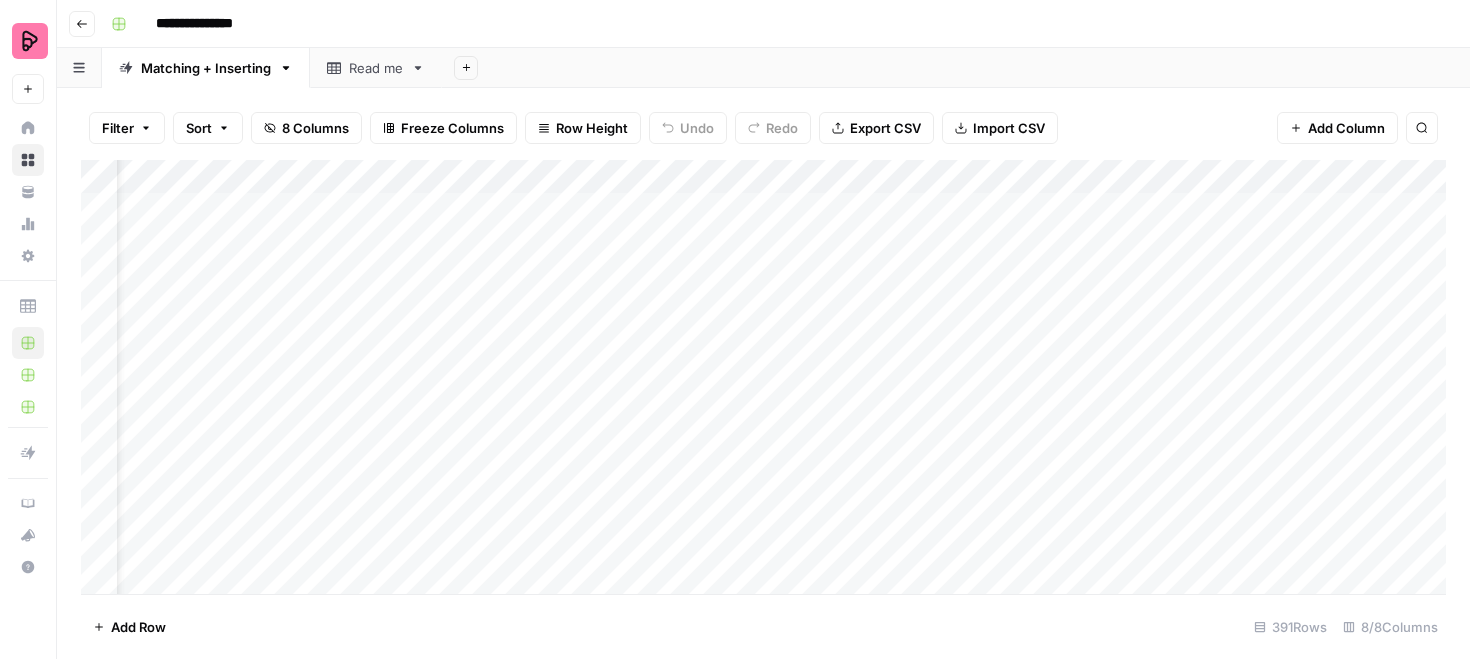scroll, scrollTop: 0, scrollLeft: 566, axis: horizontal 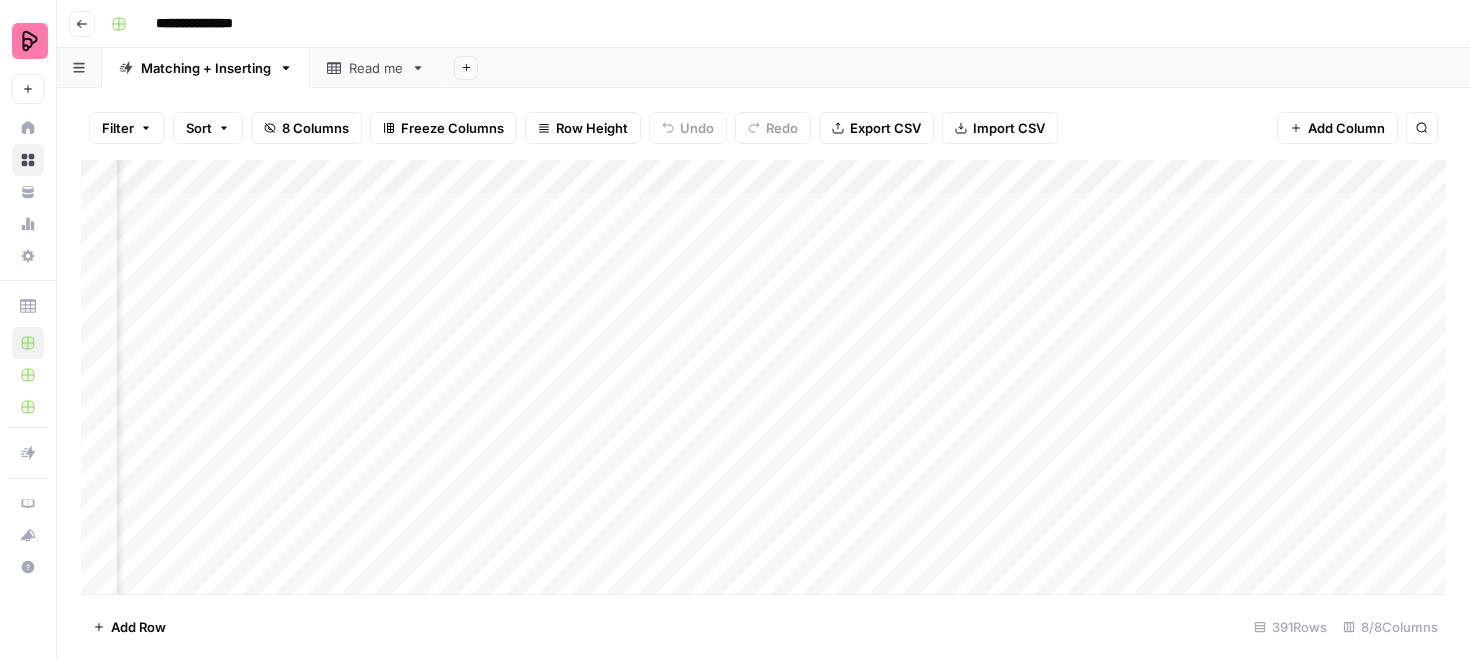 click on "Add Column" at bounding box center (763, 377) 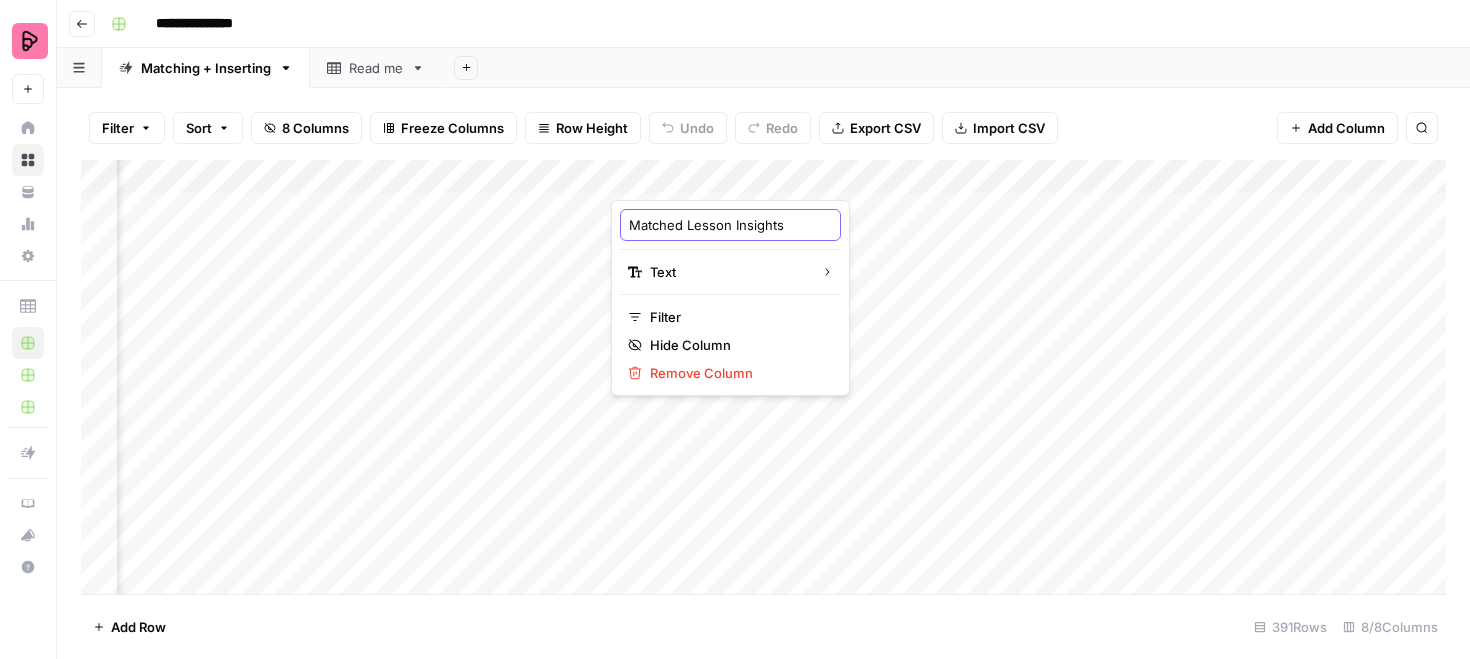 click on "Matched Lesson Insights" at bounding box center [730, 225] 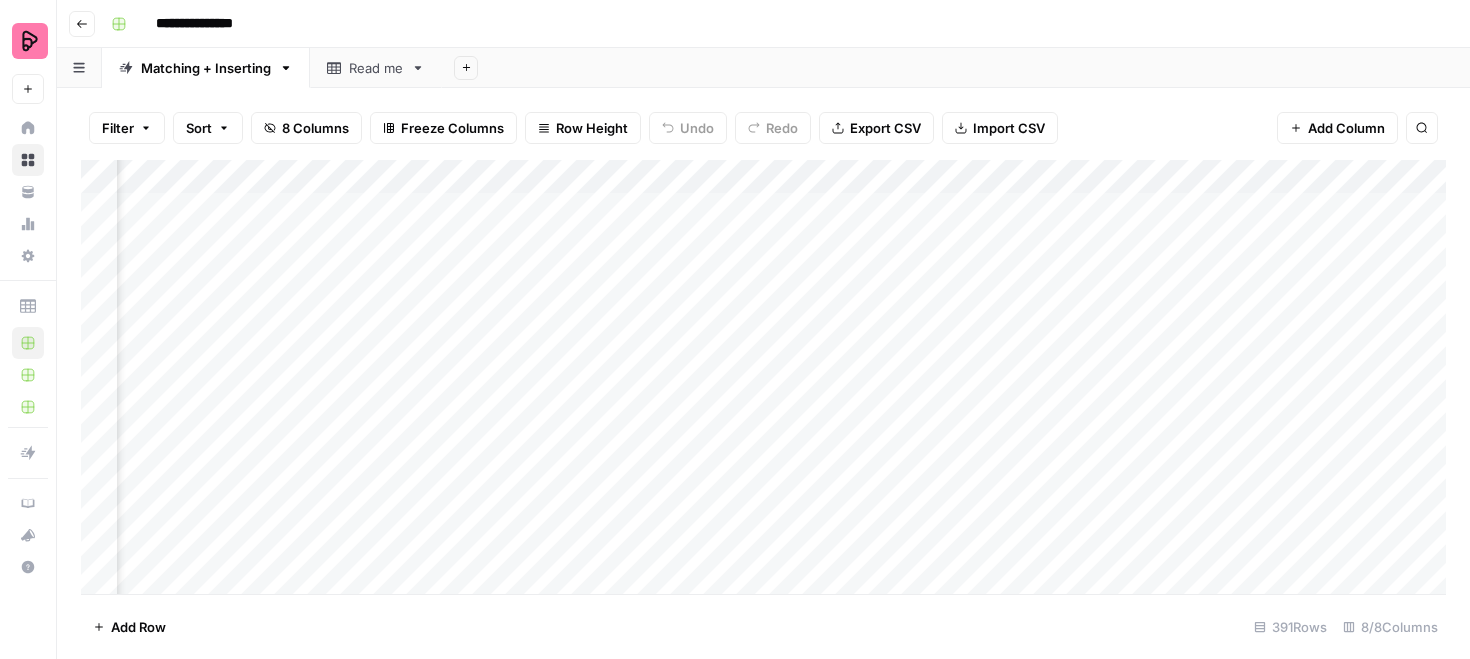 scroll, scrollTop: 0, scrollLeft: 977, axis: horizontal 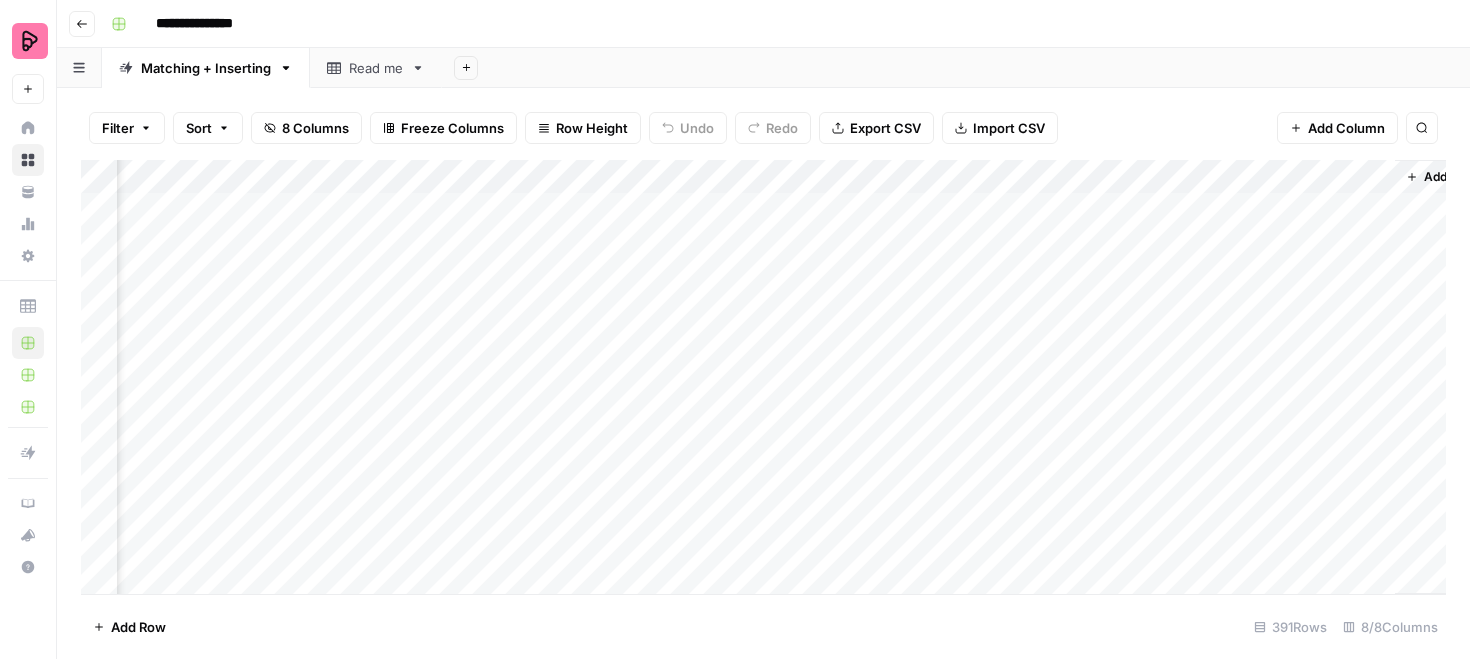 click 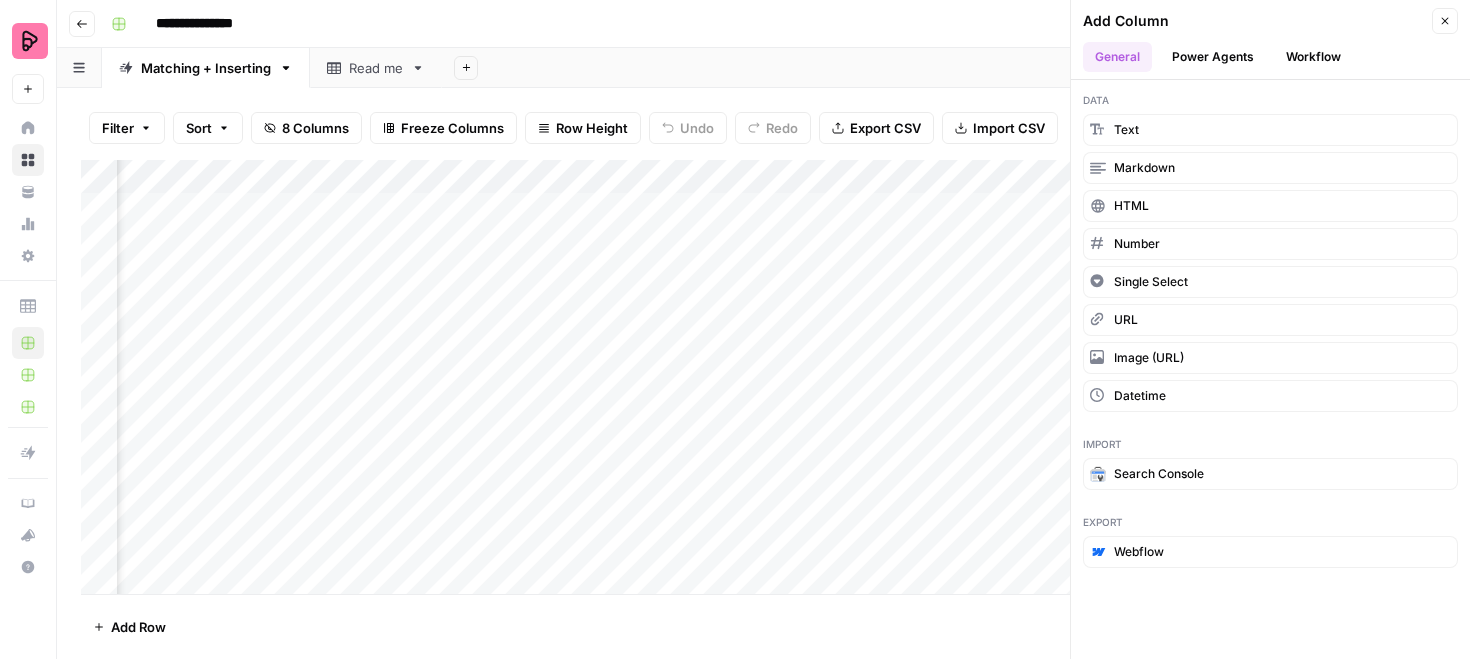 click on "Workflow" at bounding box center (1313, 57) 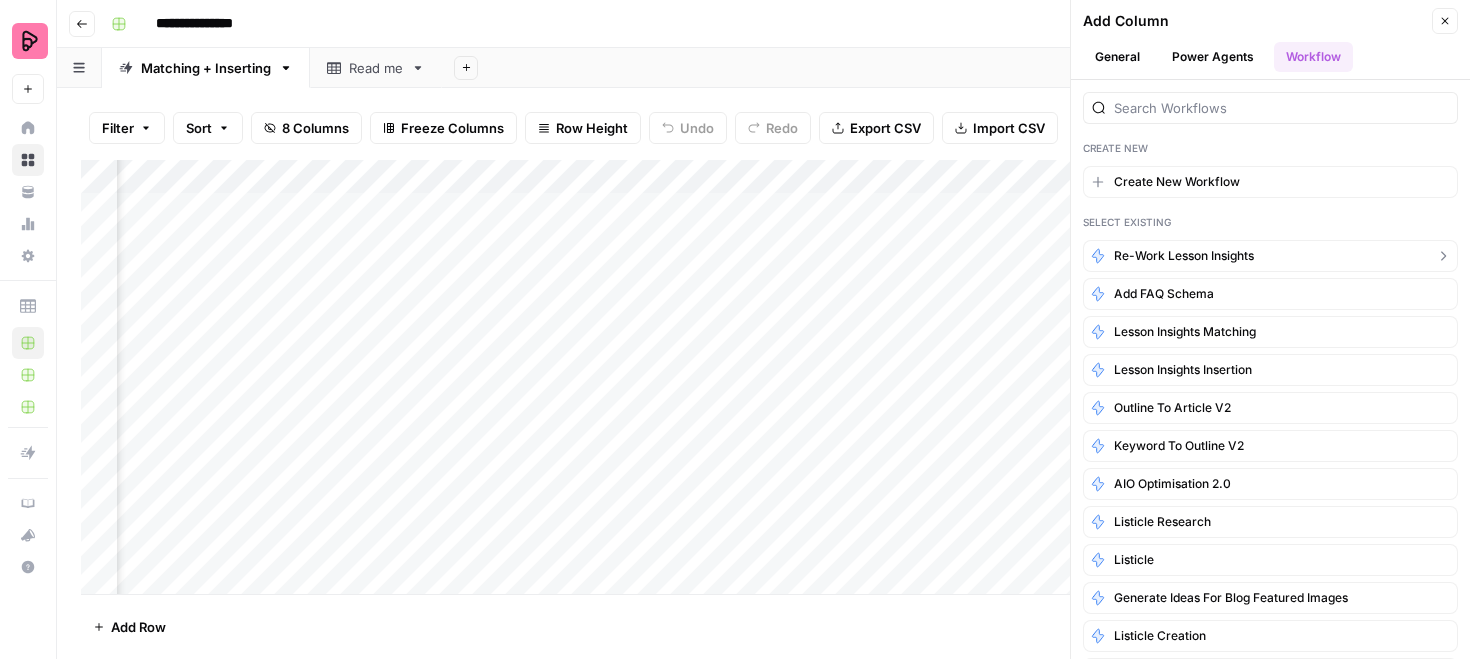 click on "Re-work Lesson Insights" at bounding box center (1184, 256) 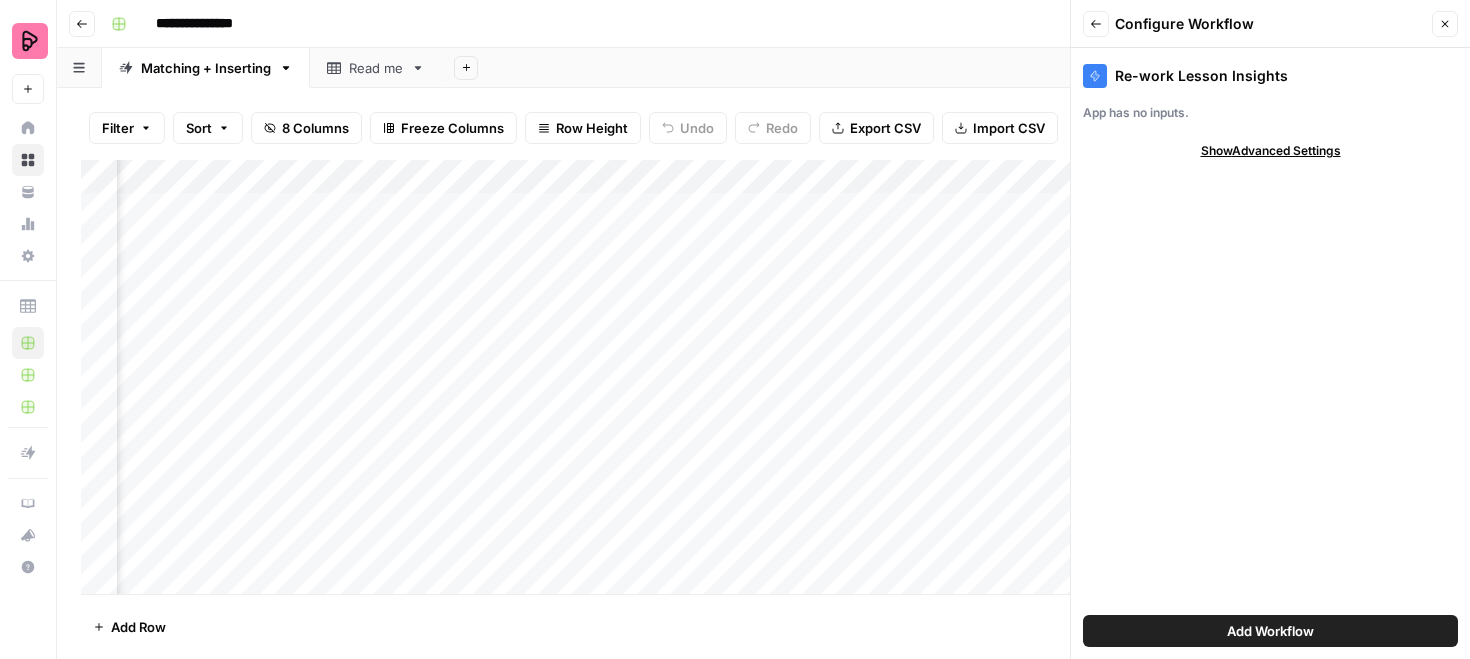 click 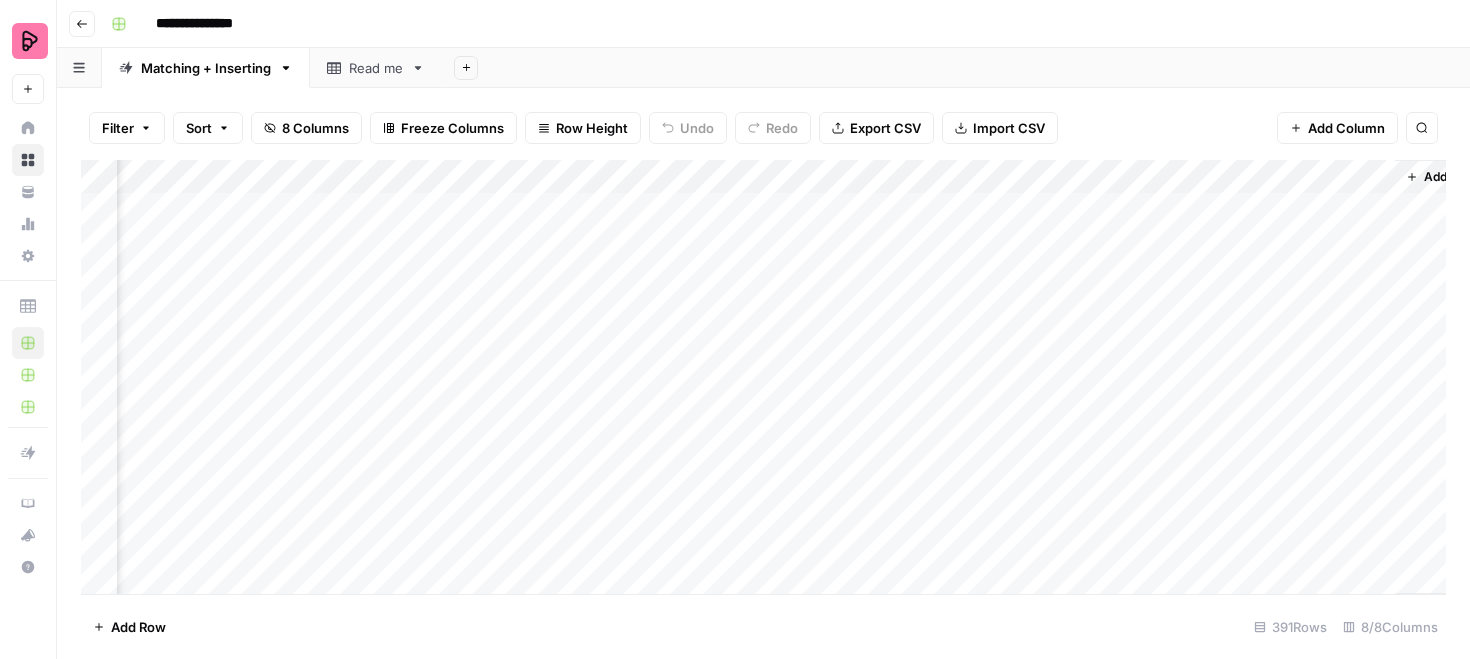 click on "Add Column" at bounding box center [763, 377] 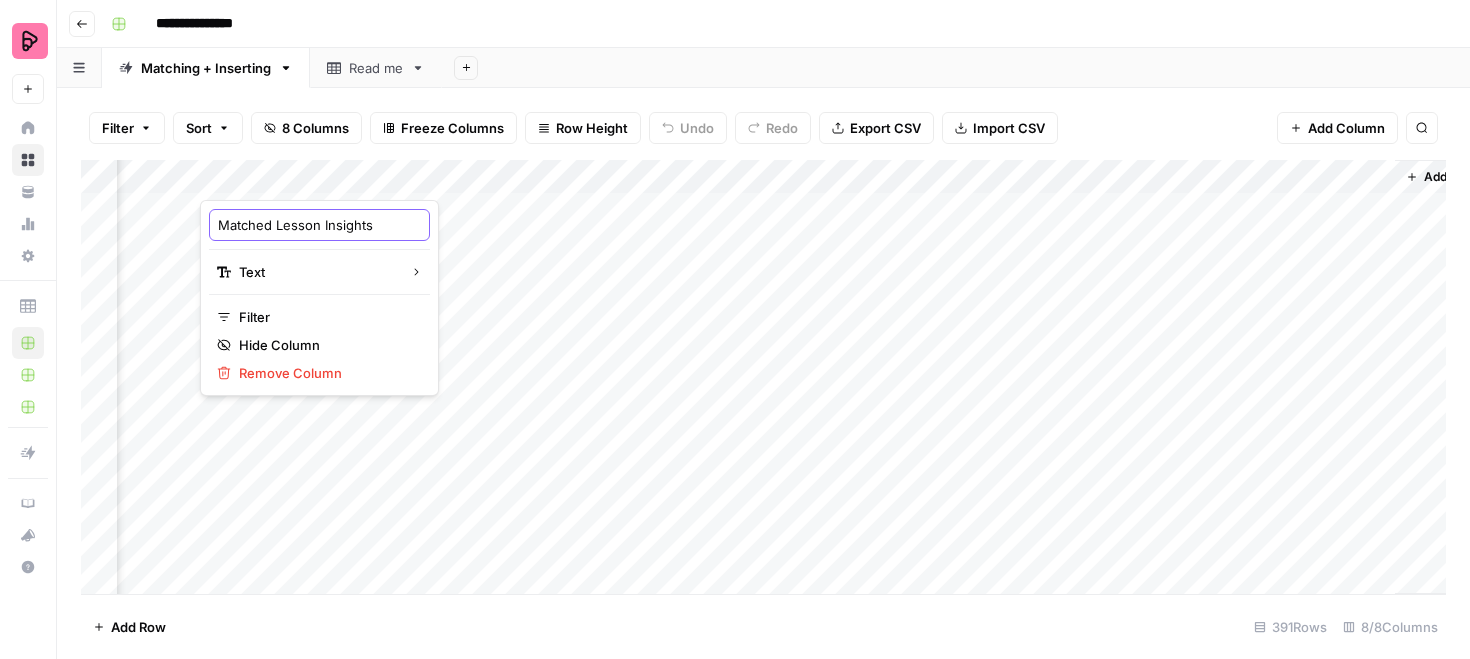 click on "Matched Lesson Insights" at bounding box center (319, 225) 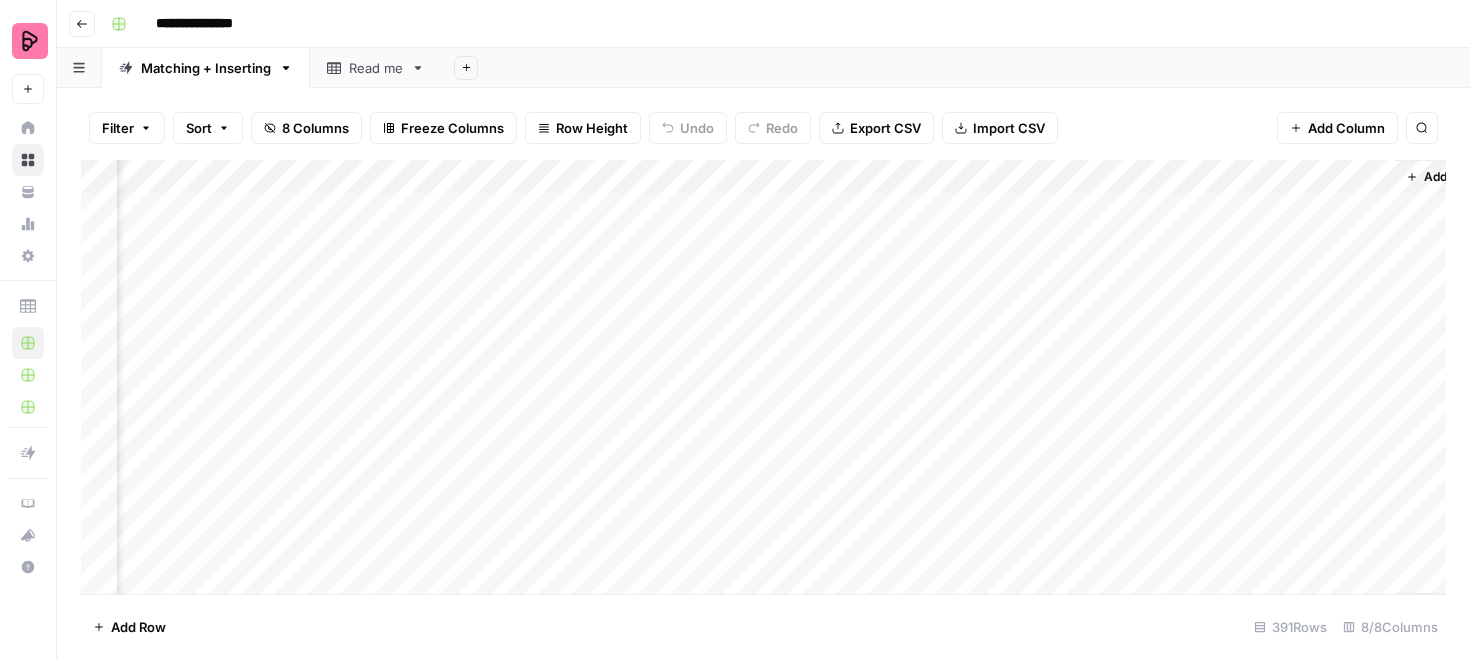 click on "Add Column" at bounding box center (763, 377) 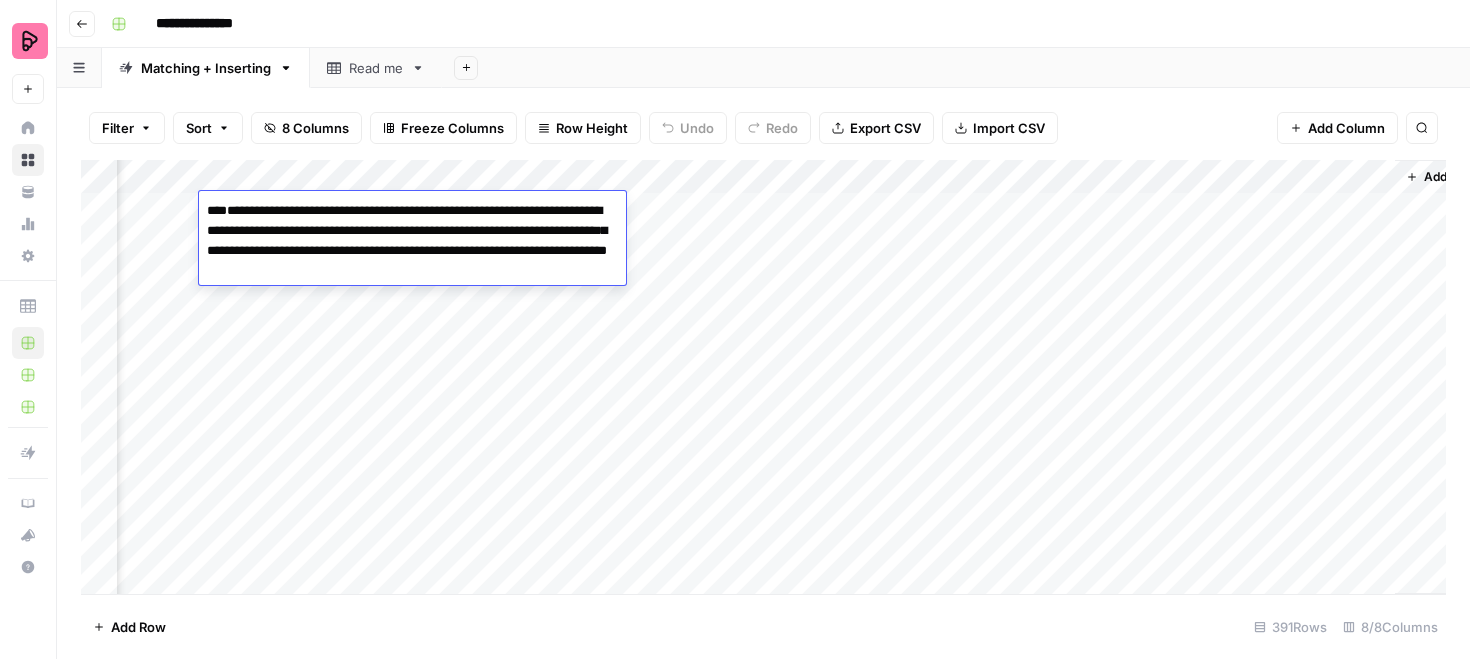click on "**********" at bounding box center [412, 301] 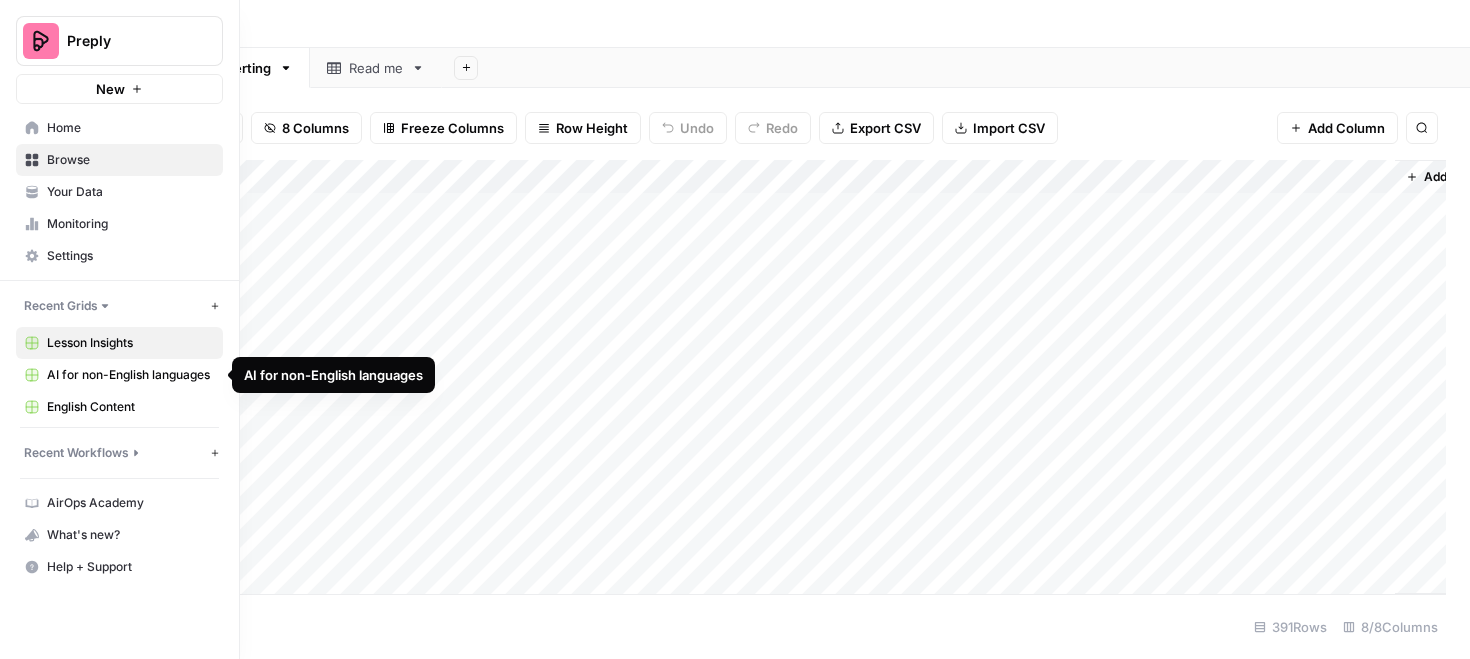click on "English Content" at bounding box center (119, 407) 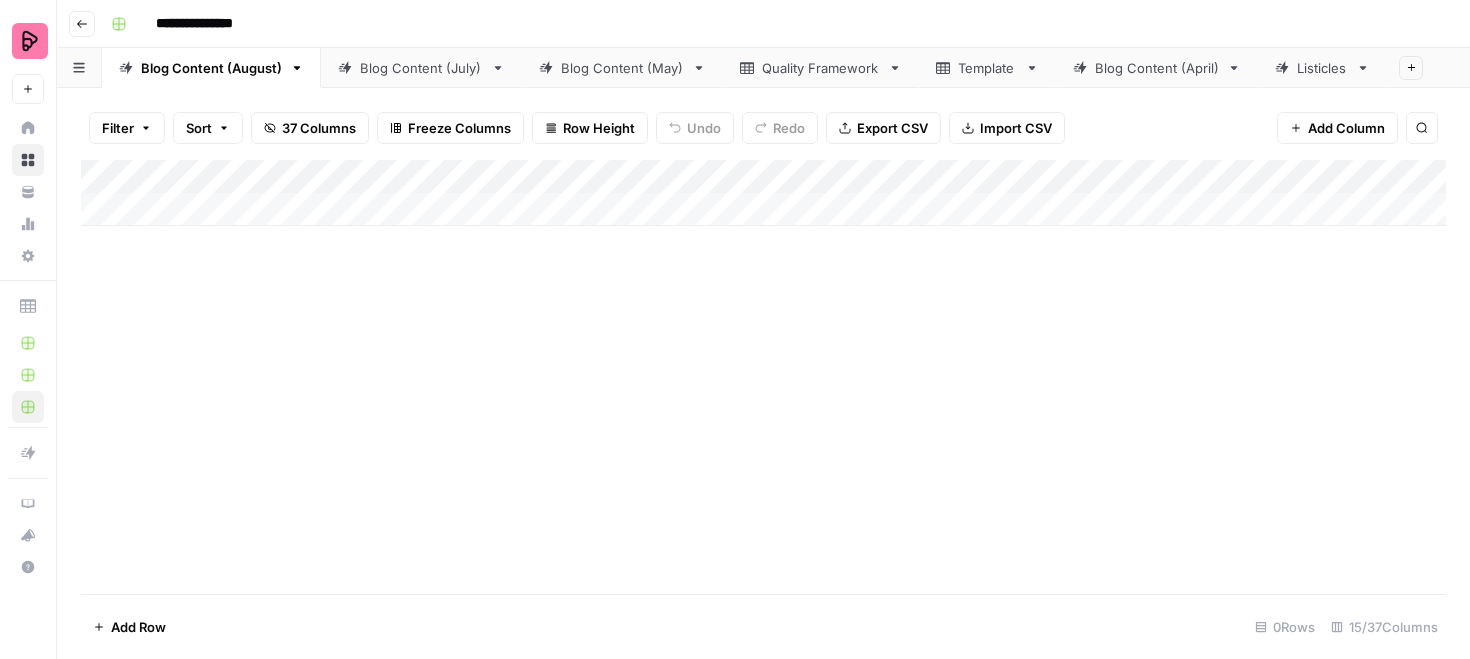 click on "Add Column" at bounding box center (763, 193) 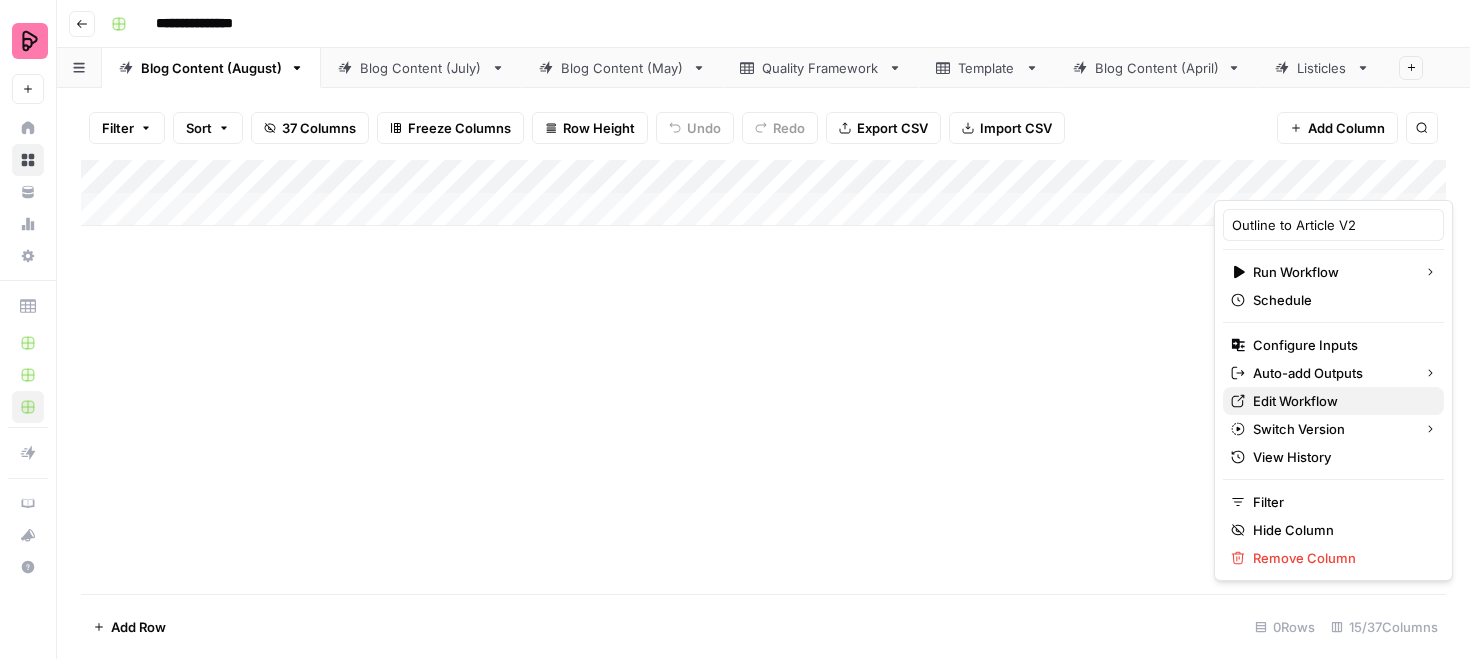 click on "Edit Workflow" at bounding box center (1340, 401) 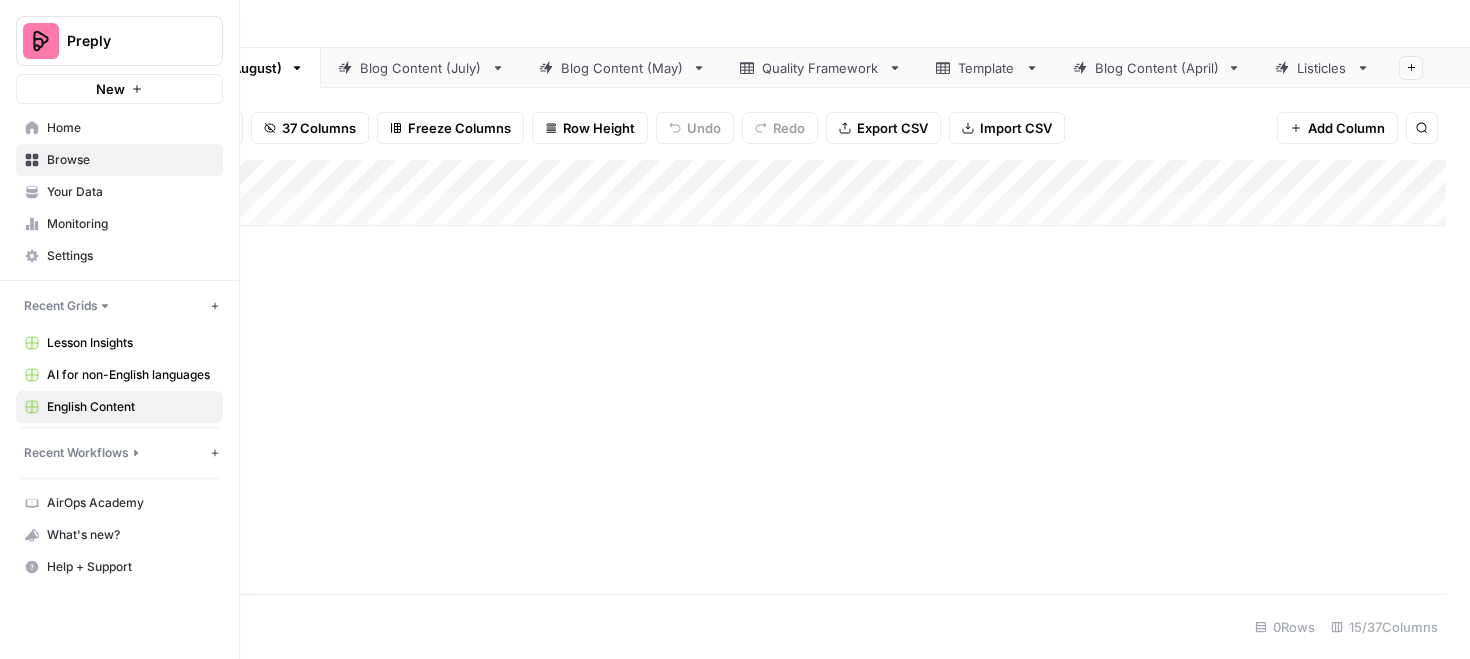 click on "Lesson Insights" at bounding box center (119, 343) 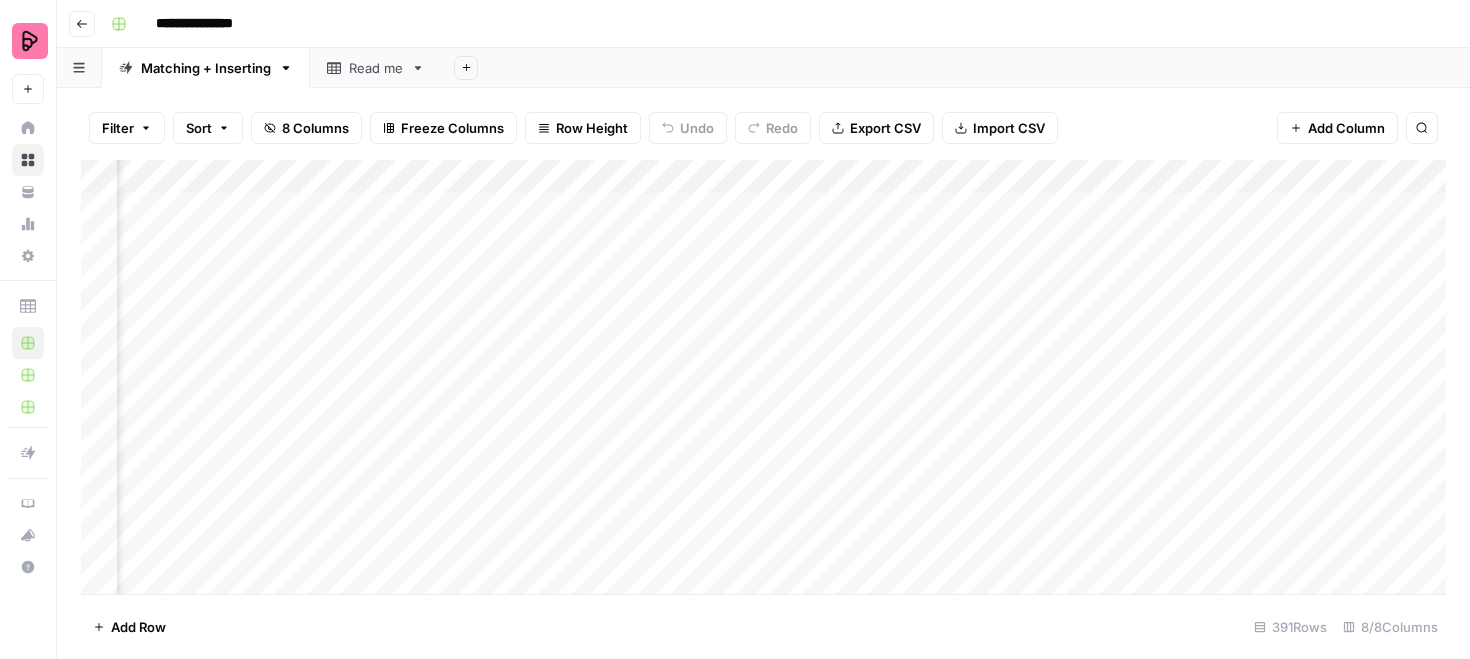 scroll, scrollTop: 0, scrollLeft: 639, axis: horizontal 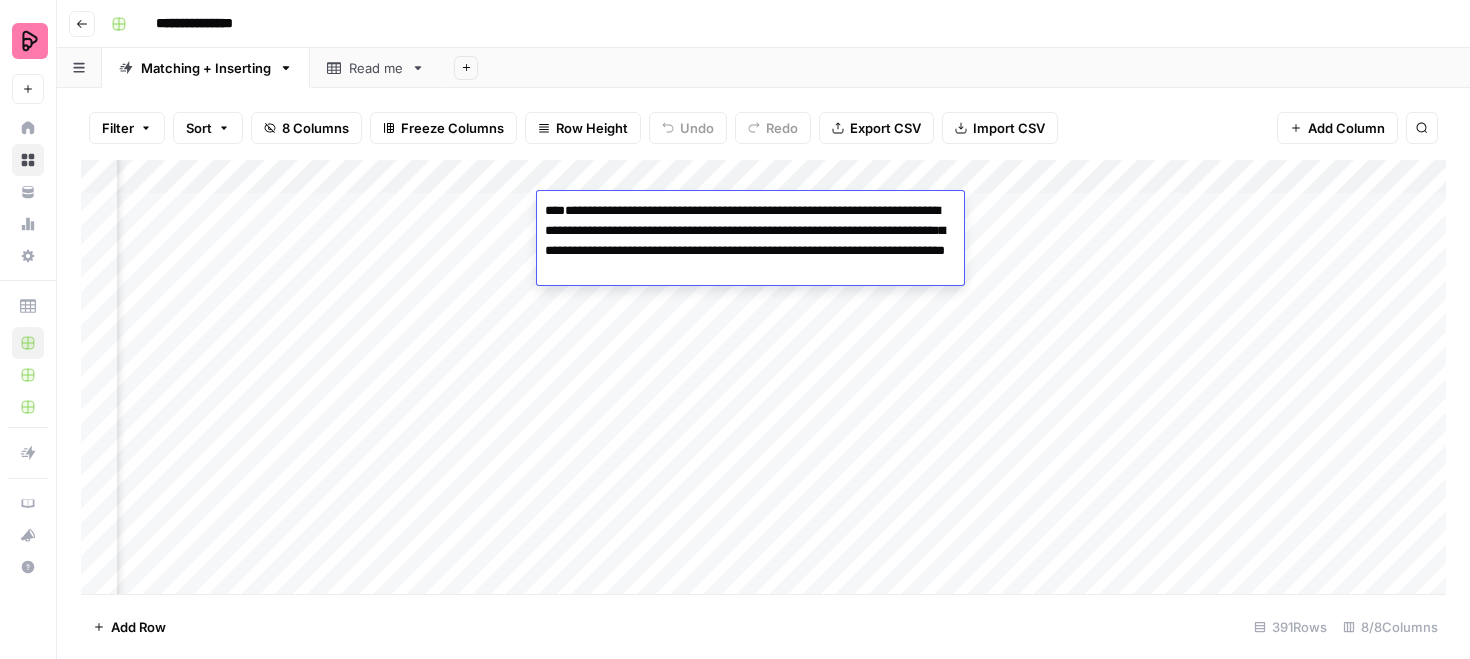 click on "**********" at bounding box center (750, 301) 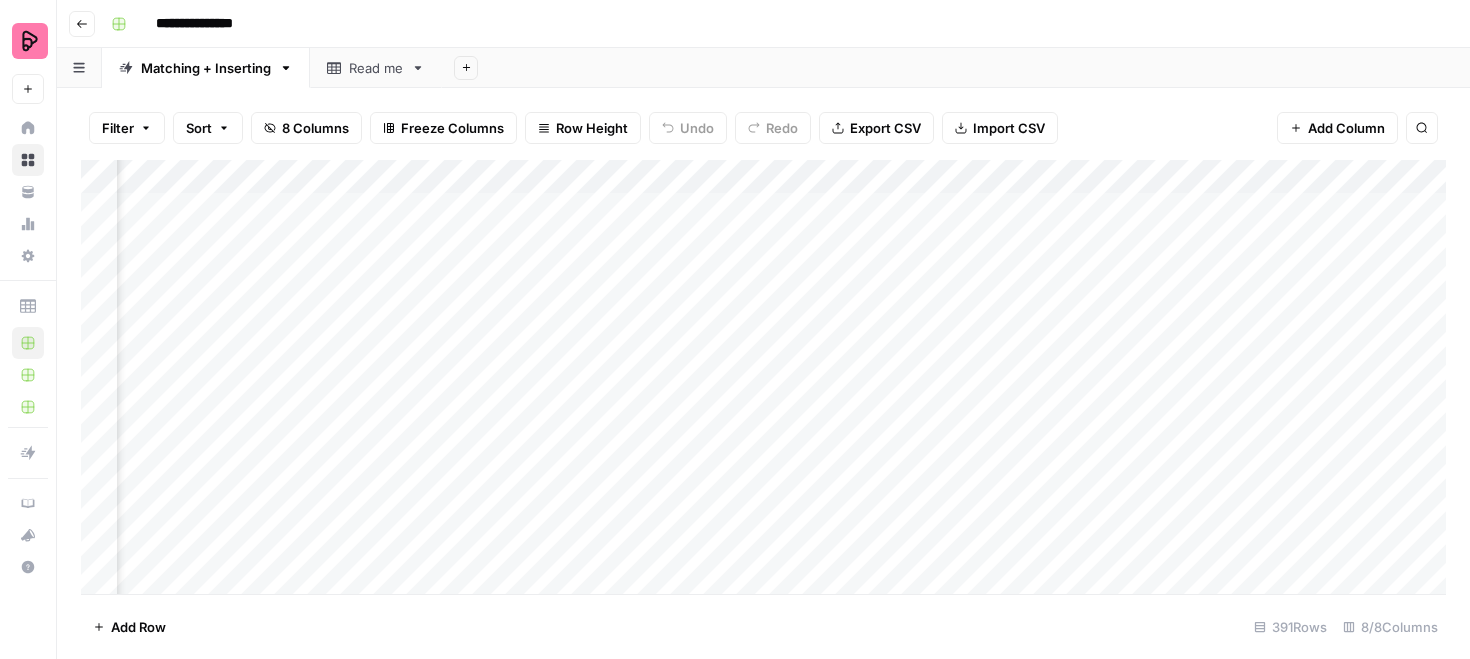 click on "Export CSV" at bounding box center (885, 128) 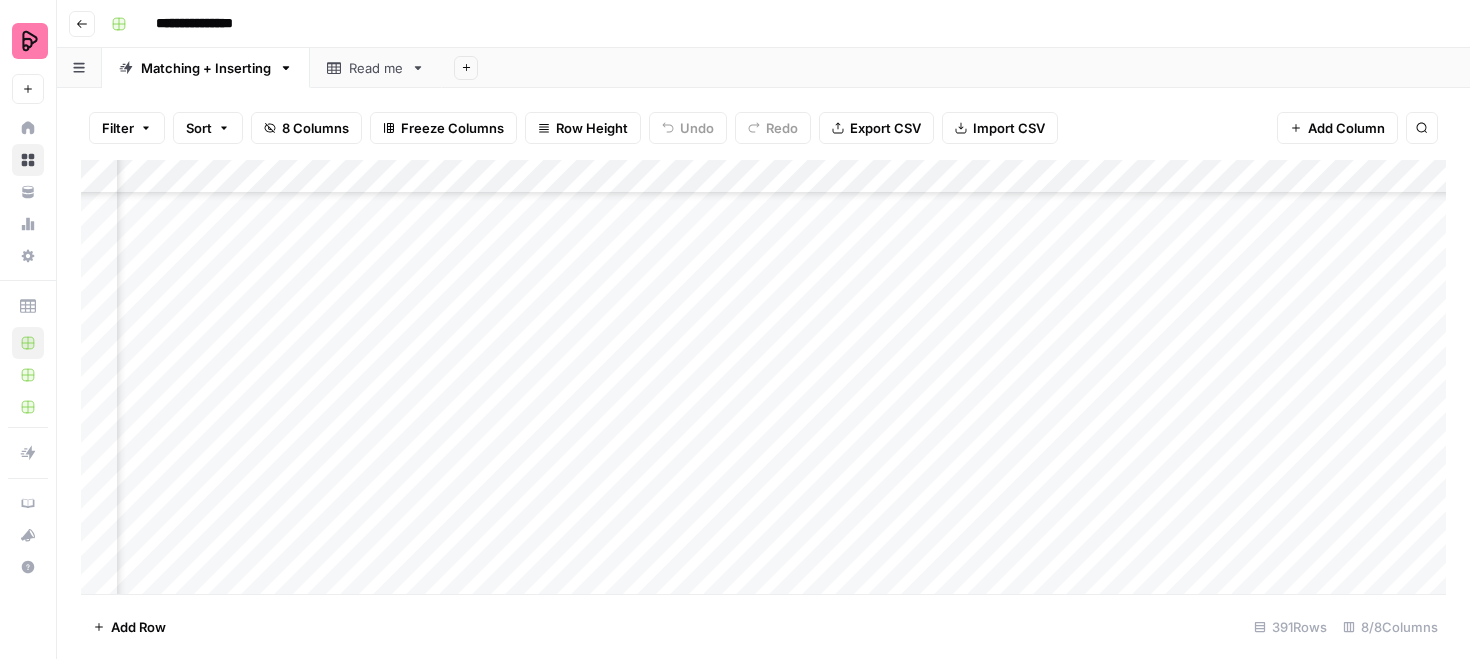 scroll, scrollTop: 12926, scrollLeft: 645, axis: both 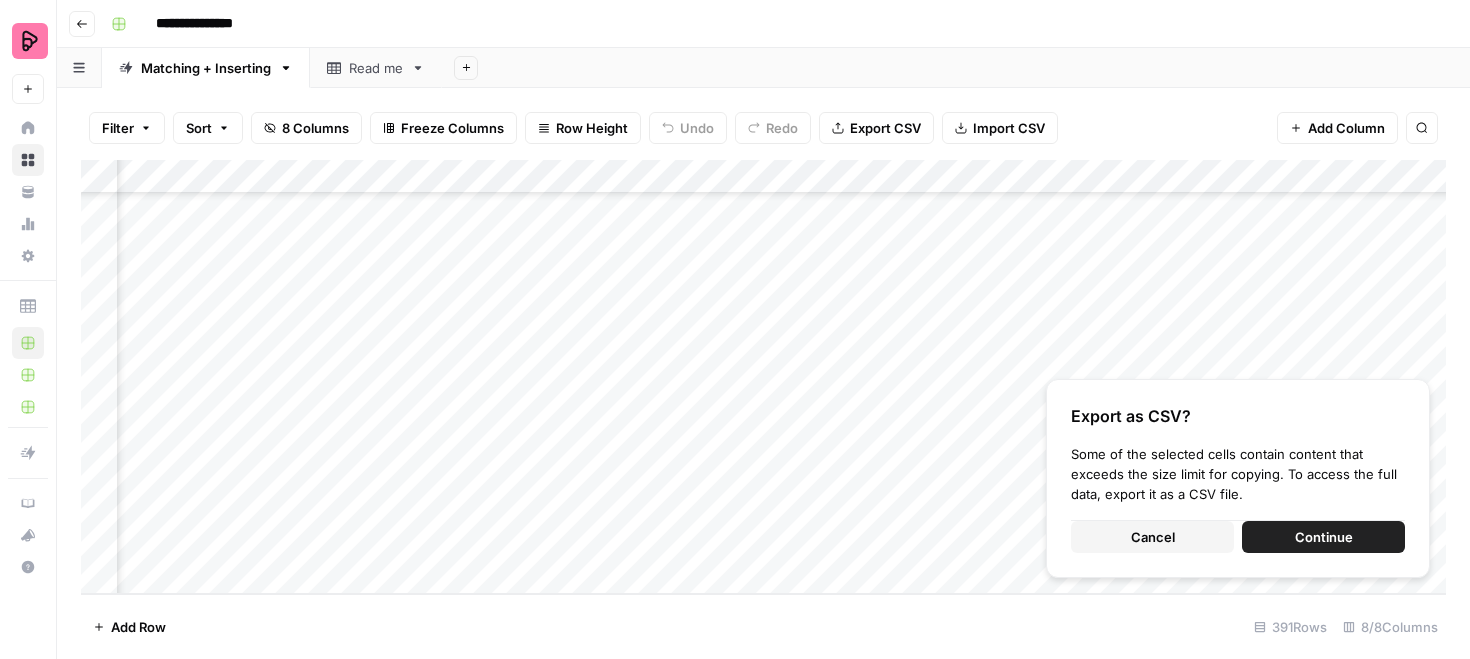 click on "Cancel" at bounding box center (1153, 537) 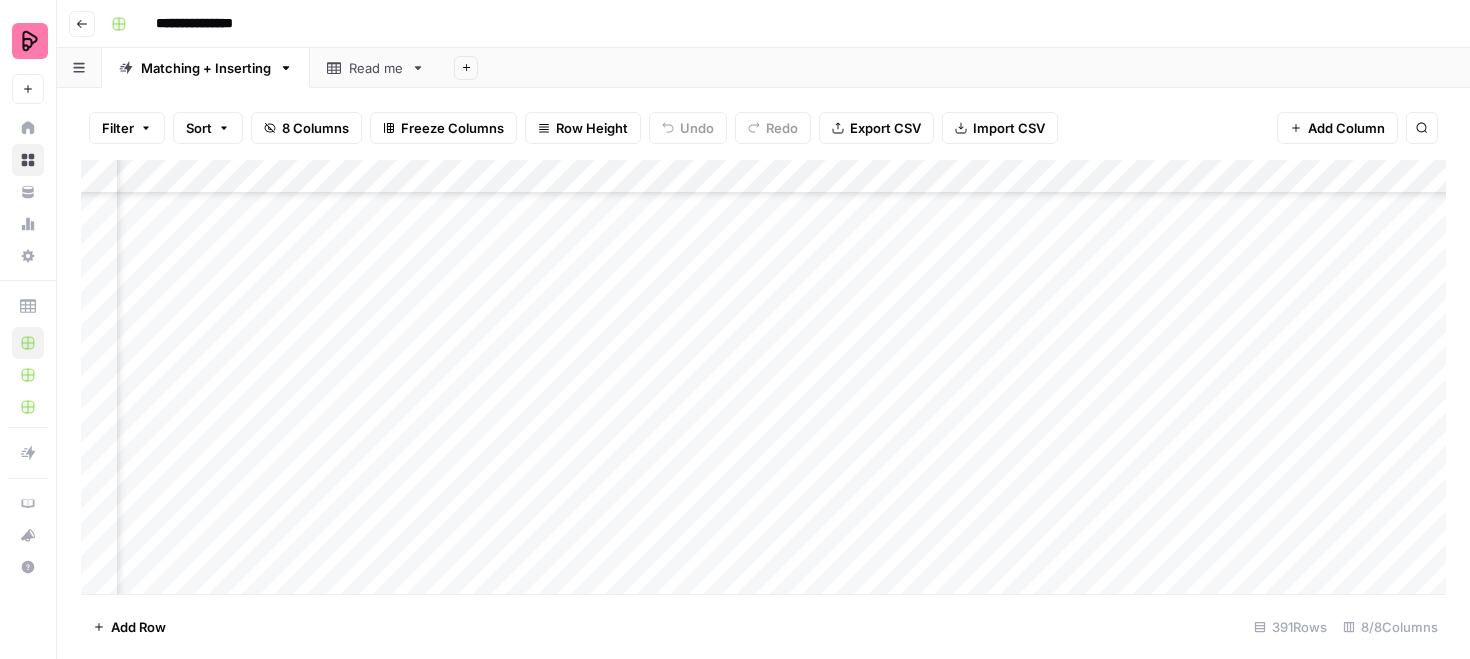 scroll, scrollTop: 11791, scrollLeft: 645, axis: both 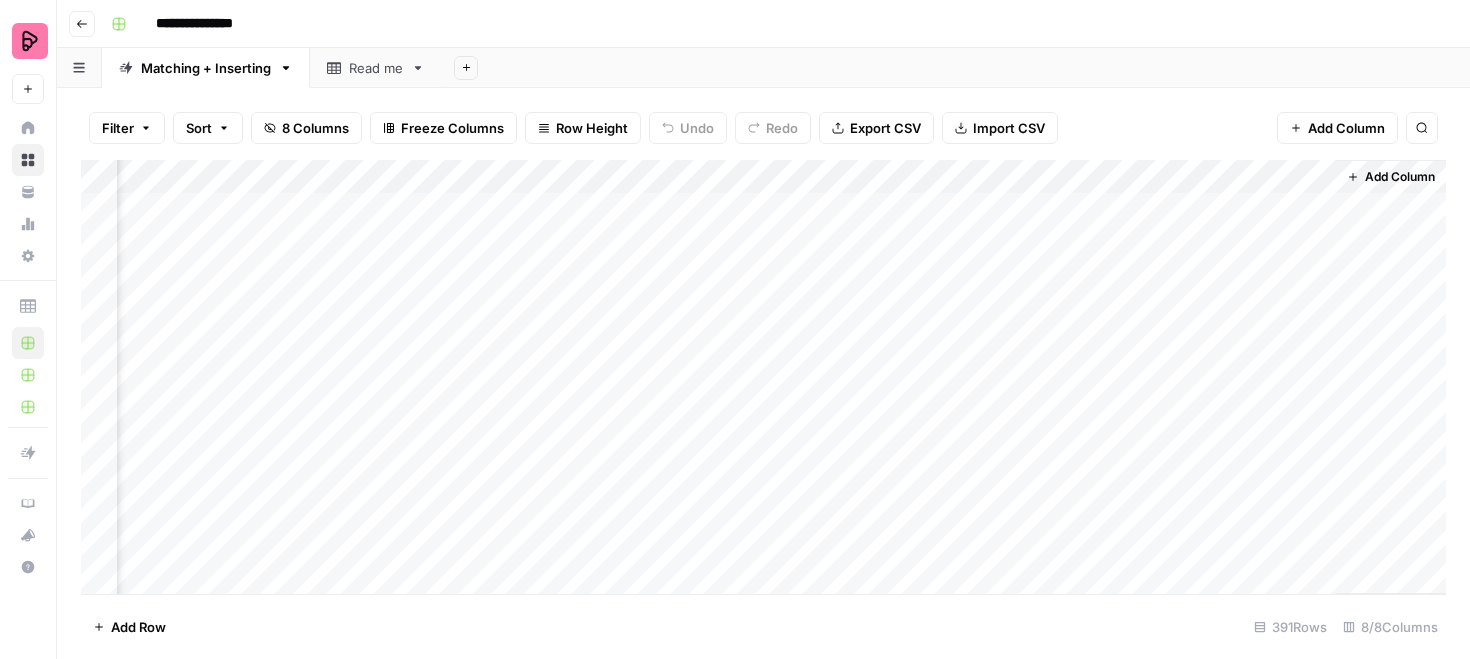 click on "Add Column" at bounding box center (763, 377) 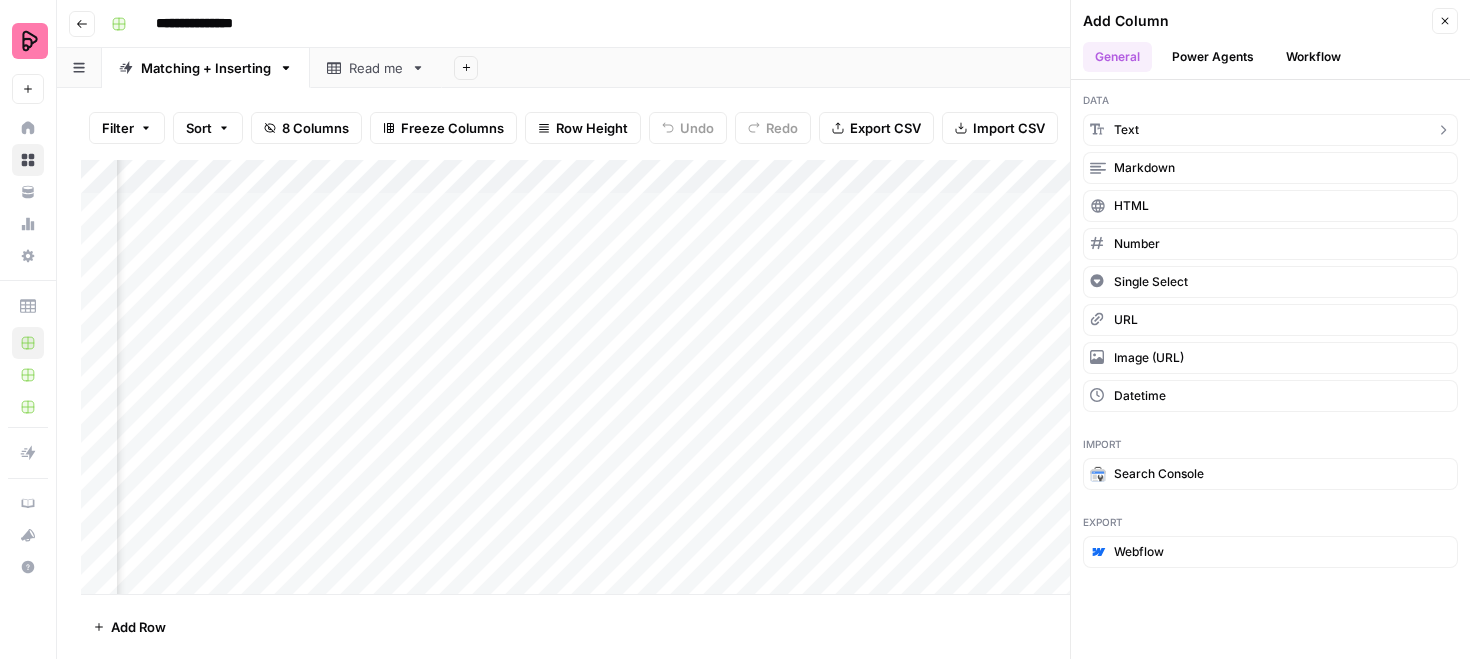 click on "text" at bounding box center (1270, 130) 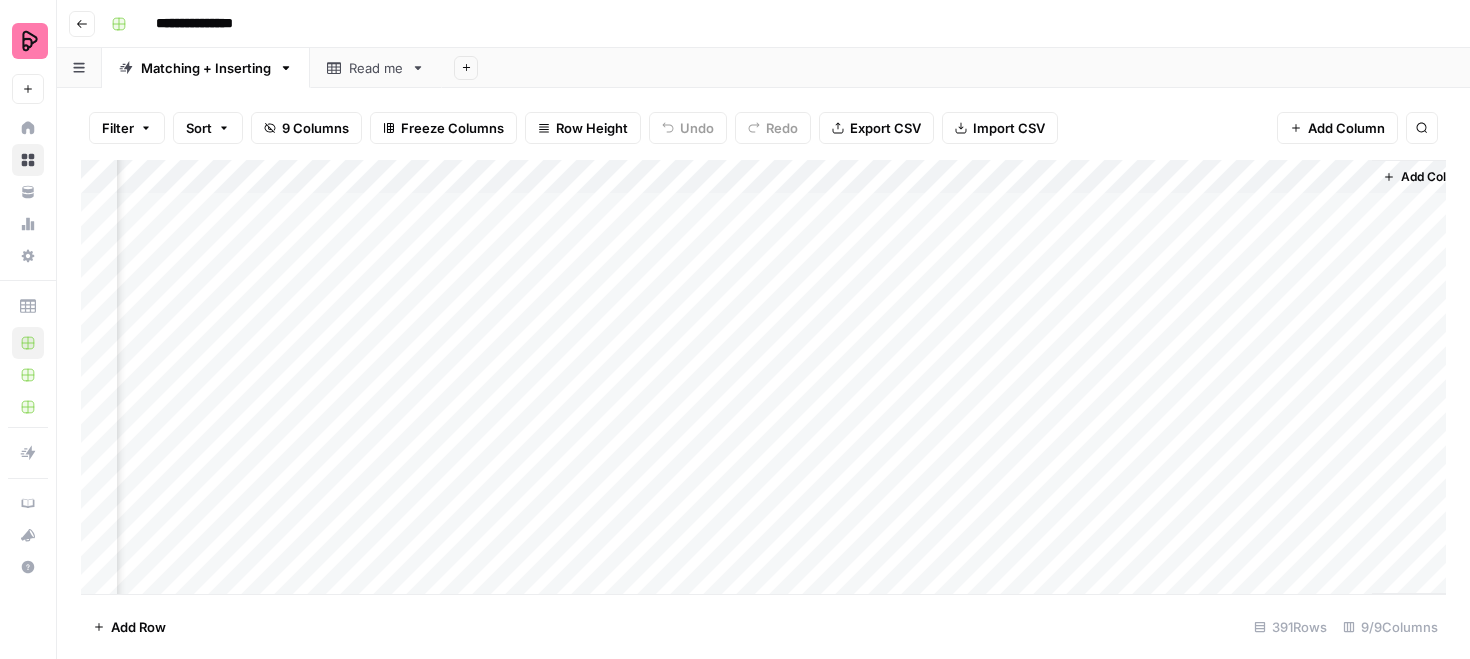 scroll, scrollTop: 0, scrollLeft: 1217, axis: horizontal 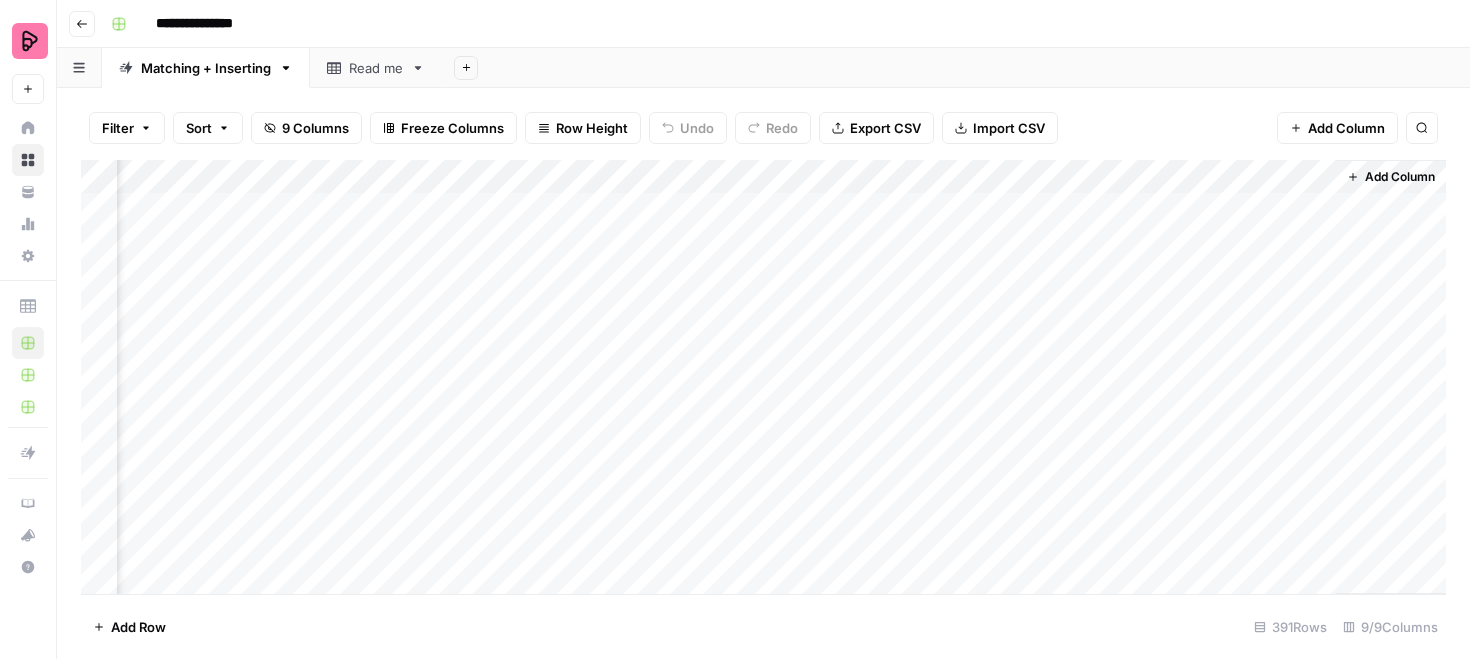 click on "Add Column" at bounding box center [763, 377] 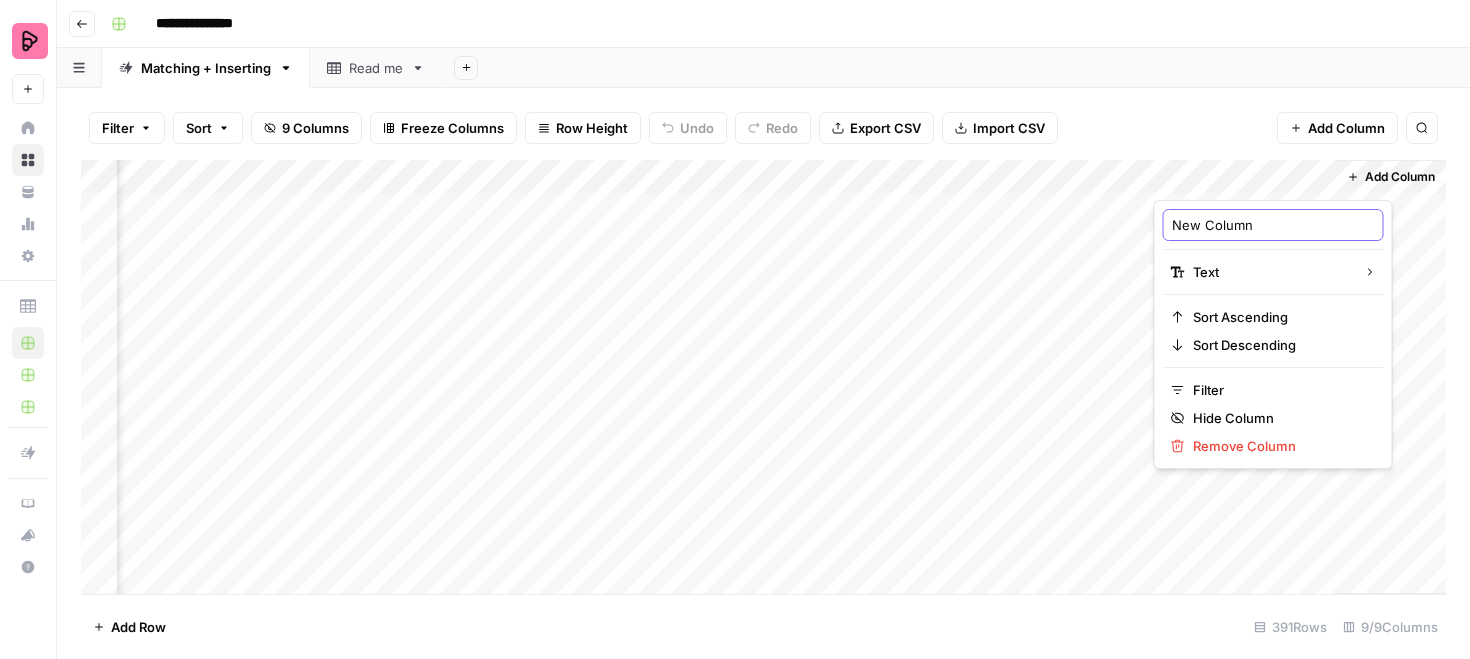 click on "New Column" at bounding box center (1273, 225) 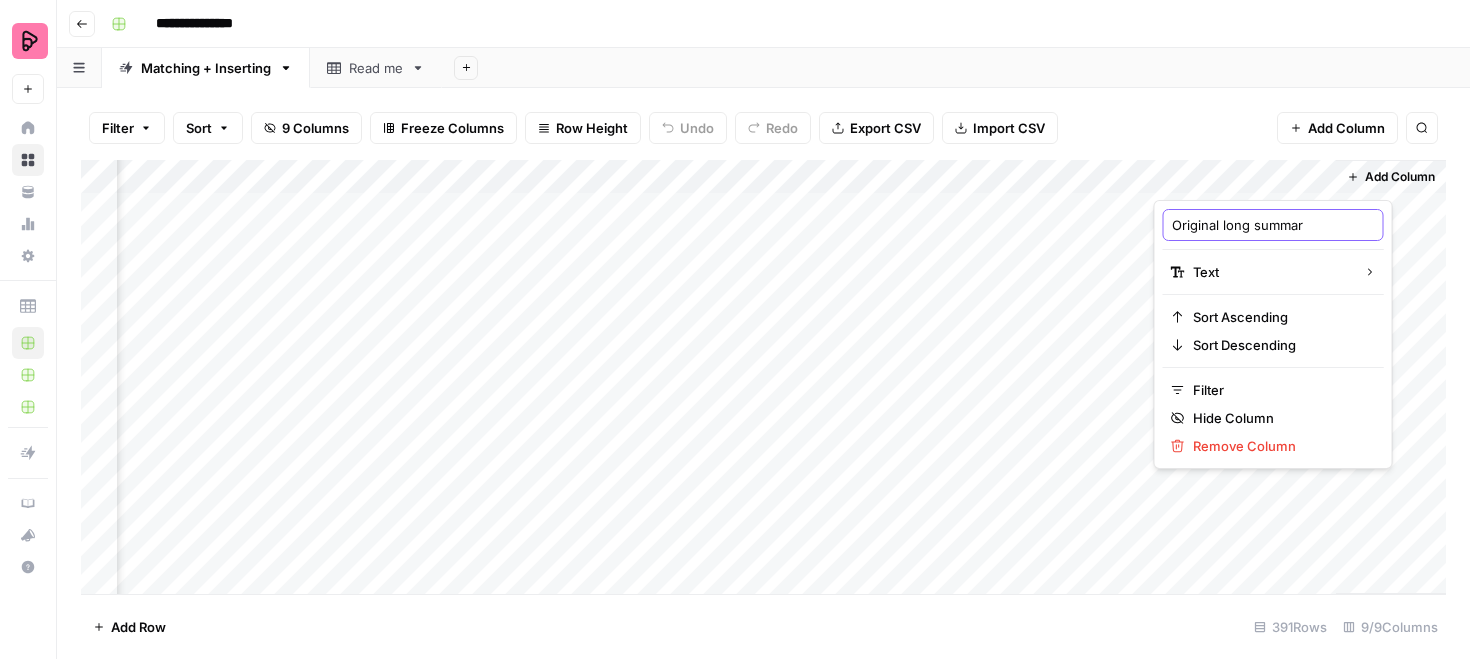 type on "Original long summary" 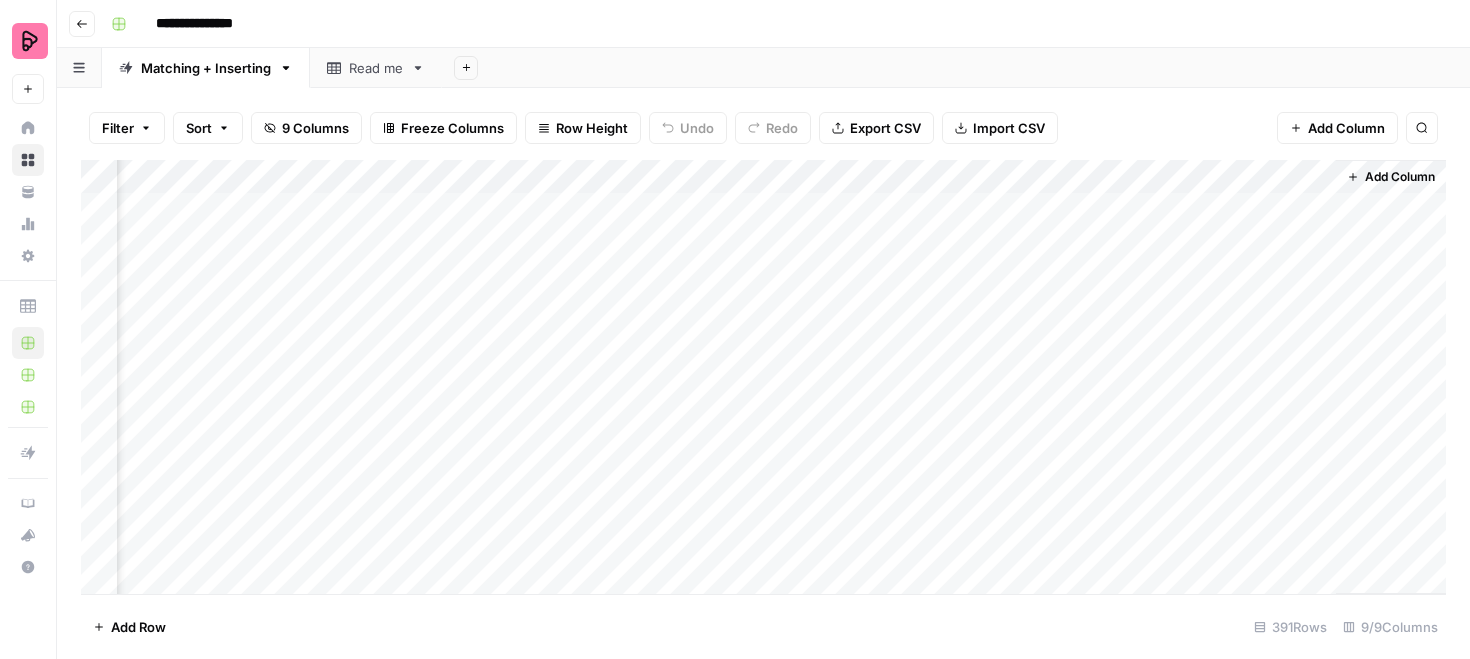click on "Add Column" at bounding box center [763, 377] 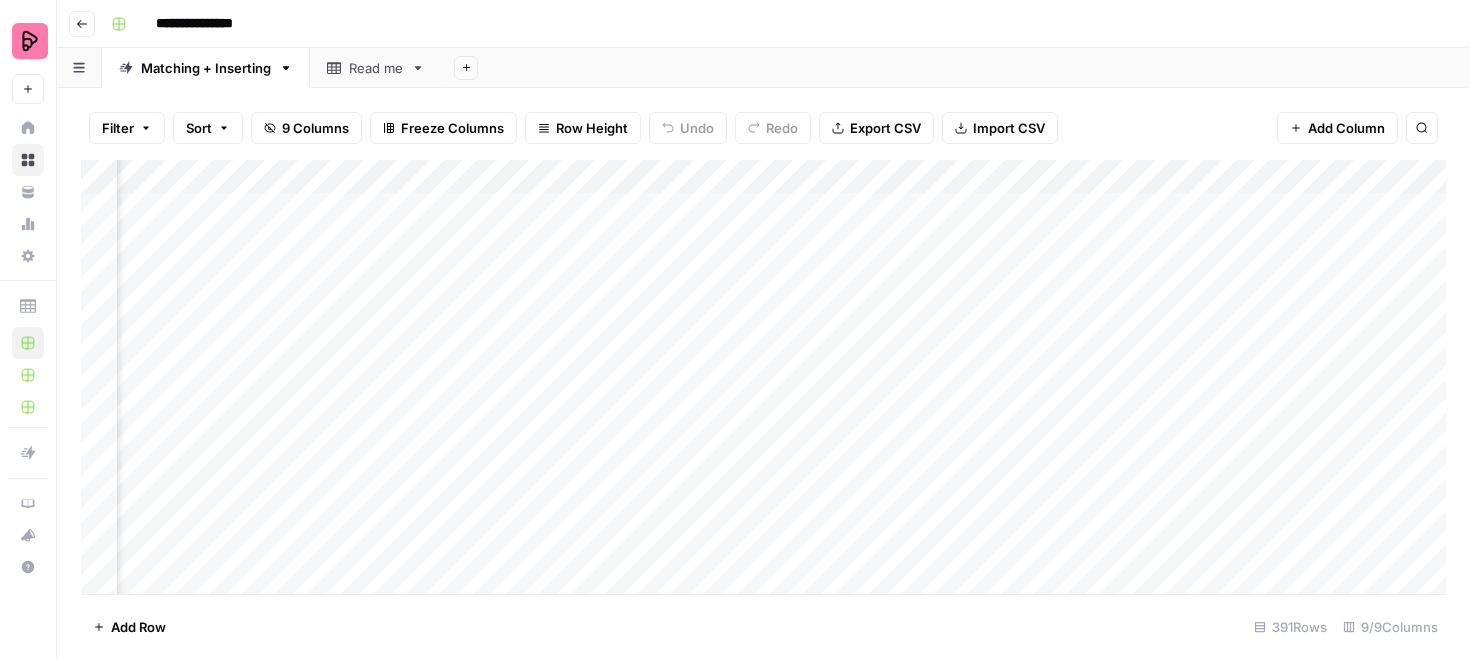 scroll, scrollTop: 0, scrollLeft: 788, axis: horizontal 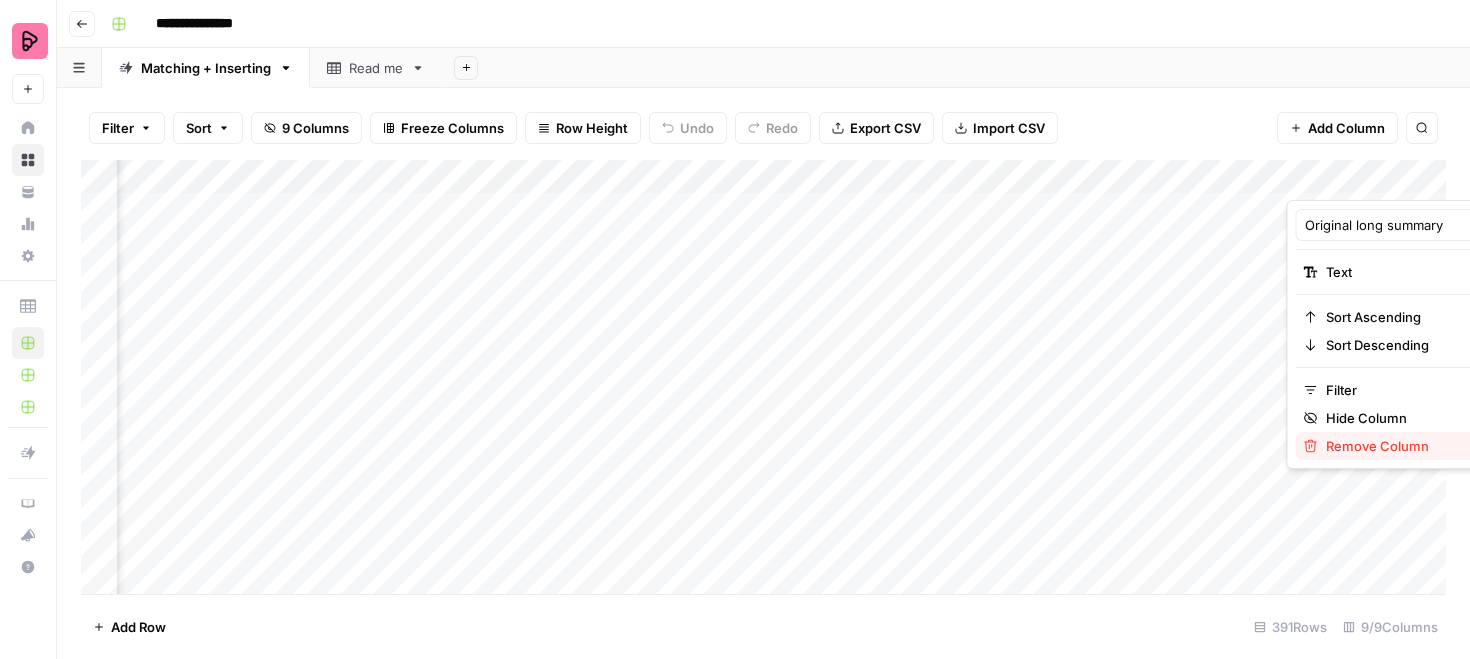 click on "Remove Column" at bounding box center (1413, 446) 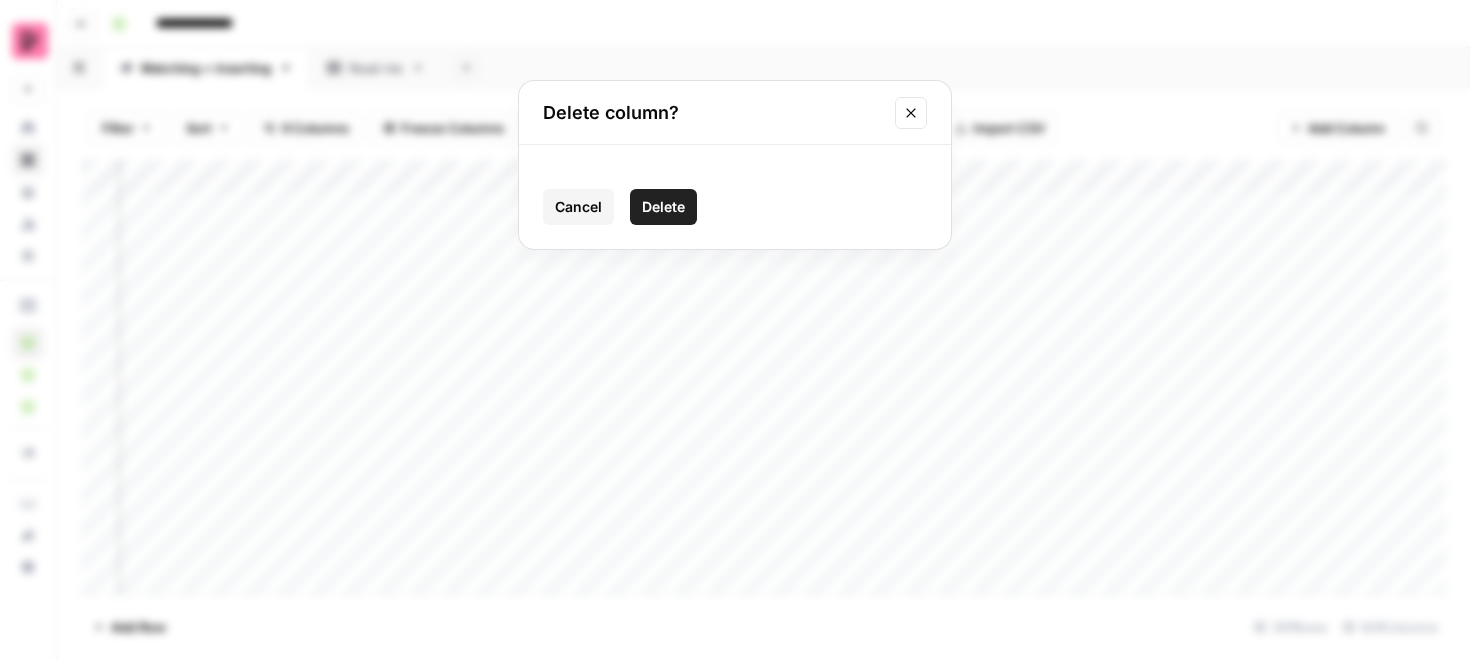 click on "Delete" at bounding box center [663, 207] 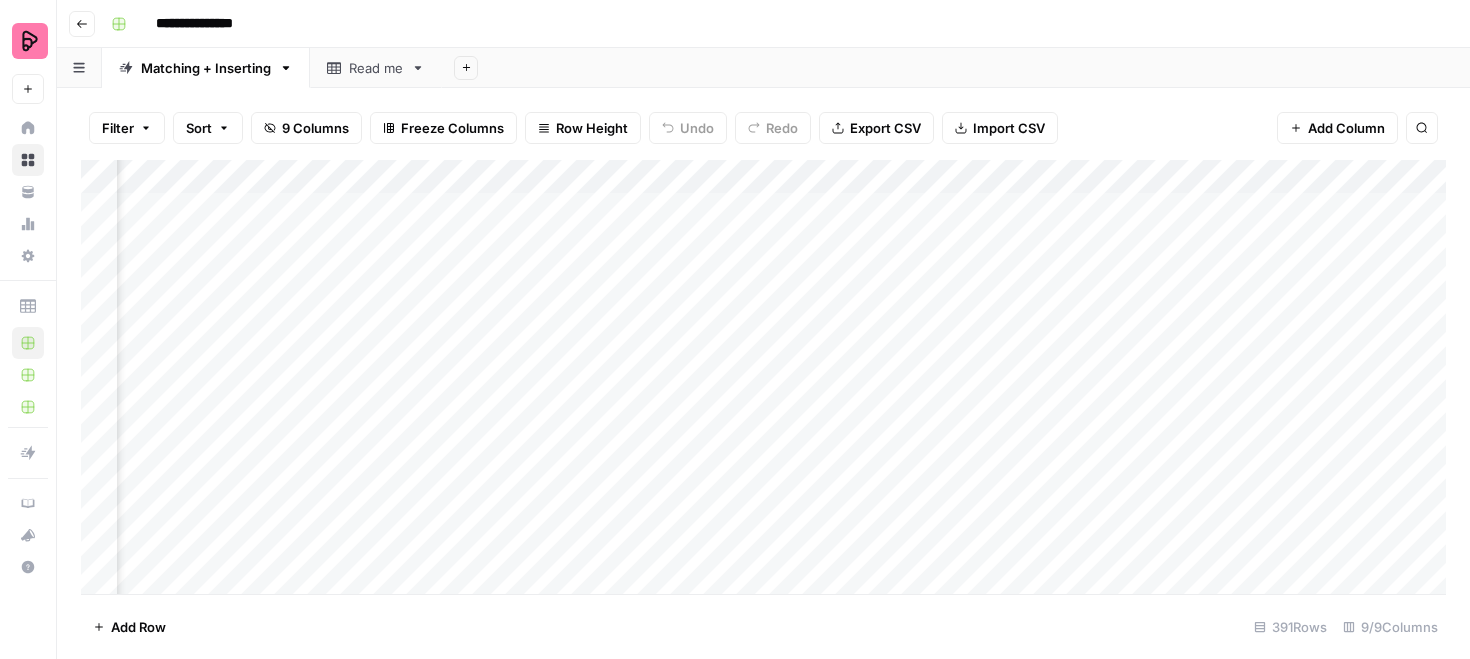 scroll, scrollTop: 0, scrollLeft: 1037, axis: horizontal 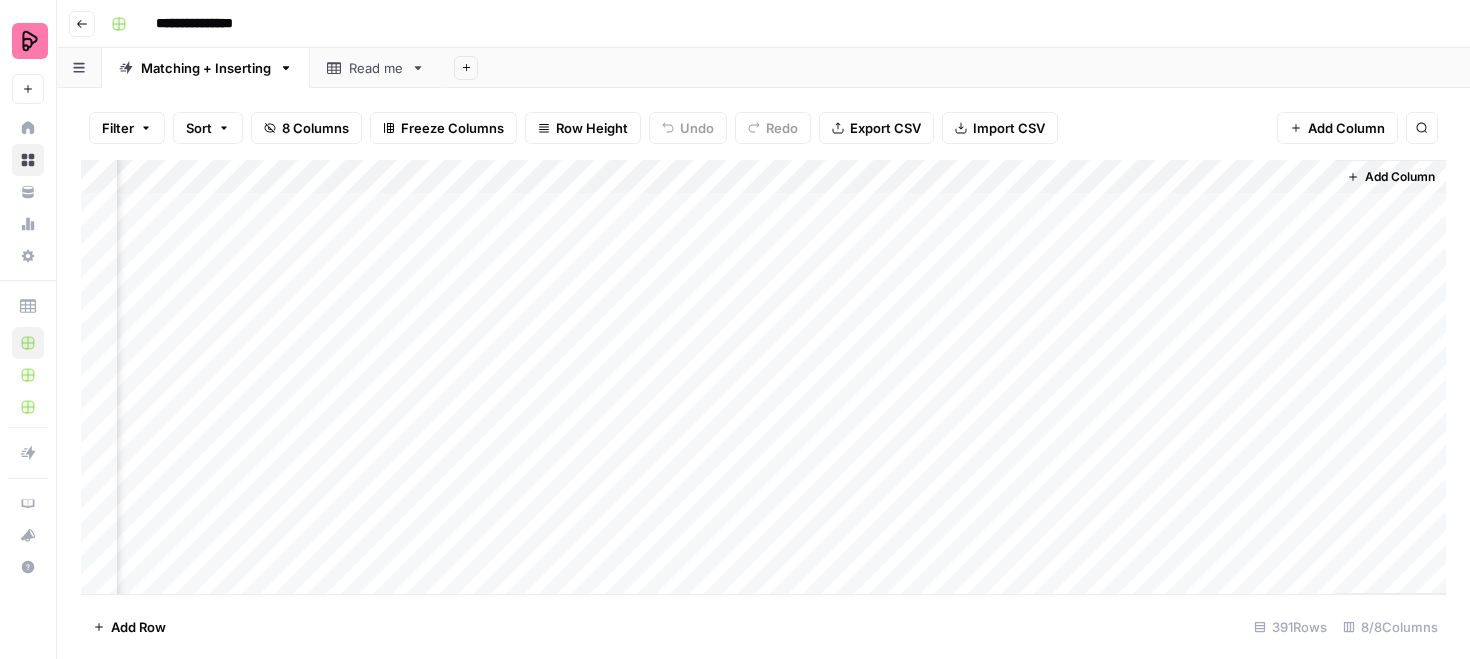 click on "Add Column" at bounding box center (1346, 128) 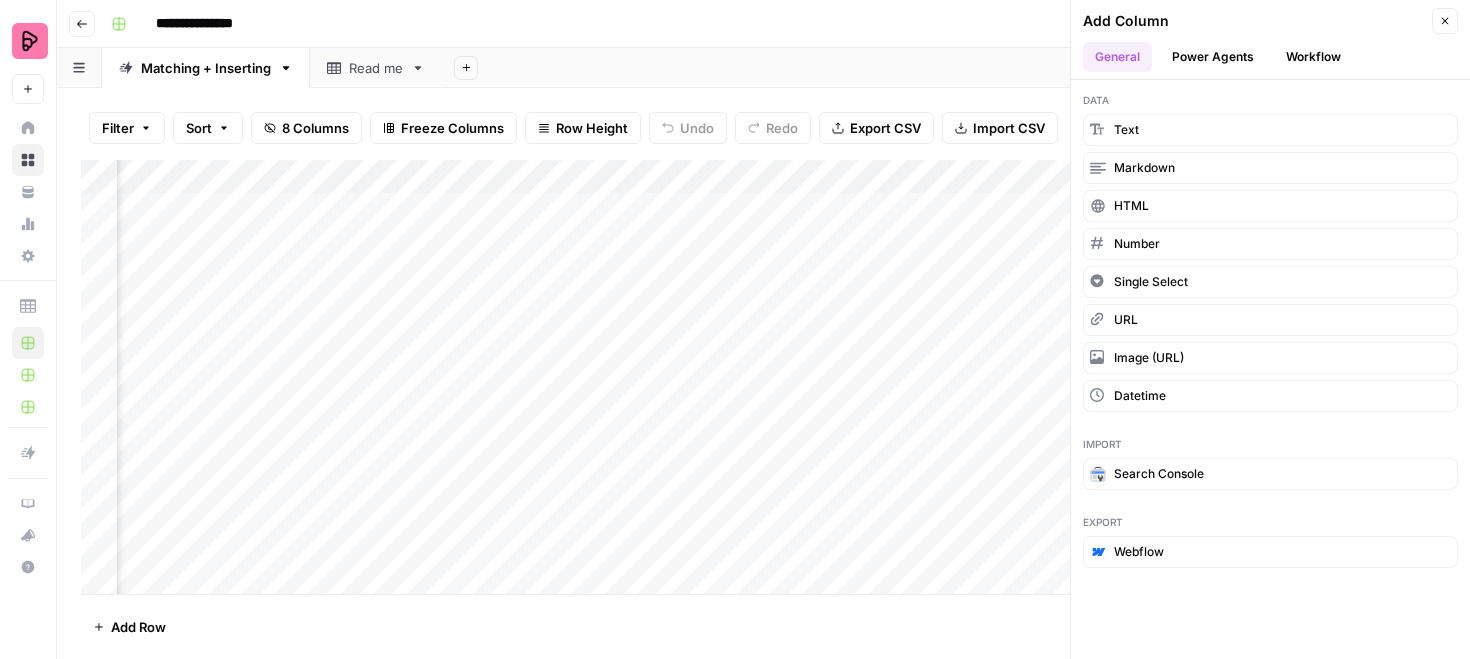 click on "Workflow" at bounding box center [1313, 57] 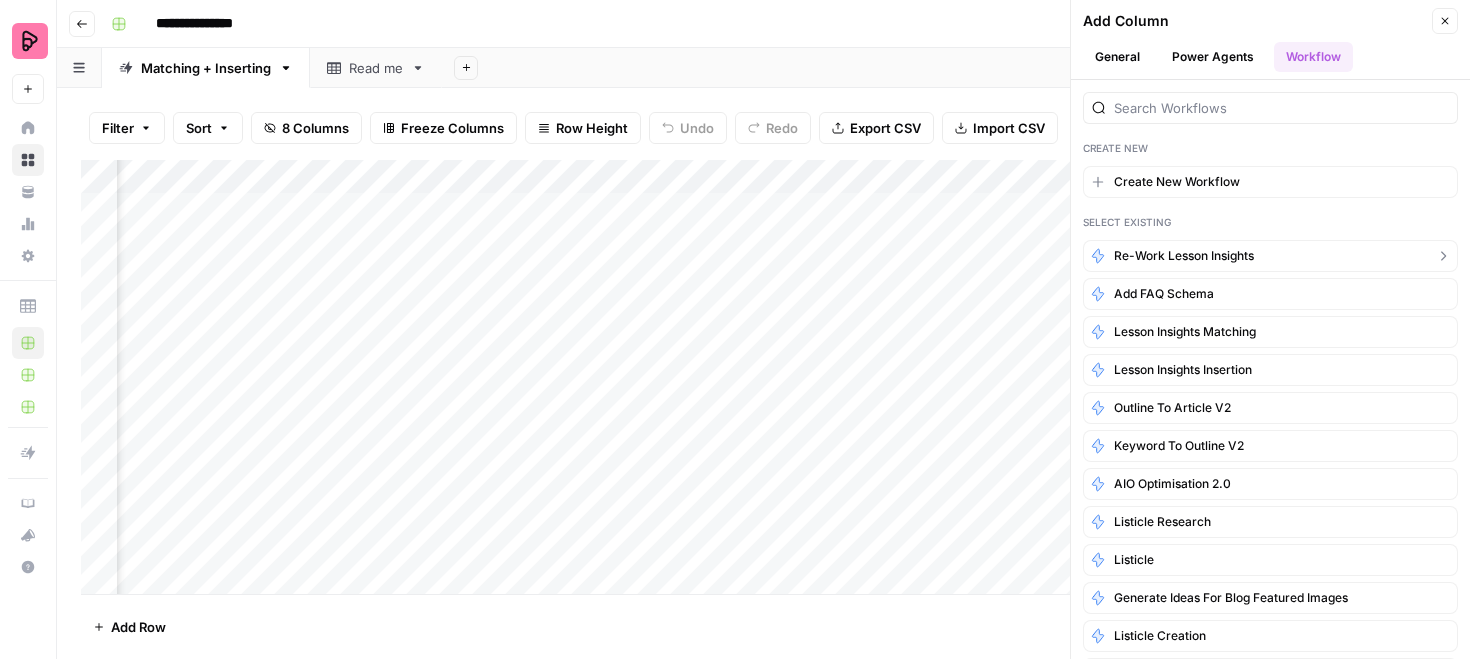 click on "Re-work Lesson Insights" at bounding box center [1184, 256] 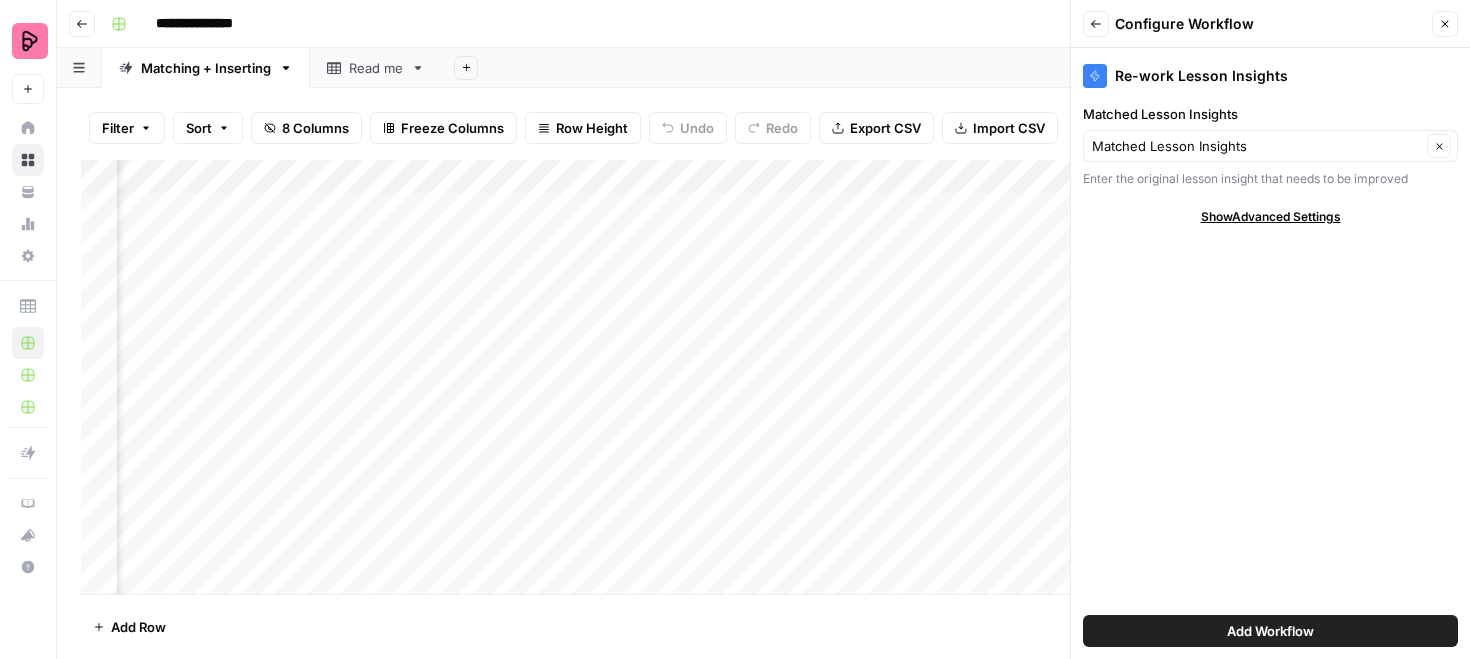 click on "Add Workflow" at bounding box center [1270, 631] 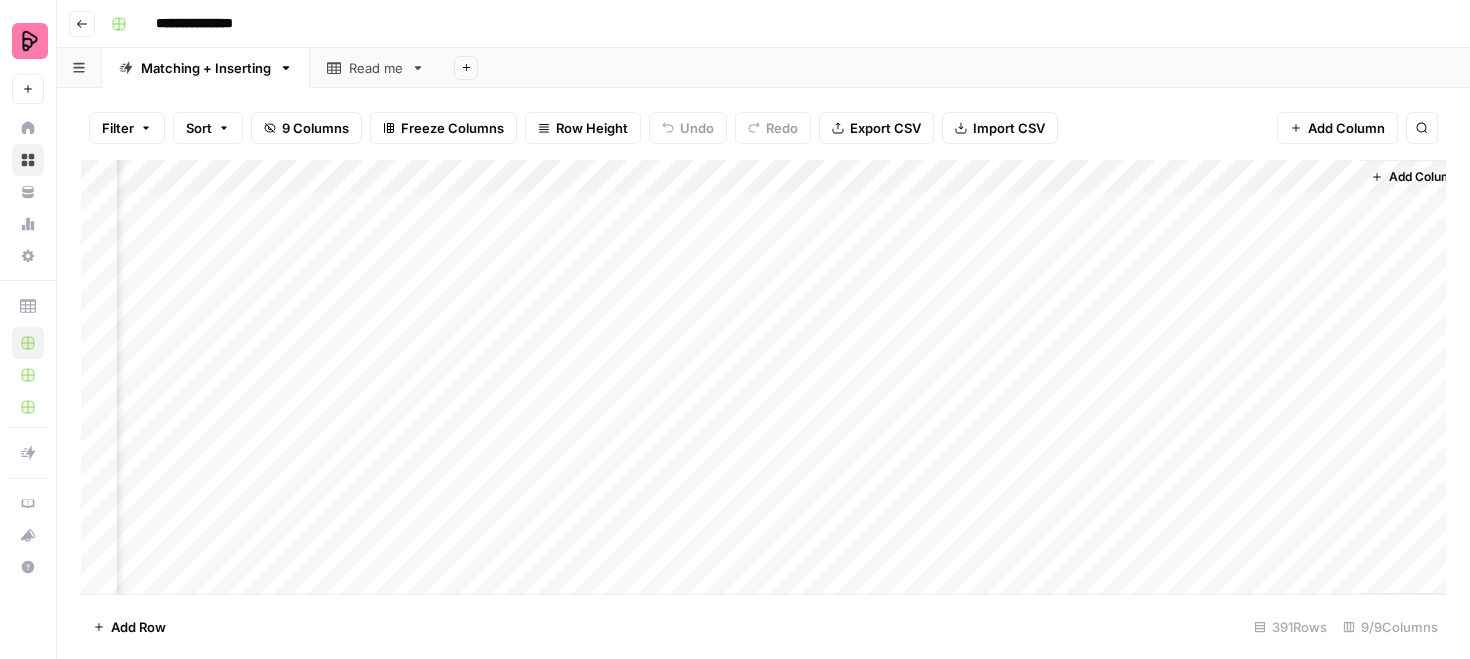 scroll, scrollTop: 0, scrollLeft: 1217, axis: horizontal 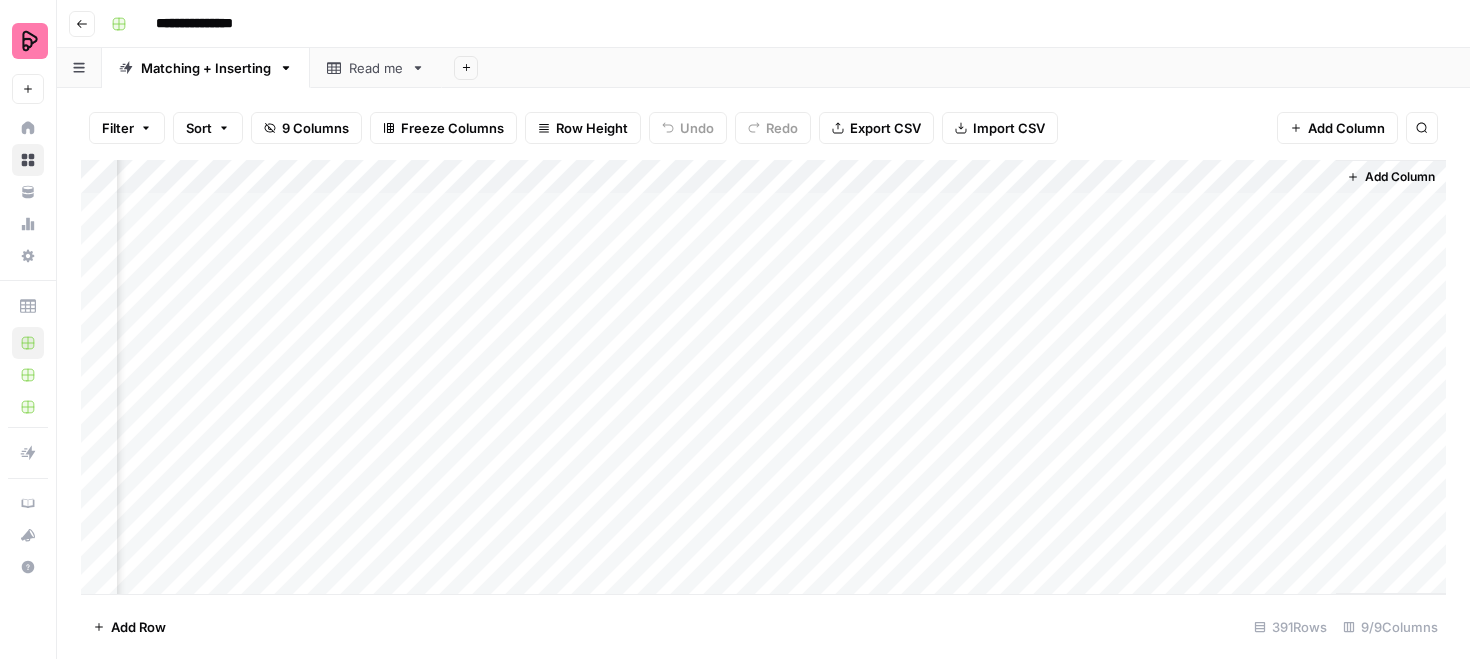 drag, startPoint x: 1252, startPoint y: 172, endPoint x: 514, endPoint y: 171, distance: 738.0007 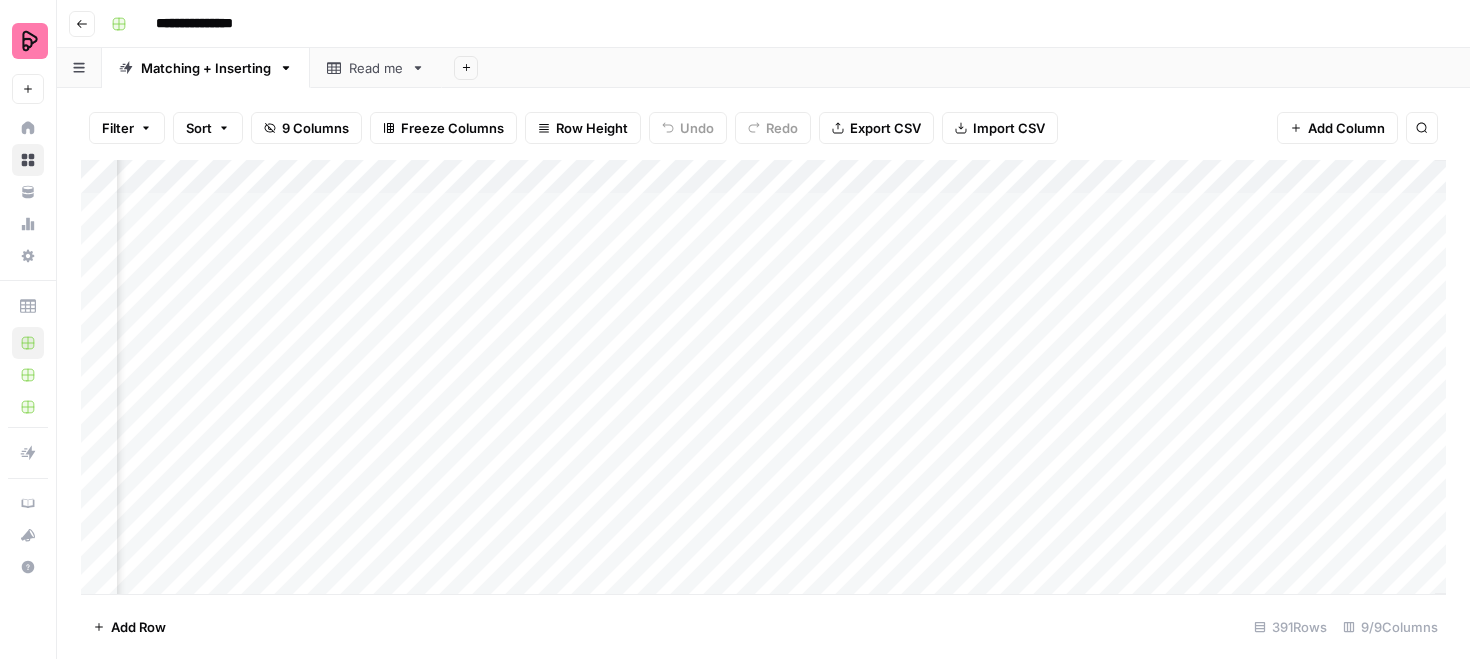 scroll, scrollTop: 0, scrollLeft: 1204, axis: horizontal 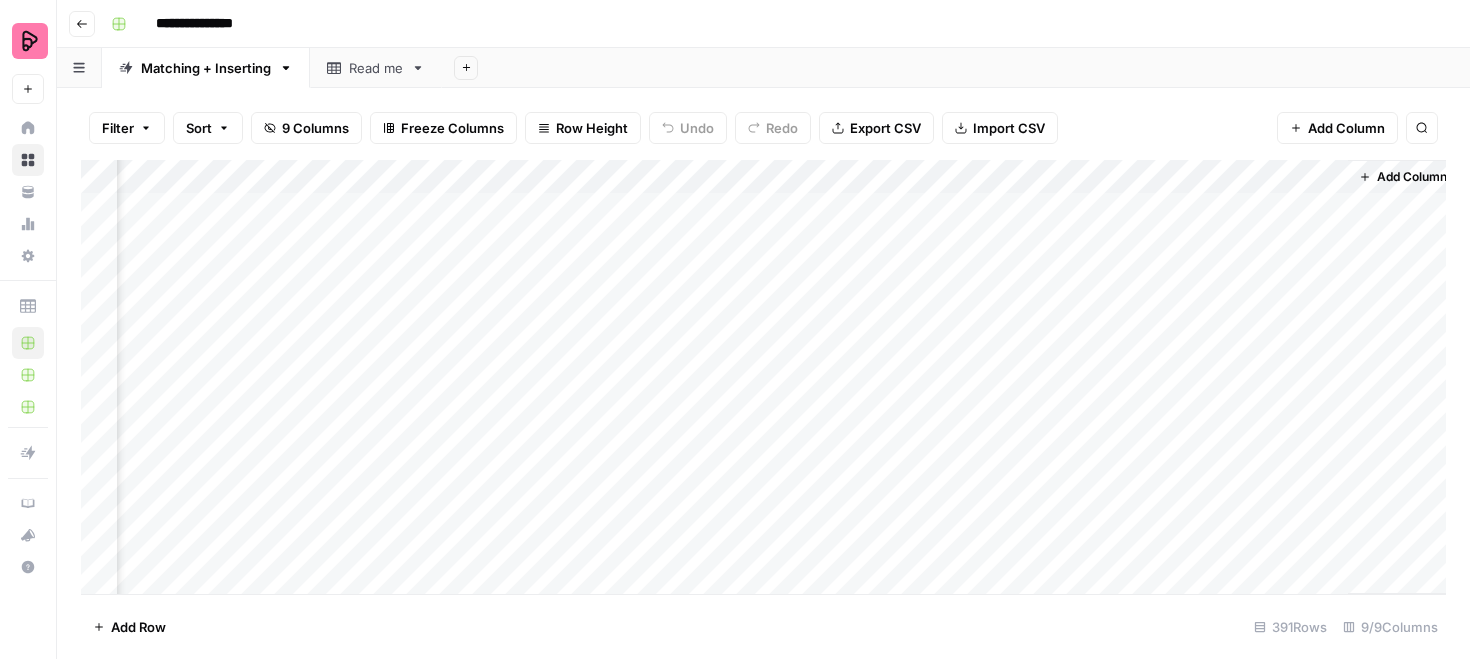 click on "Add Column" at bounding box center (1346, 128) 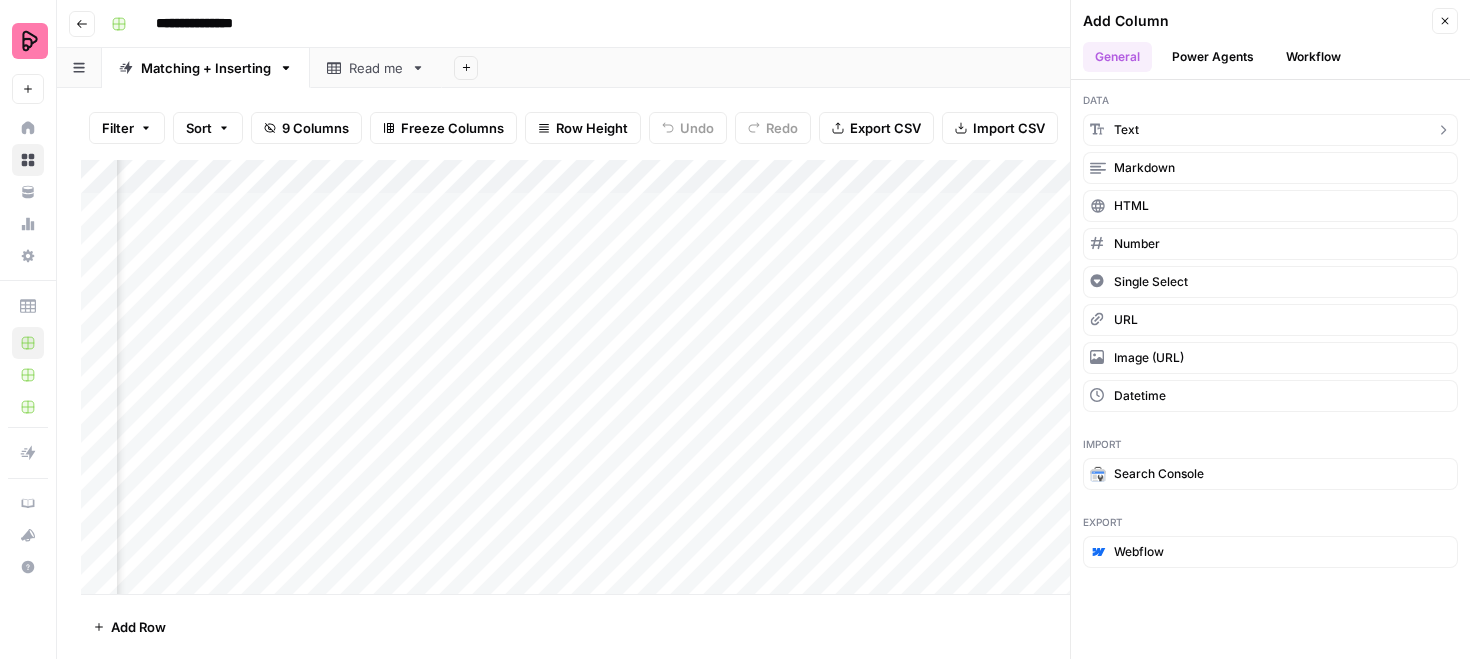 click on "text" at bounding box center [1270, 130] 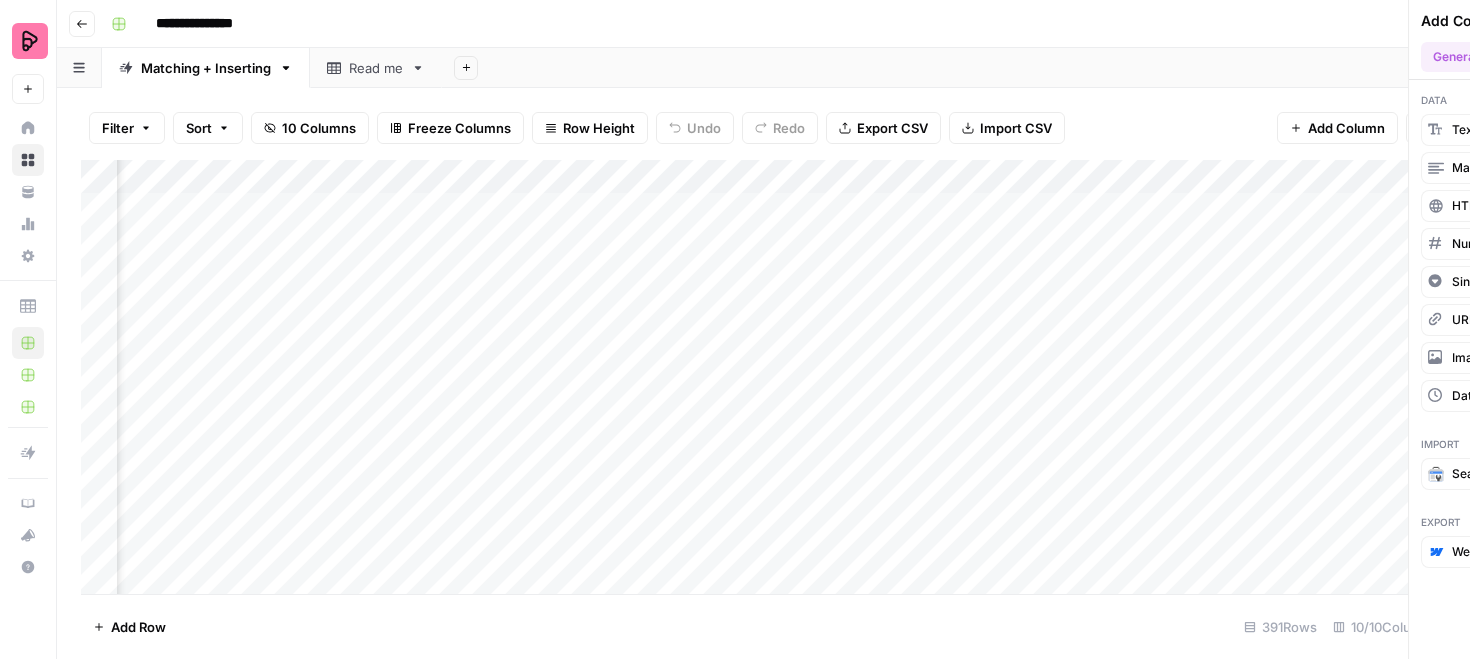 scroll, scrollTop: 0, scrollLeft: 1397, axis: horizontal 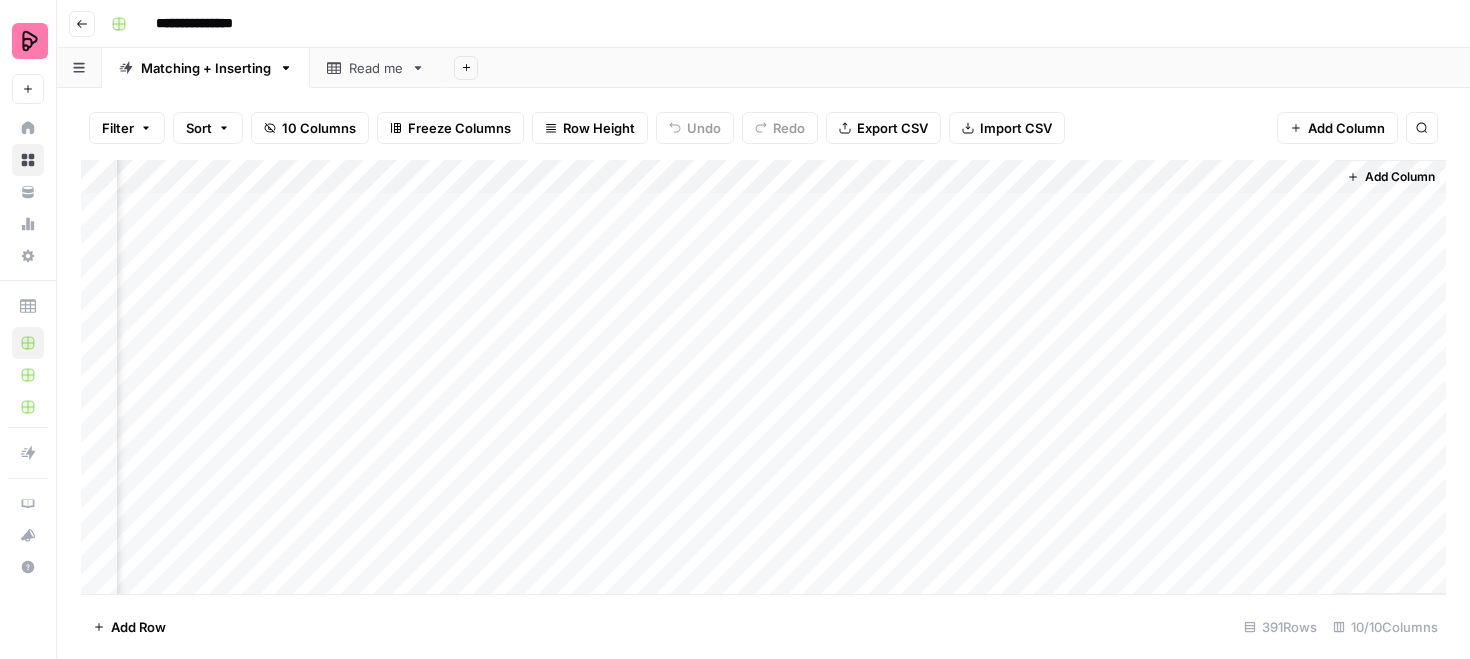 click on "Add Column" at bounding box center (763, 377) 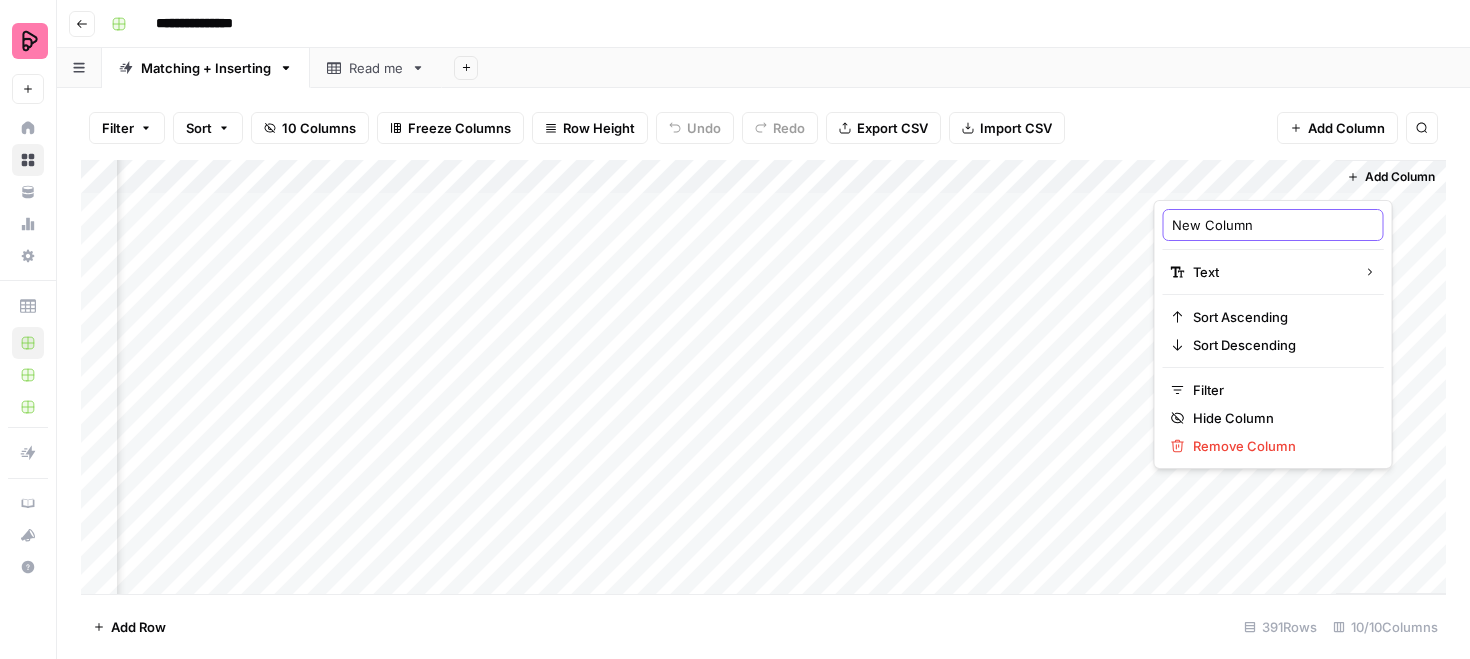 click on "New Column" at bounding box center [1273, 225] 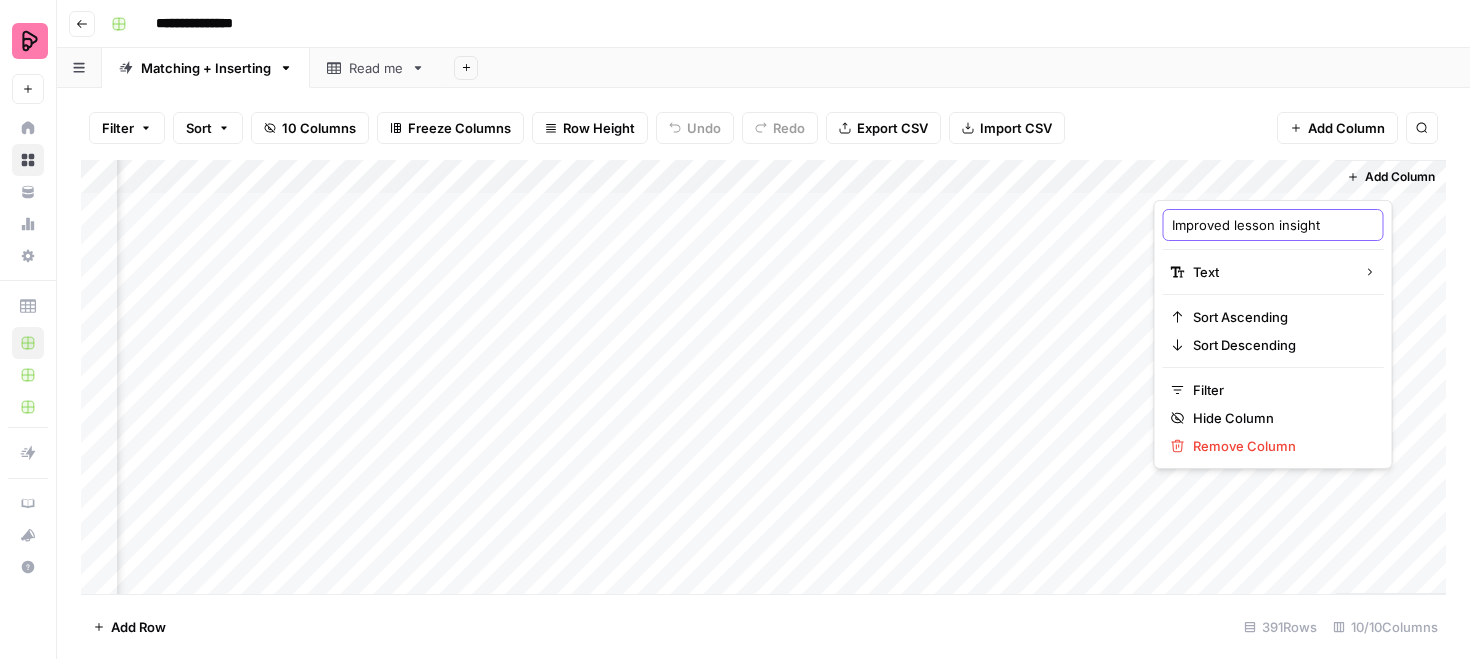 type on "Improved lesson insights" 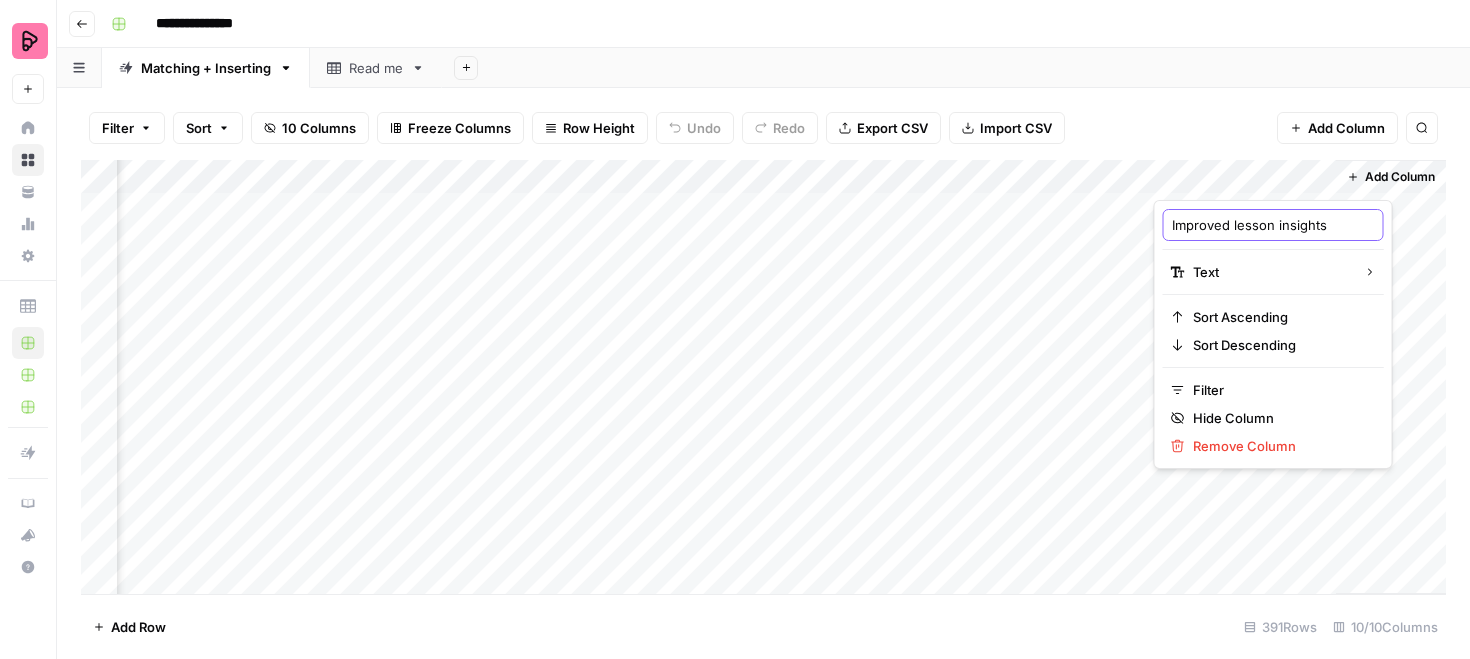 scroll, scrollTop: 0, scrollLeft: 4, axis: horizontal 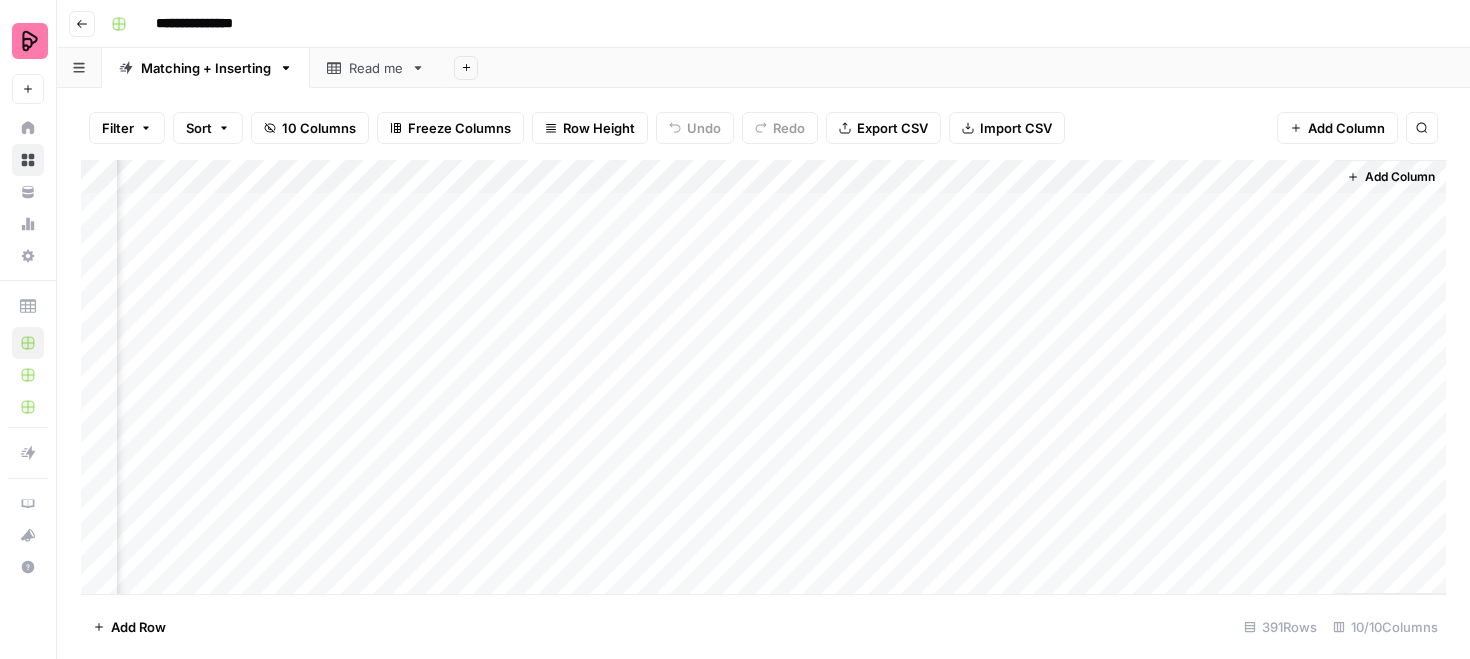 drag, startPoint x: 1248, startPoint y: 176, endPoint x: 530, endPoint y: 198, distance: 718.337 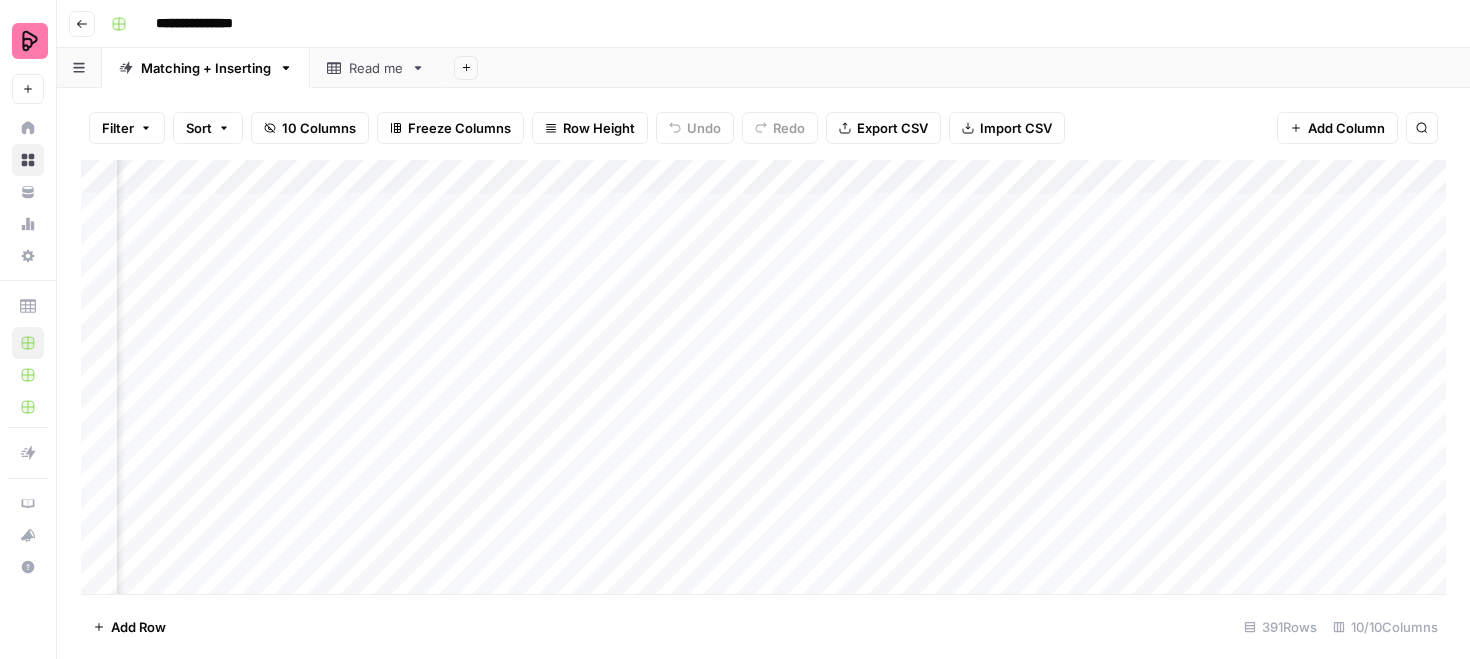 click on "Add Column" at bounding box center [763, 377] 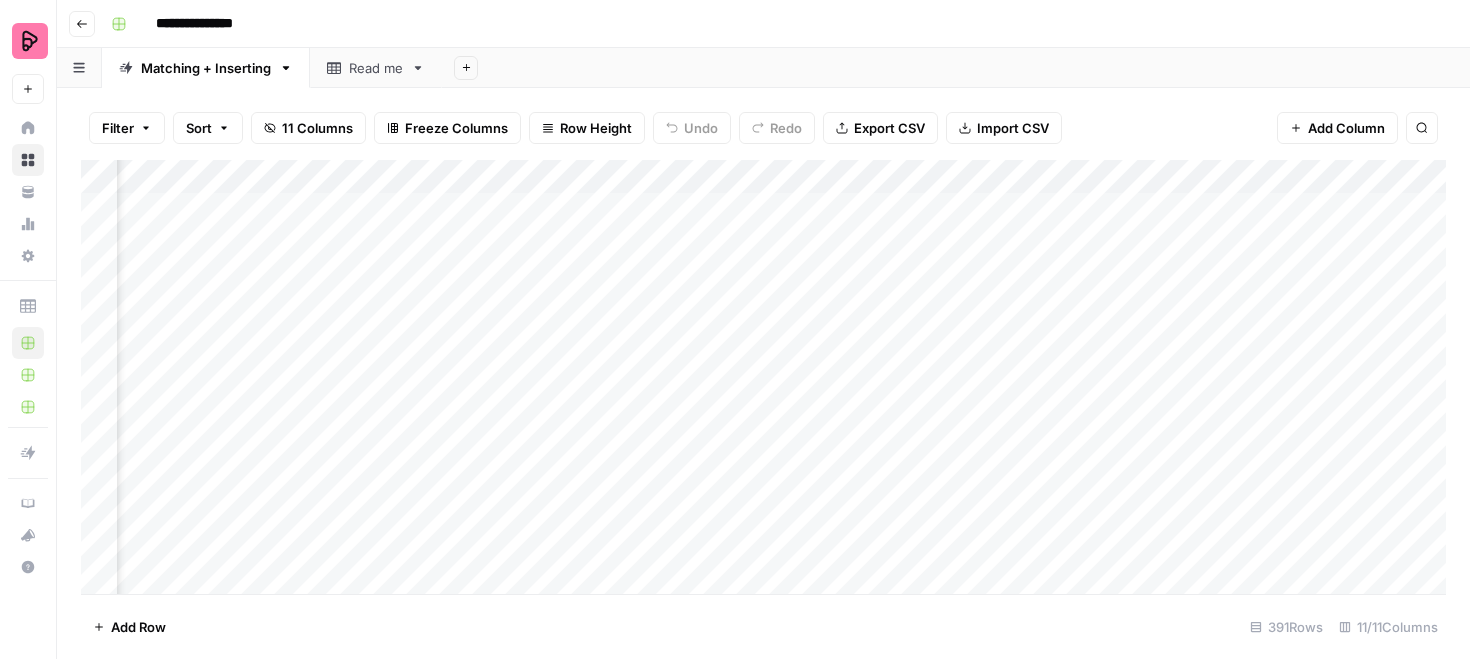 click on "Add Column" at bounding box center (763, 377) 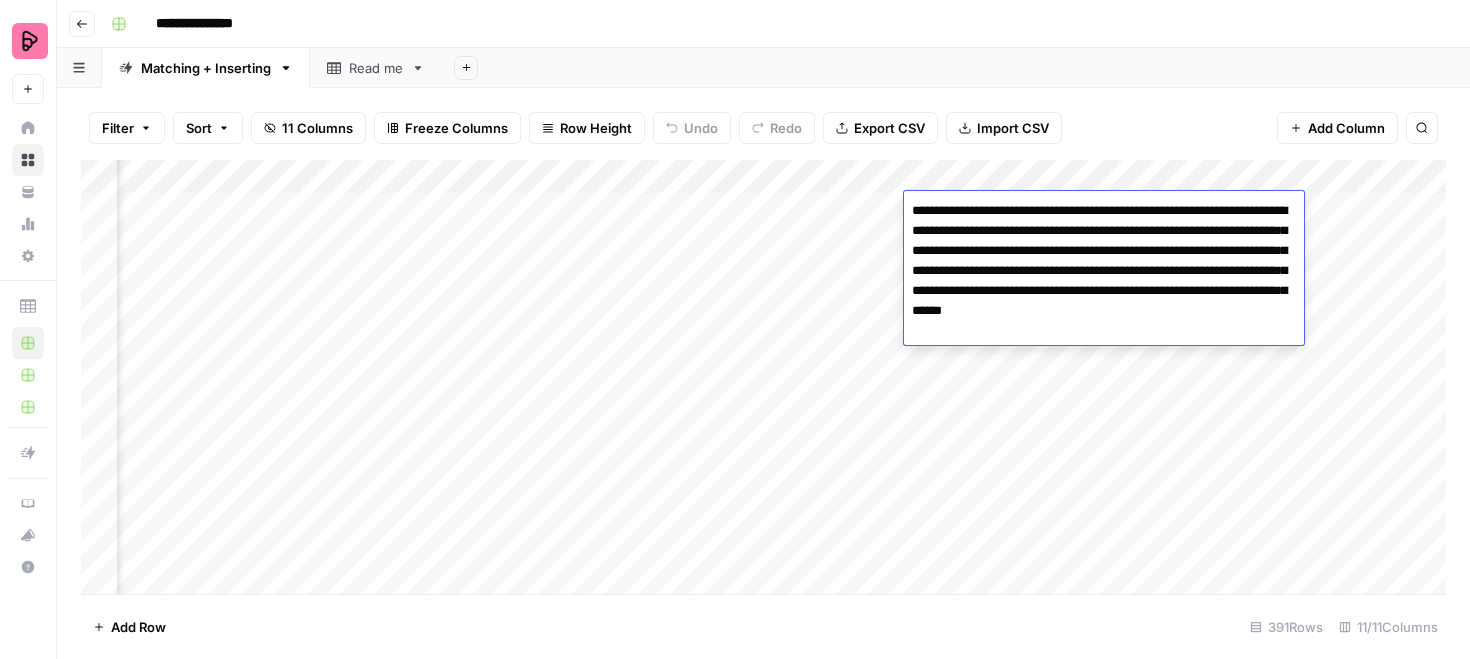 click on "Add Column" at bounding box center (763, 377) 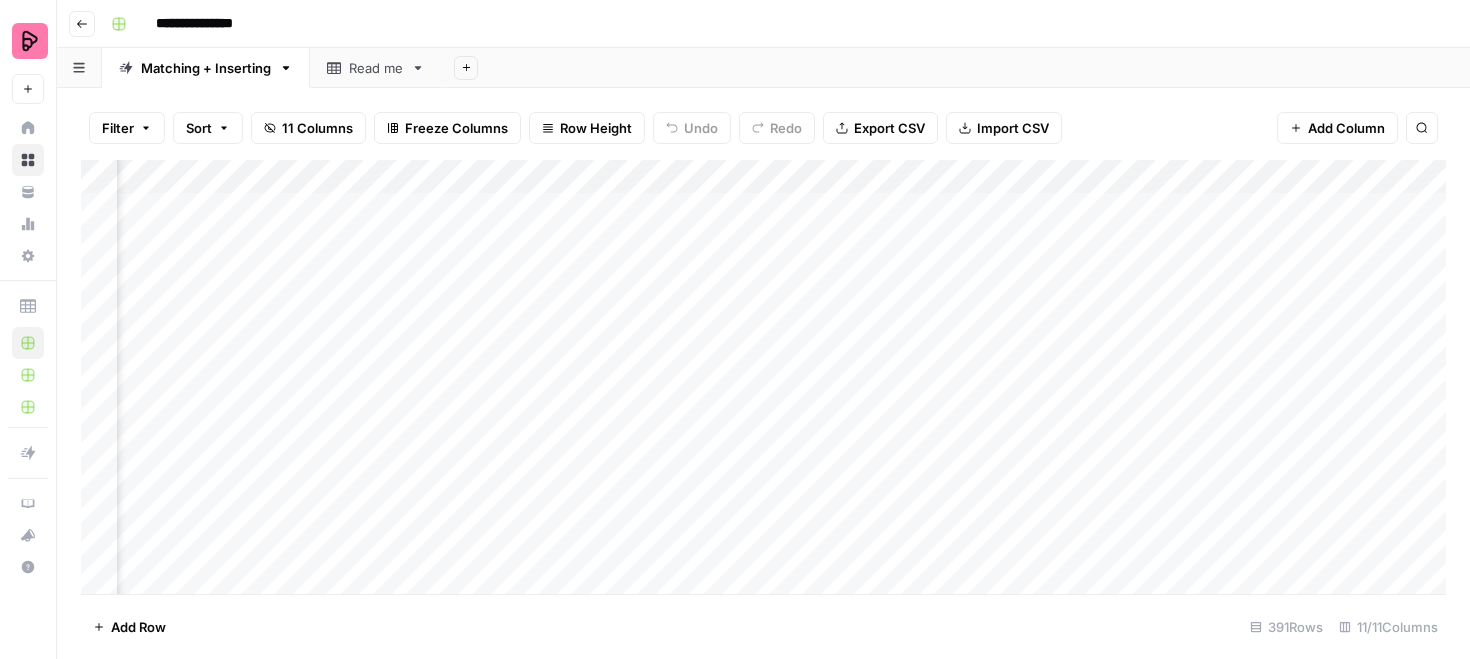 click on "Add Column" at bounding box center (763, 377) 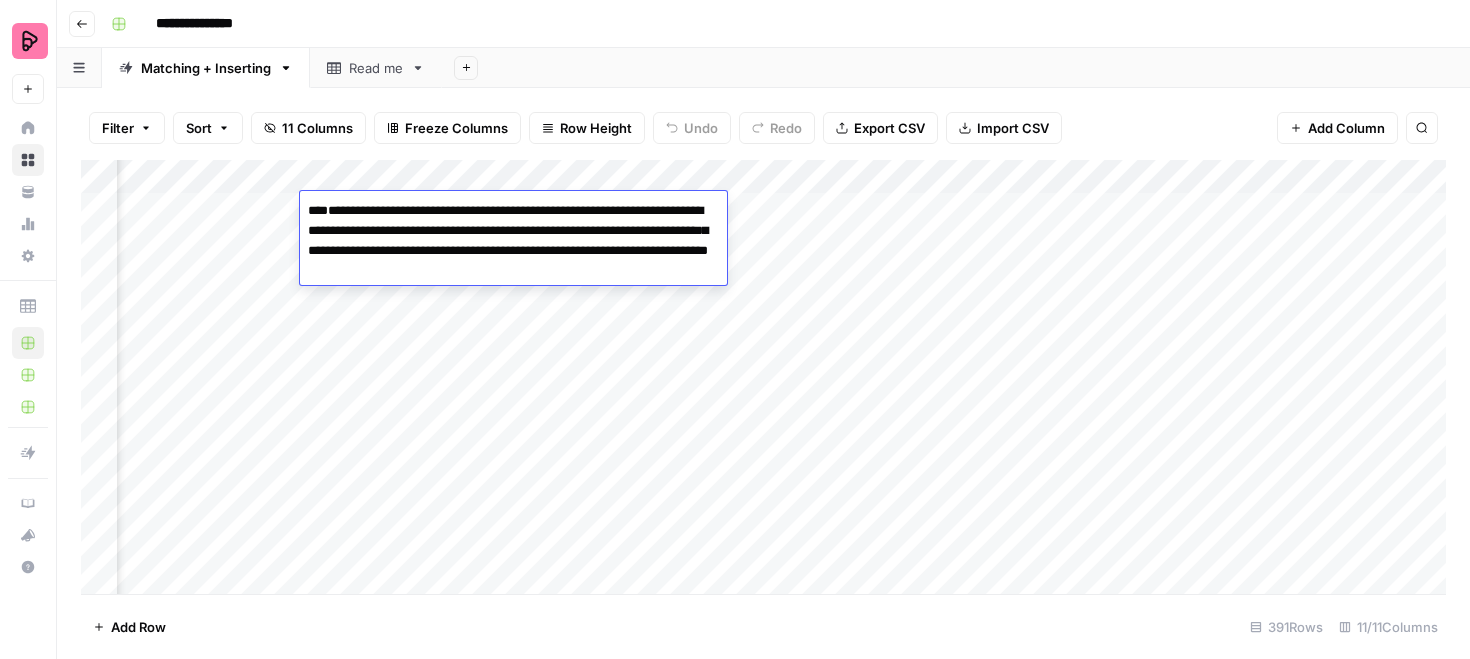 click on "Add Column" at bounding box center (763, 377) 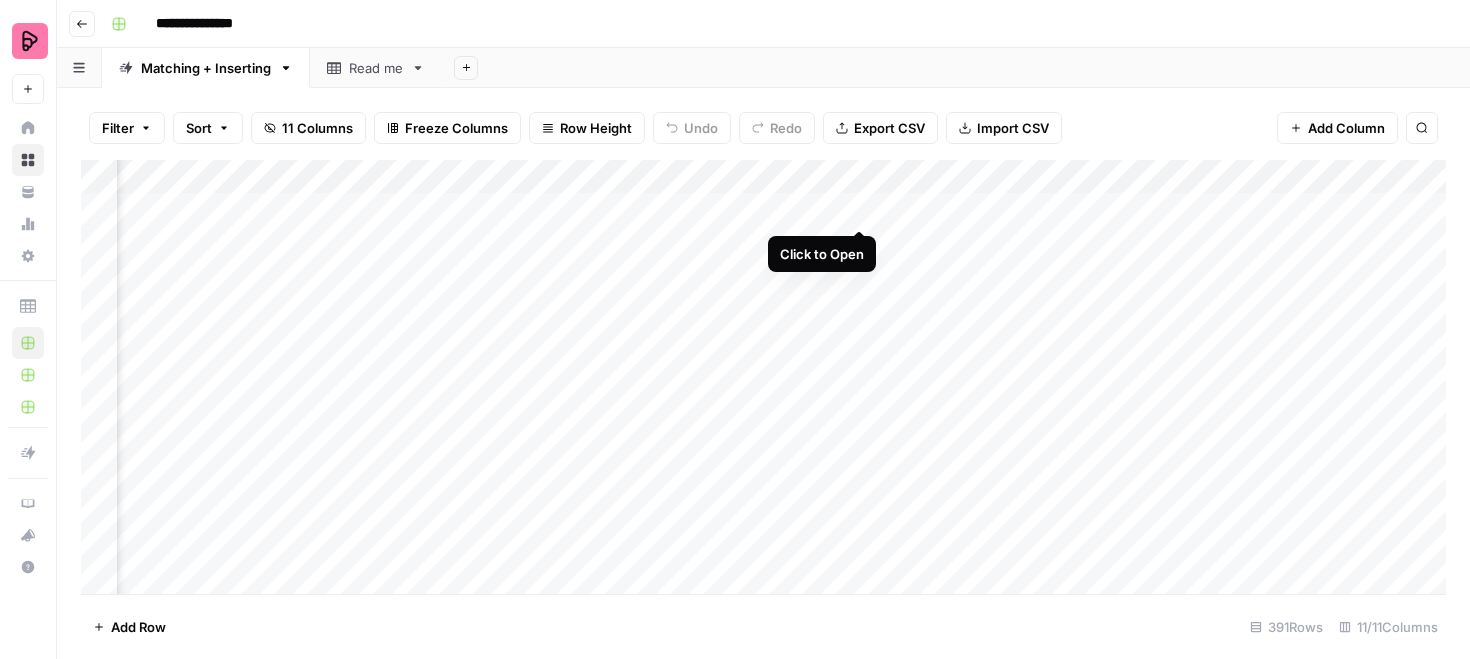 click on "Add Column" at bounding box center [763, 377] 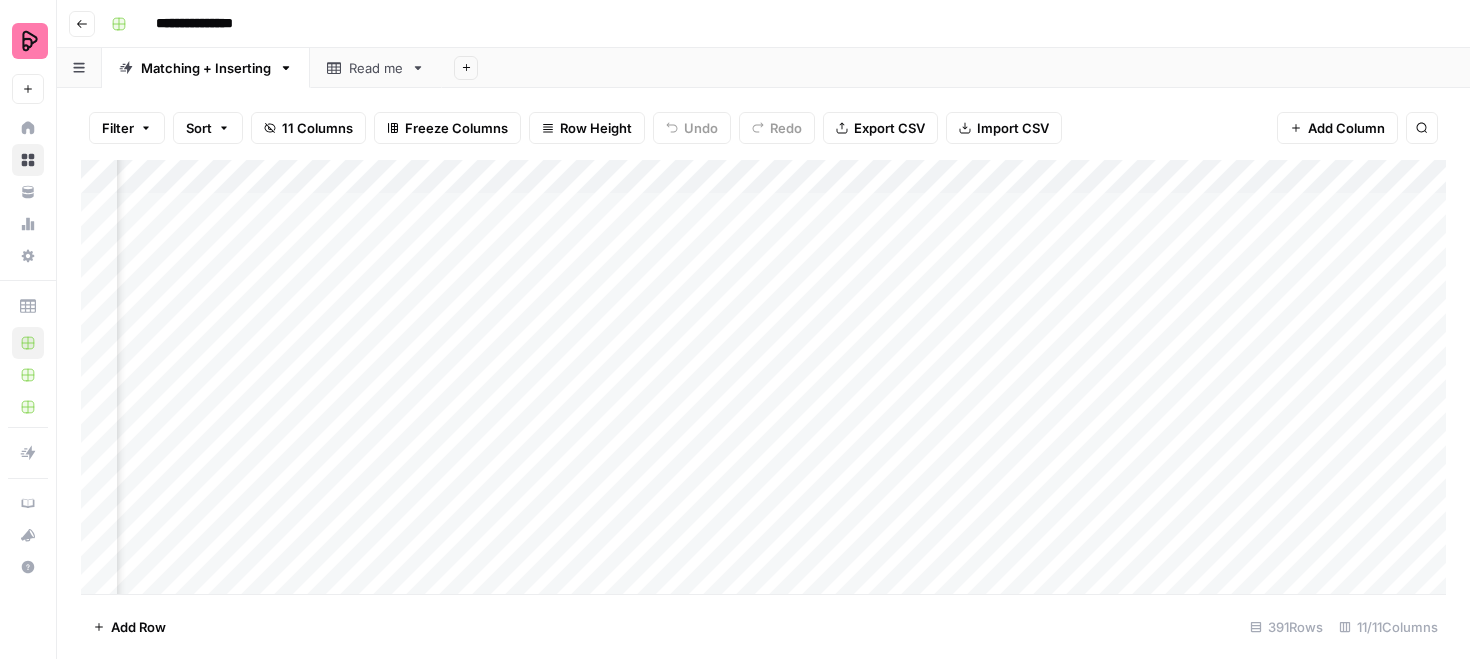 click on "Add Column" at bounding box center (763, 377) 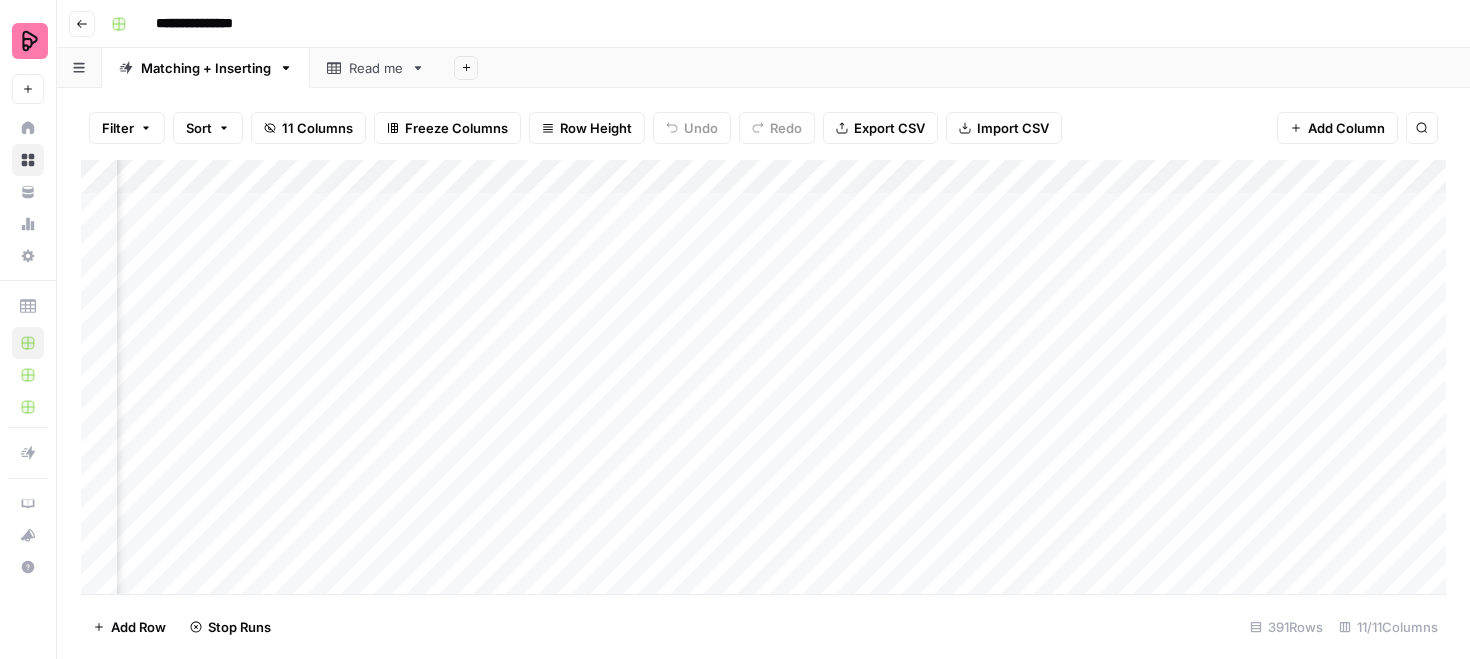 scroll, scrollTop: 0, scrollLeft: 1258, axis: horizontal 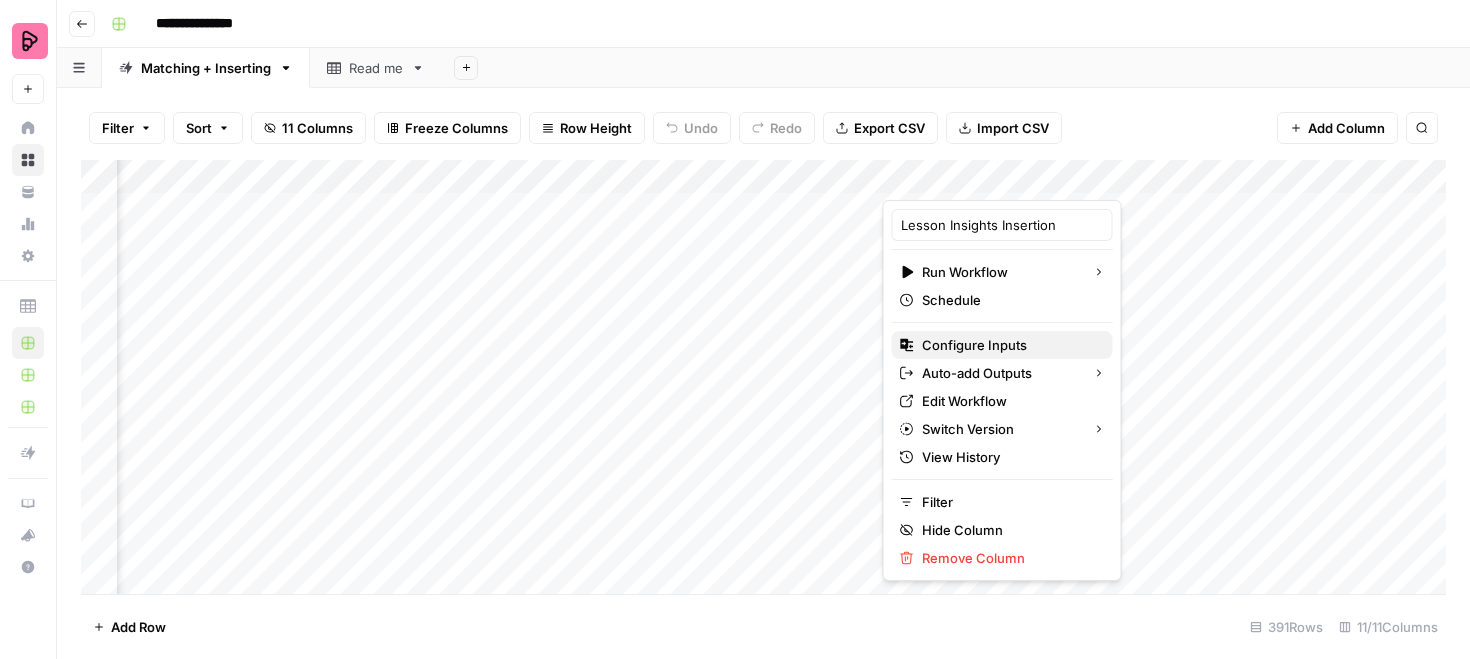 click on "Configure Inputs" at bounding box center [1009, 345] 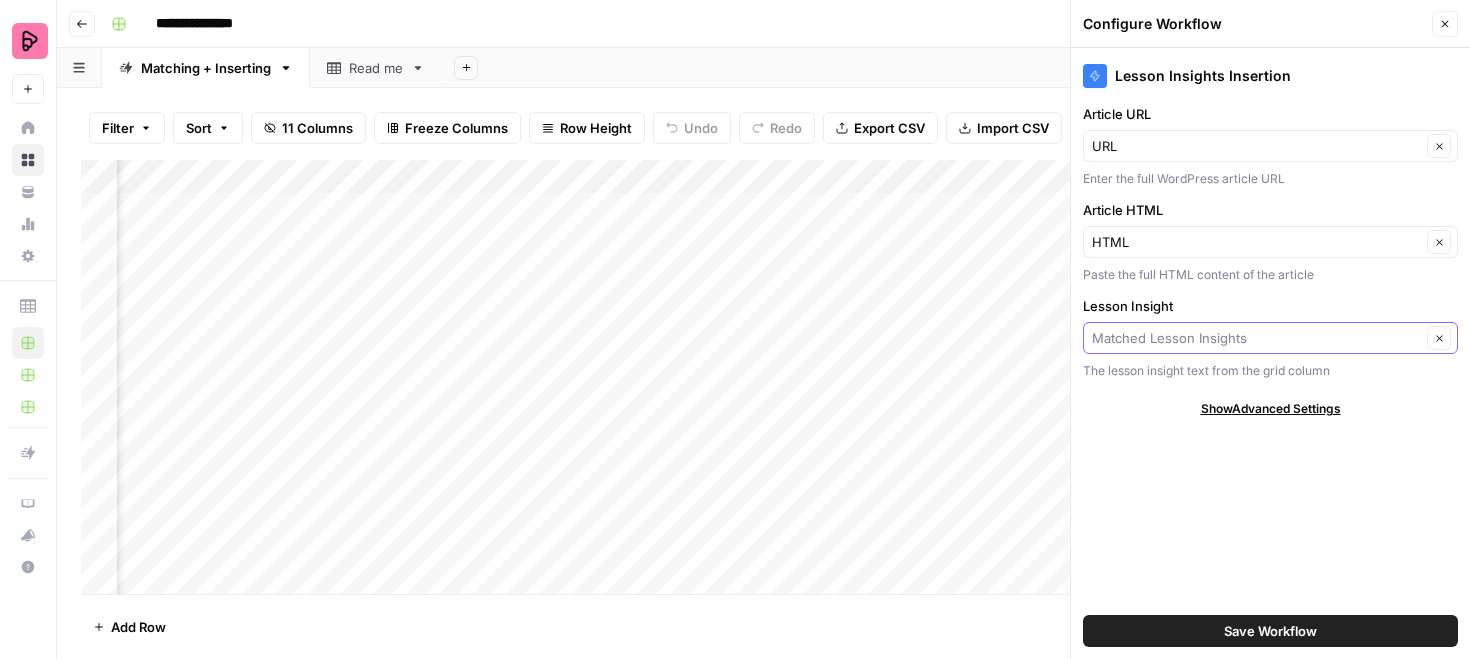 click on "Lesson Insight" at bounding box center (1256, 338) 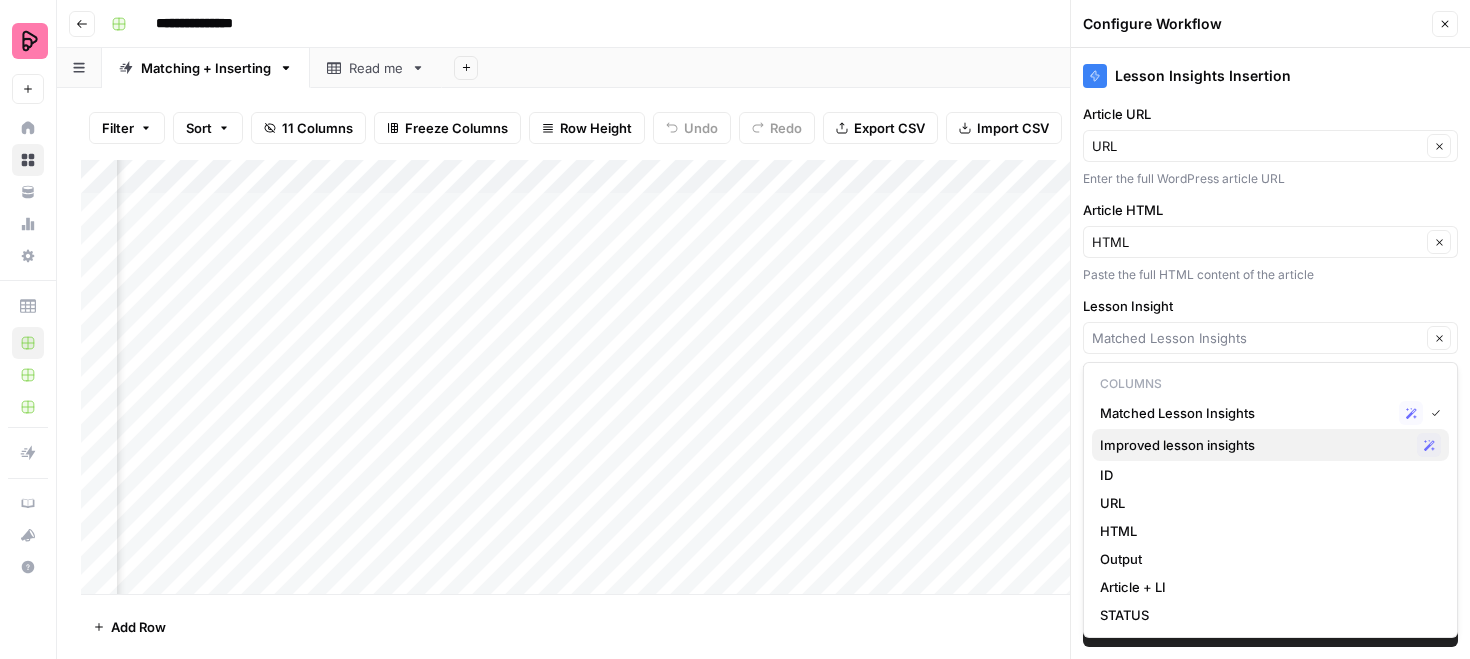 click on "Improved lesson insights" at bounding box center (1254, 445) 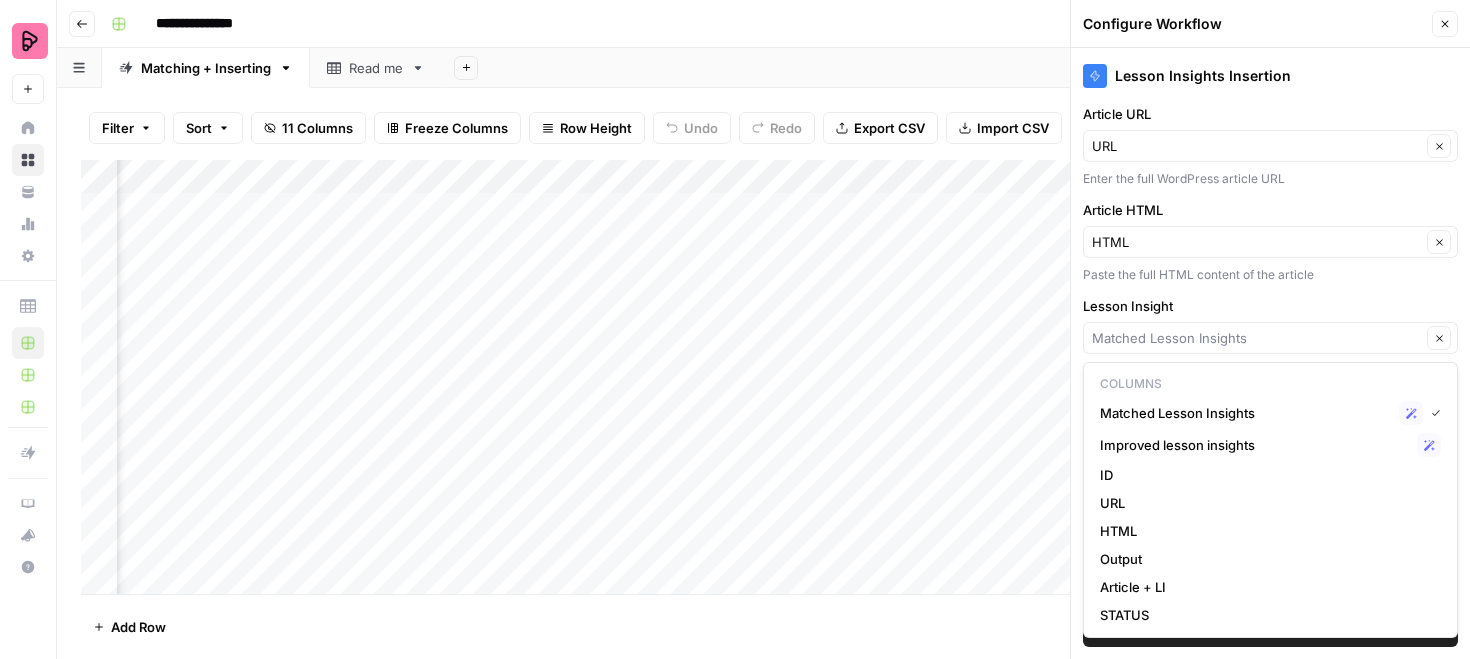 type on "Improved lesson insights" 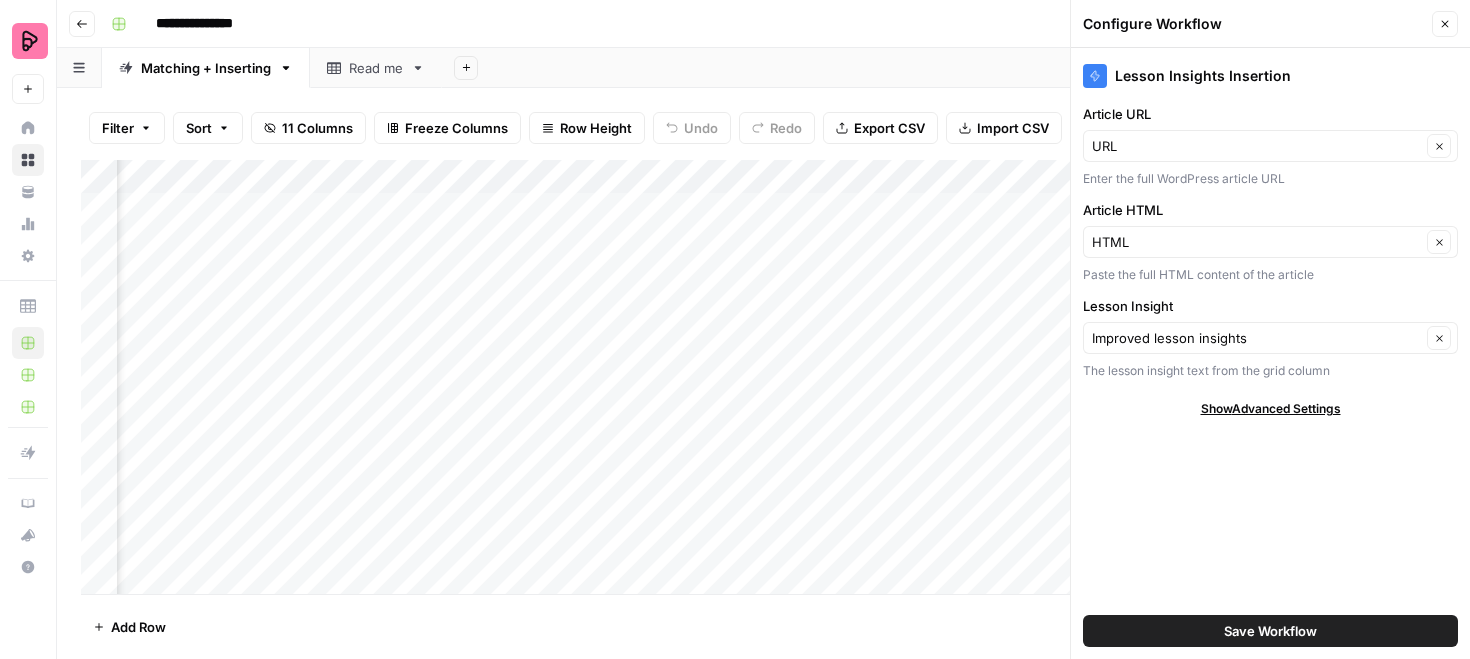click on "Save Workflow" at bounding box center (1270, 631) 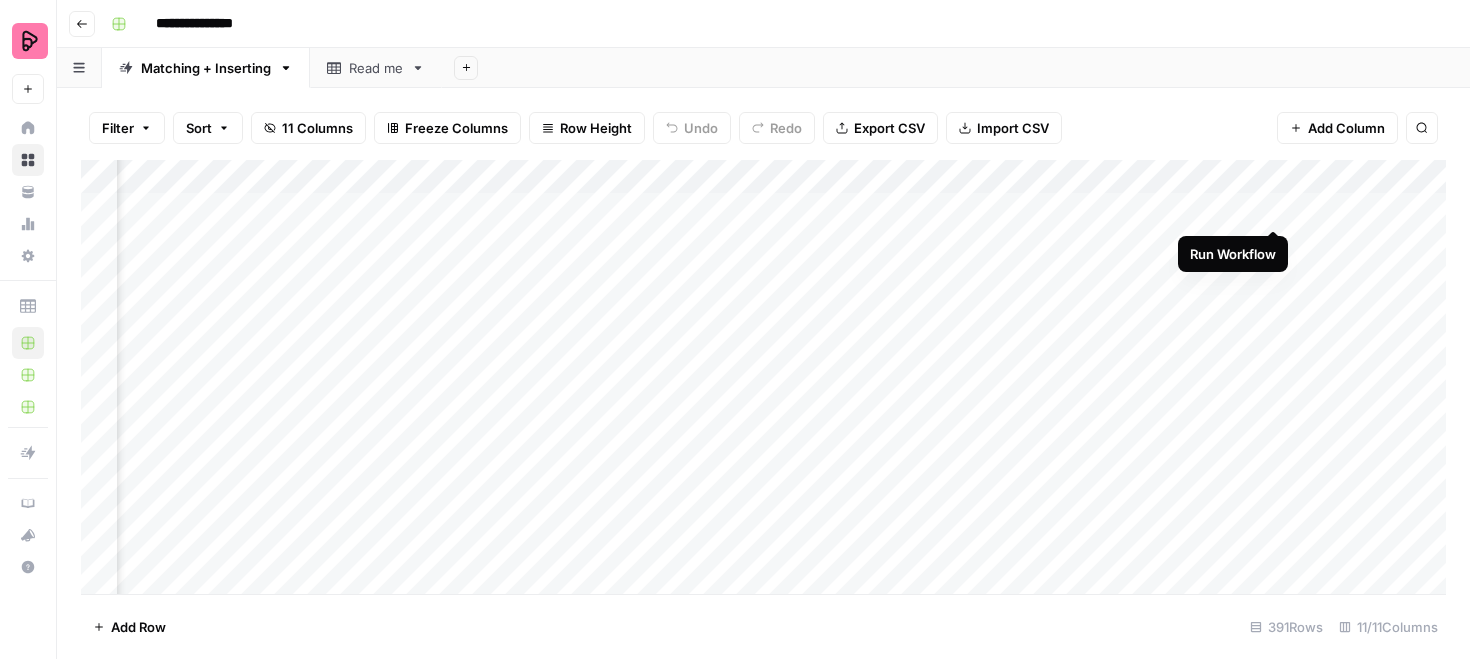 click on "Add Column" at bounding box center [763, 377] 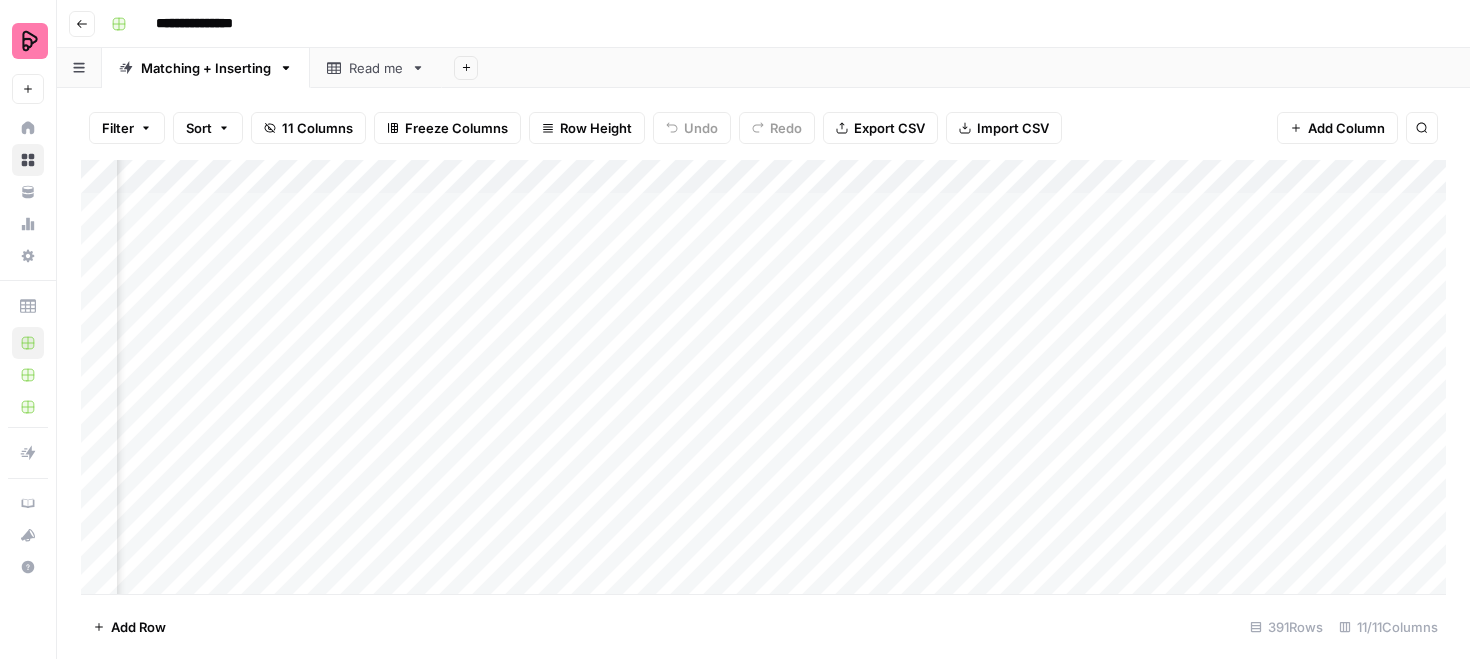 click on "Add Column" at bounding box center (763, 377) 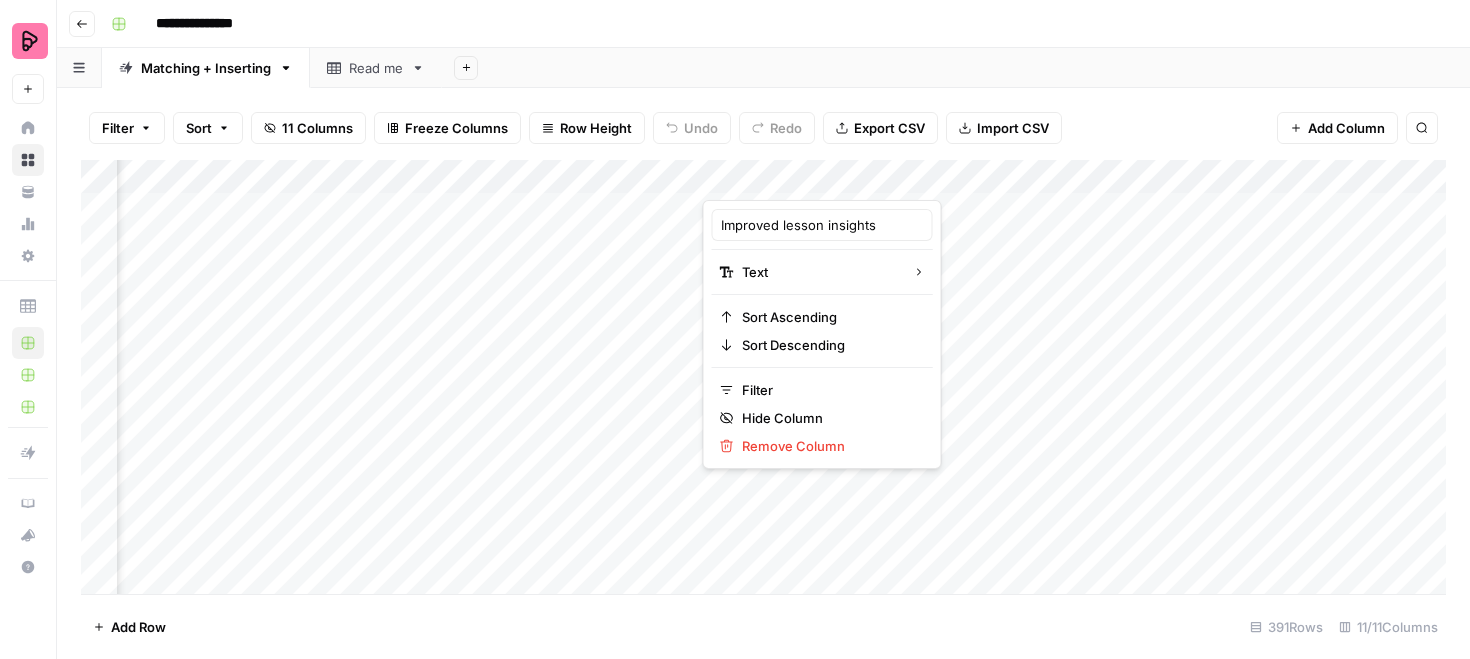 click at bounding box center [793, 180] 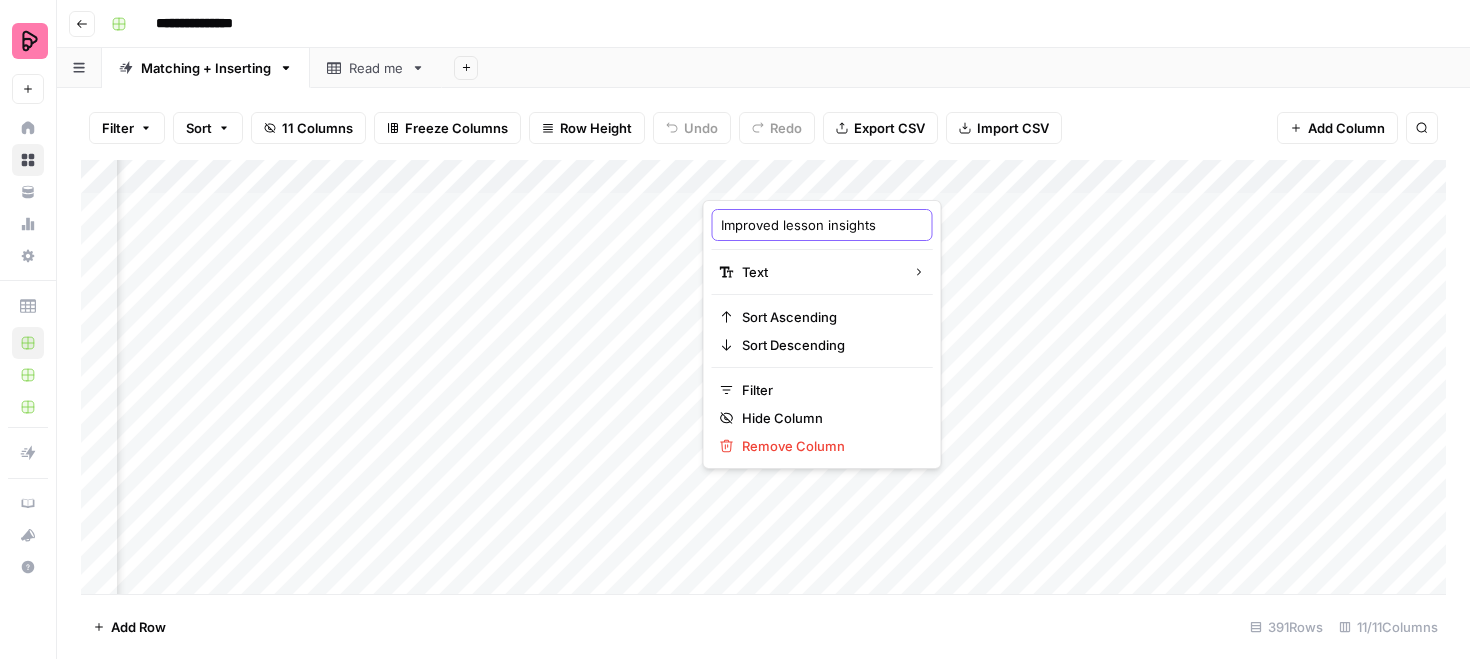 click on "Improved lesson insights" at bounding box center [822, 225] 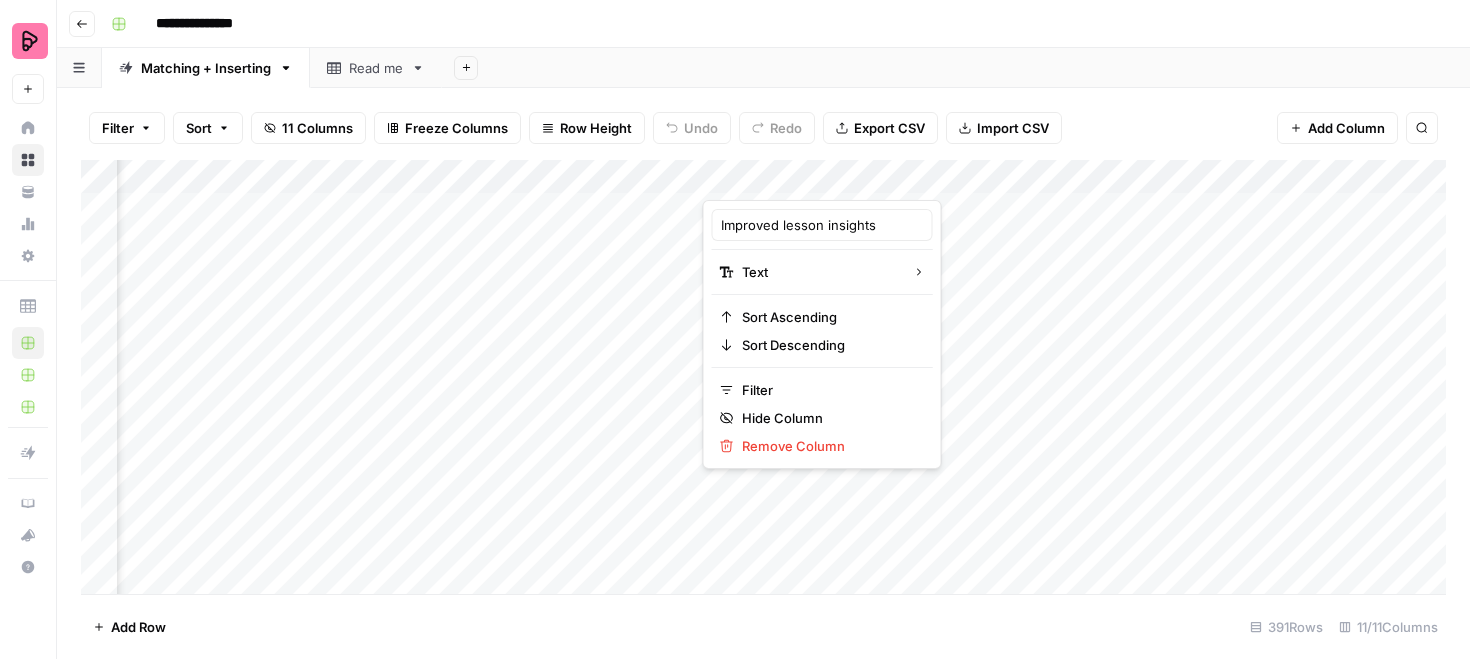 click on "Add Column" at bounding box center (763, 377) 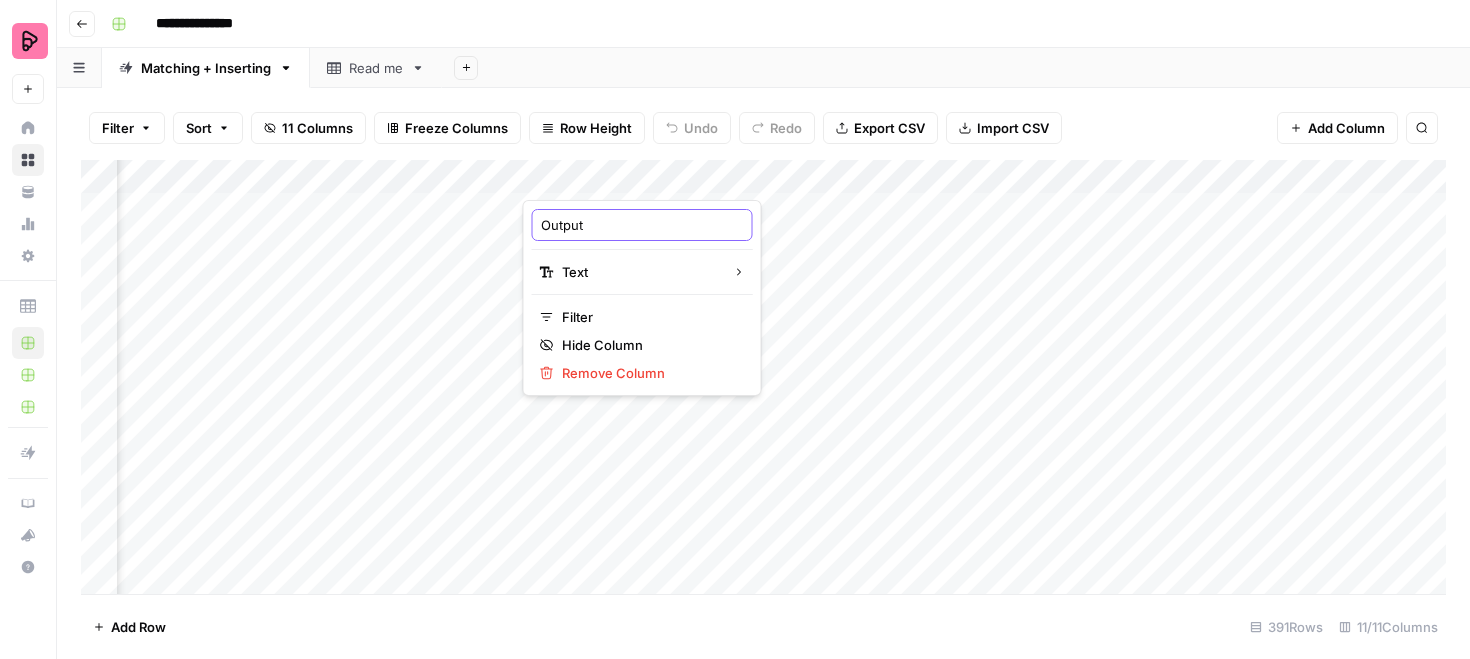 click on "Output" at bounding box center (642, 225) 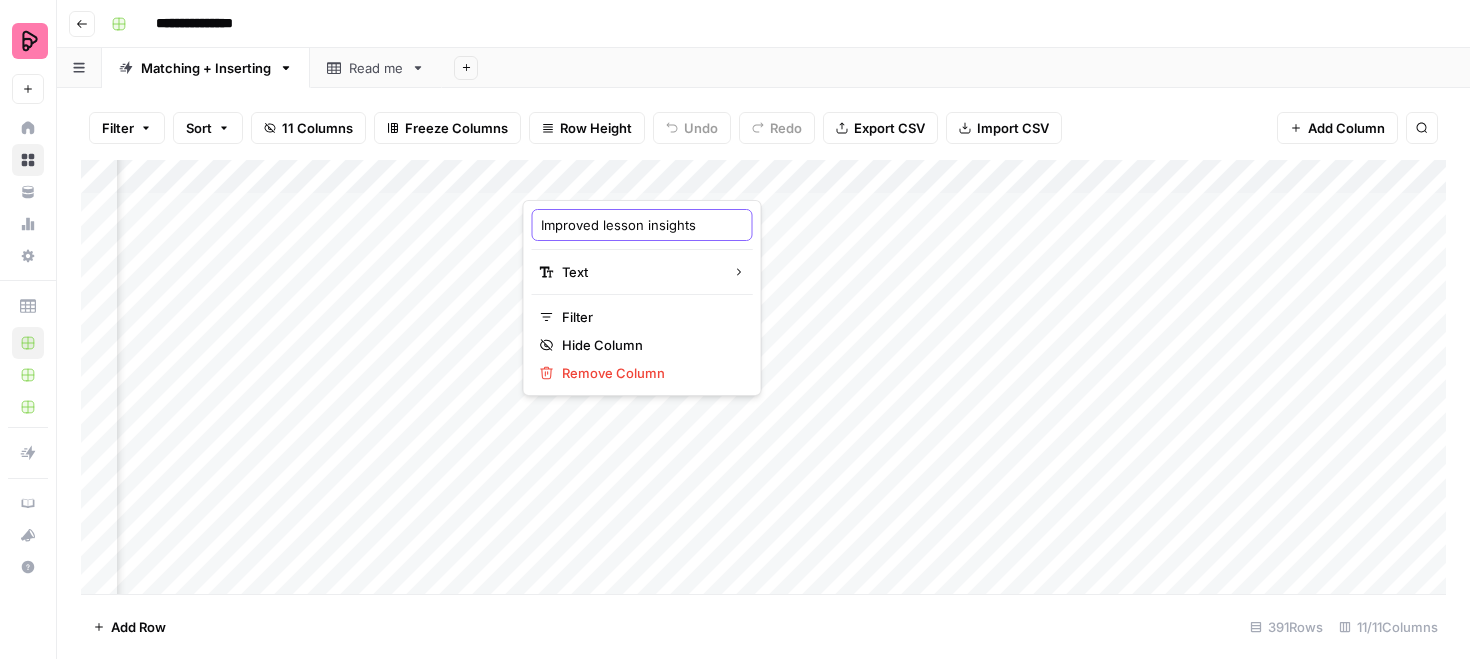 scroll, scrollTop: 0, scrollLeft: 4, axis: horizontal 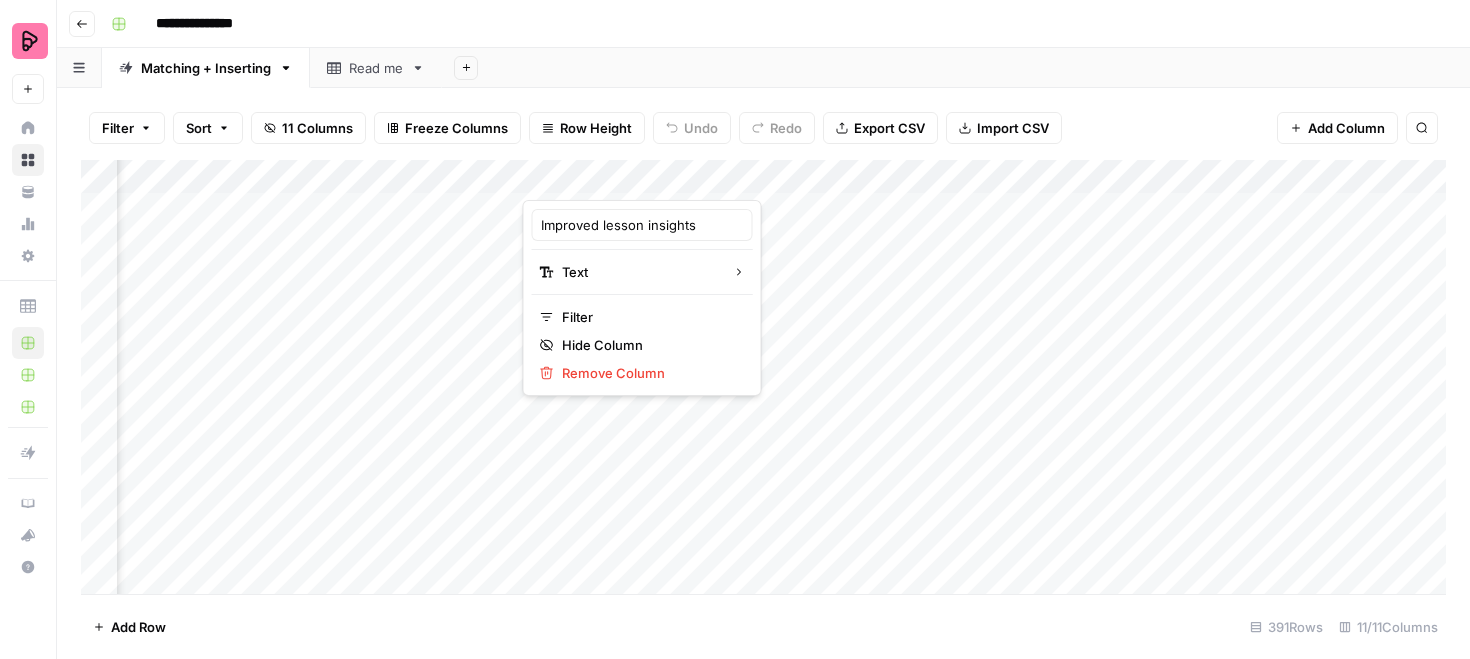 click on "Add Column" at bounding box center (763, 377) 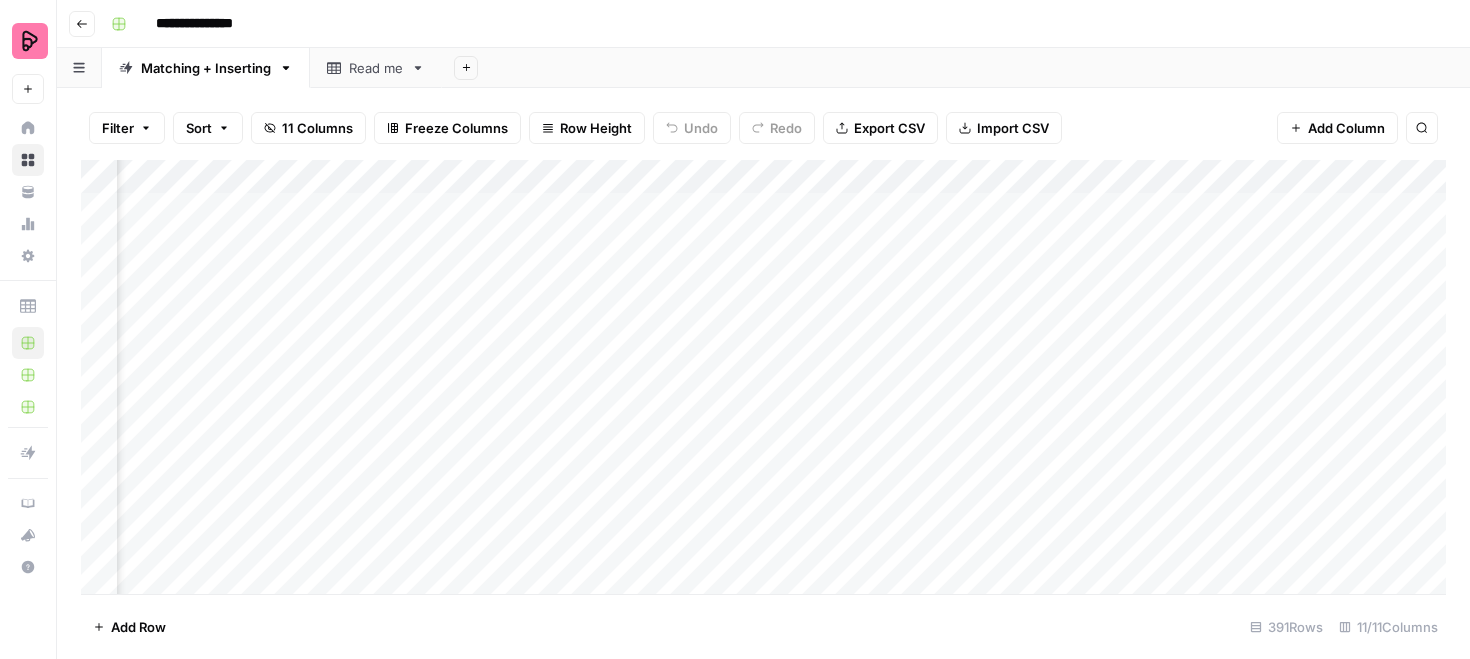 click on "Add Column" at bounding box center (763, 377) 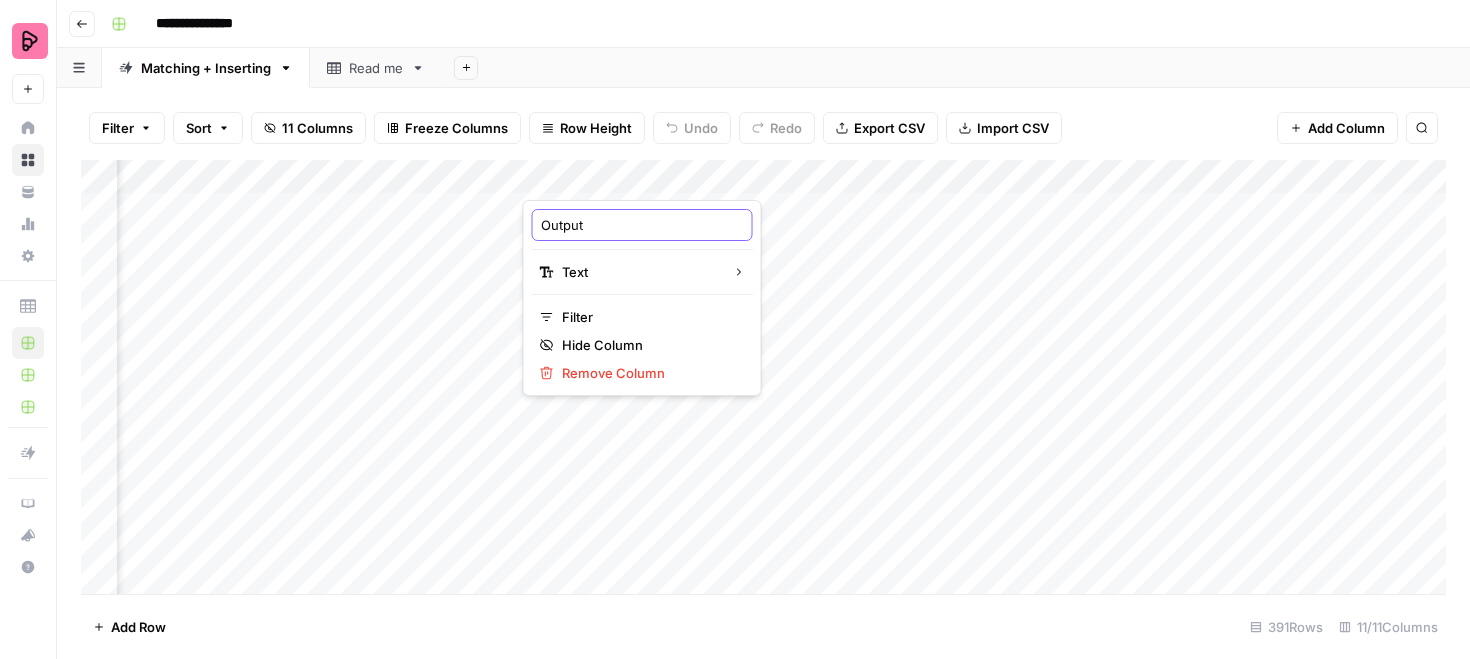 click on "Output" at bounding box center (642, 225) 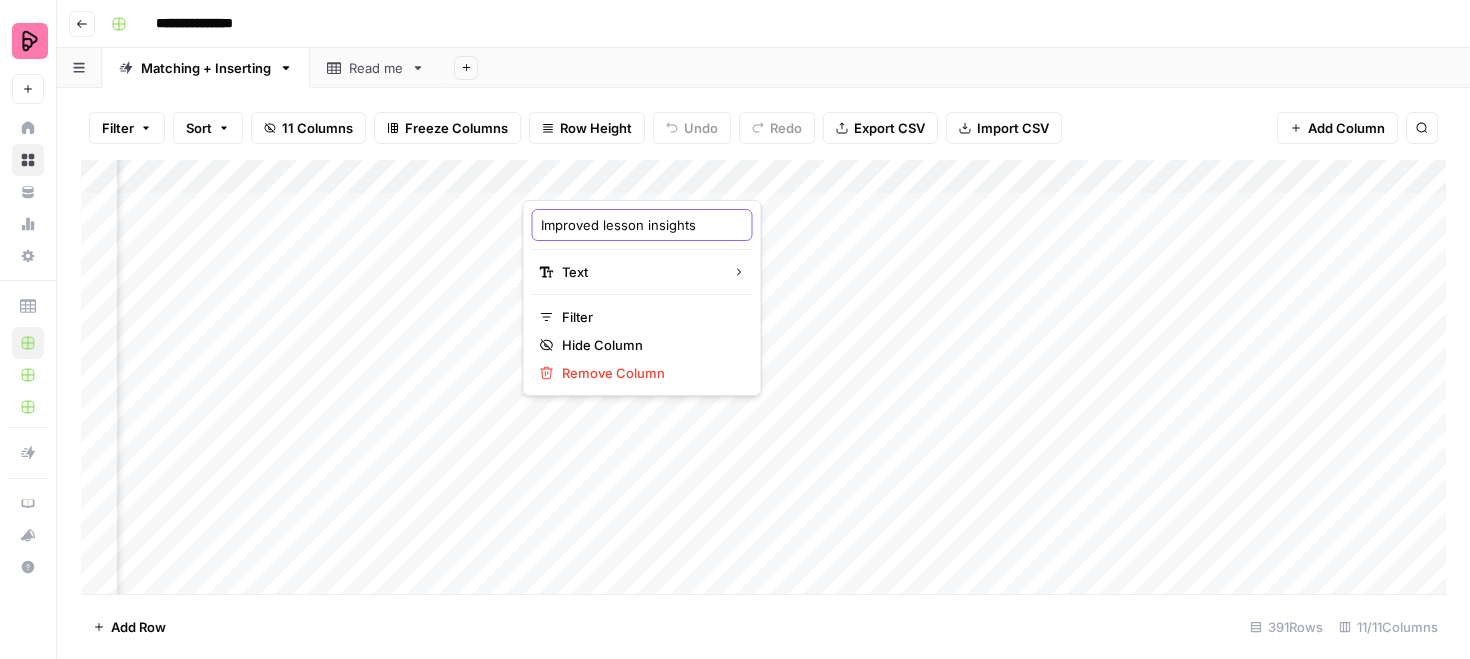 scroll, scrollTop: 0, scrollLeft: 4, axis: horizontal 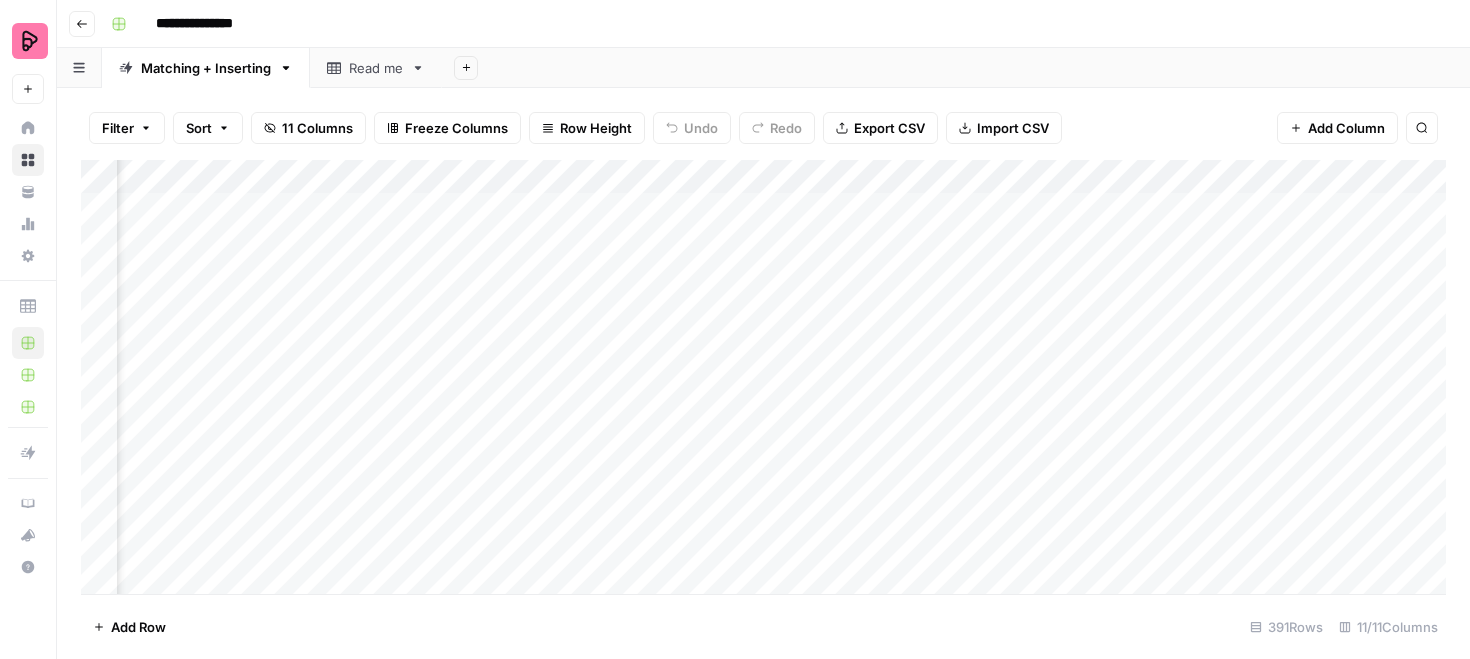 click on "Add Column" at bounding box center [763, 377] 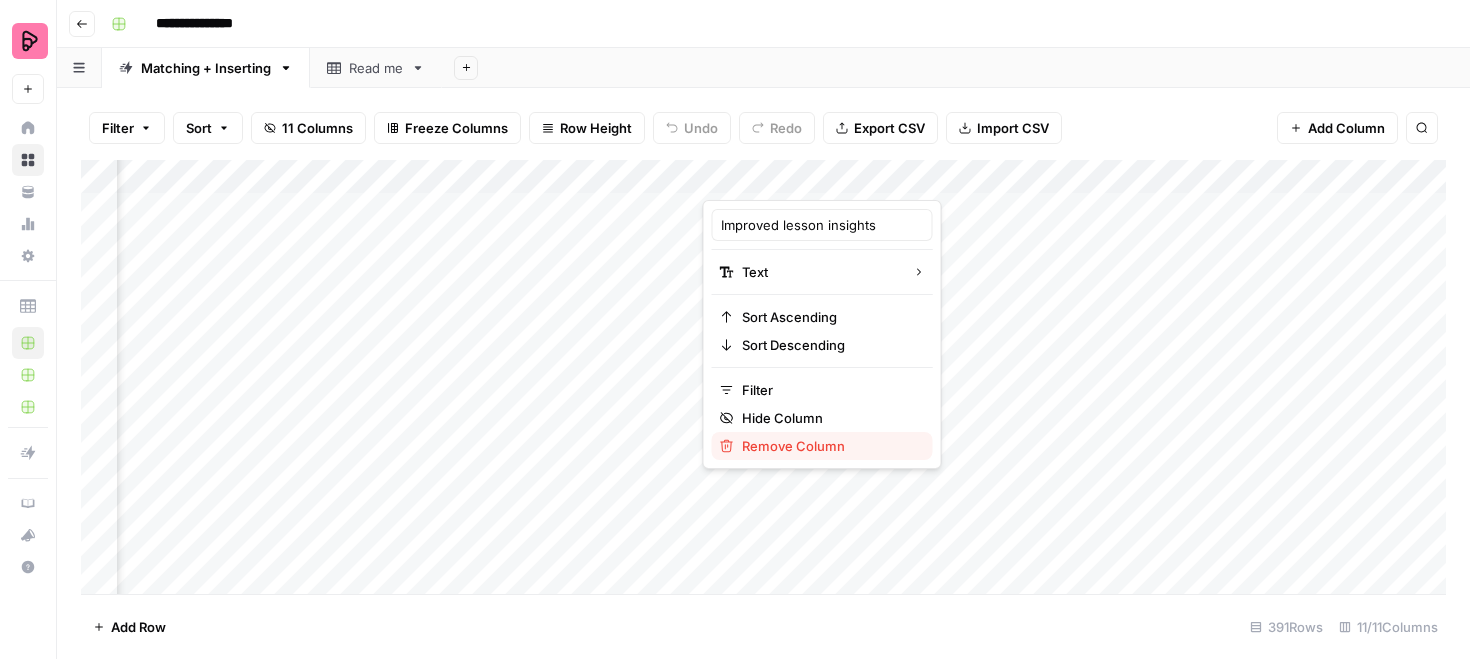 click on "Remove Column" at bounding box center (829, 446) 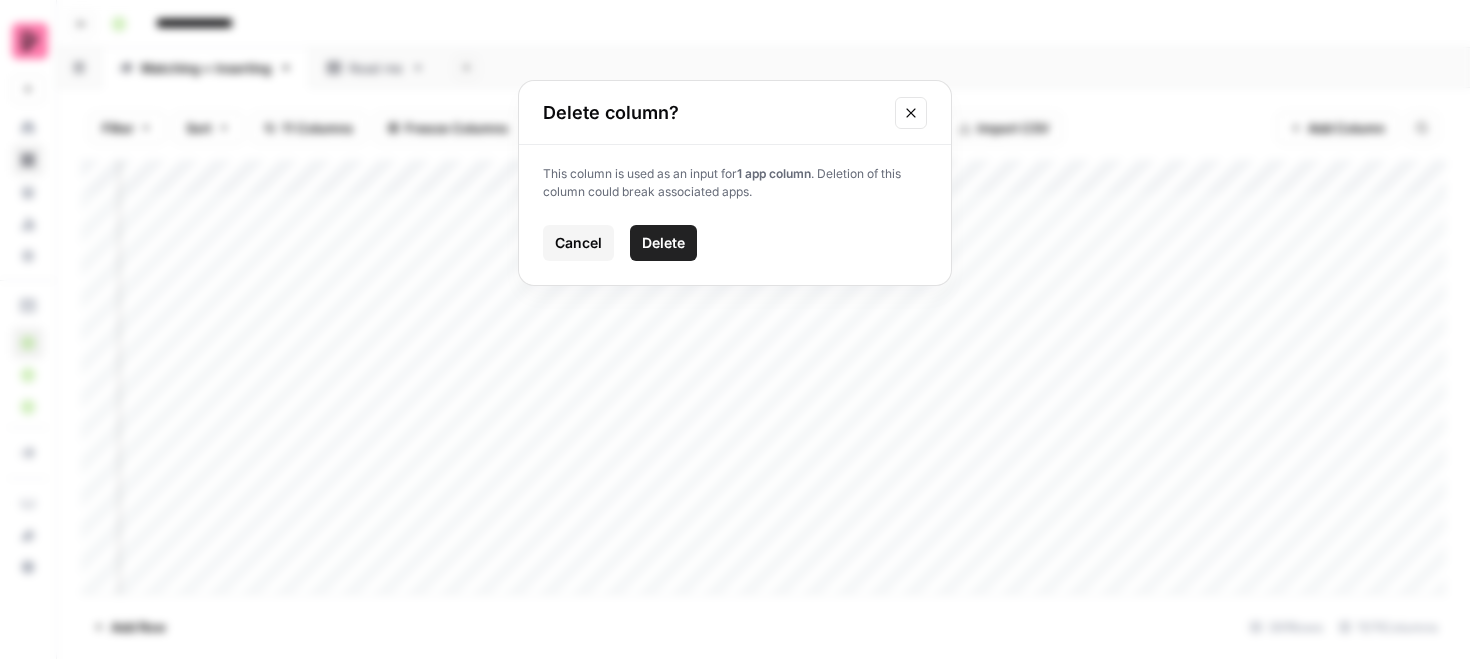 click on "This column is used as an input for  1 app column  . Deletion of this column could break associated apps. Cancel Delete" at bounding box center [735, 215] 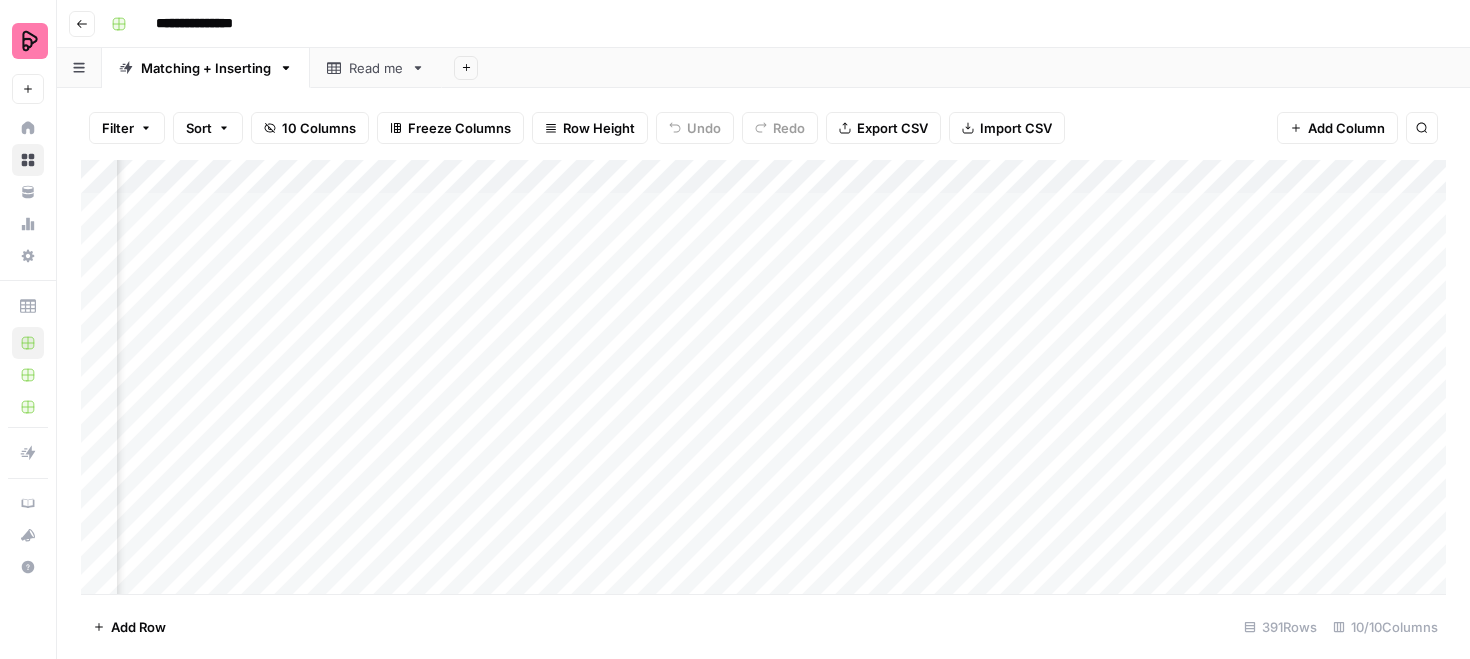 click on "Add Column" at bounding box center [763, 377] 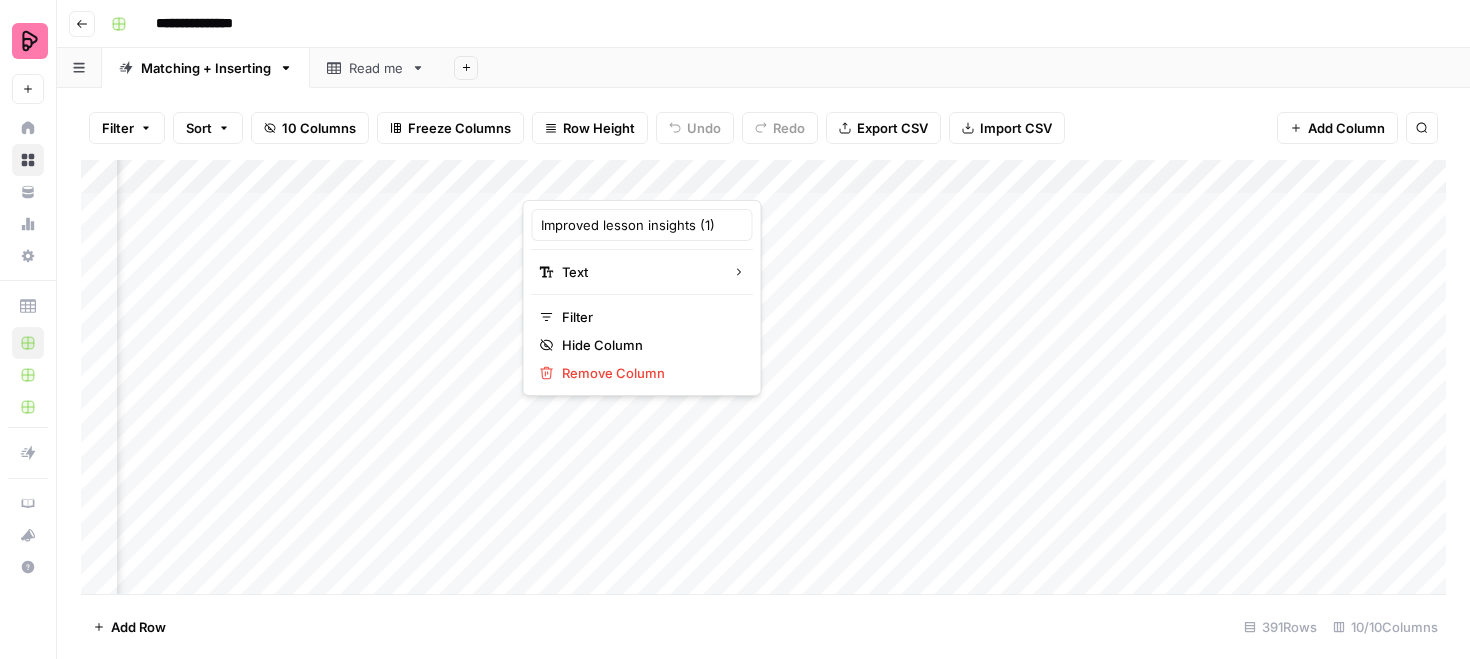click at bounding box center [613, 180] 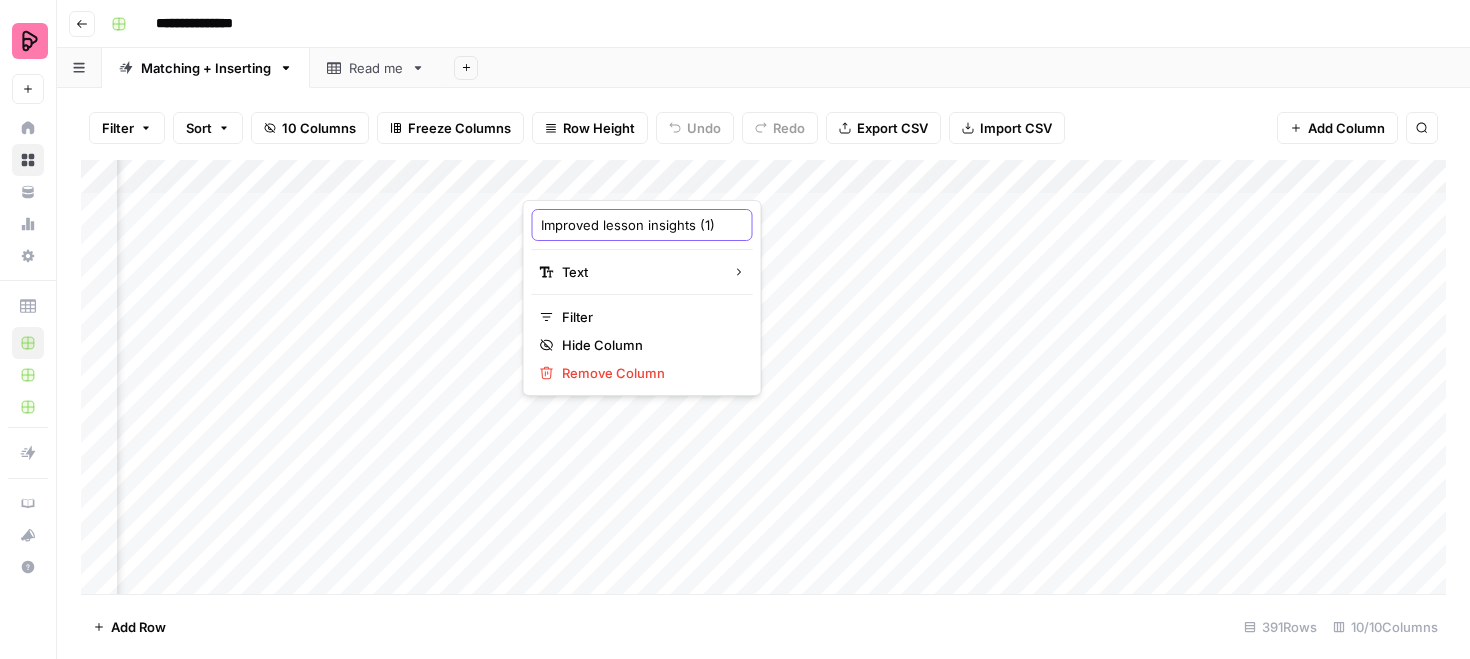 click on "Improved lesson insights (1)" at bounding box center [642, 225] 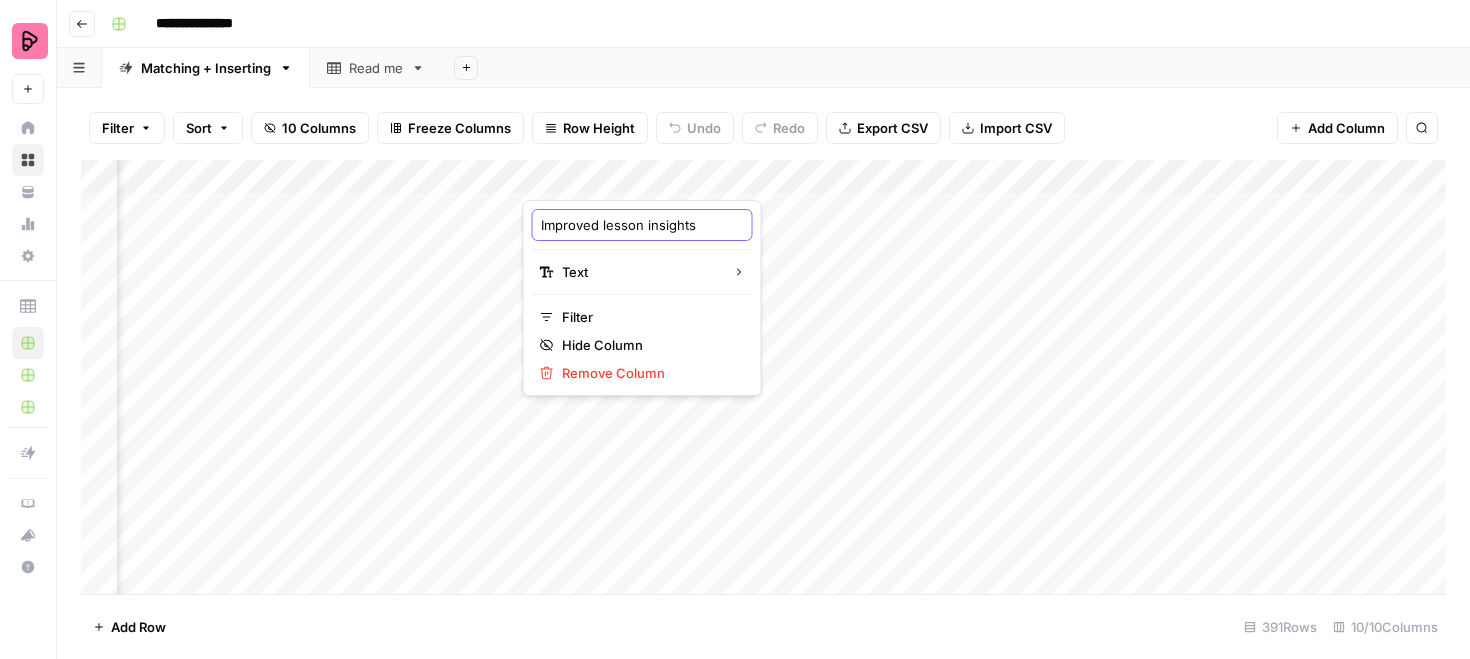 type on "Improved lesson insights" 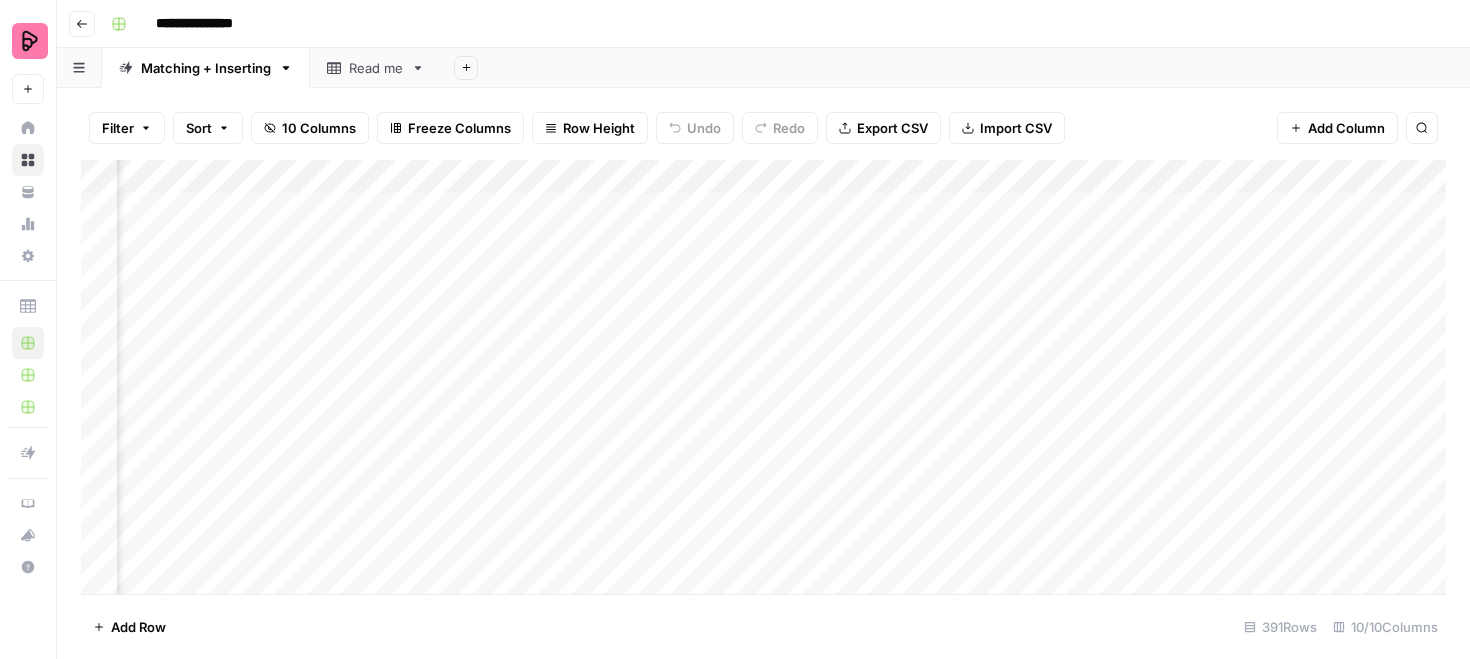 click on "Add Column" at bounding box center [763, 377] 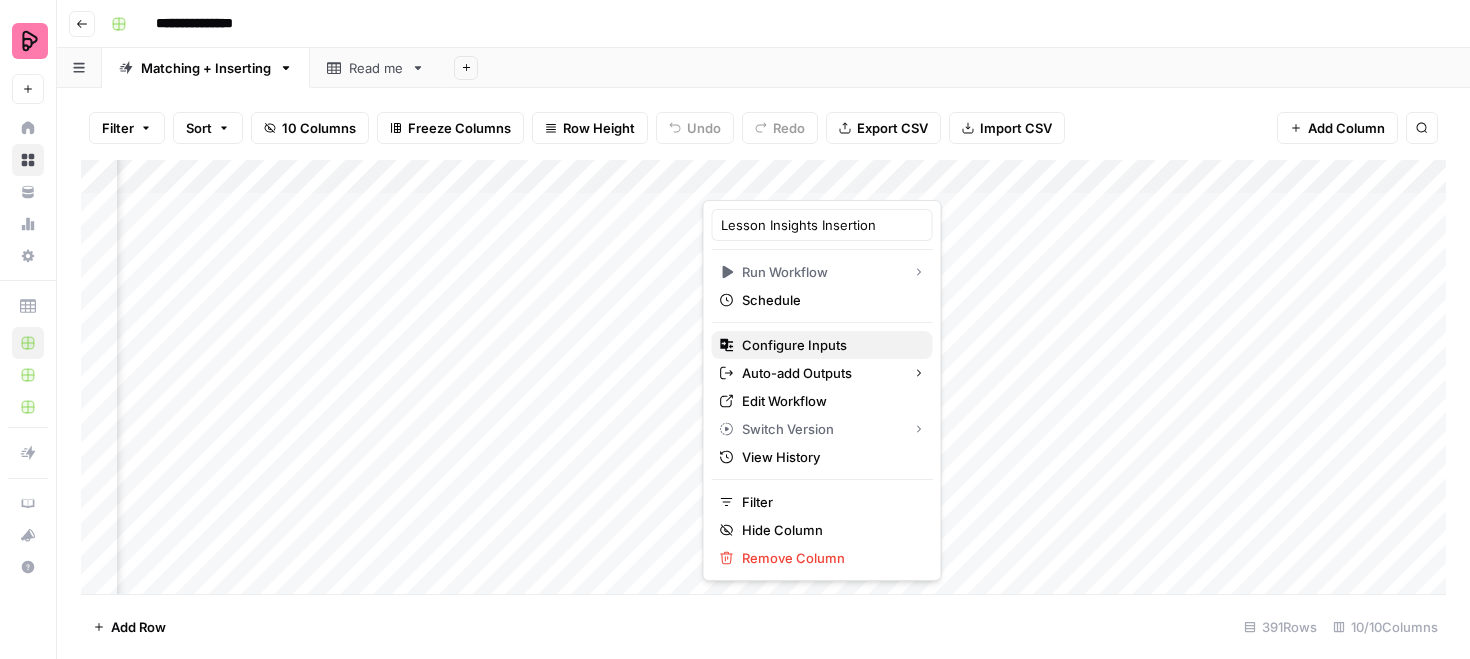 click on "Configure Inputs" at bounding box center [829, 345] 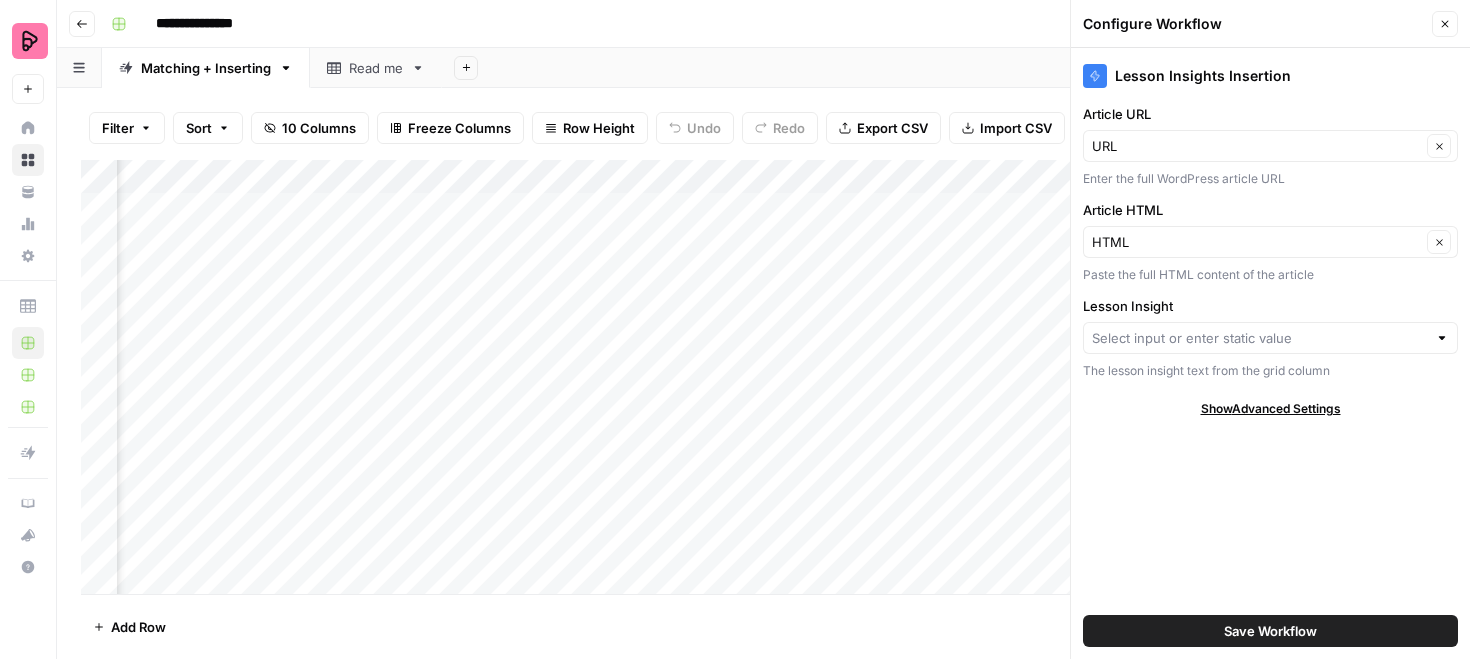 click at bounding box center [1270, 338] 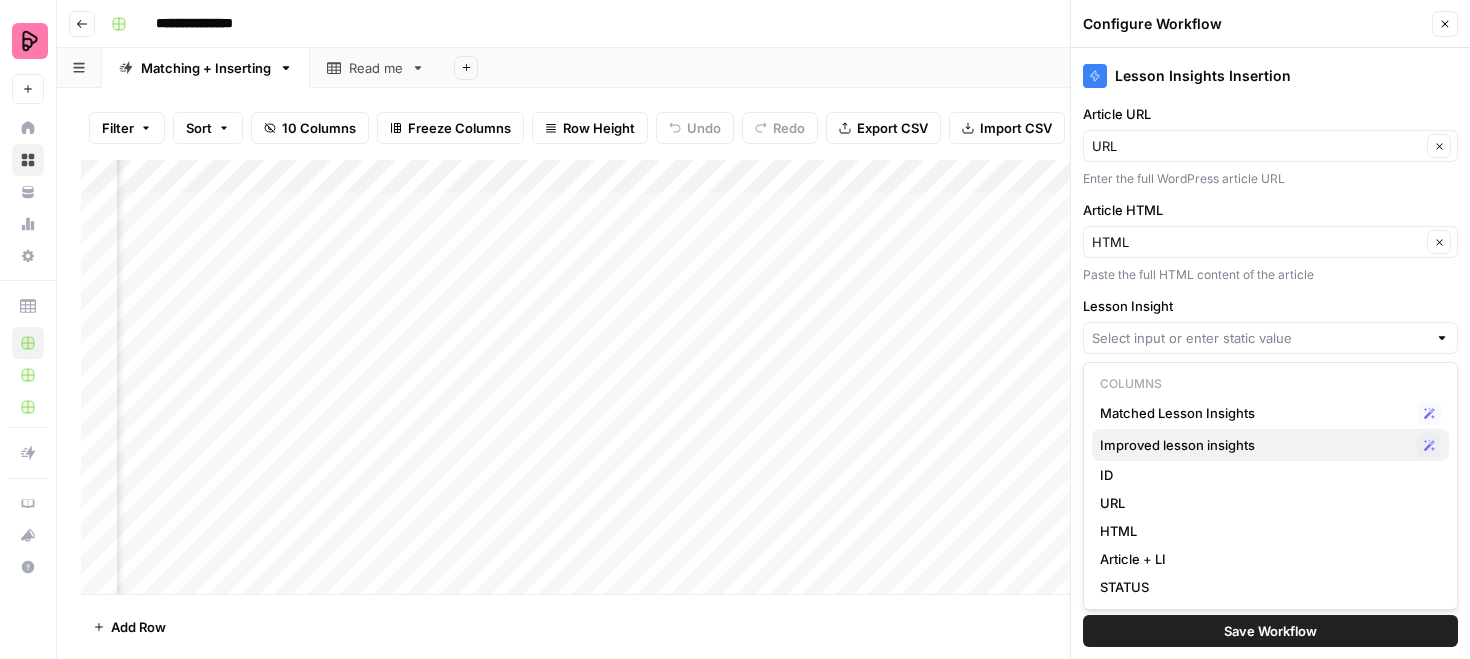 click on "Improved lesson insights" at bounding box center (1254, 445) 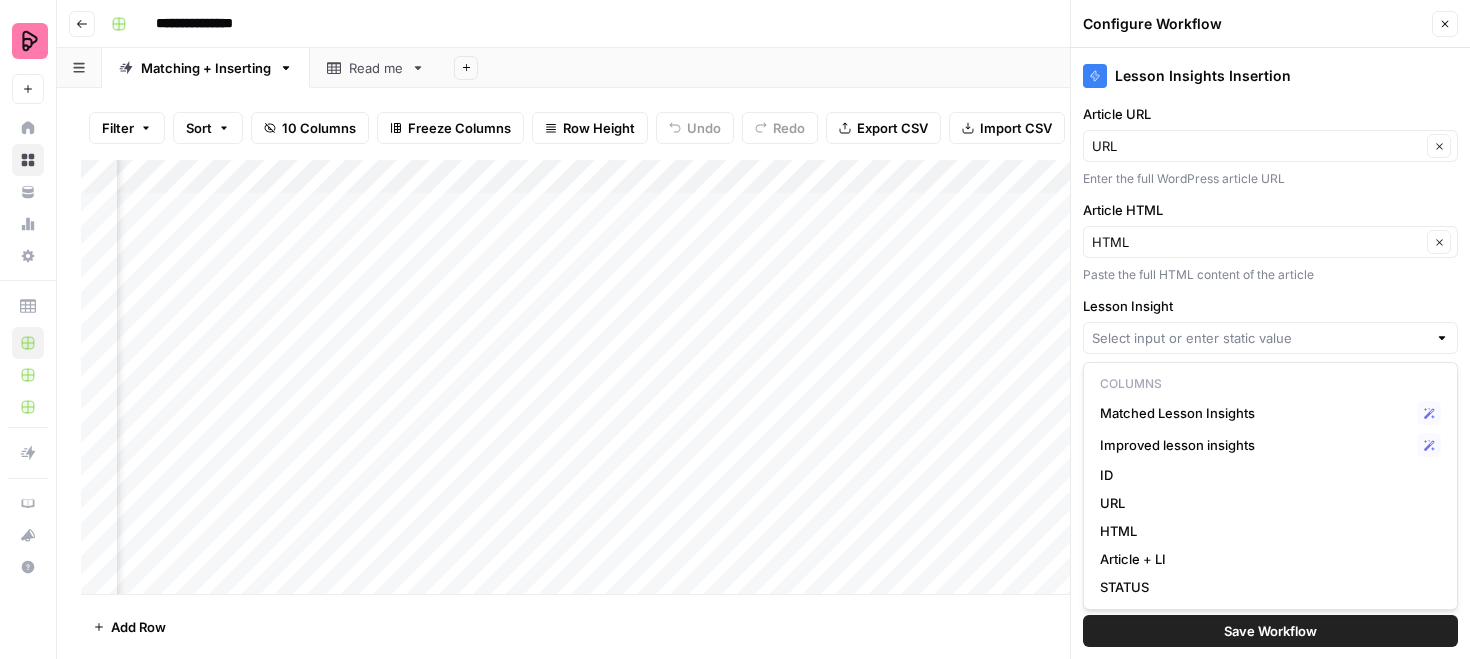 type on "Improved lesson insights" 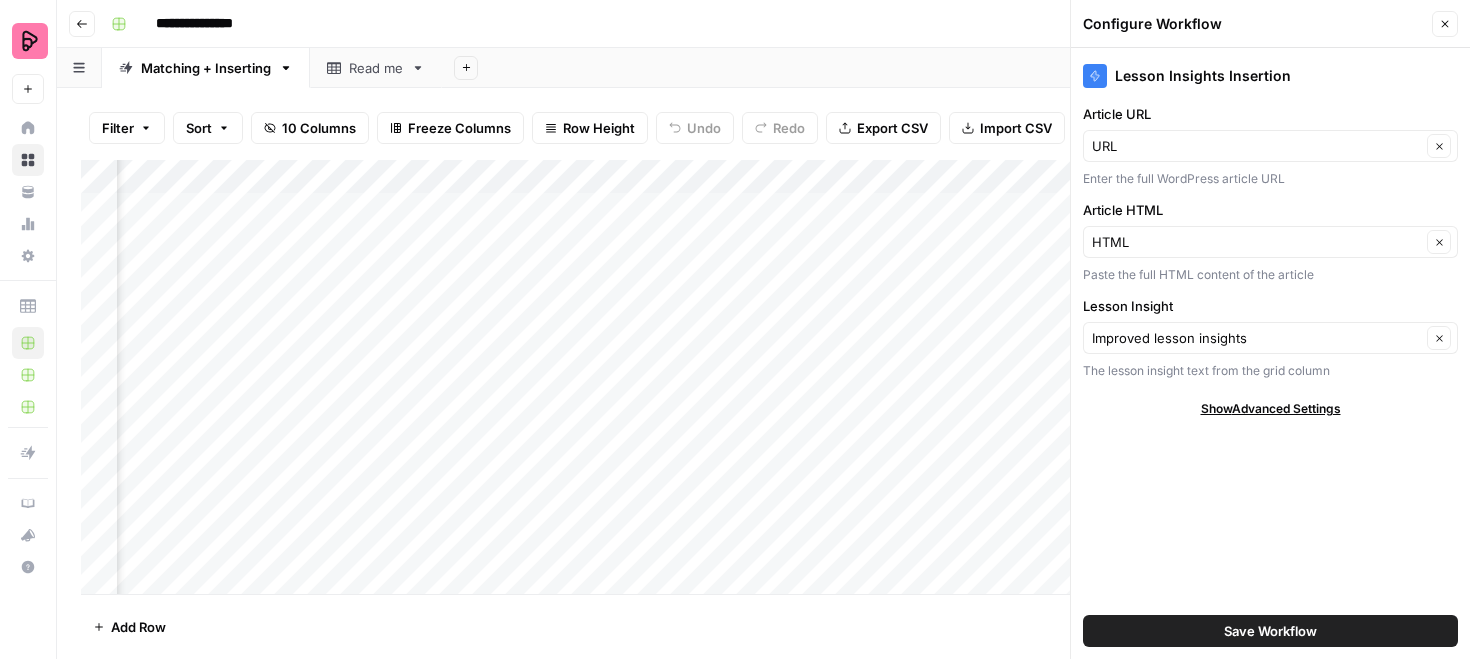 click on "Save Workflow" at bounding box center [1270, 631] 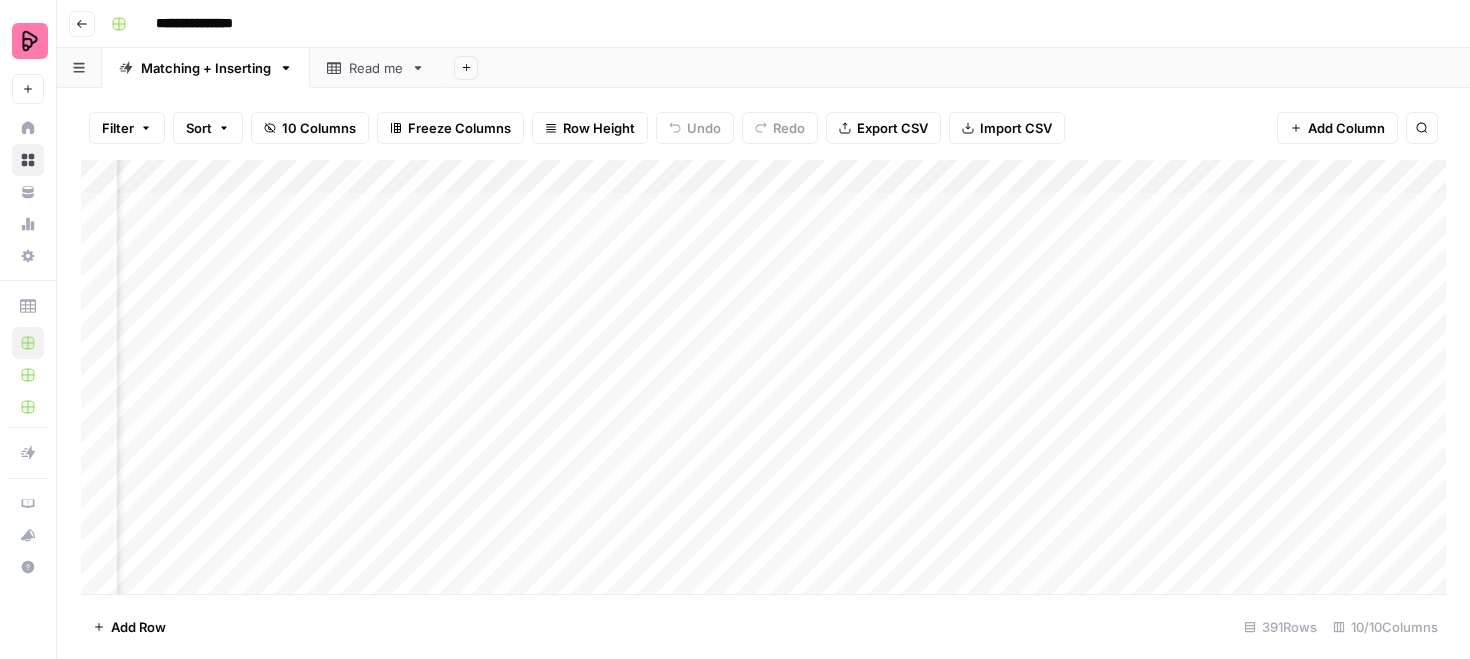 click on "Add Column" at bounding box center [763, 377] 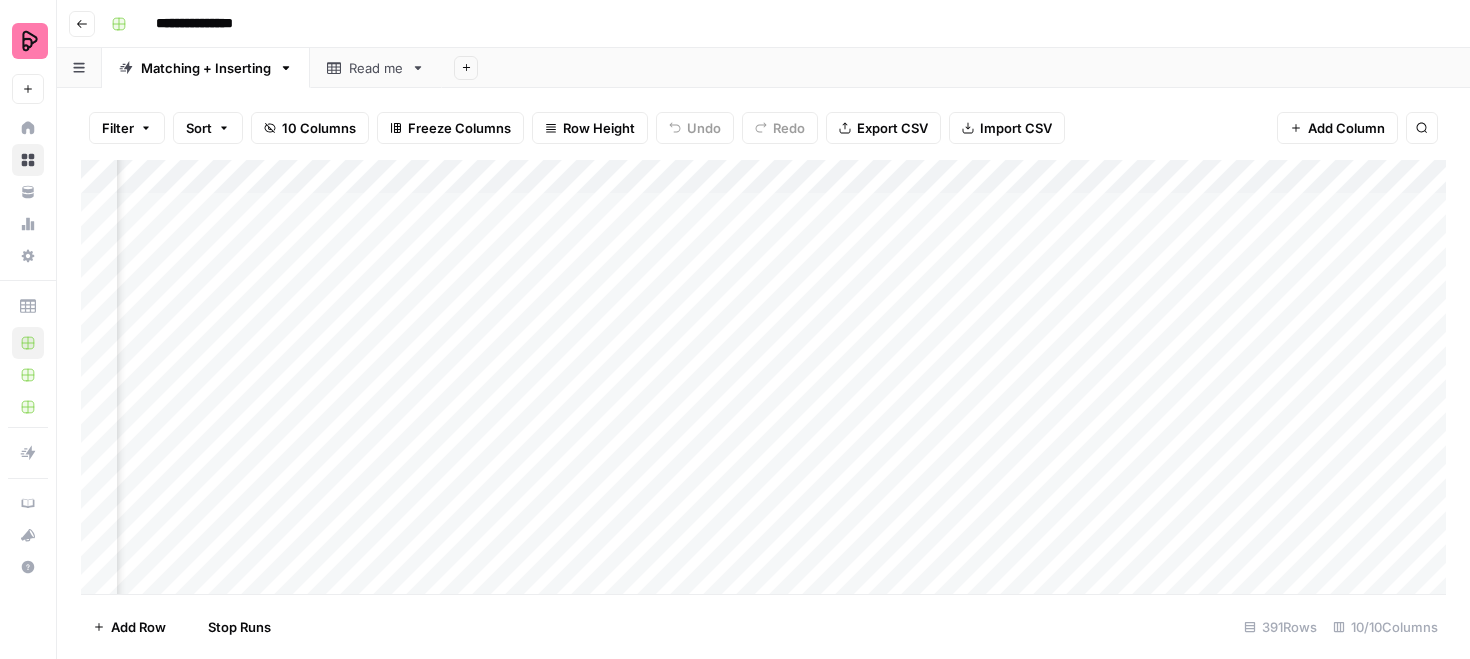 scroll, scrollTop: 0, scrollLeft: 984, axis: horizontal 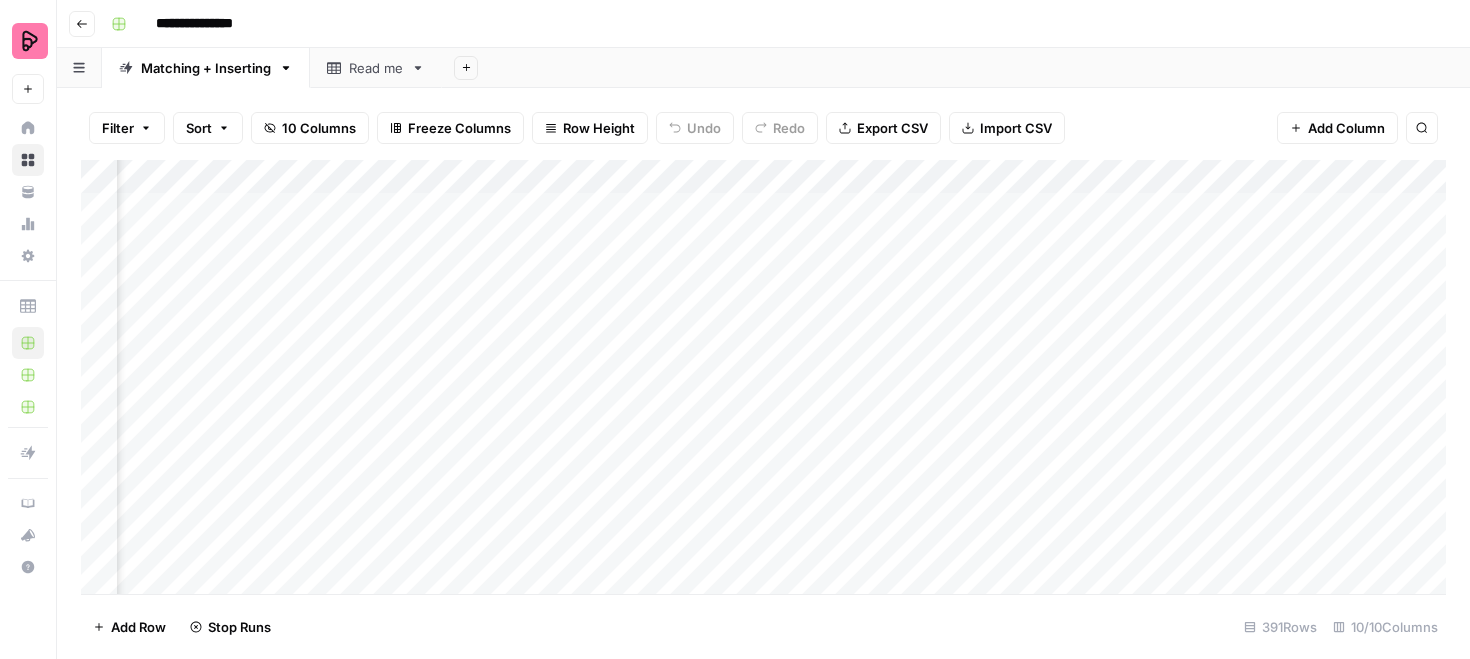click on "Add Column" at bounding box center (763, 377) 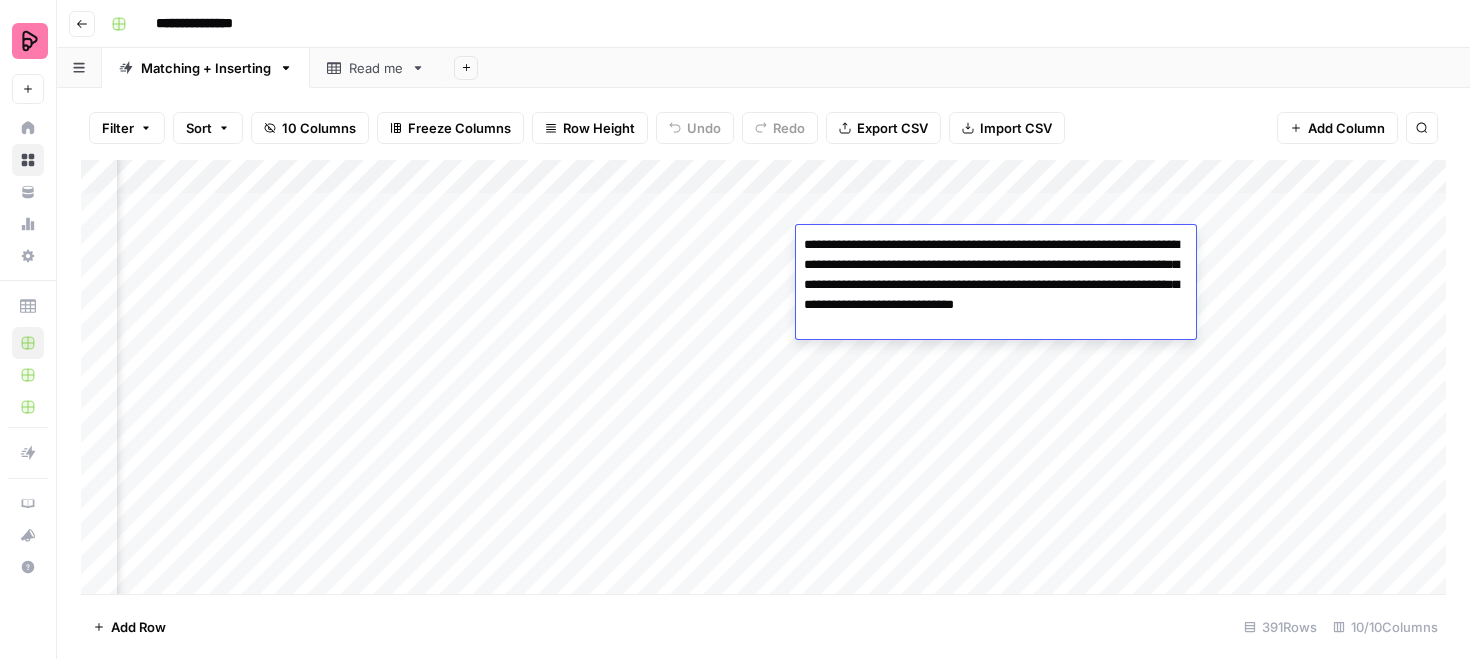 click on "Add Column" at bounding box center (763, 377) 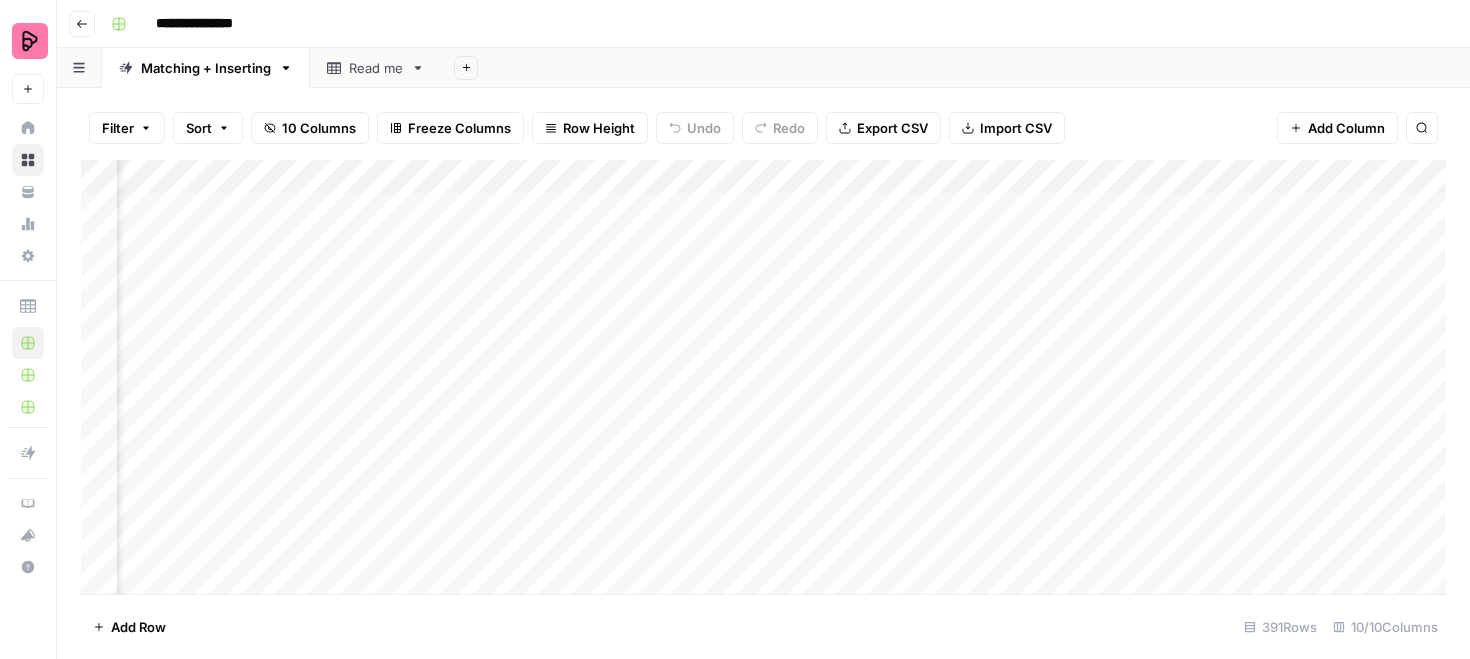 click on "Add Column" at bounding box center (763, 377) 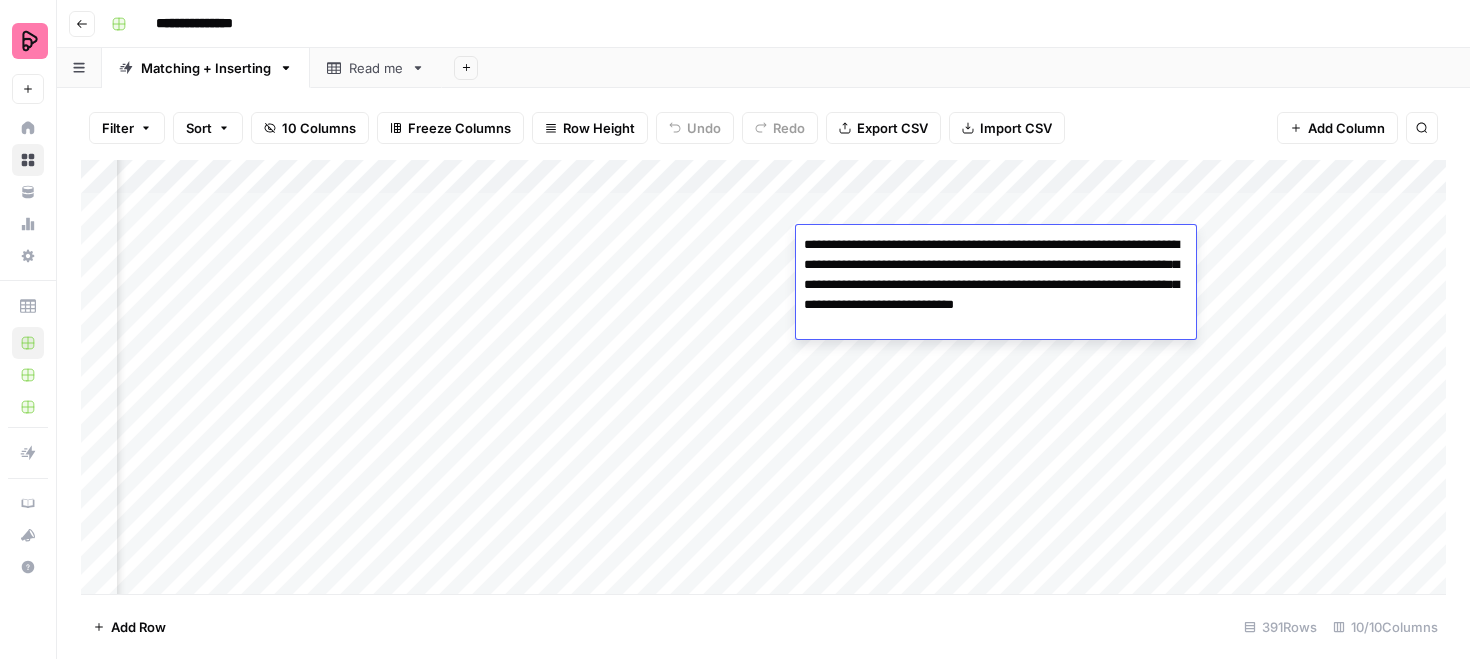click on "Add Column" at bounding box center (763, 377) 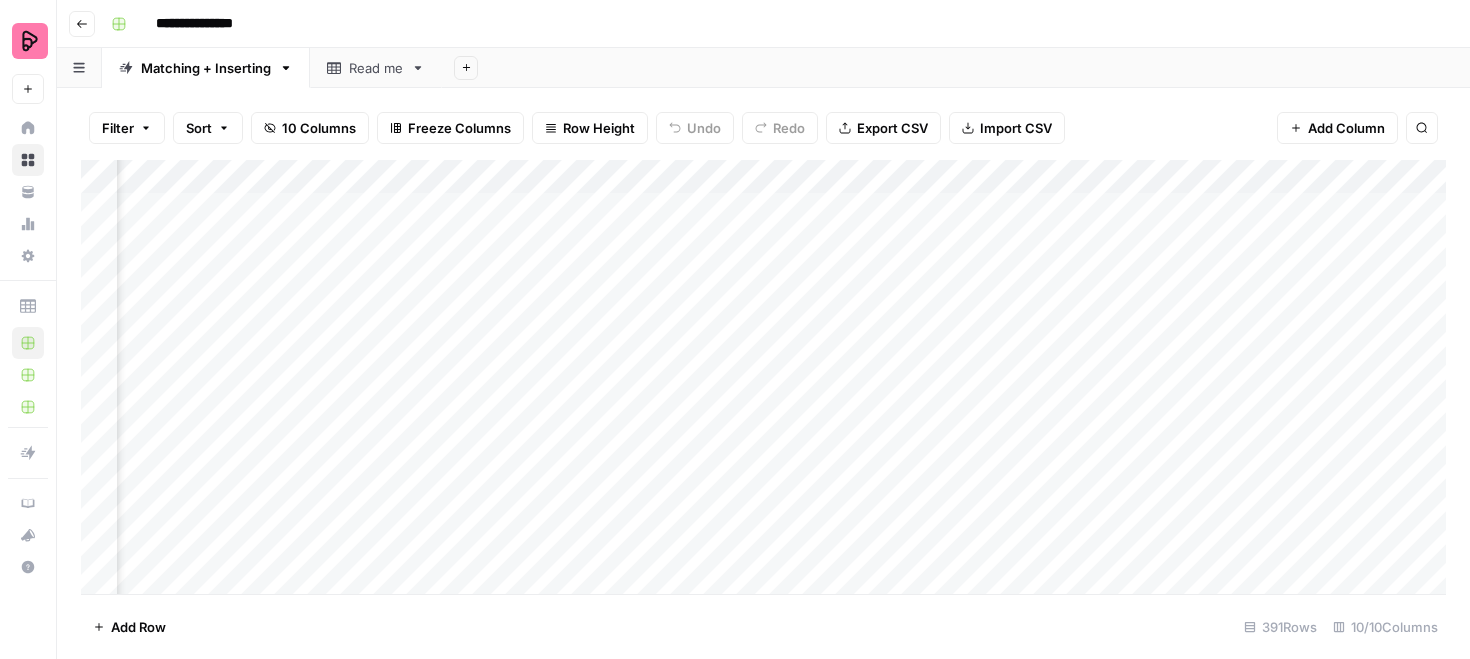 scroll, scrollTop: 0, scrollLeft: 929, axis: horizontal 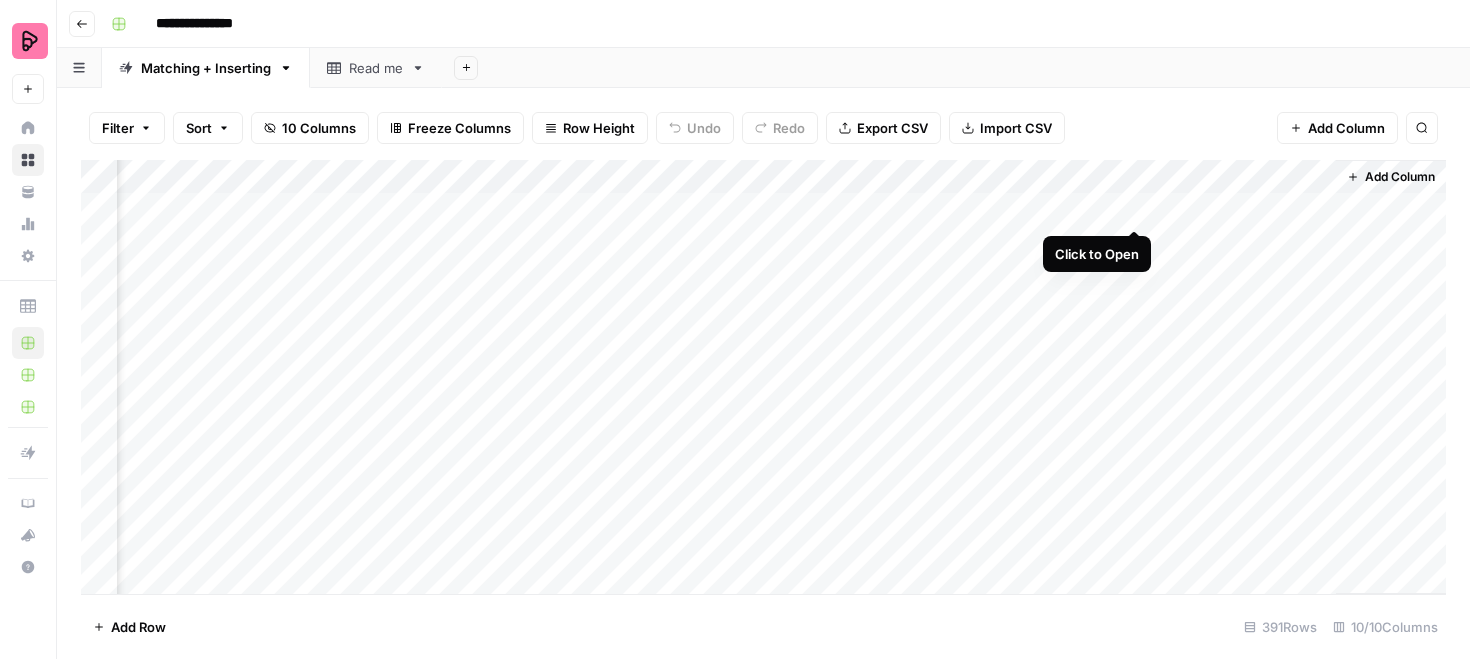 click on "Add Column" at bounding box center (763, 377) 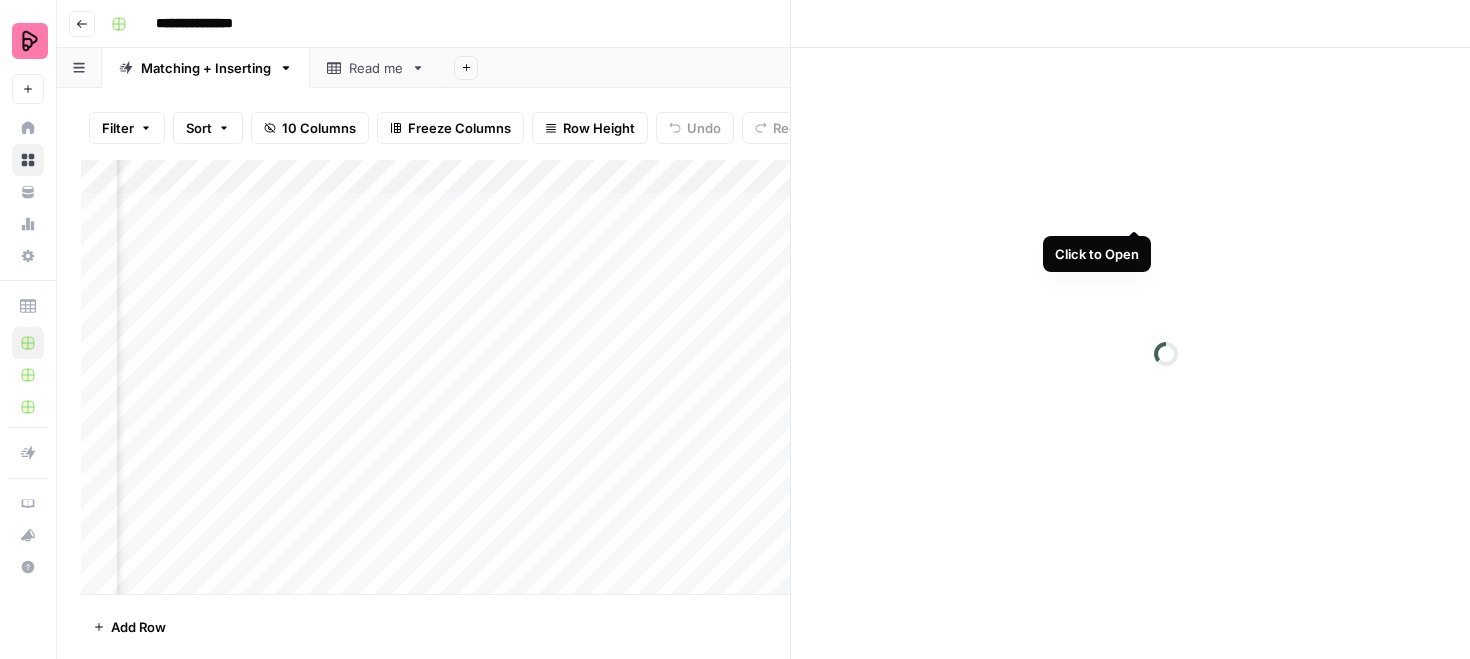 scroll, scrollTop: 0, scrollLeft: 1387, axis: horizontal 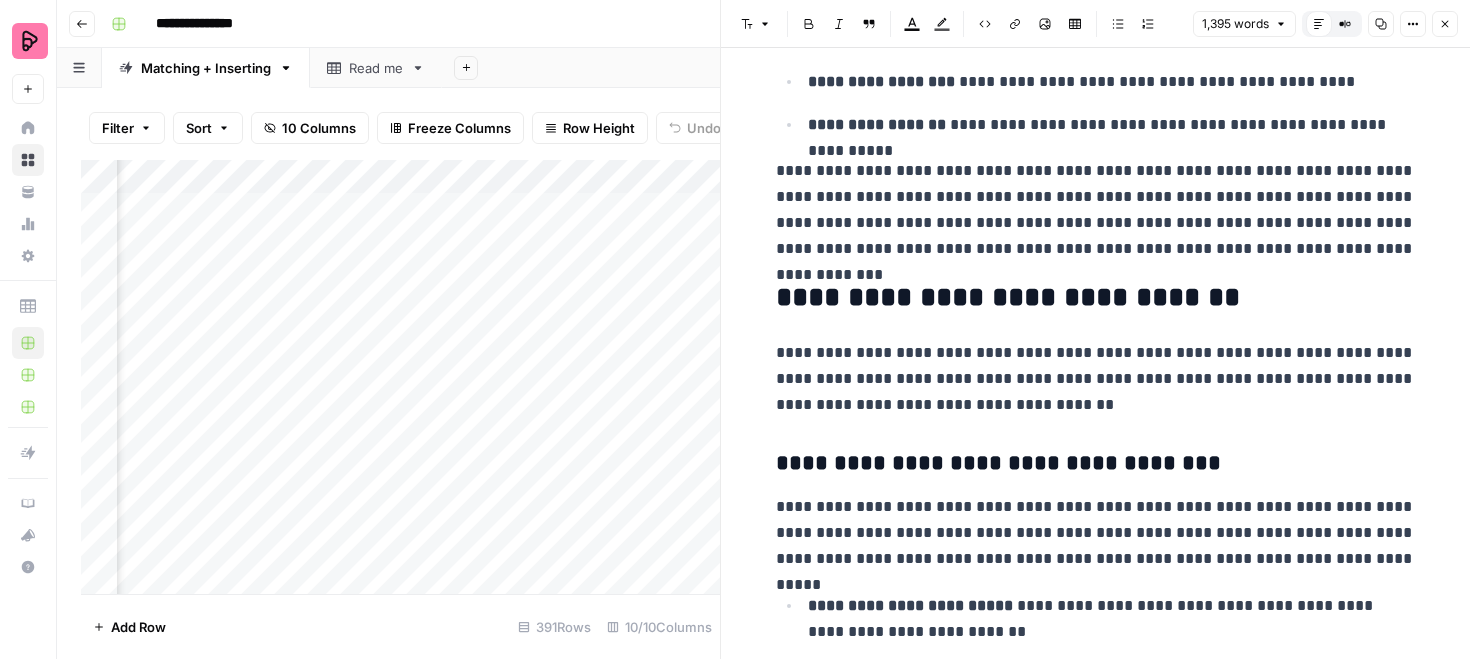 click 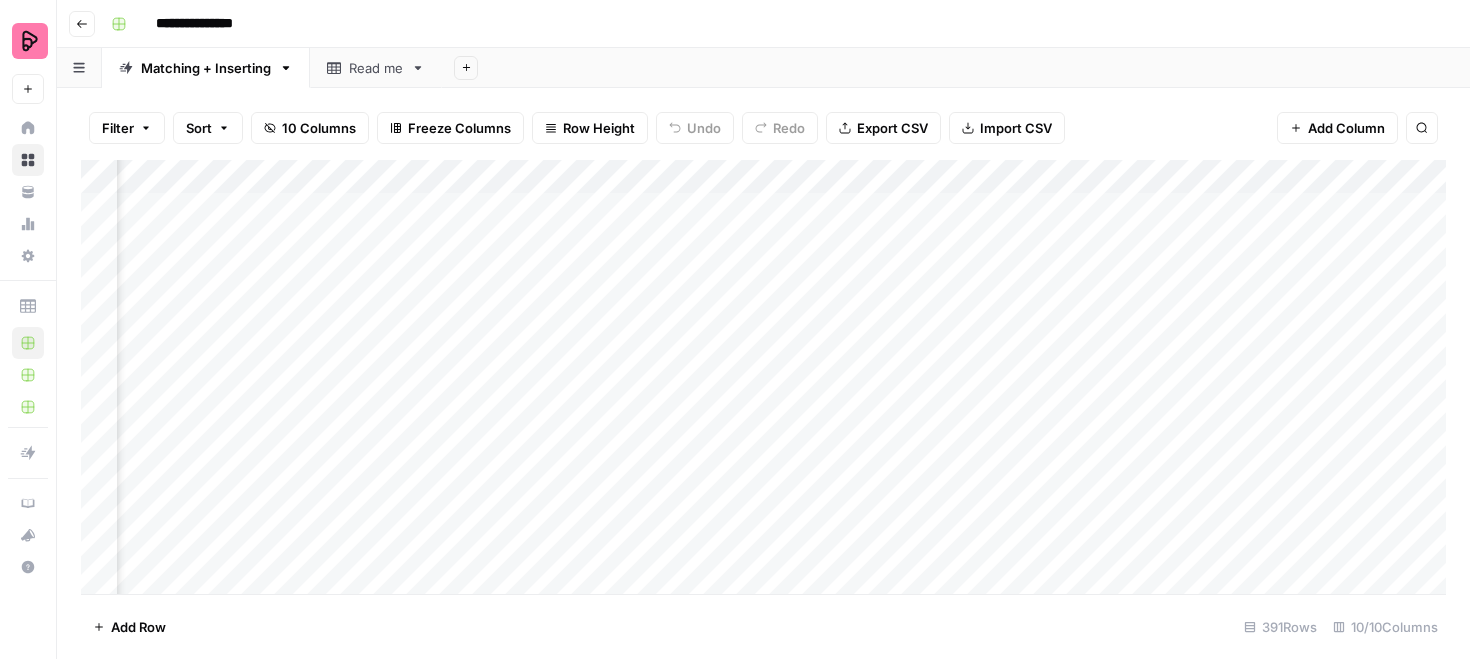 scroll, scrollTop: 0, scrollLeft: 1016, axis: horizontal 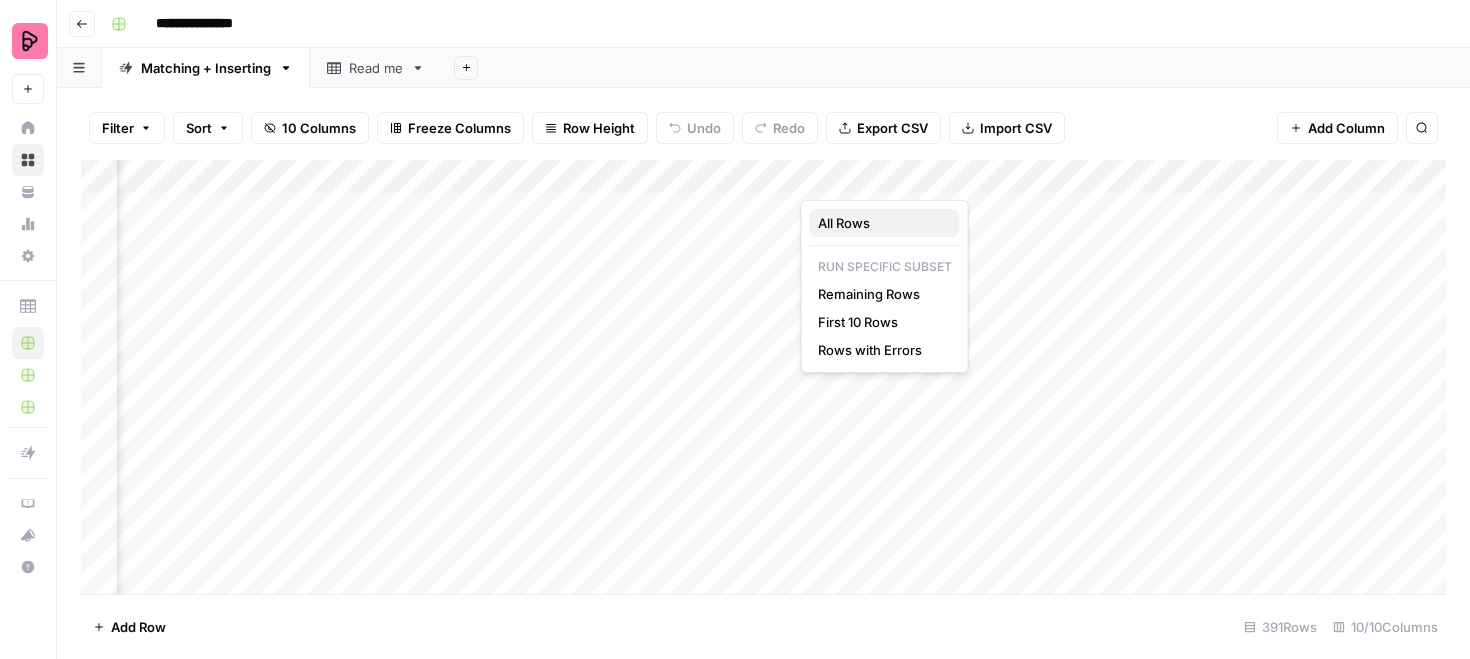 click on "All Rows" at bounding box center [881, 223] 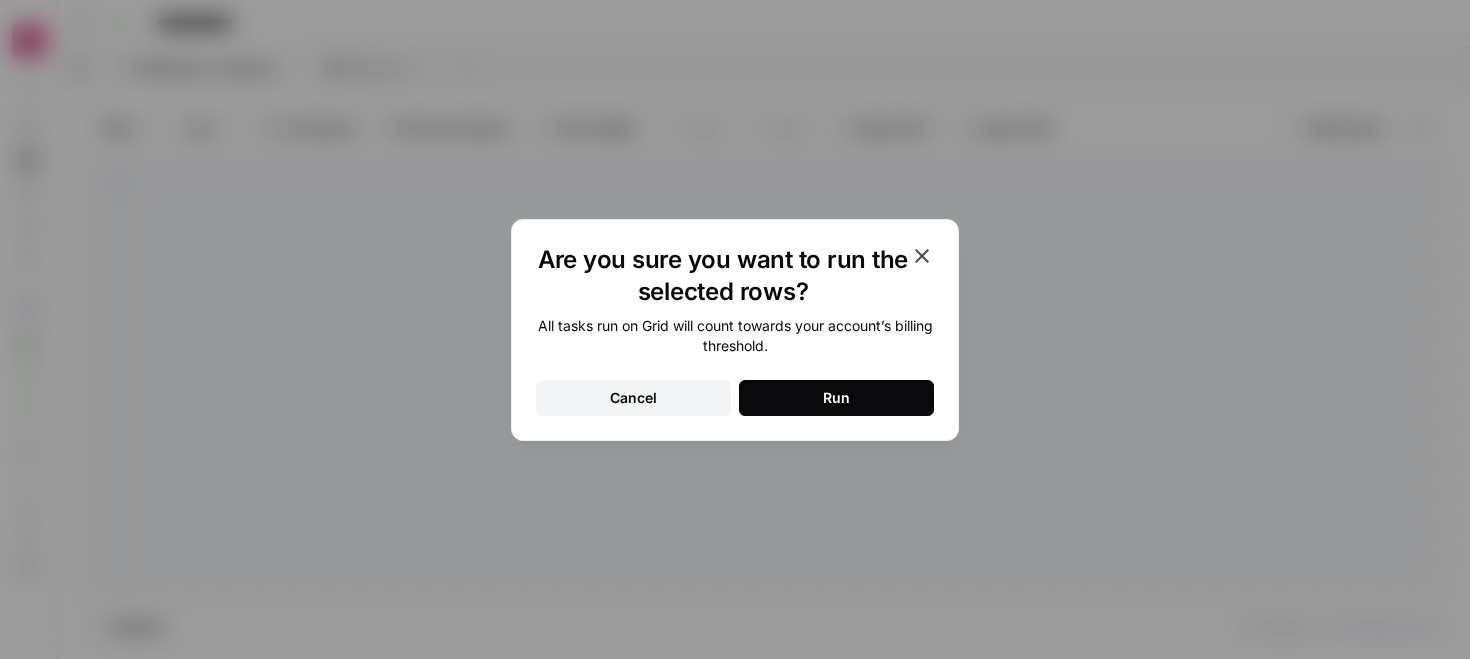 click on "Run" at bounding box center [836, 398] 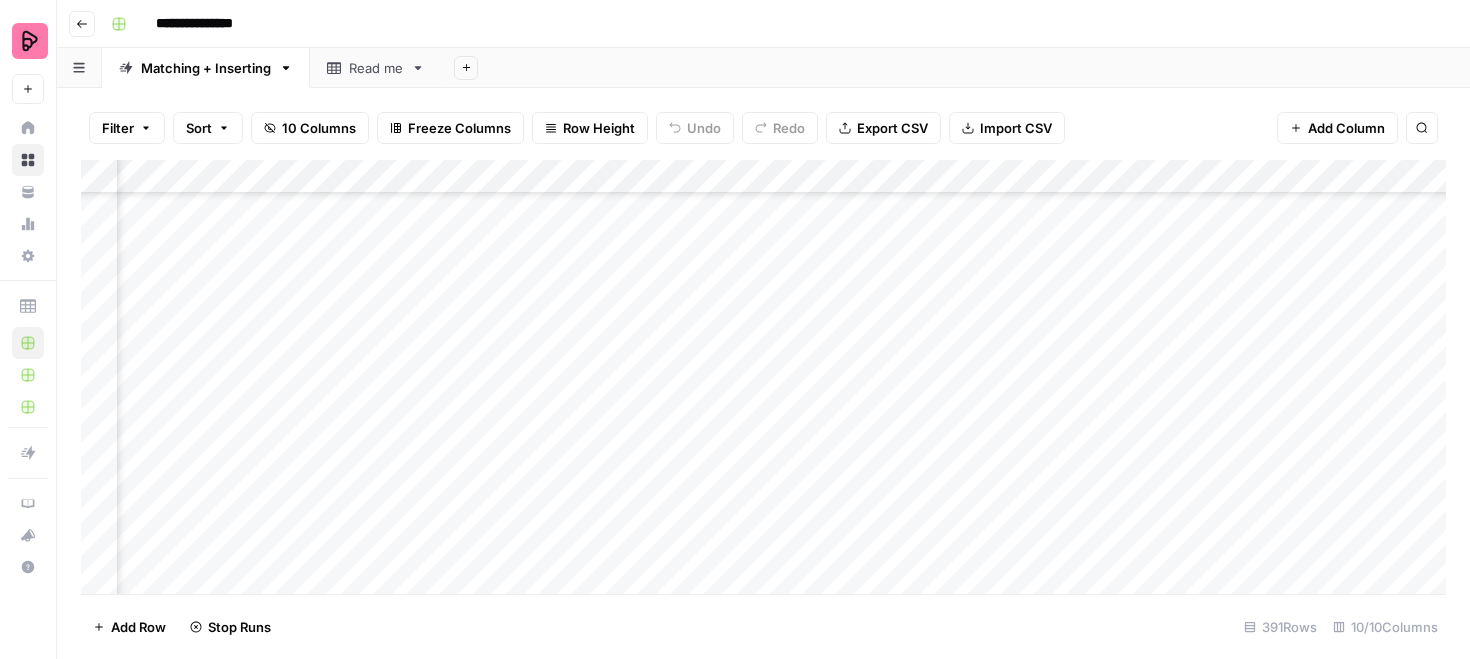 scroll, scrollTop: 0, scrollLeft: 575, axis: horizontal 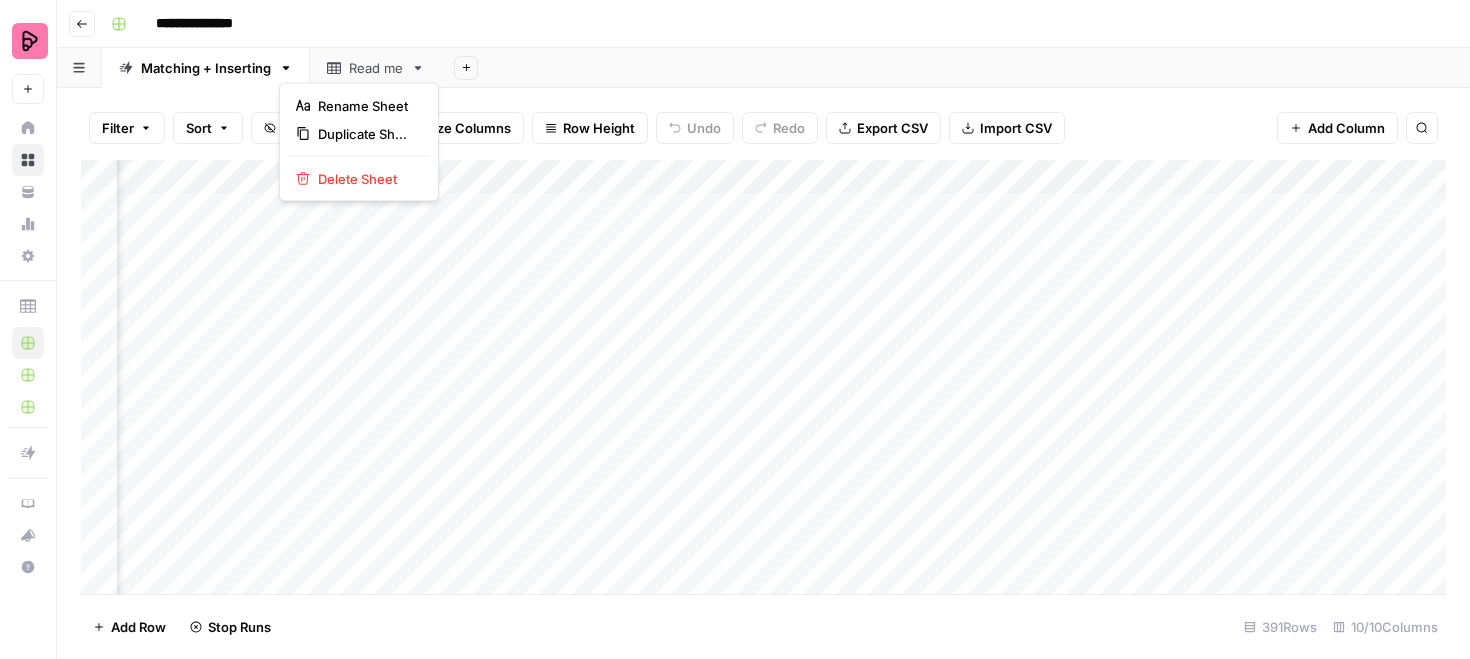 click 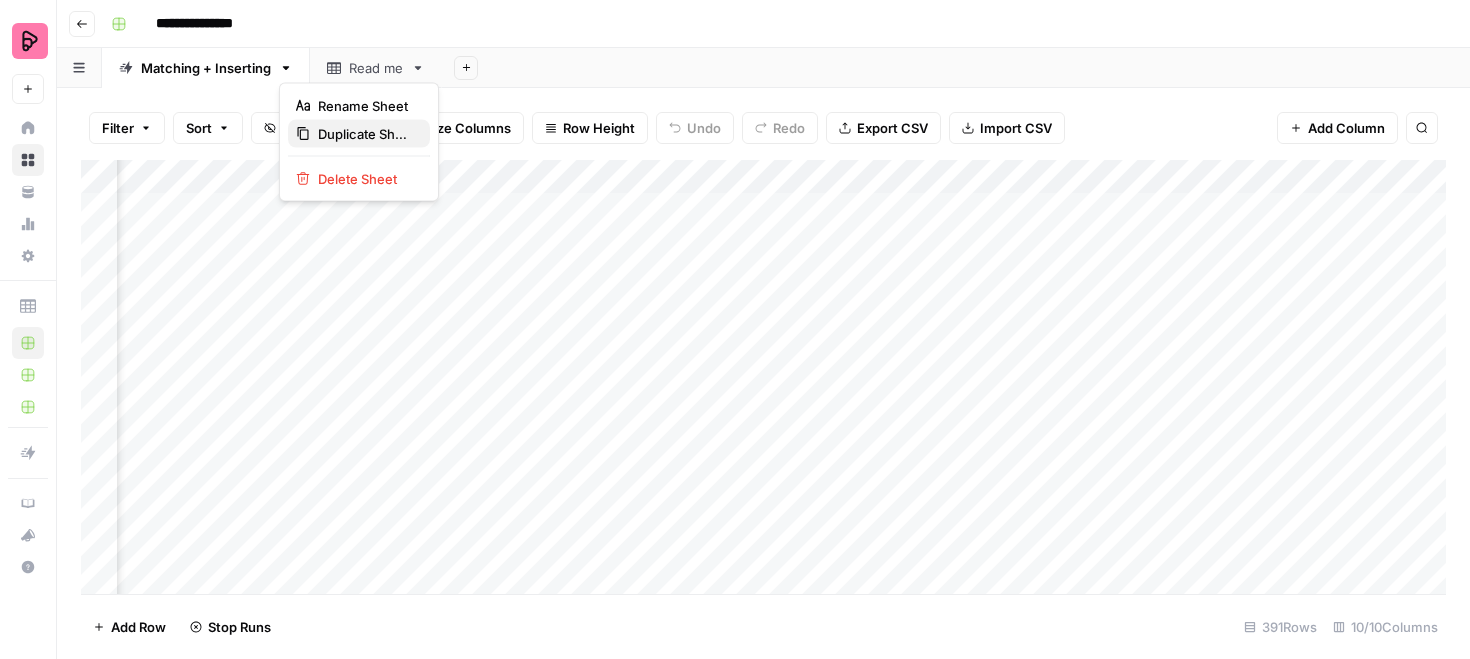 click 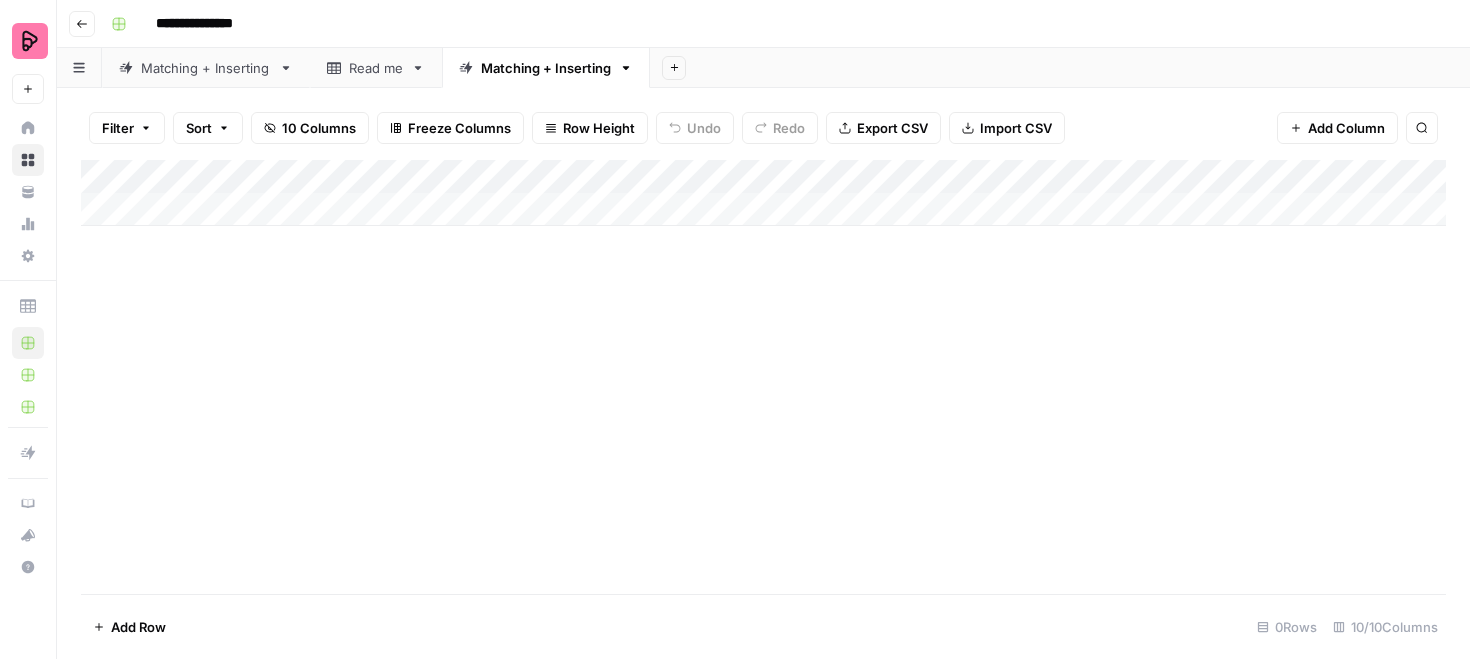 click on "Matching + Inserting" at bounding box center (546, 68) 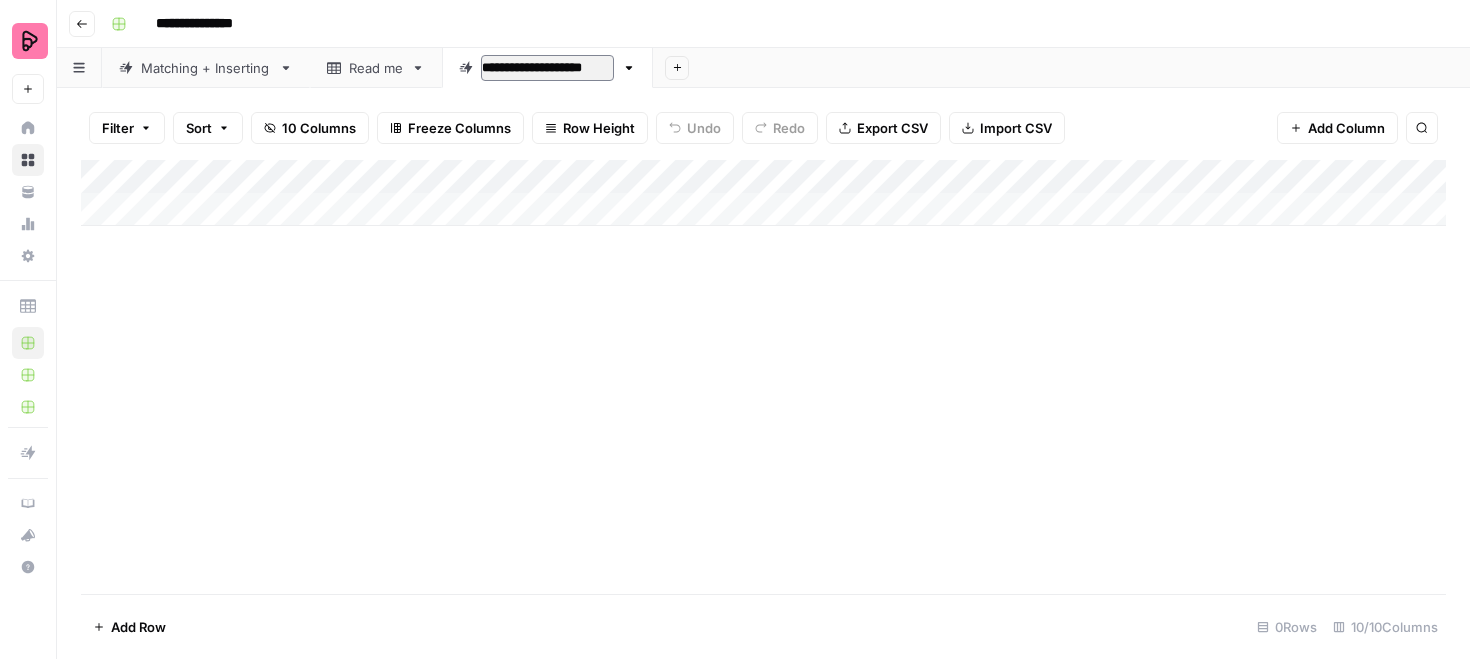 click on "**********" at bounding box center (547, 68) 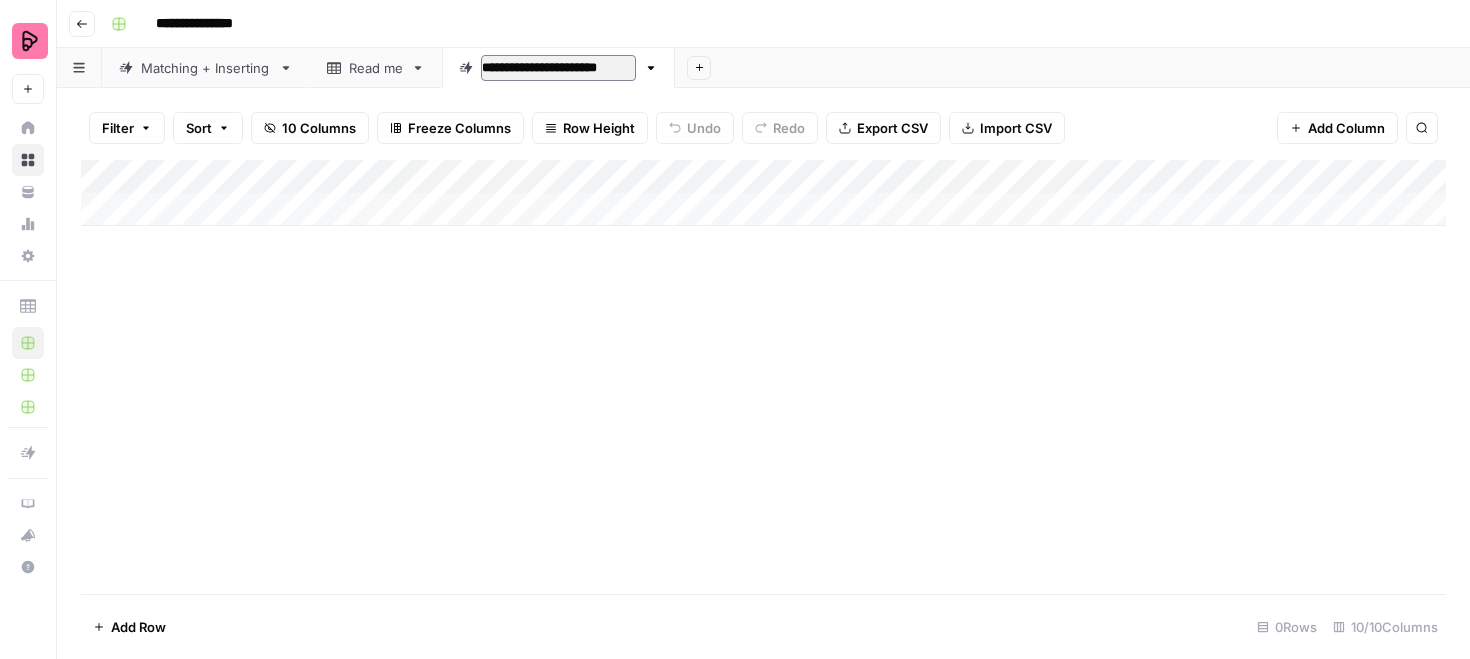 type on "**********" 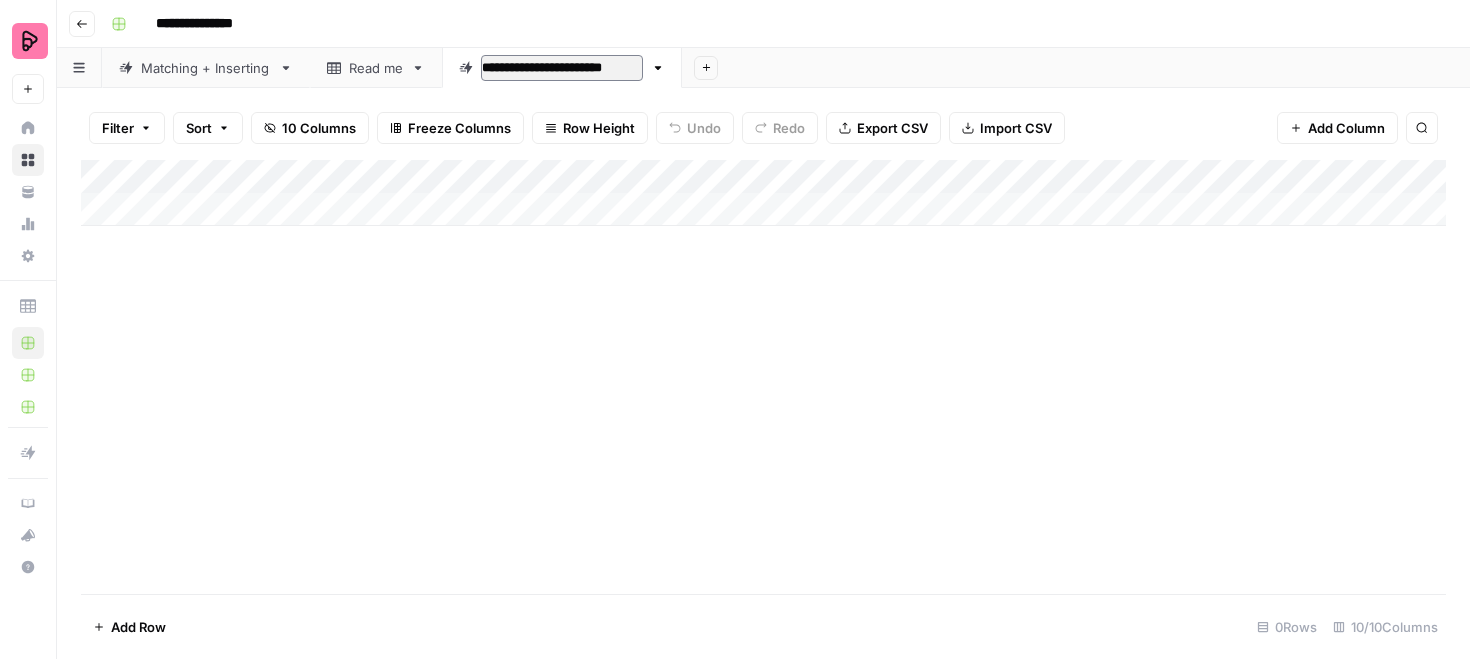 click on "Add Column" at bounding box center (763, 377) 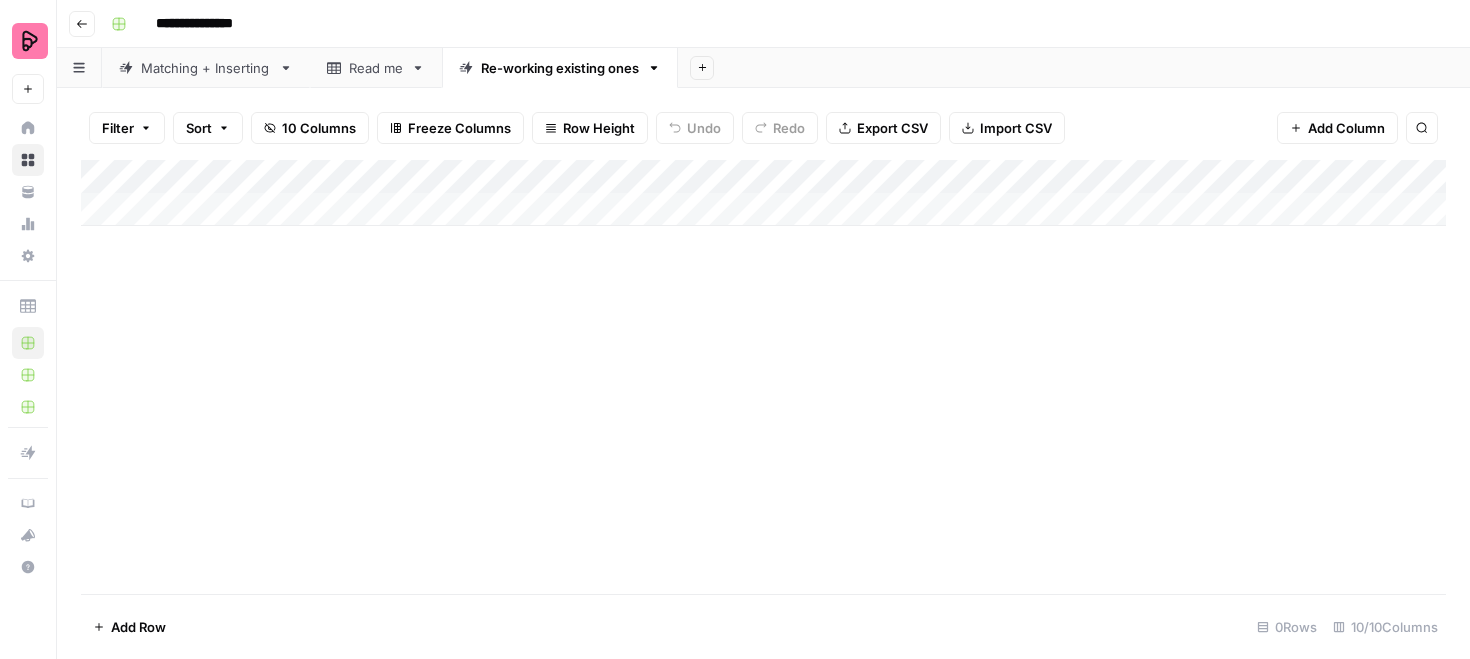 click on "Add Column" at bounding box center (763, 193) 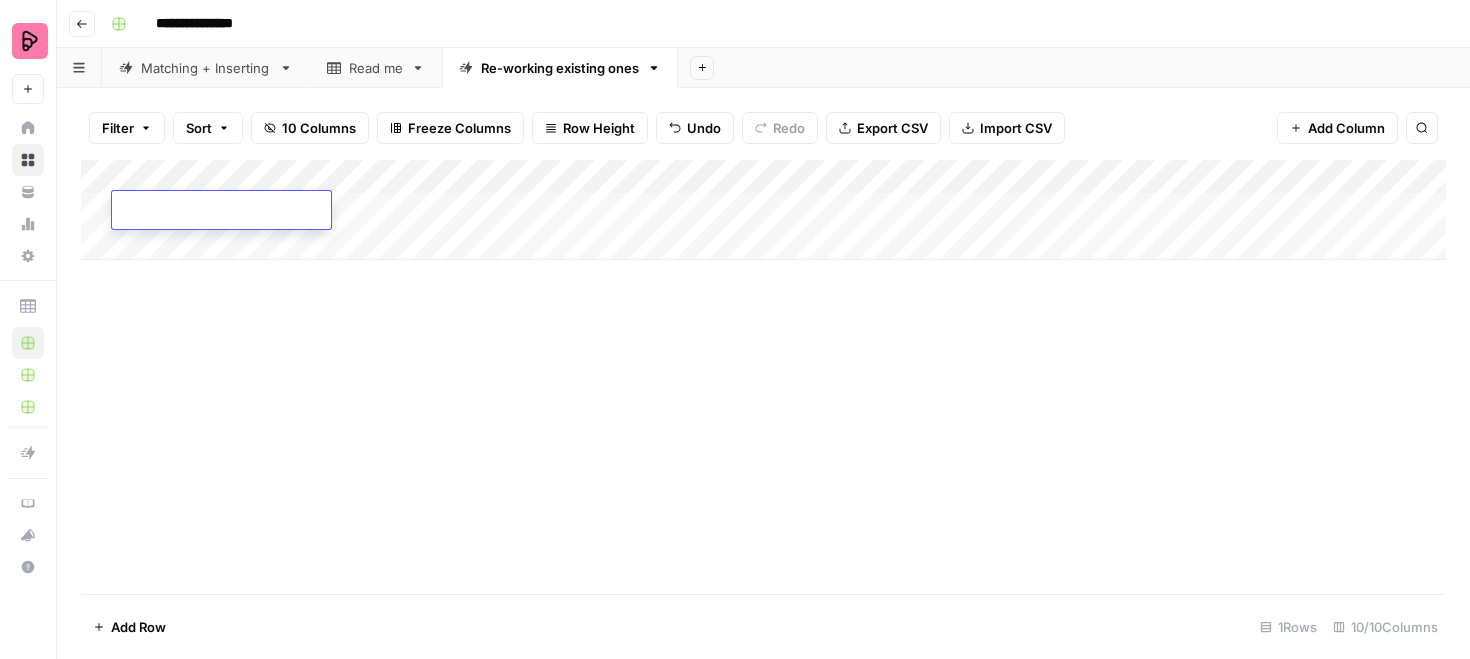type on "2900552900372900192900012899822897162896982896622724152895292894222894042893862893682893502893132890322890122889942886702885862866672866472859252855652855292830362724172724152712622707472707452693362693292689082687782668162667652667612666522666502657932648782648752648722648322647982645702645472258972240292084792072041951991945471918891888531877381785871783981783481764071753201744471735071734551733231730961730151730131570031445392844328319270412433221980219721597821577213782131816601156992030020173201216762687067321941467526766662617206663619147658966956756680869246754670566386794671266461866317806176031700416743164911644716432161861591715626154221418583388298" 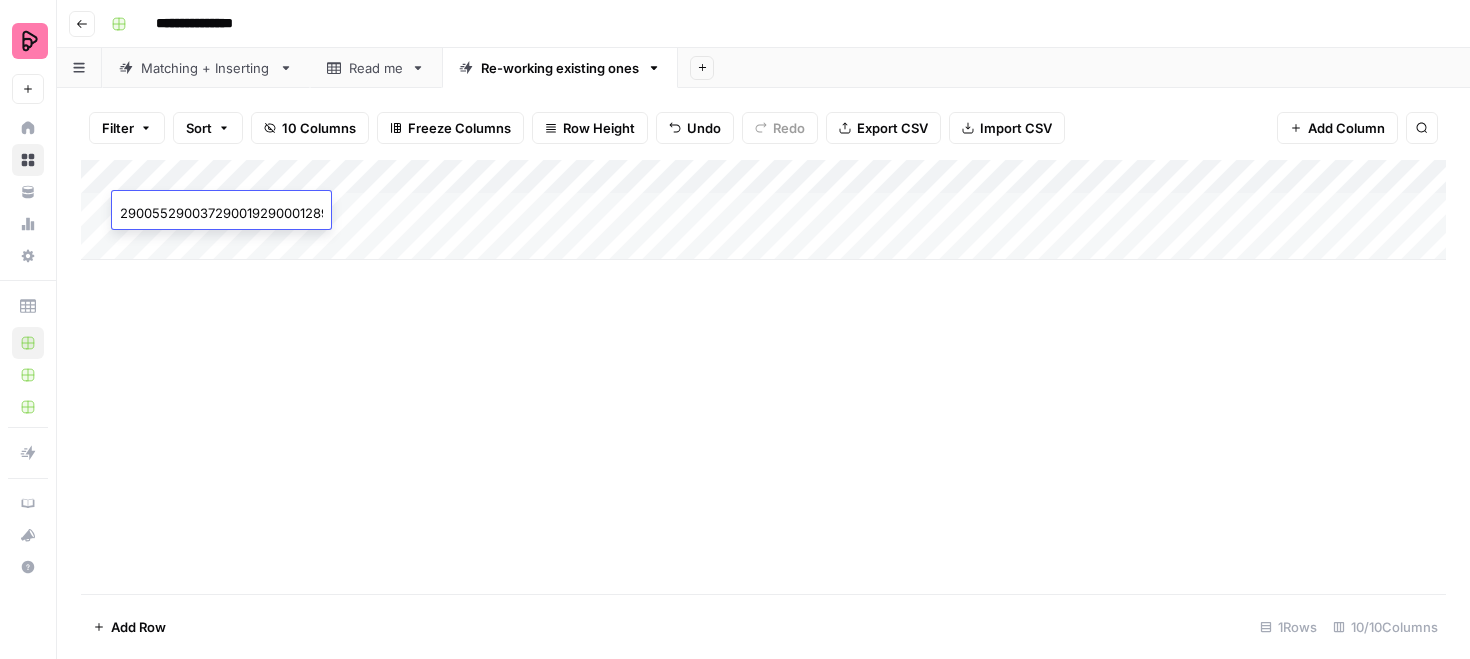 scroll, scrollTop: 0, scrollLeft: 4952, axis: horizontal 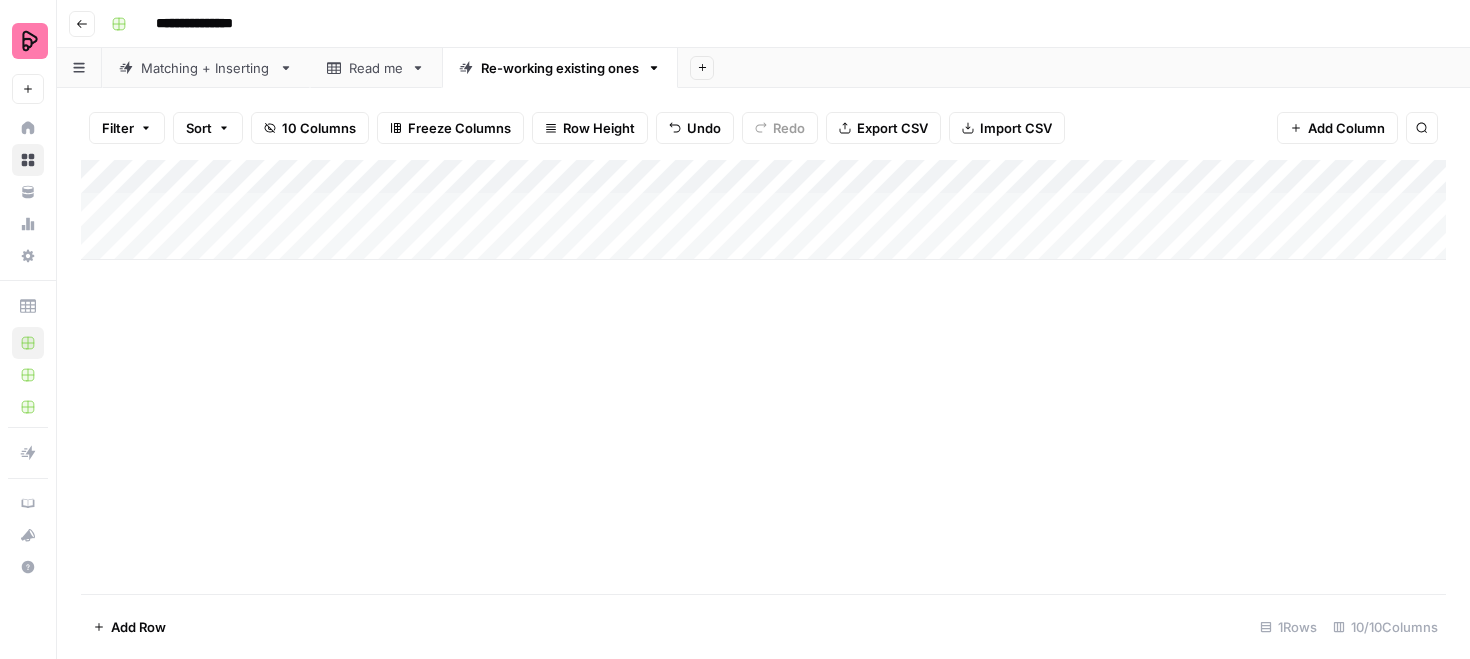 click on "Add Column" at bounding box center [763, 377] 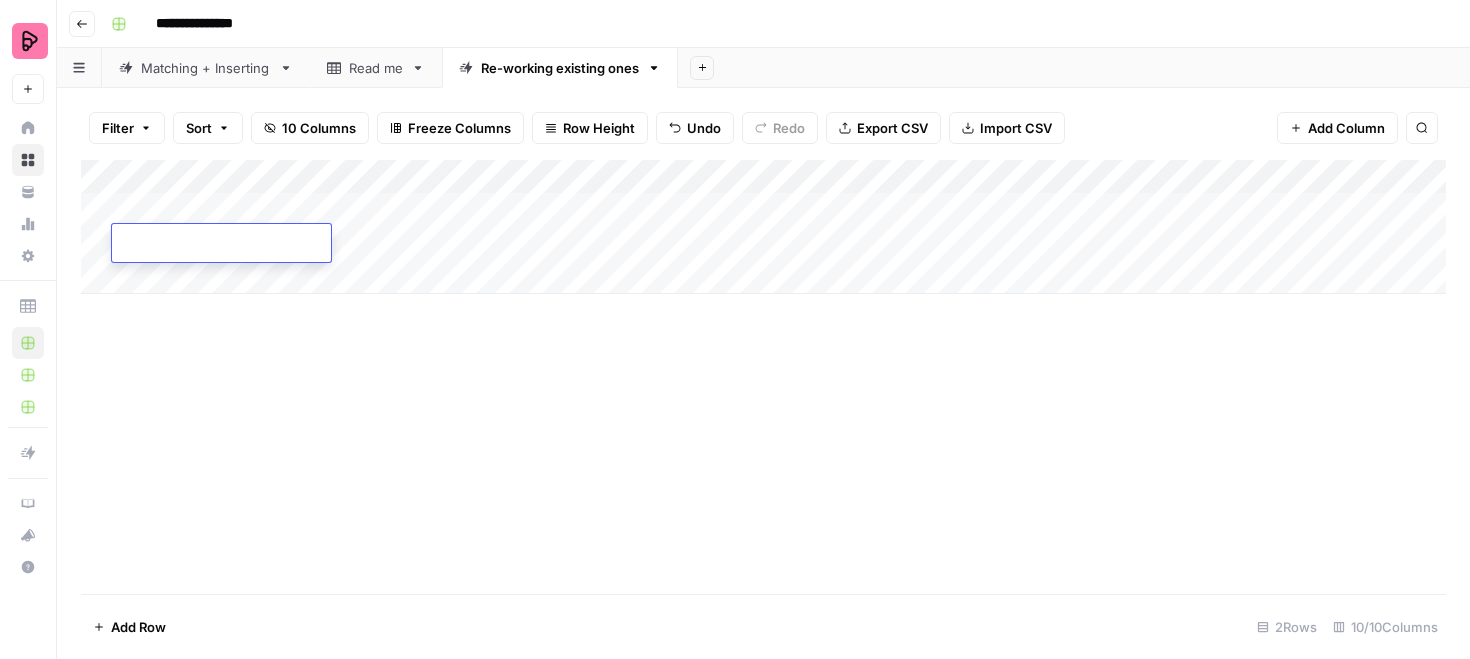 scroll, scrollTop: 0, scrollLeft: 0, axis: both 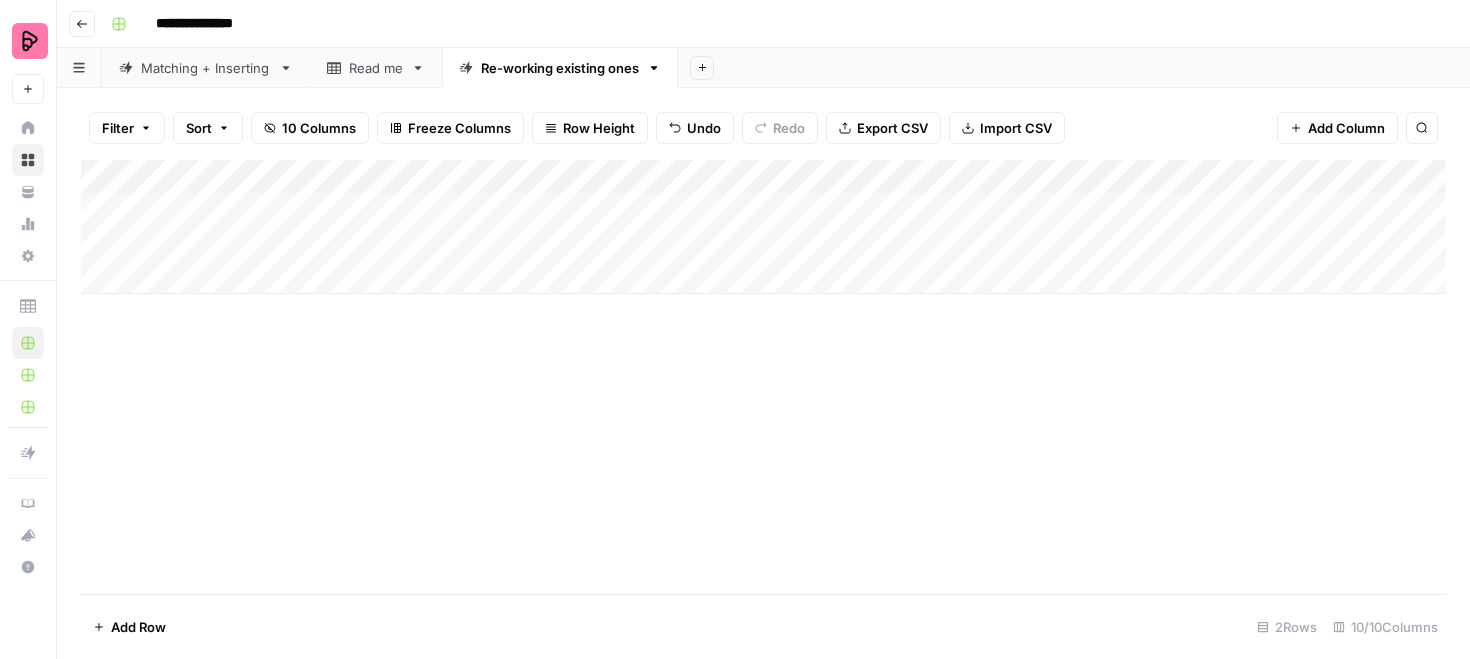 click on "Add Column" at bounding box center (763, 227) 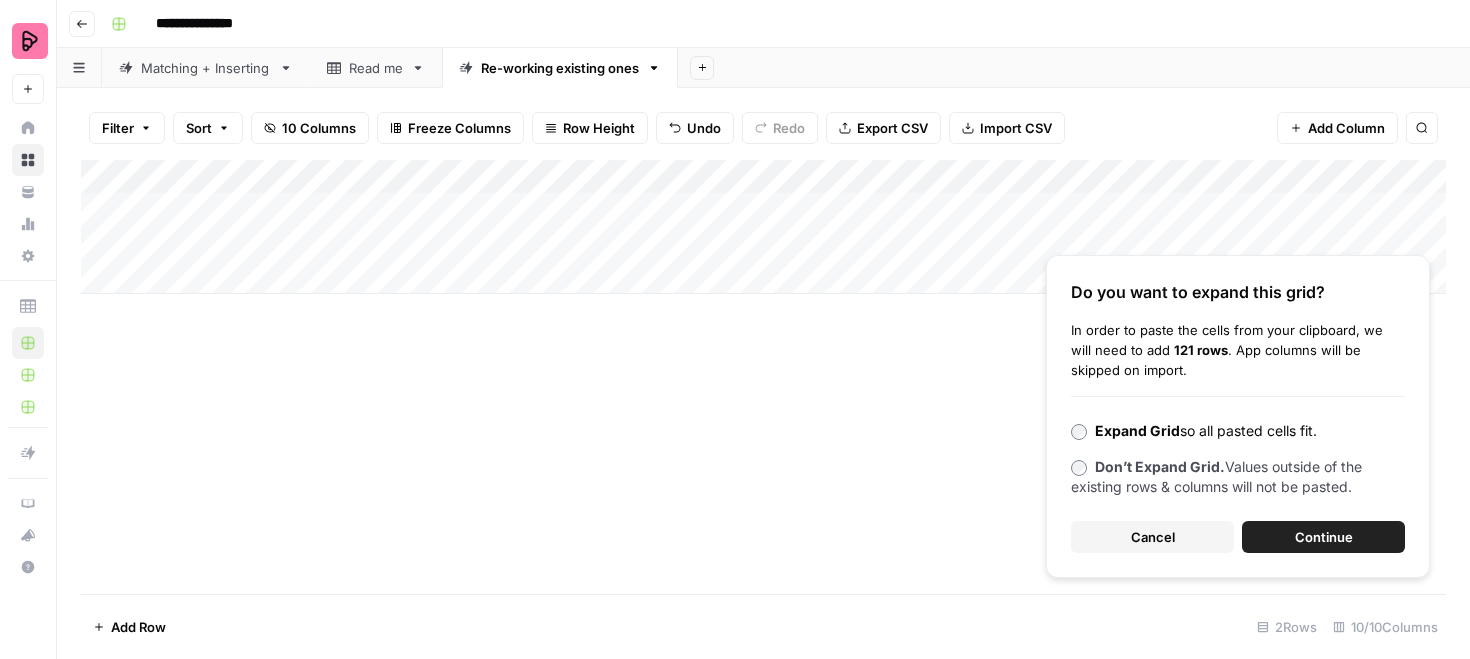 click on "Continue" at bounding box center [1323, 537] 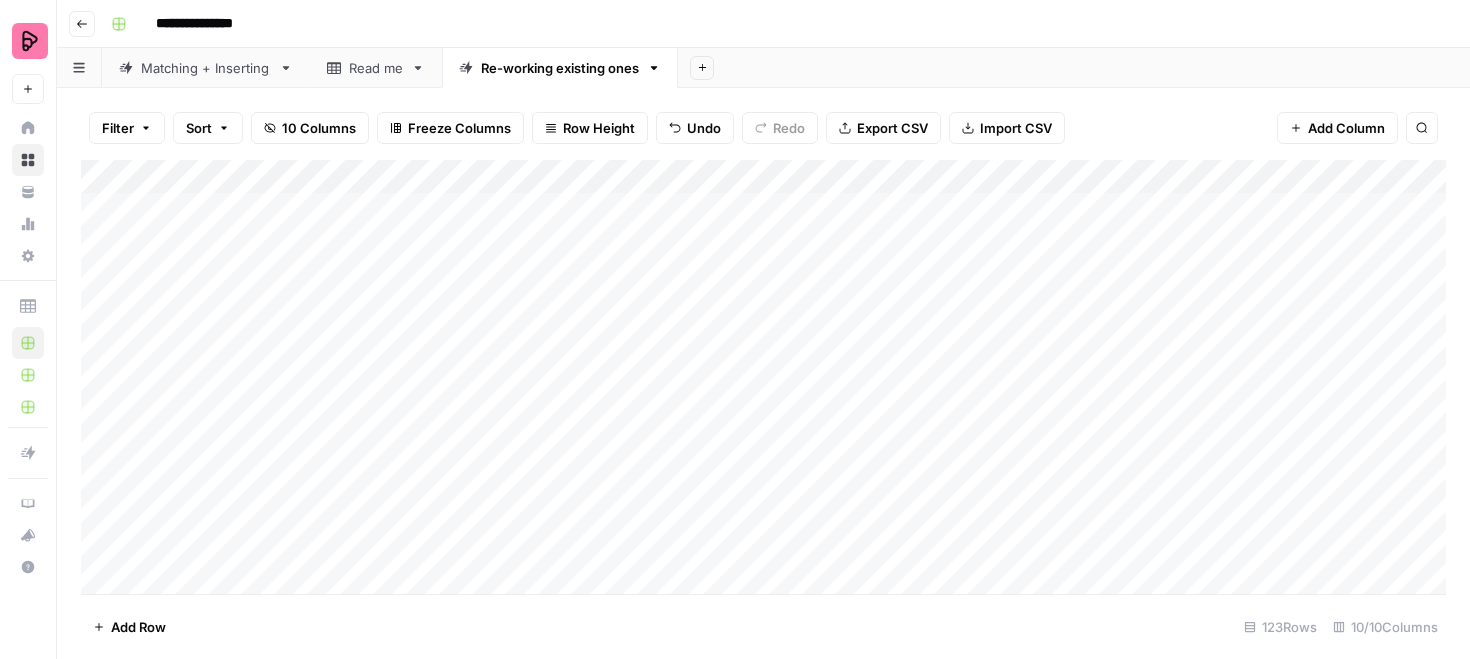 click on "Add Column" at bounding box center (763, 377) 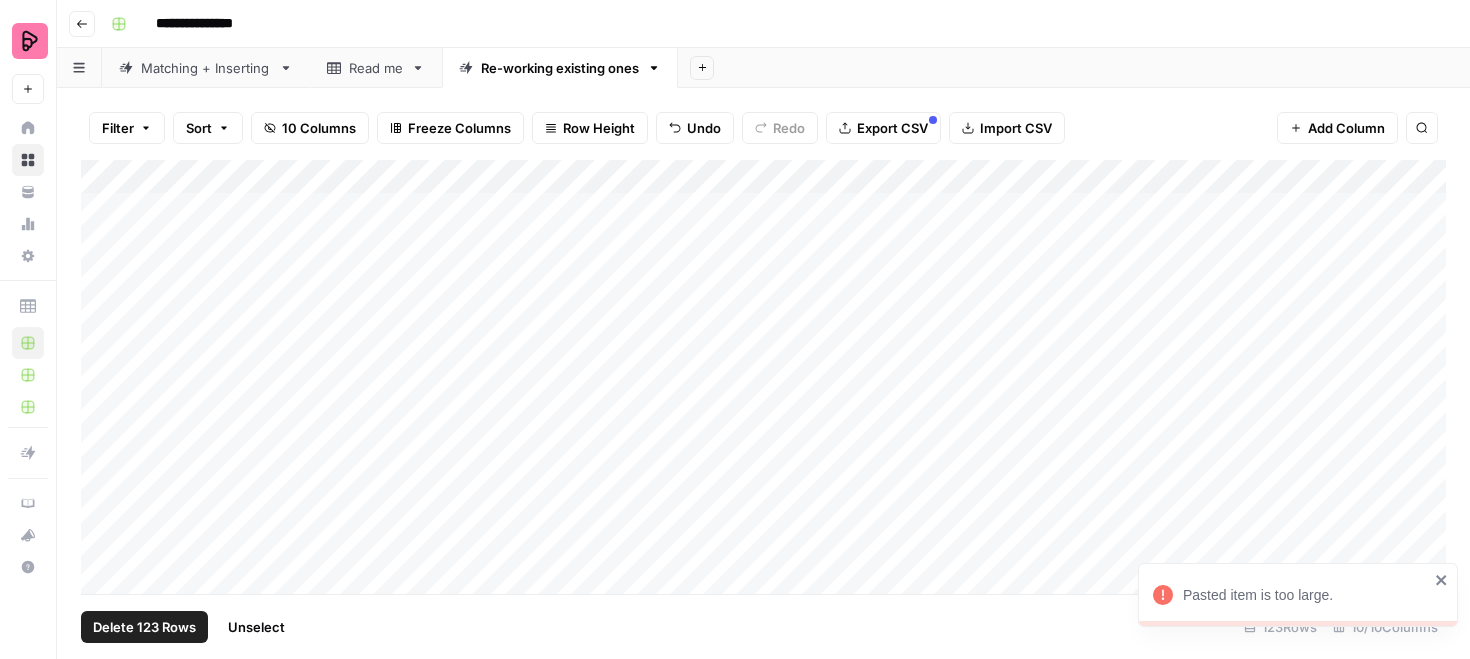 click on "Add Column" at bounding box center (763, 377) 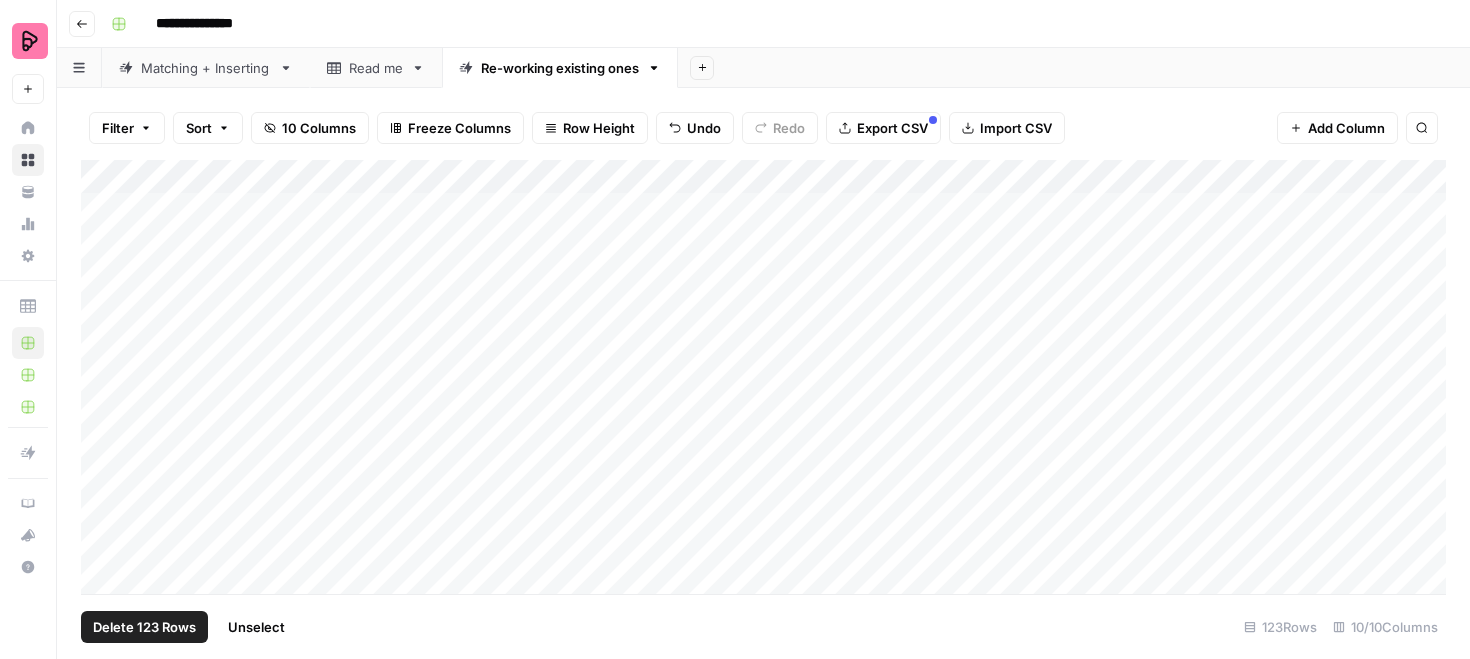 click on "Delete 123 Rows" at bounding box center (144, 627) 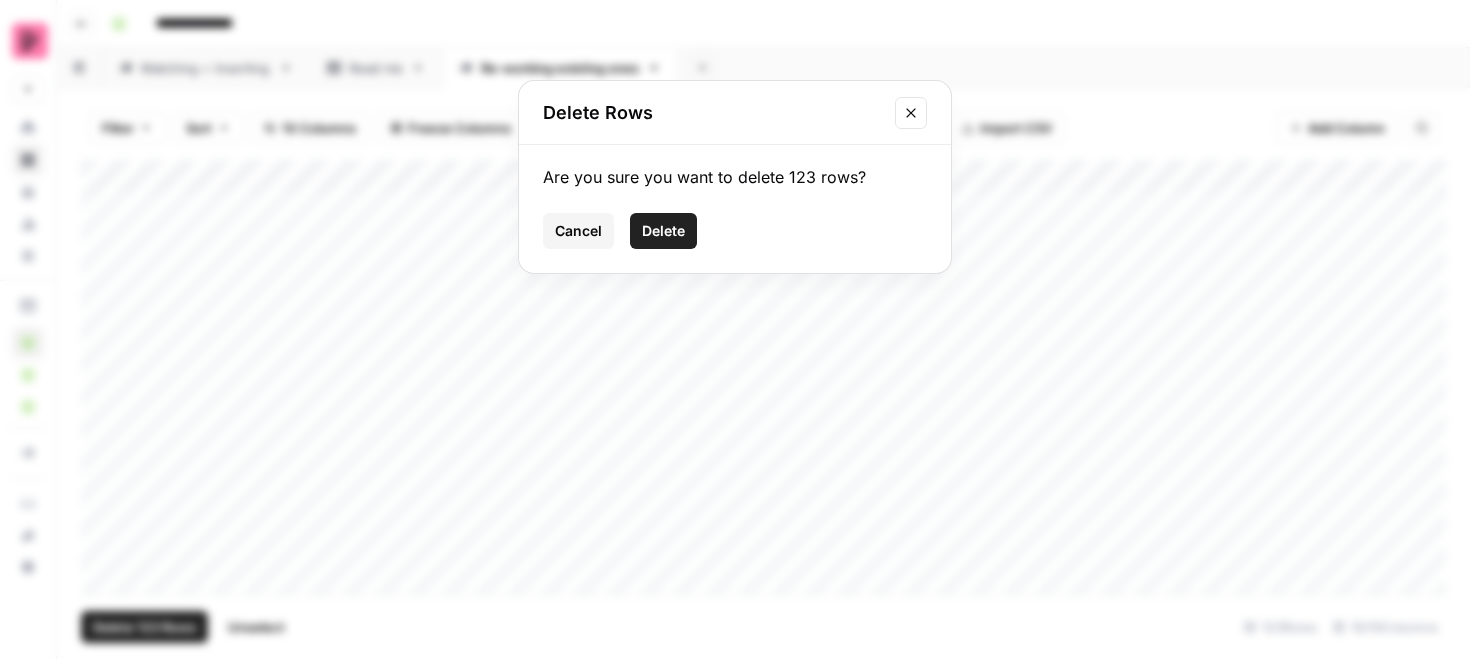 click on "Delete" at bounding box center (663, 231) 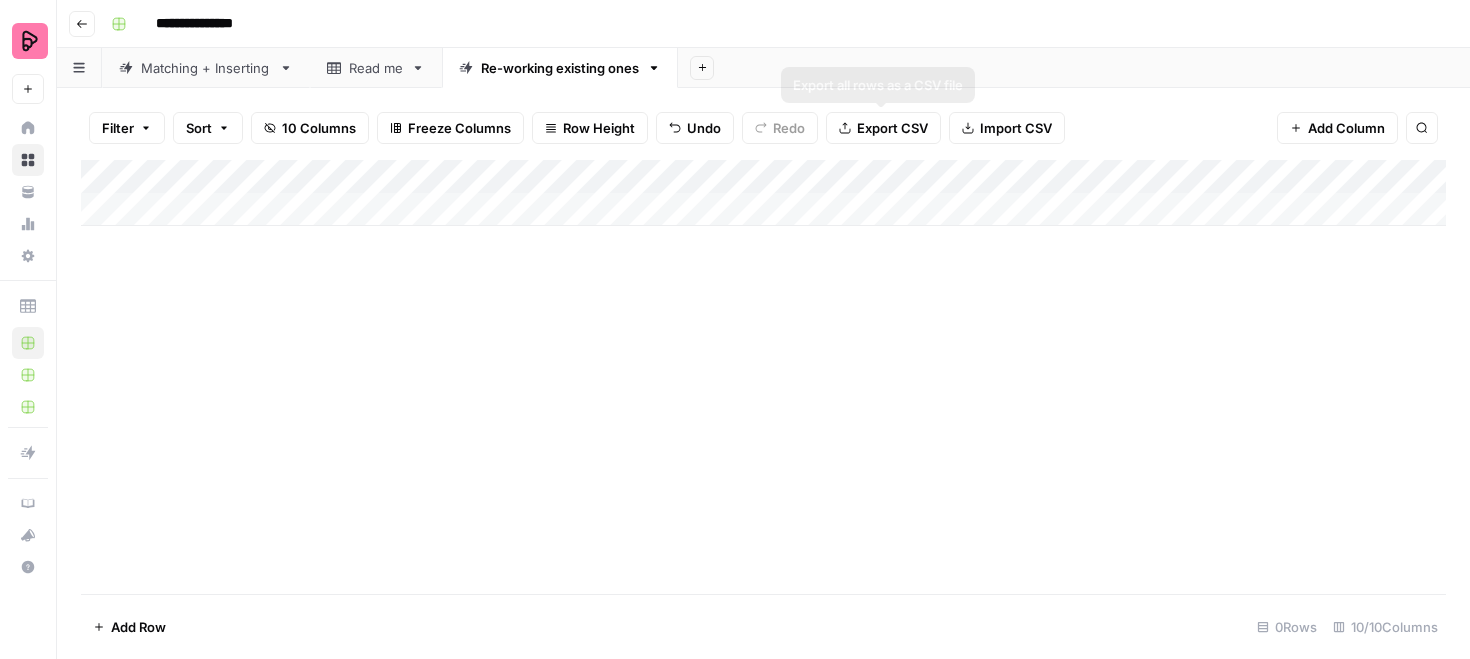 click on "Import CSV" at bounding box center [1016, 128] 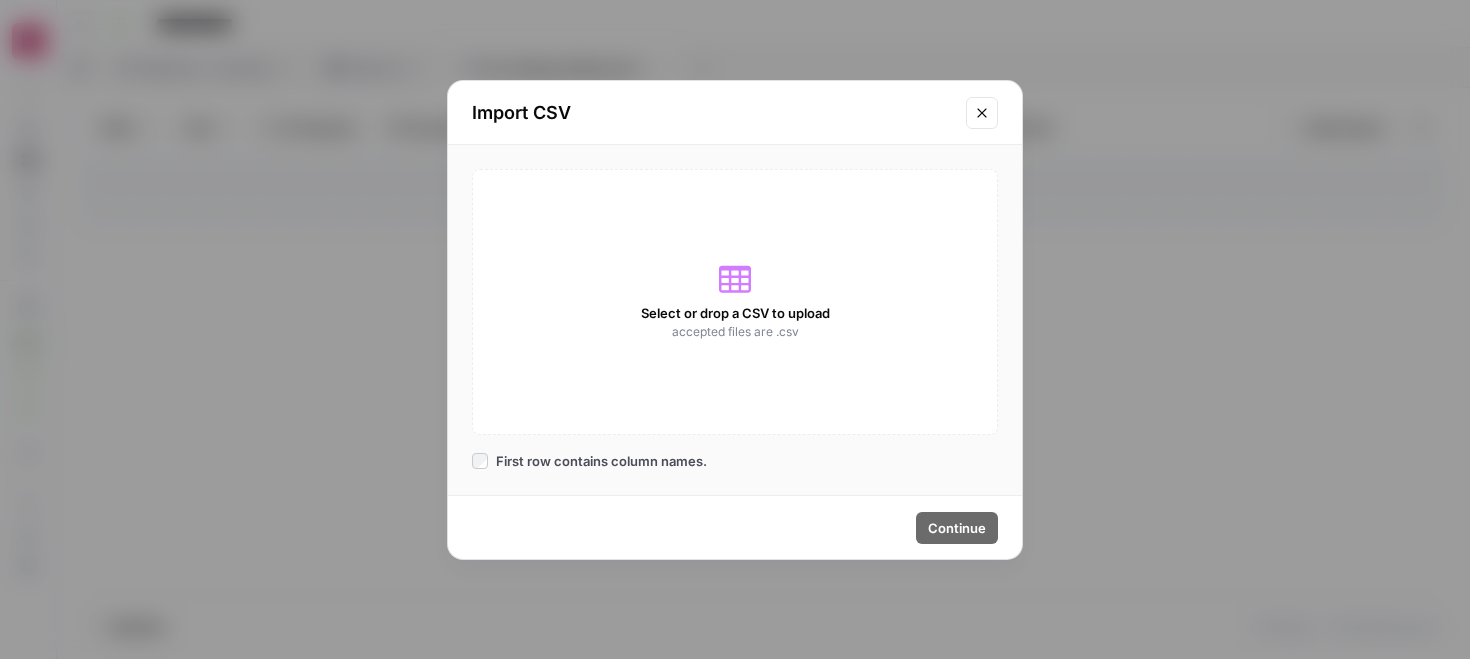click on "Select or drop a CSV to upload accepted files are .csv" at bounding box center [735, 302] 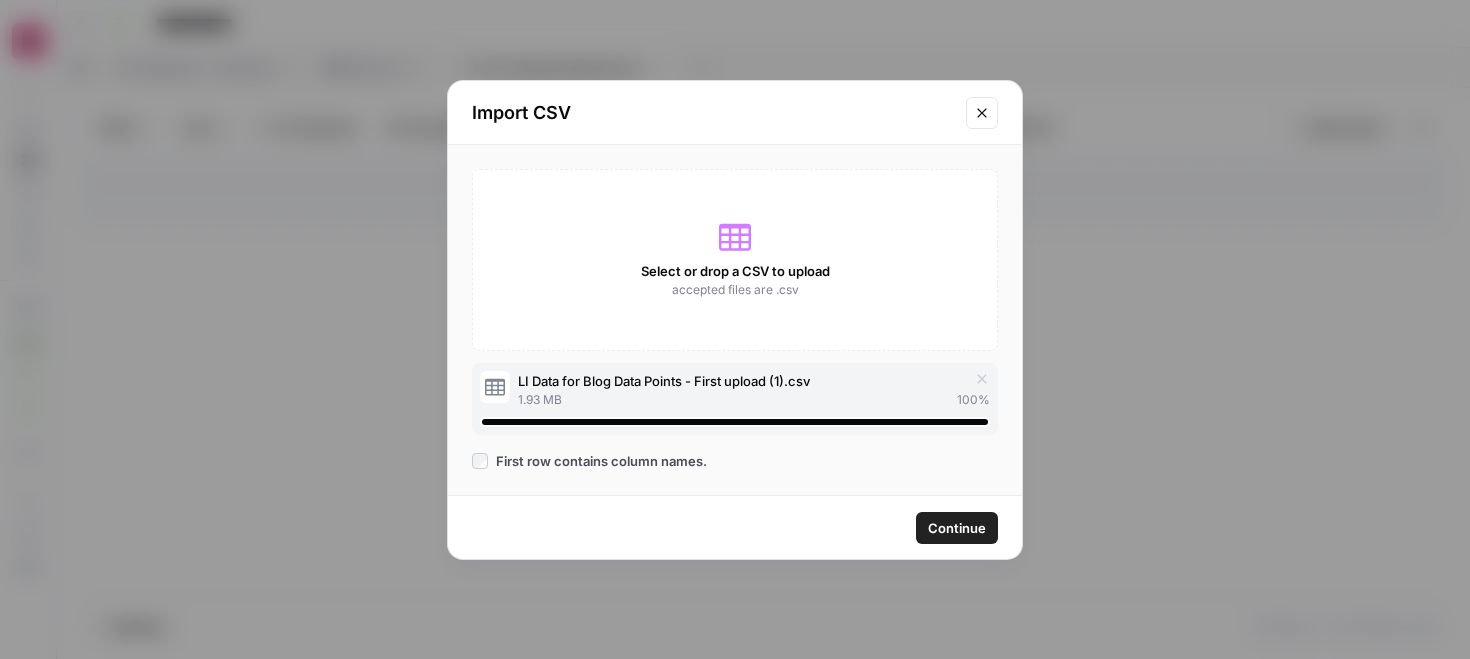 click on "Continue" at bounding box center [957, 528] 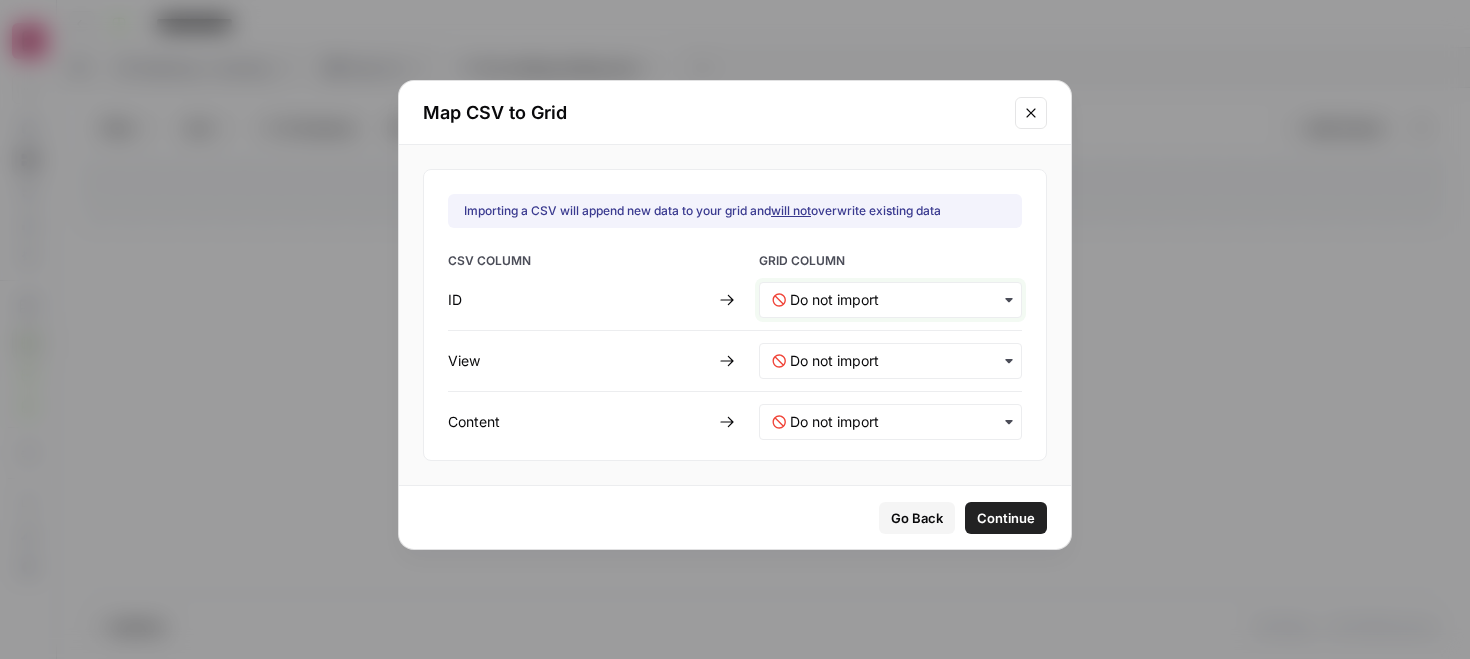 click at bounding box center (899, 300) 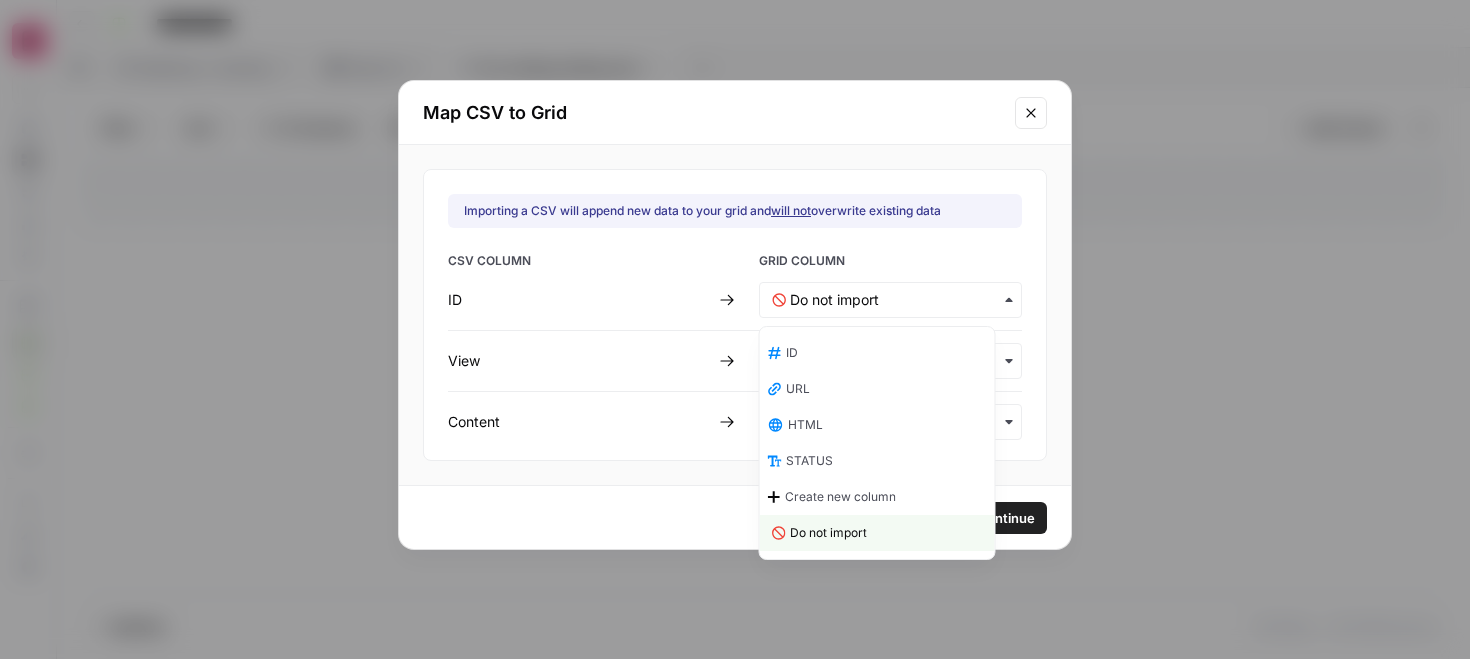 click on "ID" at bounding box center (877, 353) 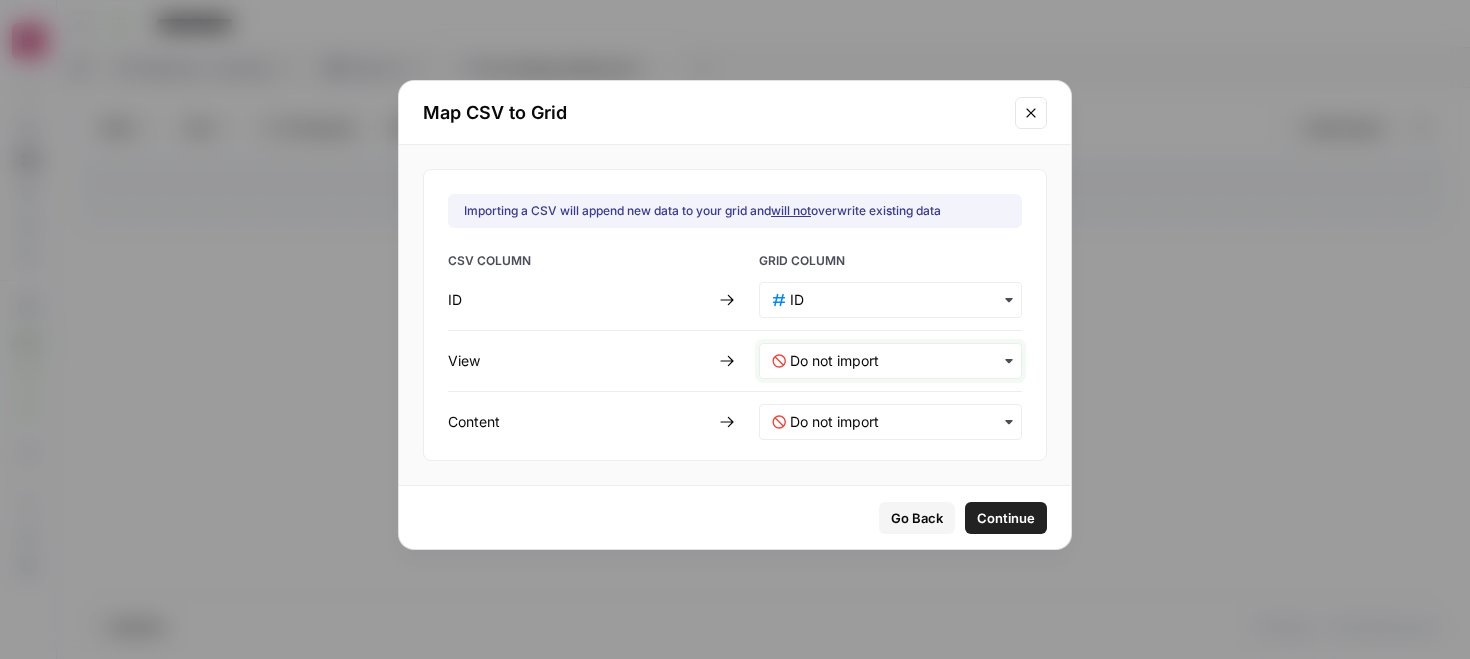 click at bounding box center [899, 361] 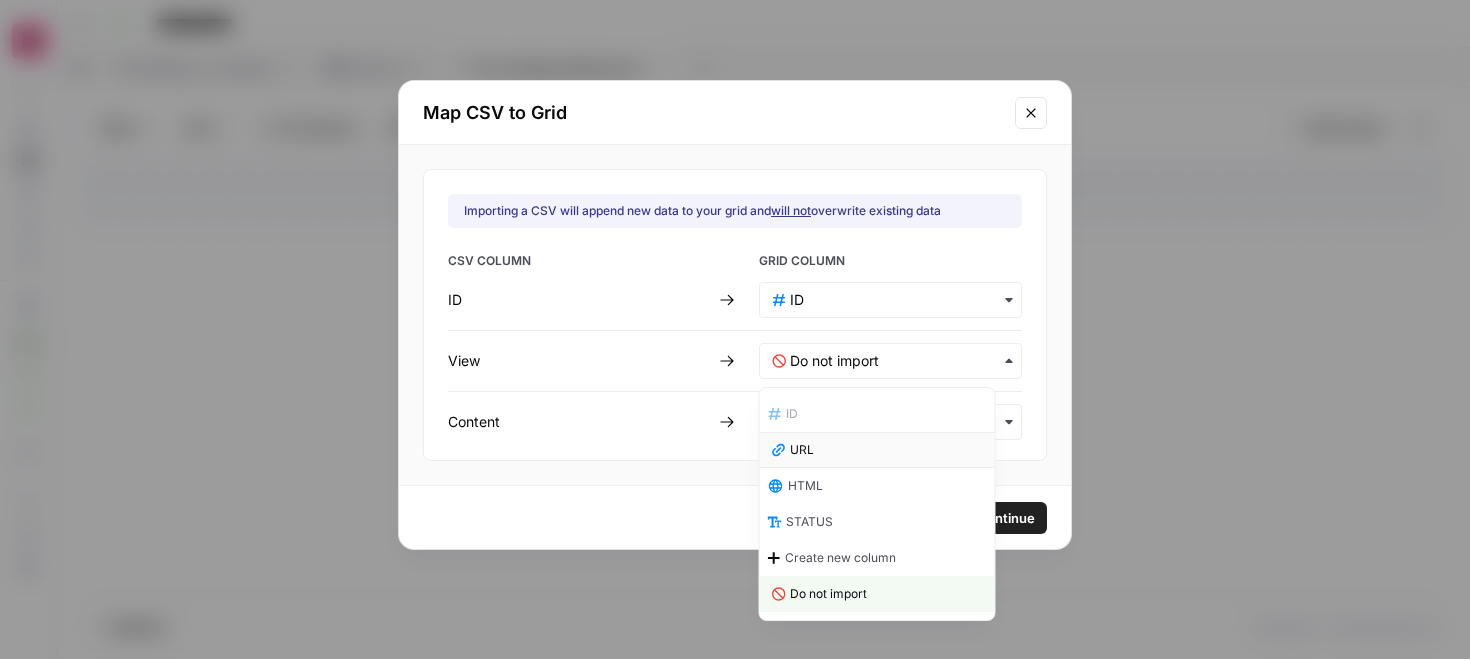 click on "URL" at bounding box center [877, 450] 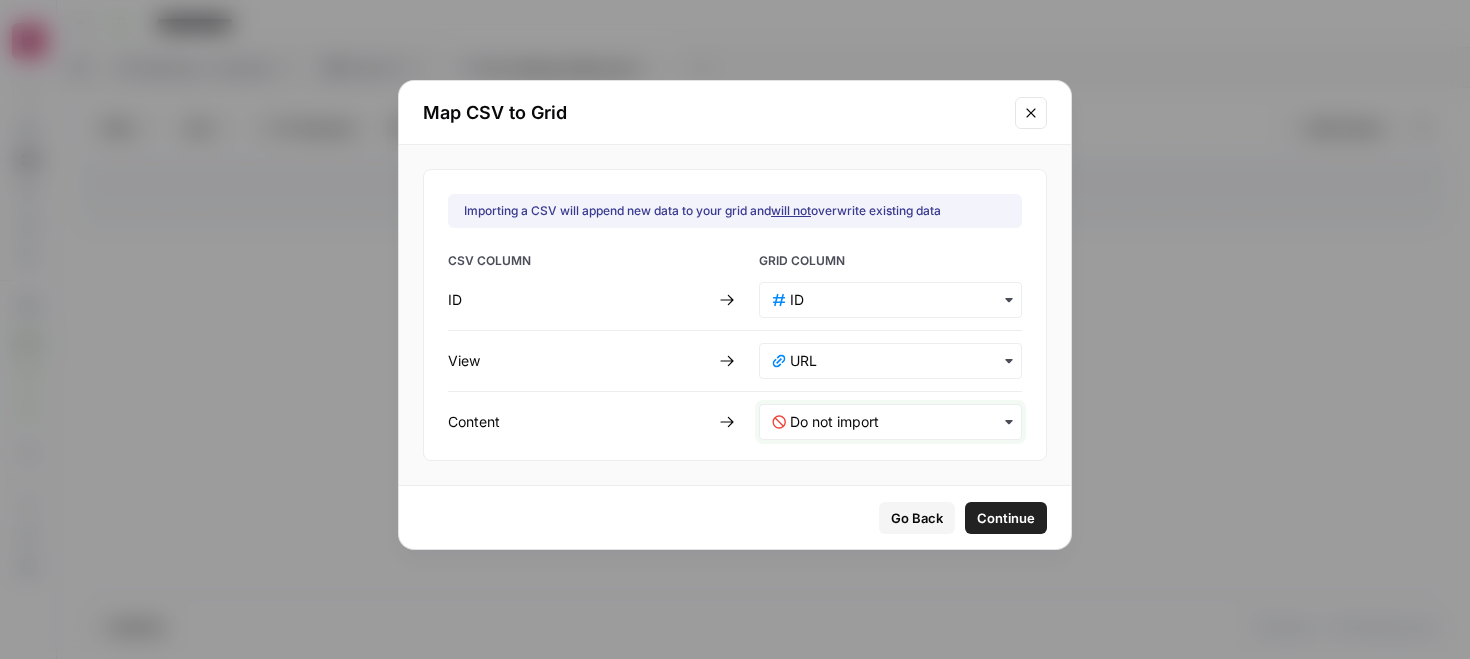 click at bounding box center (899, 422) 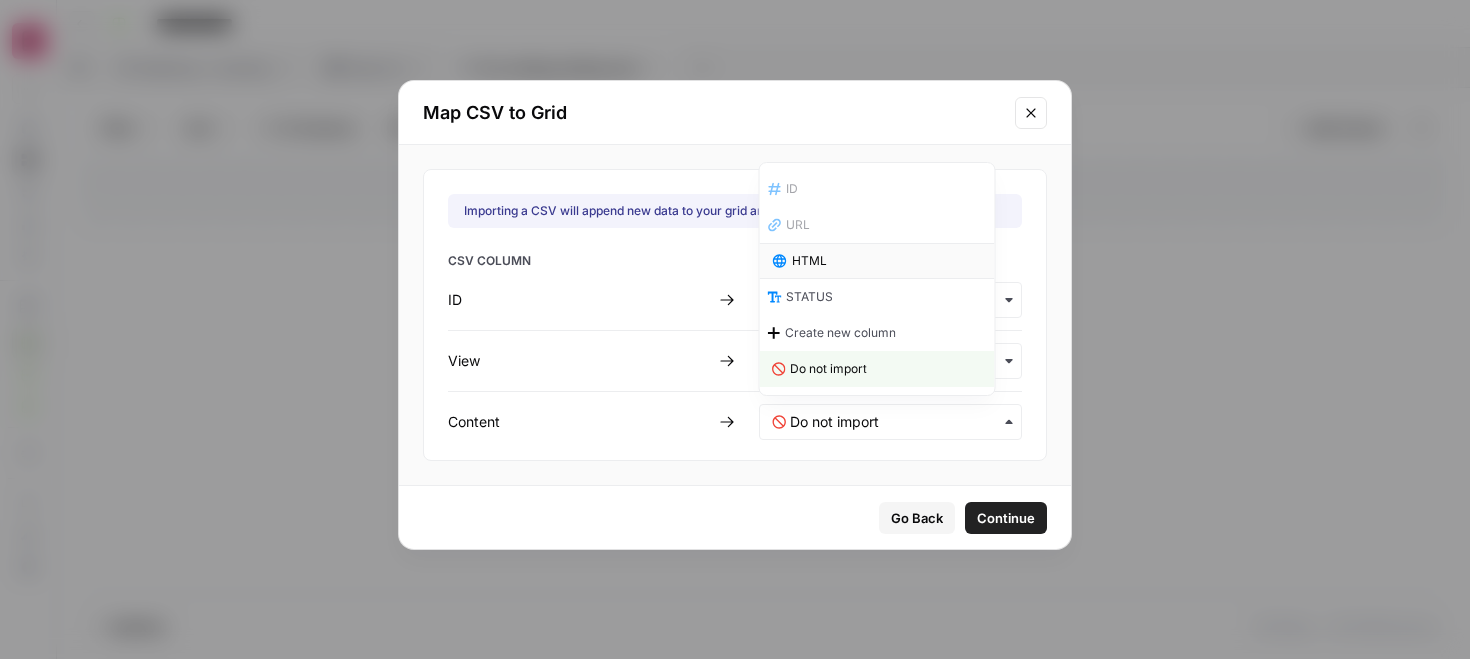 click on "HTML" at bounding box center (877, 261) 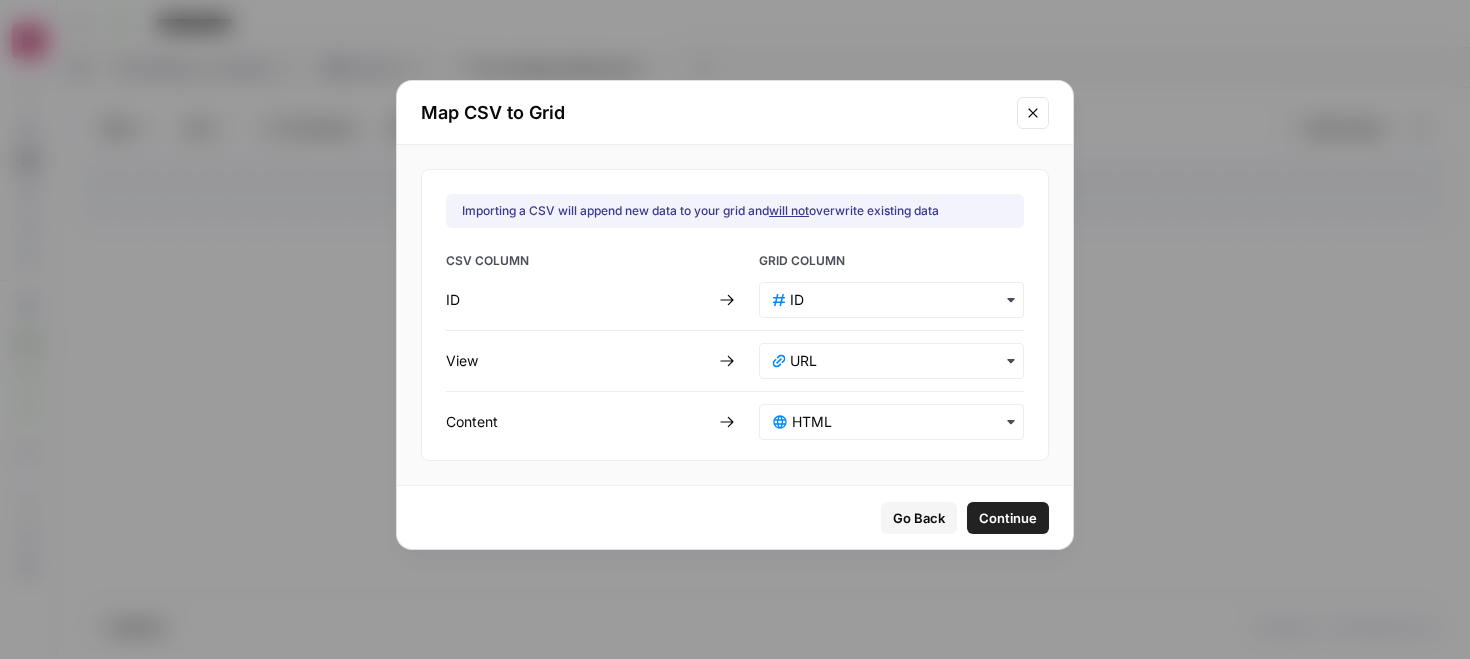 click on "Continue" at bounding box center [1008, 518] 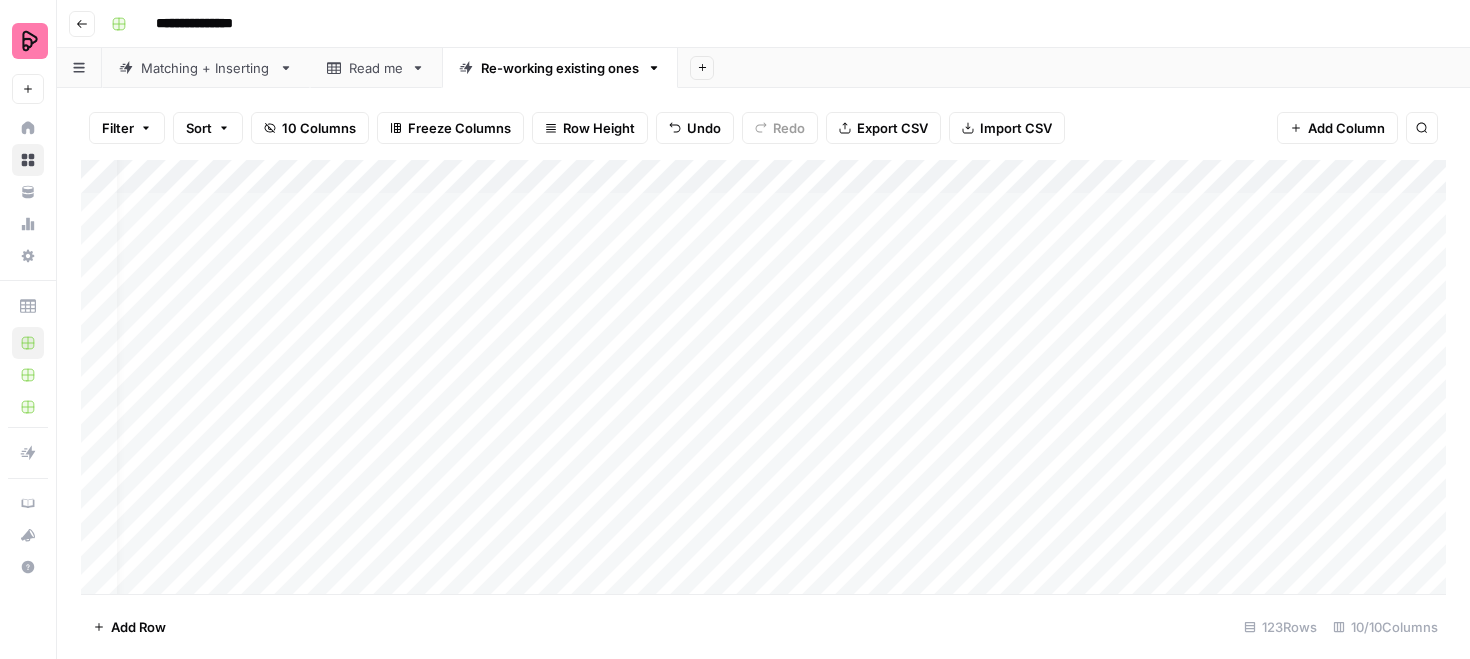 scroll, scrollTop: 0, scrollLeft: 0, axis: both 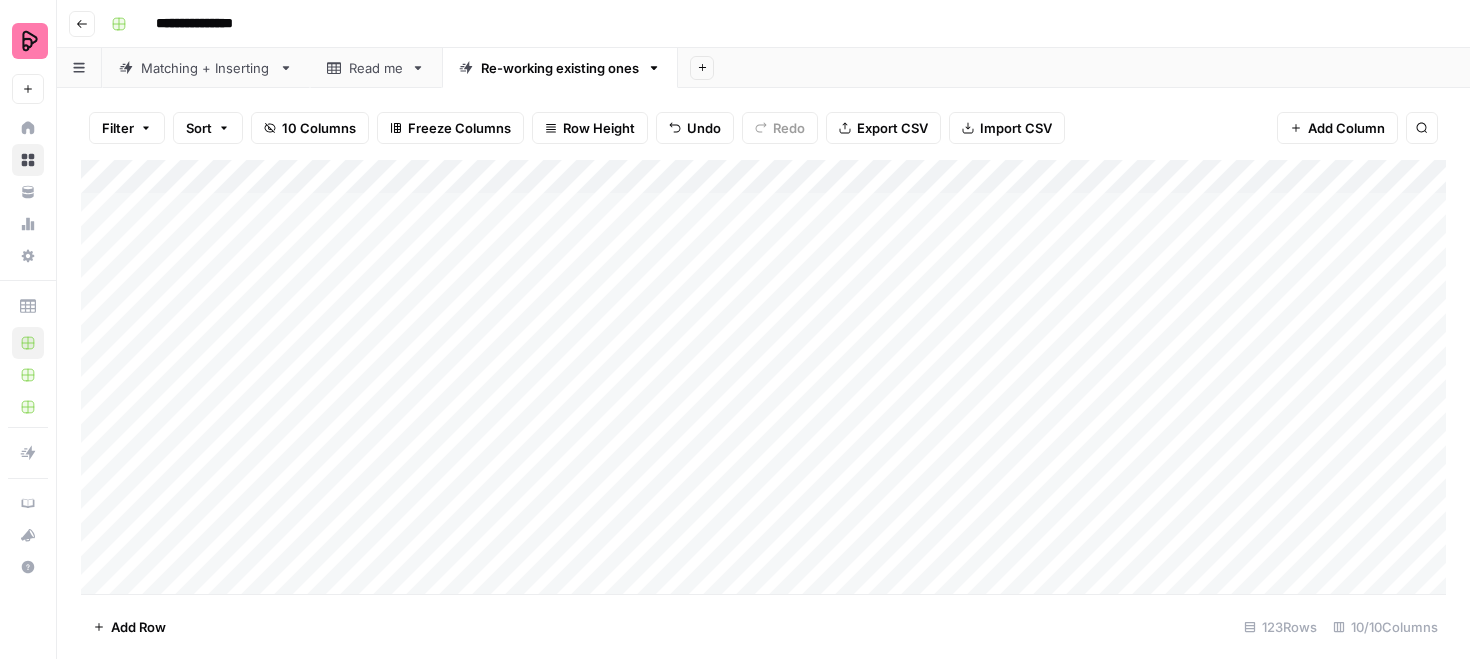 click on "Matching + Inserting" at bounding box center (206, 68) 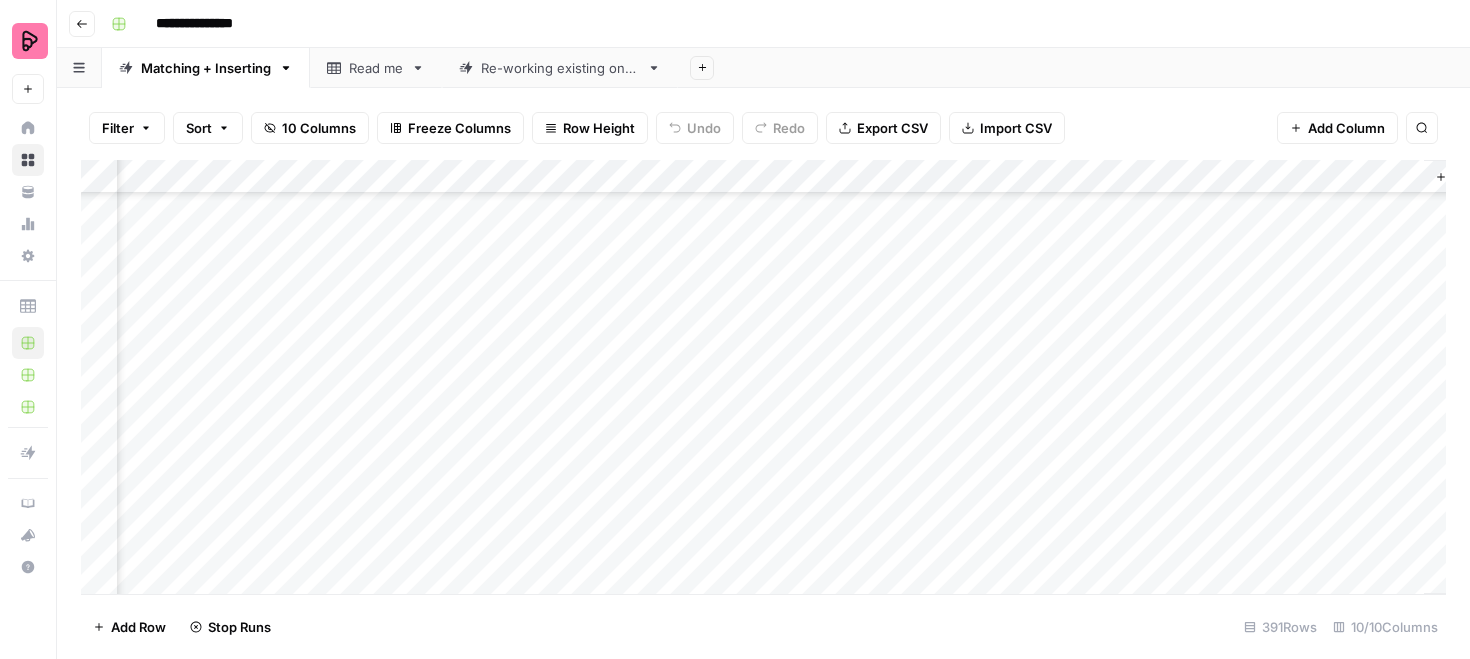 scroll, scrollTop: 2449, scrollLeft: 1308, axis: both 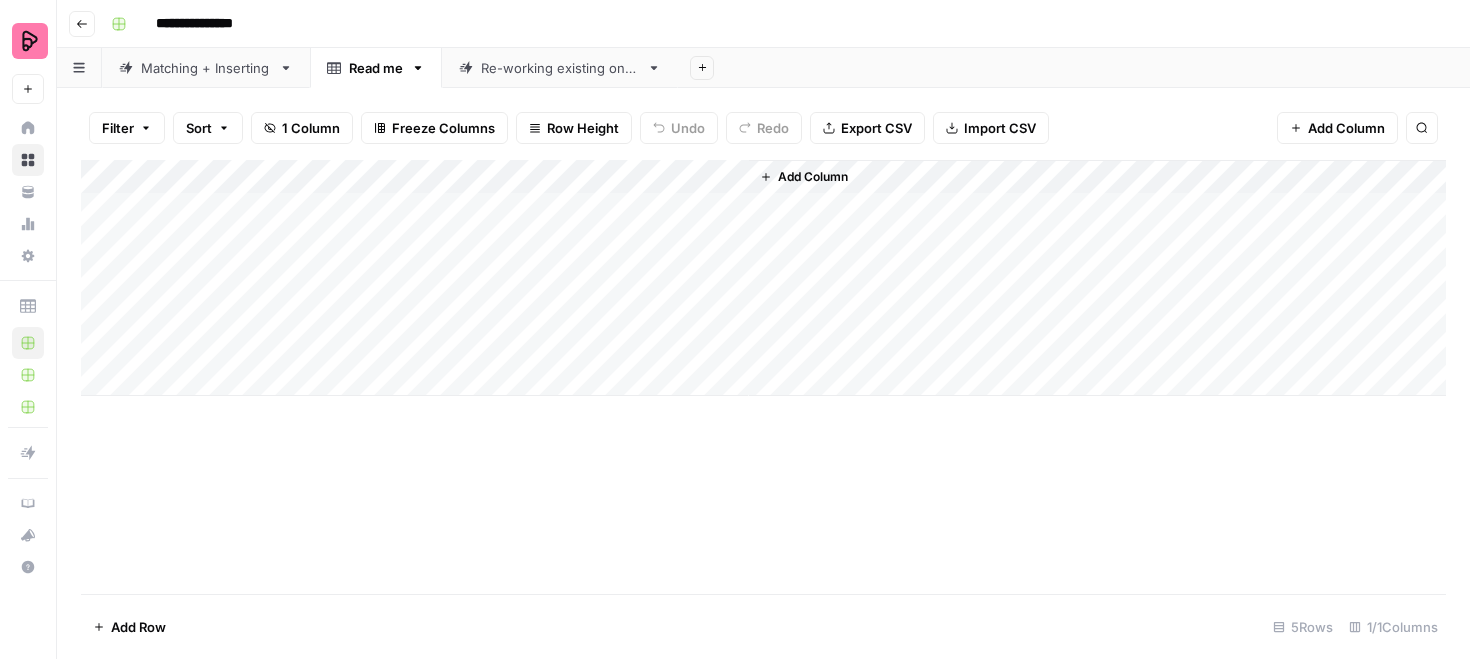 click on "Read me" at bounding box center (376, 68) 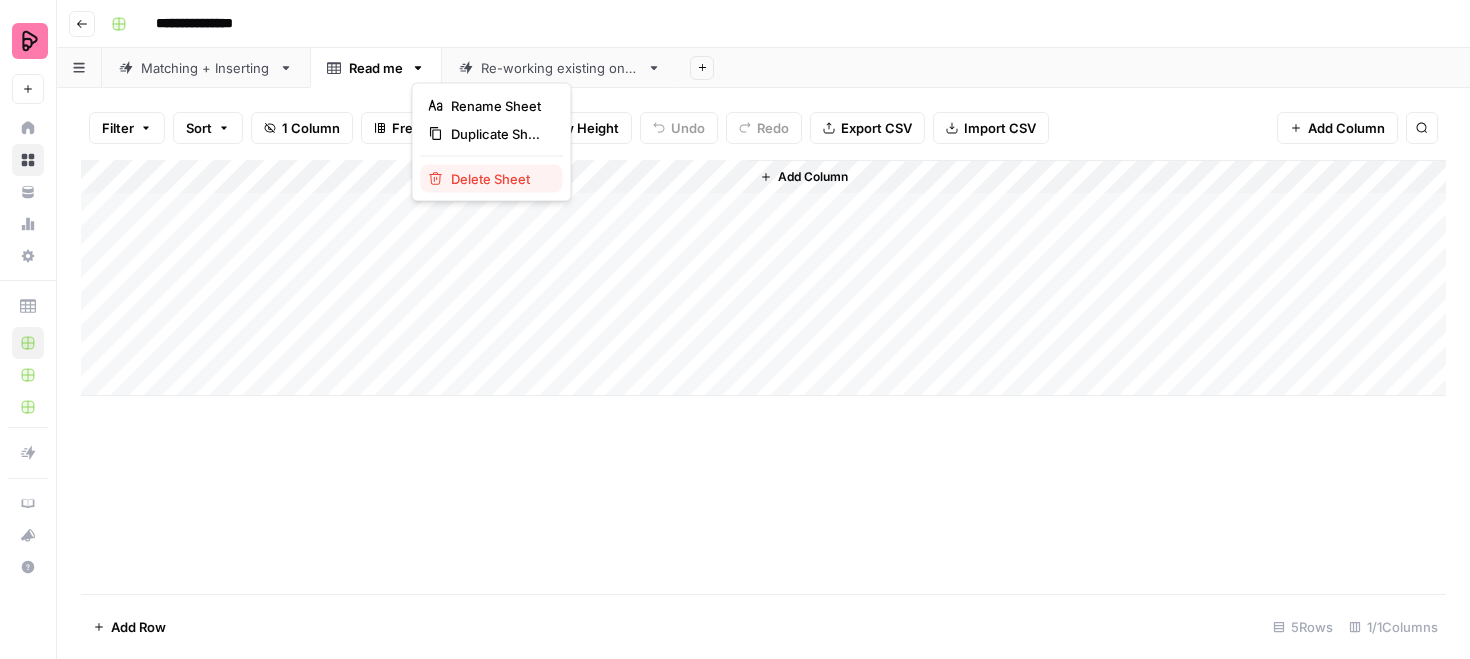 click on "Delete Sheet" at bounding box center [499, 179] 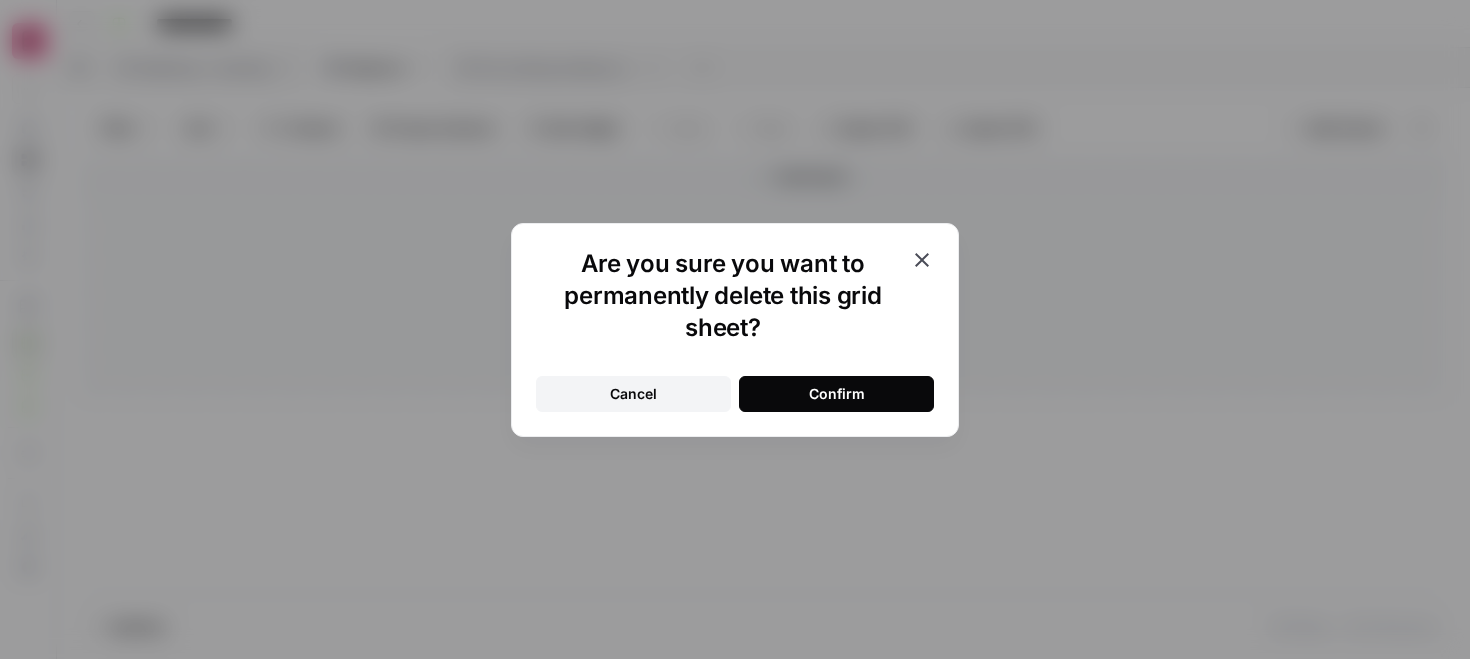 click on "Confirm" at bounding box center [836, 394] 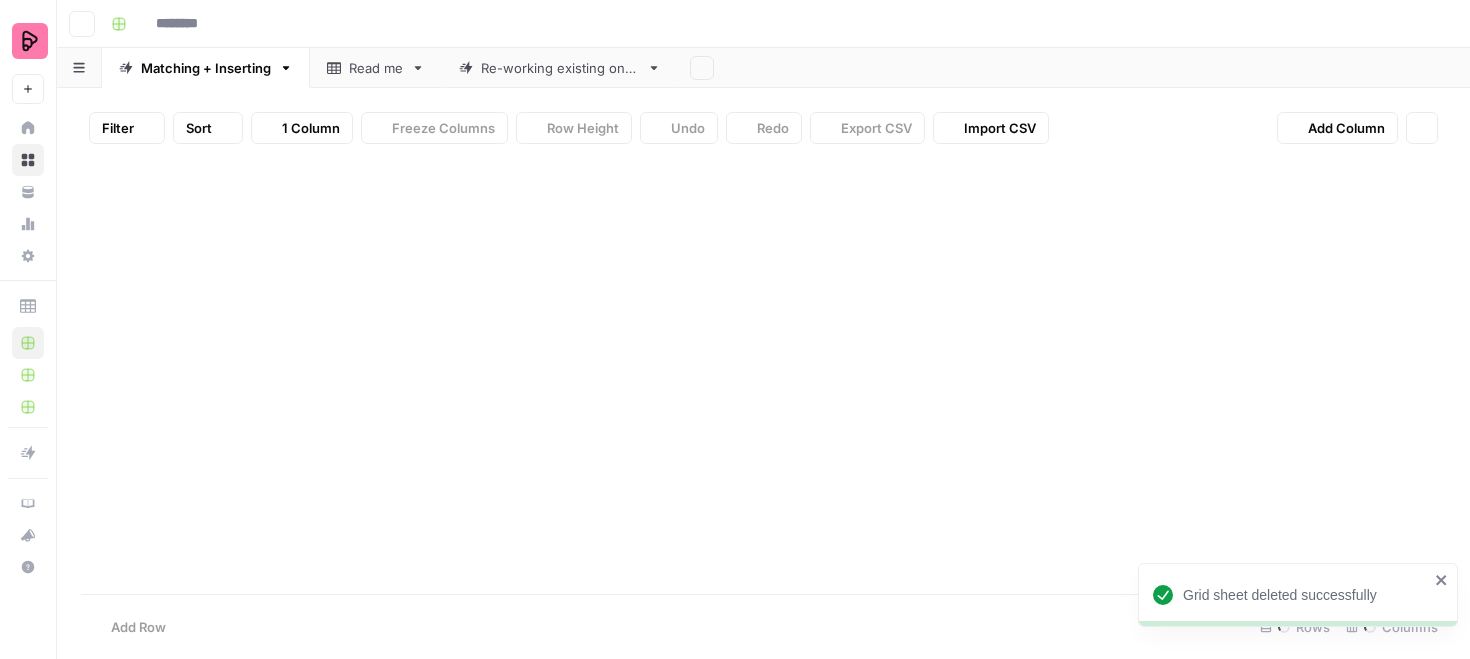 type on "**********" 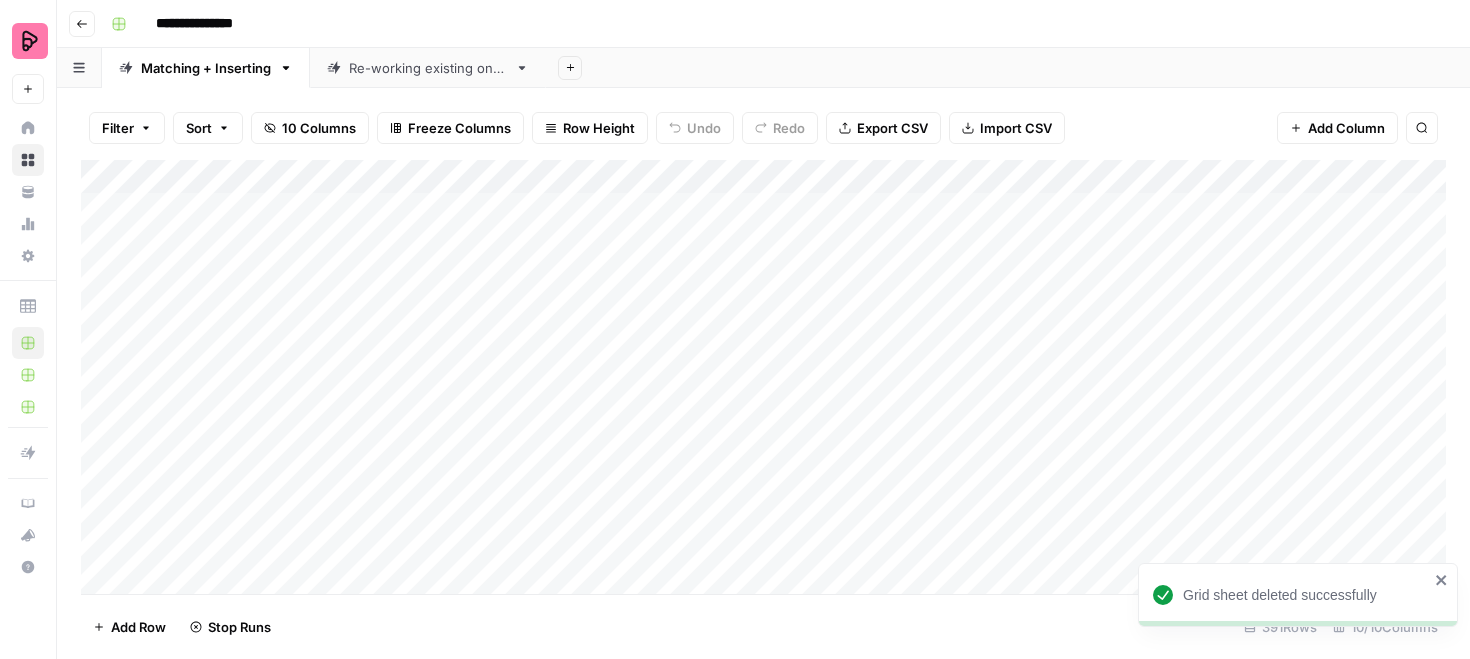 click on "Re-working existing ones" at bounding box center (428, 68) 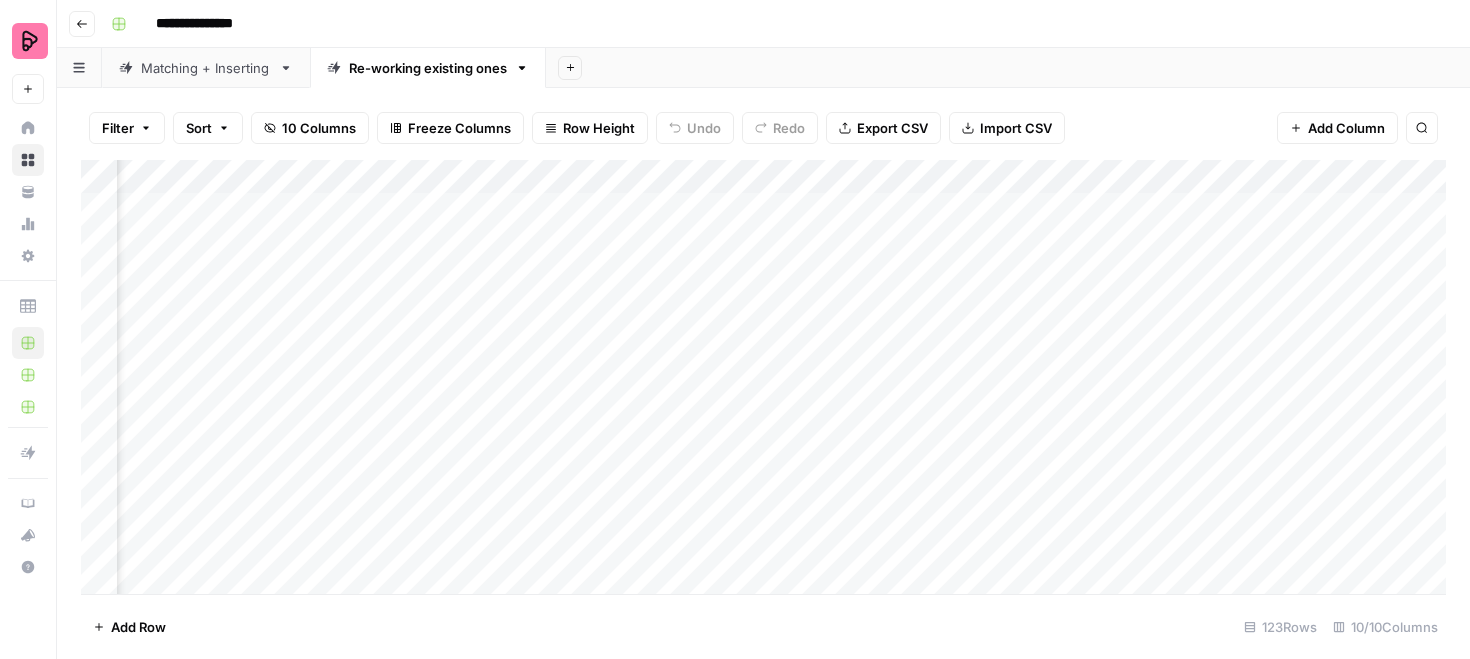 scroll, scrollTop: 0, scrollLeft: 481, axis: horizontal 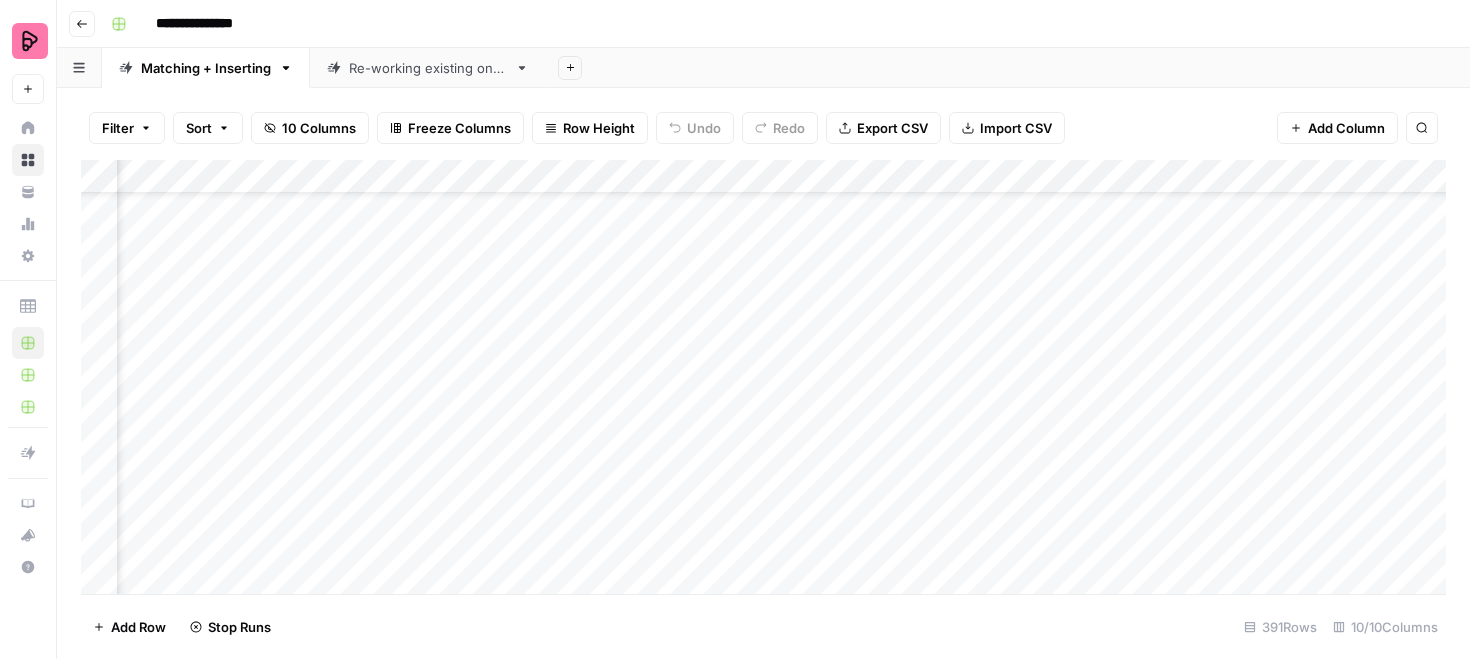 click on "Add Column" at bounding box center (763, 377) 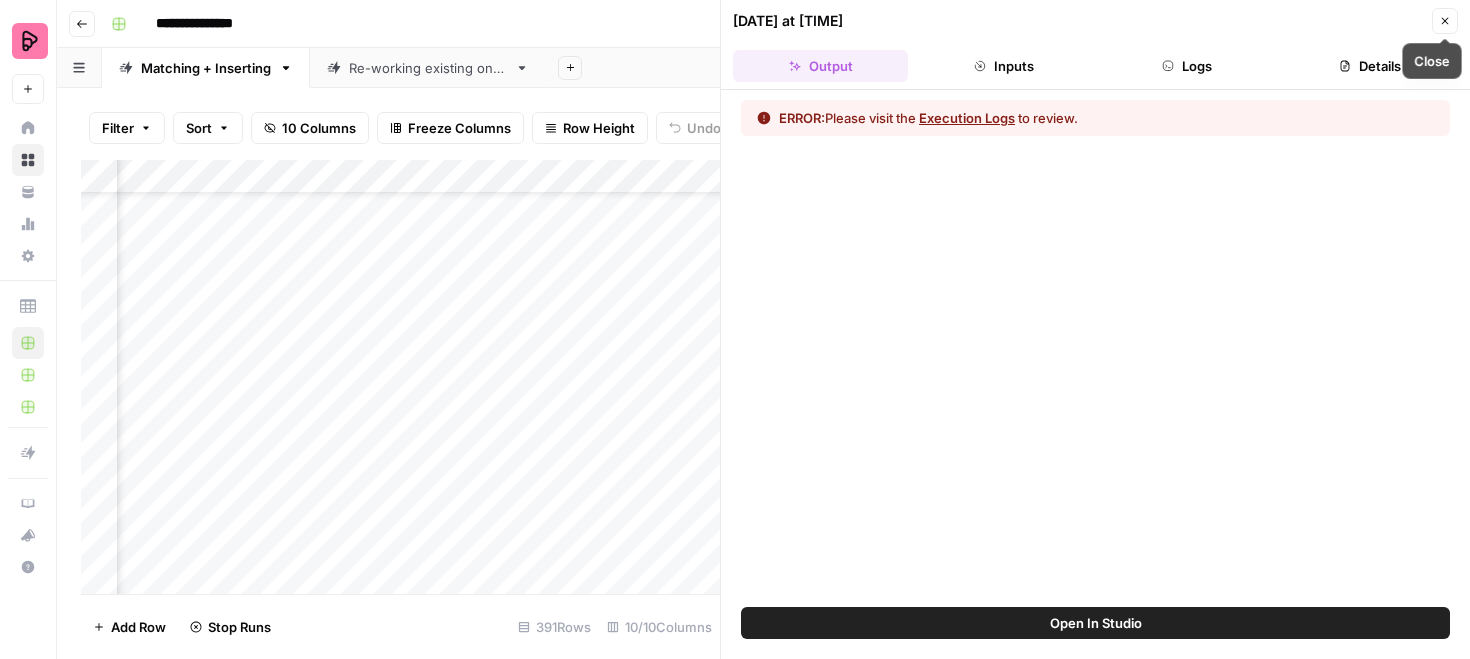 click 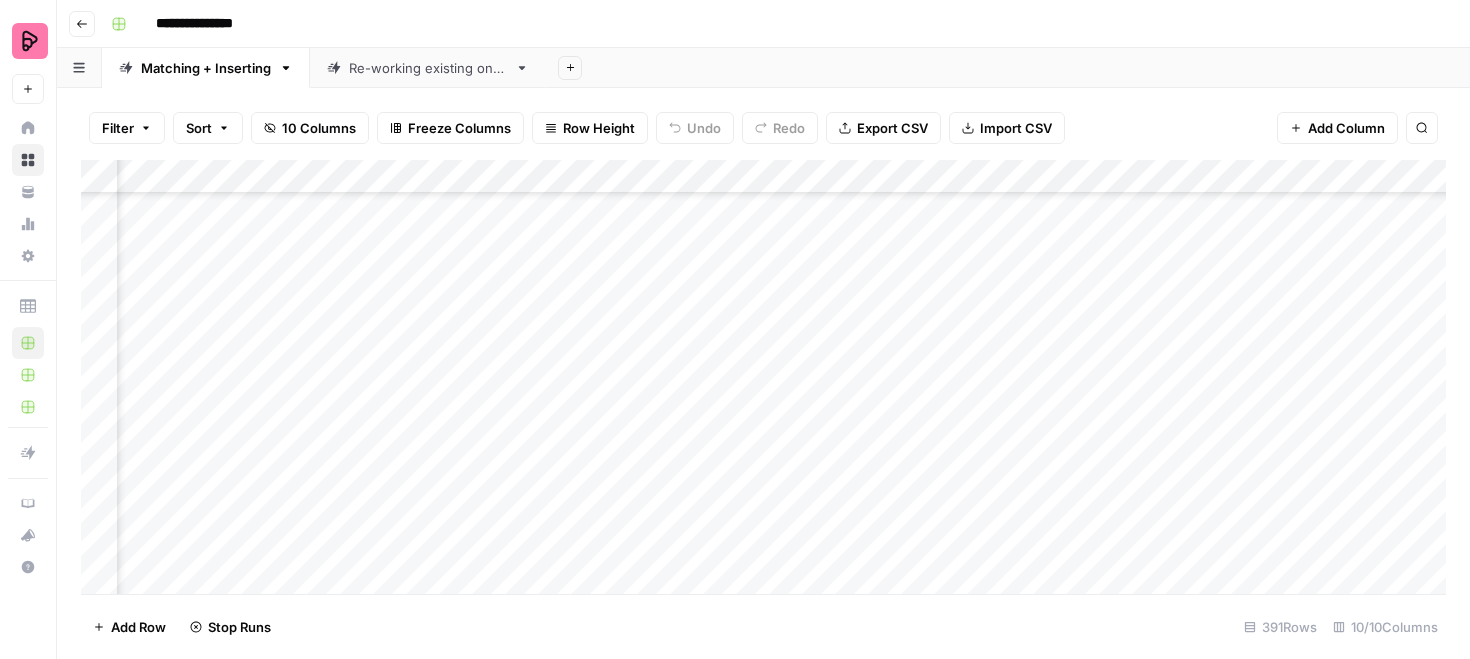 scroll, scrollTop: 5963, scrollLeft: 1199, axis: both 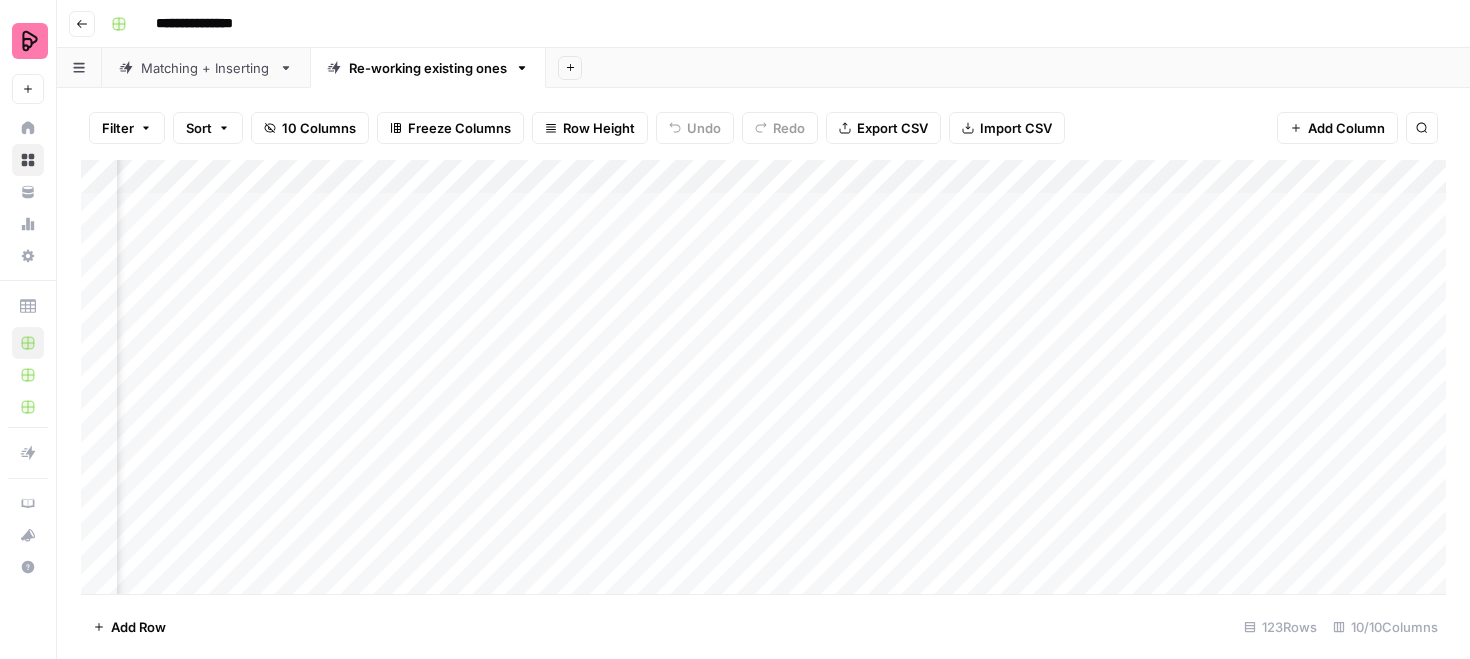 click on "Matching + Inserting" at bounding box center (206, 68) 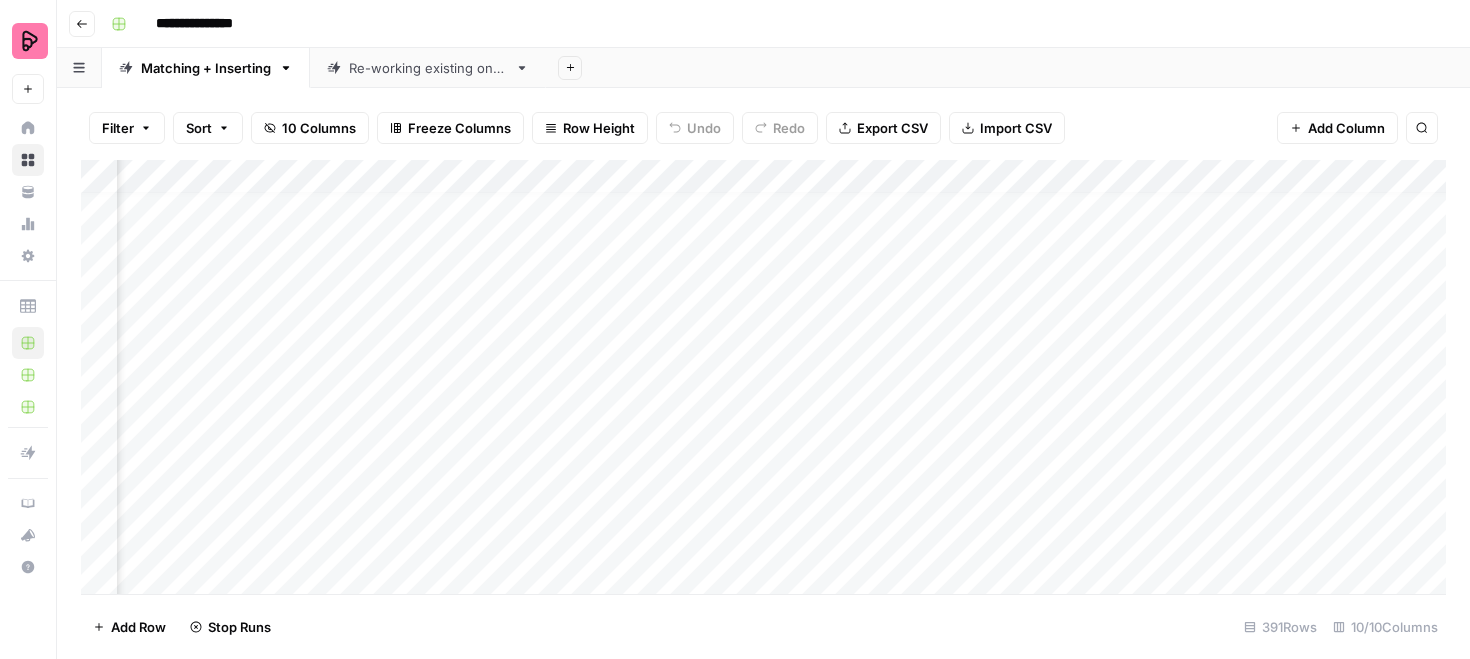 scroll, scrollTop: 13, scrollLeft: 1253, axis: both 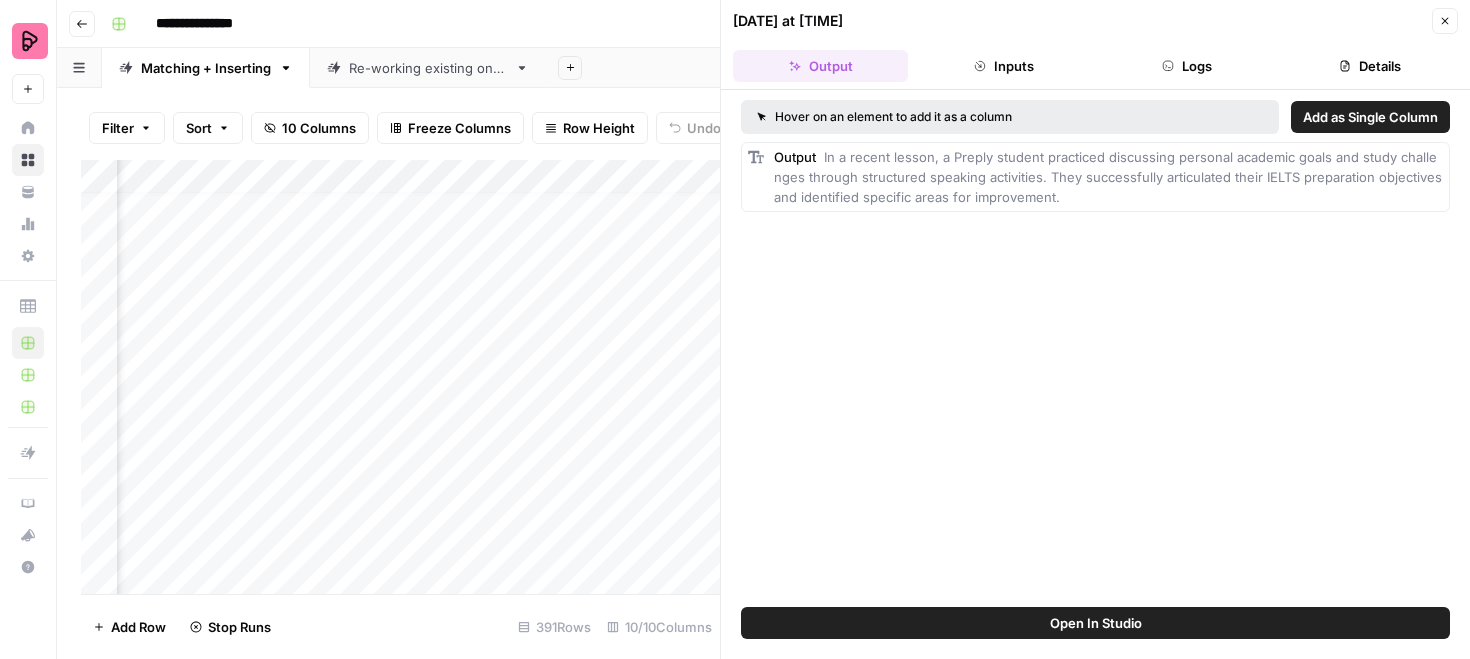 click 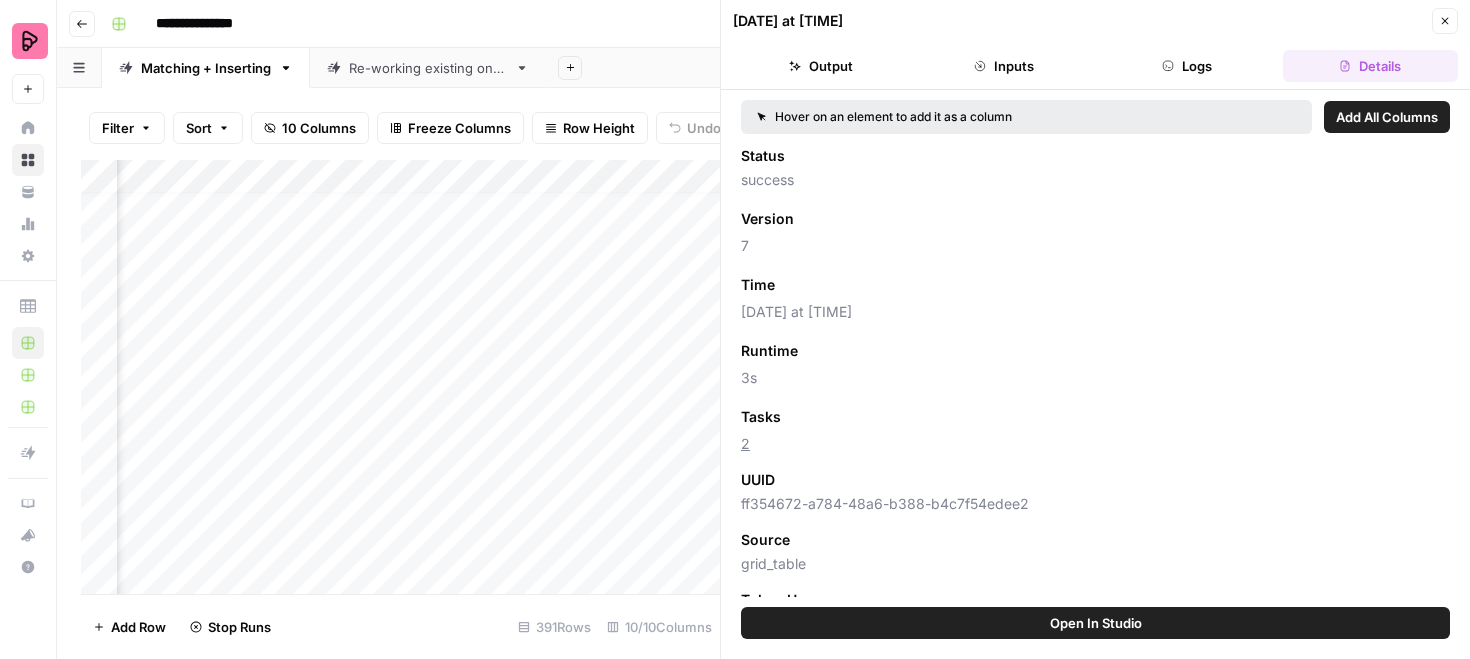 click 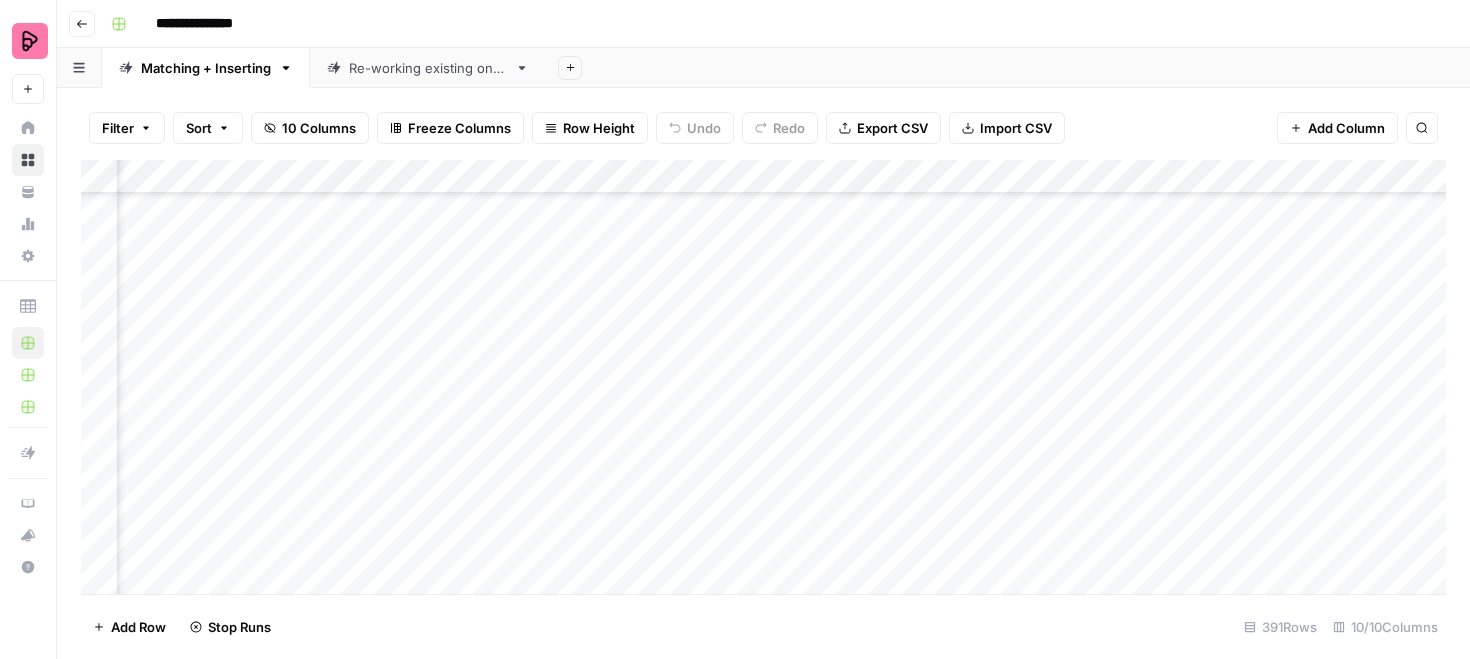 scroll, scrollTop: 12926, scrollLeft: 1253, axis: both 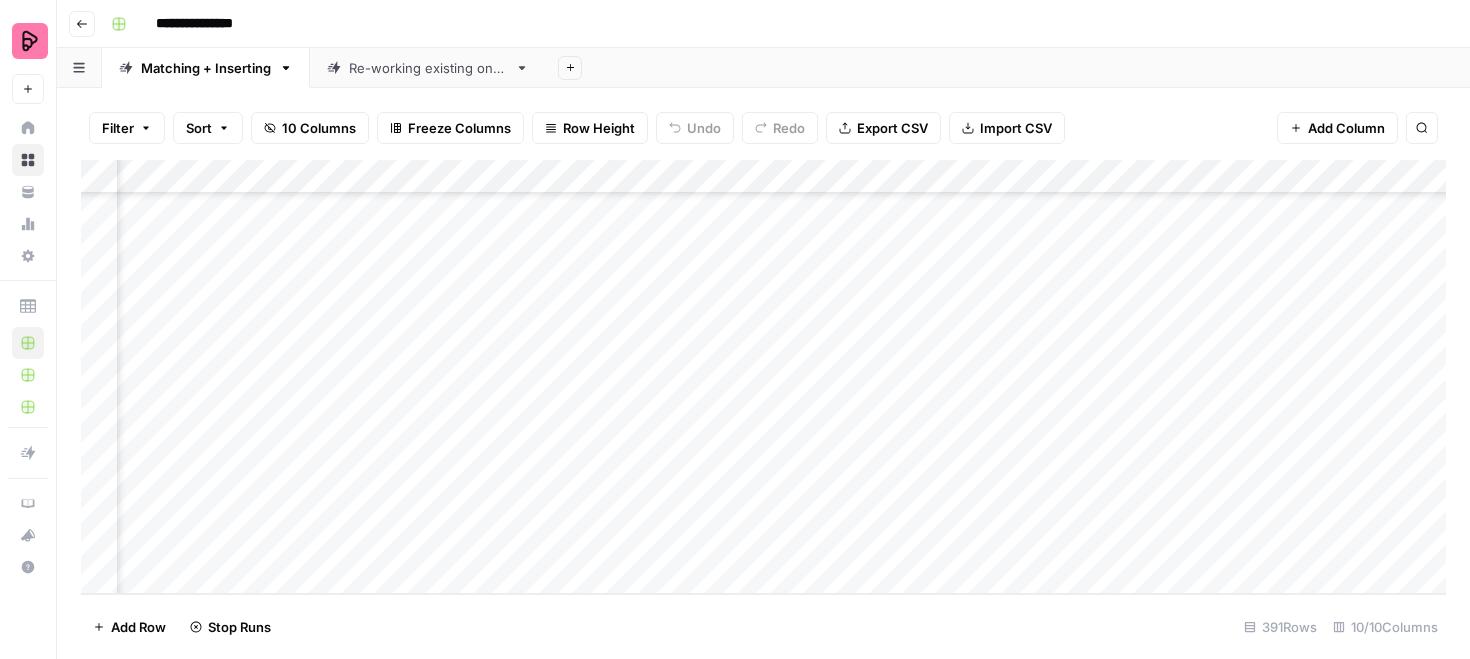 click on "Re-working existing ones" at bounding box center (428, 68) 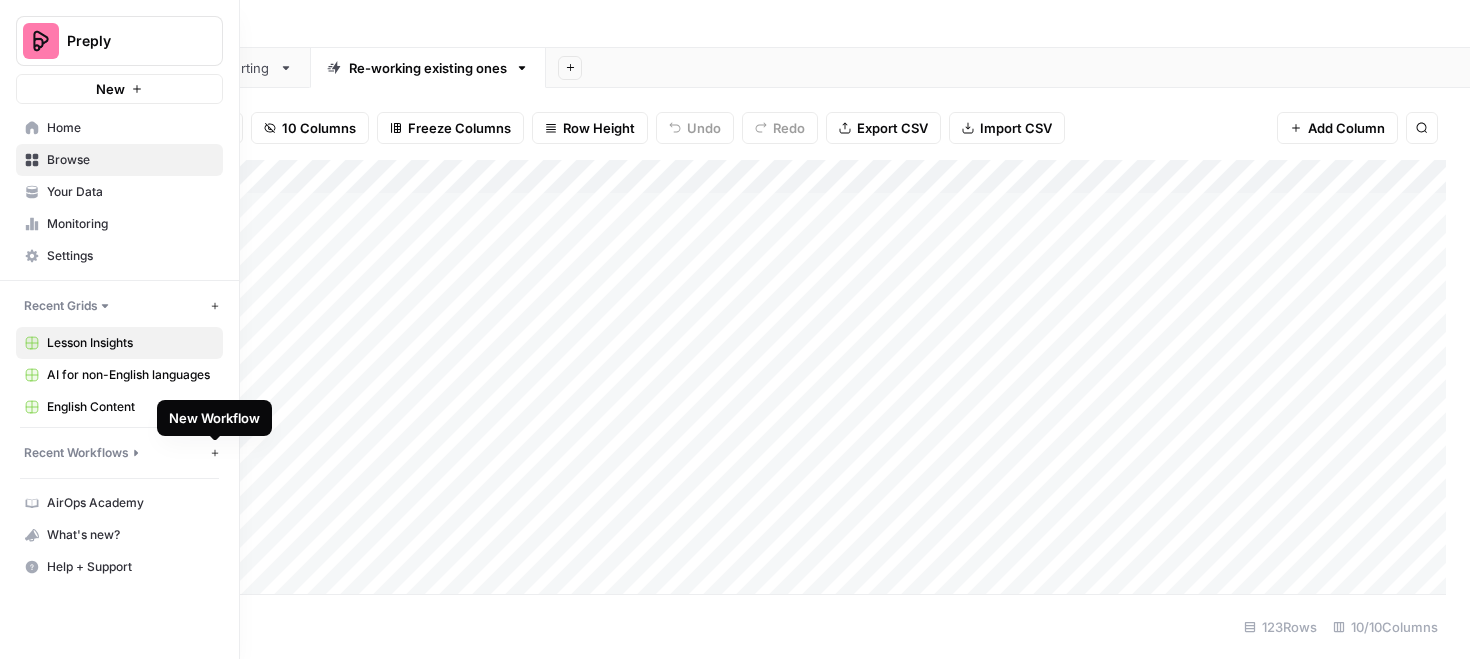 click 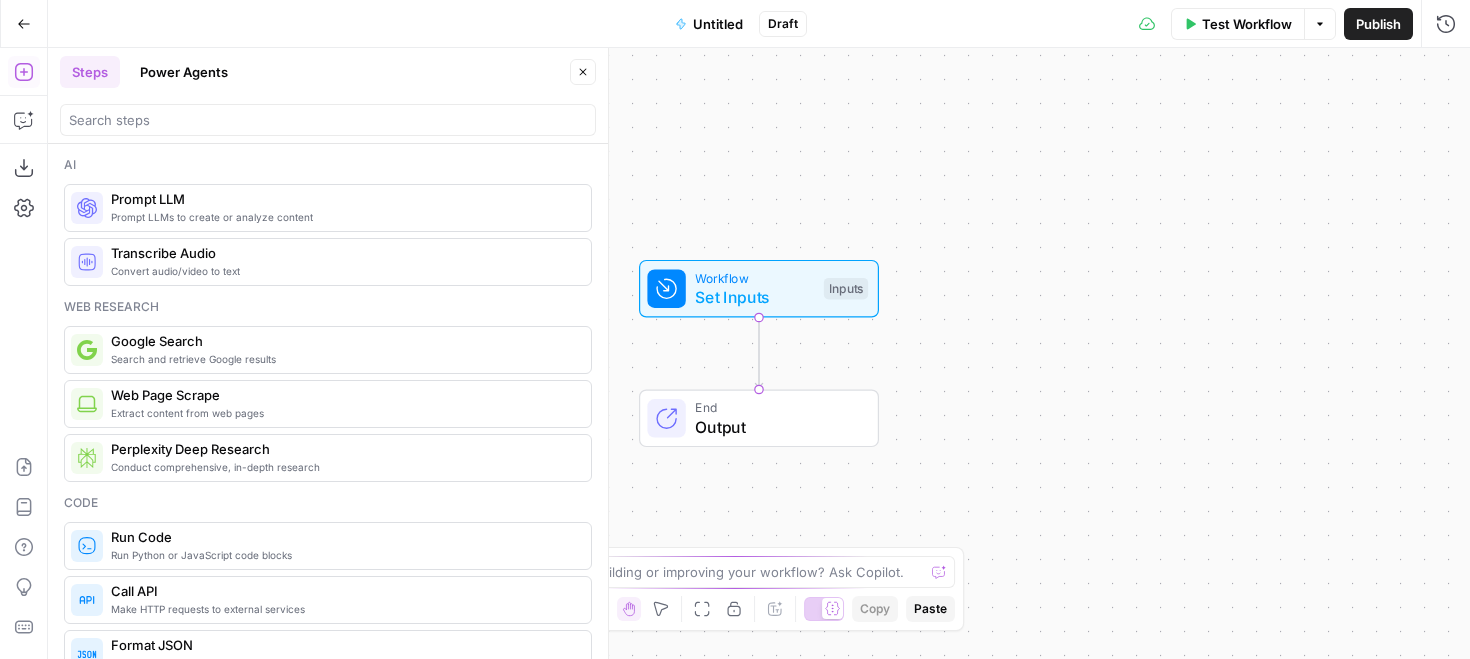 click on "Untitled" at bounding box center (718, 24) 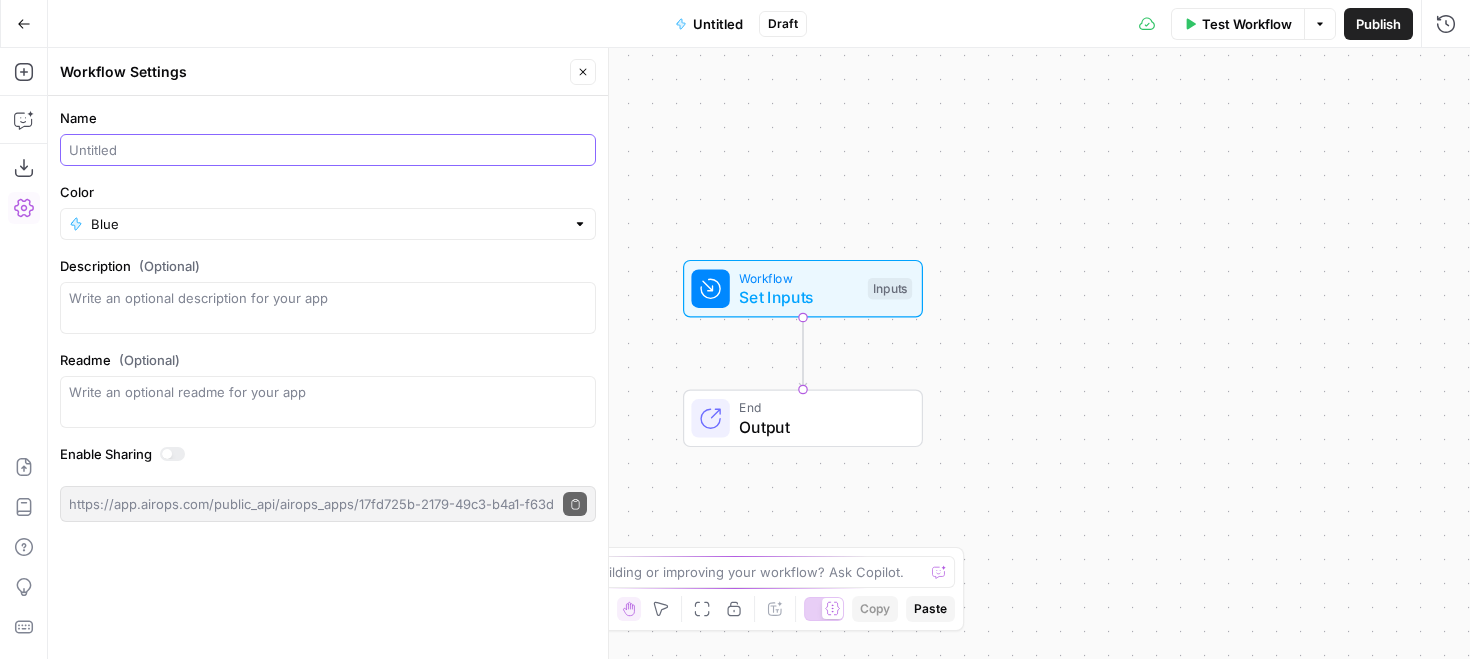 click on "Name" at bounding box center (328, 150) 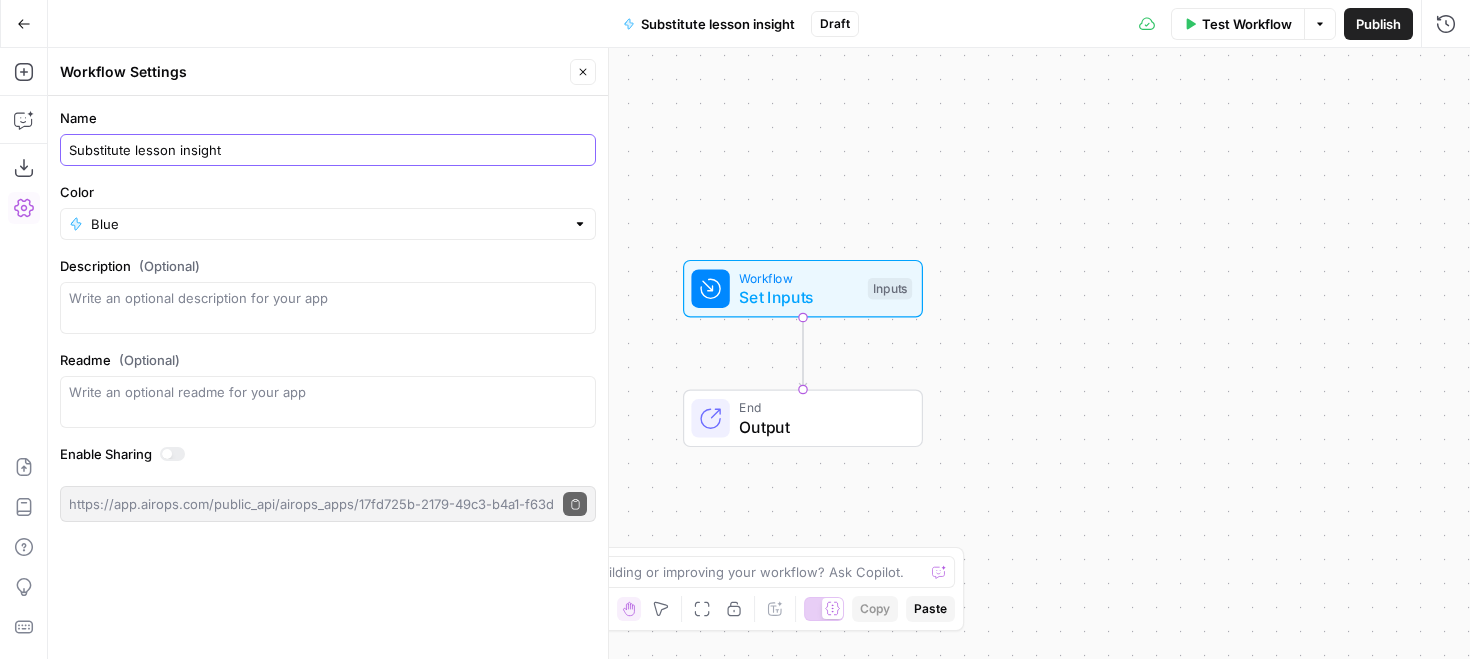 type on "Substitute lesson insight" 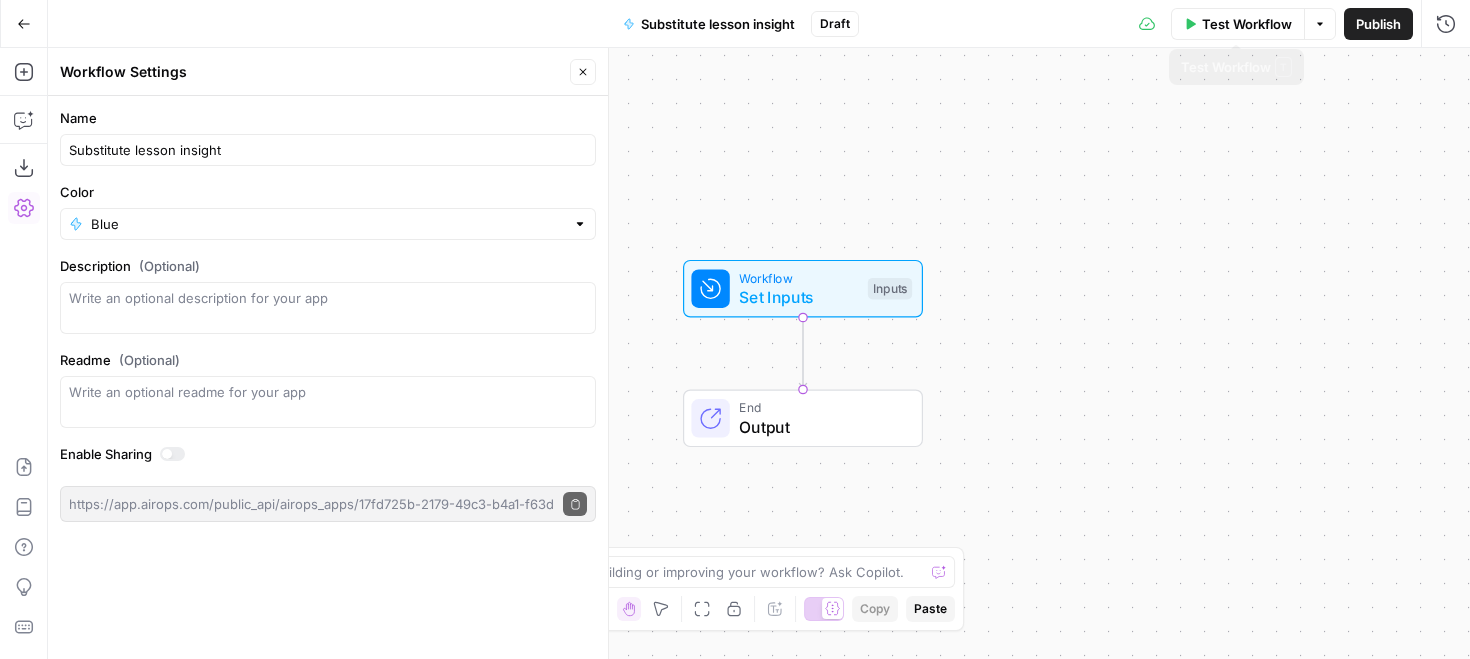 click on "Publish" at bounding box center (1378, 24) 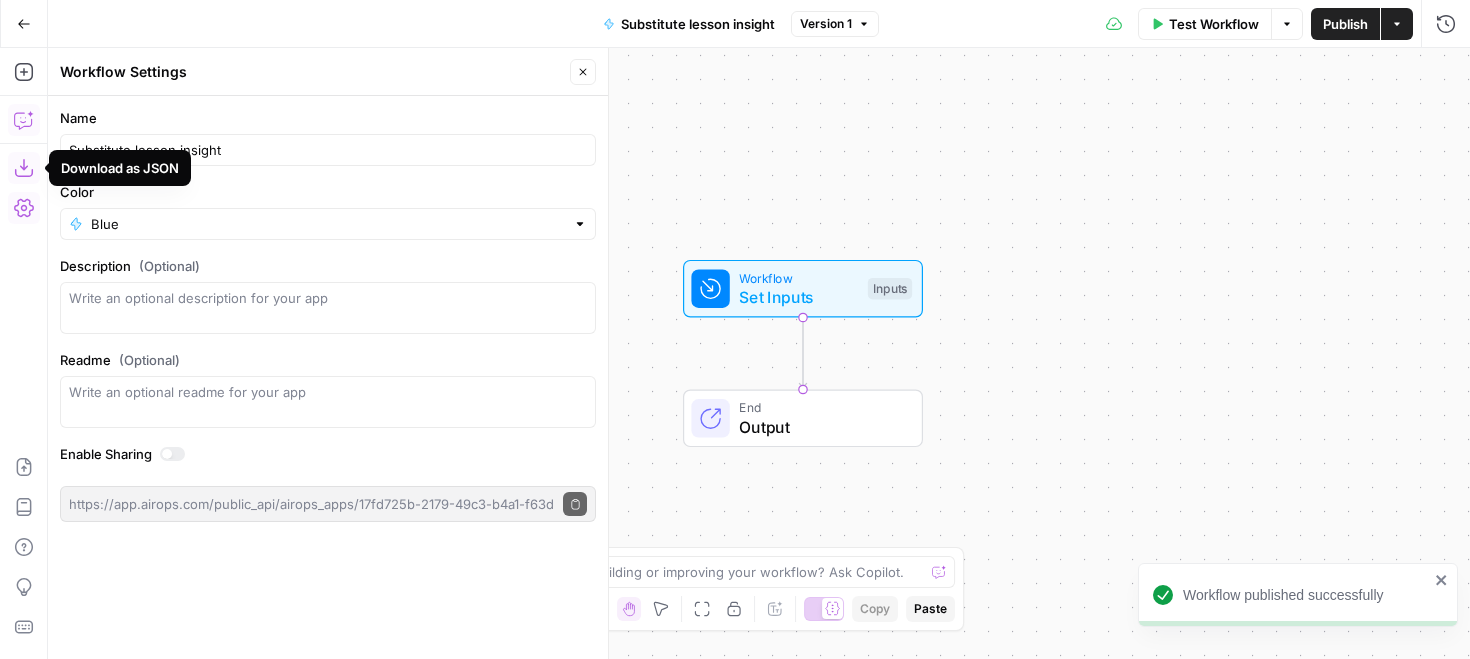 click 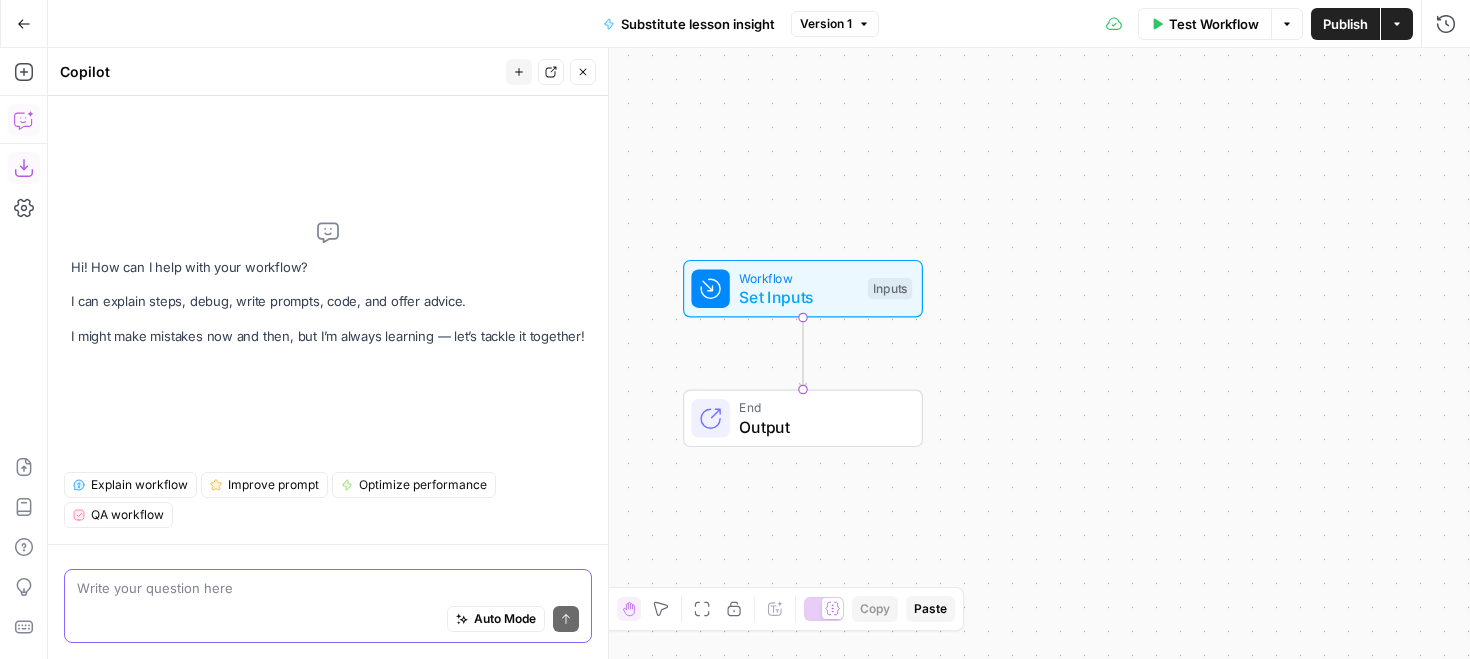 paste on "Replace the text inside the body attribute of the [preply_widget type='insight'] shortcode in the following HTML with this new insight (max 200 characters, no invented details). Keep the rest of the HTML unchanged." 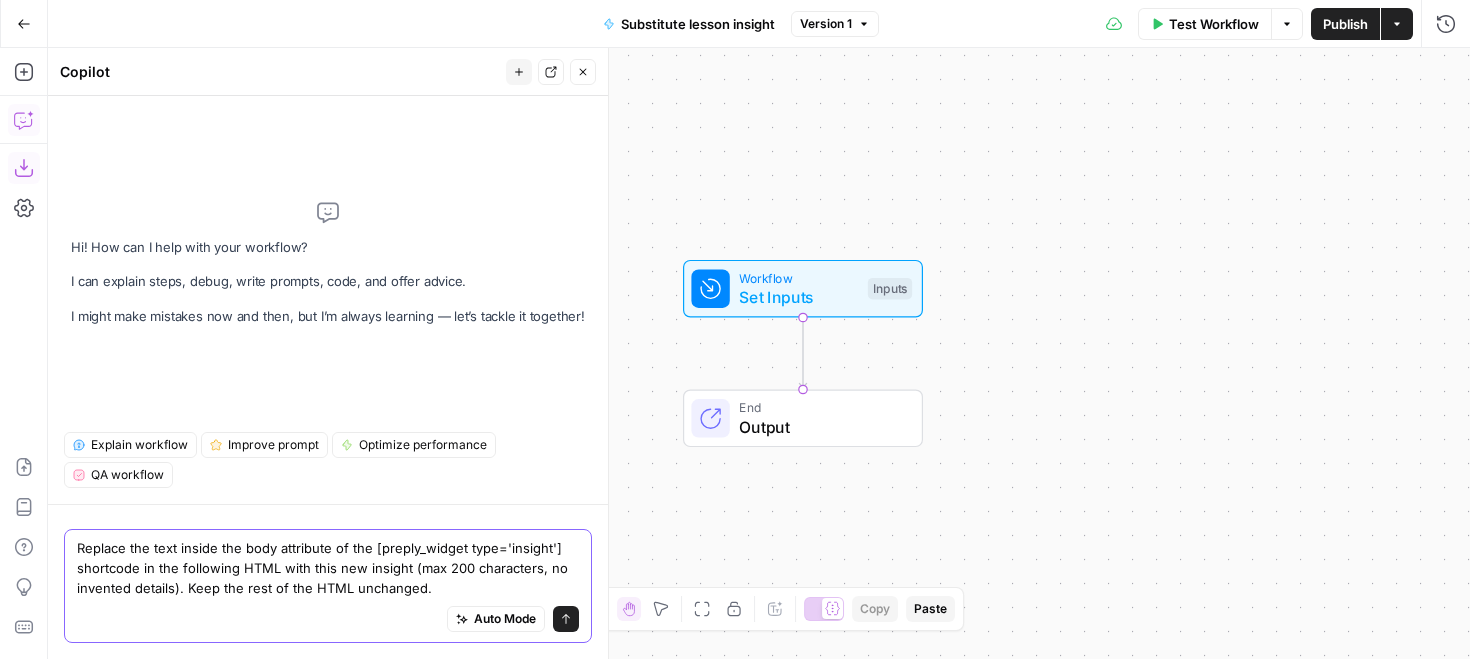 click on "Replace the text inside the body attribute of the [preply_widget type='insight'] shortcode in the following HTML with this new insight (max 200 characters, no invented details). Keep the rest of the HTML unchanged." at bounding box center [328, 568] 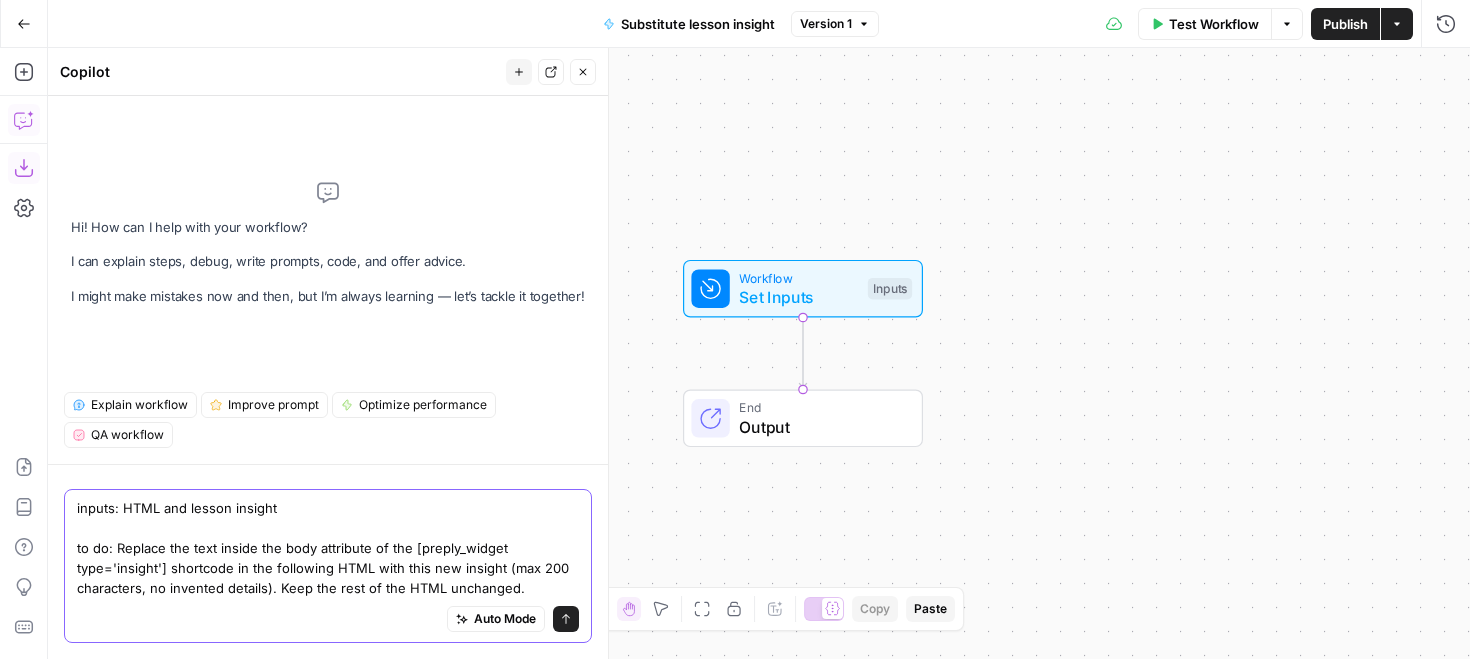 drag, startPoint x: 503, startPoint y: 569, endPoint x: 264, endPoint y: 583, distance: 239.40968 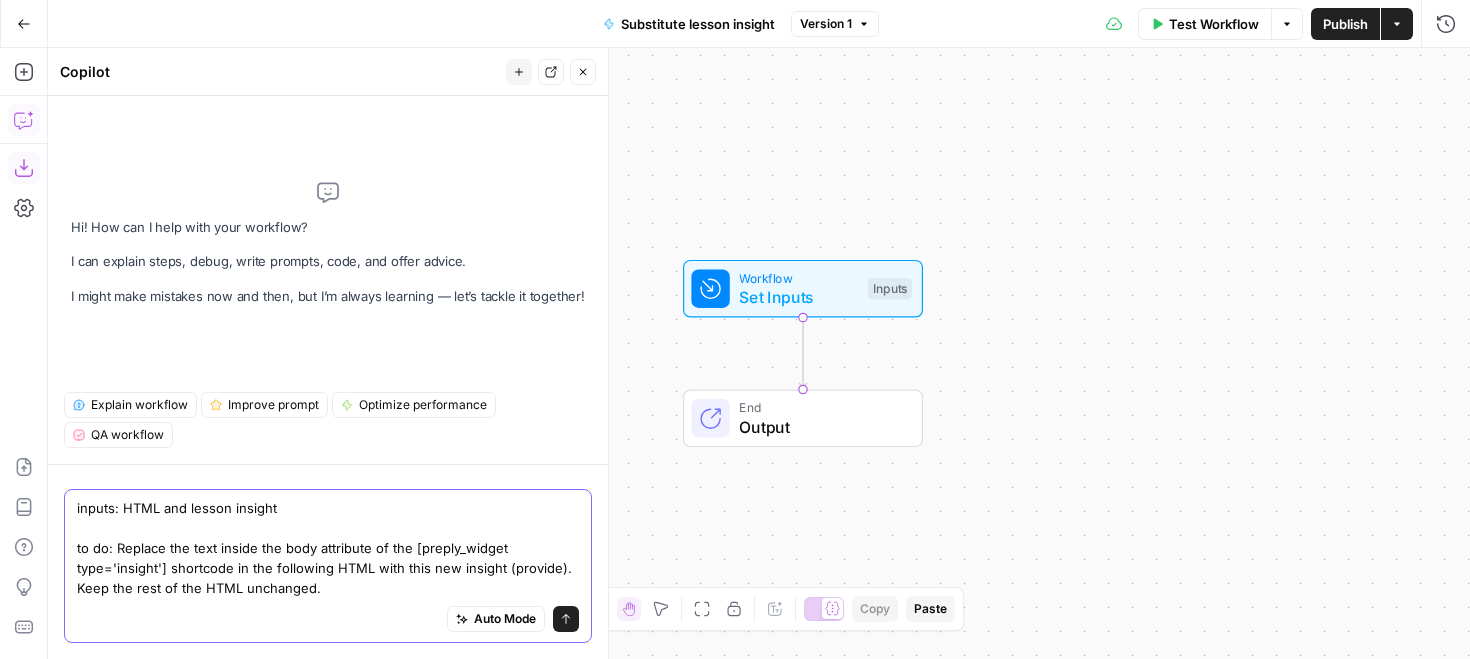 type on "inputs: HTML and lesson insight
to do: Replace the text inside the body attribute of the [preply_widget type='insight'] shortcode in the following HTML with this new insight (provided). Keep the rest of the HTML unchanged." 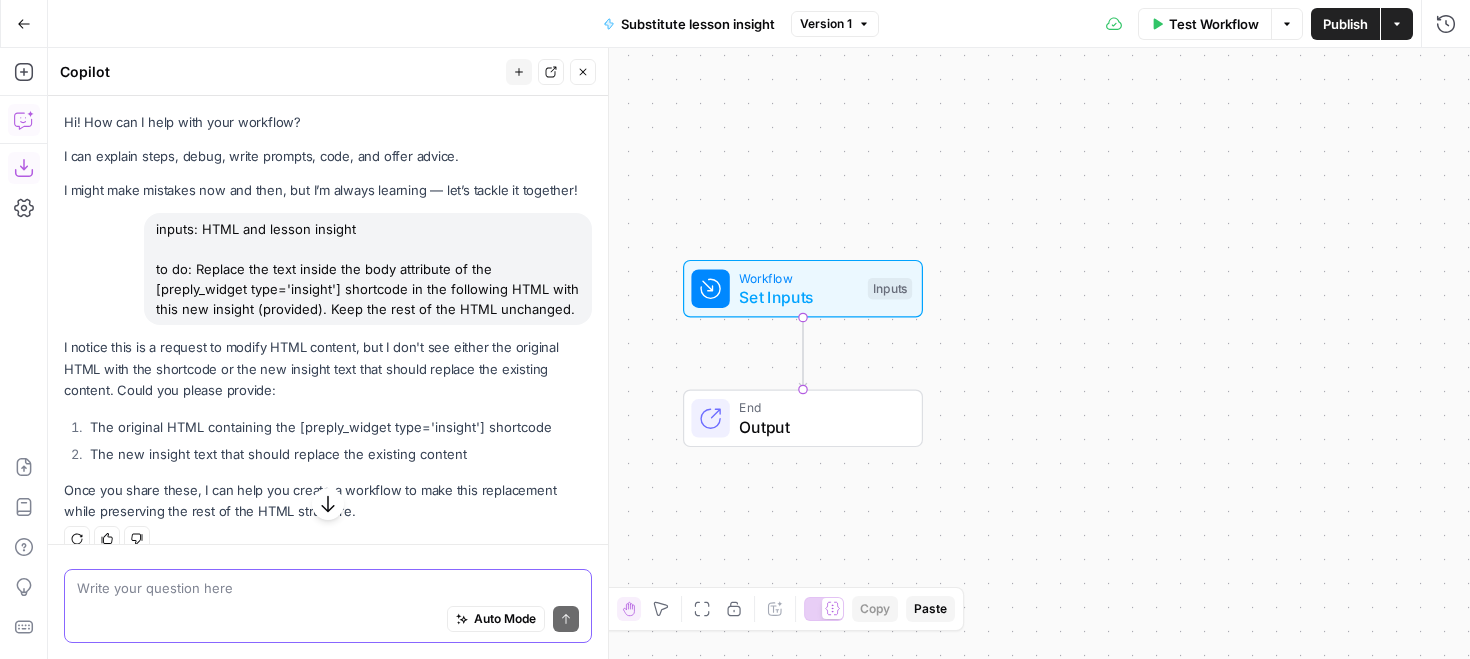 scroll, scrollTop: 26, scrollLeft: 0, axis: vertical 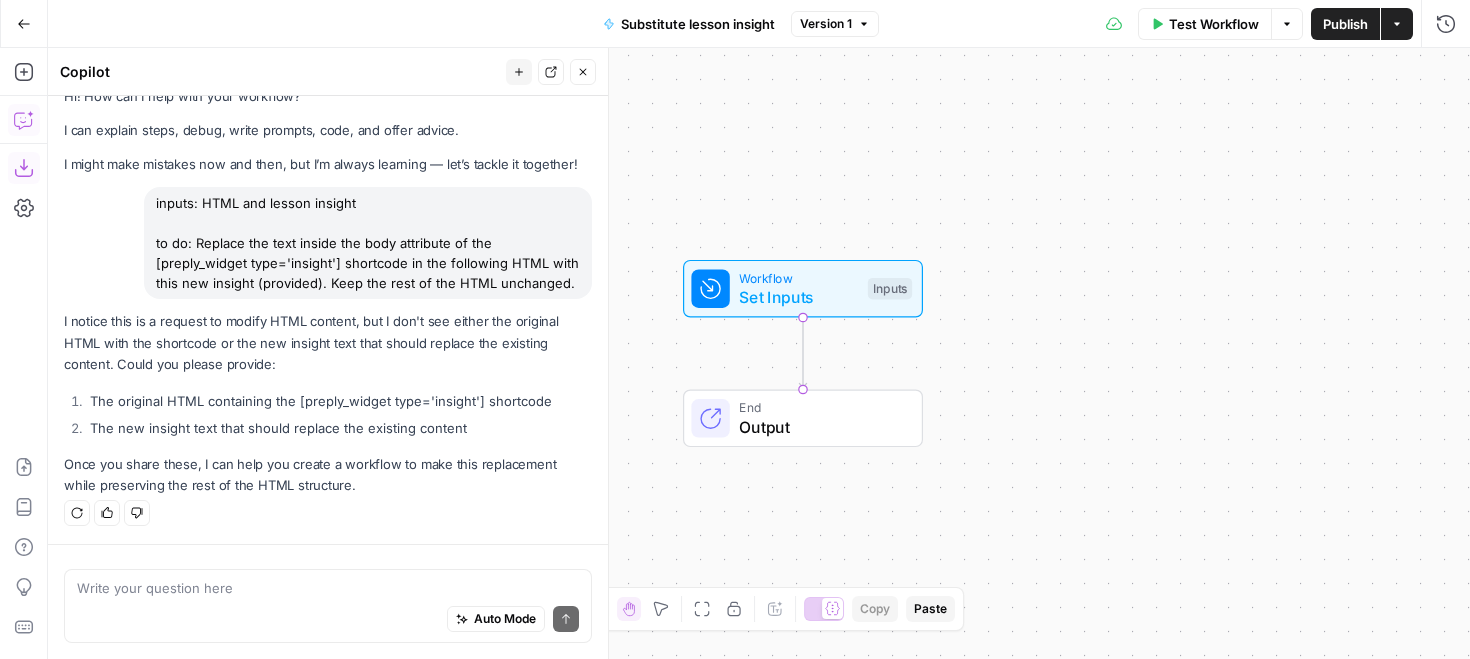 click on "Auto Mode Send" at bounding box center (328, 620) 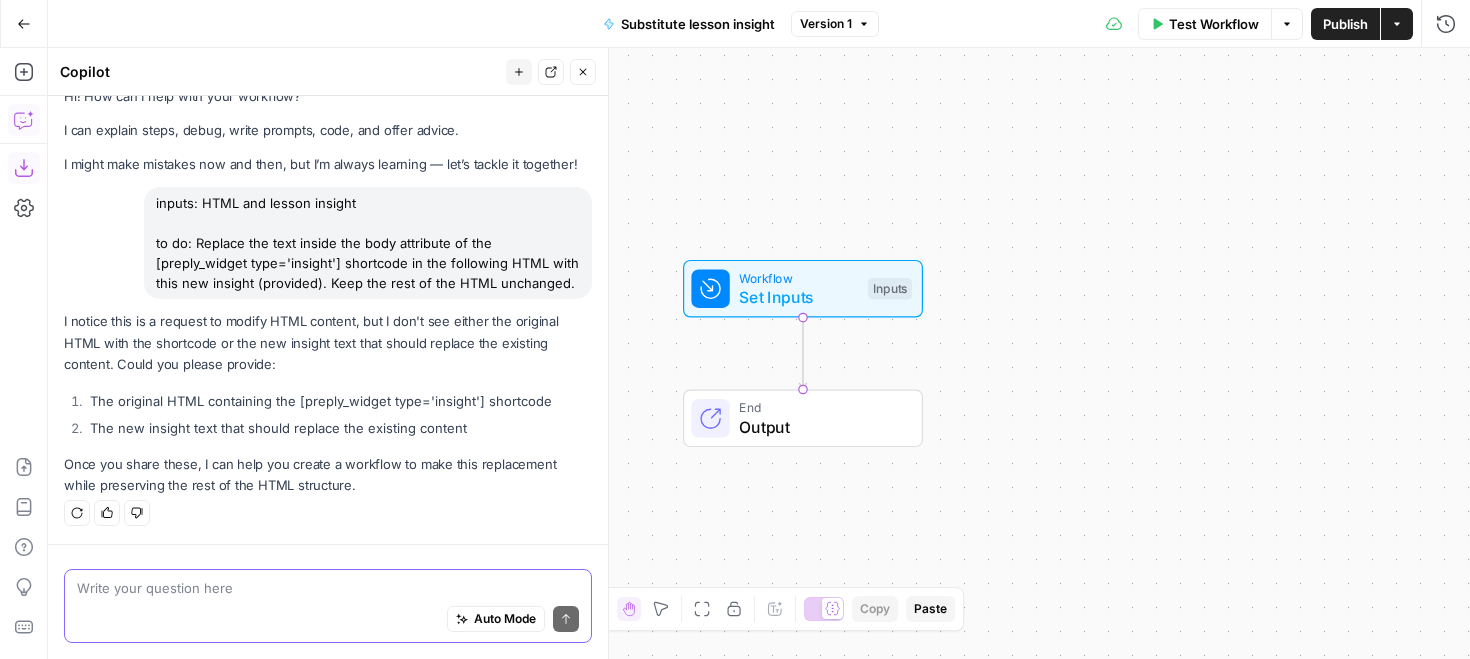 click at bounding box center (328, 588) 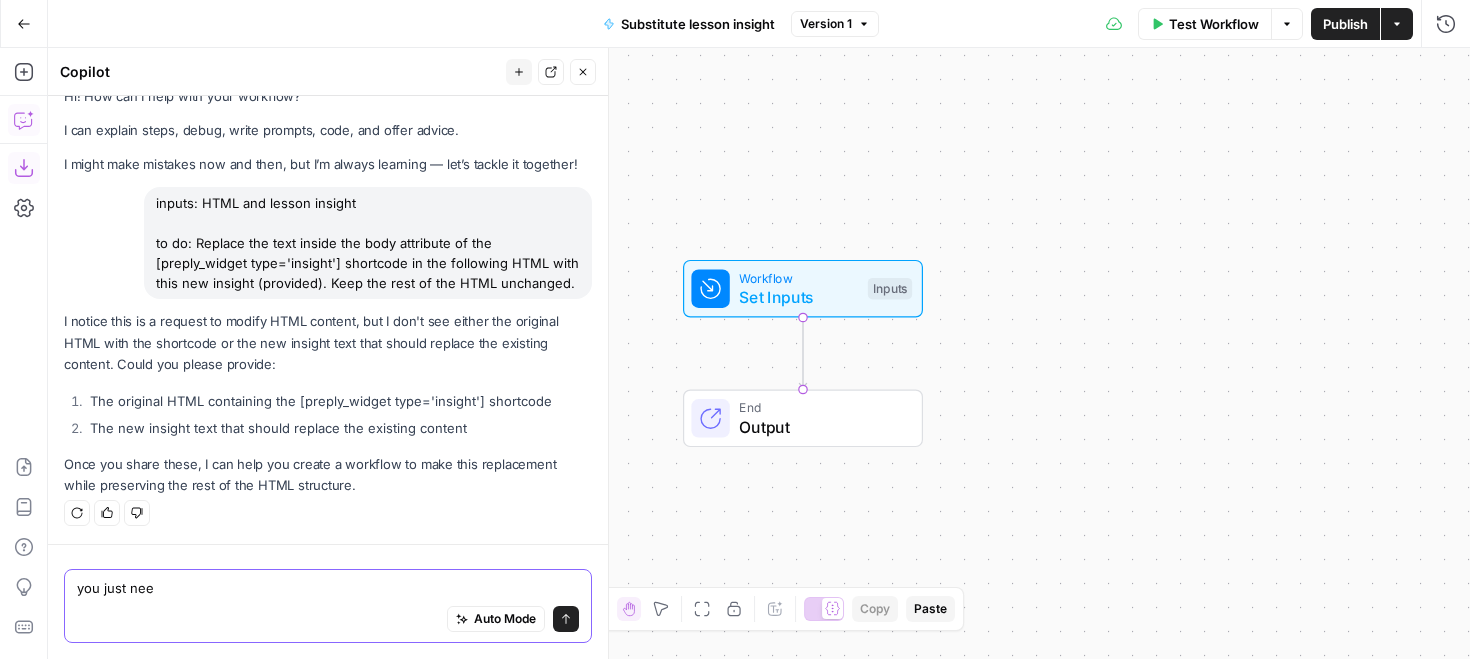click on "you just nee" at bounding box center (328, 588) 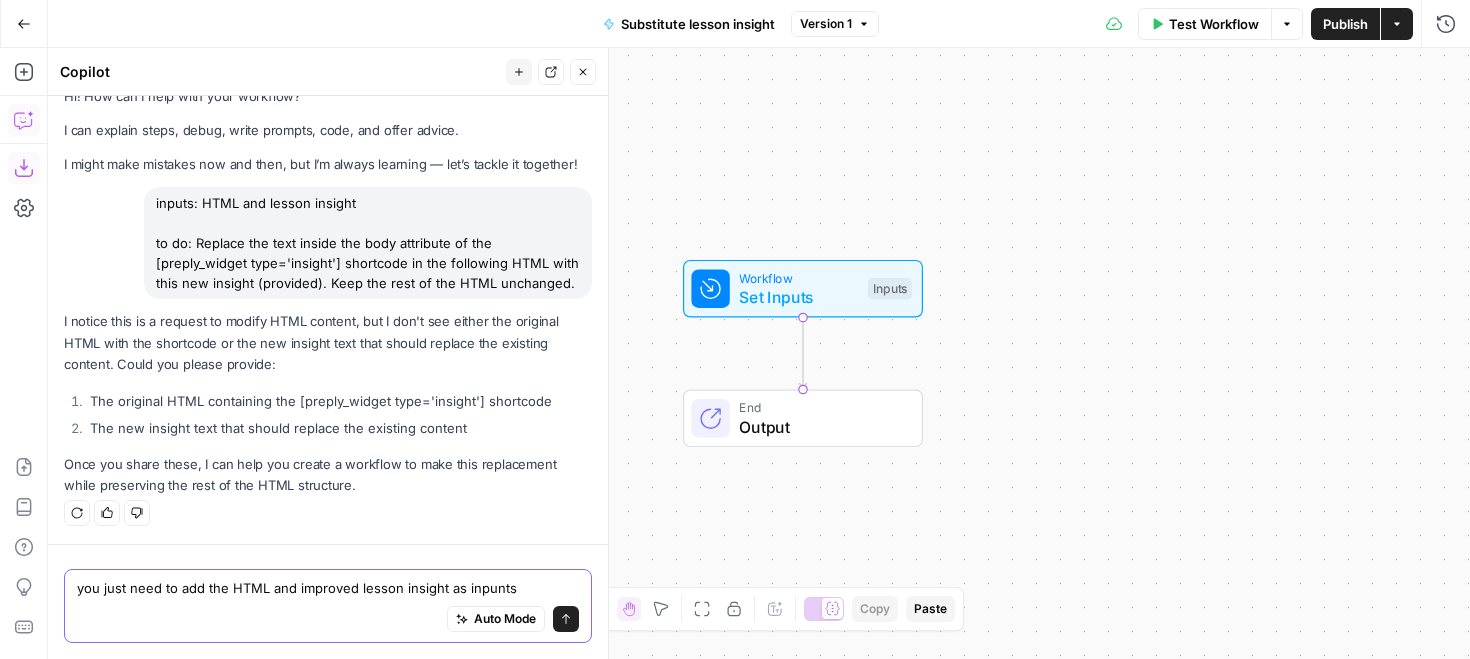 type on "you just need to add the HTML and improved lesson insight as inputs" 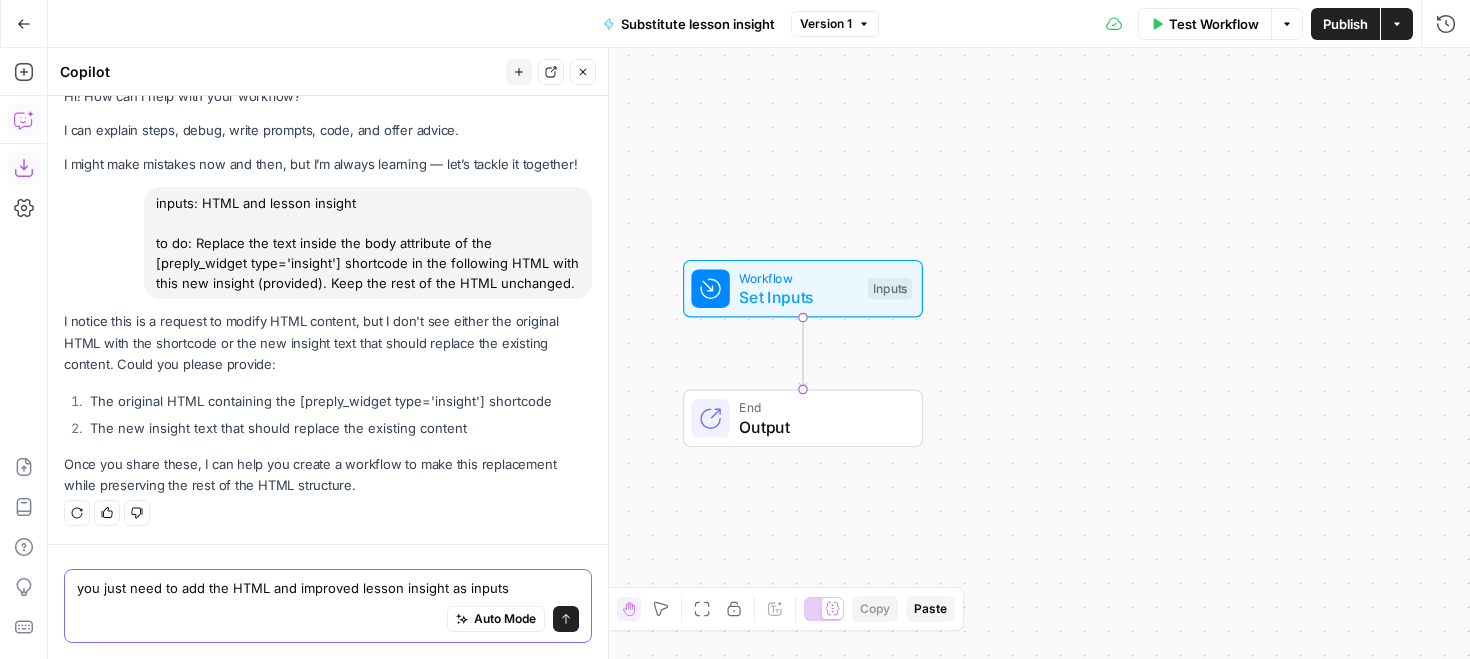 type 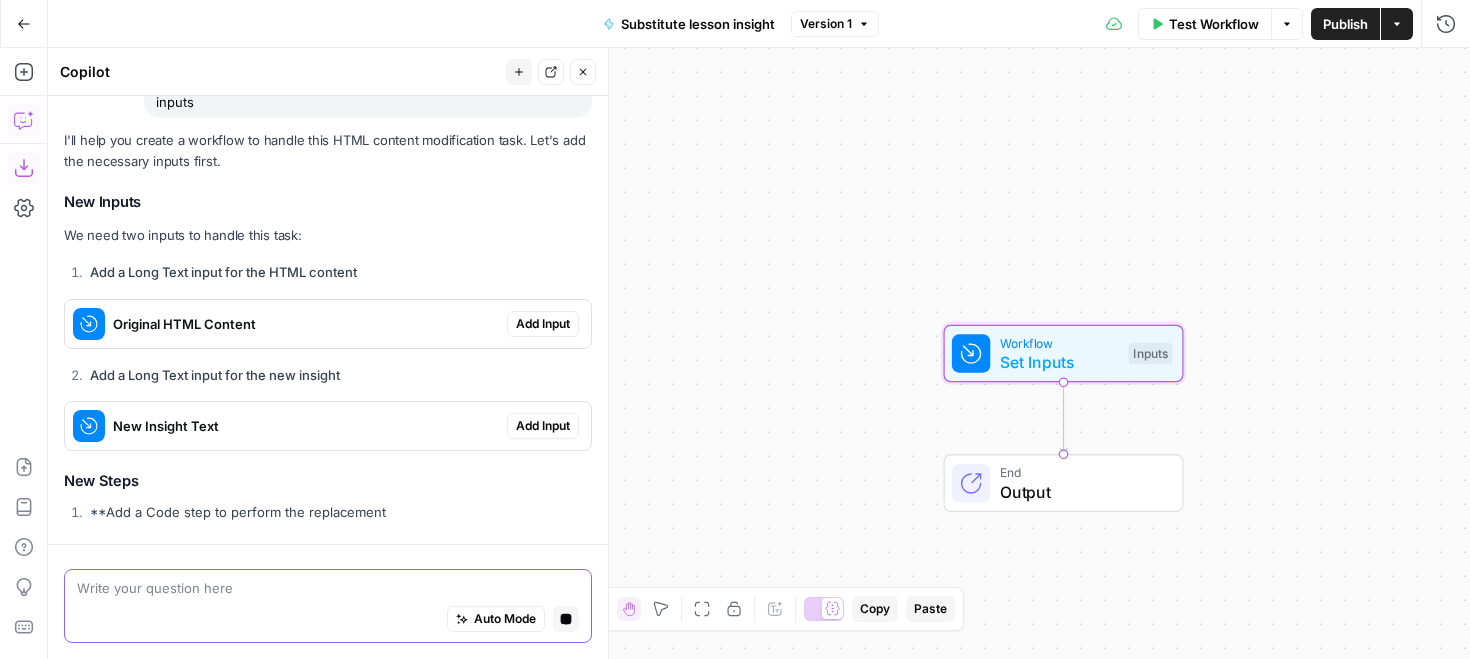 scroll, scrollTop: 488, scrollLeft: 0, axis: vertical 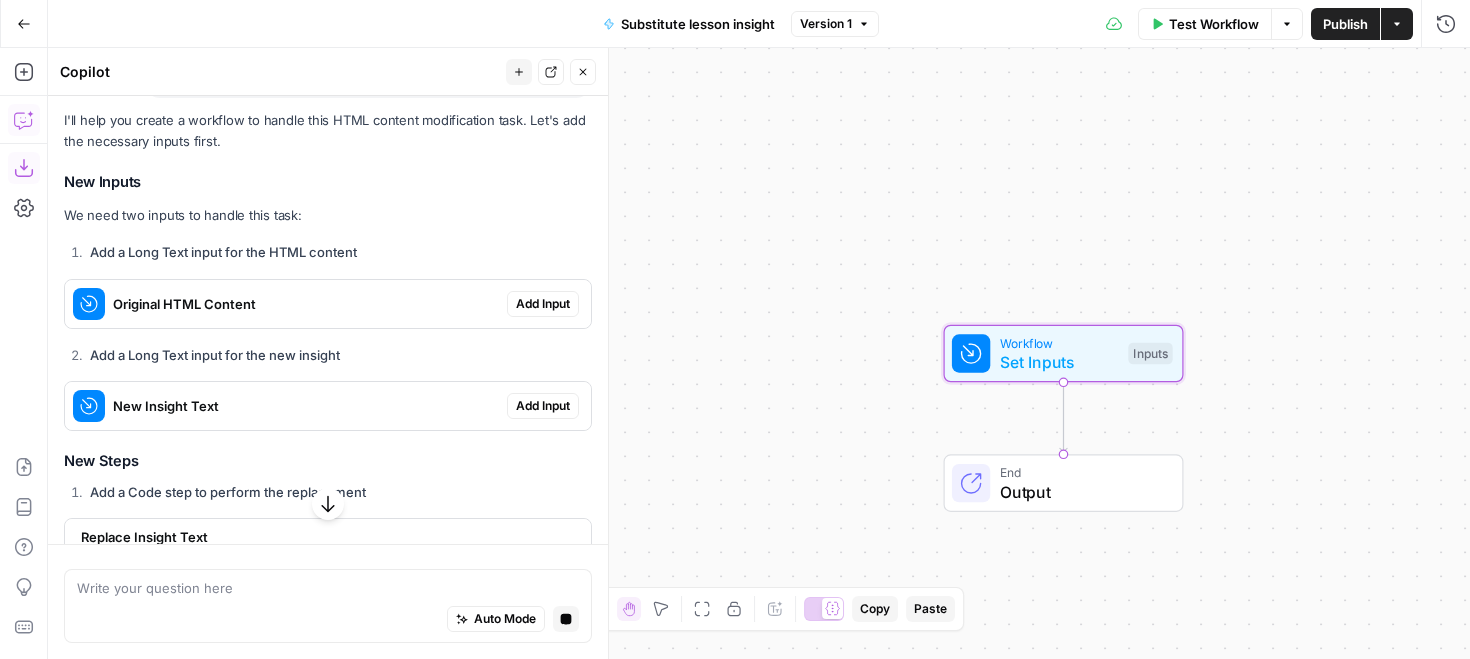 click on "Add Input" at bounding box center [543, 304] 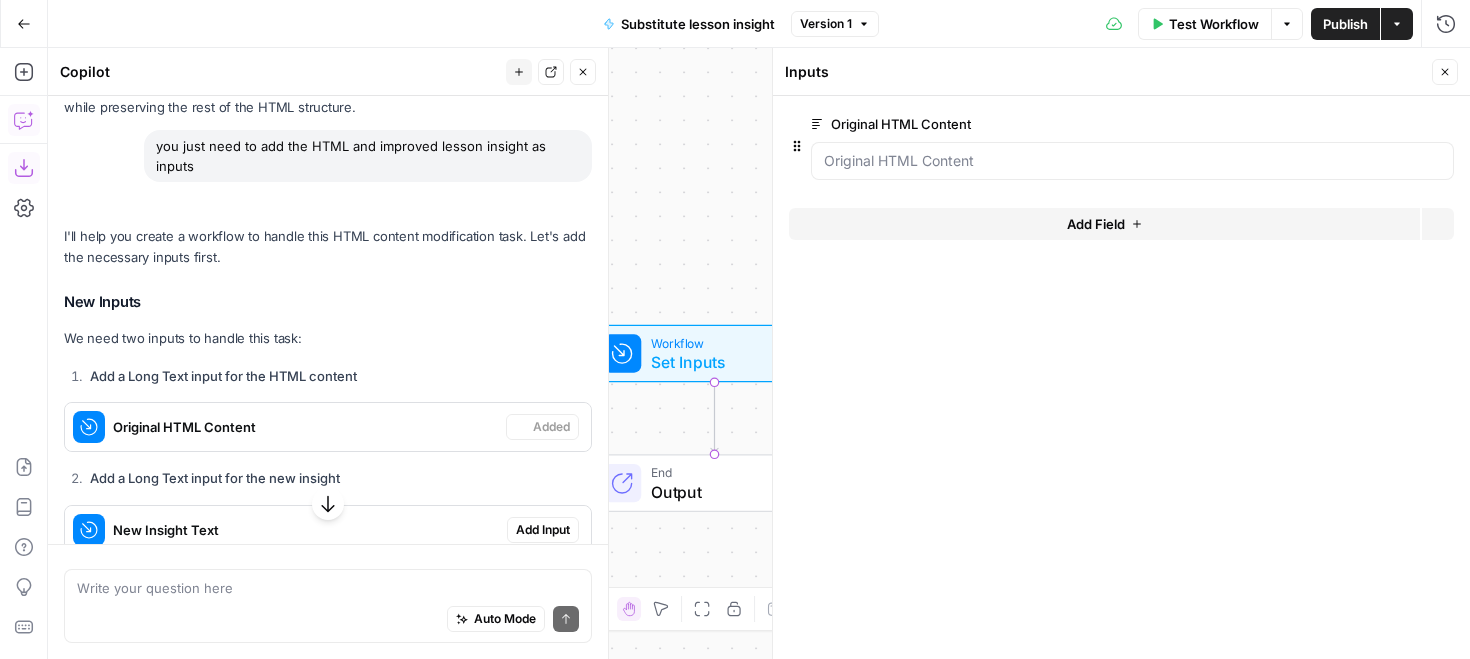scroll, scrollTop: 468, scrollLeft: 0, axis: vertical 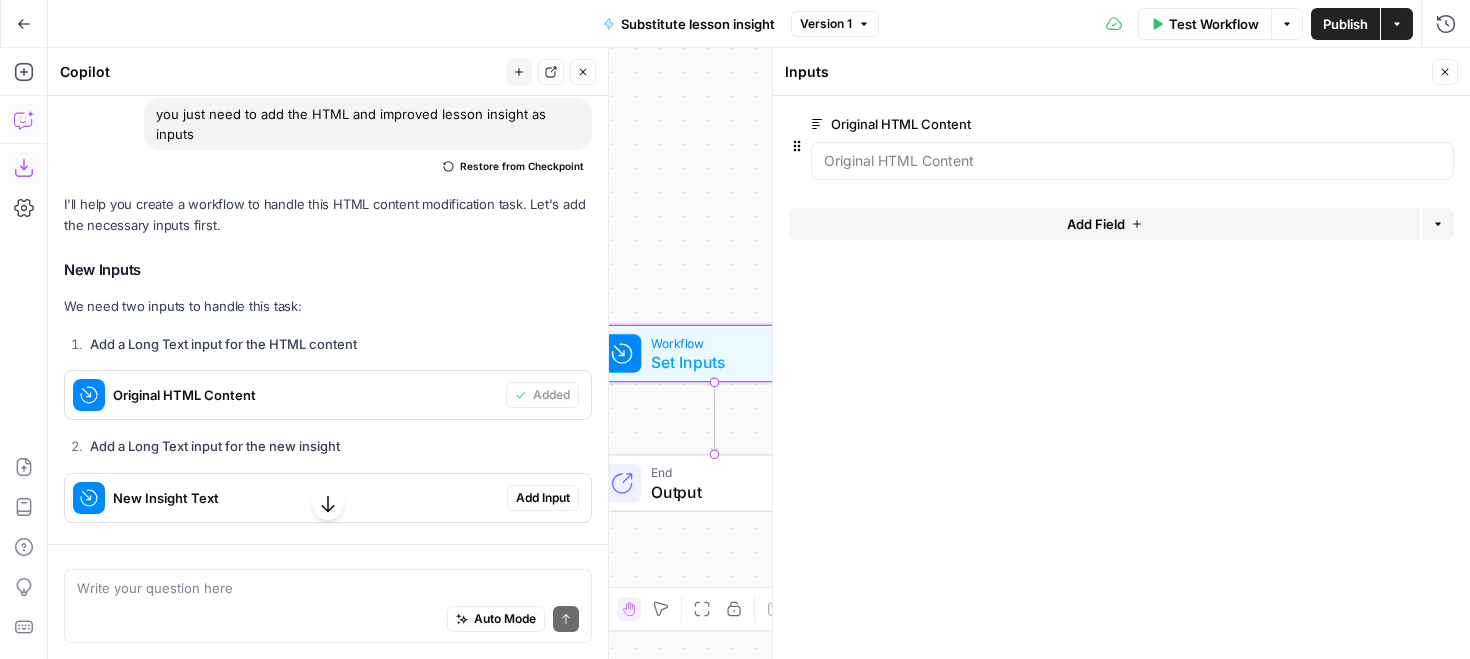 click on "Add Input" at bounding box center [543, 498] 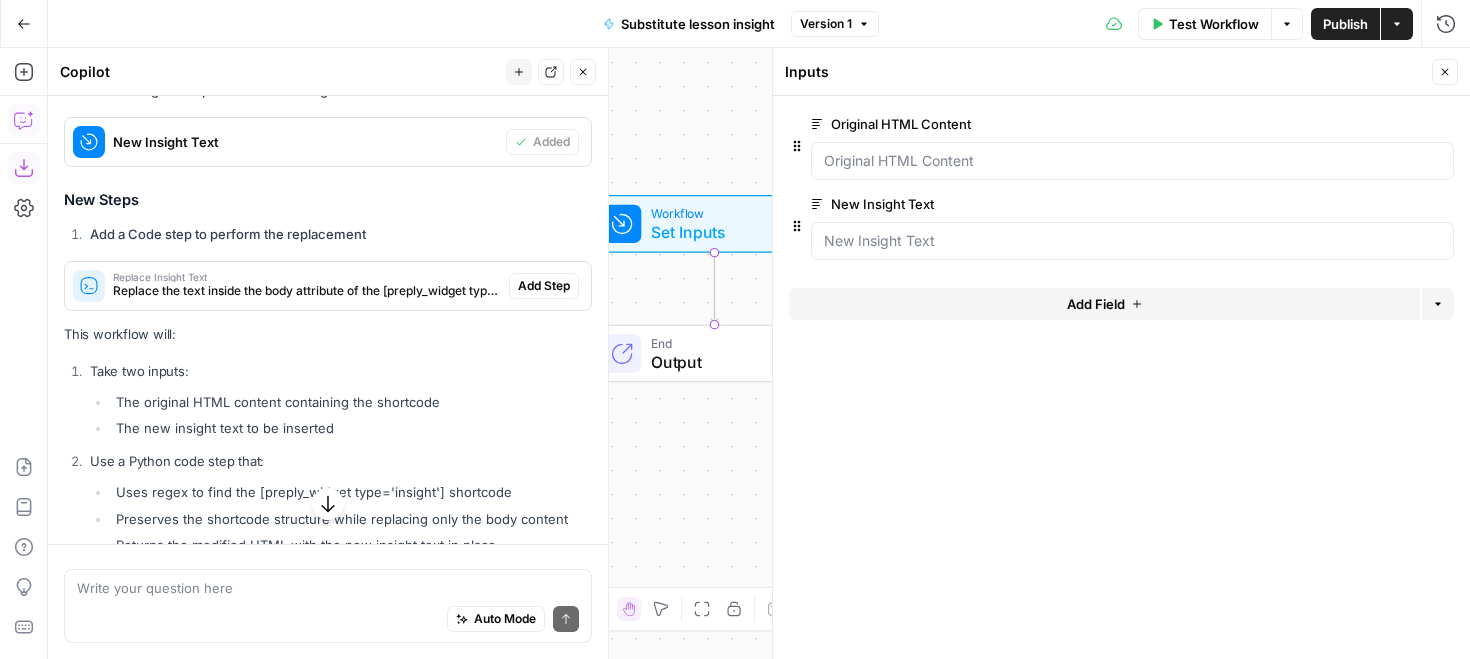 scroll, scrollTop: 661, scrollLeft: 0, axis: vertical 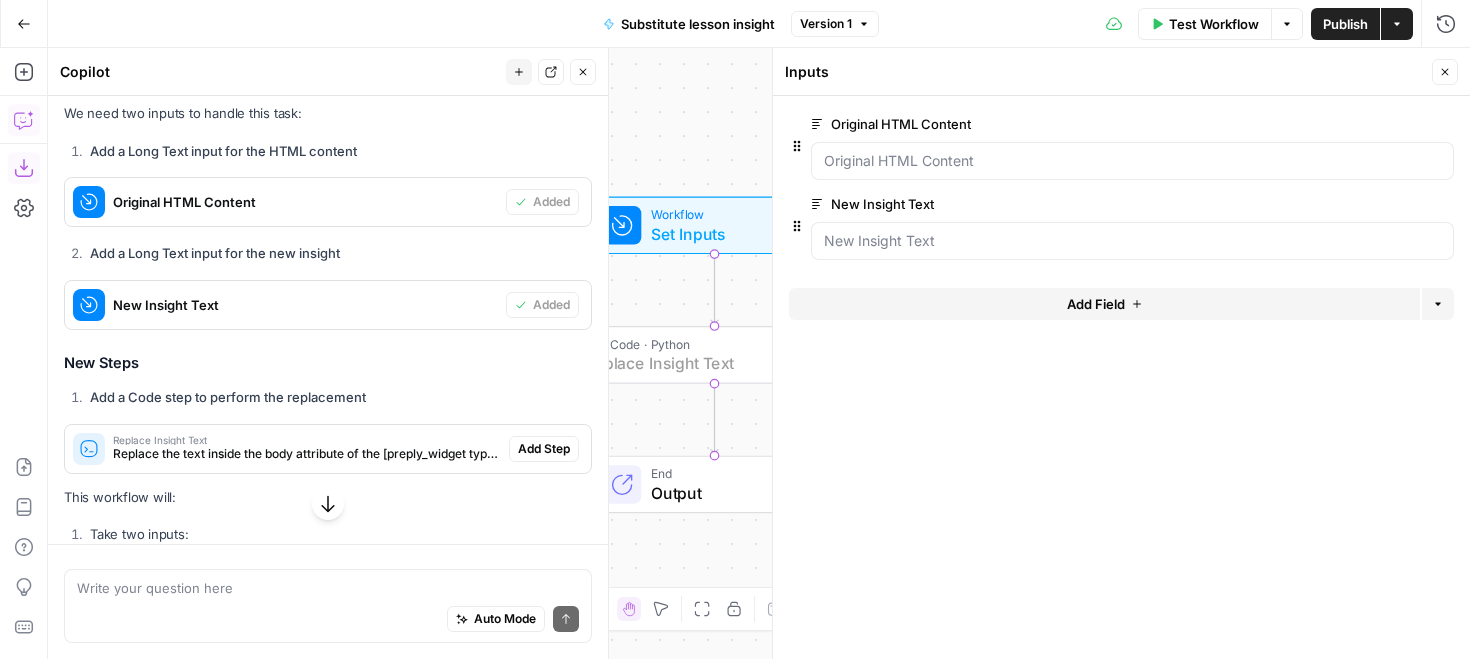 click on "Add Step" at bounding box center [544, 449] 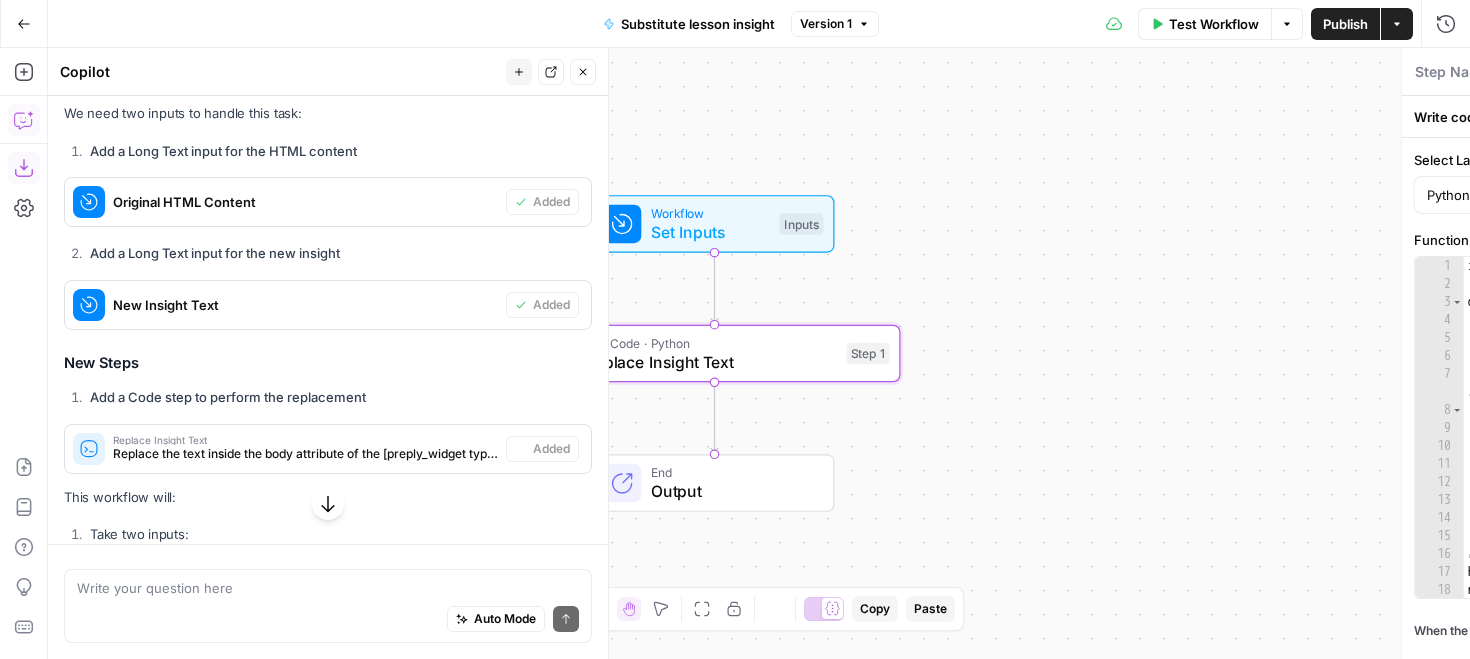 type on "Replace Insight Text" 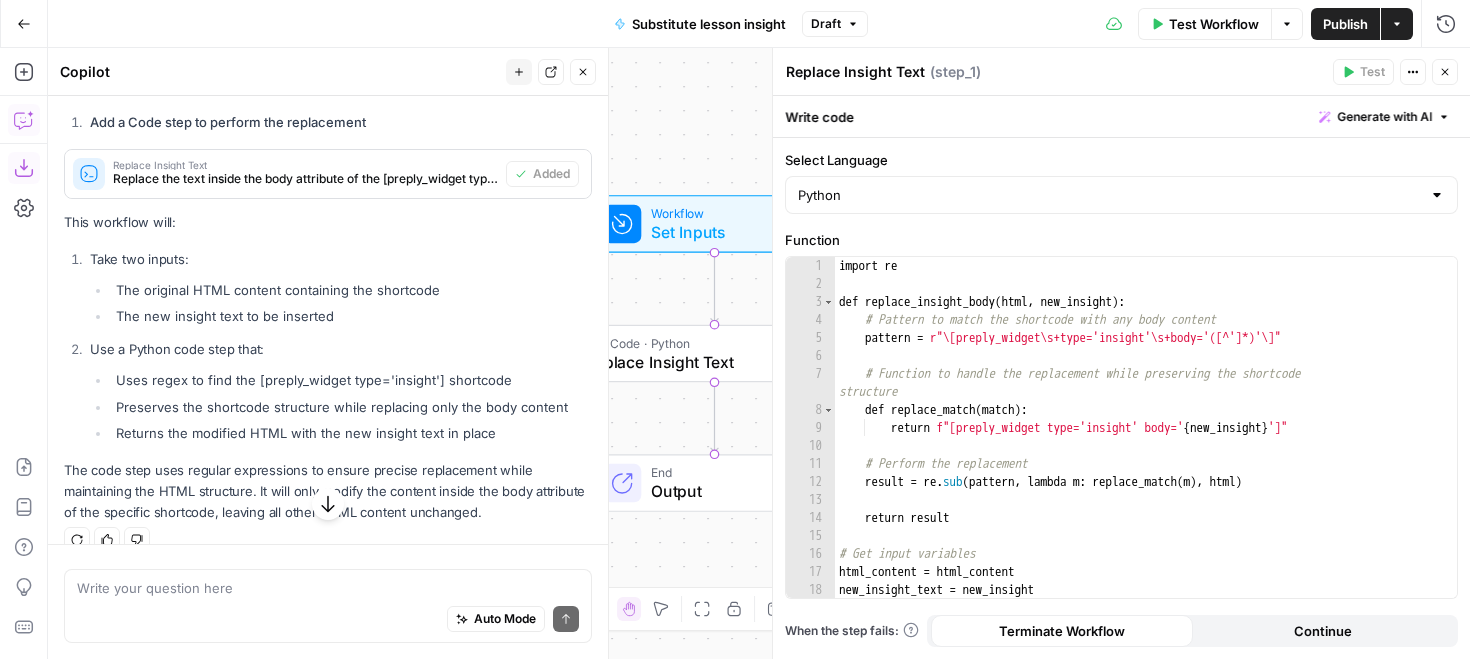 scroll, scrollTop: 943, scrollLeft: 0, axis: vertical 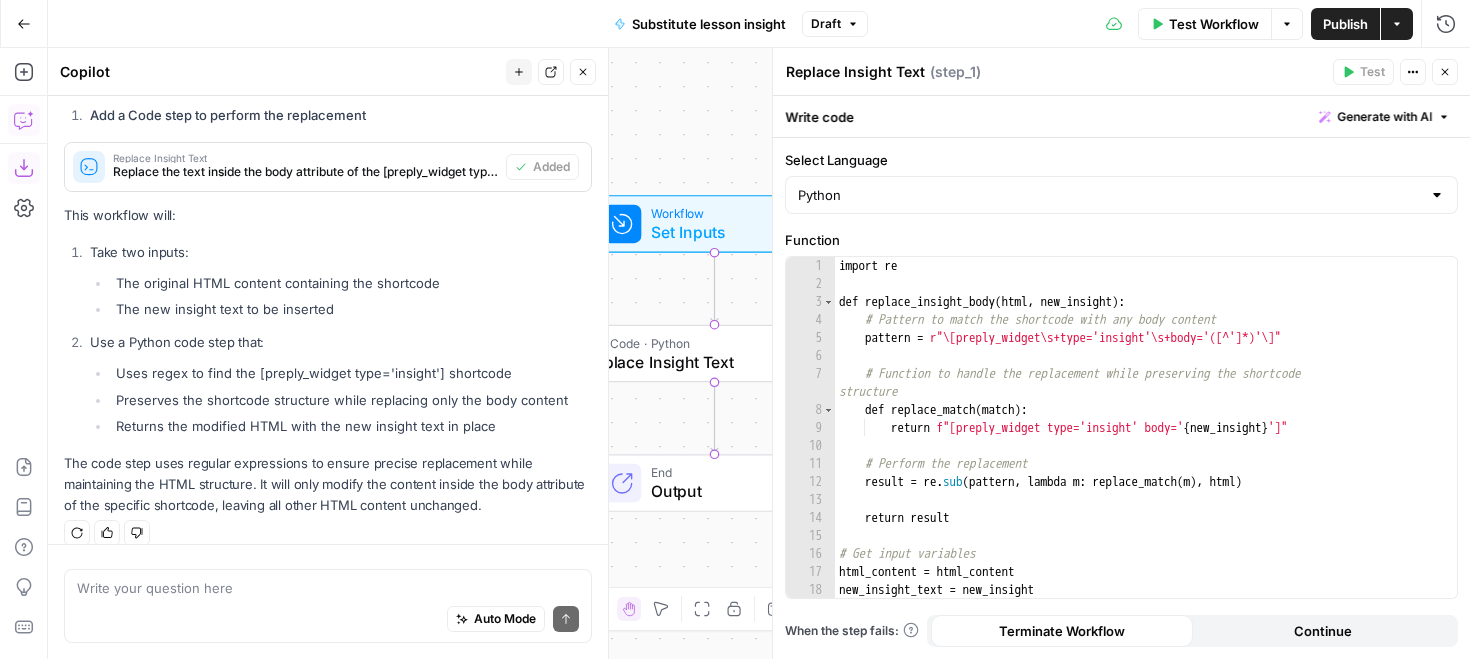 click on "Publish" at bounding box center (1345, 24) 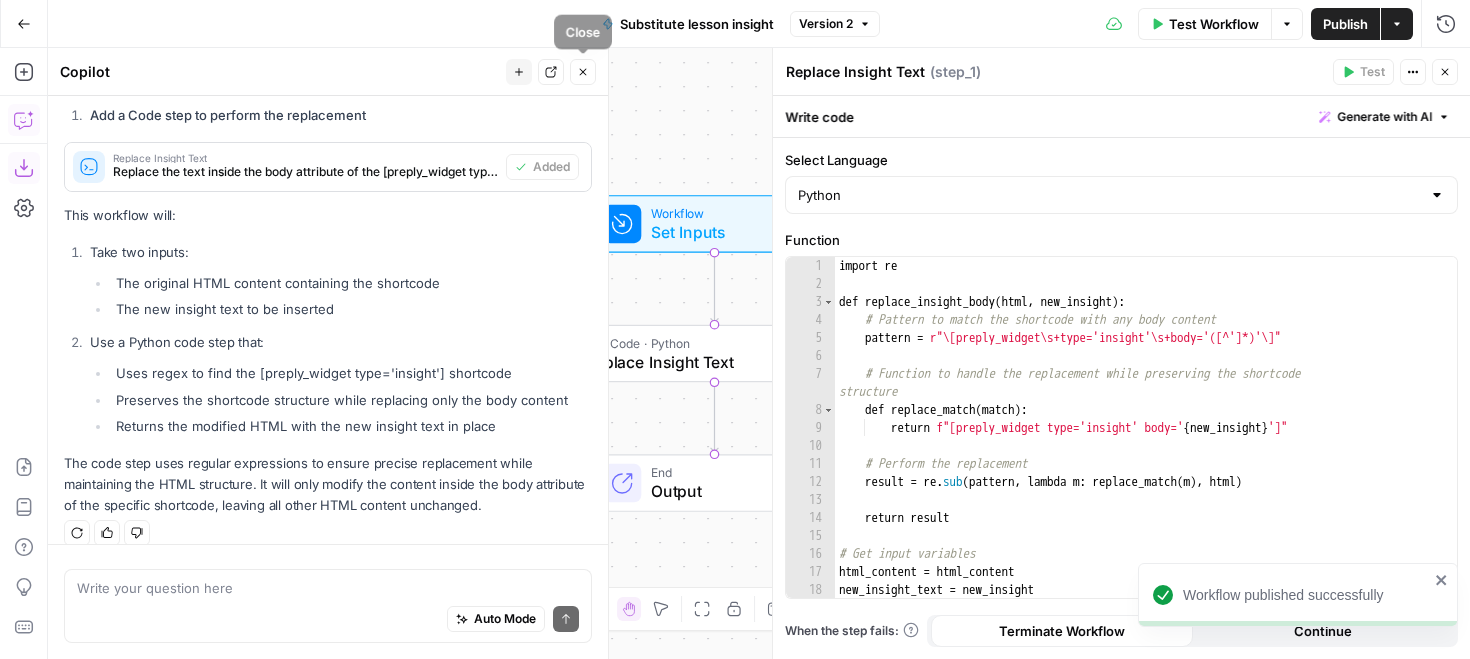 click 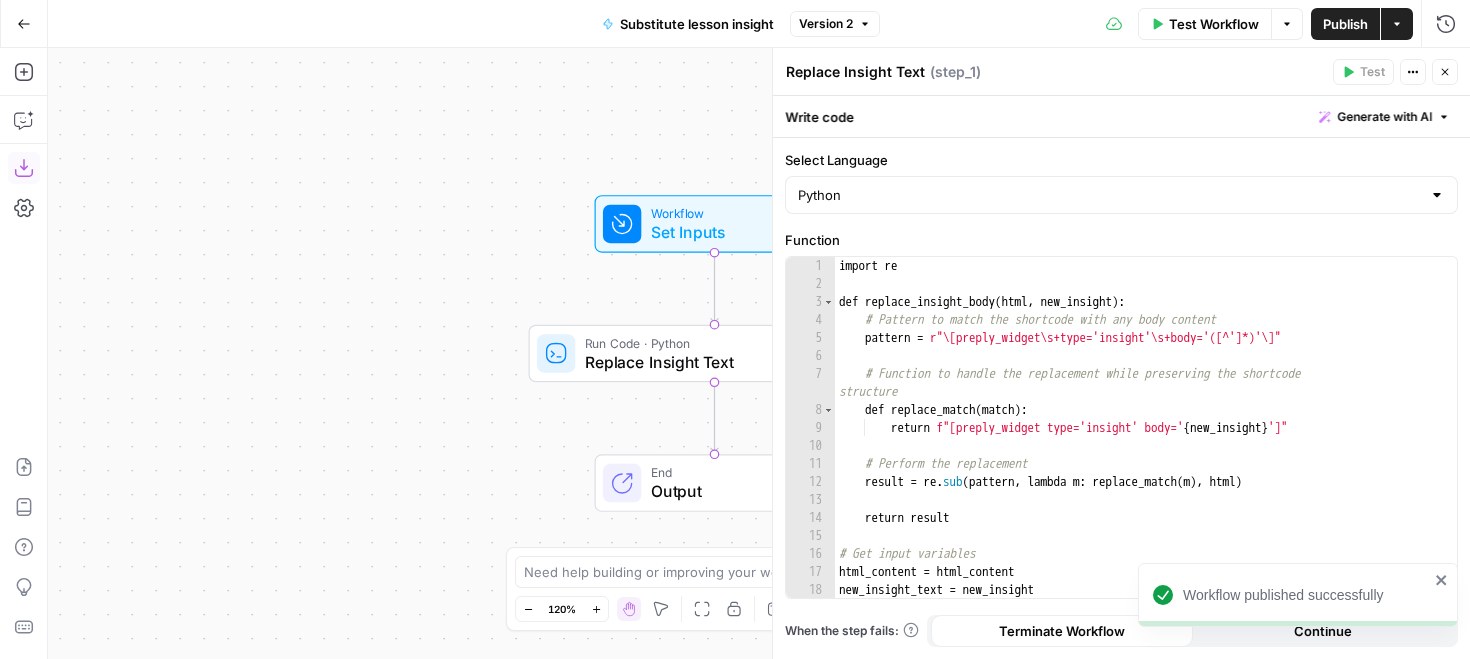click on "Test Workflow" at bounding box center (1214, 24) 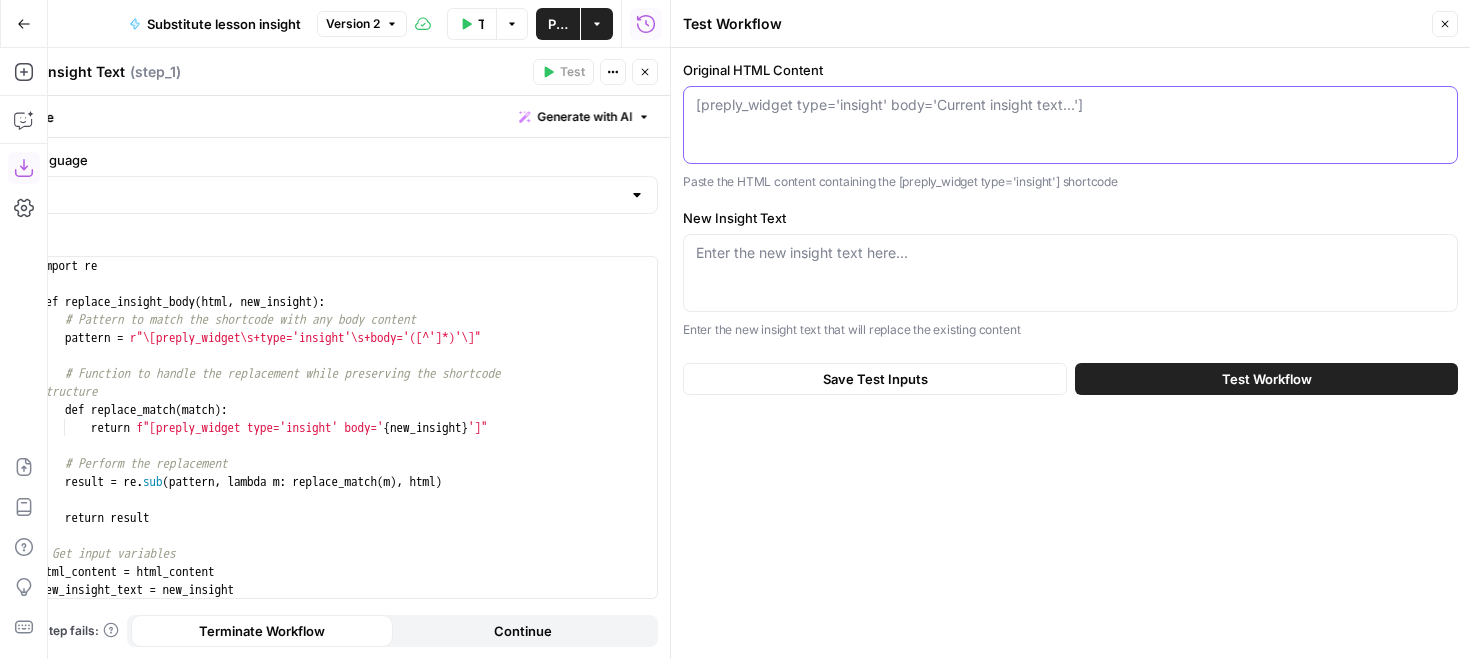 click on "Original HTML Content" at bounding box center (1070, 105) 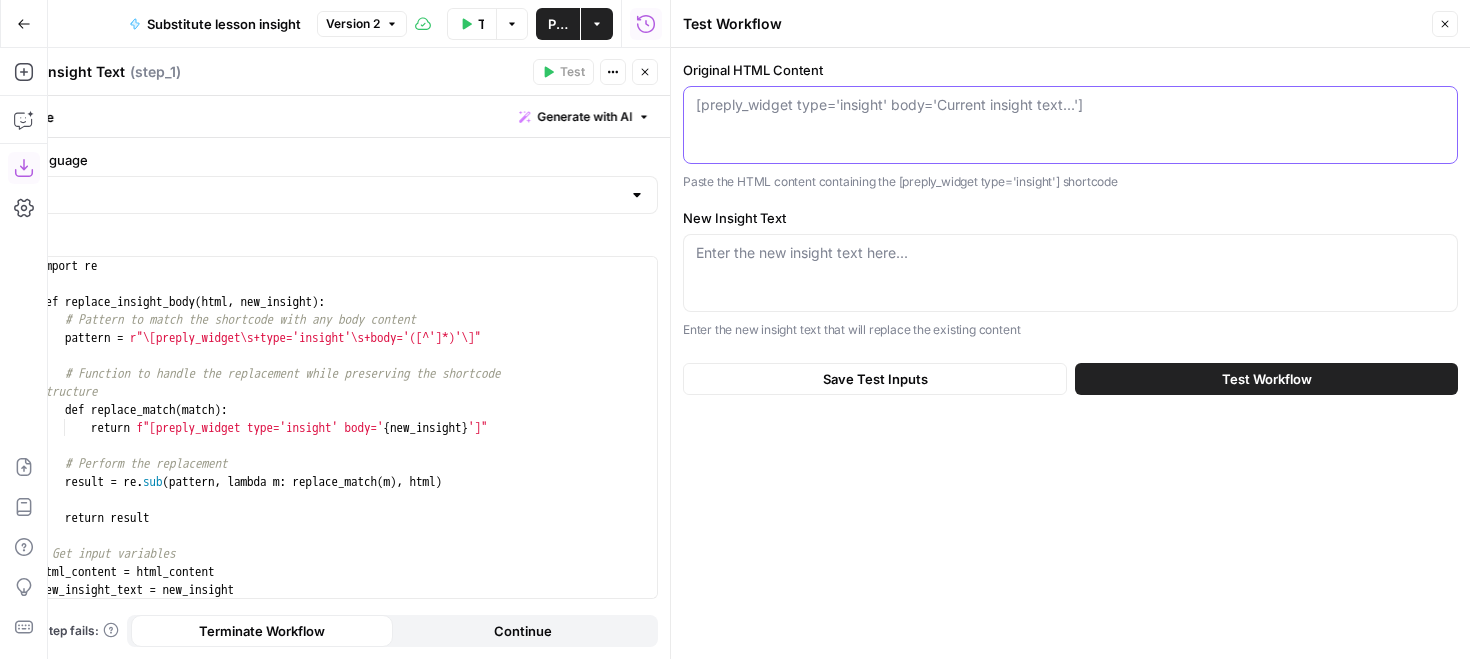 paste on ""<p>
Picture this: You're in a job interview, telling the hiring manager about your skills. Instead of just saying ""I work efficiently,"" you can explain that you ""work more efficiently than your previous colleagues"" or ""most efficiently in your team.""
</p>
<p>
That's the power of comparative and superlative adverbs – they help express not just how actions happen, but how they compare to others.
</p>
<p>
Ready to master these essential grammar tools? Let's break them down in simple, practical steps.
</p>
<h2>
<strong>
How do comparative adverbs make descriptions clearer?
</strong>
</h2>
<p>
Comparative adverbs open up exciting possibilities for describing changes and making precise comparisons between two actions. They're like adding an extra layer of detail to everyday situations.
</p>
<p>
Here's how to form them:
</p>
<p>
<strong>
1. Short, snappy one-syllable adverbs:
</strong>
Just add ""-er""
</p>
<ul>
<li>
Fast → faster (The new printer works faster than the old one)
</li>
<li..." 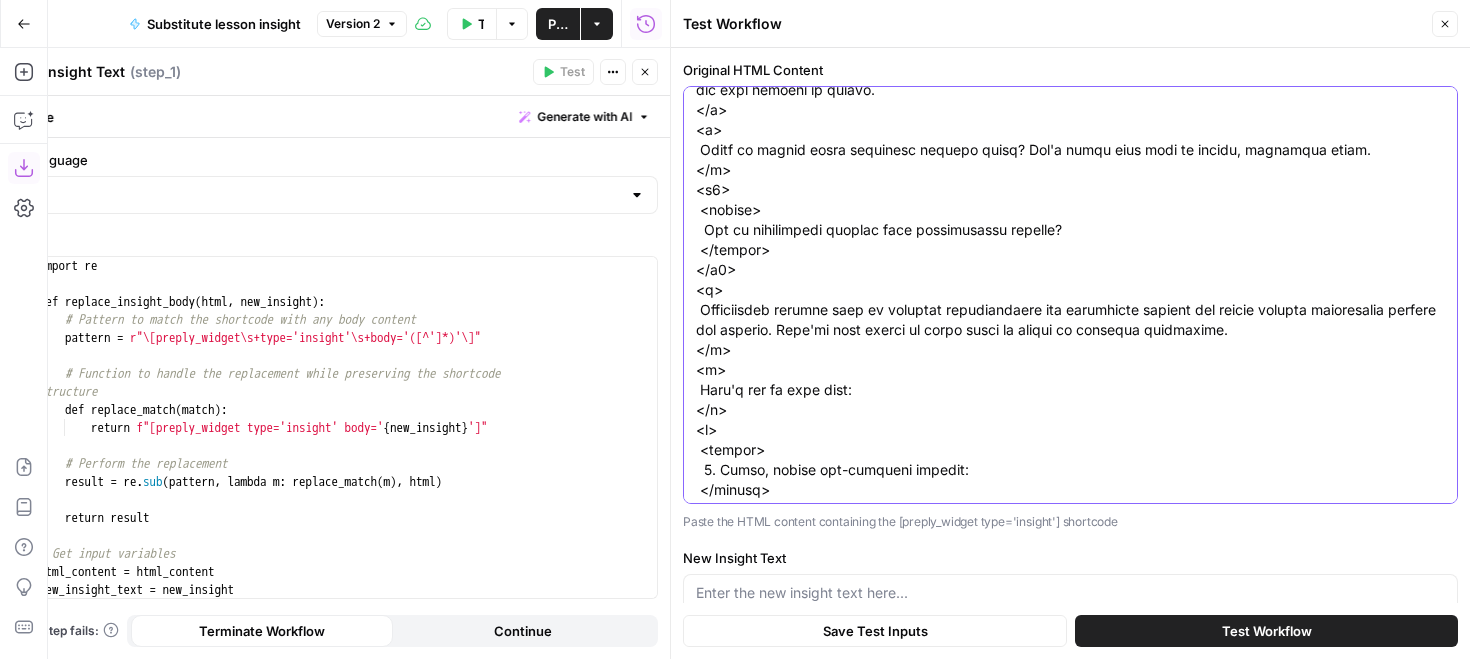scroll, scrollTop: 190, scrollLeft: 0, axis: vertical 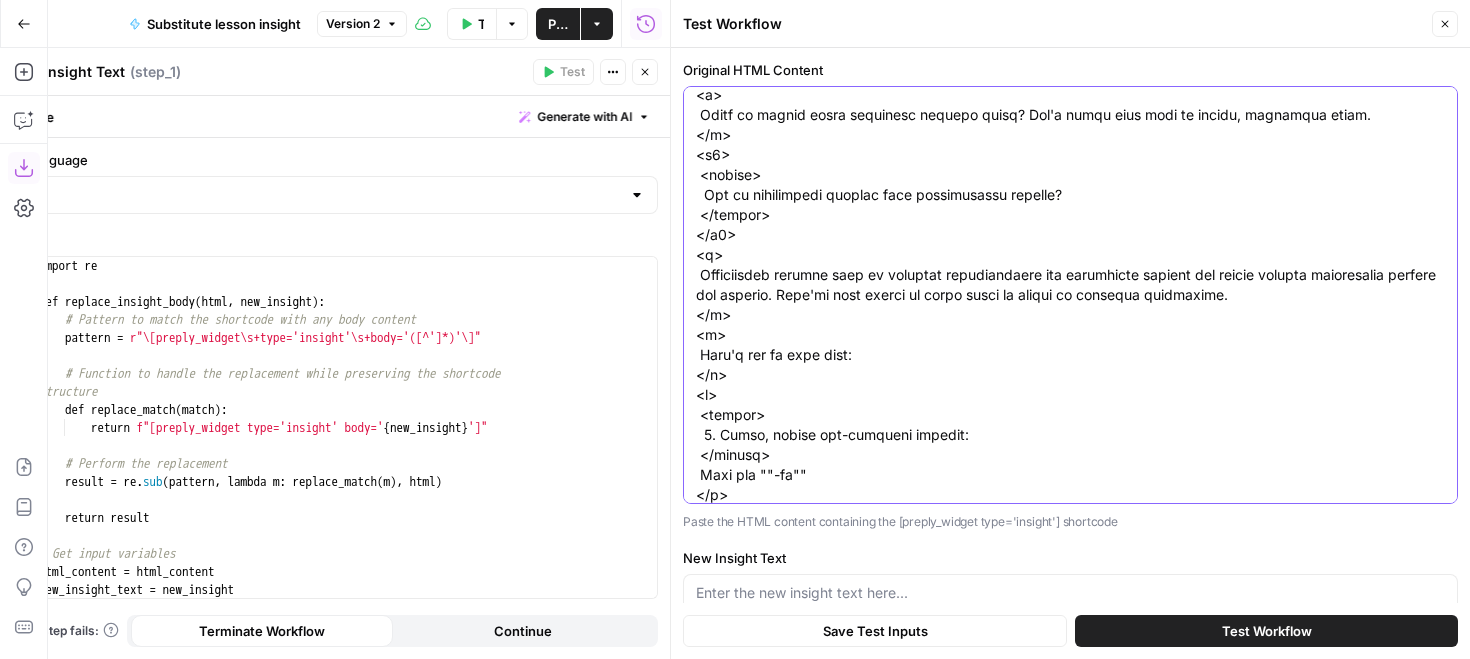 type on "<p>
Picture this: You're in a job interview, telling the hiring manager about your skills. Instead of just saying ""I work efficiently,"" you can explain that you ""work more efficiently than your previous colleagues"" or ""most efficiently in your team.""
</p>
<p>
That's the power of comparative and superlative adverbs – they help express not just how actions happen, but how they compare to others.
</p>
<p>
Ready to master these essential grammar tools? Let's break them down in simple, practical steps.
</p>
<h2>
<strong>
How do comparative adverbs make descriptions clearer?
</strong>
</h2>
<p>
Comparative adverbs open up exciting possibilities for describing changes and making precise comparisons between two actions. They're like adding an extra layer of detail to everyday situations.
</p>
<p>
Here's how to form them:
</p>
<p>
<strong>
1. Short, snappy one-syllable adverbs:
</strong>
Just add ""-er""
</p>
<ul>
<li>
Fast → faster (The new printer works faster than the old one)
</li>
<li>..." 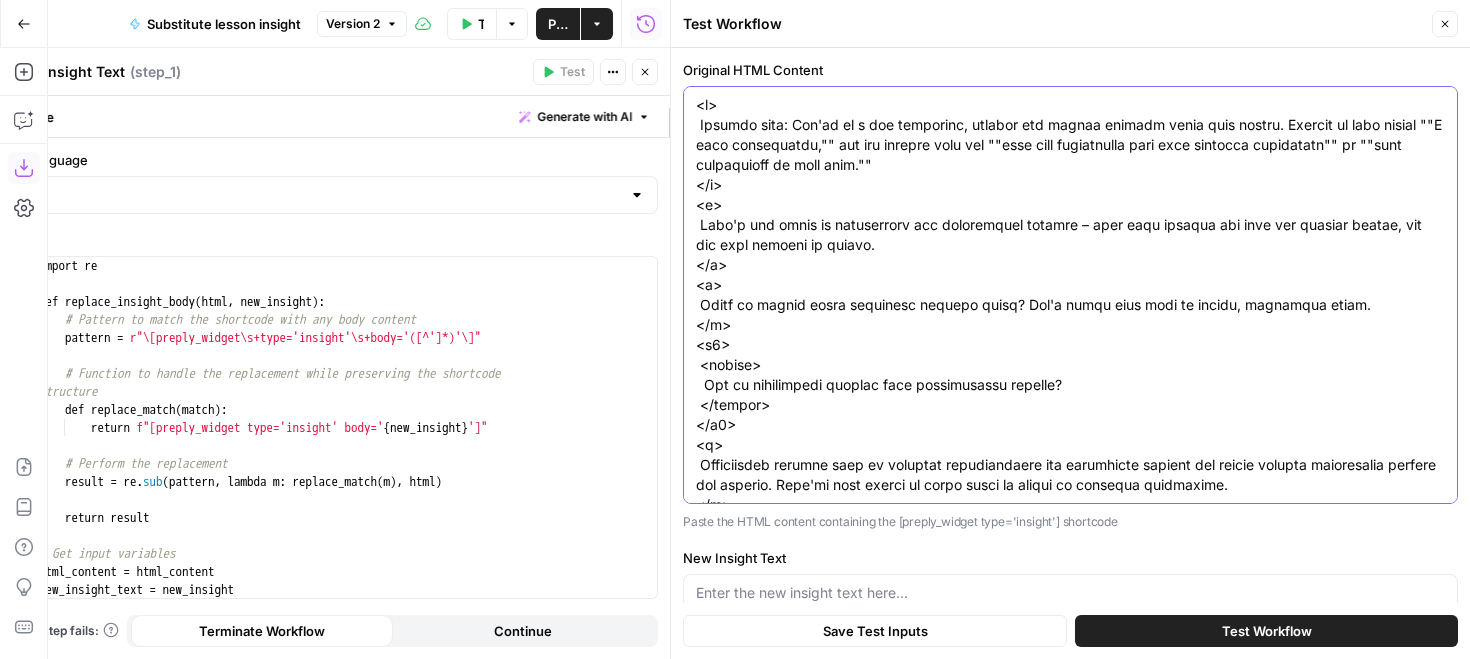 scroll, scrollTop: 200, scrollLeft: 0, axis: vertical 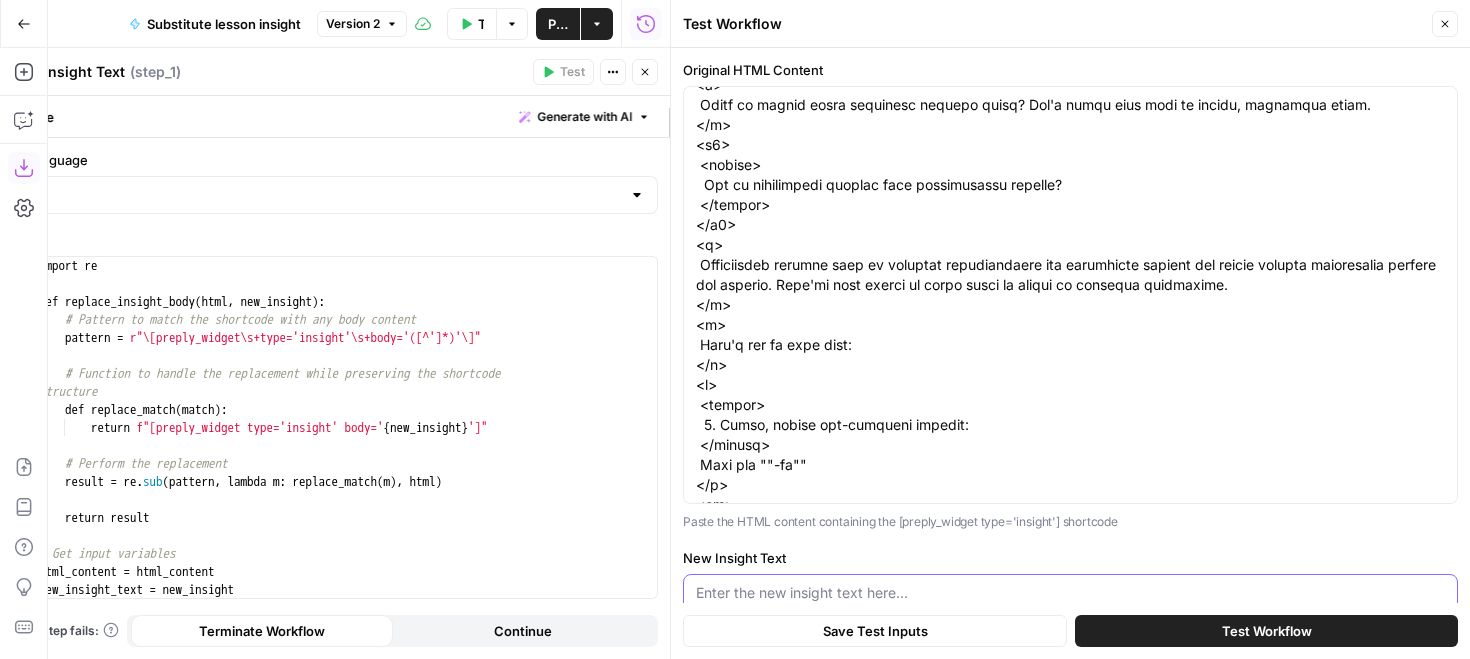 click on "New Insight Text" at bounding box center (1070, 593) 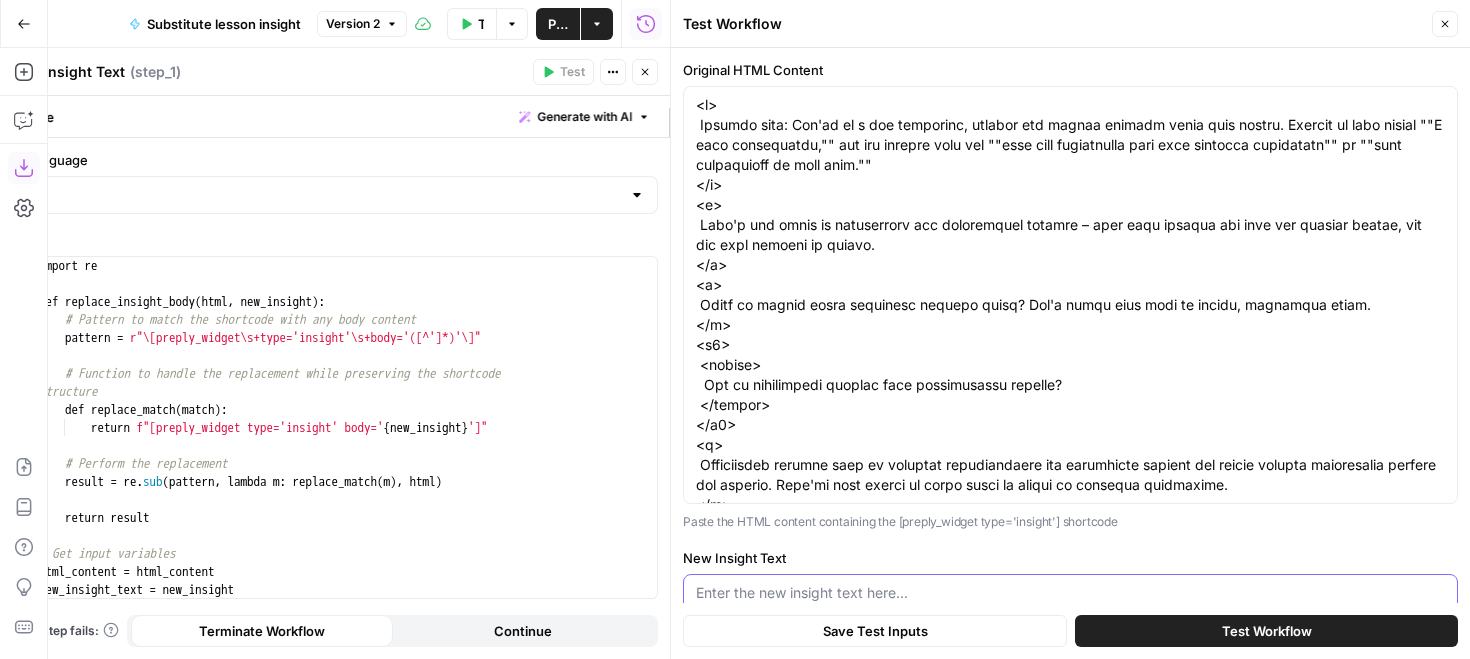 paste on "In a recent lesson, a Preply student practiced self-introduction skills through structured speaking activities, focusing on personal background and future aspirations. They successfully communicated their language learning goals and teaching ambitions with growing confidence." 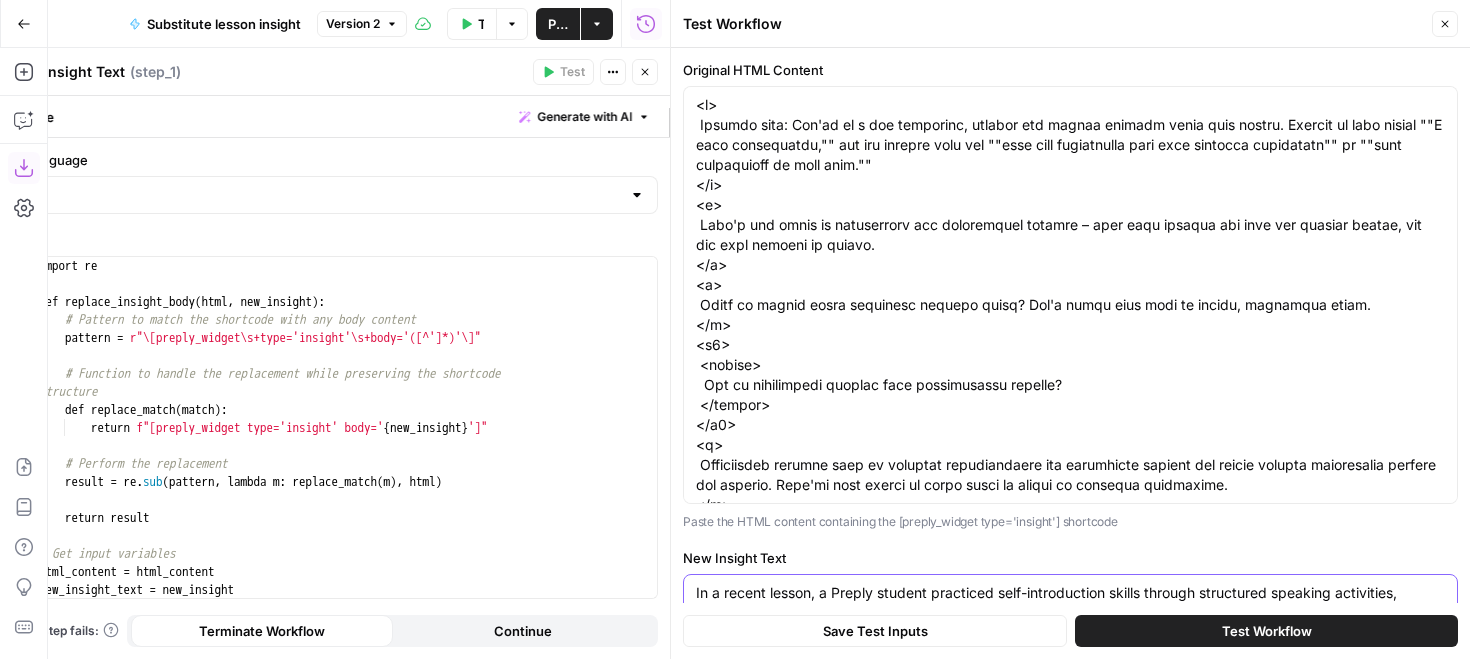 type on "In a recent lesson, a Preply student practiced self-introduction skills through structured speaking activities, focusing on personal background and future aspirations. They successfully communicated their language learning goals and teaching ambitions with growing confidence." 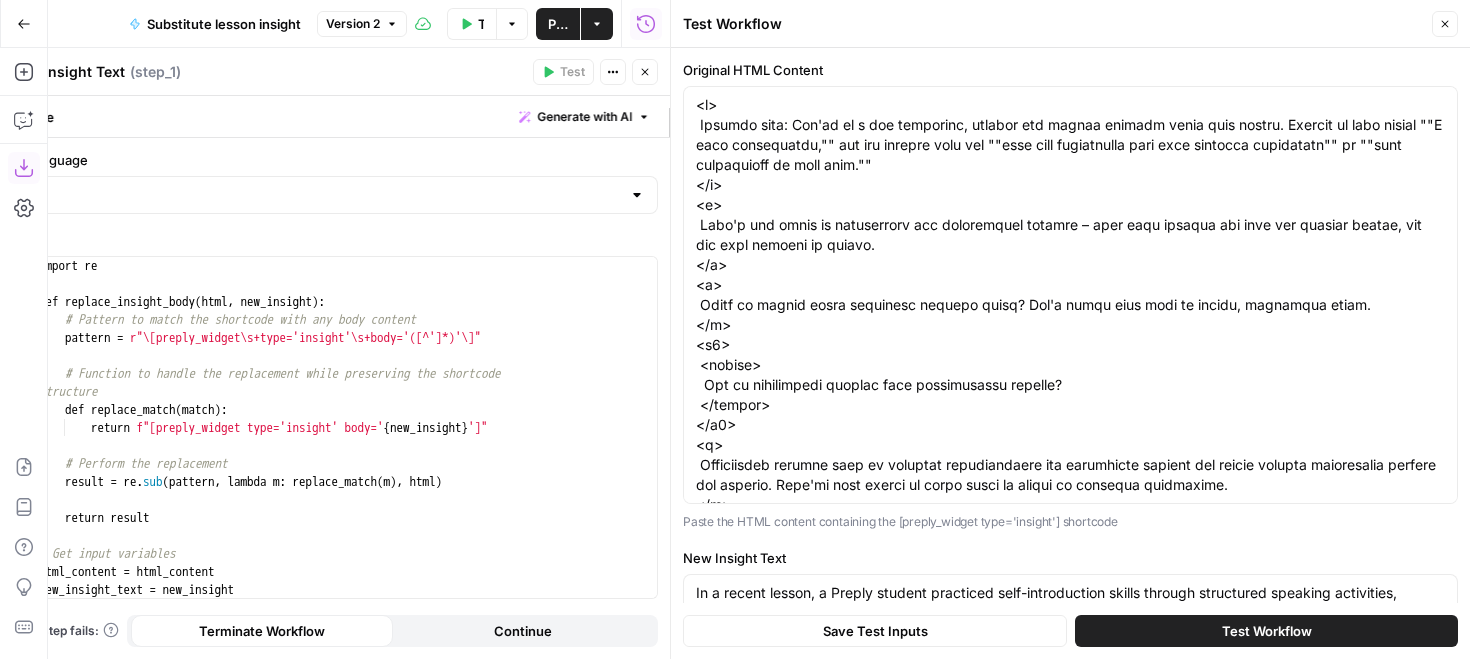 click on "Test Workflow" at bounding box center (1266, 631) 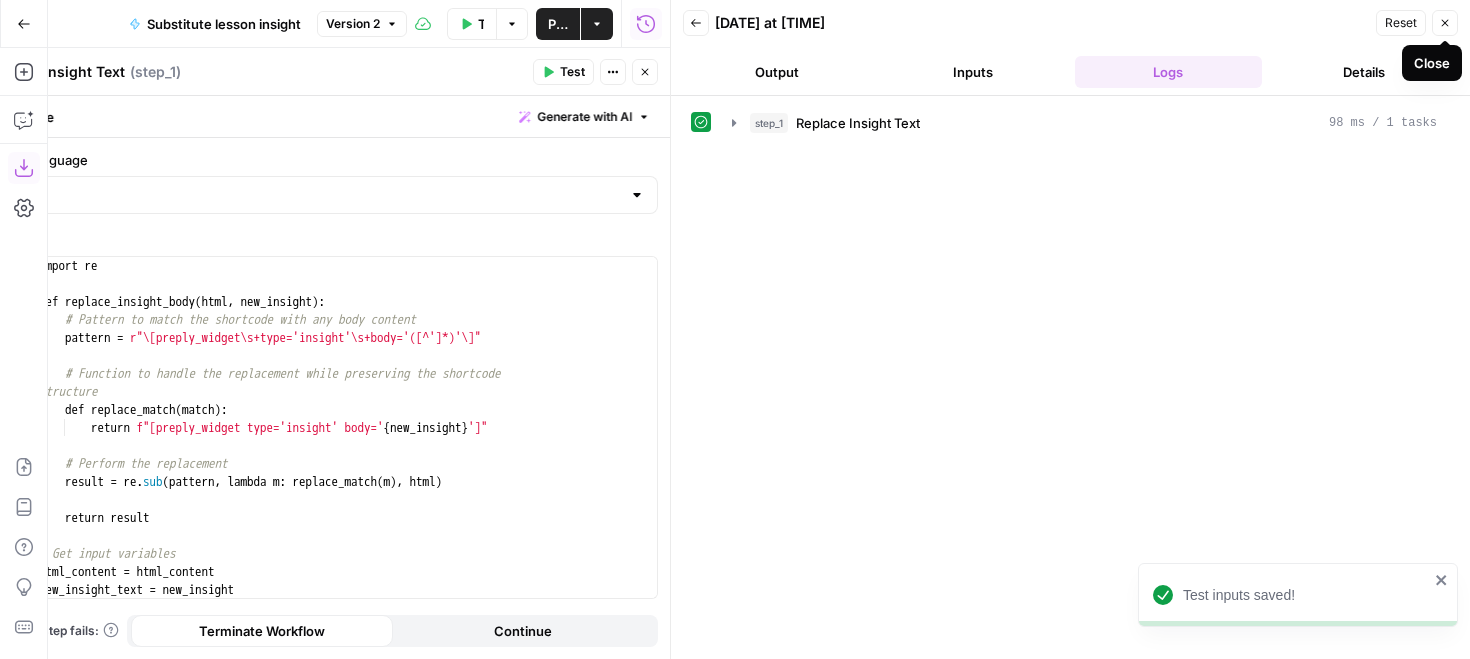 click 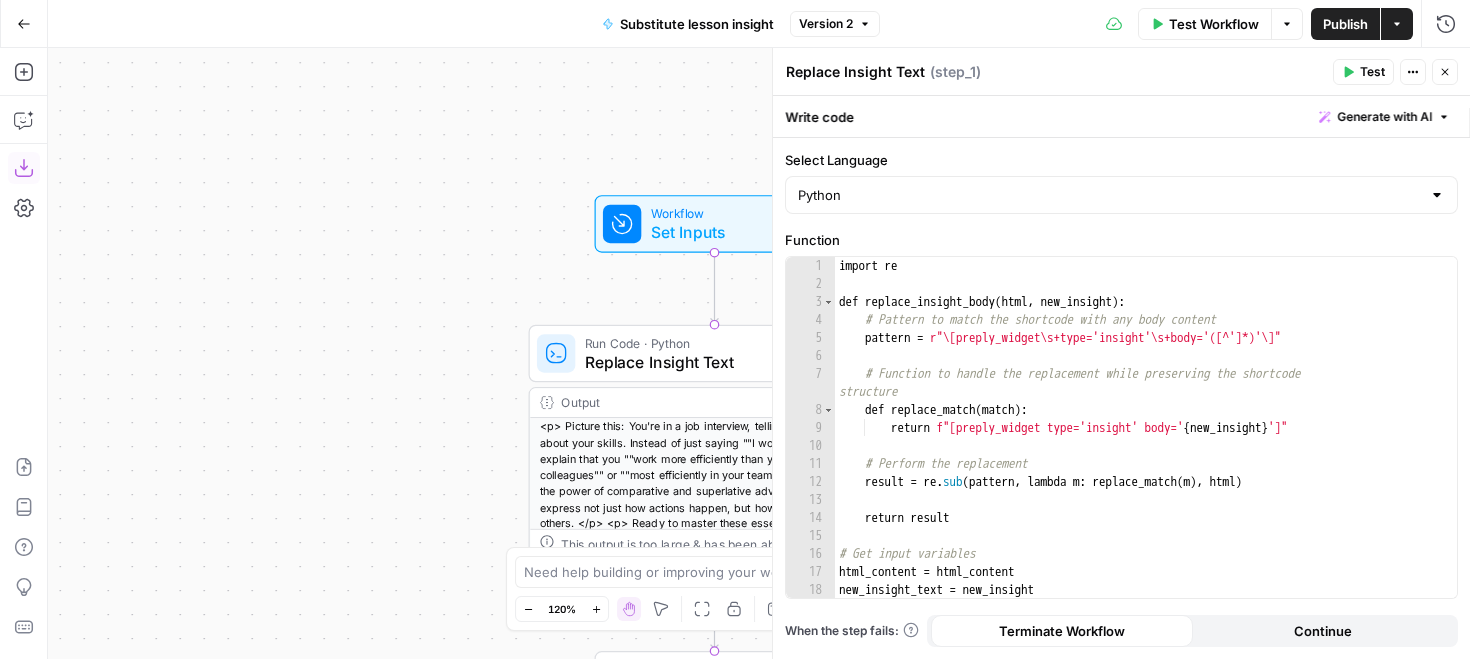 click on "Test Workflow" at bounding box center (1214, 24) 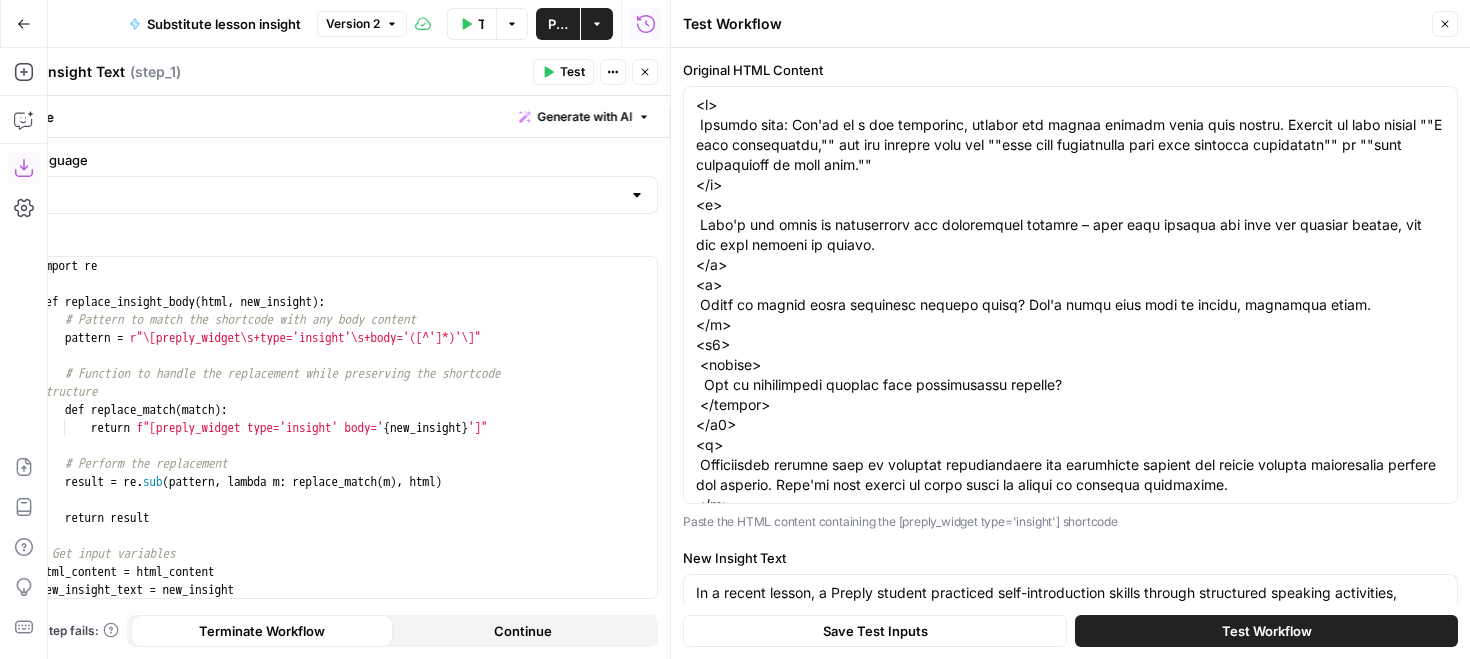 click on "Test Workflow" at bounding box center (1266, 631) 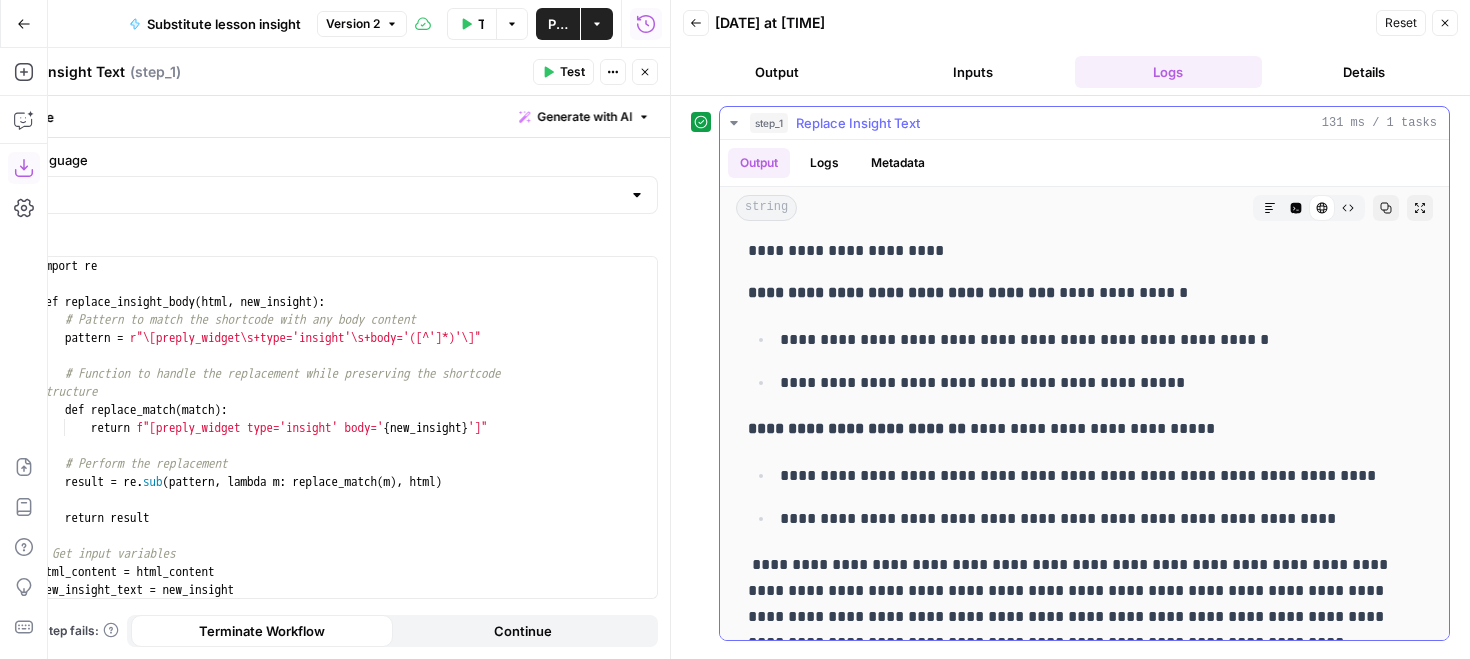scroll, scrollTop: 563, scrollLeft: 0, axis: vertical 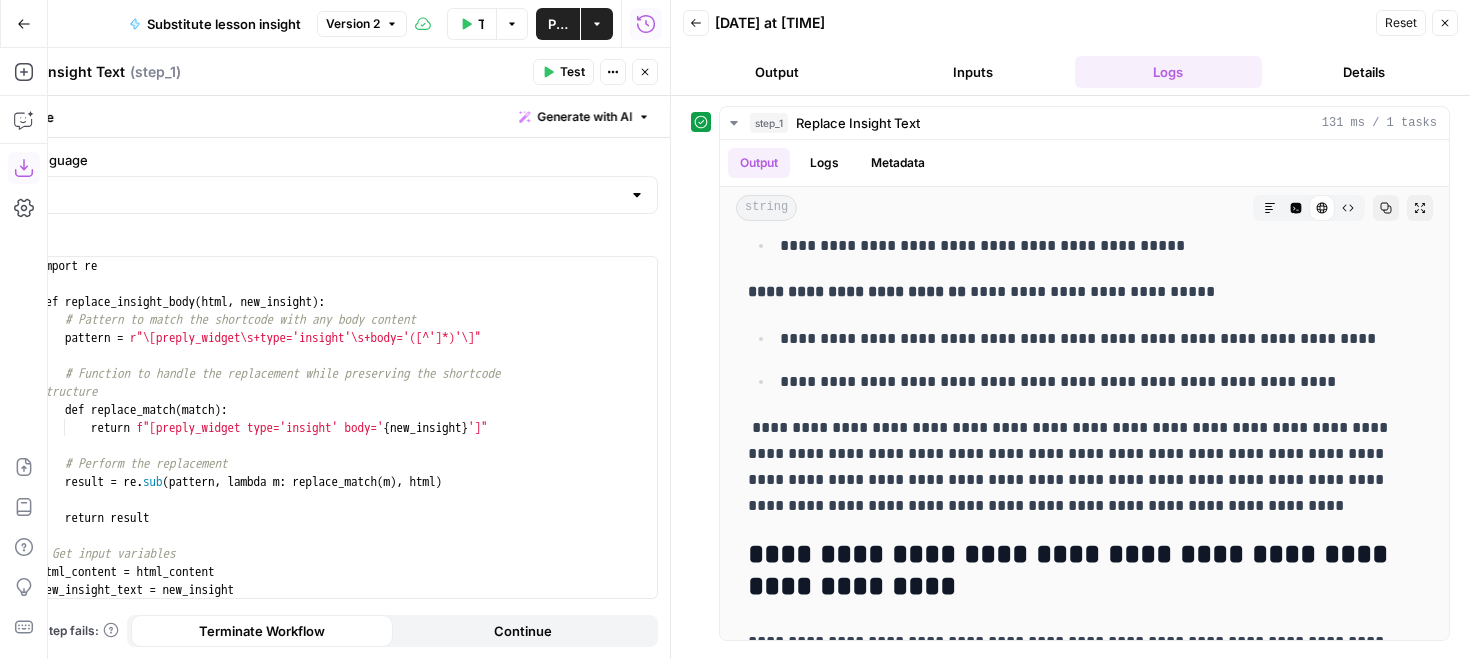 click 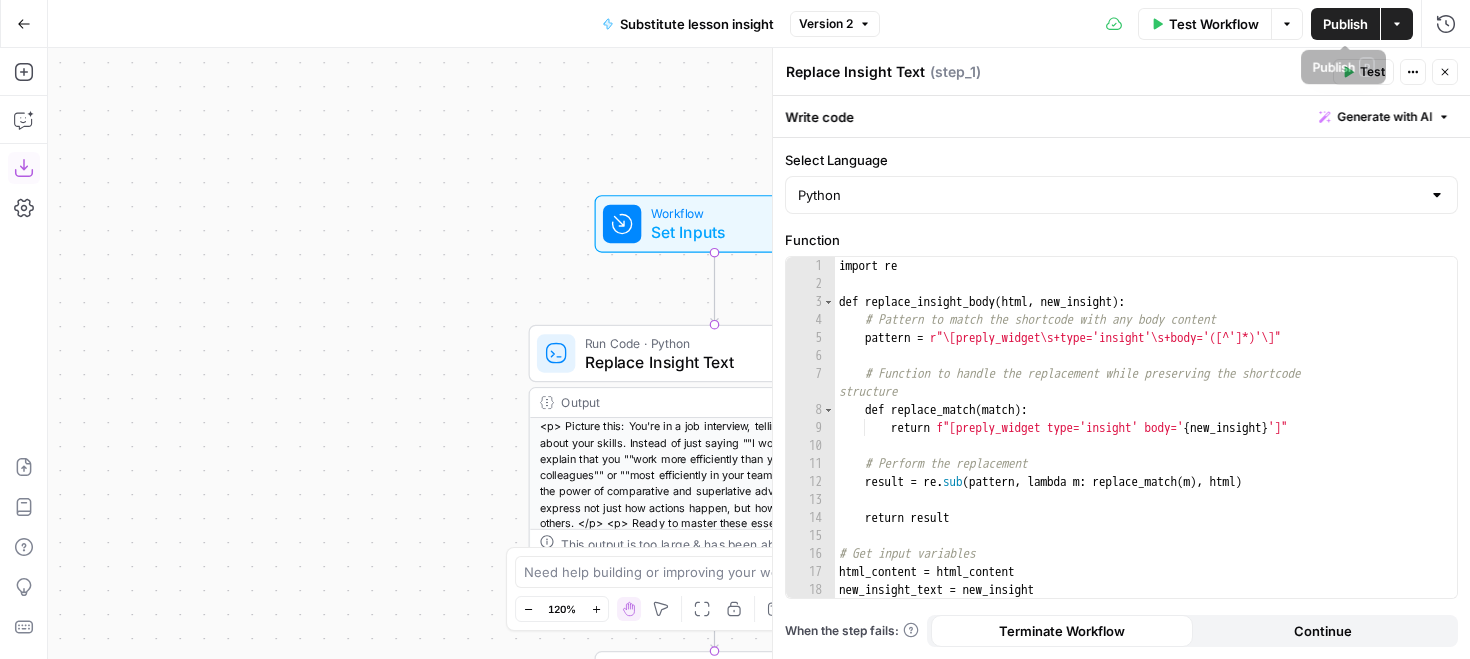 click on "Publish" at bounding box center [1345, 24] 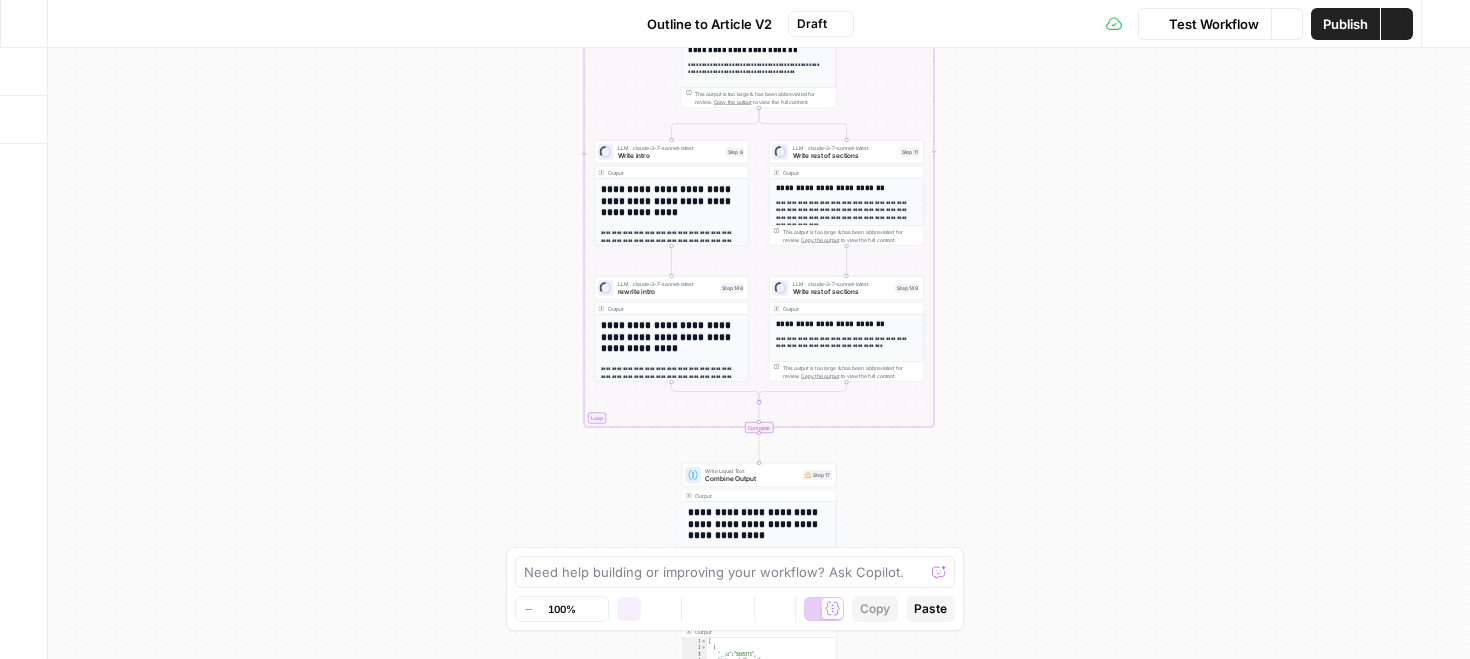 scroll, scrollTop: 0, scrollLeft: 0, axis: both 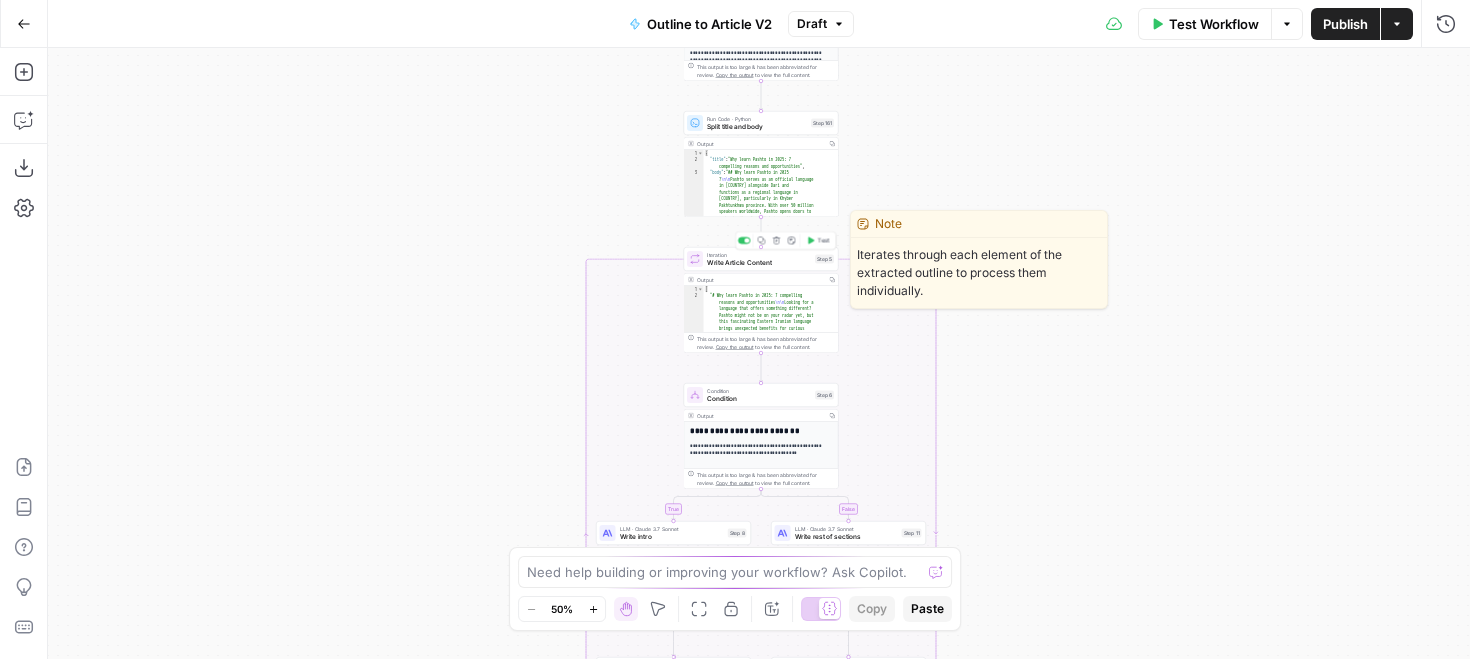 click on "Write Article Content" at bounding box center (759, 263) 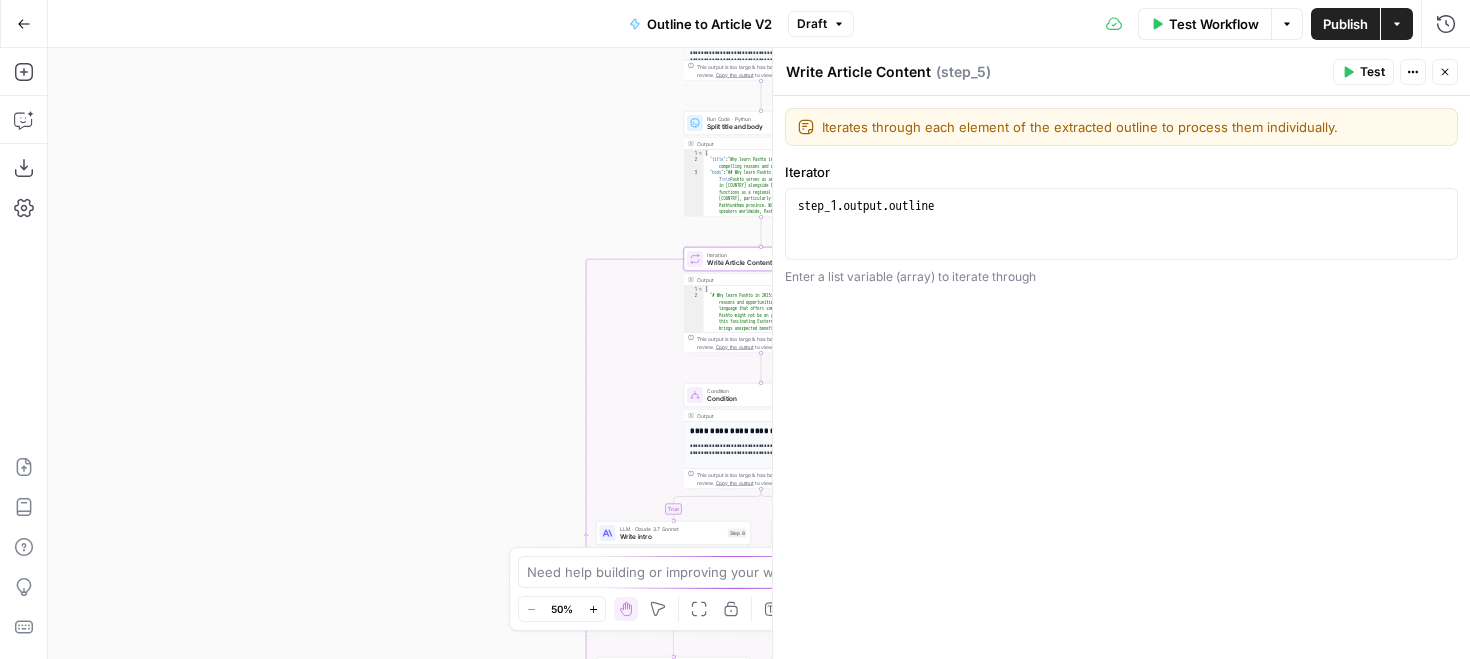 click on "Write intro" at bounding box center [672, 537] 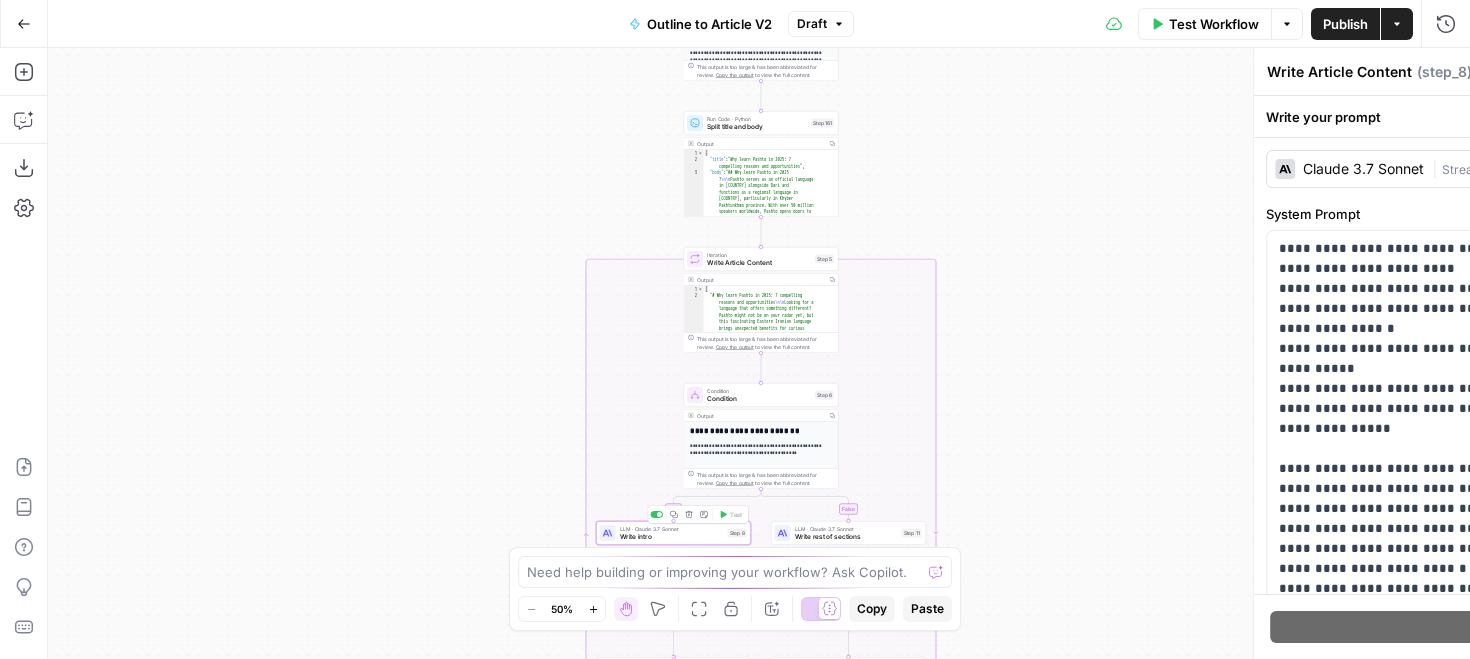 type on "Write intro" 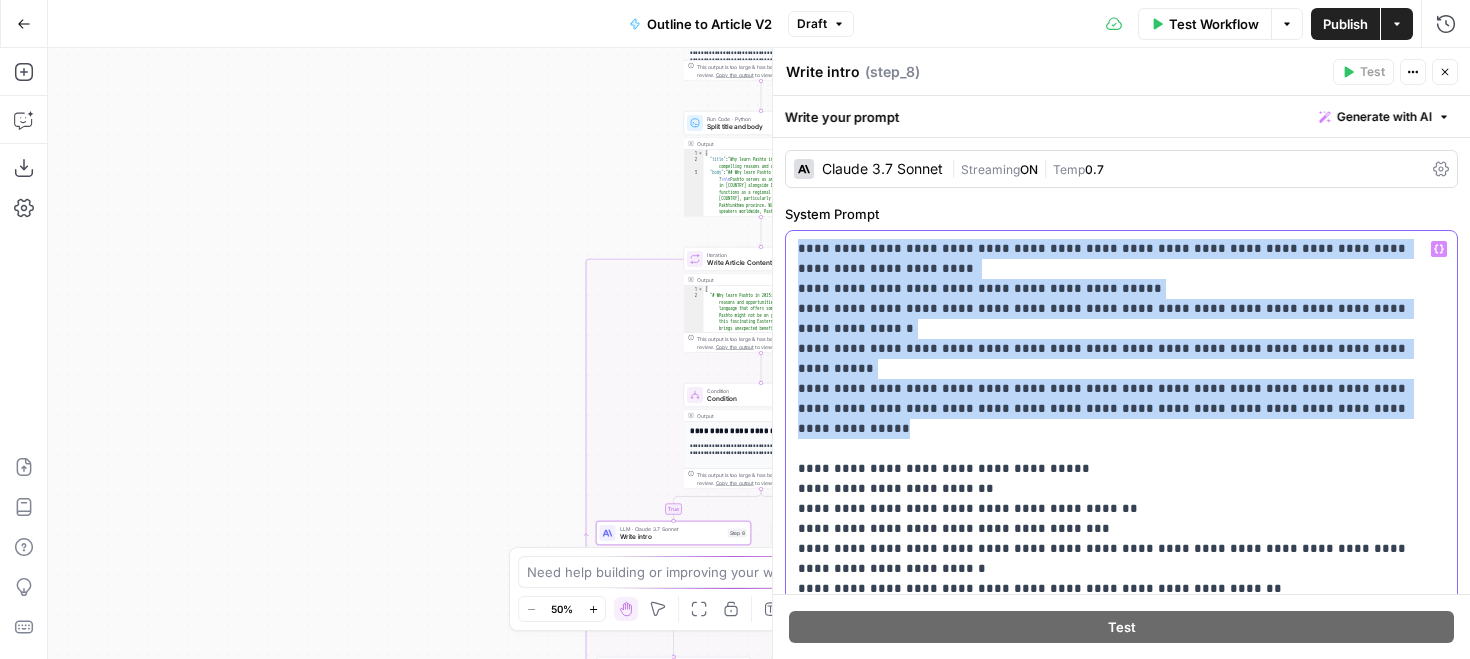 drag, startPoint x: 795, startPoint y: 250, endPoint x: 1372, endPoint y: 366, distance: 588.5448 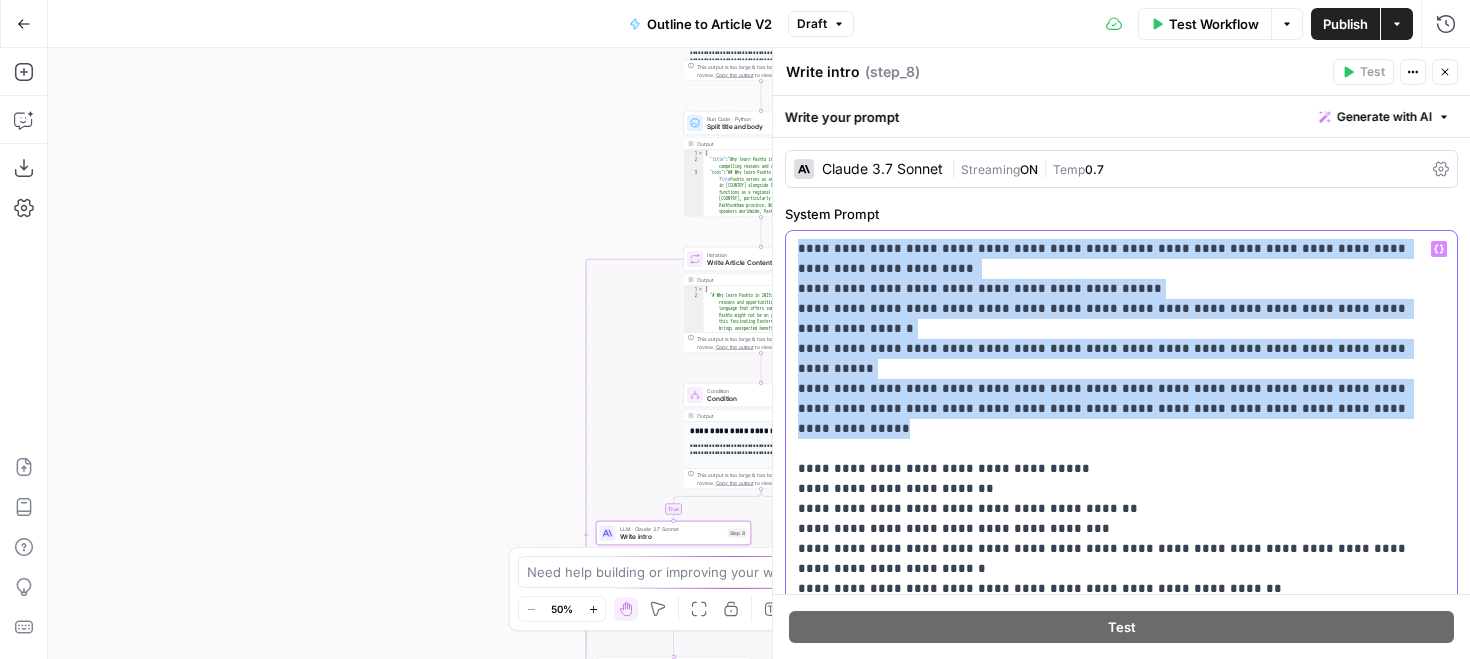 click on "**********" at bounding box center (1121, 619) 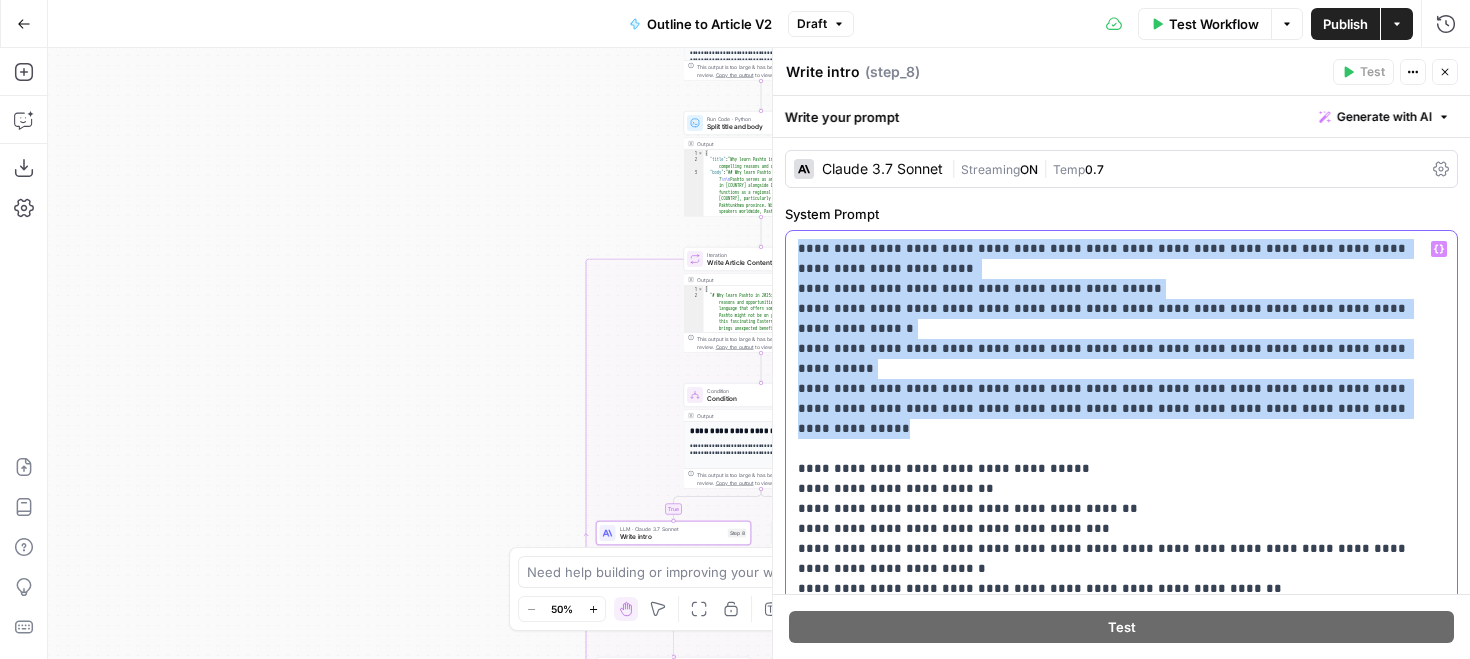 copy on "**********" 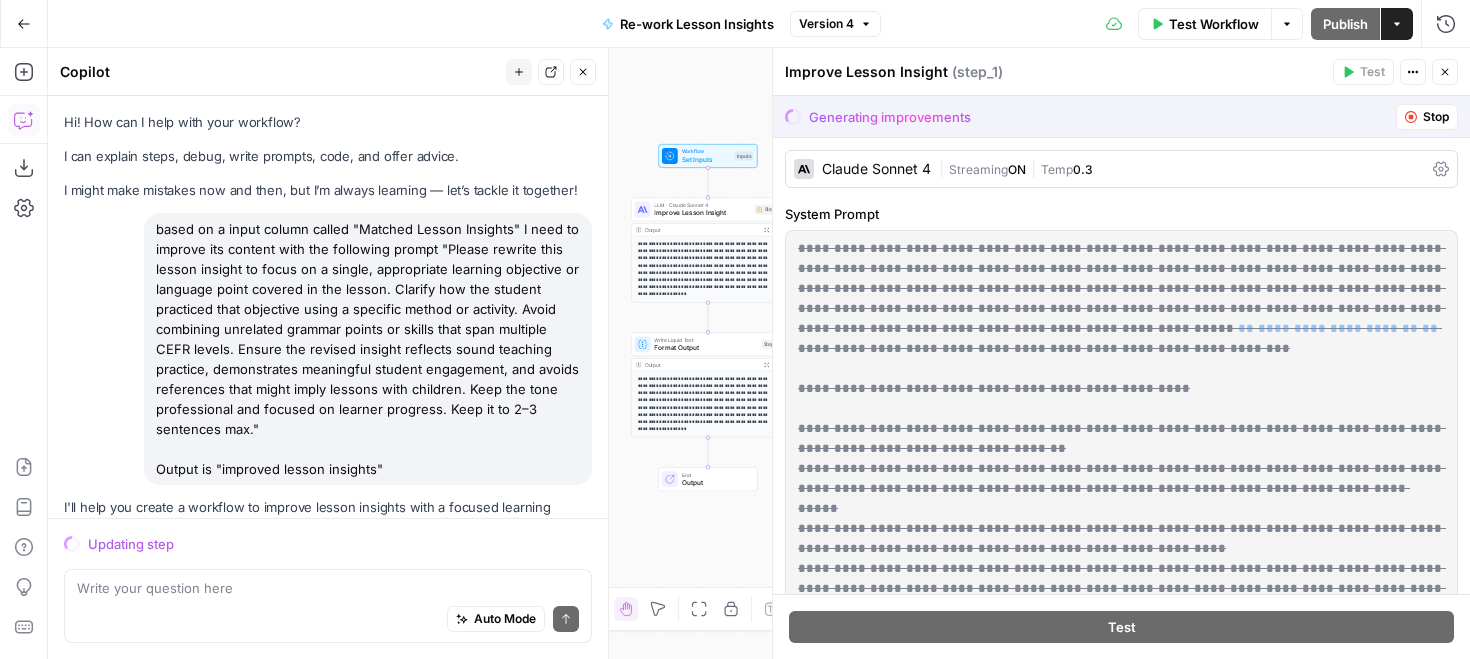 scroll, scrollTop: 0, scrollLeft: 0, axis: both 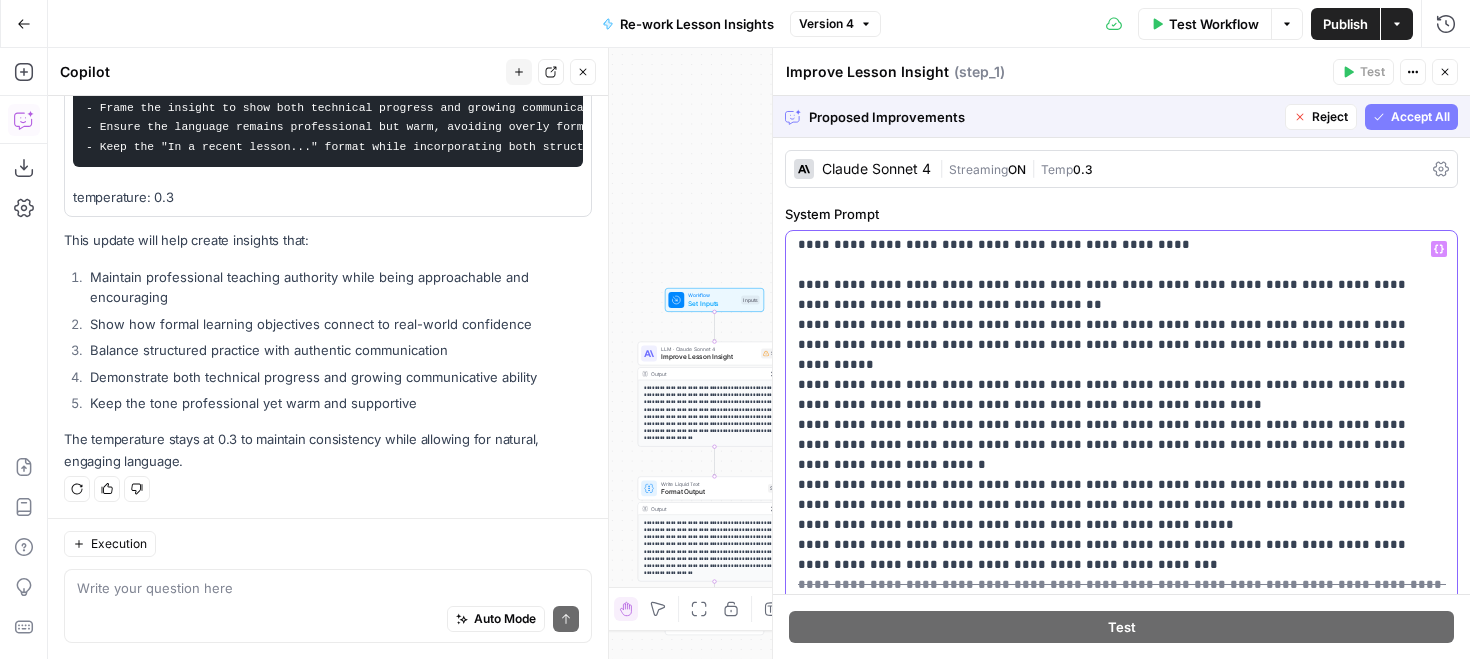click on "**********" at bounding box center [1121, 495] 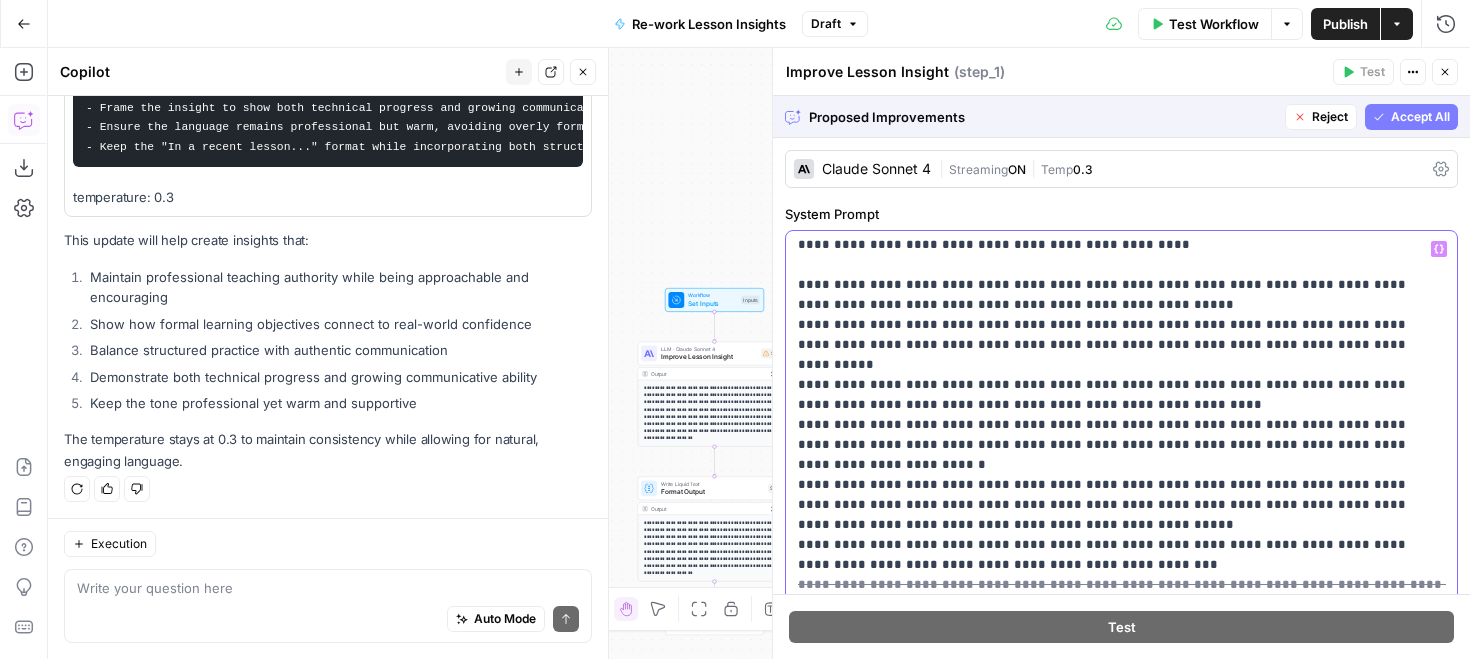 scroll, scrollTop: 321, scrollLeft: 0, axis: vertical 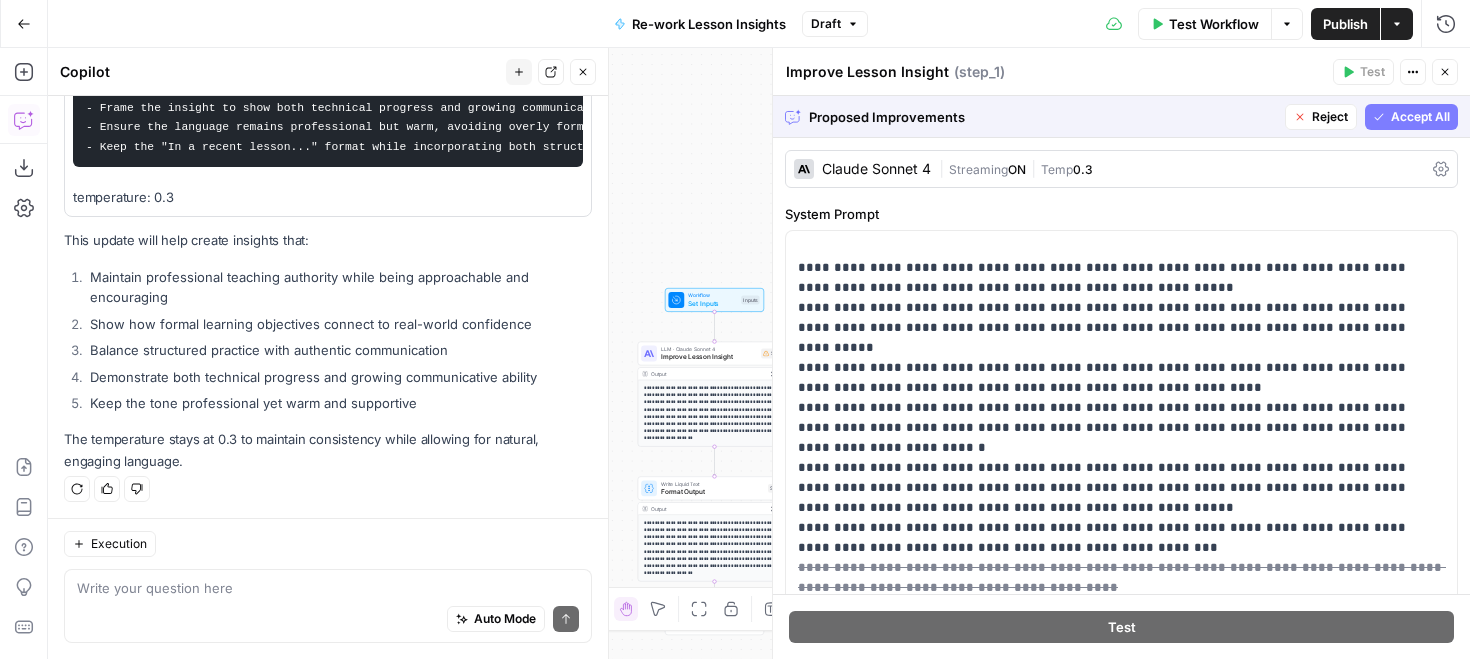 click on "Accept All" at bounding box center [1420, 117] 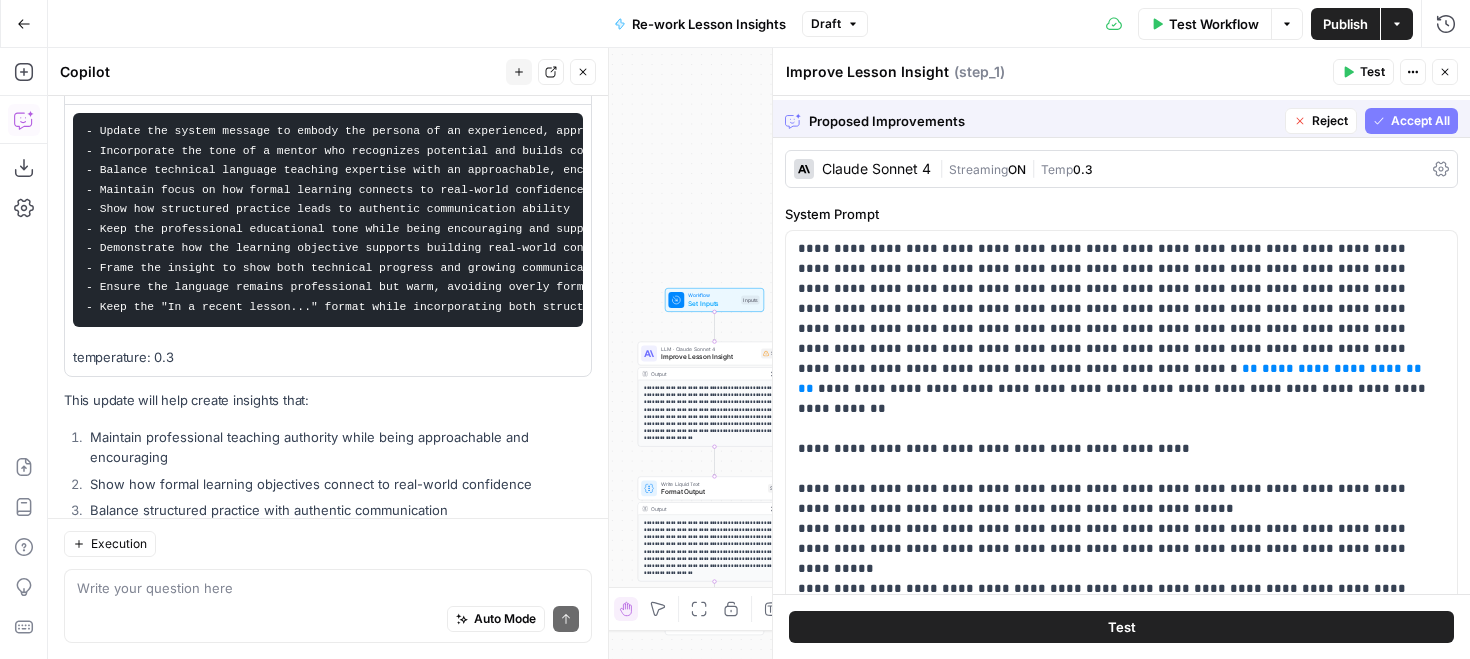 scroll, scrollTop: 3106, scrollLeft: 0, axis: vertical 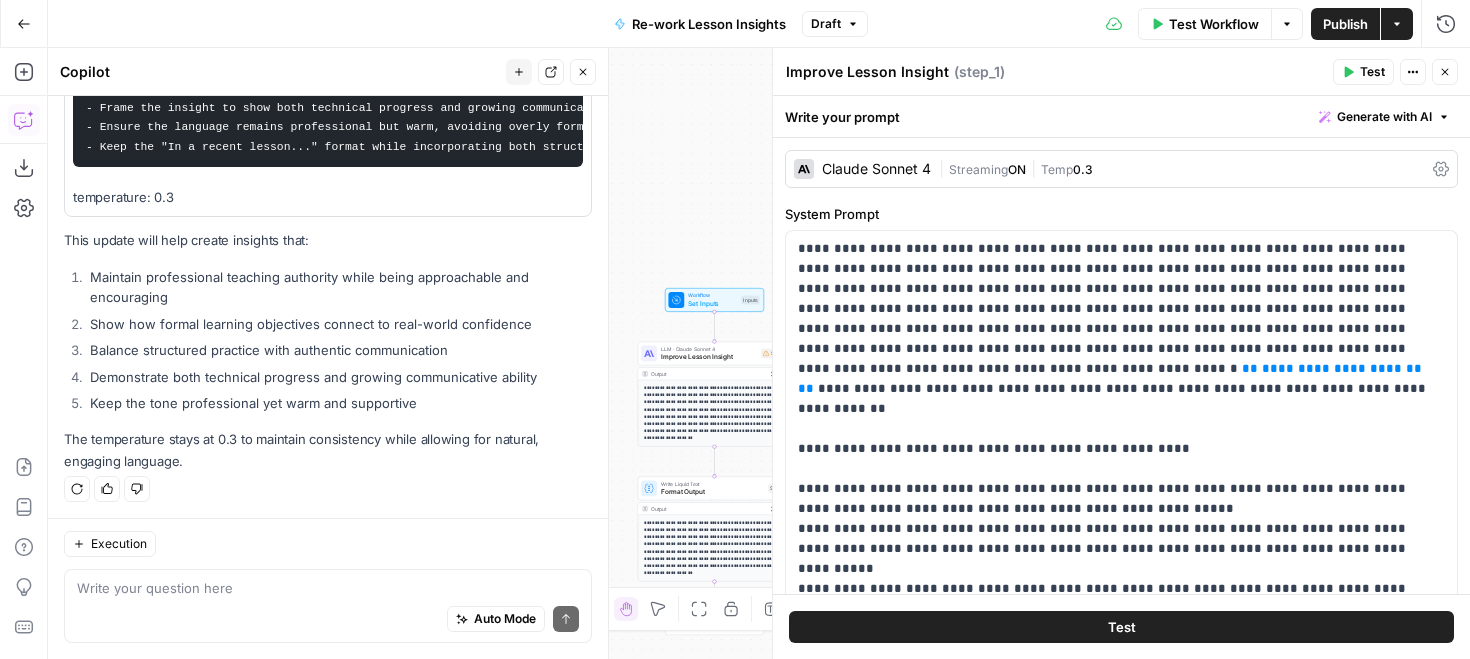 click on "Publish" at bounding box center [1345, 24] 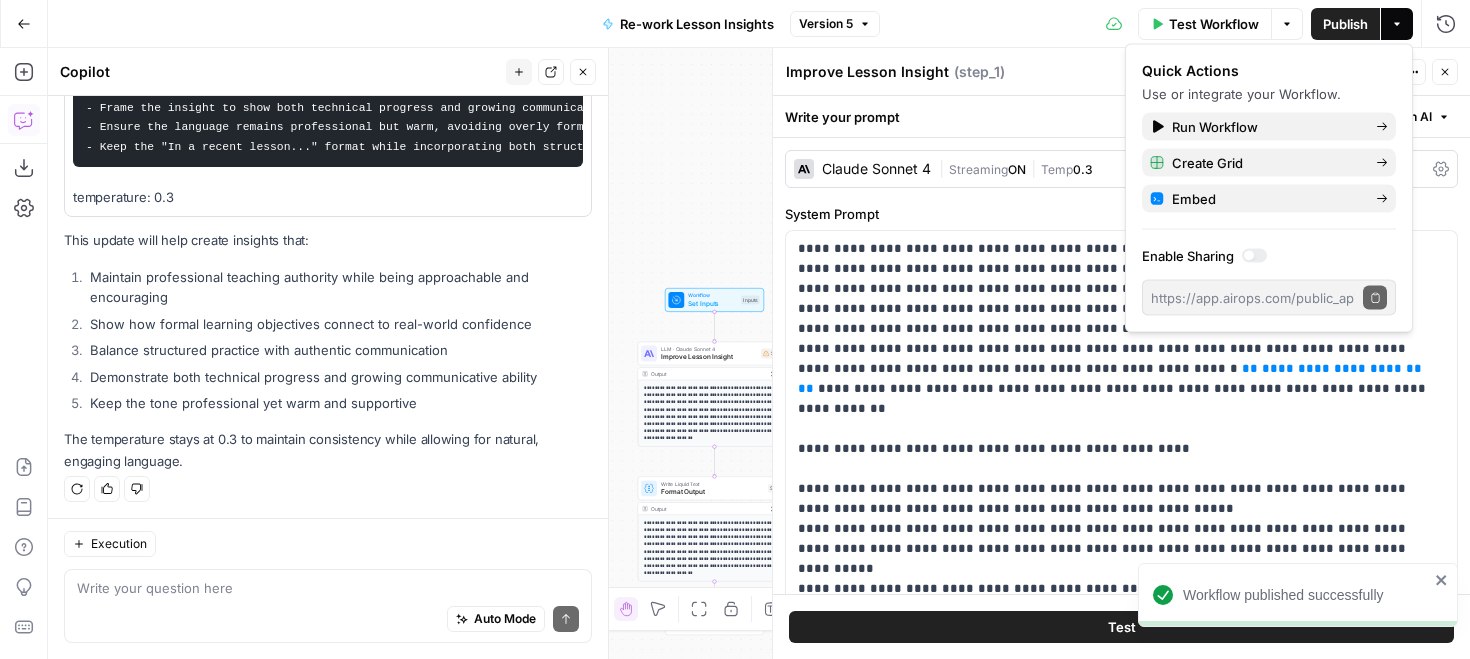 click on "Test Workflow" at bounding box center (1214, 24) 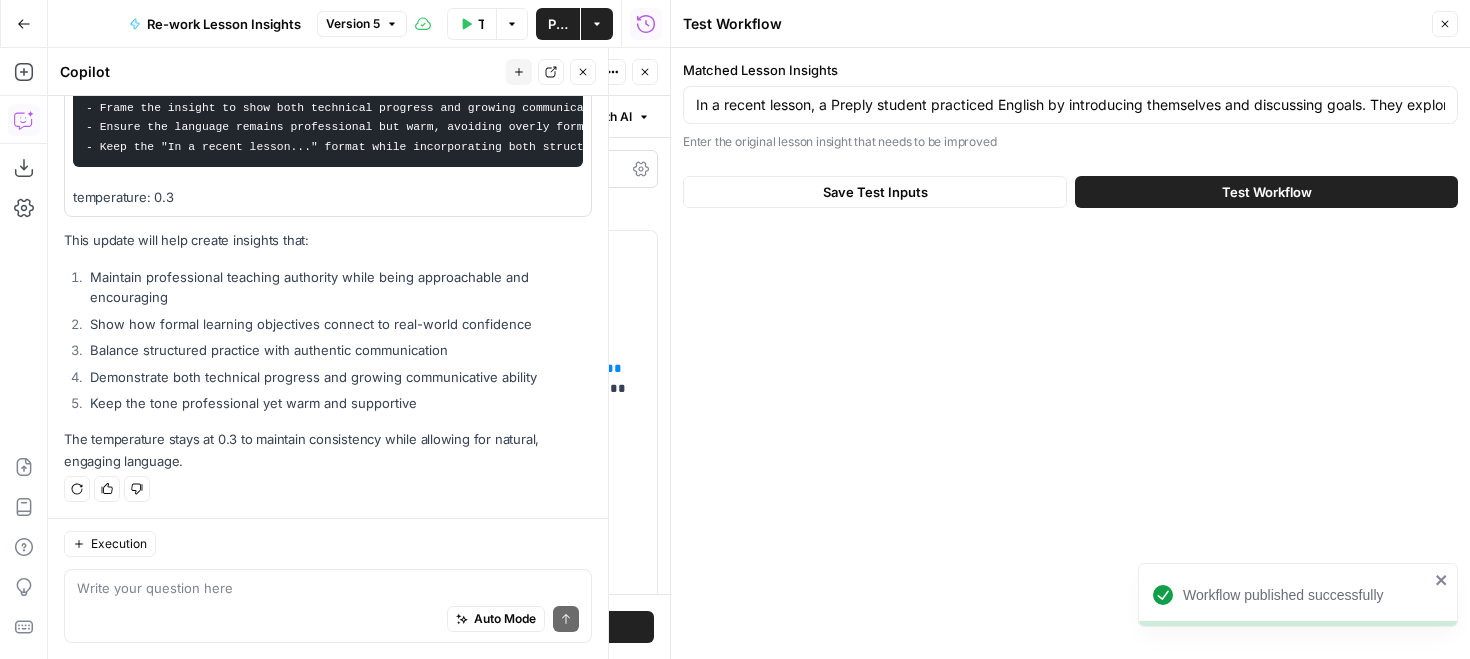 click on "Test Workflow" at bounding box center (1266, 192) 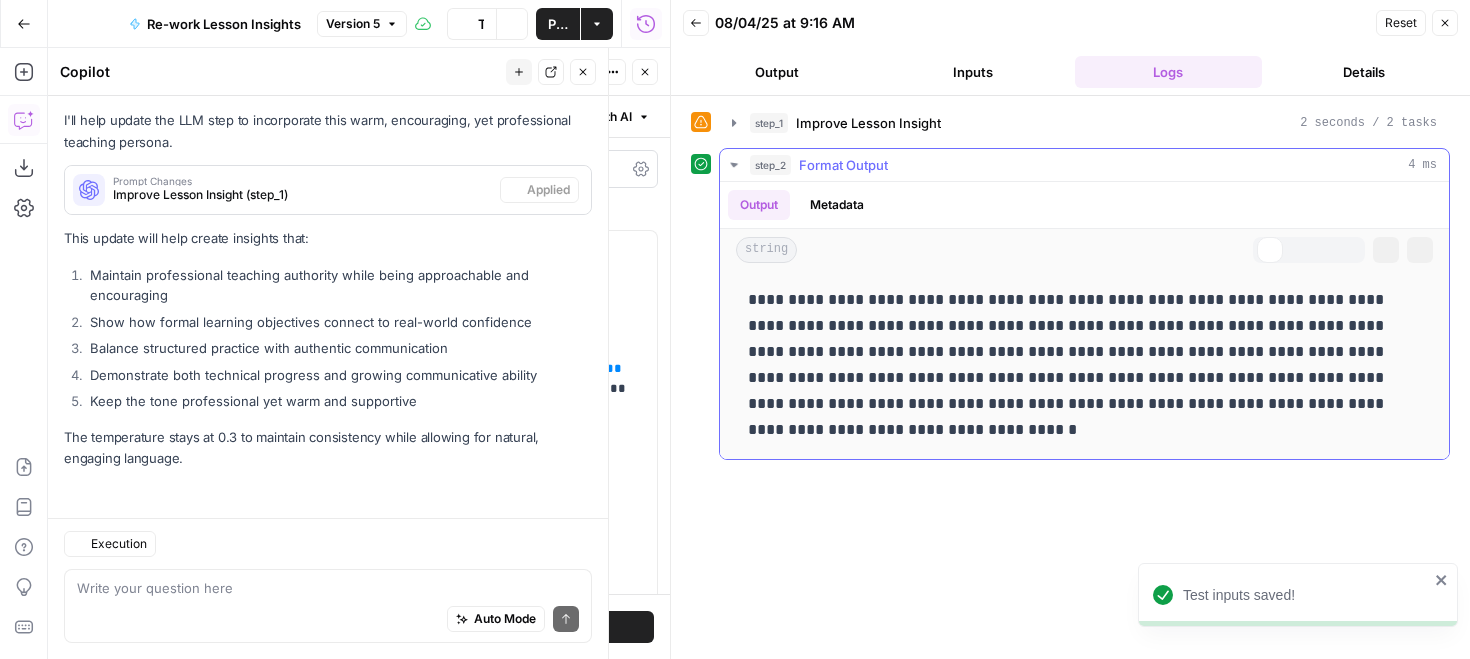 scroll, scrollTop: 2834, scrollLeft: 0, axis: vertical 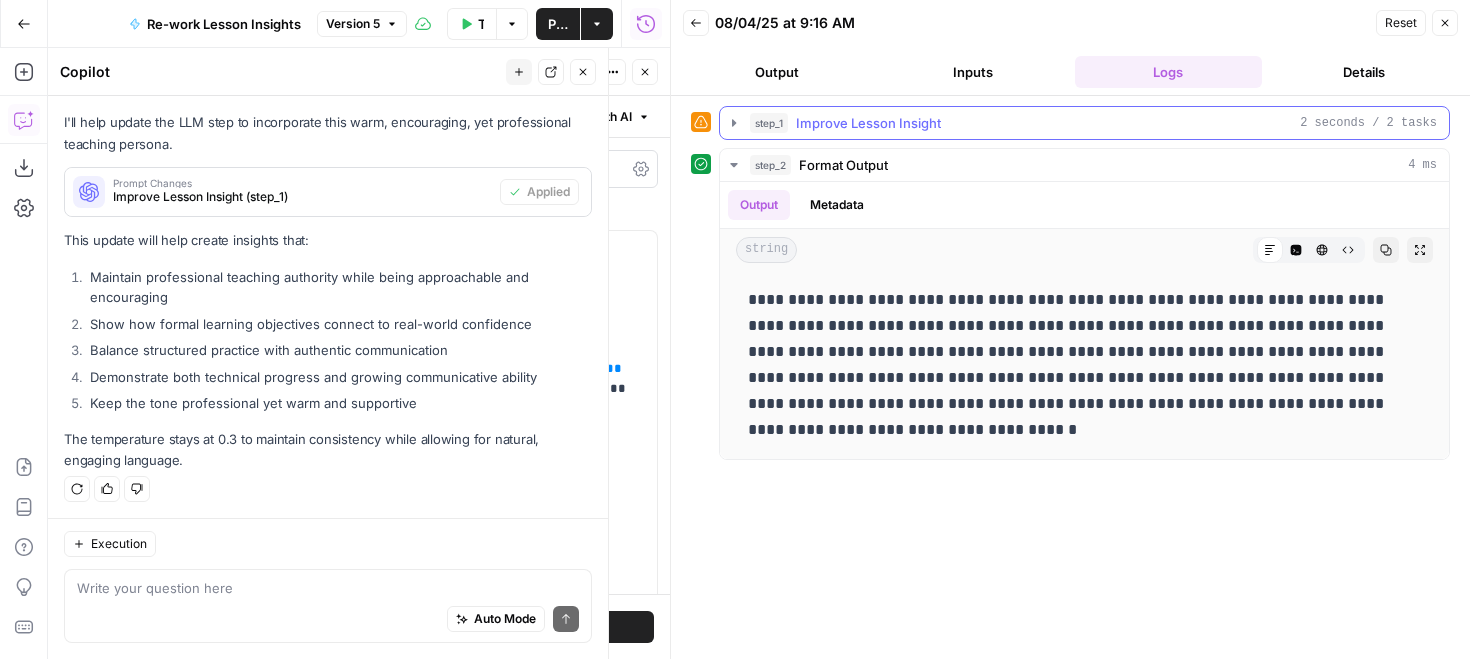 click on "step_1" at bounding box center (769, 123) 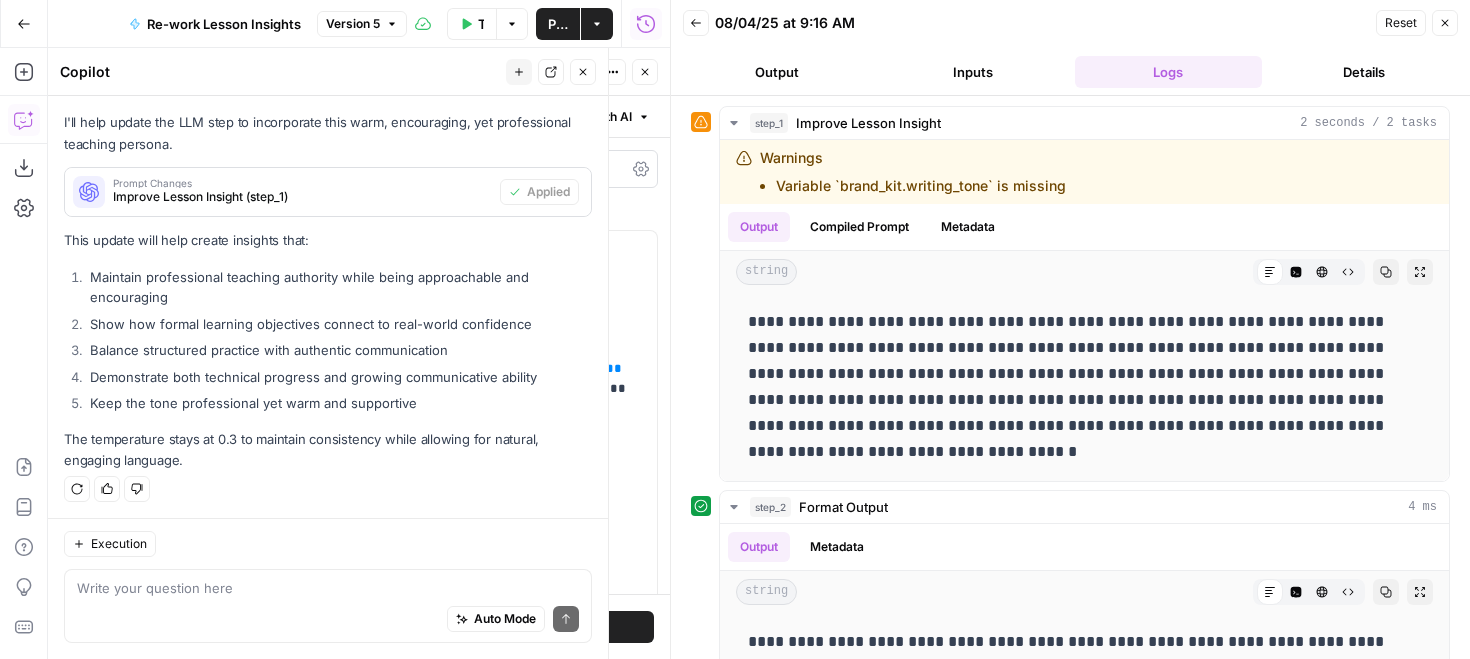 click 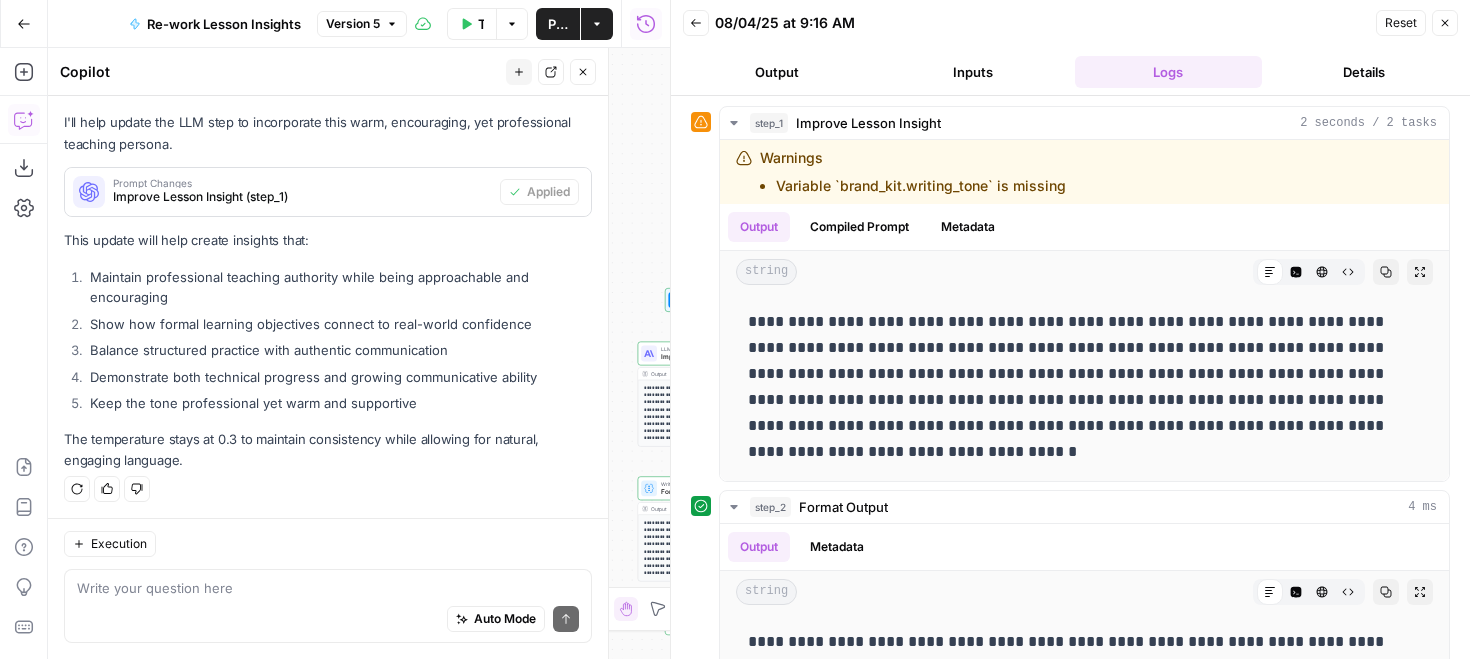 click 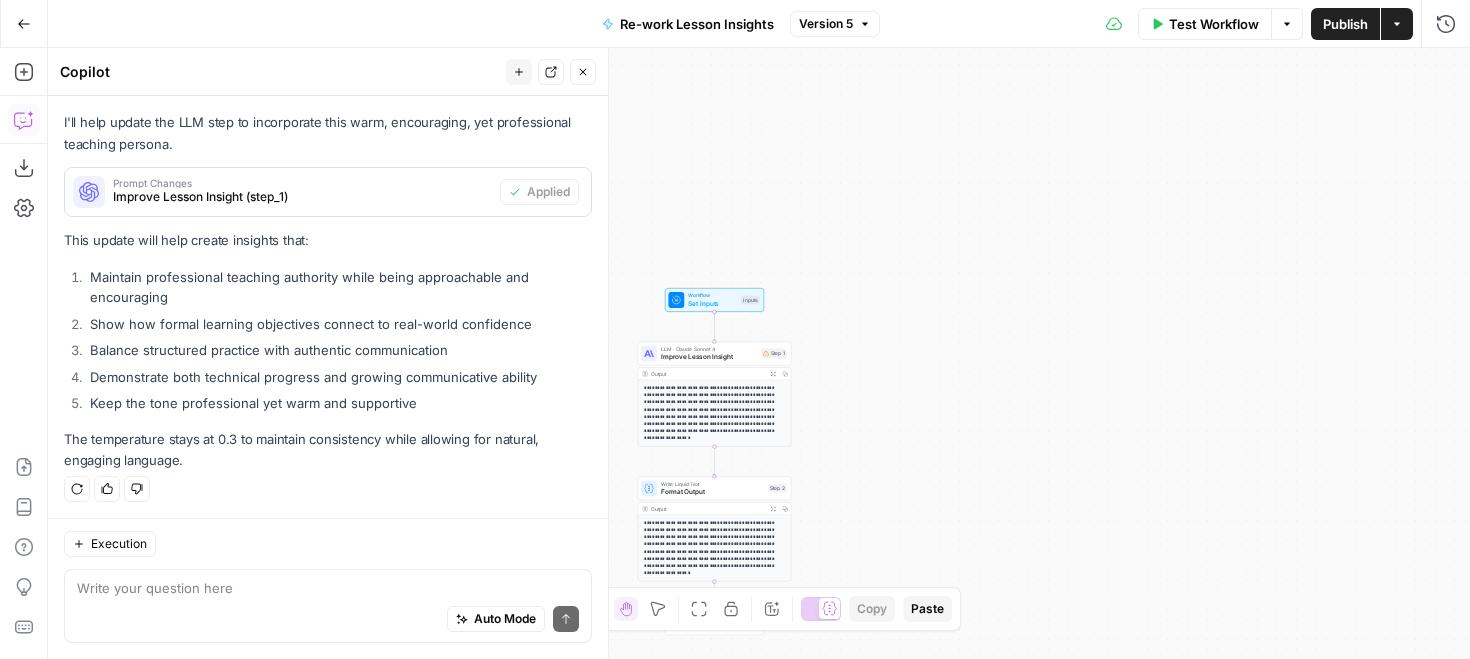 click on "Test Workflow" at bounding box center (1214, 24) 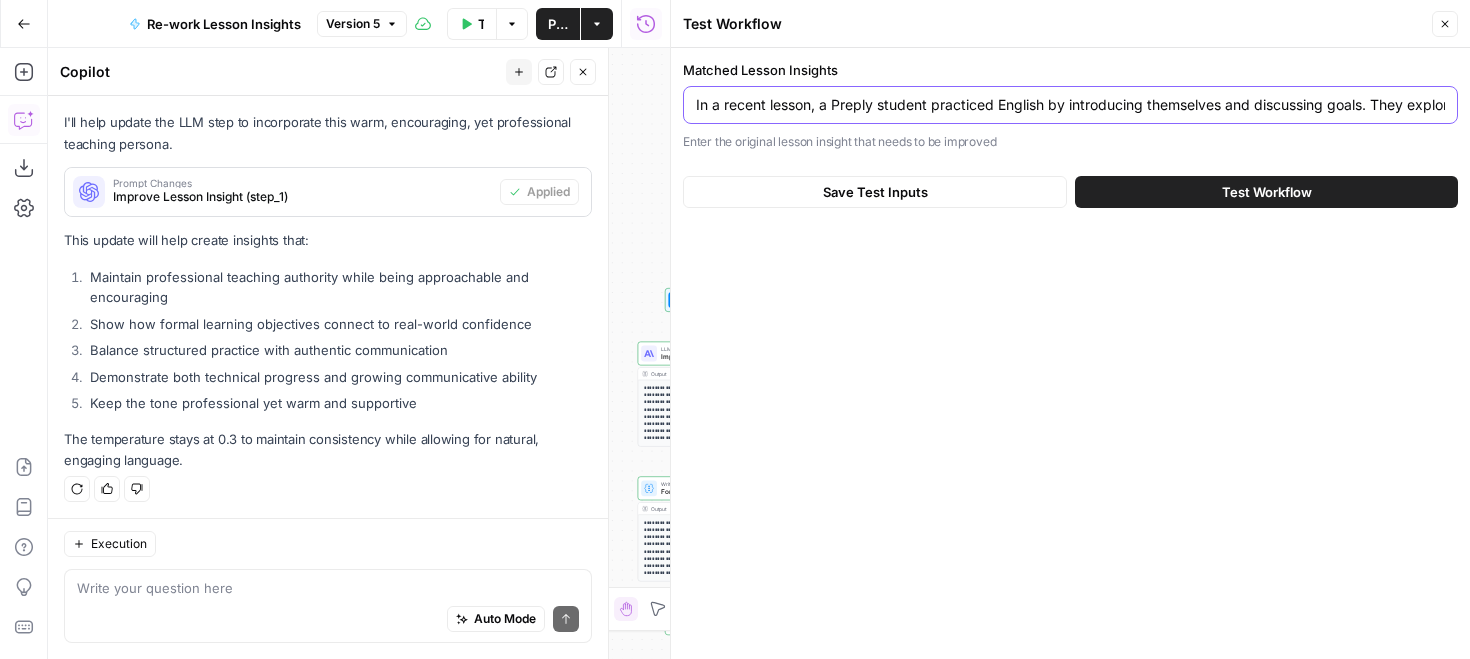 click on "In a recent lesson, a Preply student practiced English by introducing themselves and discussing goals. They explored language learning, cultural differences in Turkey, and their aspiration to teach English and pass proficiency exams." at bounding box center (1070, 105) 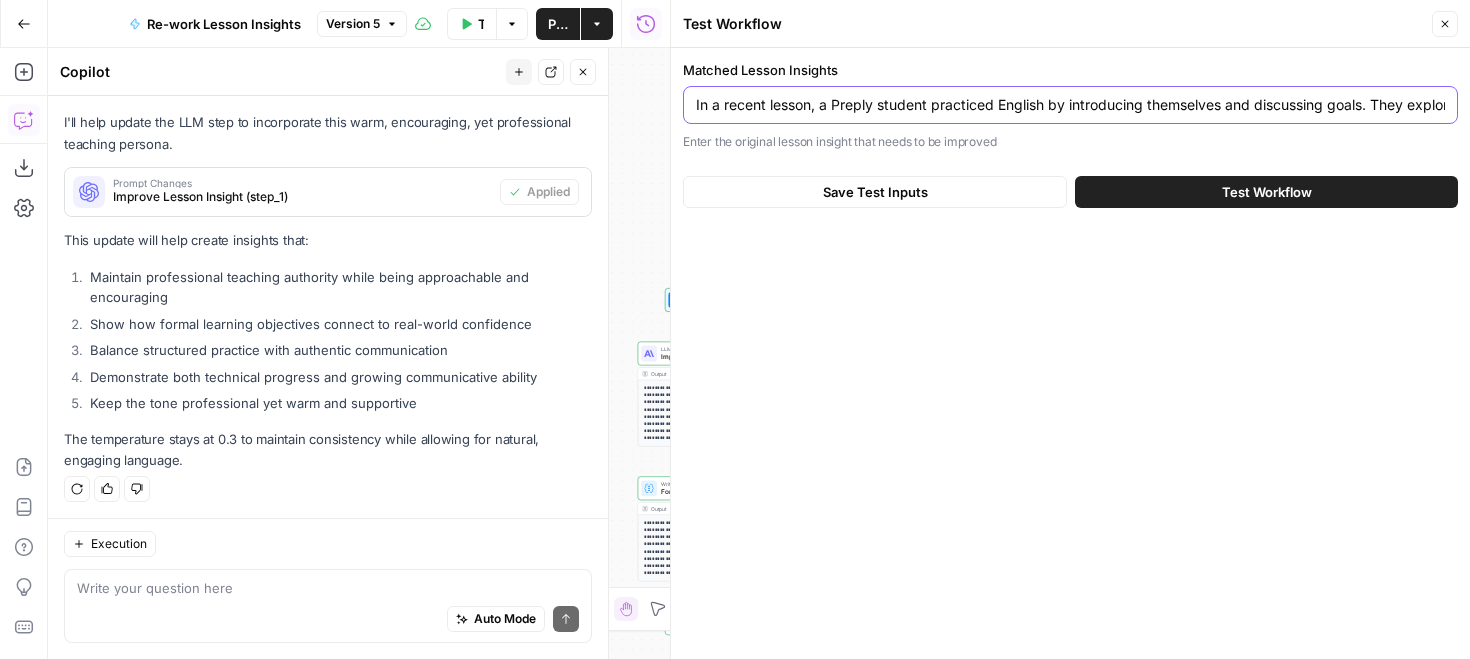 scroll, scrollTop: 0, scrollLeft: 784, axis: horizontal 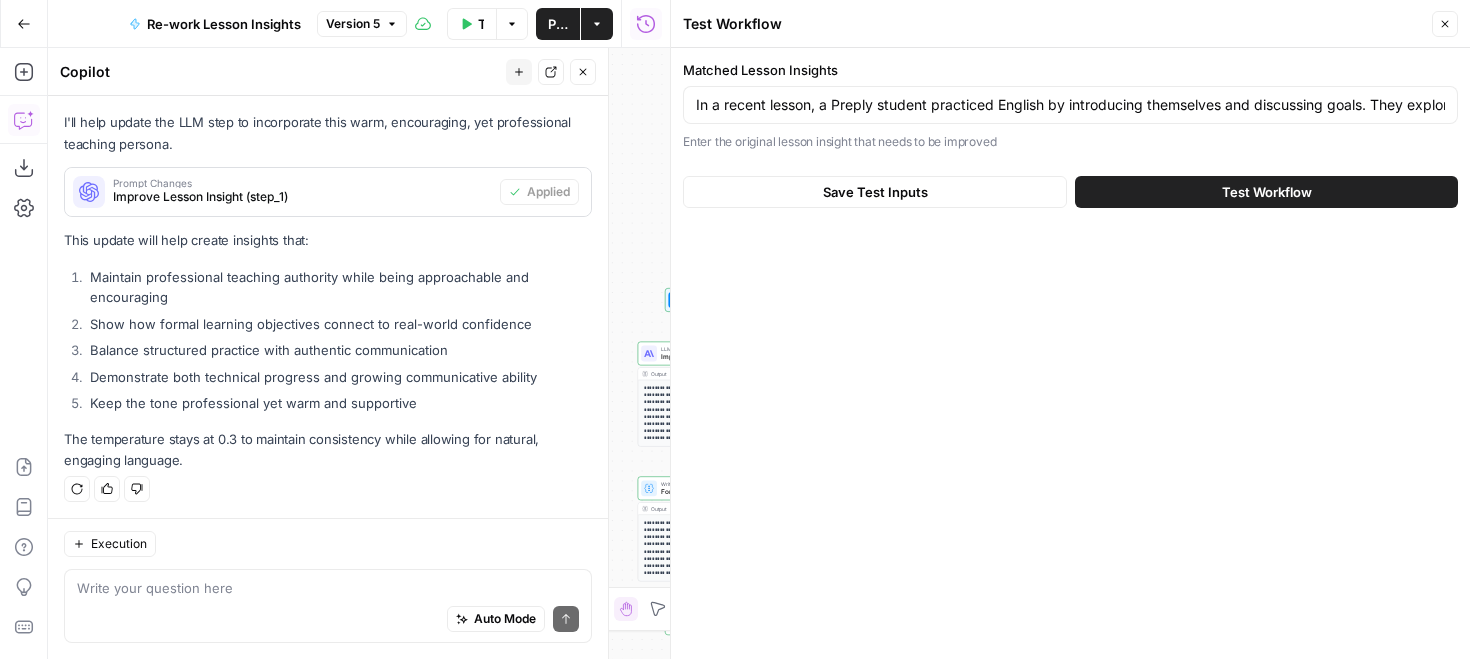 click on "Test Workflow" at bounding box center (1266, 192) 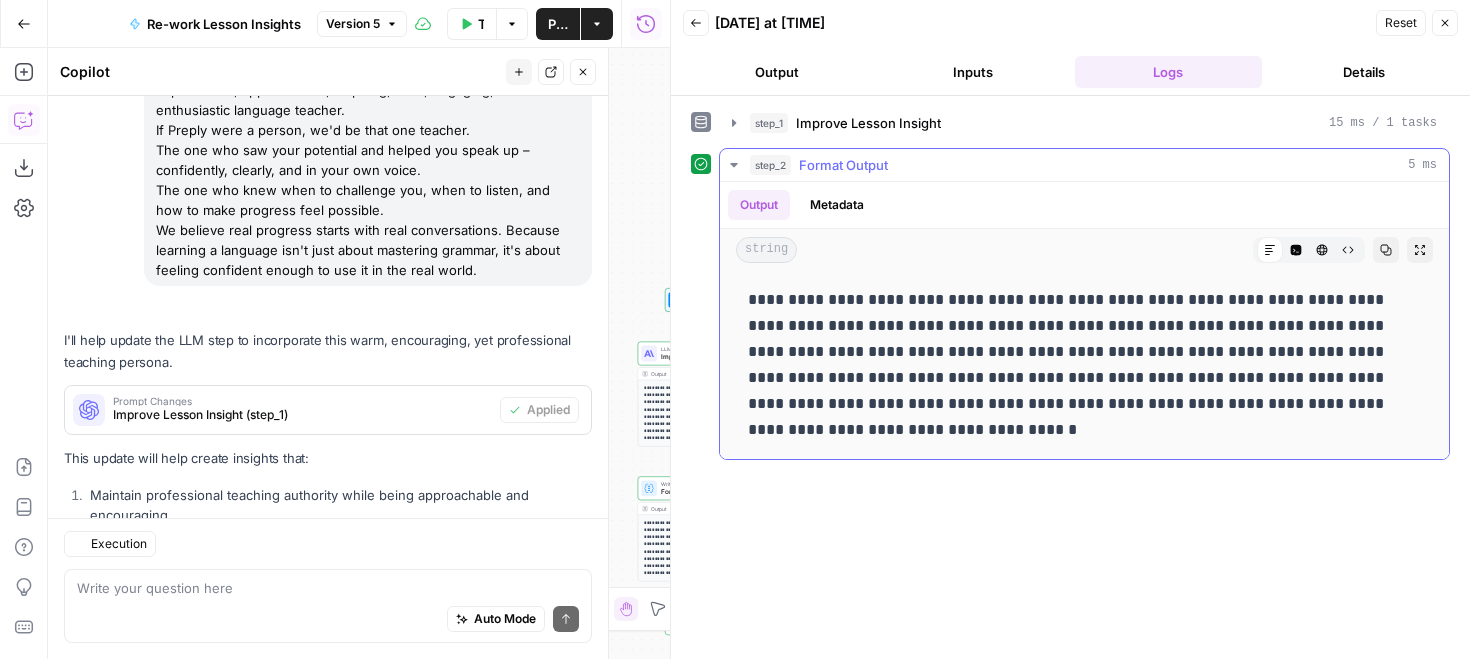 scroll, scrollTop: 2834, scrollLeft: 0, axis: vertical 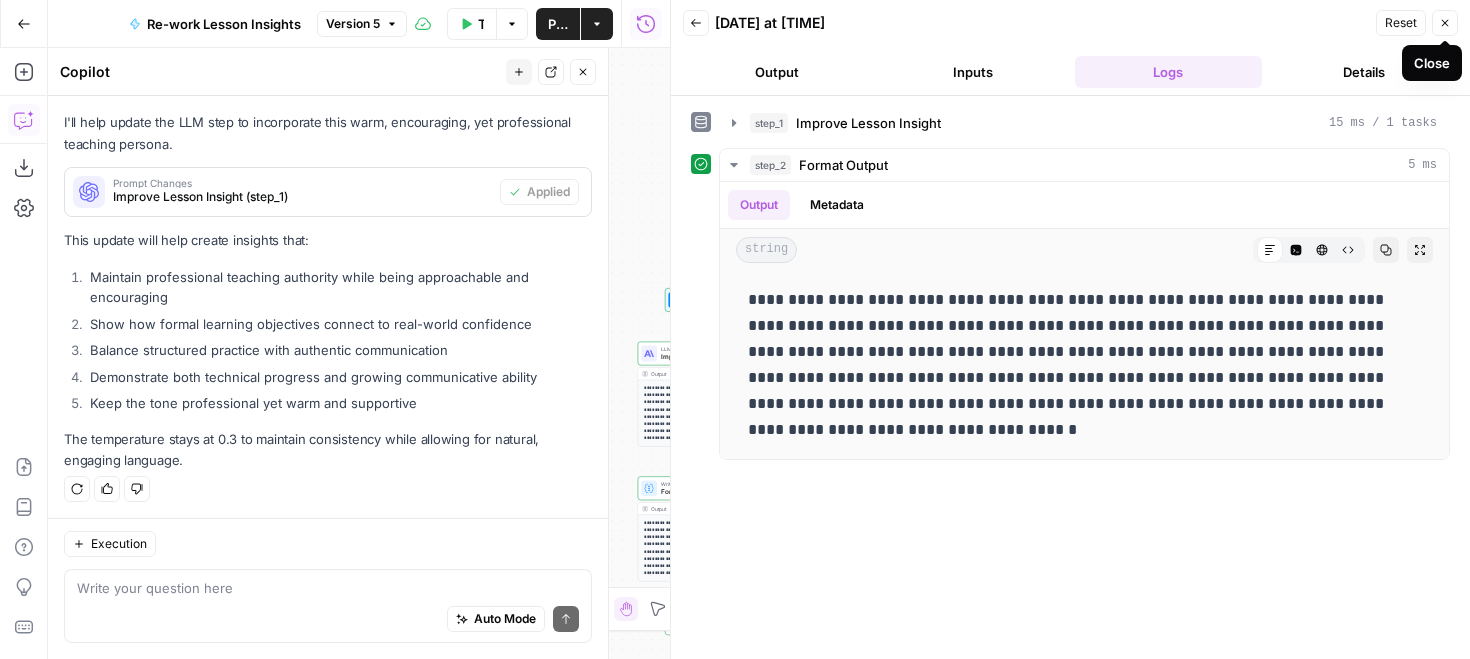 click 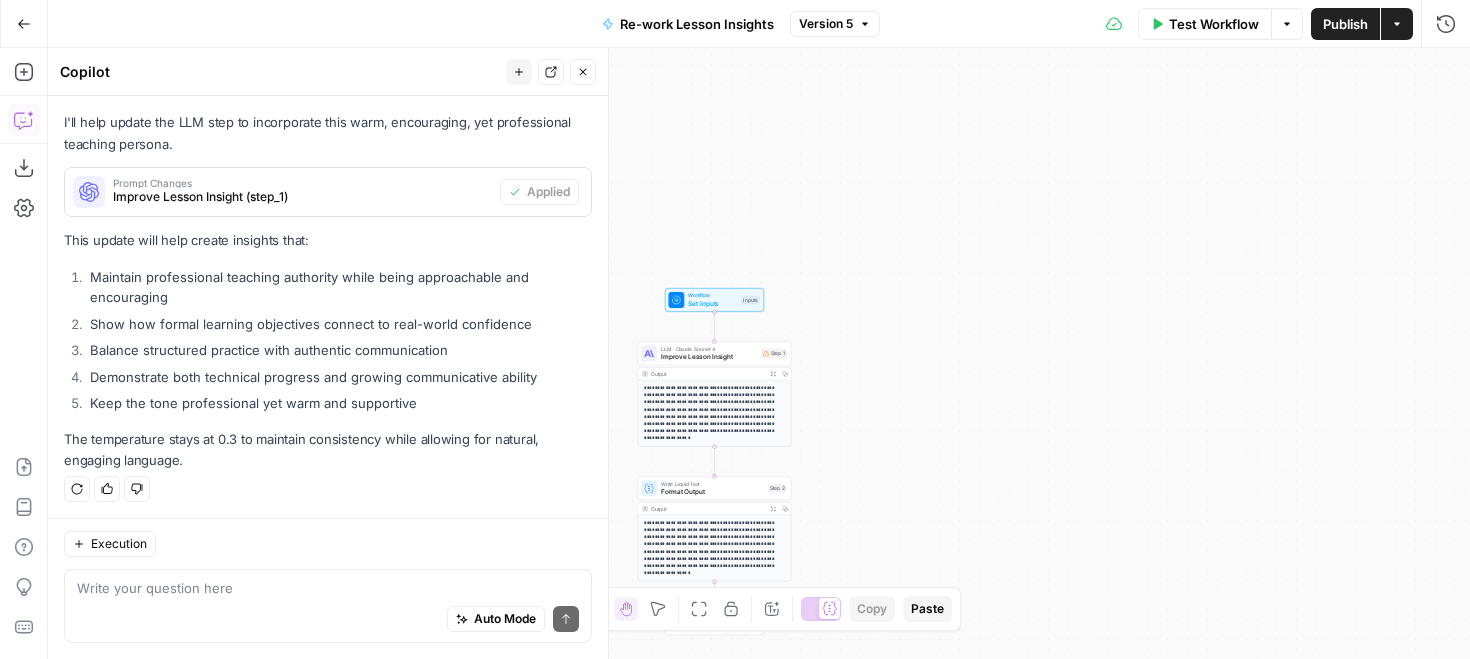 click on "Test Workflow" at bounding box center [1214, 24] 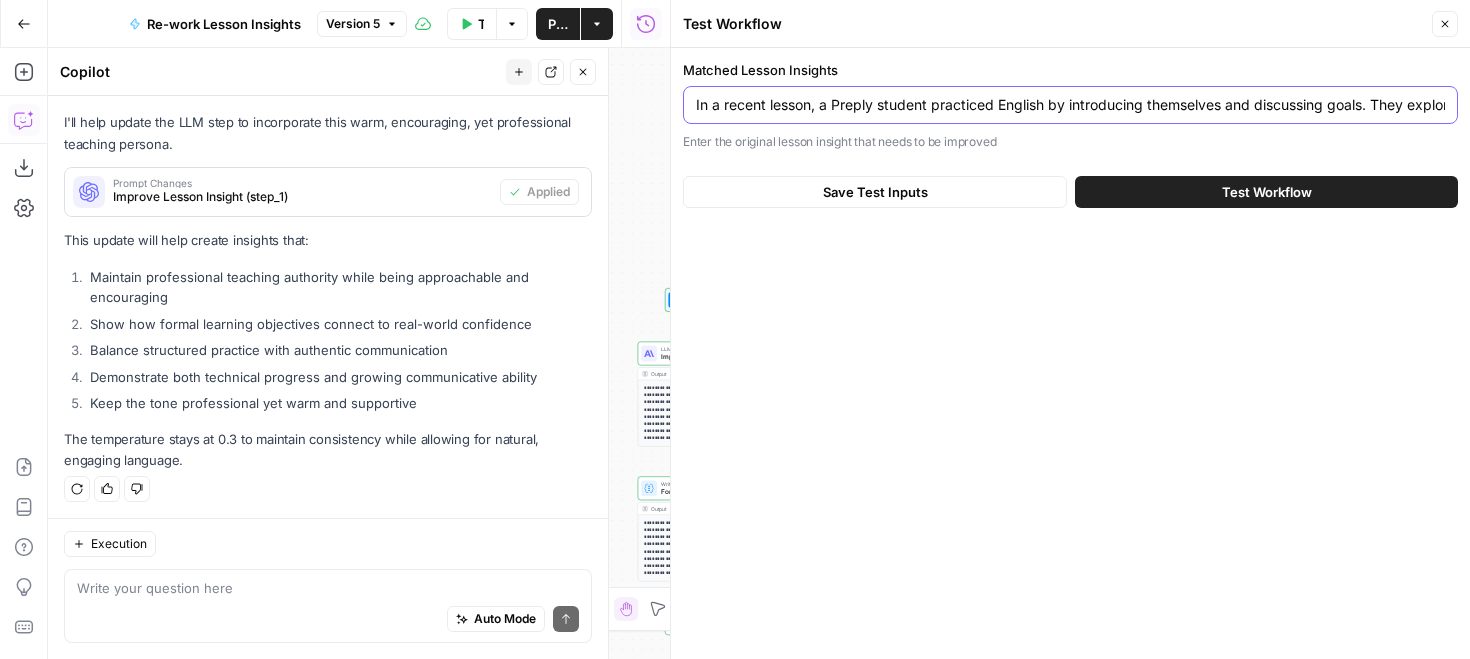 click on "In a recent lesson, a Preply student practiced English by introducing themselves and discussing goals. They explored language learning, cultural differences in Turkey, and their aspiration to teach English and pass proficiency exams." at bounding box center (1070, 105) 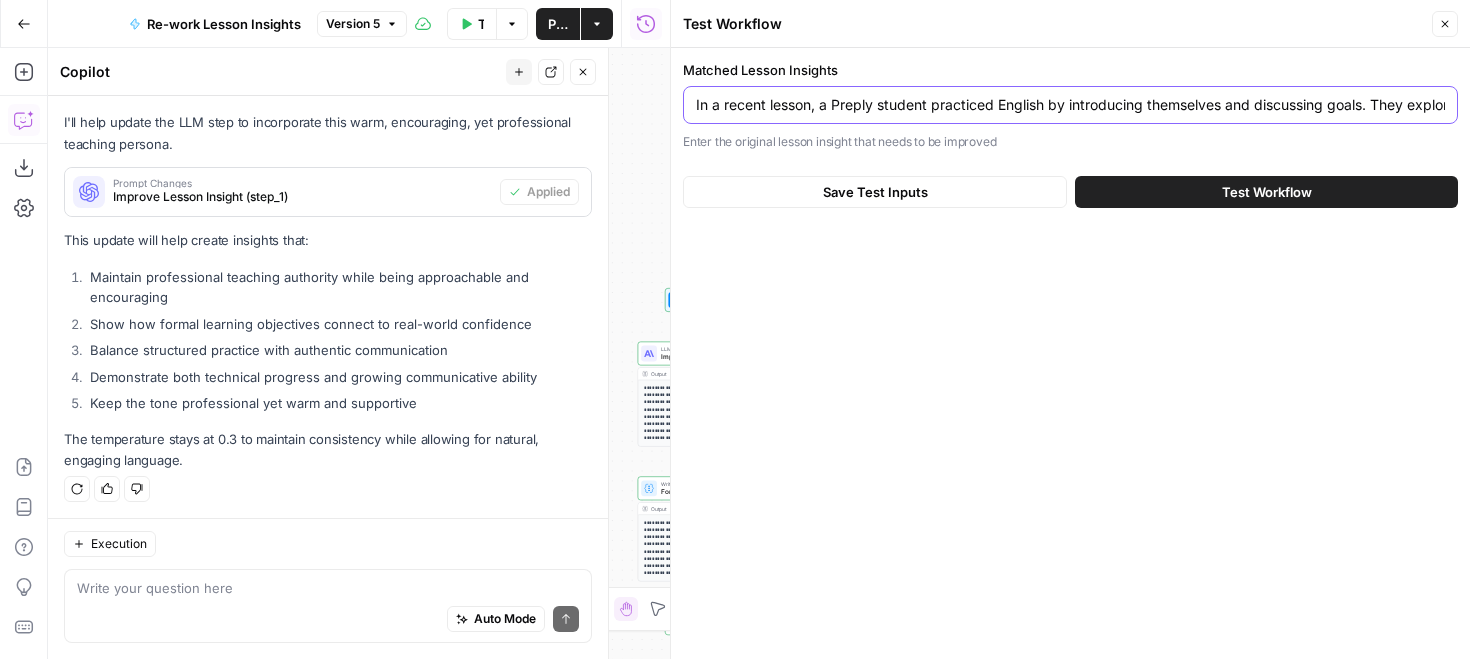 paste on "this lesson, we introduced ourselves and discussed our backgrounds, hobbies, and goals. Mehmet shared his interest in learning languages and his aspiration to become an English teacher. We explored various topics such as travel experiences, cultural differences within Turkey, and the importance of family and friends. The lesson also focused on Mehmet's desire to improve his English proficiency, particularly in listening and speaking, to pass exams like TEFL or IELTS. We concluded by discussing the importance of music and its impact on emotions, and set the stage for future lessons aimed at enhancing language skill" 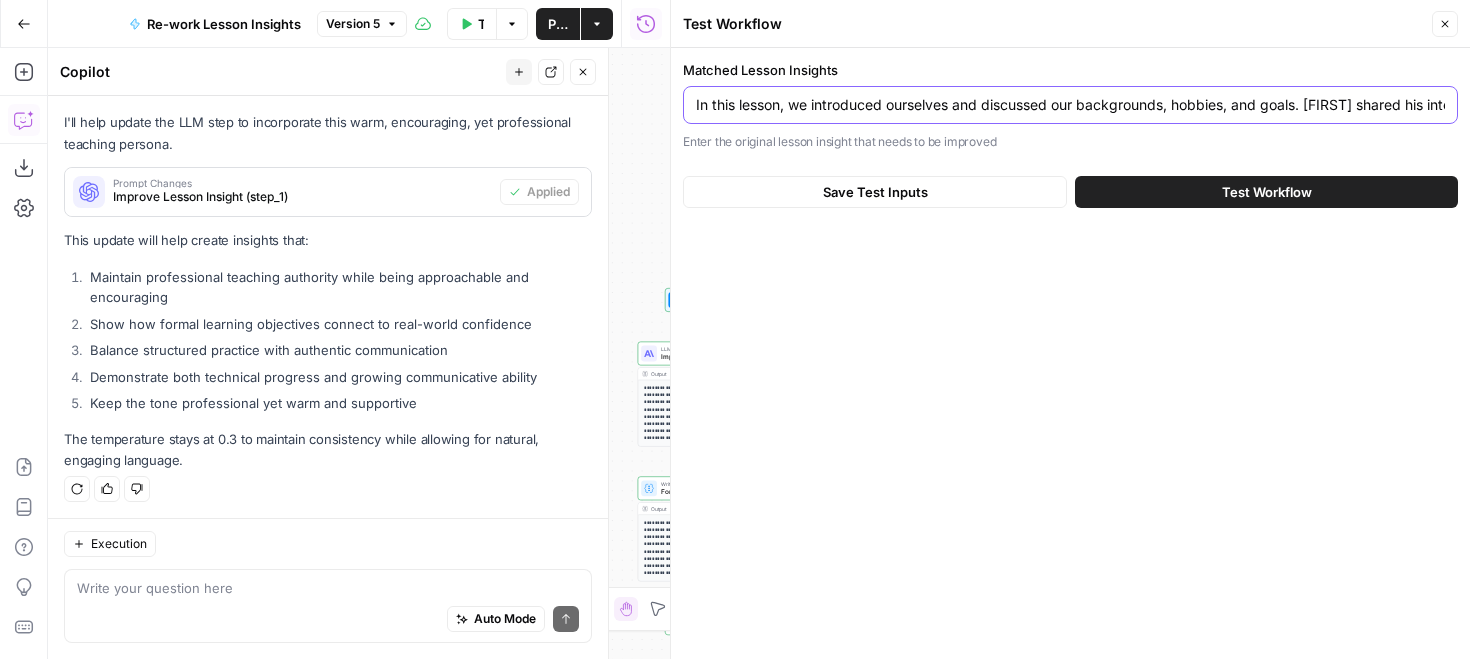 scroll, scrollTop: 0, scrollLeft: 3412, axis: horizontal 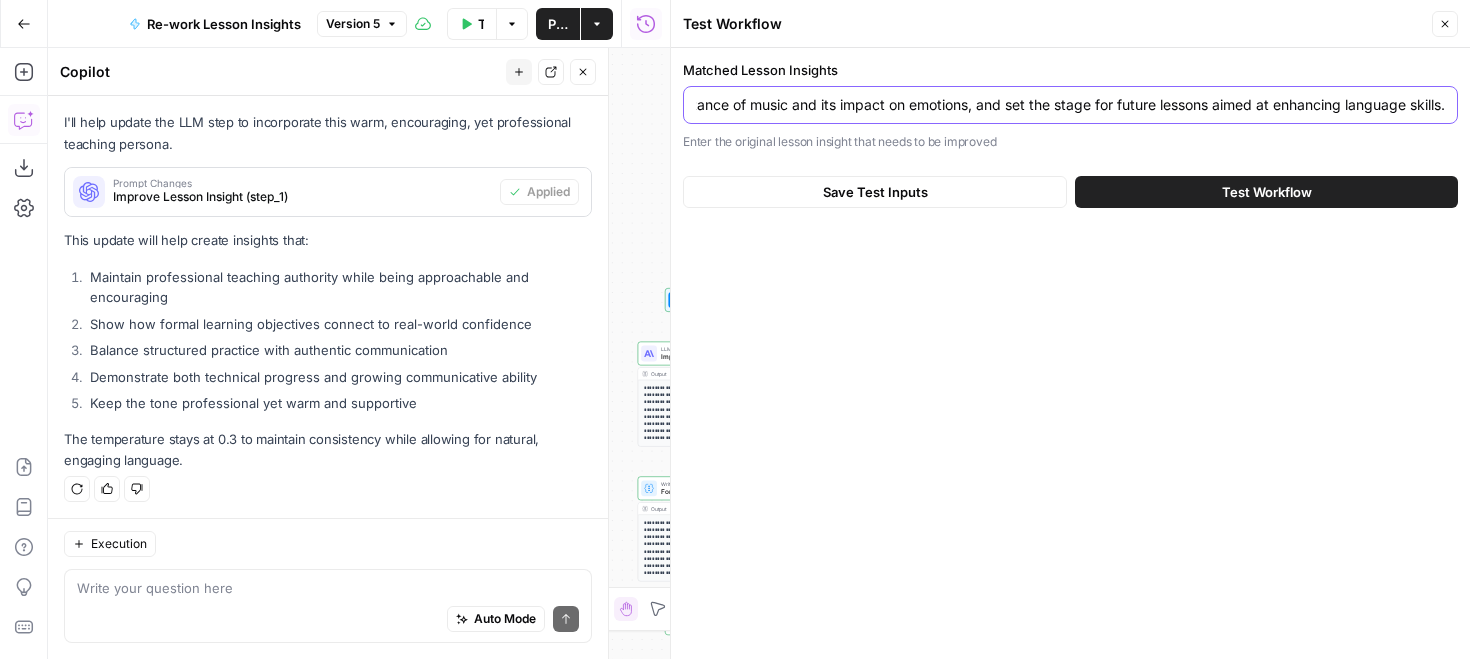 type on "In this lesson, we introduced ourselves and discussed our backgrounds, hobbies, and goals. Mehmet shared his interest in learning languages and his aspiration to become an English teacher. We explored various topics such as travel experiences, cultural differences within Turkey, and the importance of family and friends. The lesson also focused on Mehmet's desire to improve his English proficiency, particularly in listening and speaking, to pass exams like TEFL or IELTS. We concluded by discussing the importance of music and its impact on emotions, and set the stage for future lessons aimed at enhancing language skills." 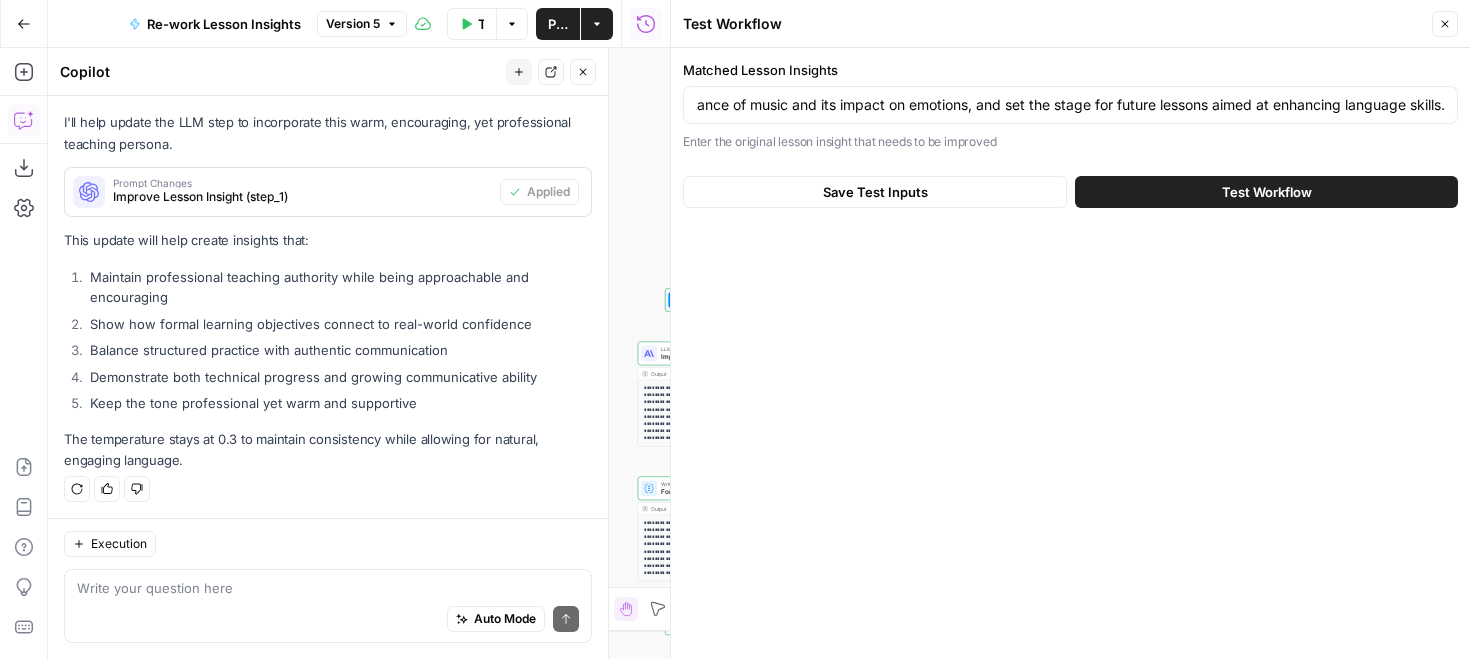 click on "Test Workflow" at bounding box center (1266, 192) 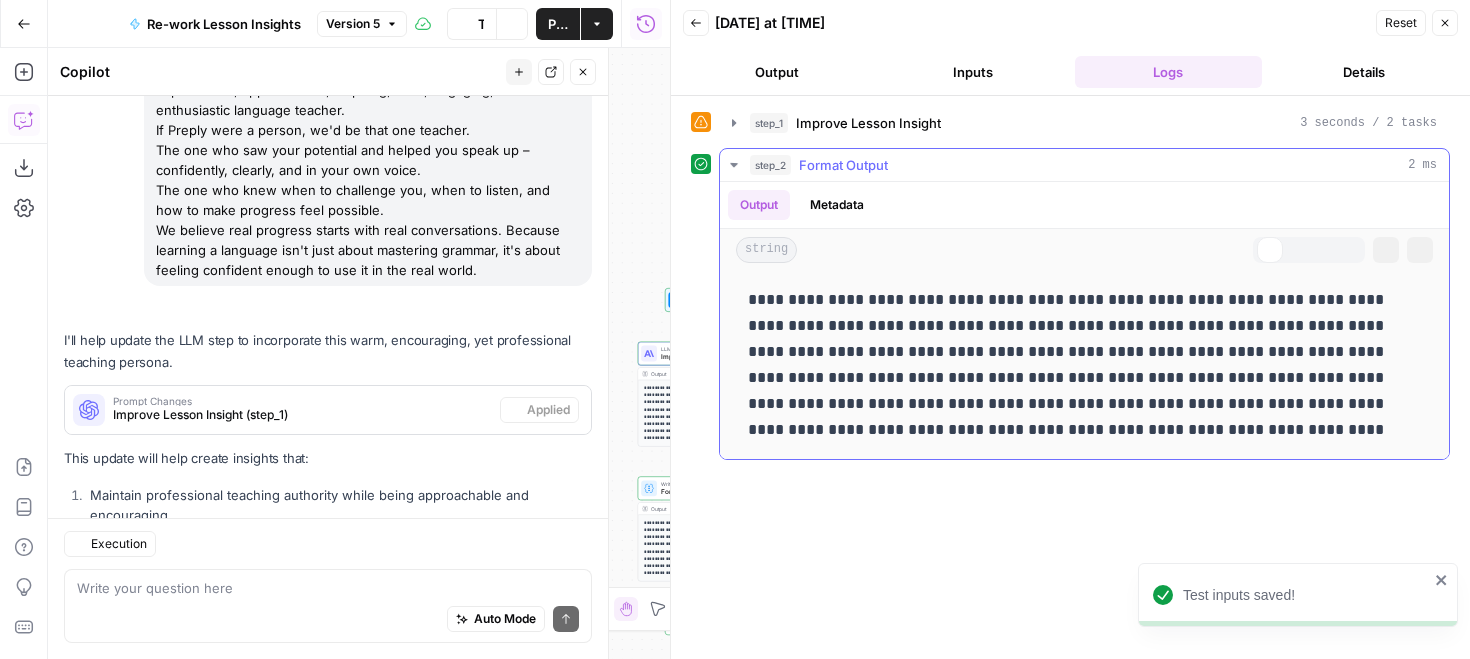 scroll, scrollTop: 2834, scrollLeft: 0, axis: vertical 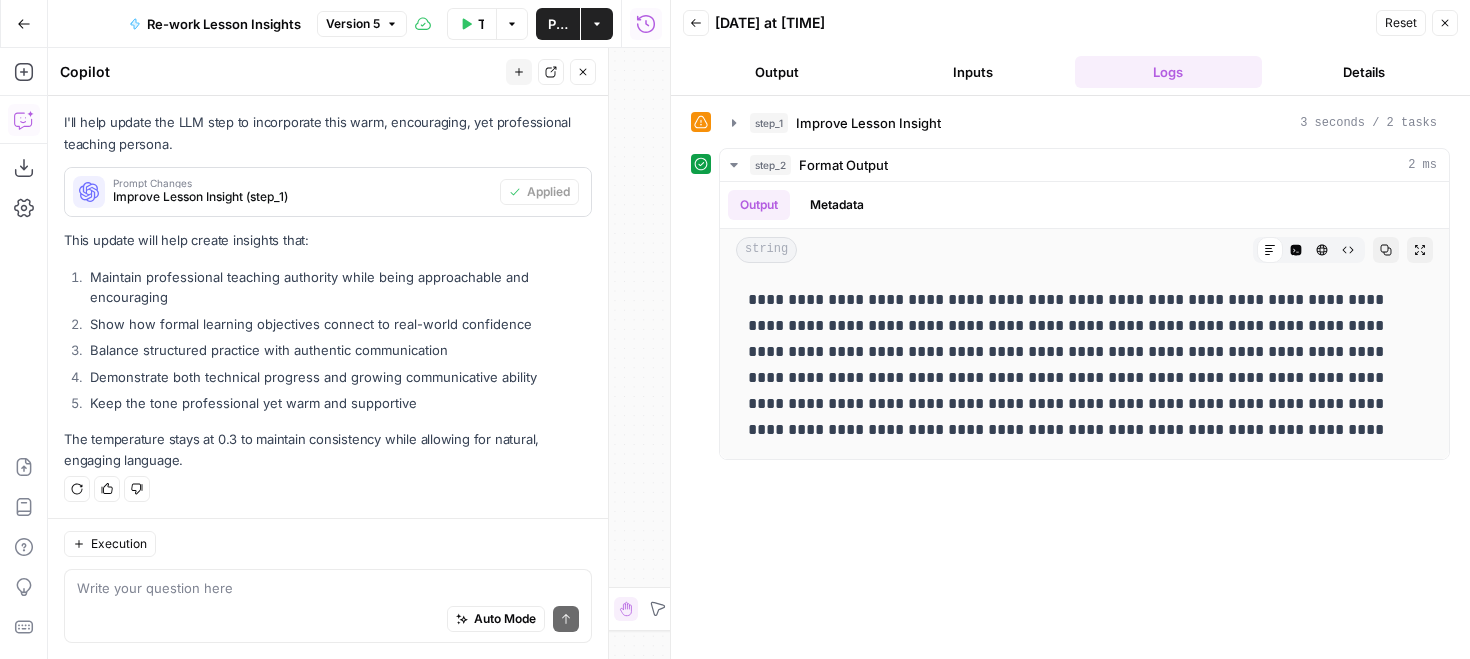 click on "Close" at bounding box center [1445, 23] 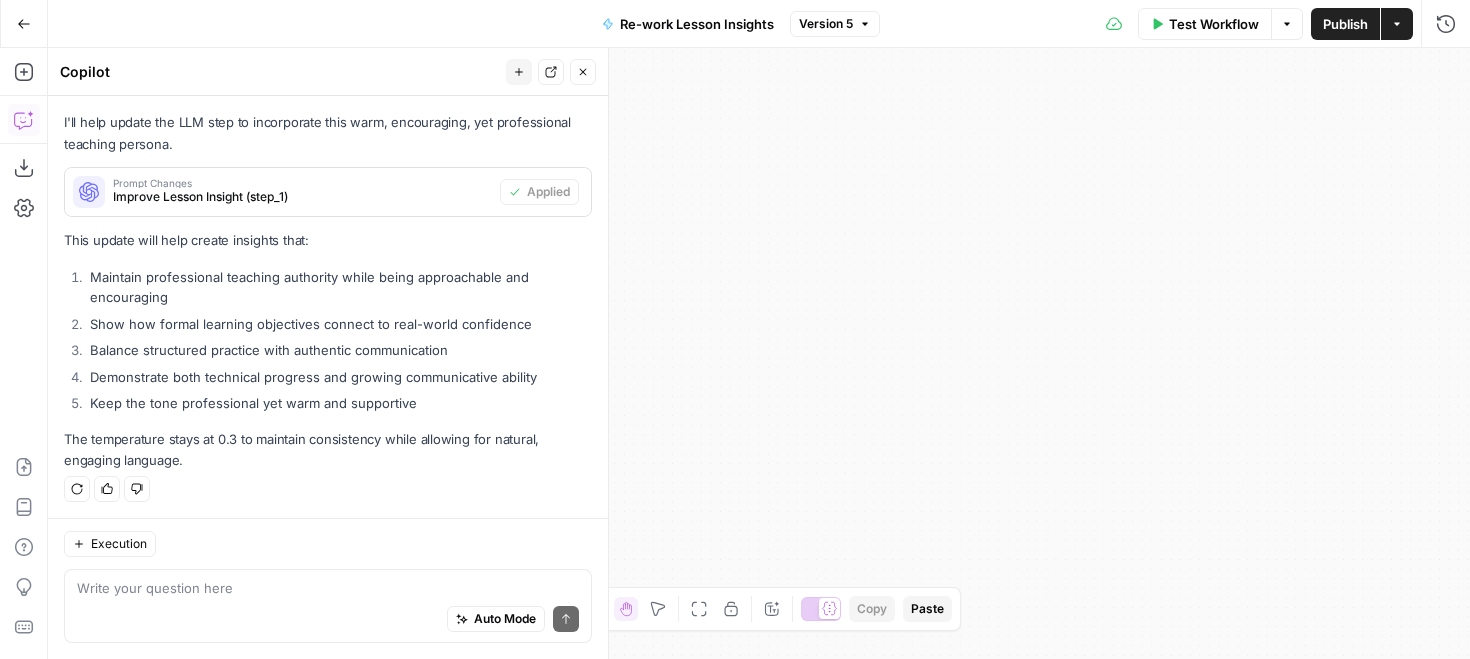 click on "Test Workflow" at bounding box center (1214, 24) 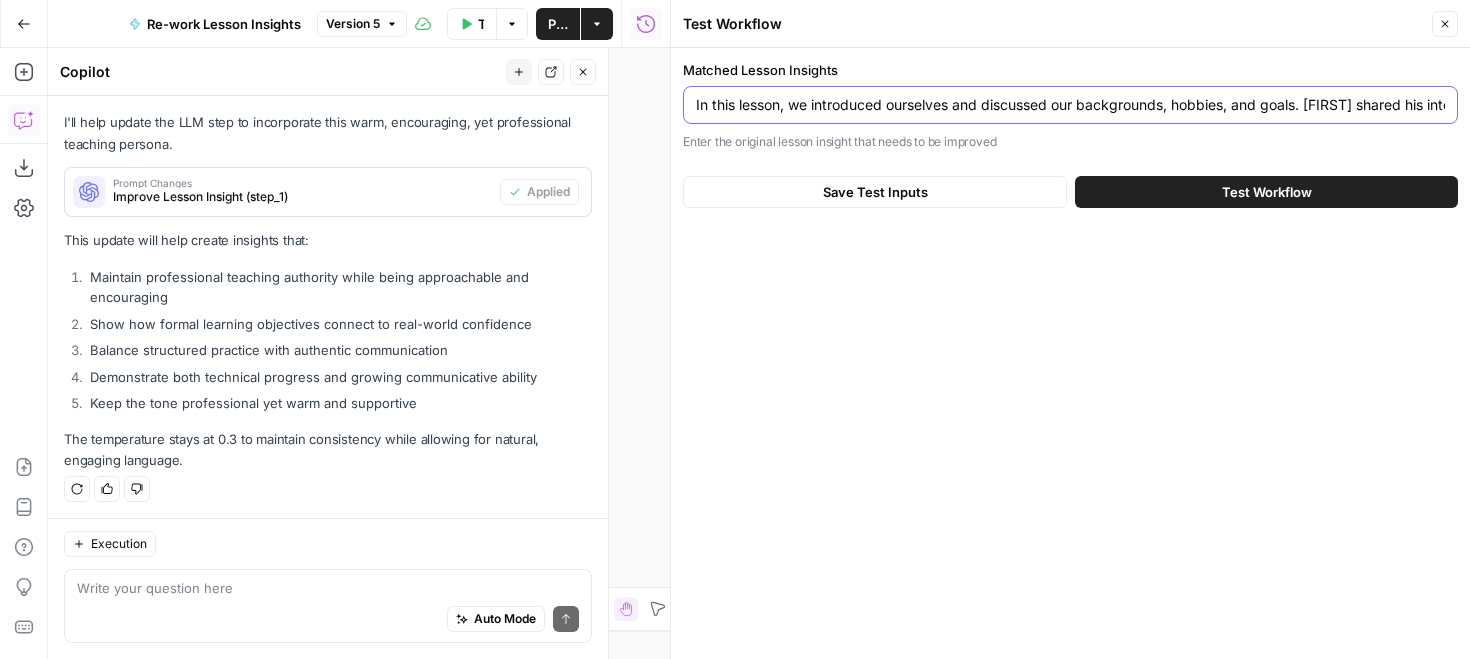 click on "In this lesson, we introduced ourselves and discussed our backgrounds, hobbies, and goals. Mehmet shared his interest in learning languages and his aspiration to become an English teacher. We explored various topics such as travel experiences, cultural differences within Turkey, and the importance of family and friends. The lesson also focused on Mehmet's desire to improve his English proficiency, particularly in listening and speaking, to pass exams like TEFL or IELTS. We concluded by discussing the importance of music and its impact on emotions, and set the stage for future lessons aimed at enhancing language skills." at bounding box center (1070, 105) 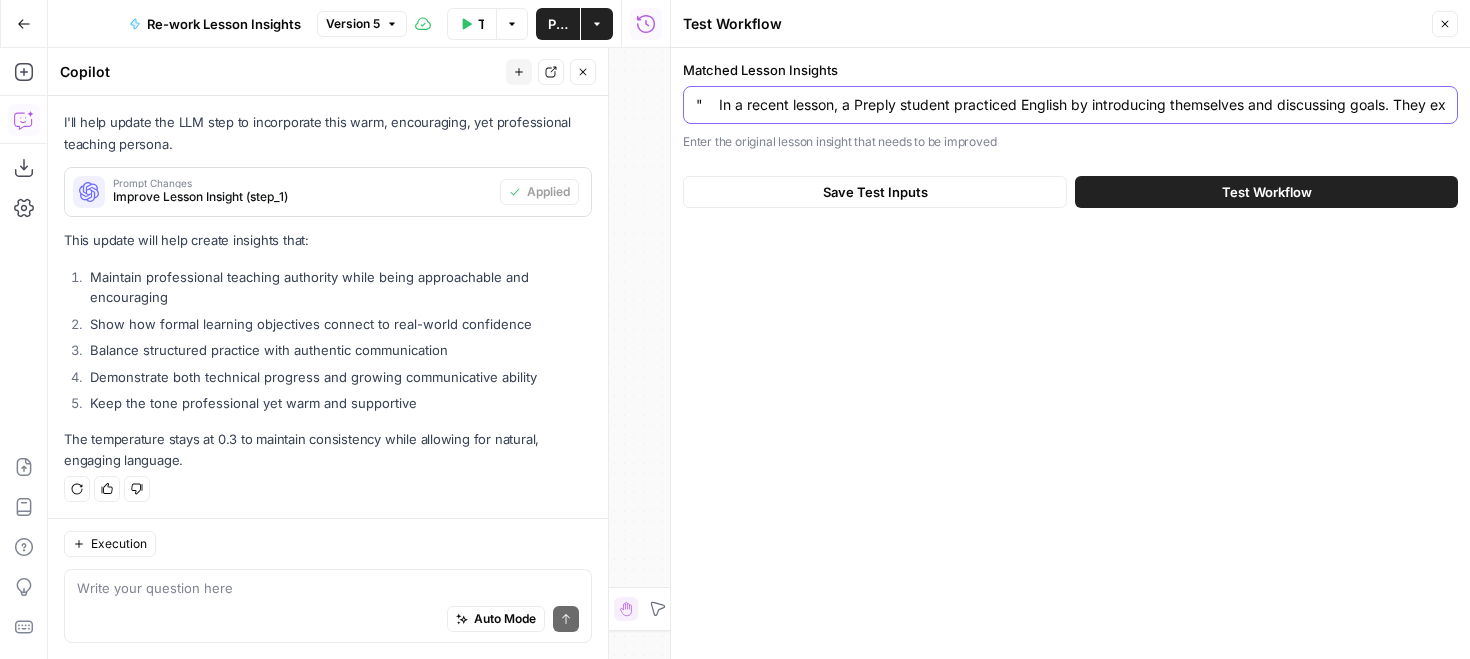 scroll, scrollTop: 0, scrollLeft: 821, axis: horizontal 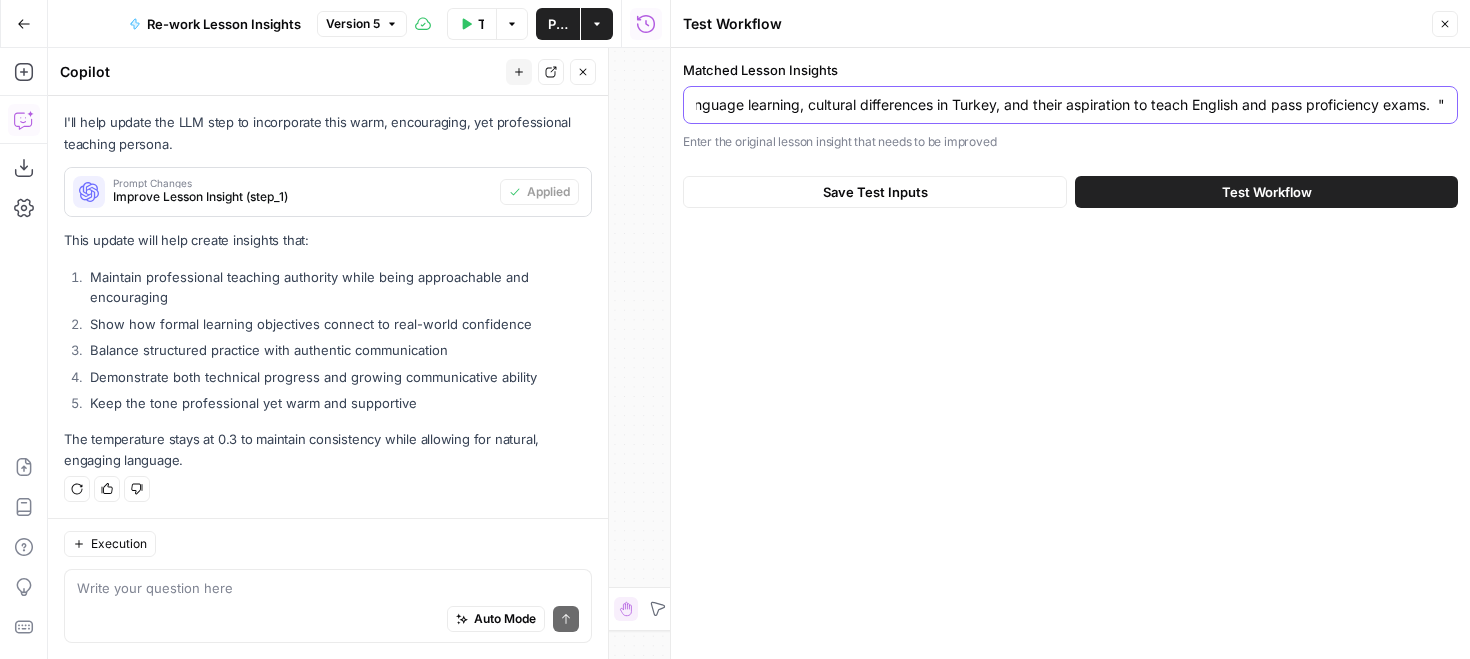 type on ""    In a recent lesson, a Preply student practiced English by introducing themselves and discussing goals. They explored language learning, cultural differences in Turkey, and their aspiration to teach English and pass proficiency exams.  "" 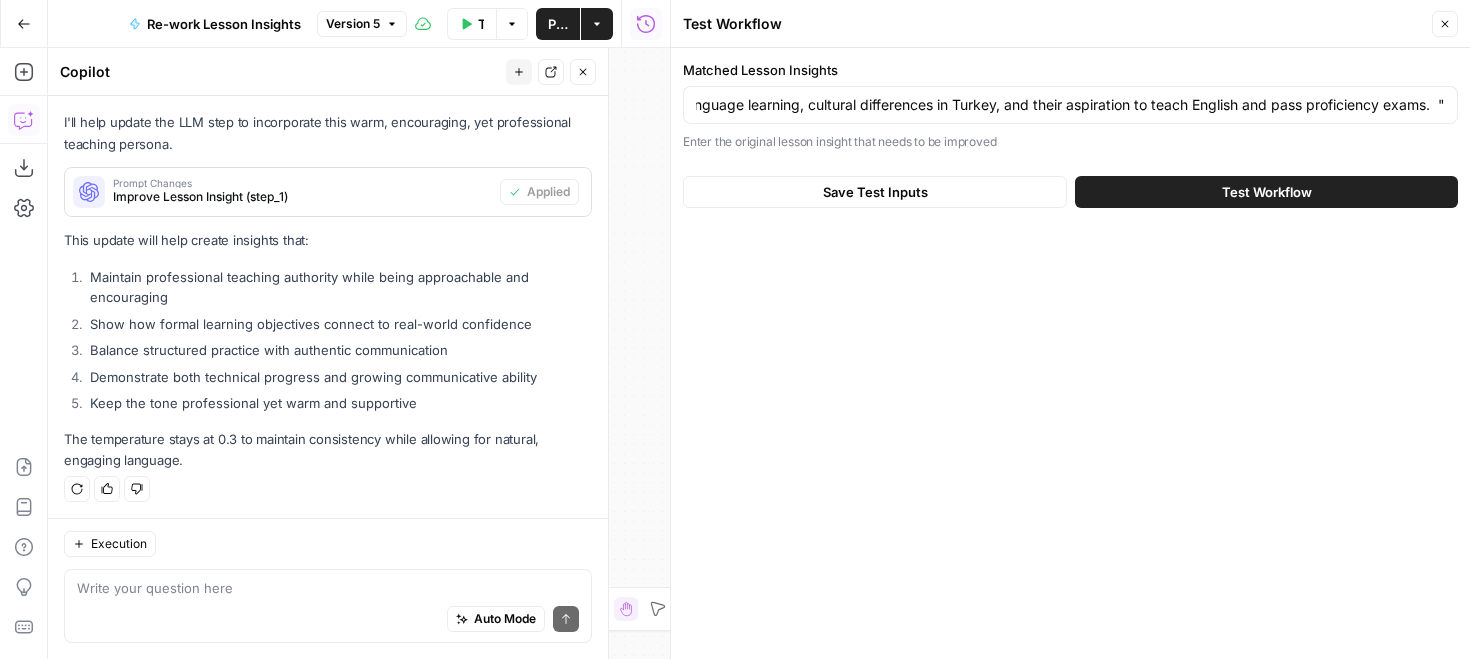 click on "Test Workflow" at bounding box center (1266, 192) 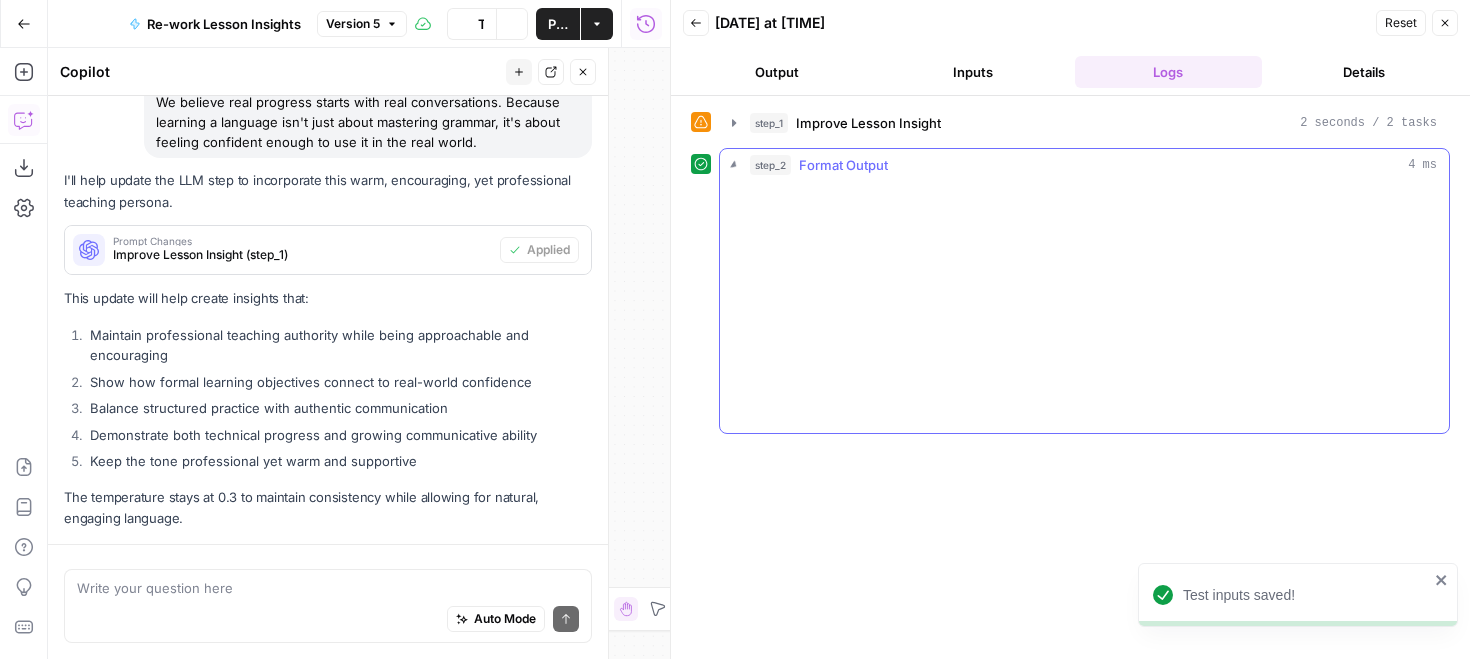 scroll, scrollTop: 2834, scrollLeft: 0, axis: vertical 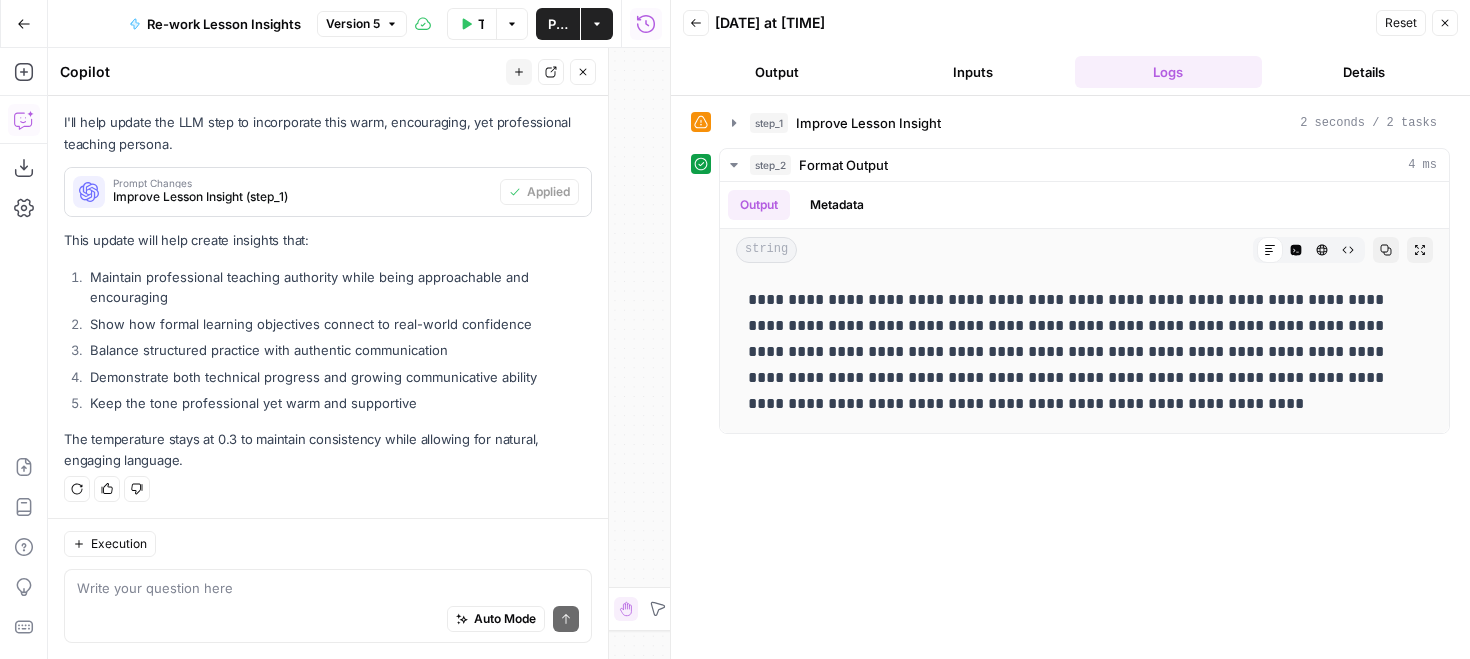 click on "Publish" at bounding box center [558, 24] 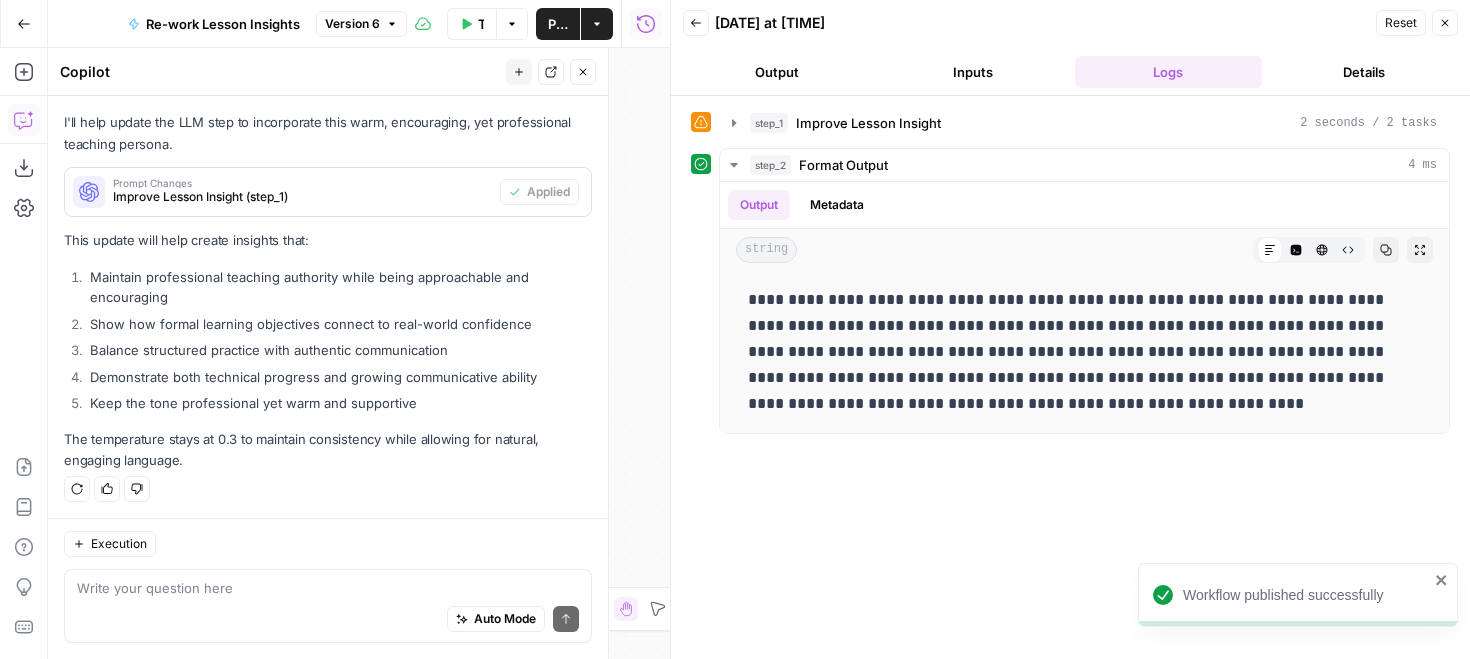 click on "Auto Mode Send" at bounding box center (328, 620) 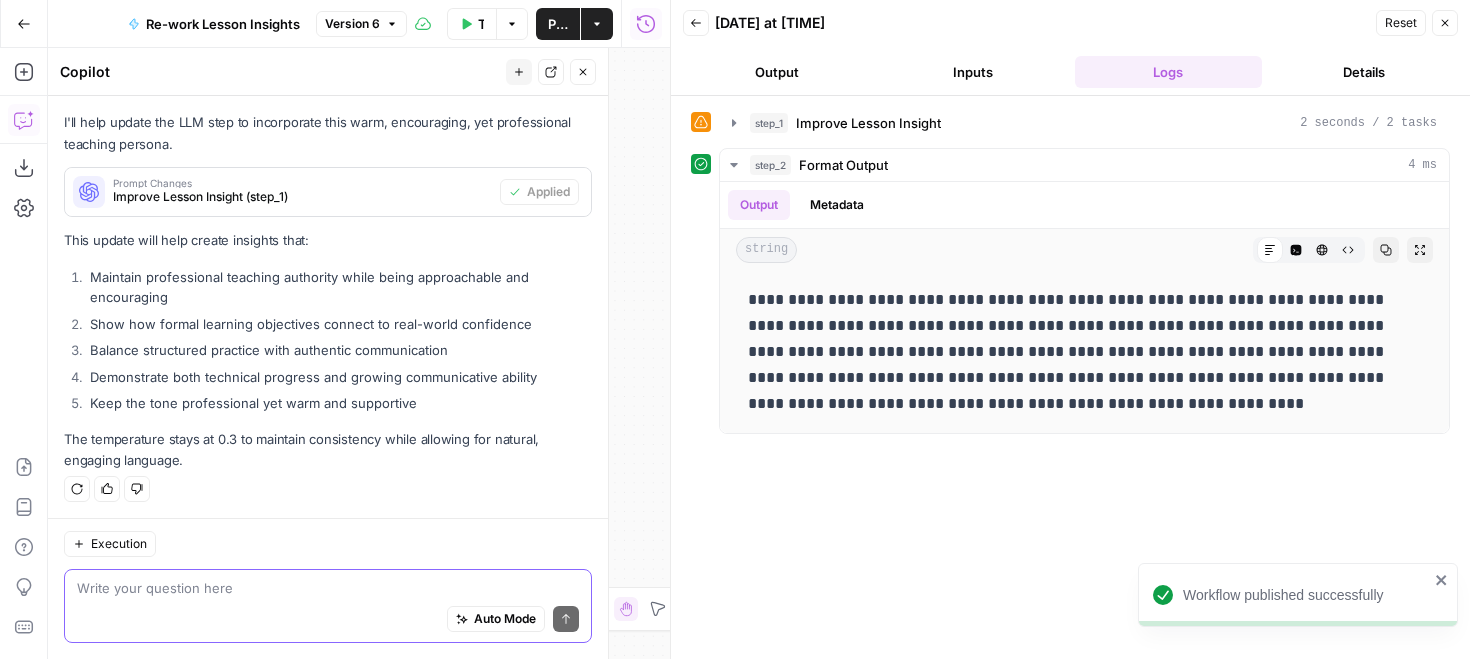 paste on "Rewrite the following lesson insight in no more than 200 characters. Keep only the topics and activities mentioned. Focus on one clear learning point. Do not add anything not present in the original." 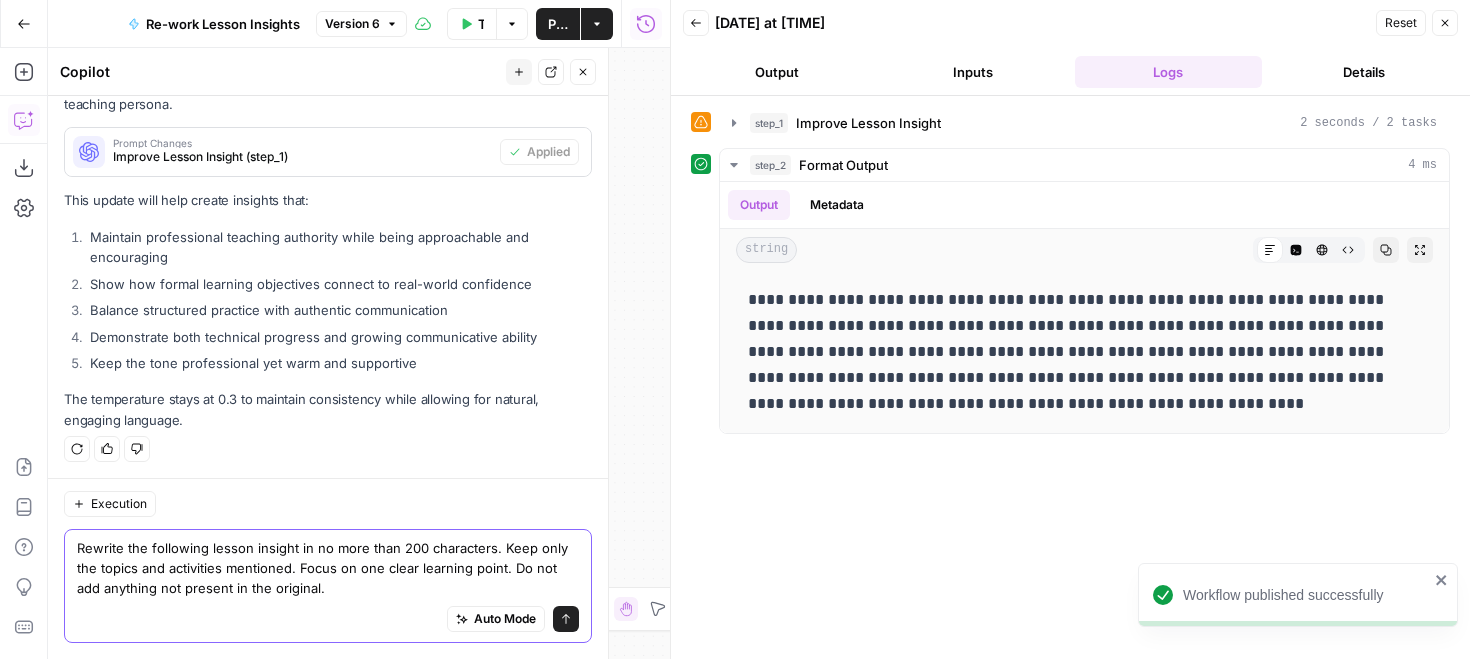 type 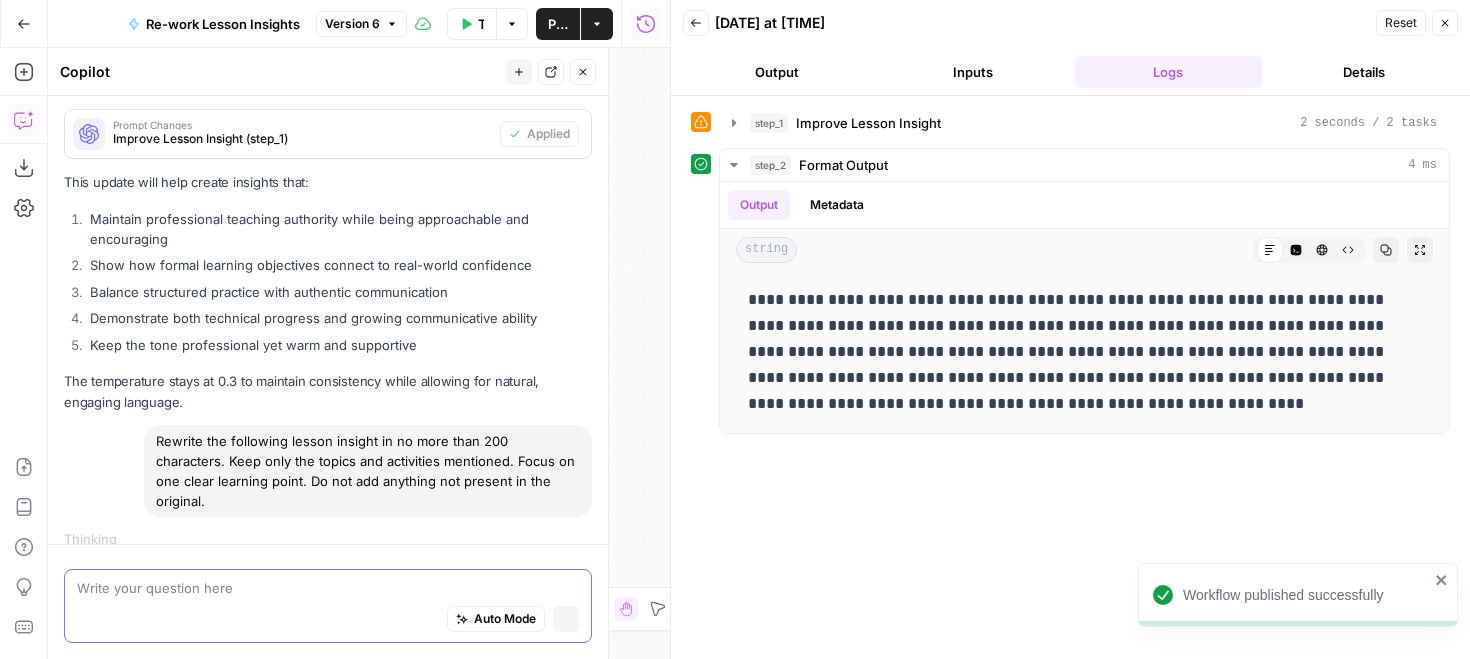 scroll, scrollTop: 2710, scrollLeft: 0, axis: vertical 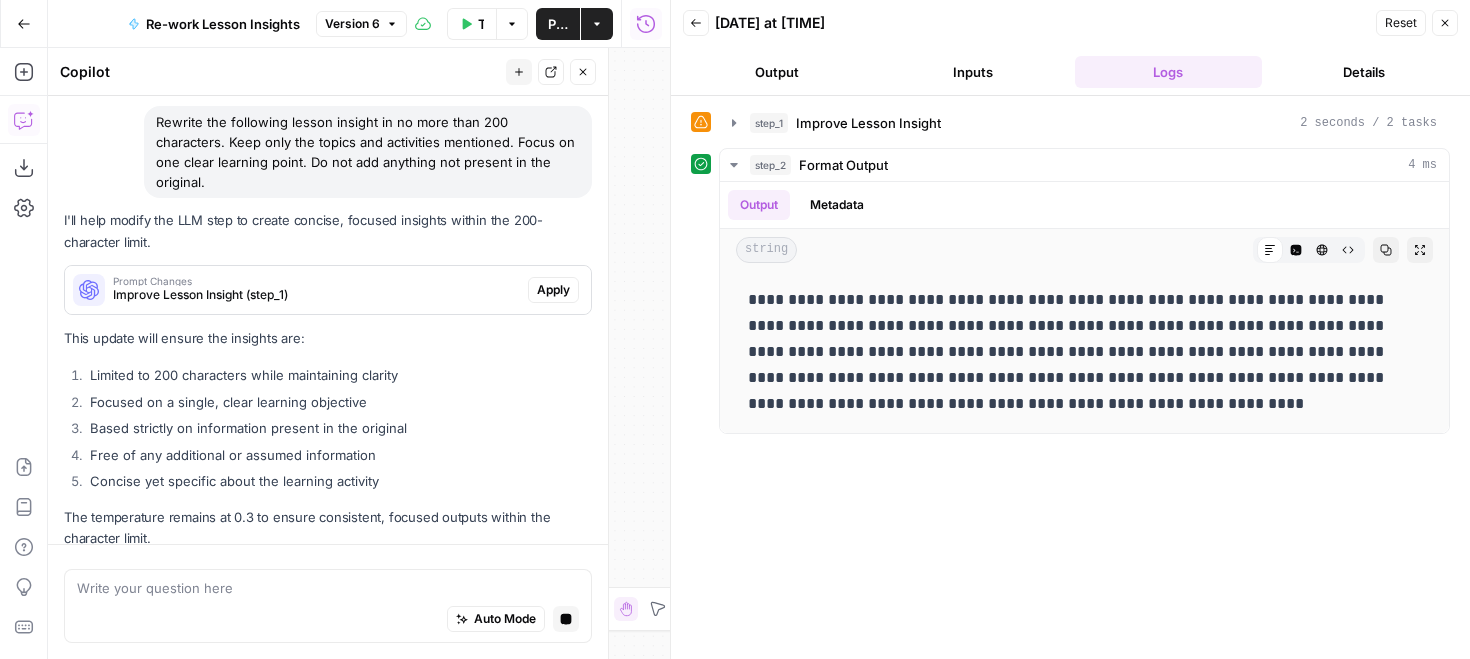click on "Apply" at bounding box center (553, 290) 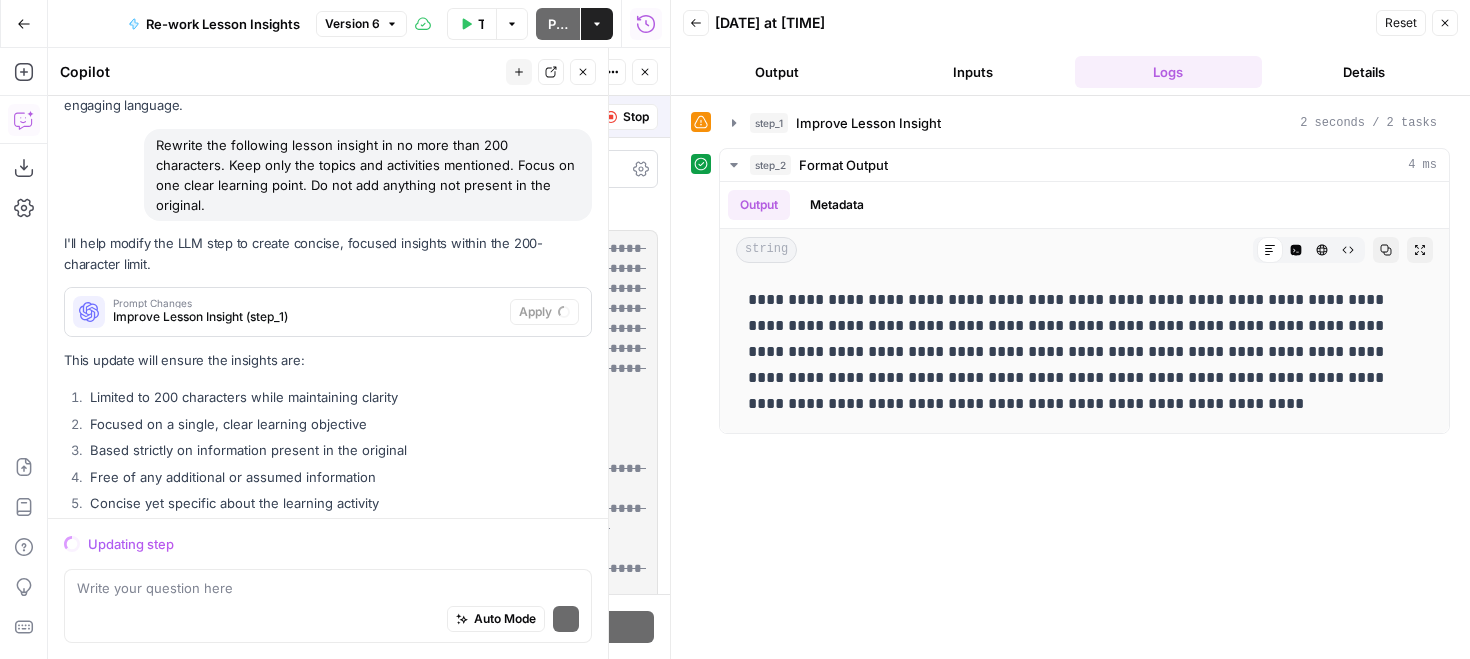 scroll, scrollTop: 3109, scrollLeft: 0, axis: vertical 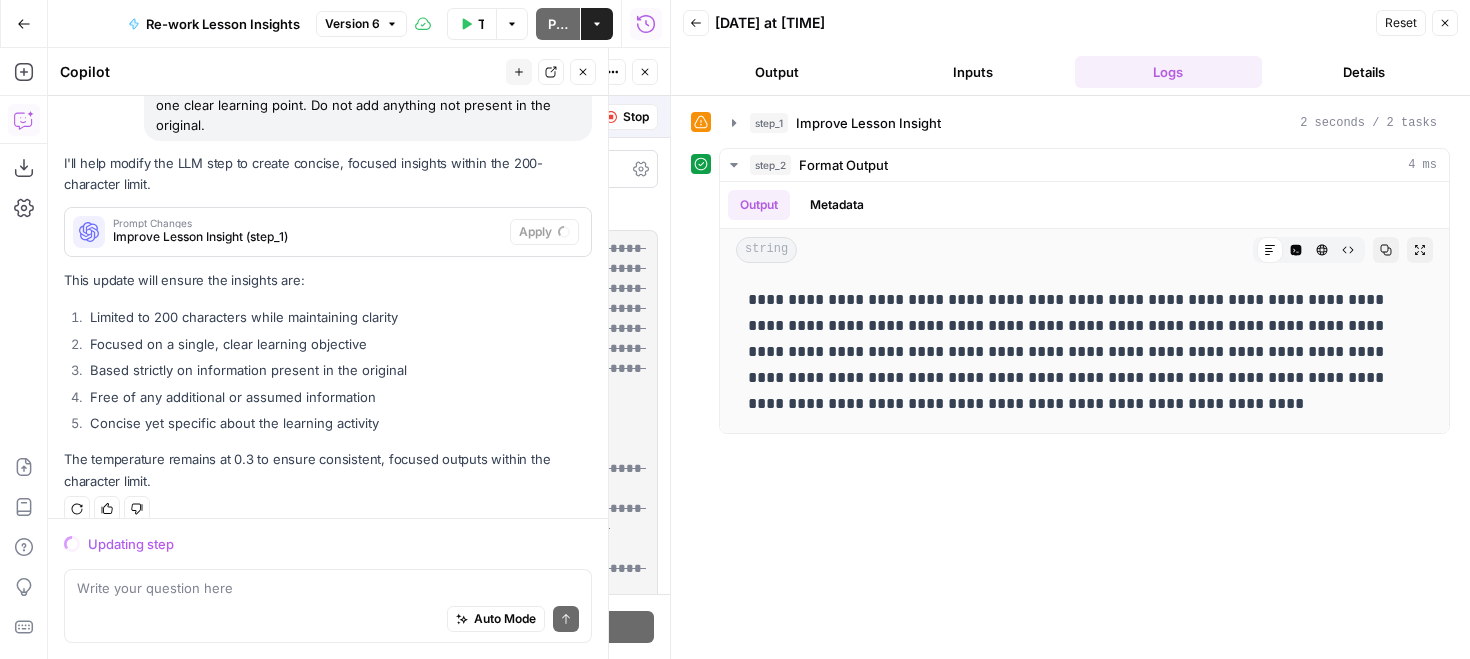 click 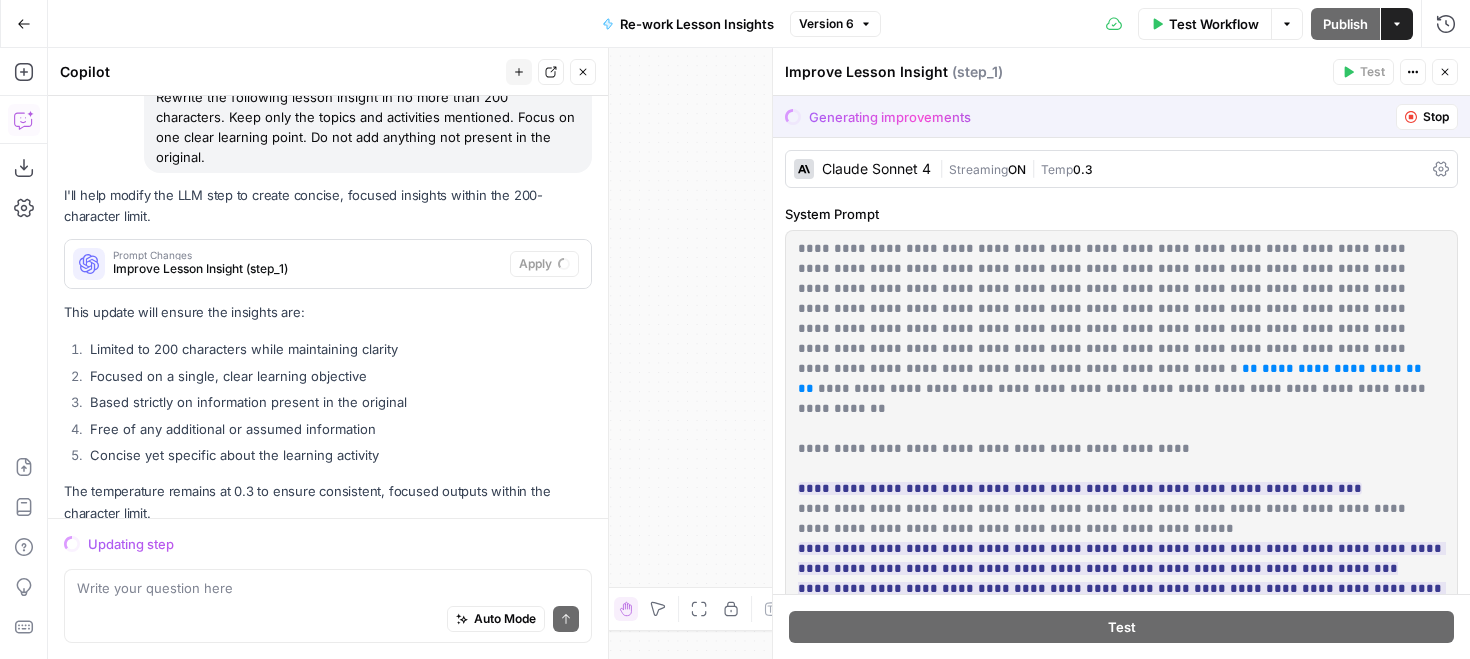 scroll, scrollTop: 3109, scrollLeft: 0, axis: vertical 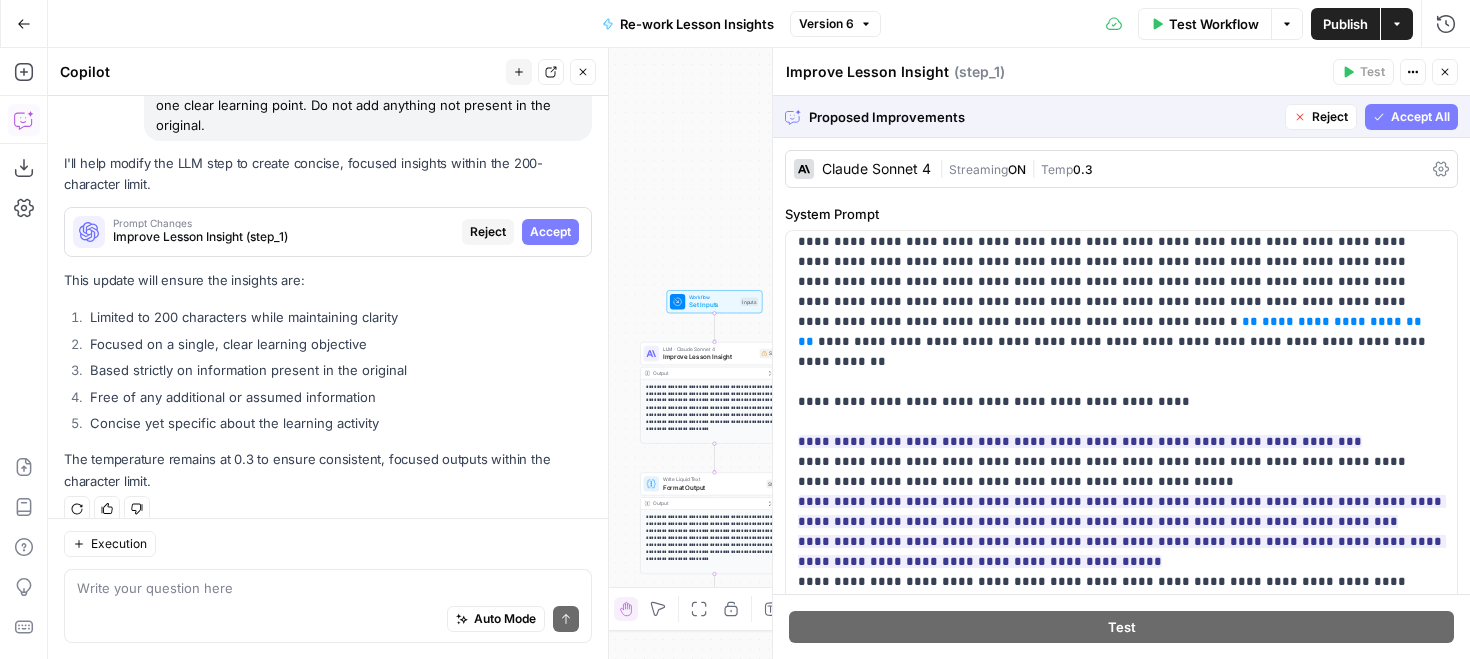 click on "Accept All" at bounding box center (1420, 117) 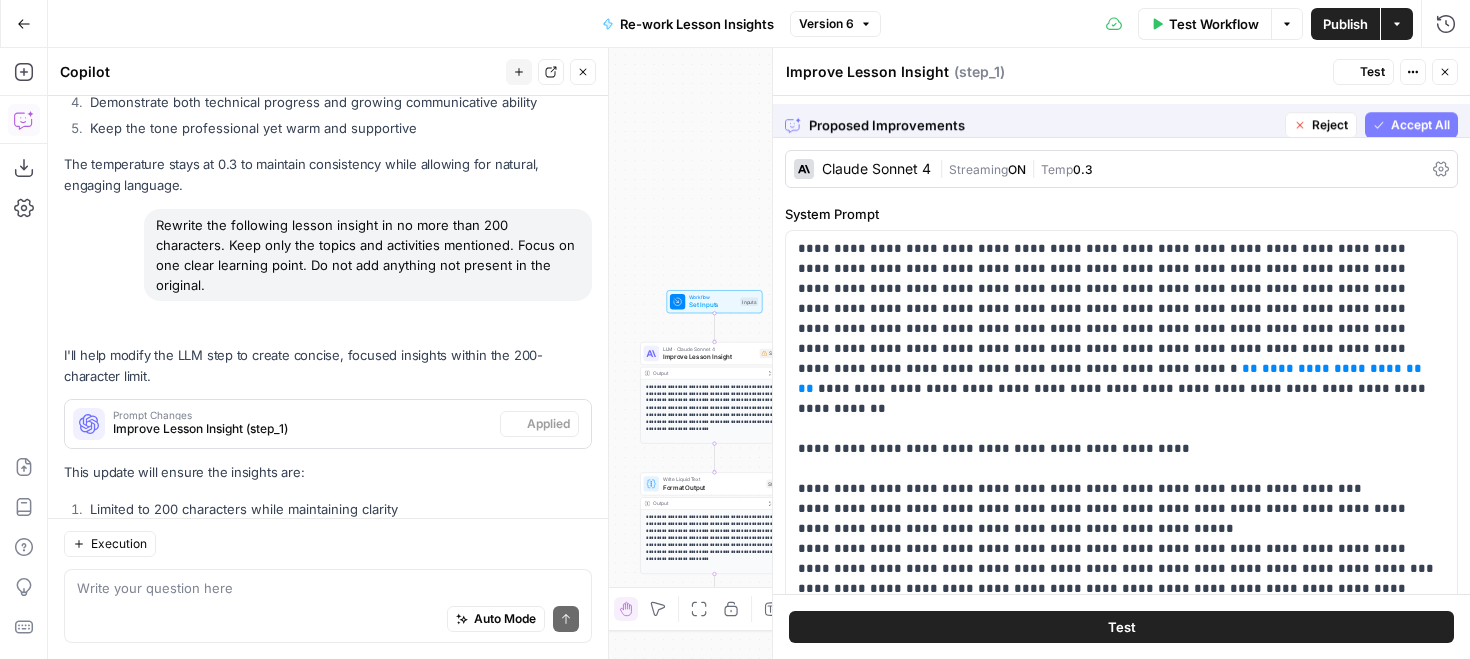 scroll, scrollTop: 3301, scrollLeft: 0, axis: vertical 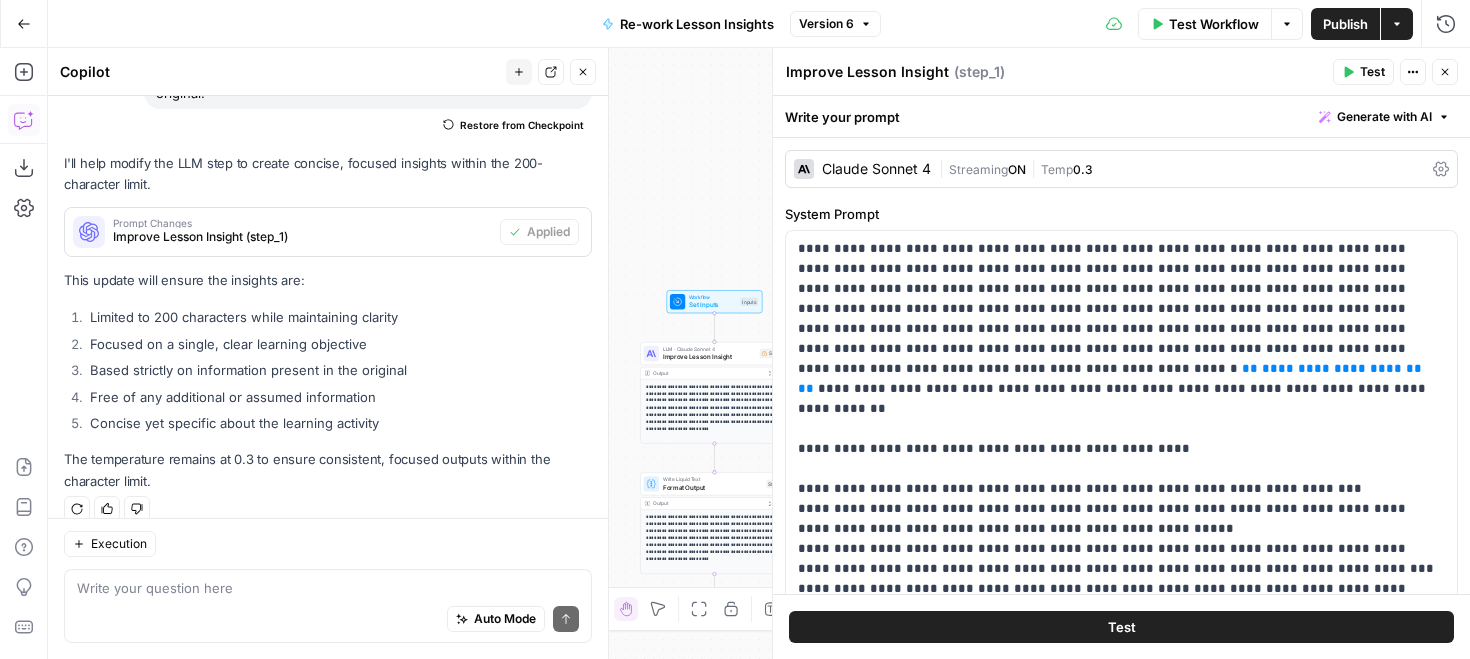 click on "Test Workflow" at bounding box center [1214, 24] 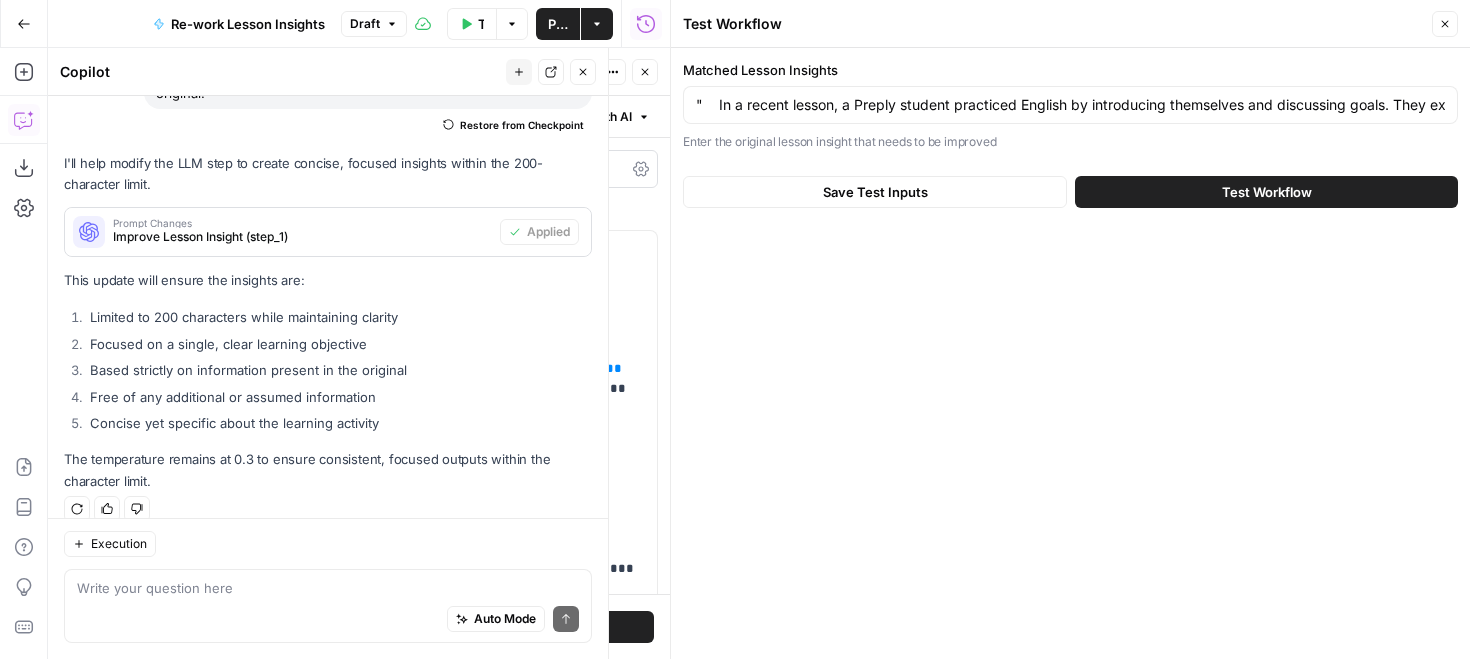 click on "Test Workflow" at bounding box center [1267, 192] 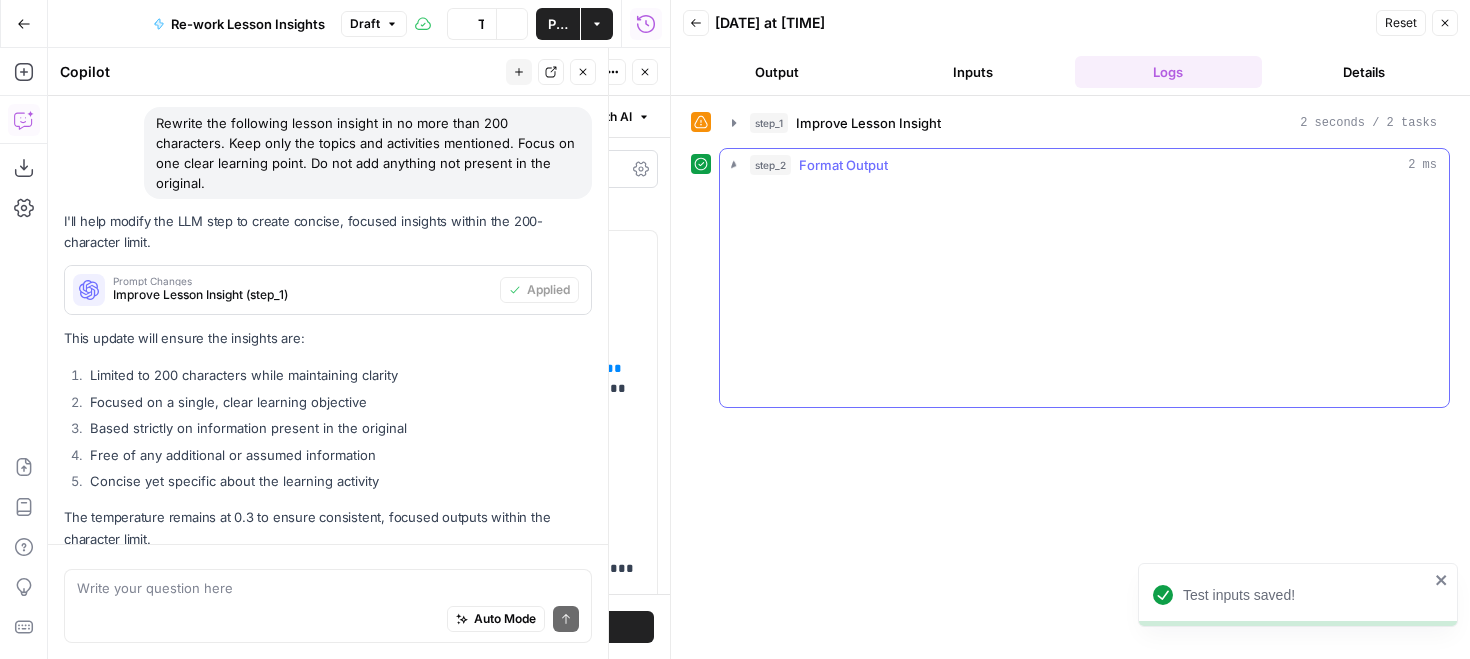 scroll, scrollTop: 3301, scrollLeft: 0, axis: vertical 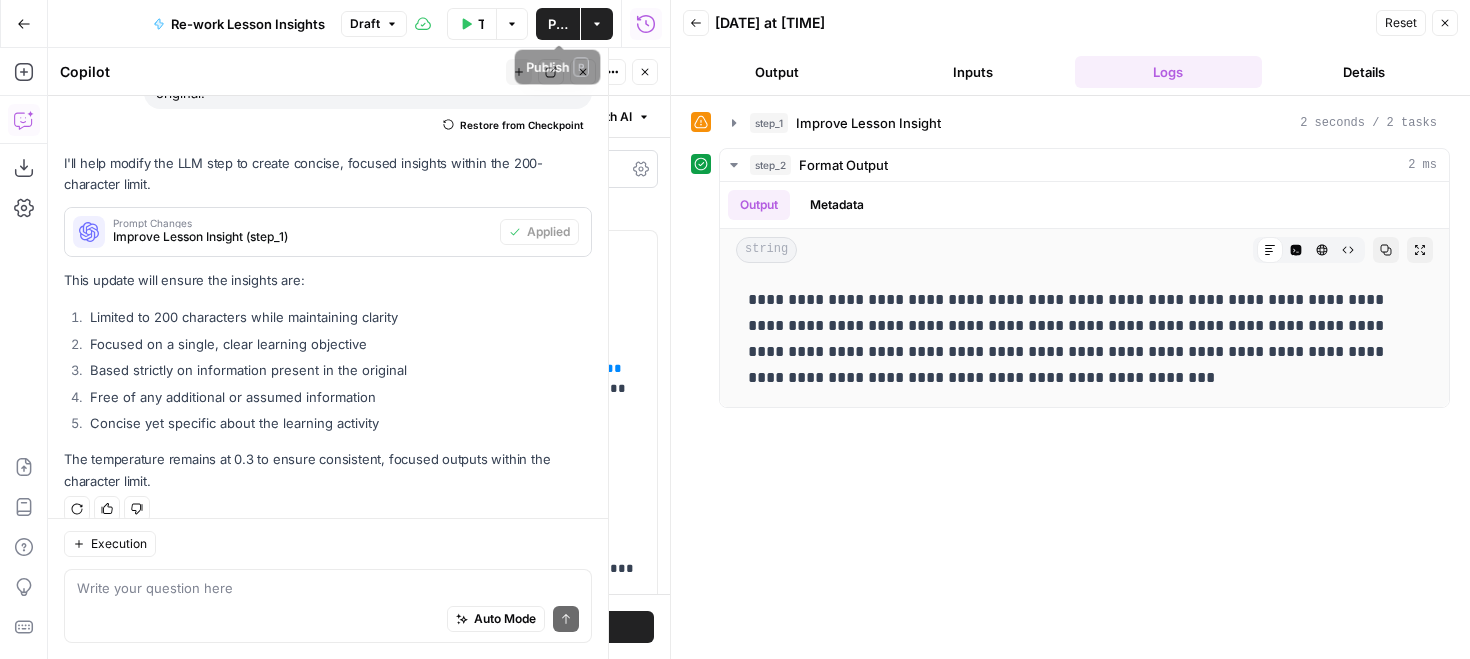click on "Publish" at bounding box center [558, 24] 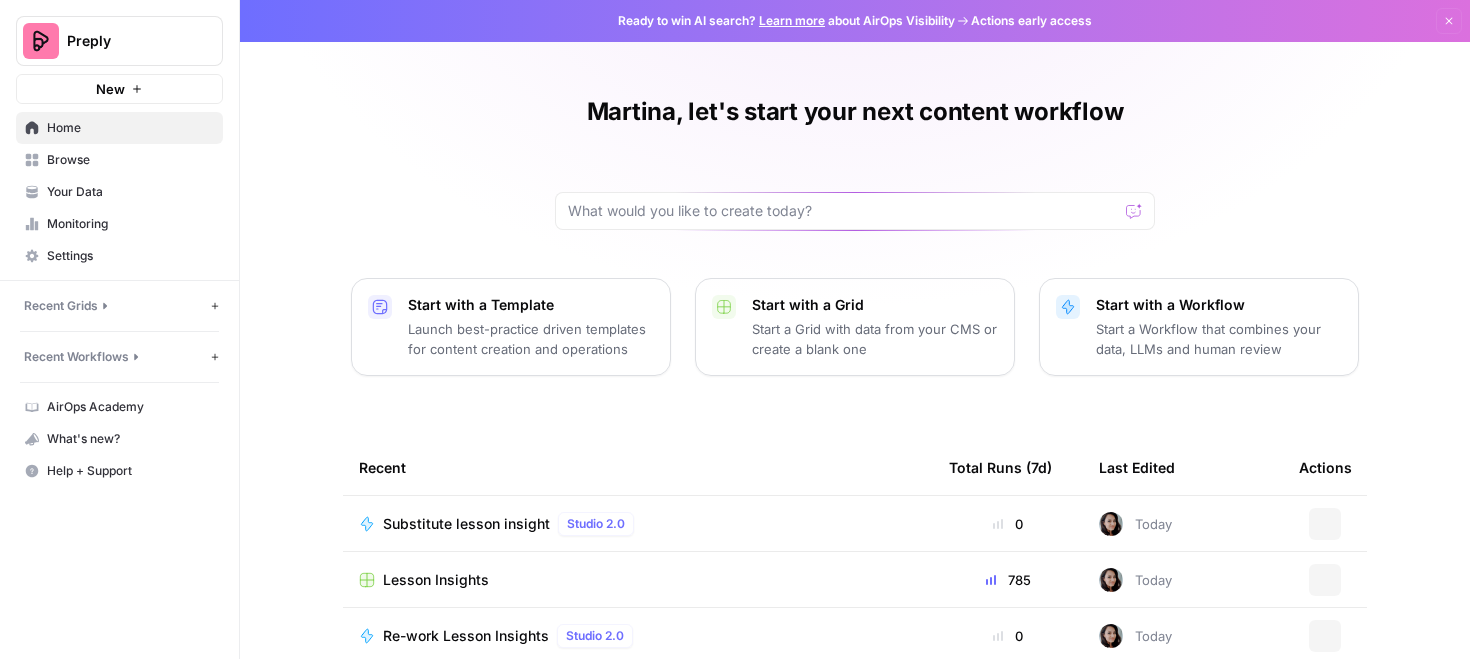 scroll, scrollTop: 0, scrollLeft: 0, axis: both 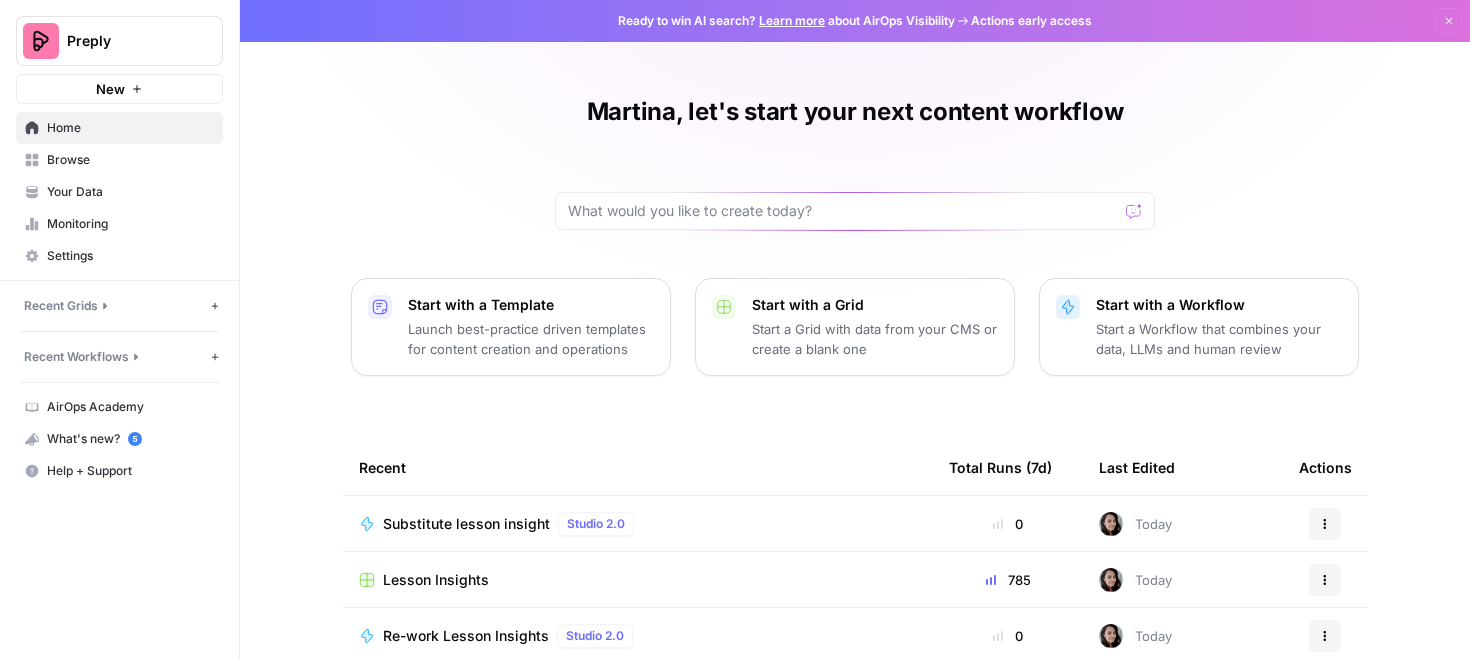 click 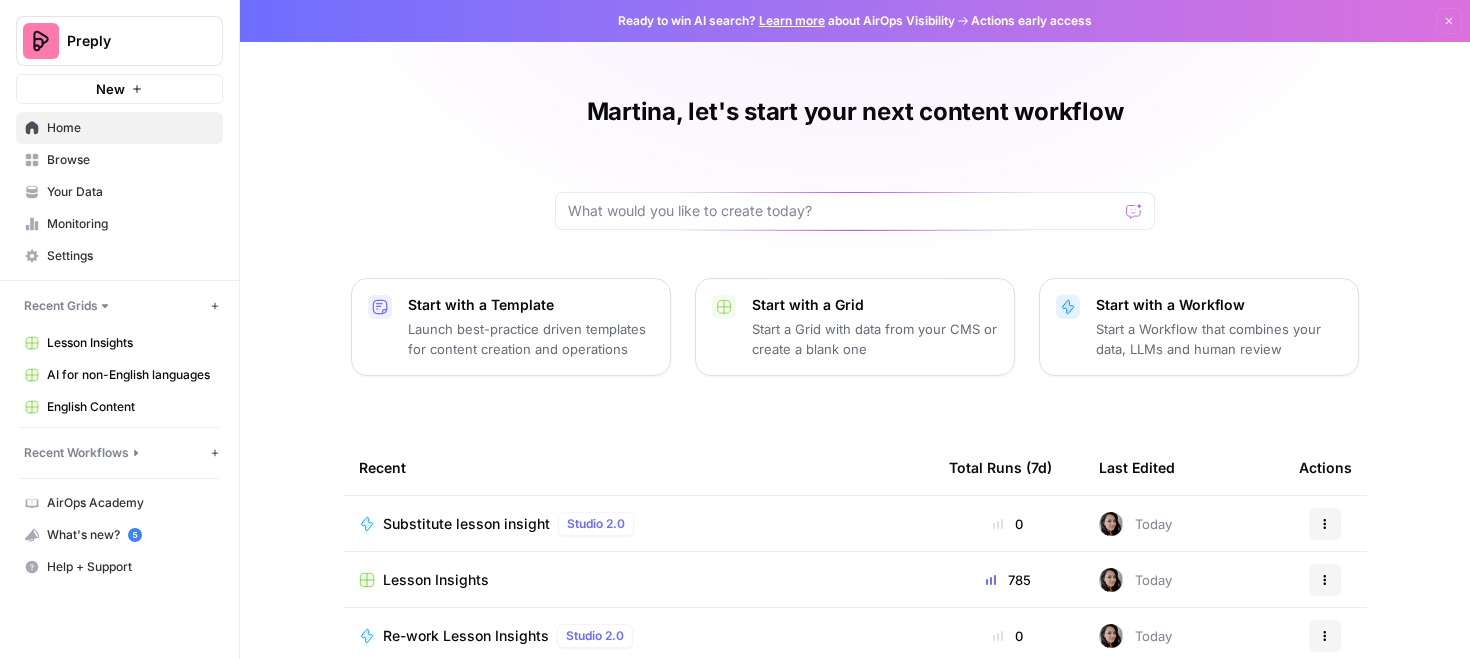 click on "Lesson Insights" at bounding box center [130, 343] 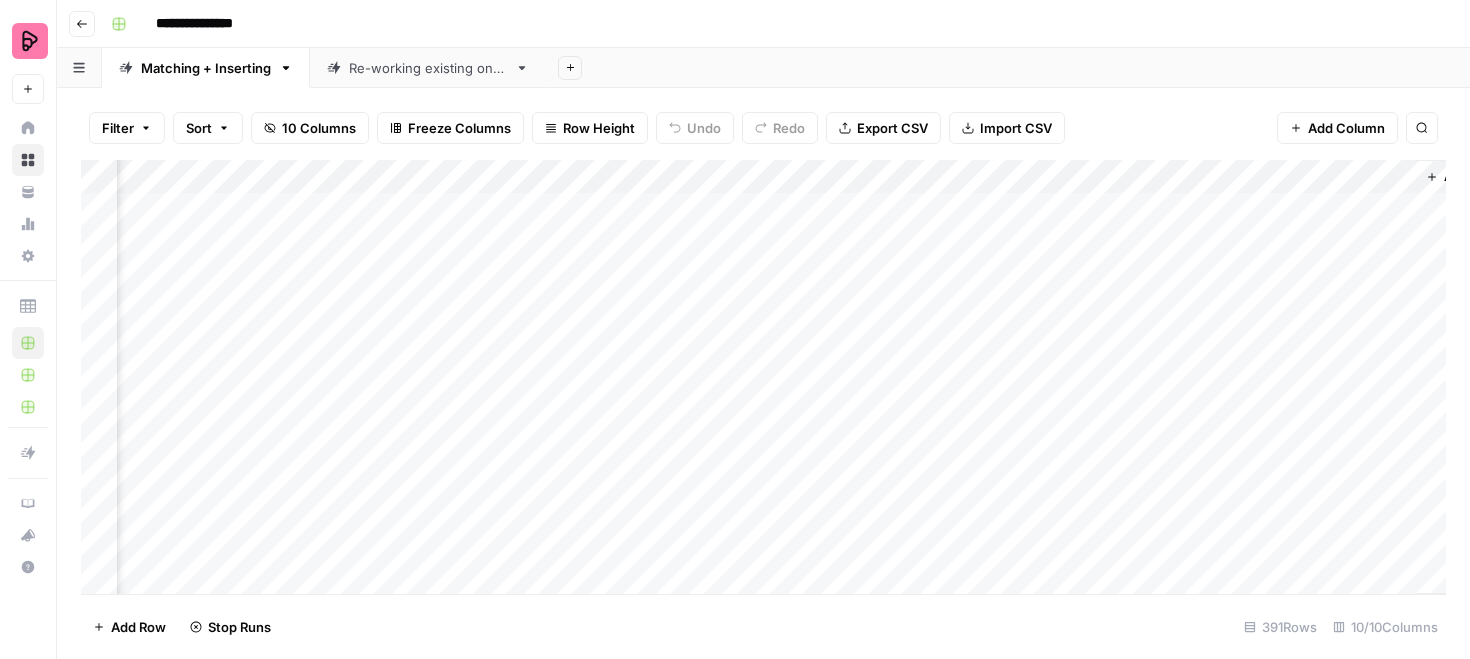 scroll, scrollTop: 0, scrollLeft: 1397, axis: horizontal 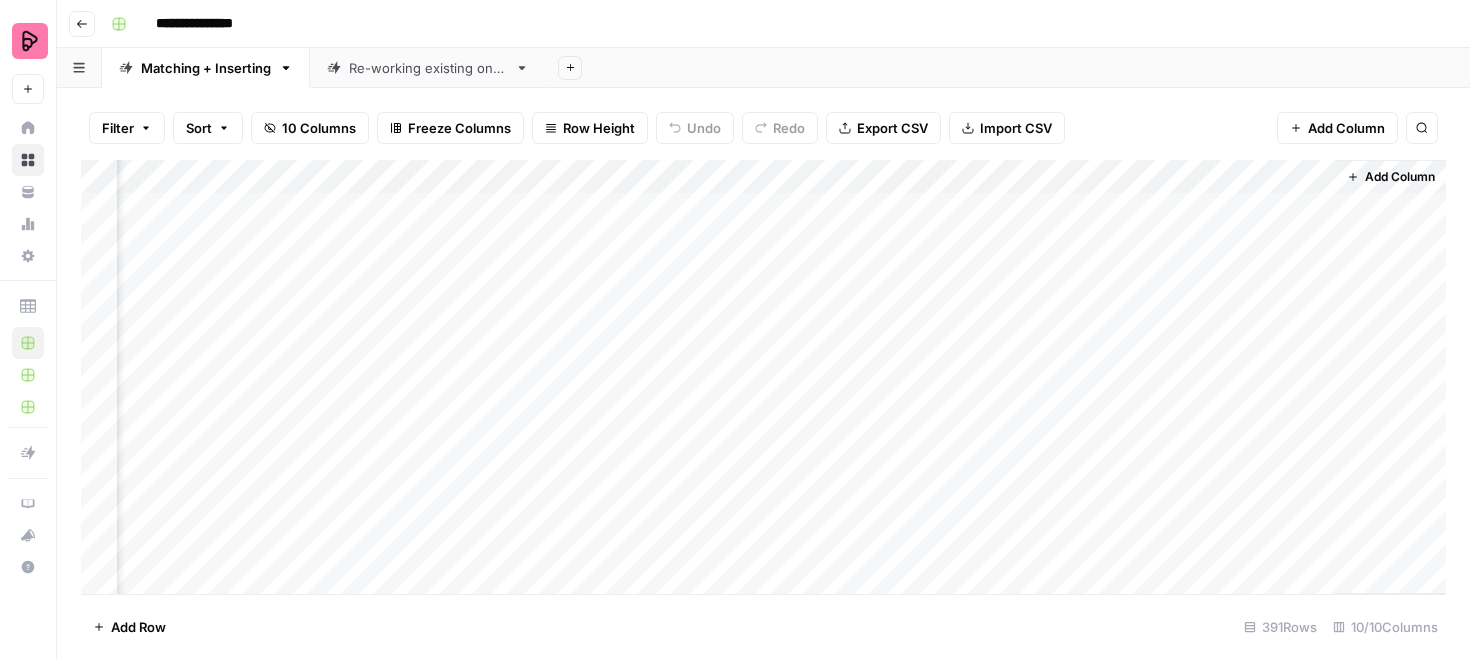 click on "Add Column" at bounding box center [763, 377] 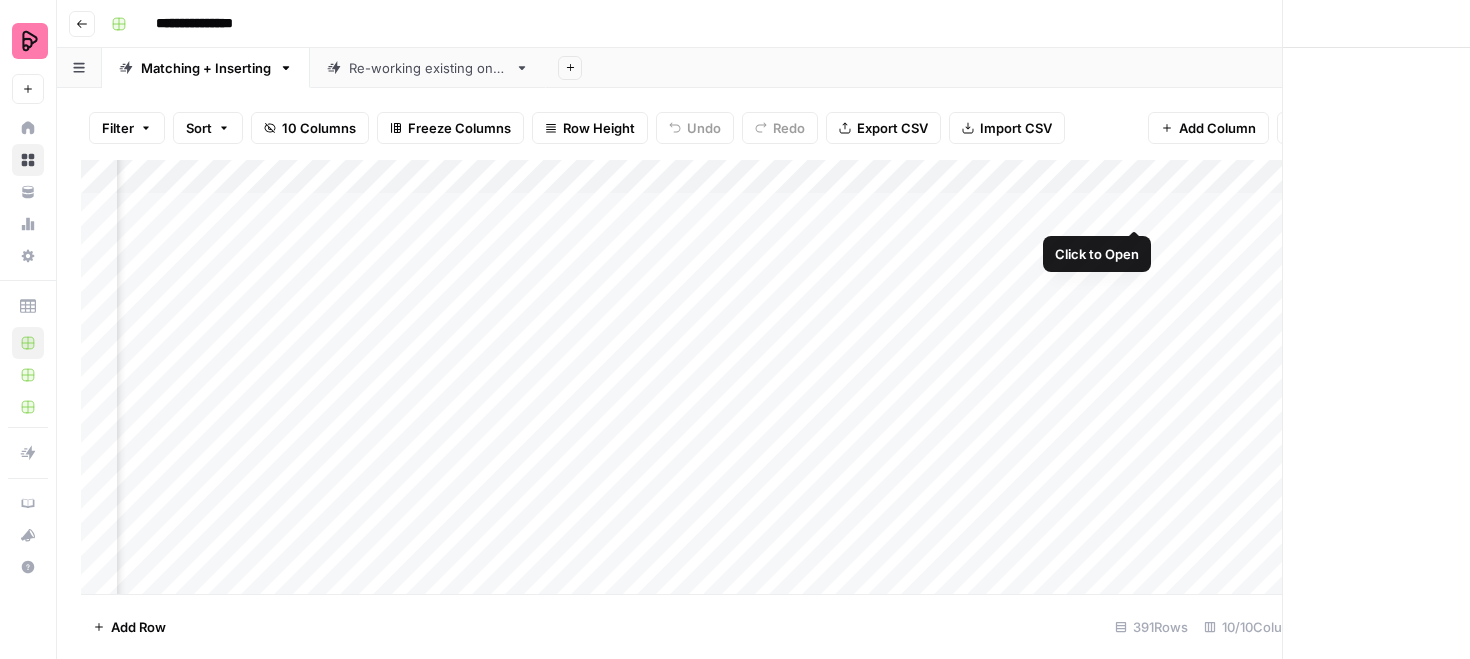 scroll, scrollTop: 0, scrollLeft: 1379, axis: horizontal 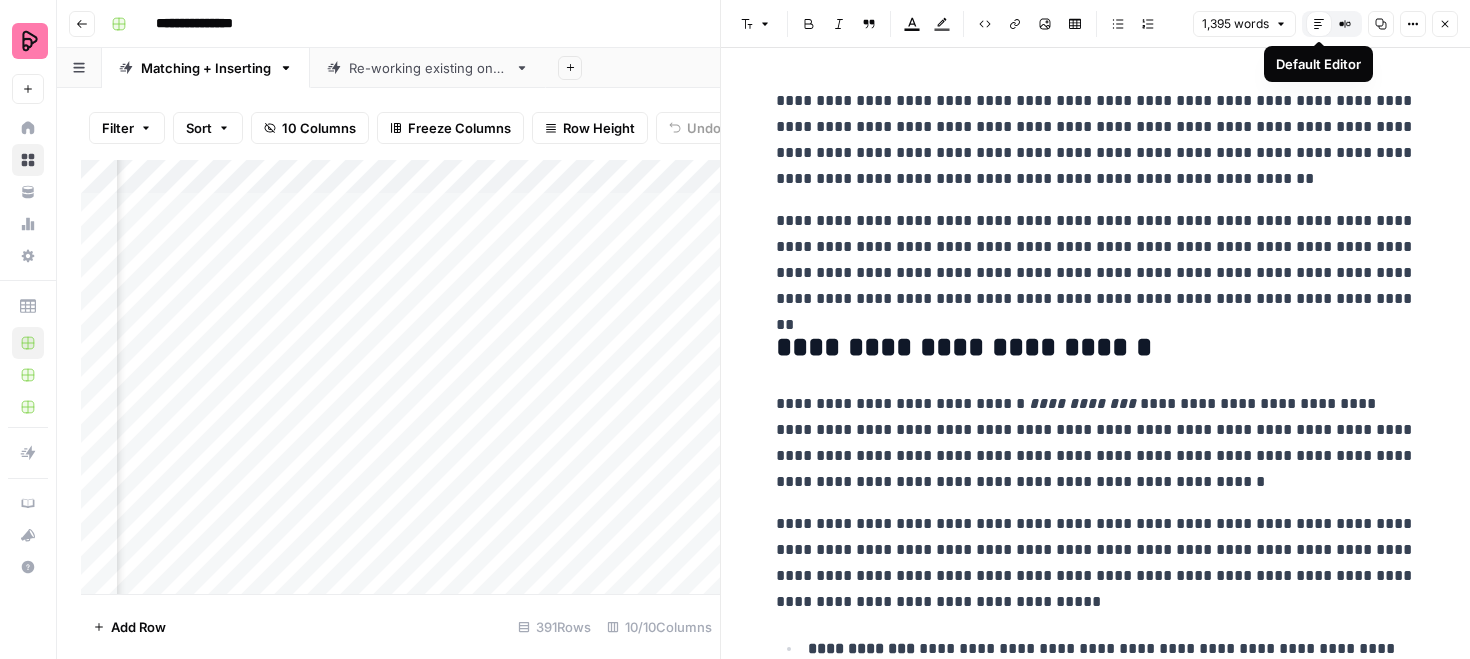 click on "Options" at bounding box center (1413, 24) 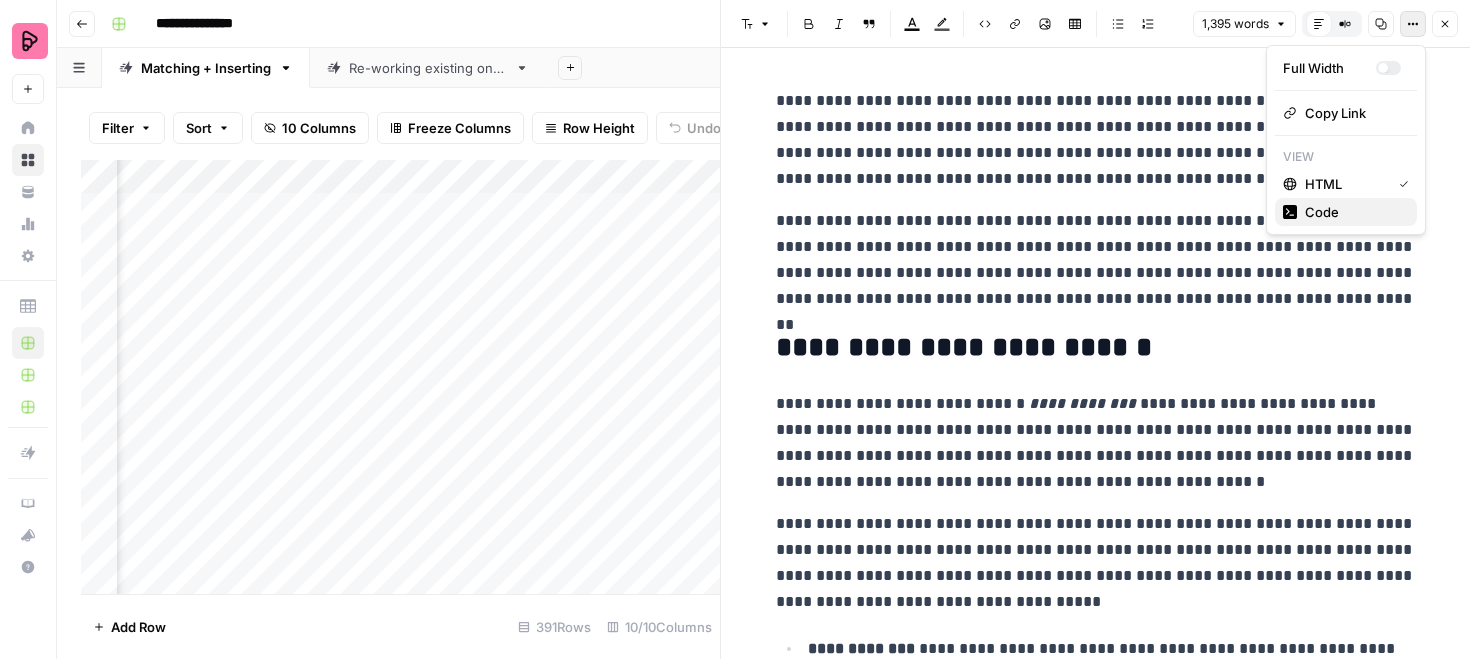 click on "Code" at bounding box center [1353, 212] 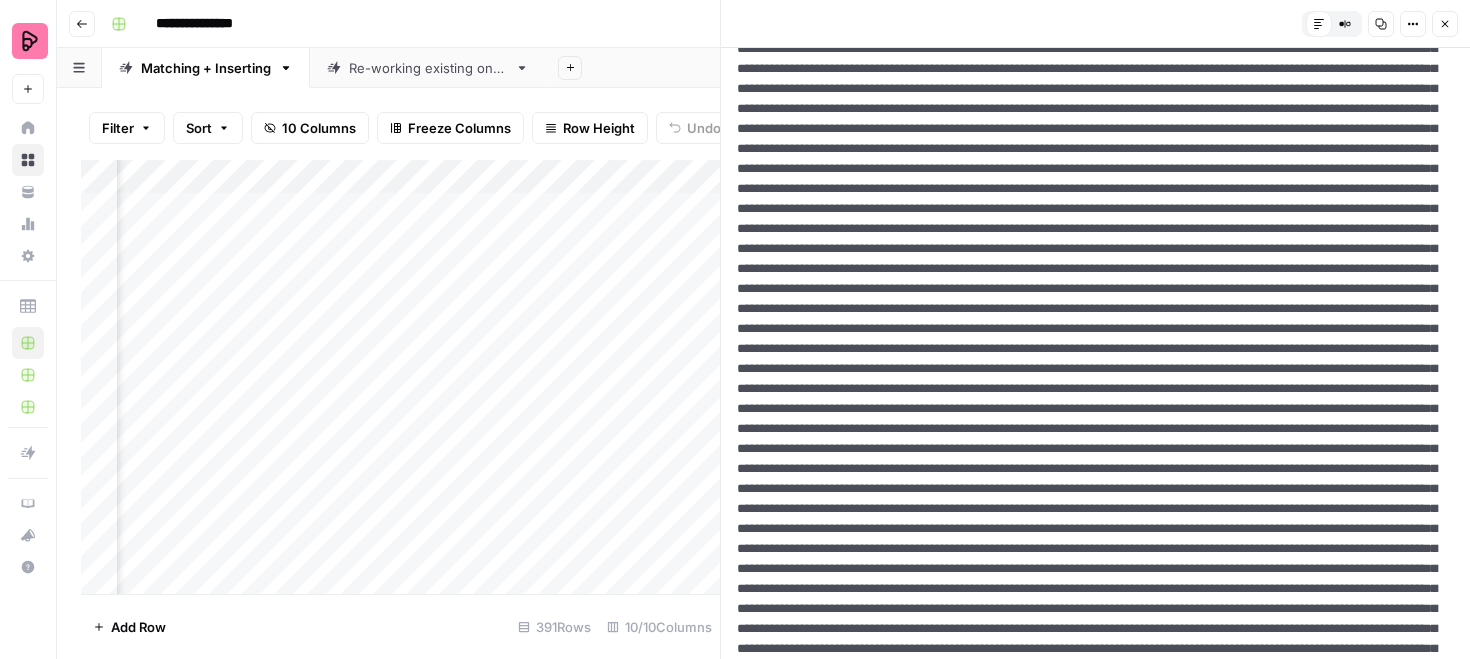 scroll, scrollTop: 764, scrollLeft: 0, axis: vertical 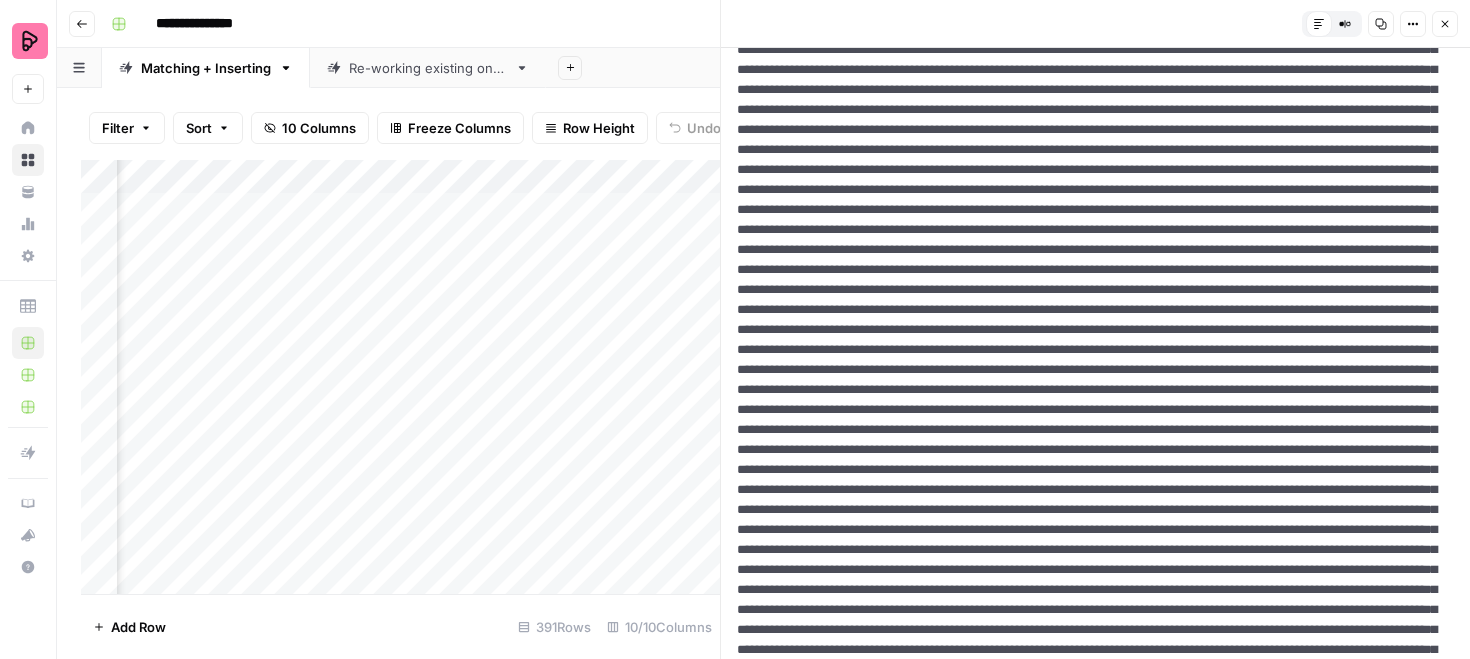 type 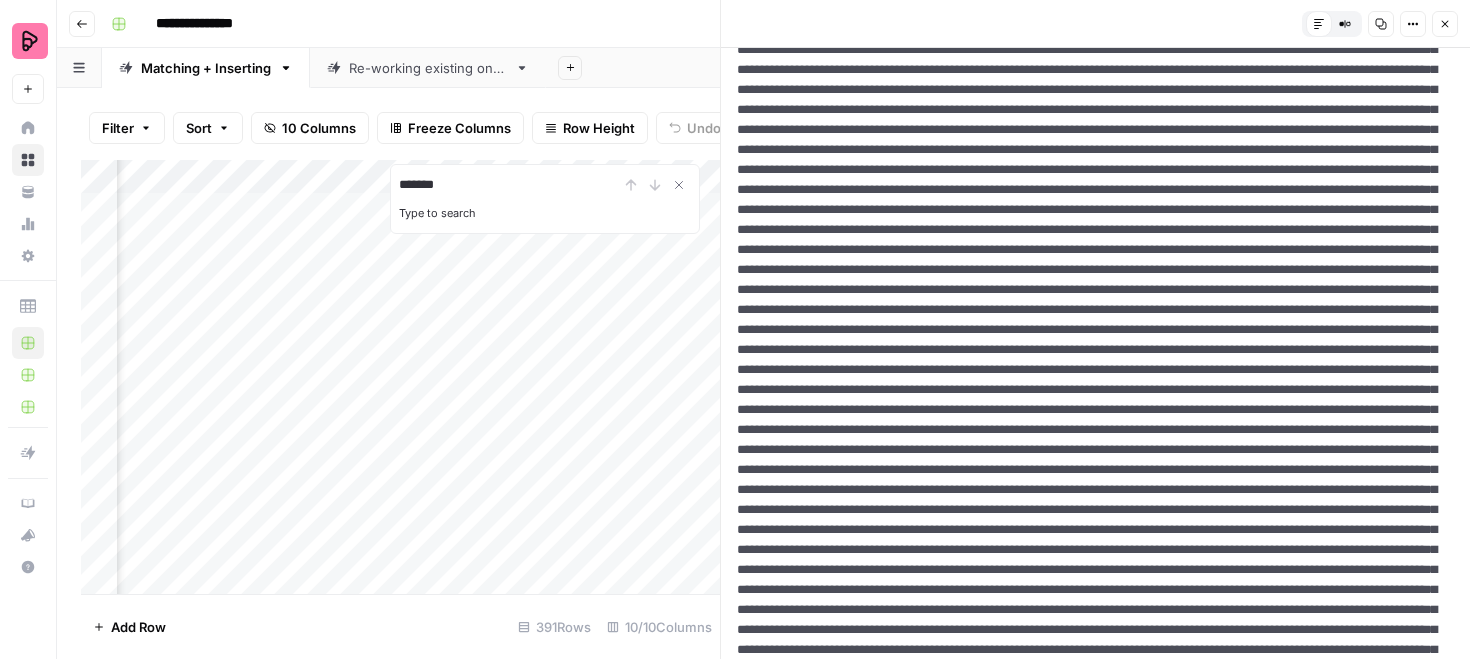 type on "*******" 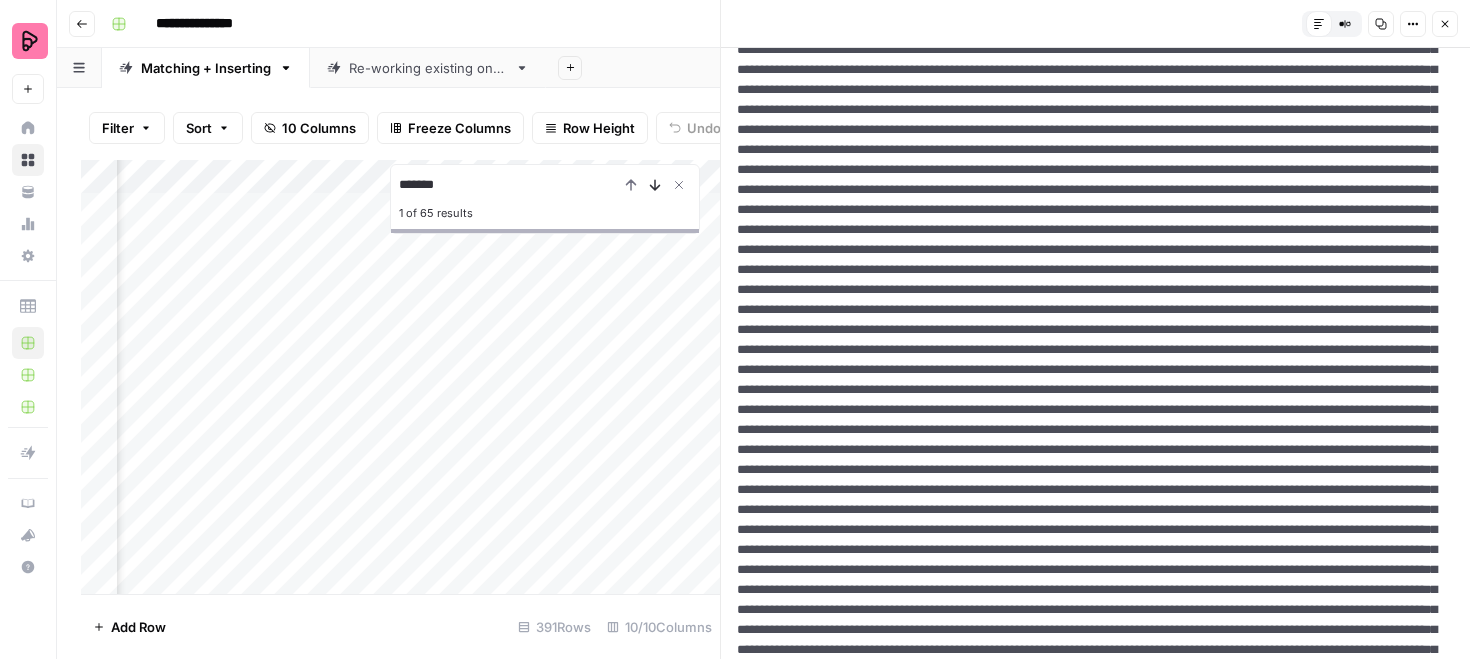 click 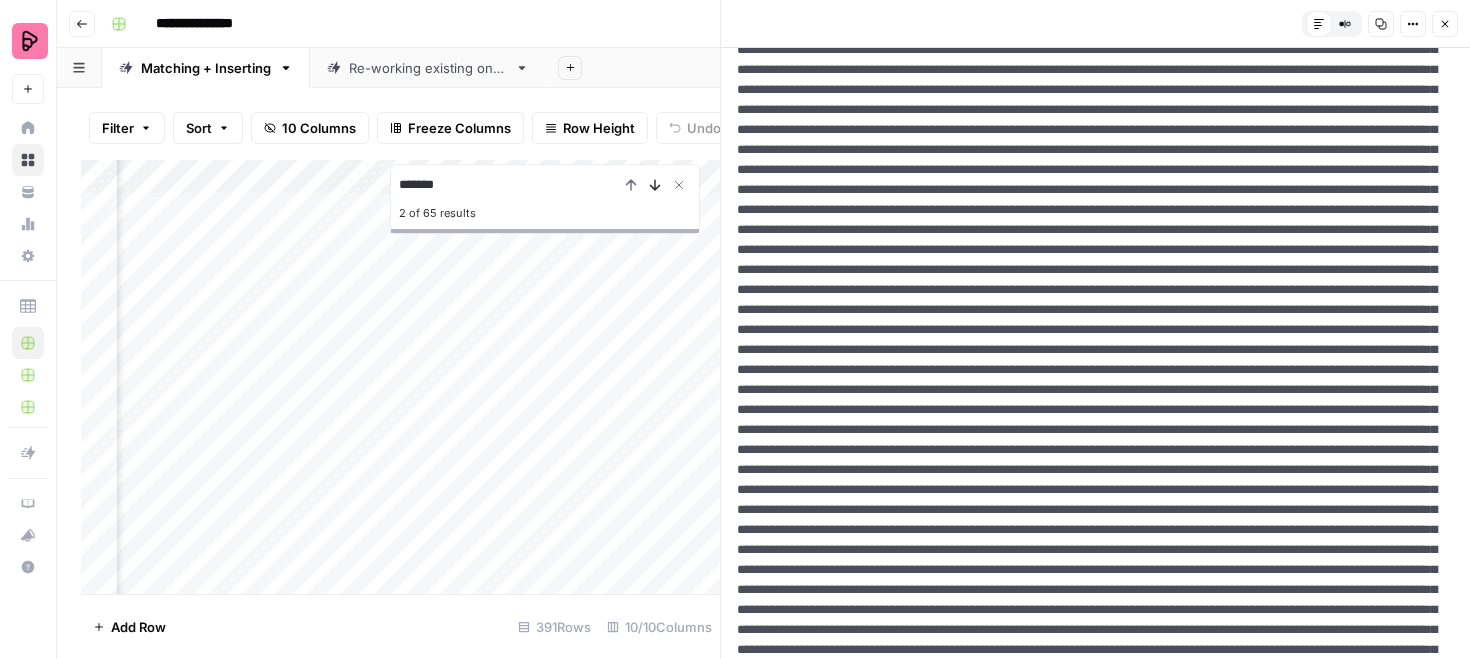 scroll, scrollTop: 0, scrollLeft: 617, axis: horizontal 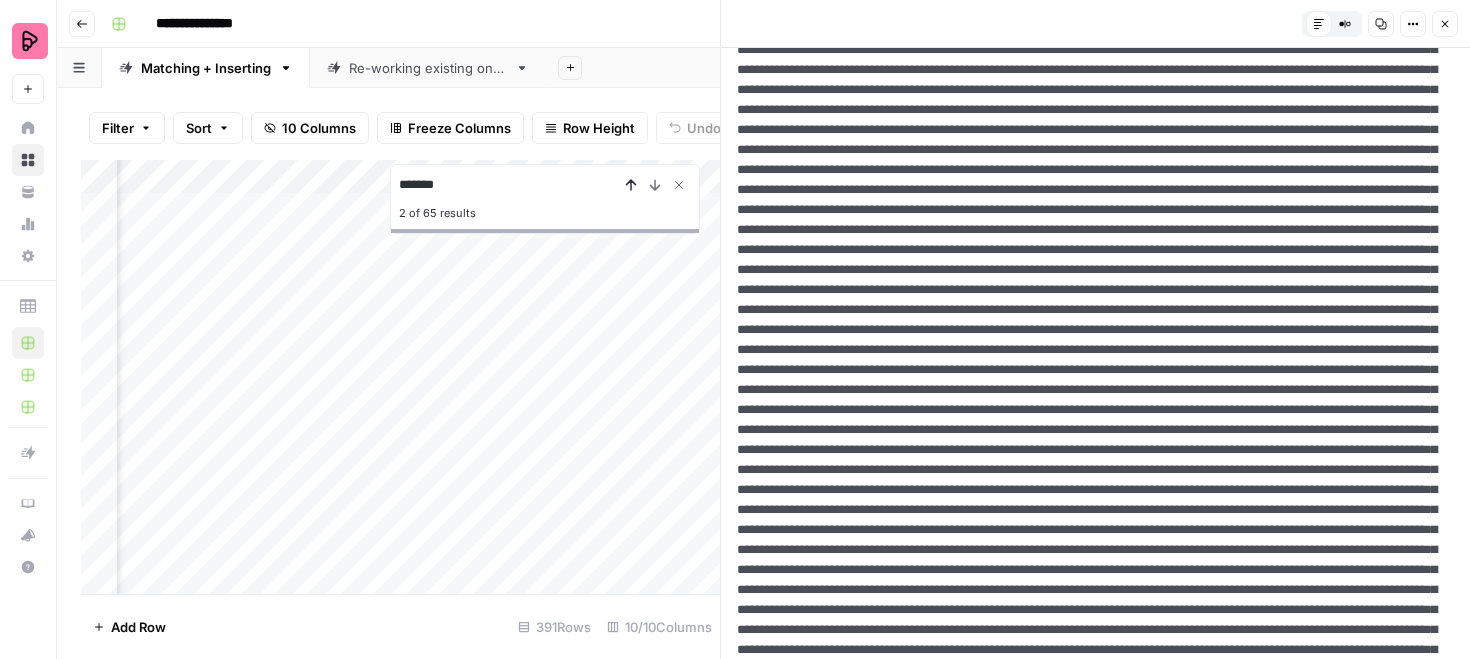 click 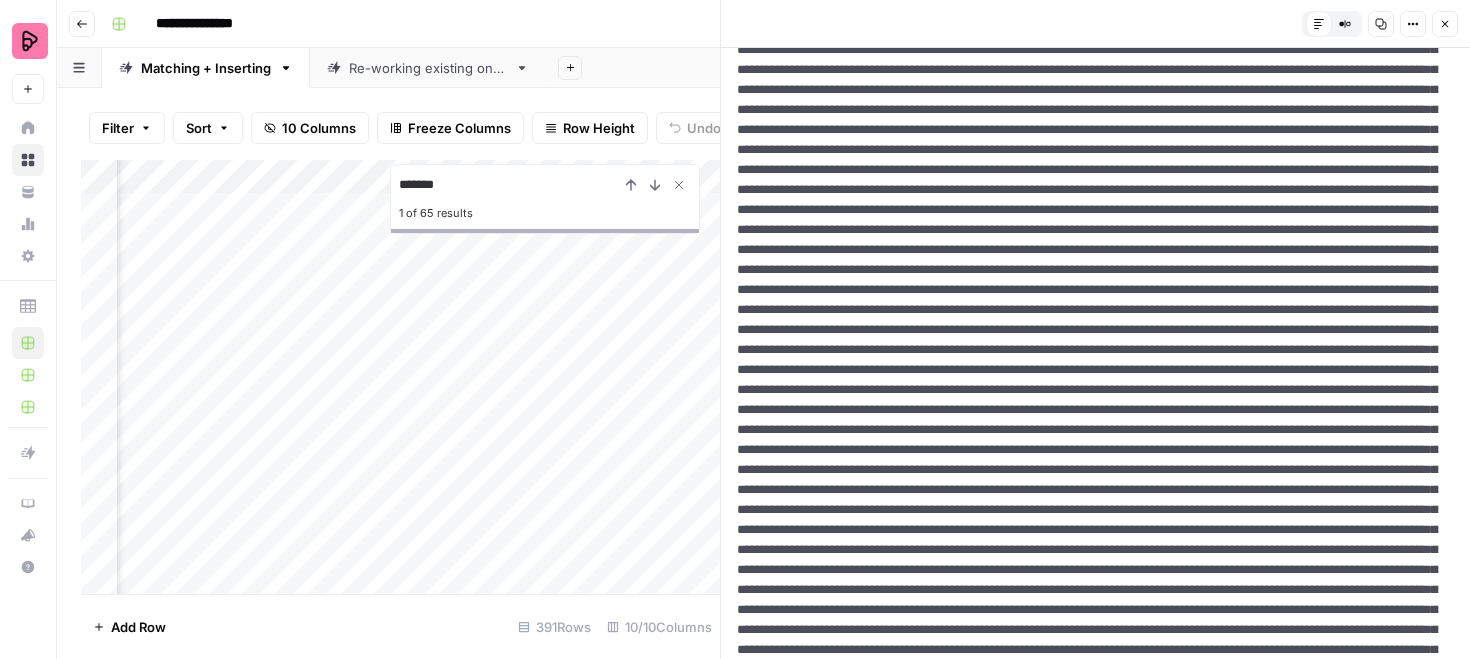 type 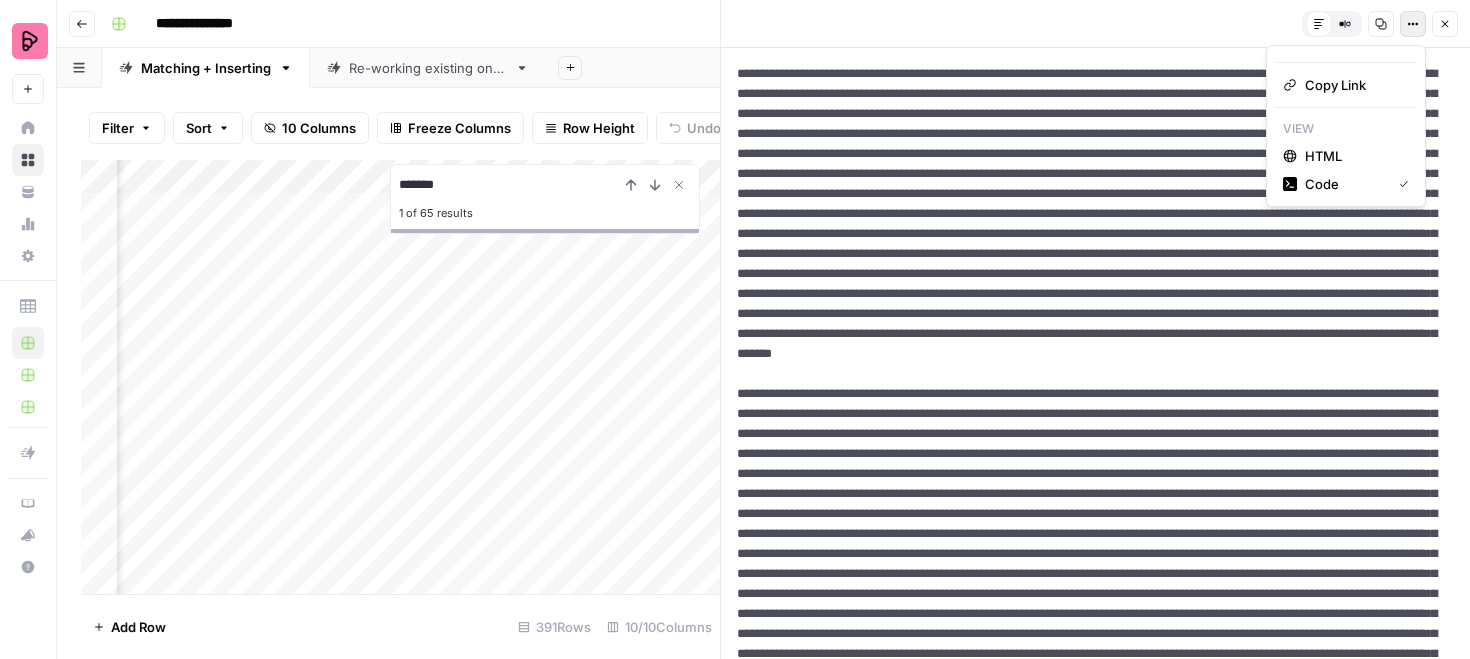 click 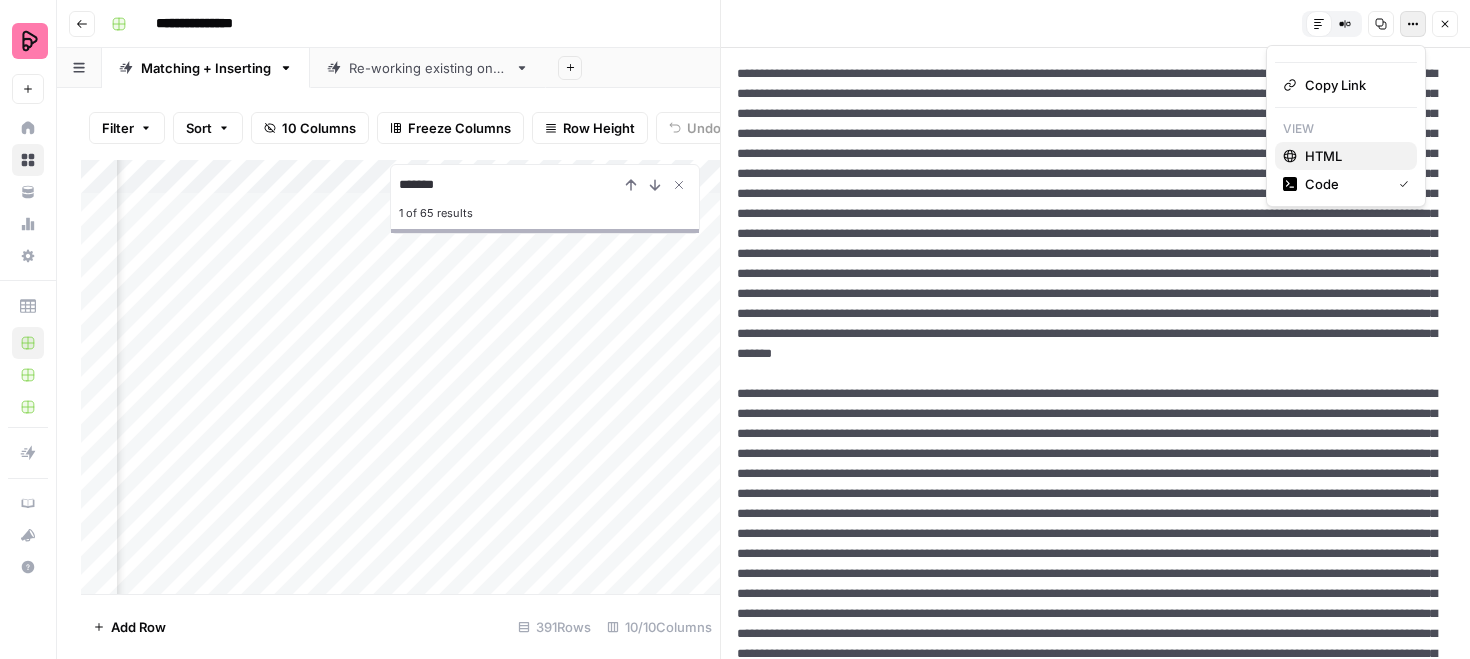 click on "HTML" at bounding box center (1353, 156) 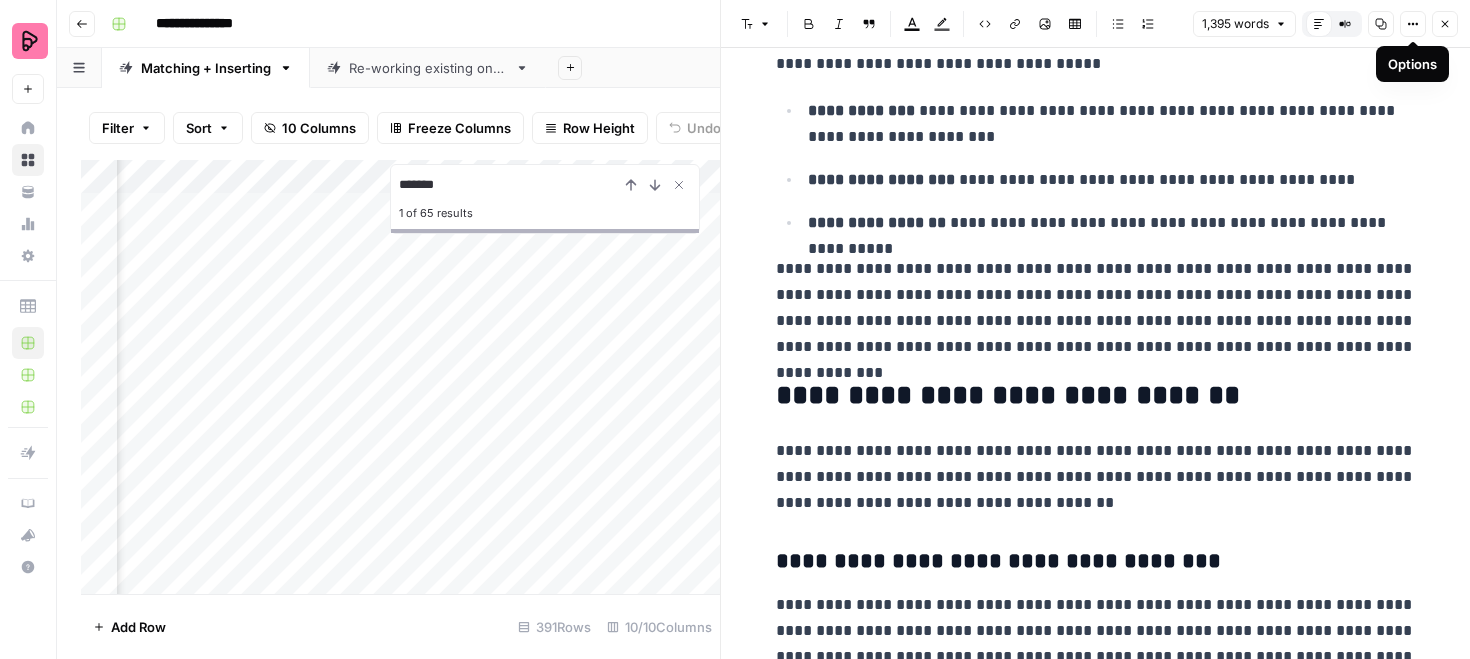 scroll, scrollTop: 632, scrollLeft: 0, axis: vertical 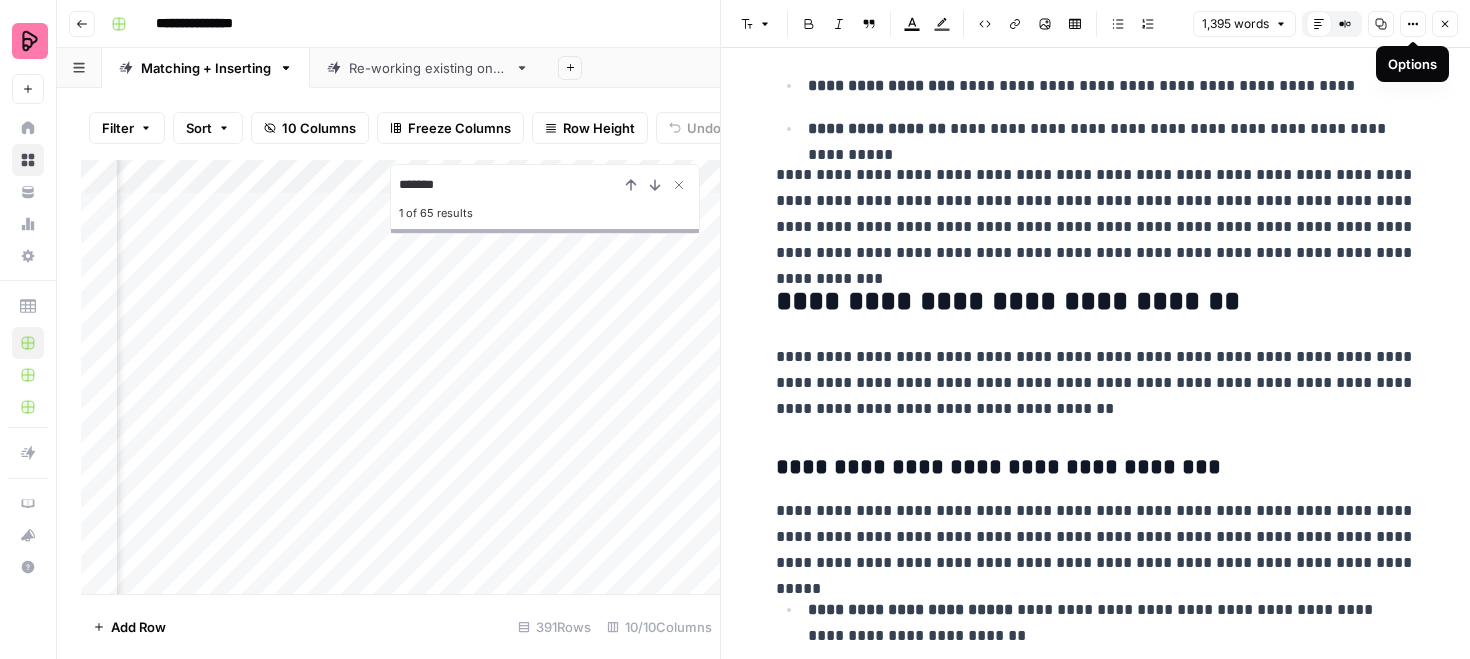 click on "**********" at bounding box center [1096, 214] 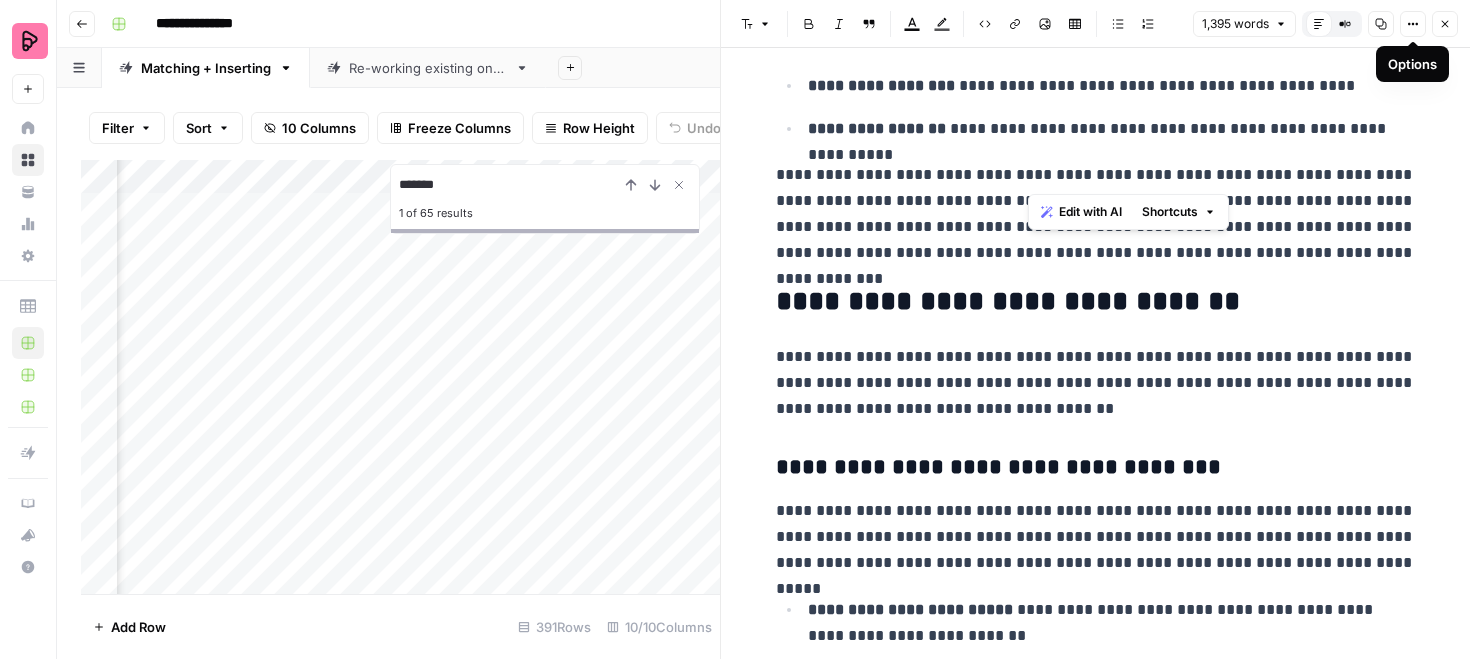 click on "**********" at bounding box center [1096, 214] 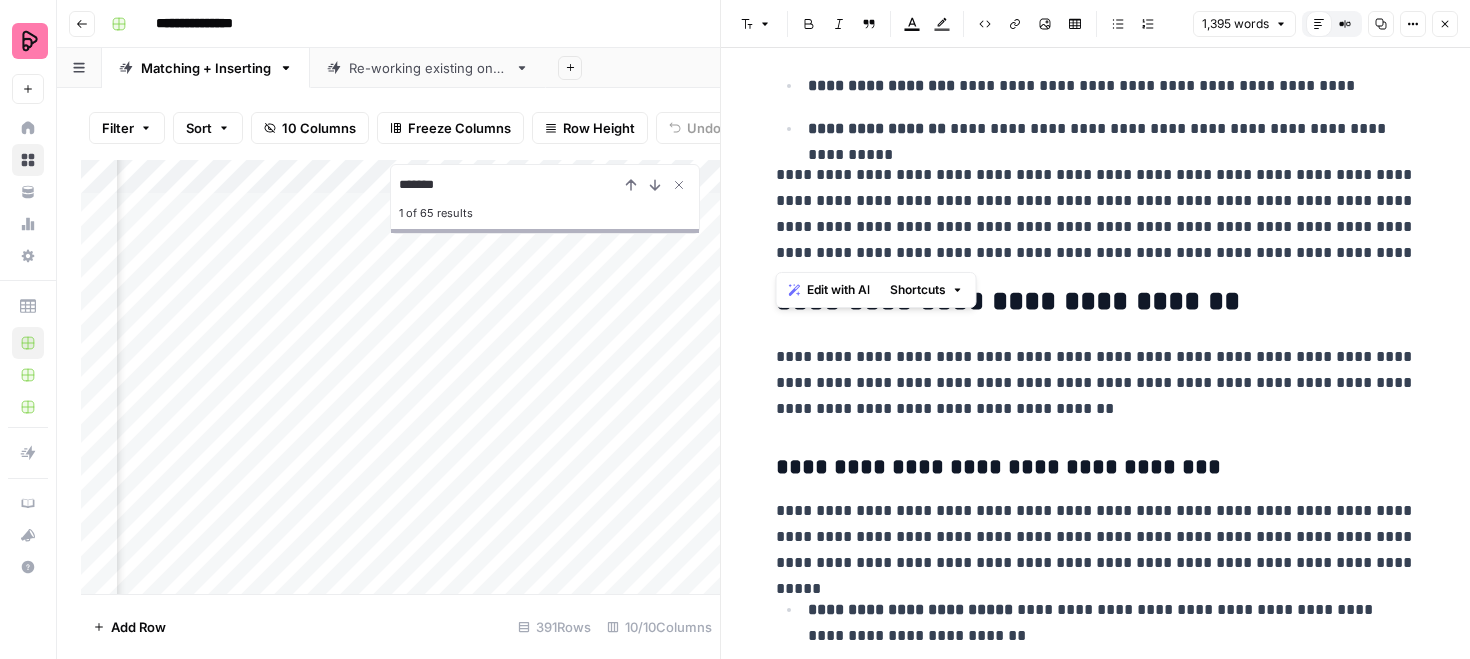 click 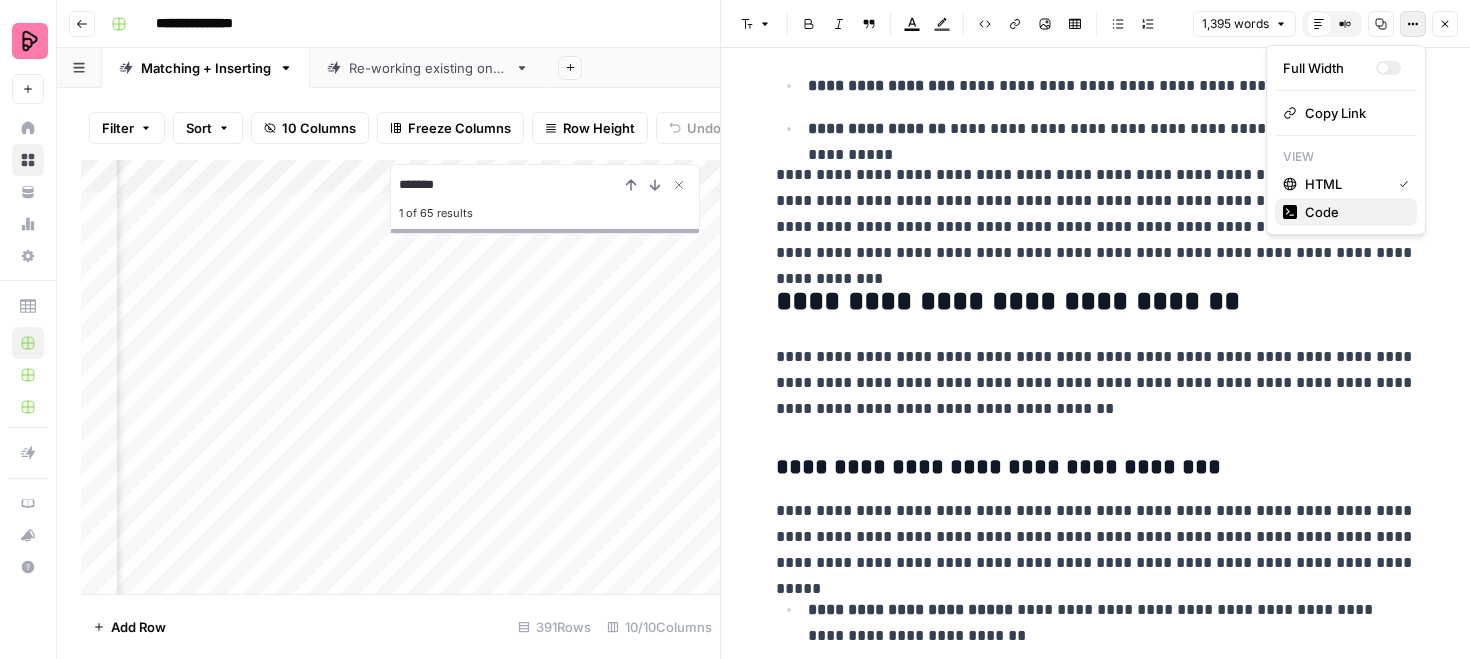 click on "Code" at bounding box center (1353, 212) 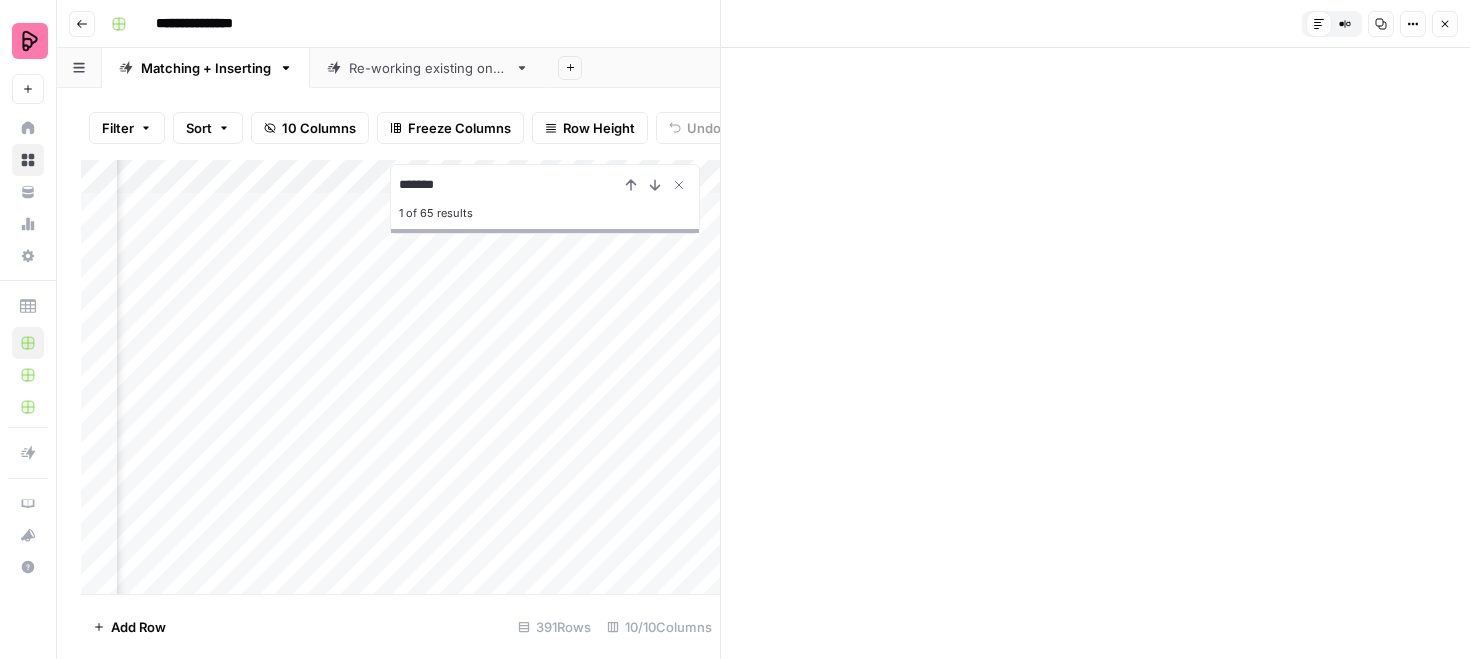scroll, scrollTop: 1146, scrollLeft: 0, axis: vertical 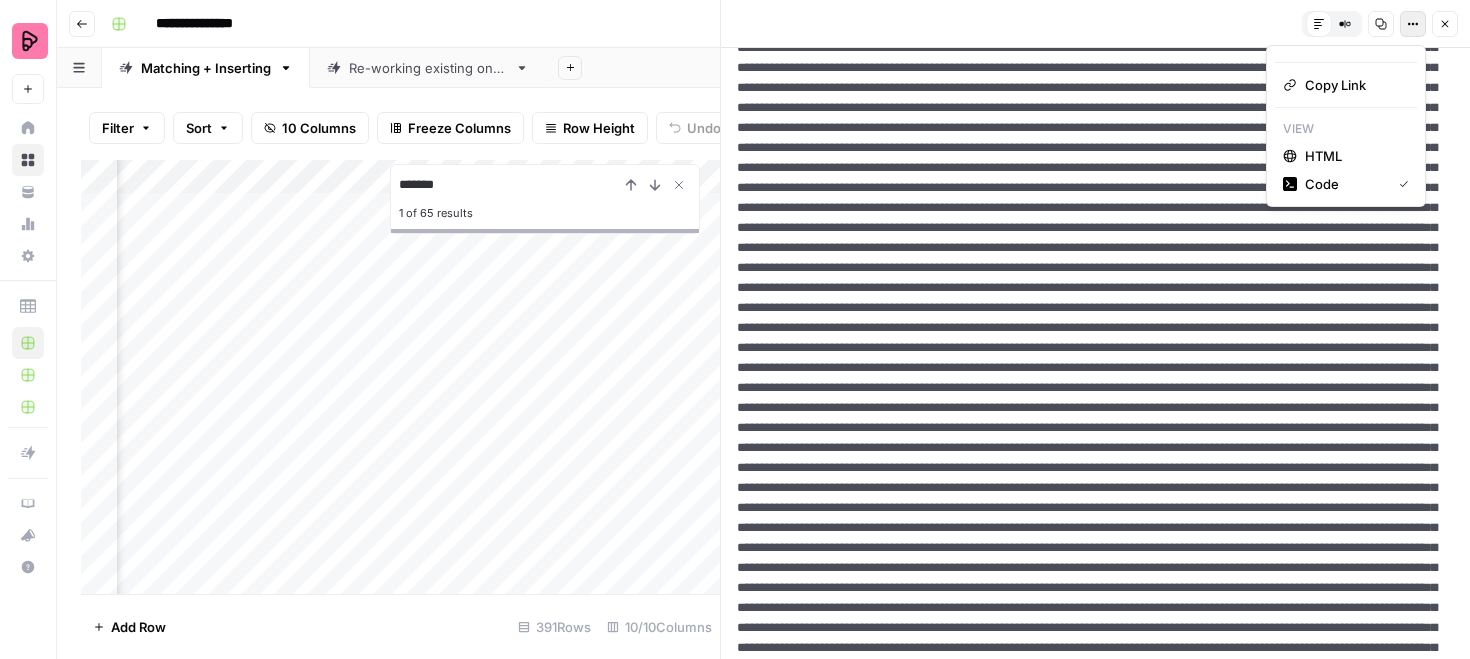 click 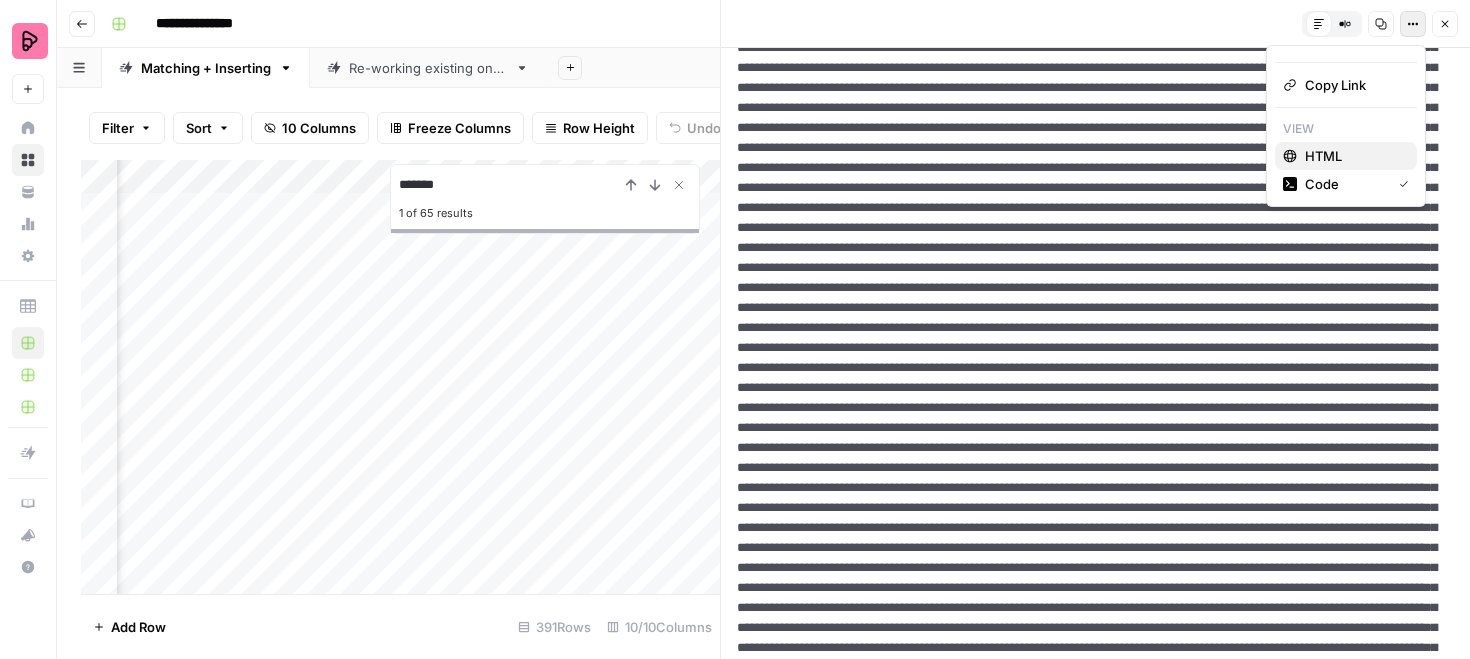 click on "HTML" at bounding box center [1353, 156] 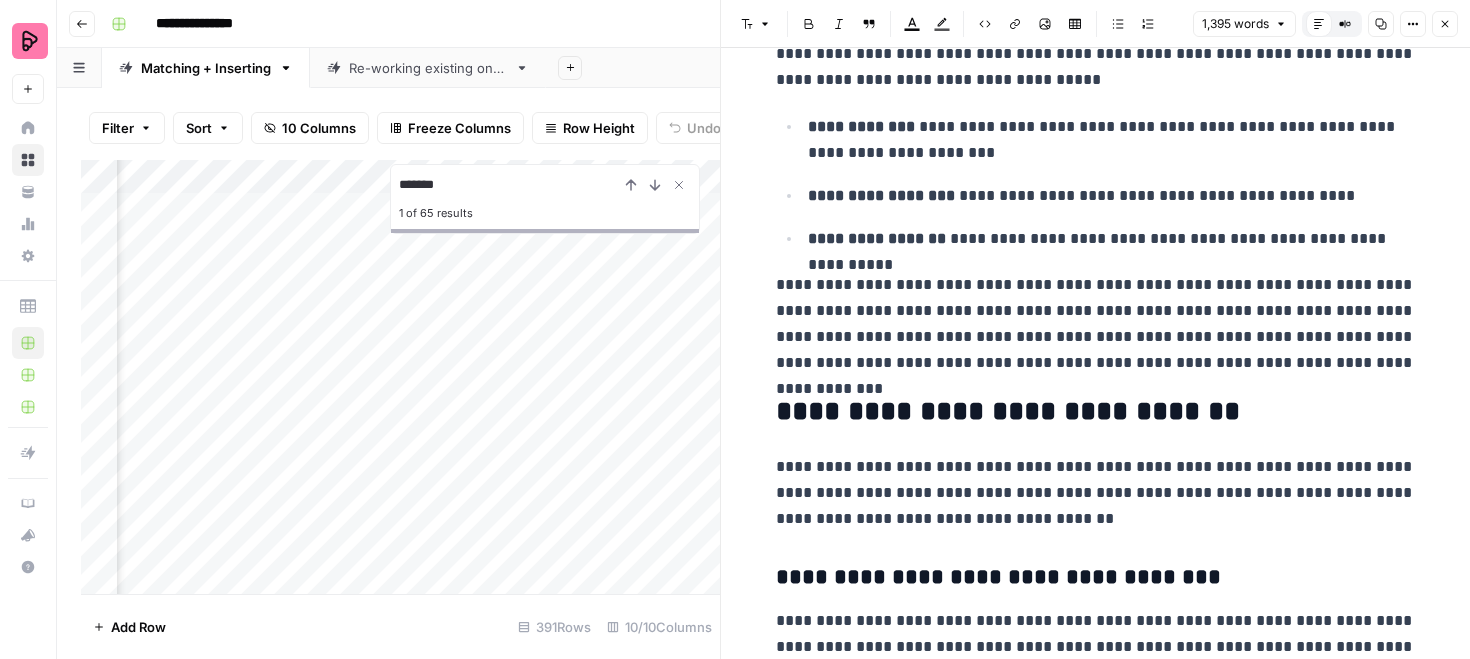 scroll, scrollTop: 557, scrollLeft: 0, axis: vertical 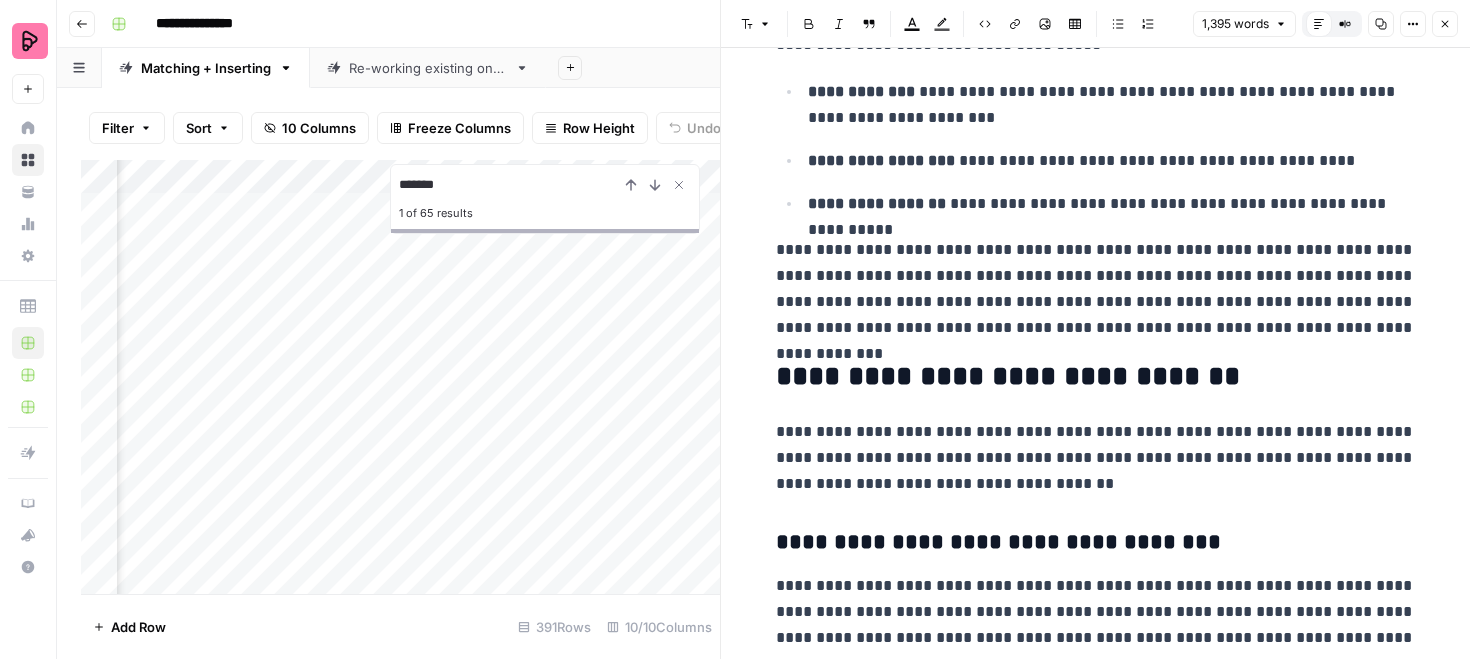 click on "**********" at bounding box center (1096, 289) 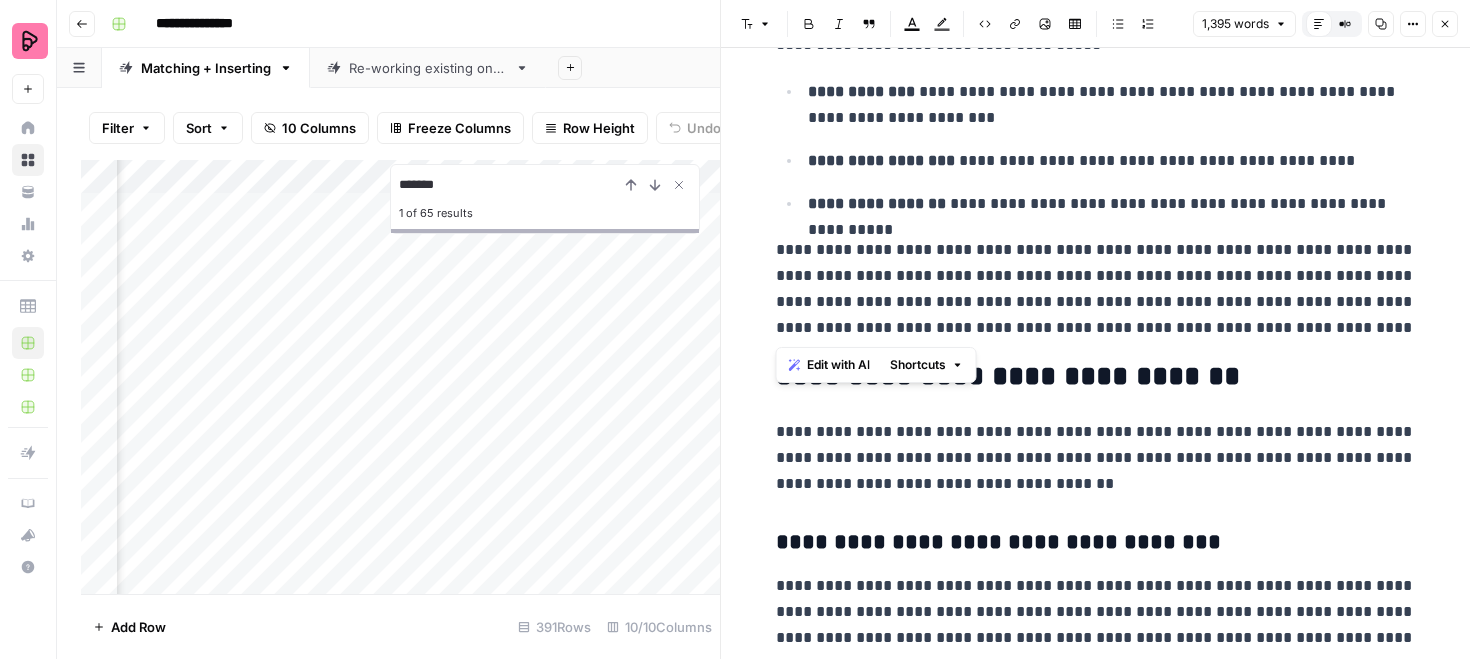 copy on "**********" 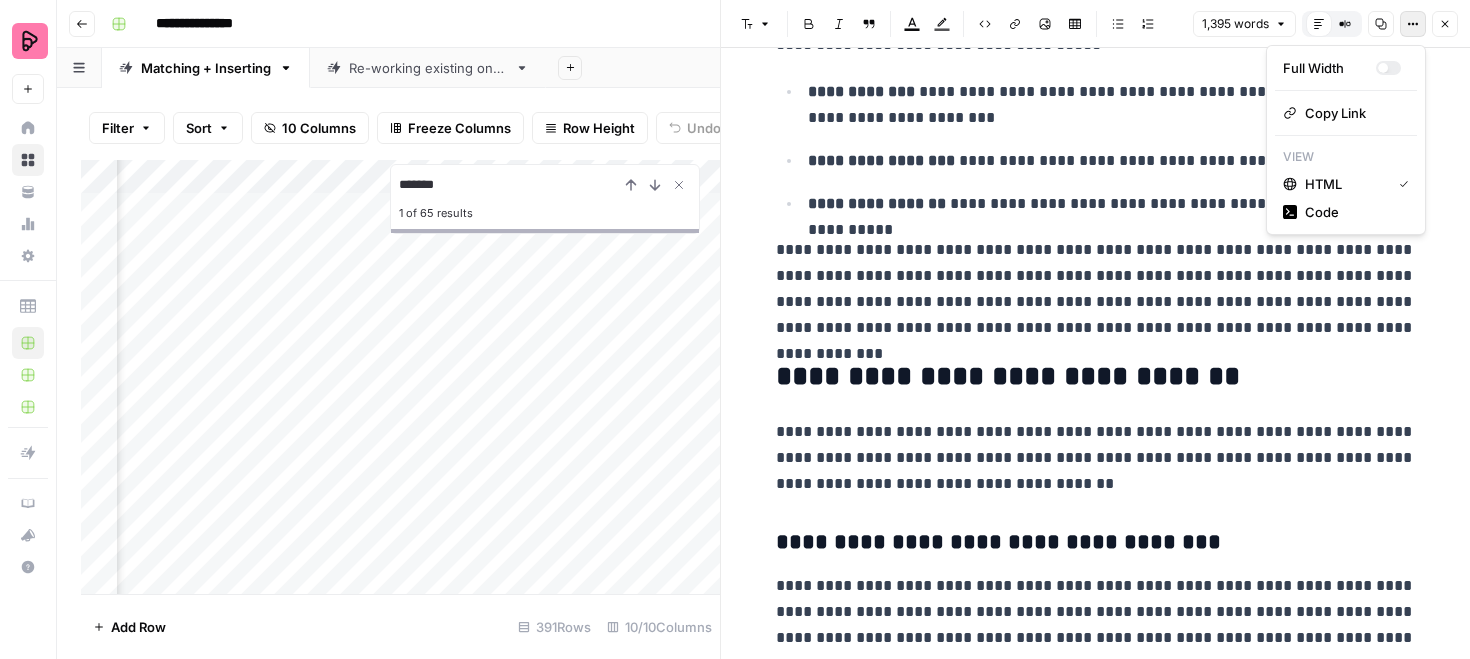 click 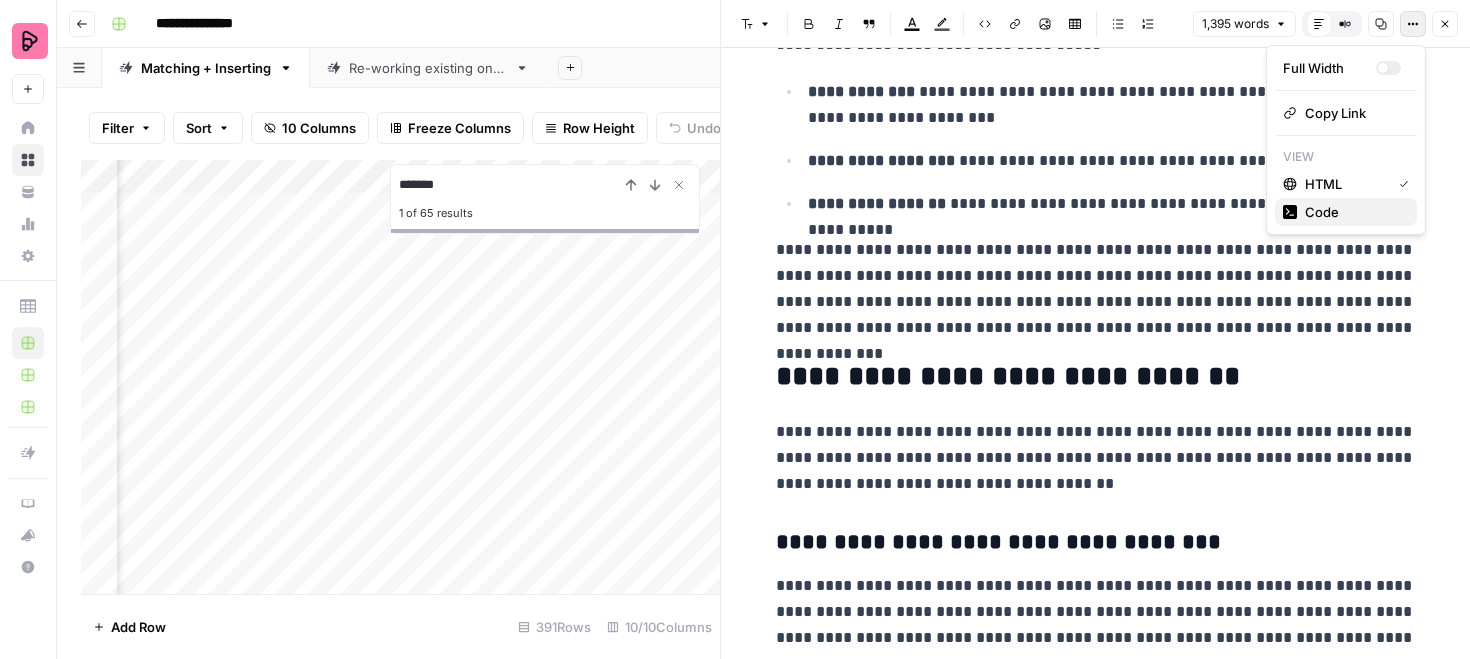 click on "Code" at bounding box center (1353, 212) 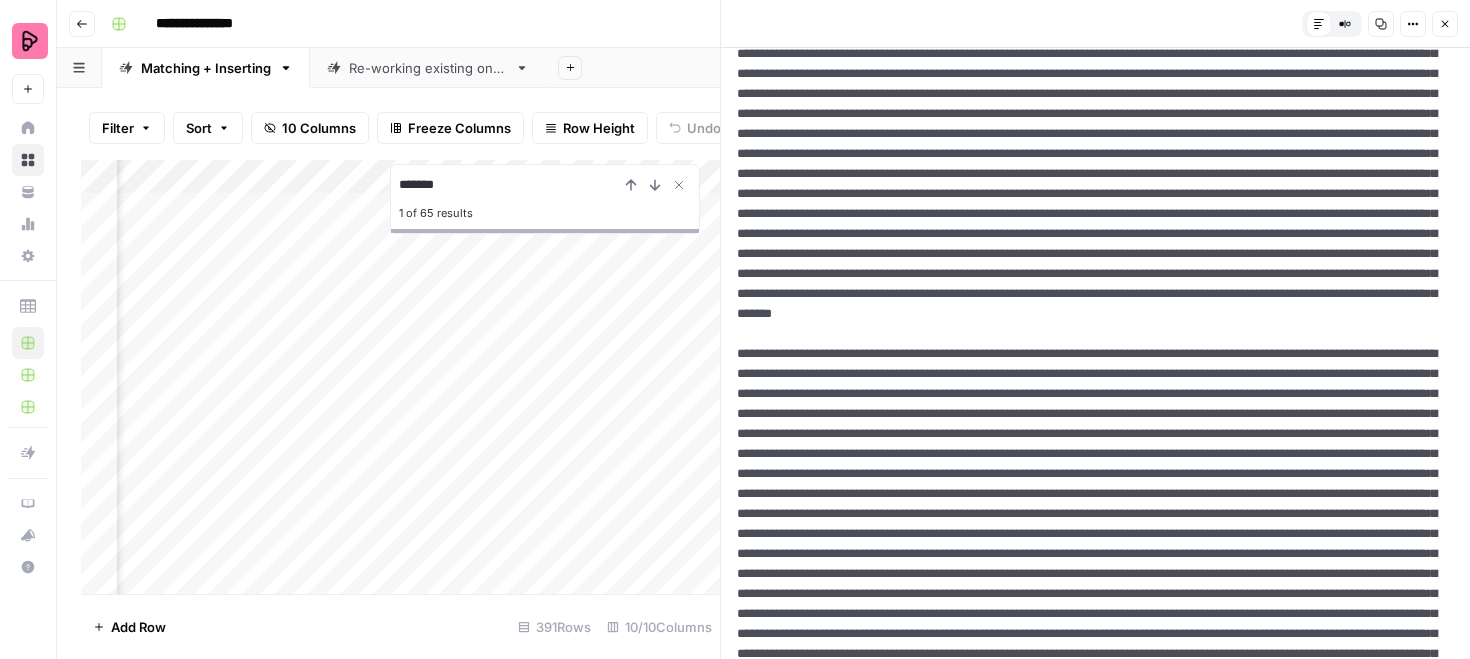 scroll, scrollTop: 51, scrollLeft: 0, axis: vertical 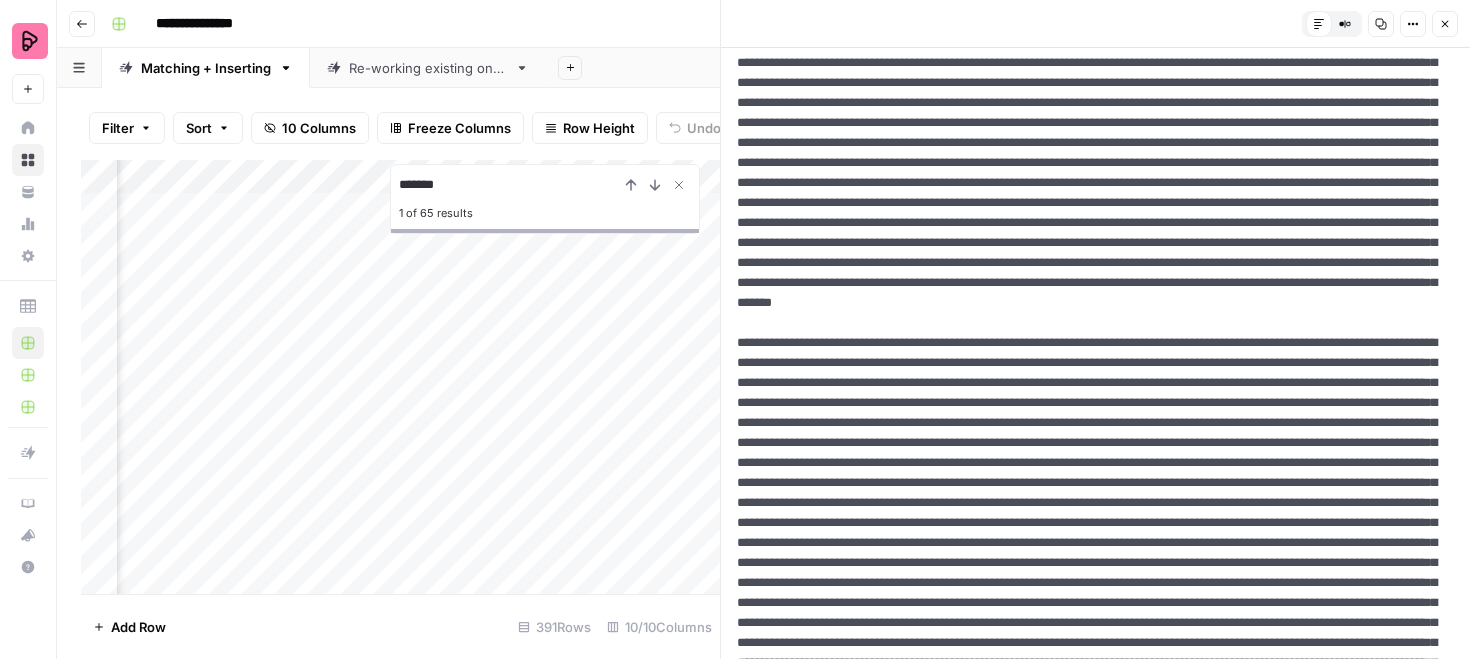 click 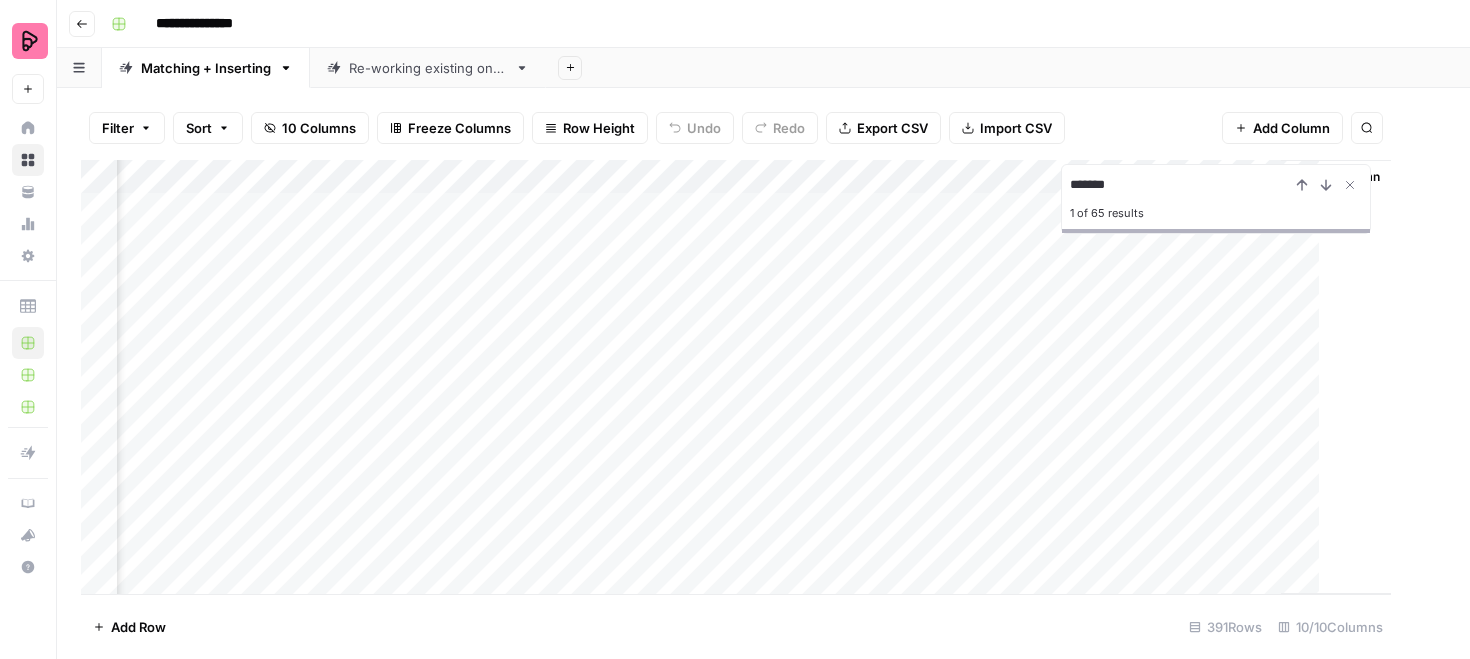 scroll, scrollTop: 0, scrollLeft: 1373, axis: horizontal 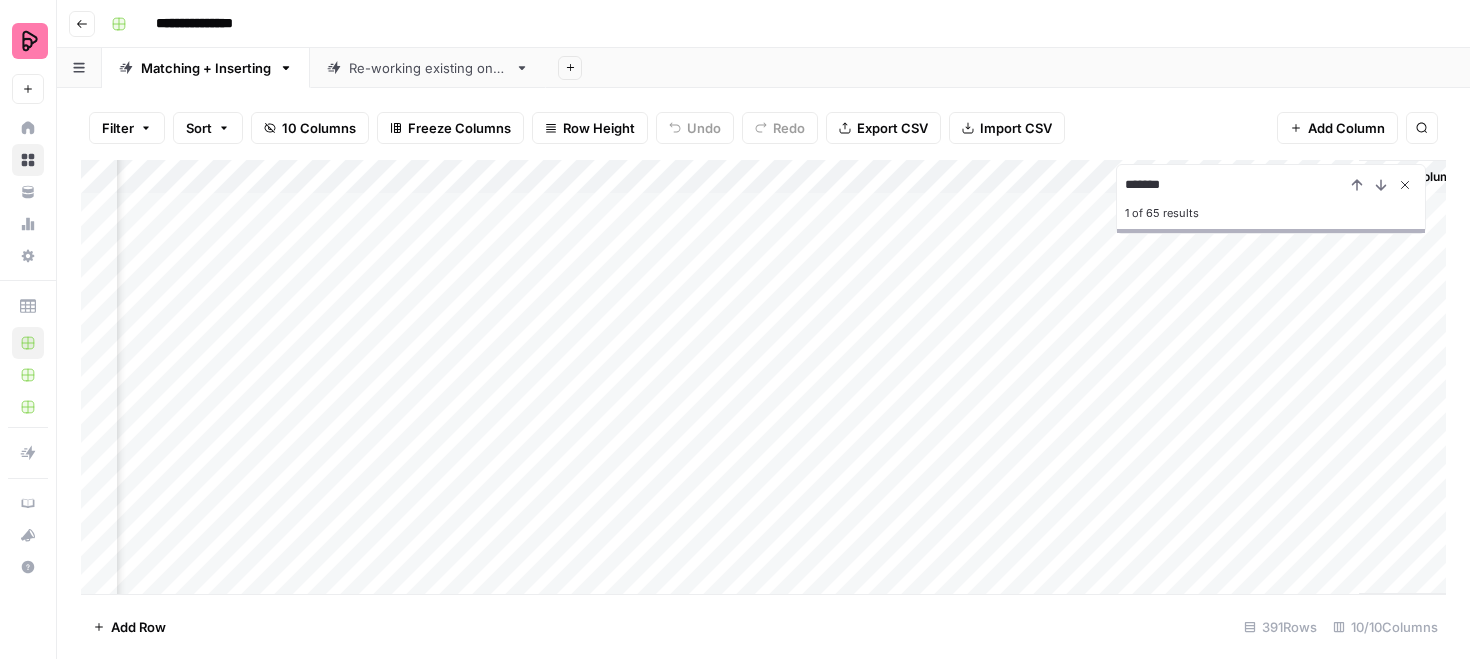 click 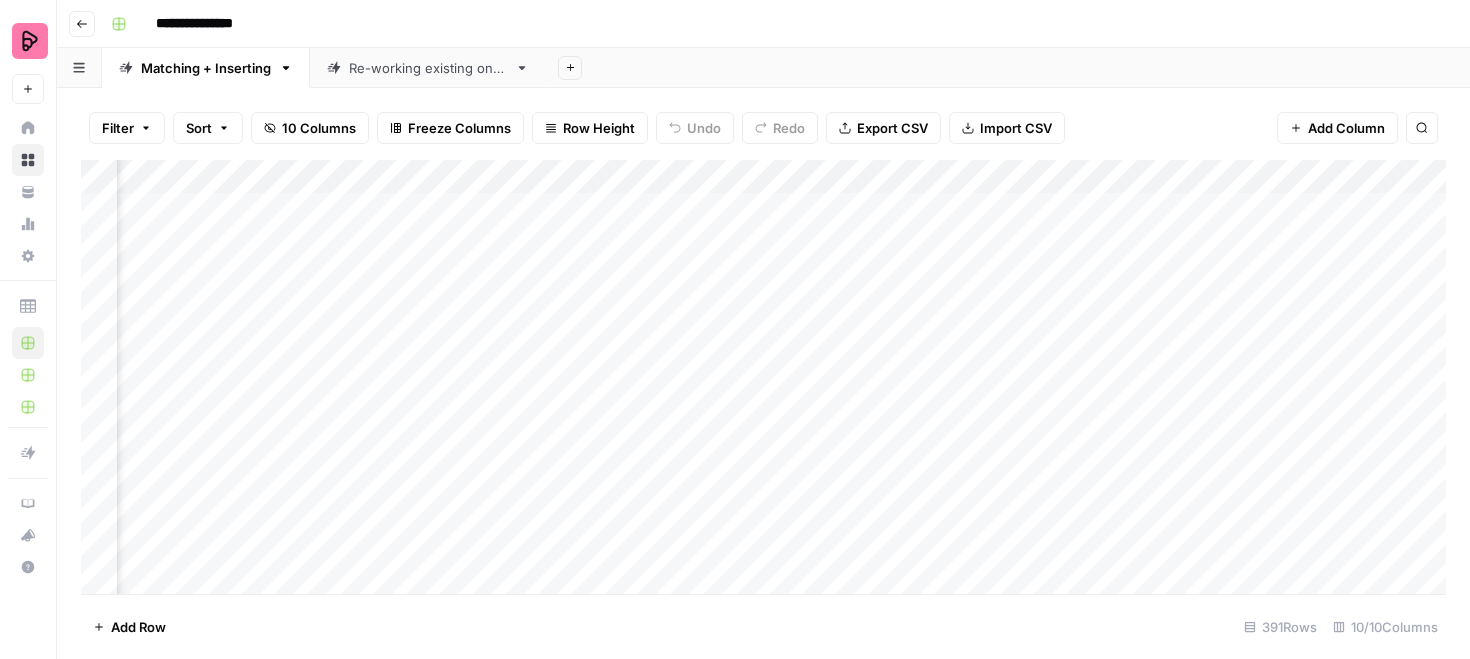 scroll, scrollTop: 0, scrollLeft: 729, axis: horizontal 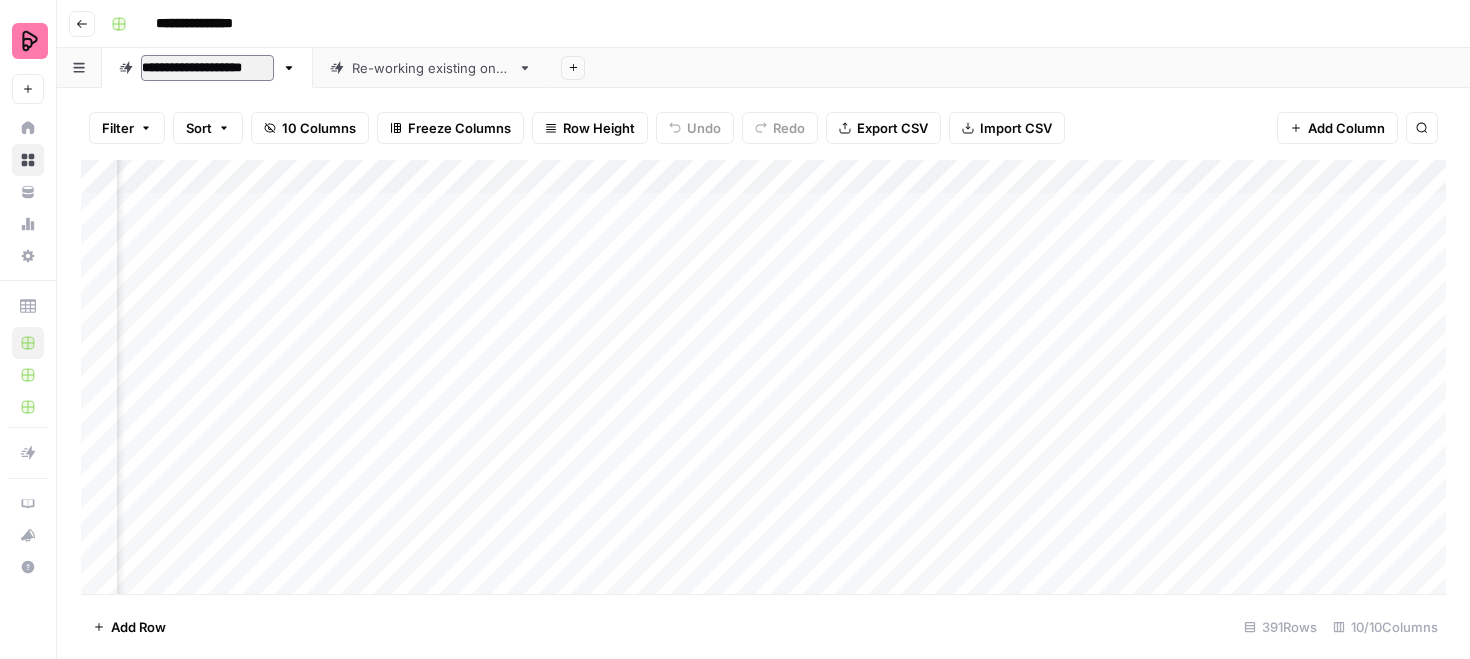 click on "**********" at bounding box center (207, 68) 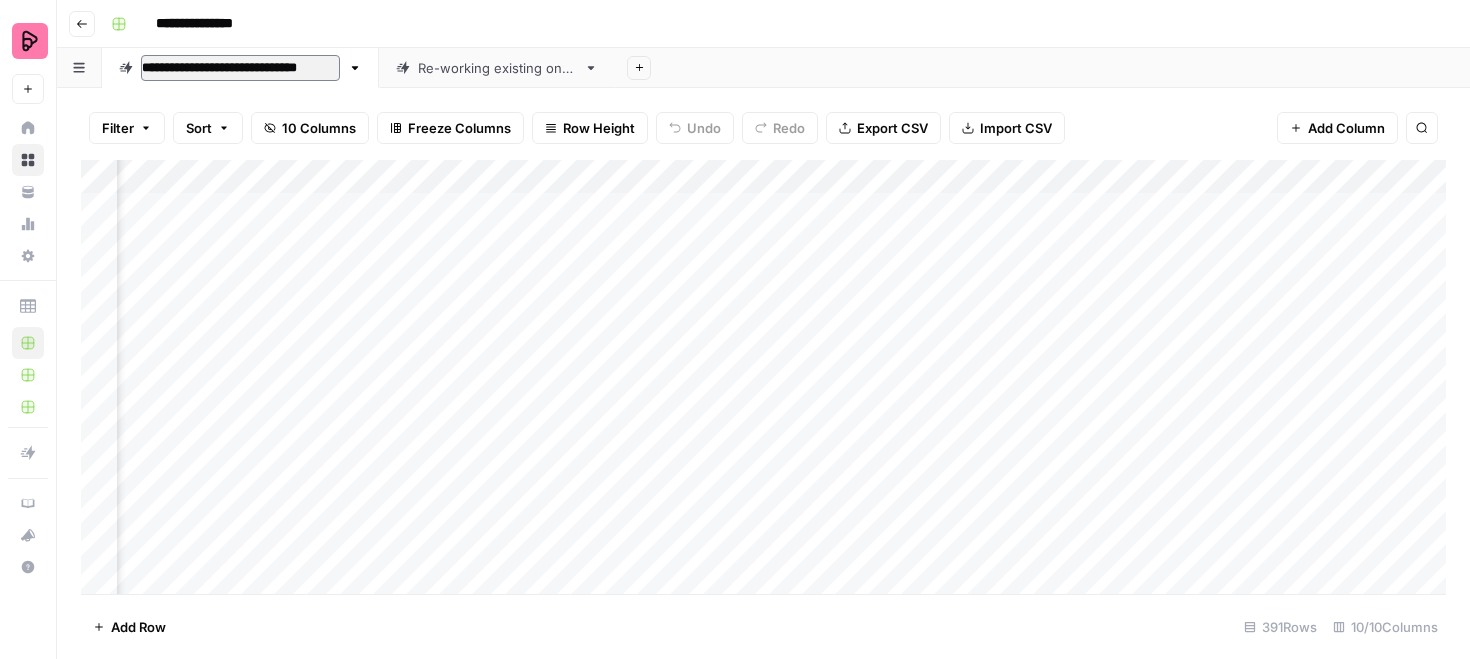 type on "**********" 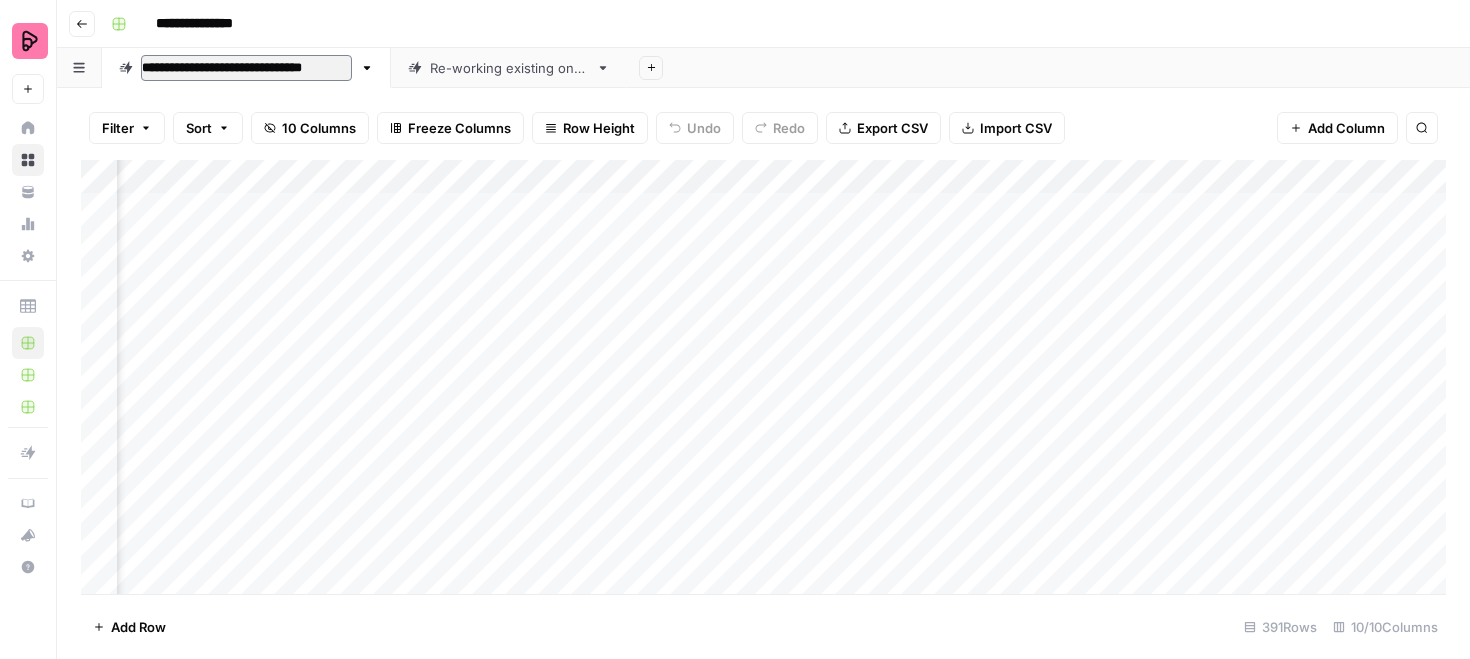 click on "Add Sheet" at bounding box center [1048, 68] 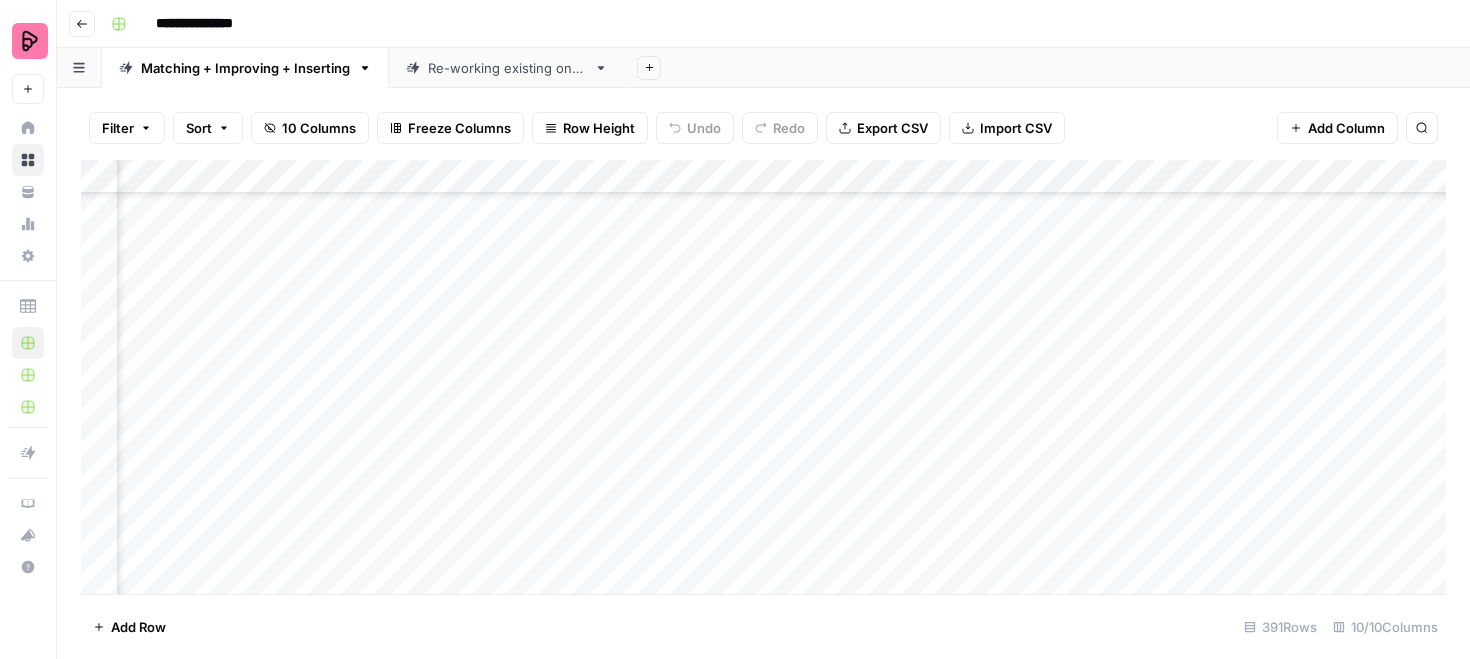 scroll, scrollTop: 4819, scrollLeft: 1022, axis: both 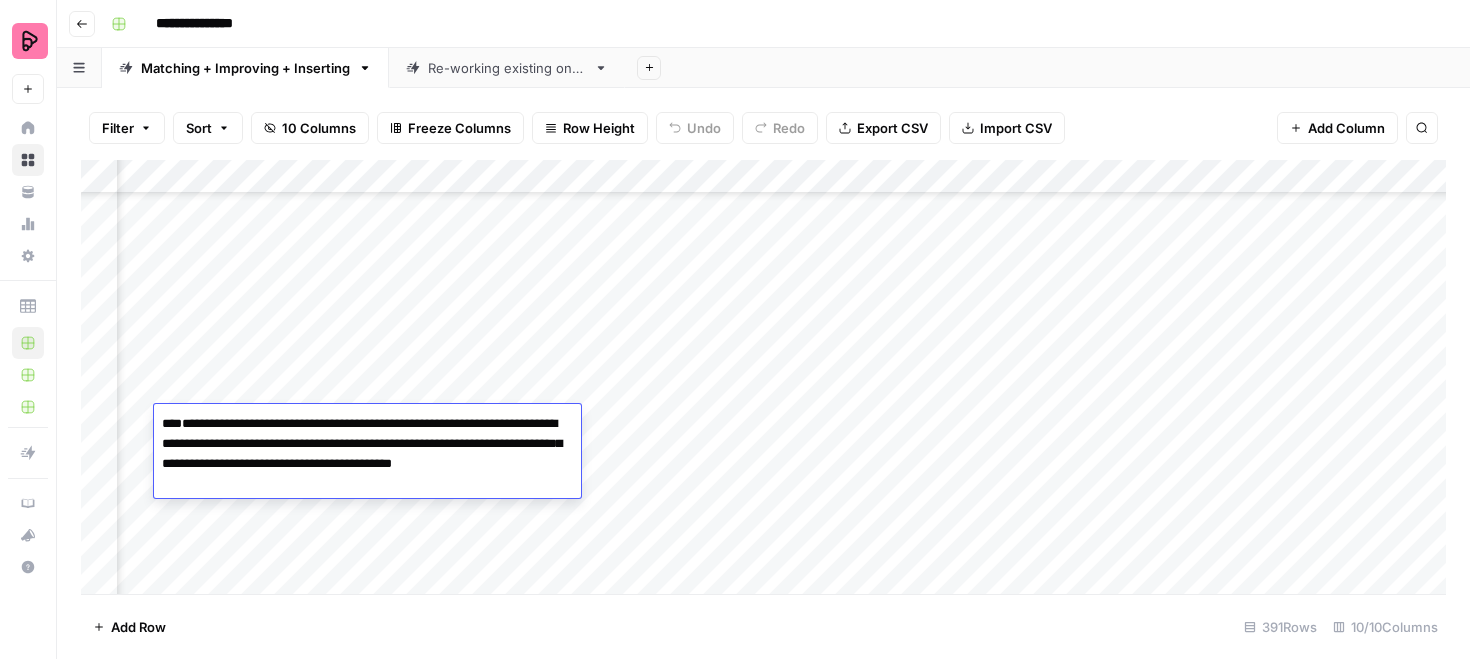 click on "Add Column" at bounding box center [763, 377] 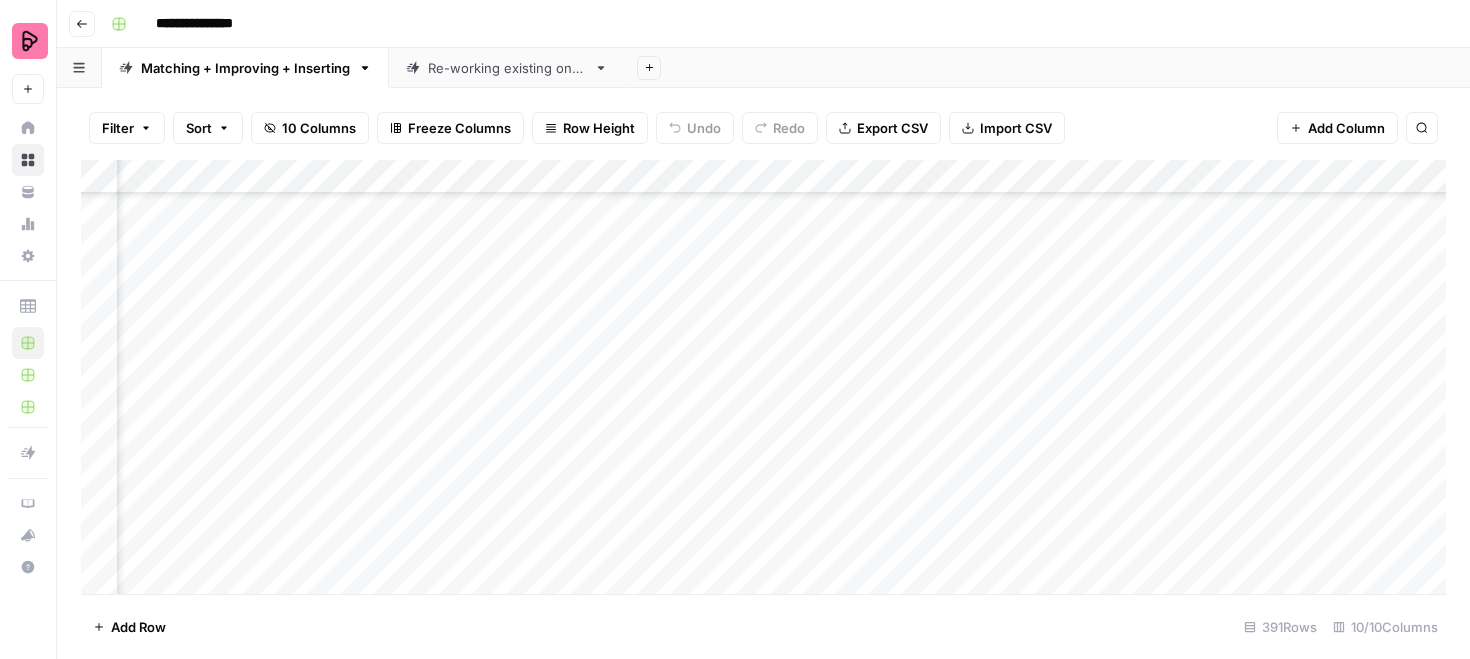 click on "Add Column" at bounding box center (763, 377) 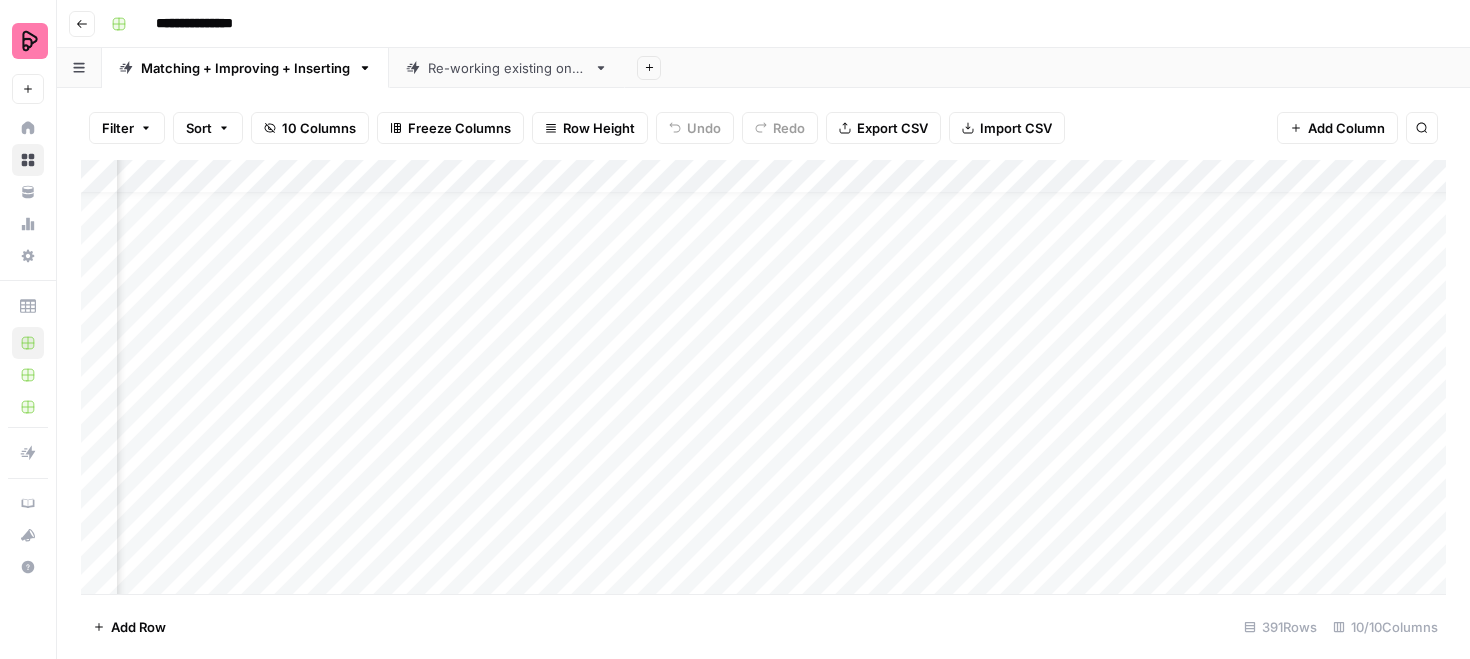 scroll, scrollTop: 0, scrollLeft: 1022, axis: horizontal 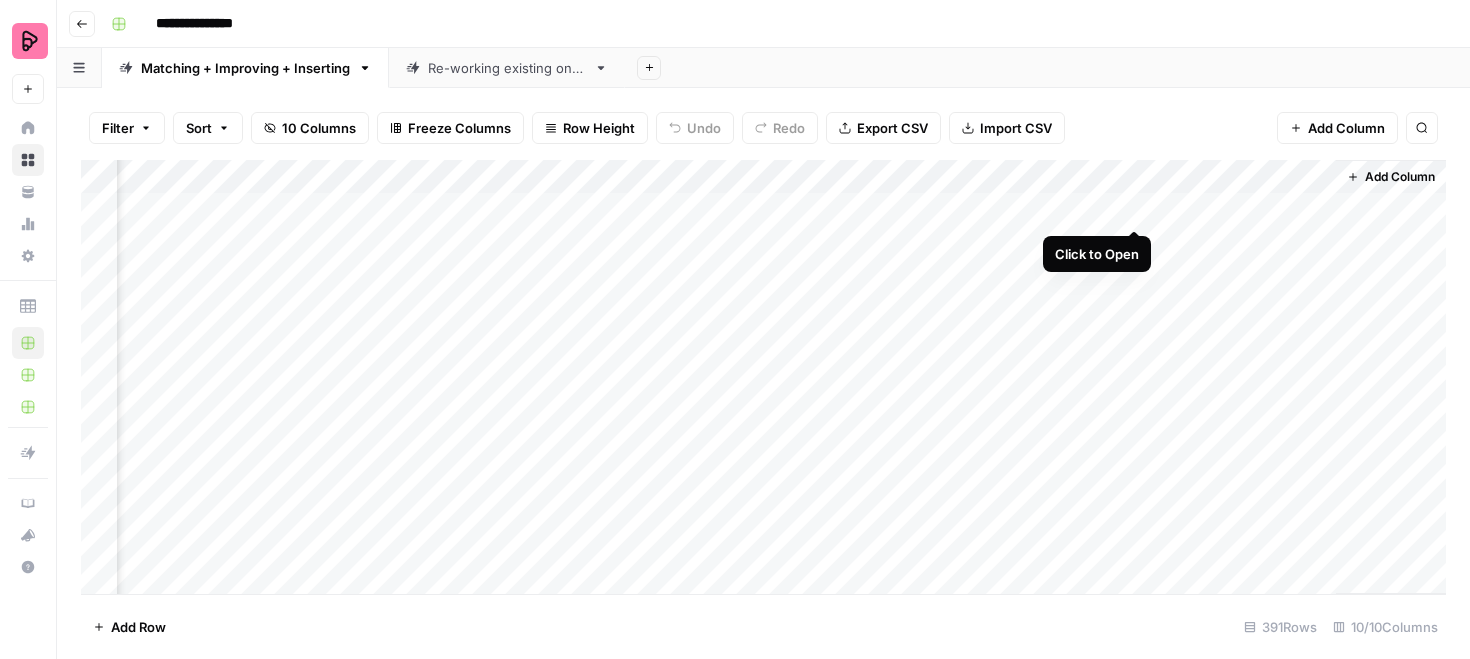 click on "Add Column" at bounding box center [763, 377] 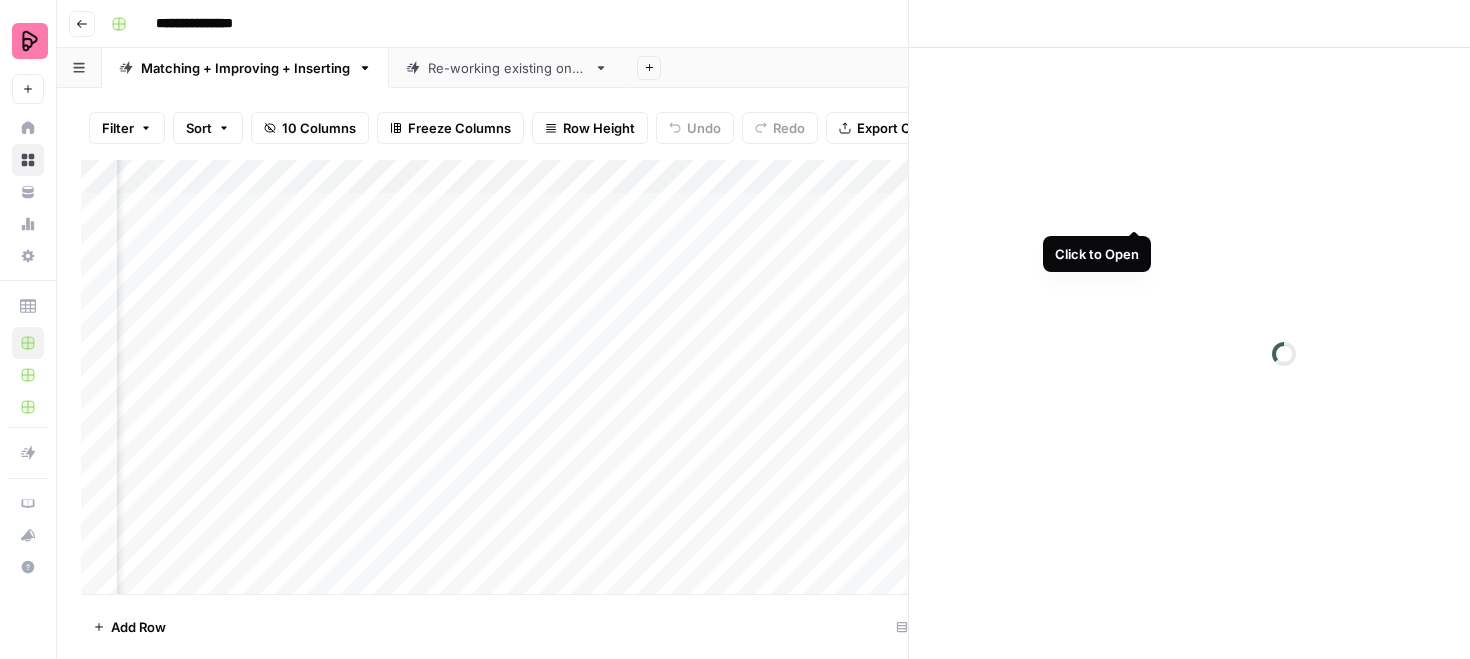 scroll, scrollTop: 0, scrollLeft: 1382, axis: horizontal 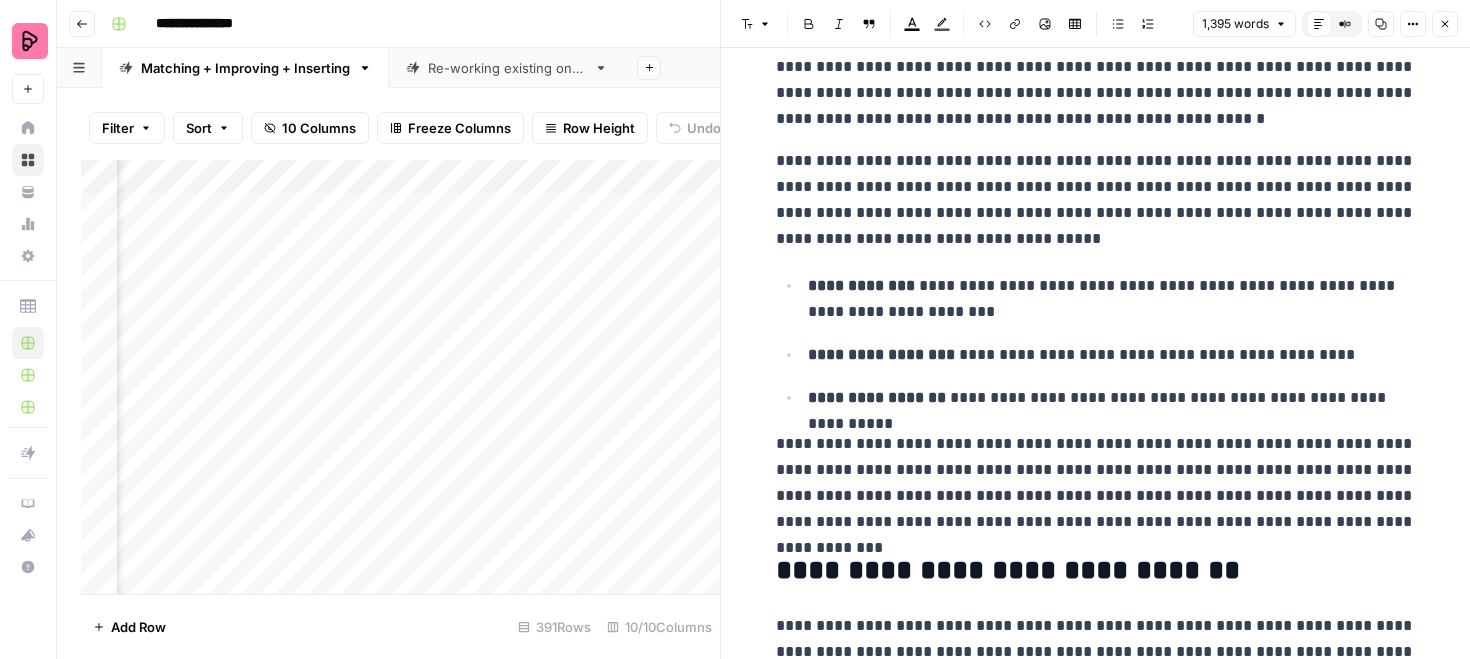 click 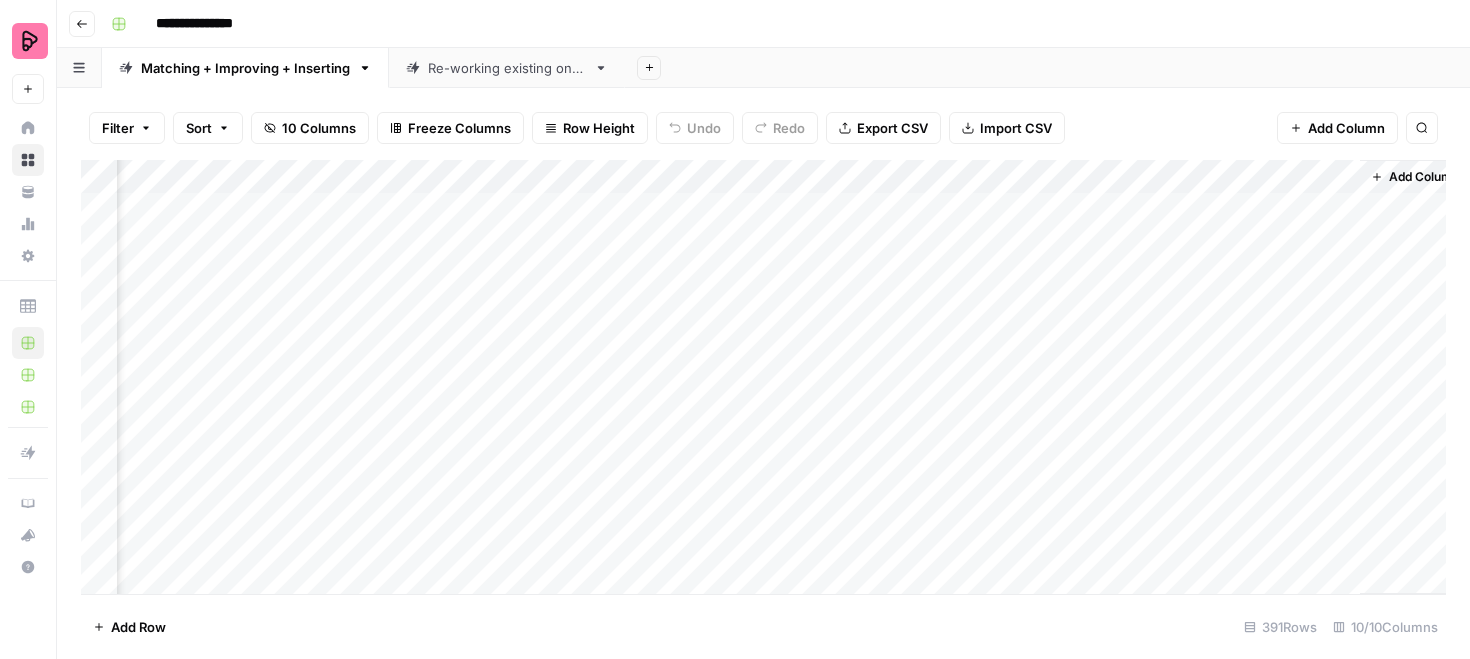 scroll, scrollTop: 0, scrollLeft: 1373, axis: horizontal 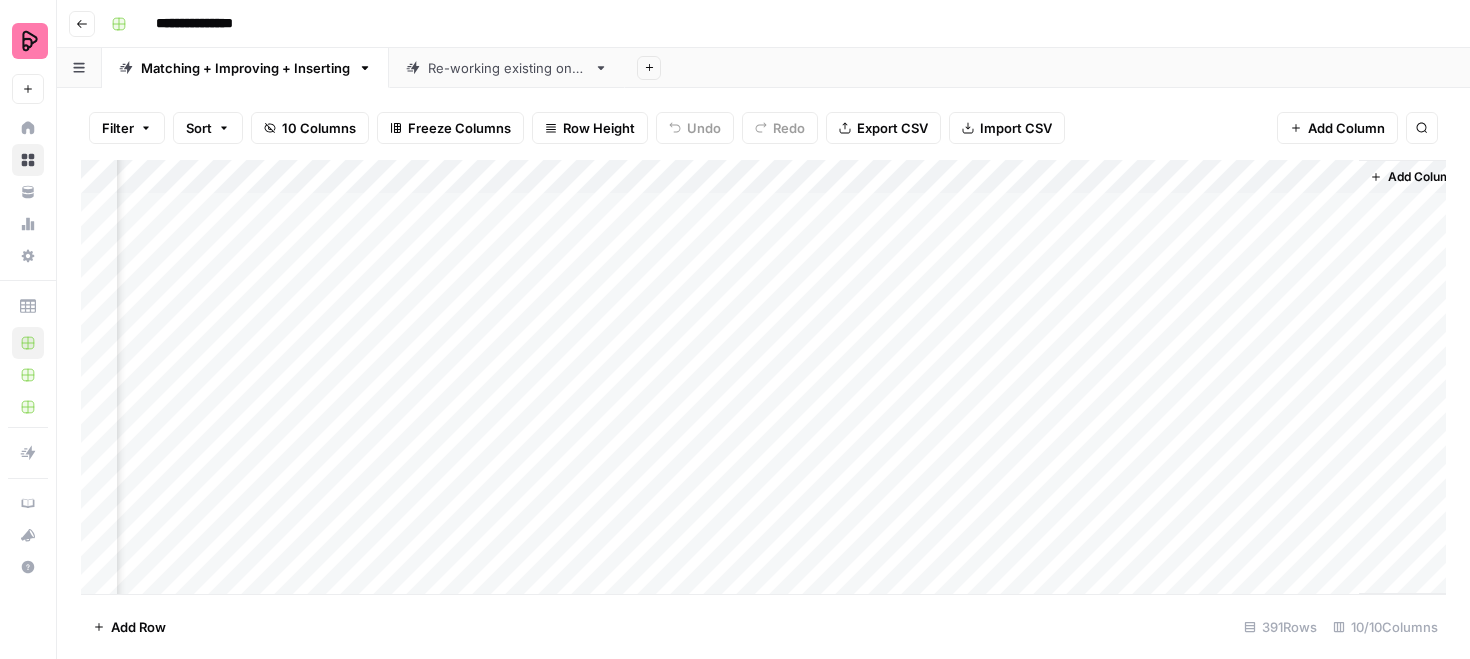 click on "Add Column" at bounding box center [763, 377] 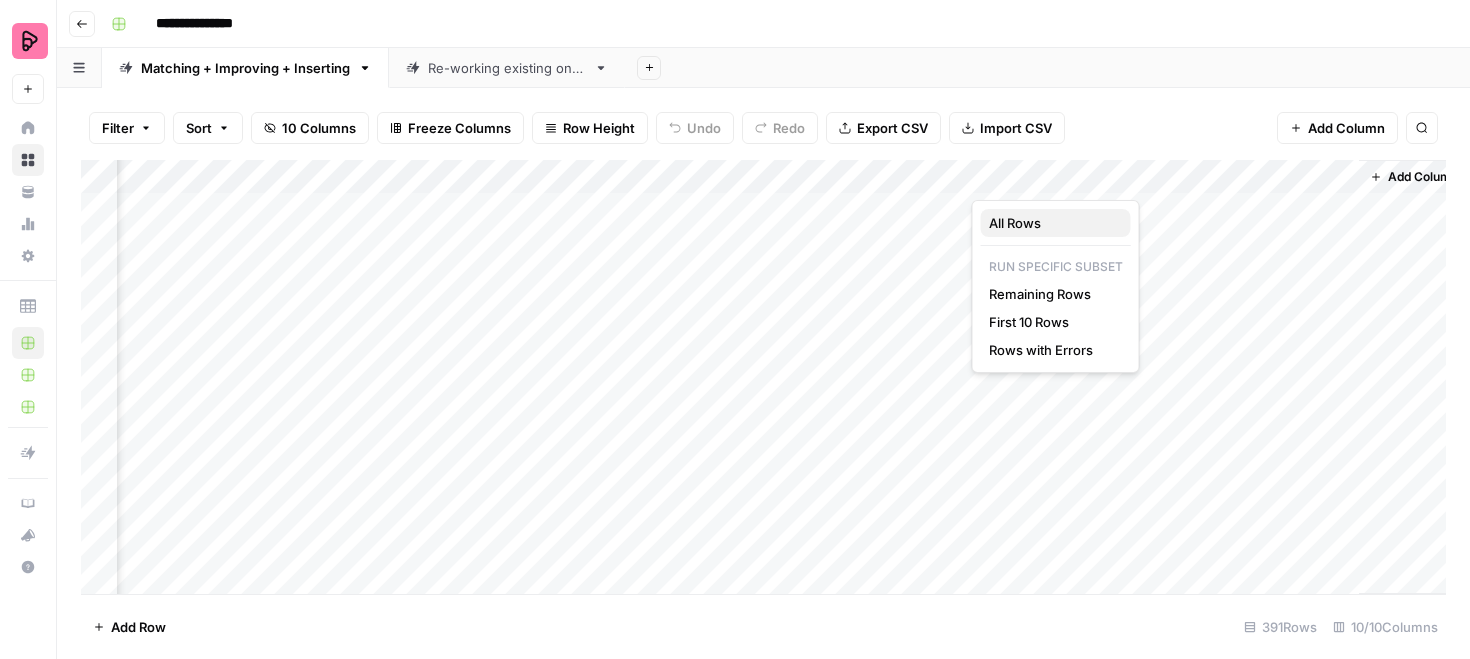 click on "All Rows" at bounding box center (1052, 223) 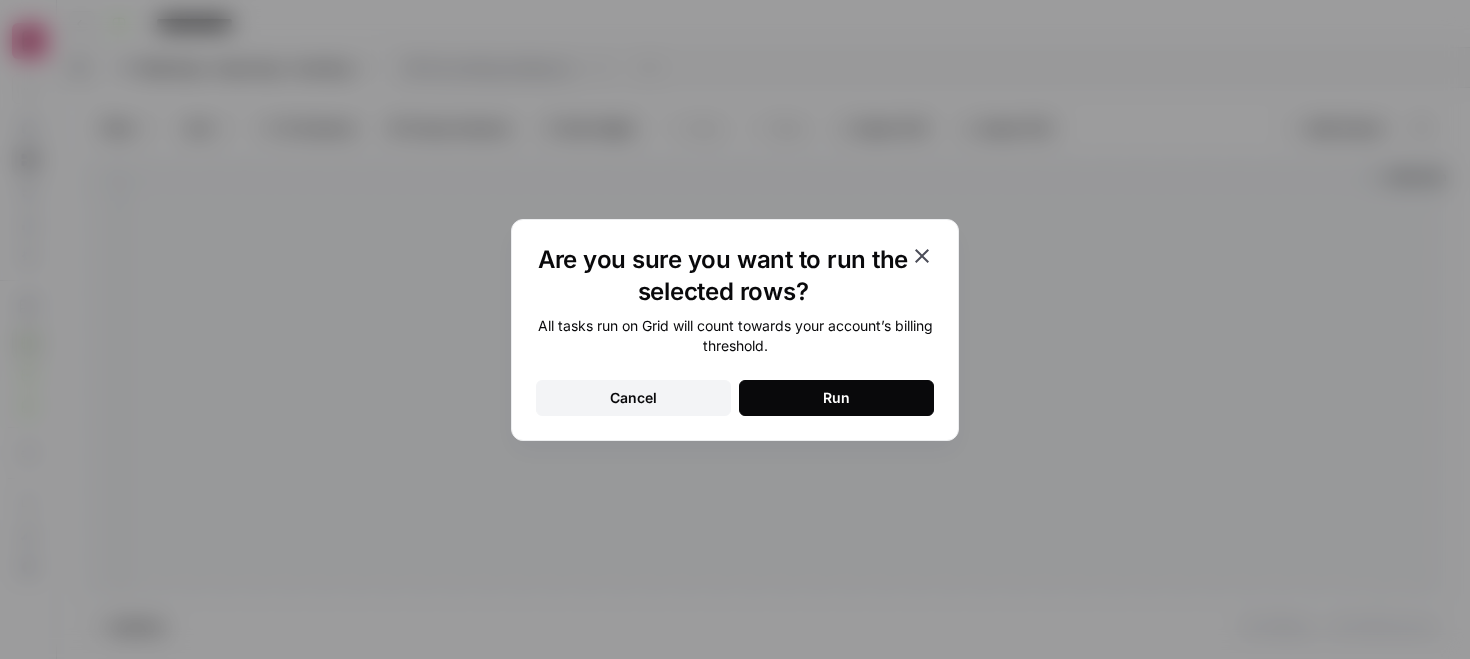 click on "Run" at bounding box center (836, 398) 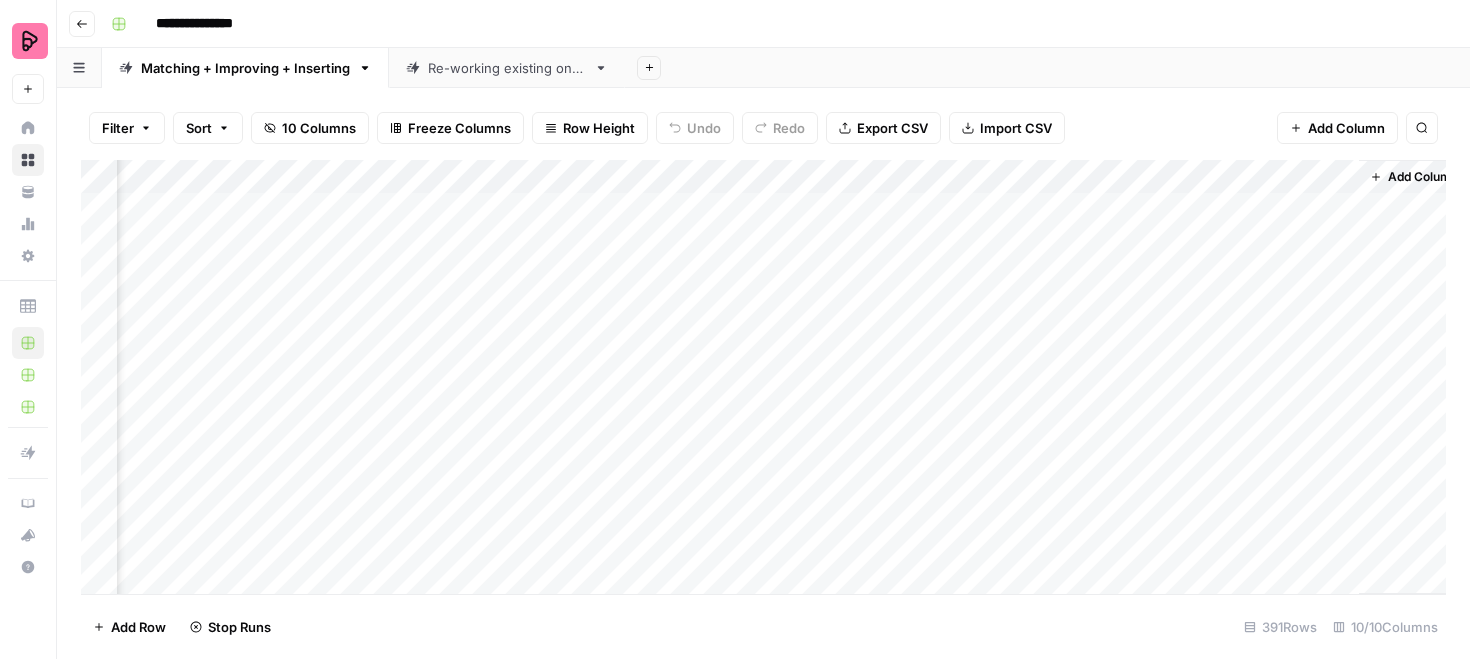 click on "Re-working existing ones" at bounding box center (507, 68) 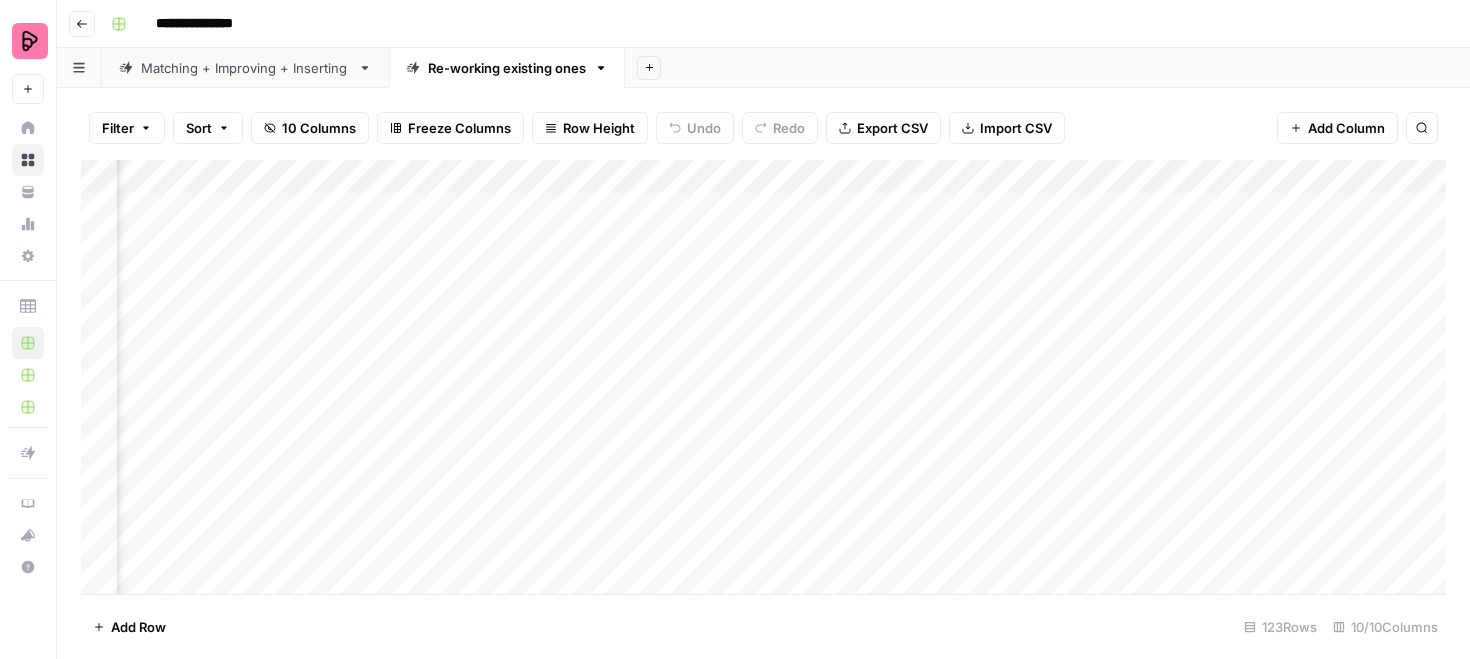 scroll, scrollTop: 0, scrollLeft: 1073, axis: horizontal 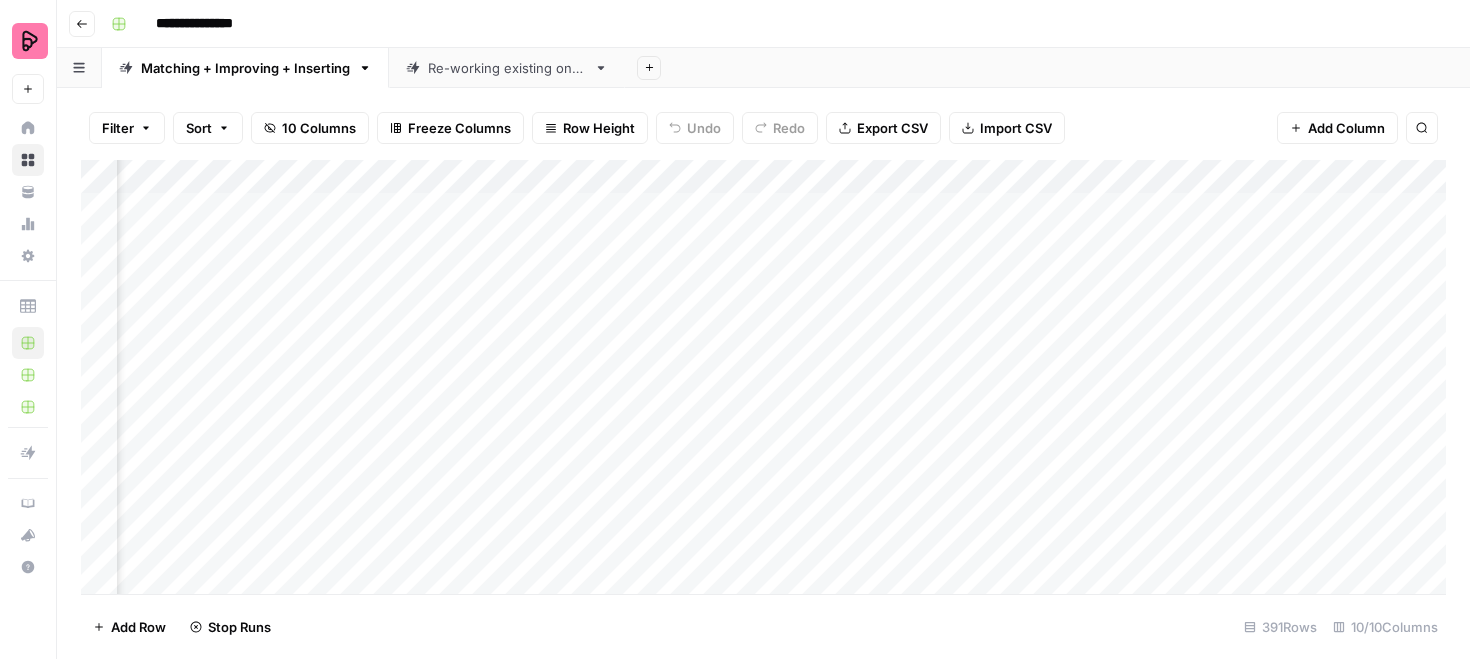 click on "Add Column" at bounding box center [763, 377] 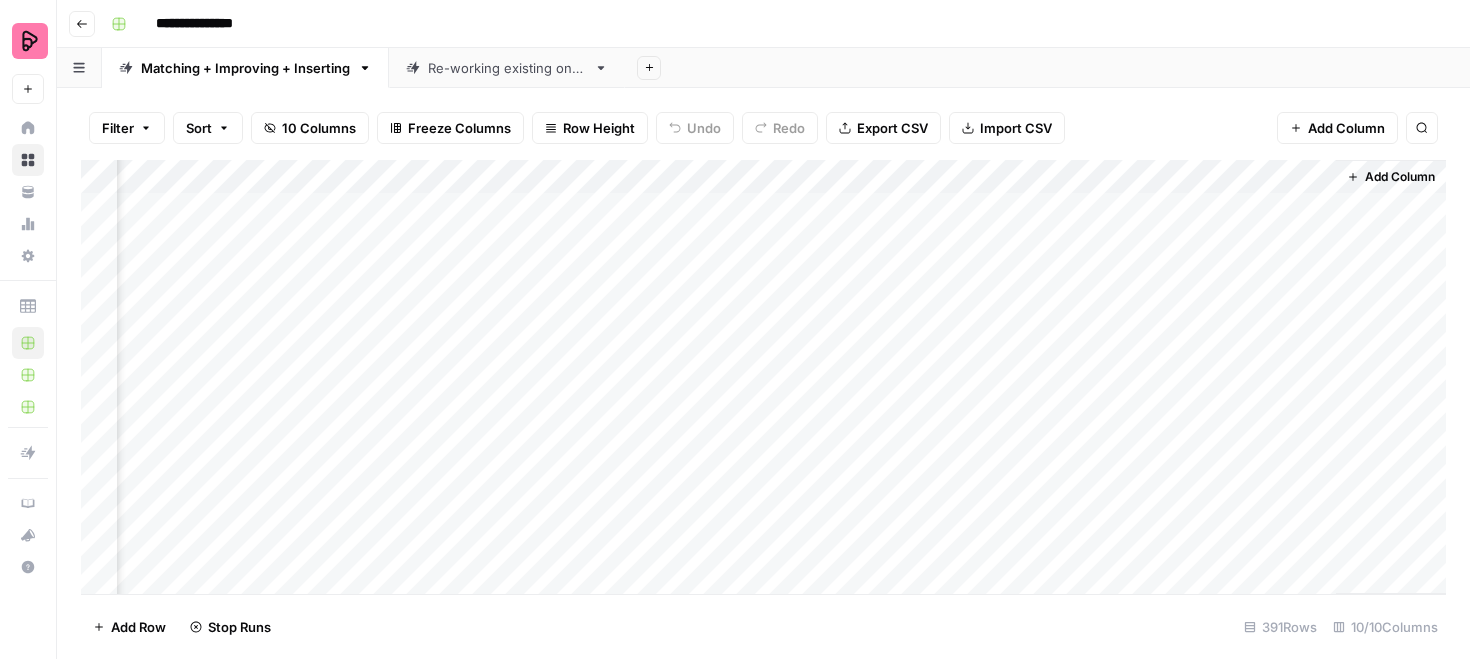 click on "Re-working existing ones" at bounding box center [507, 68] 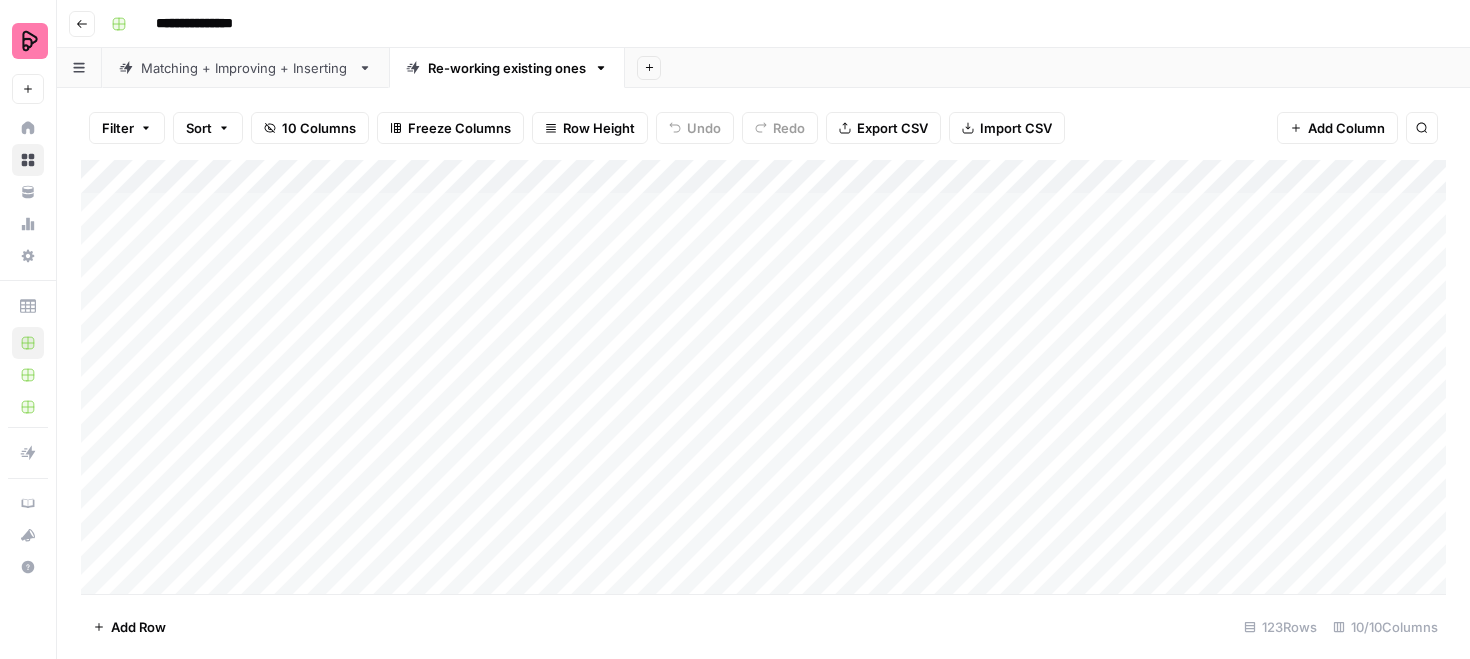scroll, scrollTop: 0, scrollLeft: 334, axis: horizontal 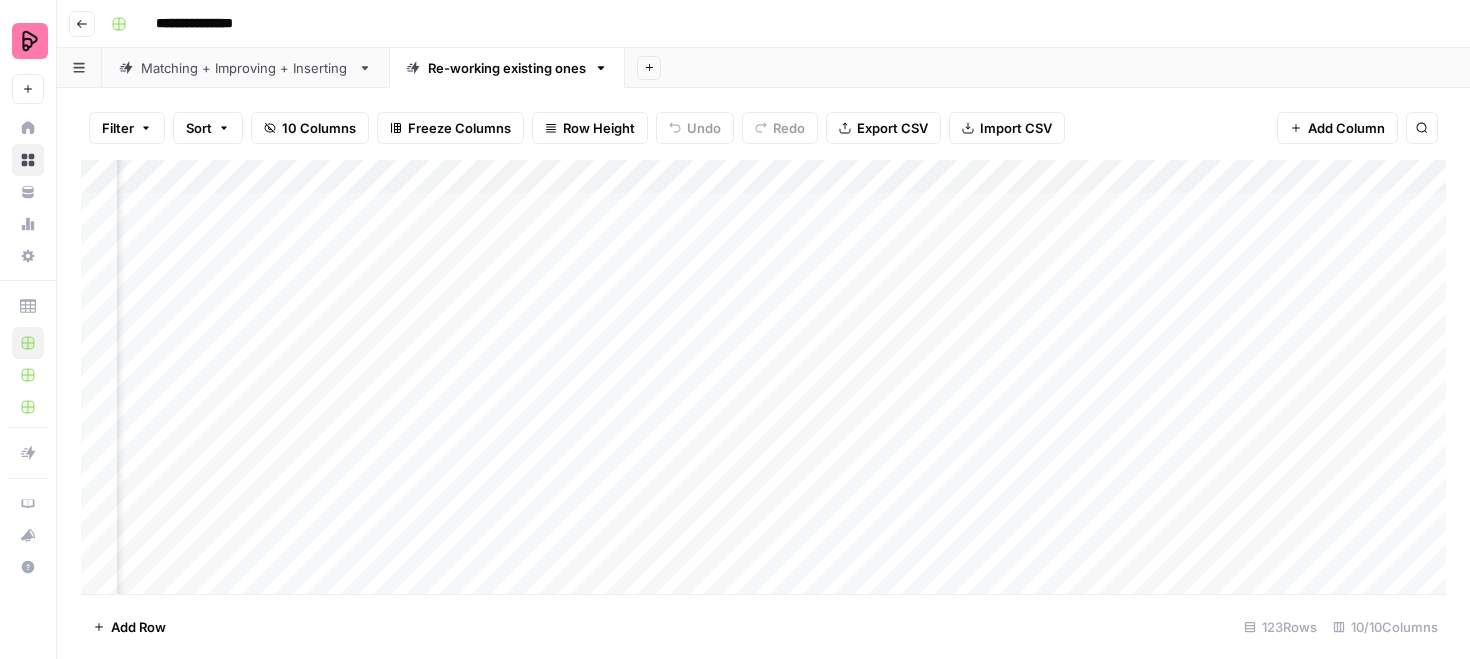 click on "Add Column" at bounding box center [763, 377] 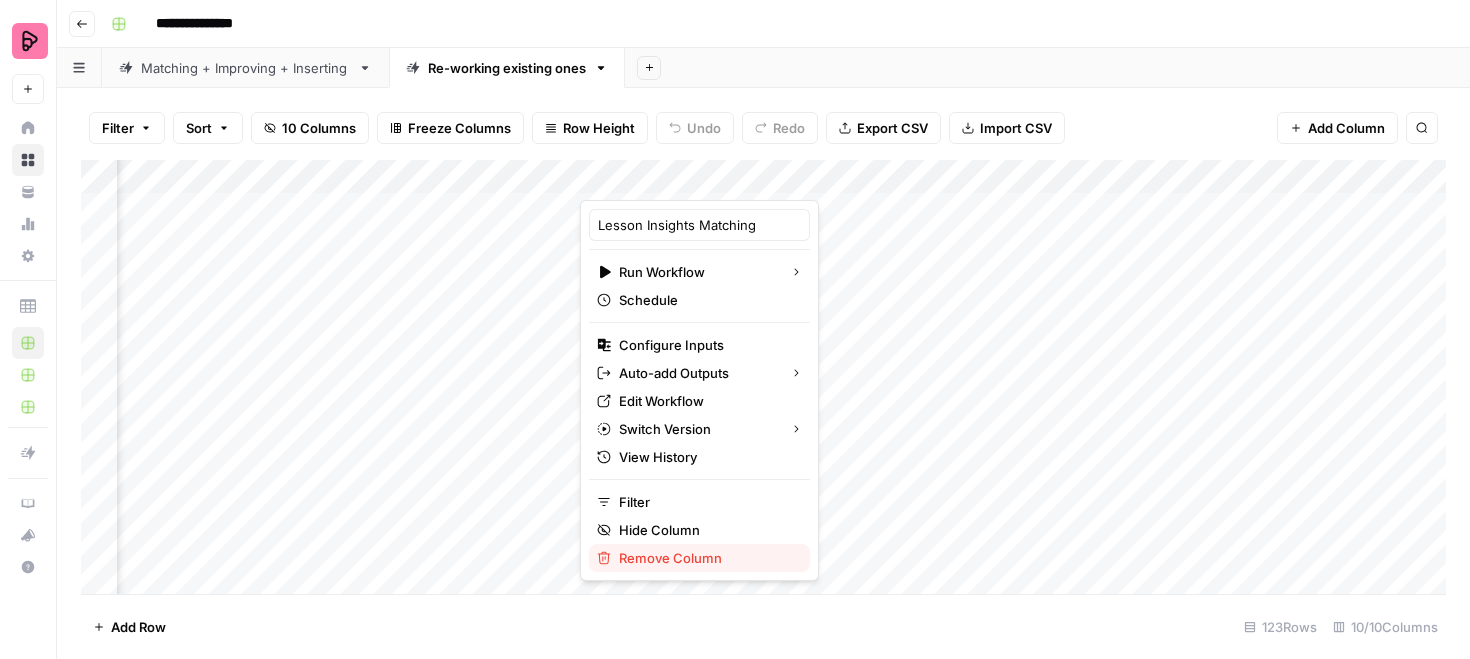 click on "Remove Column" at bounding box center (706, 558) 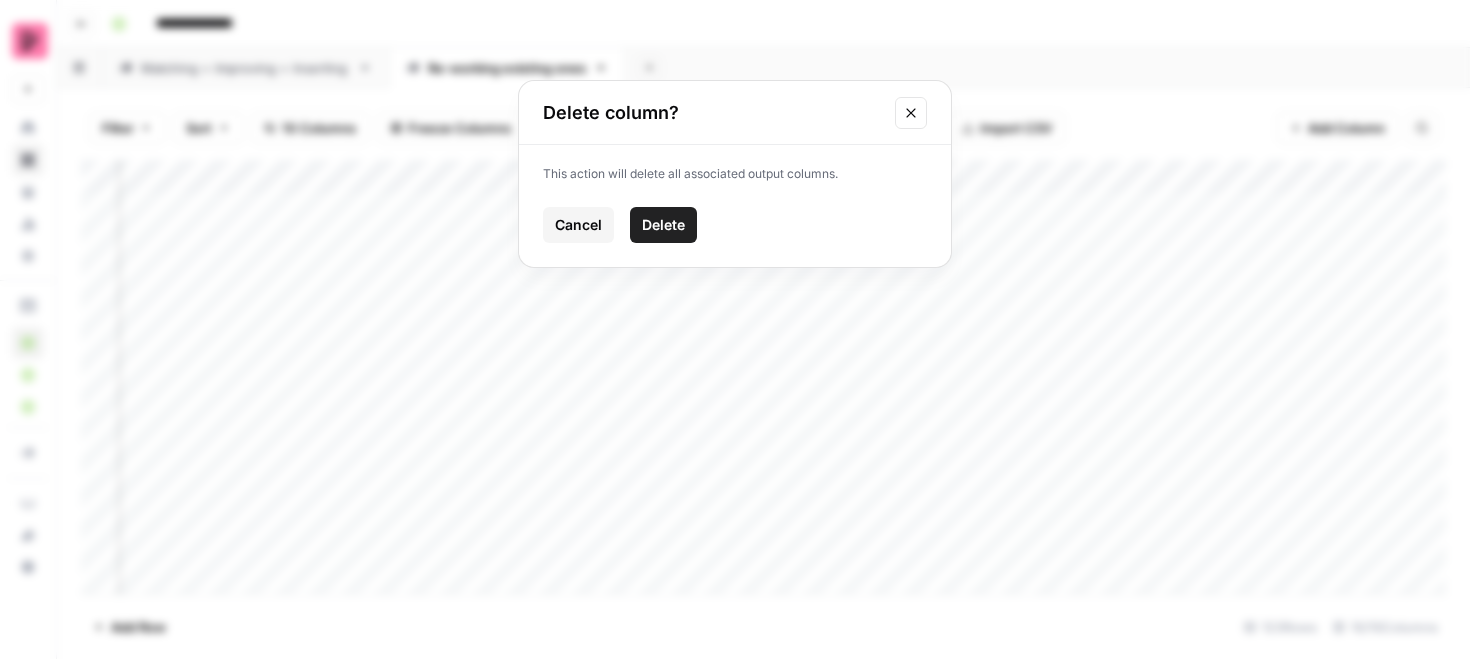 click on "Delete" at bounding box center (663, 225) 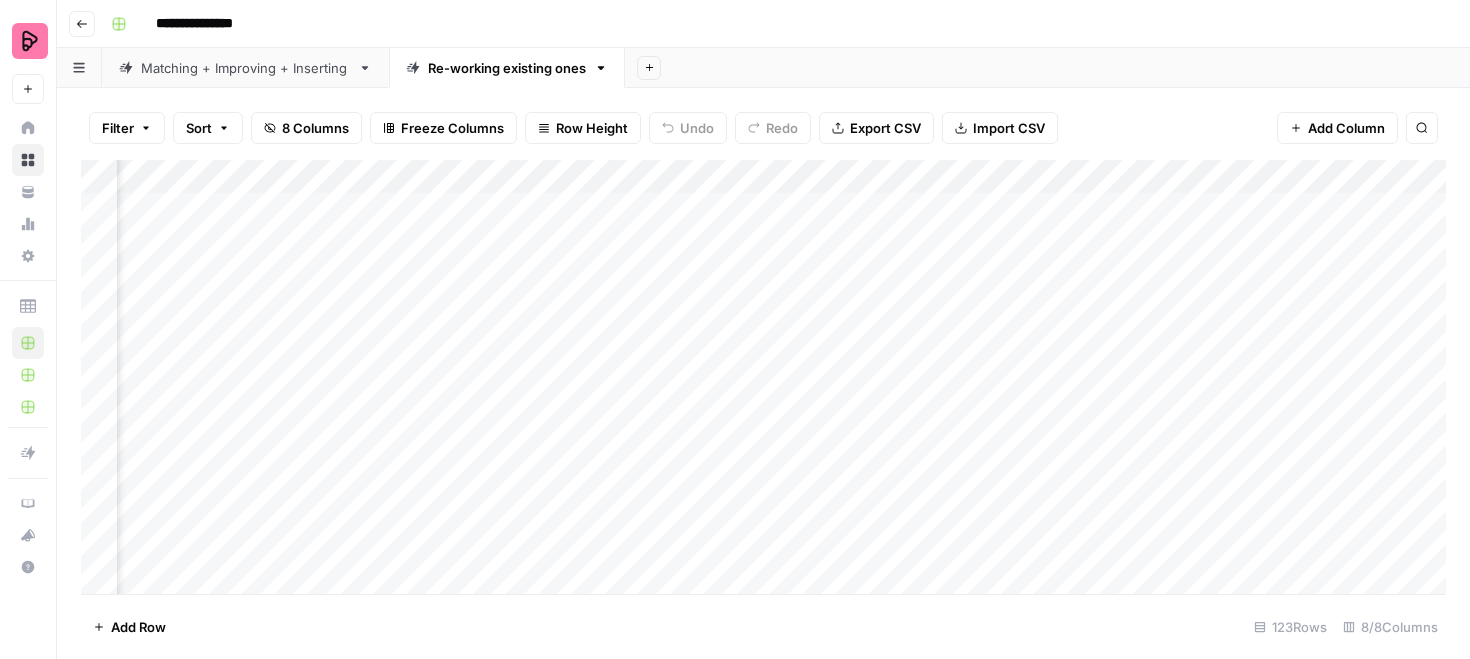 click on "Add Column" at bounding box center [763, 377] 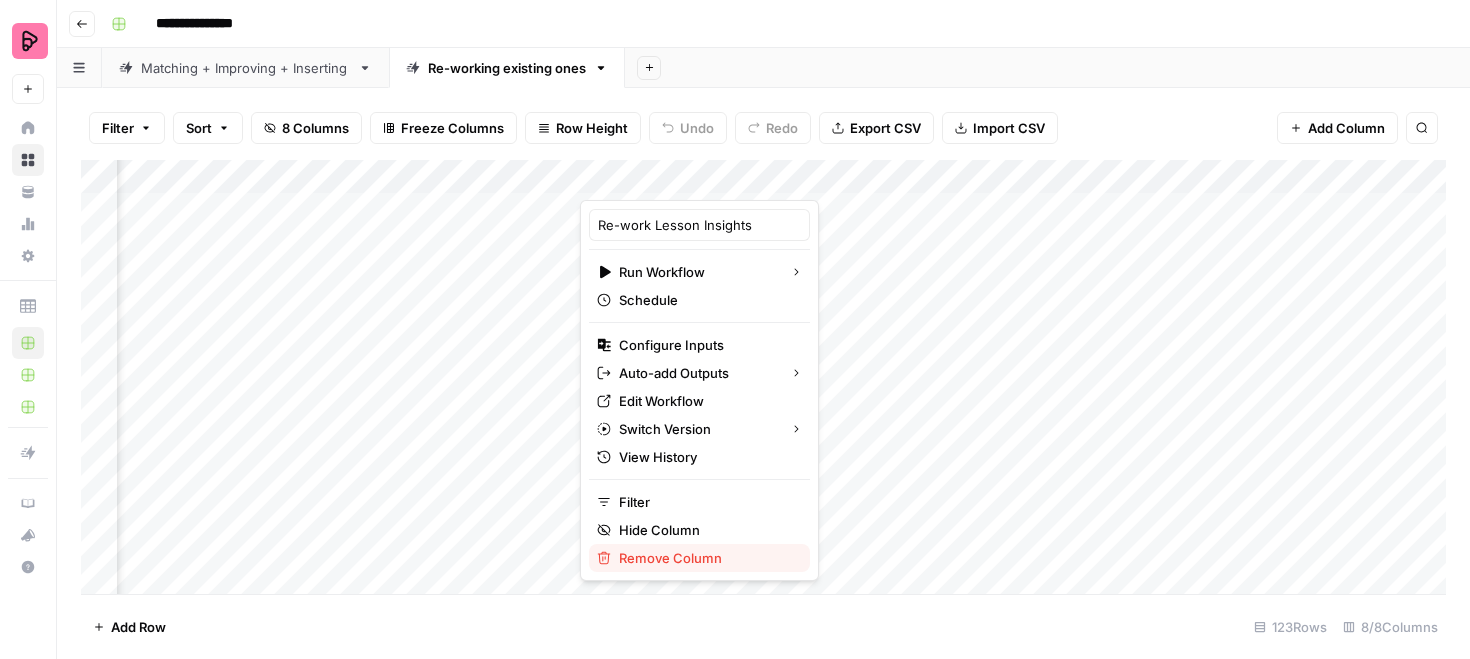 click on "Remove Column" at bounding box center (706, 558) 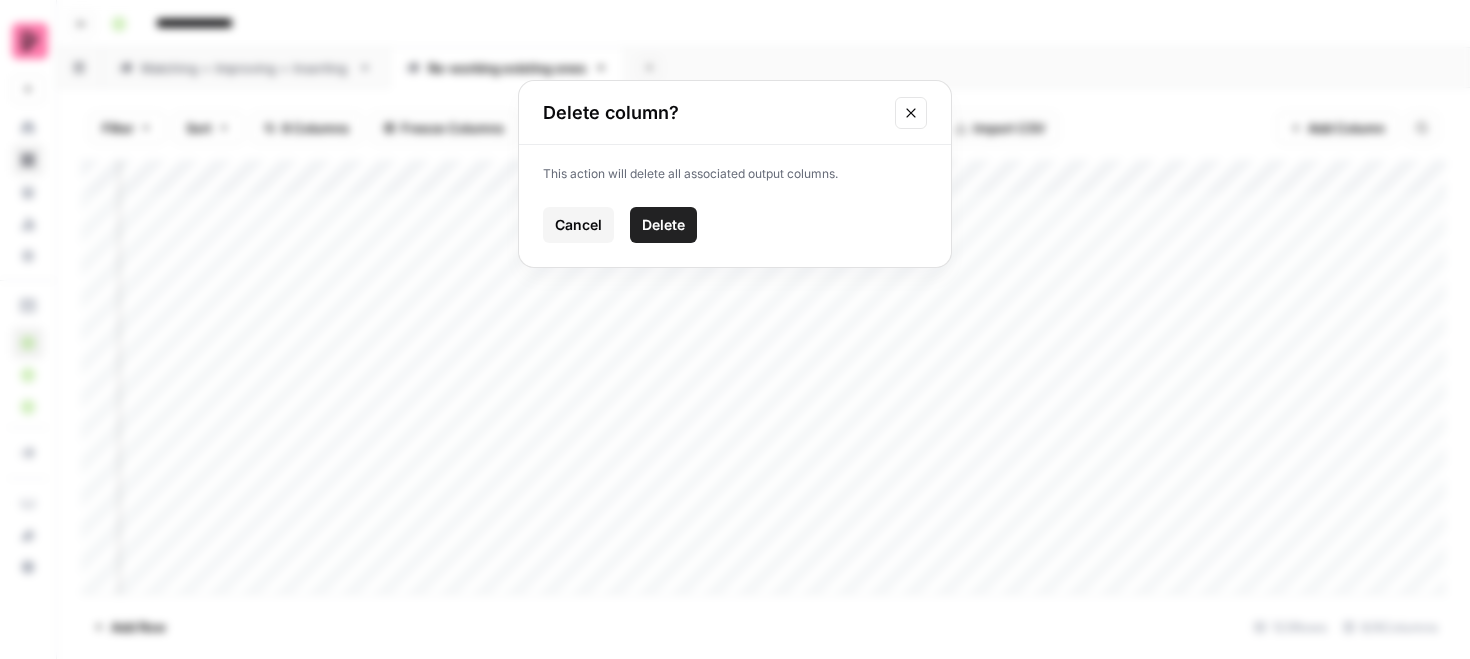 click on "Delete" at bounding box center [663, 225] 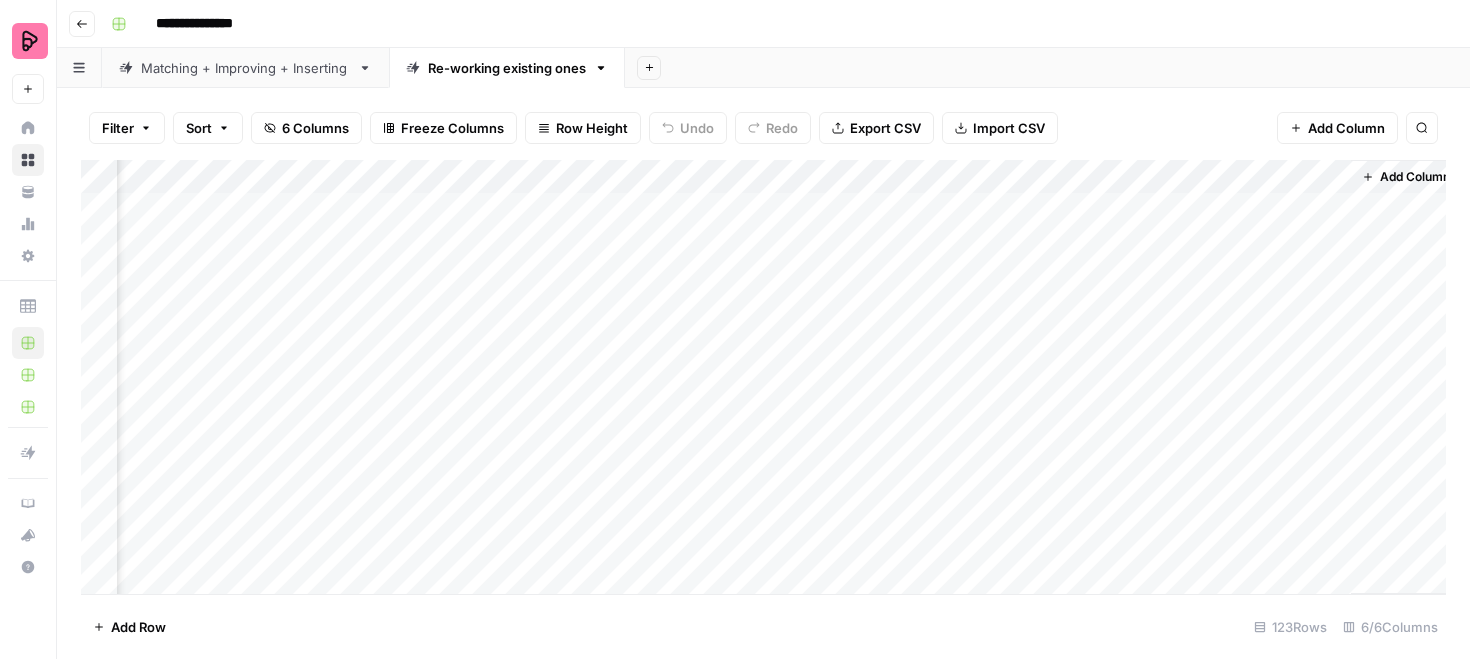 click on "Add Column" at bounding box center (763, 377) 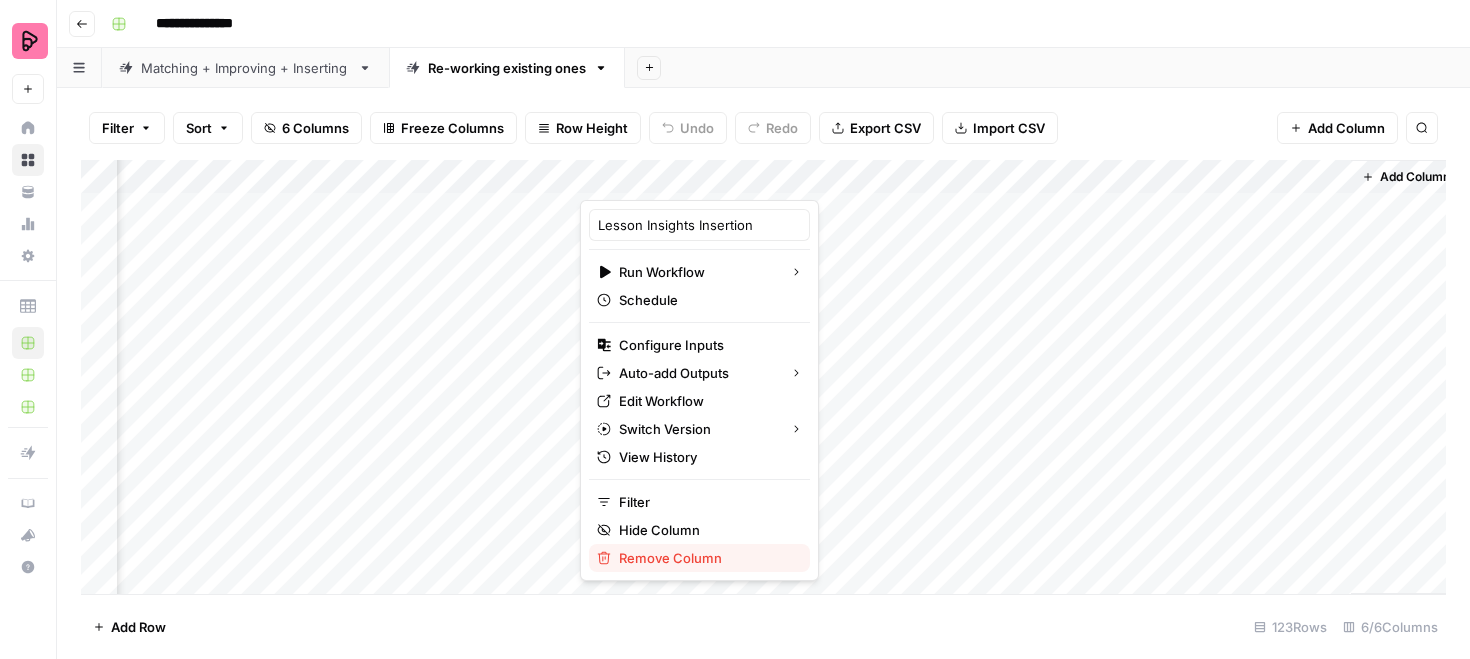 click on "Remove Column" at bounding box center (706, 558) 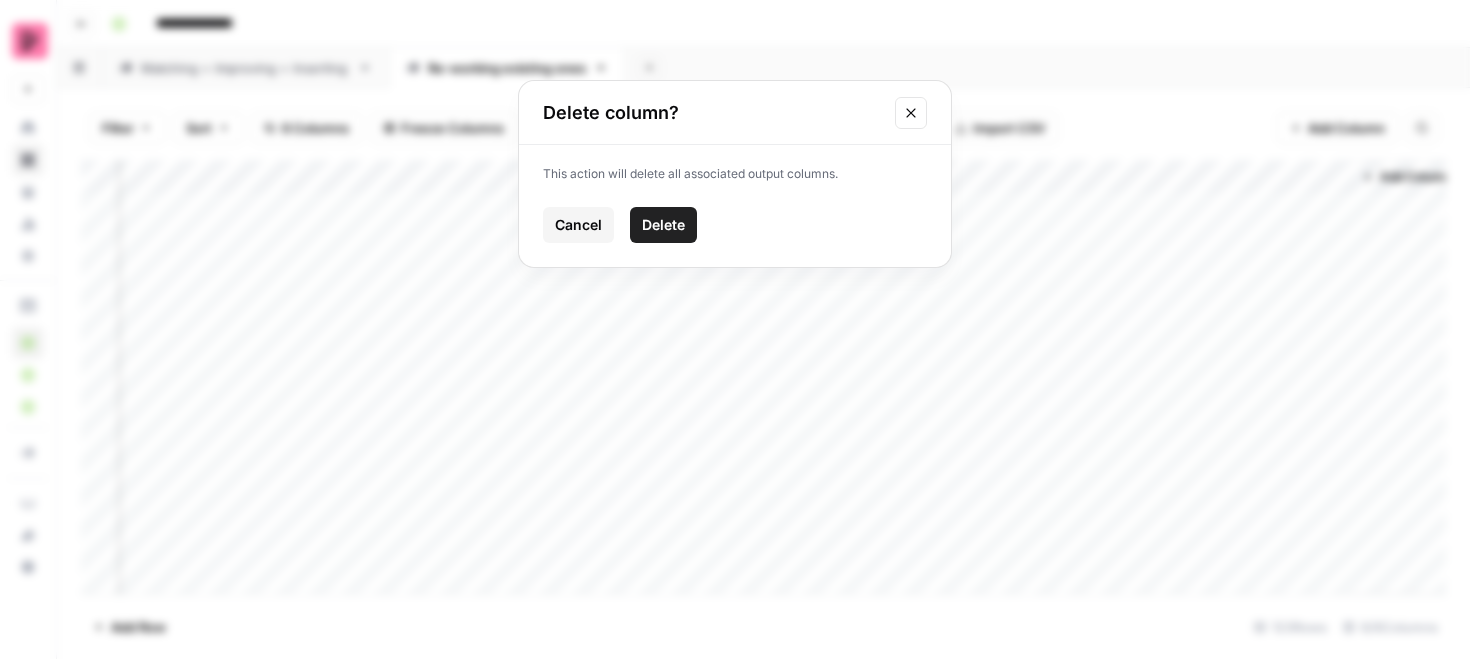 click 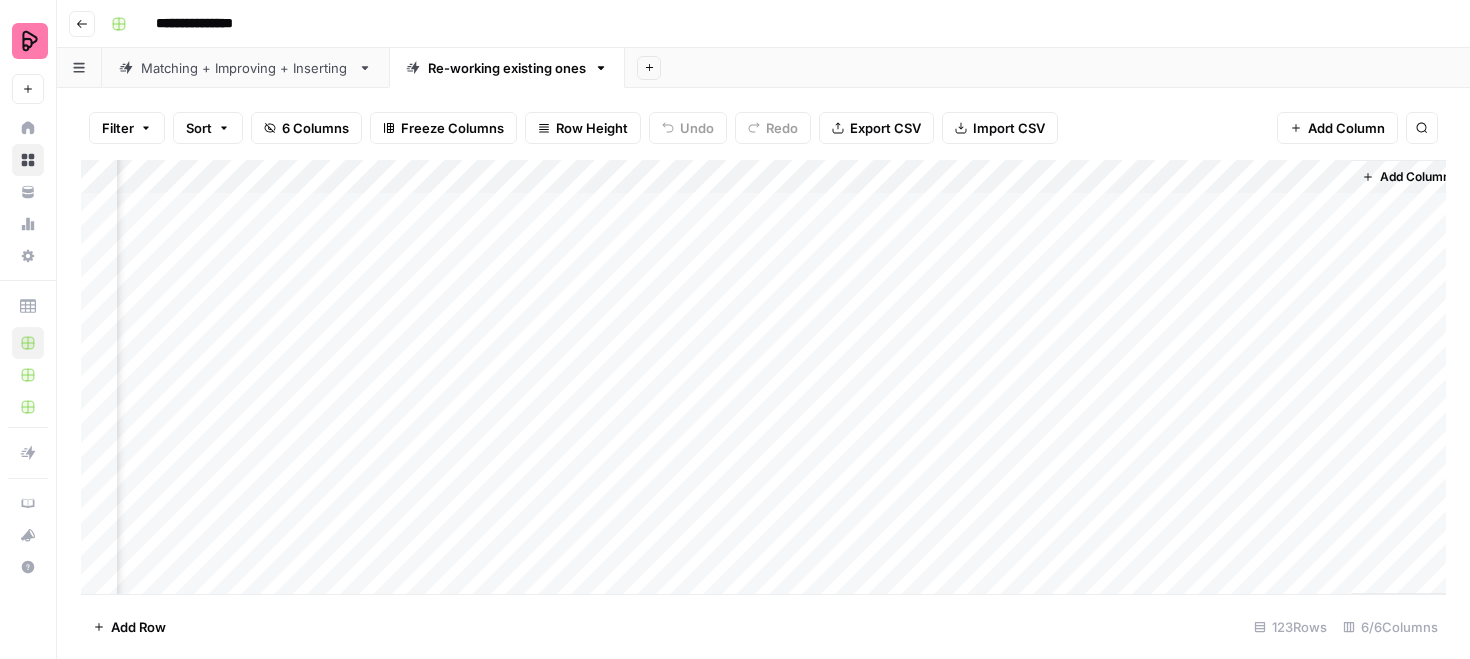 click on "Add Column" at bounding box center (763, 377) 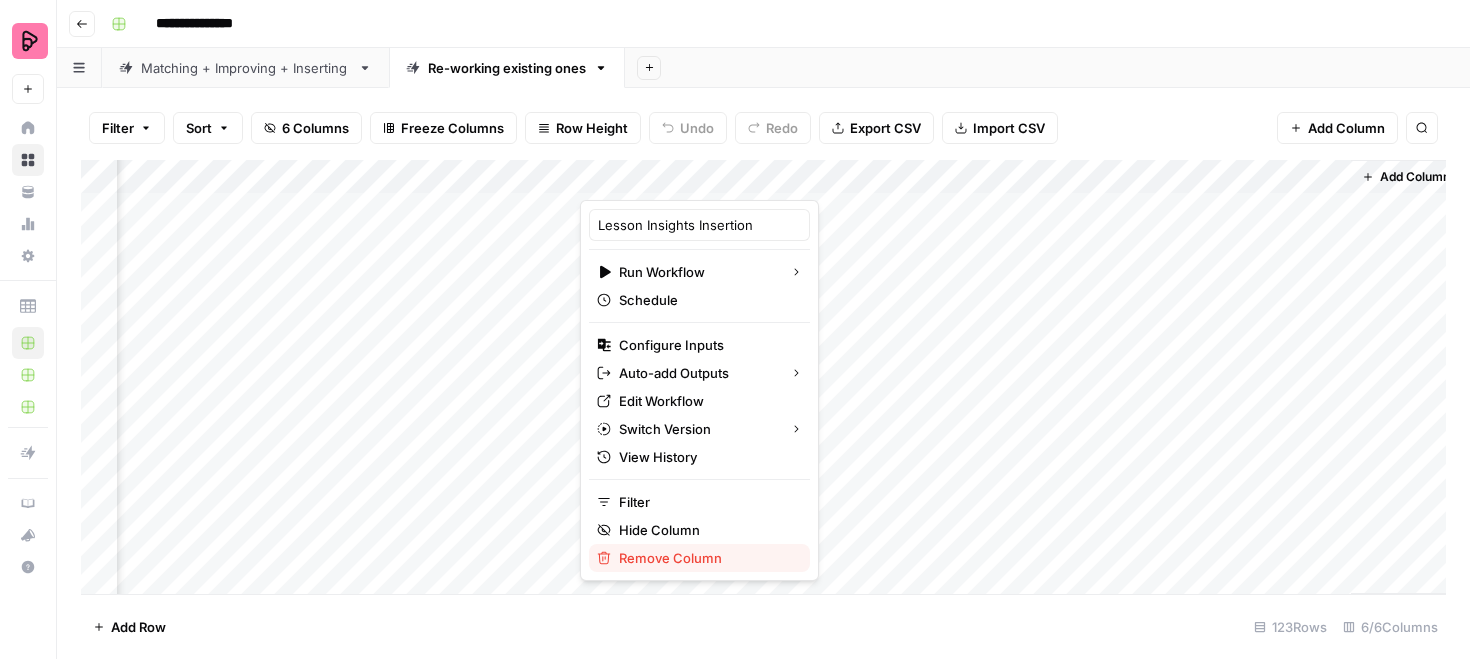click on "Remove Column" at bounding box center (706, 558) 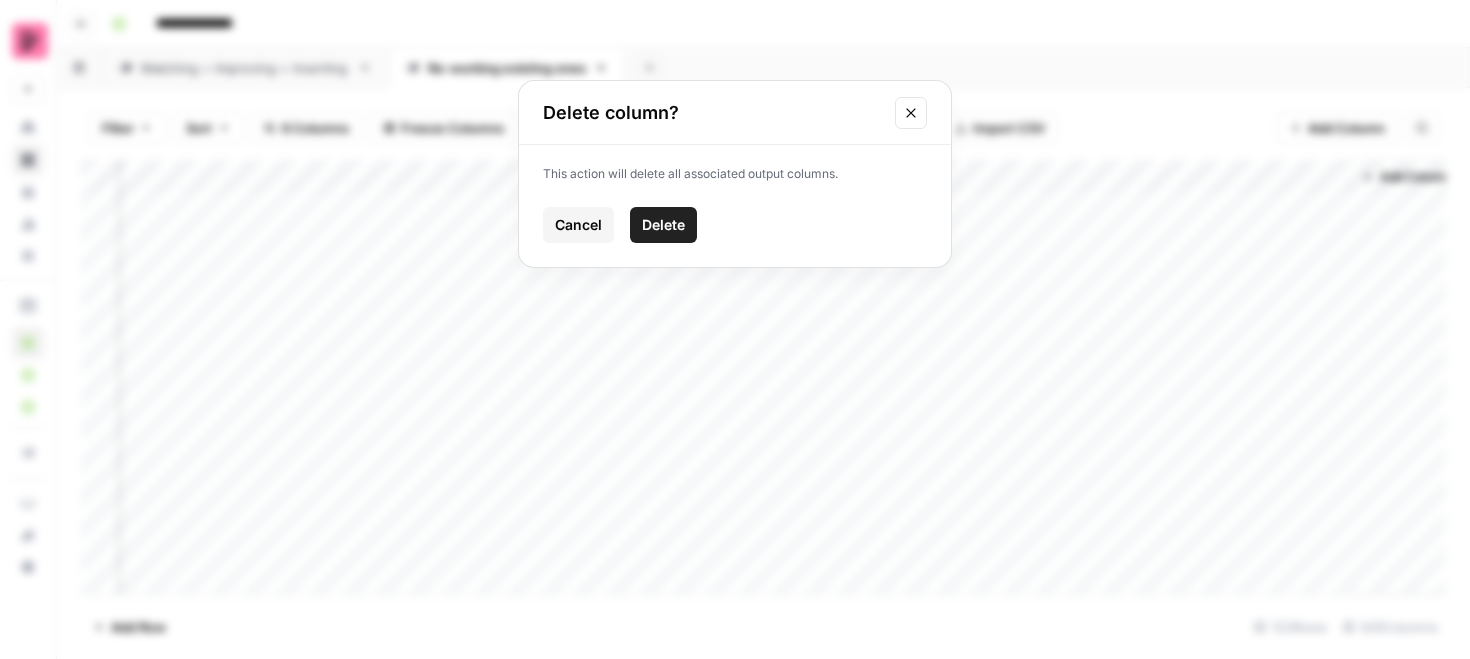 click on "Delete" at bounding box center (663, 225) 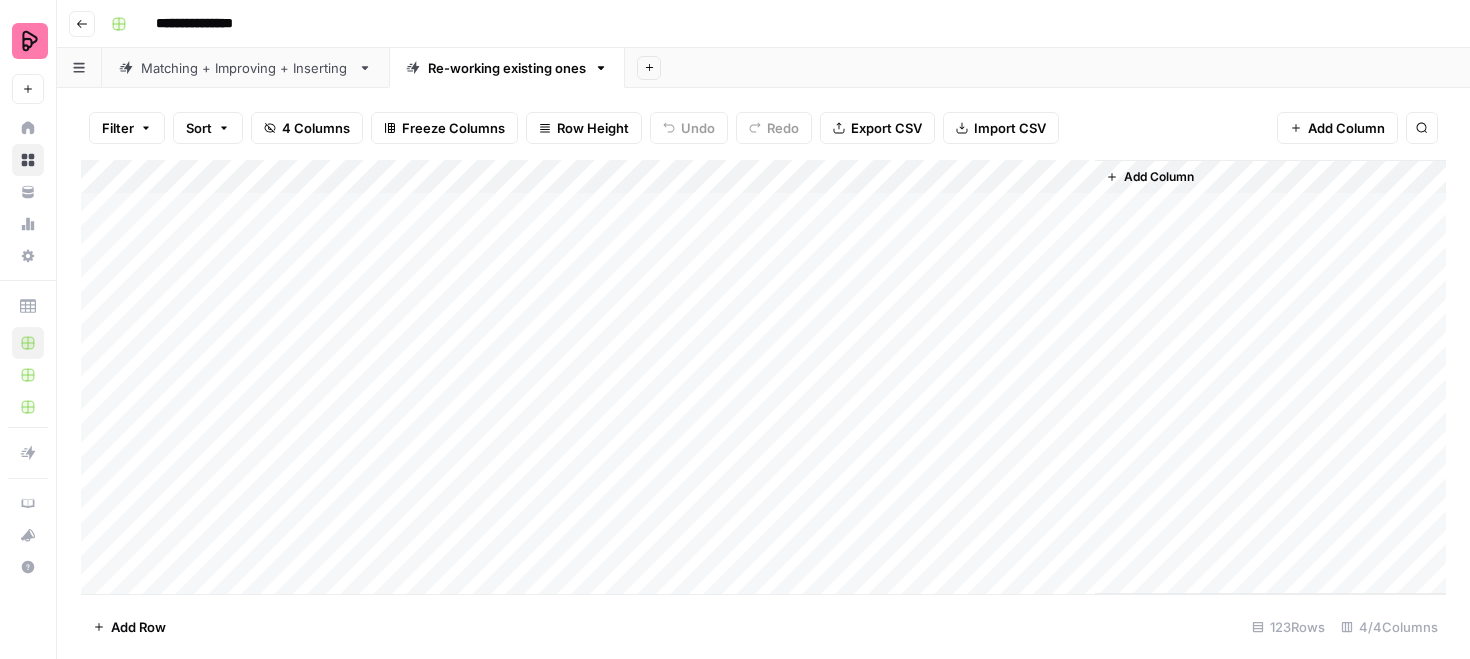 scroll, scrollTop: 0, scrollLeft: 0, axis: both 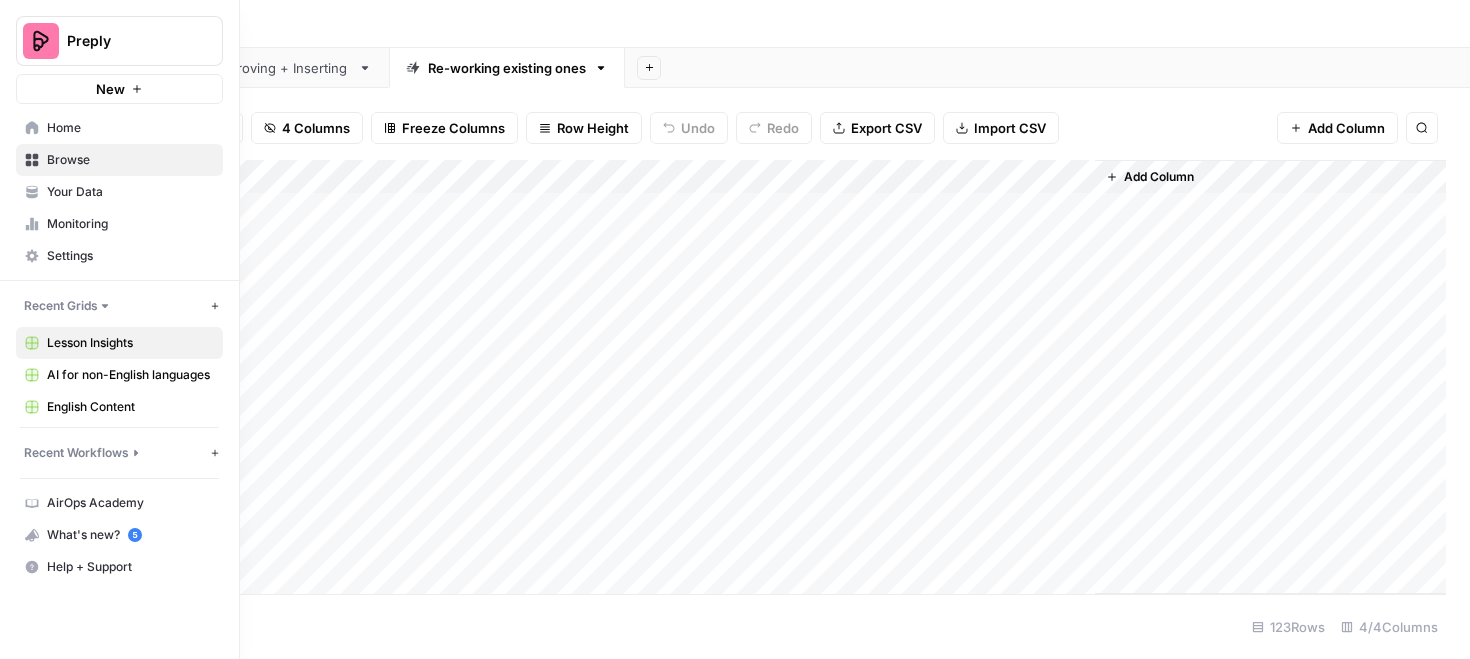 click on "Recent Workflows" at bounding box center [76, 453] 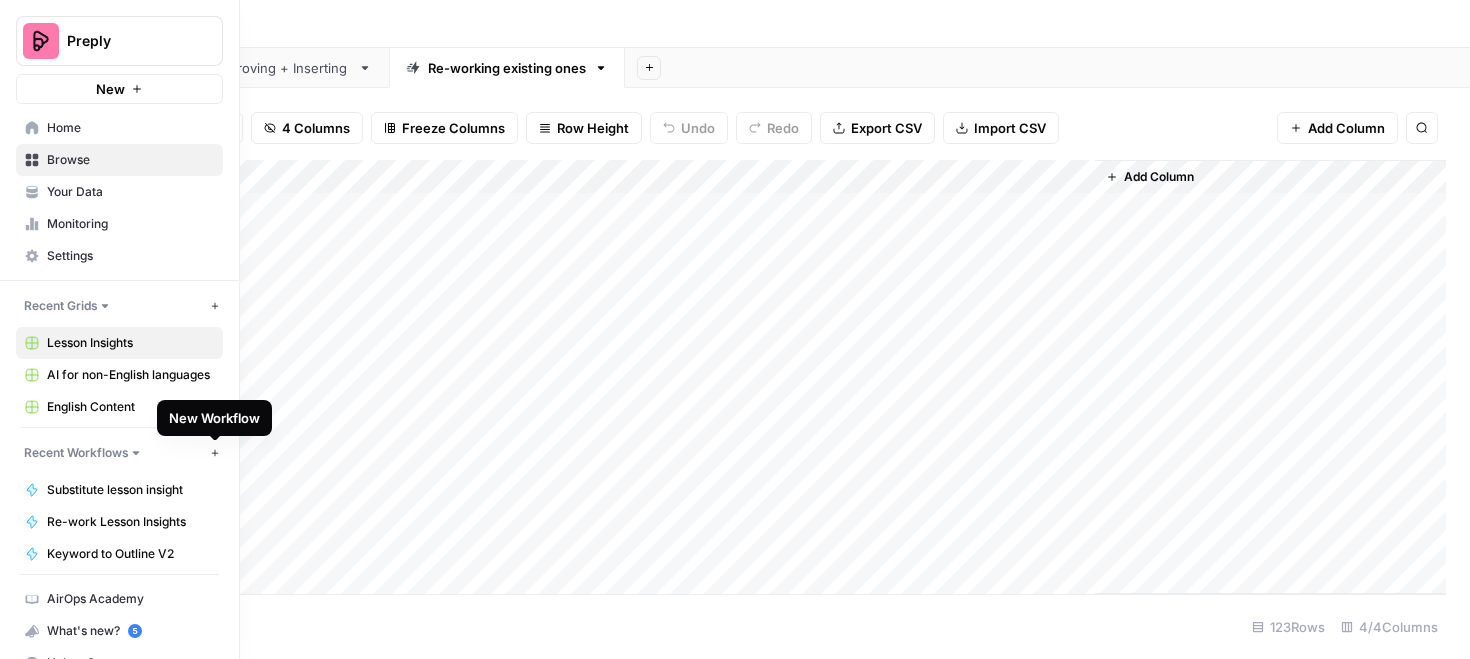 click 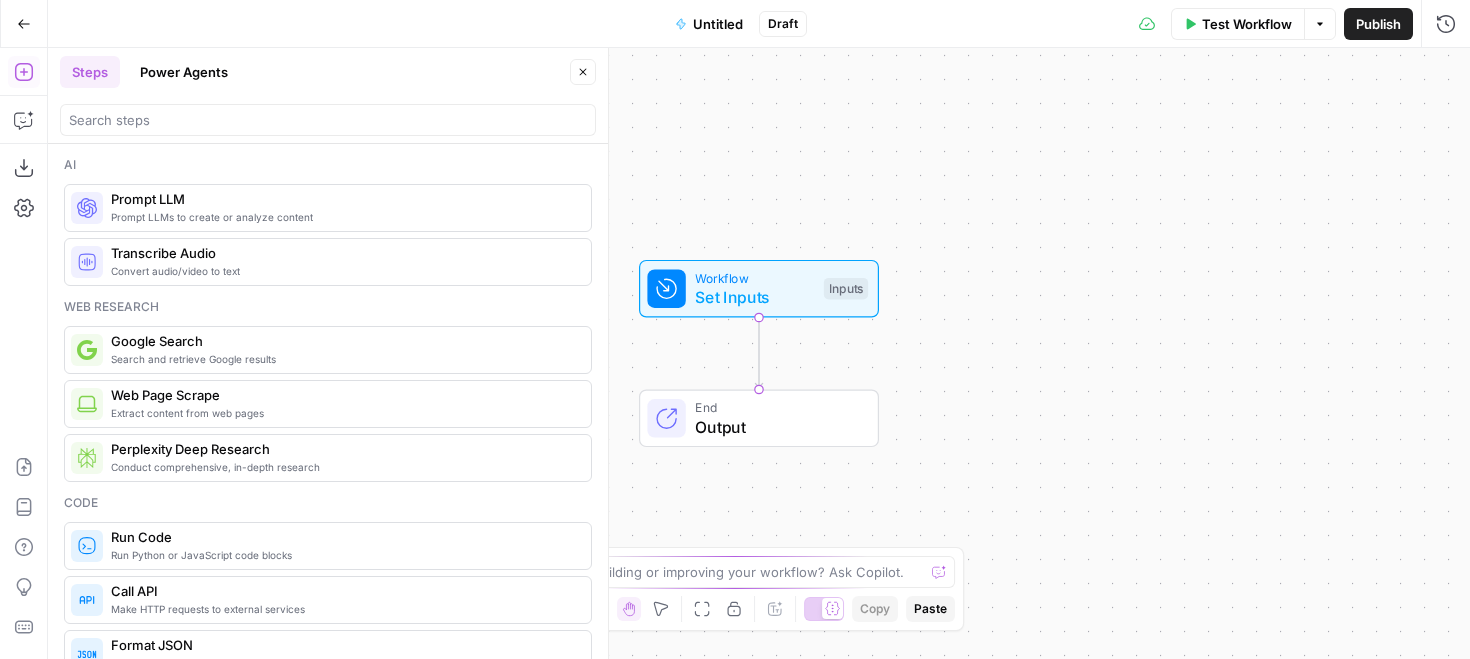click on "Untitled" at bounding box center [709, 24] 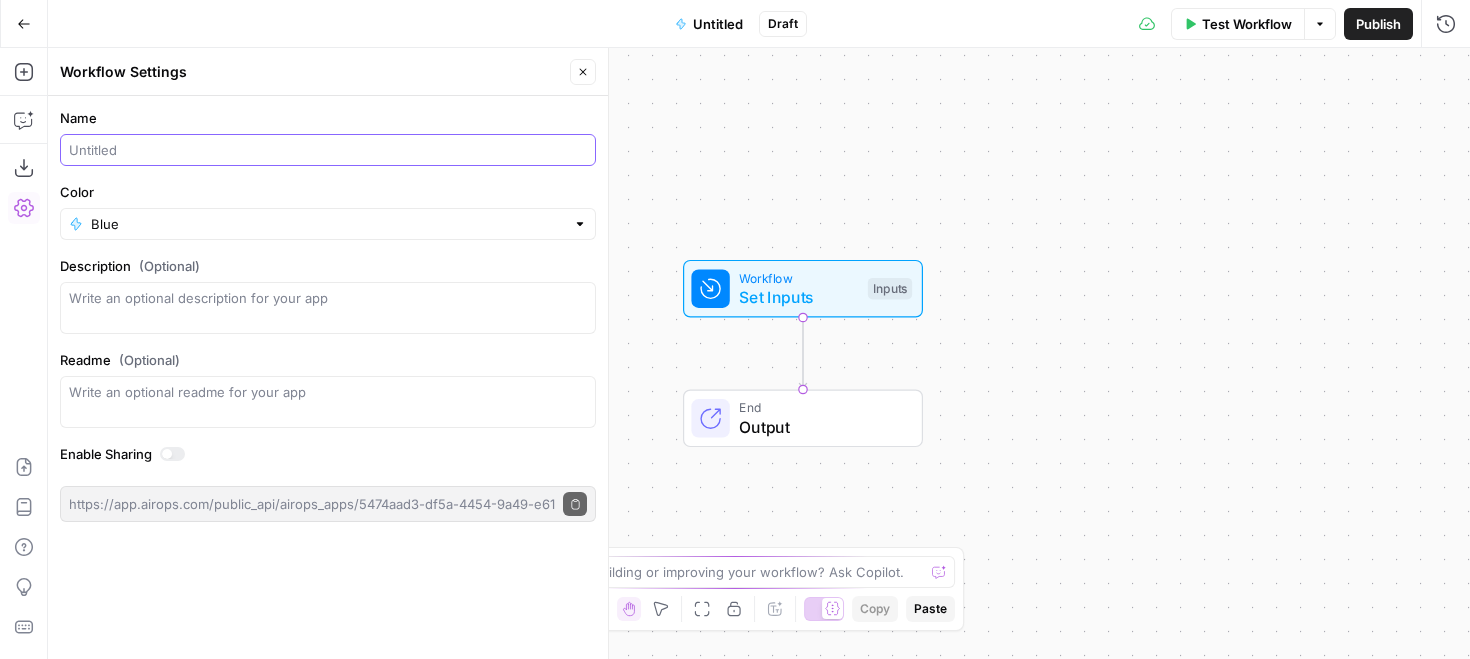click on "Name" at bounding box center (328, 150) 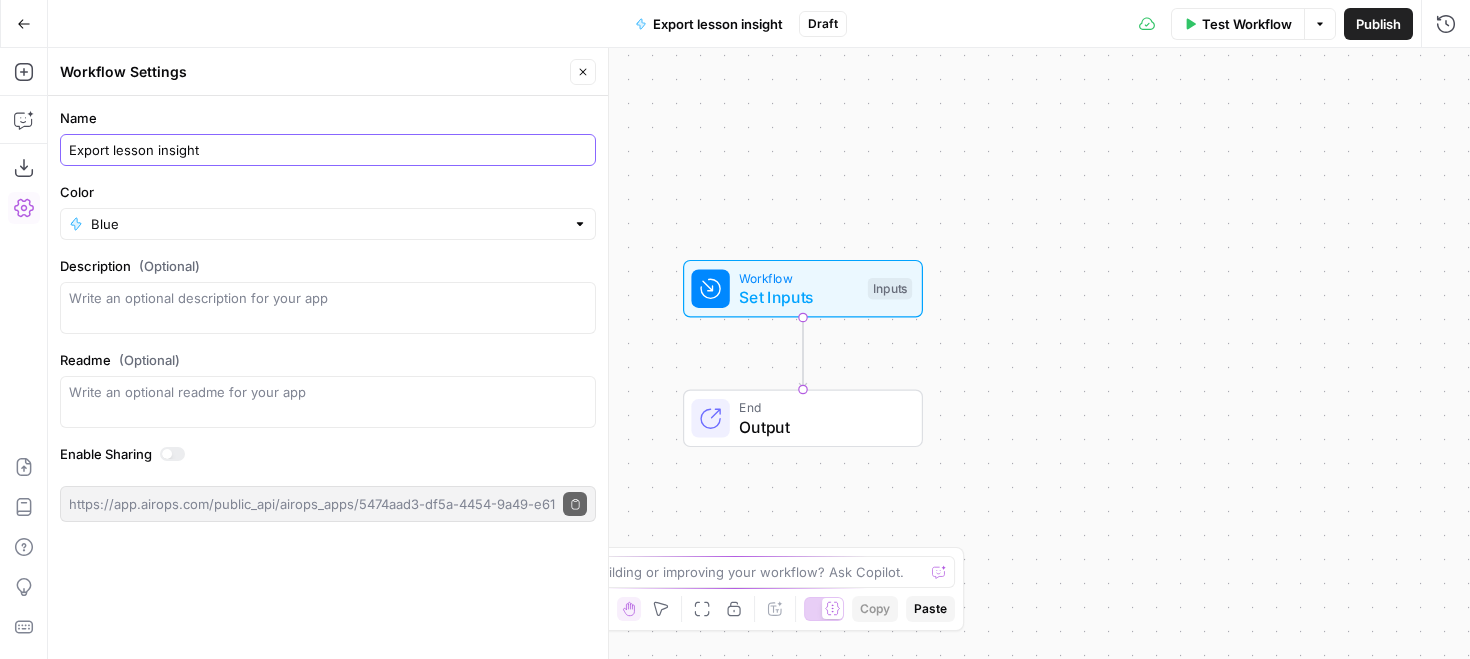 type on "Export lesson insight" 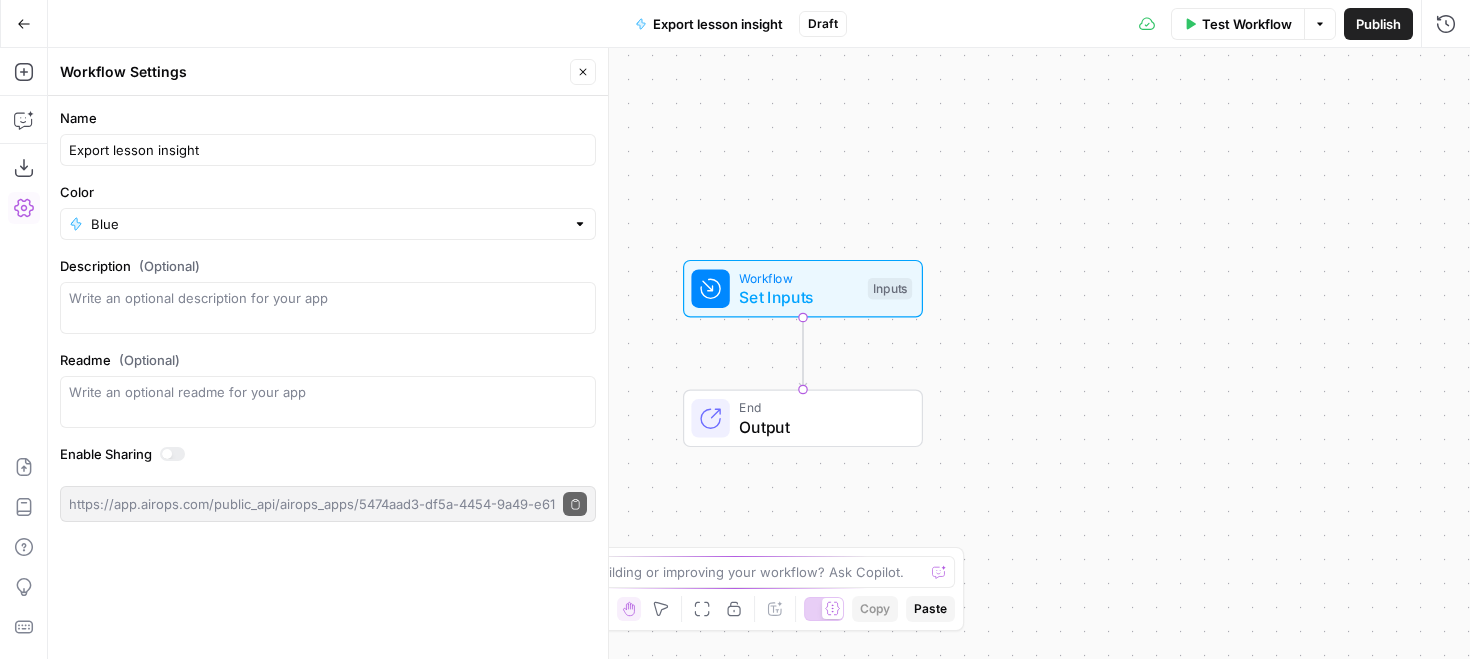 click on "Publish" at bounding box center (1378, 24) 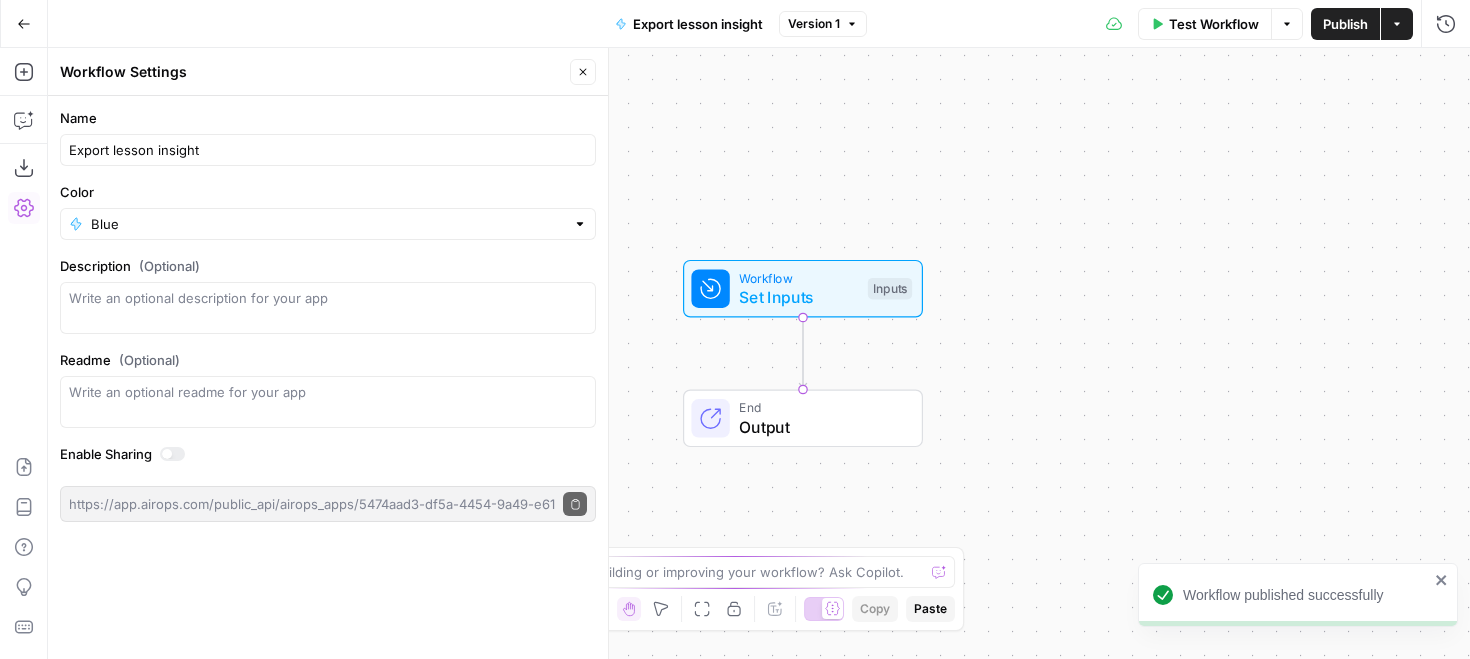 click on "Workflow Set Inputs Inputs End Output" at bounding box center (759, 353) 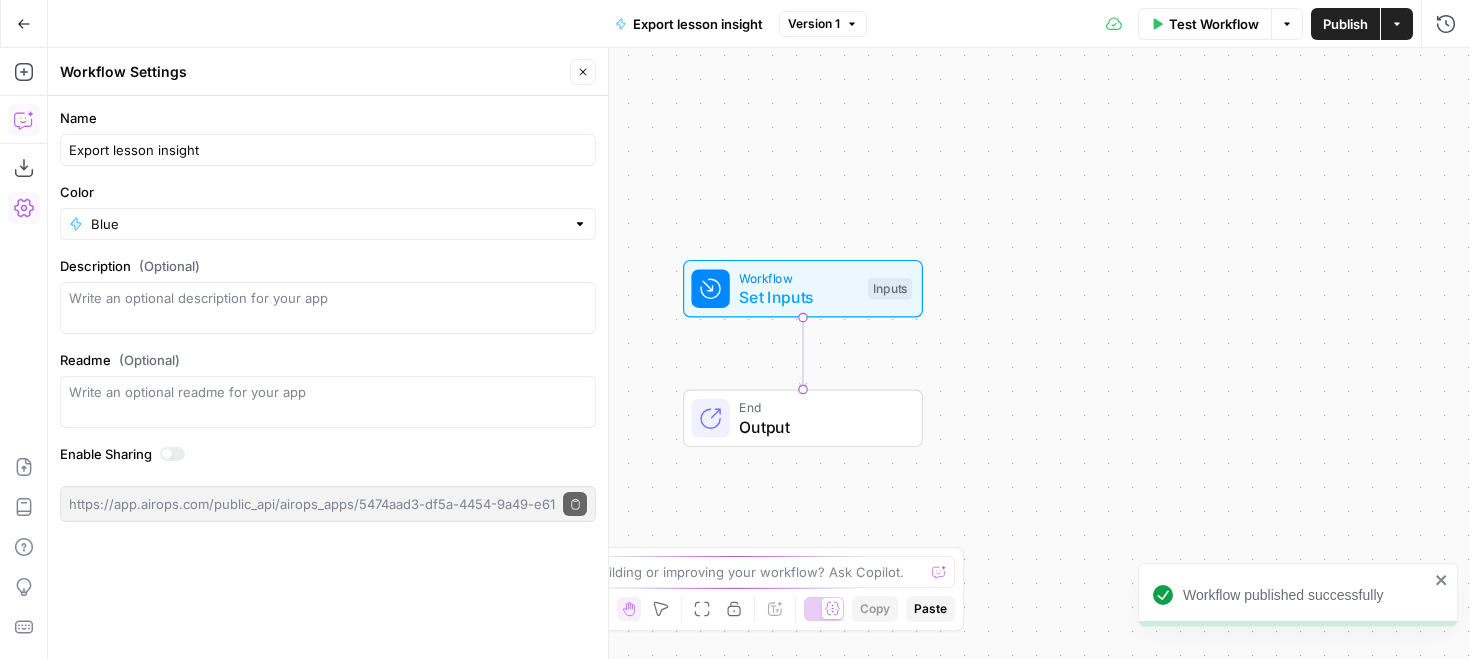 click 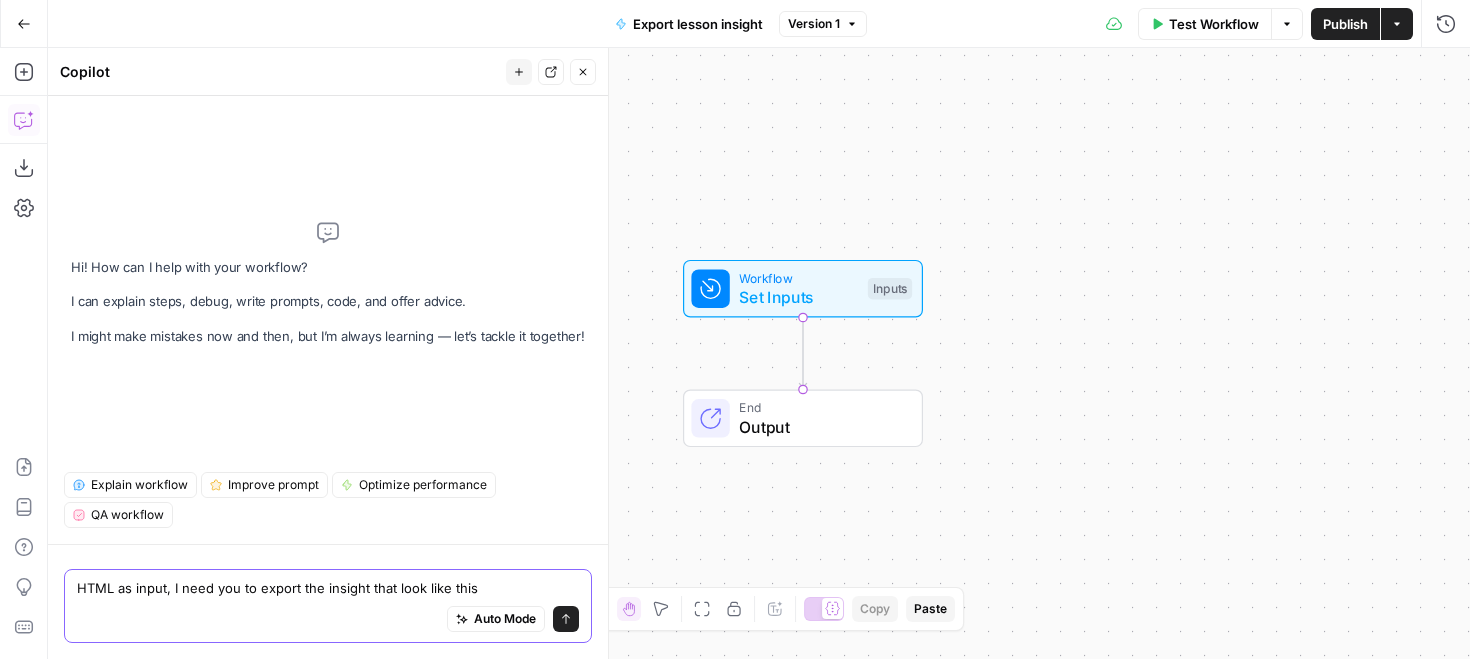 click on "HTML as input, I need you to export the insight that look like this" at bounding box center [328, 588] 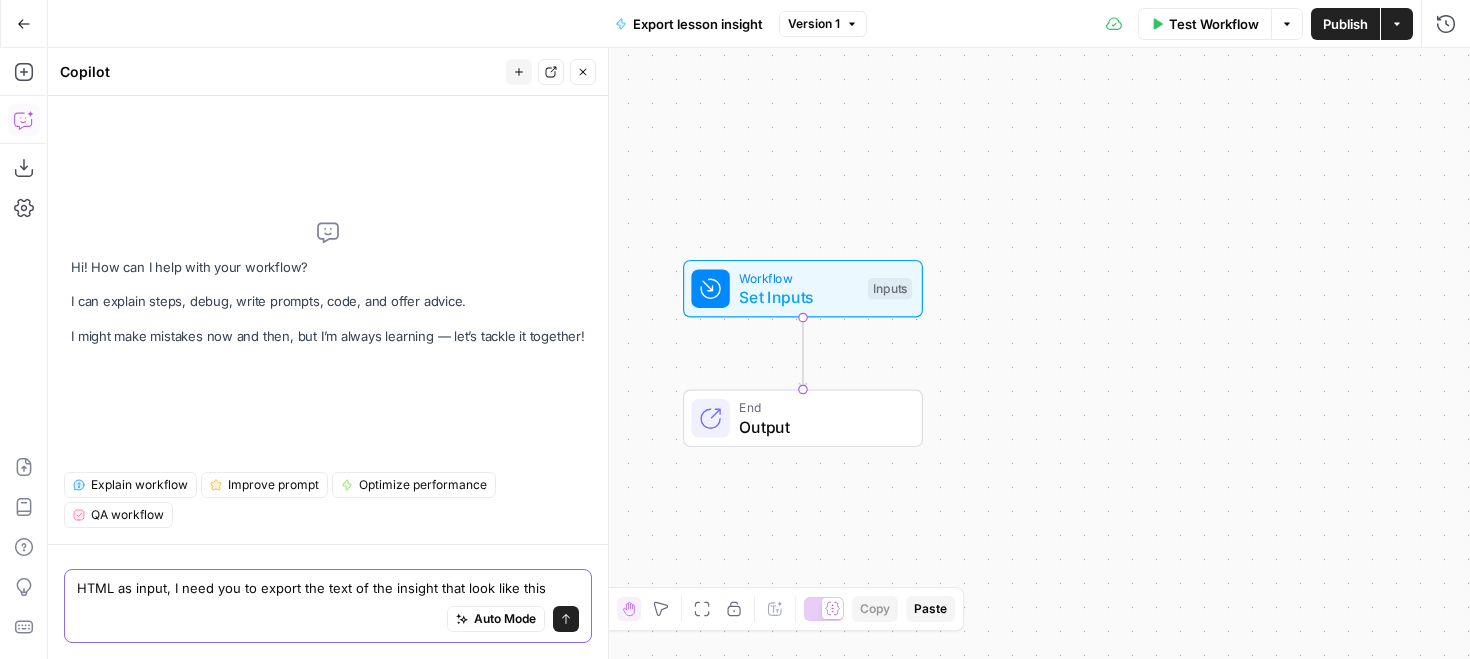 click on "HTML as input, I need you to export the text of the insight that look like this" at bounding box center [328, 588] 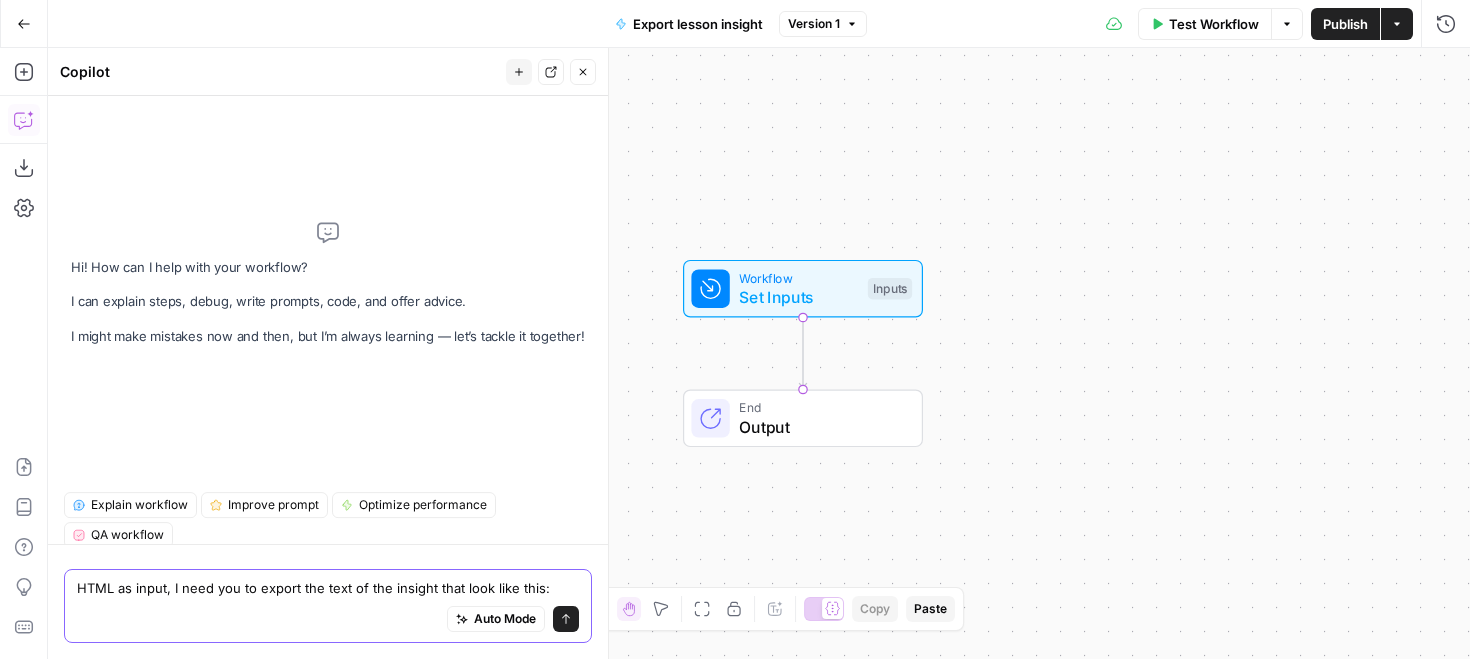 paste on "[preply_widget type='insight' body='In a recent lesson, a Preply student practiced self-introduction skills through structured speaking activities, focusing on personal background and future aspirations. They successfully communicated their language learning goals and career objectives using appropriate present and future tenses.']" 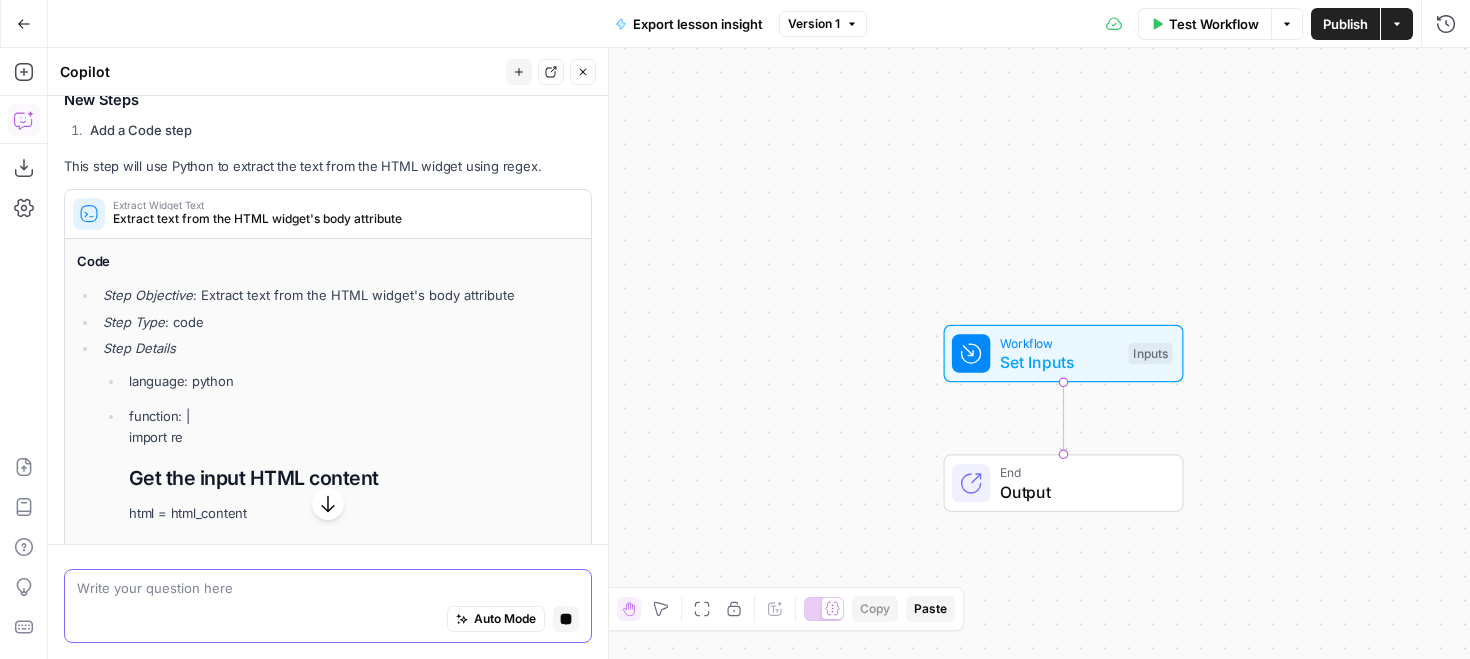 scroll, scrollTop: 318, scrollLeft: 0, axis: vertical 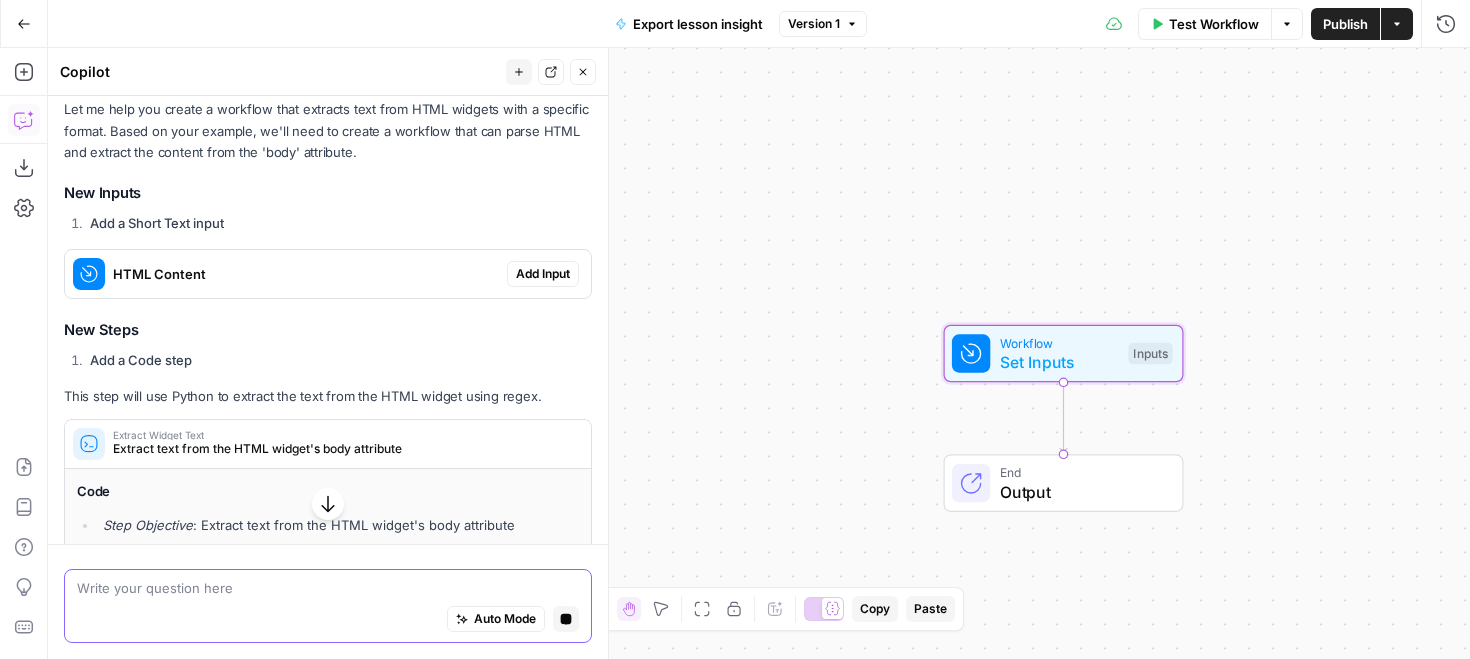 type 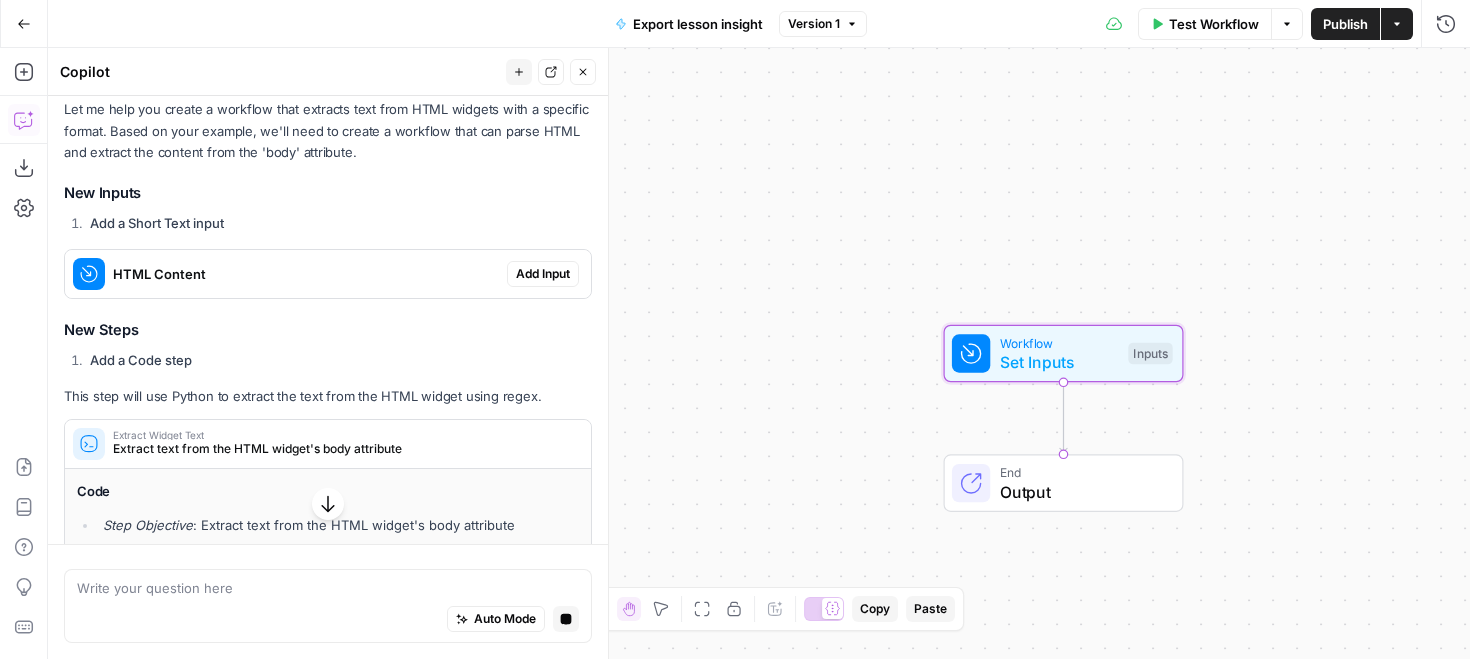 click on "Add Input" at bounding box center (543, 274) 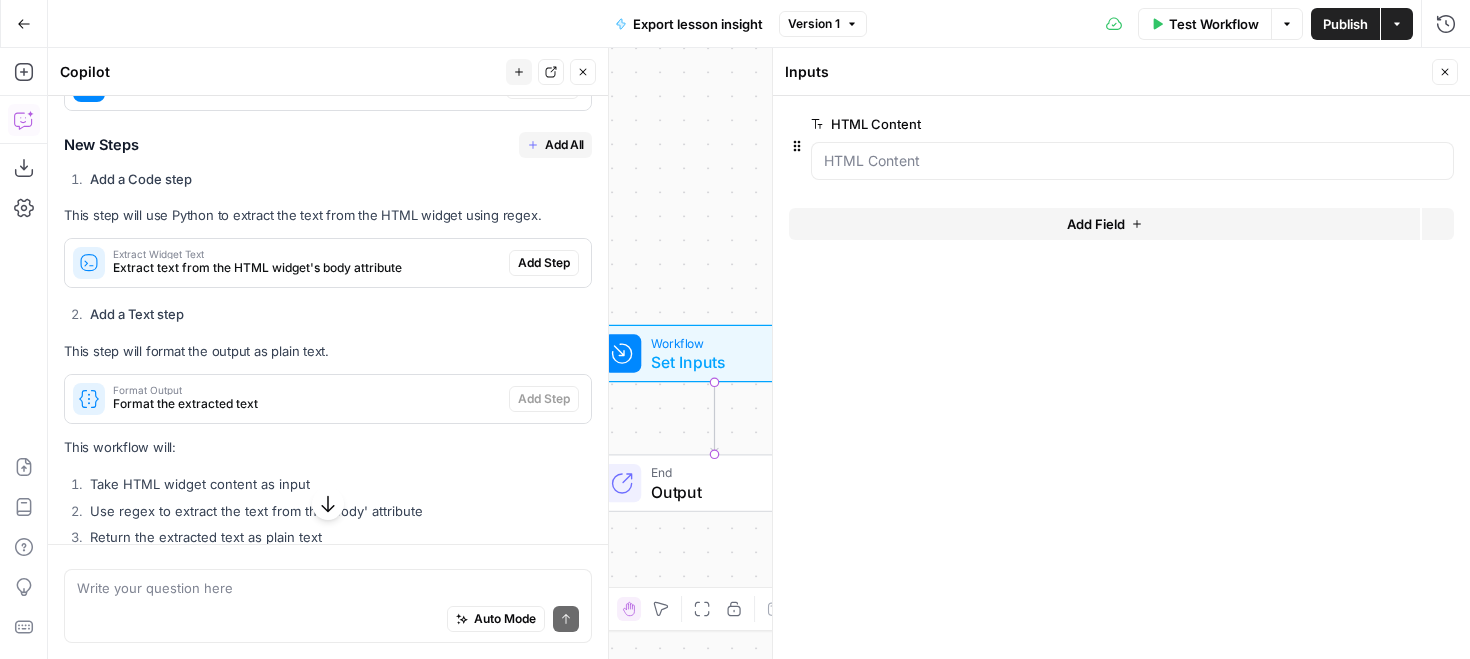 scroll, scrollTop: 578, scrollLeft: 0, axis: vertical 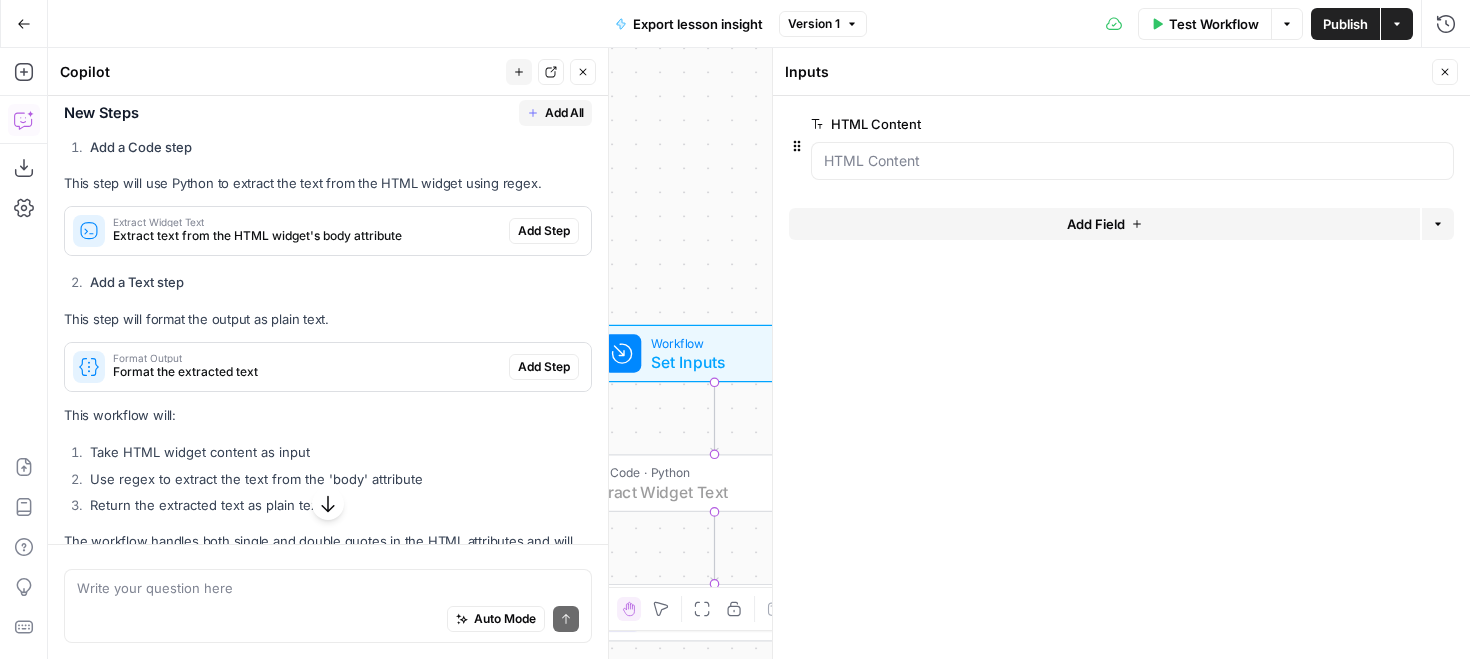 click on "Add Step" at bounding box center [544, 231] 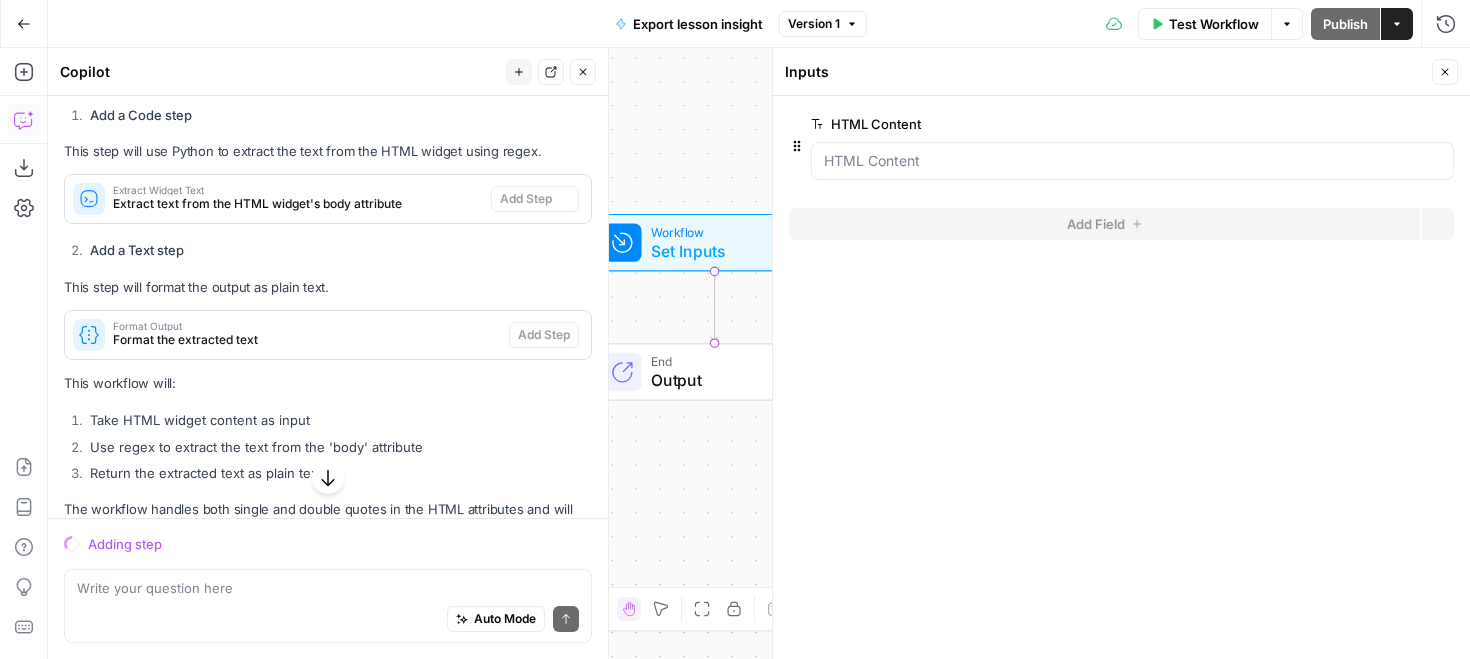 scroll, scrollTop: 546, scrollLeft: 0, axis: vertical 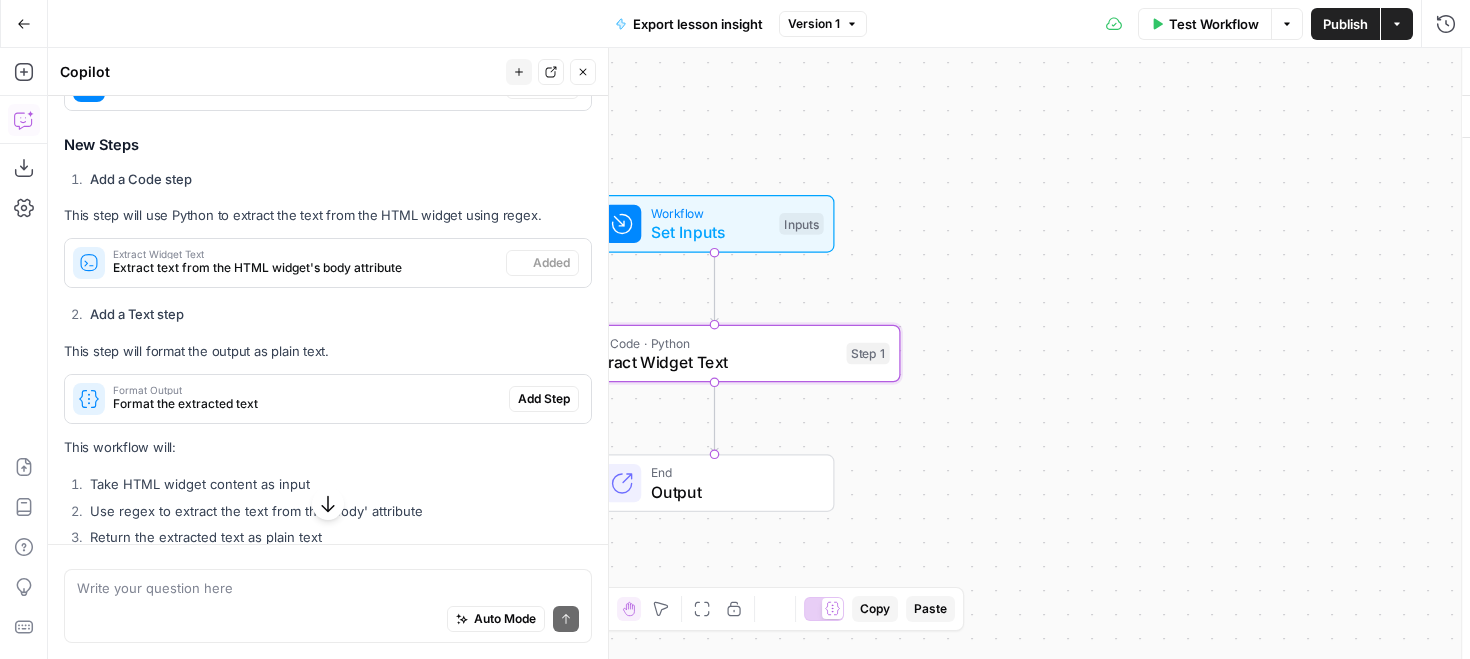 type on "Extract Widget Text" 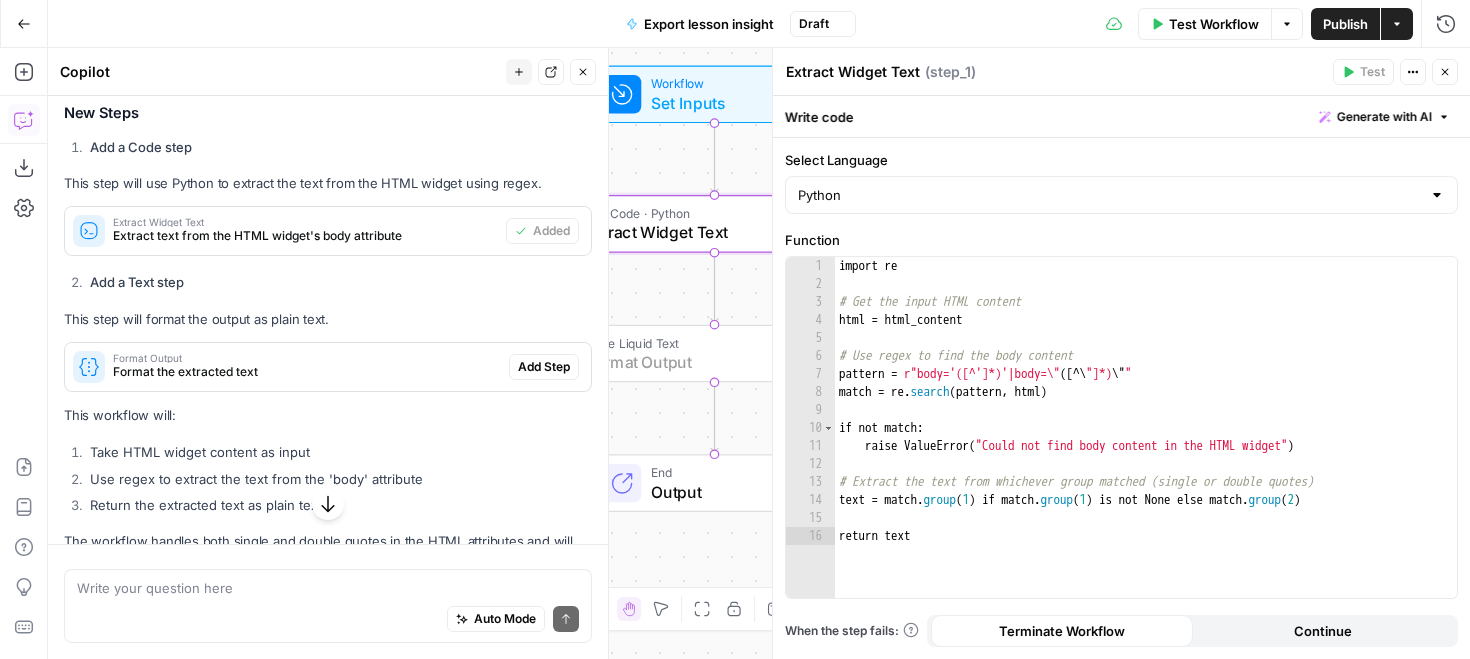 click on "Add Step" at bounding box center (544, 367) 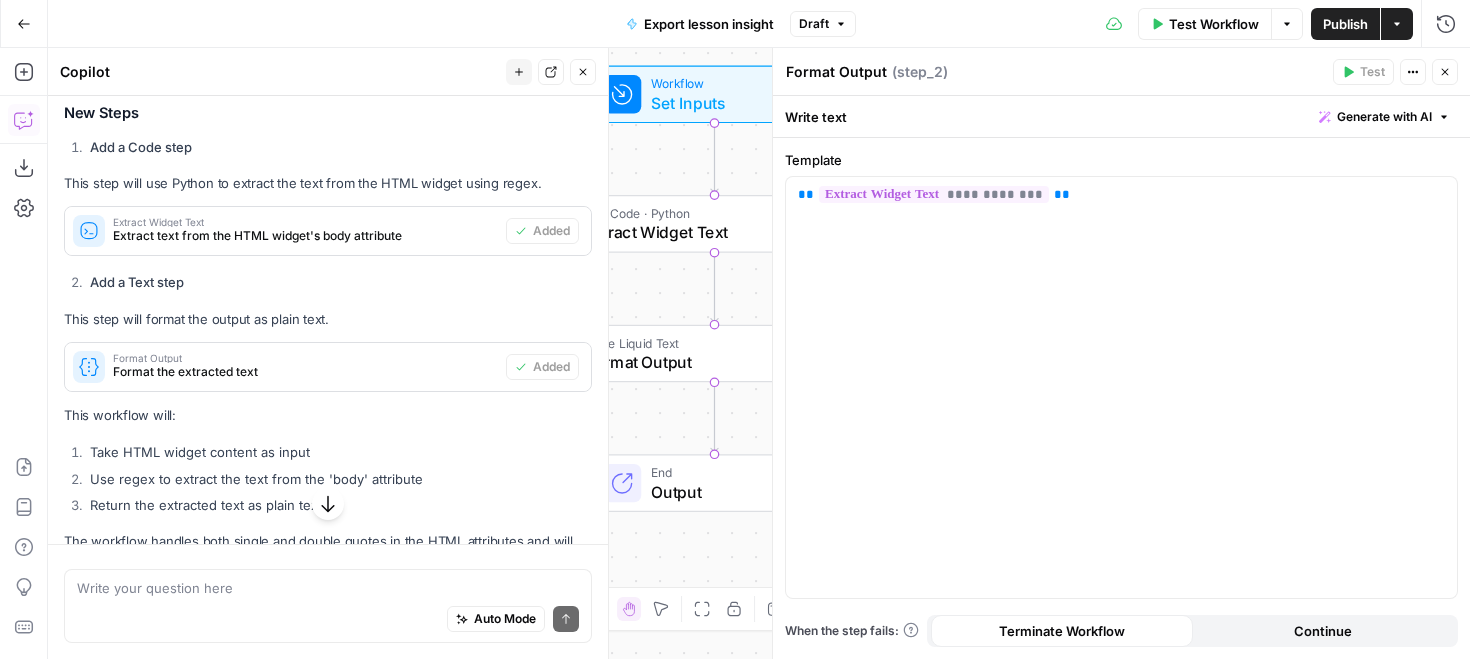 scroll, scrollTop: 675, scrollLeft: 0, axis: vertical 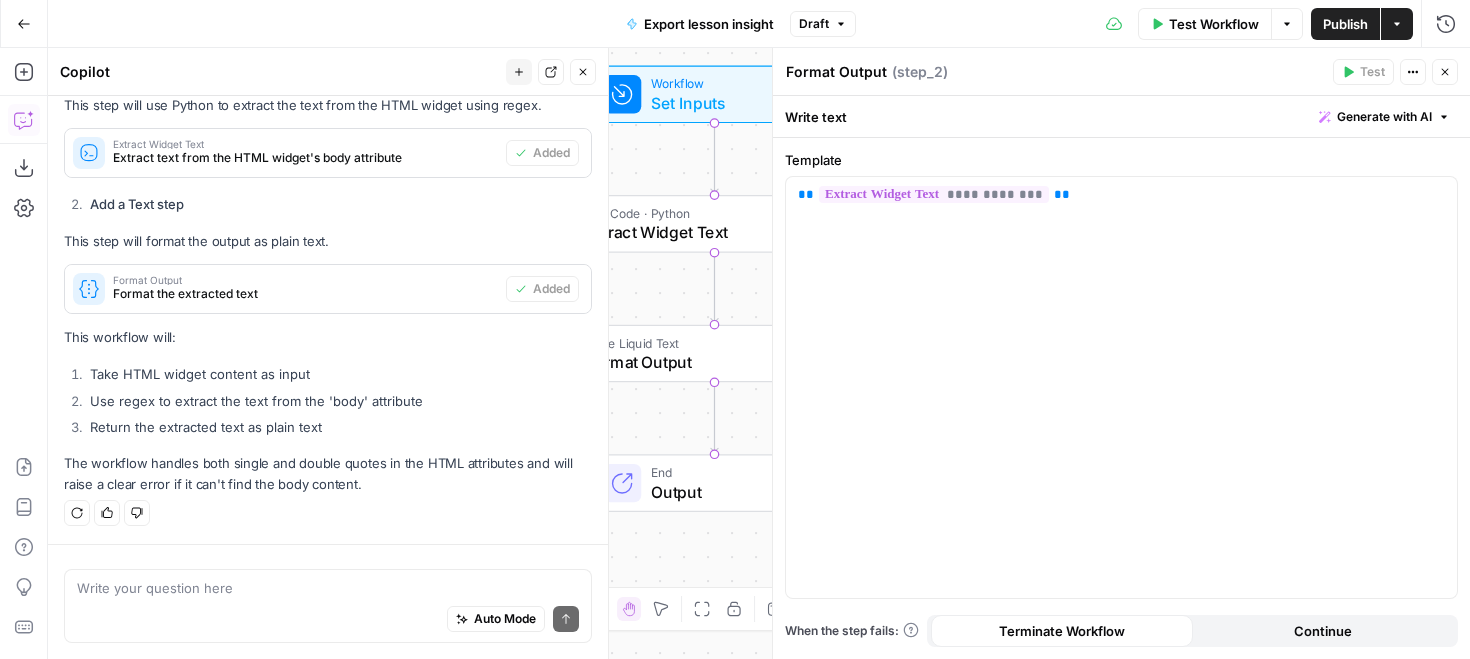 click on "Publish" at bounding box center [1345, 24] 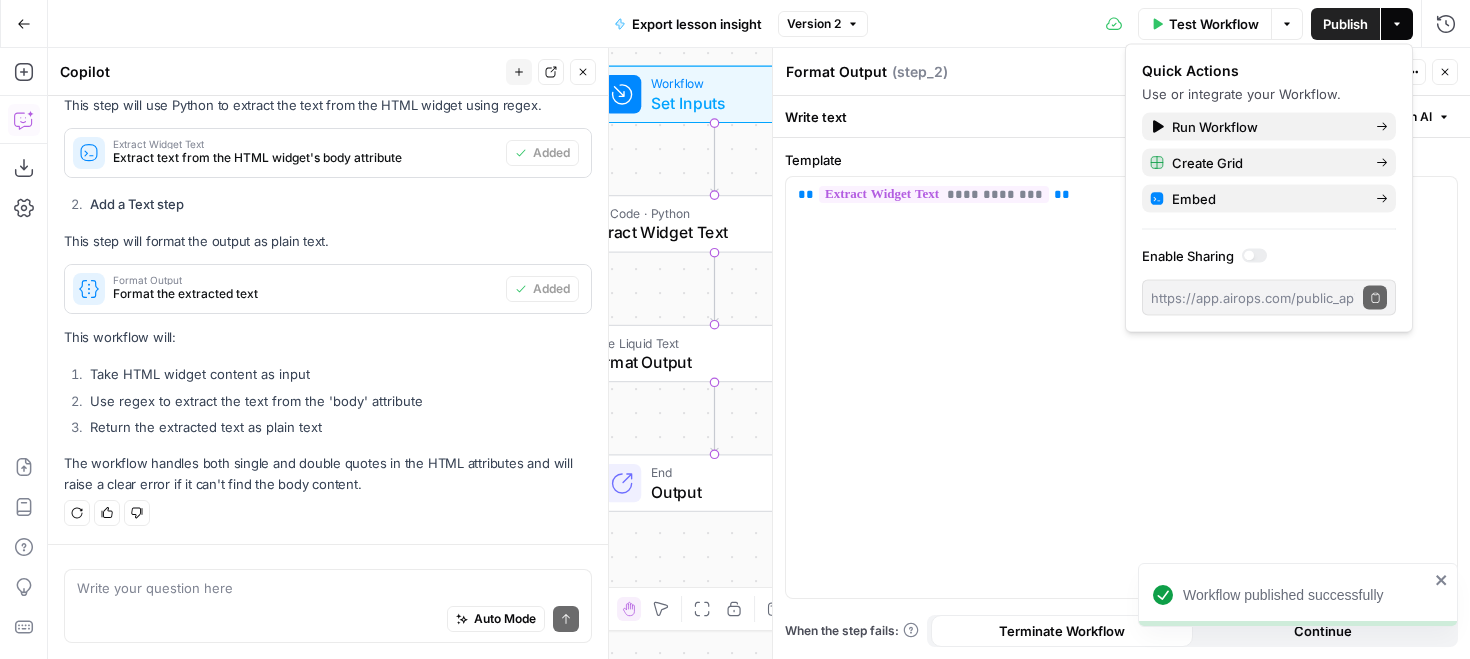 click on "Test Workflow" at bounding box center [1214, 24] 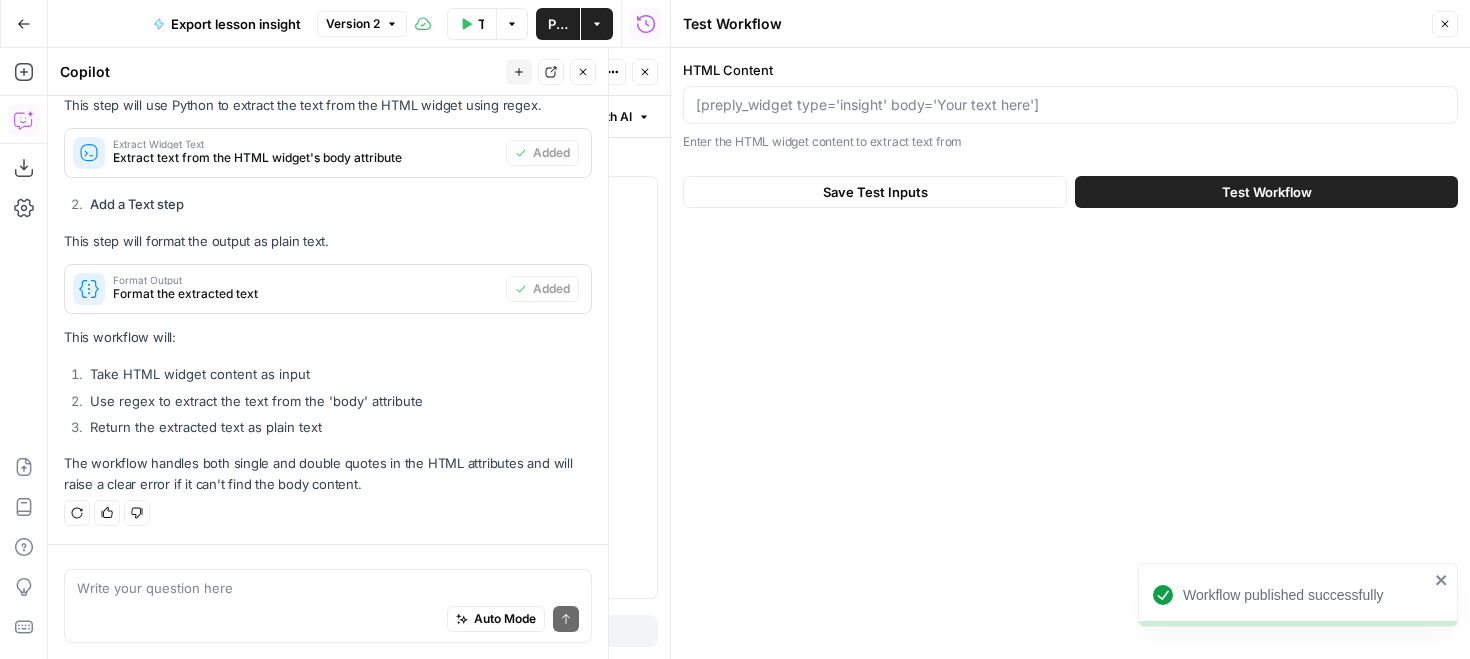 click at bounding box center (1070, 105) 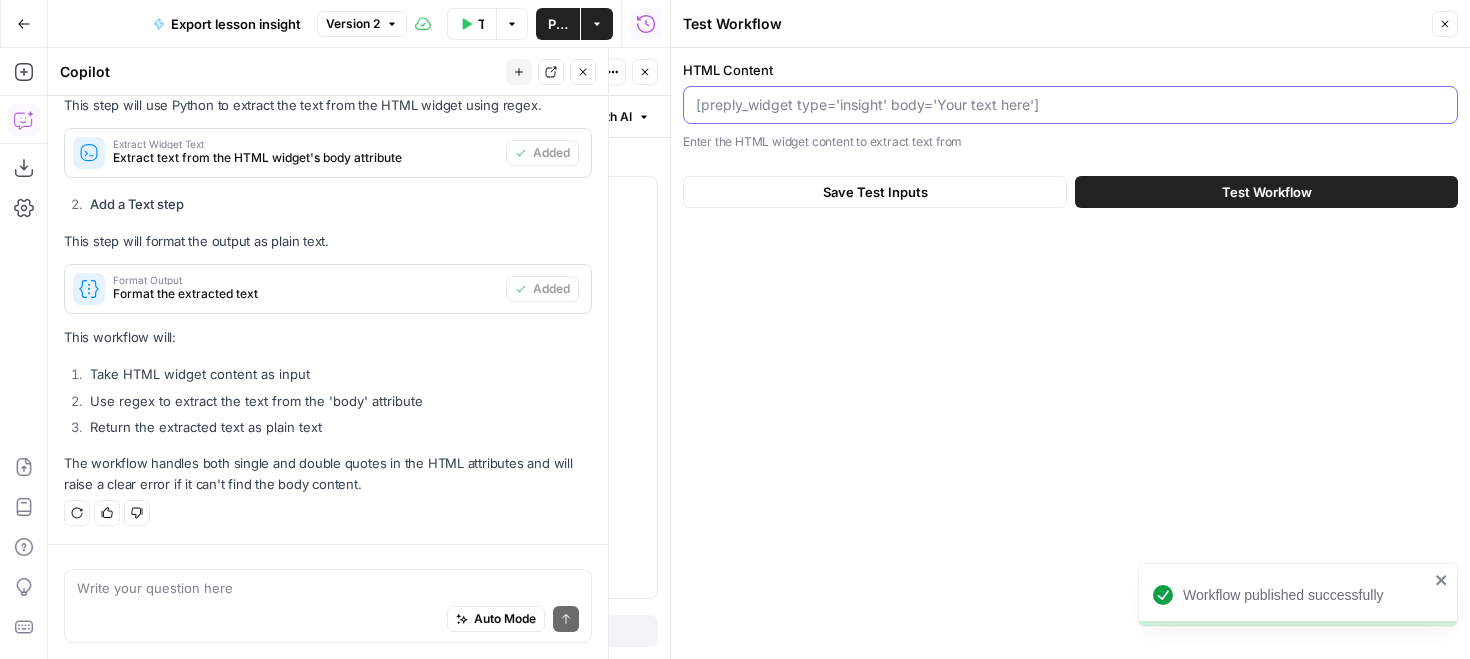 paste on ""<p>  Picture this: You're in a job interview, telling the hiring manager about your skills. Instead of just saying ""I work efficiently,"" you can explain that you ""work more efficiently than your previous colleagues"" or ""most efficiently in your team."" </p> <p>  That's the power of comparative and superlative adverbs – they help express not just how actions happen, but how they compare to others. </p> <p>  Ready to master these essential grammar tools? Let's break them down in simple, practical steps. </p> <h2>  <strong>   How do comparative adverbs make descriptions clearer?  </strong> </h2> <p>  Comparative adverbs open up exciting possibilities for describing changes and making precise comparisons between two actions. They're like adding an extra layer of detail to everyday situations. </p> <p>  Here's how to form them: </p> <p>  <strong>   1. Short, snappy one-syllable adverbs:  </strong>  Just add ""-er"" </p> <ul>  <li>   Fast → faster (The new printer works faster than the old one)  </li>  <li..." 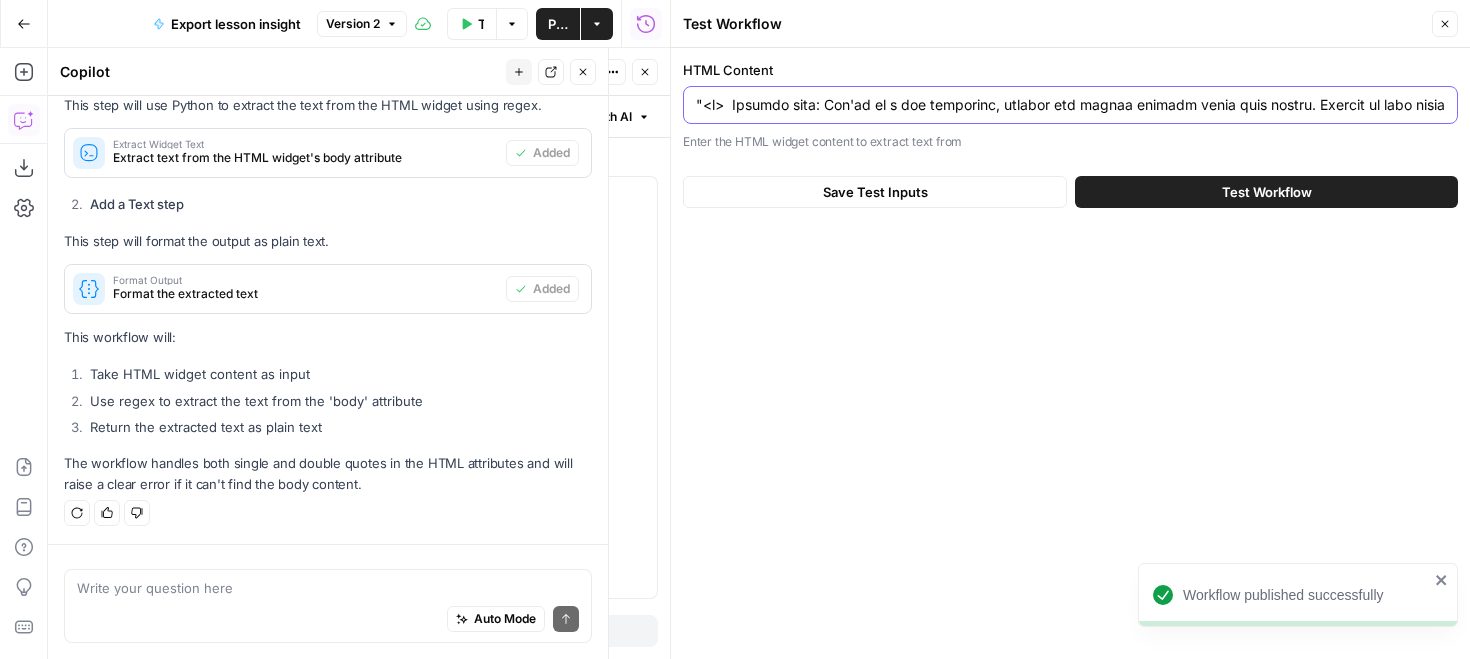 scroll, scrollTop: 0, scrollLeft: 69302, axis: horizontal 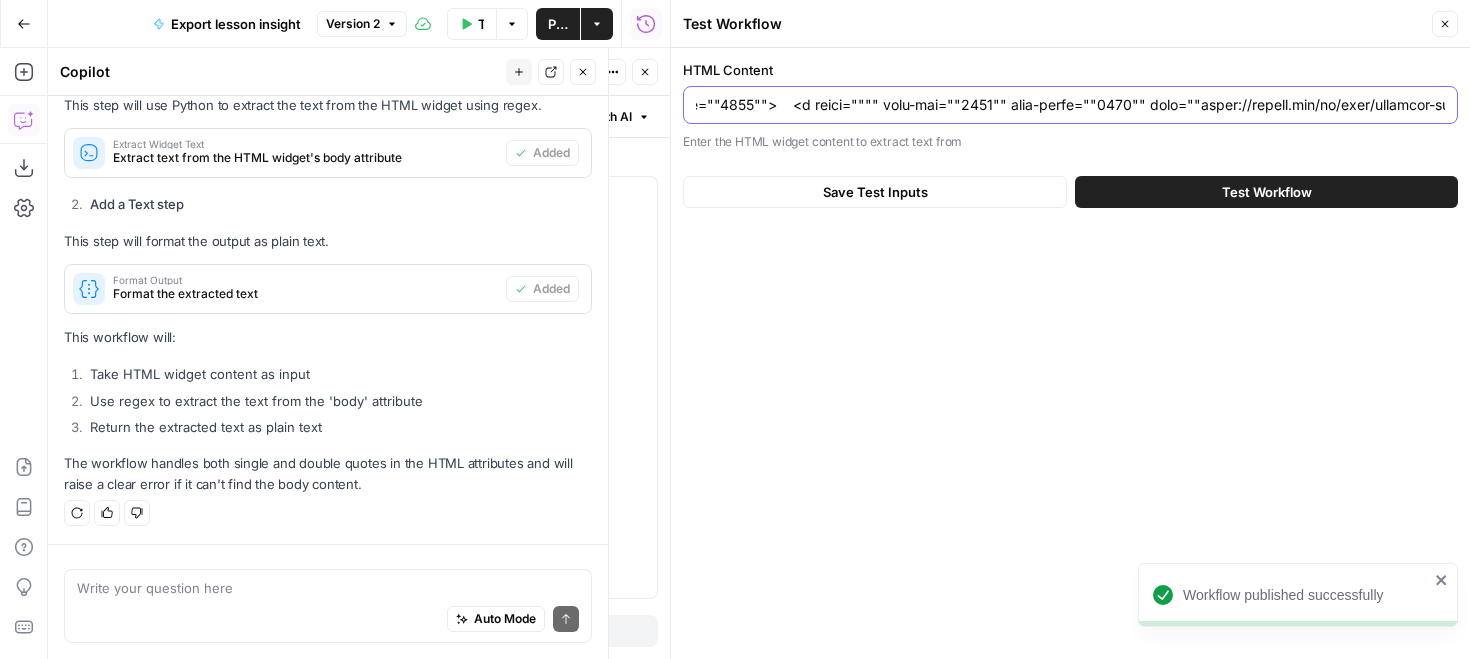 type on ""<p>  Picture this: You're in a job interview, telling the hiring manager about your skills. Instead of just saying ""I work efficiently,"" you can explain that you ""work more efficiently than your previous colleagues"" or ""most efficiently in your team."" </p> <p>  That's the power of comparative and superlative adverbs – they help express not just how actions happen, but how they compare to others. </p> <p>  Ready to master these essential grammar tools? Let's break them down in simple, practical steps. </p> <h2>  <strong>   How do comparative adverbs make descriptions clearer?  </strong> </h2> <p>  Comparative adverbs open up exciting possibilities for describing changes and making precise comparisons between two actions. They're like adding an extra layer of detail to everyday situations. </p> <p>  Here's how to form them: </p> <p>  <strong>   1. Short, snappy one-syllable adverbs:  </strong>  Just add ""-er"" </p> <ul>  <li>   Fast → faster (The new printer works faster than the old one)  </li>  <li..." 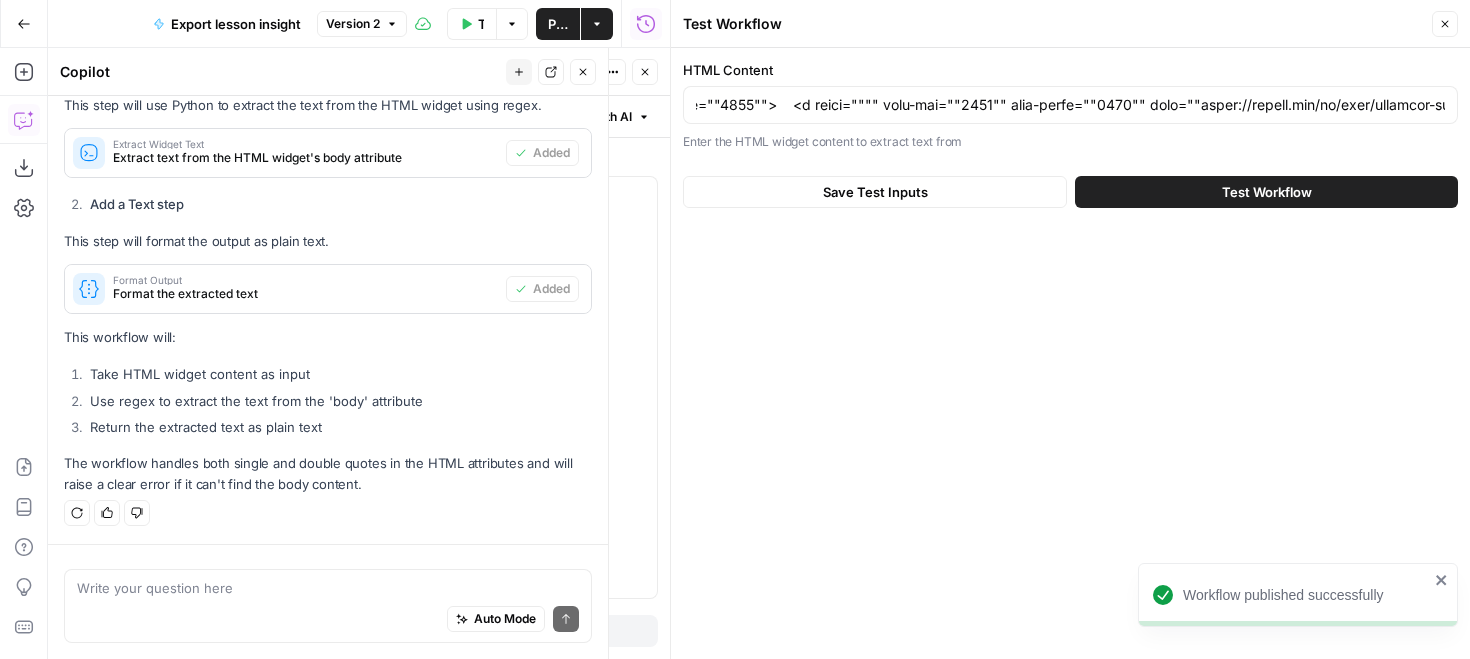 click on "Test Workflow" at bounding box center (1266, 192) 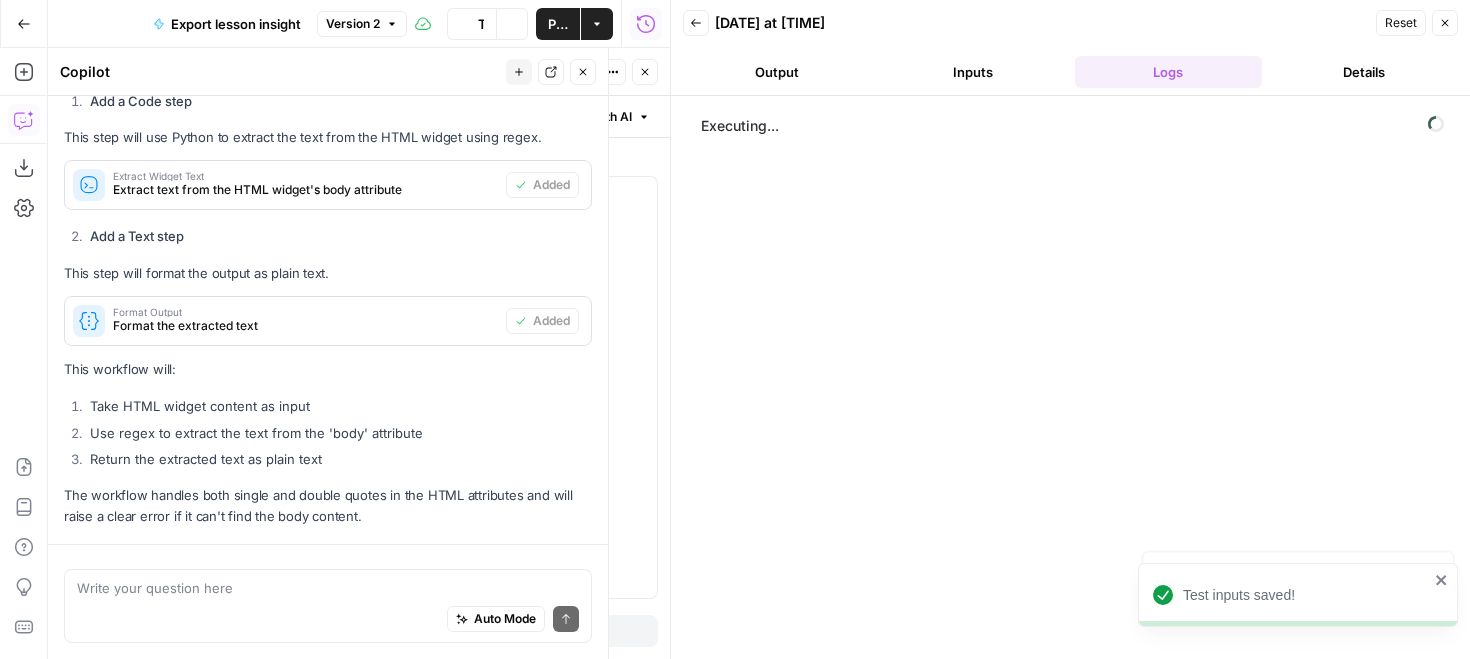 scroll, scrollTop: 675, scrollLeft: 0, axis: vertical 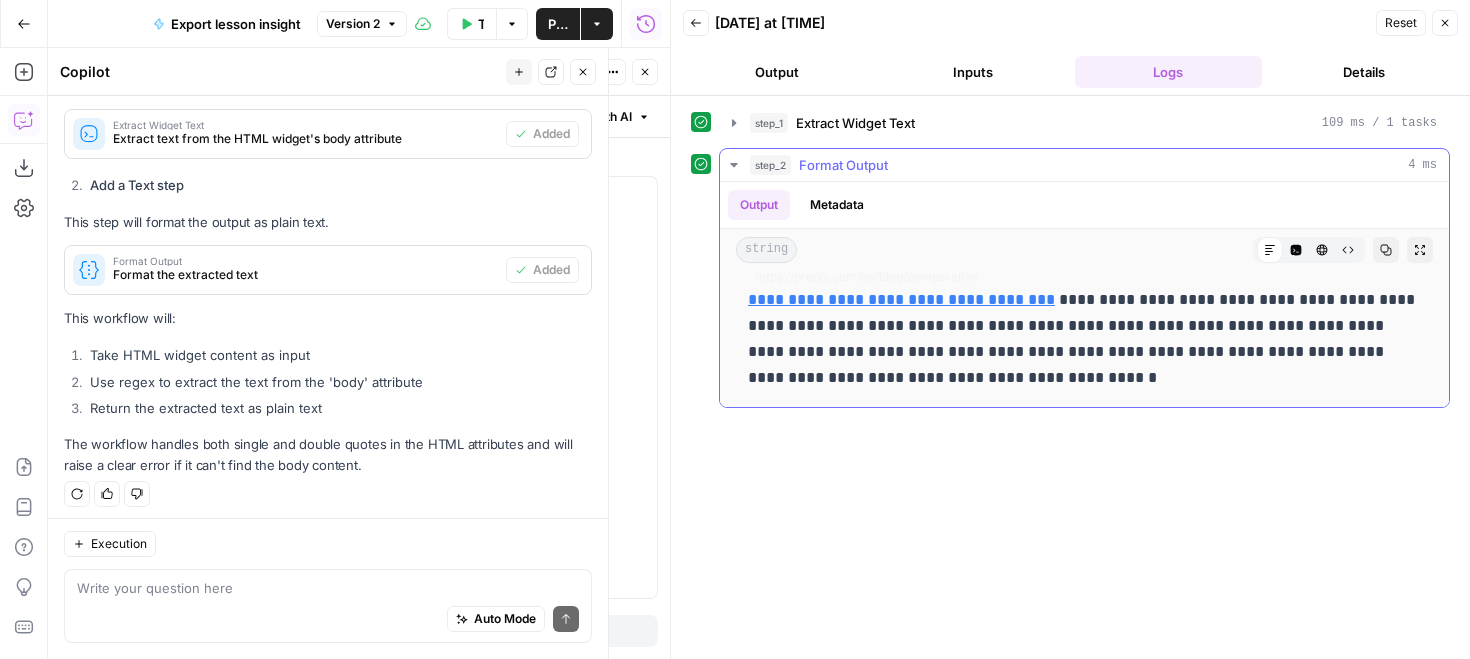 drag, startPoint x: 1065, startPoint y: 380, endPoint x: 740, endPoint y: 297, distance: 335.43106 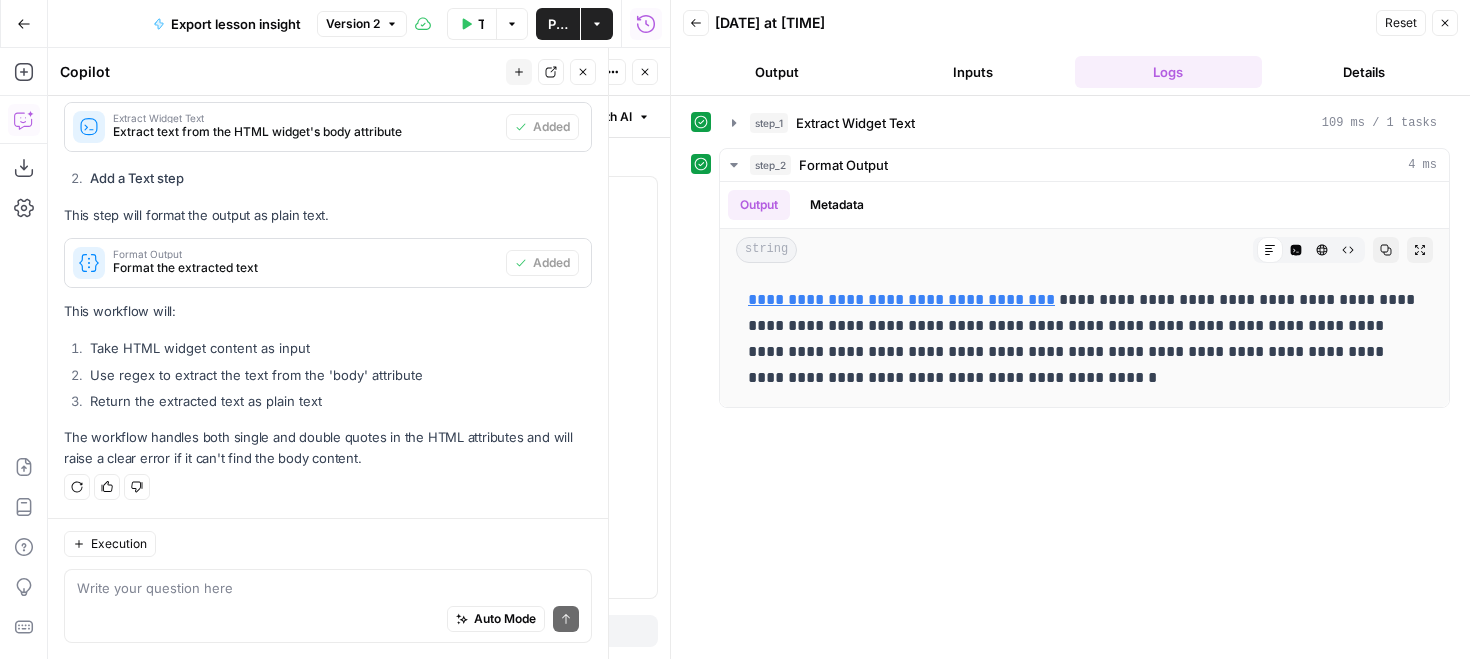 click 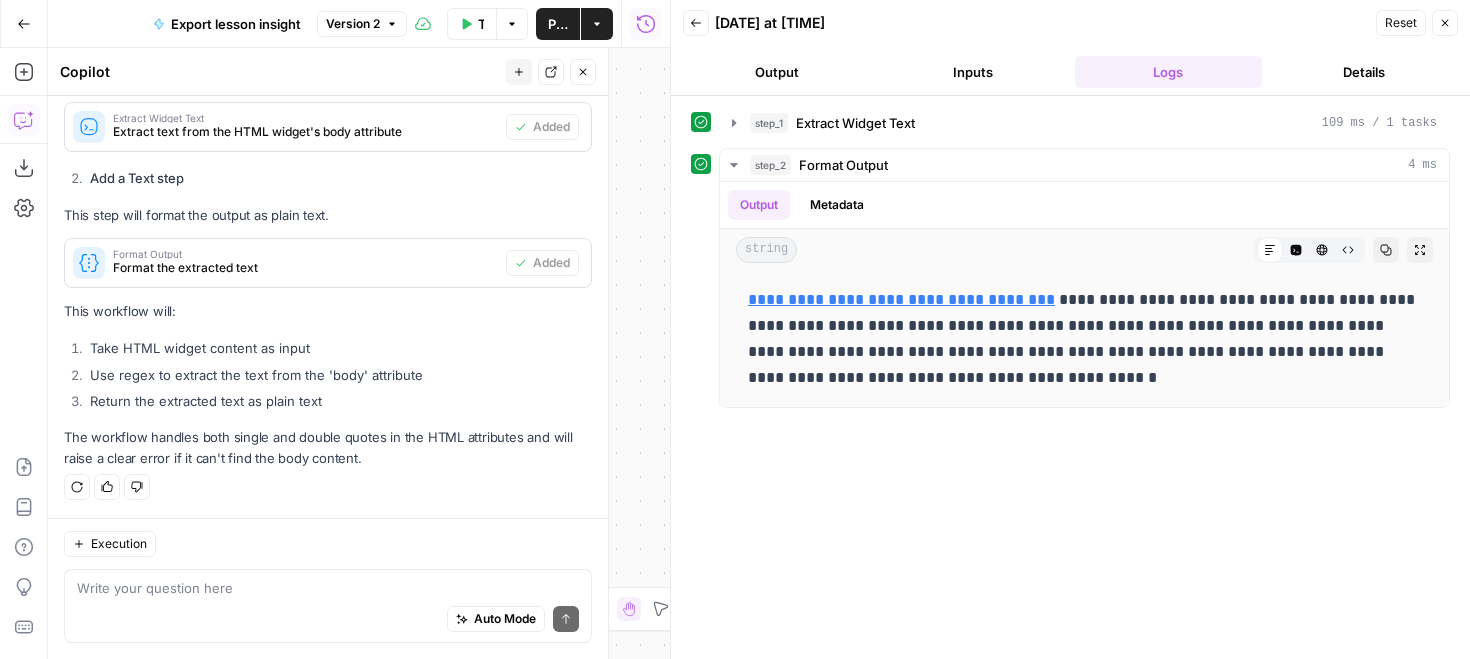 click 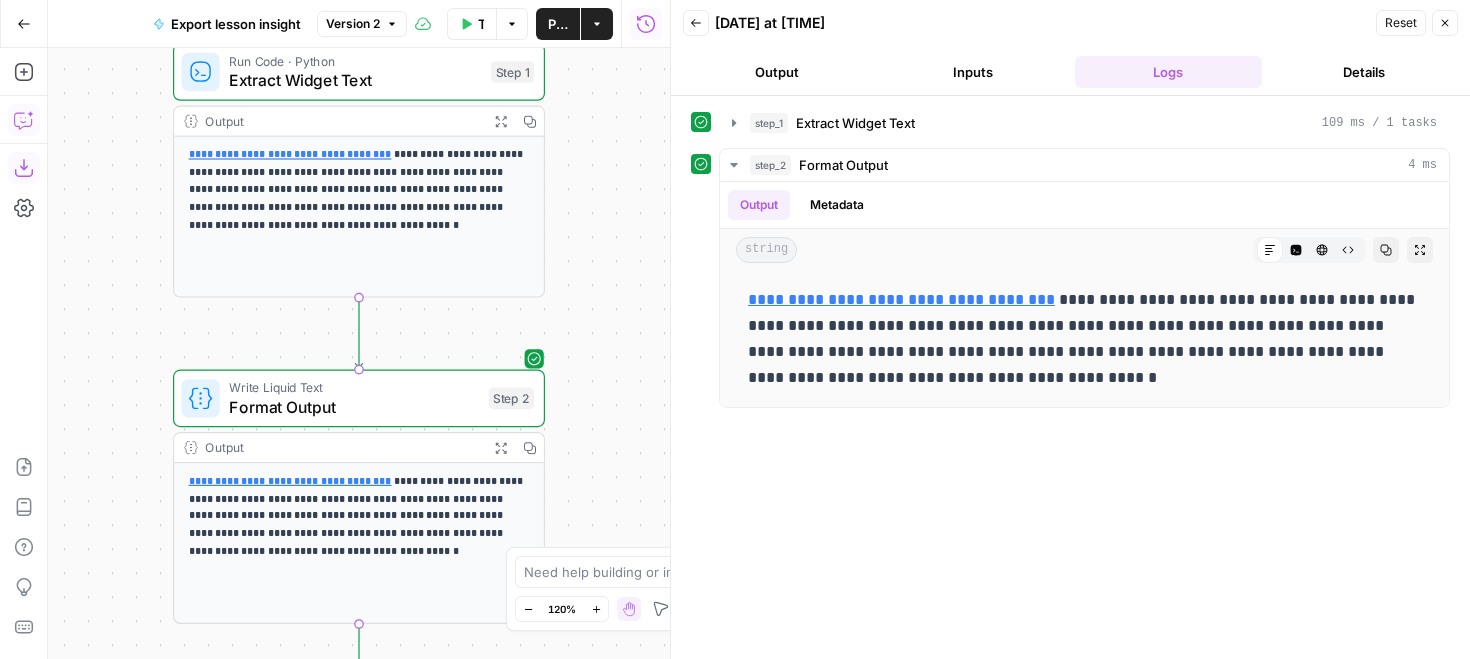 click on "Copilot" at bounding box center [24, 120] 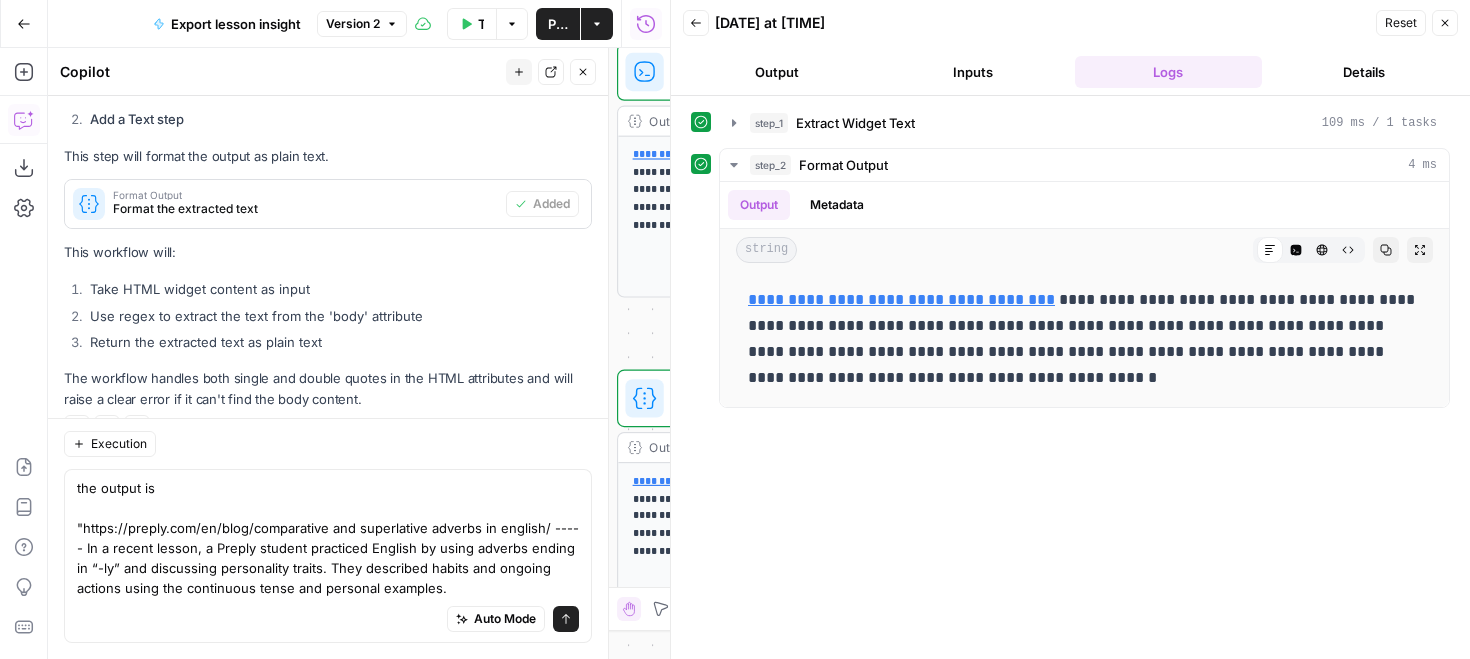 scroll, scrollTop: 801, scrollLeft: 0, axis: vertical 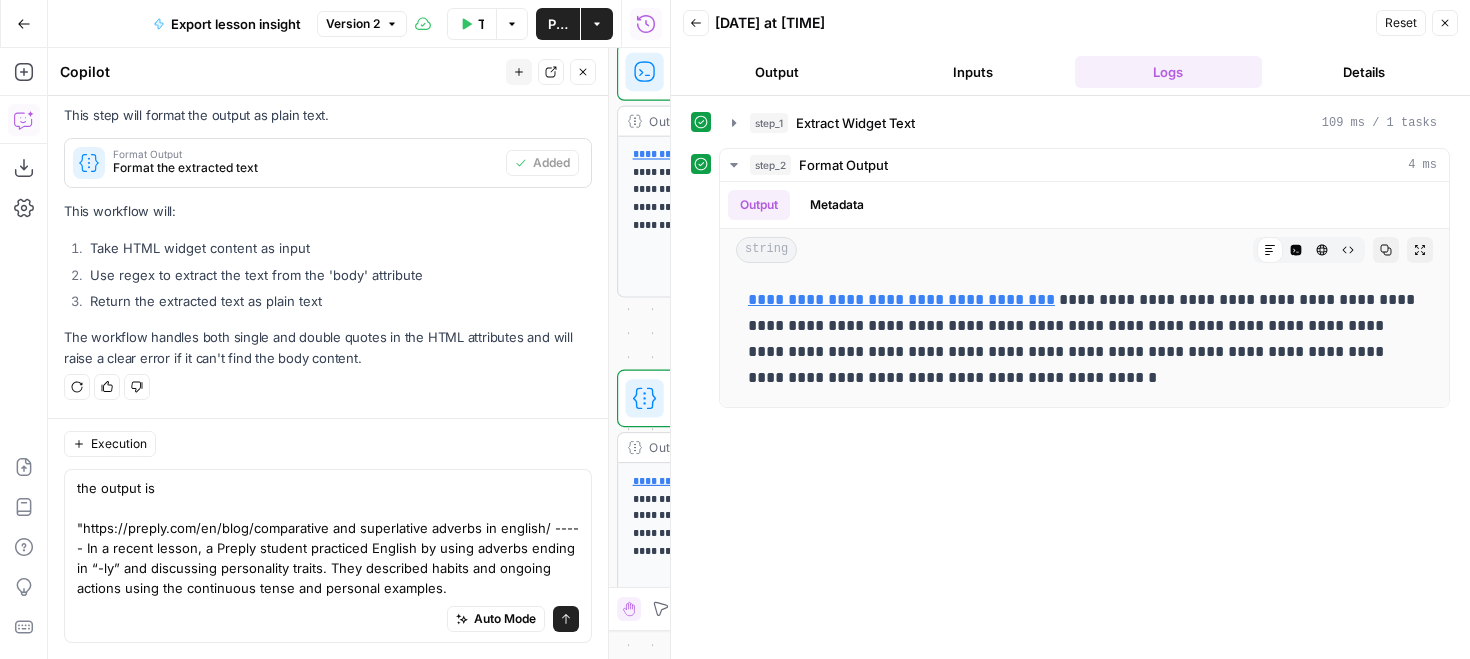 click on "Auto Mode will automatically modify and execute the workflow" at bounding box center (495, 568) 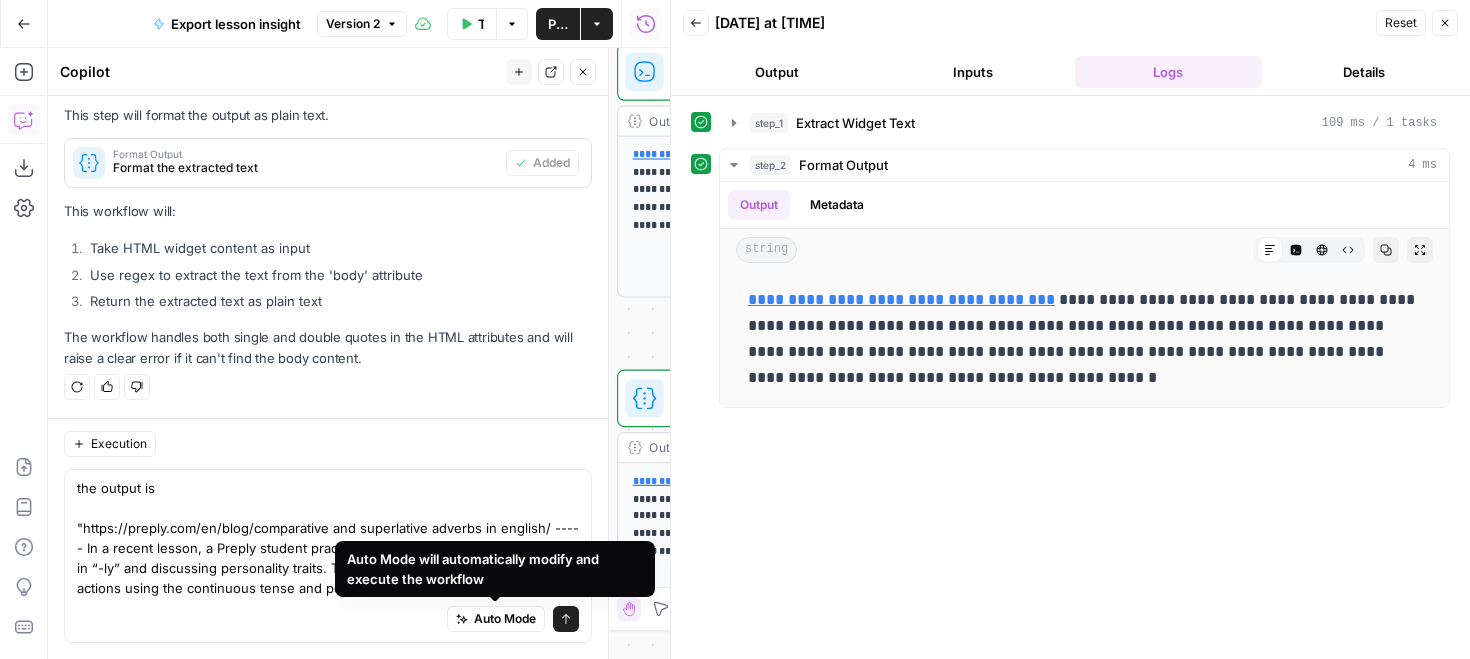 click on "Auto Mode Send" at bounding box center [328, 620] 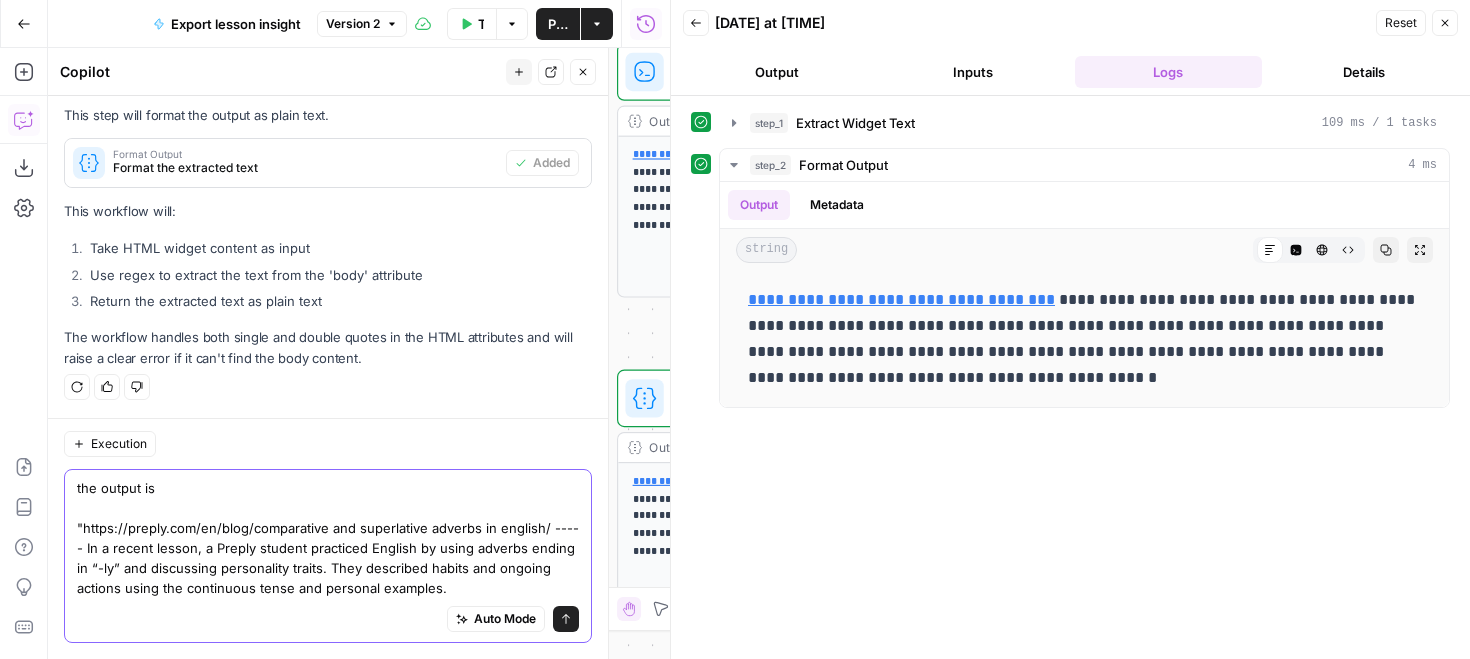 click on "the output is
"https://preply.com/en/blog/comparative and superlative adverbs in english/ ----- In a recent lesson, a Preply student practiced English by using adverbs ending in “-ly” and discussing personality traits. They described habits and ongoing actions using the continuous tense and personal examples." at bounding box center [328, 538] 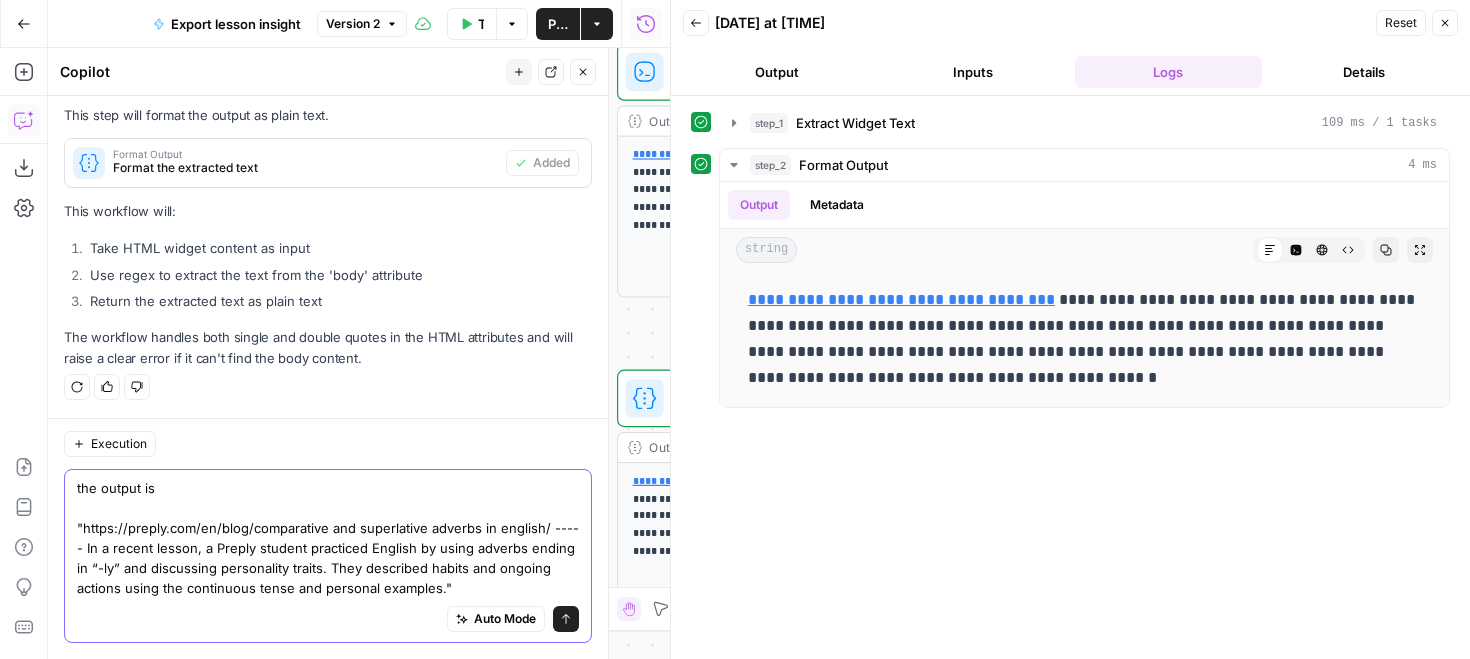 scroll, scrollTop: 841, scrollLeft: 0, axis: vertical 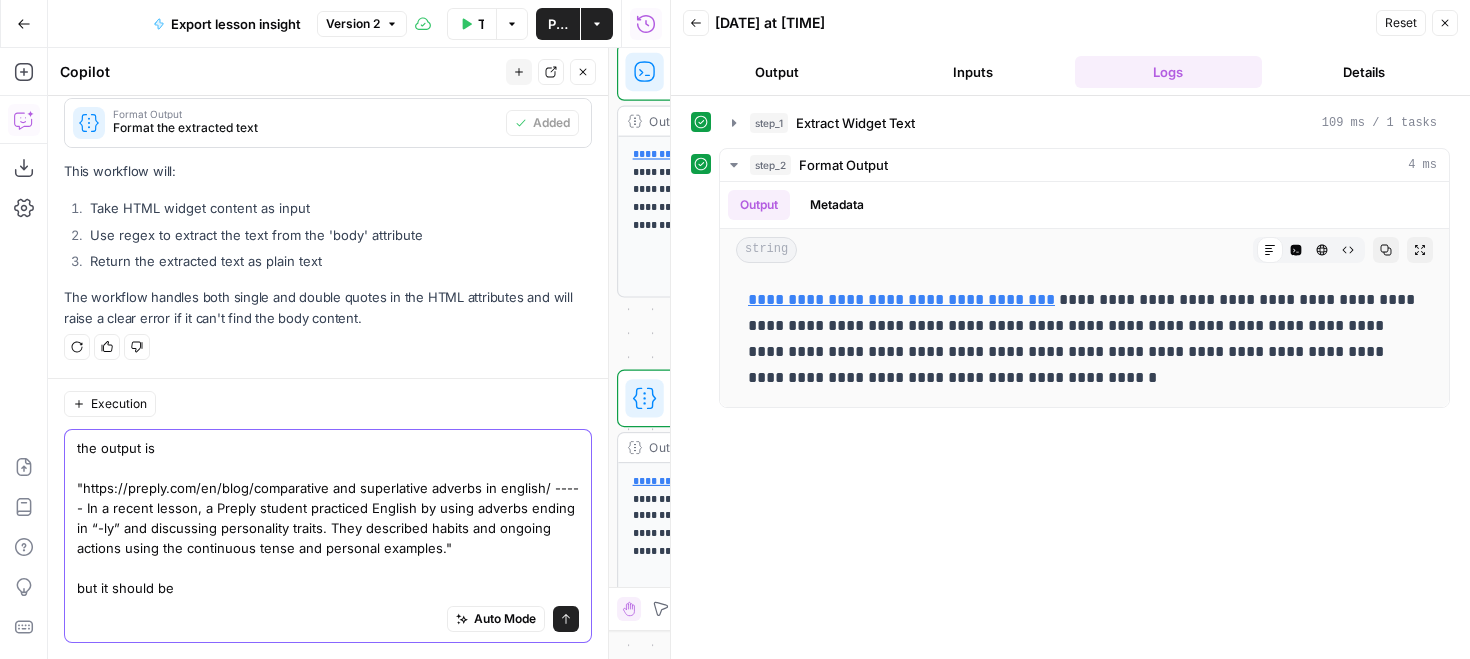 paste on "https://preply.com/en/blog/comparative and superlative adverbs in english/ ----- In a recent lesson, a Preply student practiced English by using adverbs ending in “-ly” and discussing personality traits. They described habits and ongoing actions using the continuous tense and personal examples." 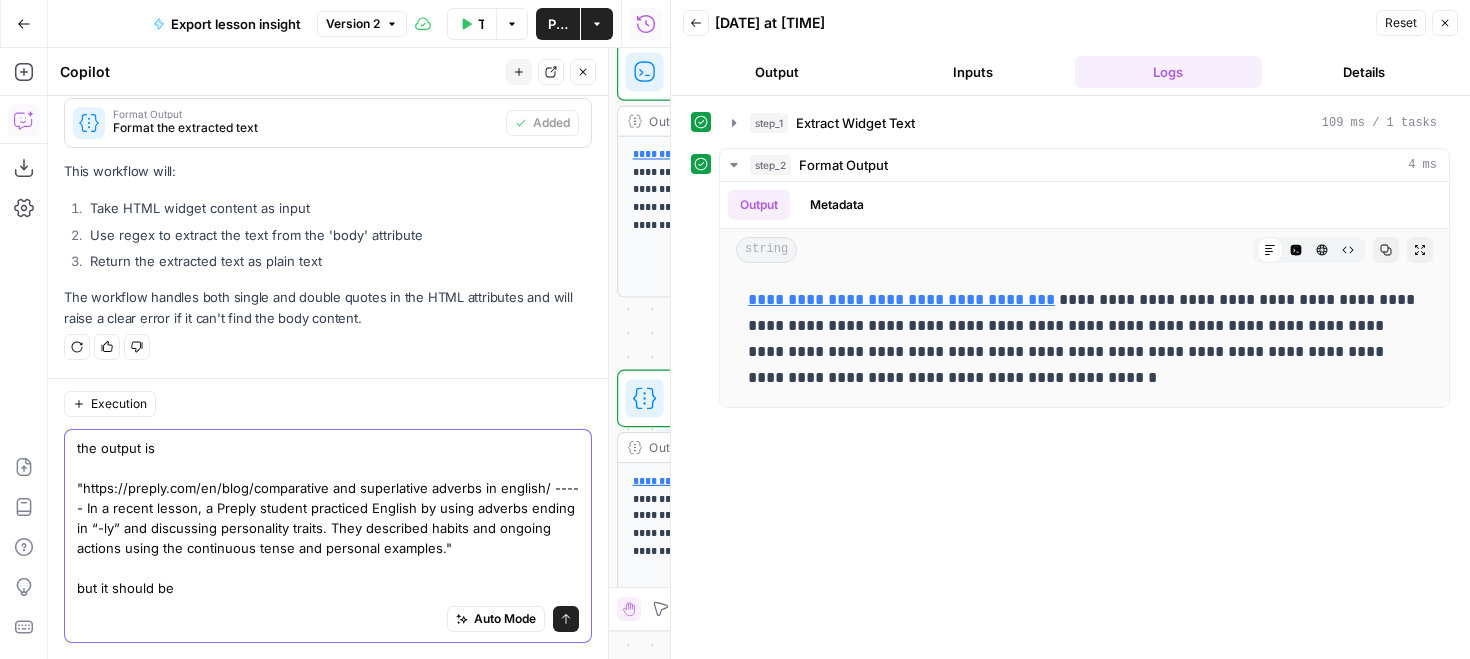 scroll, scrollTop: 945, scrollLeft: 0, axis: vertical 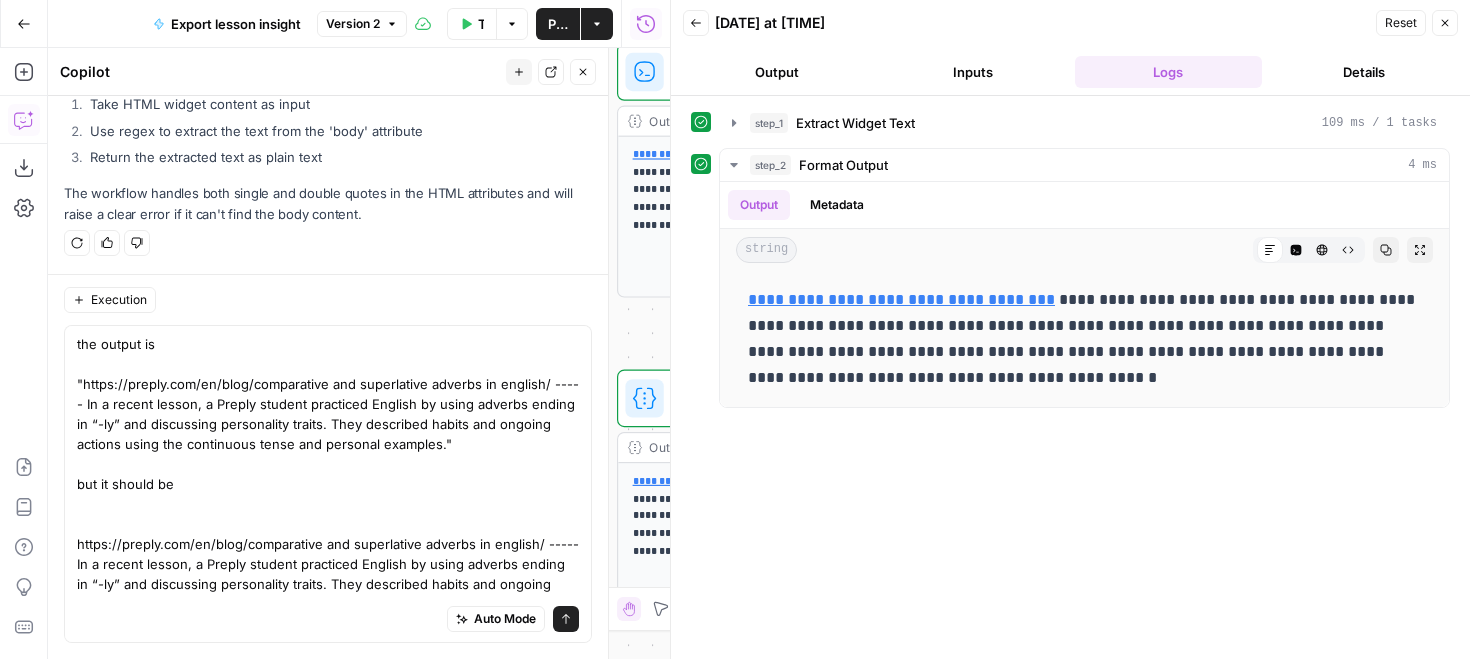 drag, startPoint x: 75, startPoint y: 564, endPoint x: 75, endPoint y: 538, distance: 26 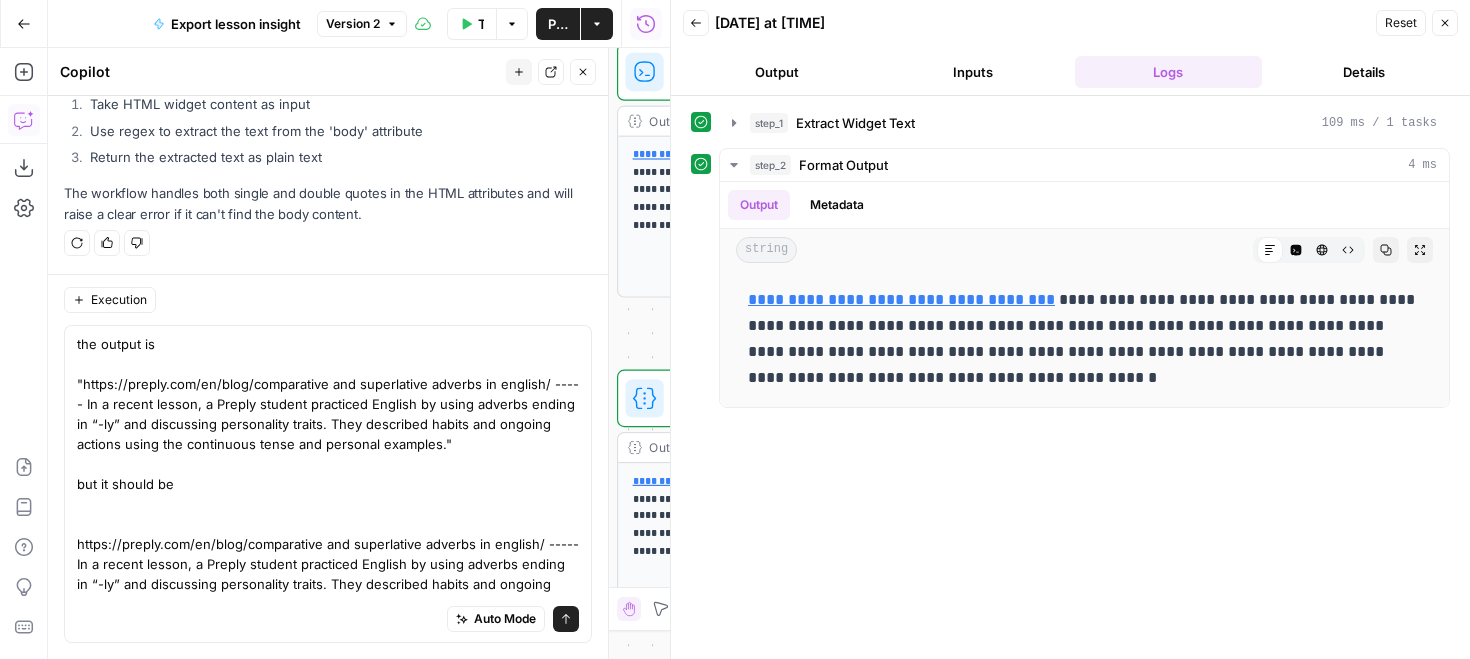 click on "the output is
"https://preply.com/en/blog/comparative and superlative adverbs in english/ ----- In a recent lesson, a Preply student practiced English by using adverbs ending in “-ly” and discussing personality traits. They described habits and ongoing actions using the continuous tense and personal examples."
but it should be
https://preply.com/en/blog/comparative and superlative adverbs in english/ ----- In a recent lesson, a Preply student practiced English by using adverbs ending in “-ly” and discussing personality traits. They described habits and ongoing actions using the continuous tense and personal examples.
Auto Mode Send" at bounding box center (328, 484) 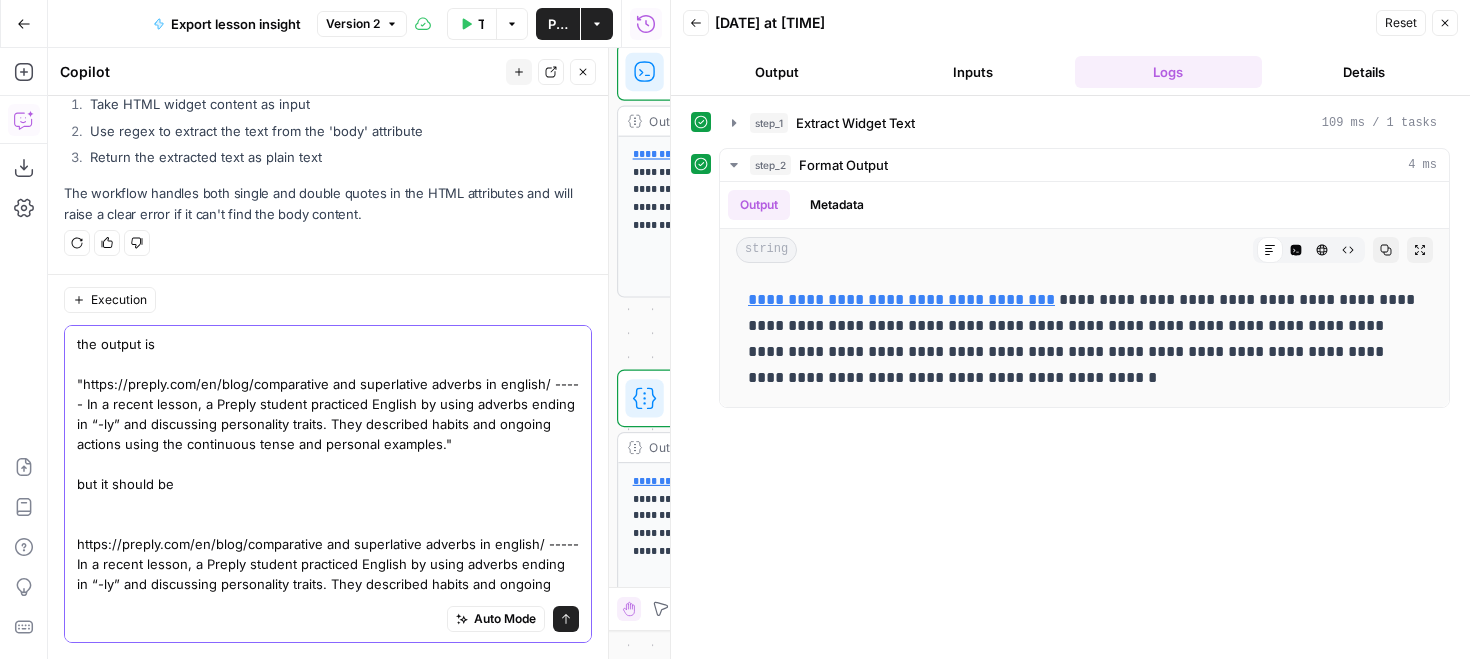 click on "the output is
"https://preply.com/en/blog/comparative and superlative adverbs in english/ ----- In a recent lesson, a Preply student practiced English by using adverbs ending in “-ly” and discussing personality traits. They described habits and ongoing actions using the continuous tense and personal examples."
but it should be
https://preply.com/en/blog/comparative and superlative adverbs in english/ ----- In a recent lesson, a Preply student practiced English by using adverbs ending in “-ly” and discussing personality traits. They described habits and ongoing actions using the continuous tense and personal examples.
Auto Mode Send" at bounding box center (328, 484) 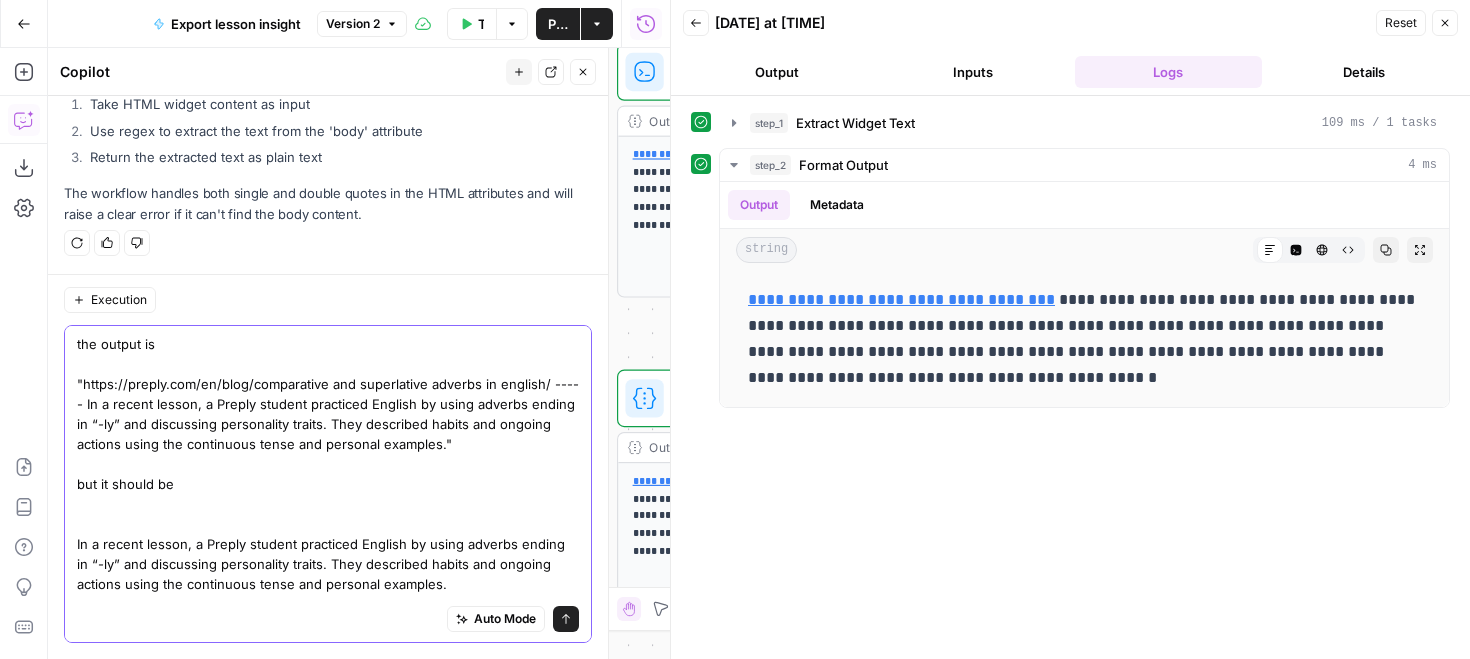 scroll, scrollTop: 941, scrollLeft: 0, axis: vertical 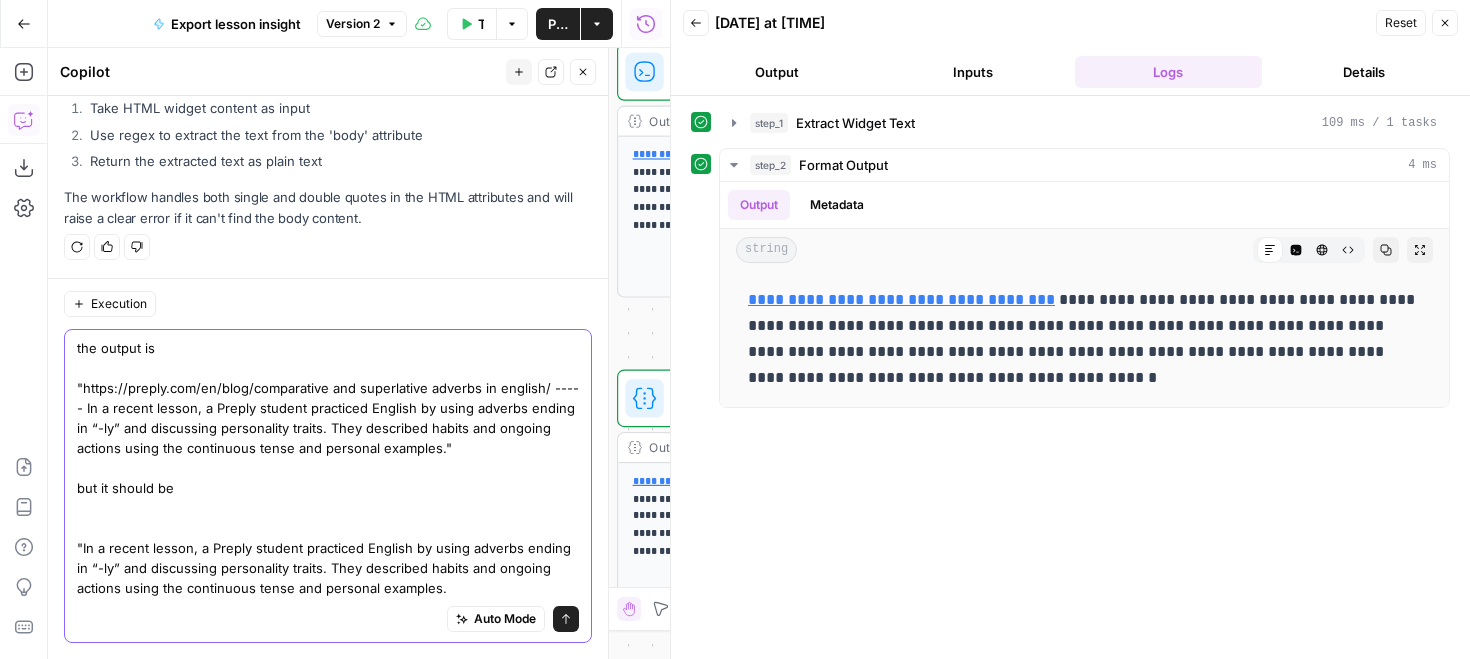click on "the output is
"https://preply.com/en/blog/comparative and superlative adverbs in english/ ----- In a recent lesson, a Preply student practiced English by using adverbs ending in “-ly” and discussing personality traits. They described habits and ongoing actions using the continuous tense and personal examples."
but it should be
"In a recent lesson, a Preply student practiced English by using adverbs ending in “-ly” and discussing personality traits. They described habits and ongoing actions using the continuous tense and personal examples." at bounding box center (328, 468) 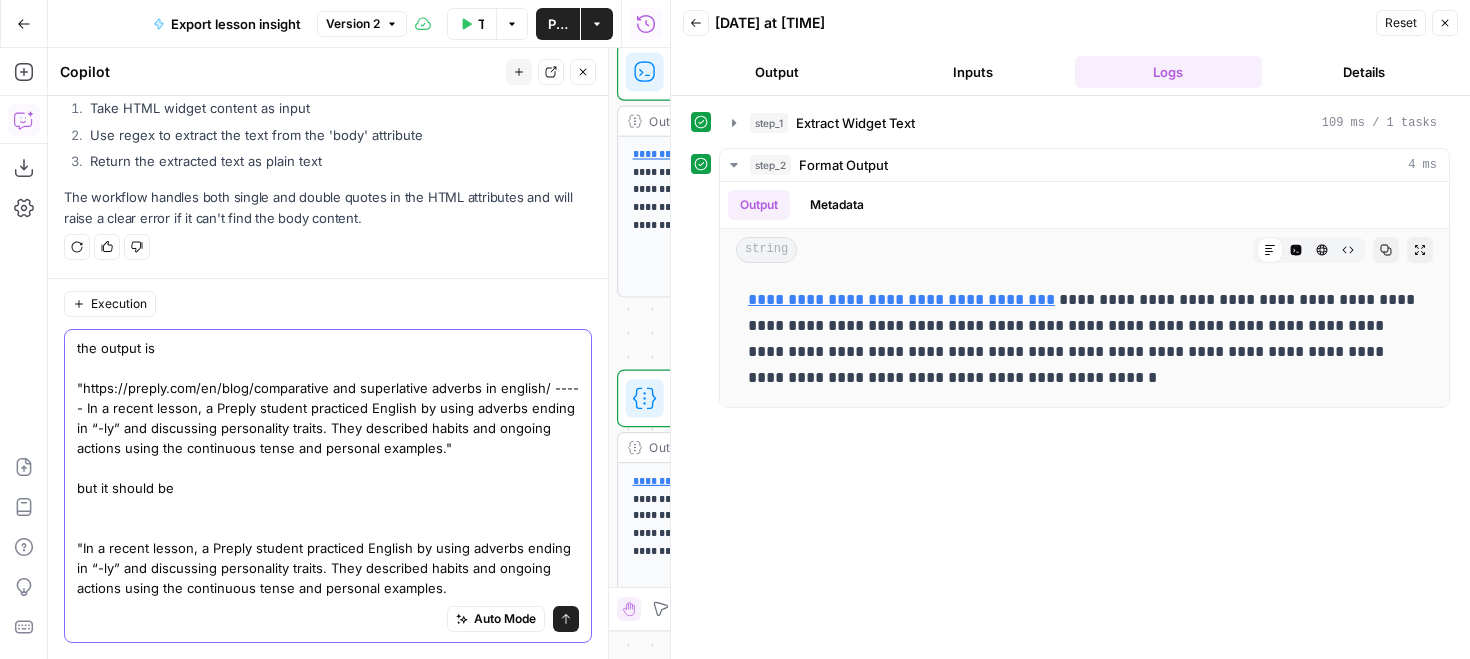 type on "the output is
"https://preply.com/en/blog/comparative and superlative adverbs in english/ ----- In a recent lesson, a Preply student practiced English by using adverbs ending in “-ly” and discussing personality traits. They described habits and ongoing actions using the continuous tense and personal examples."
but it should be
"In a recent lesson, a Preply student practiced English by using adverbs ending in “-ly” and discussing personality traits. They described habits and ongoing actions using the continuous tense and personal examples."" 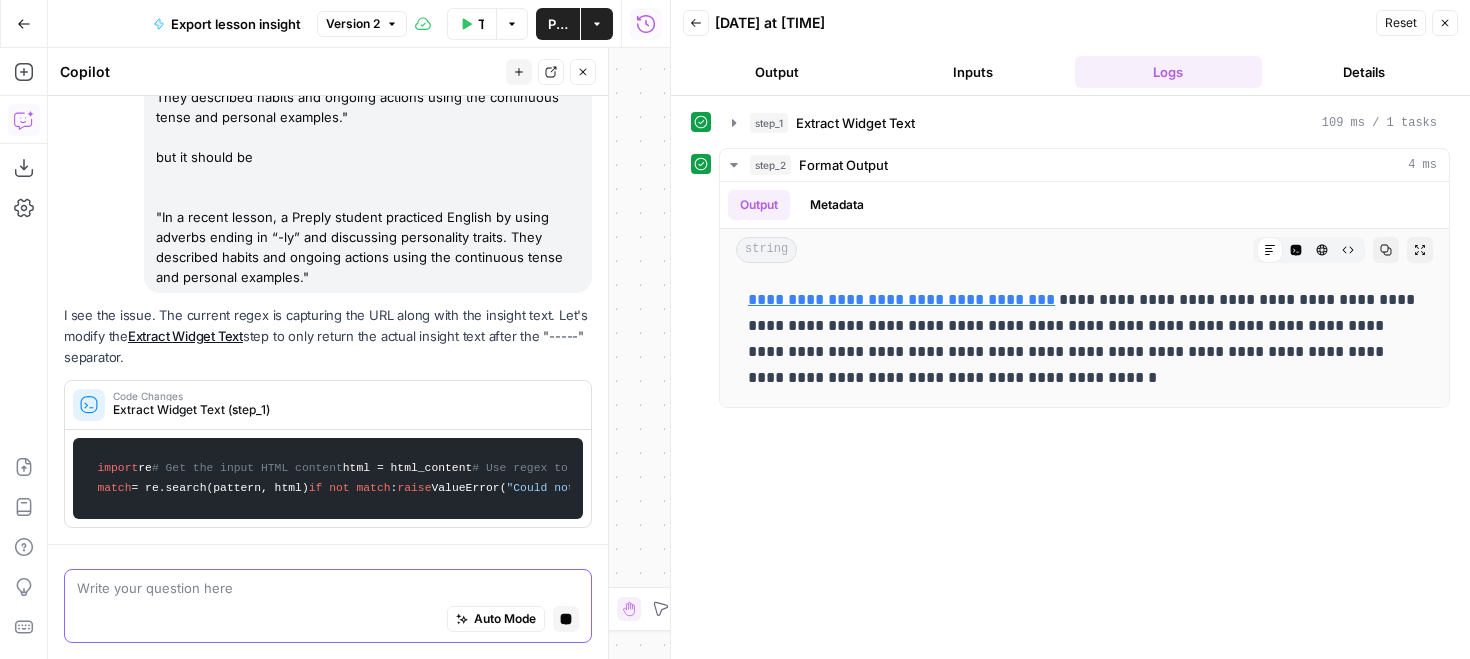 scroll, scrollTop: 1256, scrollLeft: 0, axis: vertical 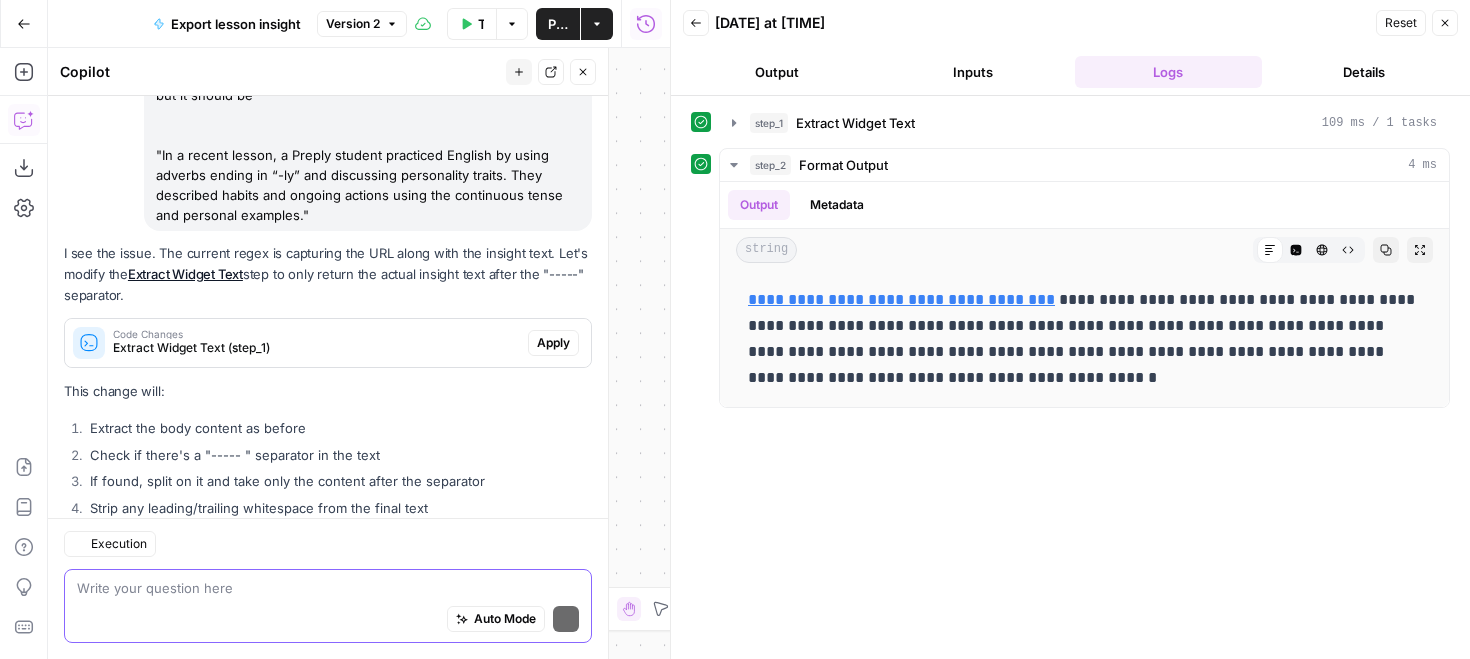 type 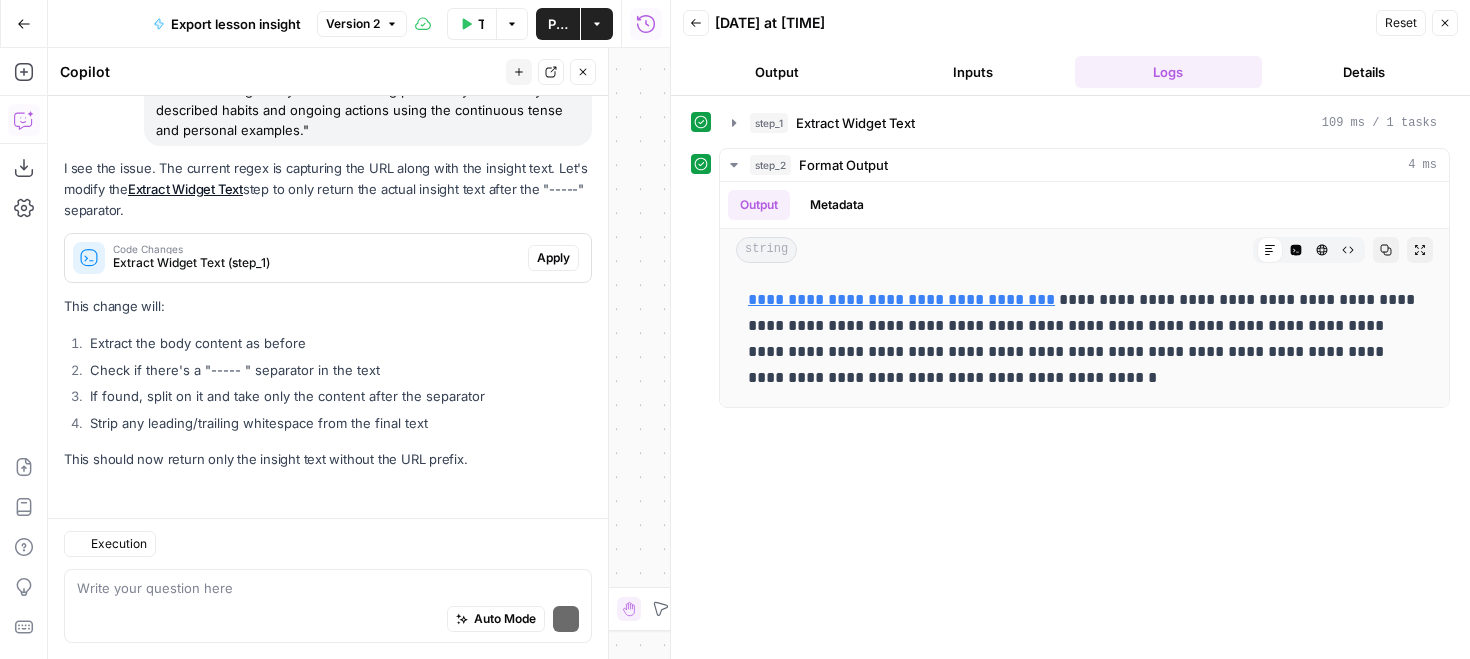 click on "This change will:" at bounding box center (328, 306) 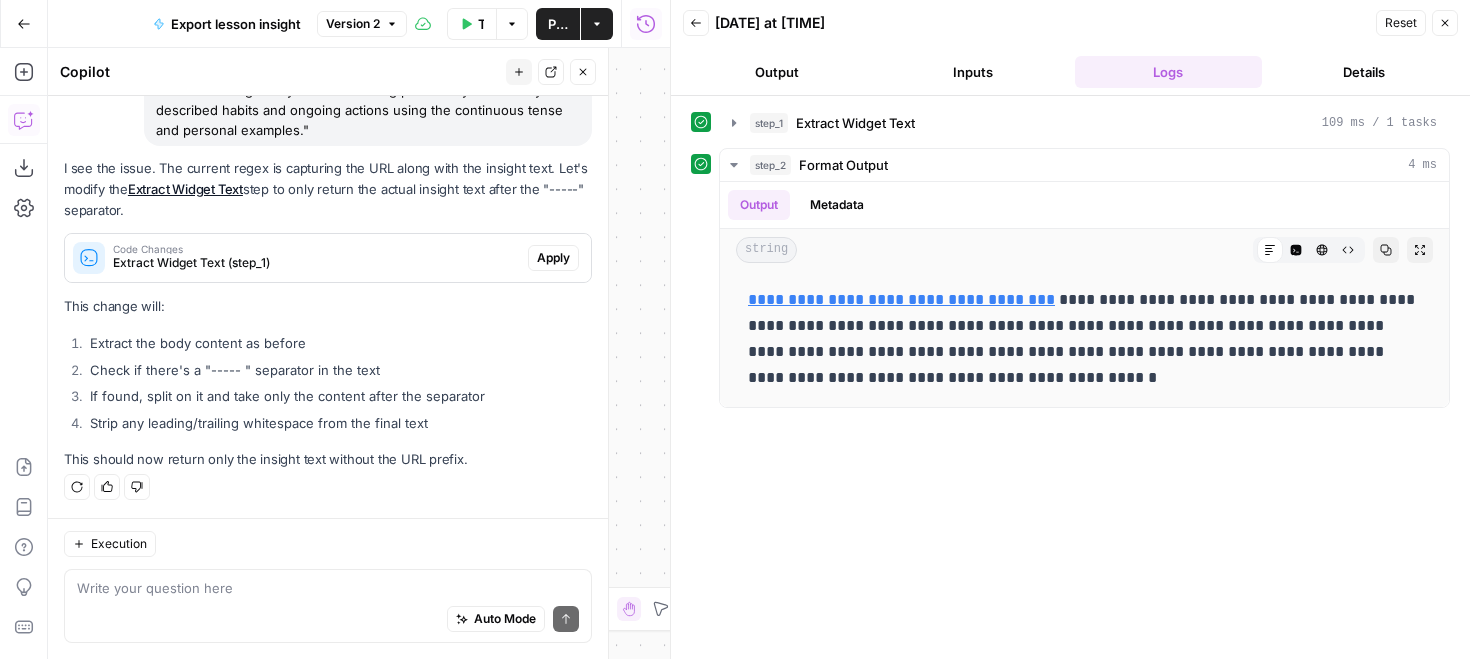 click on "Apply" at bounding box center (553, 258) 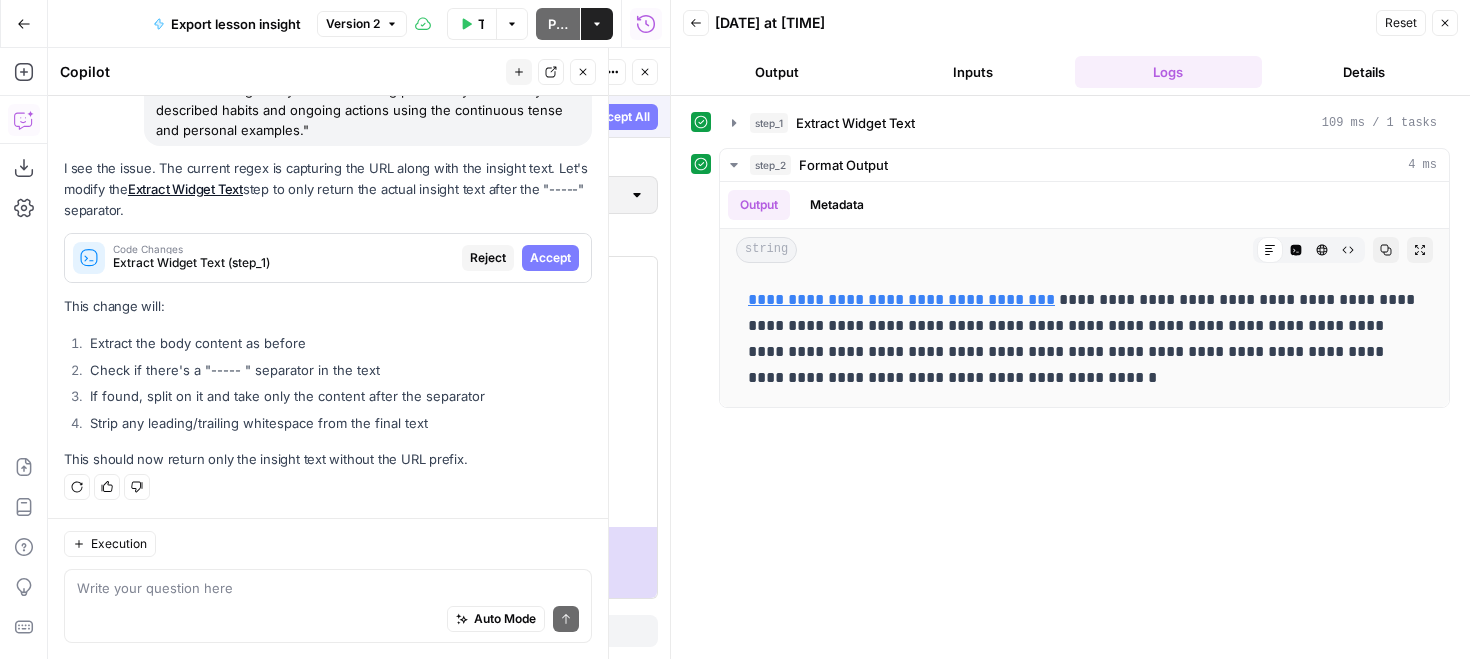 click on "Accept" at bounding box center (550, 258) 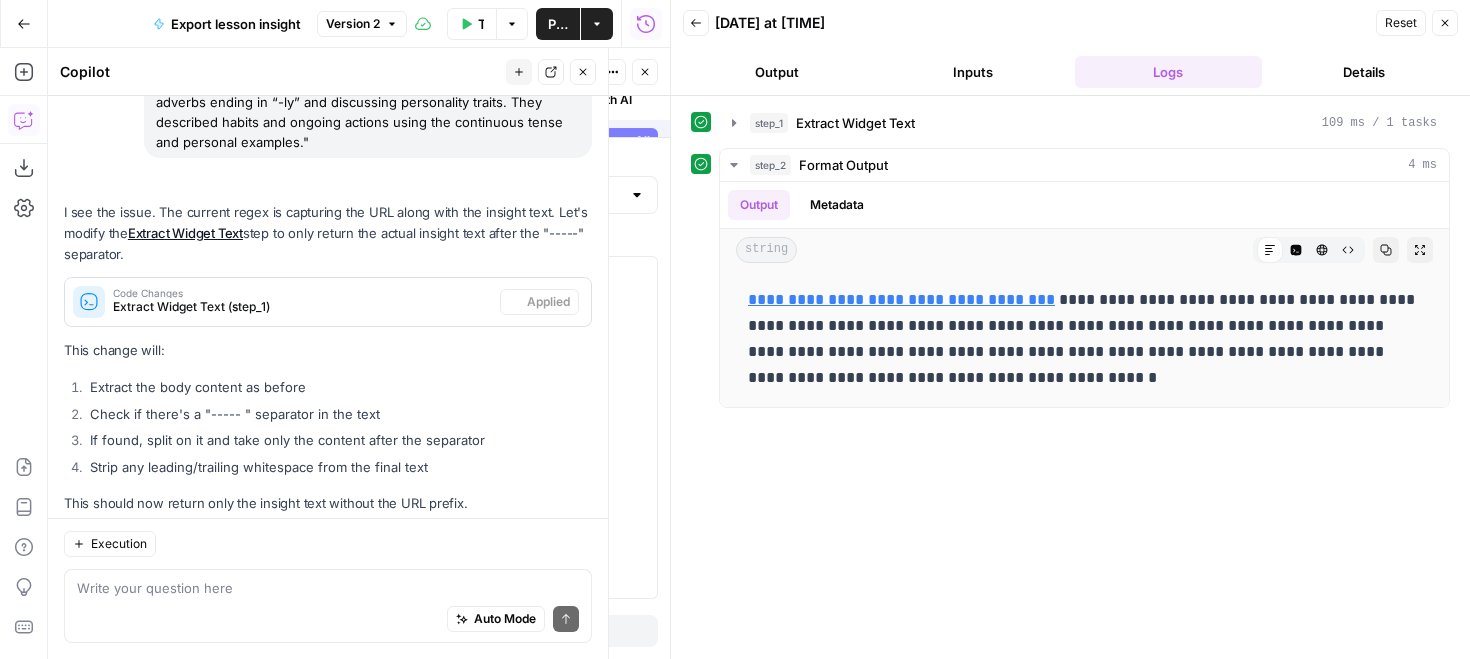 scroll, scrollTop: 1382, scrollLeft: 0, axis: vertical 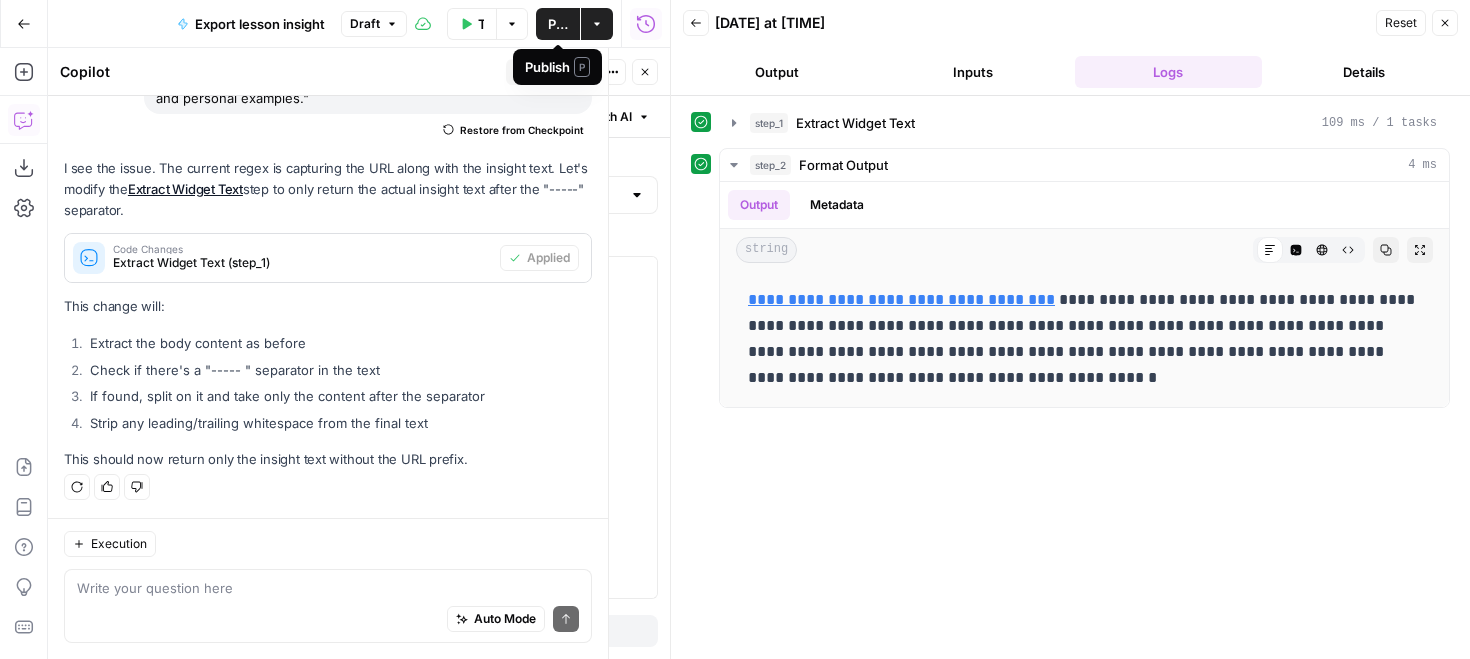 click on "Publish" at bounding box center [558, 24] 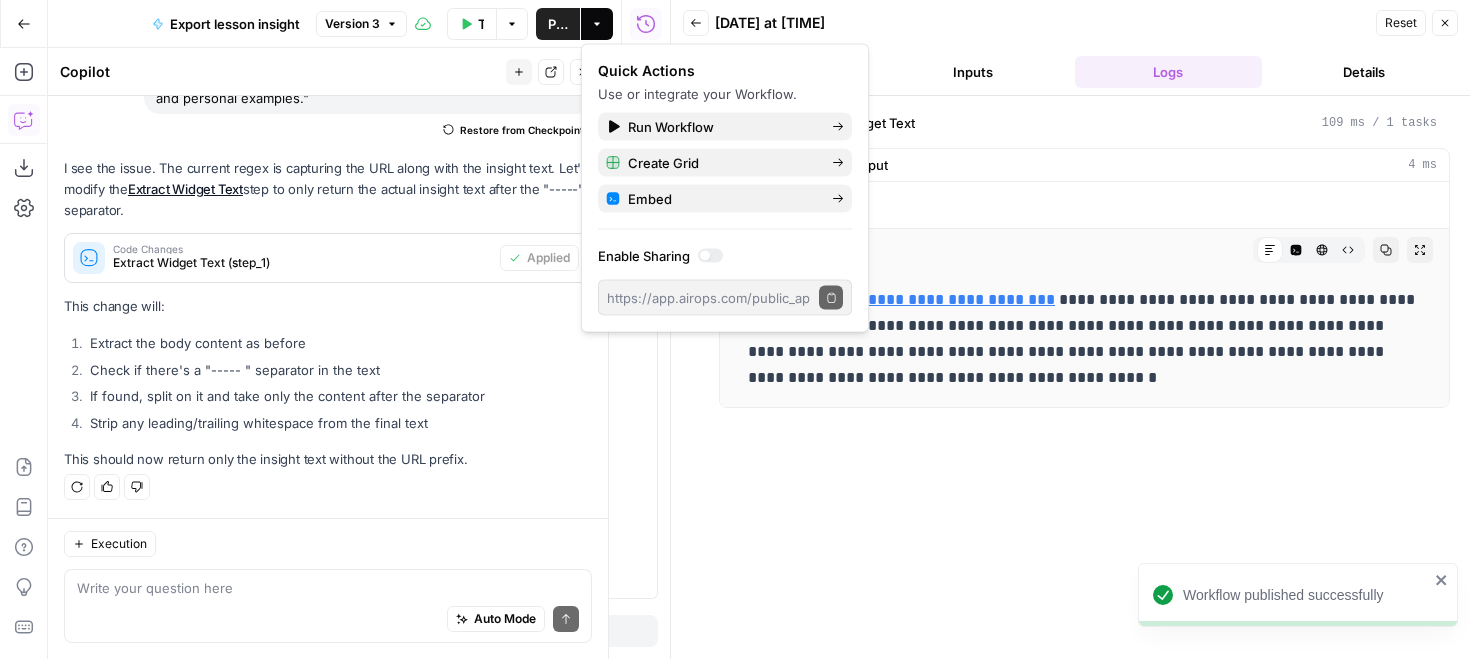 click on "Close" at bounding box center [1445, 23] 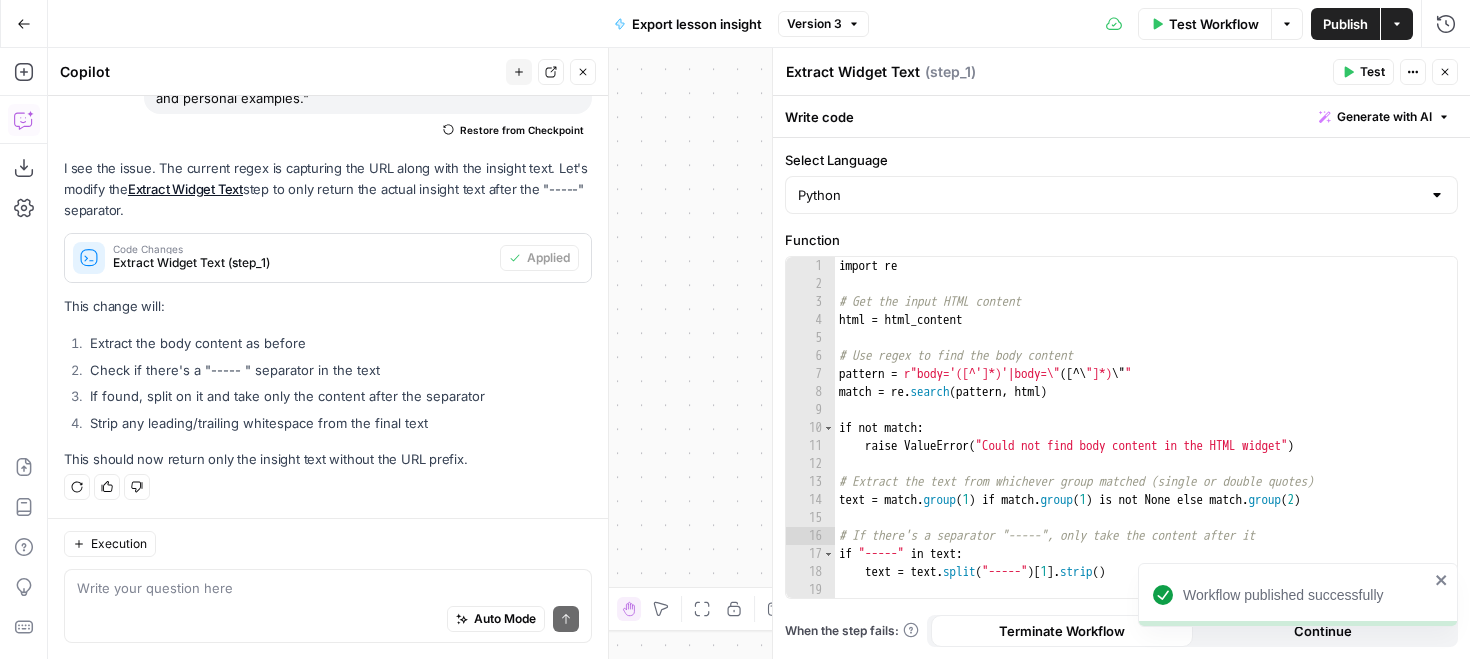 click on "Test Workflow" at bounding box center (1214, 24) 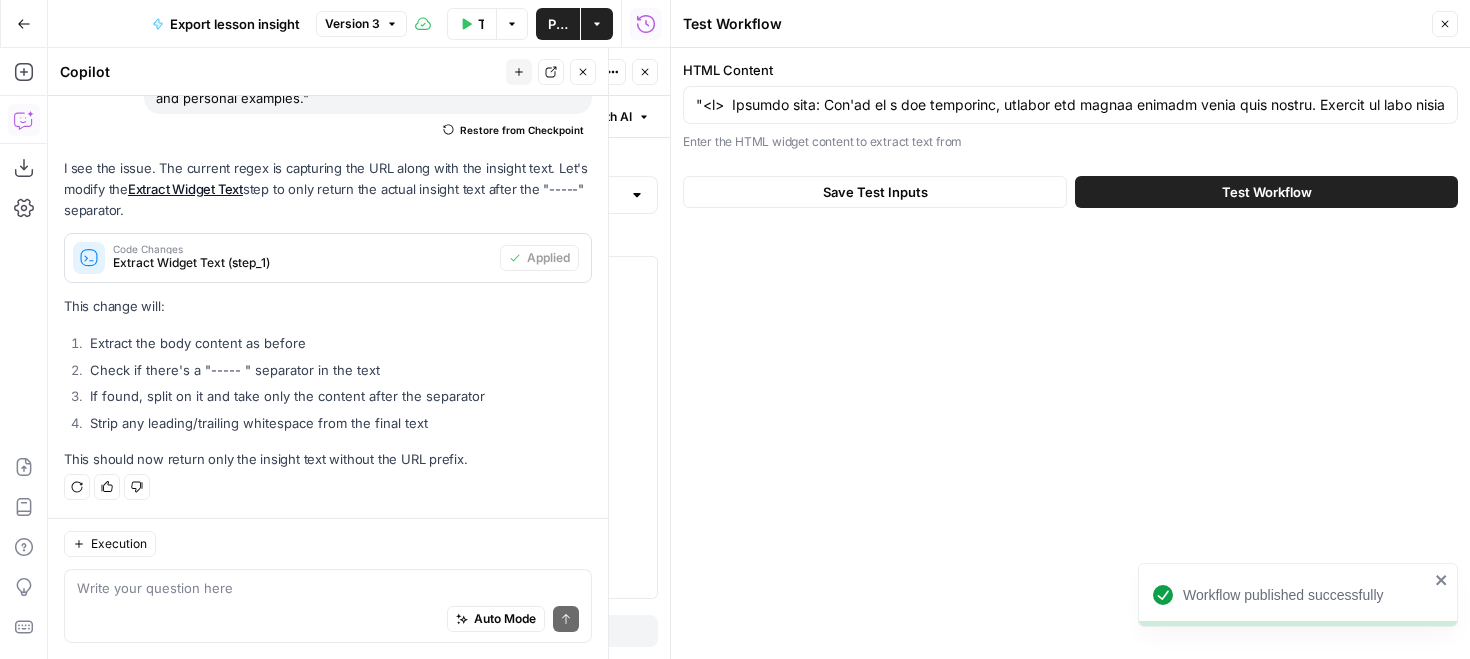 click on "Test Workflow" at bounding box center [1266, 192] 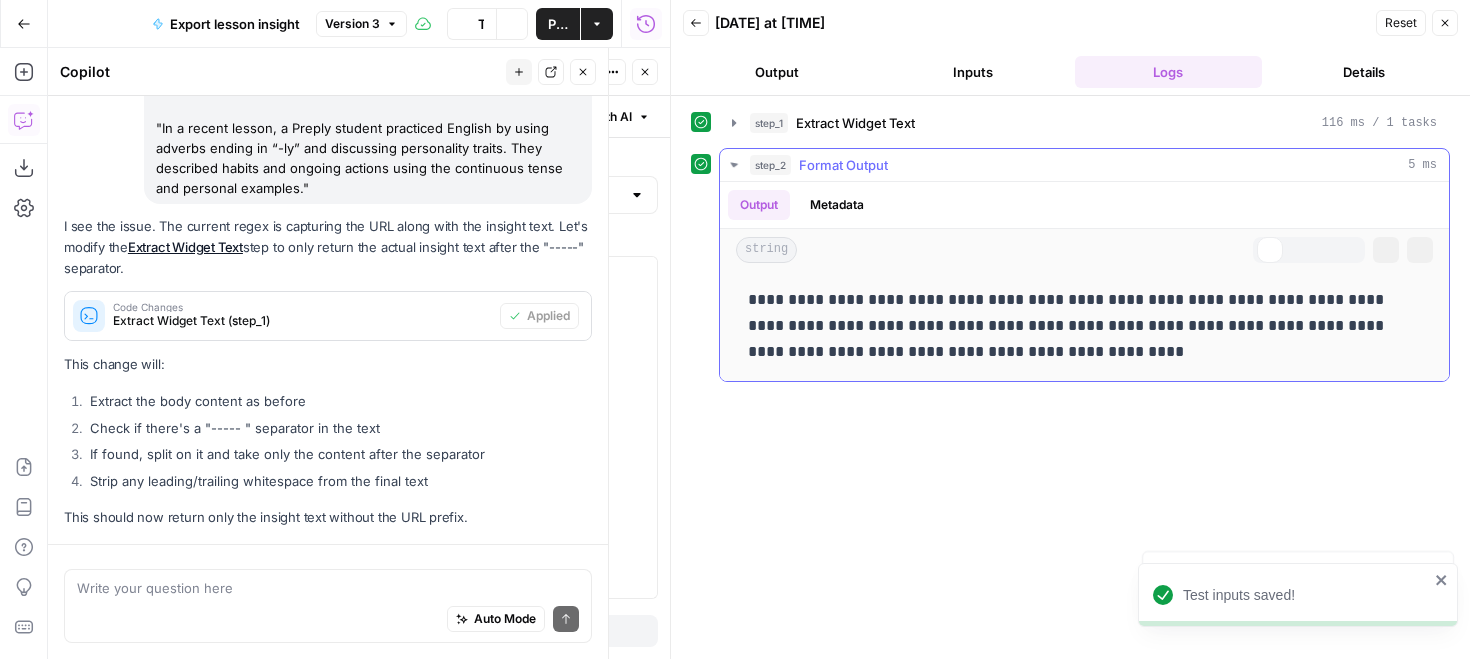 scroll, scrollTop: 1382, scrollLeft: 0, axis: vertical 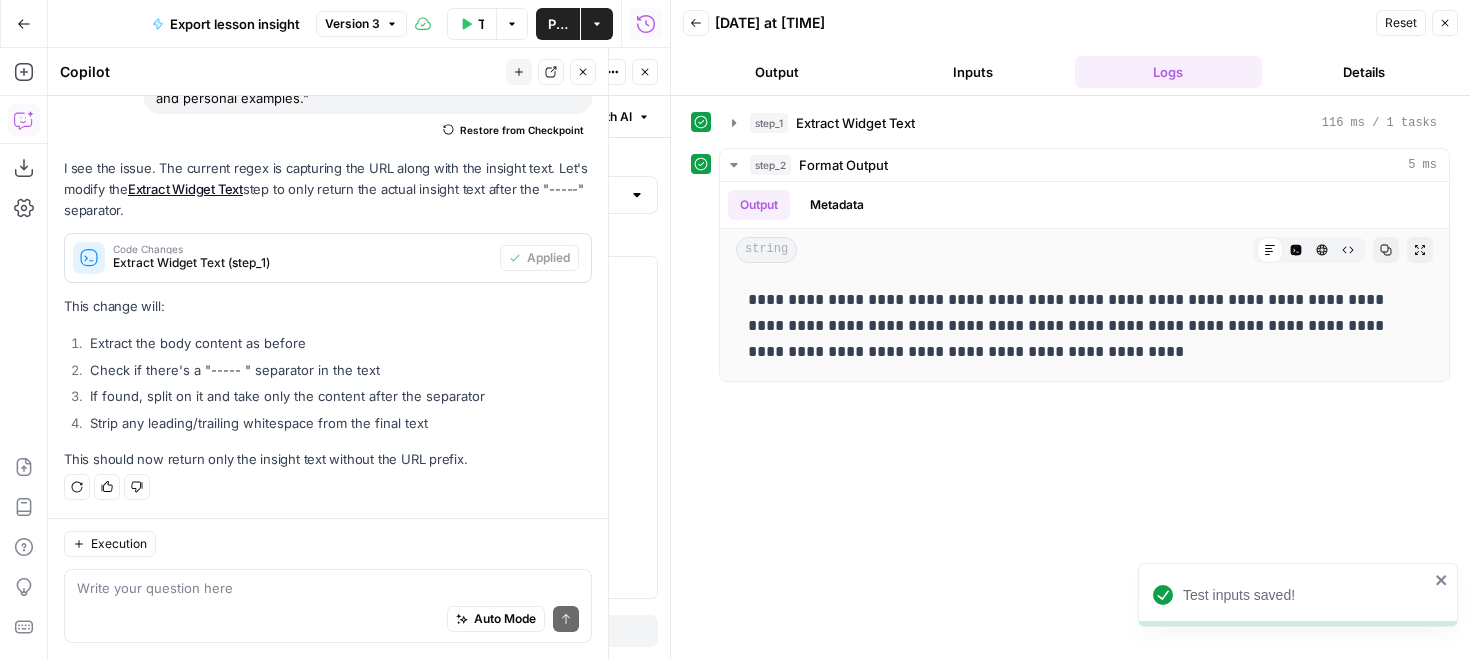 click on "Publish" at bounding box center [558, 24] 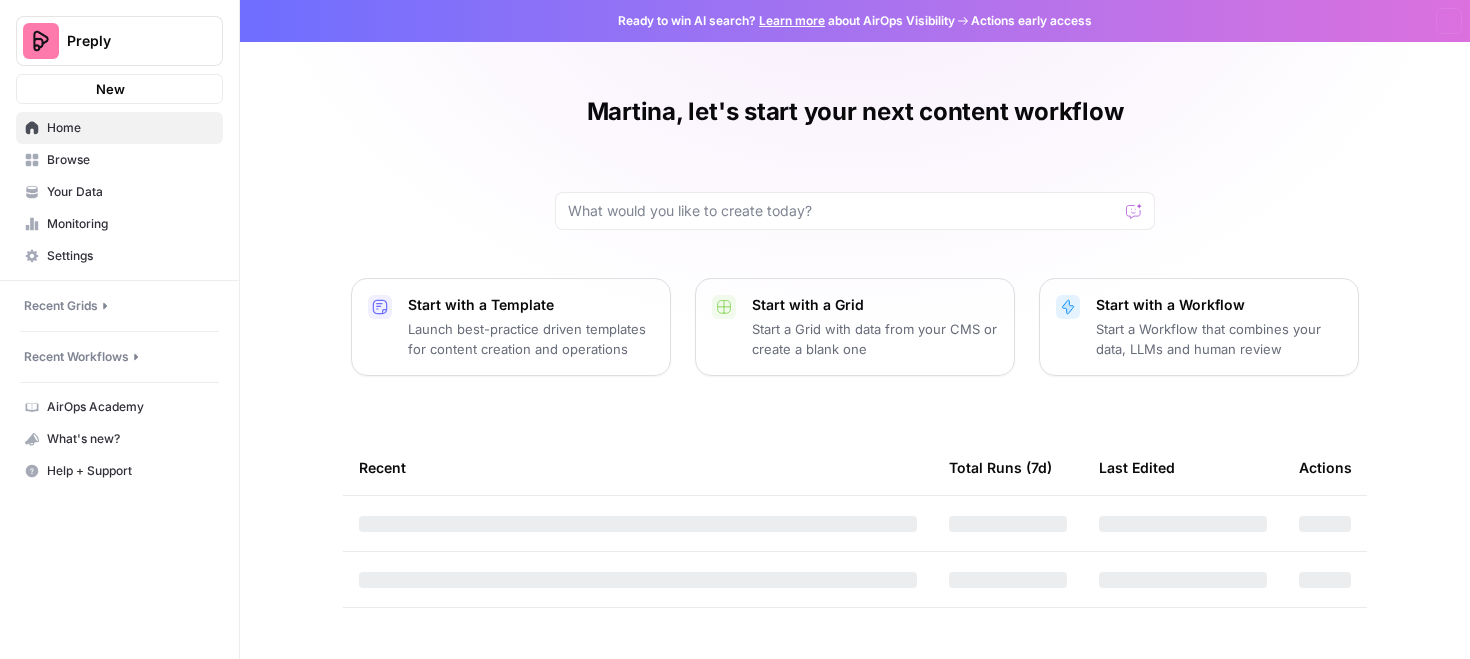 scroll, scrollTop: 0, scrollLeft: 0, axis: both 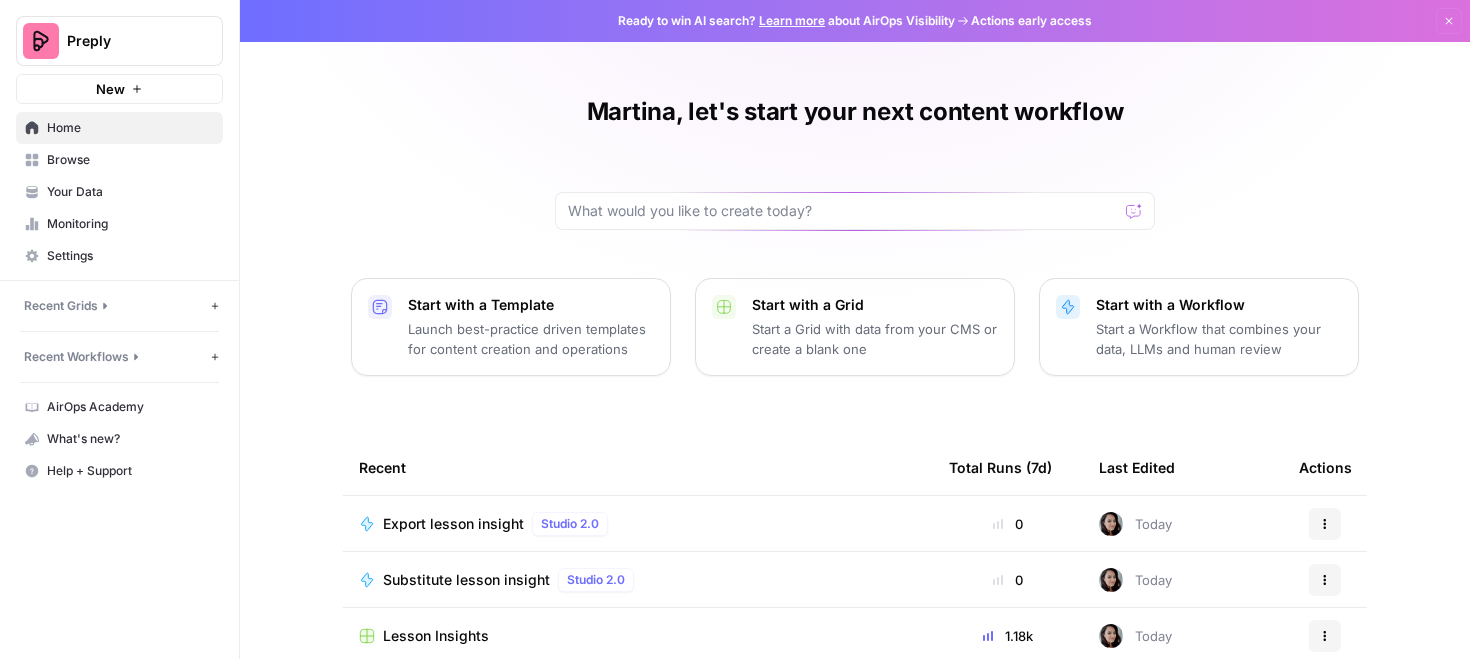 click on "Recent Workflows" at bounding box center (76, 357) 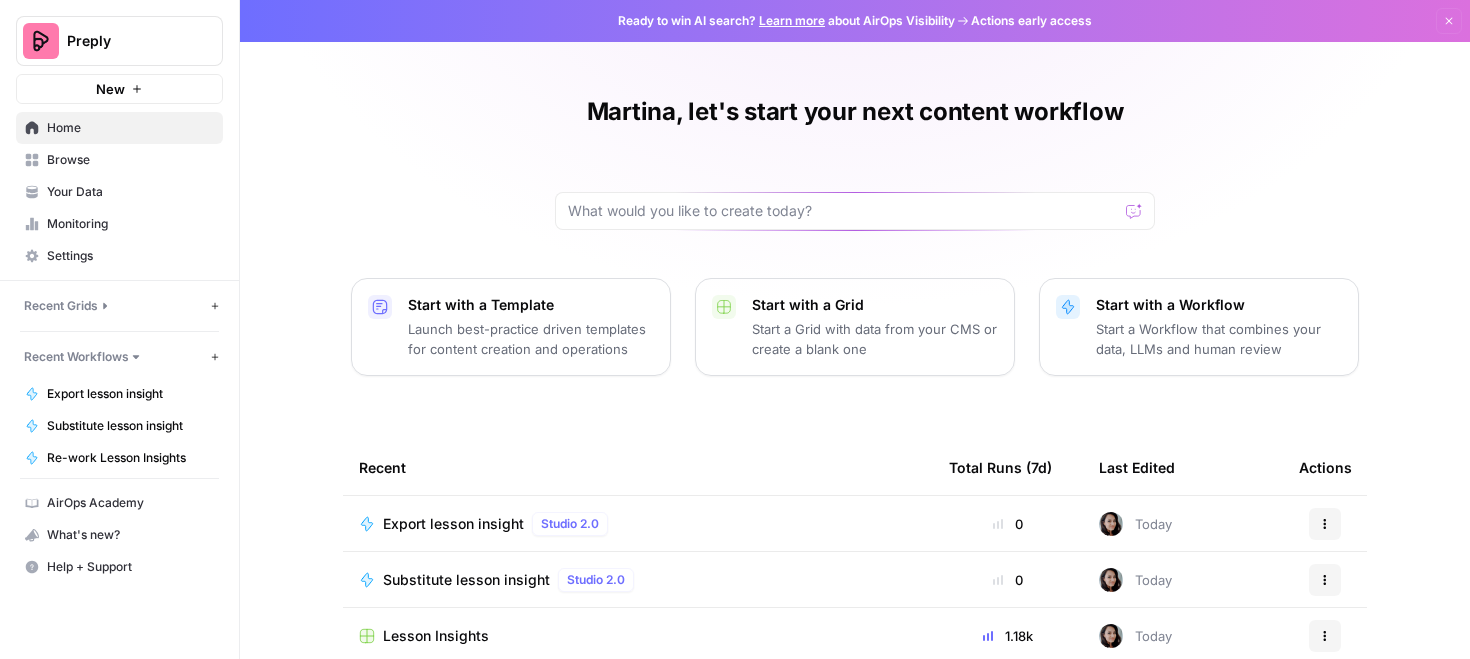 click on "Recent Grids" at bounding box center (61, 306) 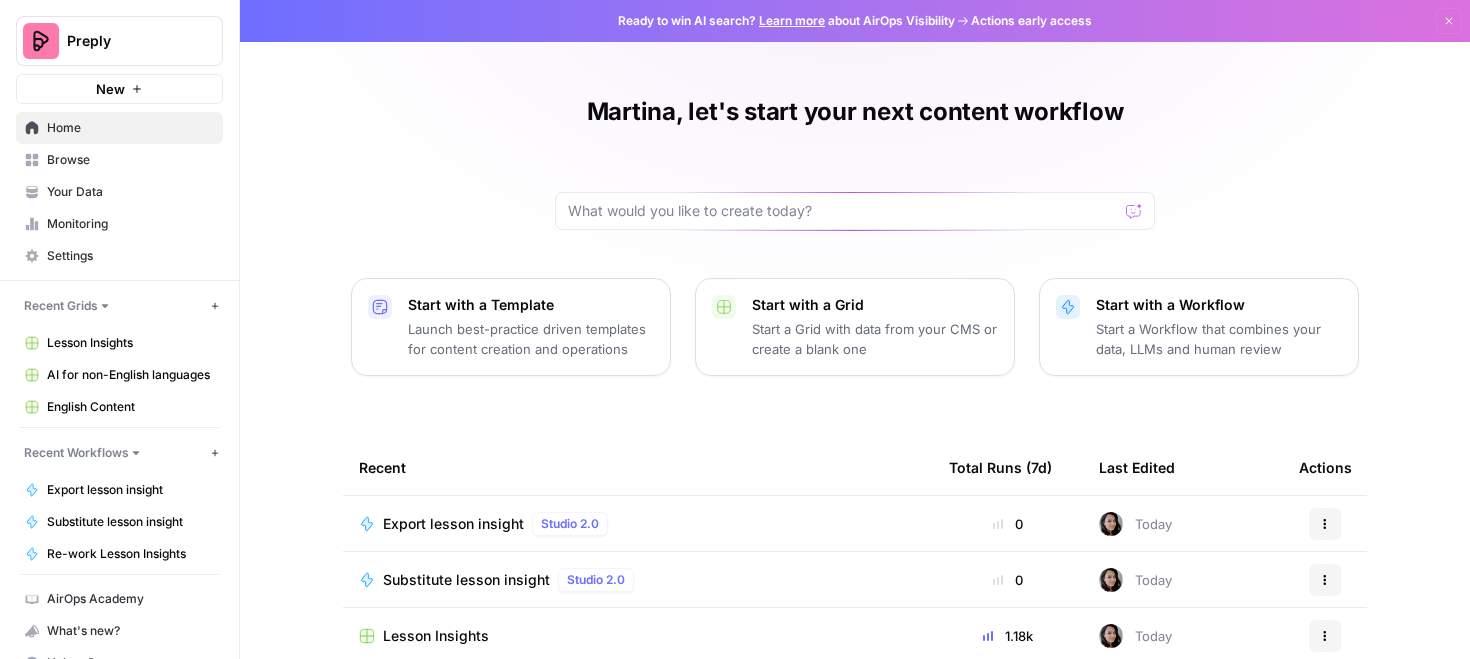 click on "Lesson Insights" at bounding box center (130, 343) 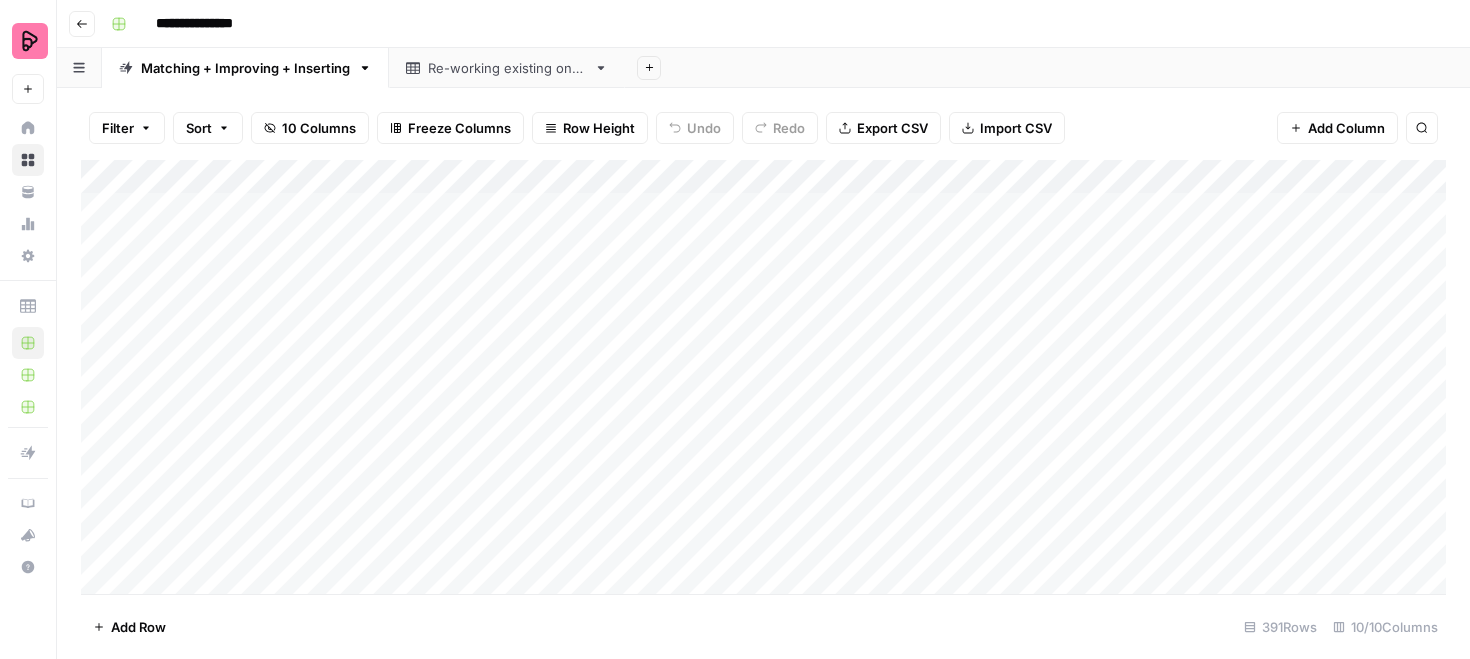 click on "Re-working existing ones" at bounding box center [507, 68] 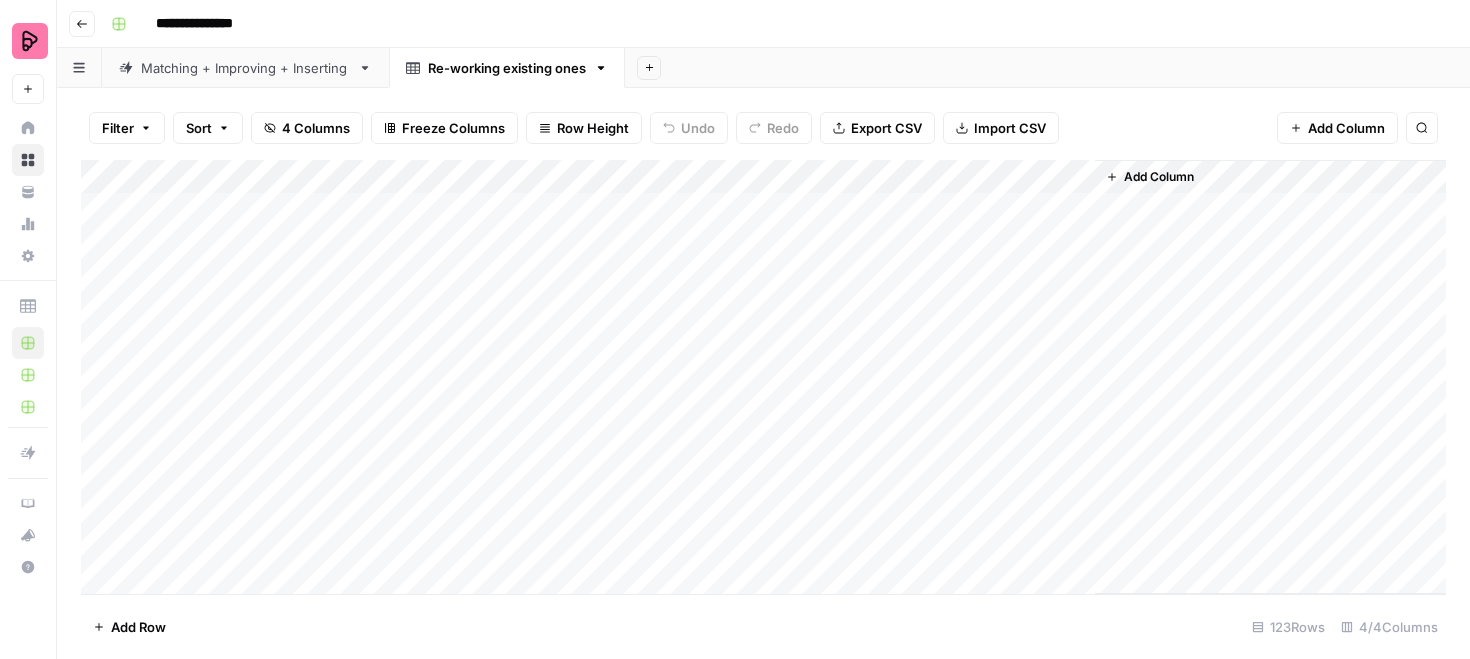 click on "Add Column" at bounding box center (763, 377) 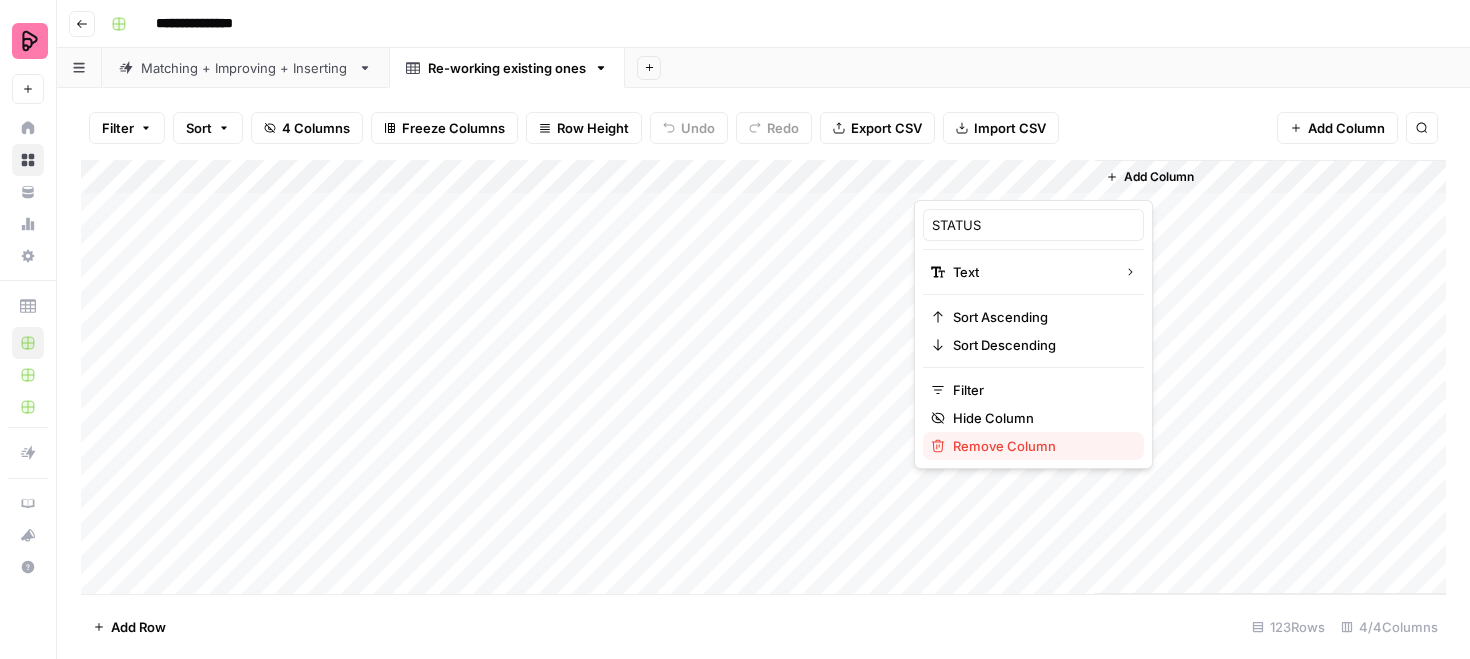 click on "Remove Column" at bounding box center (1040, 446) 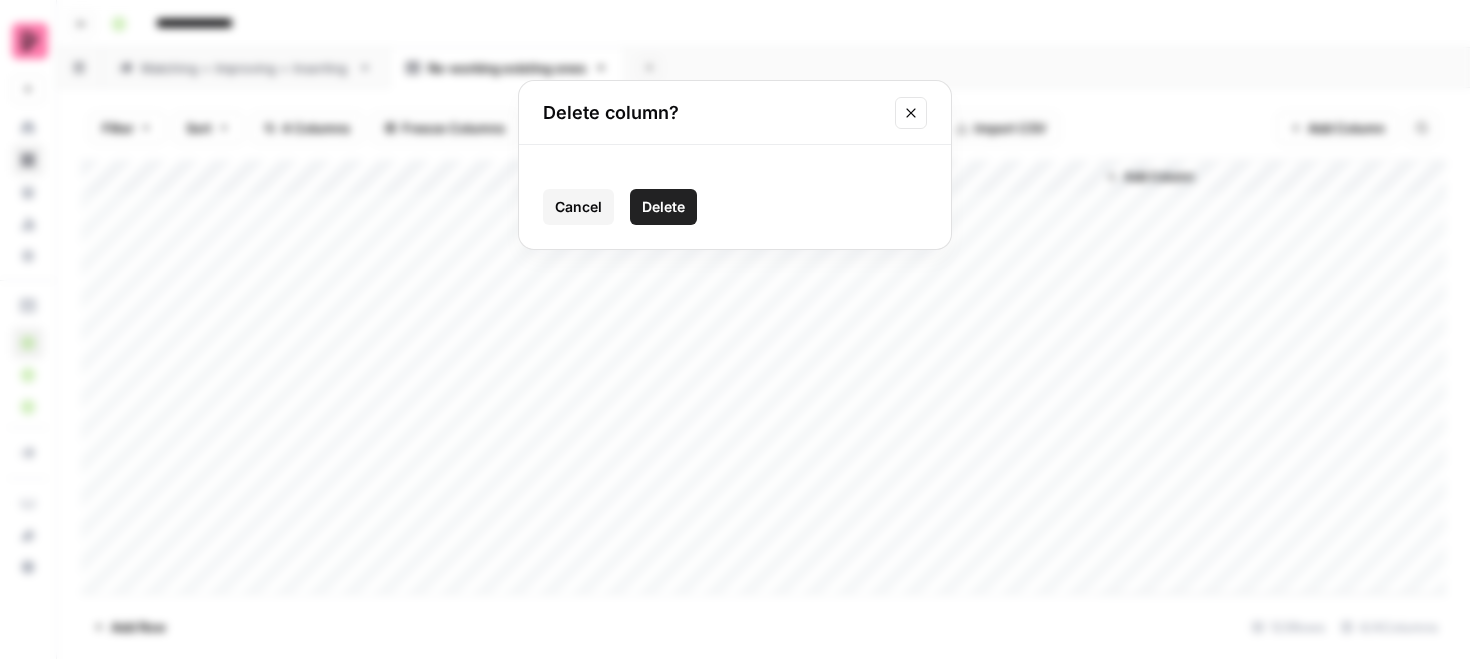 click on "Delete" at bounding box center [663, 207] 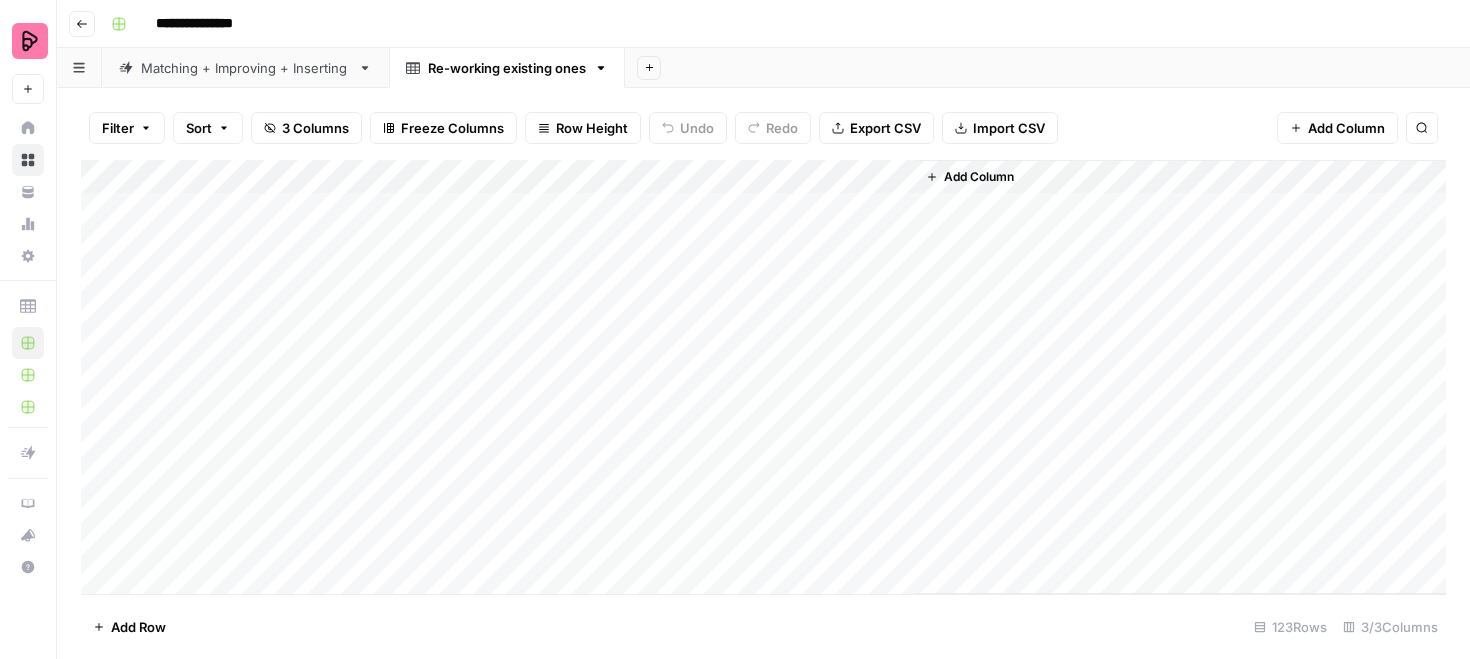 click on "Add Column" at bounding box center [979, 177] 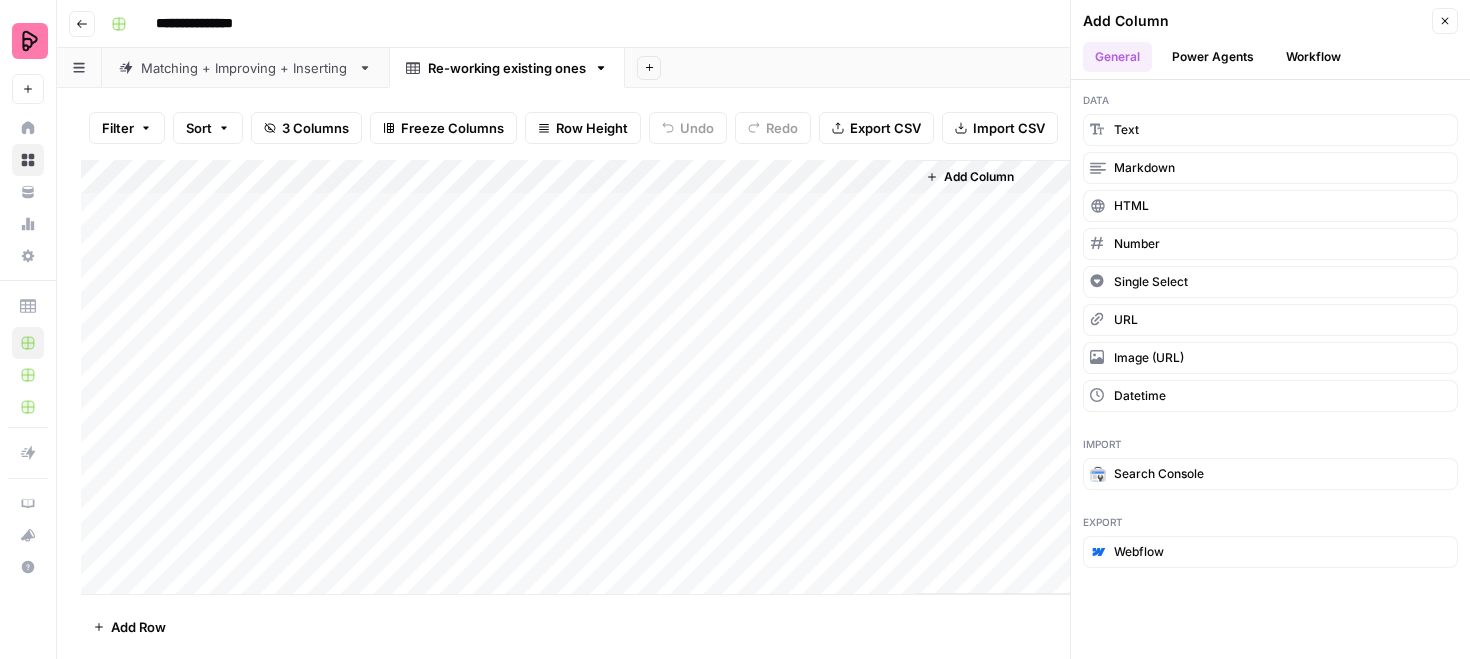 click on "Workflow" at bounding box center [1313, 57] 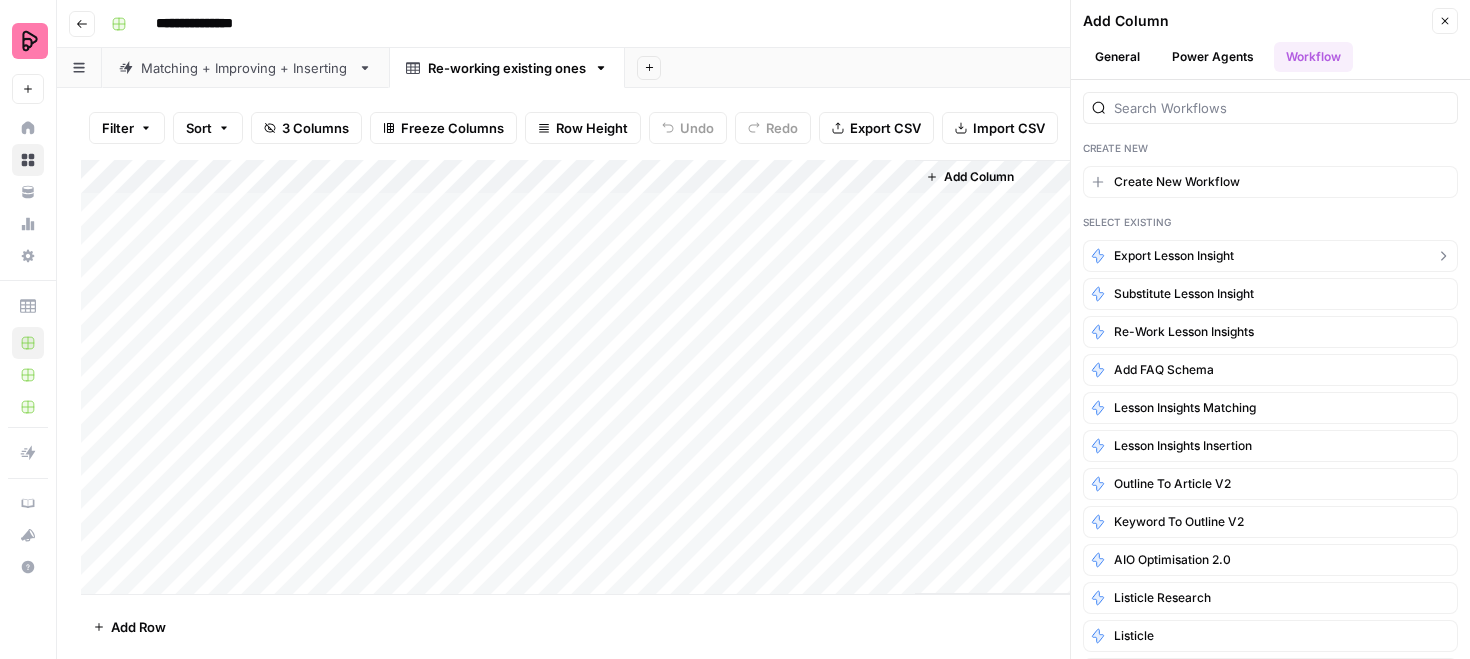 click on "Export lesson insight" at bounding box center [1174, 256] 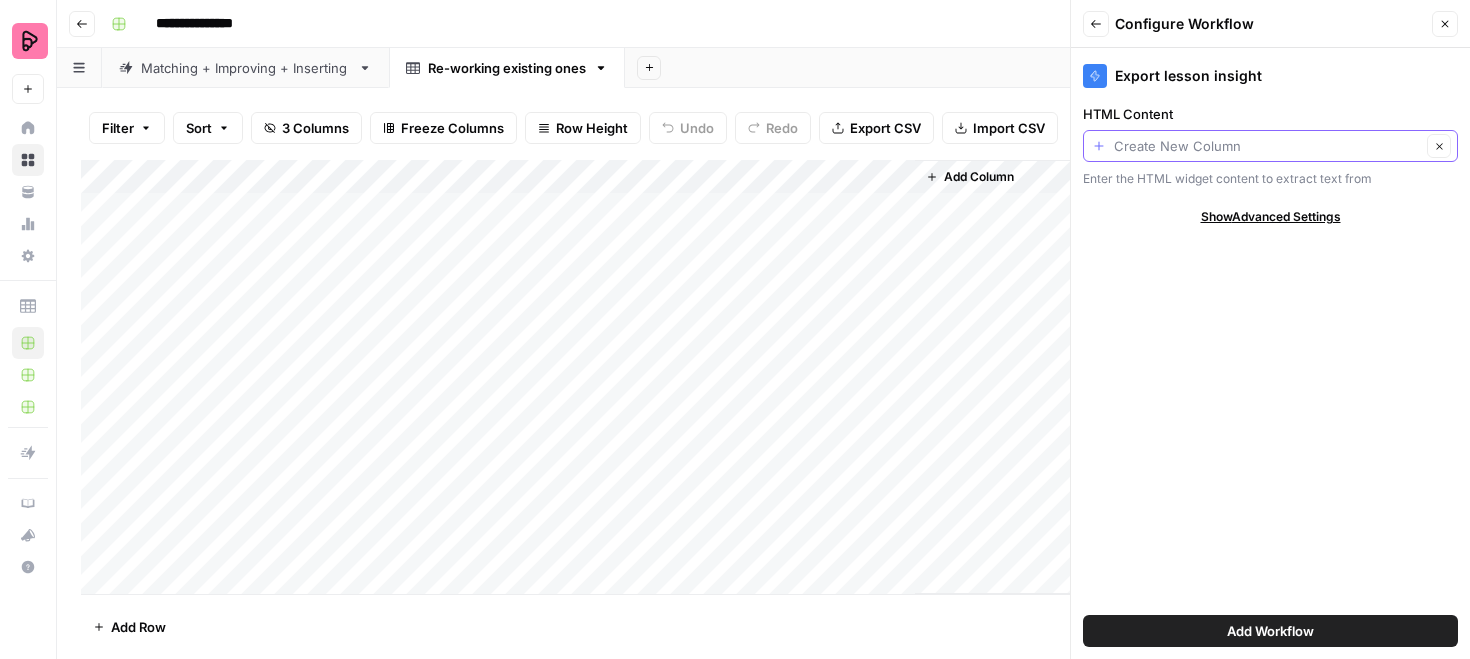 click on "HTML Content" at bounding box center [1267, 146] 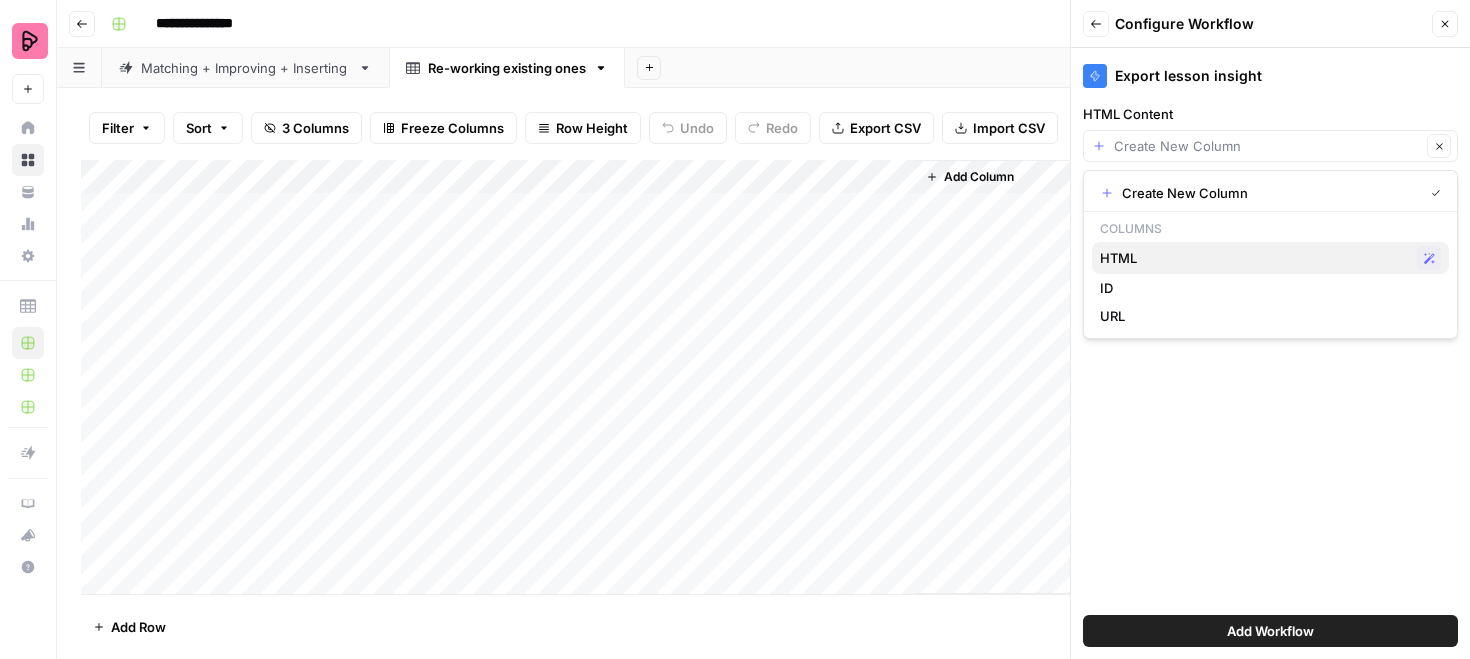 click on "HTML" at bounding box center [1254, 258] 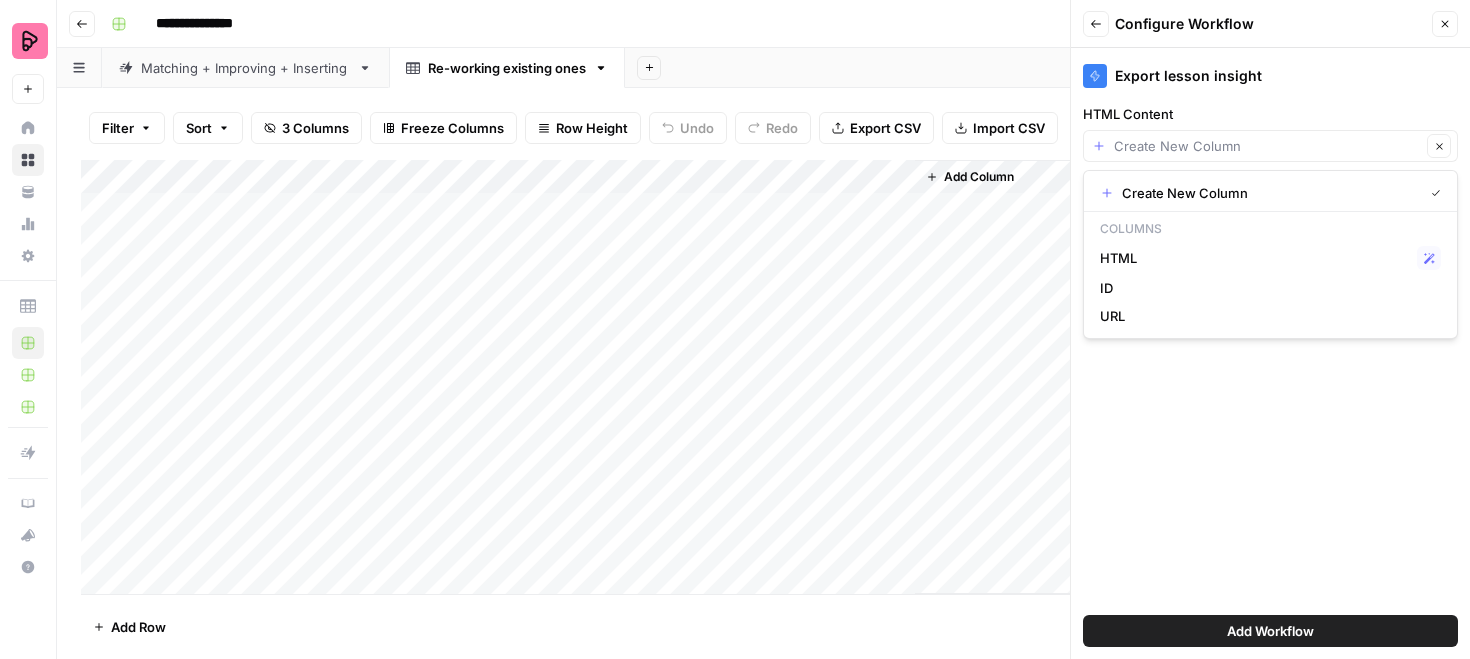 type on "HTML" 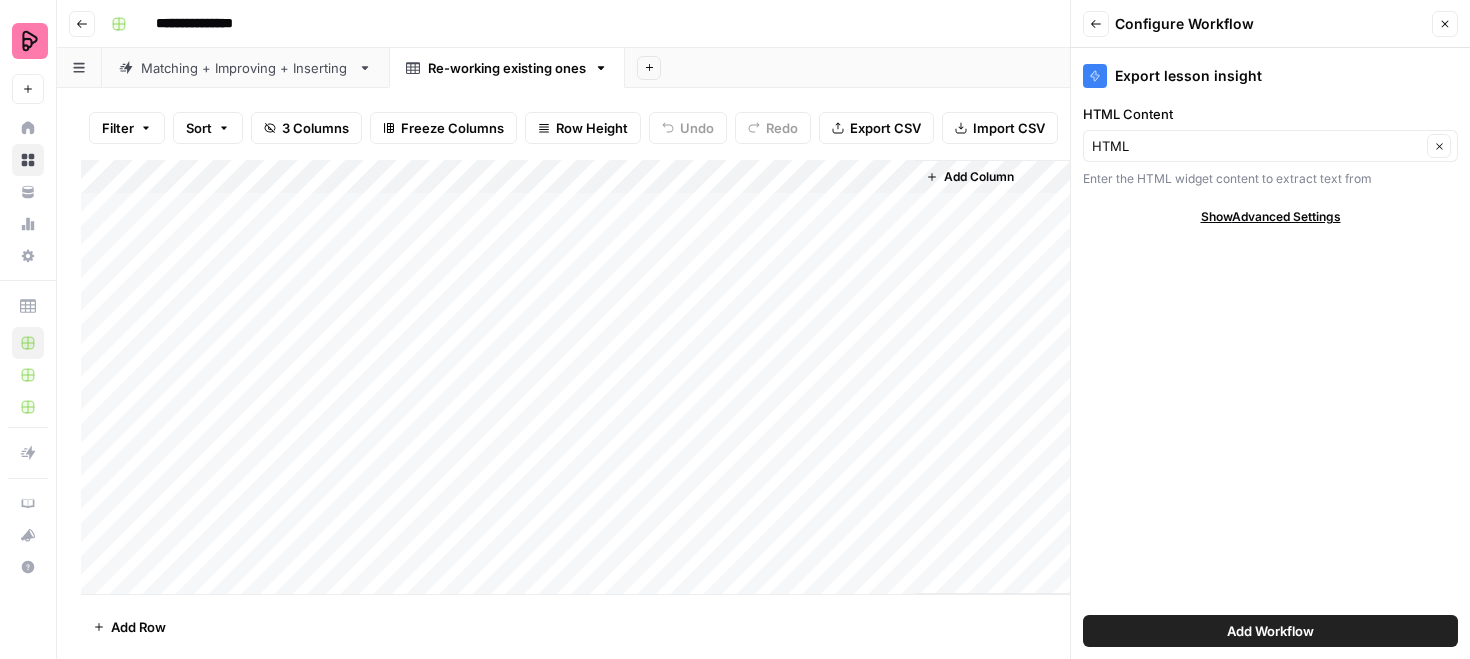 click on "Add Workflow" at bounding box center [1270, 631] 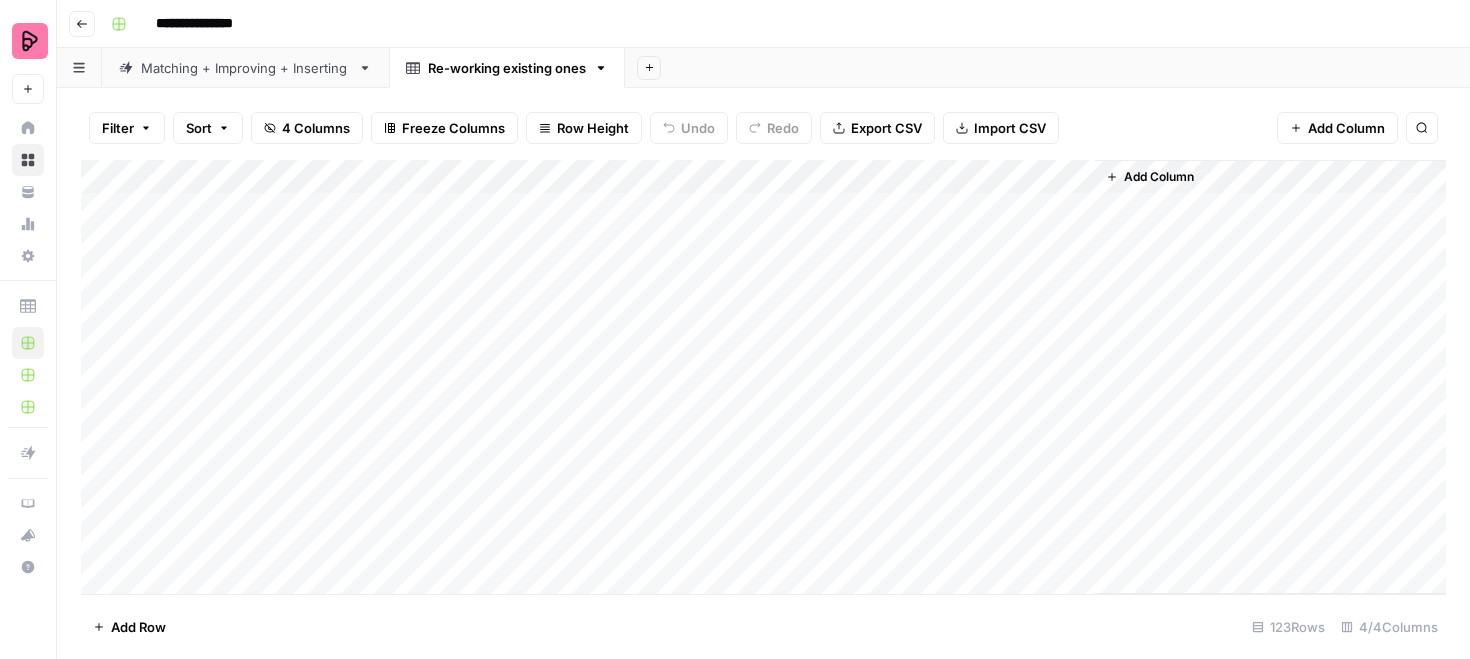 click on "Add Column" at bounding box center (763, 377) 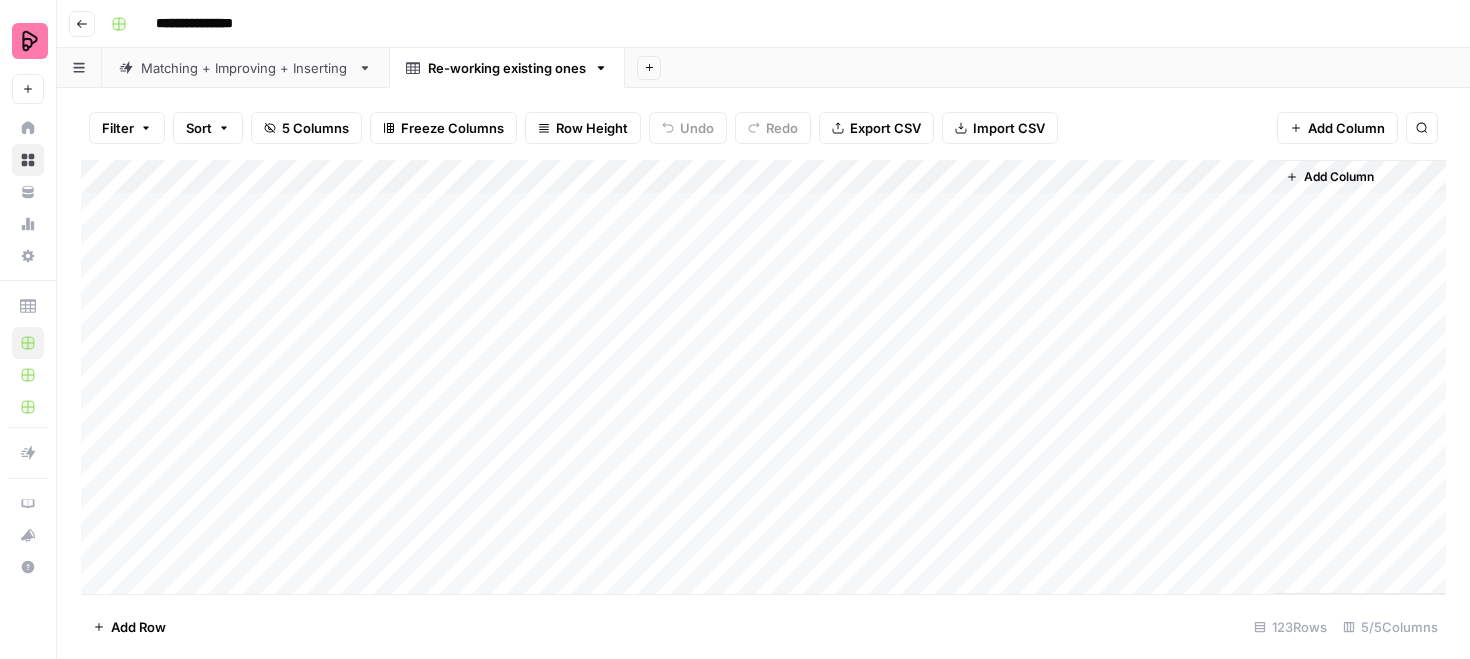click on "Add Column" at bounding box center [763, 377] 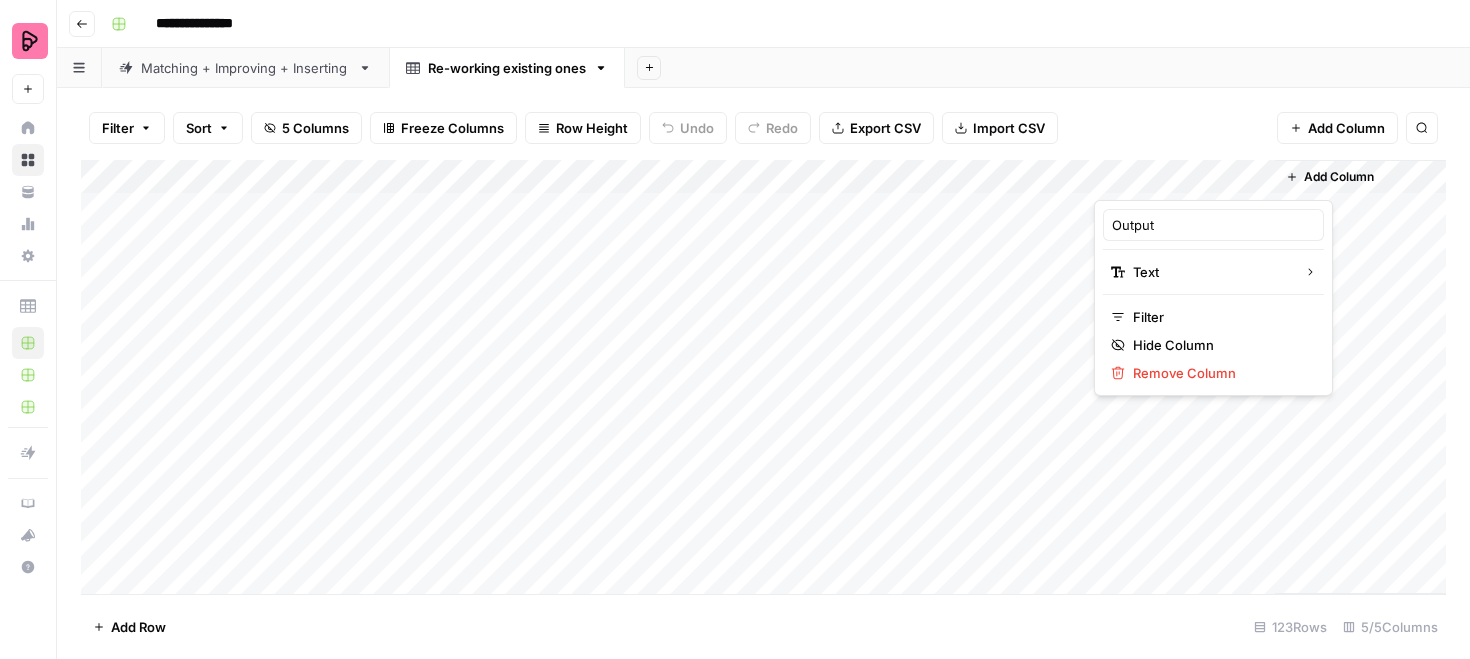 click at bounding box center (1184, 180) 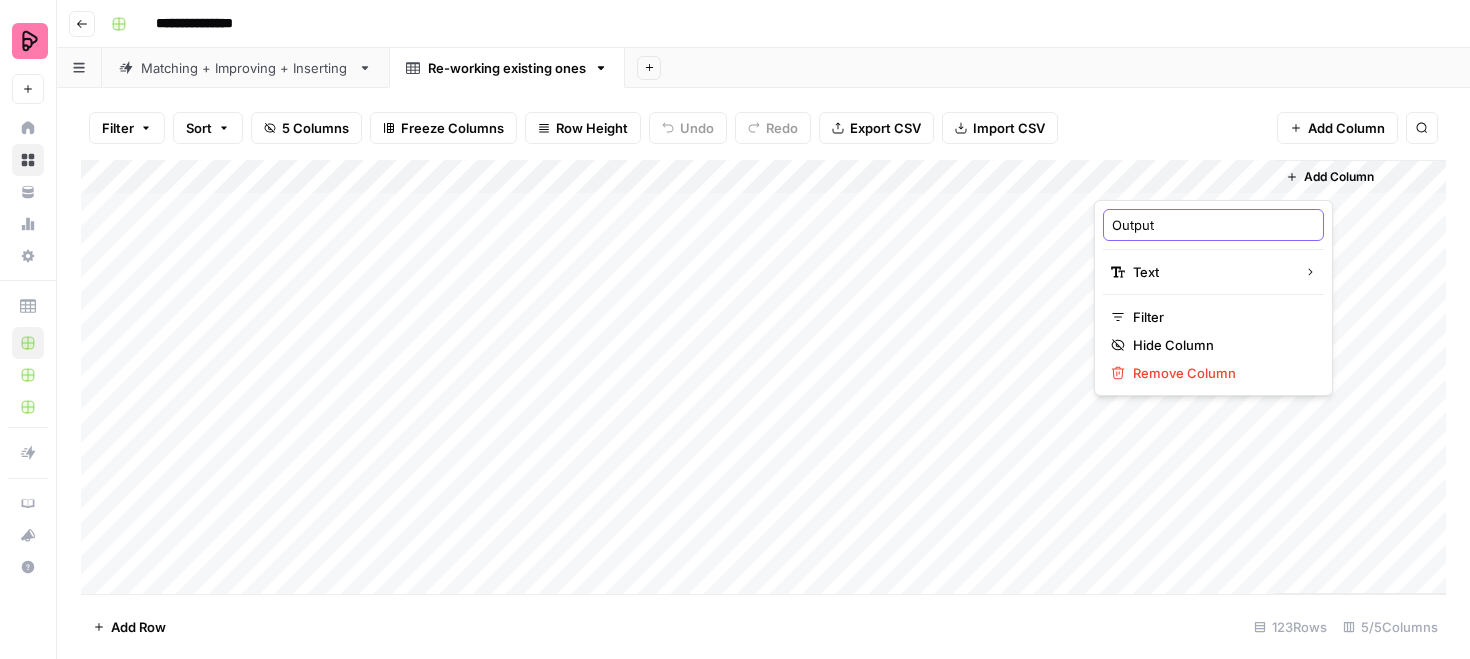 click on "Output" at bounding box center (1213, 225) 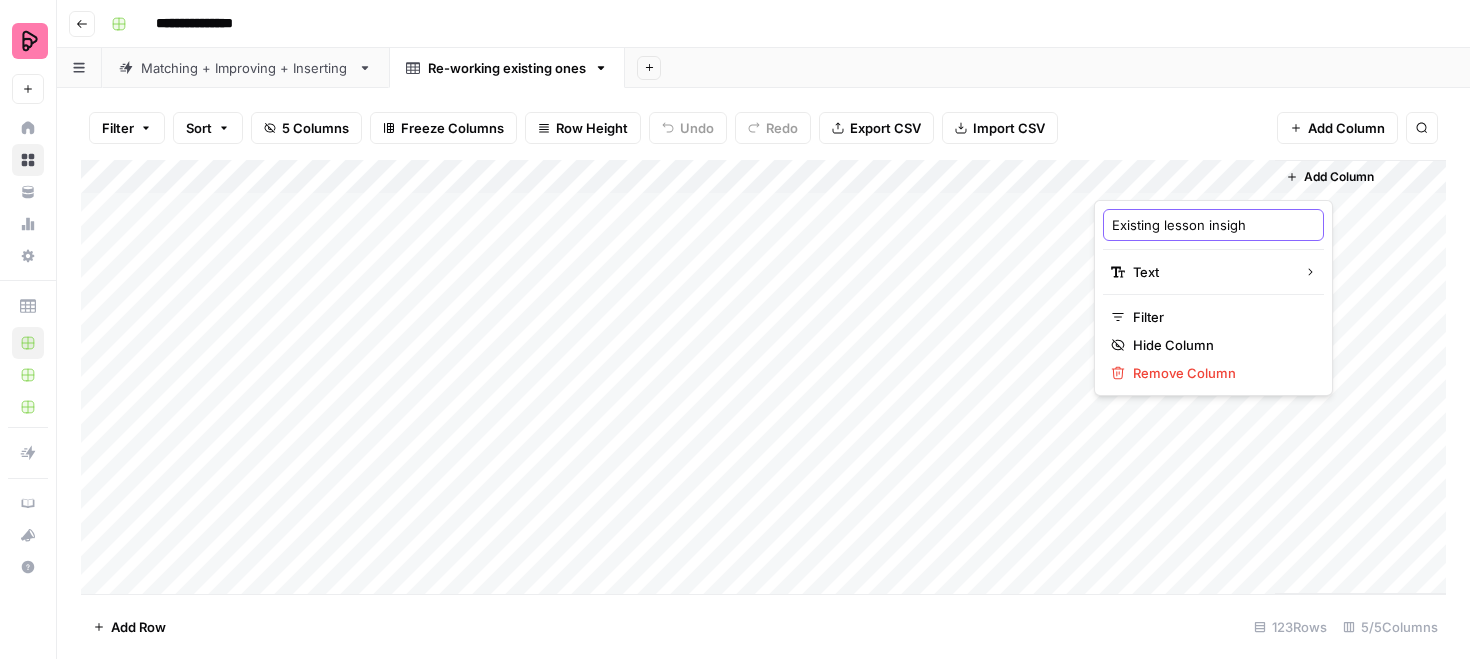 type on "Existing lesson insight" 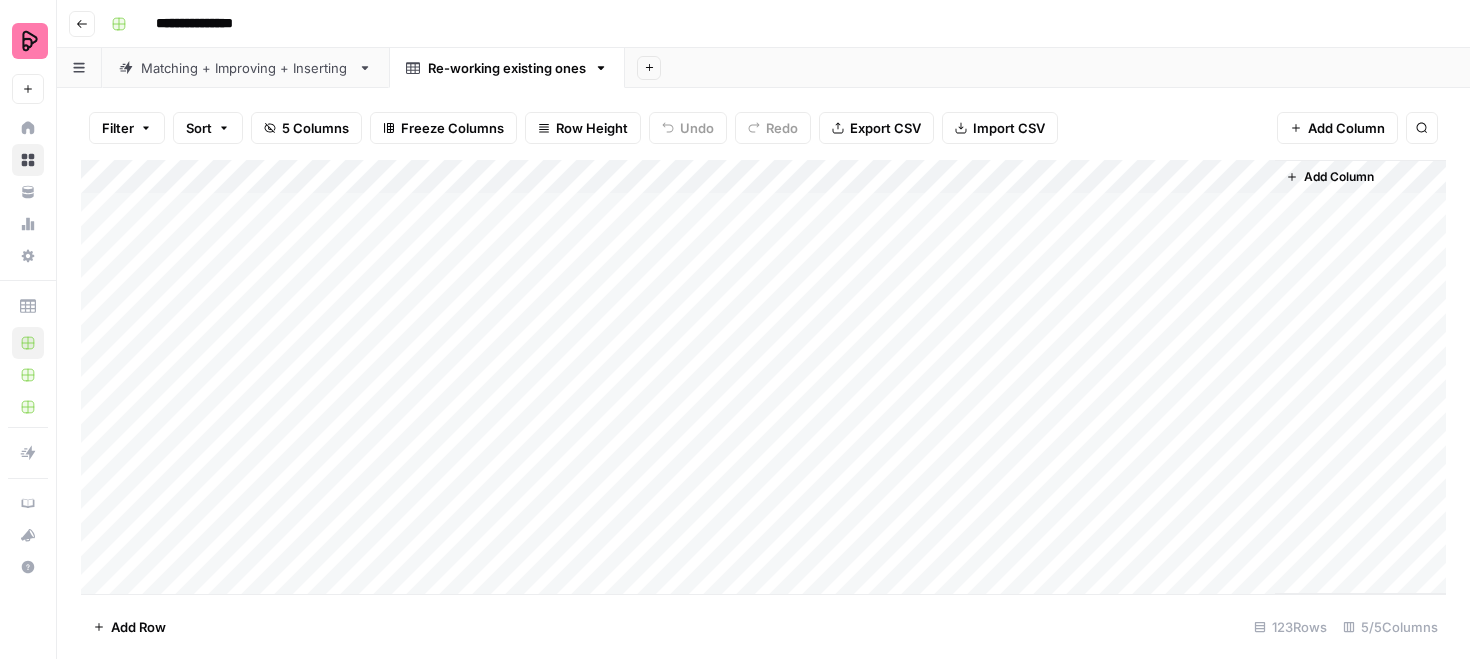 click on "Add Column" at bounding box center (1339, 177) 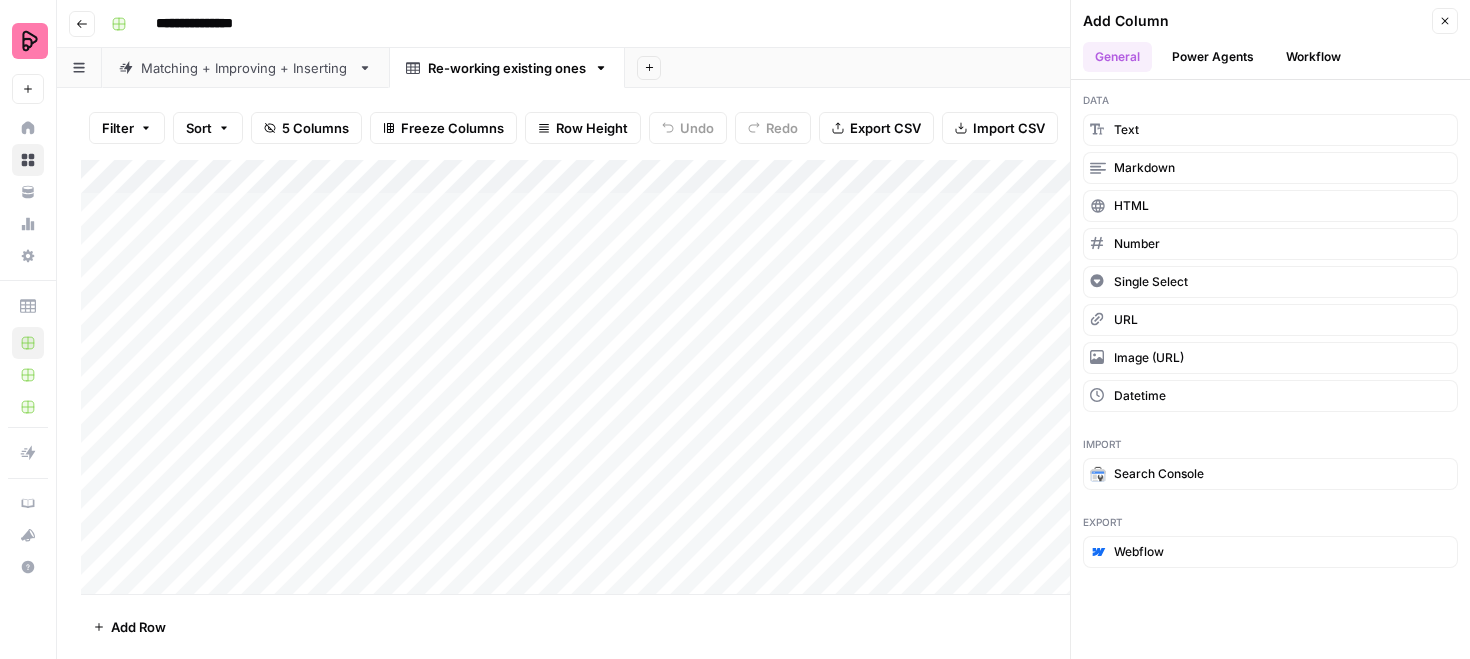 click on "Workflow" at bounding box center (1313, 57) 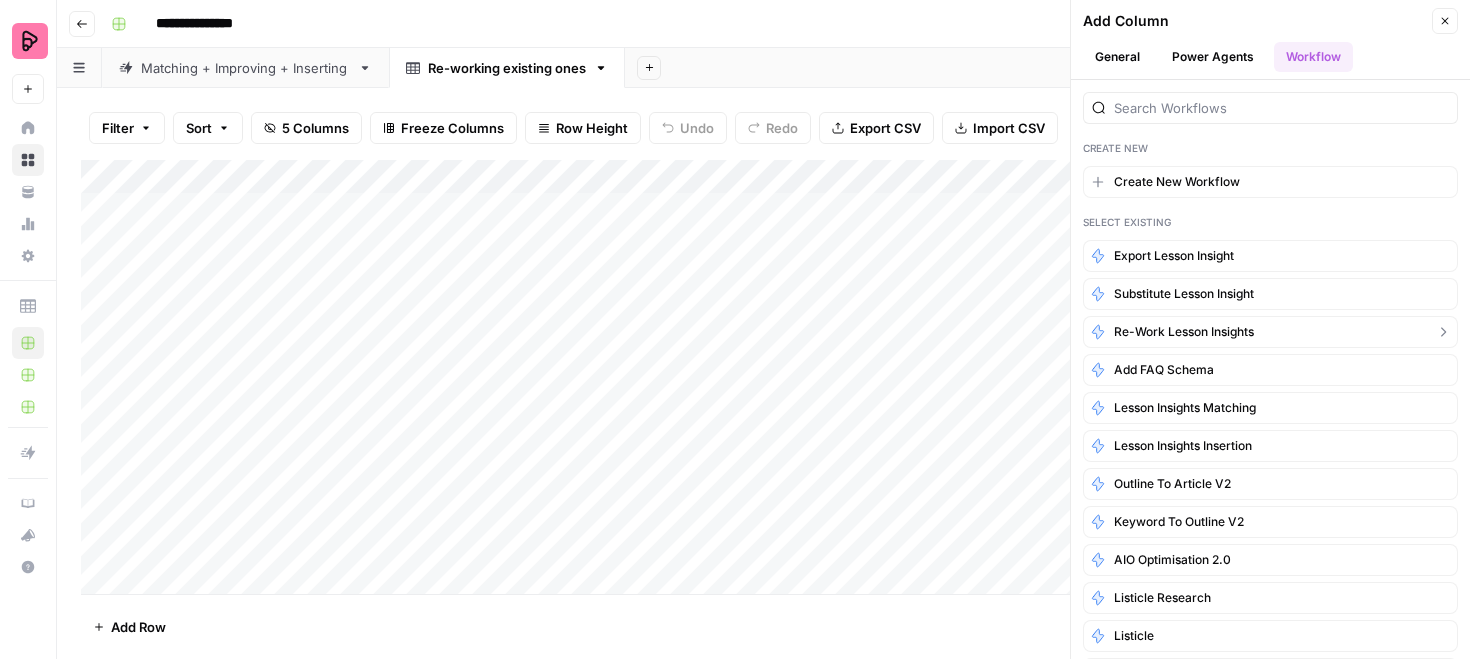 click on "Re-work Lesson Insights" at bounding box center (1184, 332) 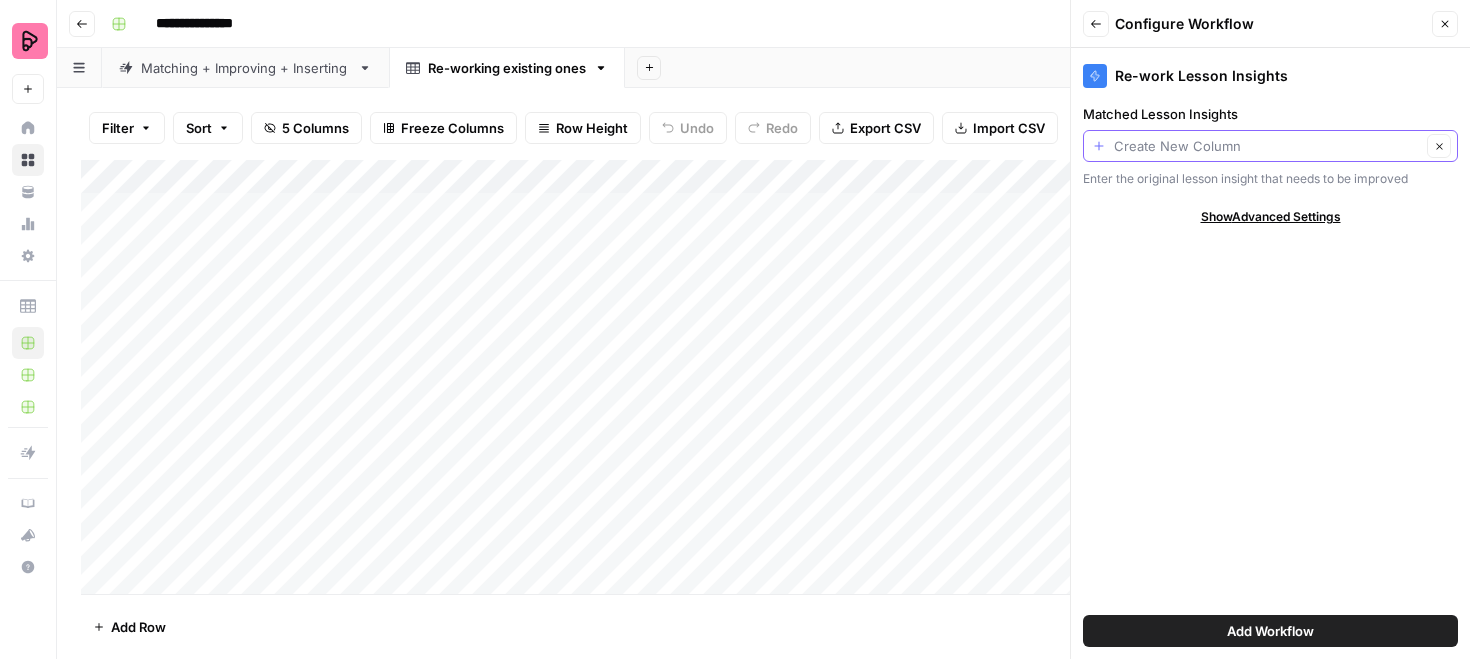 click on "Matched Lesson Insights" at bounding box center (1267, 146) 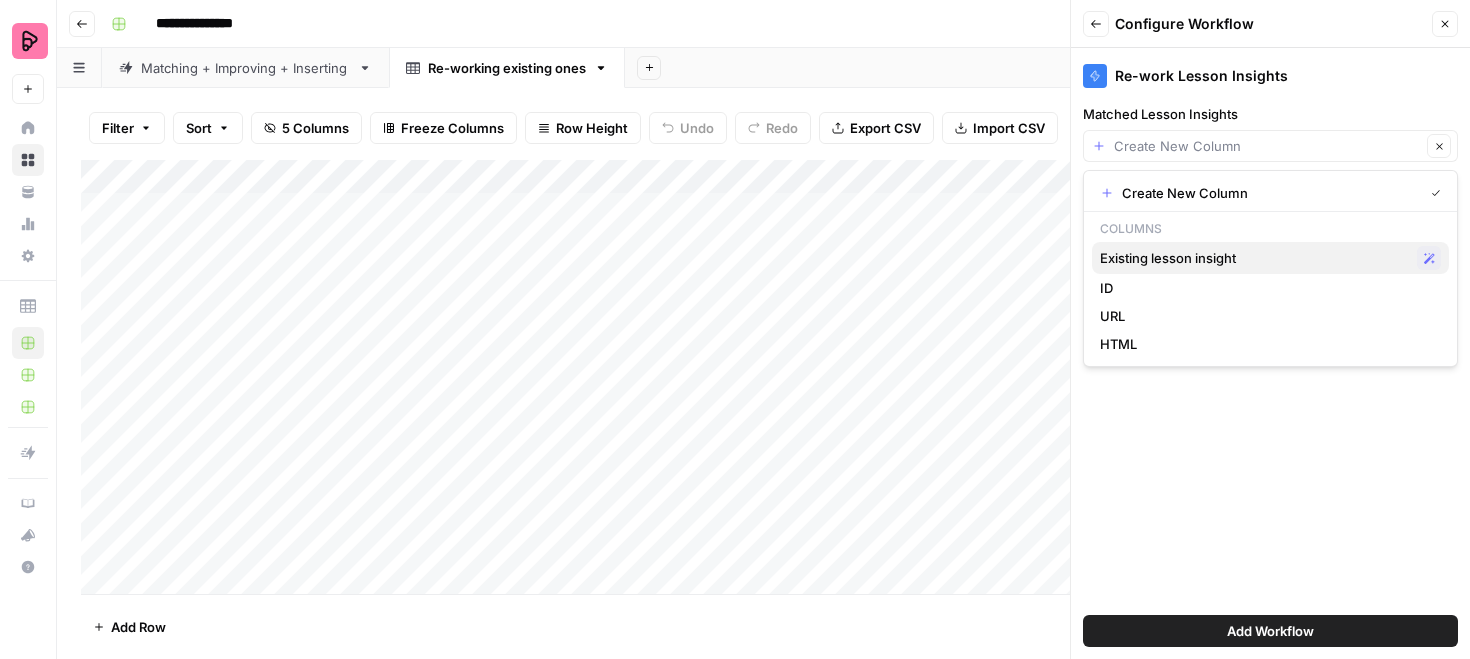 click on "Existing lesson insight" at bounding box center [1254, 258] 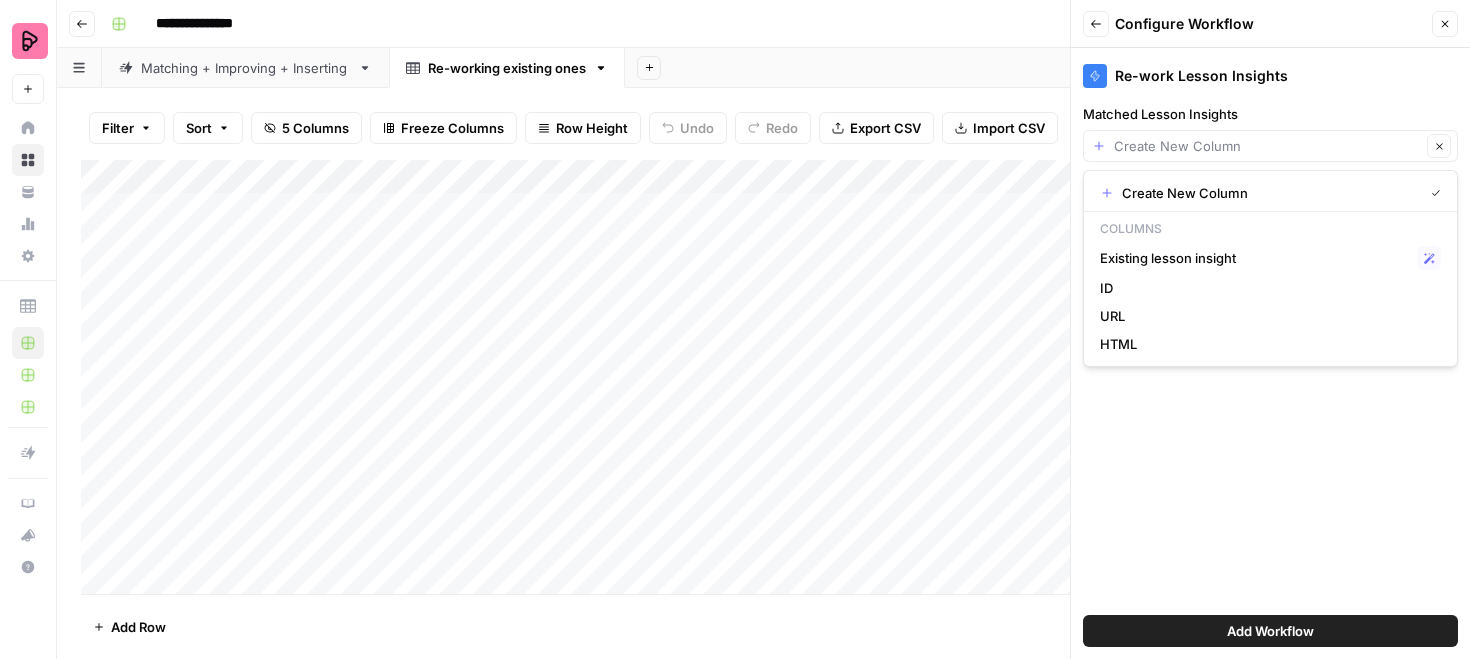 type on "Existing lesson insight" 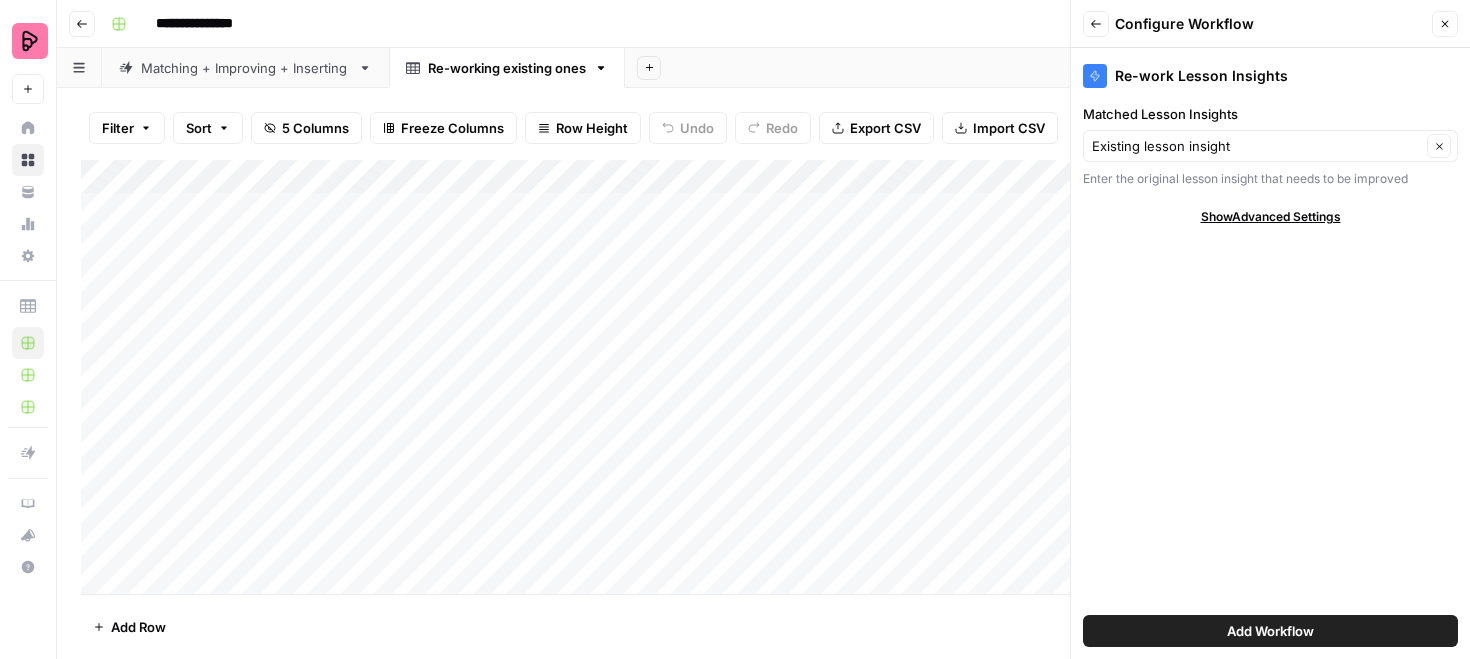 click on "Add Workflow" at bounding box center [1270, 631] 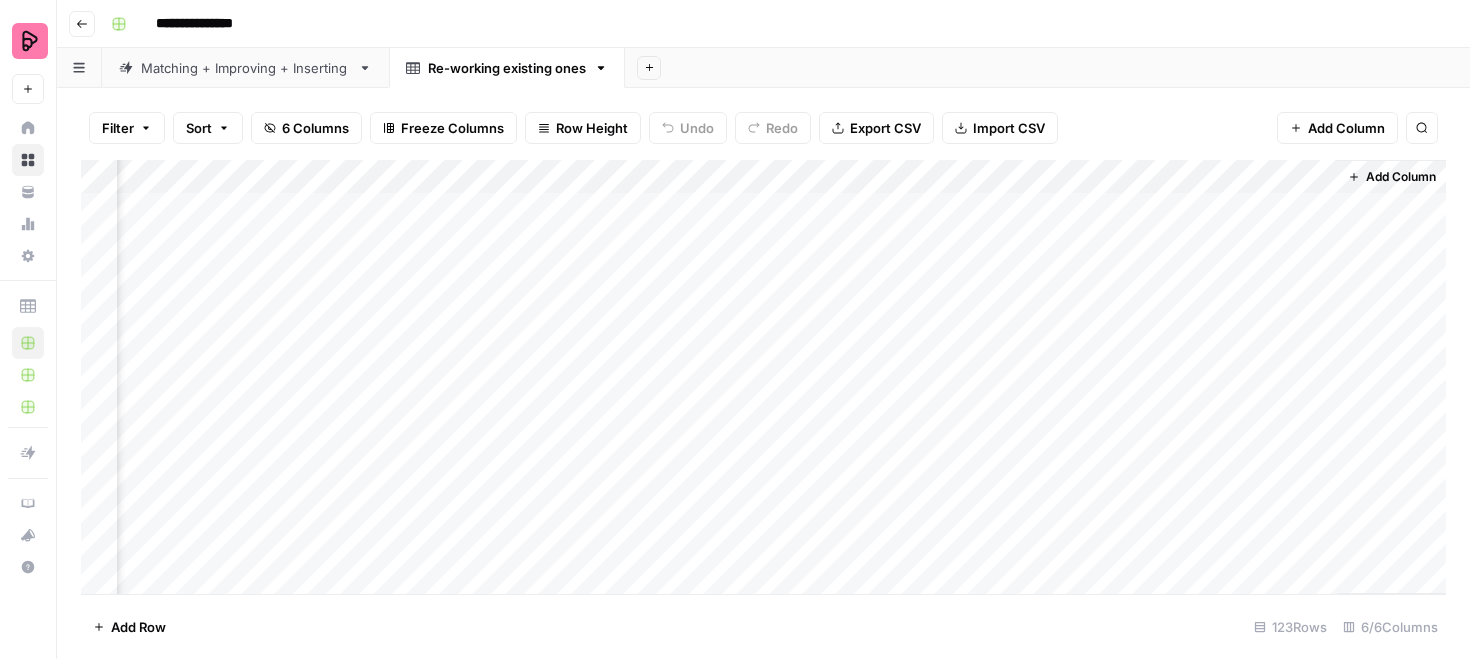 scroll, scrollTop: 0, scrollLeft: 120, axis: horizontal 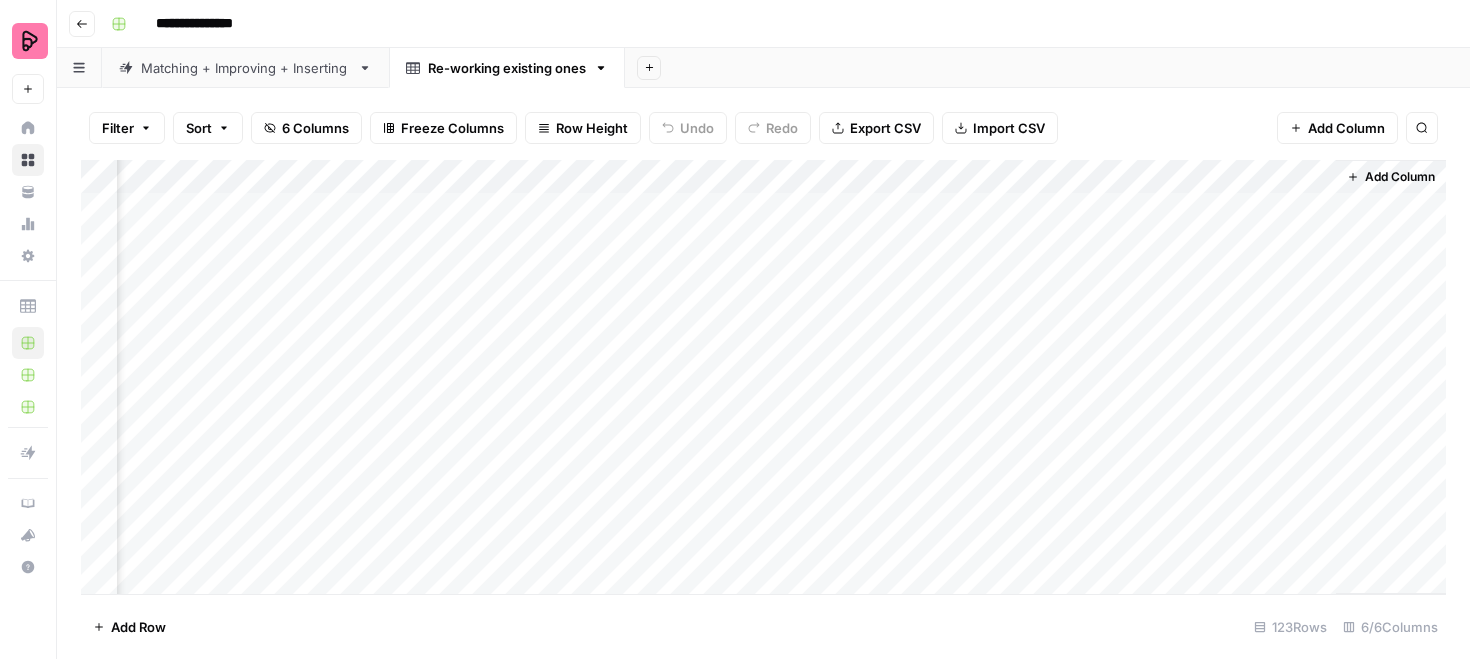 click on "Add Column" at bounding box center (763, 377) 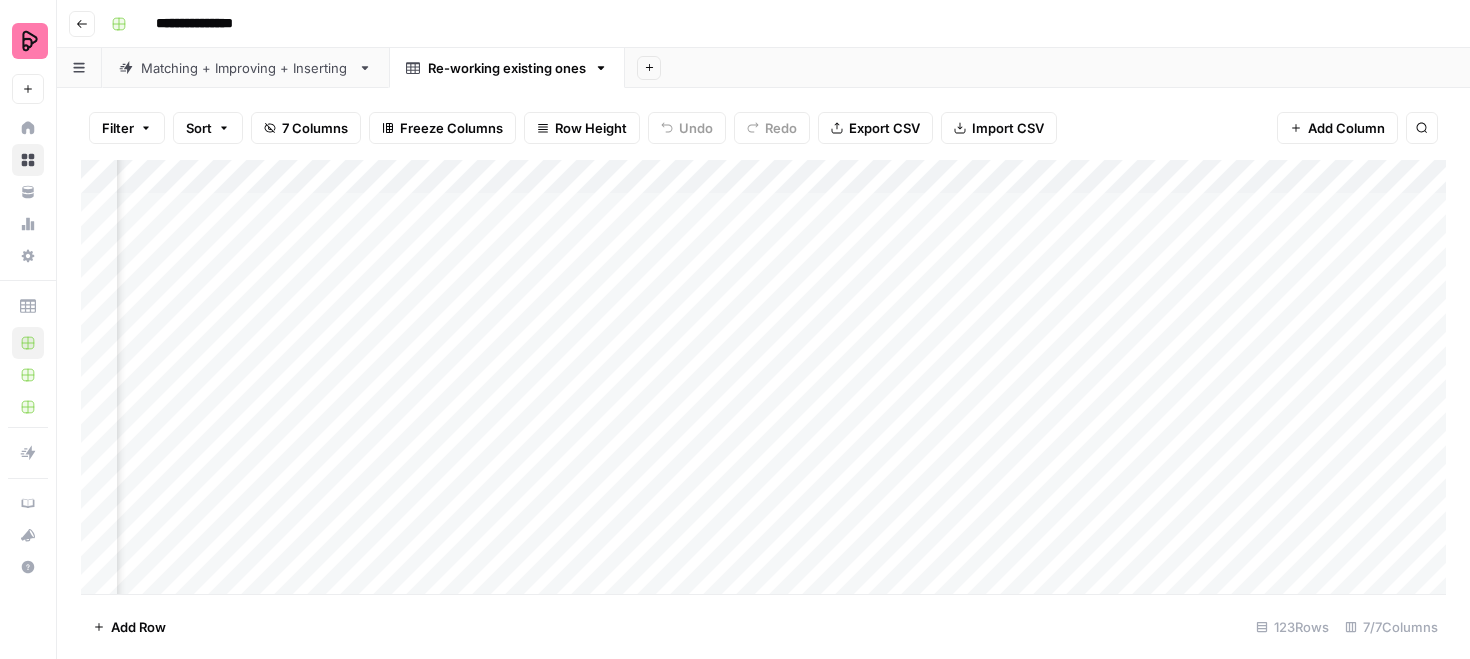 click on "Add Column" at bounding box center (763, 377) 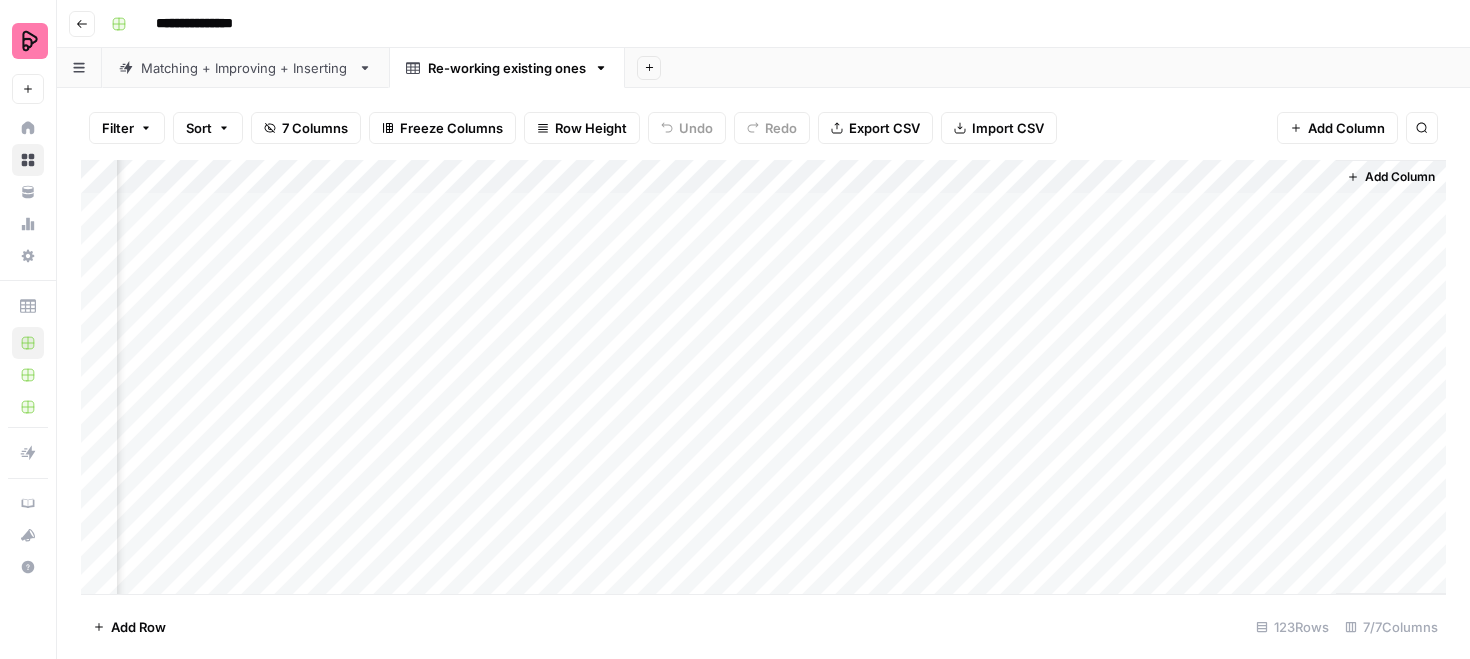 click on "Add Column" at bounding box center [1400, 177] 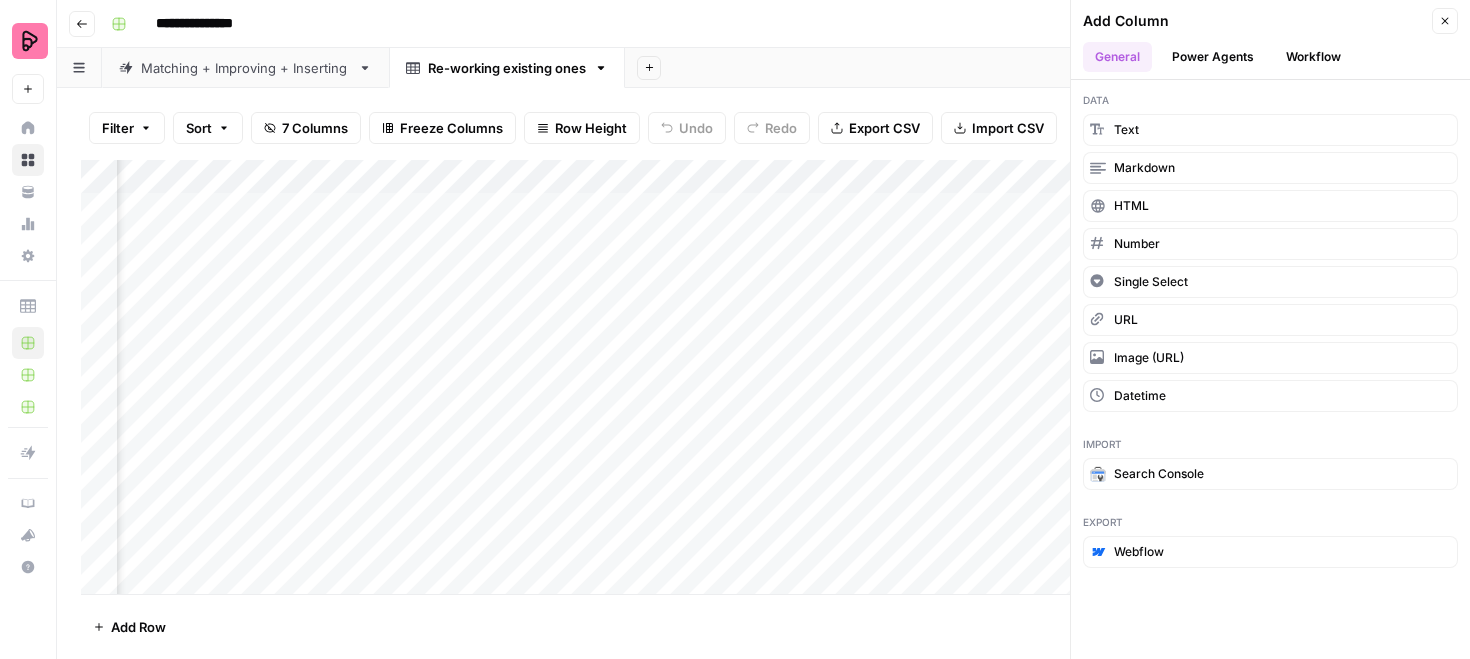 click on "Workflow" at bounding box center (1313, 57) 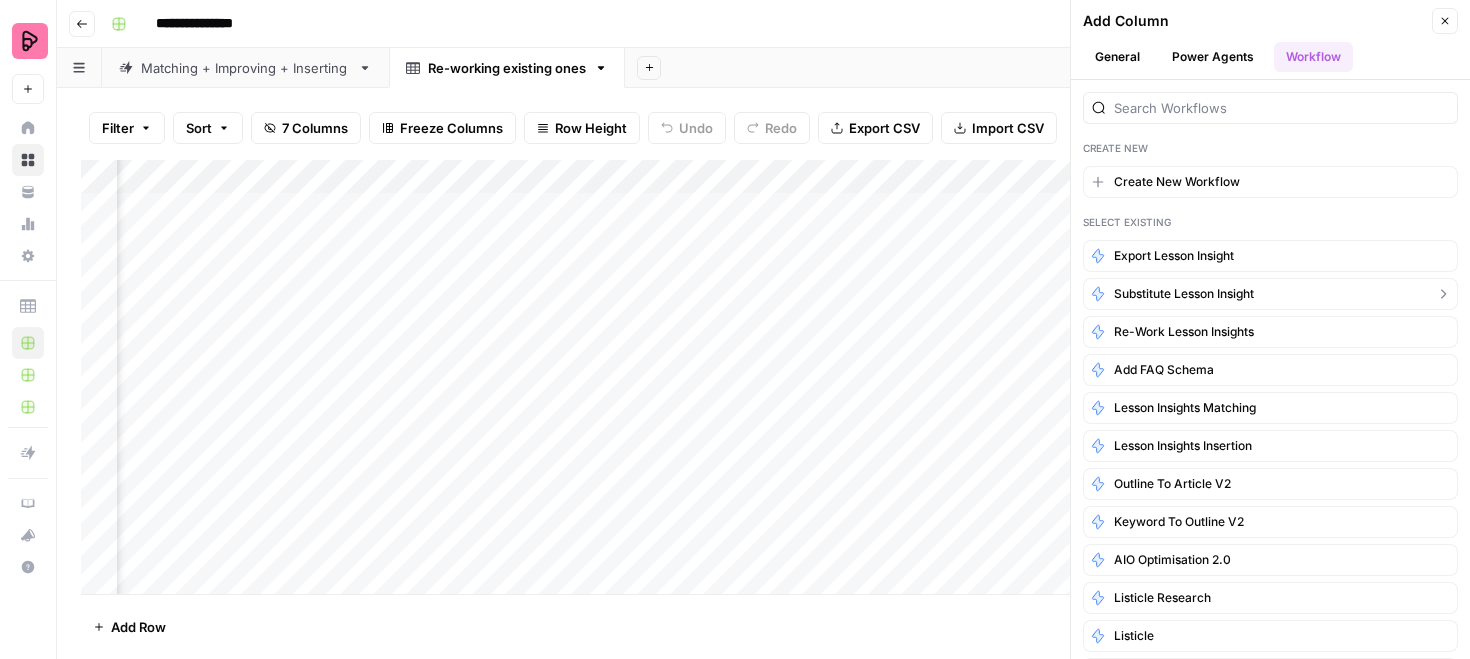 click on "Substitute lesson insight" at bounding box center [1270, 294] 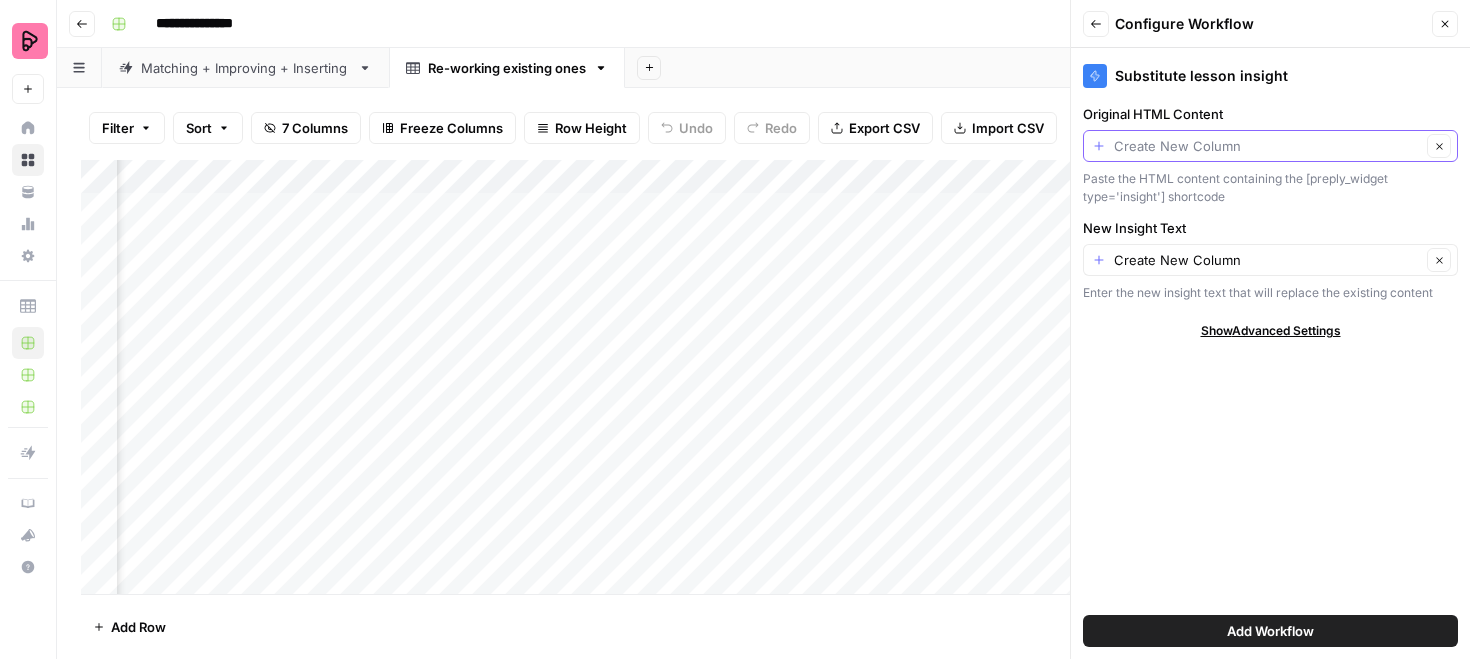 click on "Original HTML Content" at bounding box center (1267, 146) 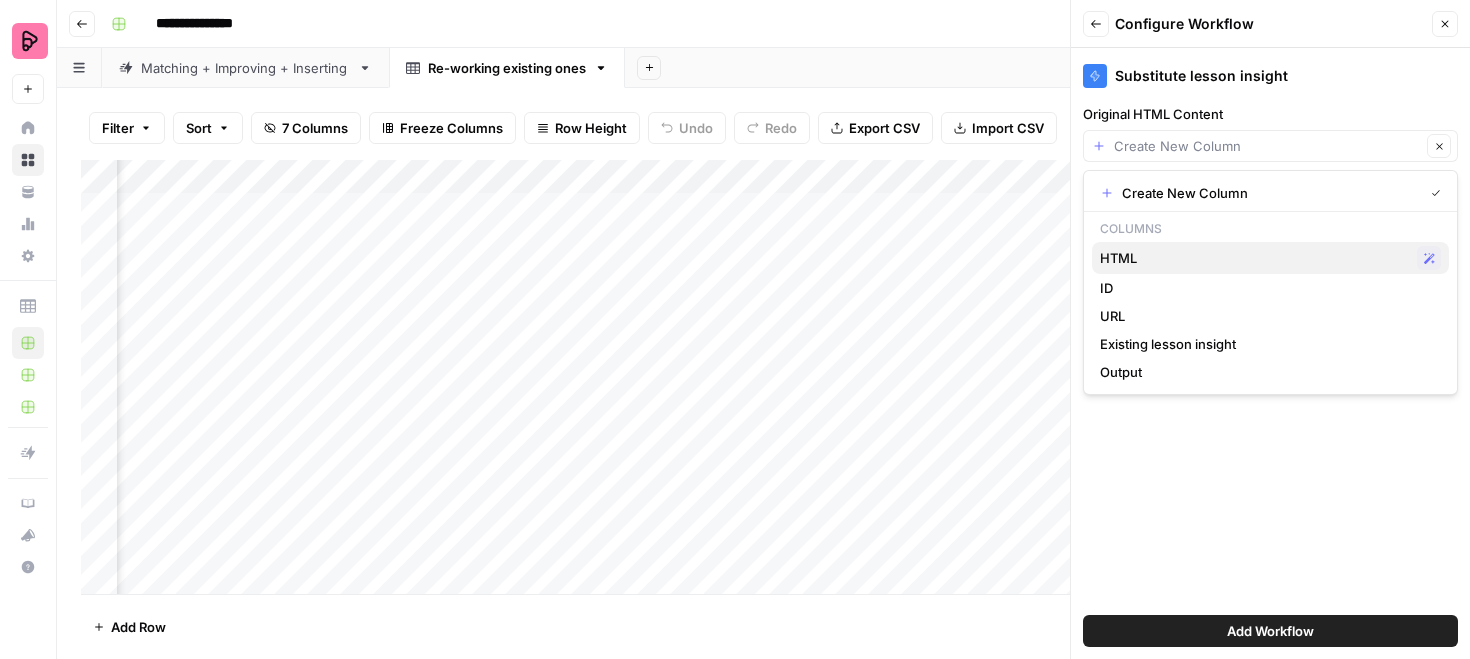 click on "HTML" at bounding box center [1254, 258] 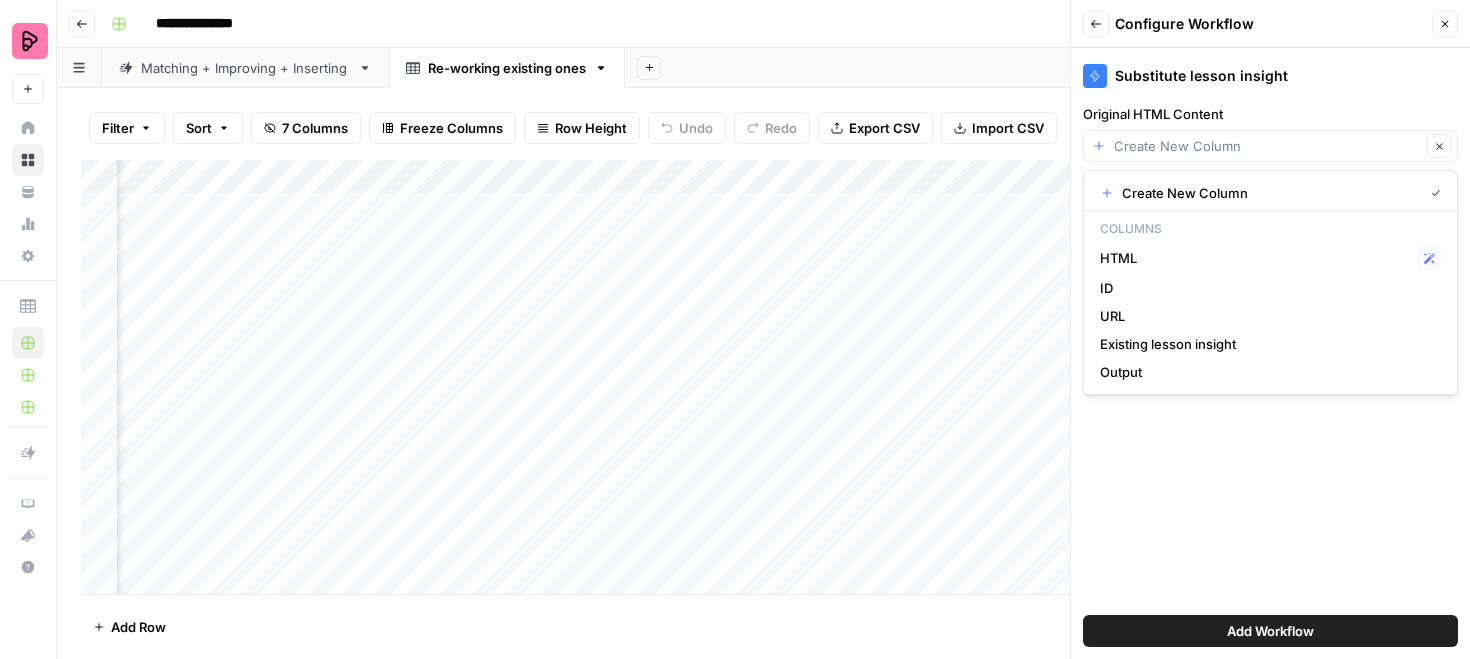 type on "HTML" 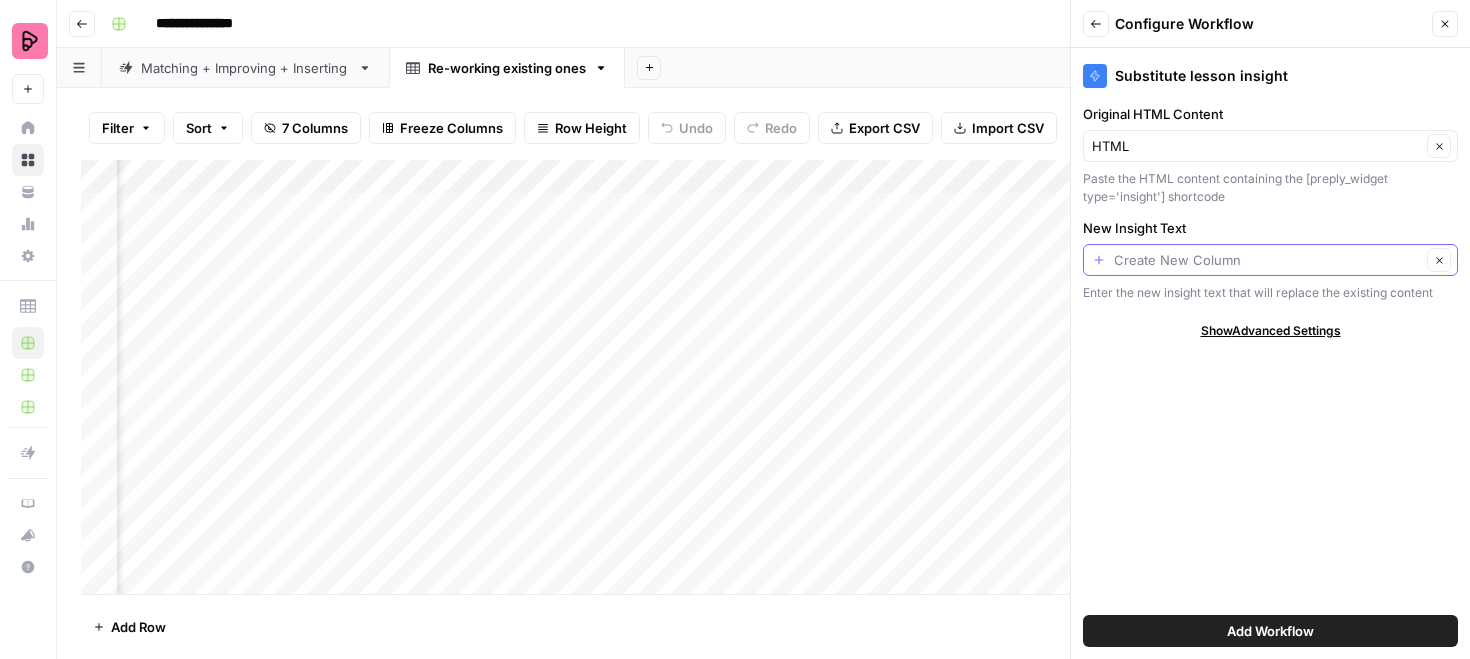 click on "New Insight Text" at bounding box center [1267, 260] 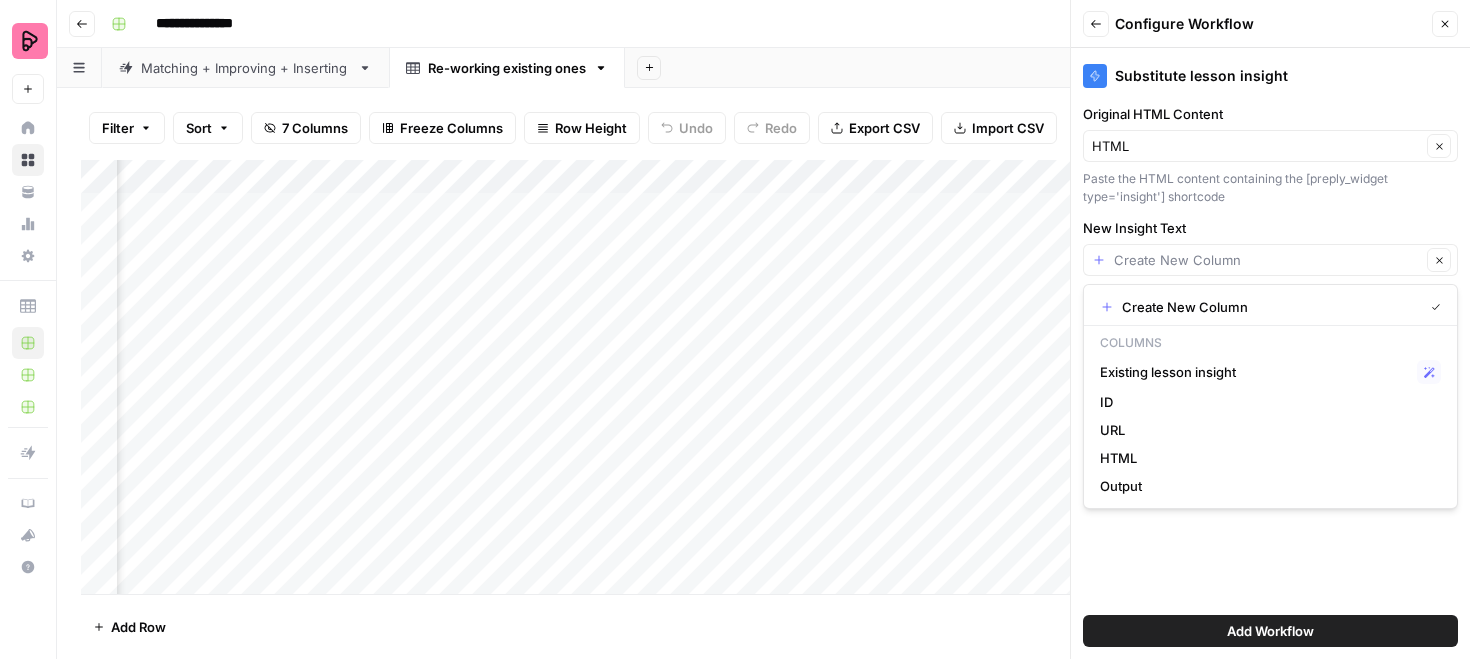 type on "Create New Column" 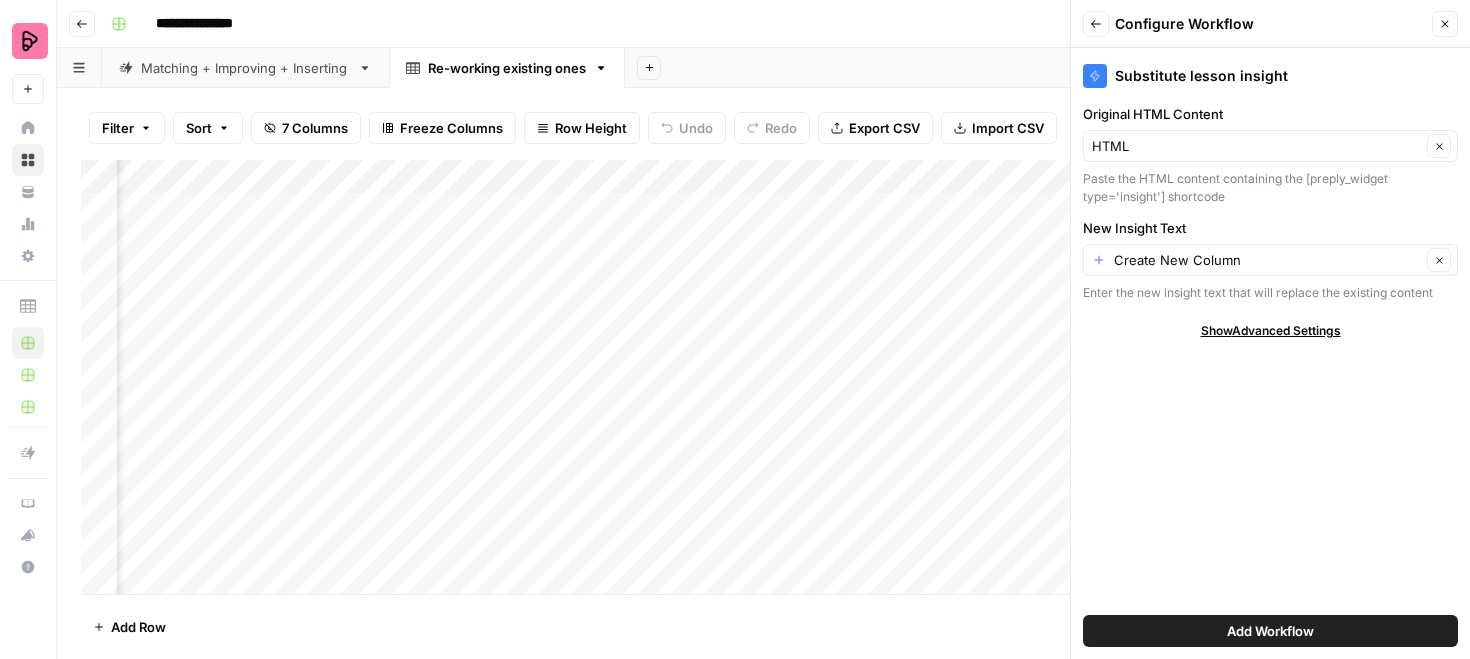 click 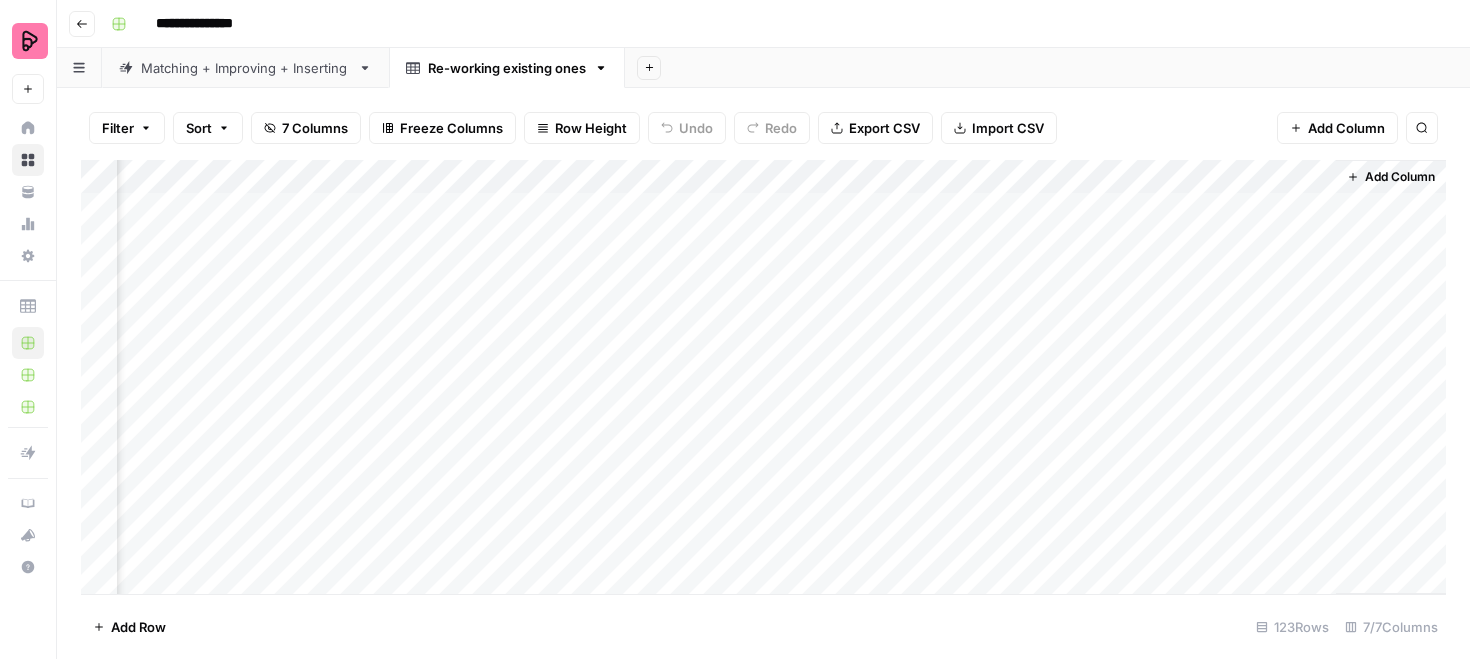 click on "Add Column" at bounding box center (763, 377) 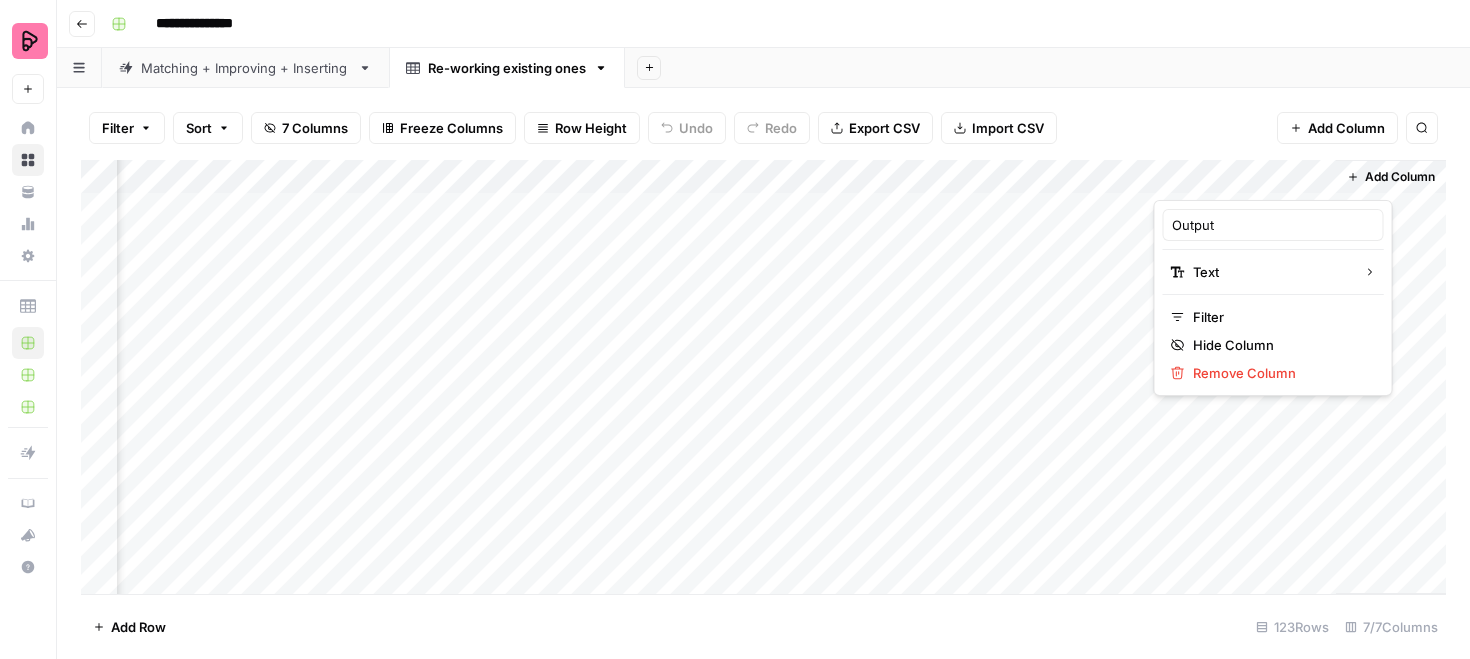 click at bounding box center (1244, 180) 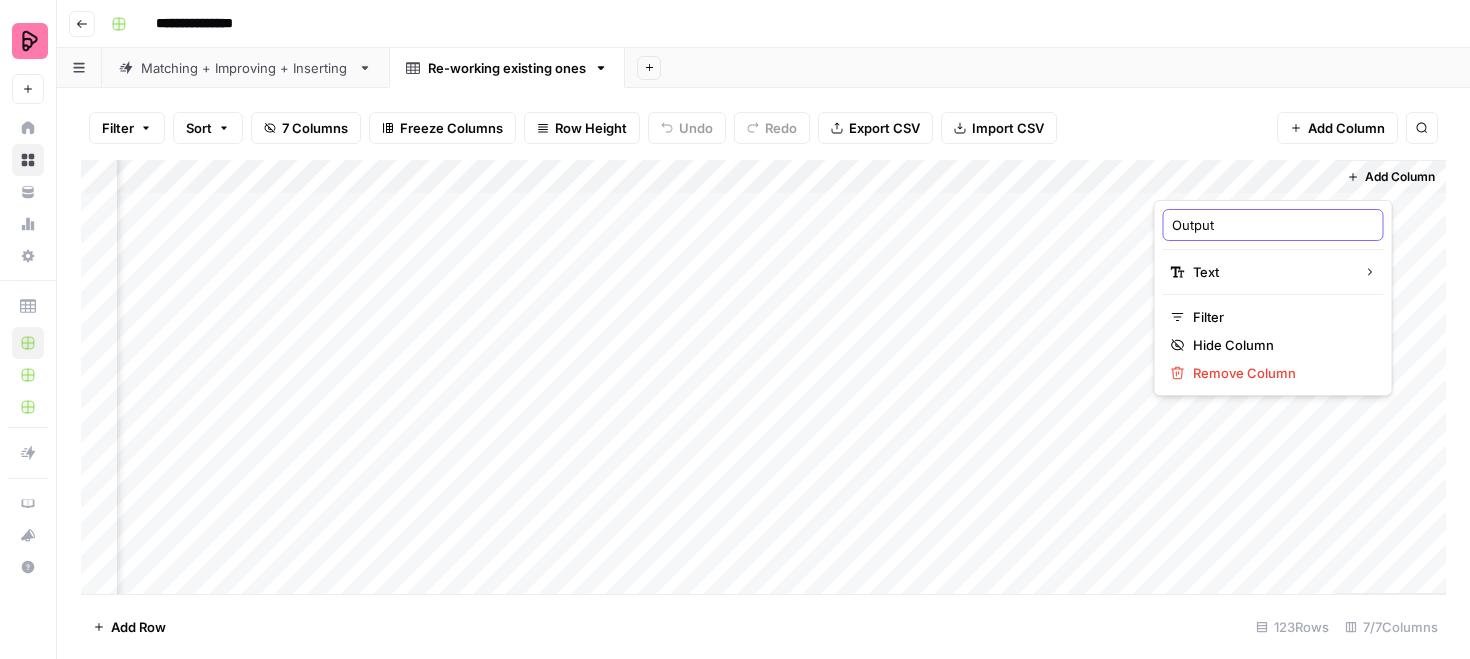 click on "Output" at bounding box center (1273, 225) 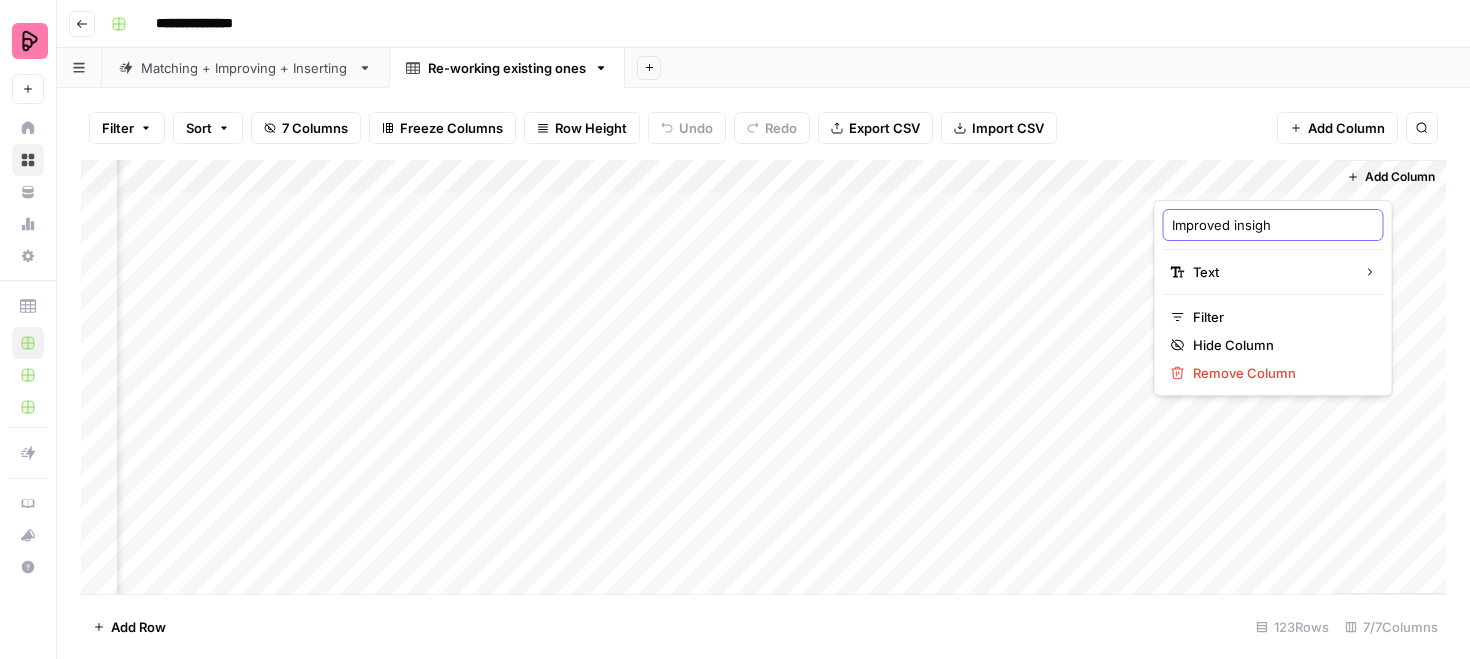 type on "Improved insight" 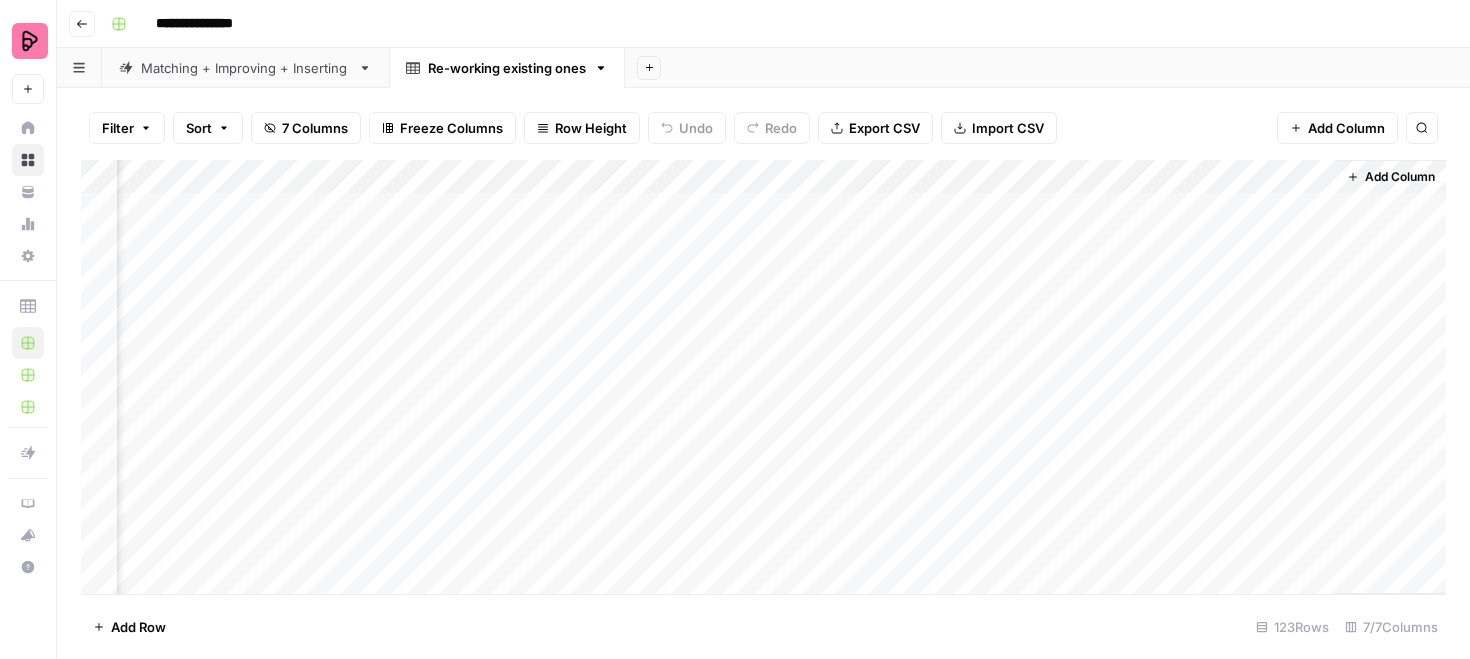 click on "Add Column" at bounding box center [1400, 177] 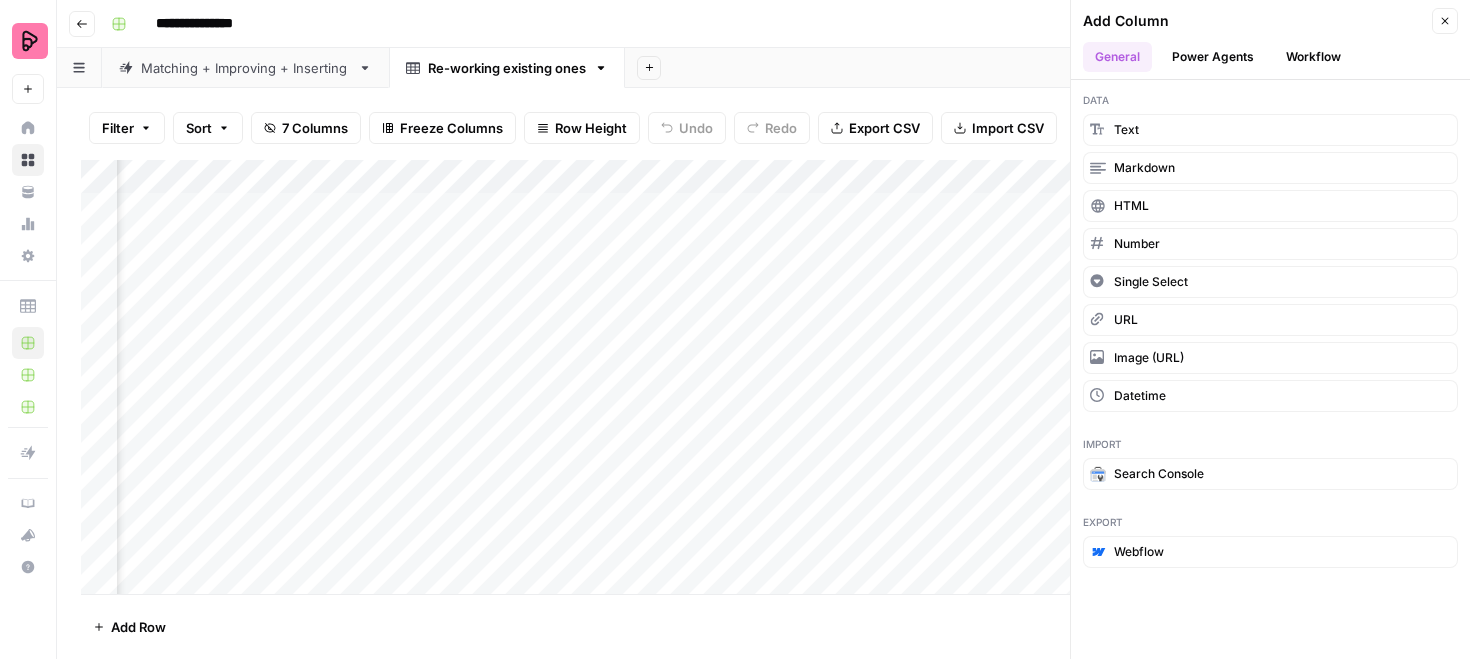 click on "Workflow" at bounding box center [1313, 57] 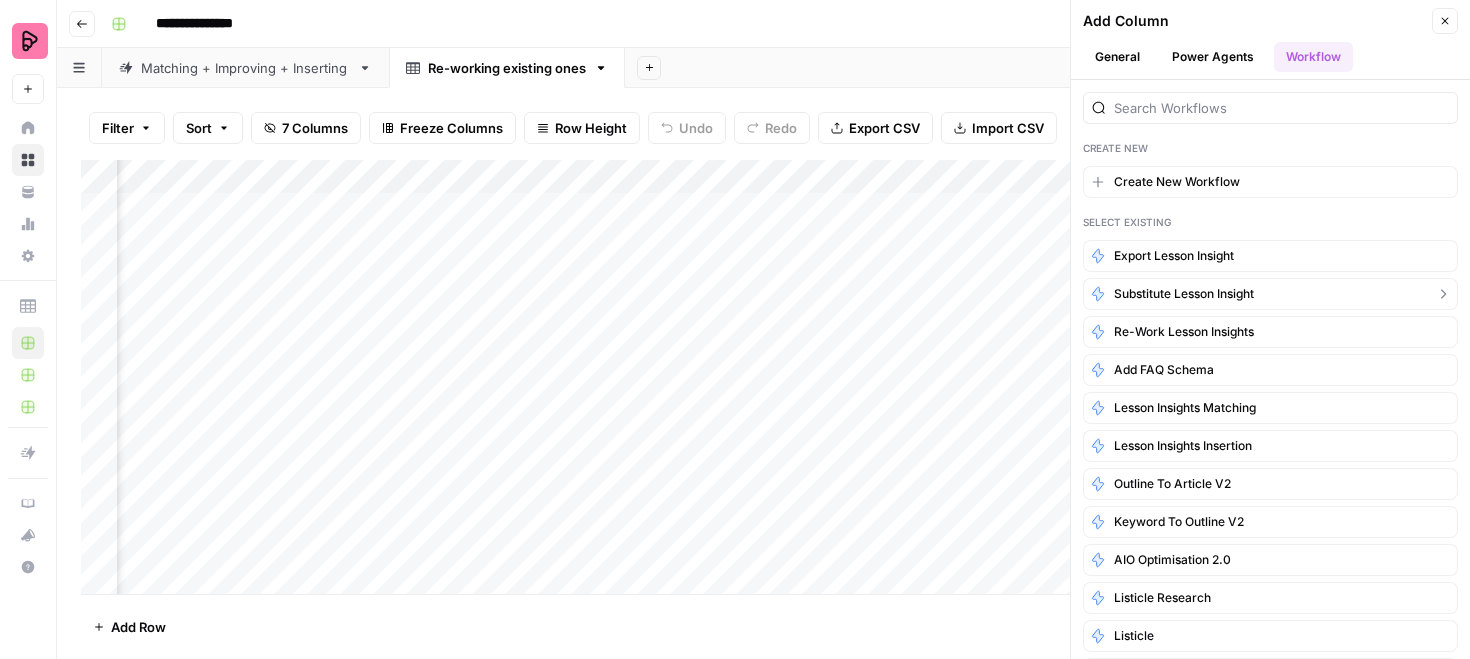 click on "Substitute lesson insight" at bounding box center (1184, 294) 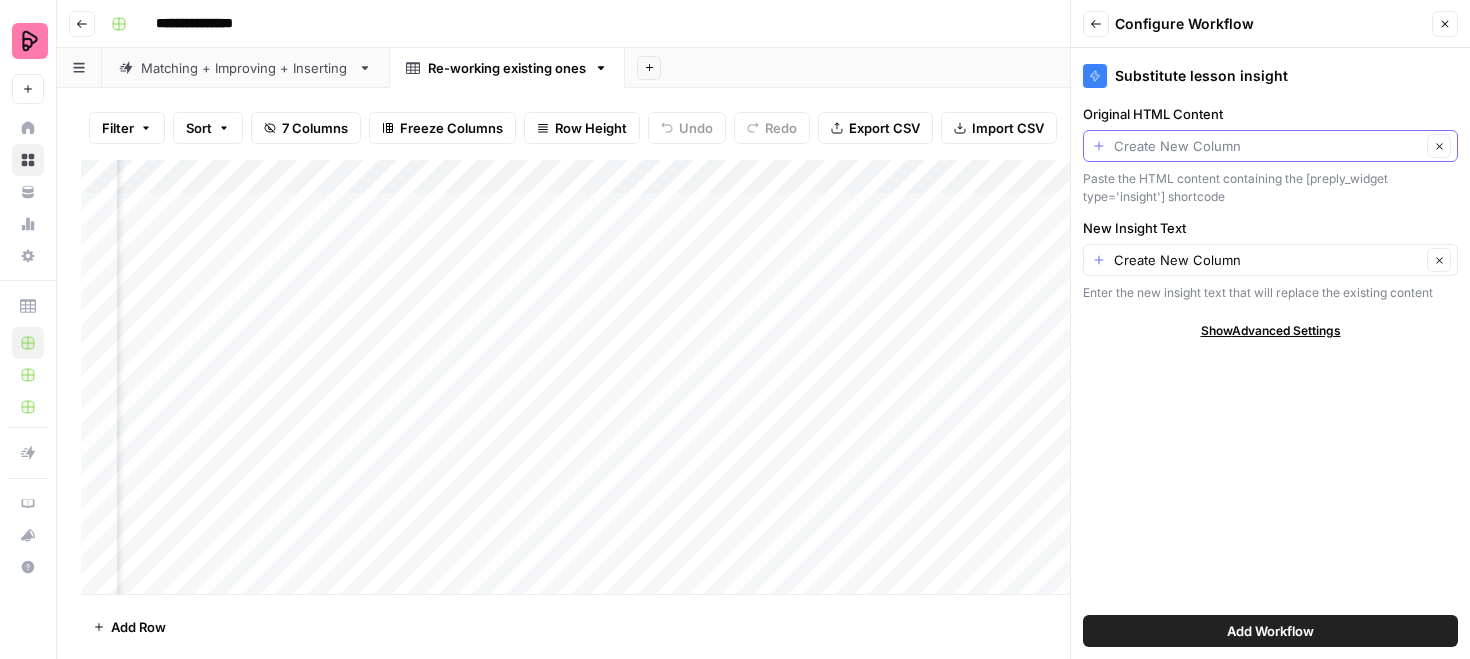 click on "Original HTML Content" at bounding box center (1267, 146) 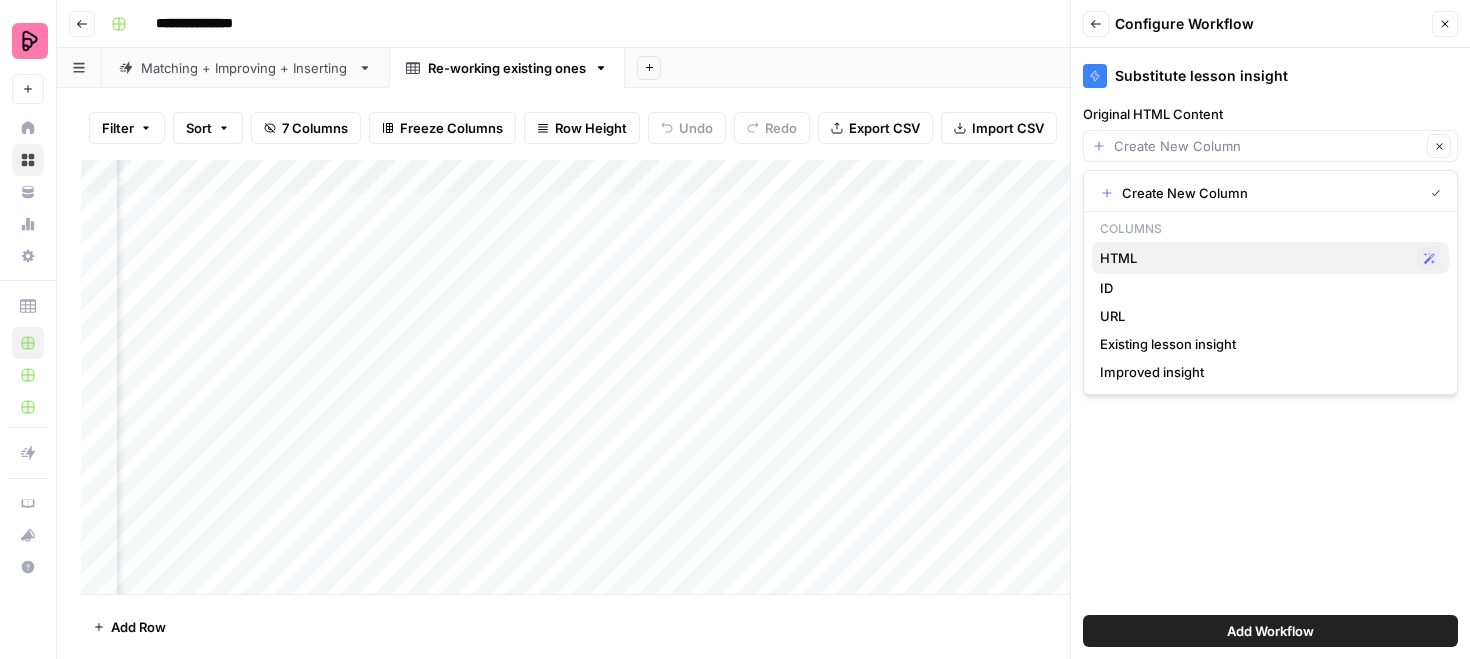 click on "HTML" at bounding box center [1254, 258] 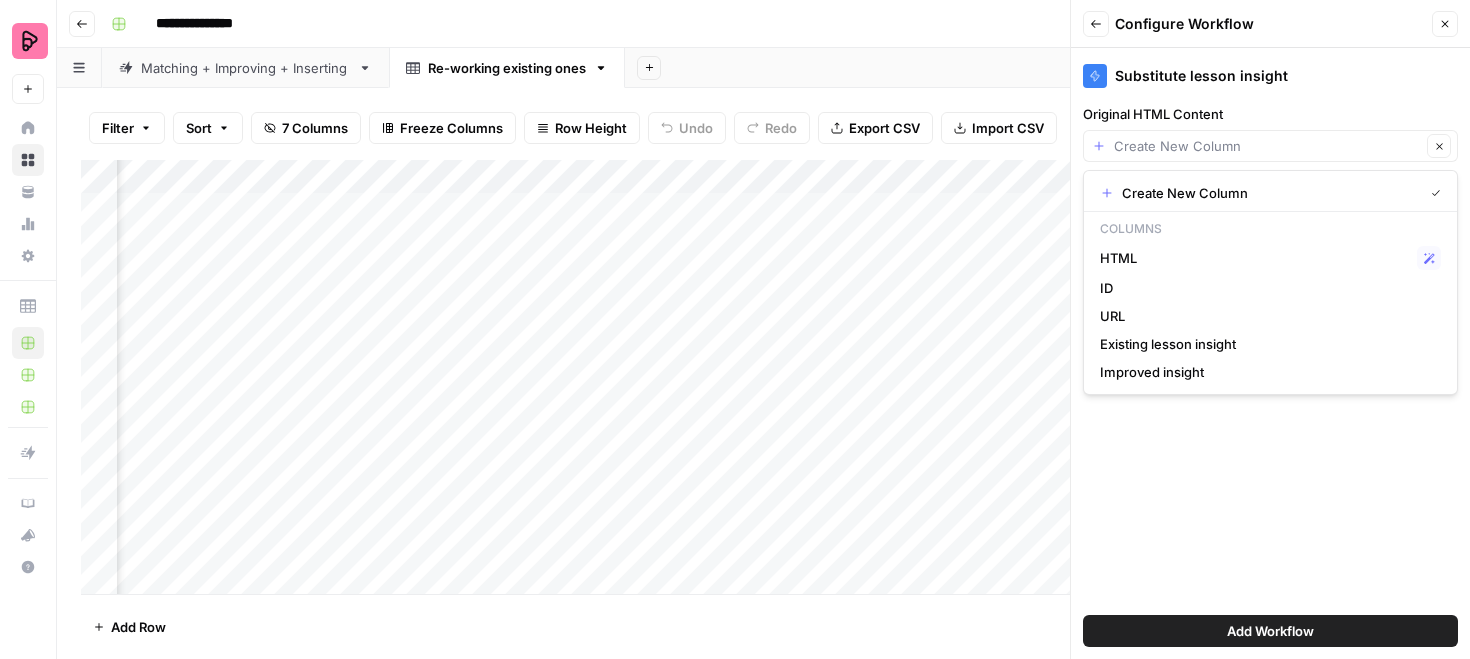 type on "HTML" 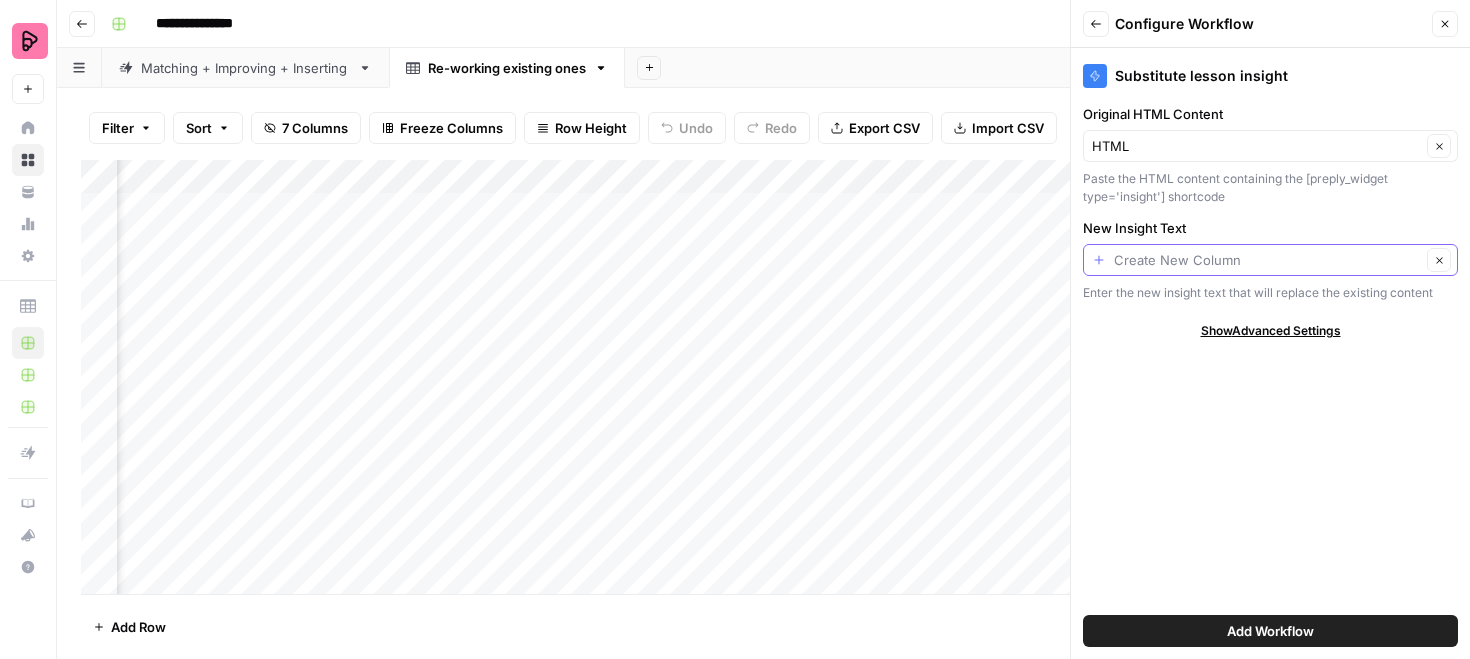 click on "New Insight Text" at bounding box center [1267, 260] 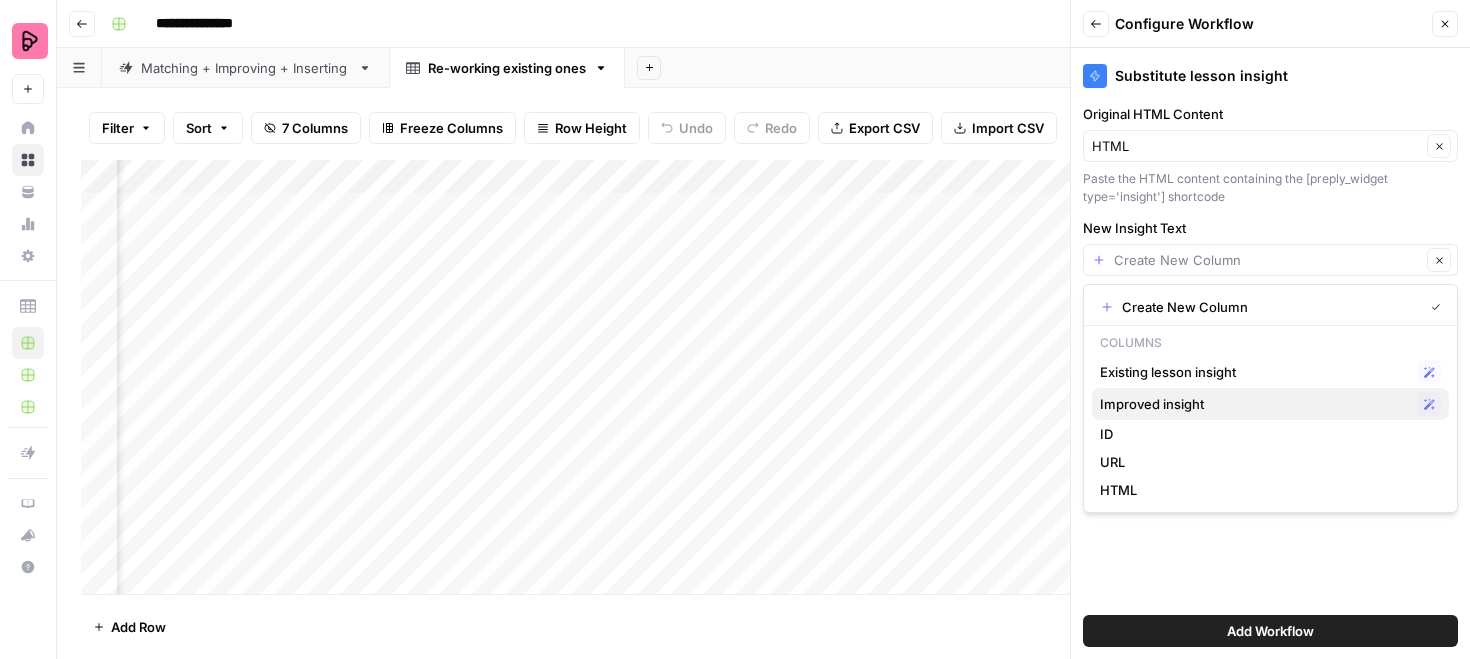 click on "Improved insight" at bounding box center (1254, 404) 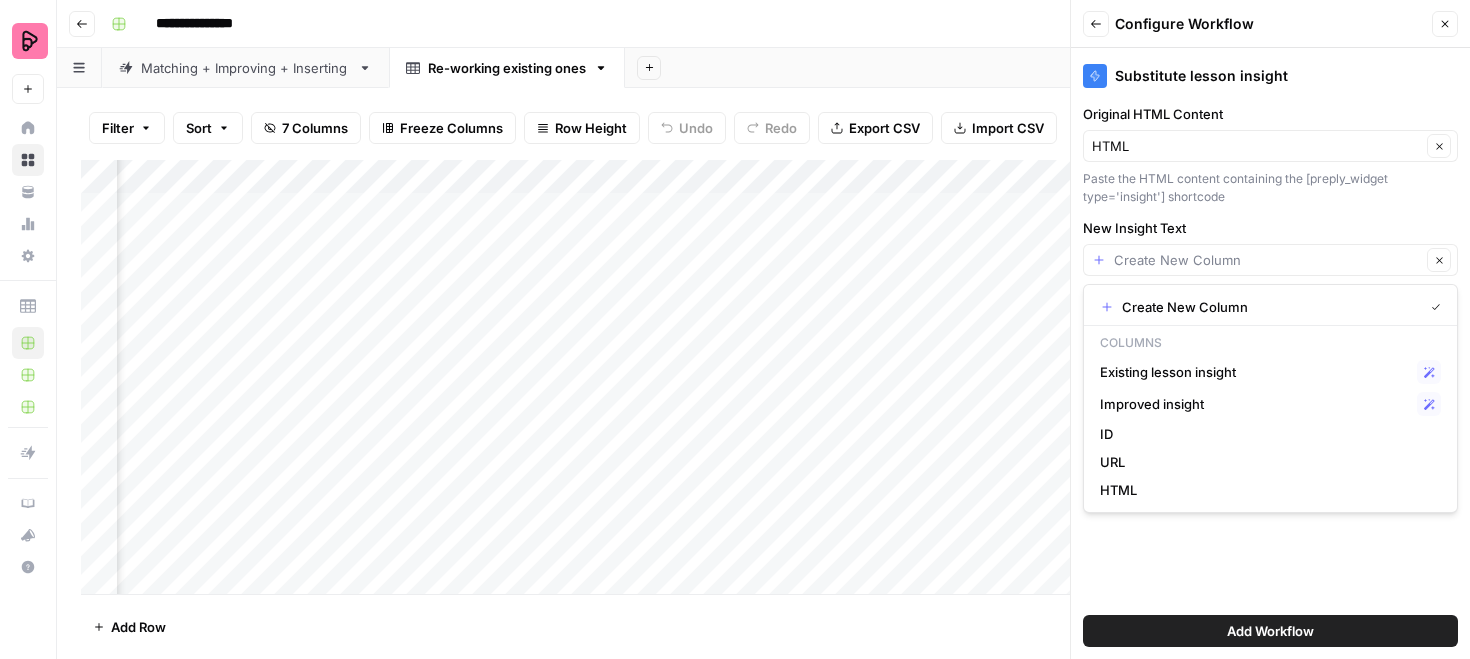 type on "Improved insight" 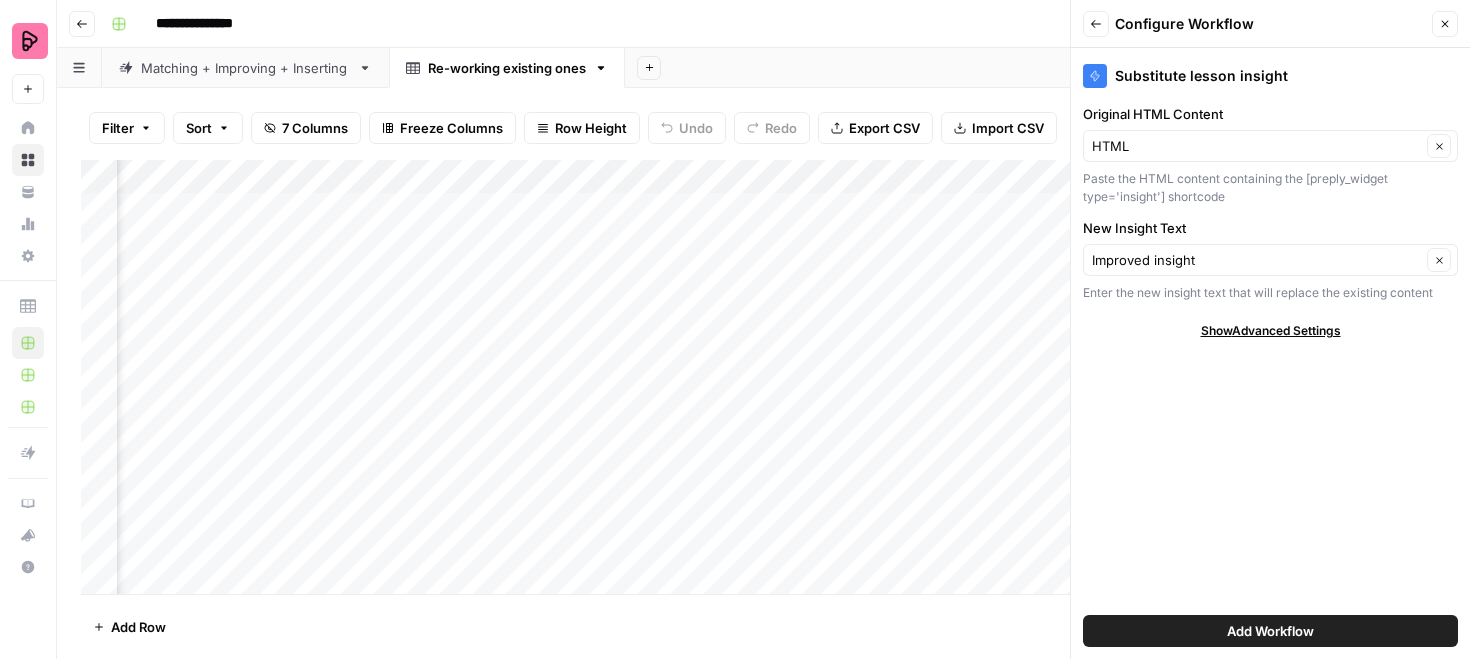 click on "Add Workflow" at bounding box center [1270, 631] 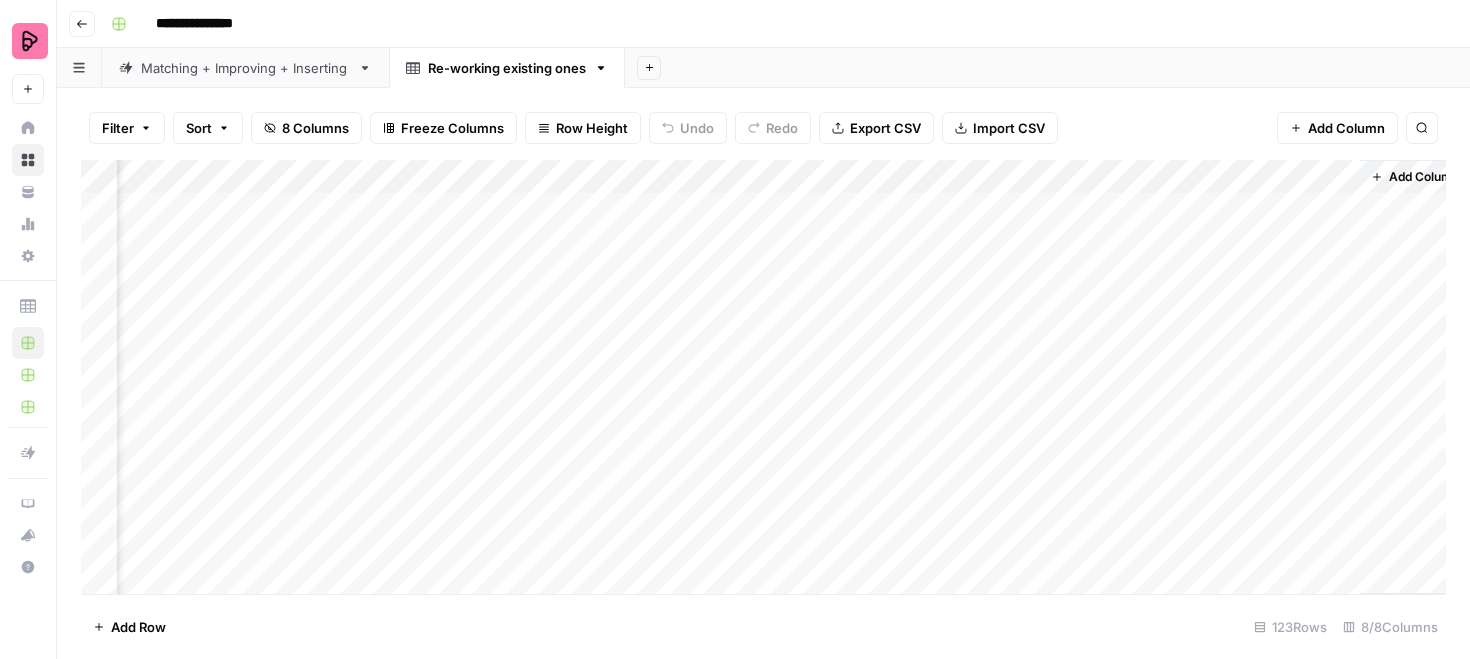 scroll, scrollTop: 0, scrollLeft: 480, axis: horizontal 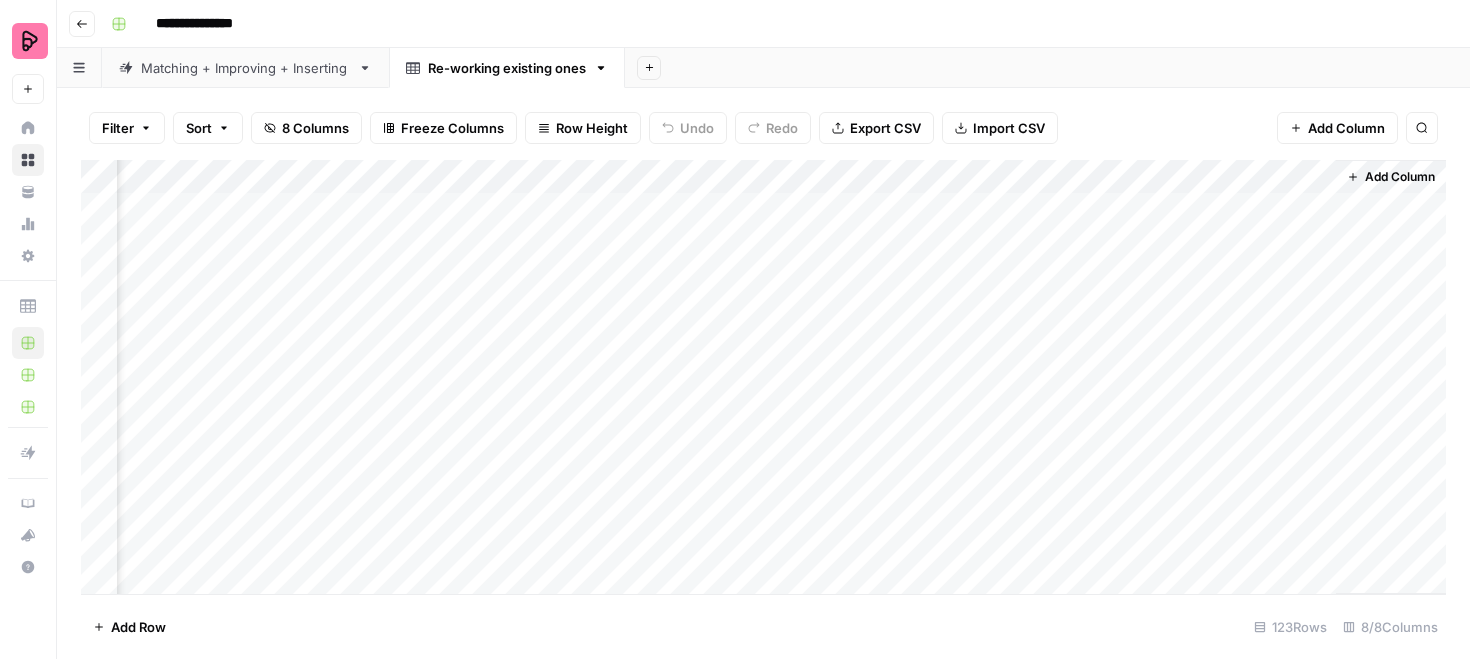click on "Add Column" at bounding box center (763, 377) 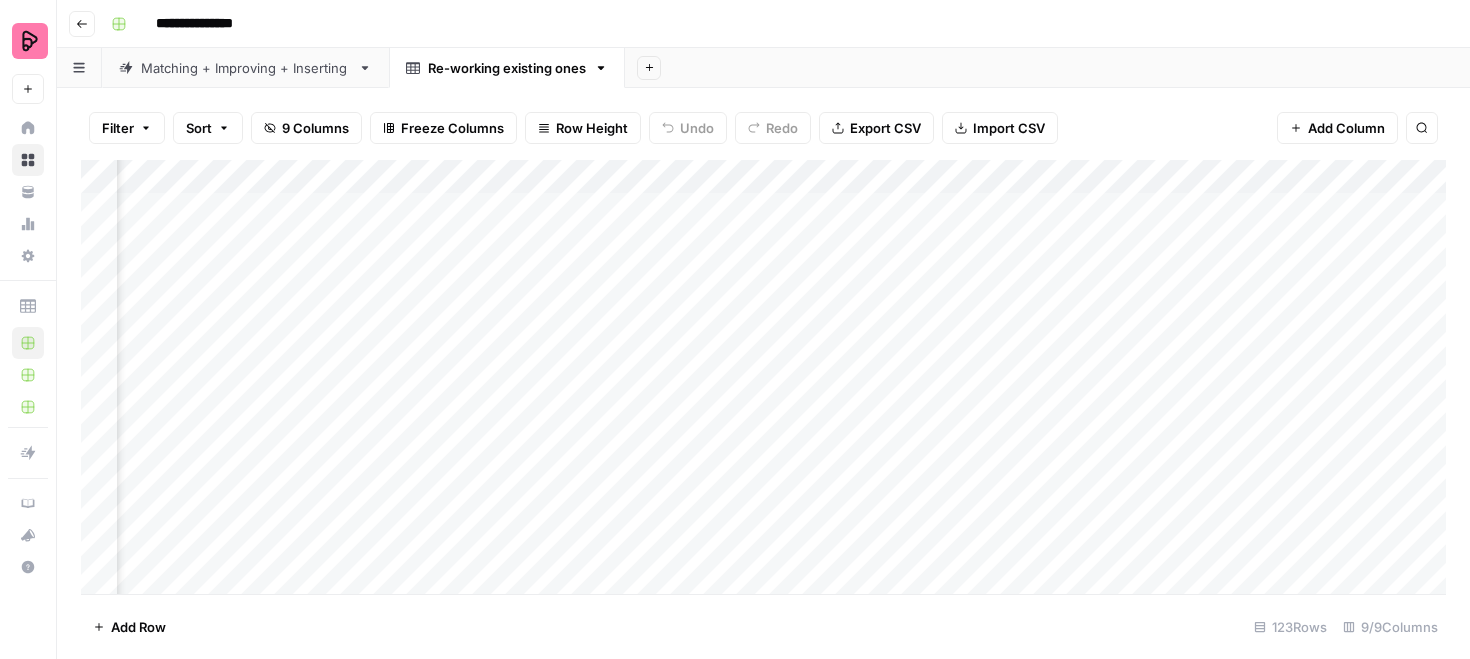 scroll, scrollTop: 0, scrollLeft: 660, axis: horizontal 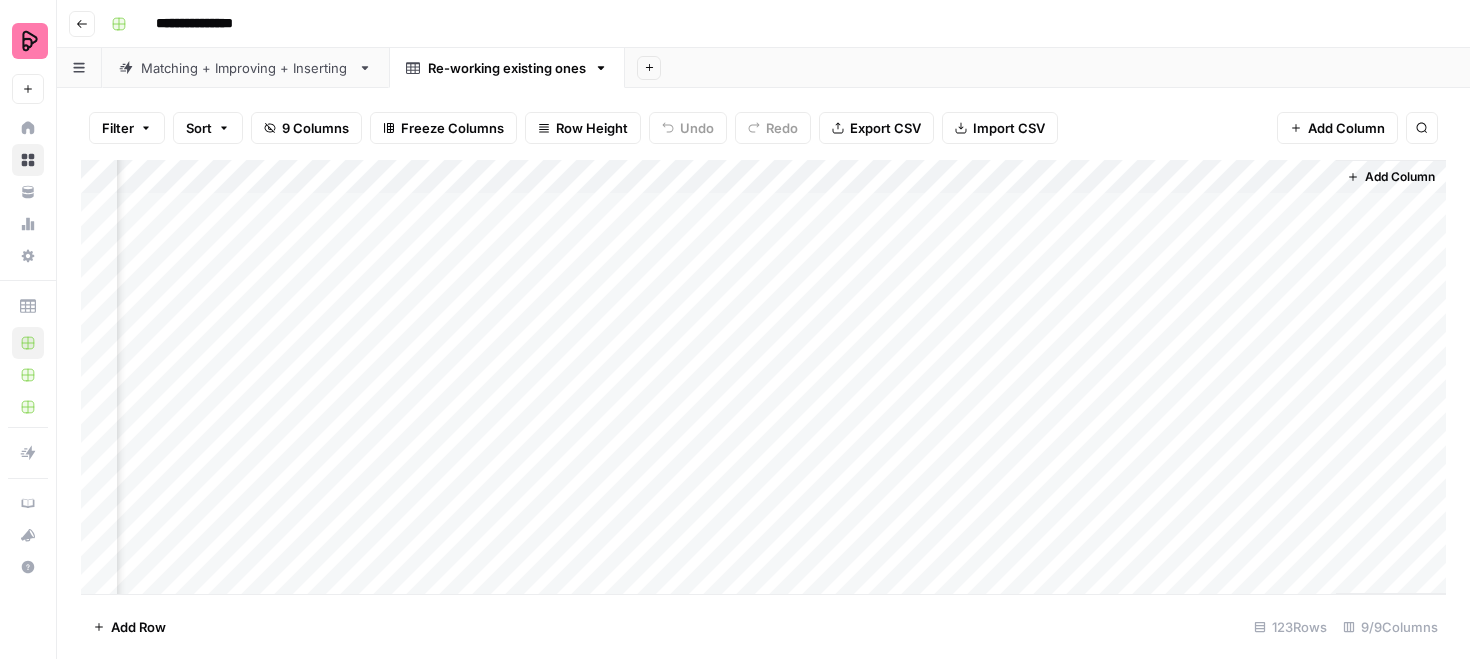 click on "Add Column" at bounding box center (763, 377) 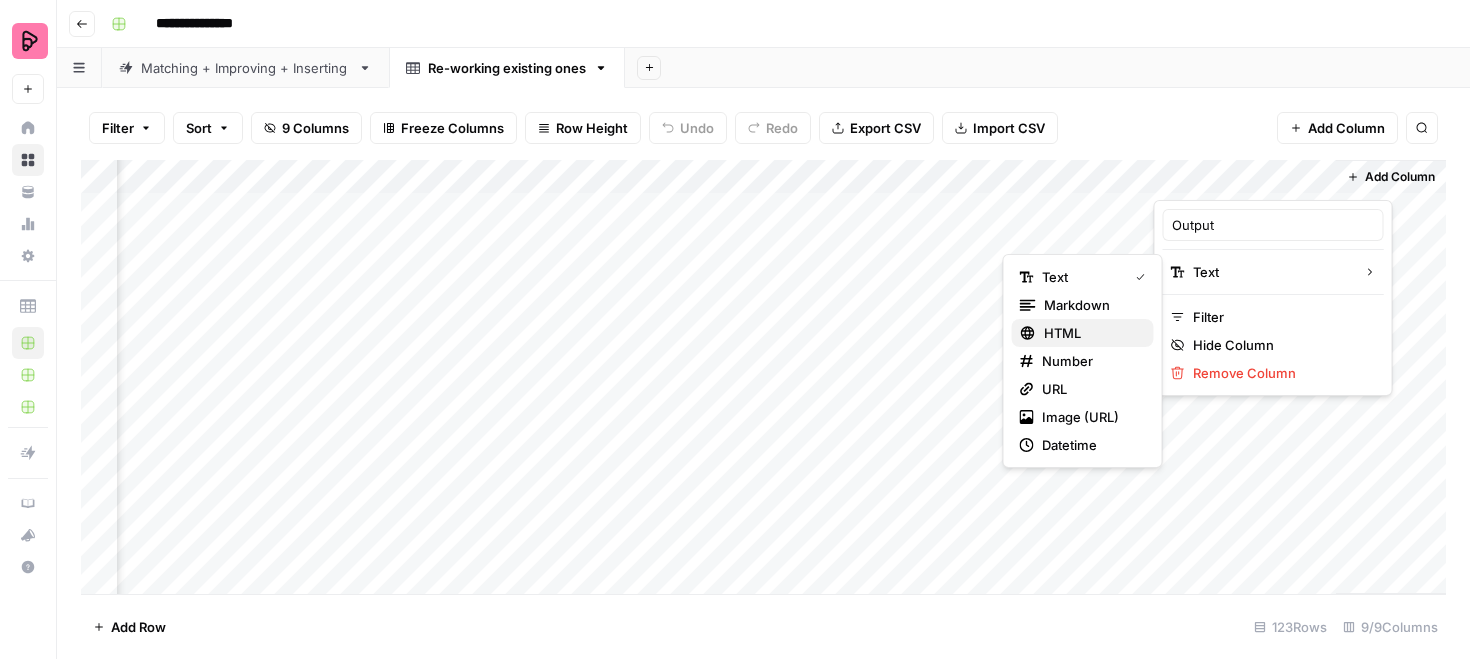 click on "HTML" at bounding box center (1091, 333) 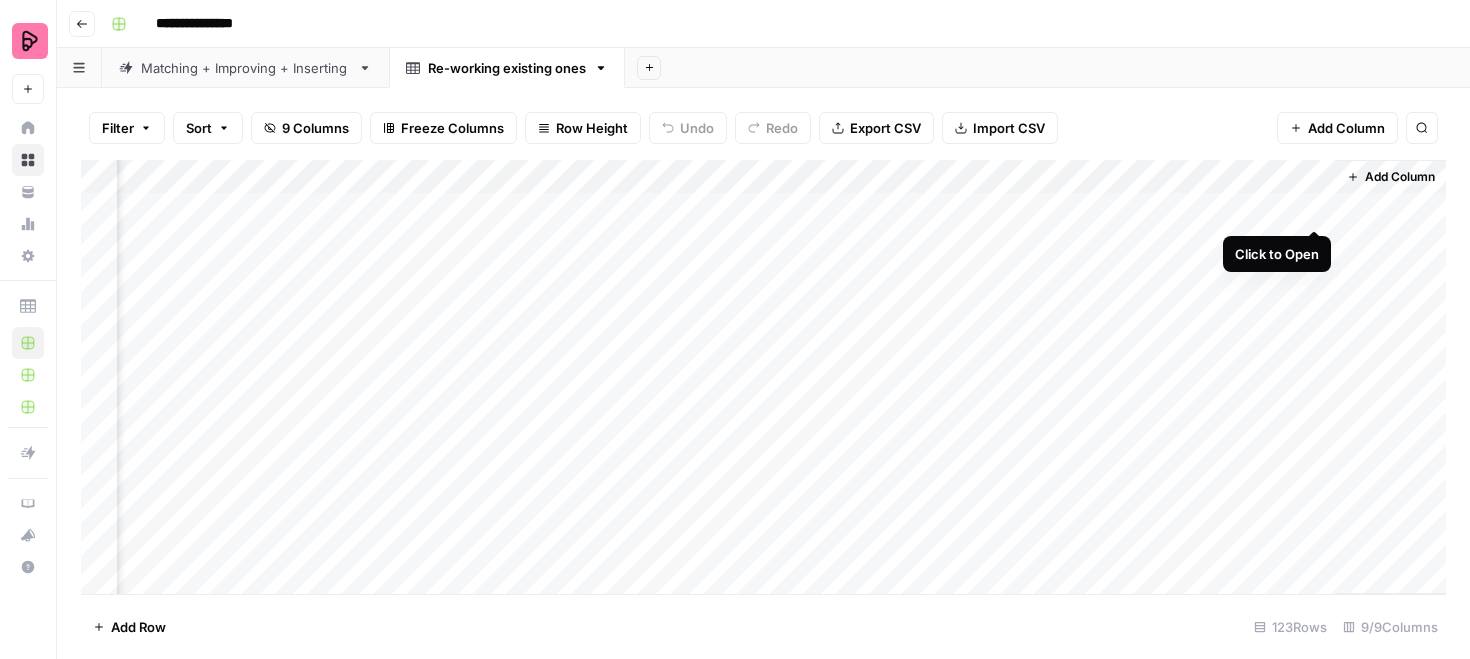 click on "Add Column" at bounding box center (763, 377) 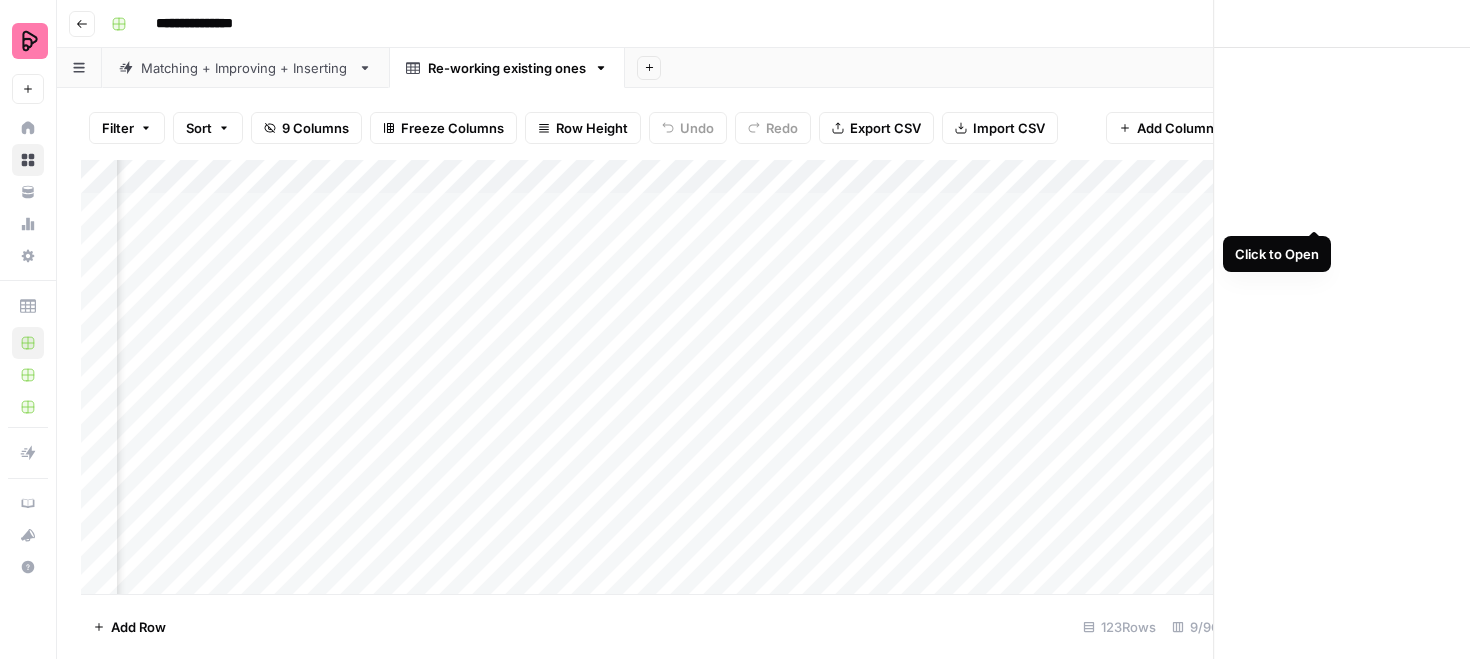 scroll, scrollTop: 0, scrollLeft: 650, axis: horizontal 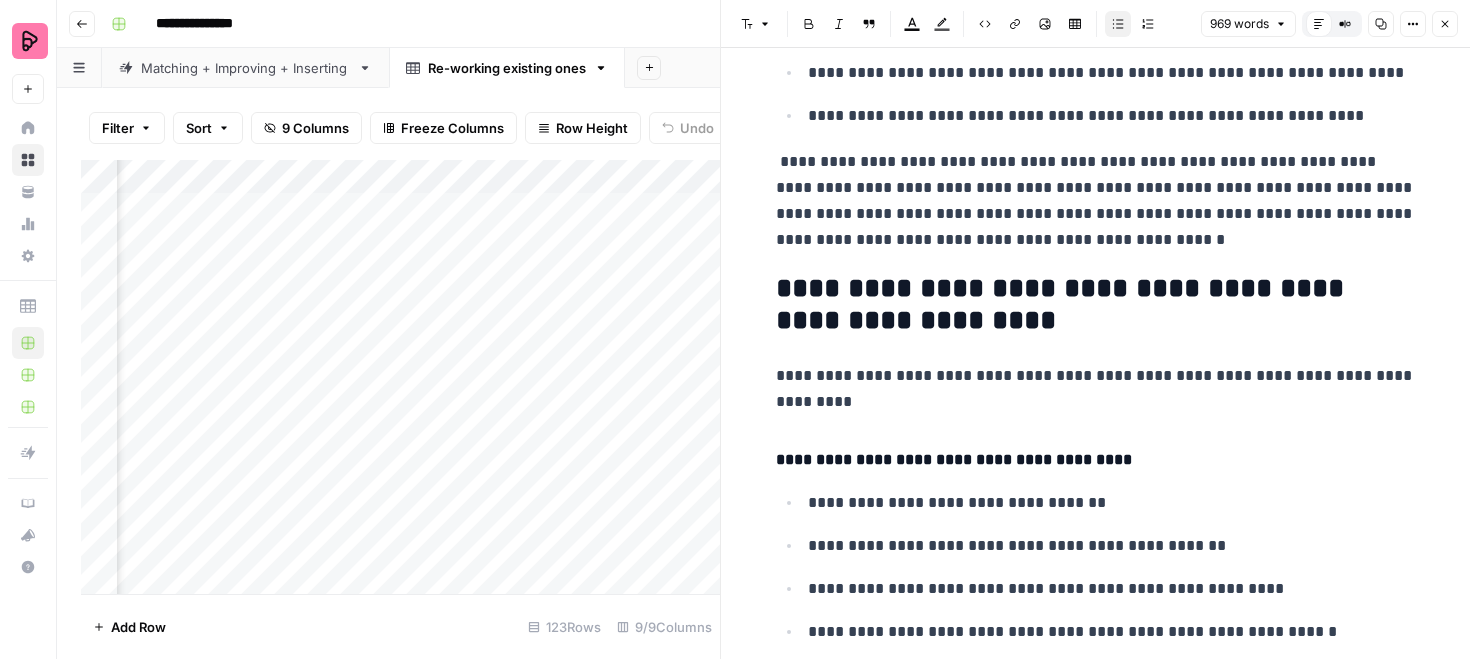 click on "**********" at bounding box center (1096, 201) 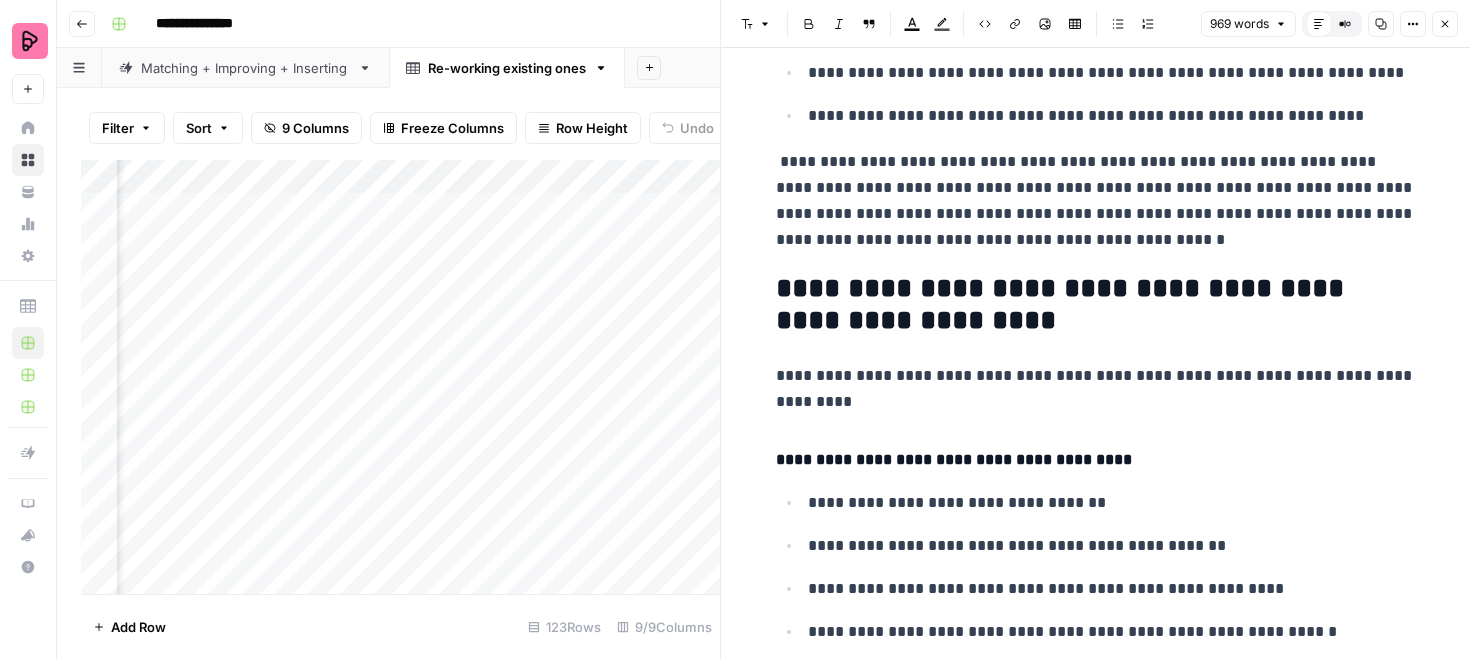 click on "**********" at bounding box center (1096, 201) 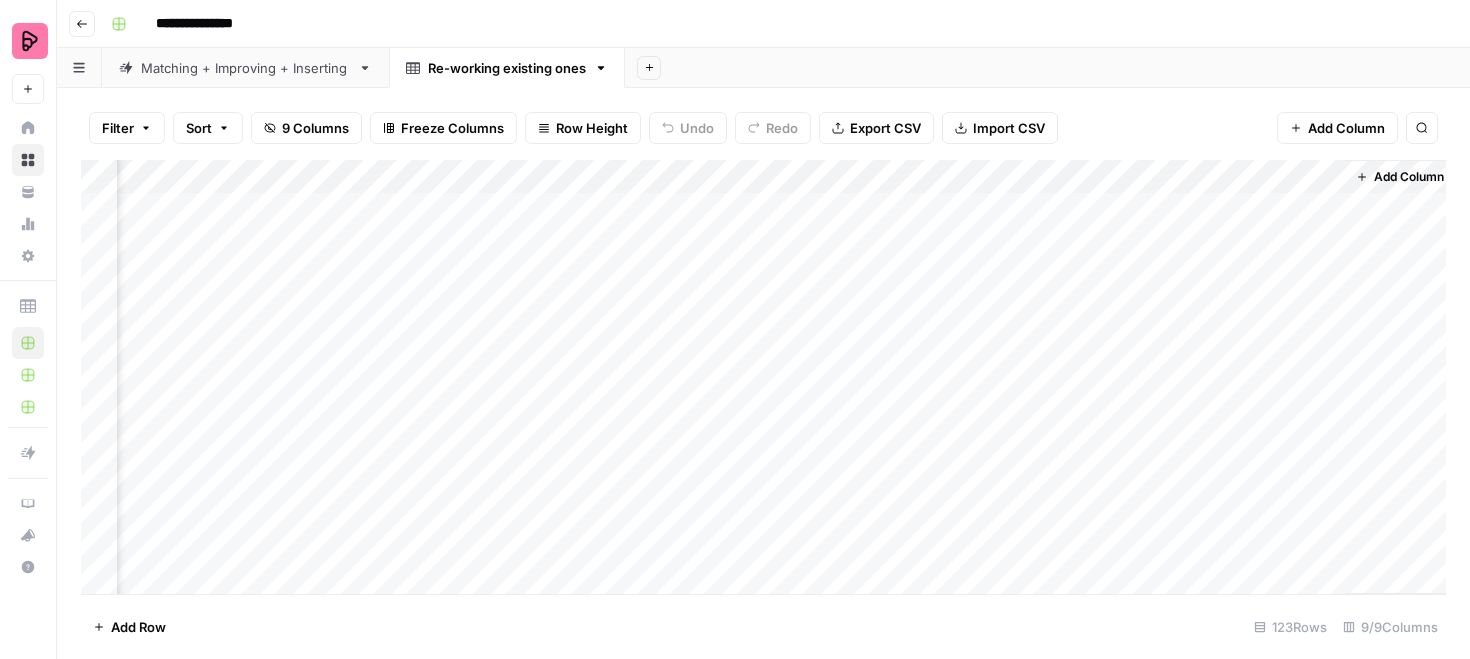 scroll, scrollTop: 0, scrollLeft: 636, axis: horizontal 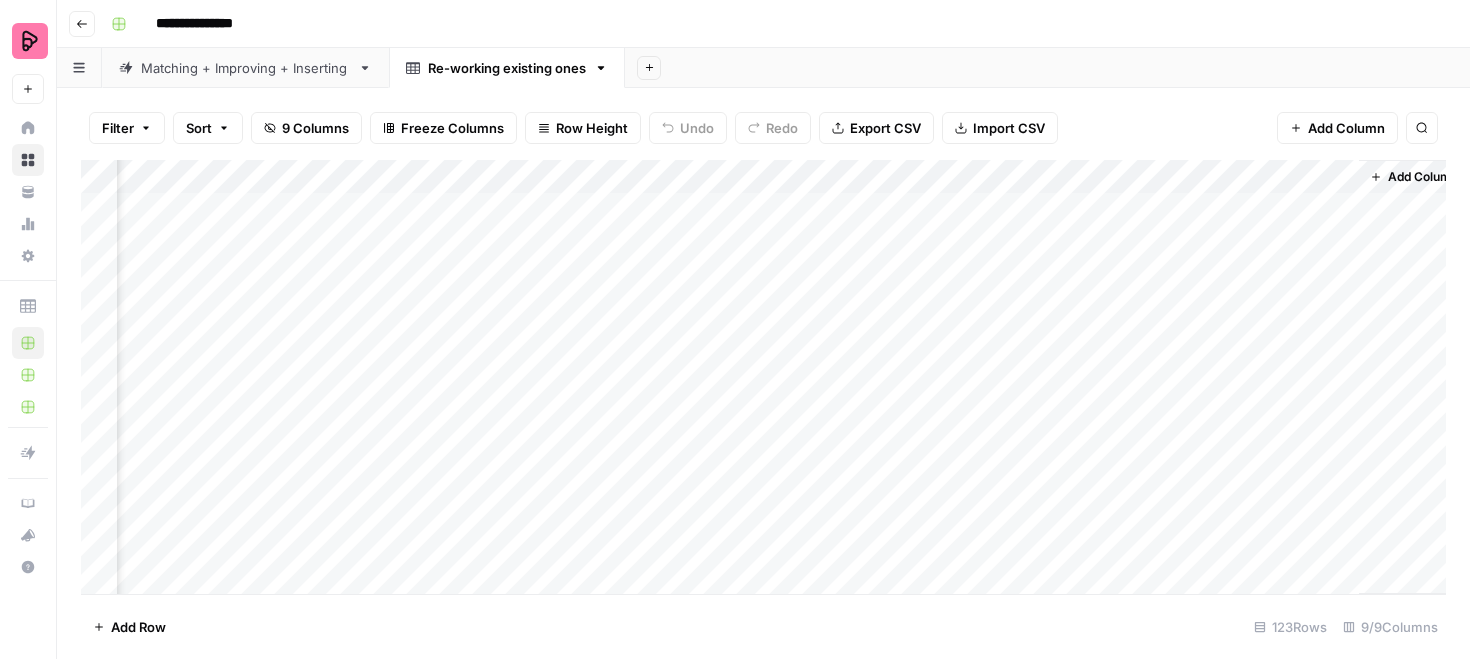 click on "Add Column" at bounding box center (763, 377) 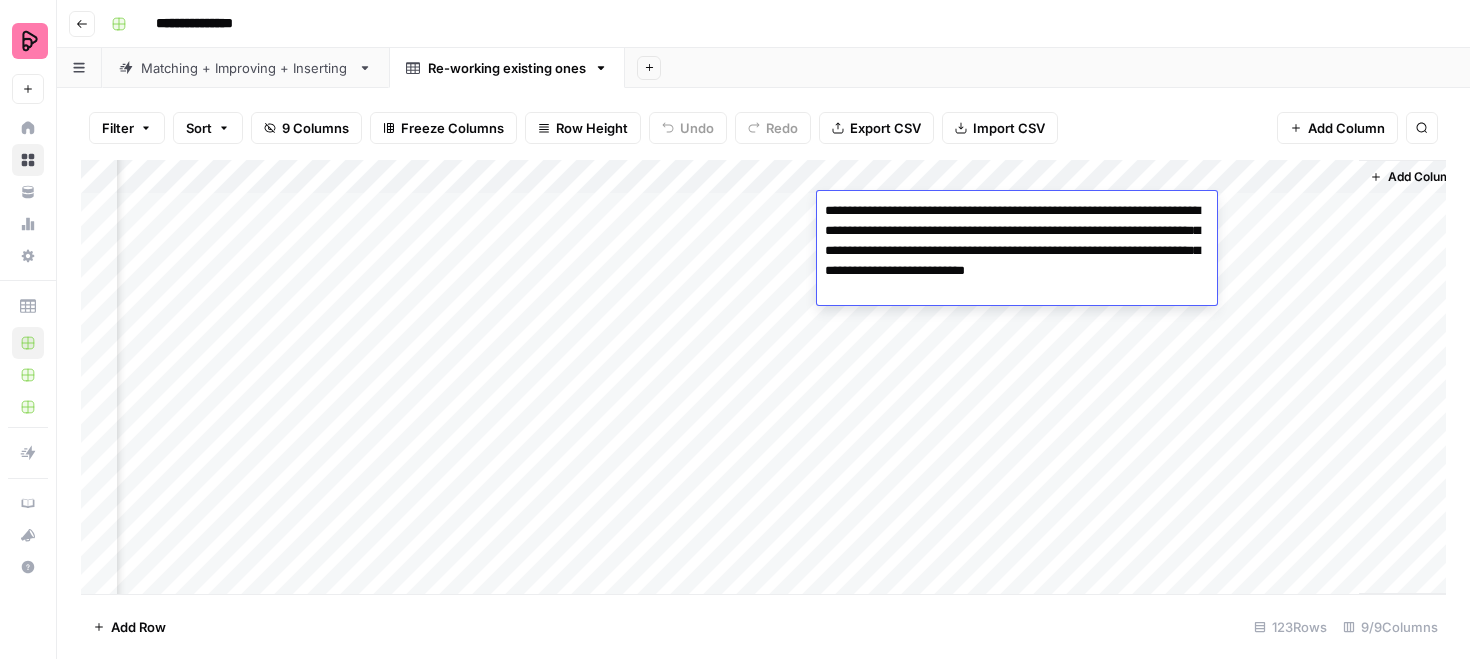 click on "**********" at bounding box center [1017, 251] 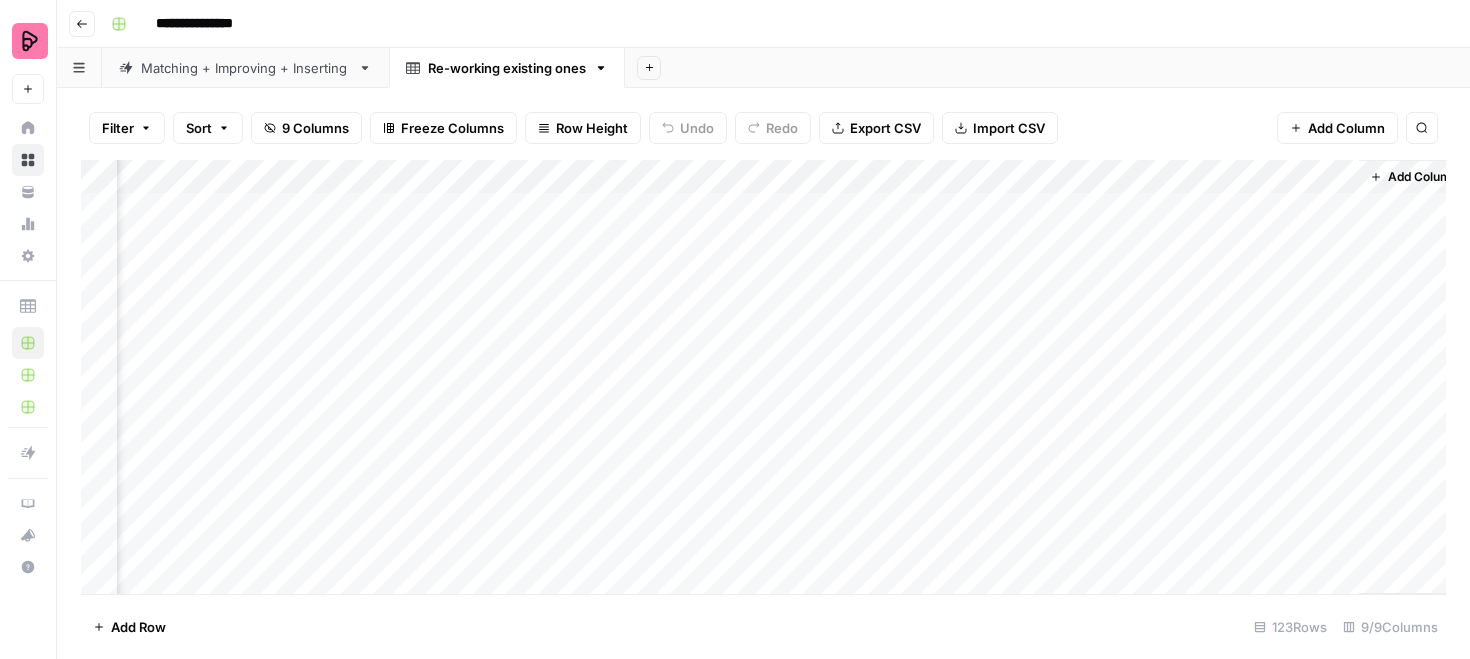 click on "Add Column" at bounding box center (763, 377) 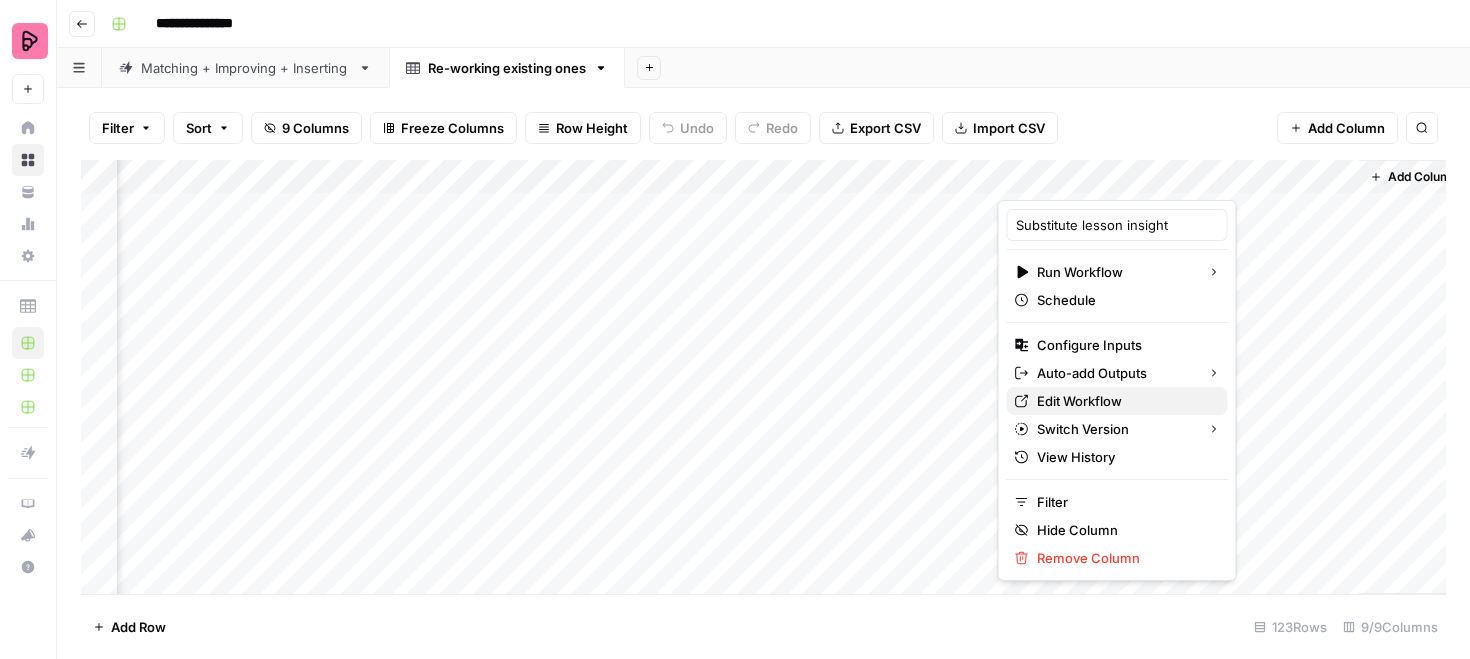 click on "Edit Workflow" at bounding box center [1124, 401] 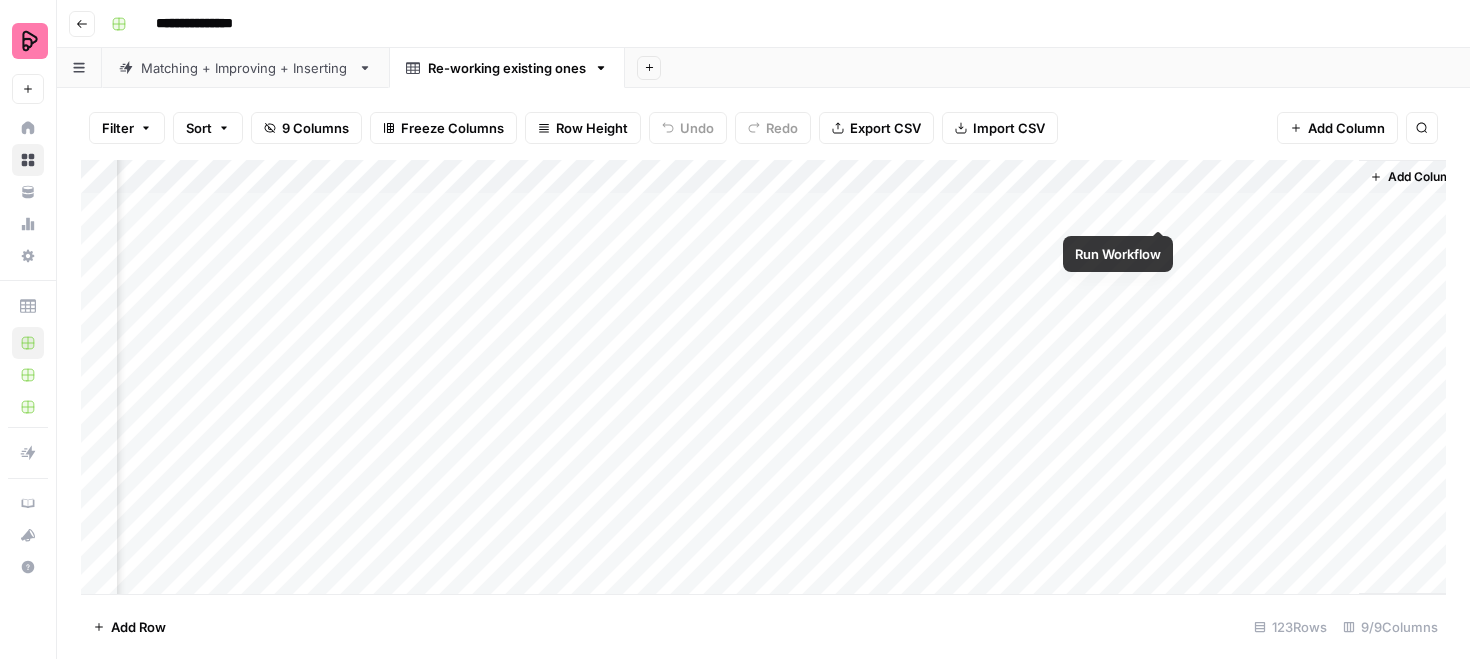 click on "Add Column" at bounding box center (763, 377) 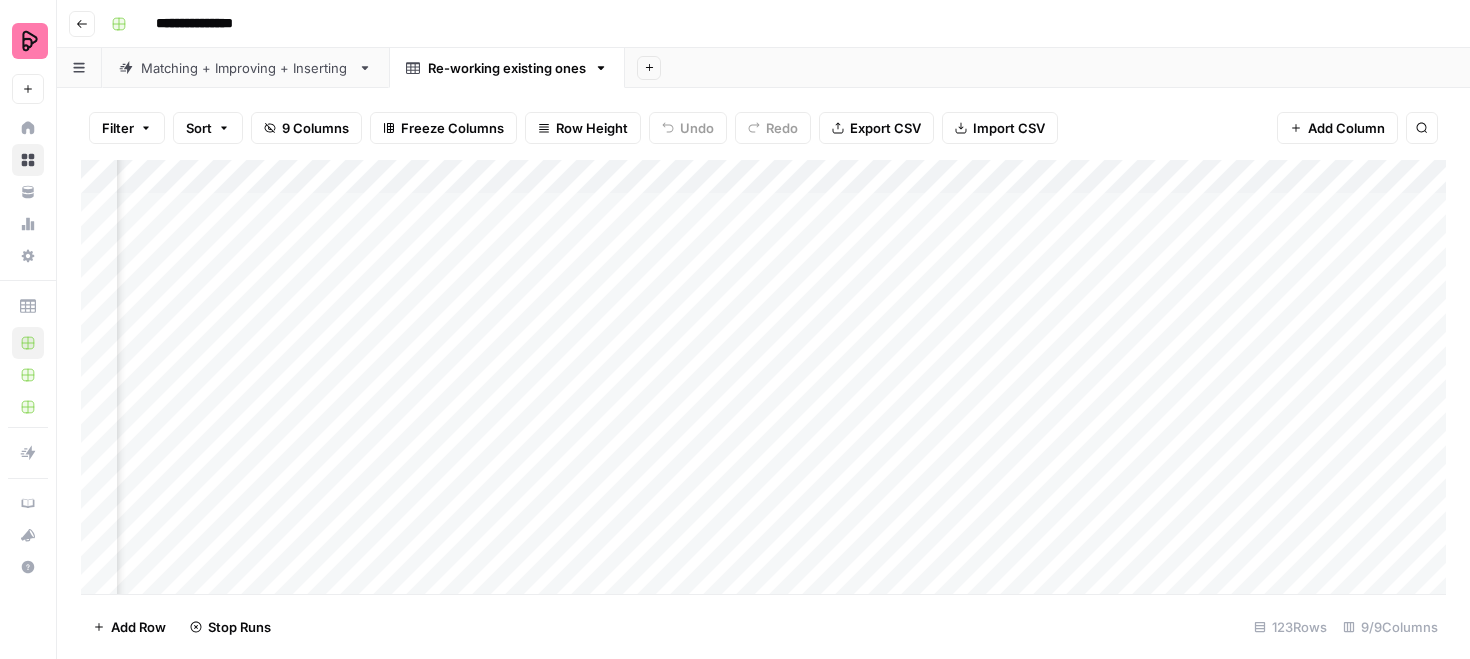scroll, scrollTop: 0, scrollLeft: 0, axis: both 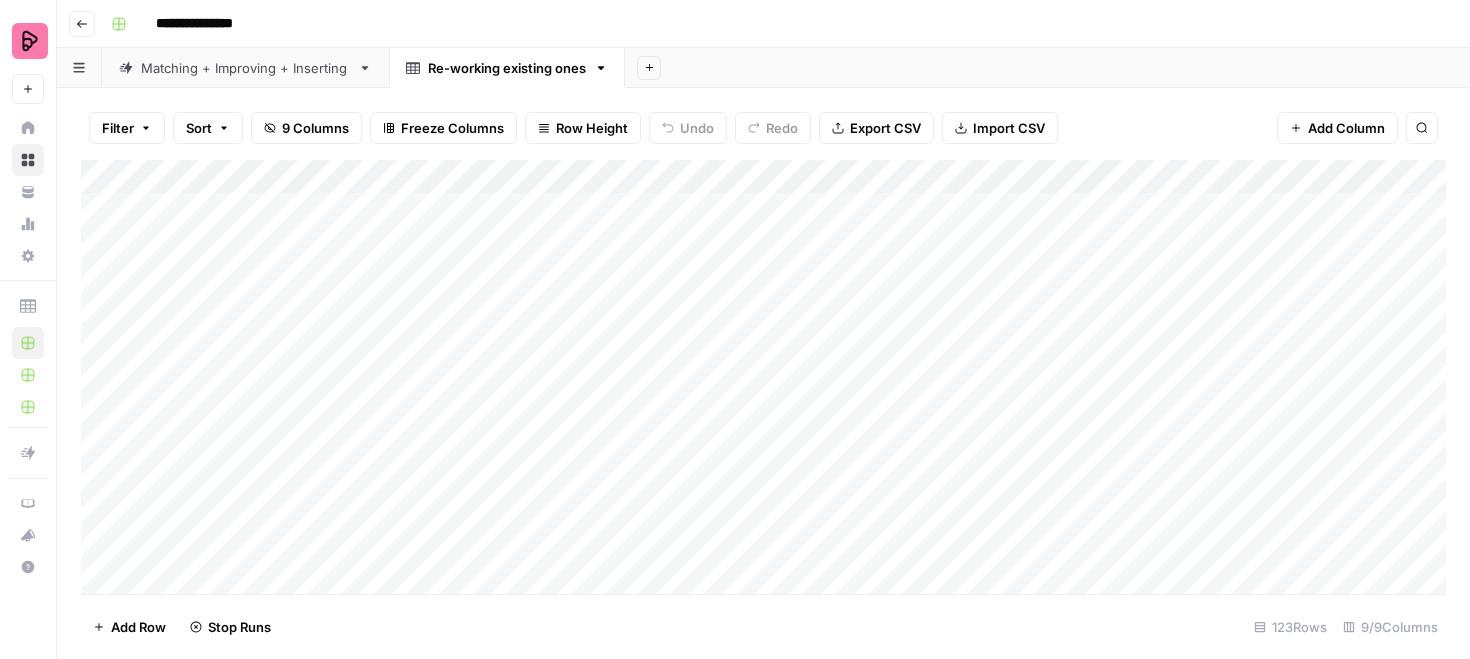 click on "Matching + Improving + Inserting" at bounding box center [245, 68] 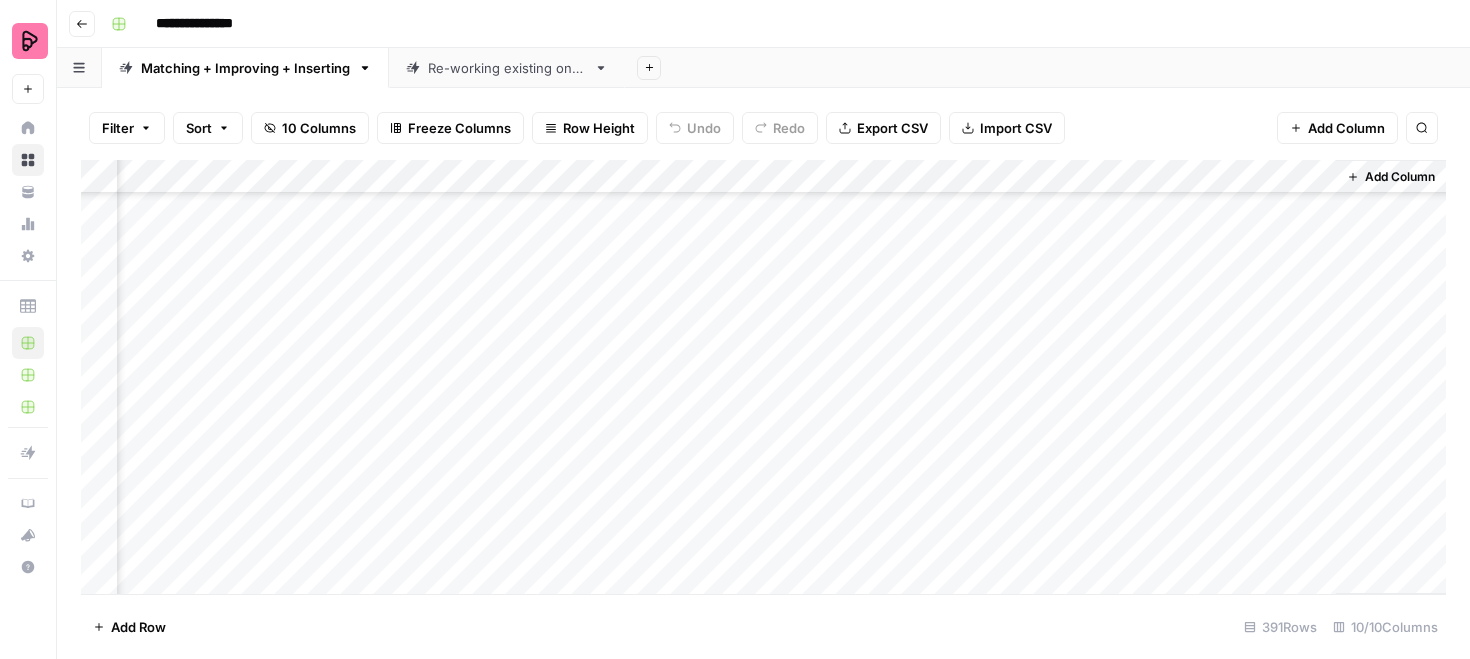 scroll, scrollTop: 5810, scrollLeft: 1397, axis: both 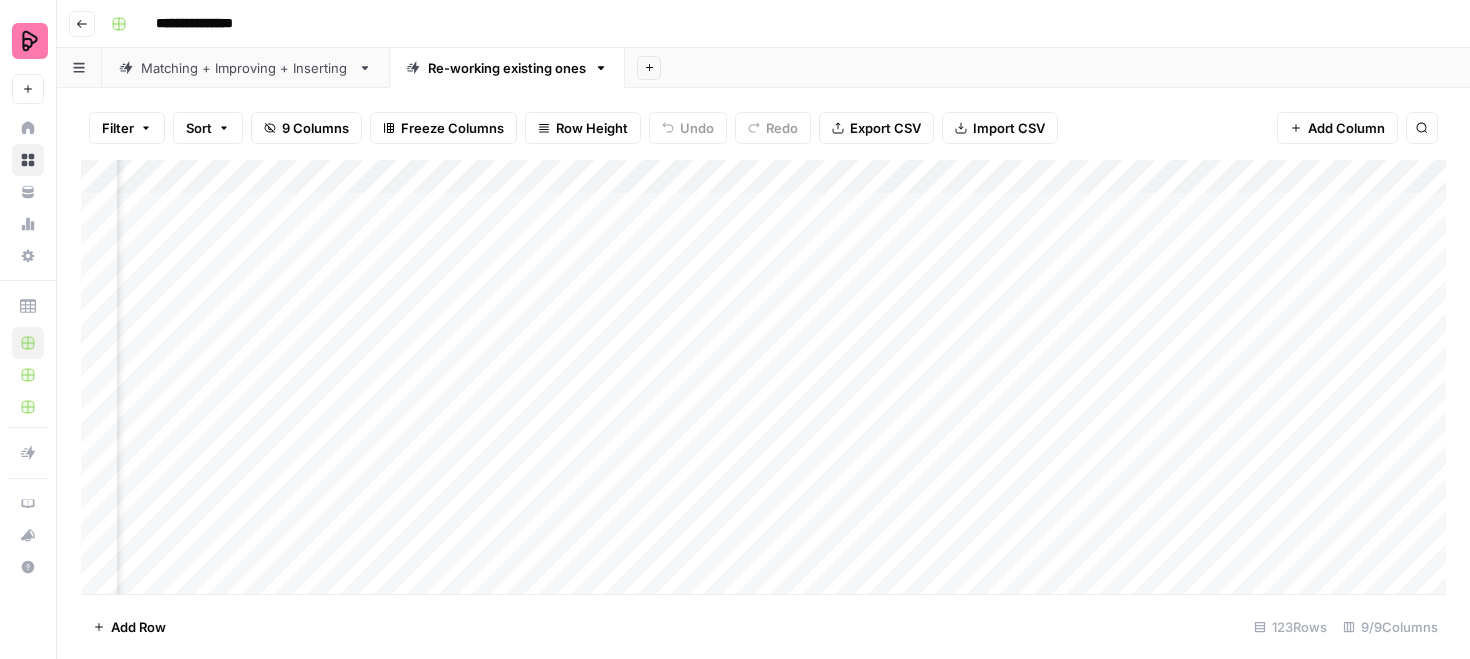 click on "Add Column" at bounding box center [763, 377] 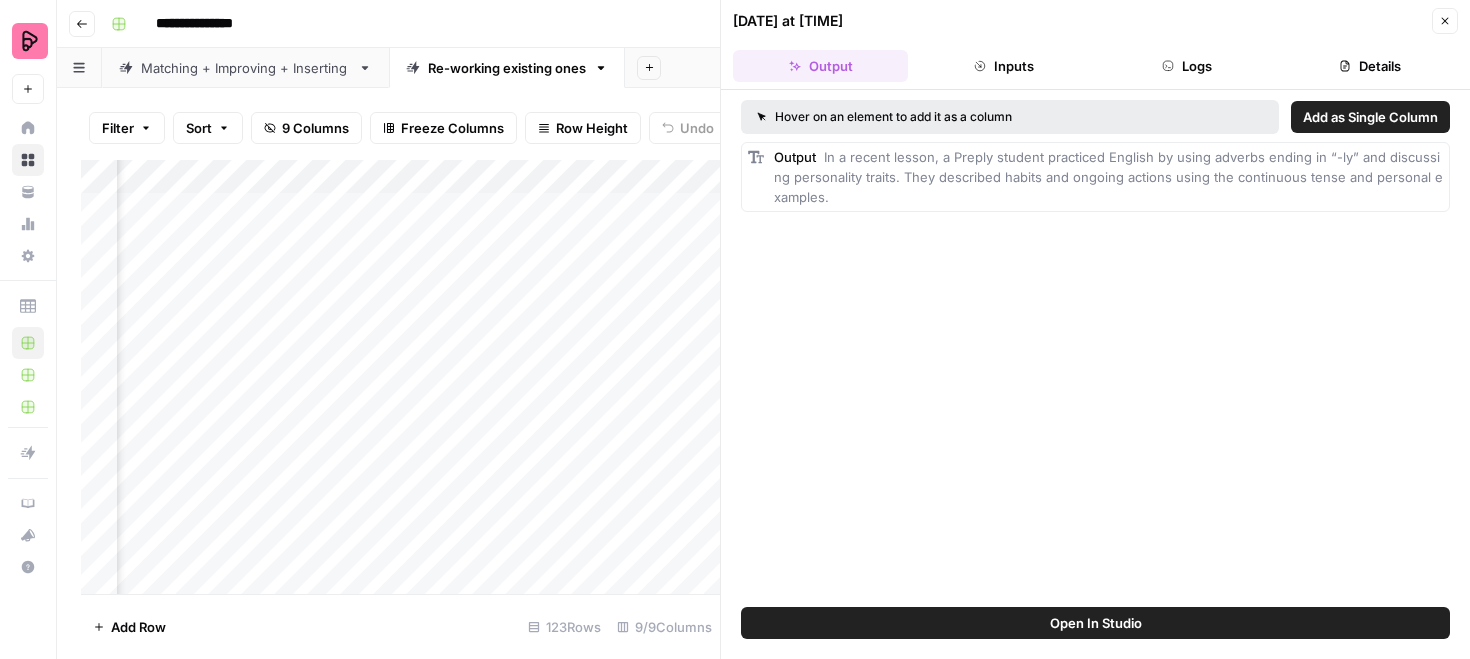 click on "Details" at bounding box center [1370, 66] 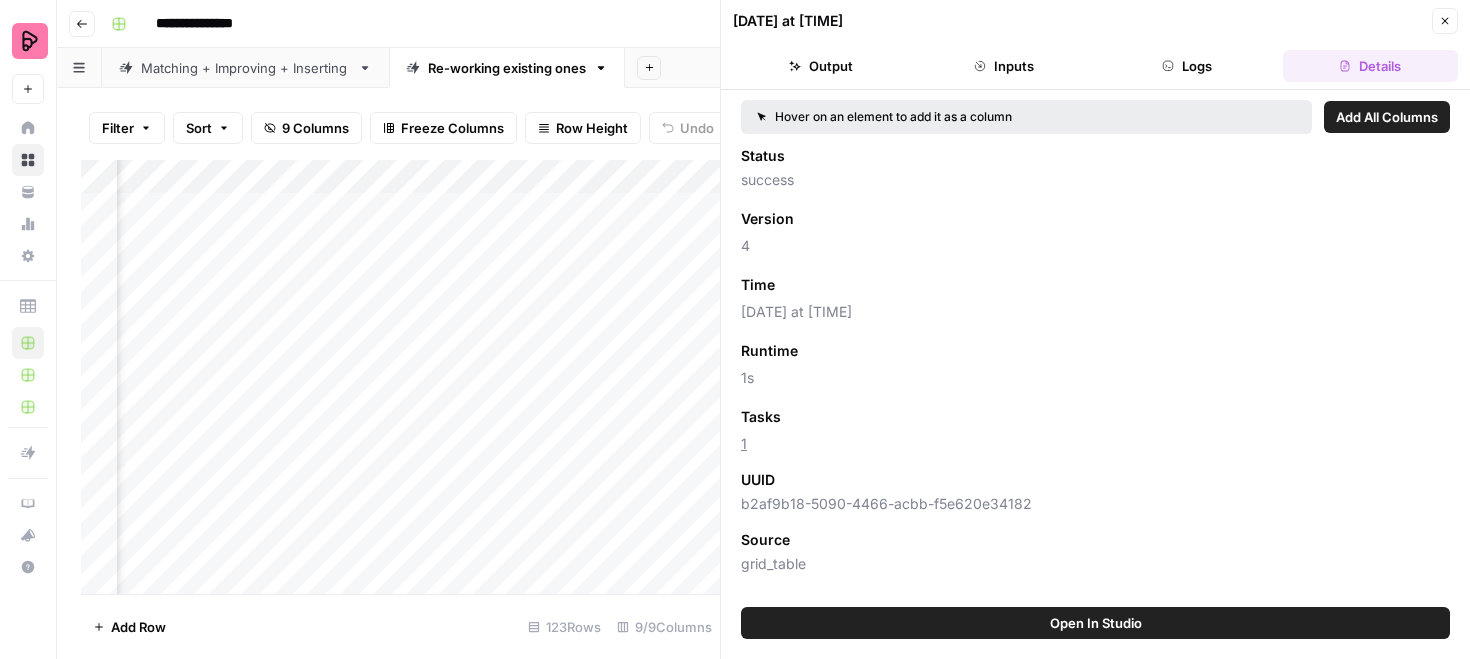 click on "Close" at bounding box center [1445, 21] 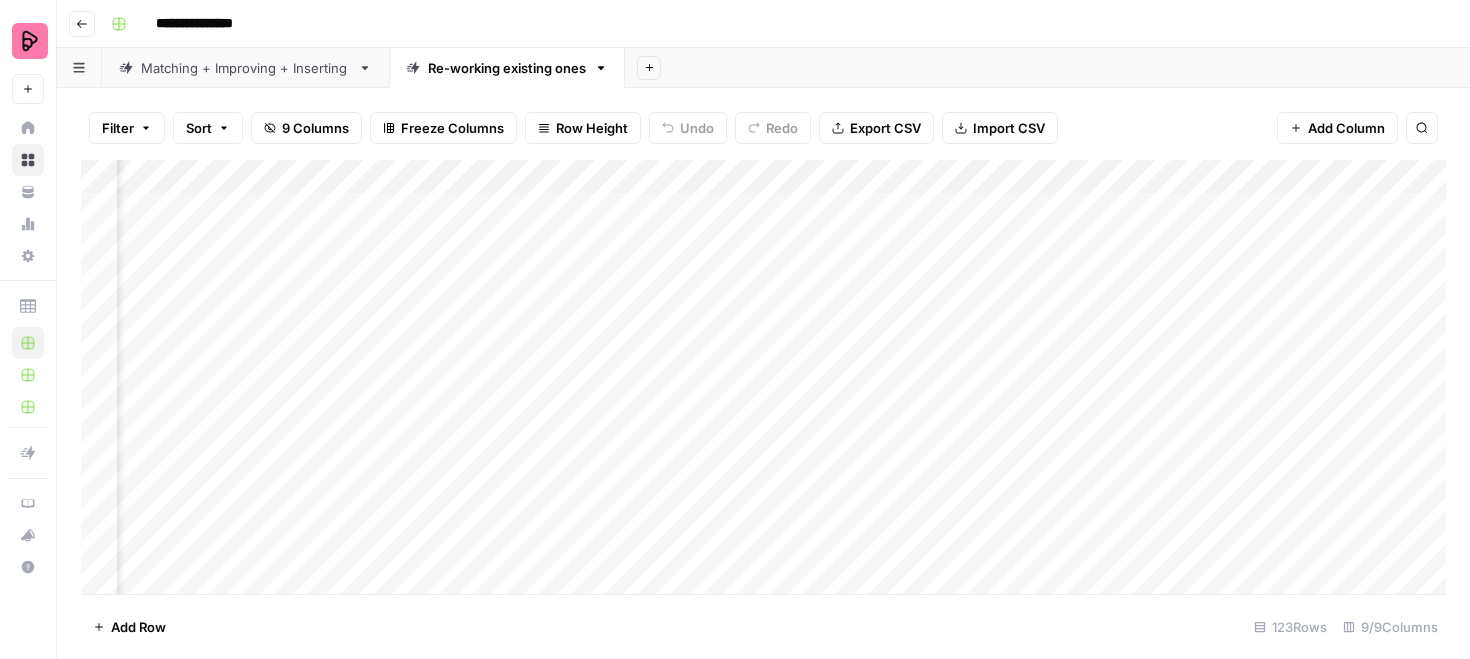 click on "Add Column" at bounding box center (763, 377) 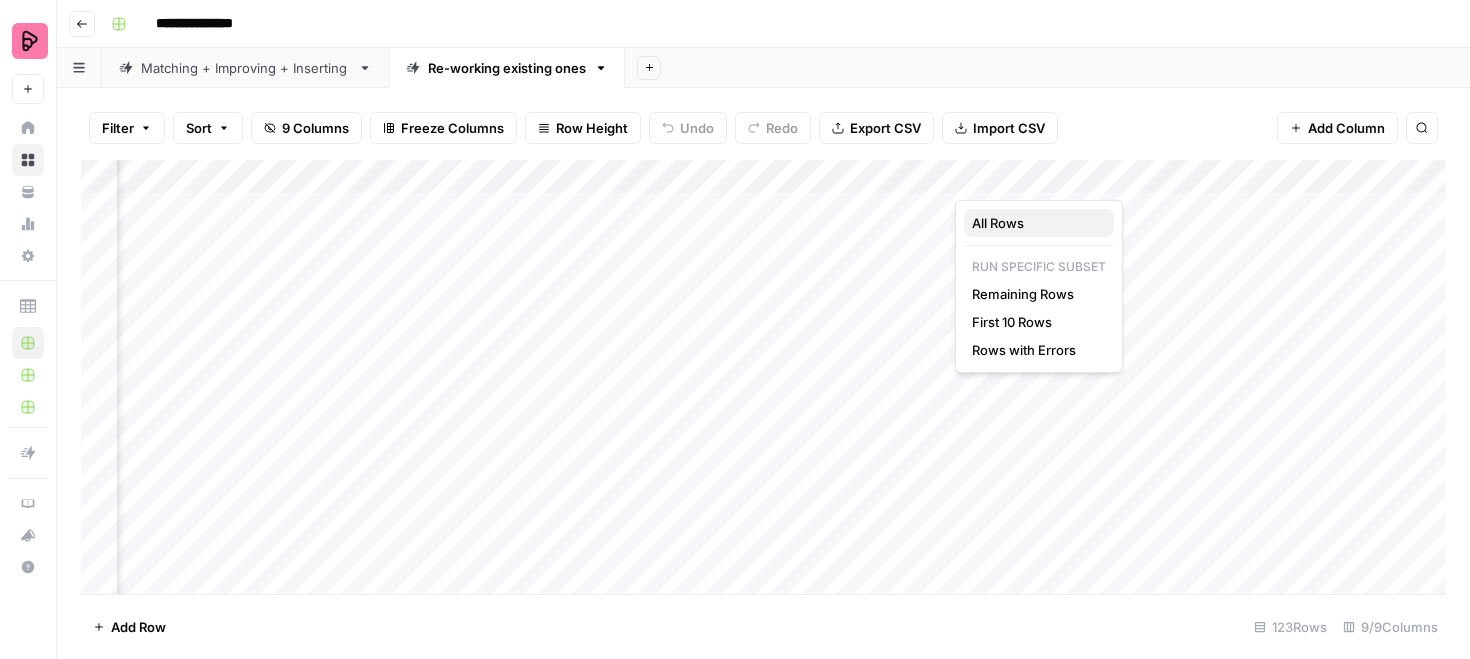 click on "All Rows" at bounding box center [1035, 223] 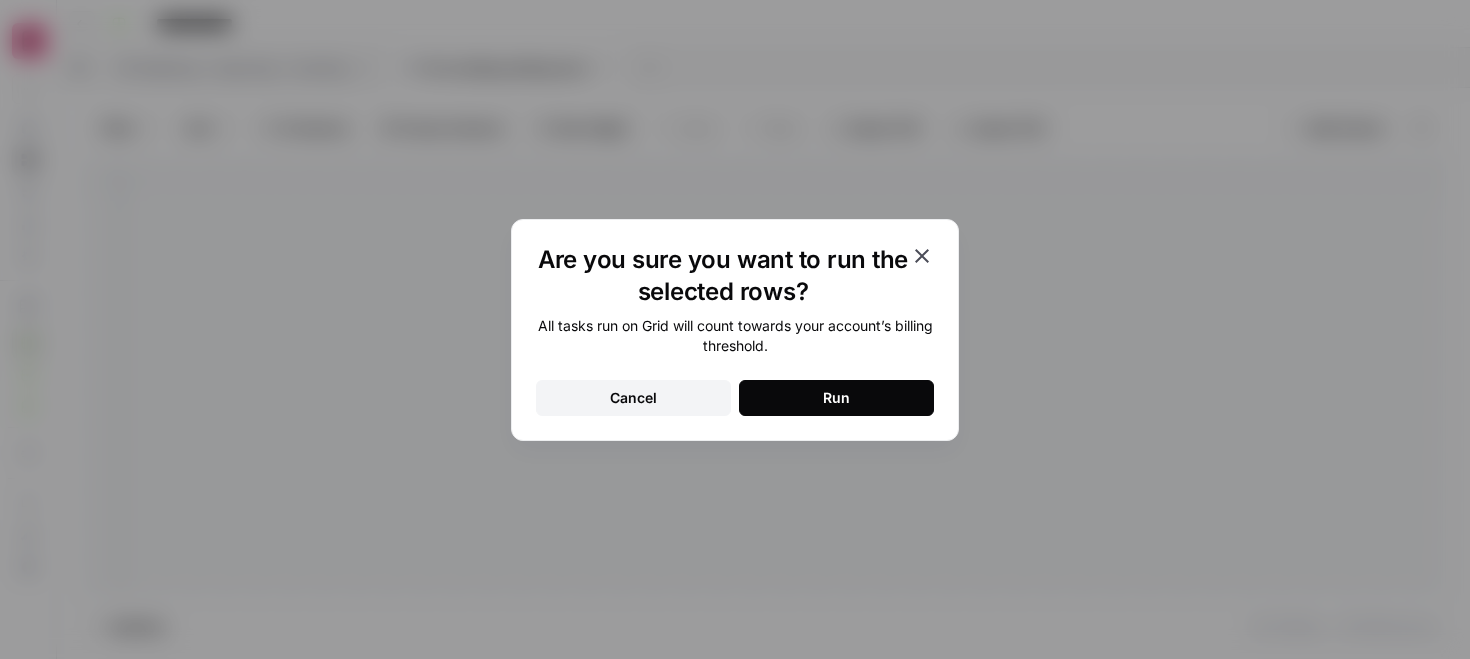 click on "Run" at bounding box center (836, 398) 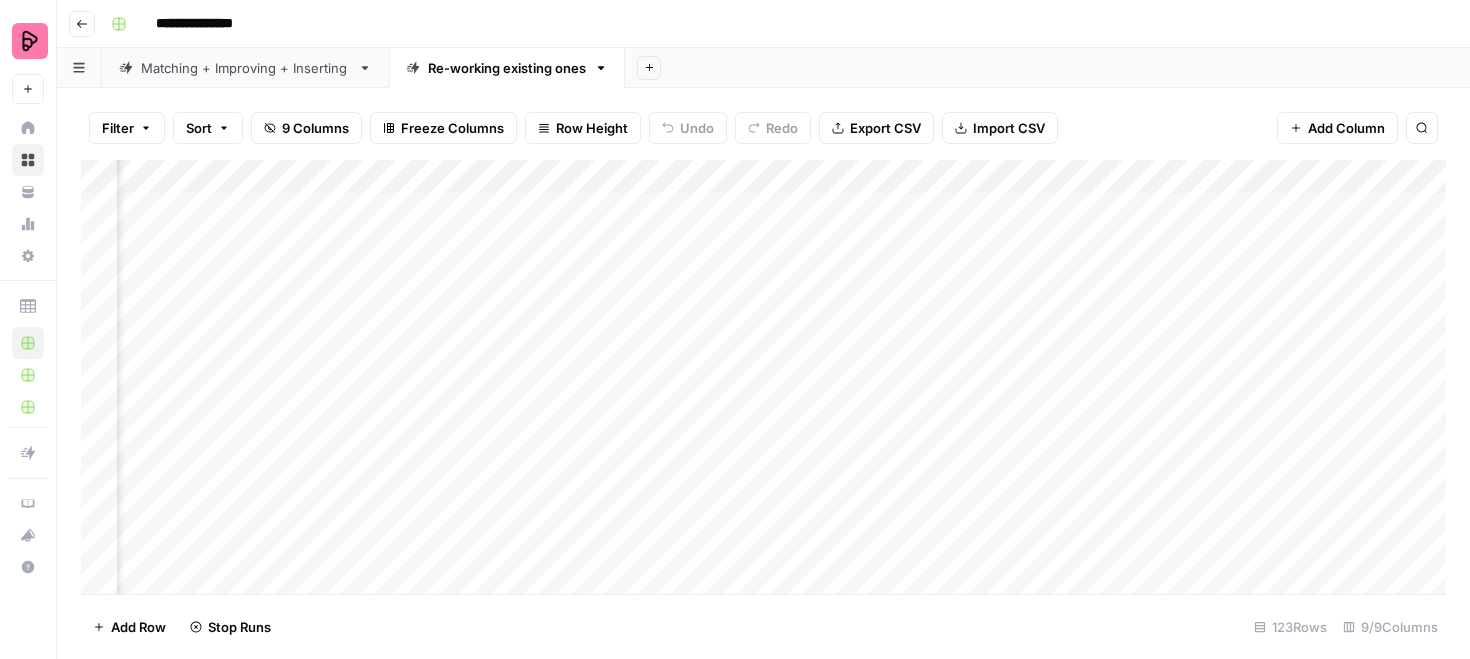 scroll, scrollTop: 0, scrollLeft: 393, axis: horizontal 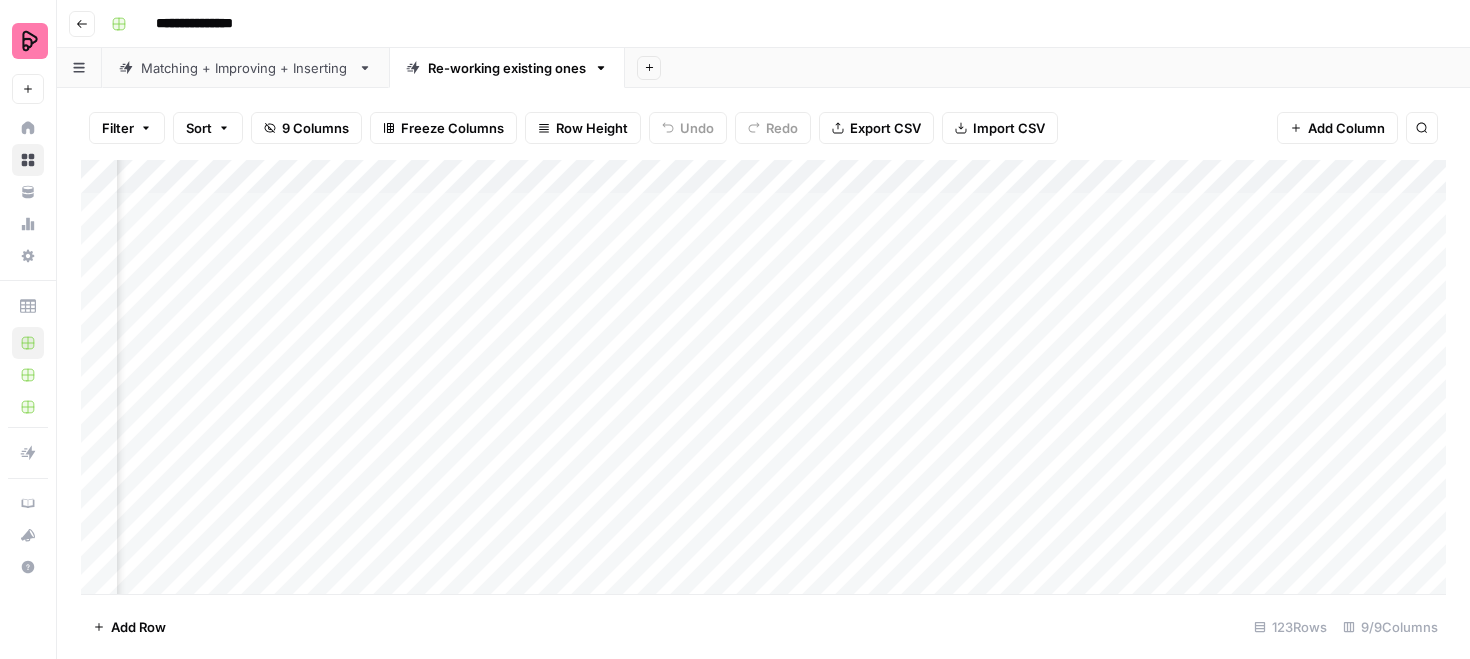 click on "Add Column" at bounding box center (763, 377) 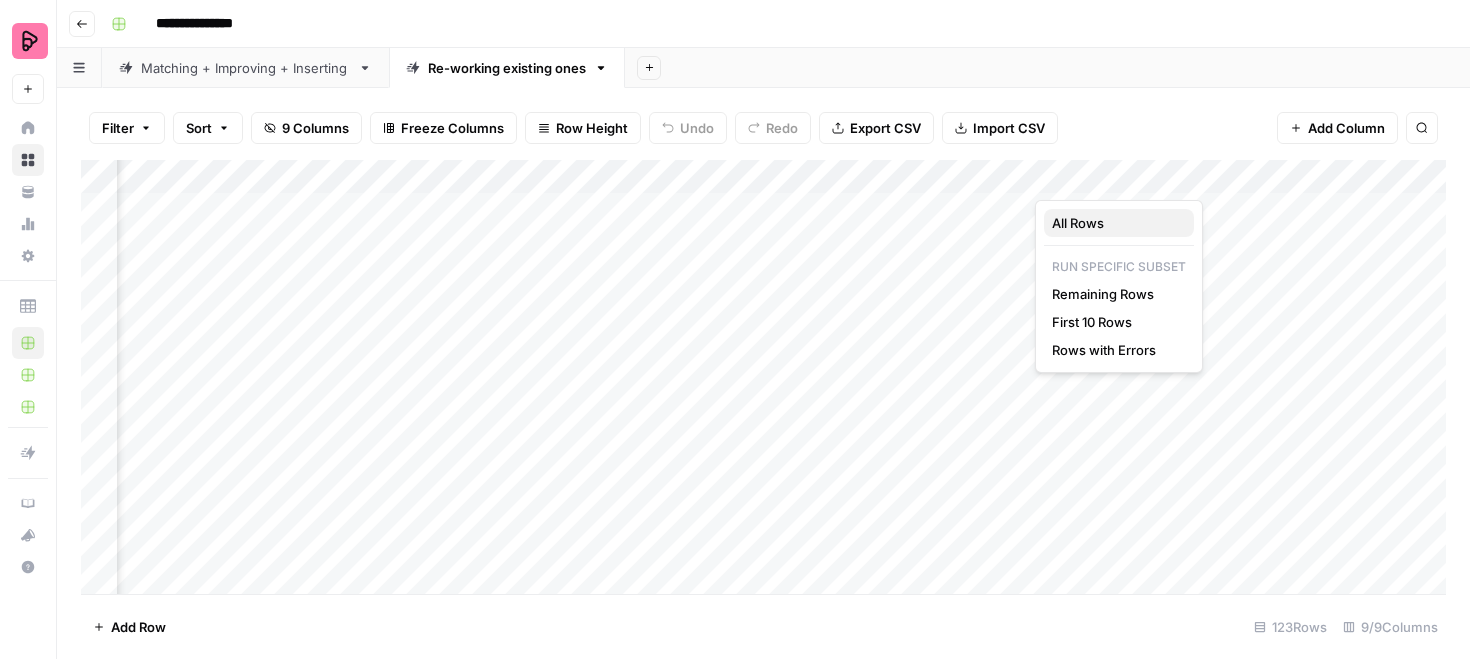 click on "All Rows" at bounding box center (1115, 223) 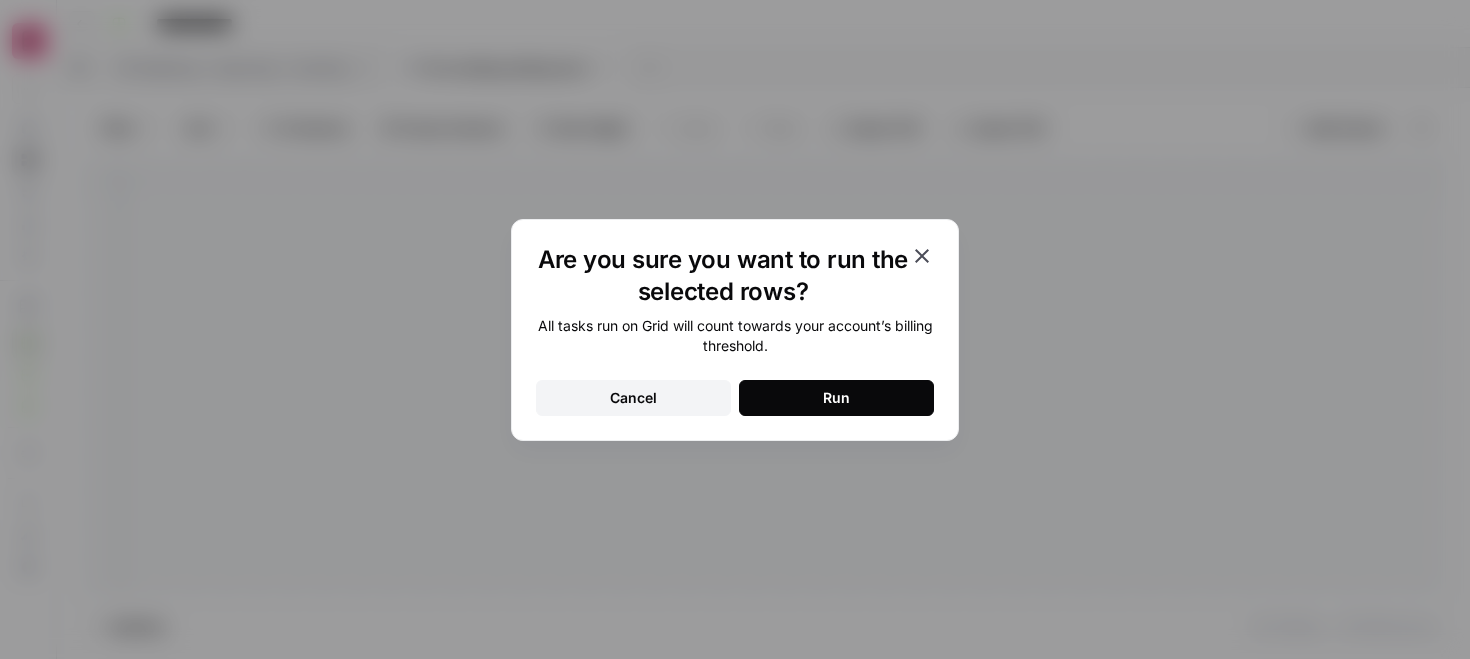 click on "All tasks run on Grid will count towards your account’s billing threshold. Cancel Run" at bounding box center [735, 366] 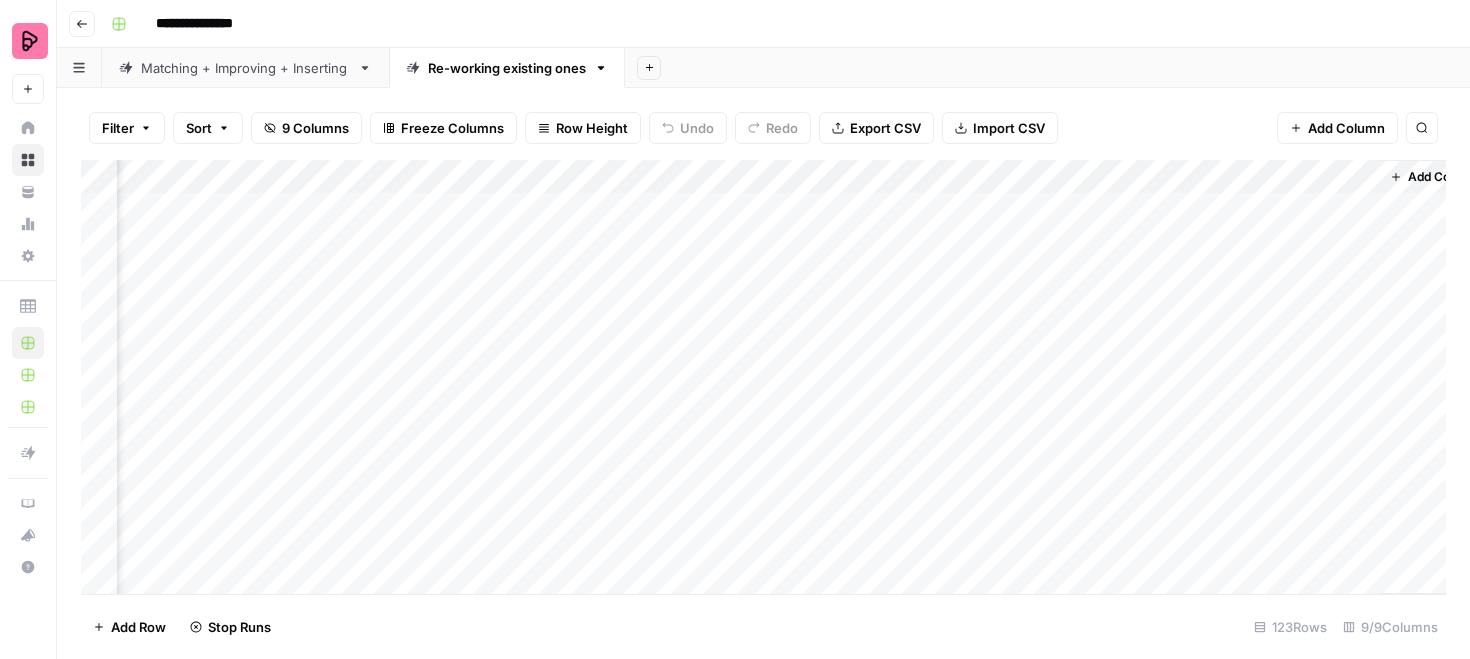 scroll, scrollTop: 0, scrollLeft: 660, axis: horizontal 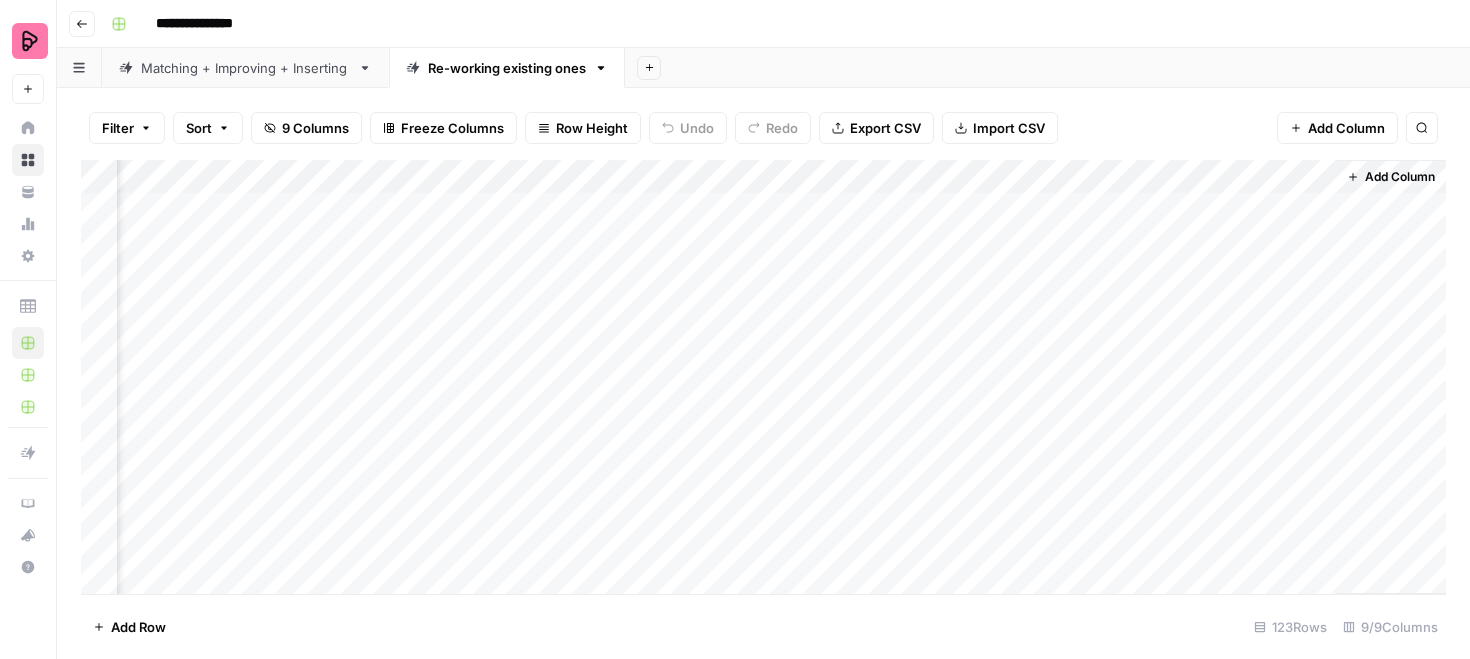click on "Add Column" at bounding box center (763, 377) 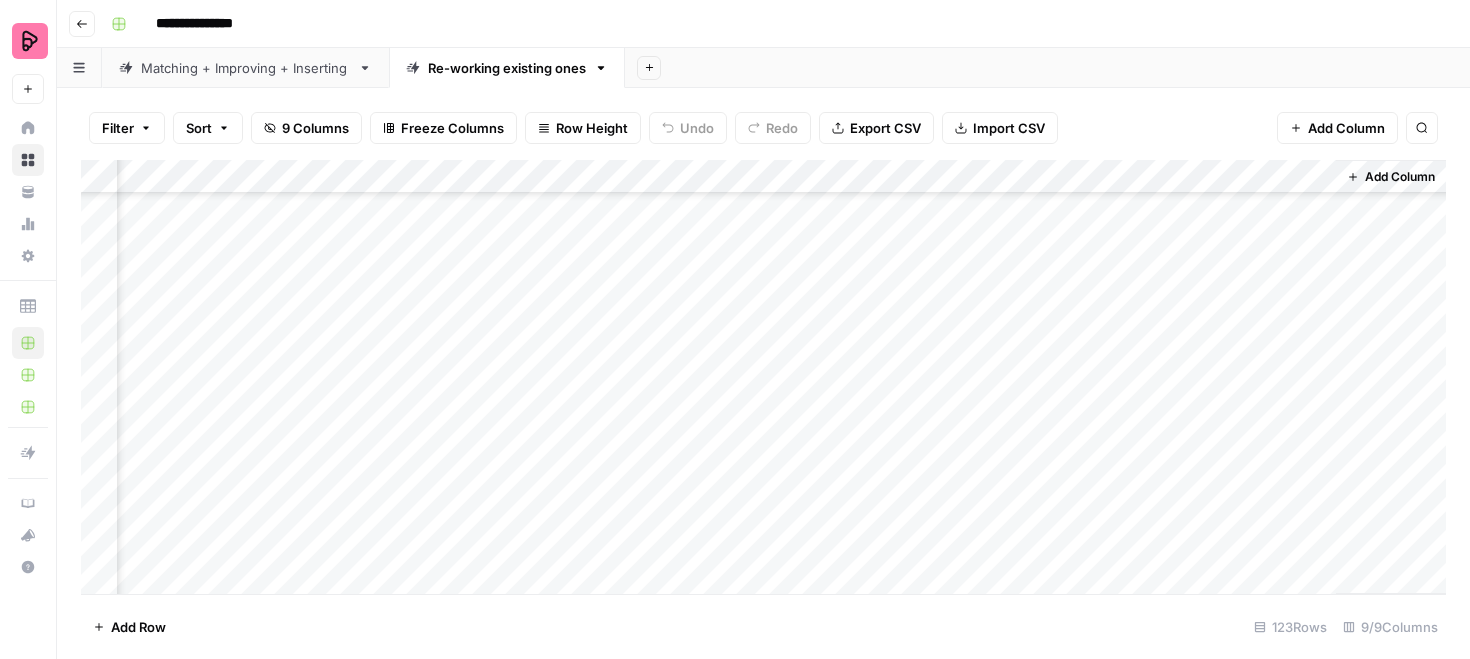 scroll, scrollTop: 1274, scrollLeft: 660, axis: both 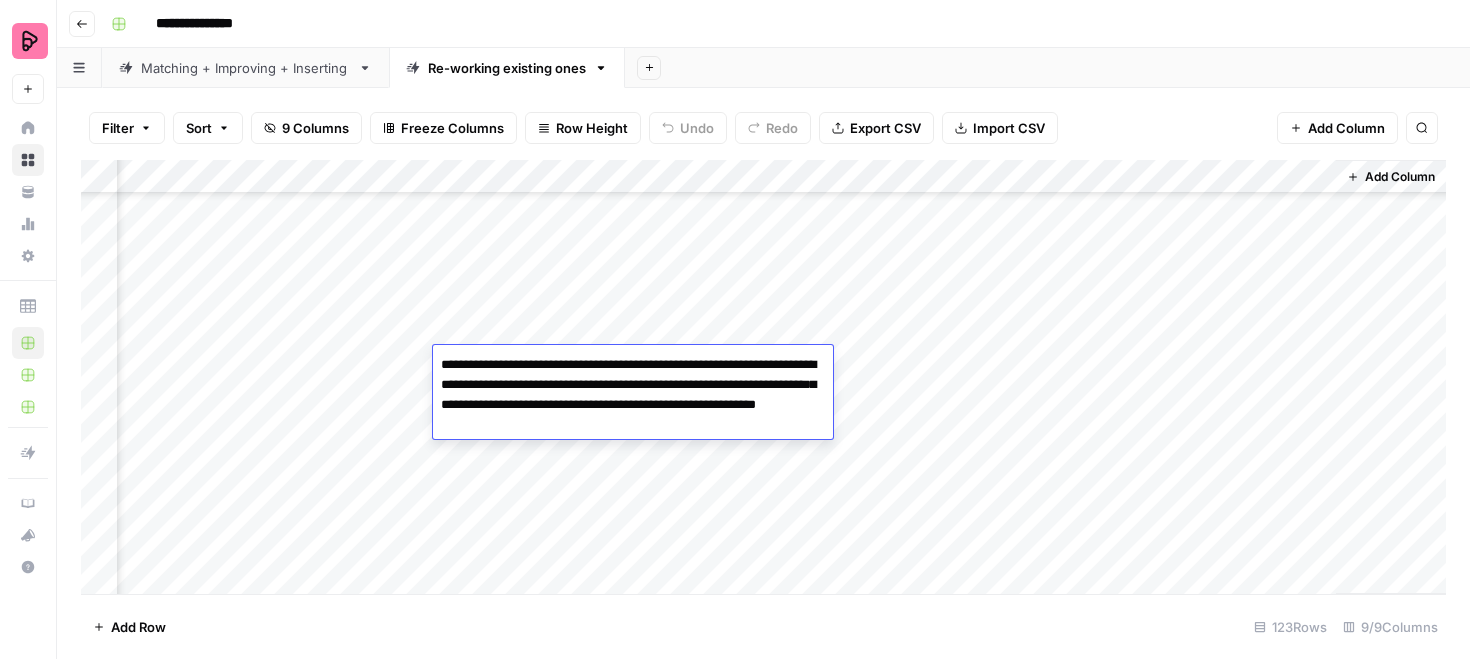 click on "Add Column" at bounding box center [763, 377] 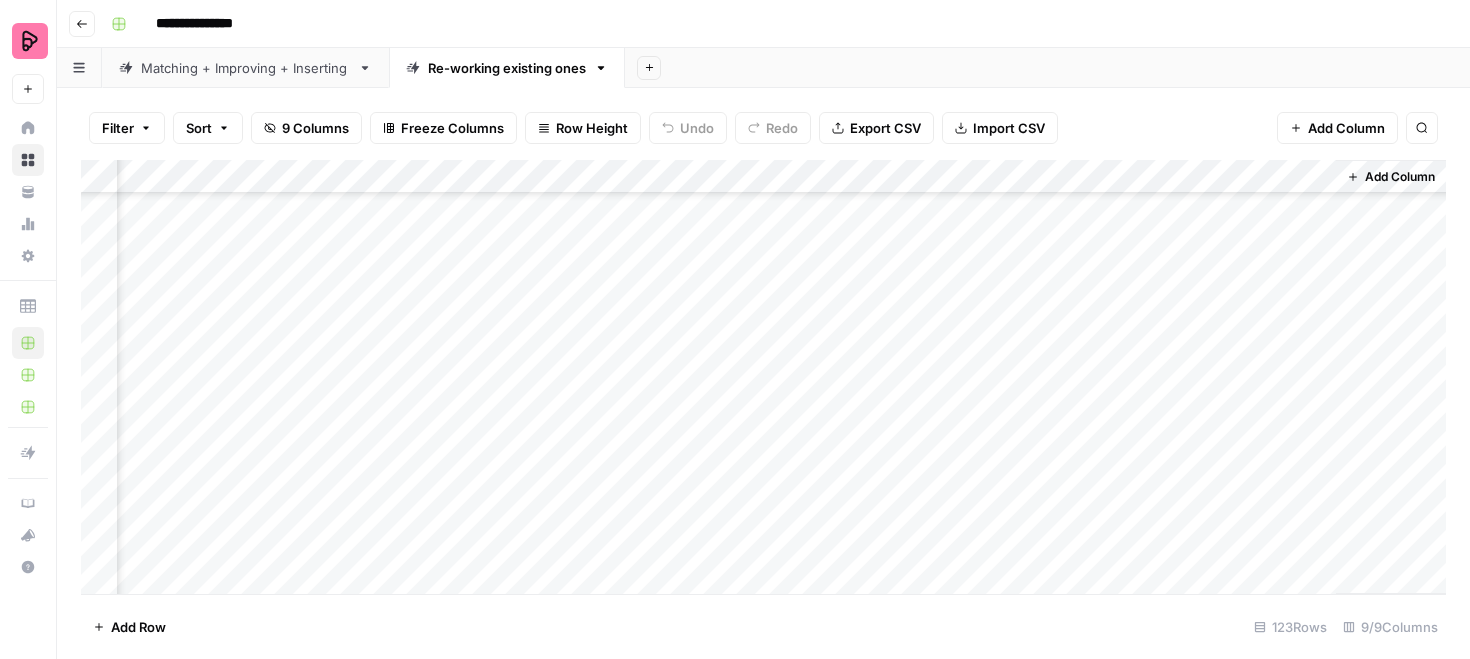 click on "Add Column" at bounding box center [763, 377] 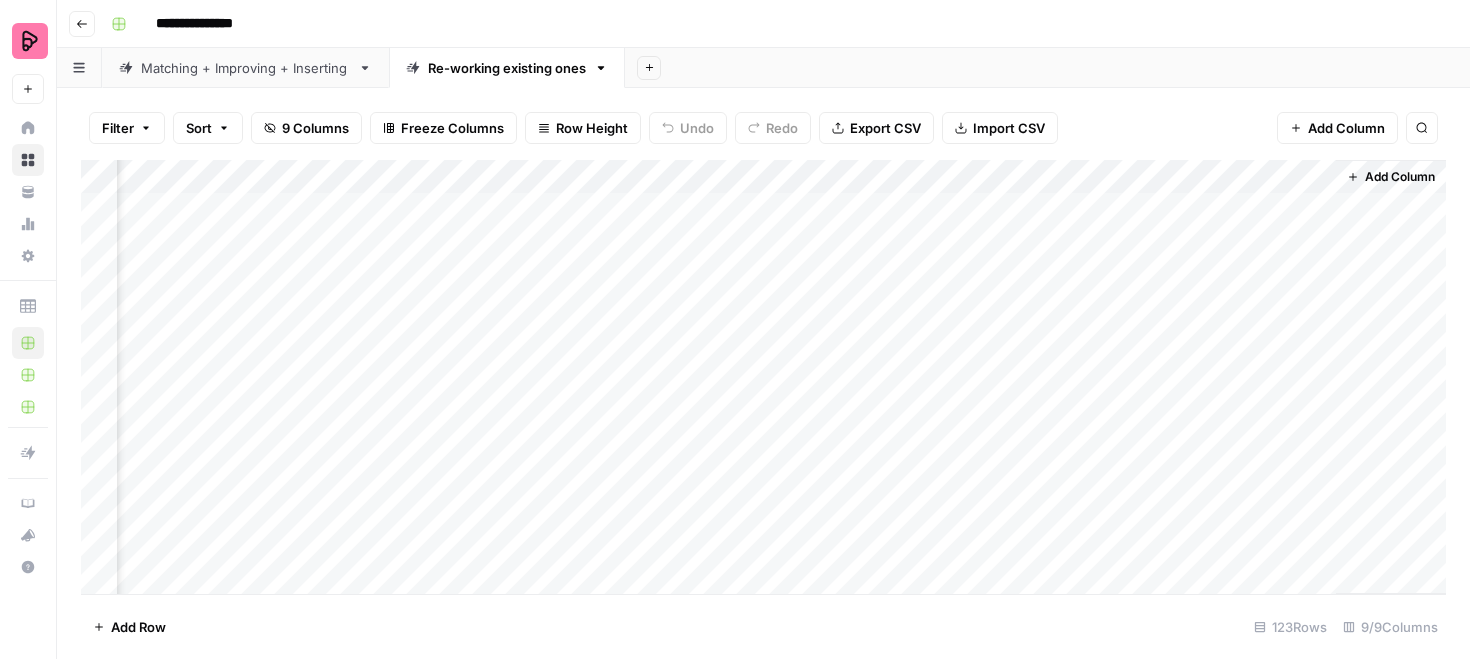 click on "Add Column" at bounding box center (763, 377) 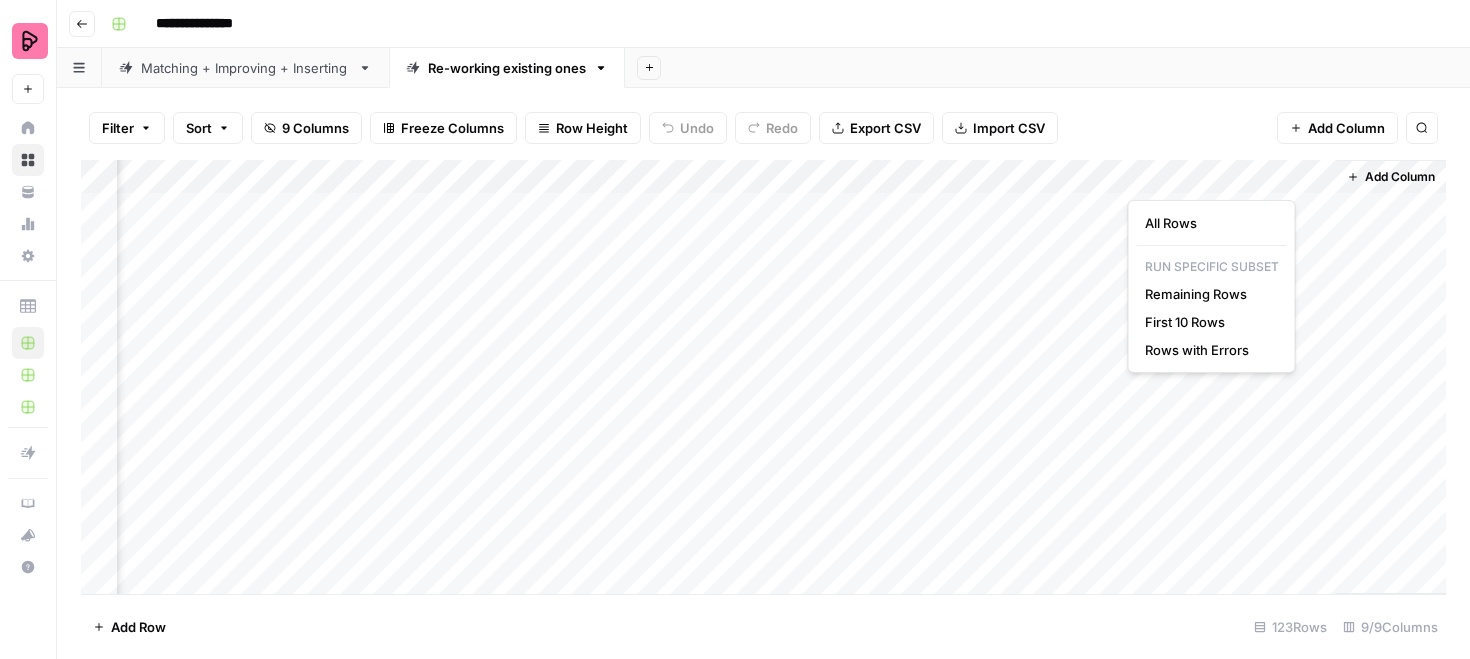 click on "Filter Sort 9 Columns Freeze Columns Row Height Undo Redo Export CSV Import CSV Add Column Search" at bounding box center (763, 128) 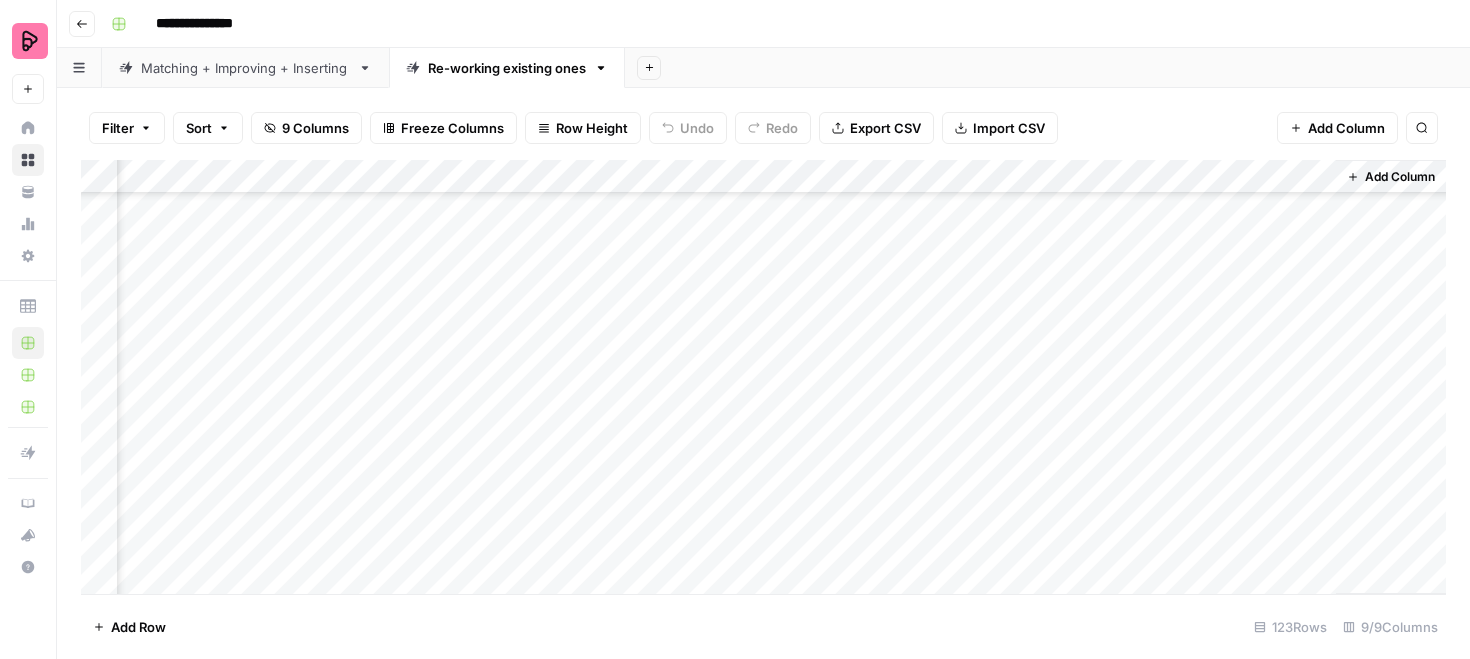 scroll, scrollTop: 3814, scrollLeft: 660, axis: both 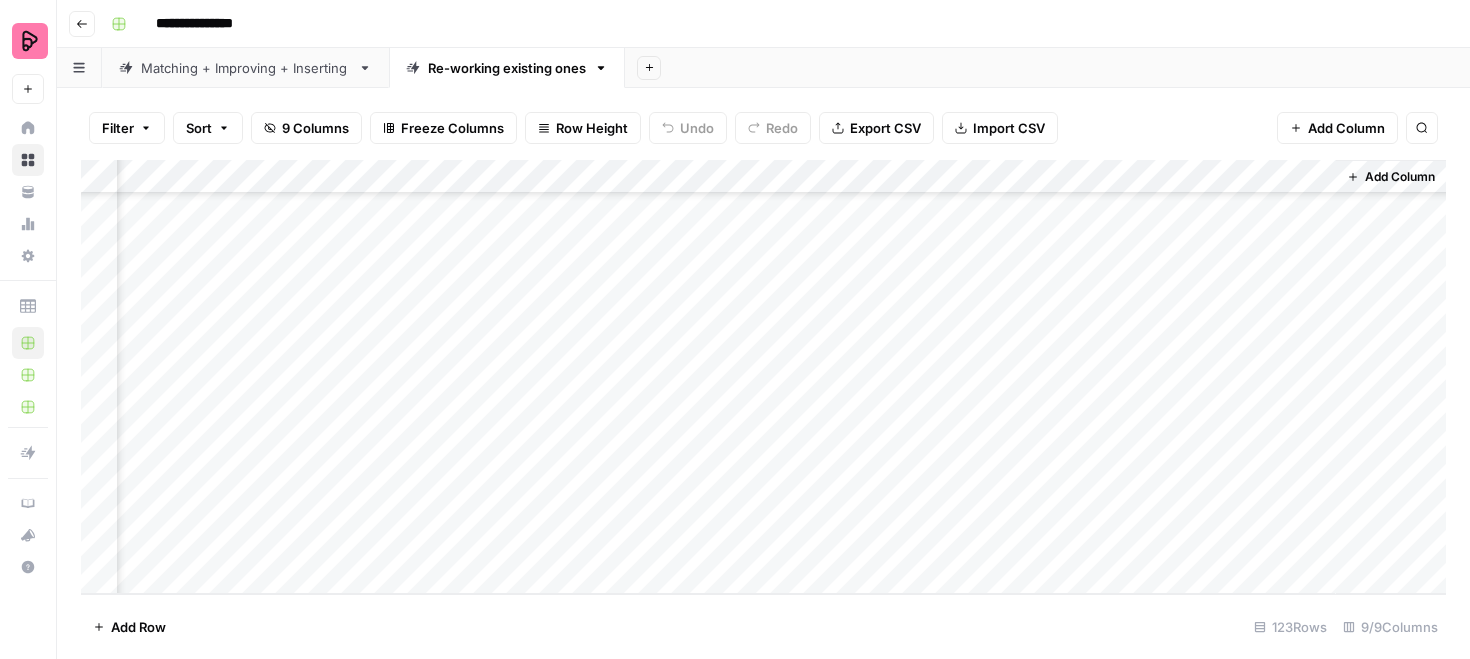 click on "Add Column" at bounding box center [763, 377] 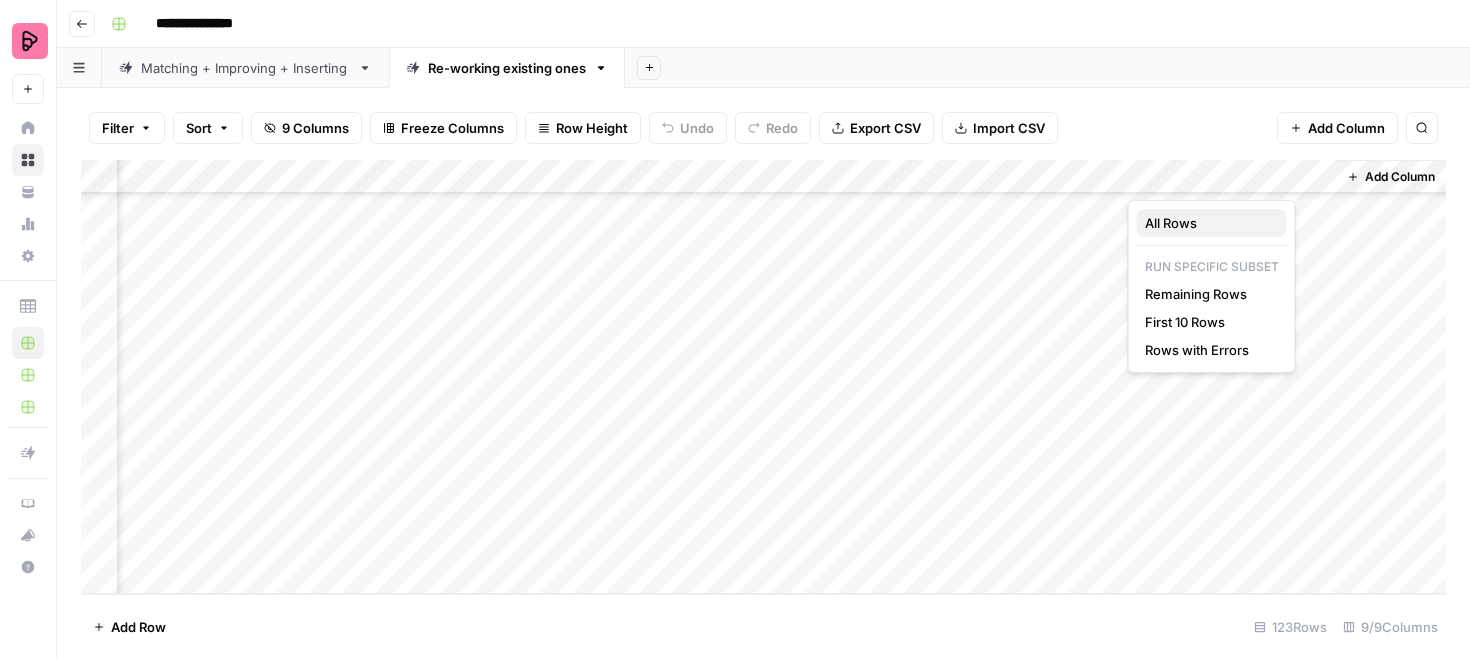click on "All Rows" at bounding box center (1208, 223) 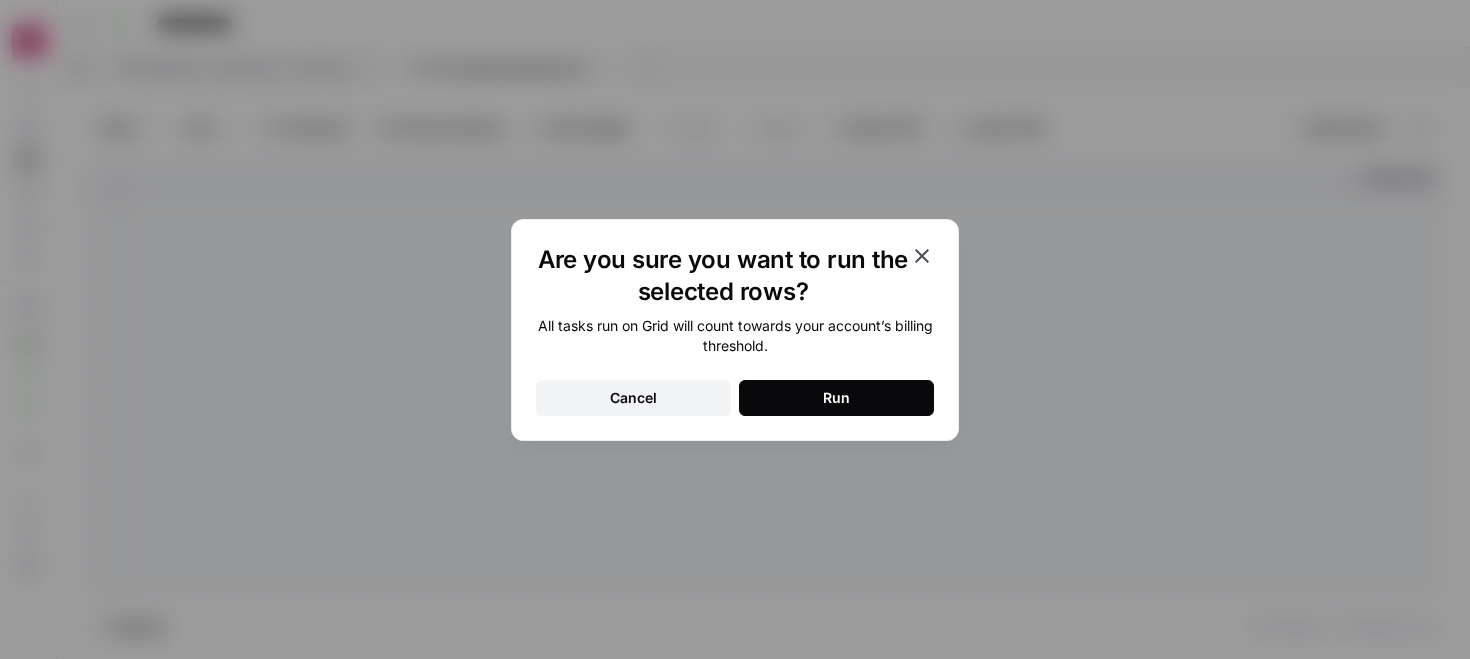 click on "Run" at bounding box center (836, 398) 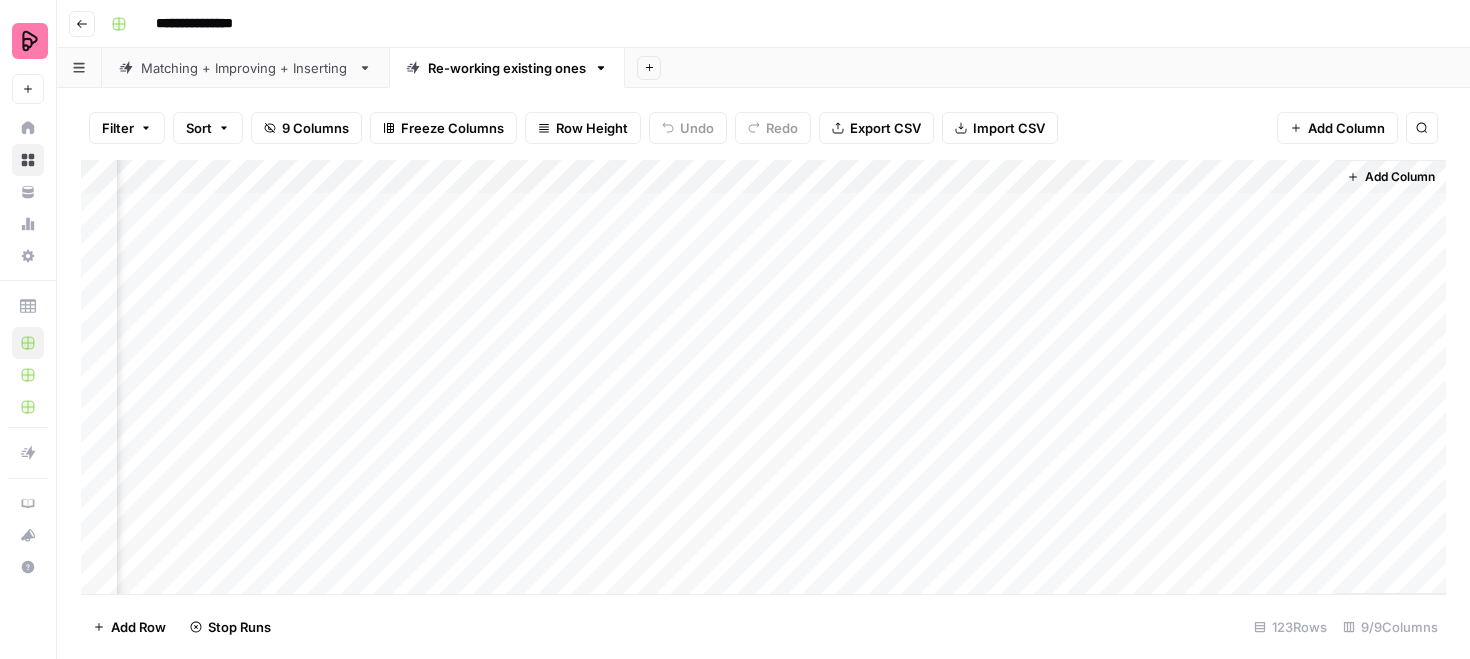 scroll, scrollTop: 0, scrollLeft: 660, axis: horizontal 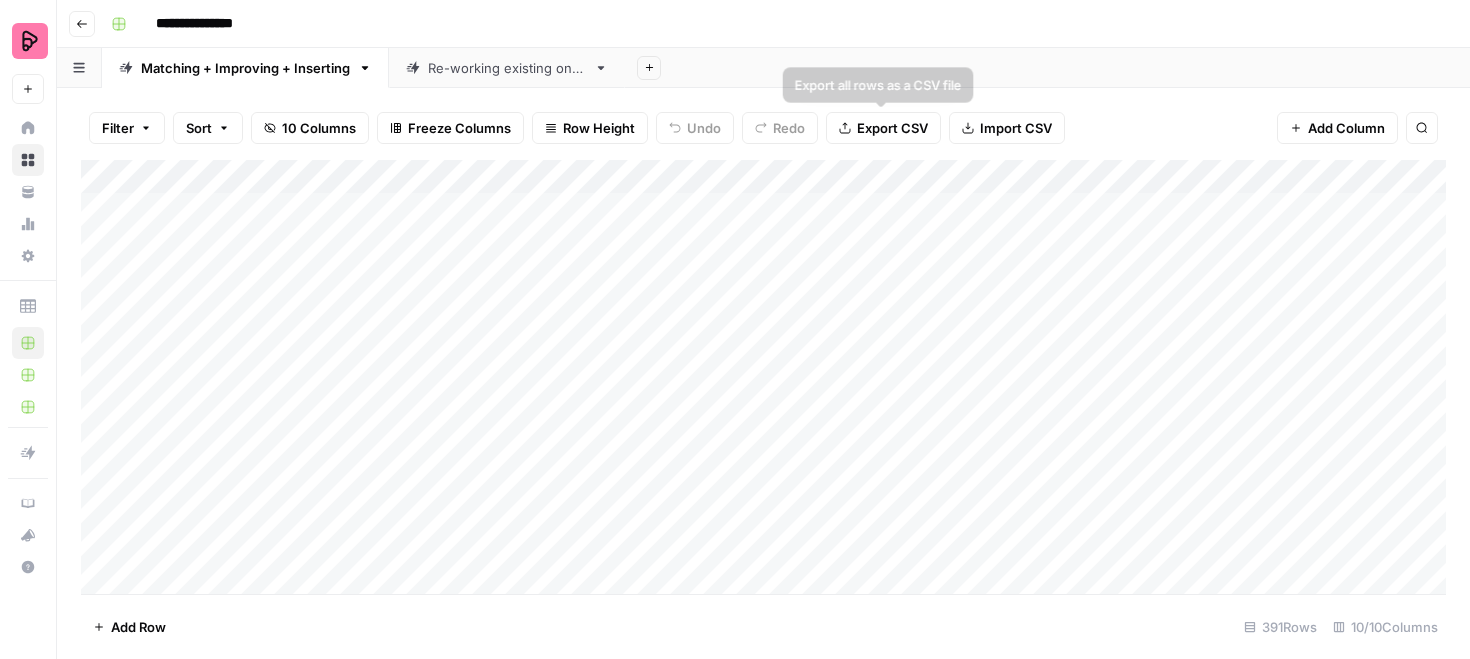 click on "Export CSV" at bounding box center (892, 128) 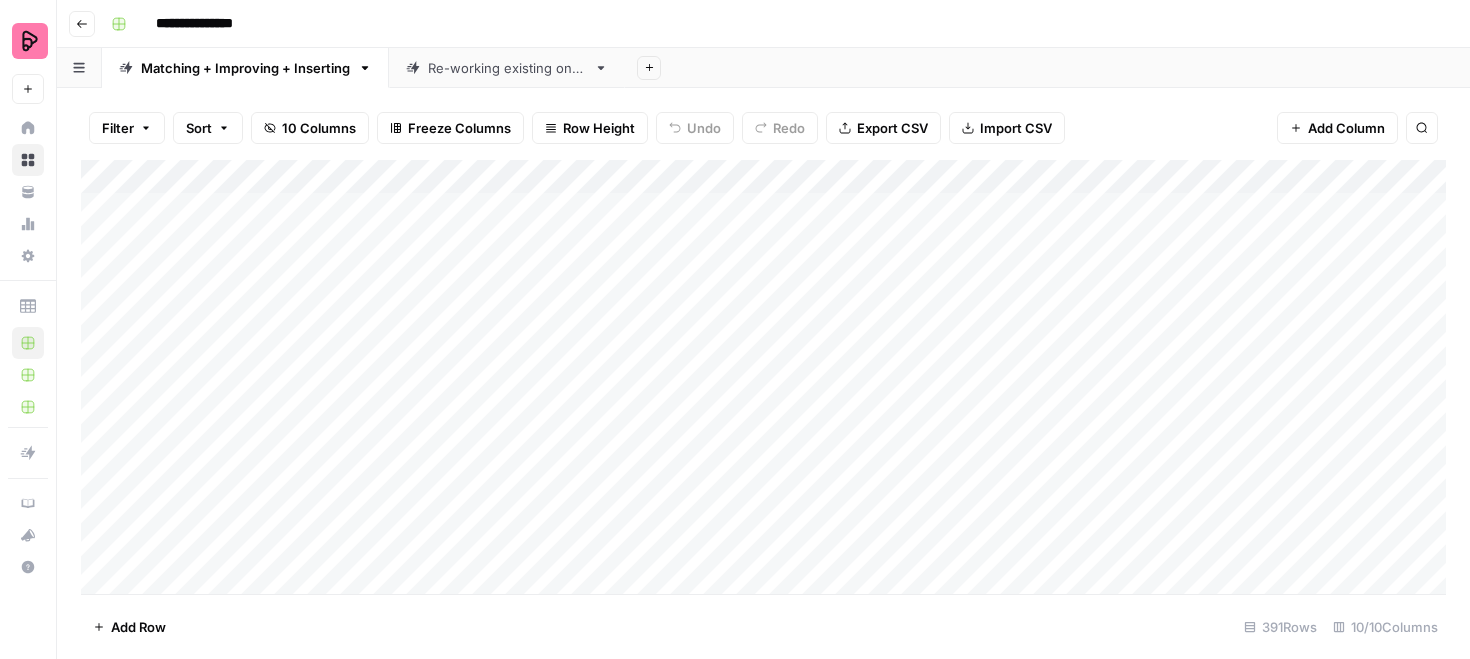 click on "Re-working existing ones" at bounding box center (507, 68) 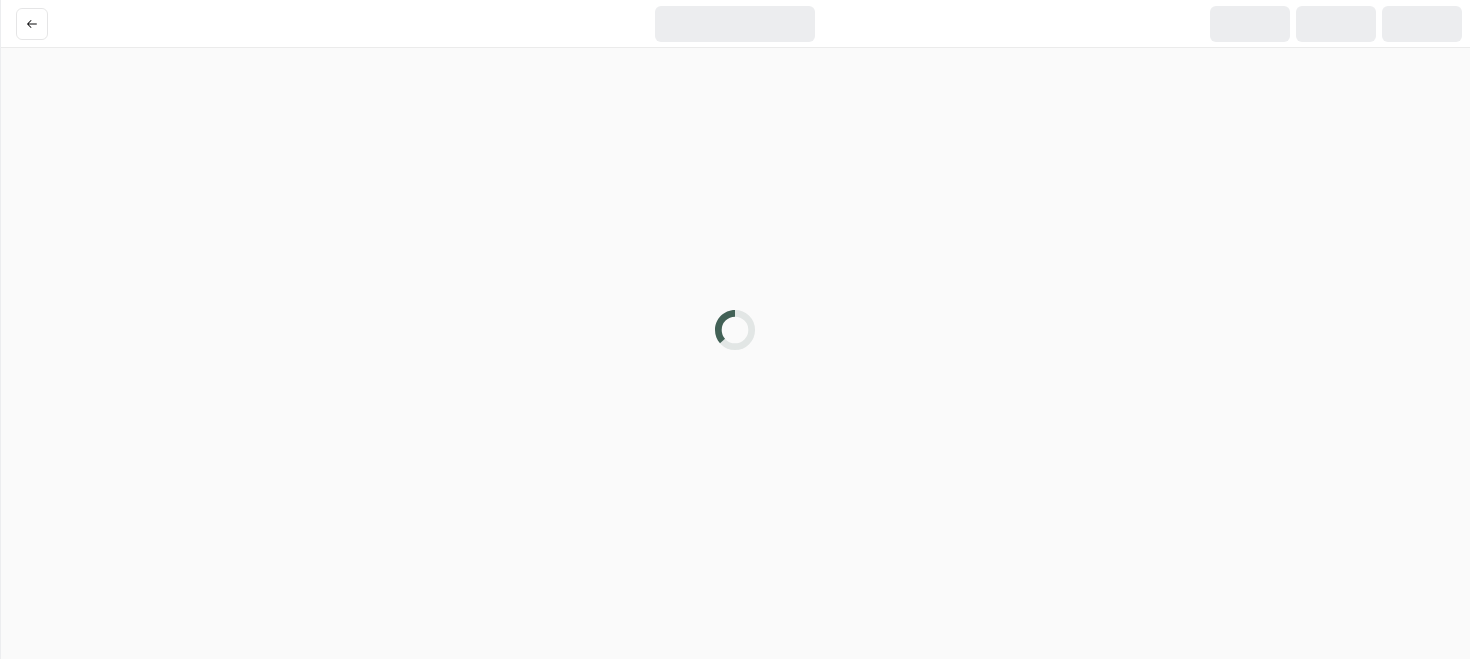scroll, scrollTop: 0, scrollLeft: 0, axis: both 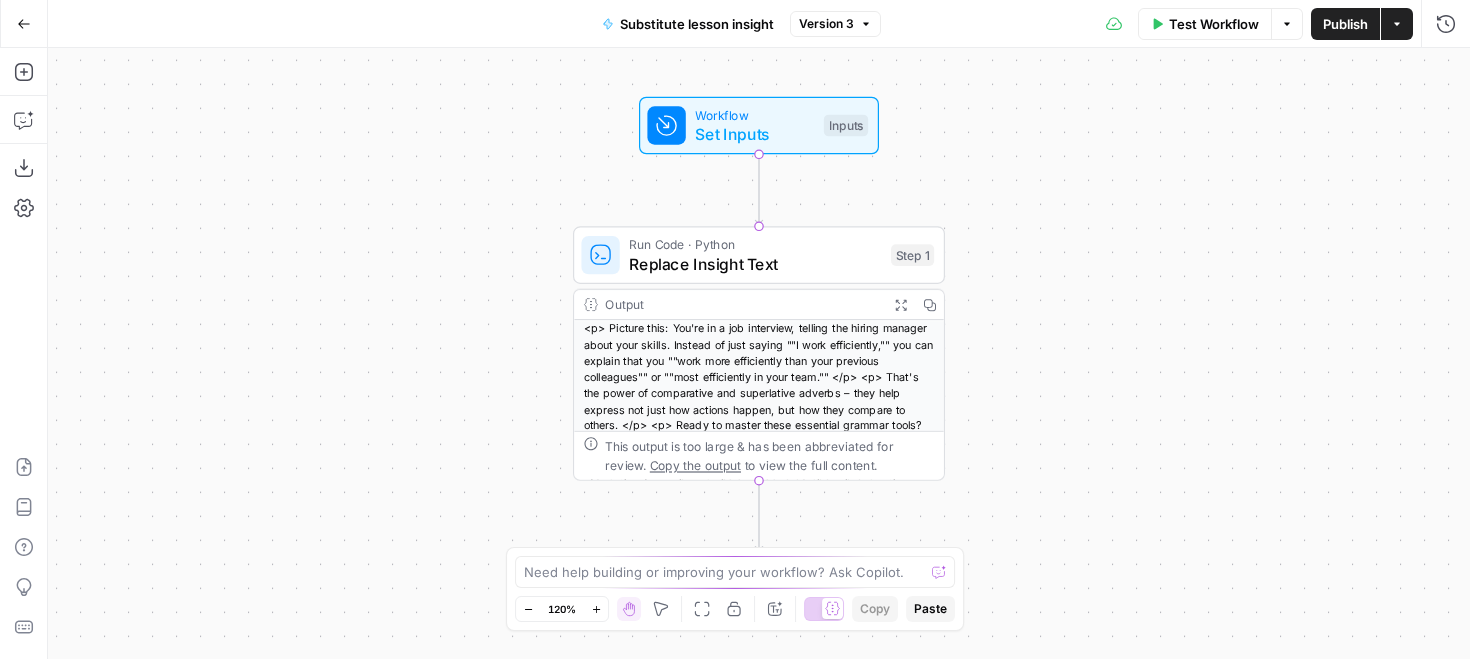 click on "Test Workflow" at bounding box center [1205, 24] 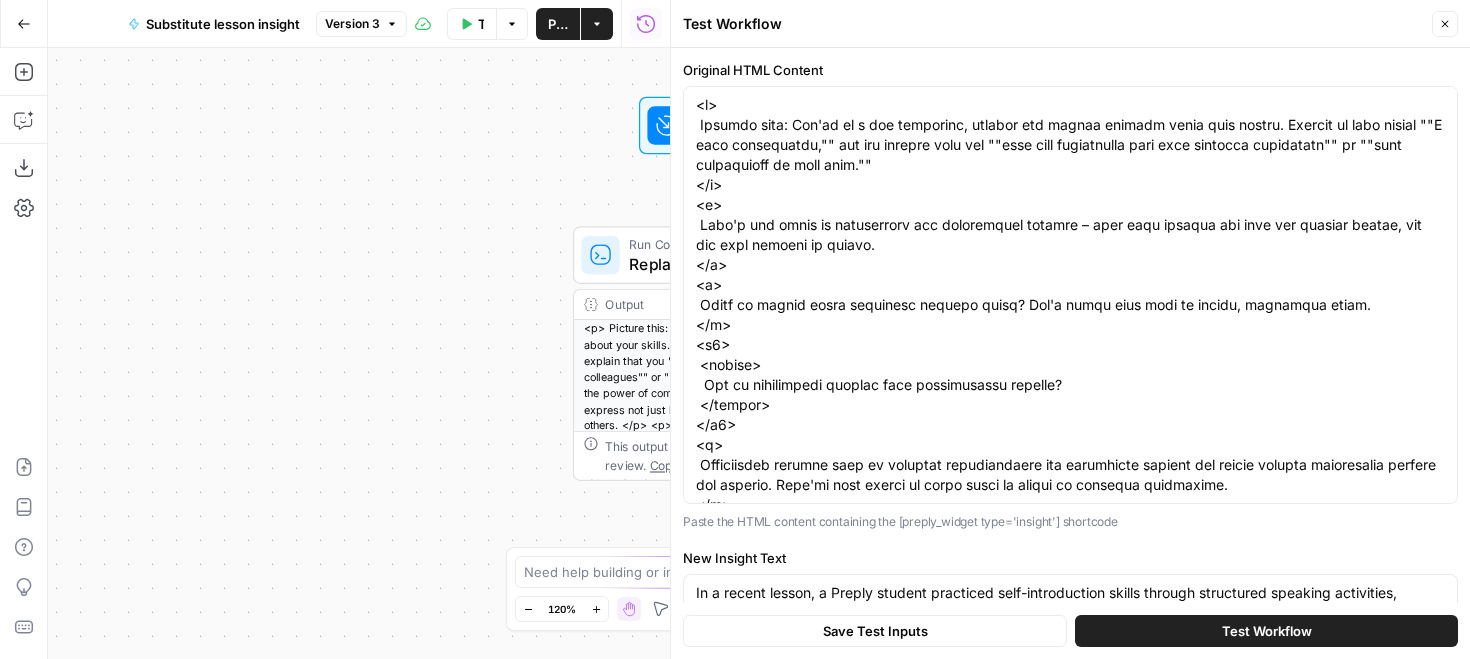 click on "Test Workflow" at bounding box center [1266, 631] 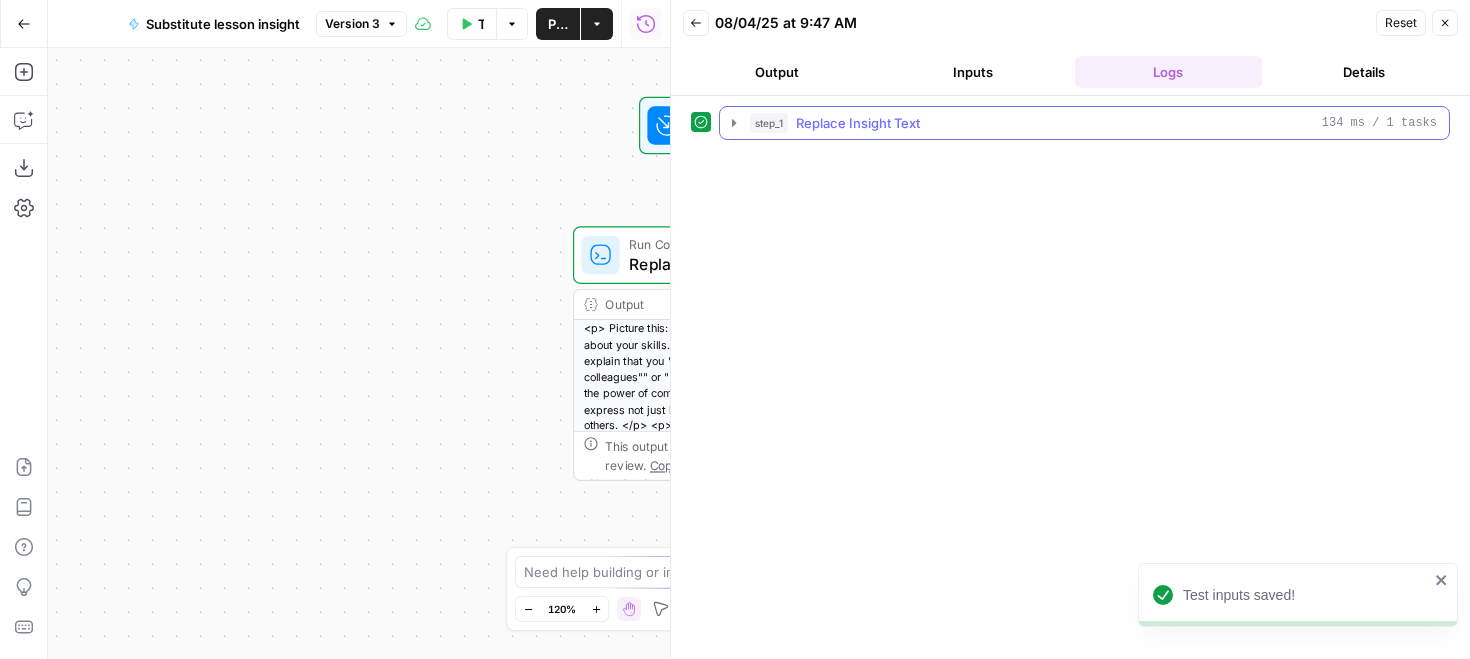 click 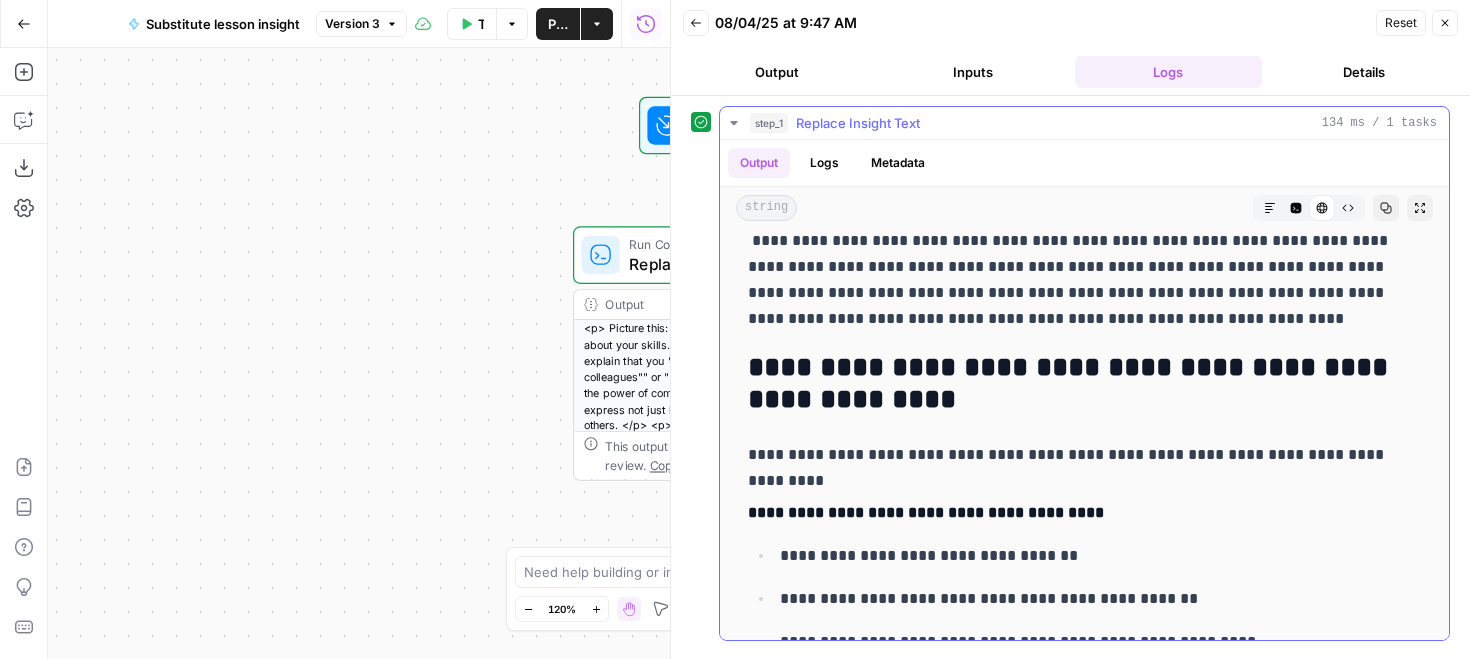 scroll, scrollTop: 699, scrollLeft: 0, axis: vertical 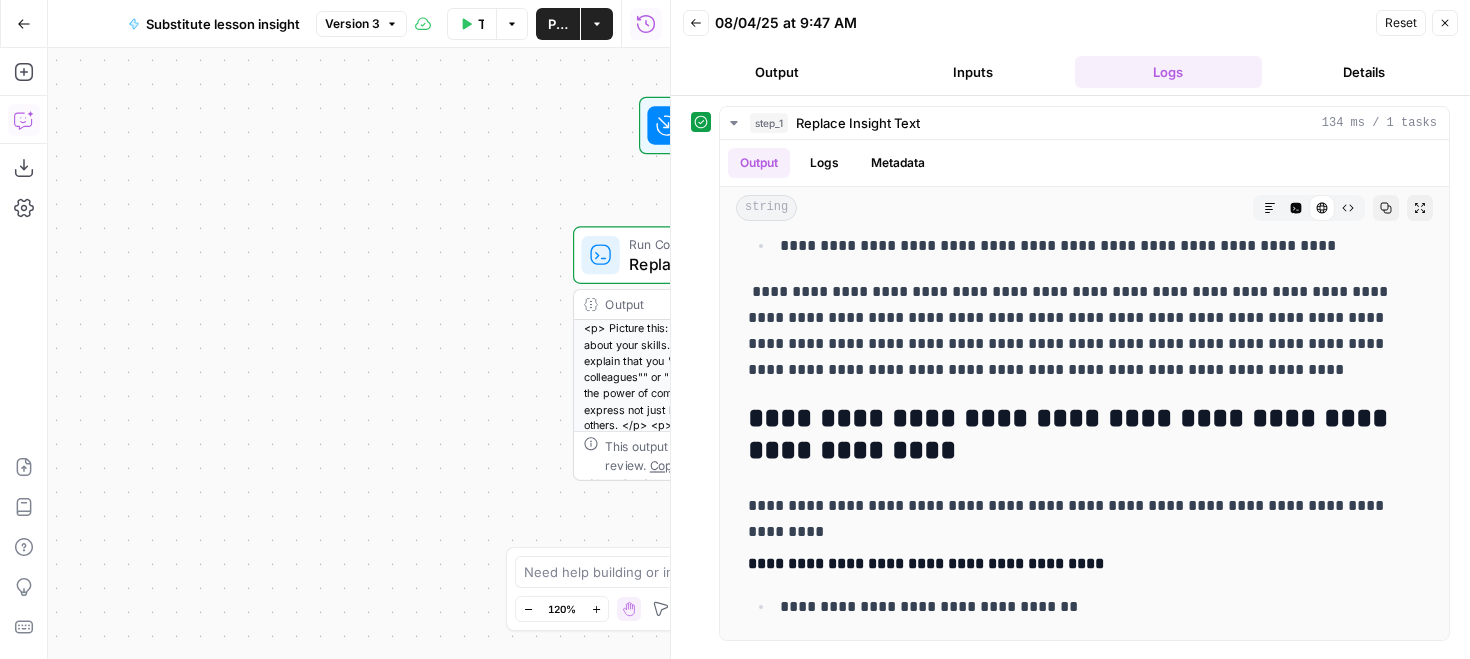 click 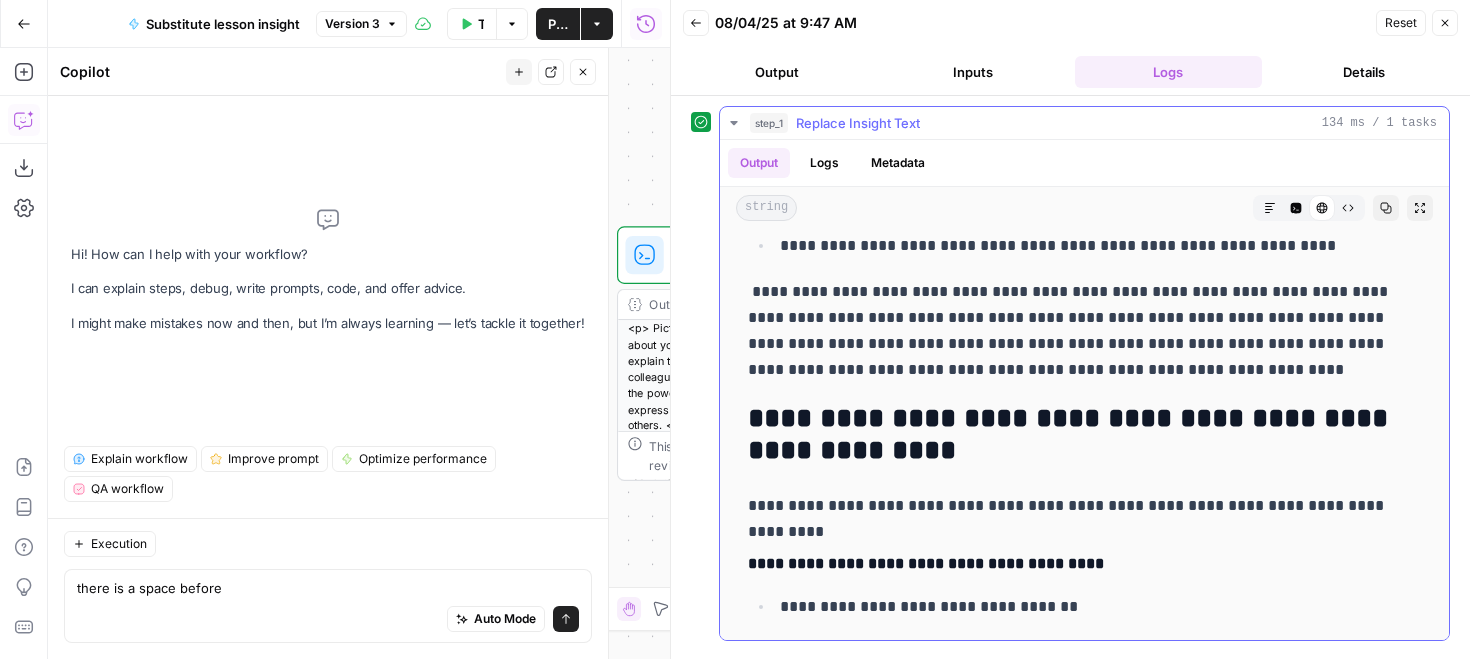 click on "**********" at bounding box center (1084, 331) 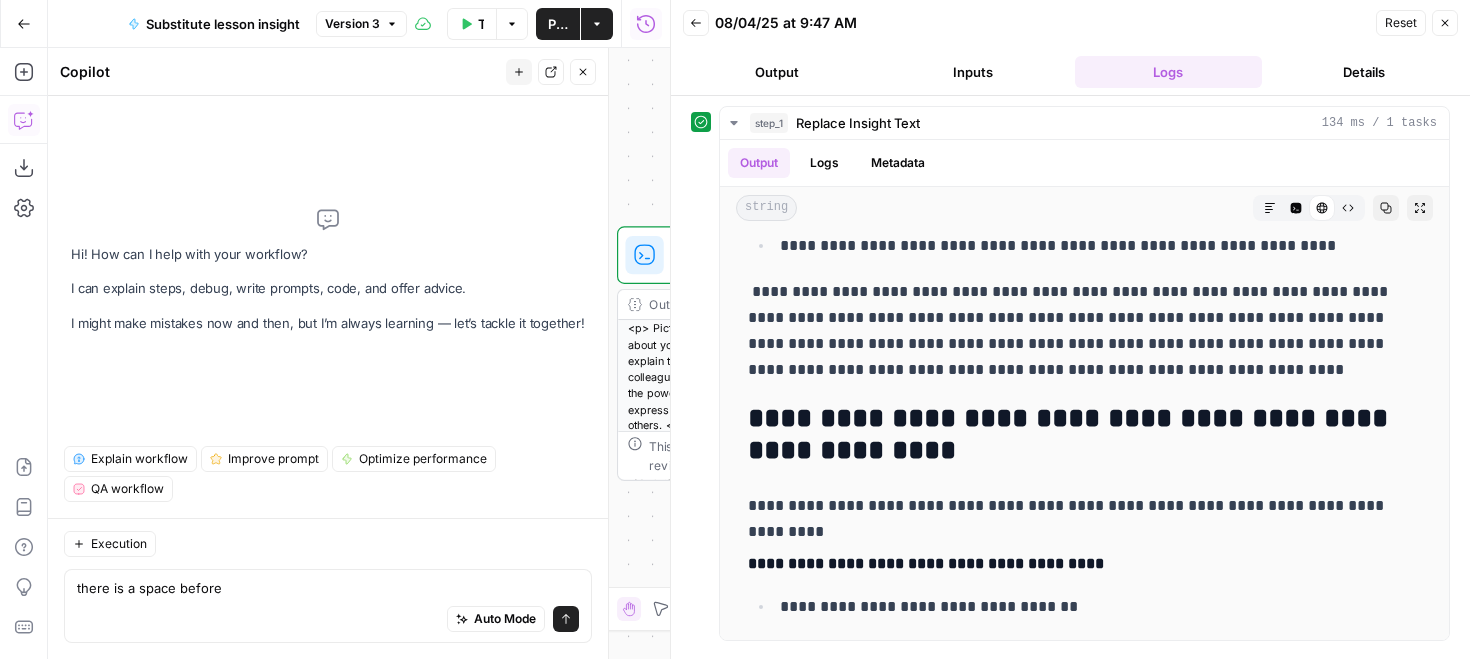 click on "Auto Mode Send" at bounding box center (328, 620) 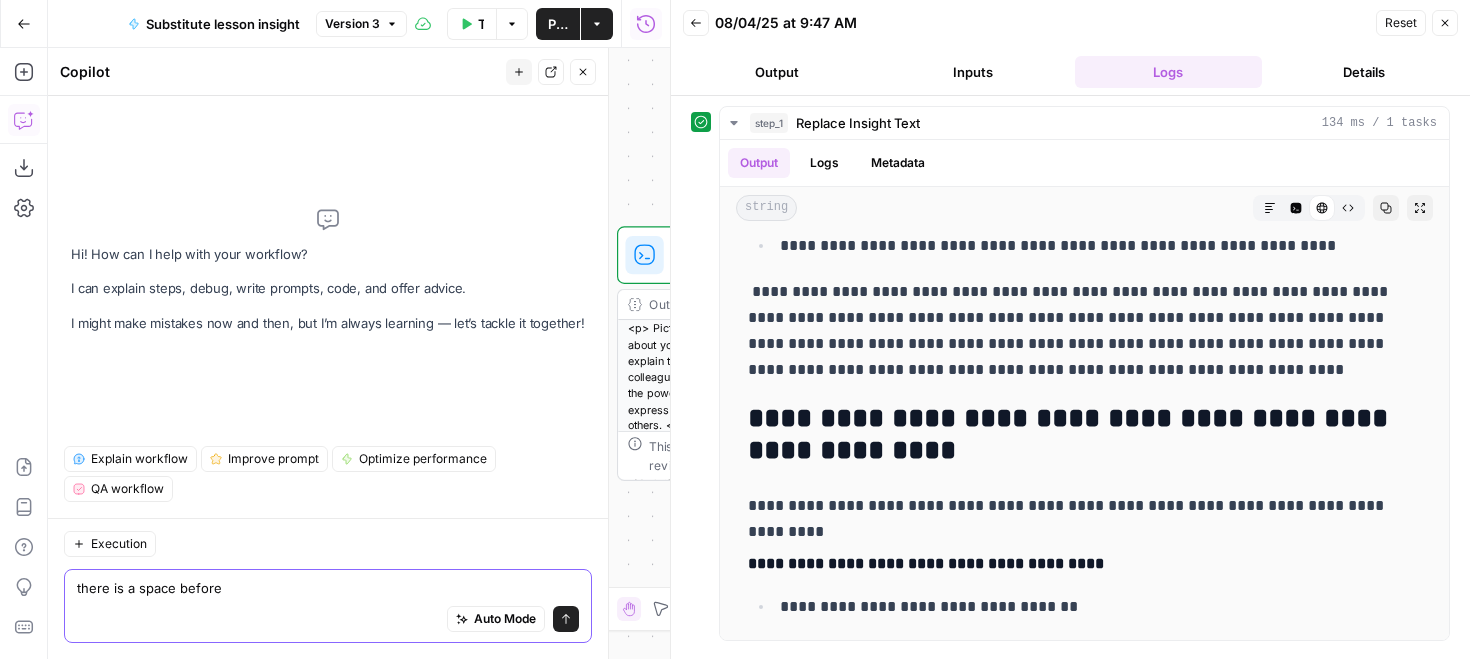 paste on "[preply_widget type='insight' body='In a recent lesson, a Preply student practiced self-introduction skills through structured speaking activities, focusing on personal background and future aspirations. They successfully communicated their language learning goals and teaching ambitions with growing confidence.']" 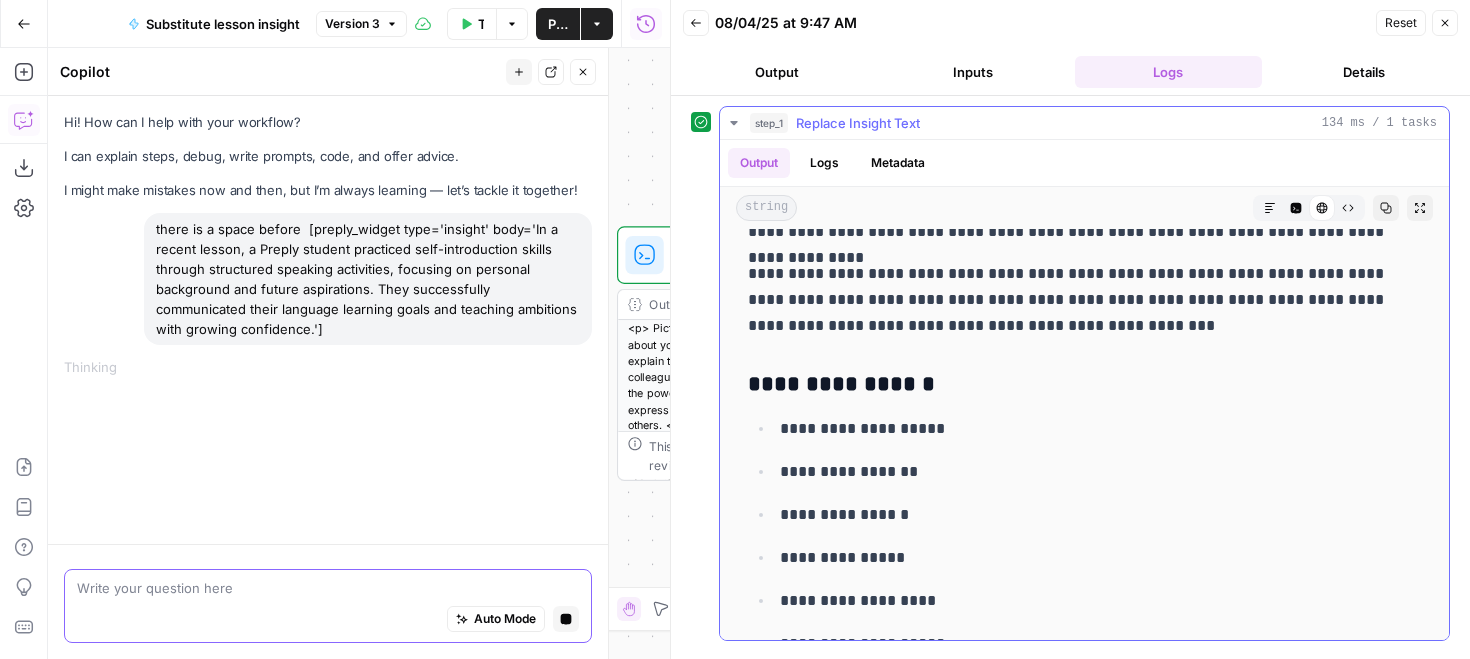 scroll, scrollTop: 4393, scrollLeft: 0, axis: vertical 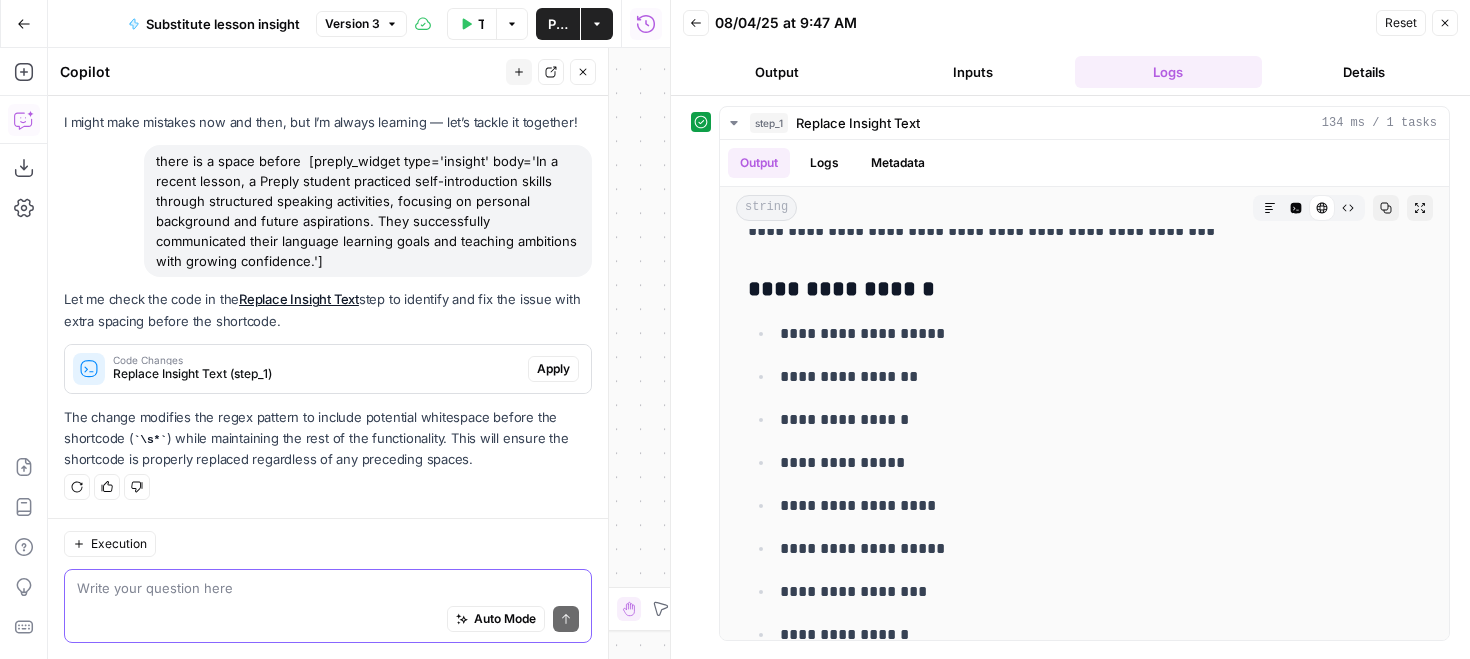 type 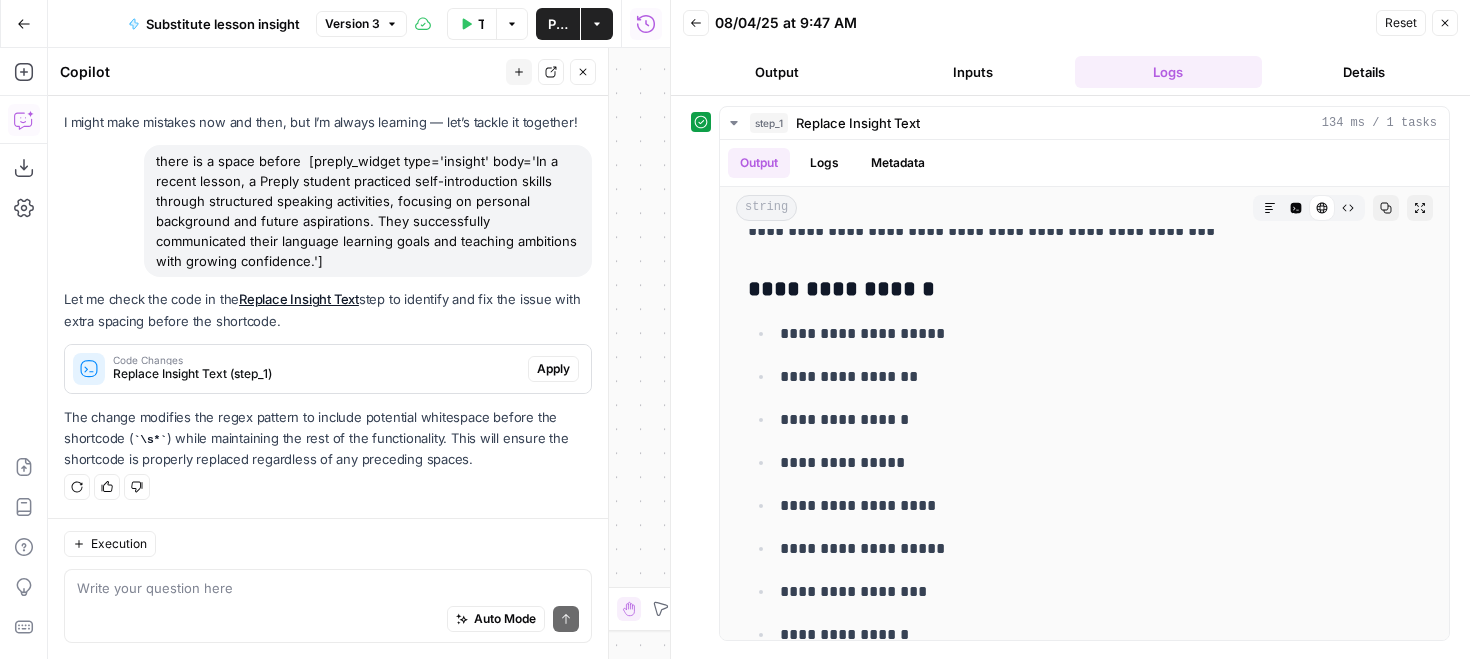 click on "Apply" at bounding box center [553, 369] 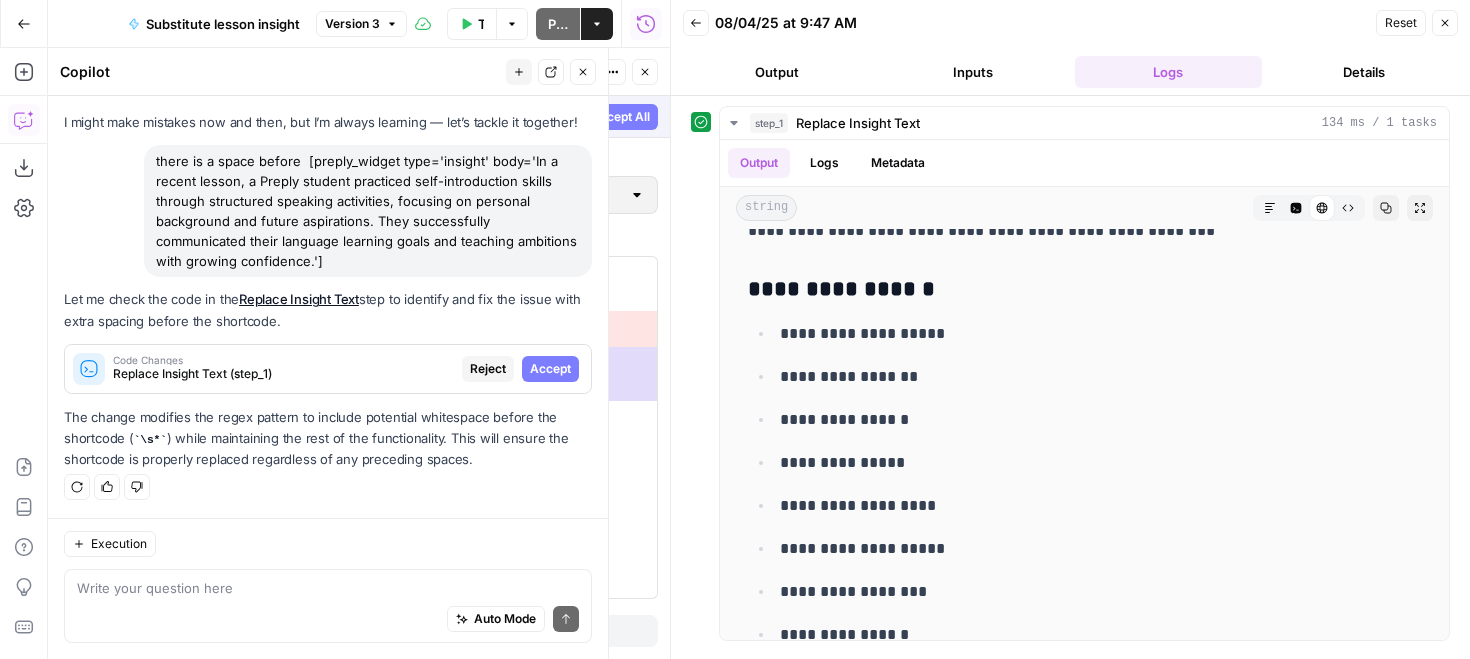 click on "Accept" at bounding box center [550, 369] 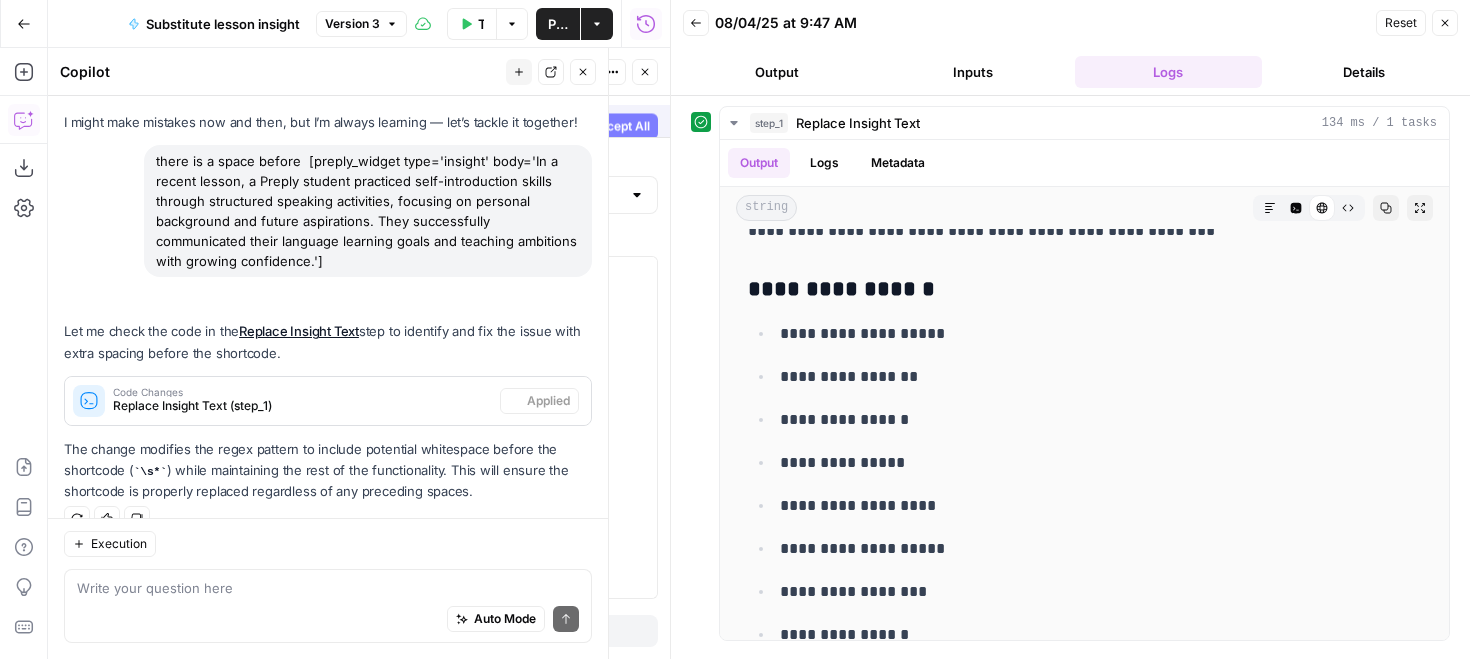 scroll, scrollTop: 100, scrollLeft: 0, axis: vertical 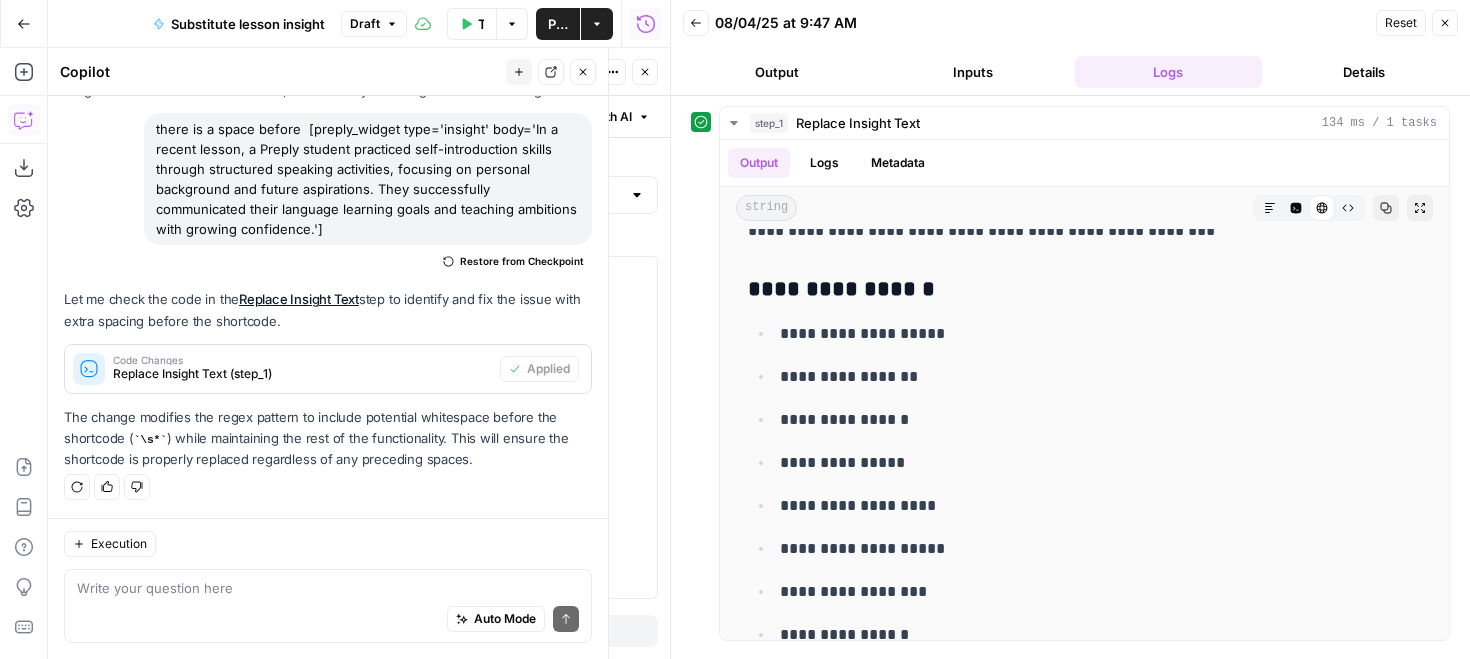 click on "Test Workflow" at bounding box center [481, 24] 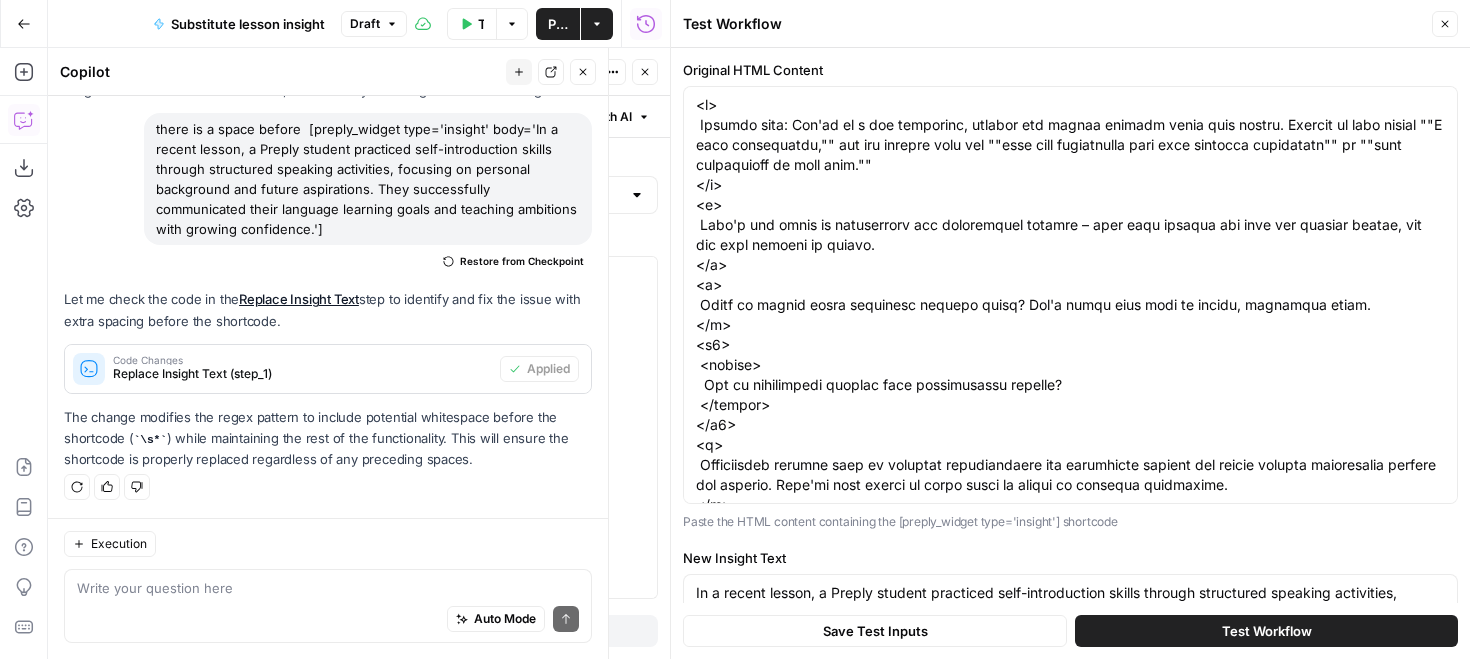 click on "Test Workflow" at bounding box center [1266, 631] 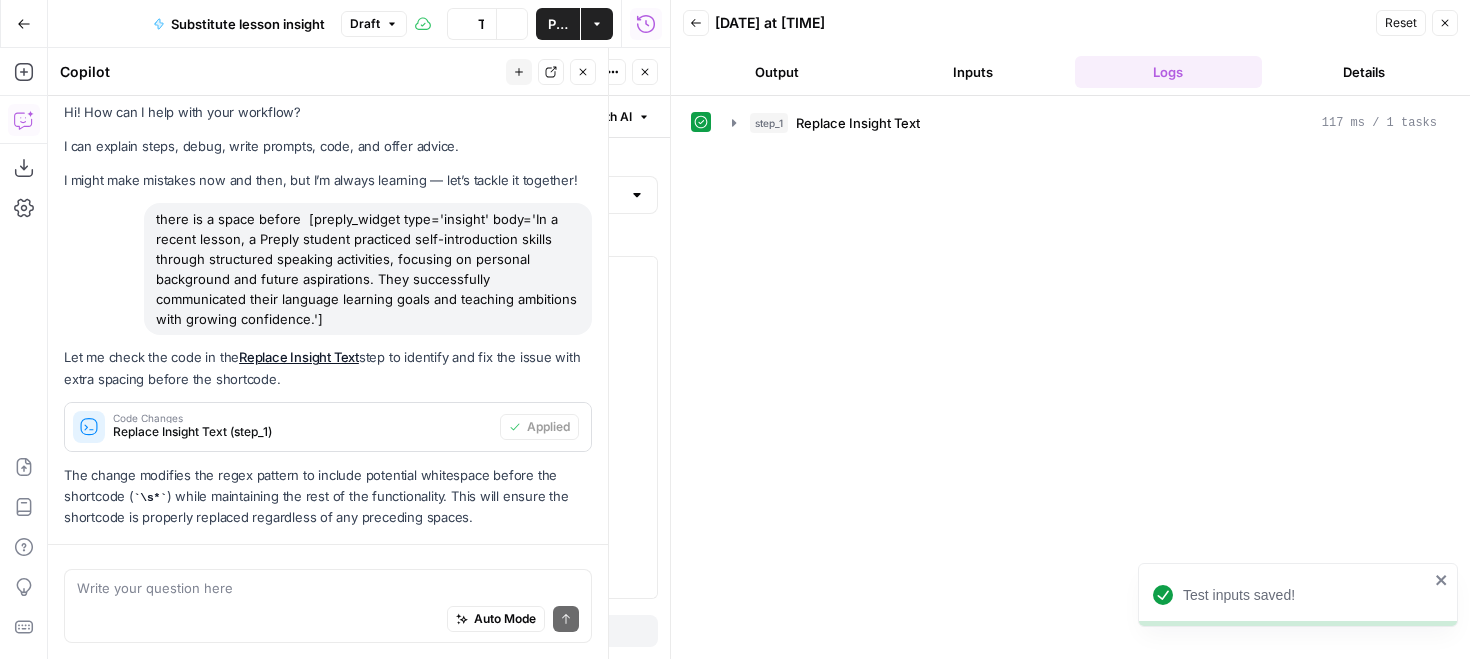 scroll, scrollTop: 100, scrollLeft: 0, axis: vertical 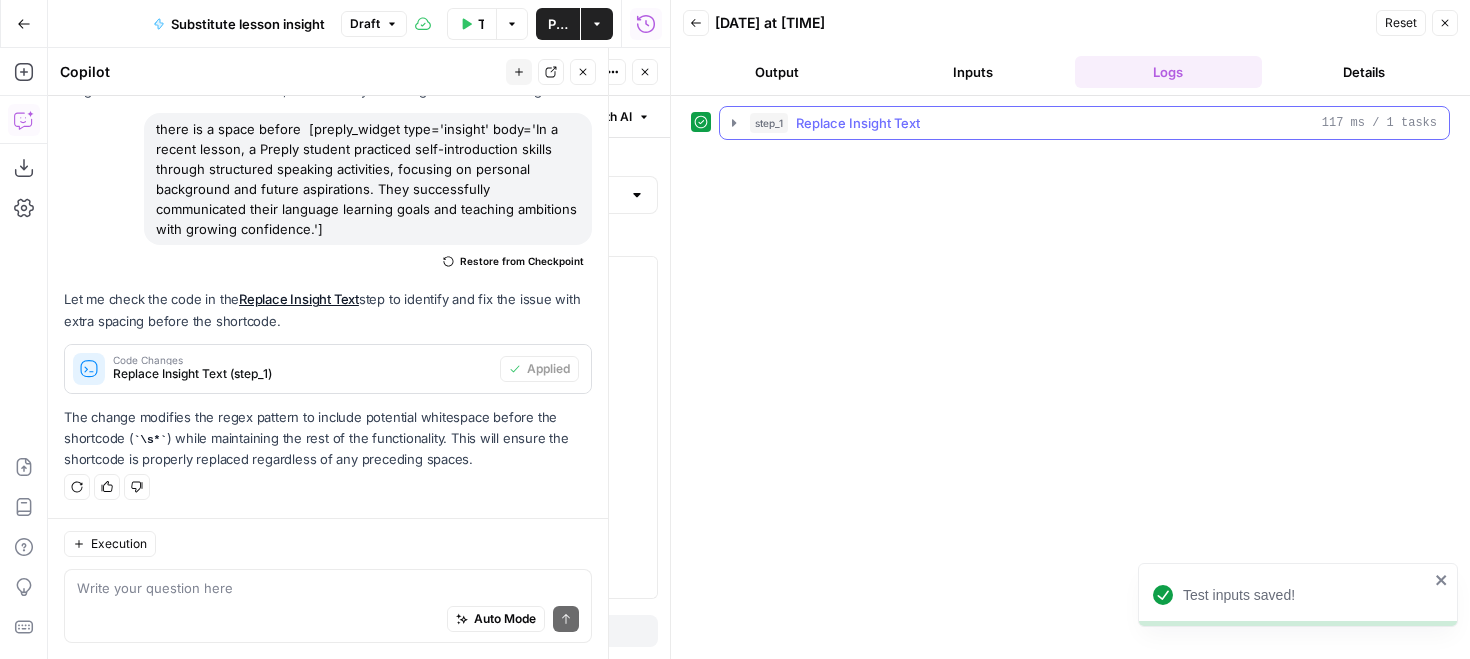 click on "step_1 Replace Insight Text 117 ms / 1 tasks" at bounding box center (1093, 123) 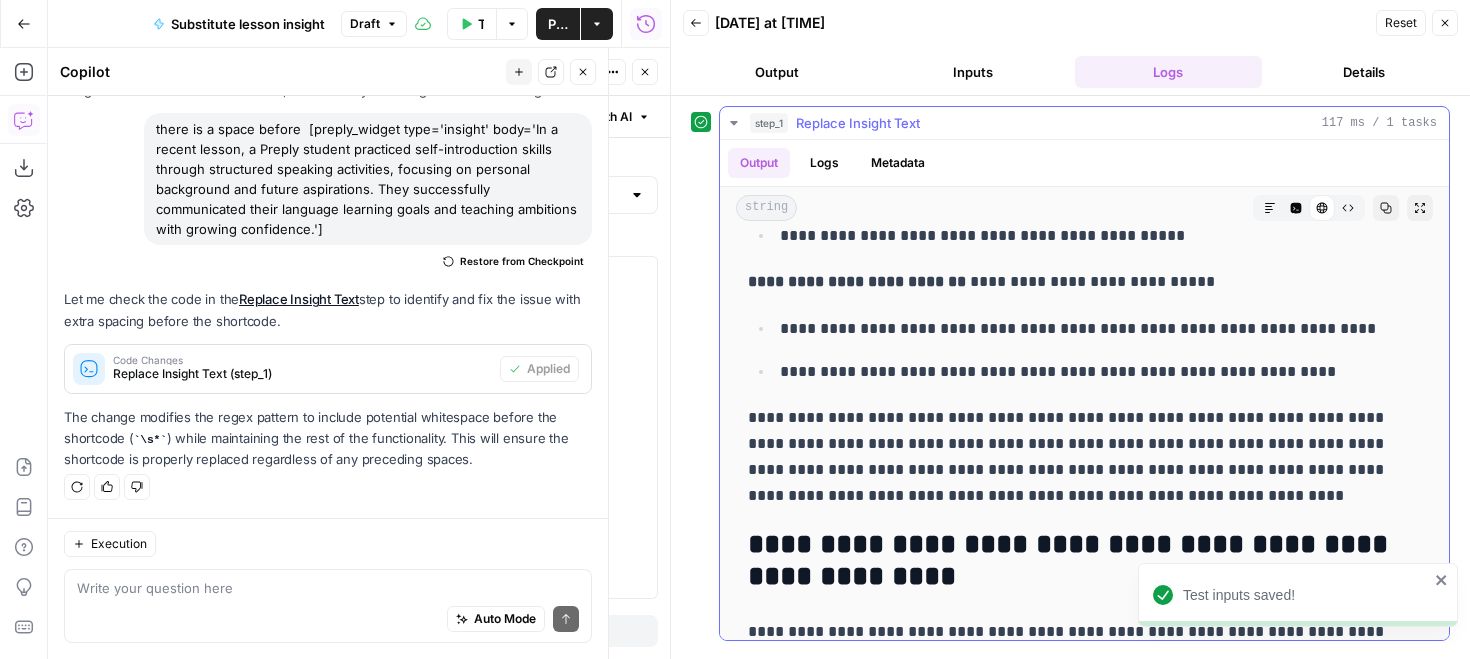 scroll, scrollTop: 603, scrollLeft: 0, axis: vertical 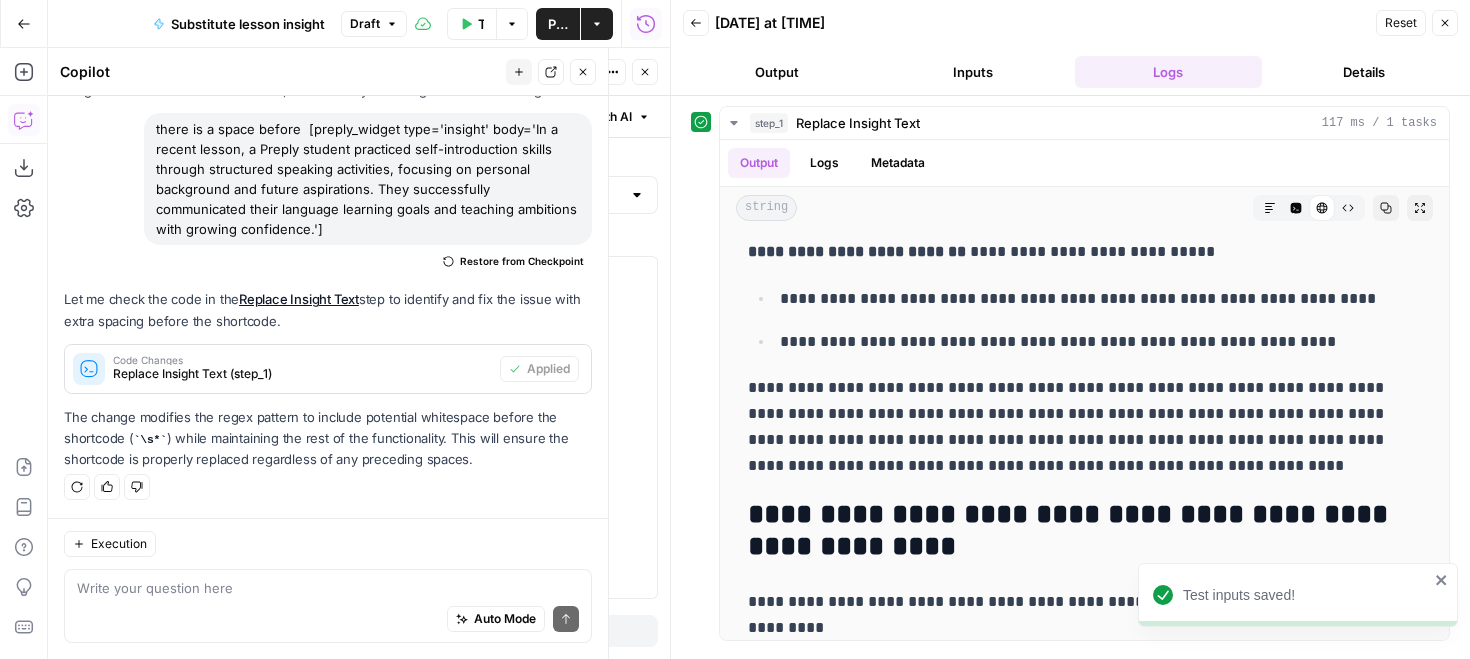 click on "Publish" at bounding box center (558, 24) 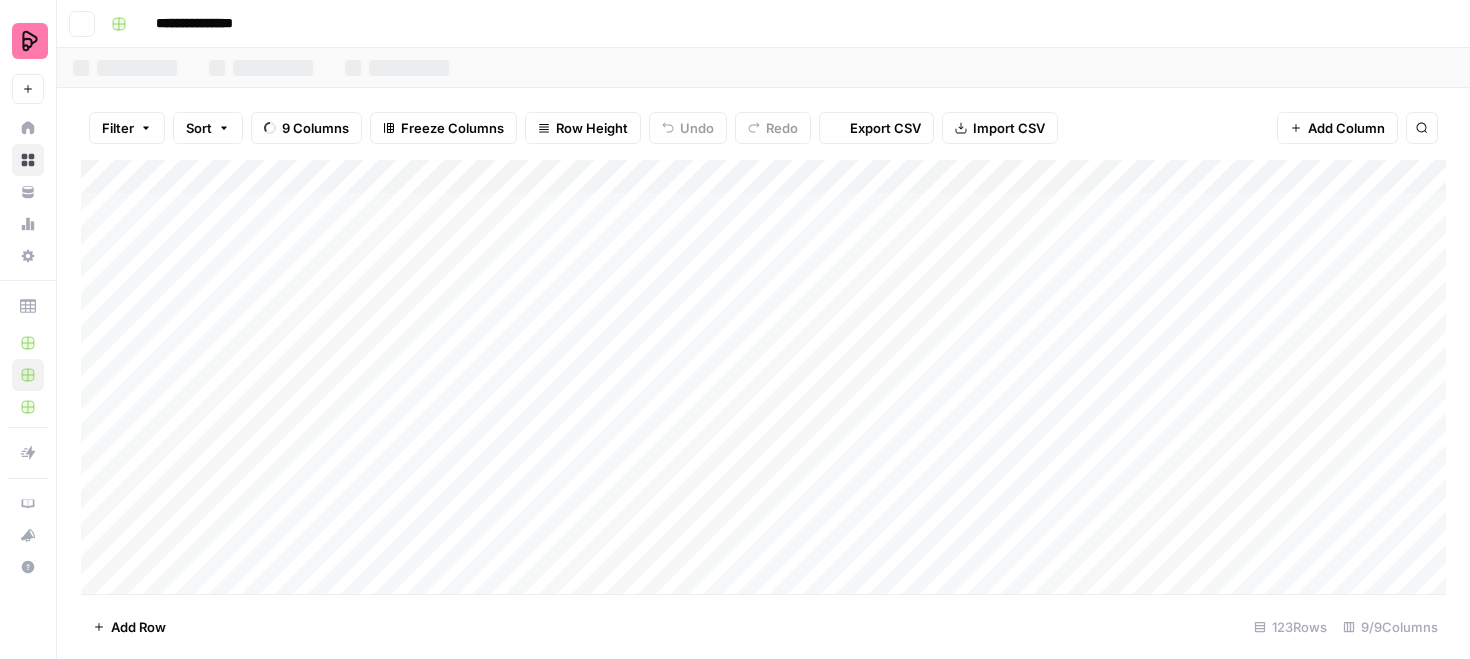 scroll, scrollTop: 0, scrollLeft: 0, axis: both 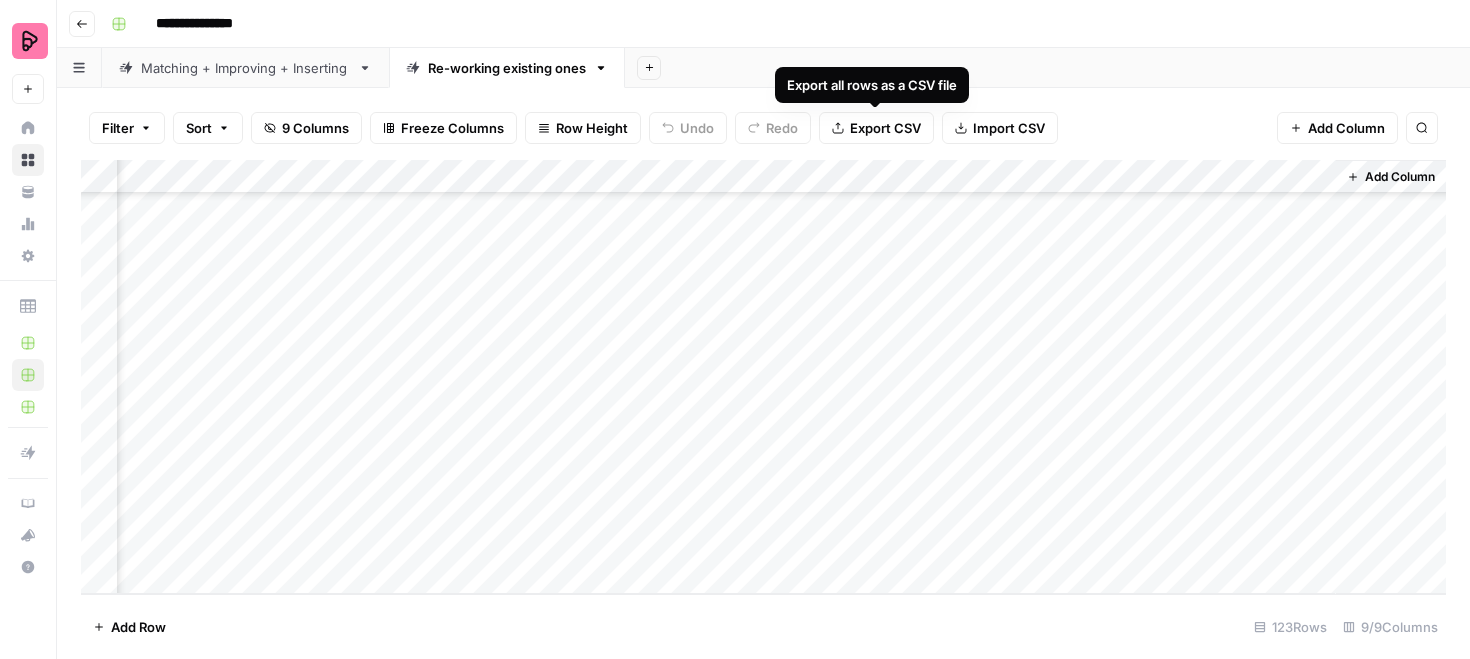 click on "Export CSV" at bounding box center (885, 128) 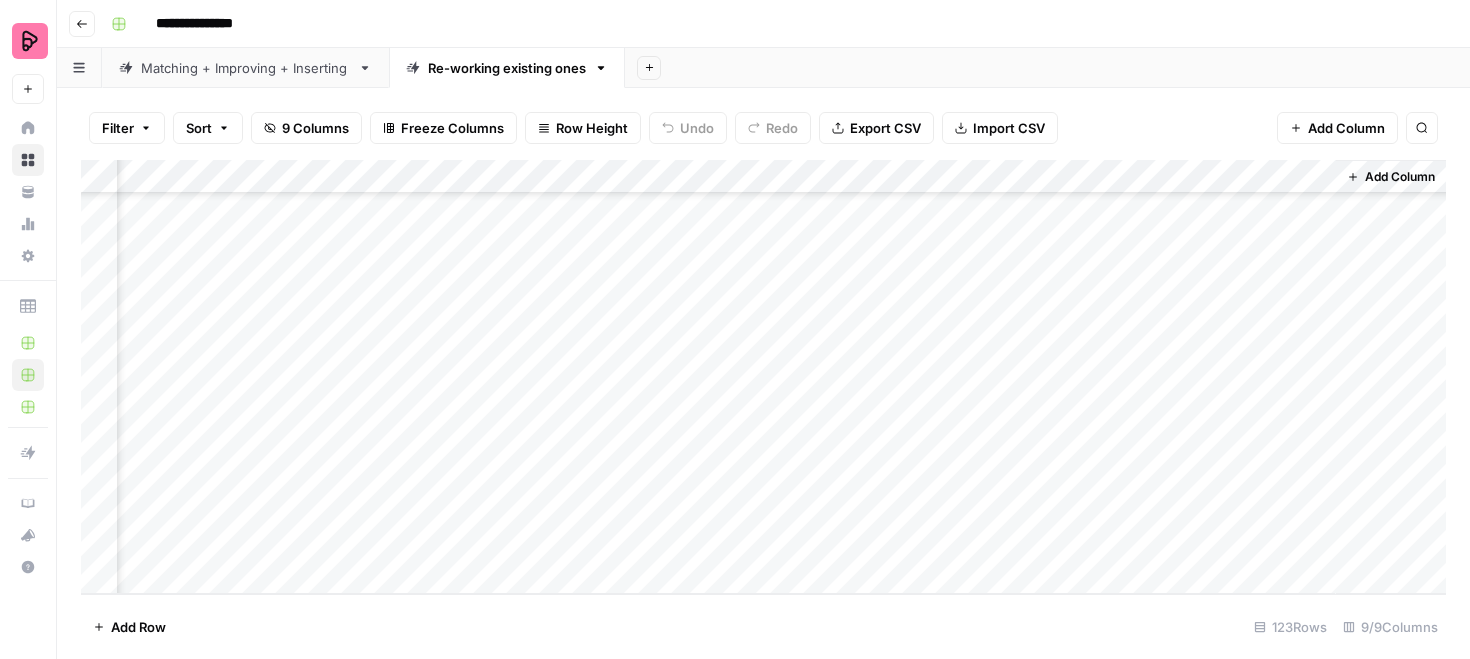 click on "Add Column" at bounding box center [763, 377] 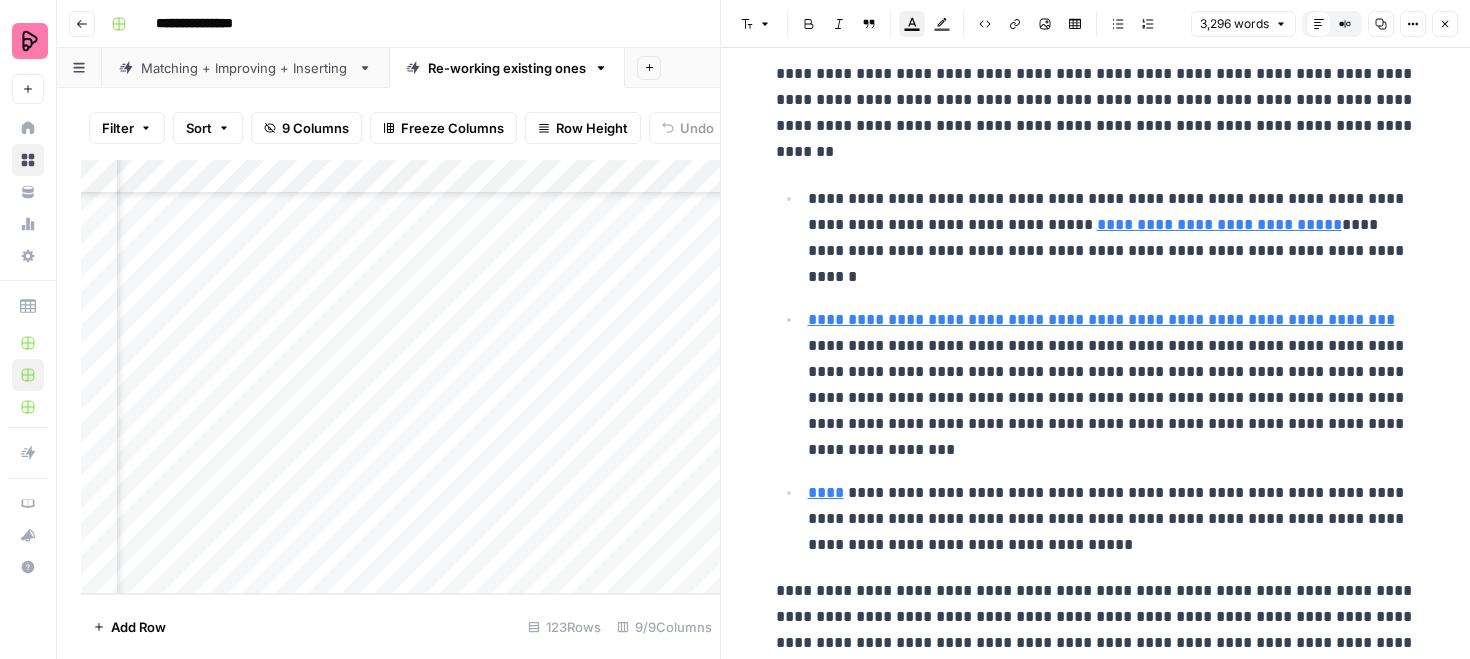 scroll, scrollTop: 4121, scrollLeft: 0, axis: vertical 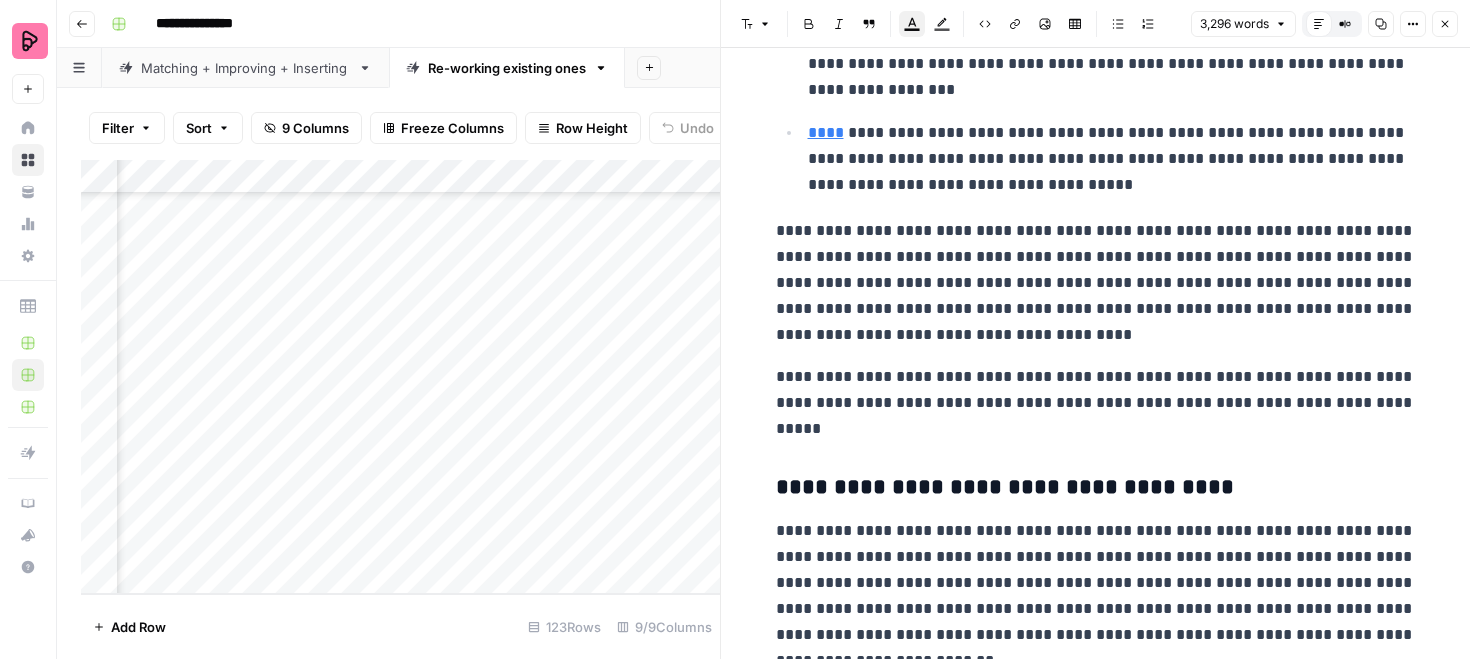 click 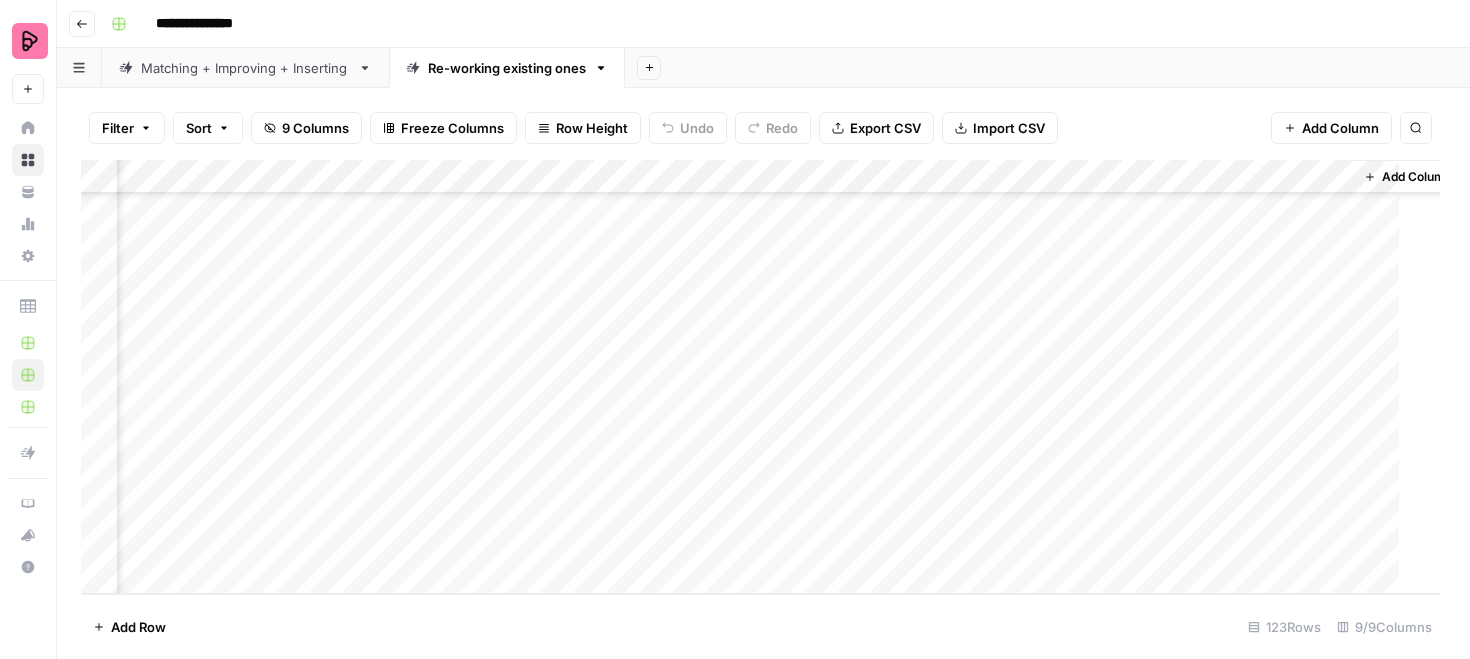 scroll, scrollTop: 3814, scrollLeft: 636, axis: both 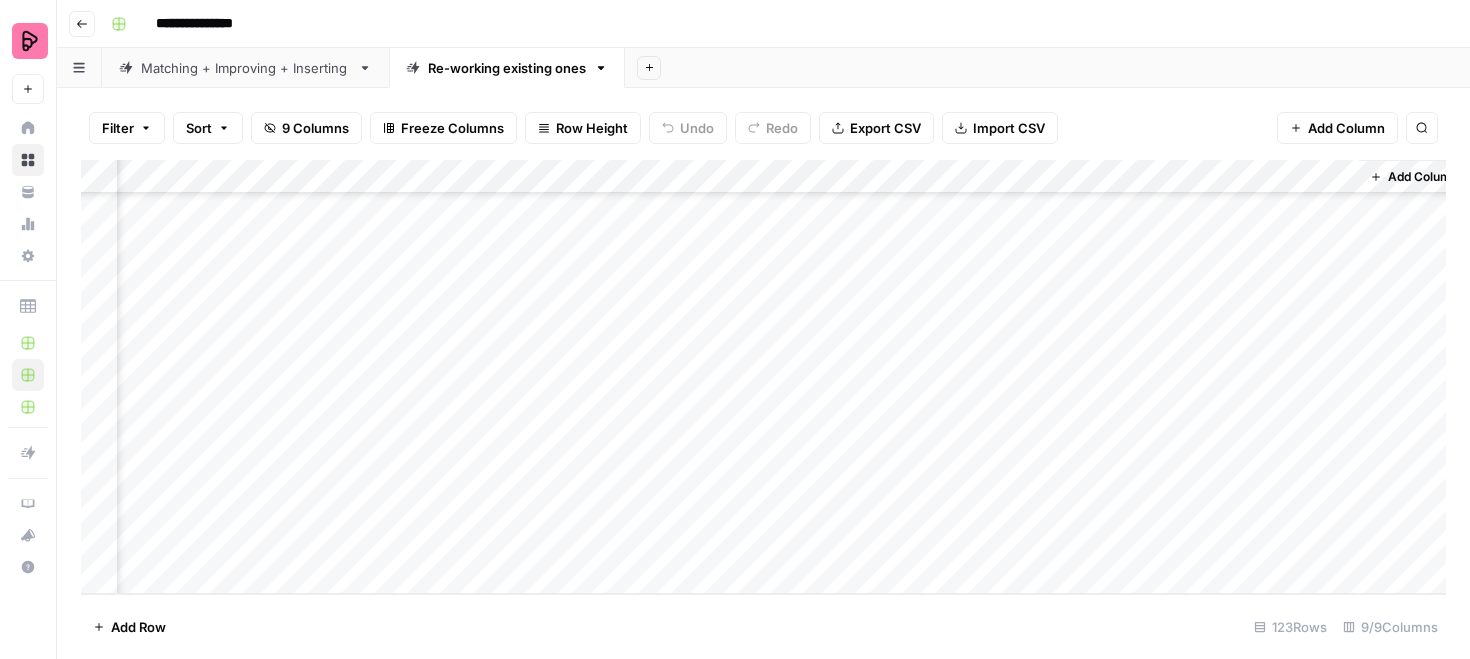 click on "Matching + Improving + Inserting" at bounding box center [245, 68] 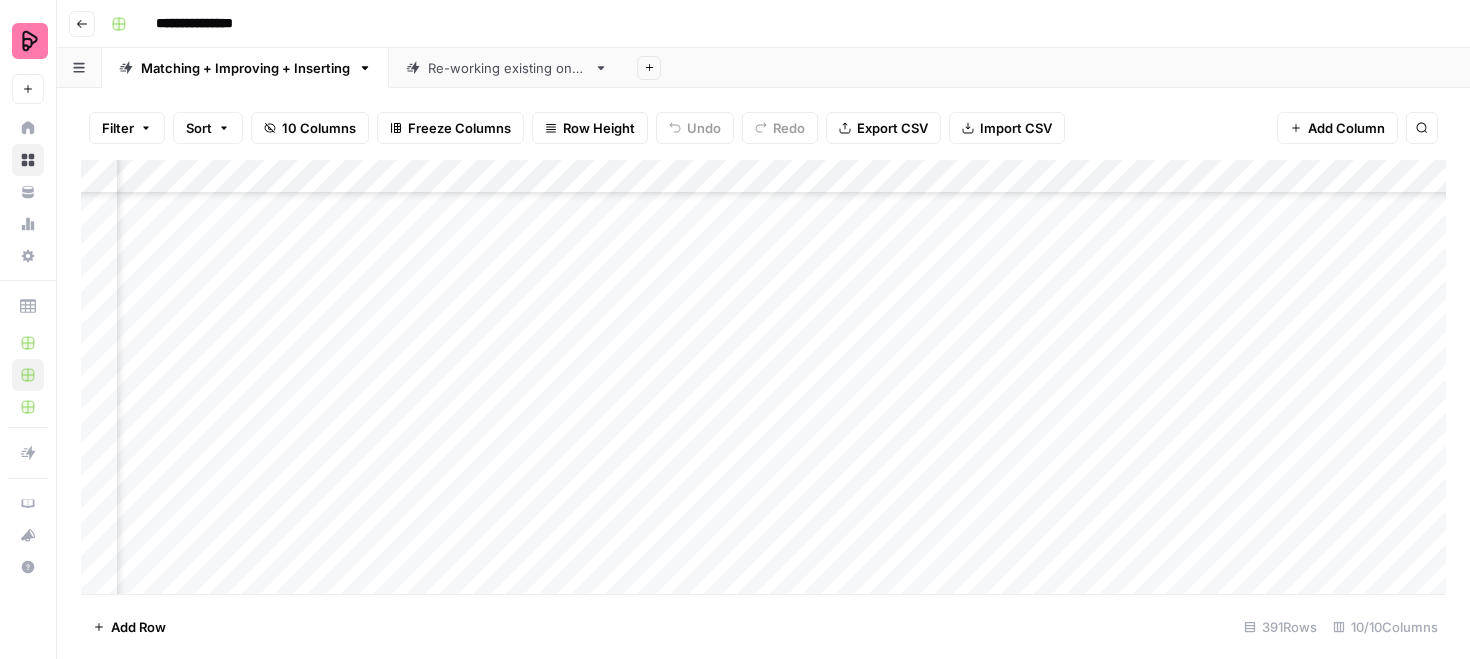 scroll, scrollTop: 6195, scrollLeft: 994, axis: both 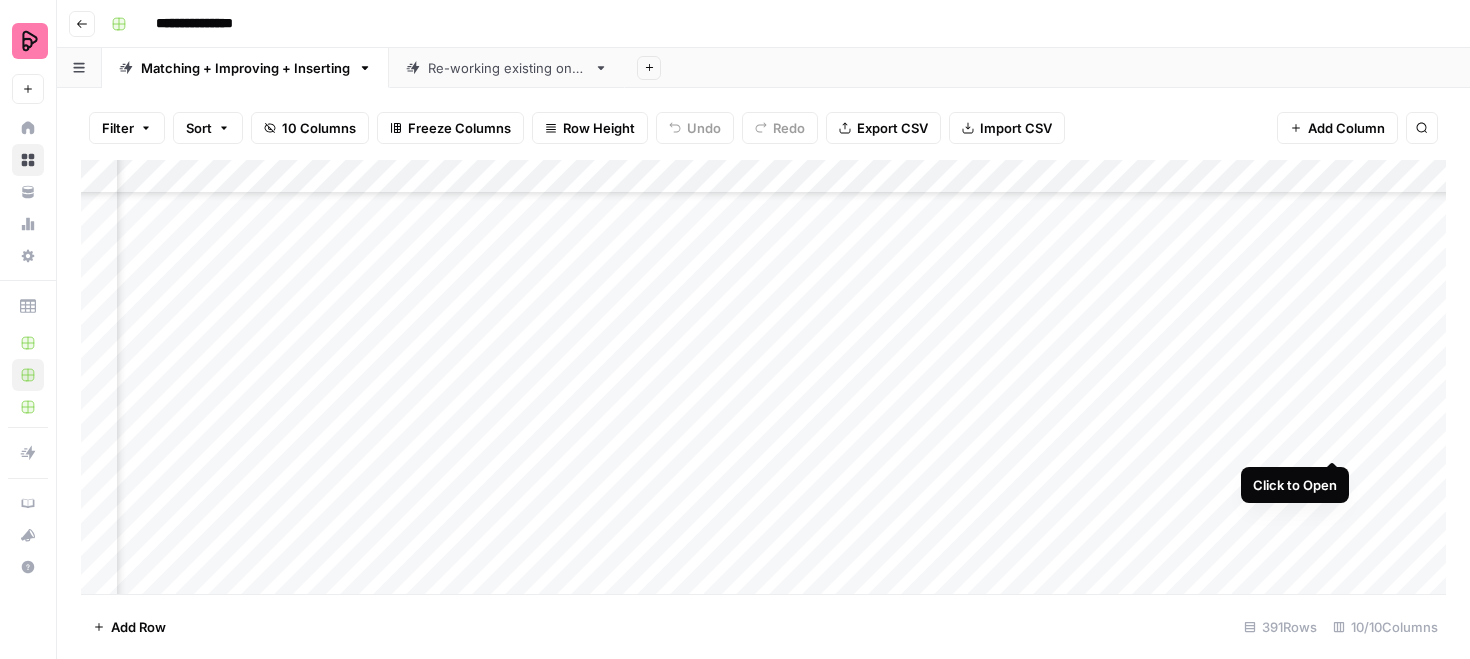 click on "Add Column" at bounding box center (763, 377) 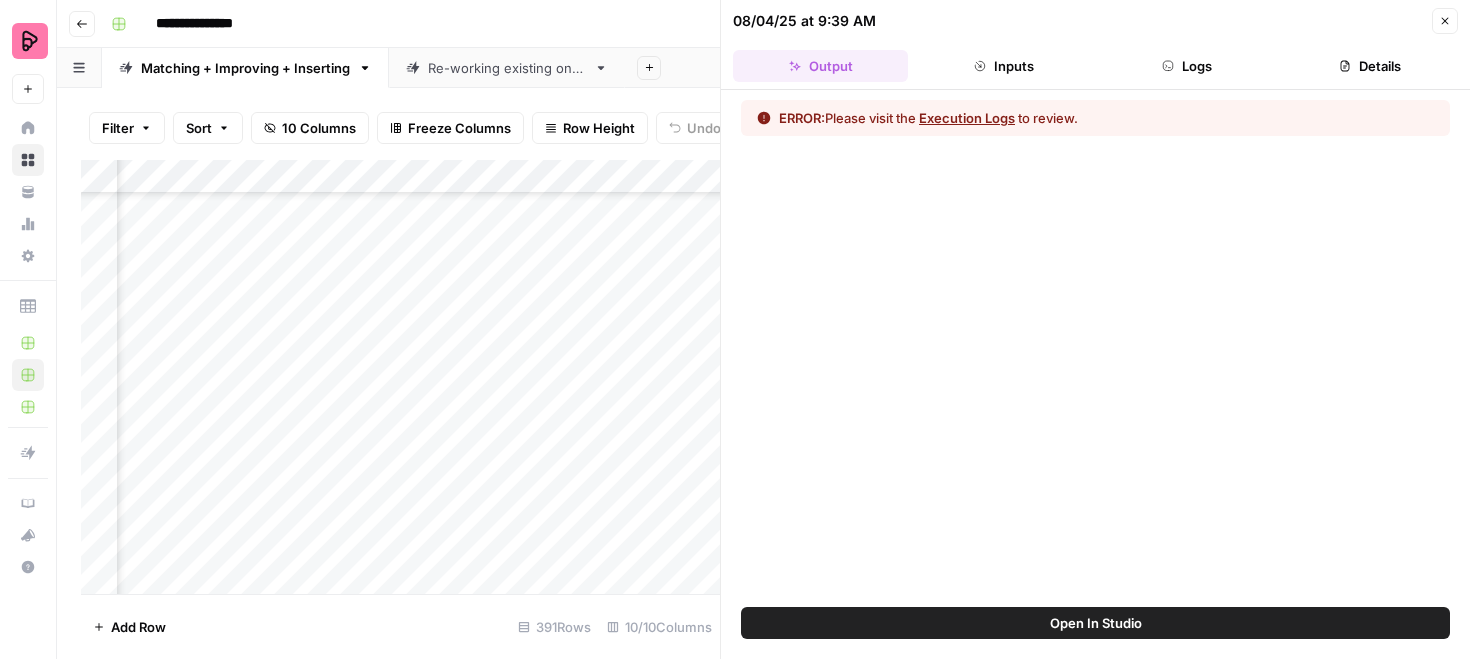 click on "Execution Logs" at bounding box center [967, 118] 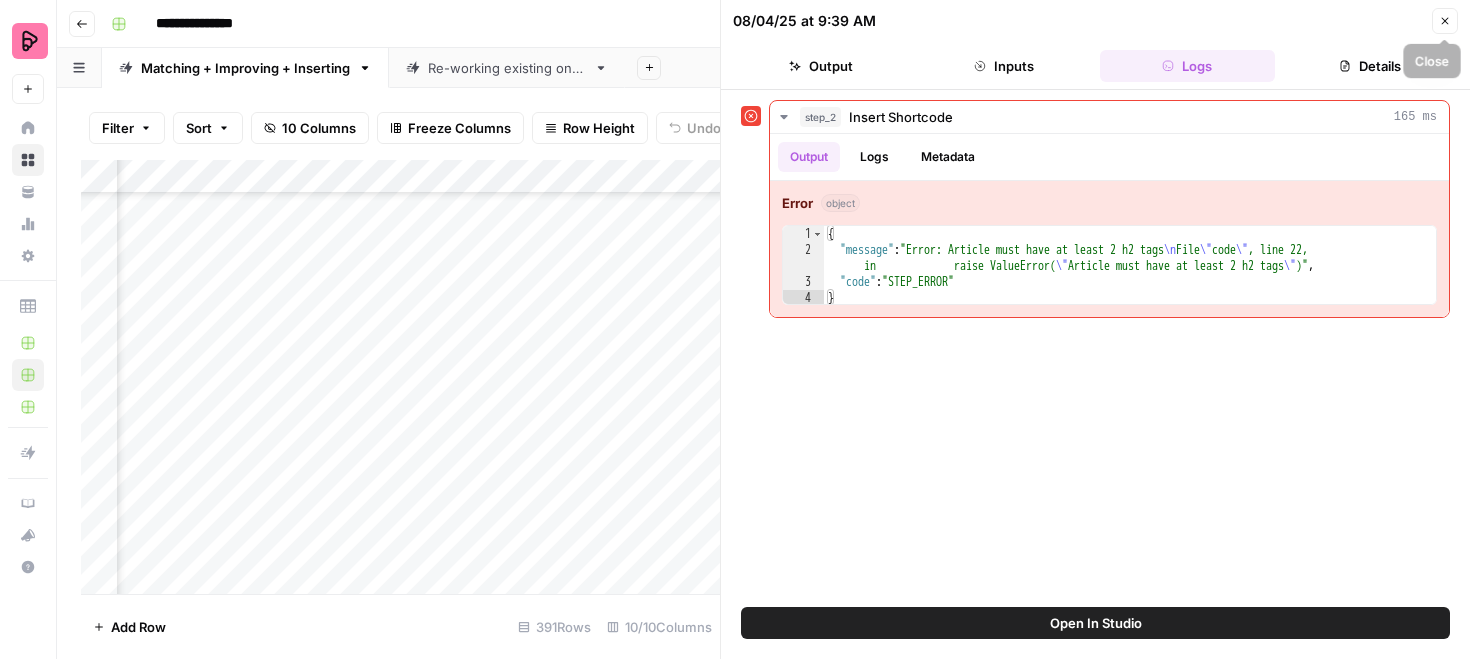 click 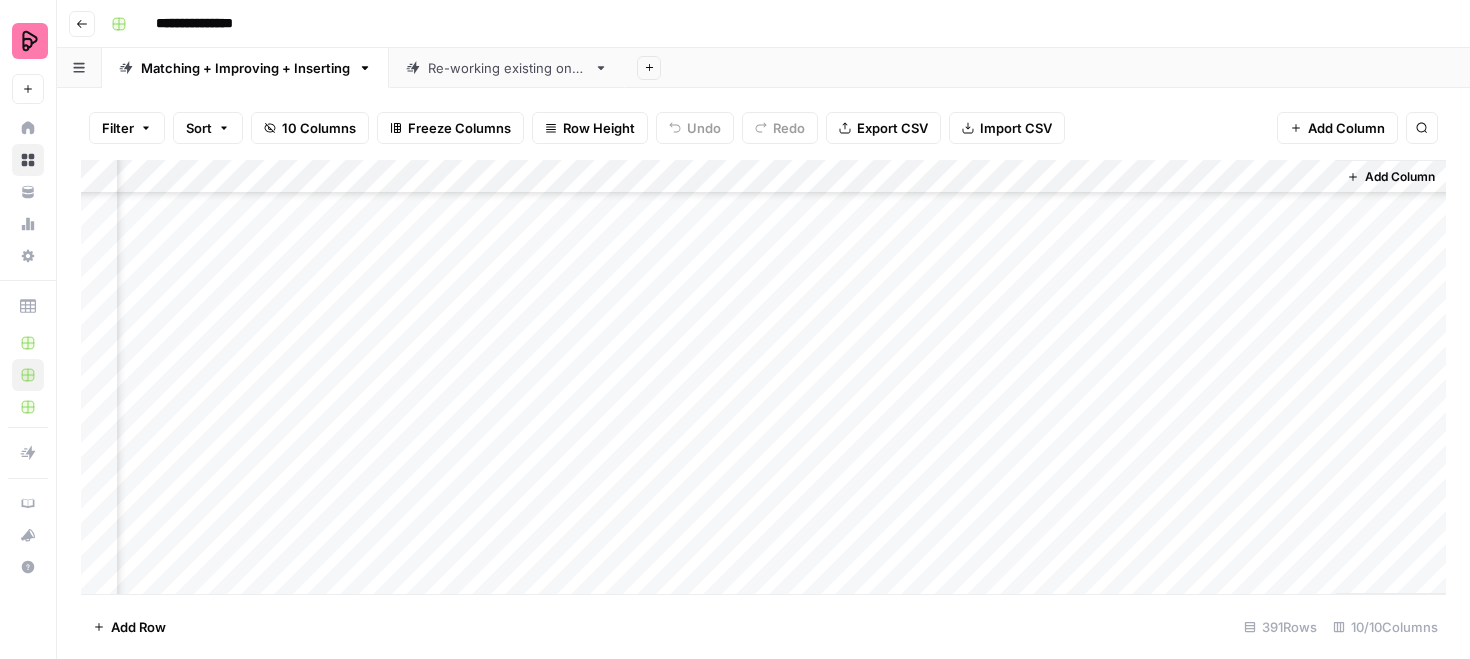 scroll, scrollTop: 3454, scrollLeft: 1397, axis: both 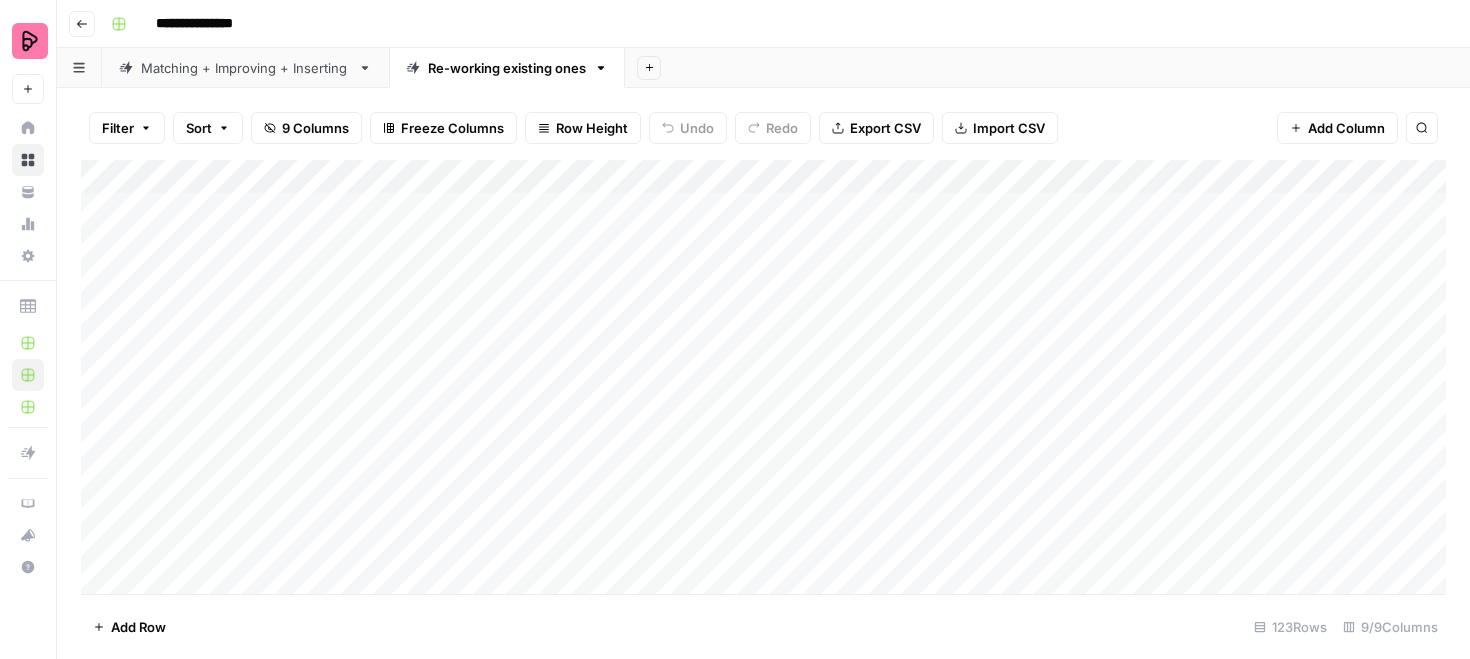 click on "Matching + Improving + Inserting" at bounding box center [245, 68] 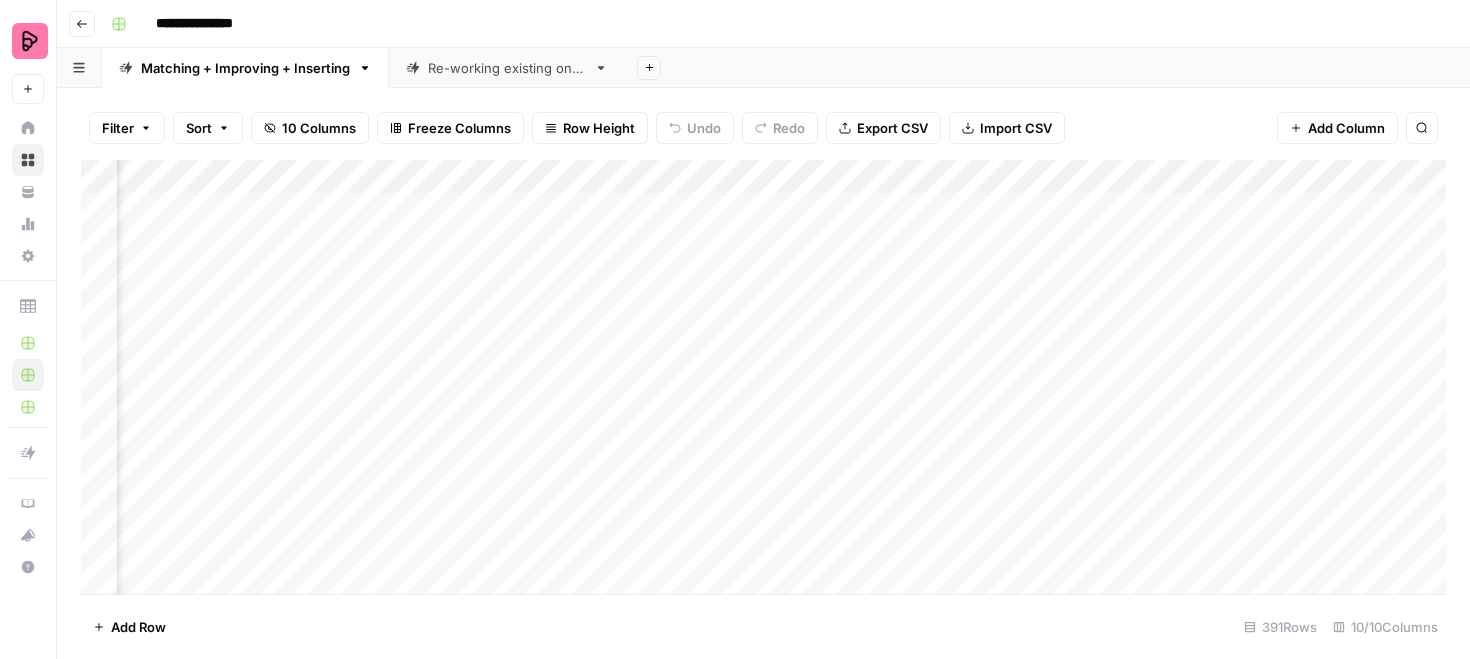 scroll, scrollTop: 0, scrollLeft: 1397, axis: horizontal 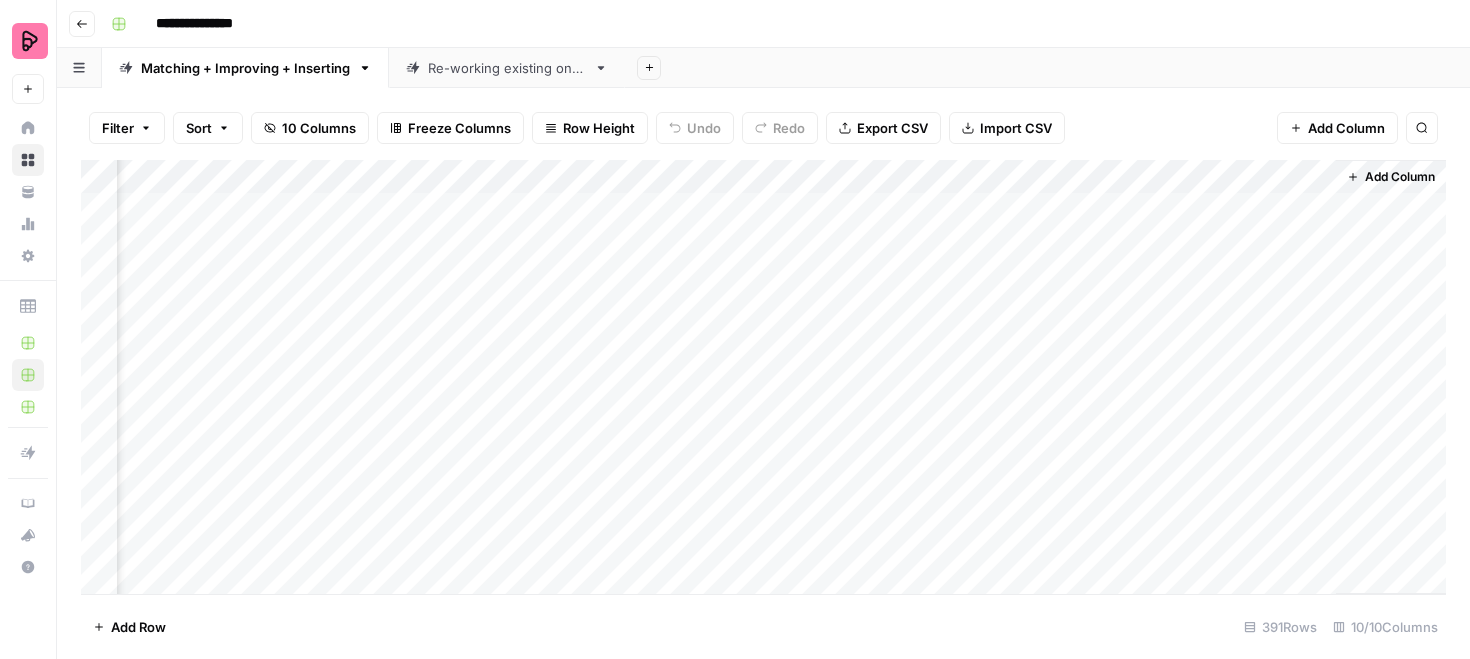 click on "Add Column" at bounding box center (763, 377) 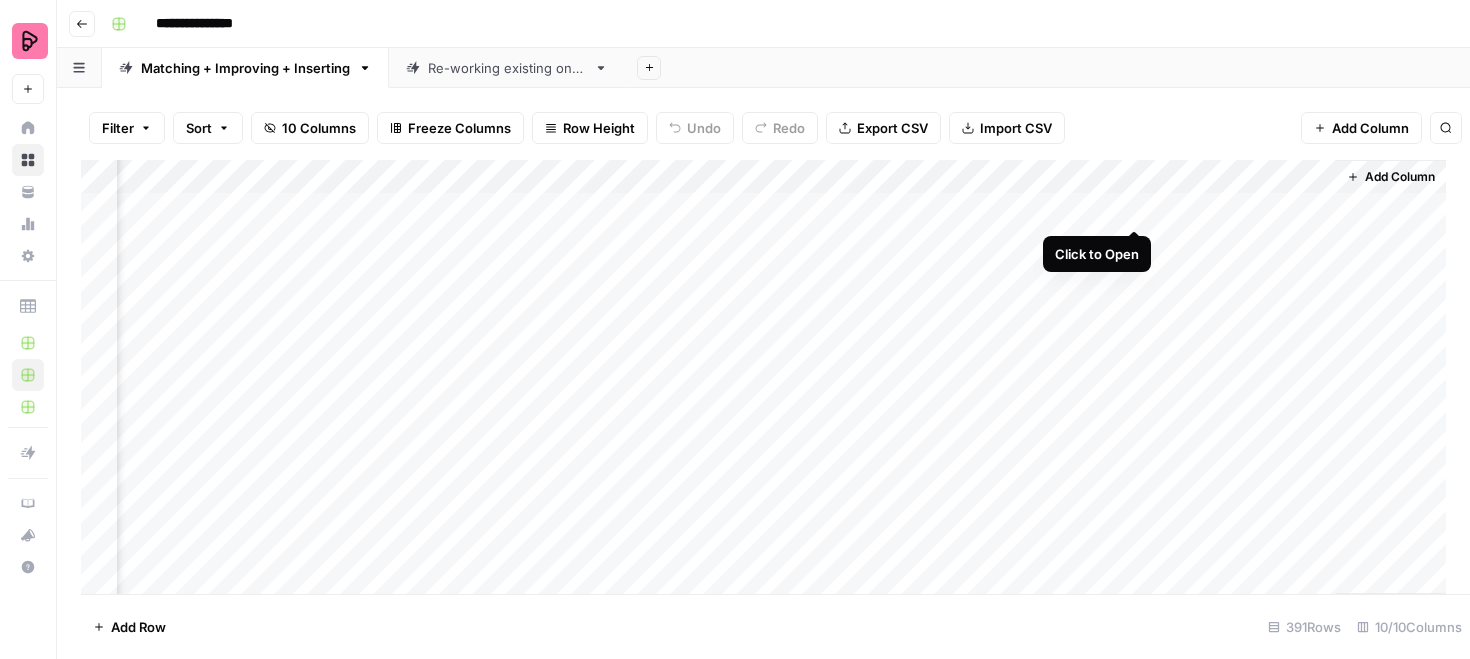 scroll, scrollTop: 0, scrollLeft: 1378, axis: horizontal 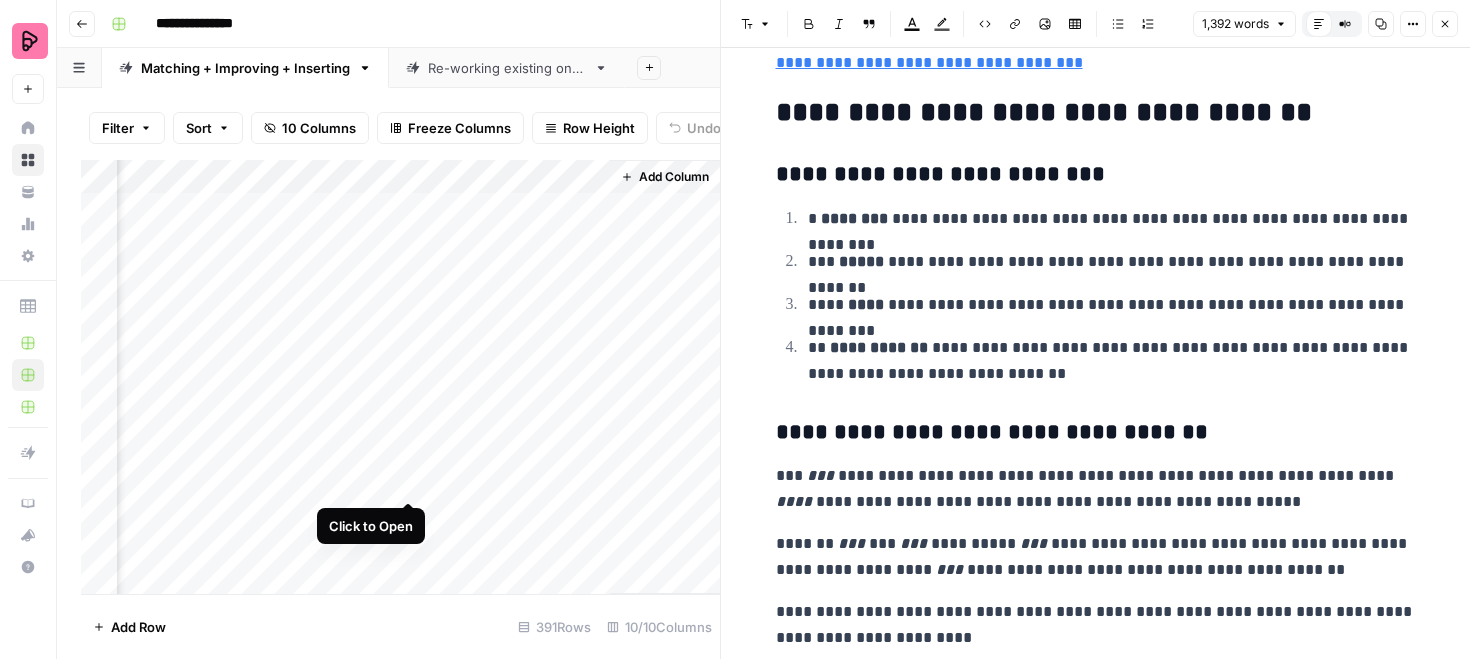 click on "Add Column" at bounding box center (400, 377) 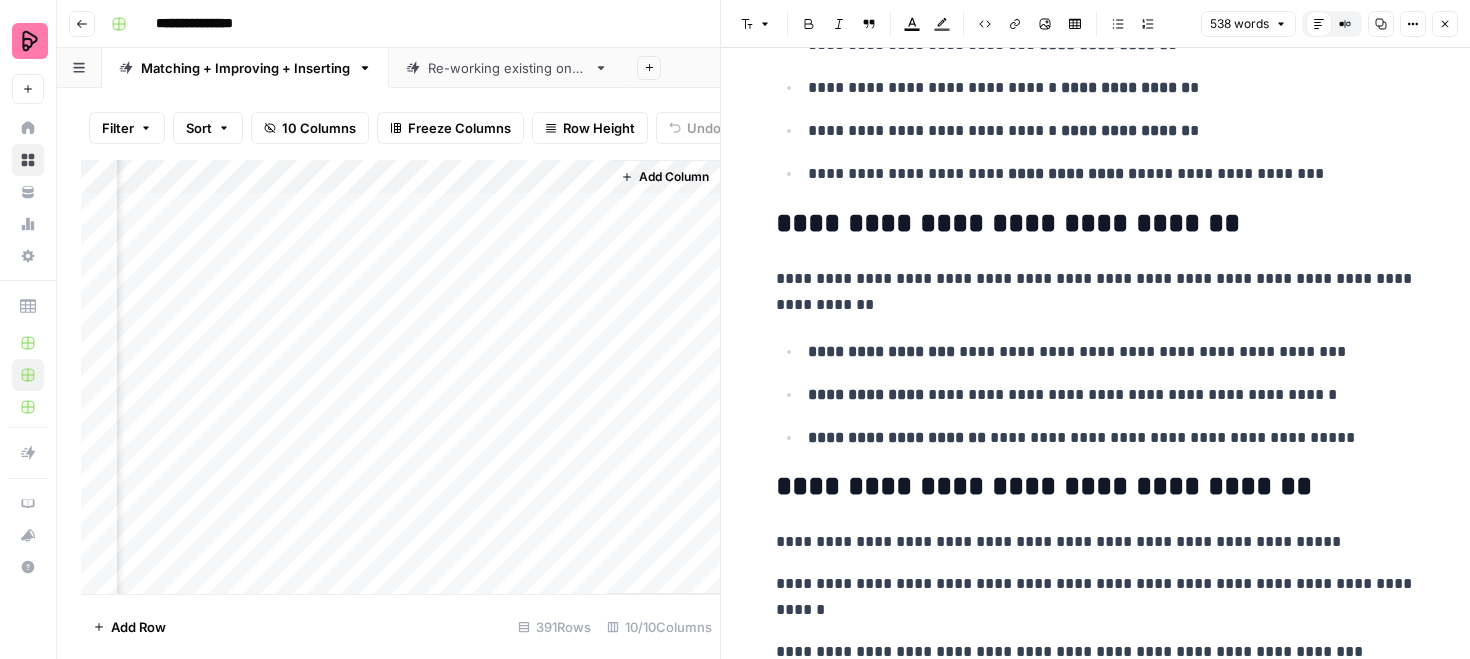 scroll, scrollTop: 533, scrollLeft: 0, axis: vertical 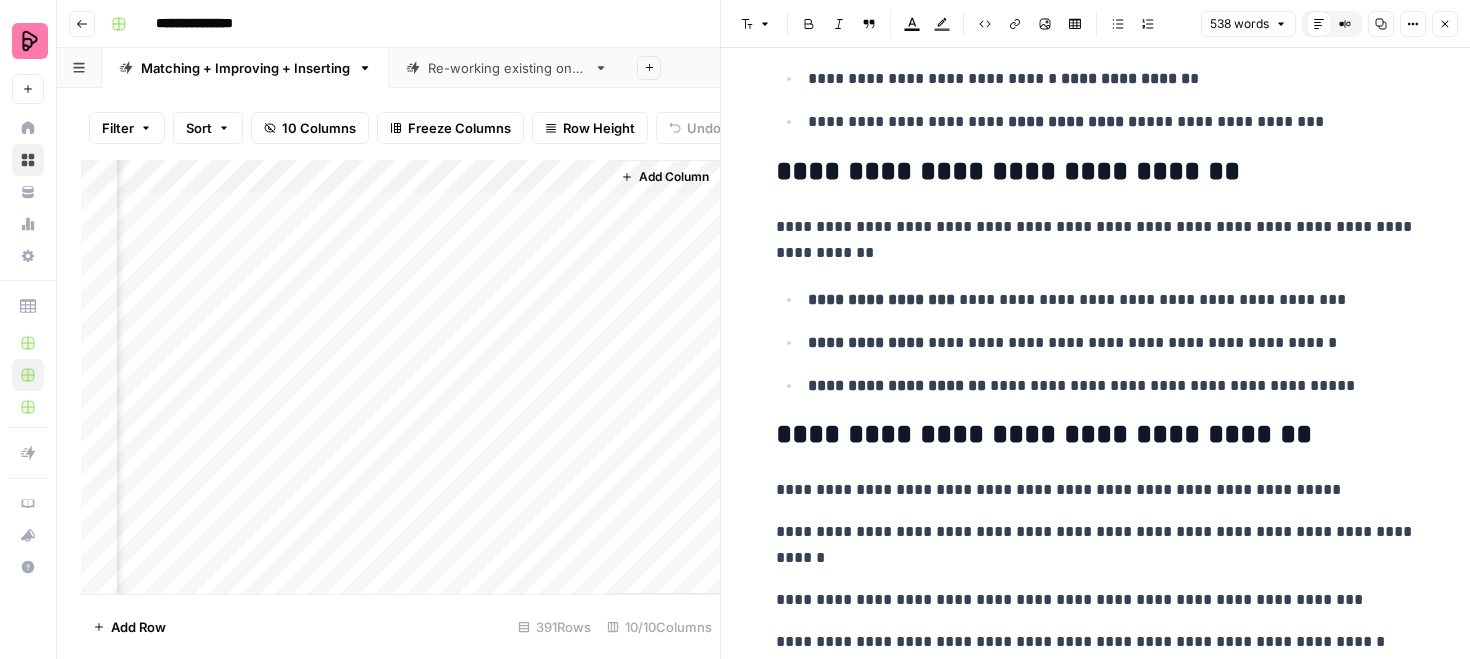 click 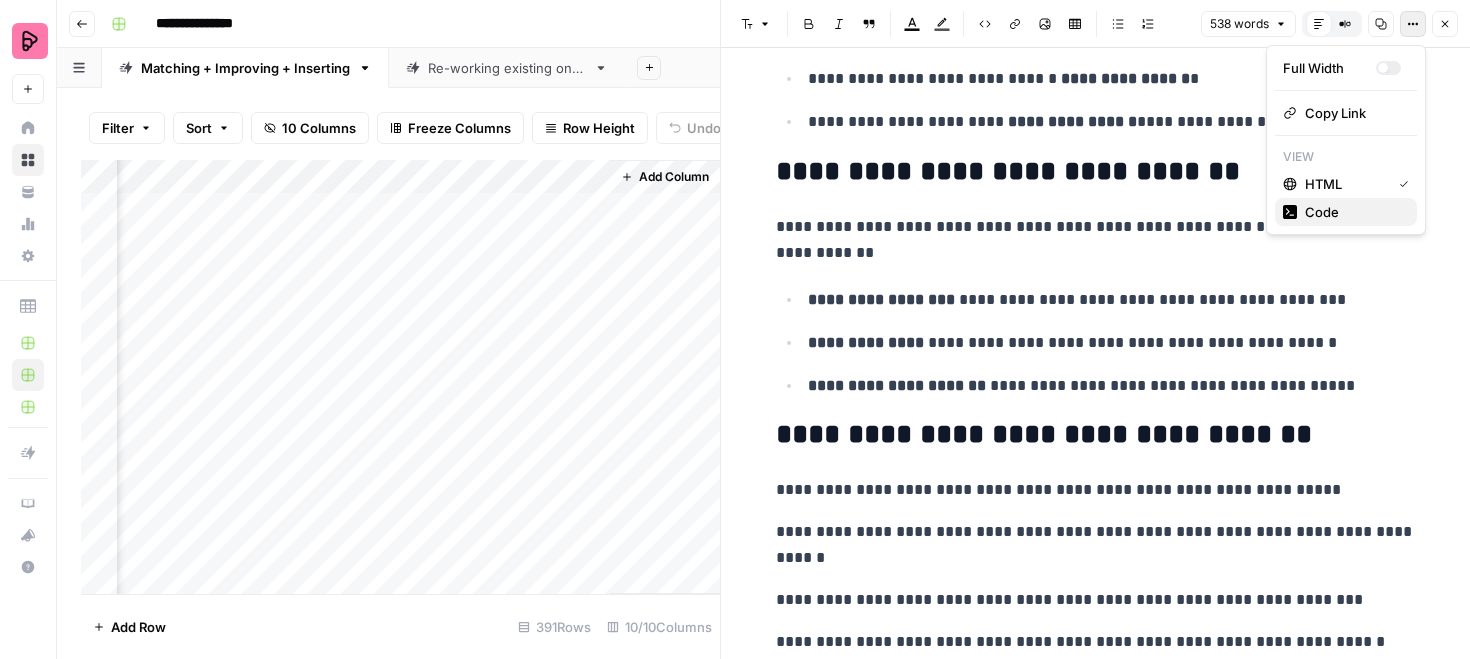 drag, startPoint x: 1346, startPoint y: 197, endPoint x: 1346, endPoint y: 210, distance: 13 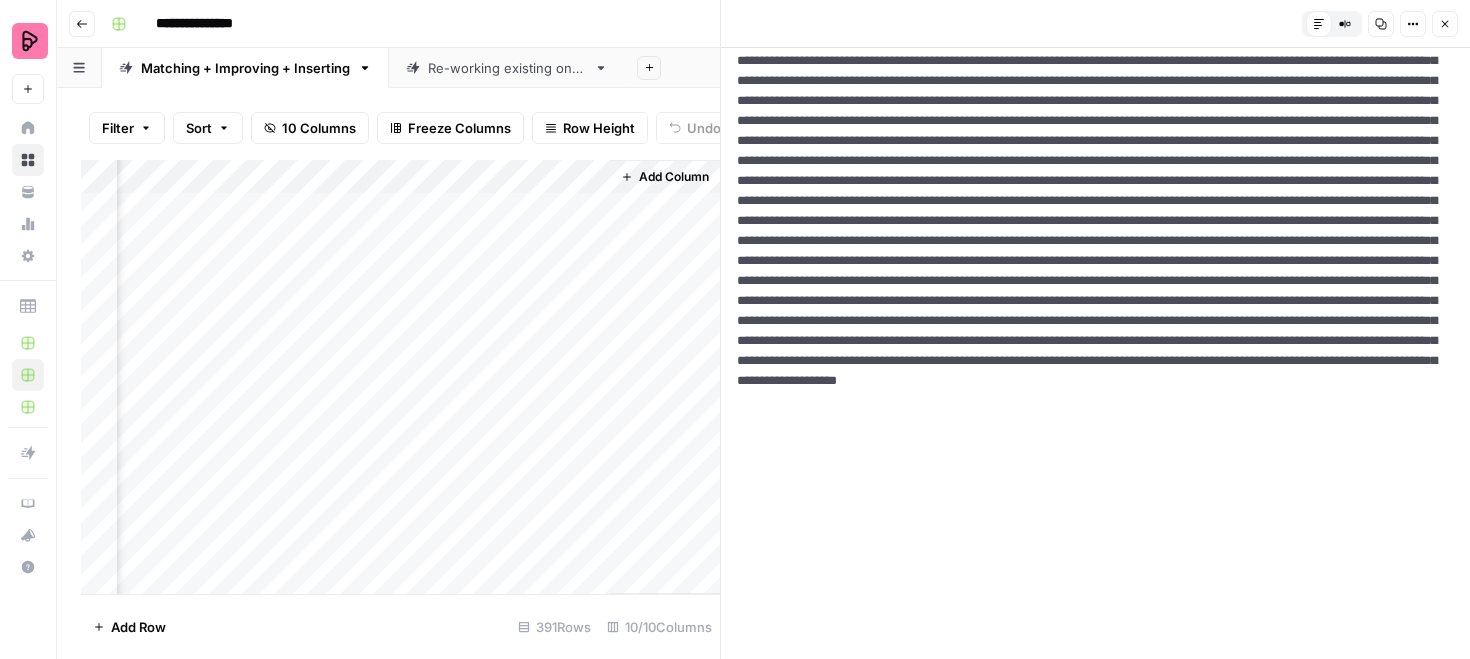 scroll, scrollTop: 0, scrollLeft: 0, axis: both 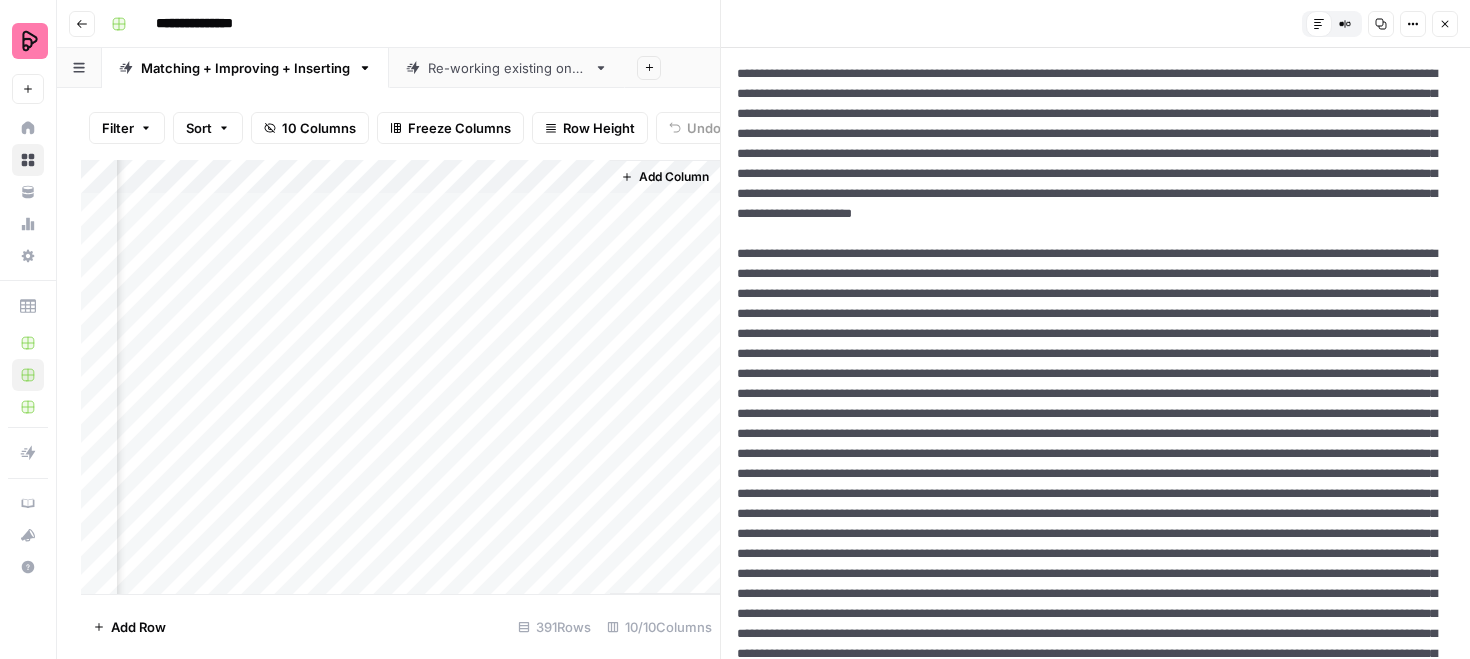 click 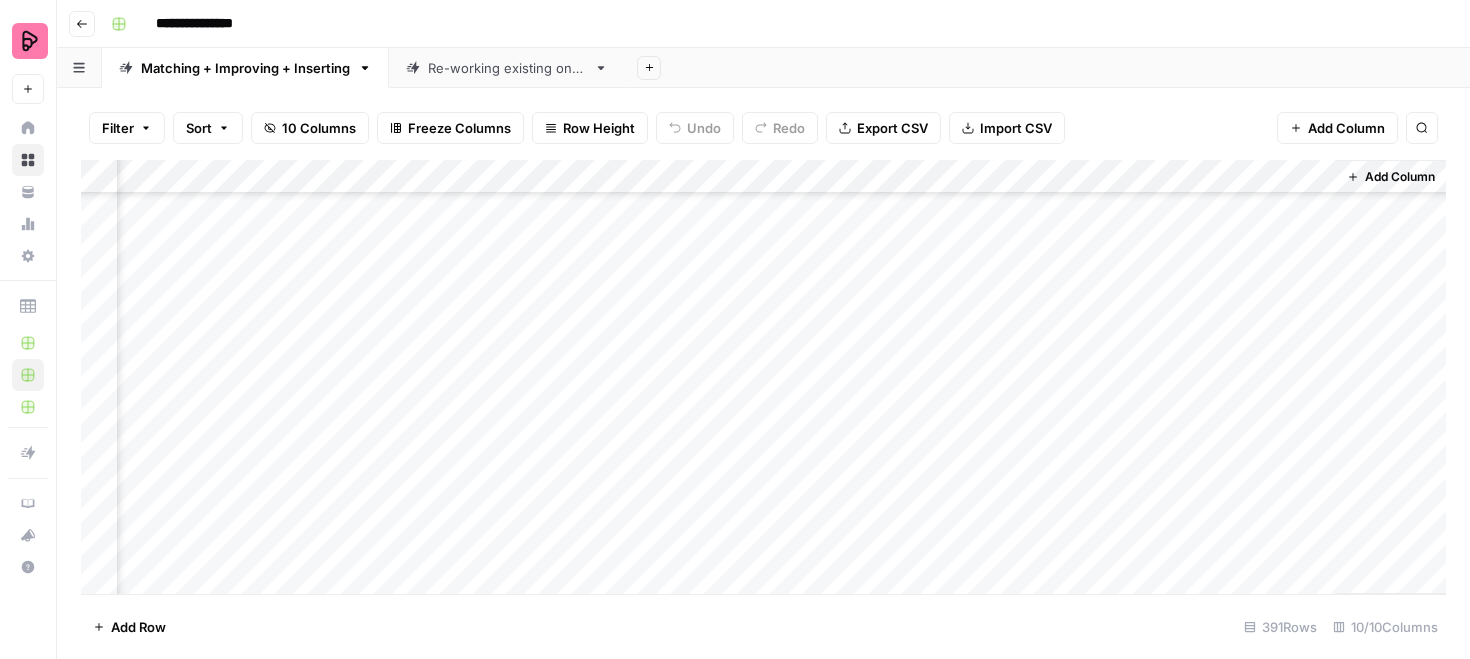 scroll, scrollTop: 861, scrollLeft: 1397, axis: both 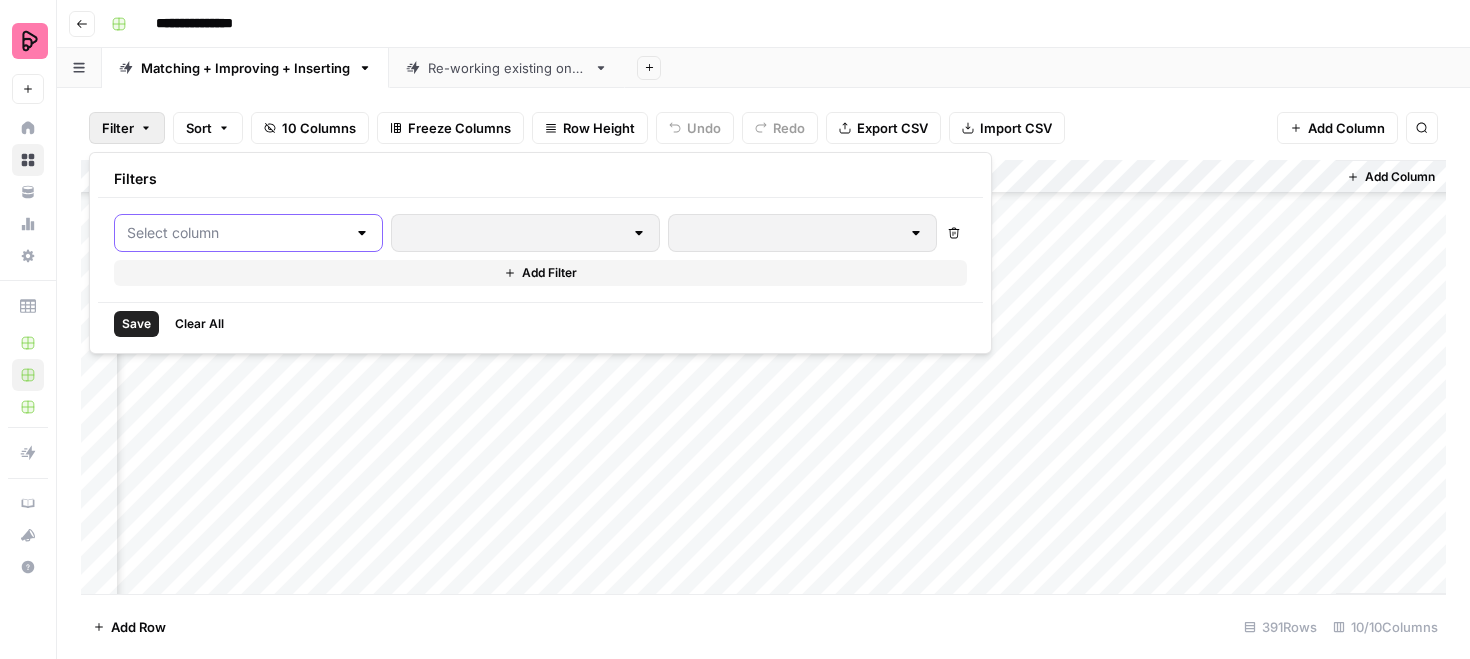 click at bounding box center [236, 233] 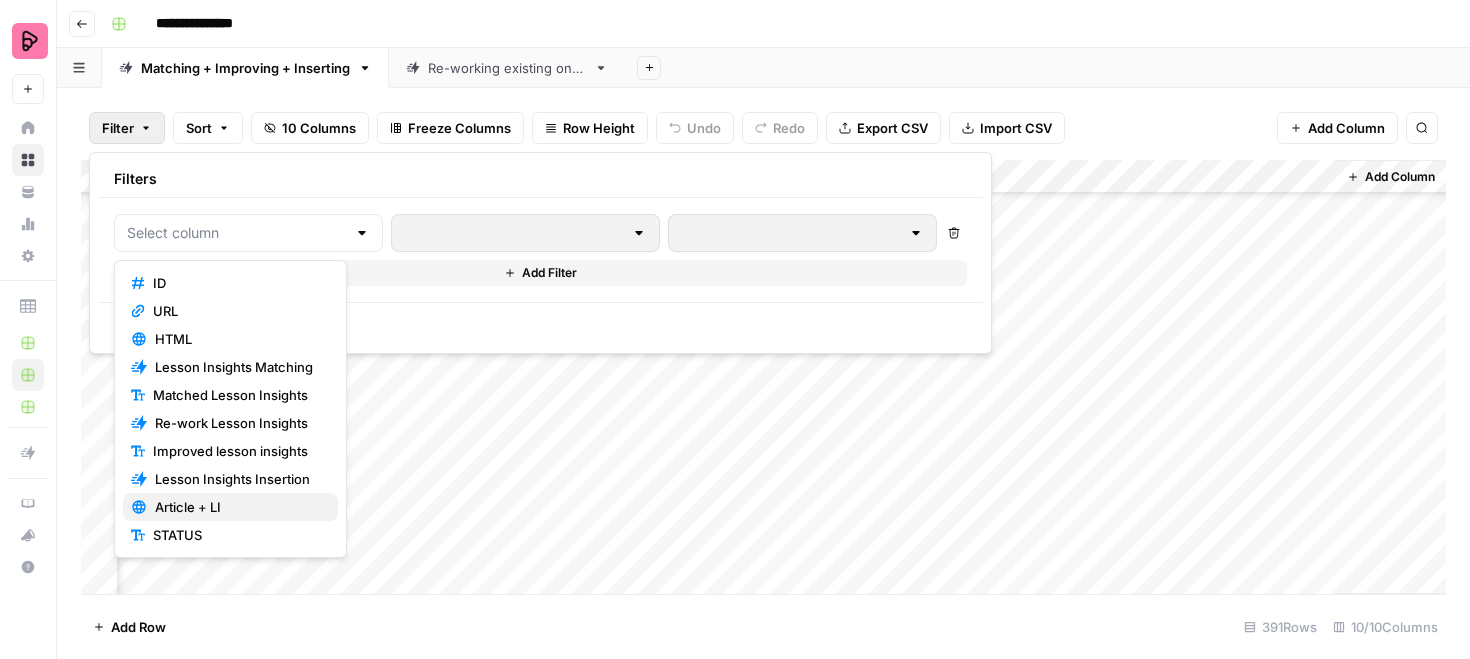 click on "Article + LI" at bounding box center (238, 507) 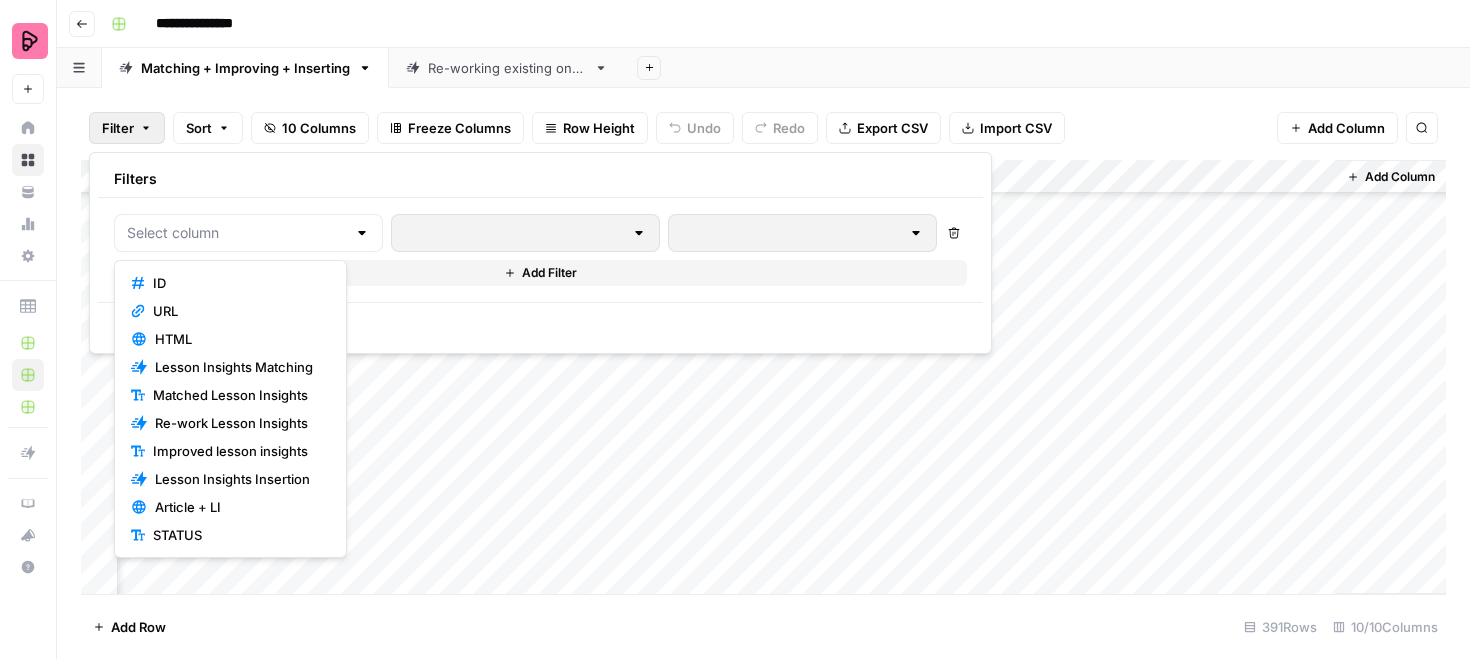 type on "Article + LI" 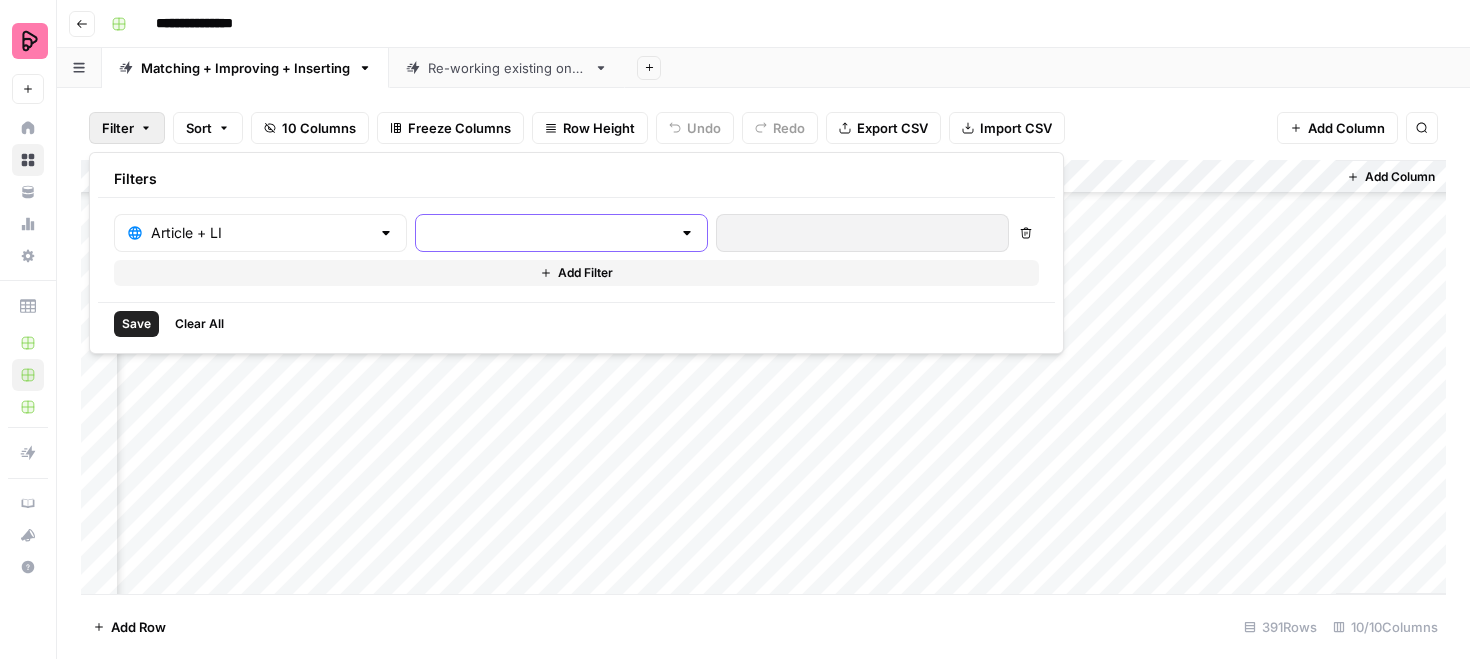 click at bounding box center [549, 233] 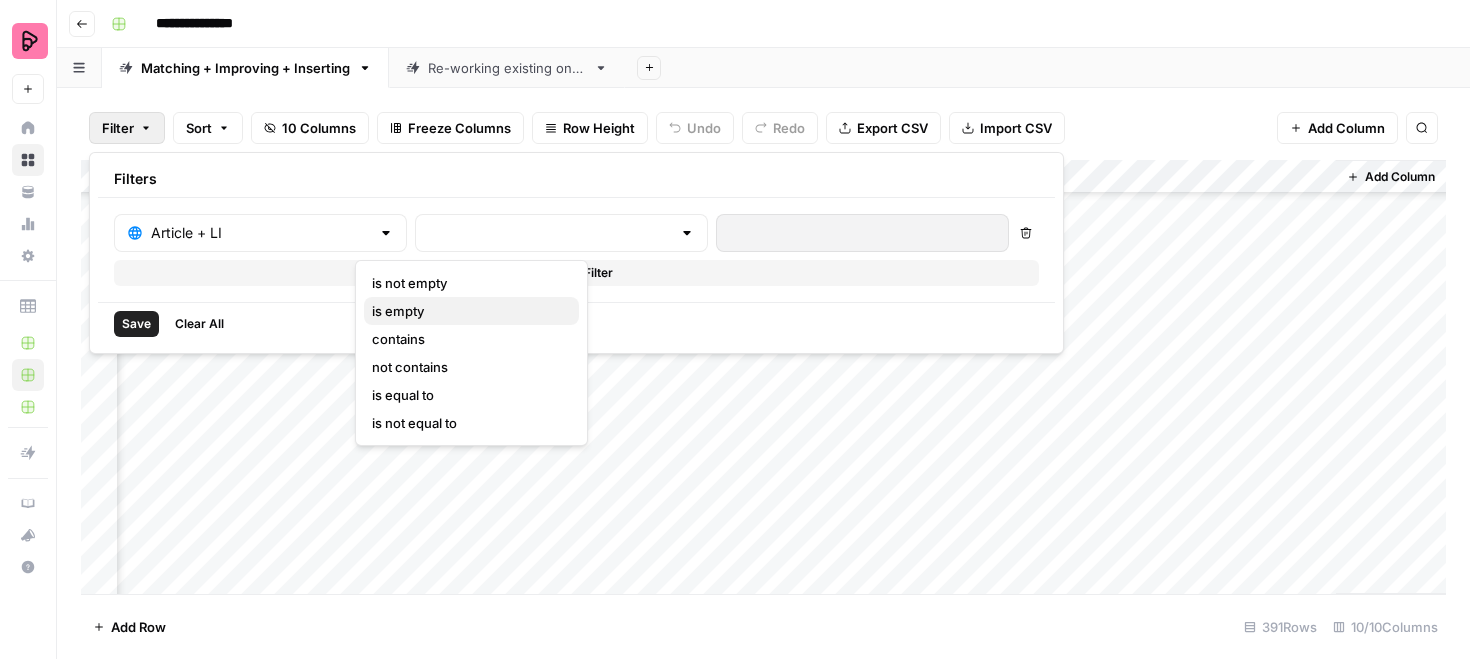 click on "is empty" at bounding box center [467, 311] 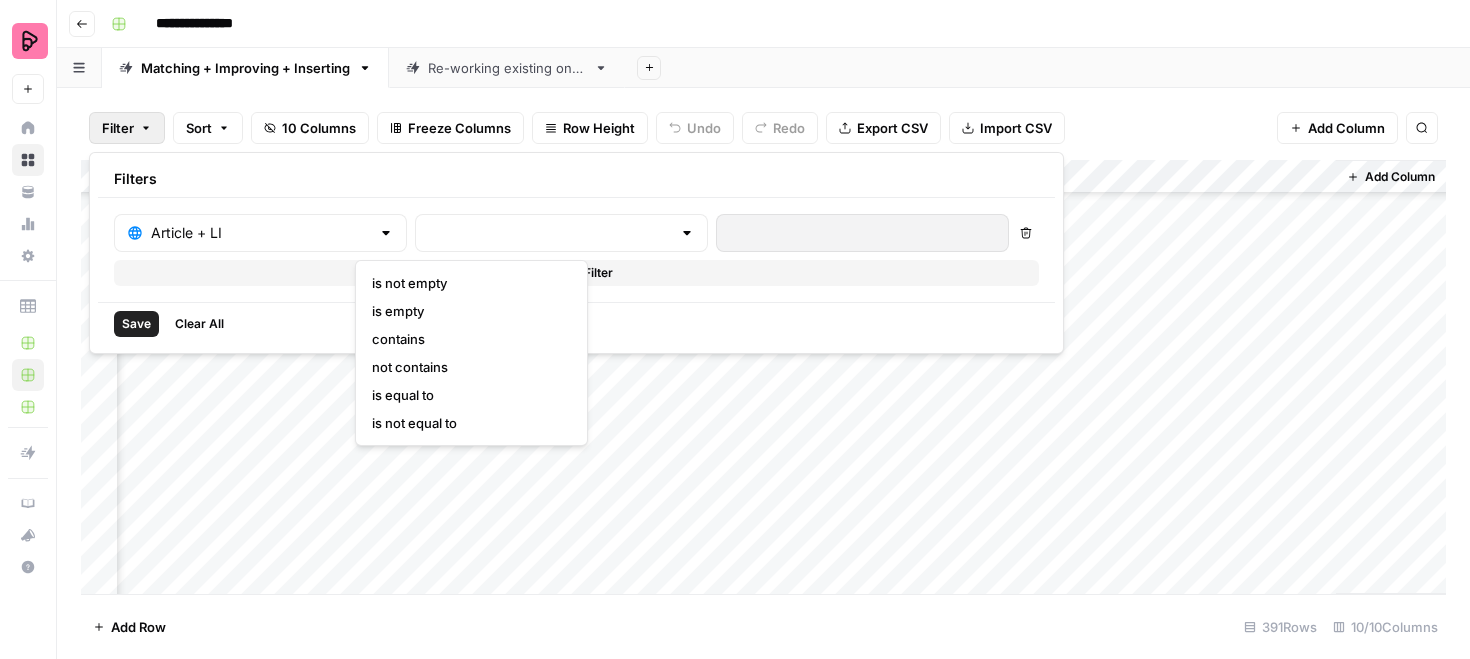 type on "is empty" 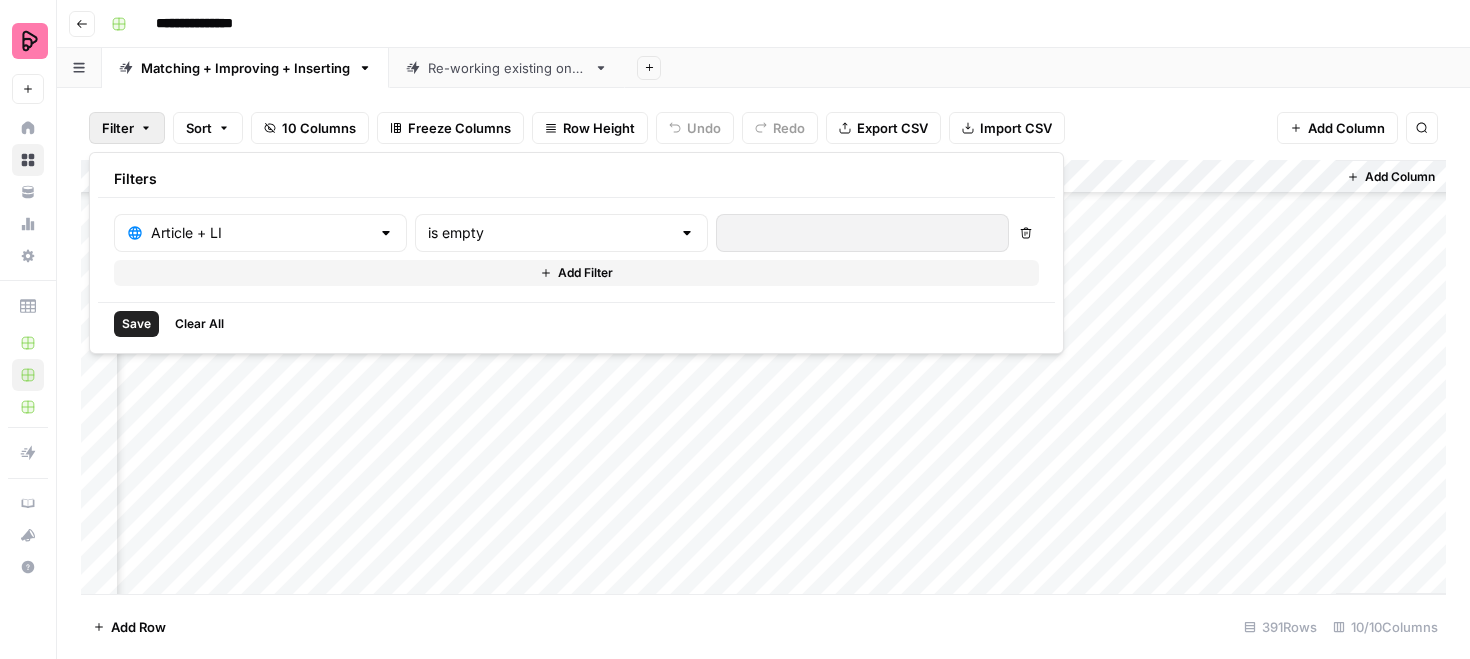 click on "Save" at bounding box center (136, 324) 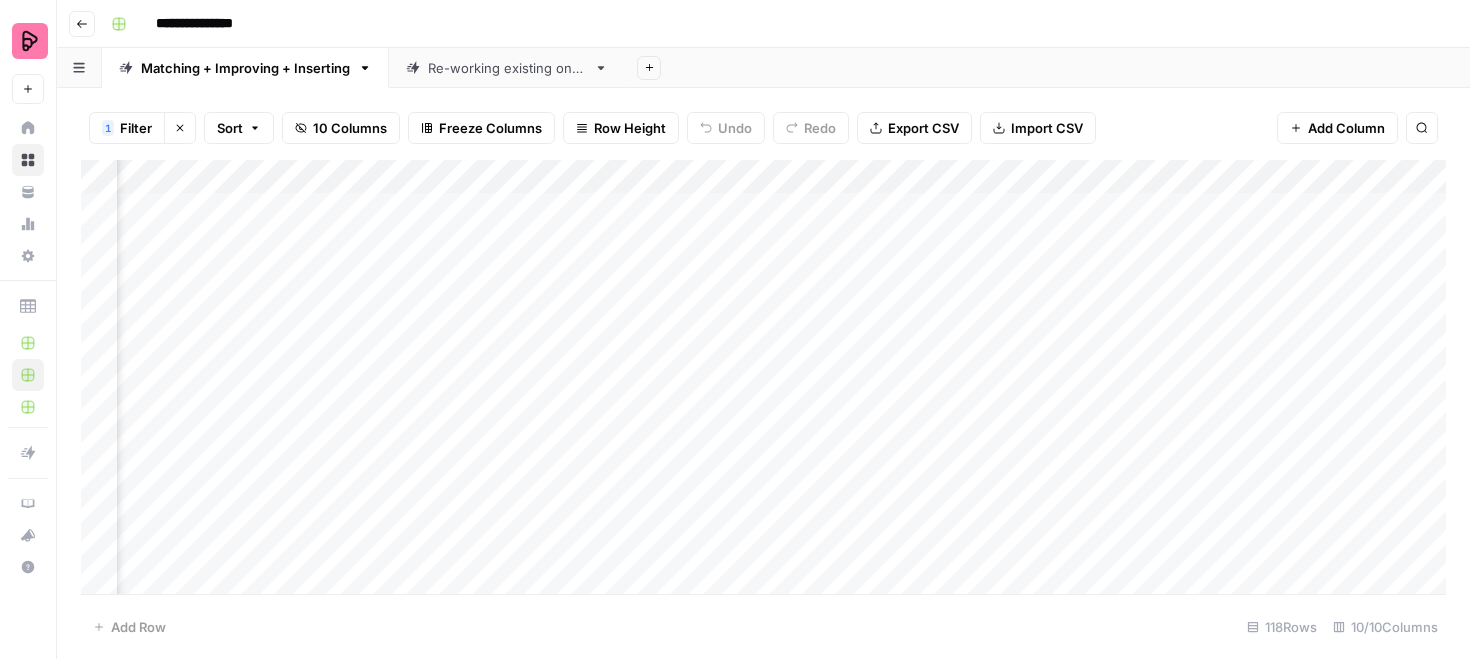 scroll, scrollTop: 0, scrollLeft: 660, axis: horizontal 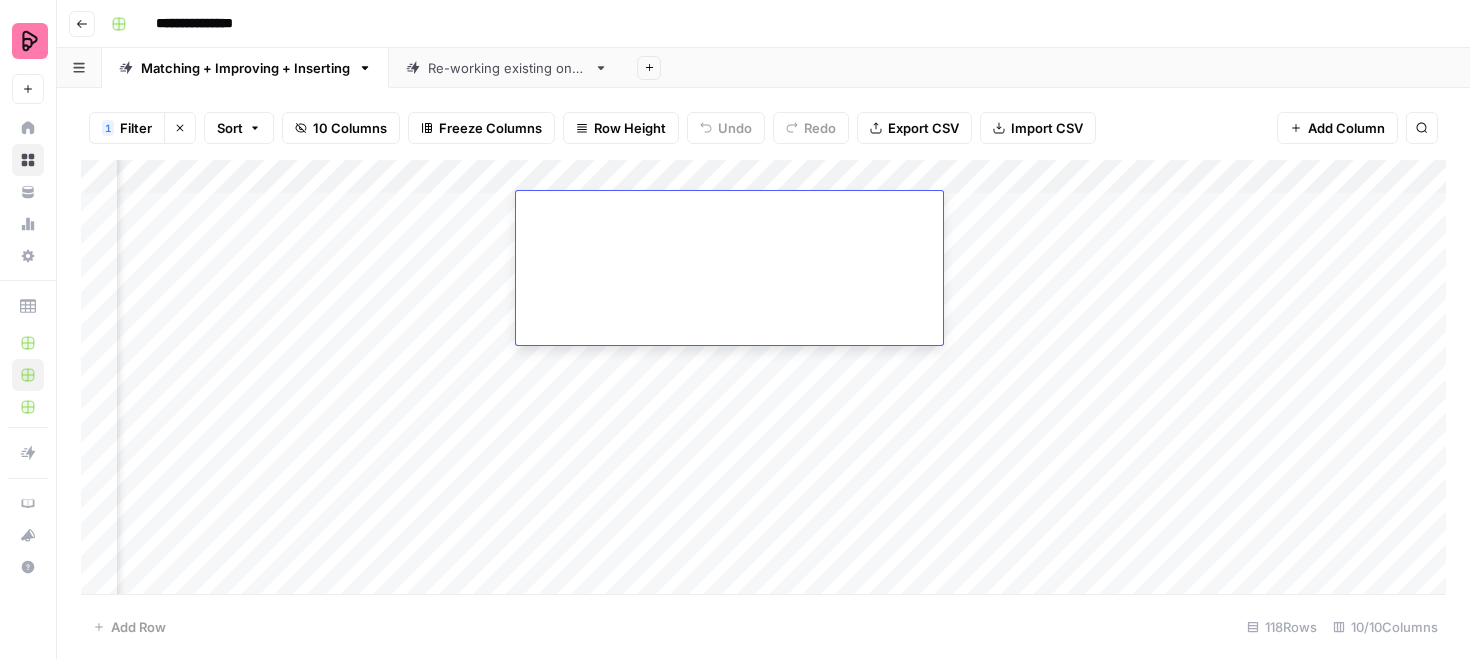 click on "Add Column" at bounding box center [763, 377] 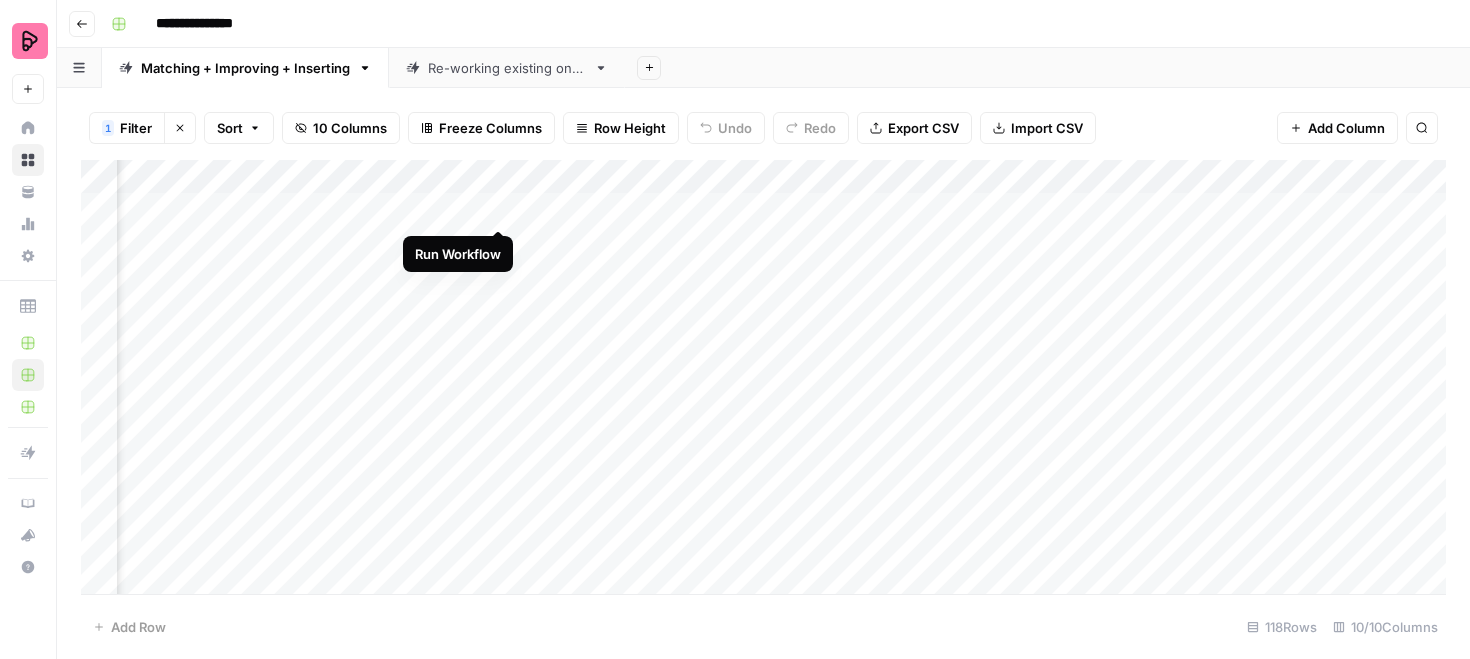 click on "Add Column" at bounding box center [763, 377] 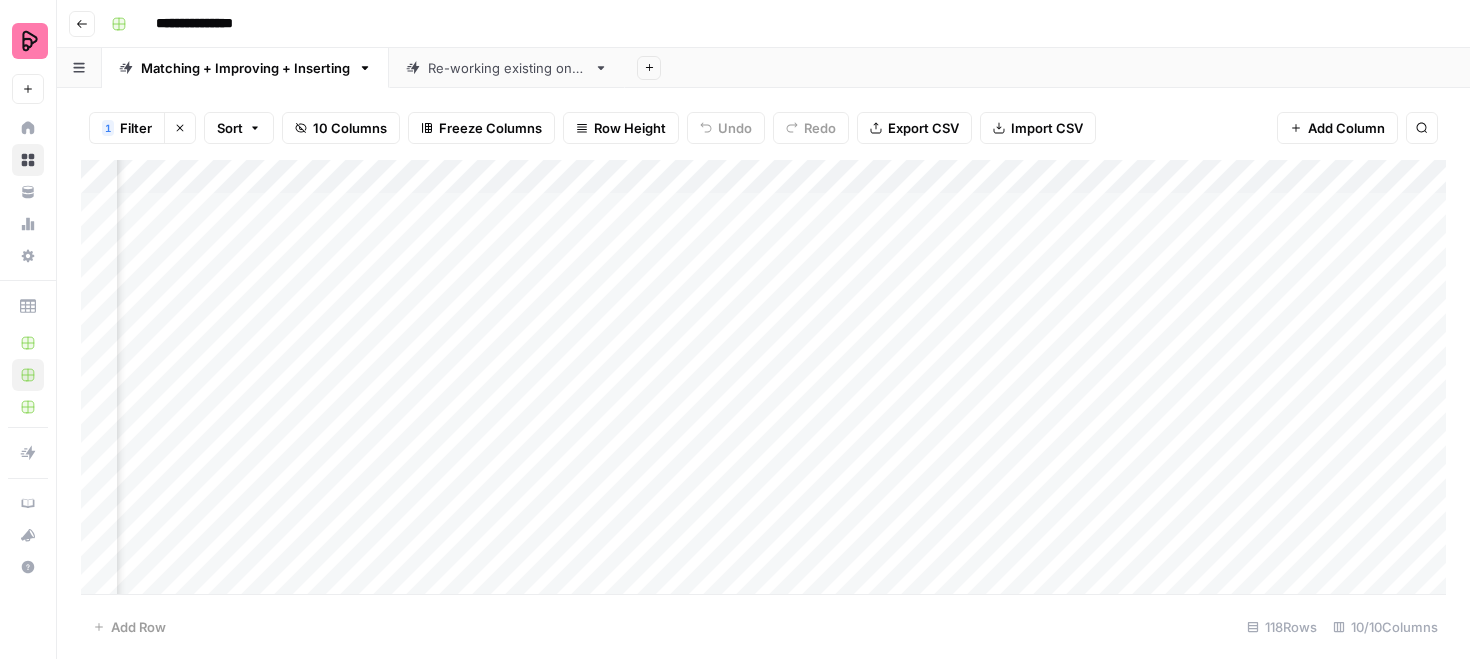 scroll, scrollTop: 0, scrollLeft: 660, axis: horizontal 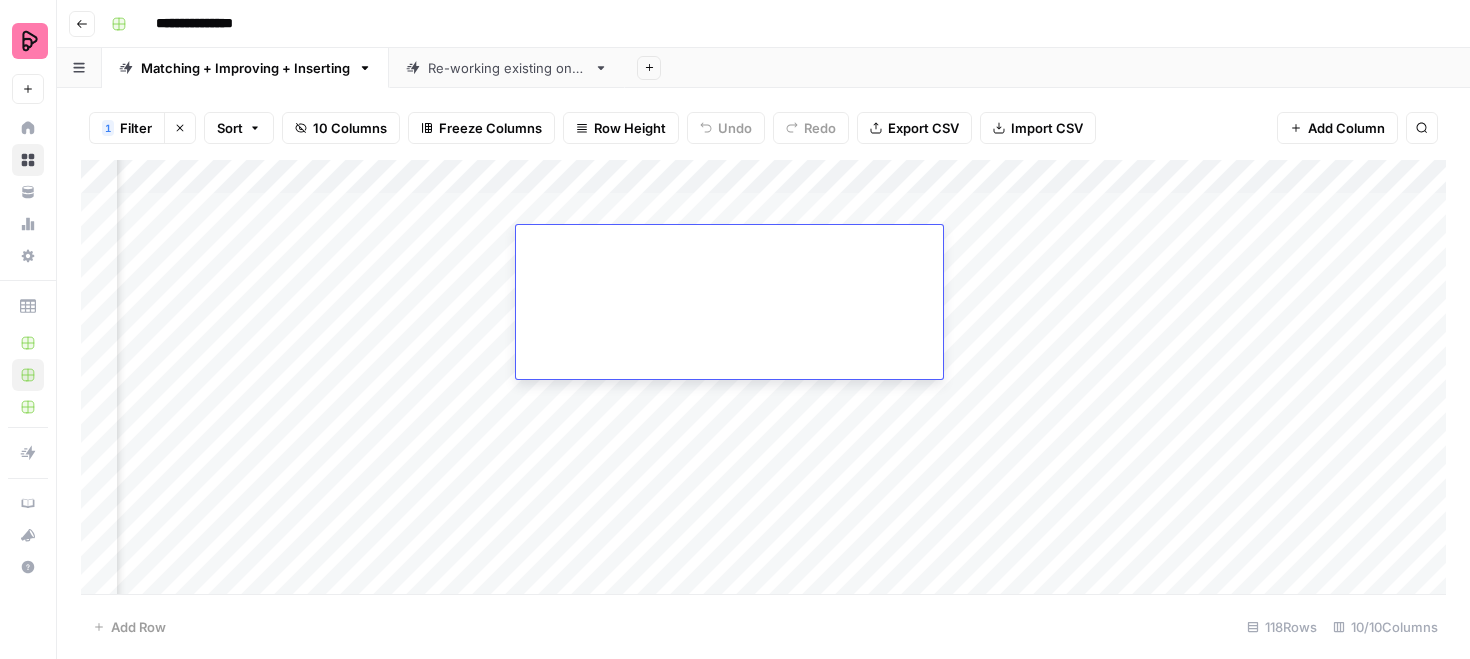 click on "Add Column" at bounding box center (763, 377) 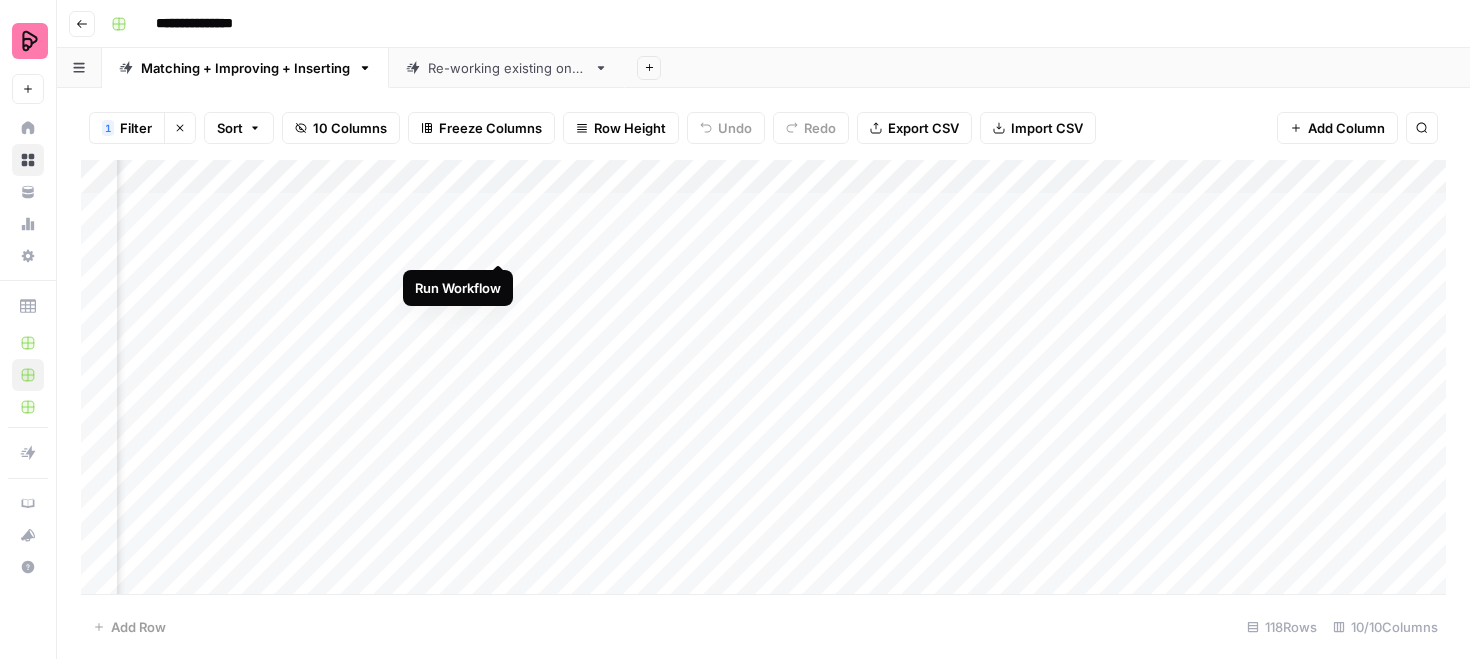 click on "Add Column" at bounding box center (763, 377) 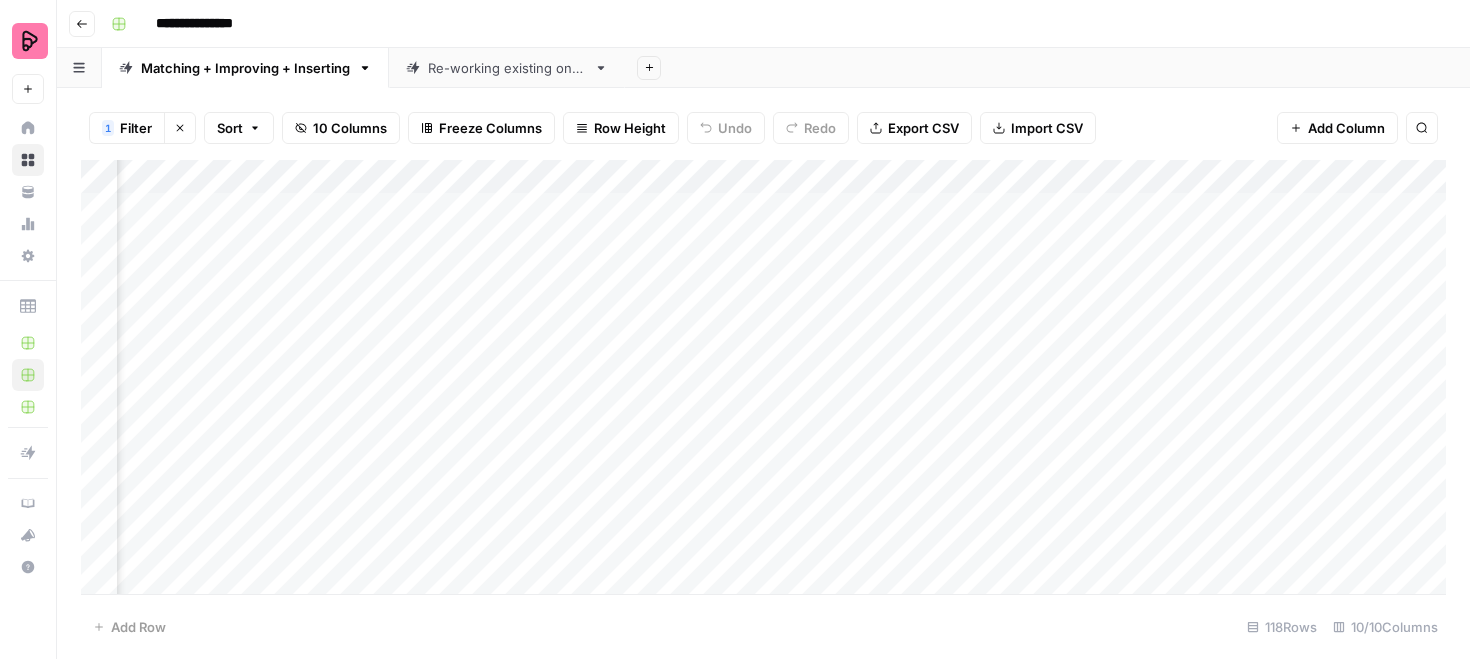 scroll, scrollTop: 0, scrollLeft: 720, axis: horizontal 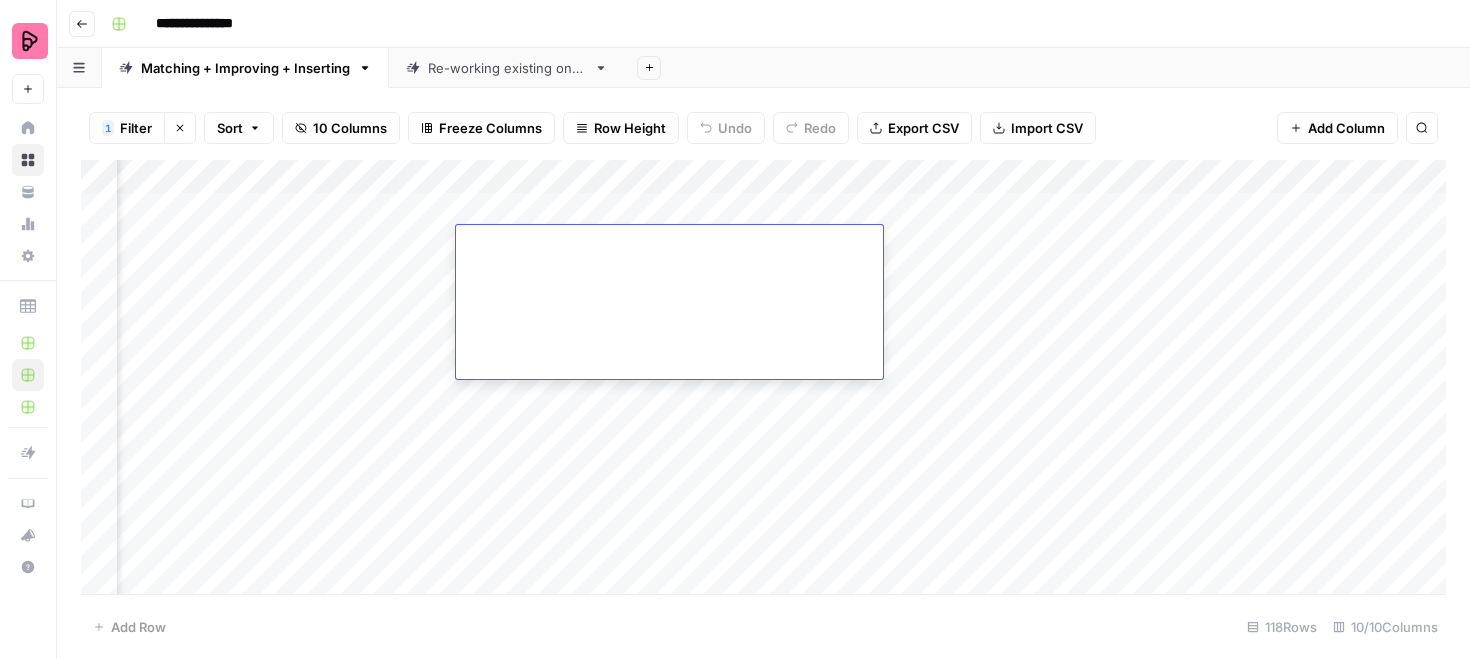 click on "Add Column" at bounding box center [763, 377] 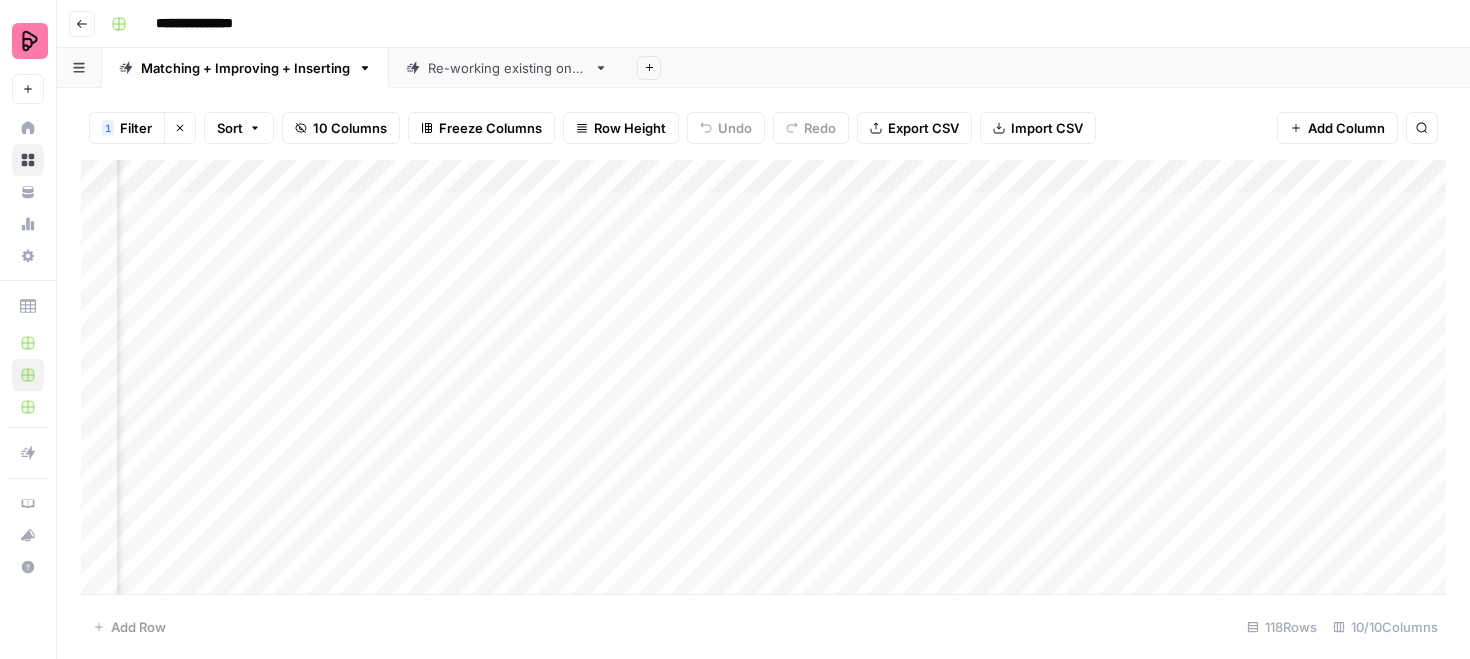 scroll, scrollTop: 0, scrollLeft: 568, axis: horizontal 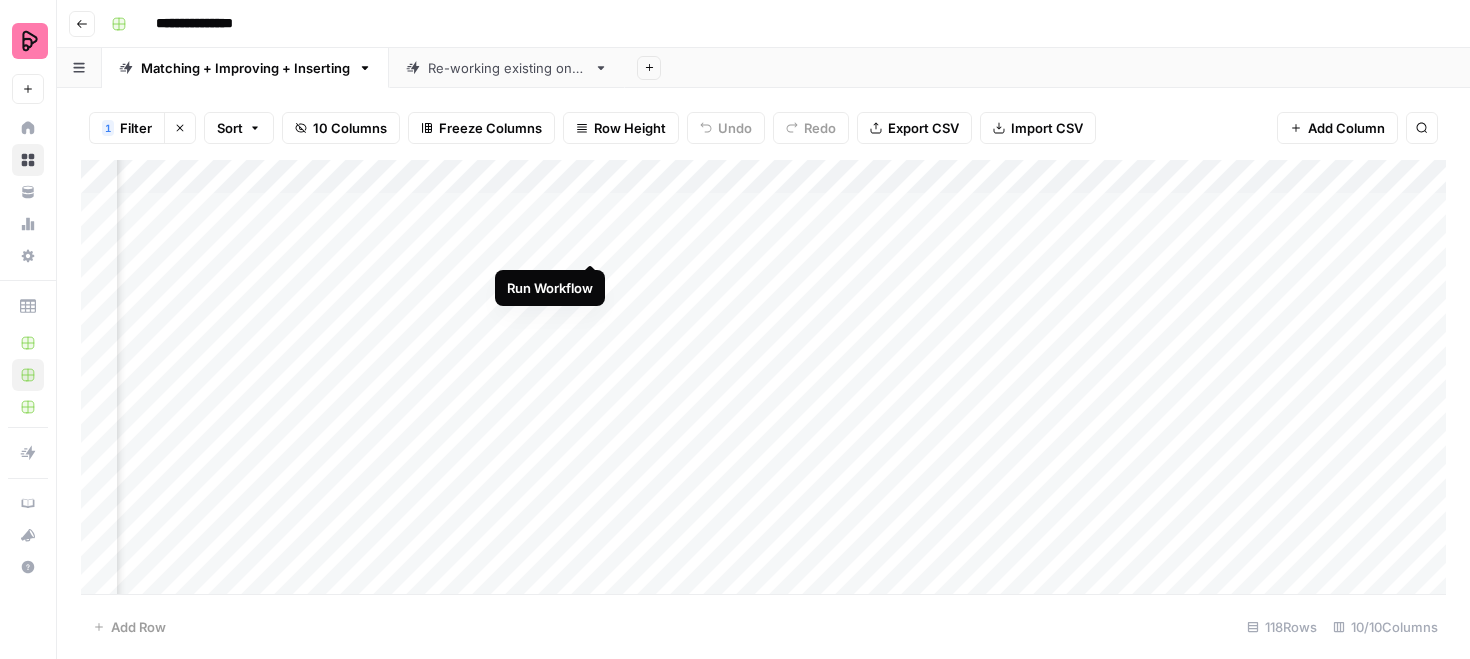 click on "Add Column" at bounding box center (763, 377) 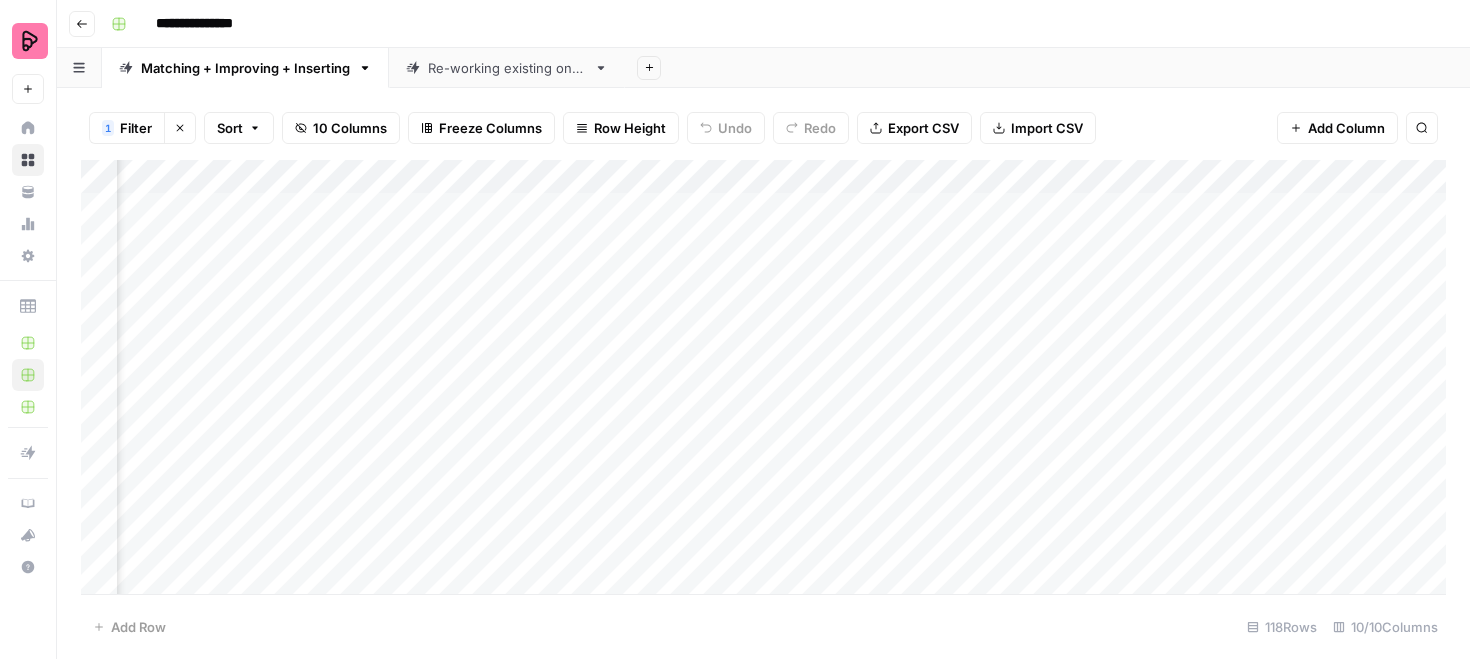 click on "Add Column" at bounding box center (763, 377) 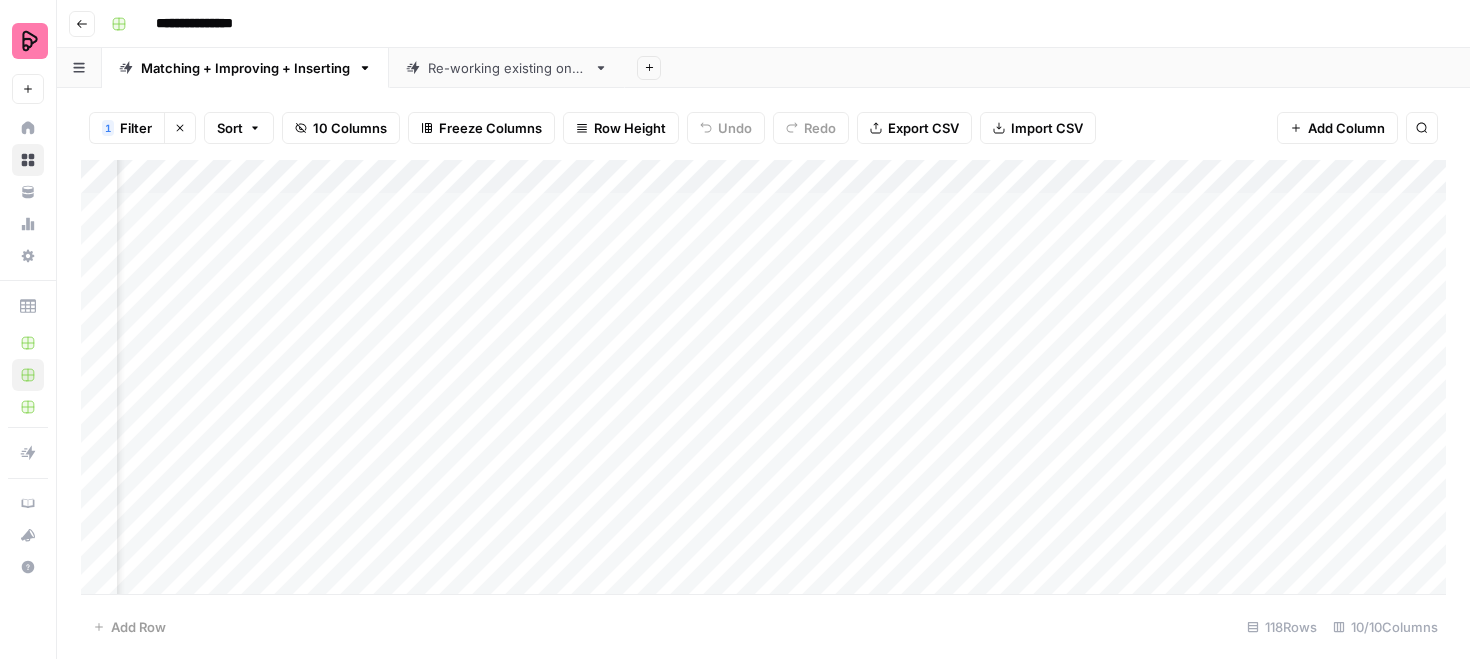 scroll, scrollTop: 0, scrollLeft: 0, axis: both 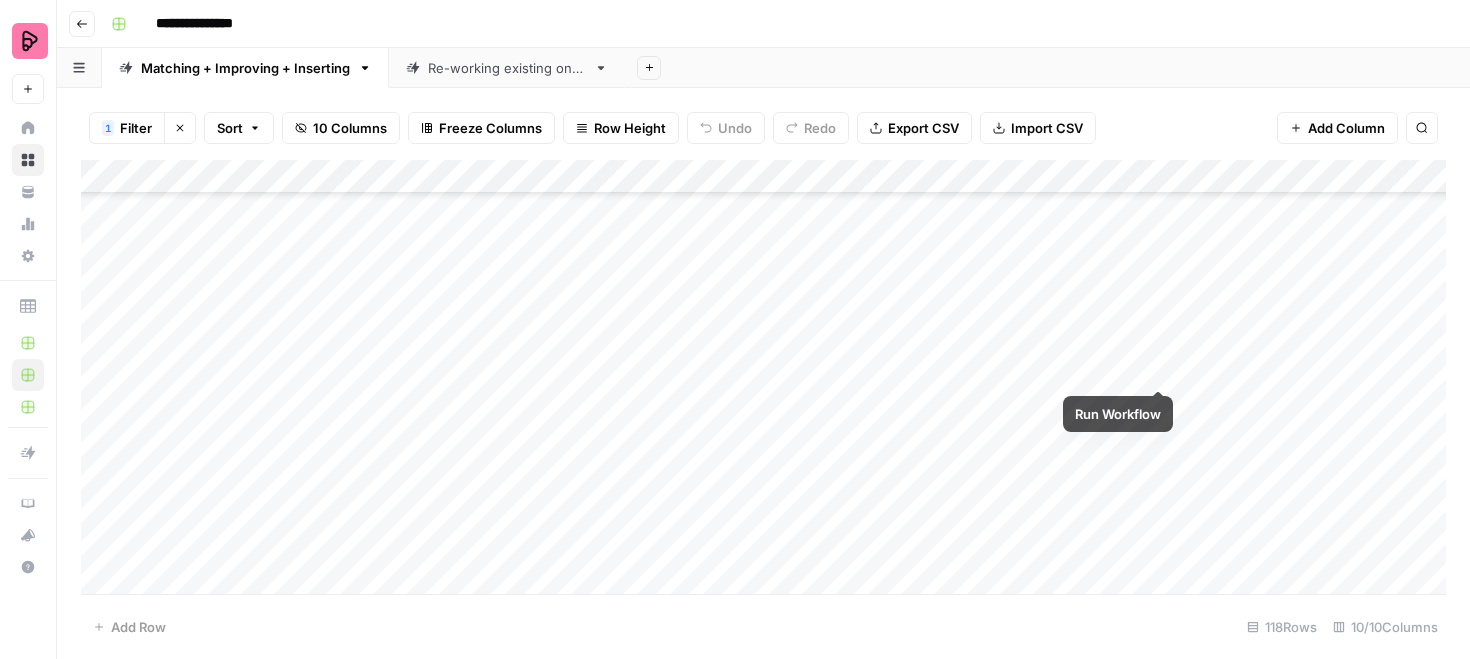 click on "Add Column" at bounding box center (763, 377) 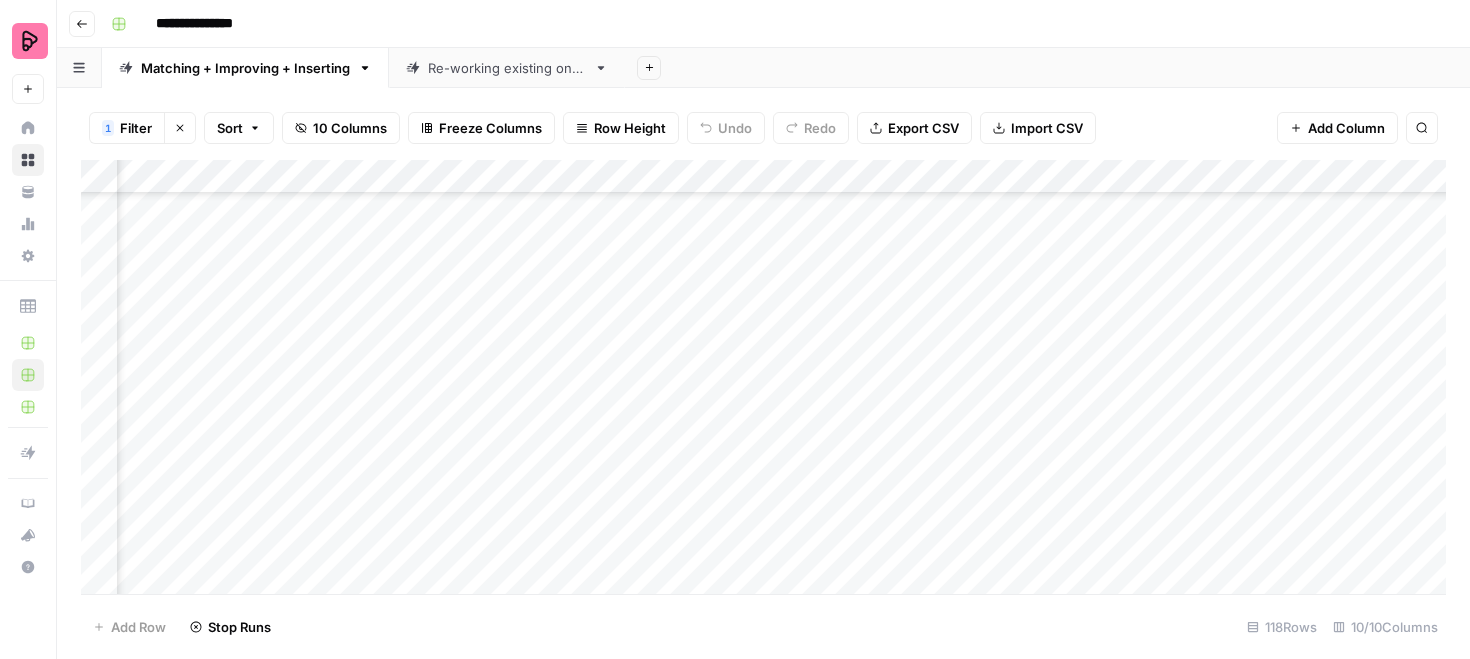 scroll, scrollTop: 3138, scrollLeft: 642, axis: both 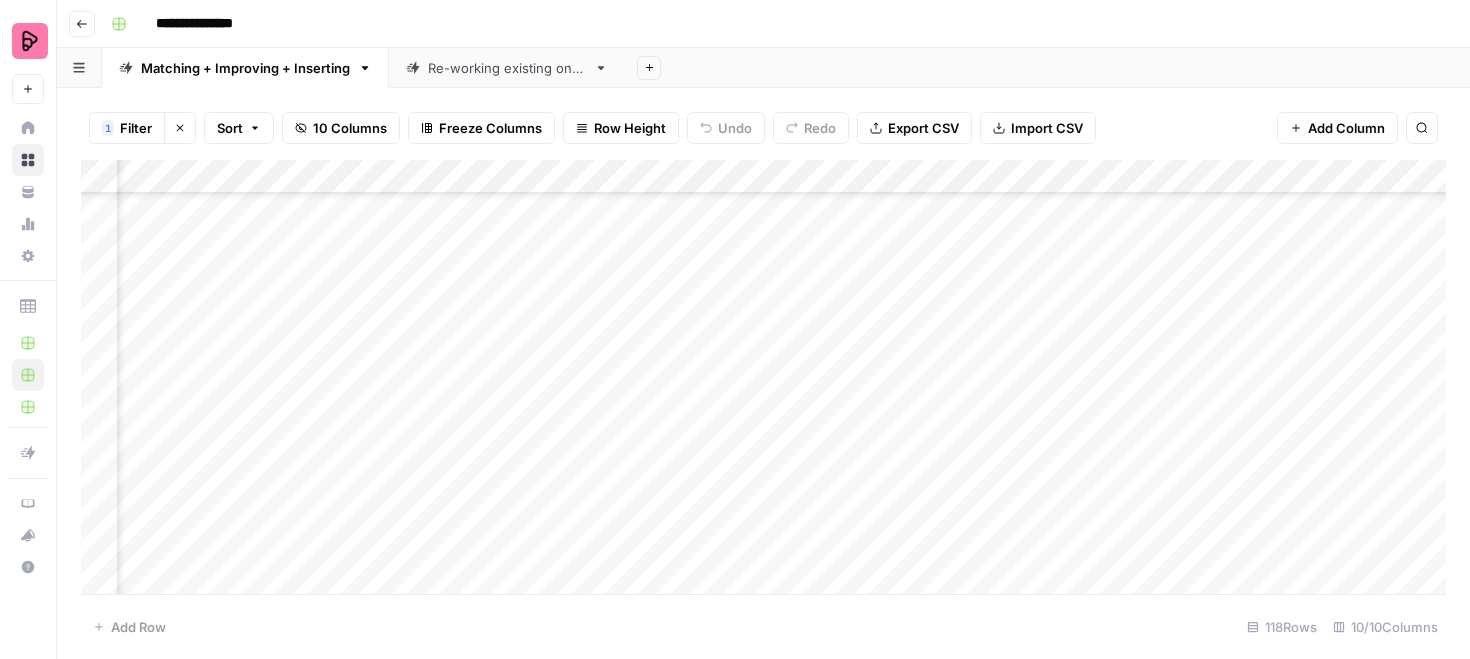 click on "Add Column" at bounding box center [763, 377] 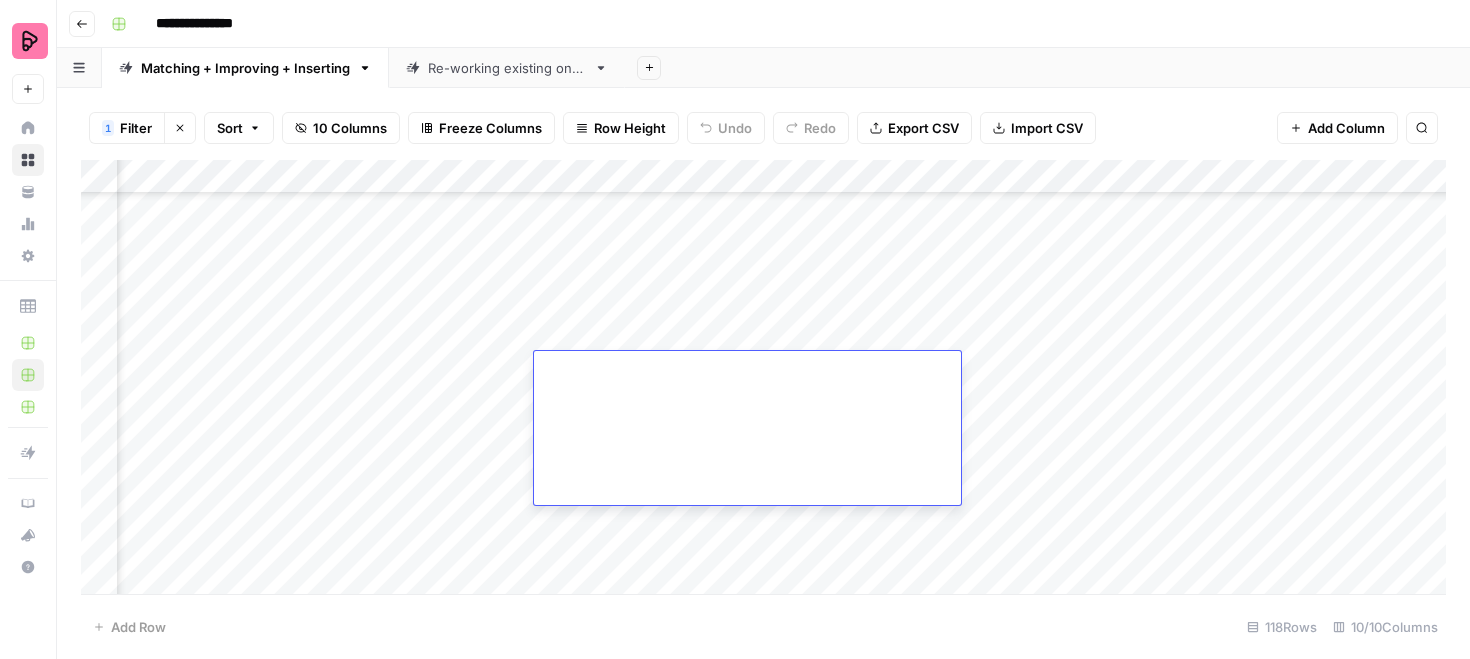 click on "Add Column" at bounding box center [763, 377] 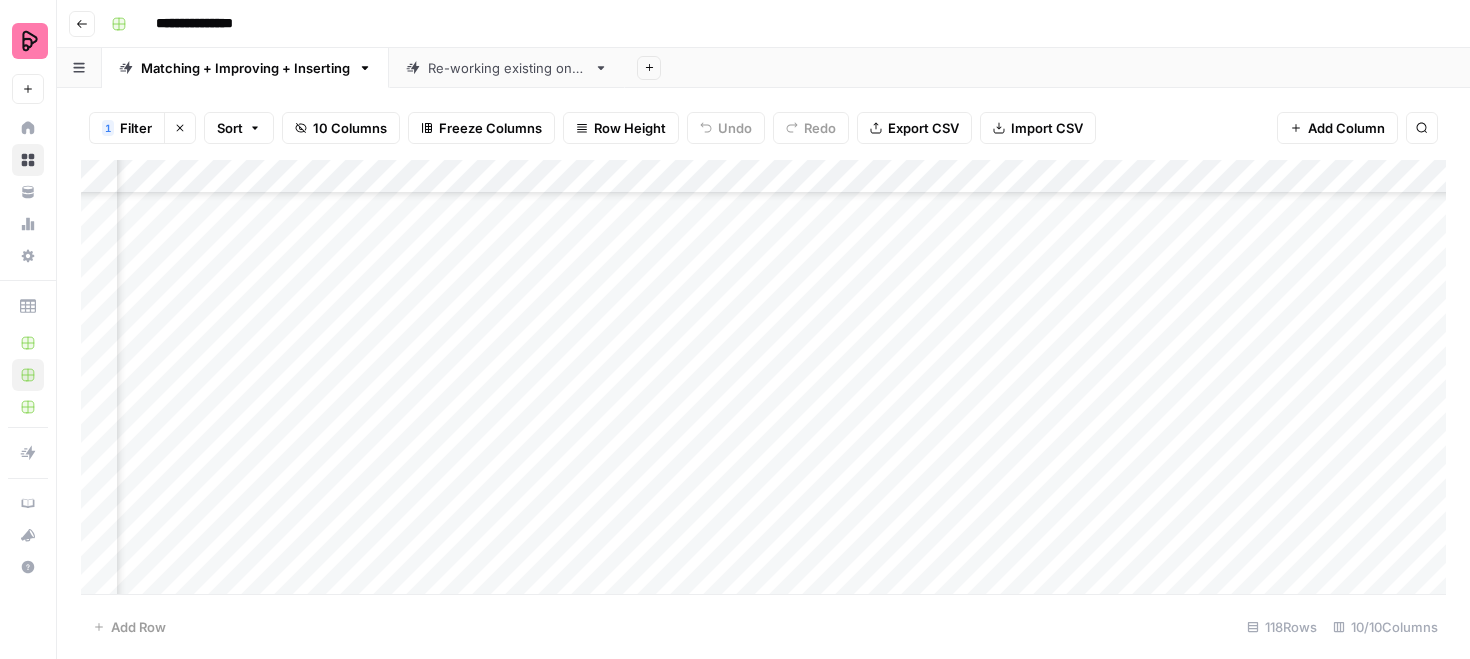 scroll, scrollTop: 3610, scrollLeft: 642, axis: both 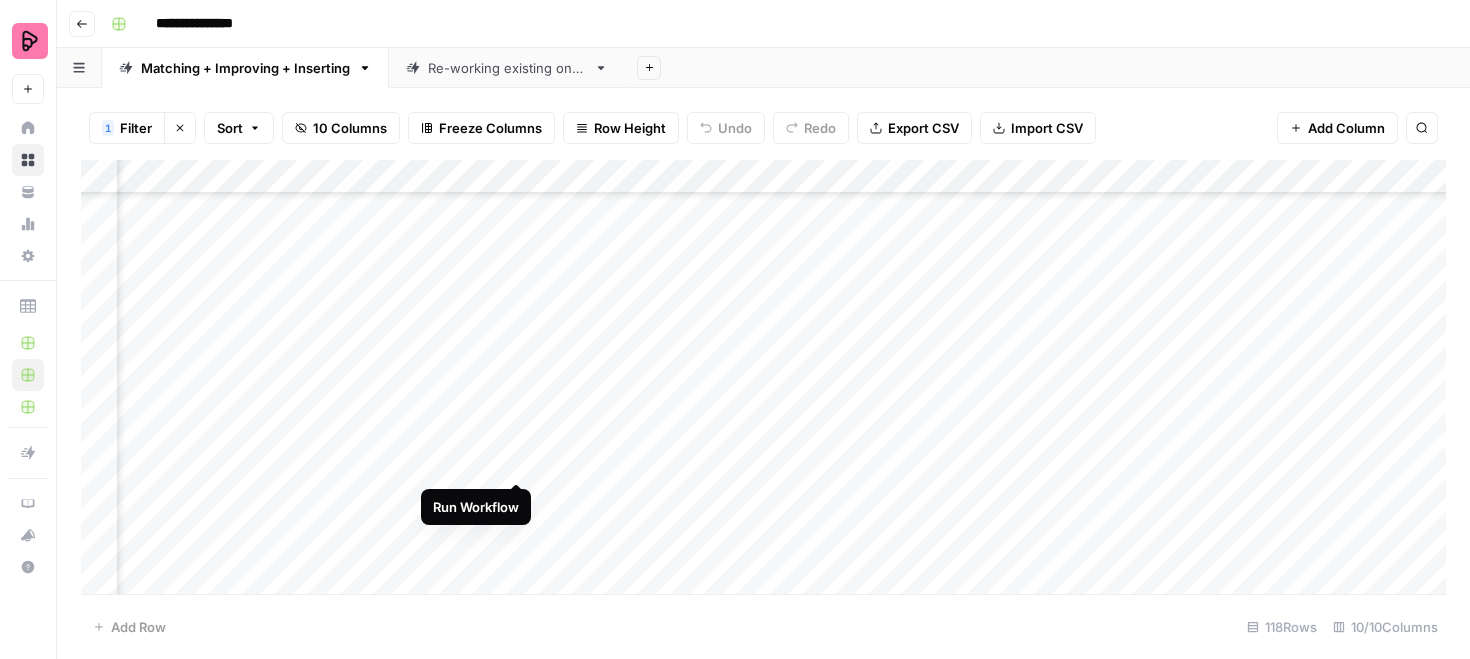 click on "Add Column" at bounding box center (763, 377) 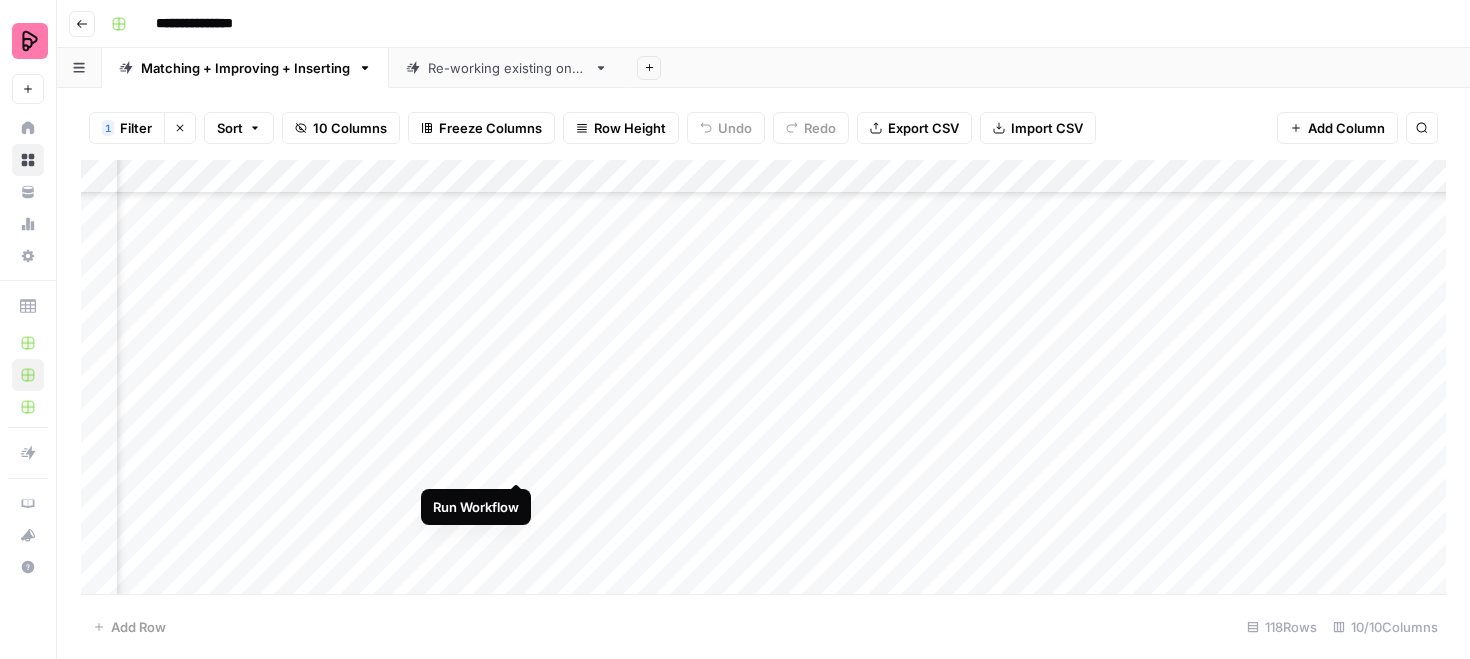 click on "Add Column" at bounding box center [763, 377] 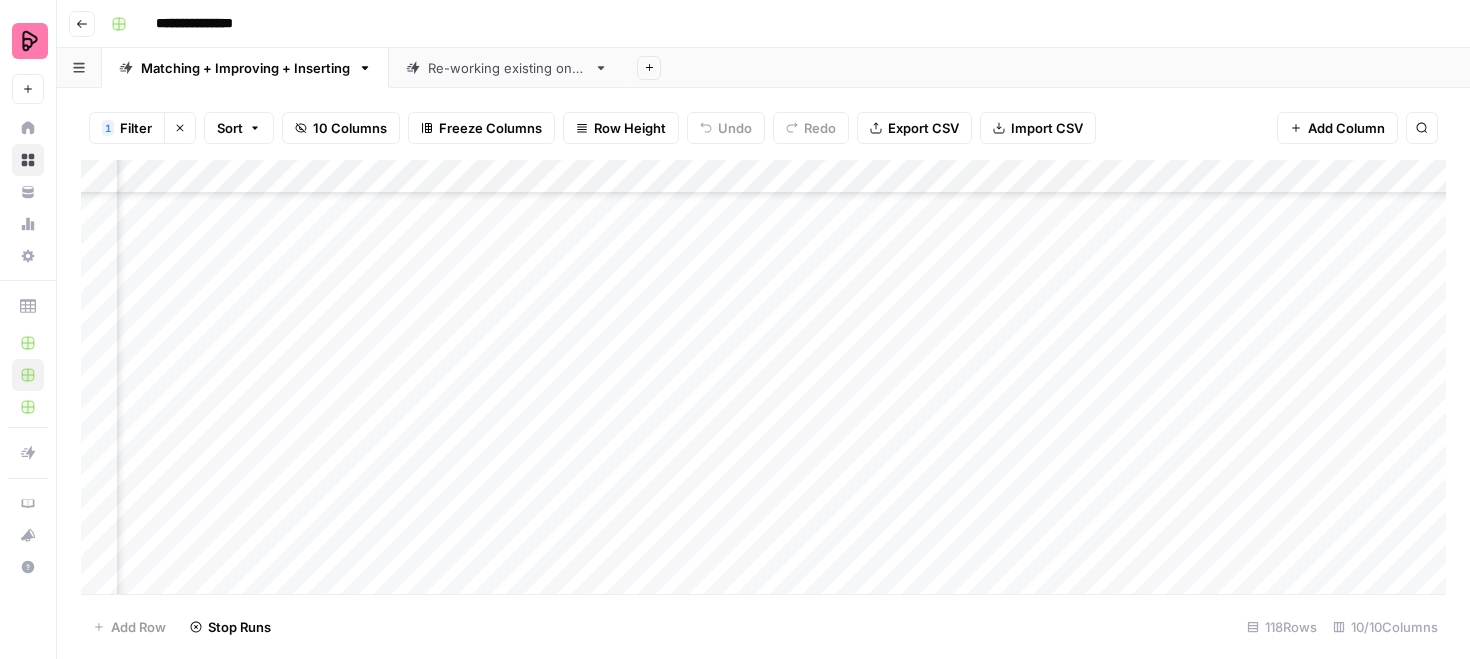 scroll, scrollTop: 350, scrollLeft: 642, axis: both 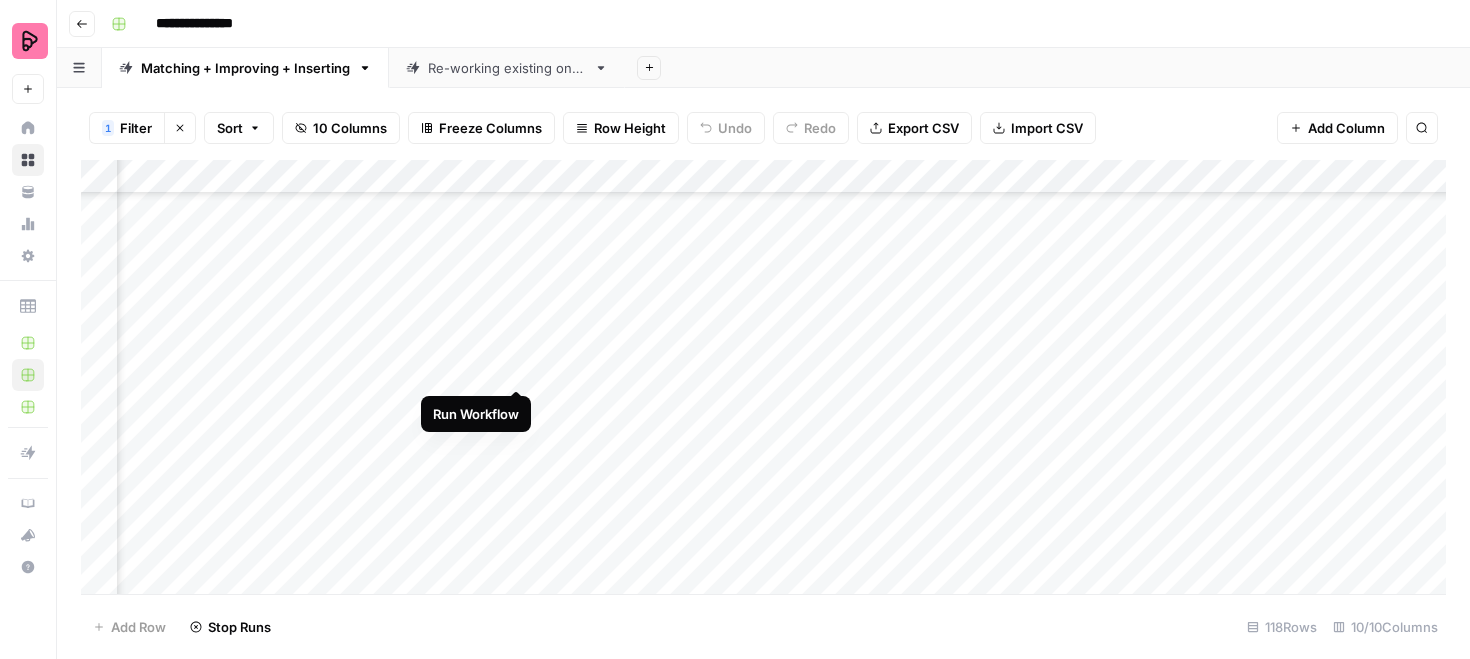 click on "Add Column" at bounding box center [763, 377] 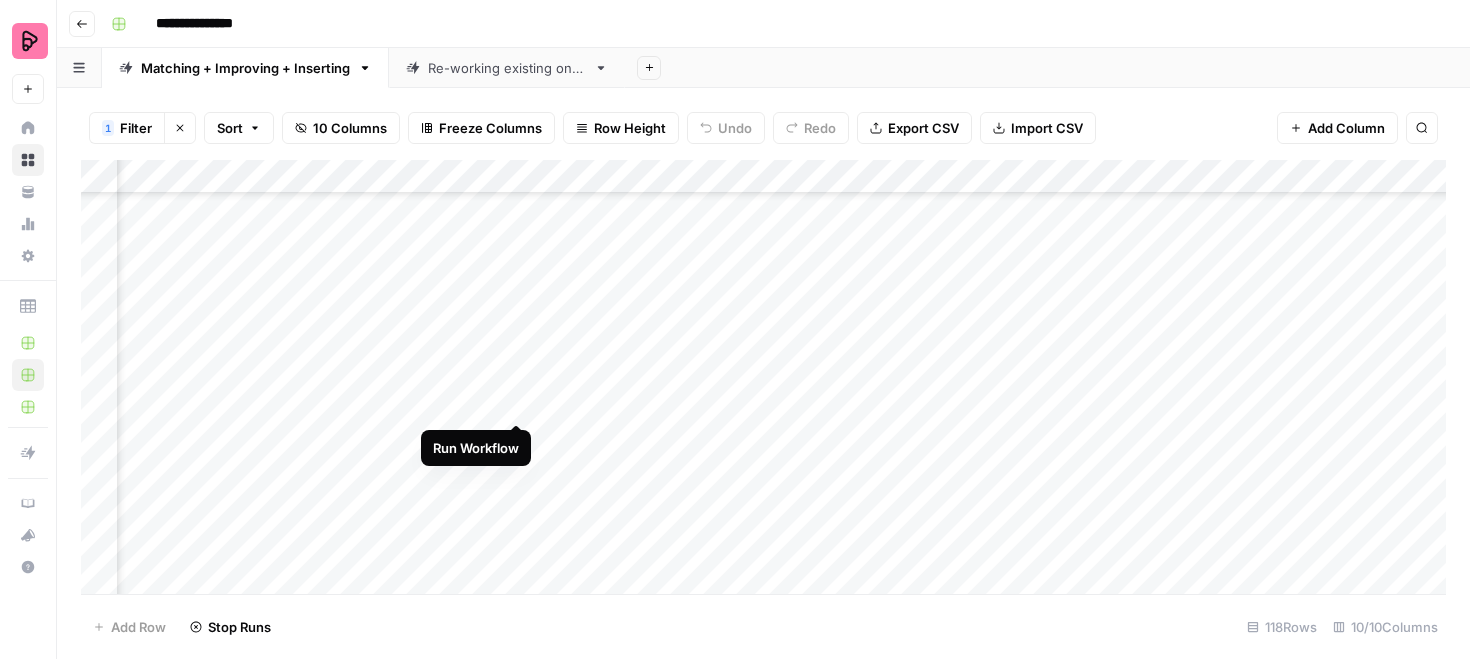 click on "Add Column" at bounding box center [763, 377] 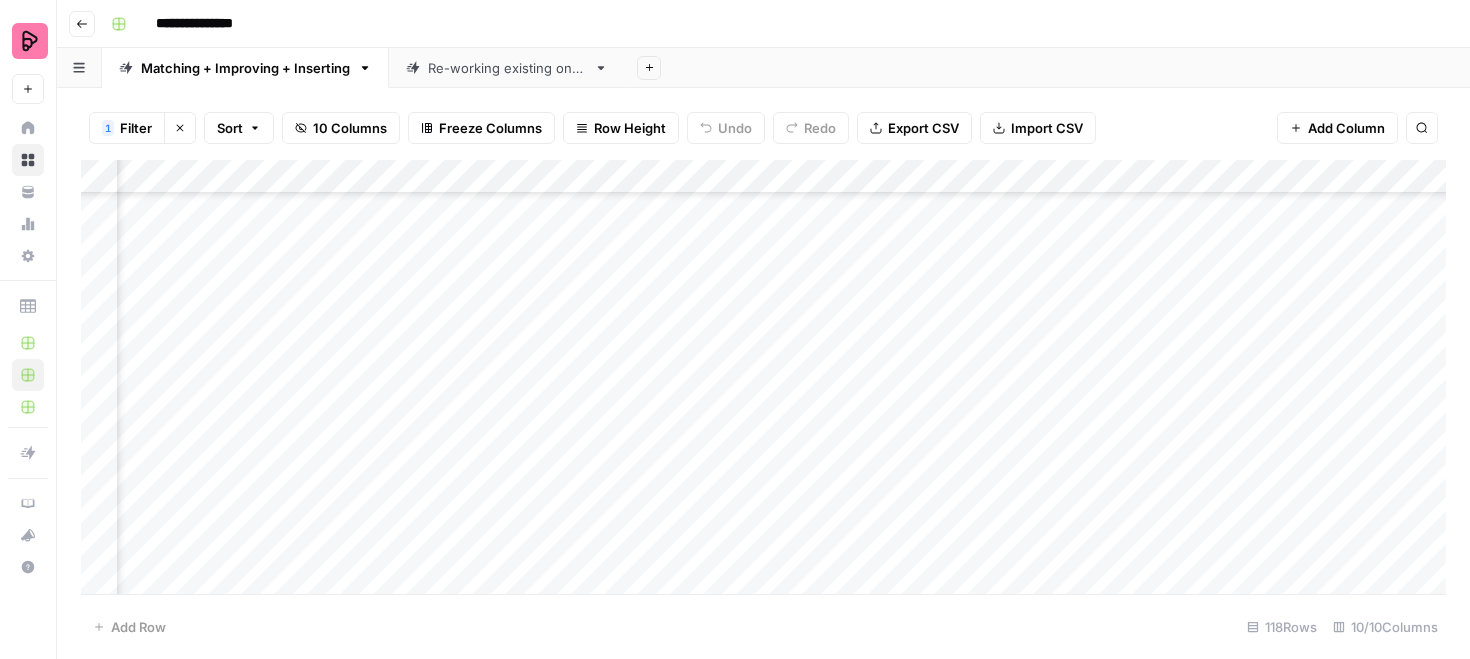 scroll, scrollTop: 311, scrollLeft: 642, axis: both 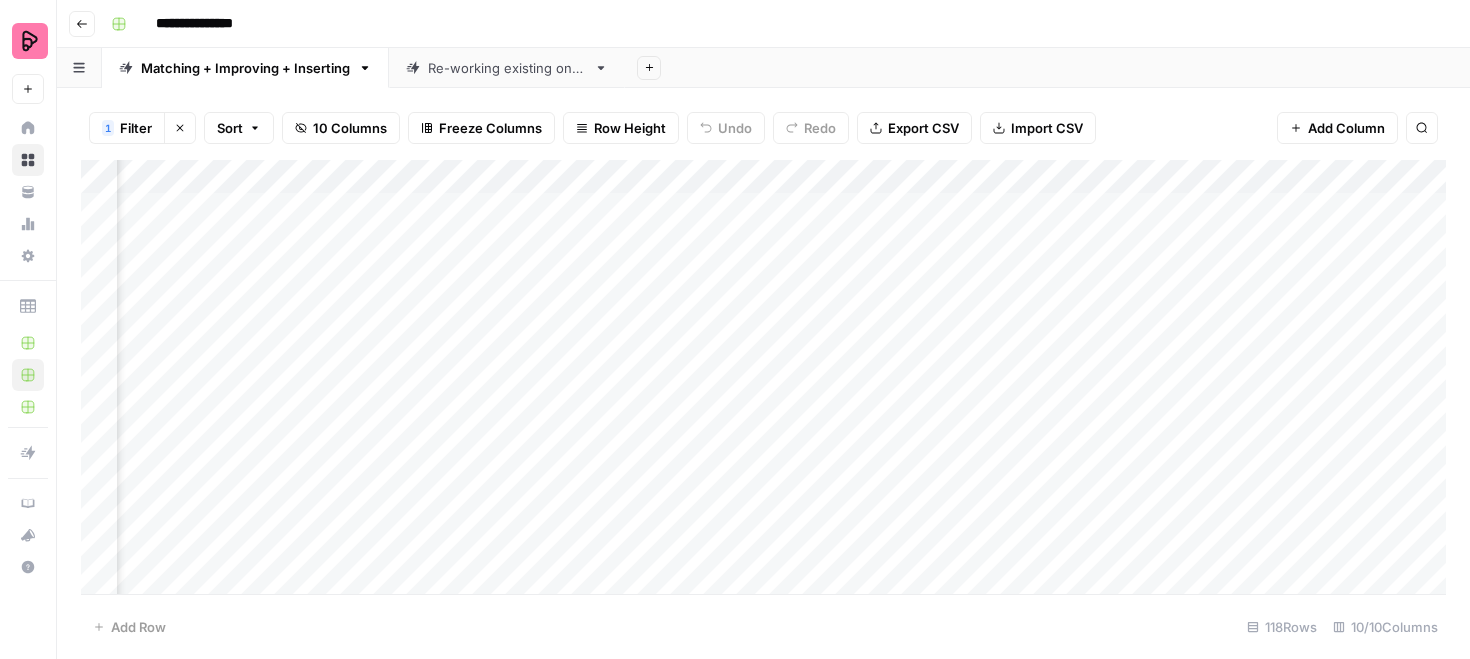 click on "Add Column" at bounding box center [763, 377] 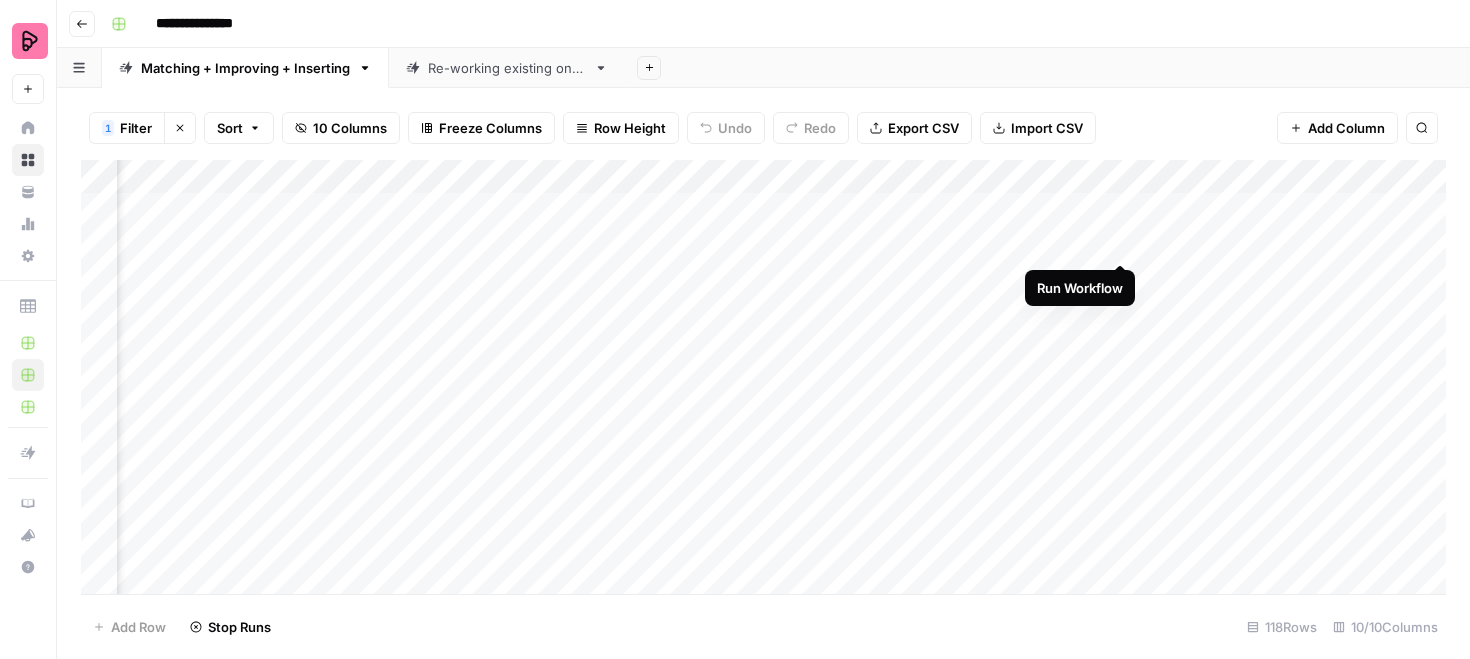 click on "Add Column" at bounding box center (763, 377) 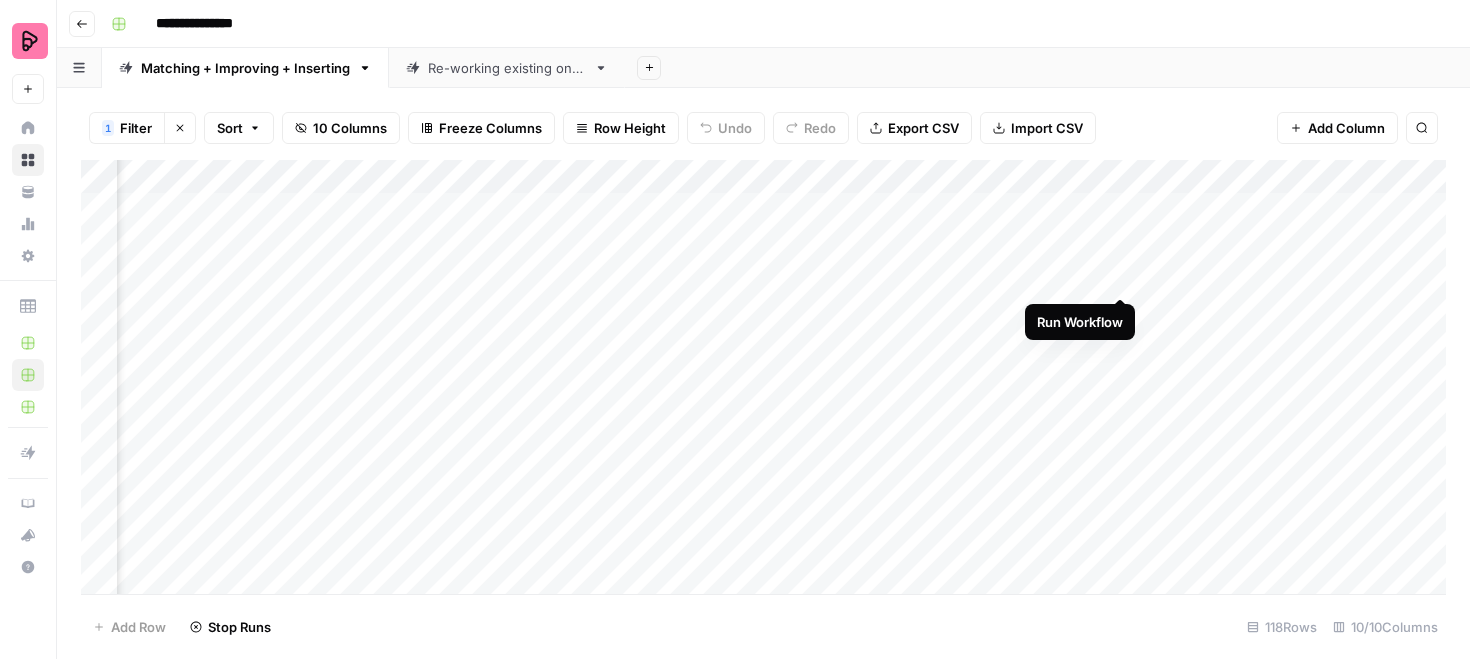 click on "Add Column" at bounding box center (763, 377) 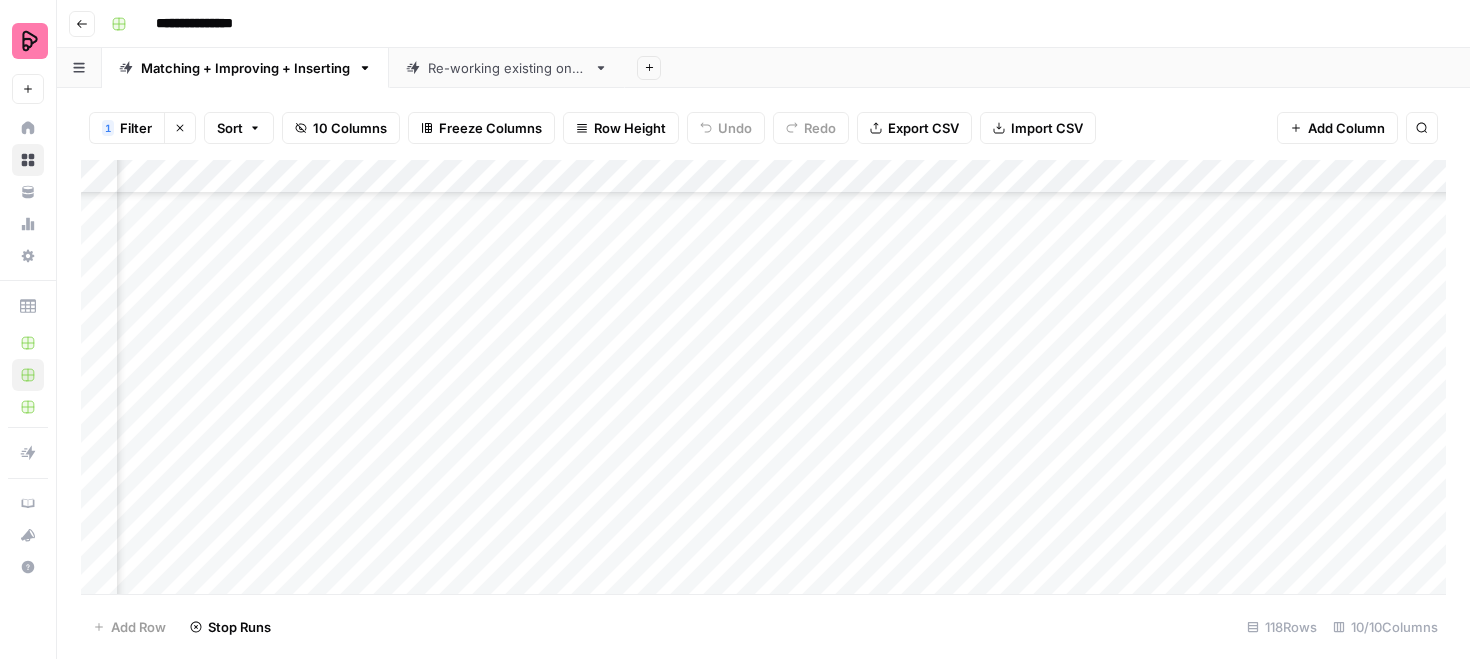 scroll, scrollTop: 2820, scrollLeft: 642, axis: both 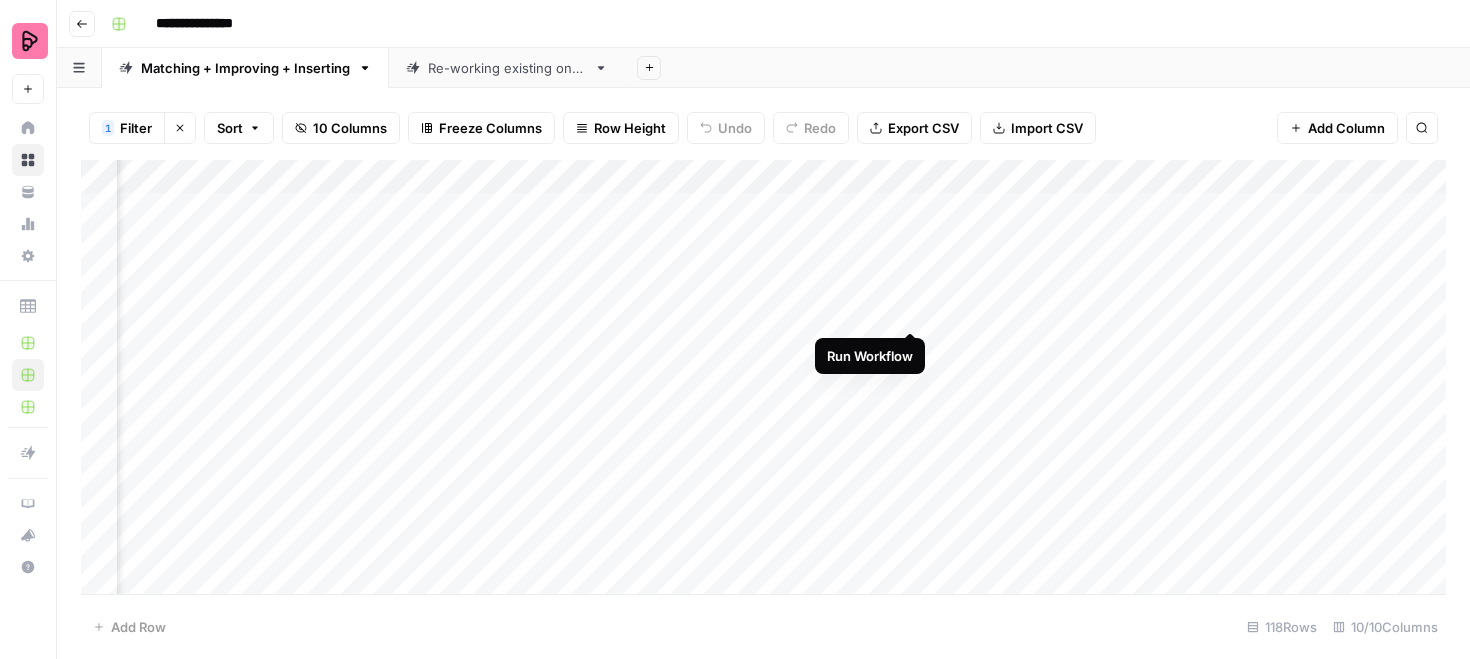 click on "Add Column" at bounding box center (763, 377) 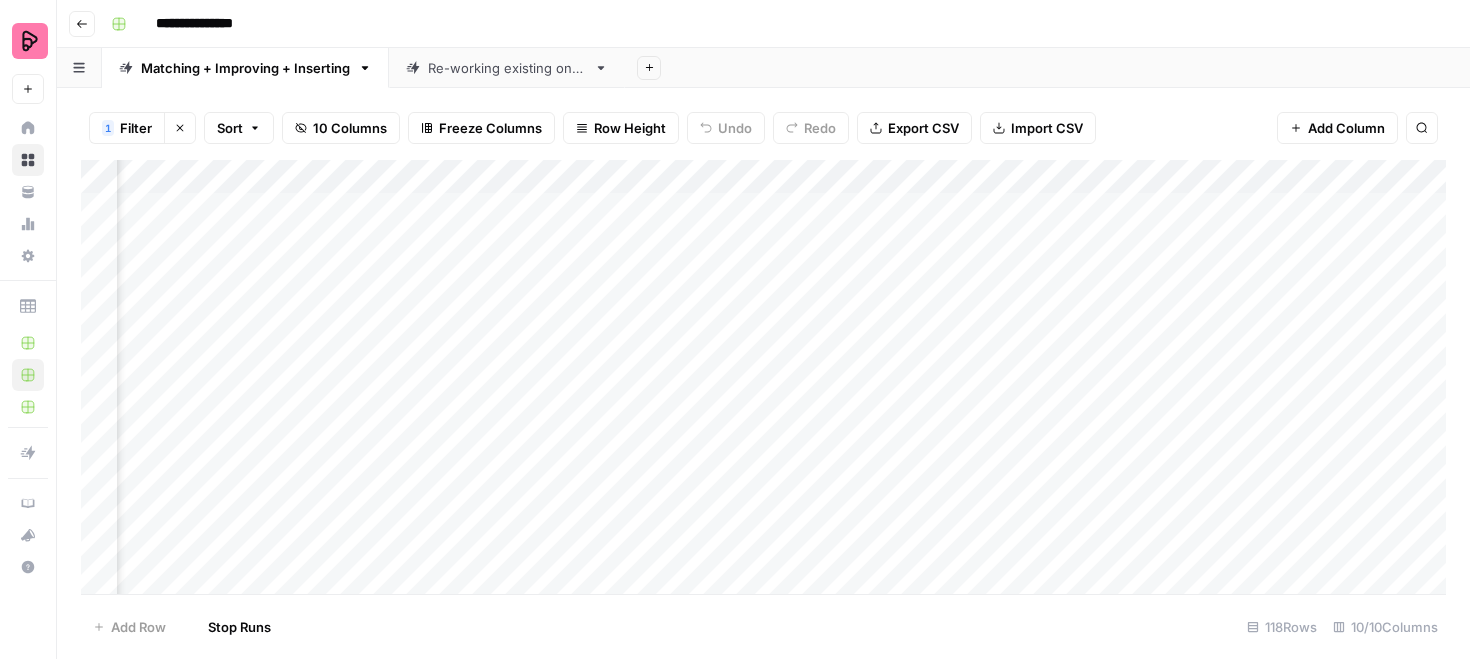 scroll, scrollTop: 0, scrollLeft: 728, axis: horizontal 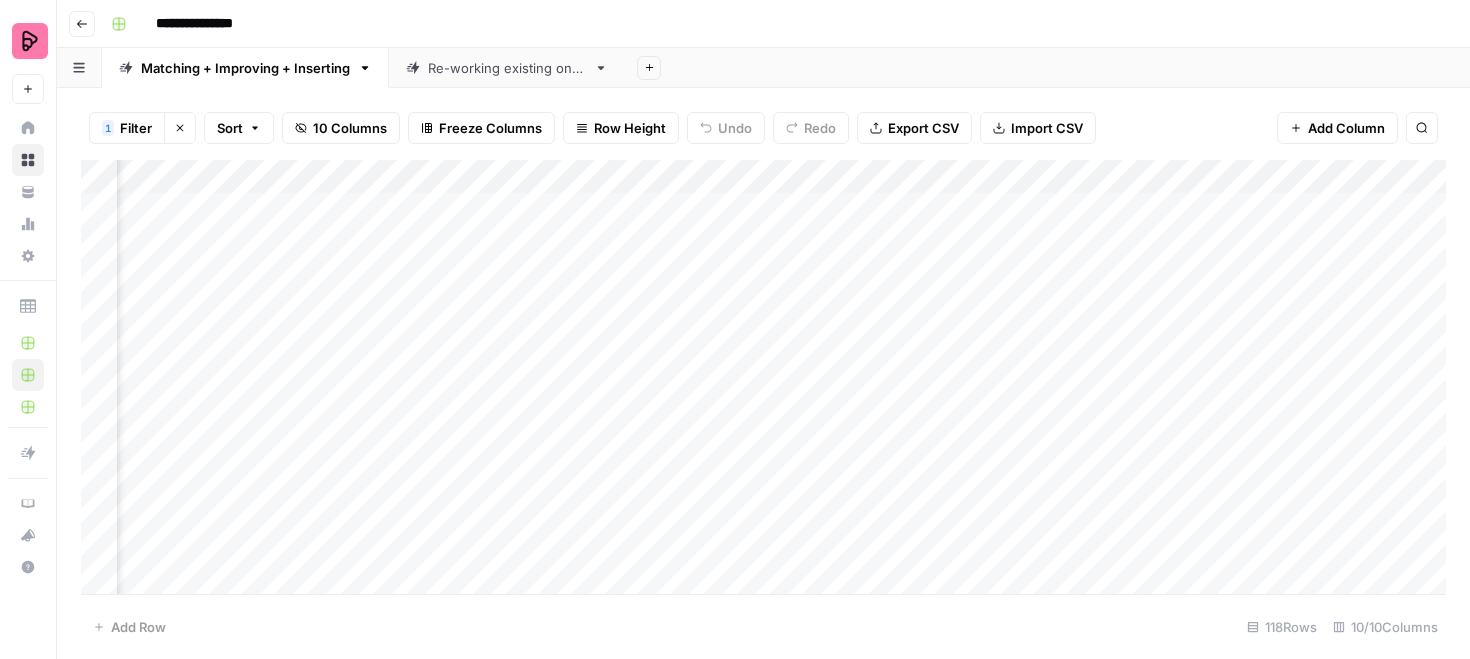 click on "Add Column" at bounding box center [763, 377] 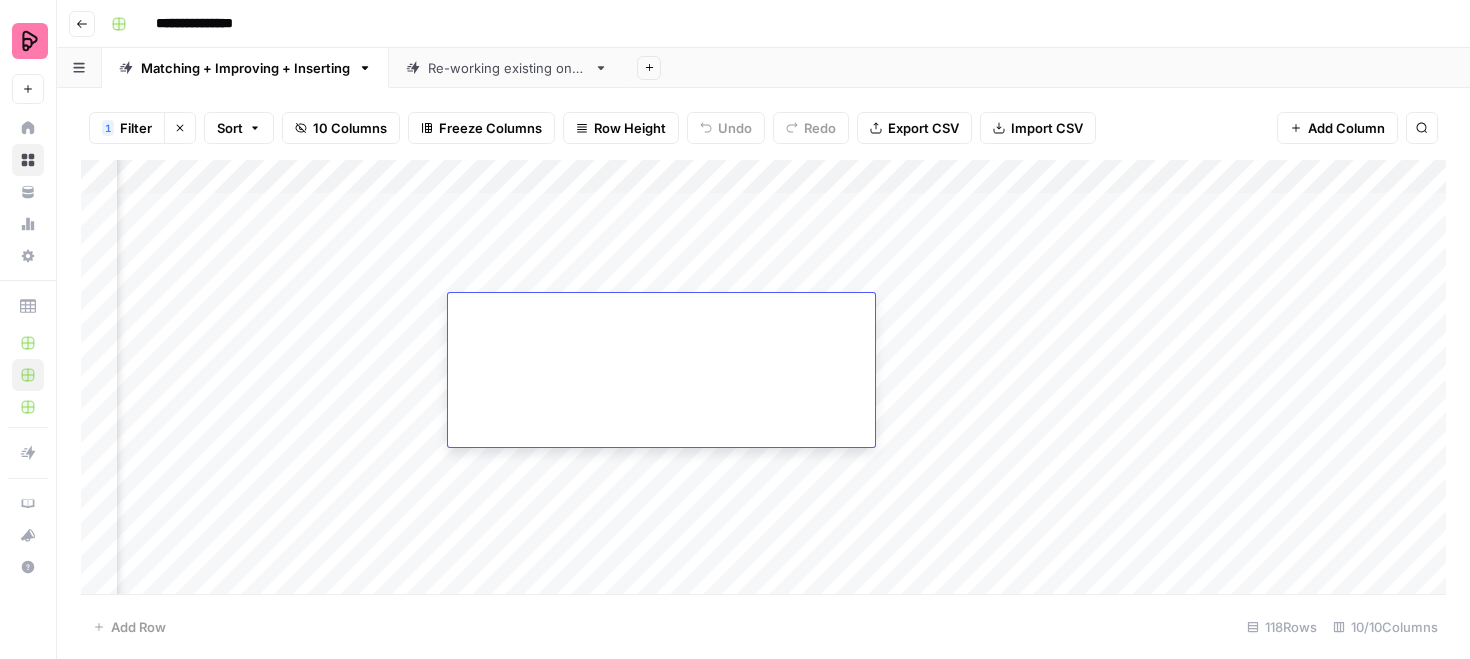 click at bounding box center [661, 373] 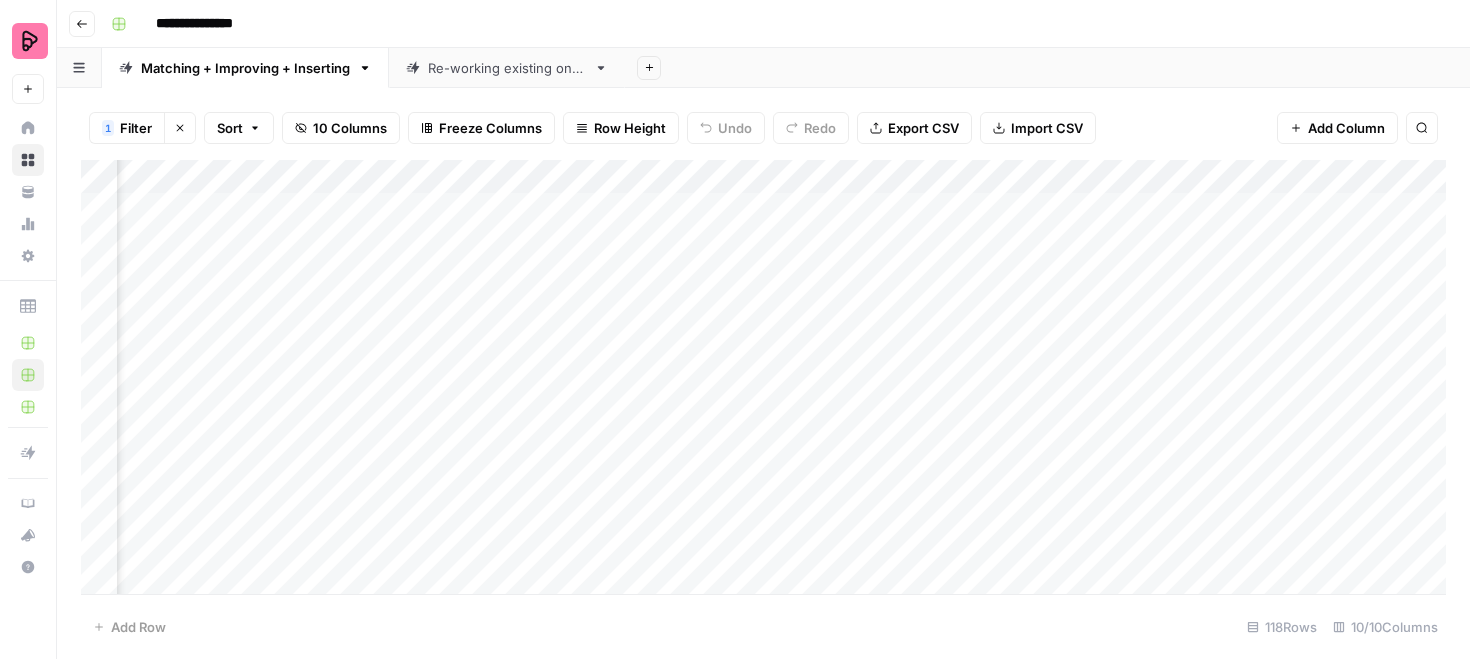click on "Add Column" at bounding box center (763, 377) 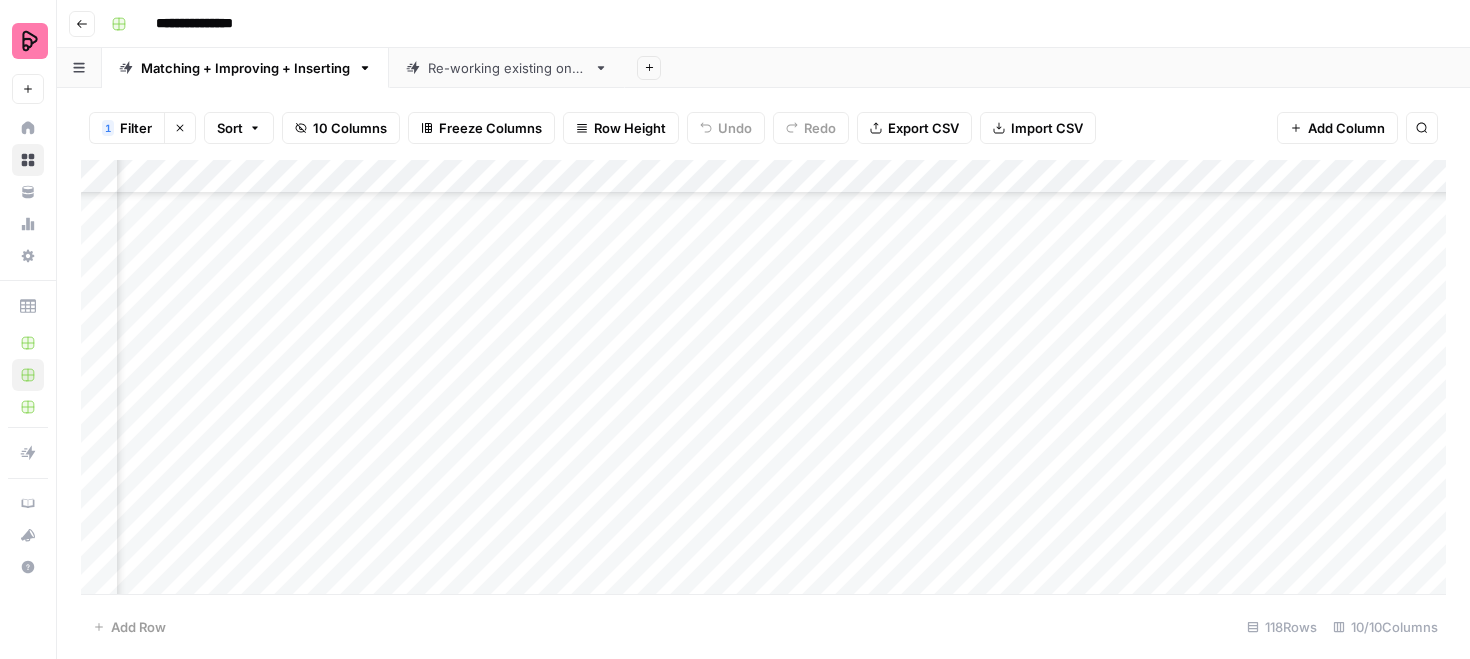 scroll, scrollTop: 838, scrollLeft: 728, axis: both 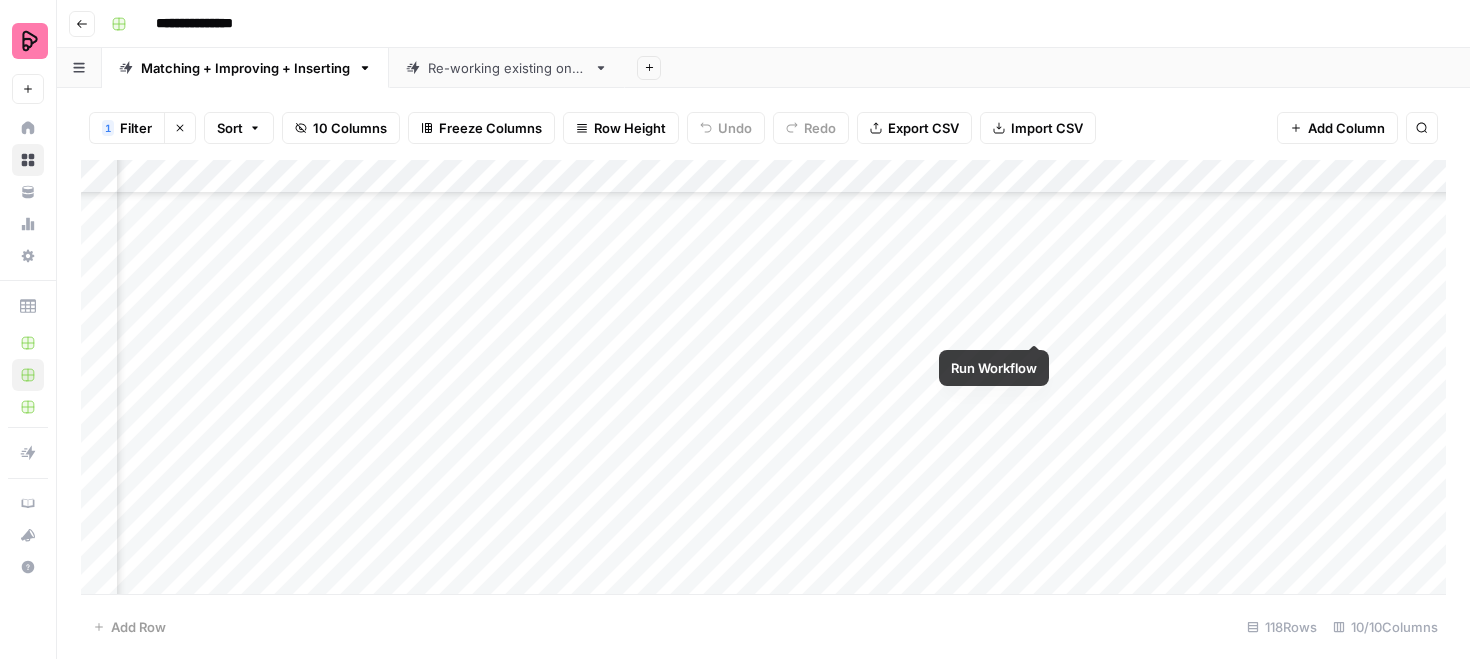 click on "Add Column" at bounding box center (763, 377) 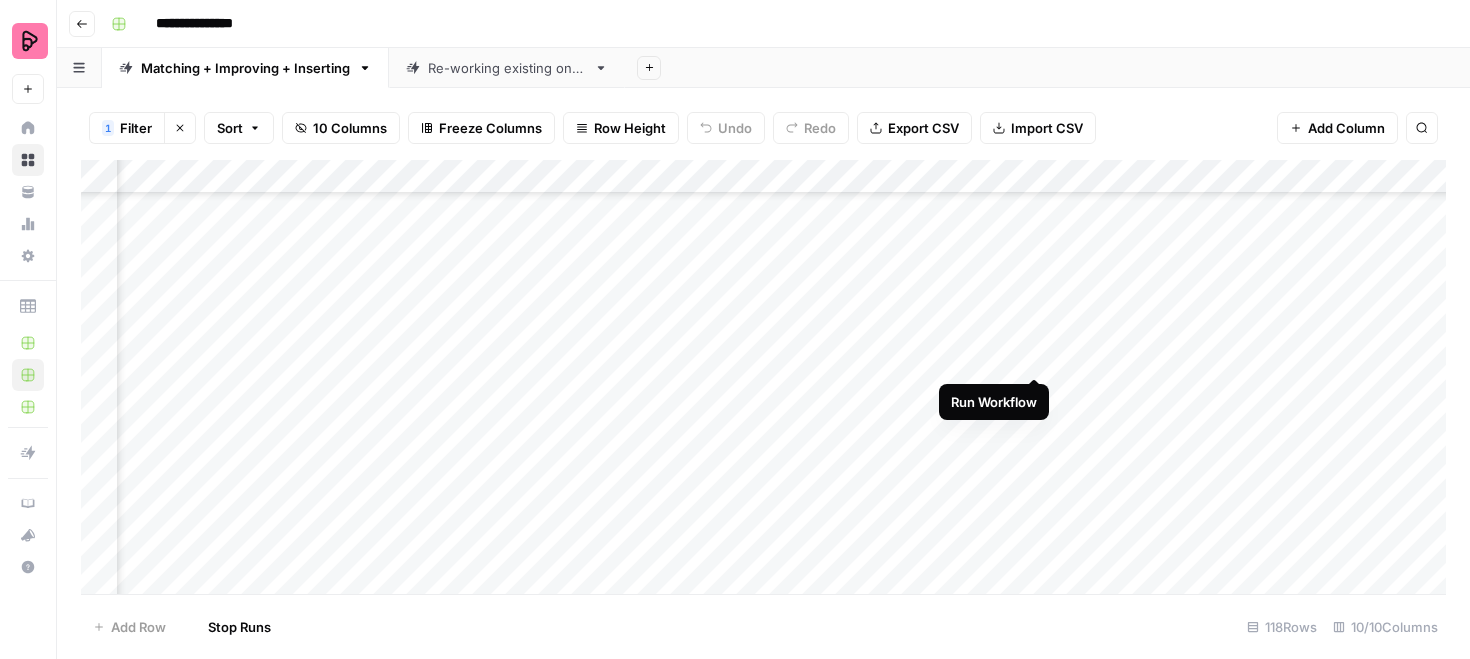 click on "Add Column" at bounding box center (763, 377) 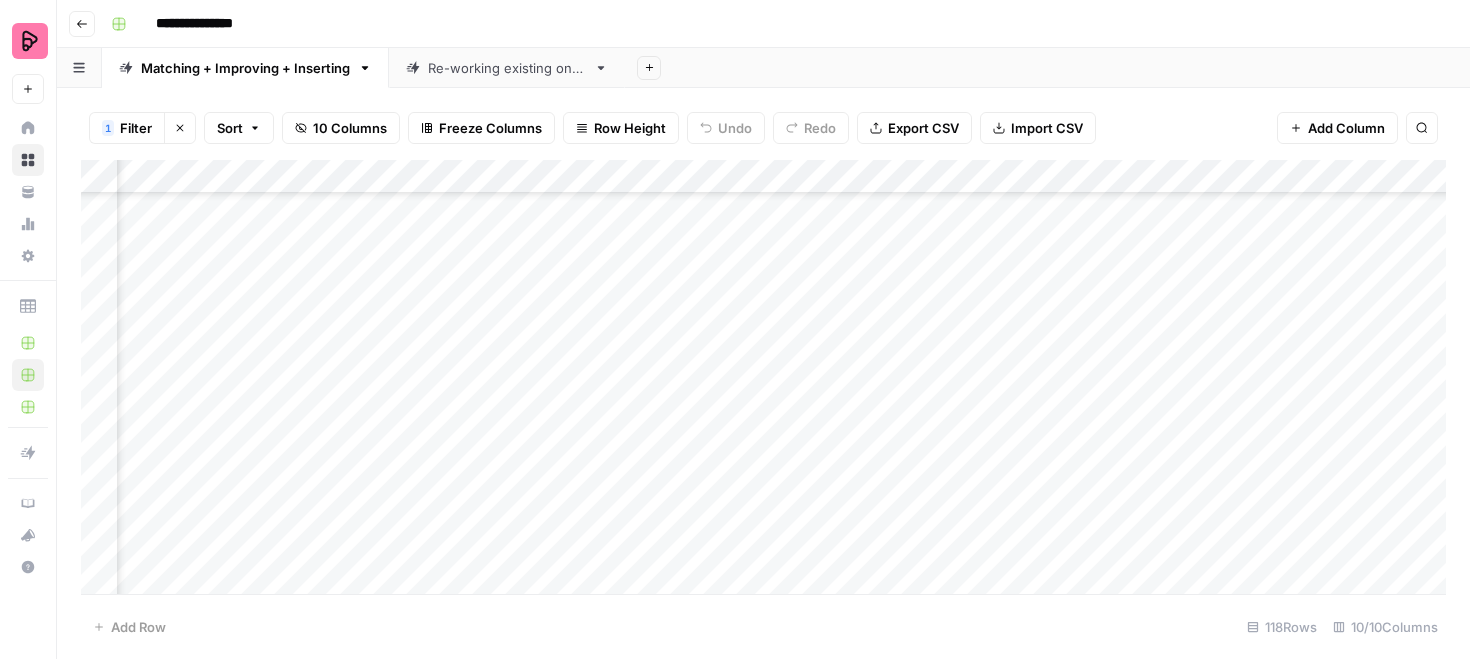 scroll, scrollTop: 0, scrollLeft: 728, axis: horizontal 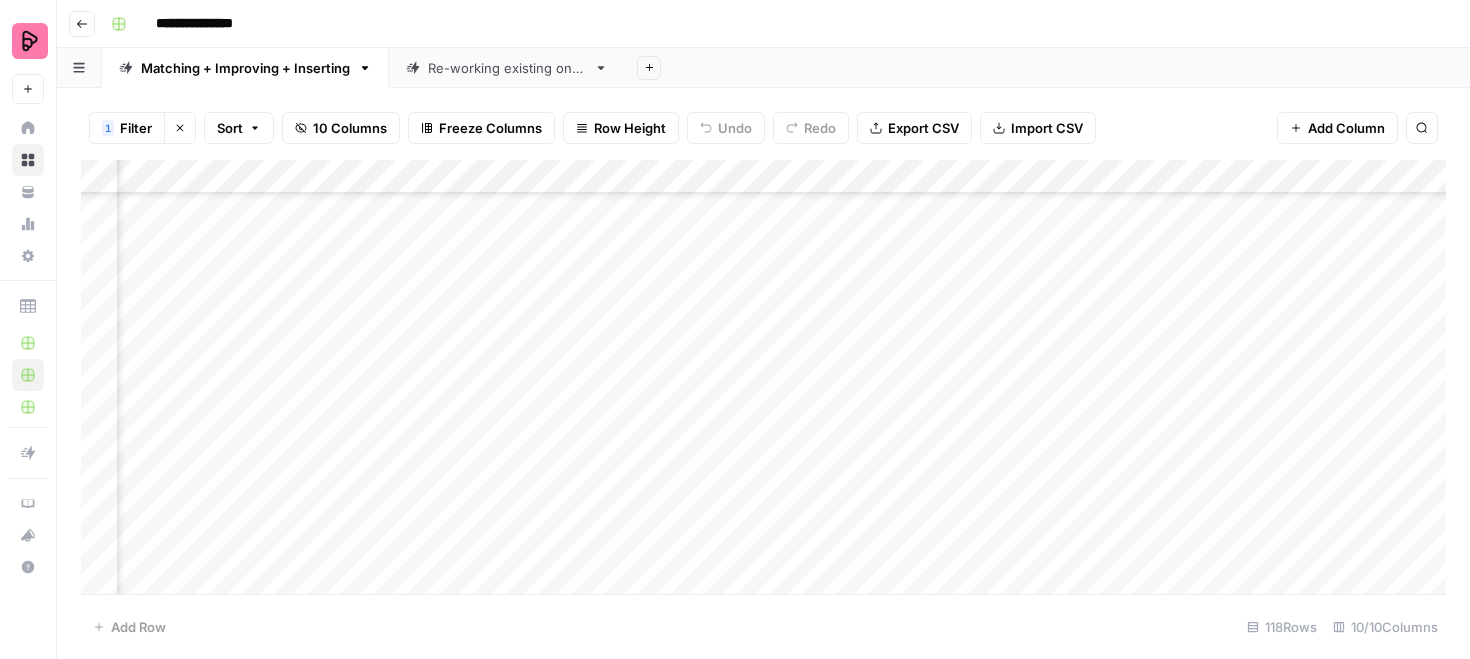 click on "Add Column" at bounding box center [763, 377] 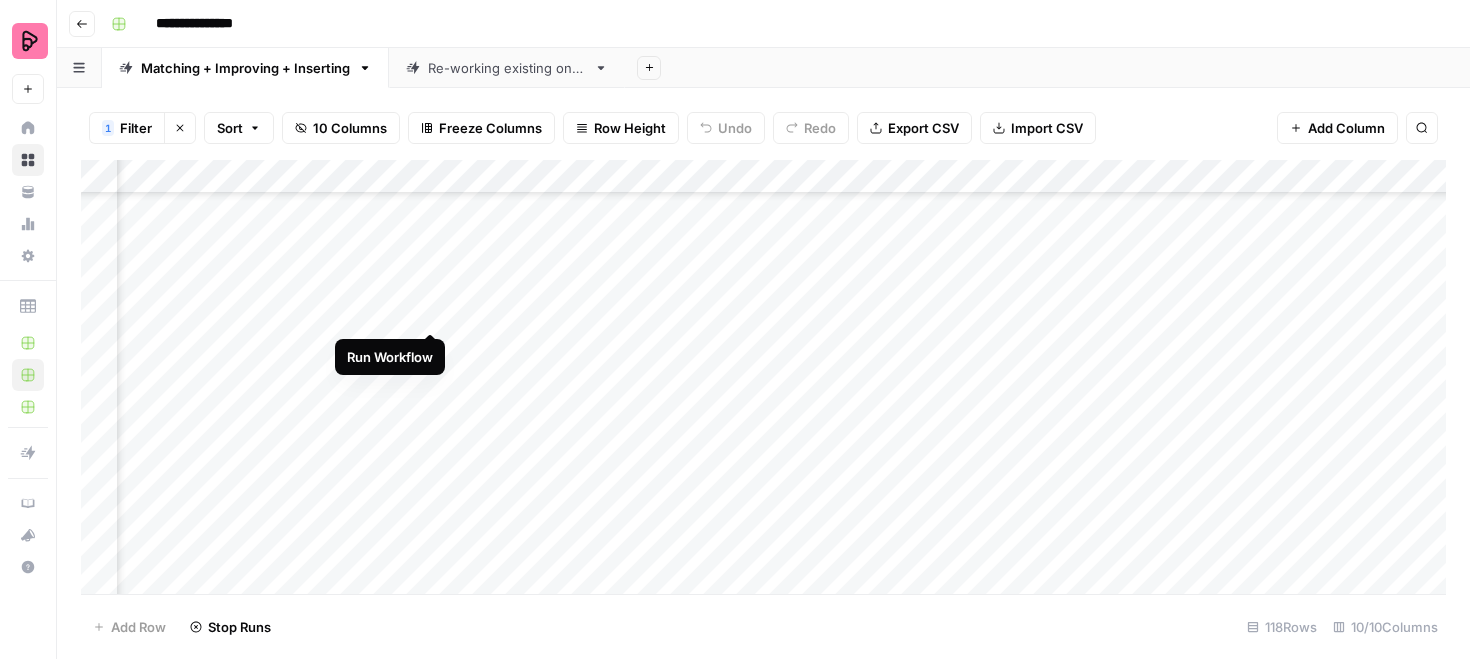 click on "Add Column" at bounding box center [763, 377] 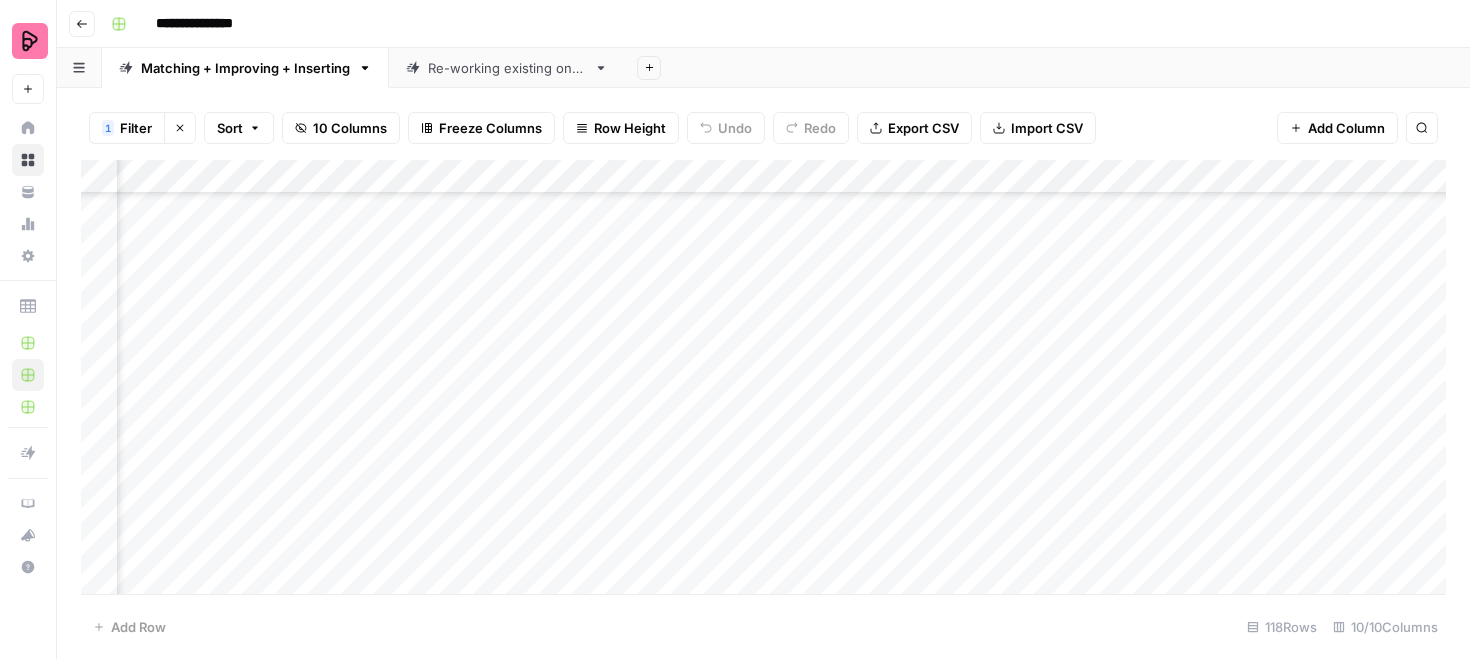 click on "Add Column" at bounding box center [763, 377] 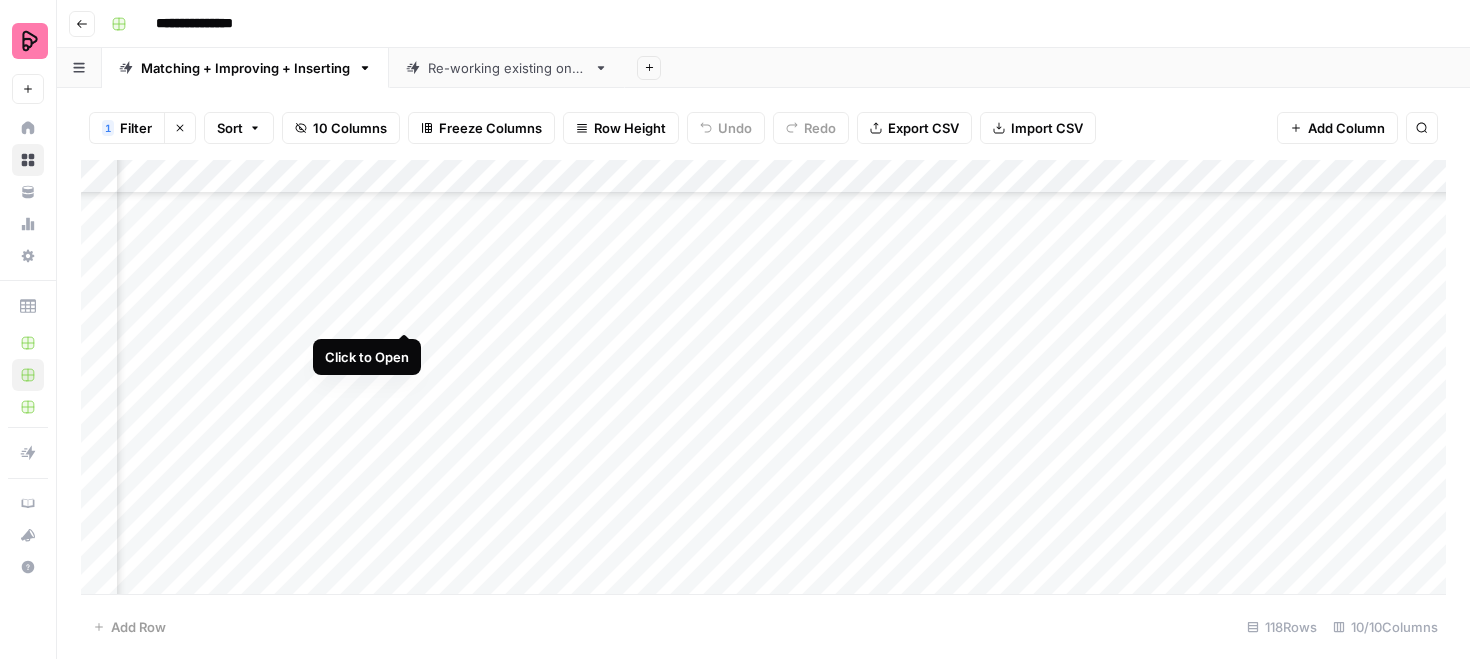 click on "Add Column" at bounding box center [763, 377] 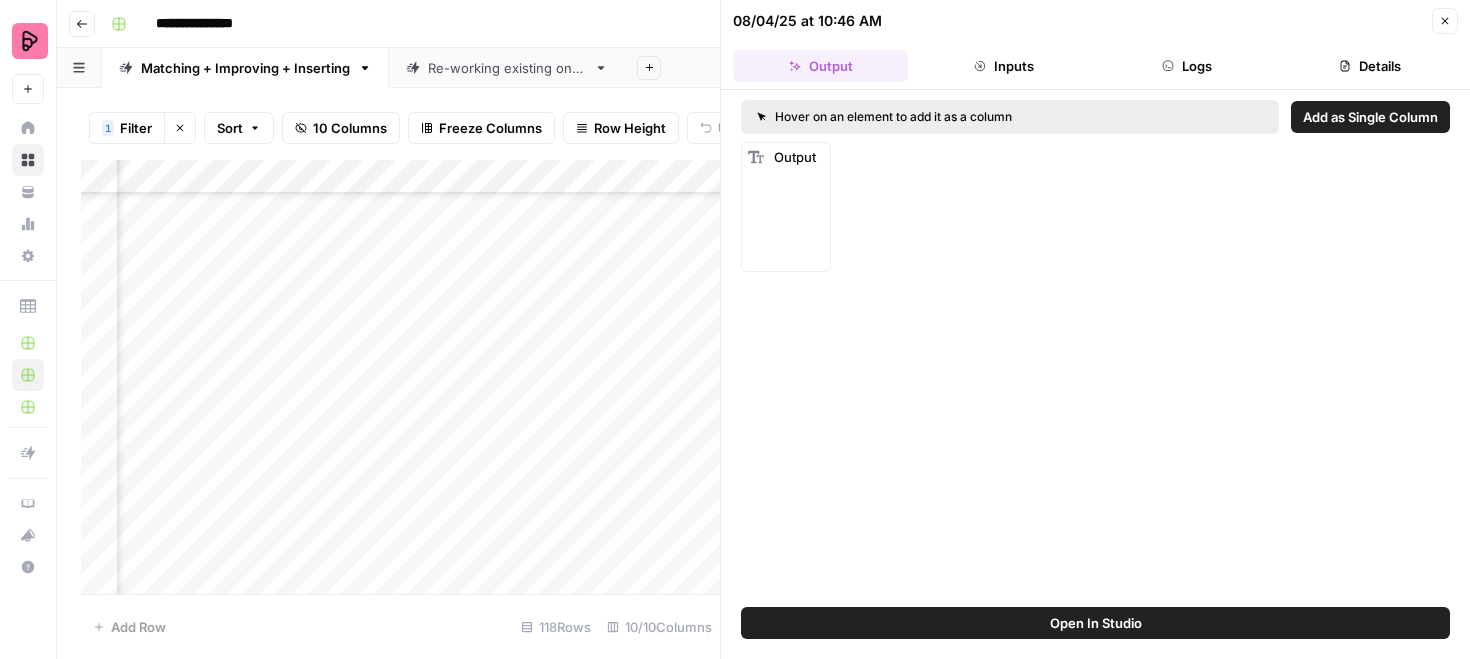 click on "Logs" at bounding box center [1187, 66] 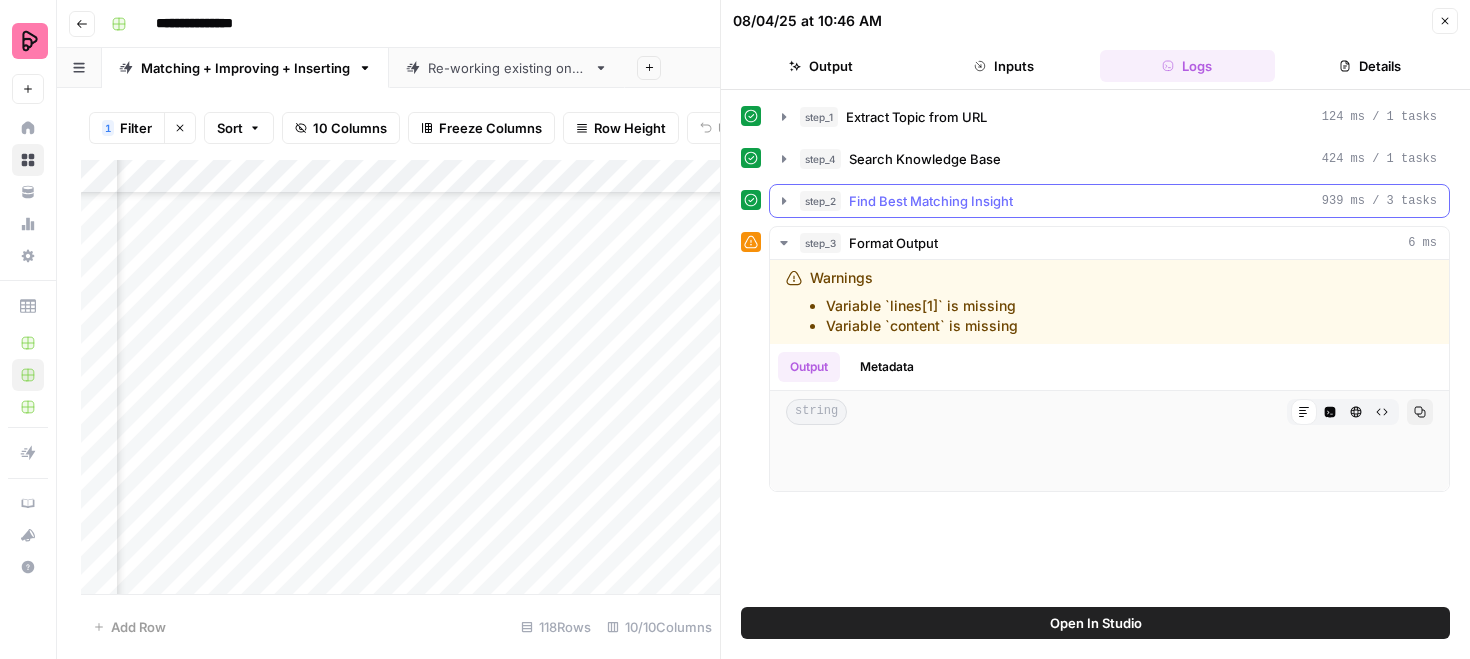 click 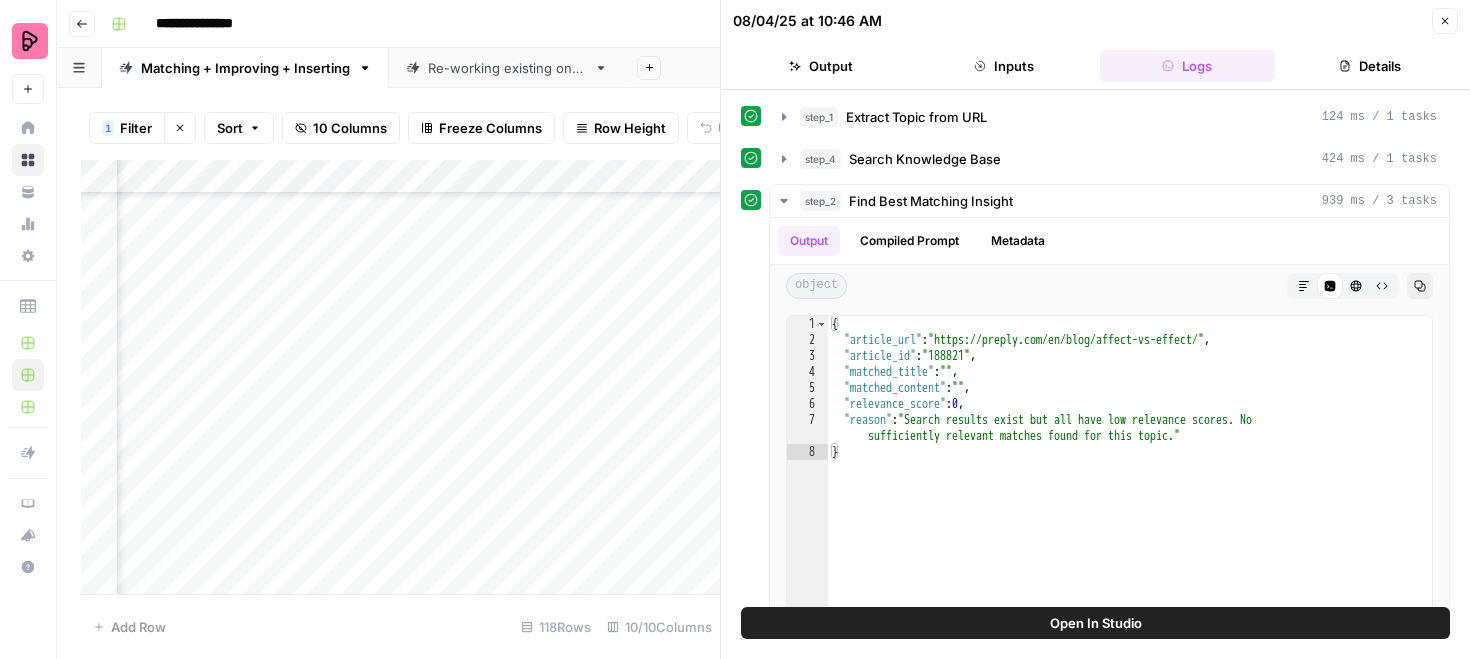 click 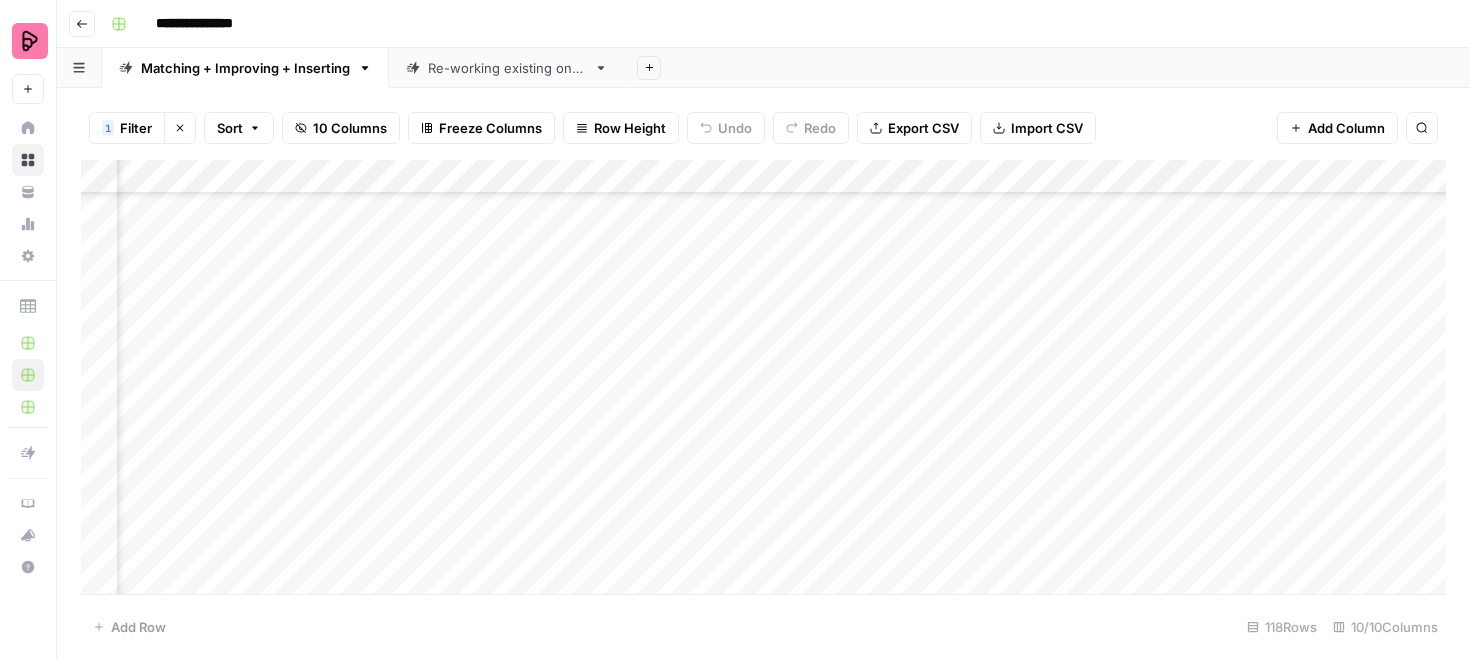 click on "Add Column" at bounding box center (763, 377) 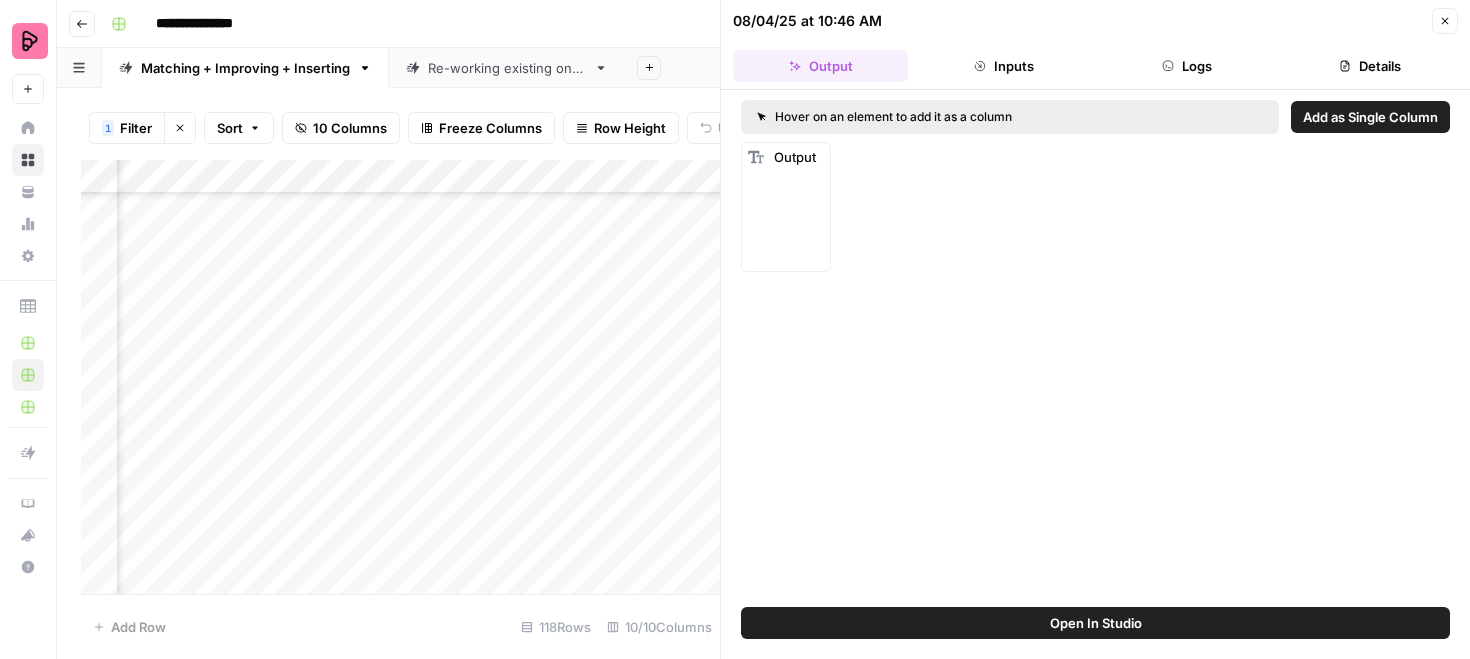 click on "Open In Studio" at bounding box center [1096, 623] 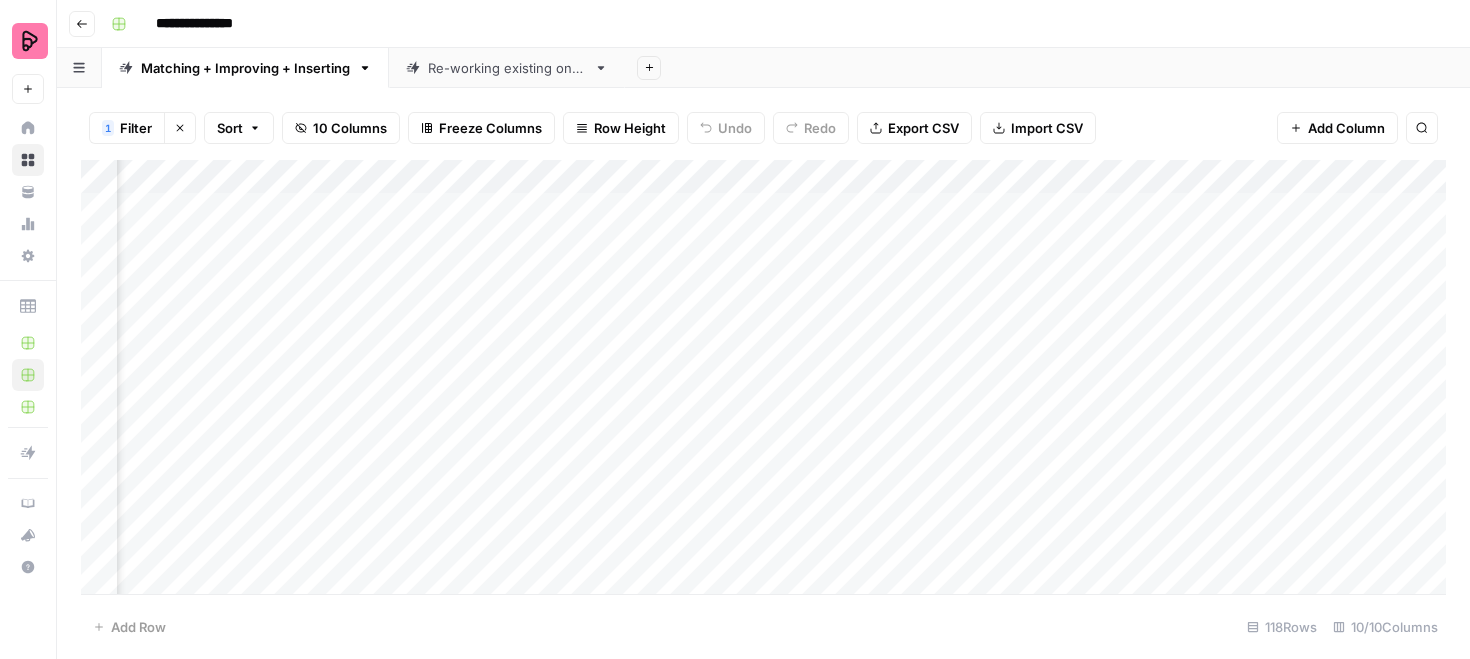scroll, scrollTop: 0, scrollLeft: 1397, axis: horizontal 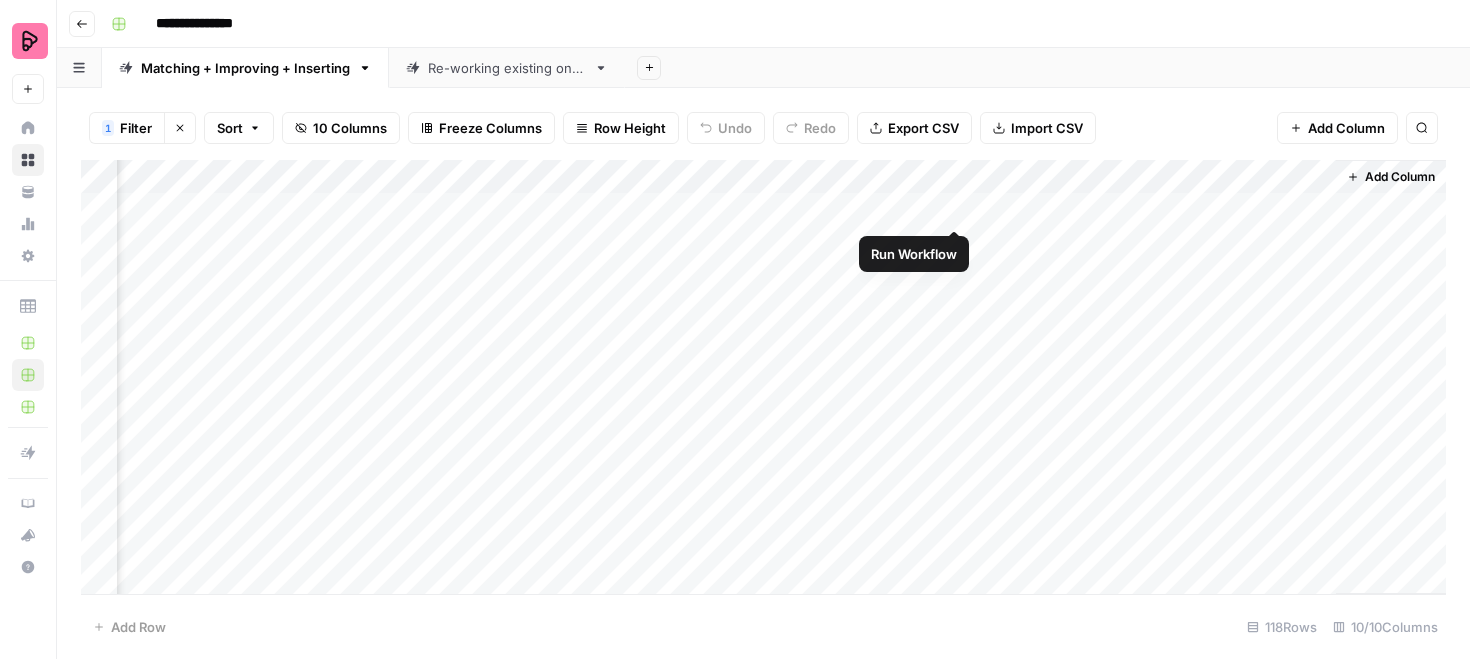 click on "Add Column" at bounding box center [763, 377] 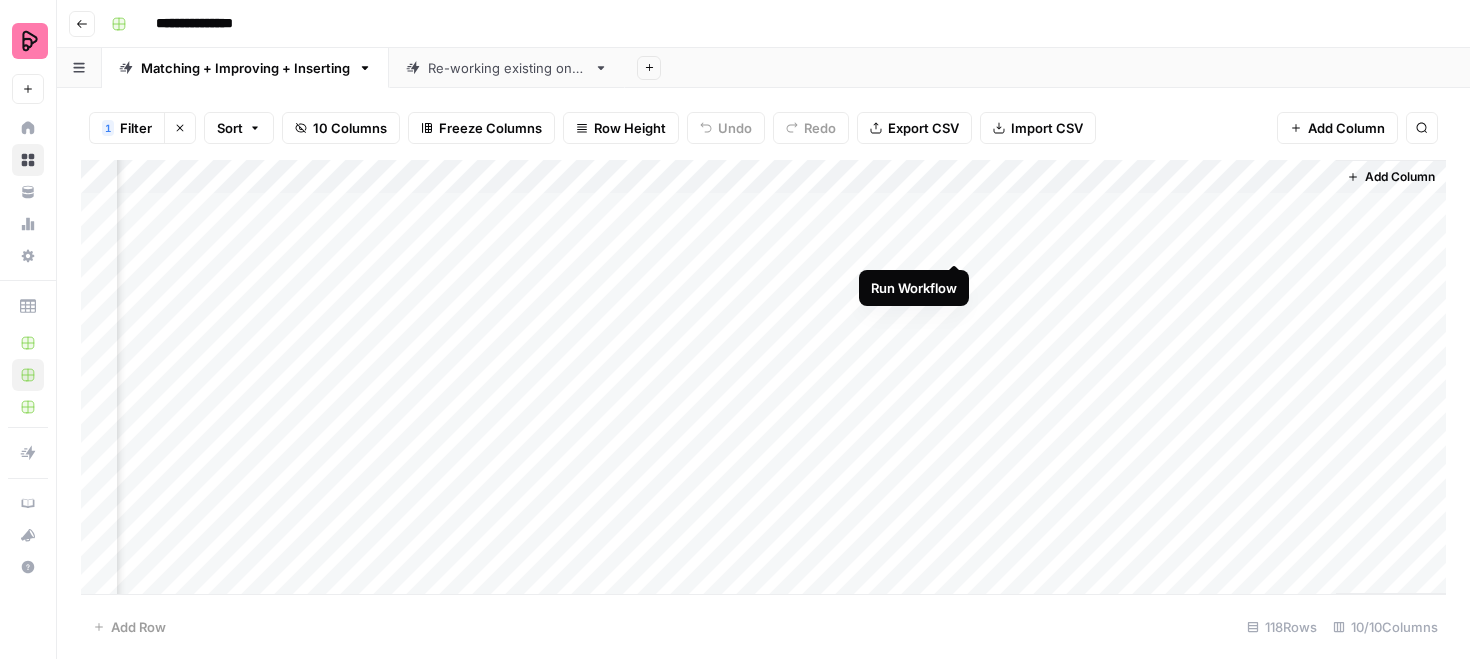 click on "Add Column" at bounding box center [763, 377] 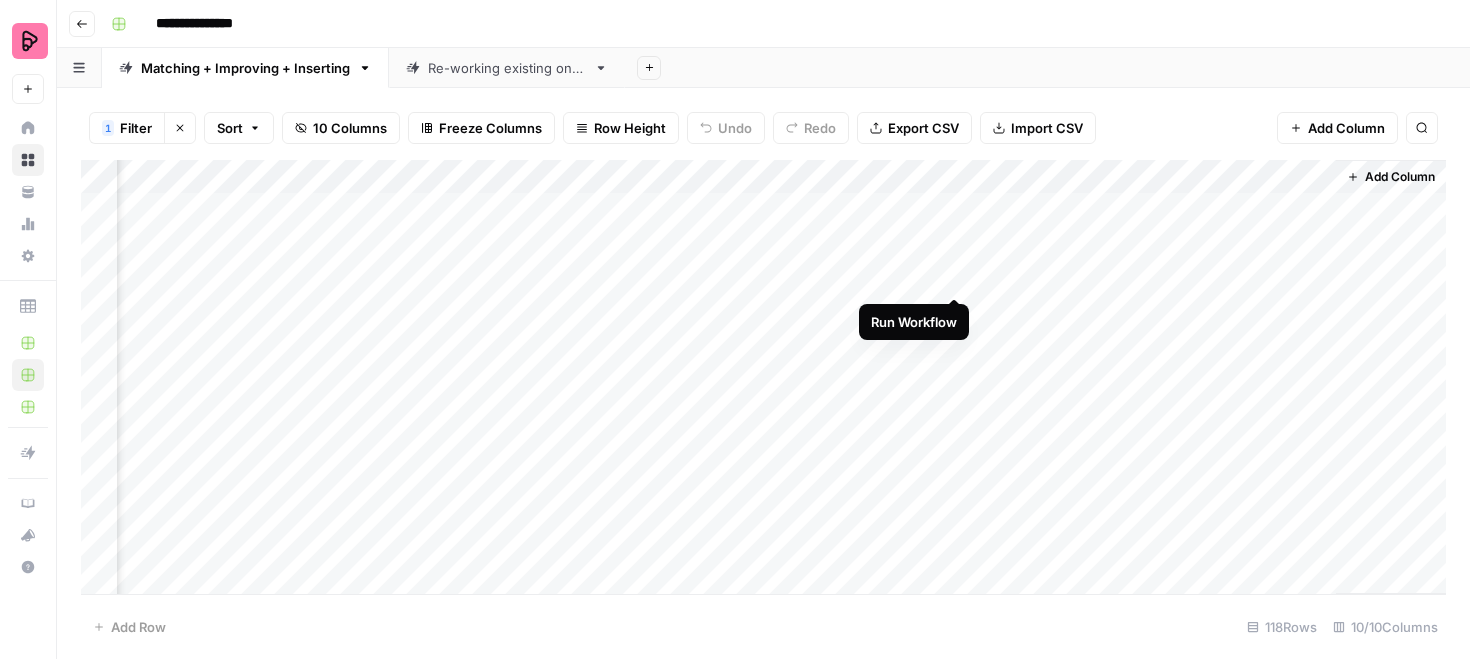 click on "Add Column" at bounding box center [763, 377] 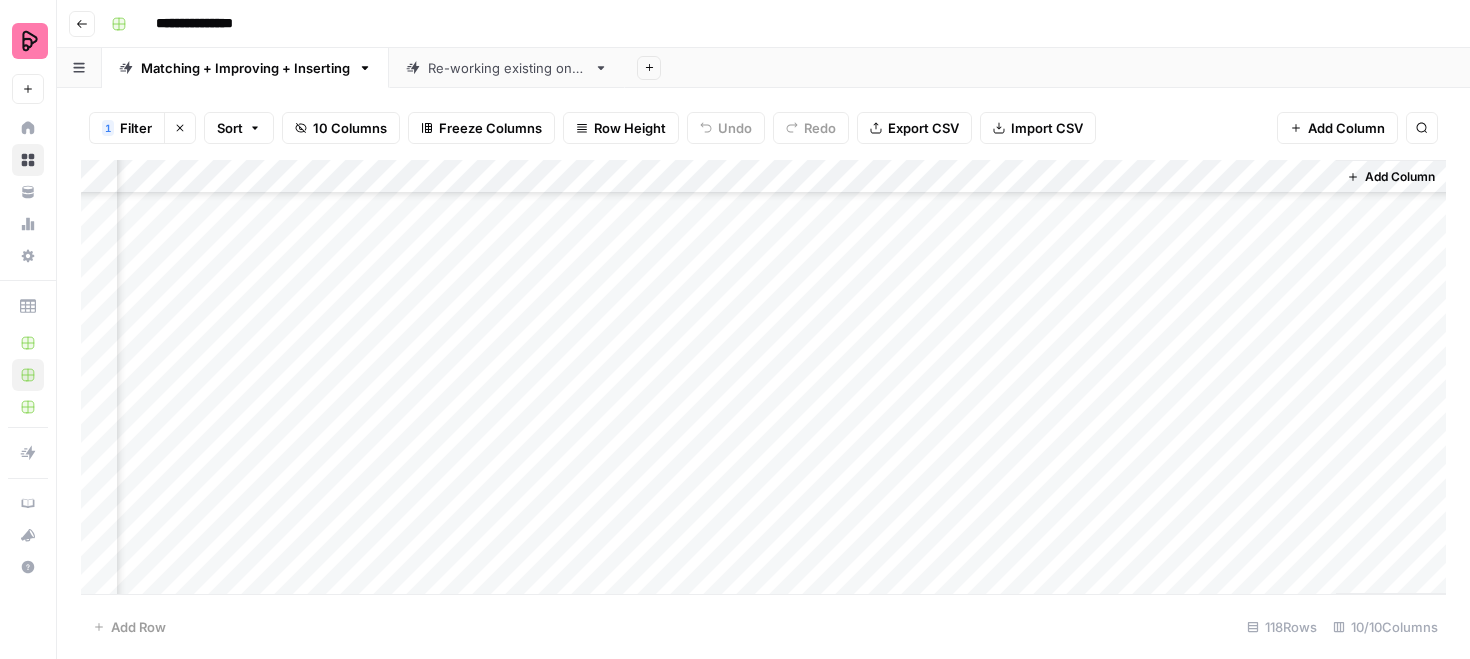 scroll, scrollTop: 314, scrollLeft: 1397, axis: both 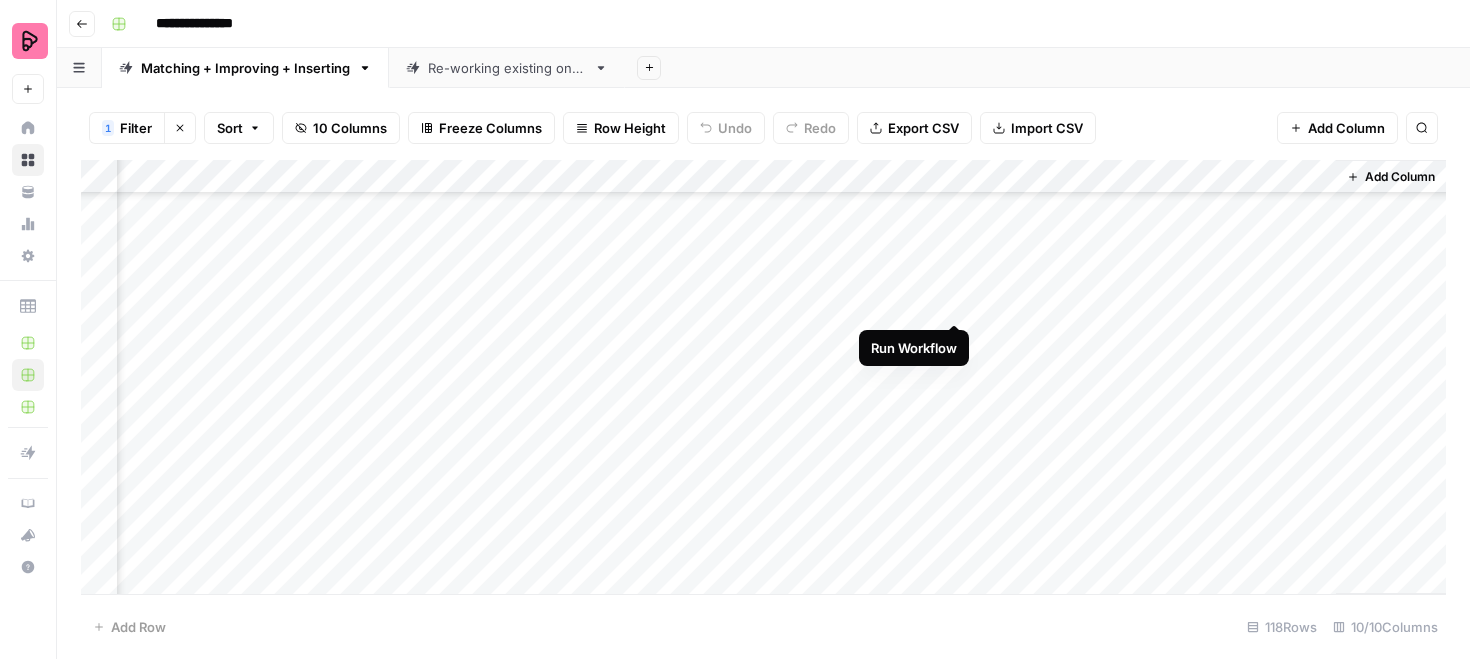 click on "Add Column" at bounding box center (763, 377) 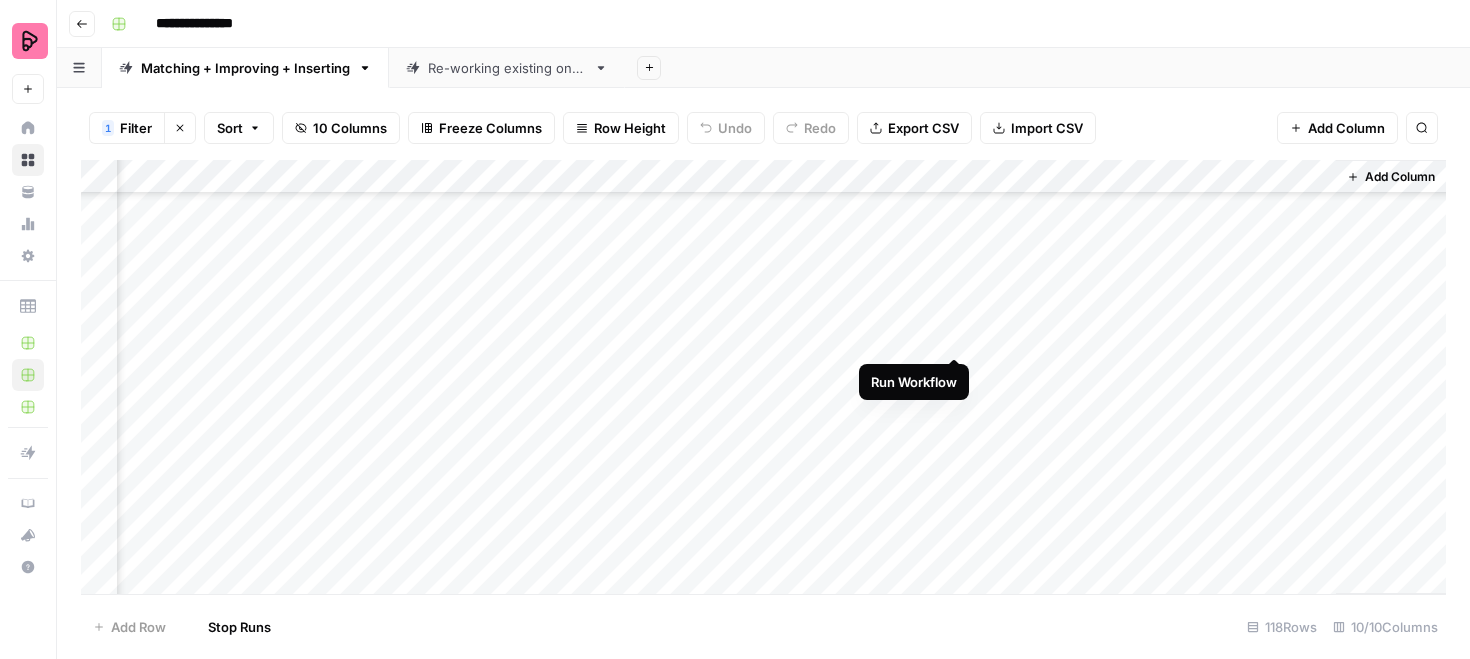 click on "Add Column" at bounding box center [763, 377] 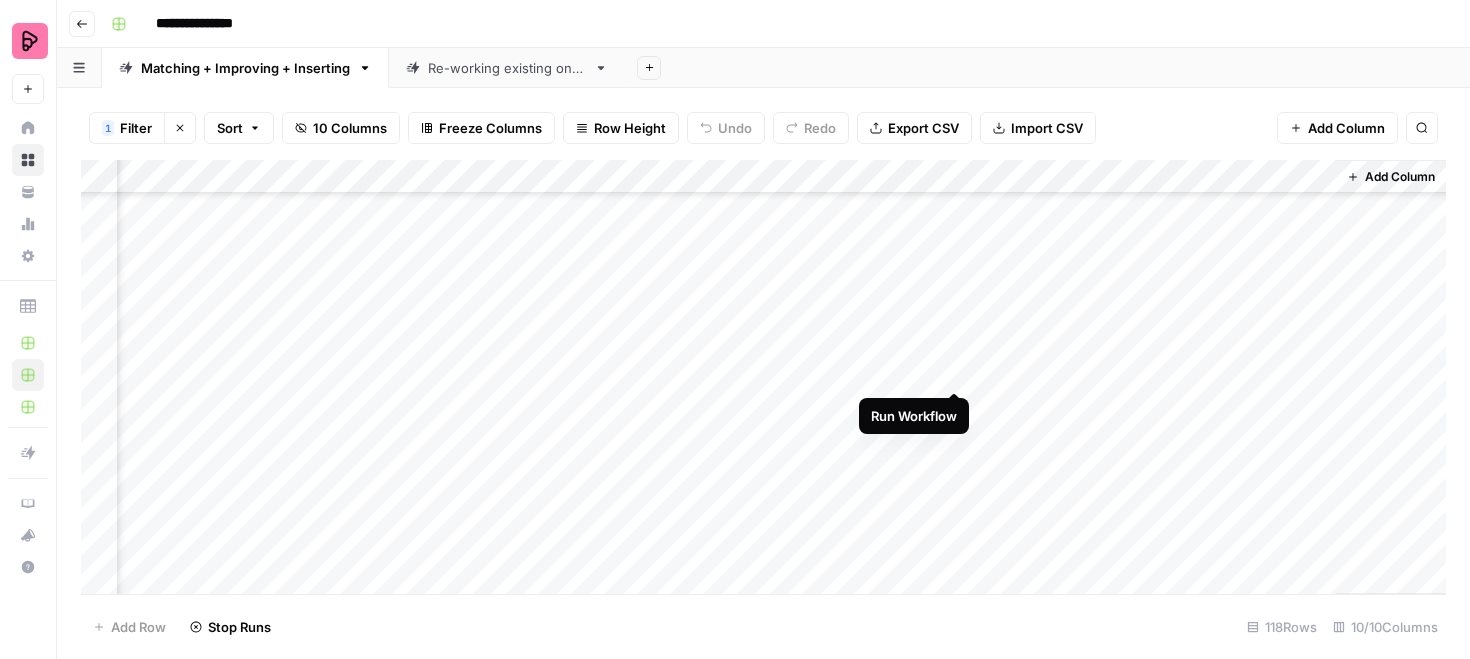 click on "Add Column" at bounding box center [763, 377] 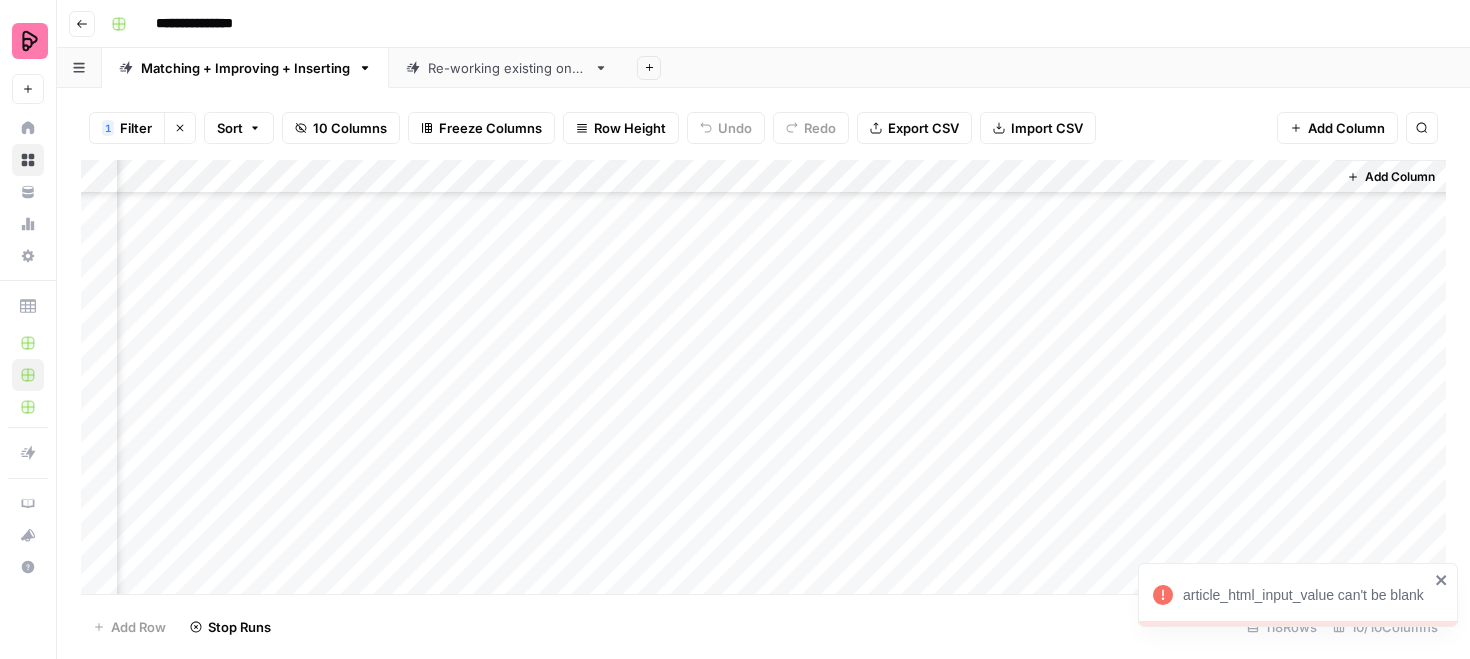 click on "Add Column" at bounding box center [763, 377] 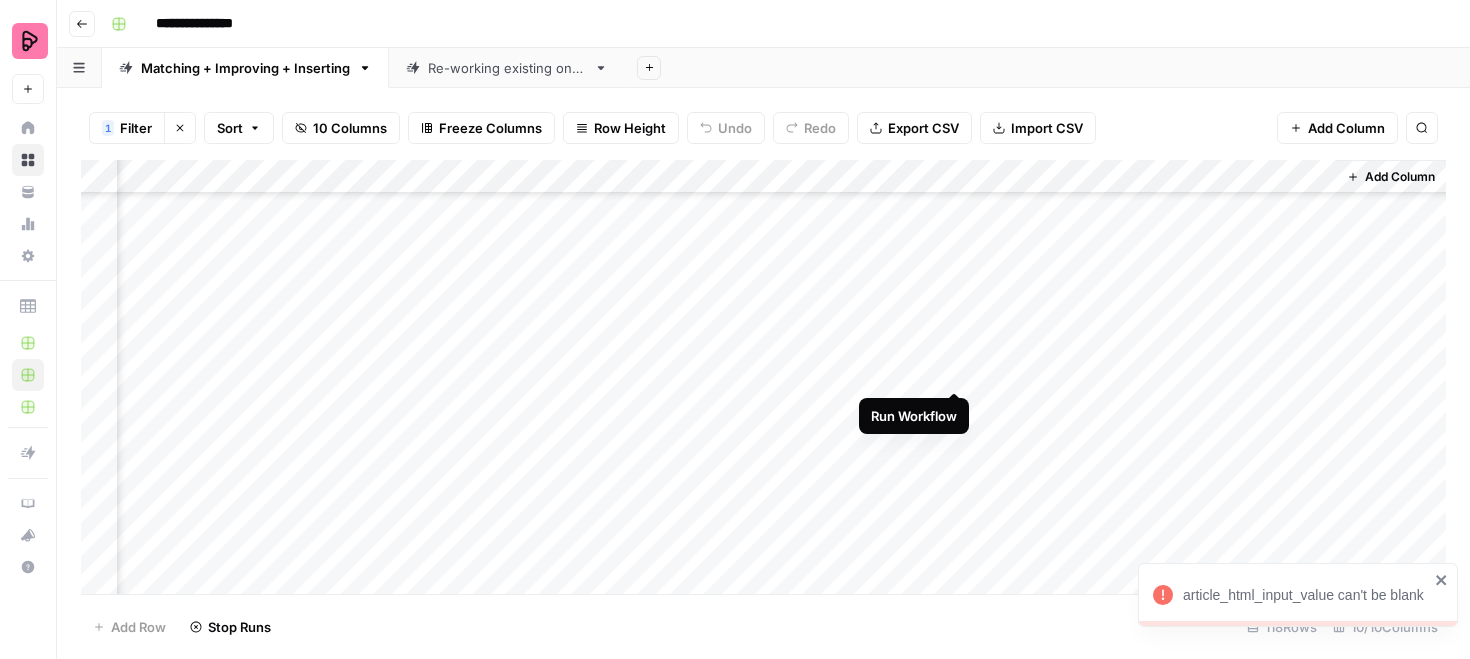click on "Add Column" at bounding box center (763, 377) 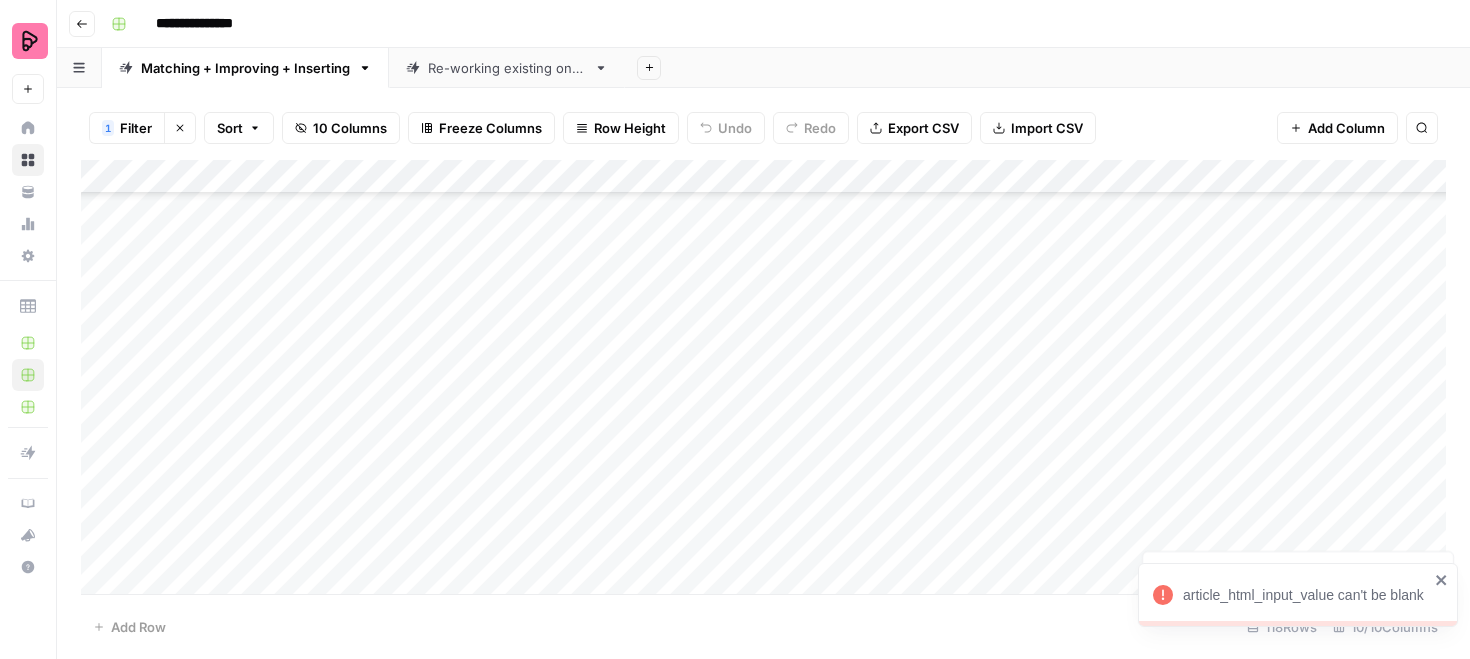 scroll, scrollTop: 314, scrollLeft: 0, axis: vertical 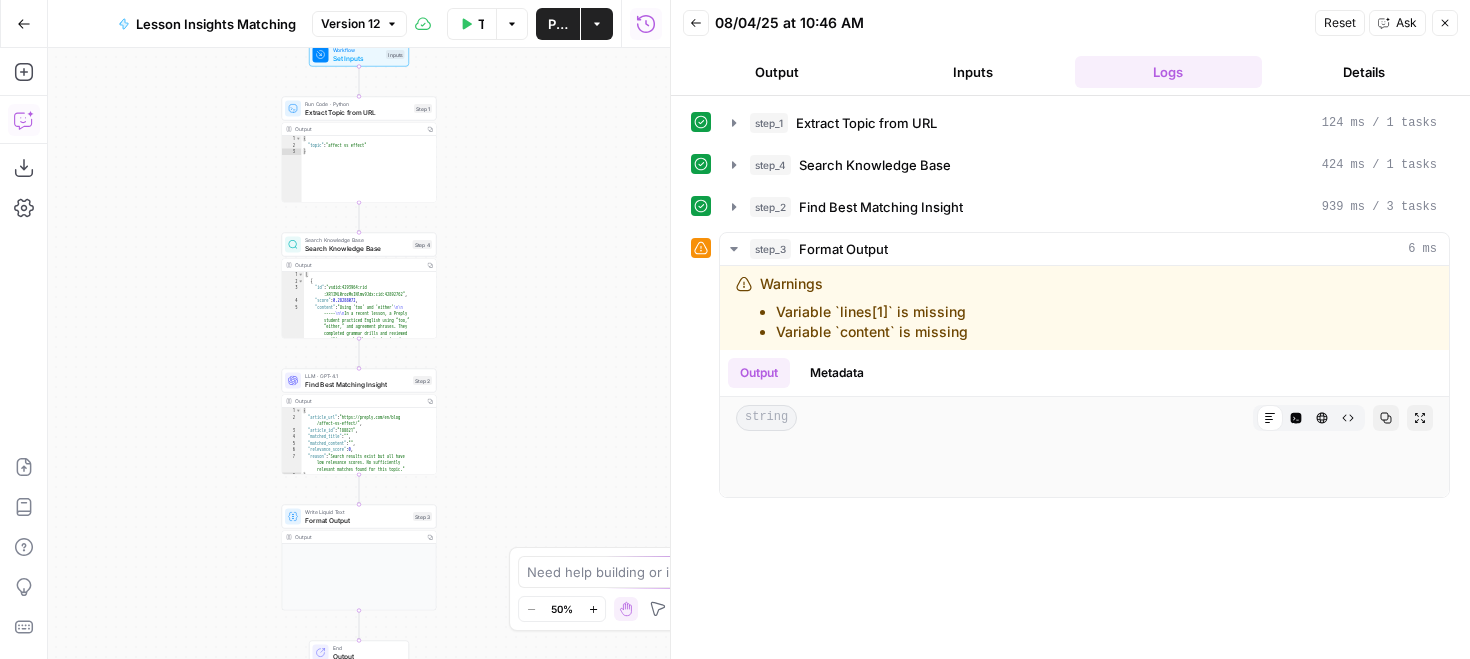 click 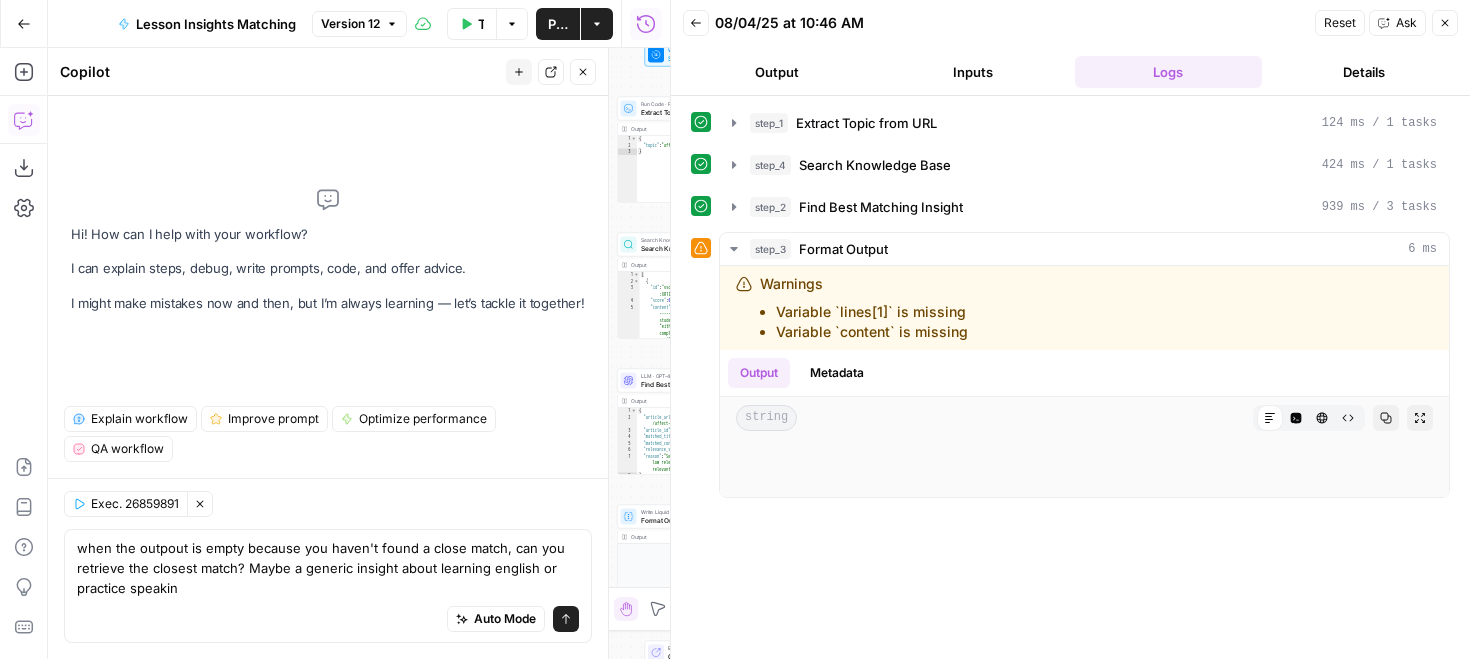 type on "when the outpout is empty because you haven't found a close match, can you retrieve the closest match? Maybe a generic insight about learning english or practice speaking" 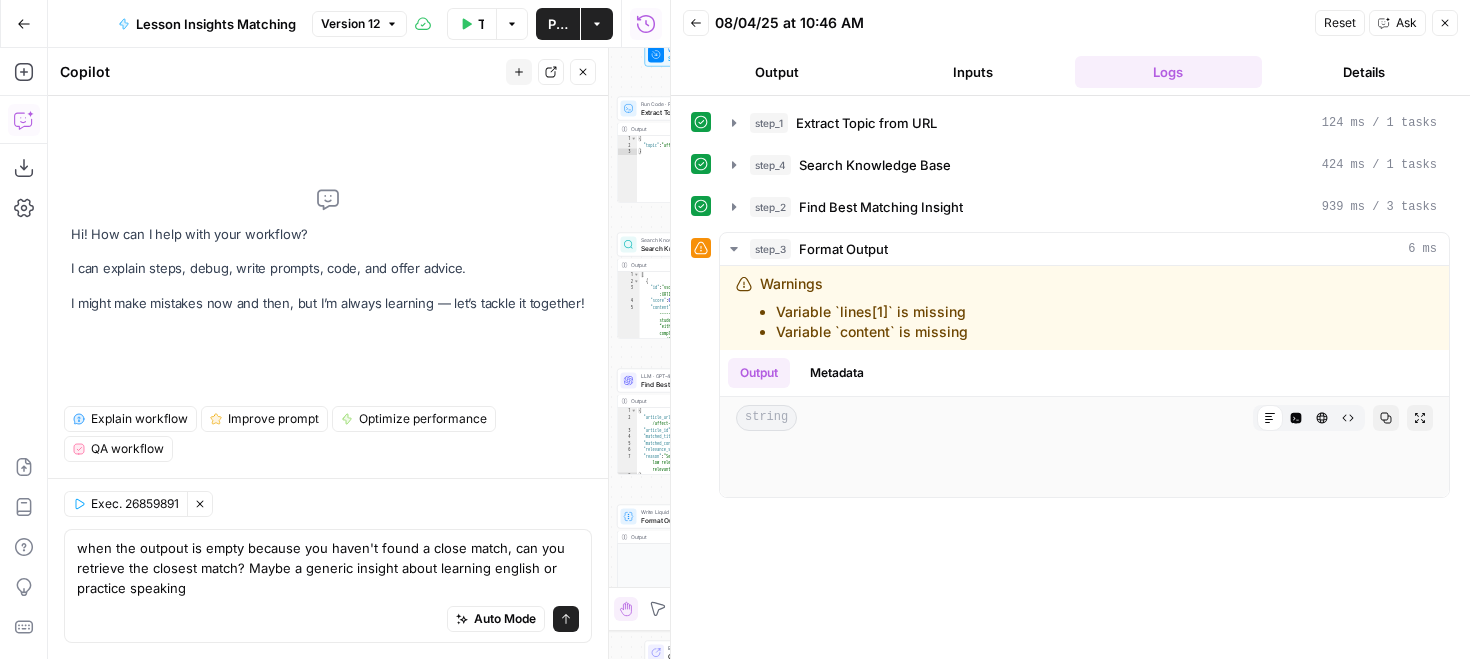 type 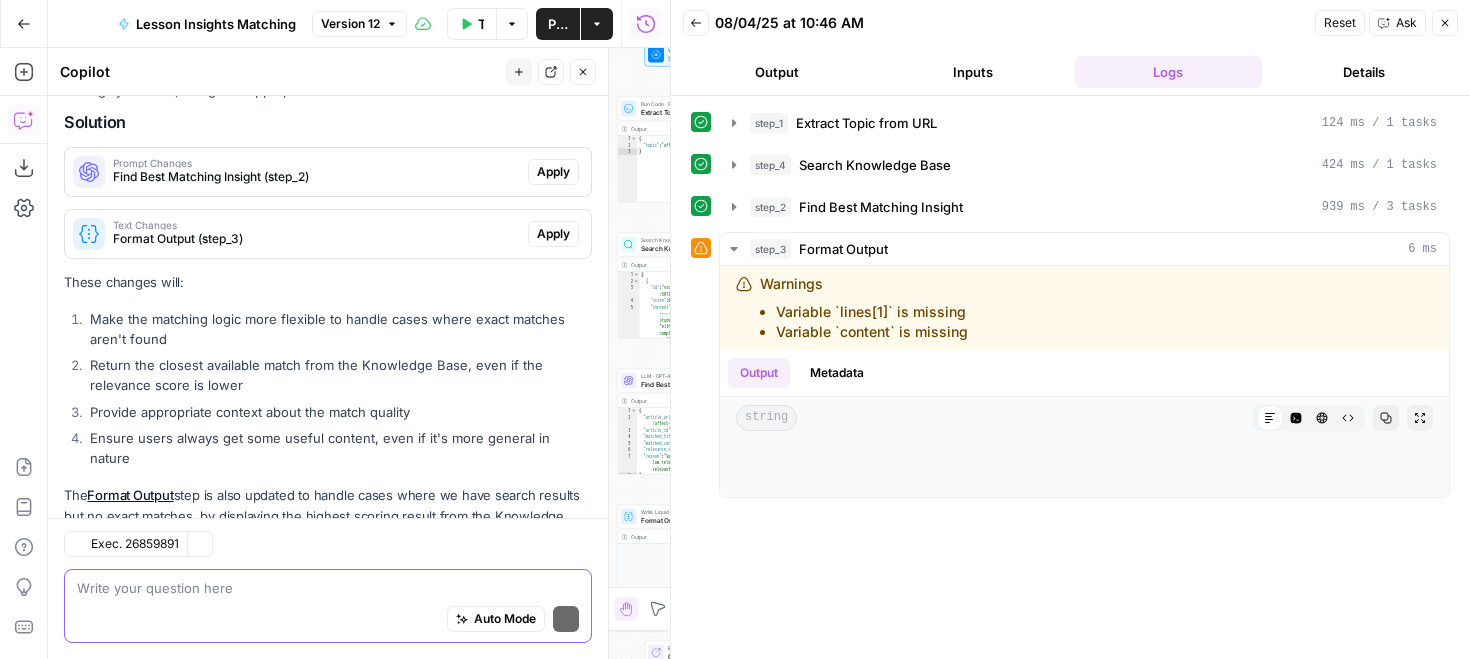 scroll, scrollTop: 360, scrollLeft: 0, axis: vertical 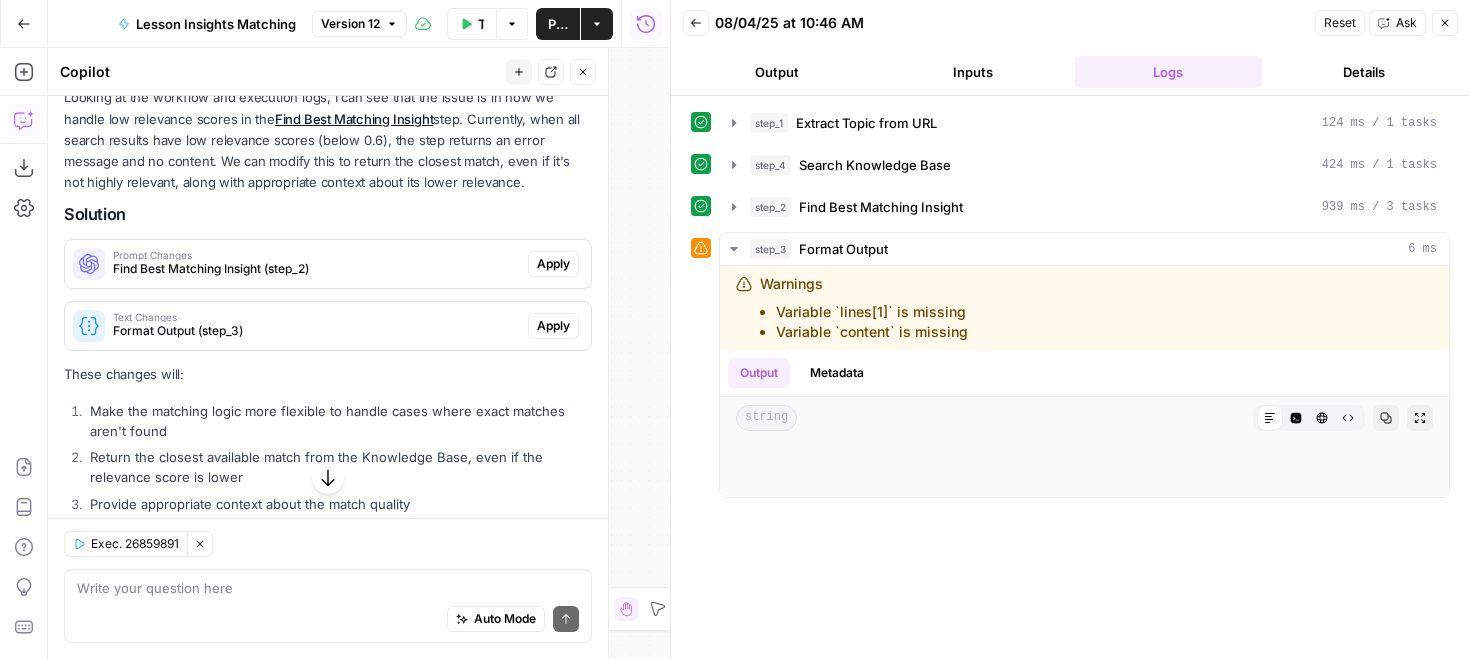 click on "Apply" at bounding box center [553, 264] 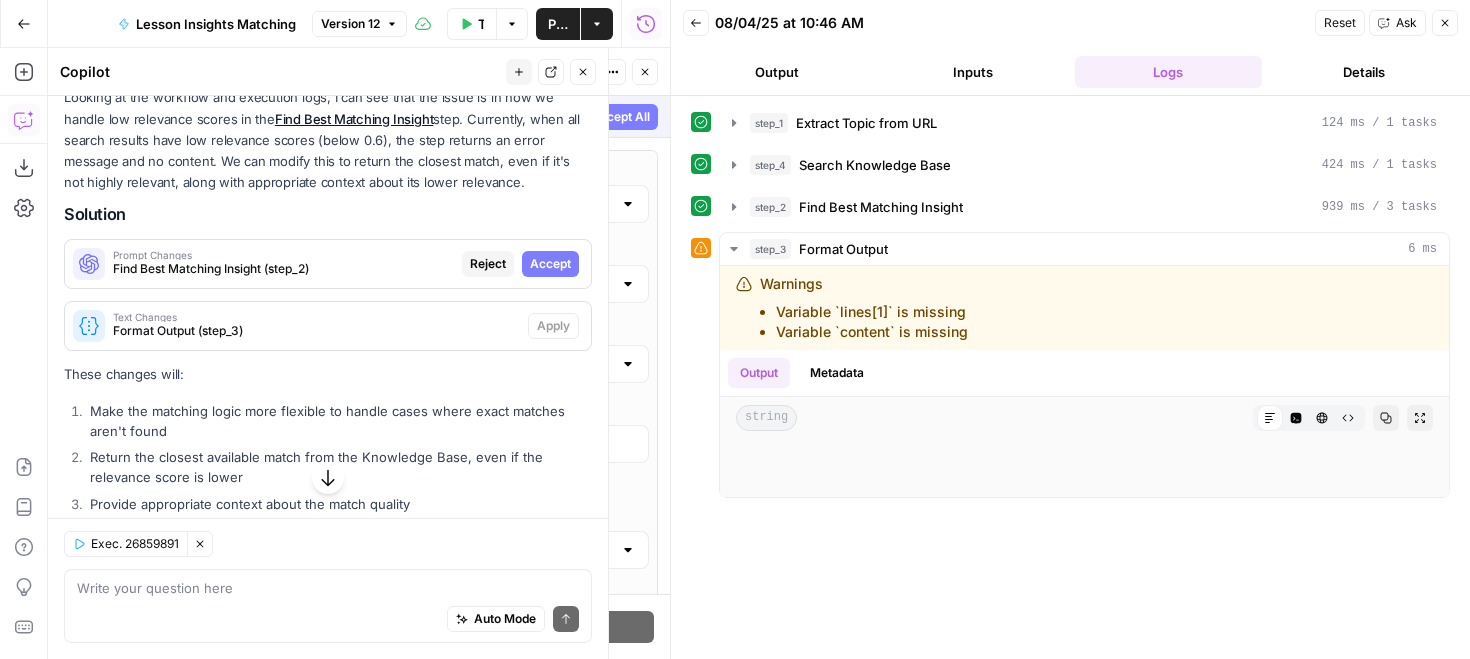 click on "Accept" at bounding box center [550, 264] 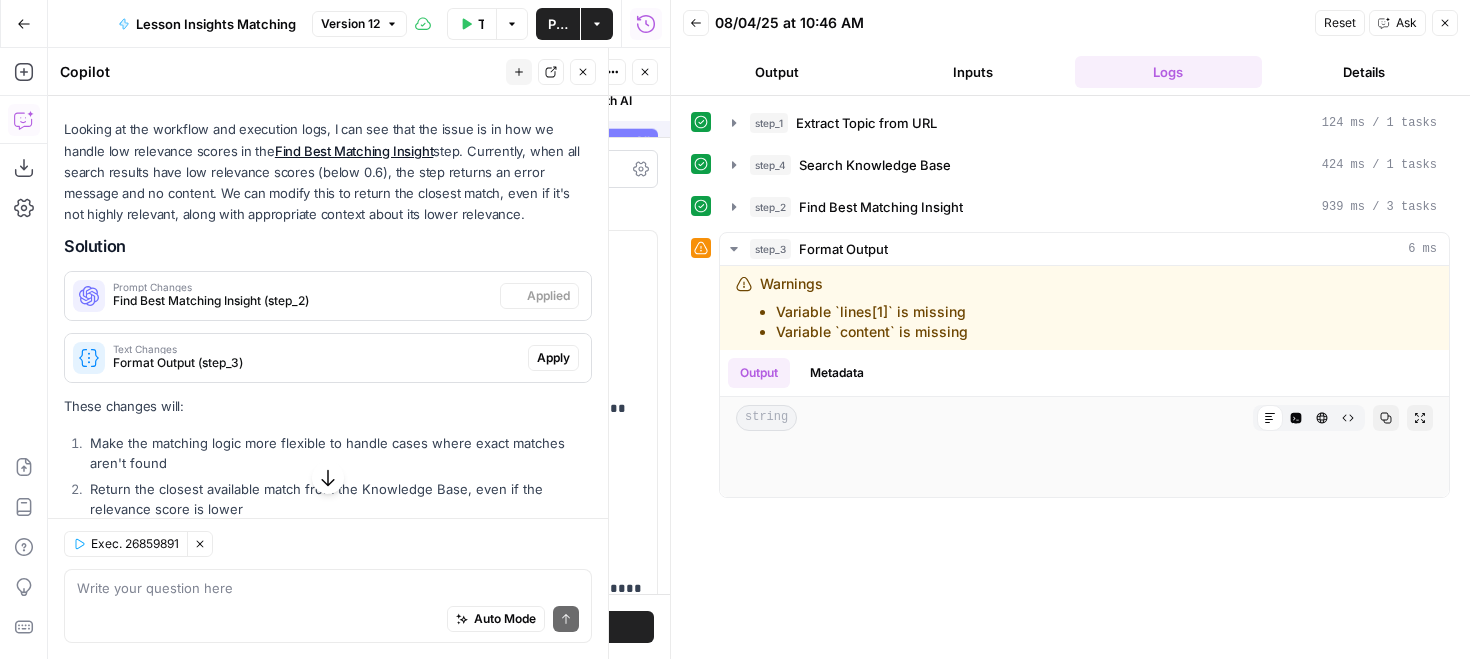 scroll, scrollTop: 242, scrollLeft: 0, axis: vertical 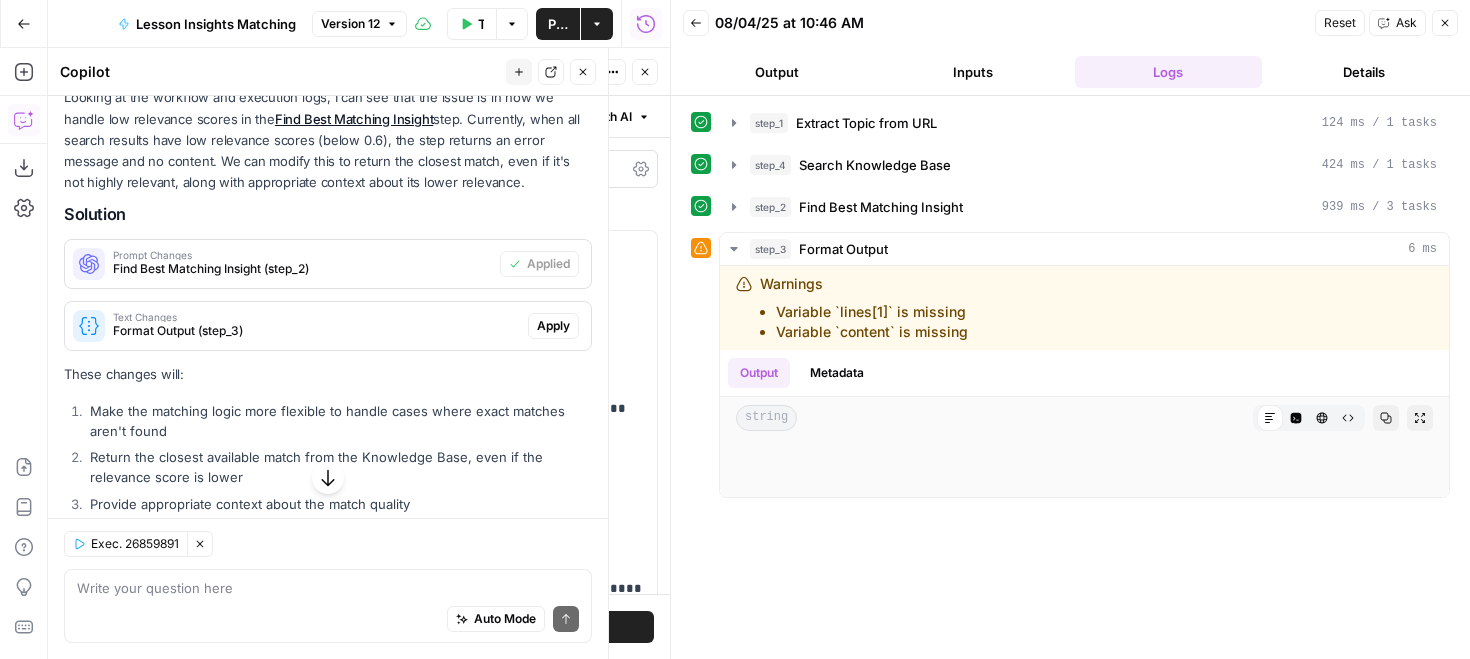 click on "Apply" at bounding box center (553, 326) 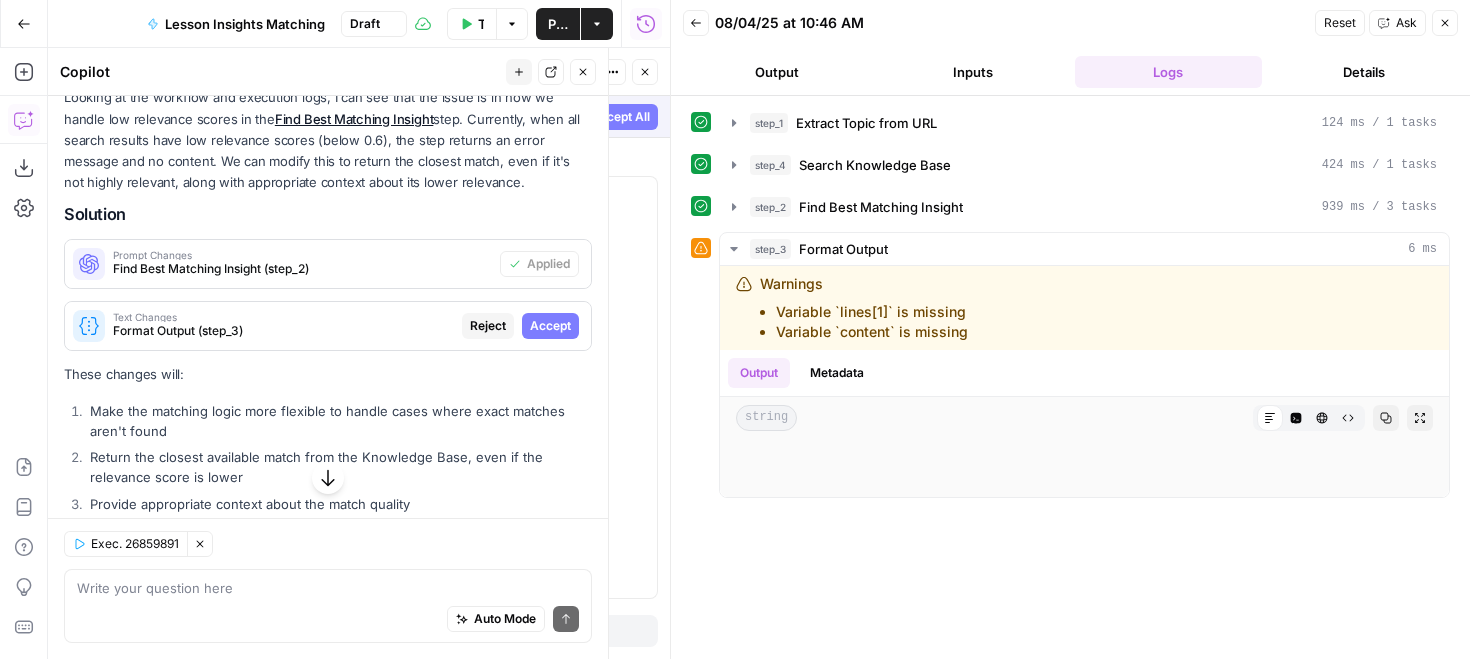 click on "Accept" at bounding box center (550, 326) 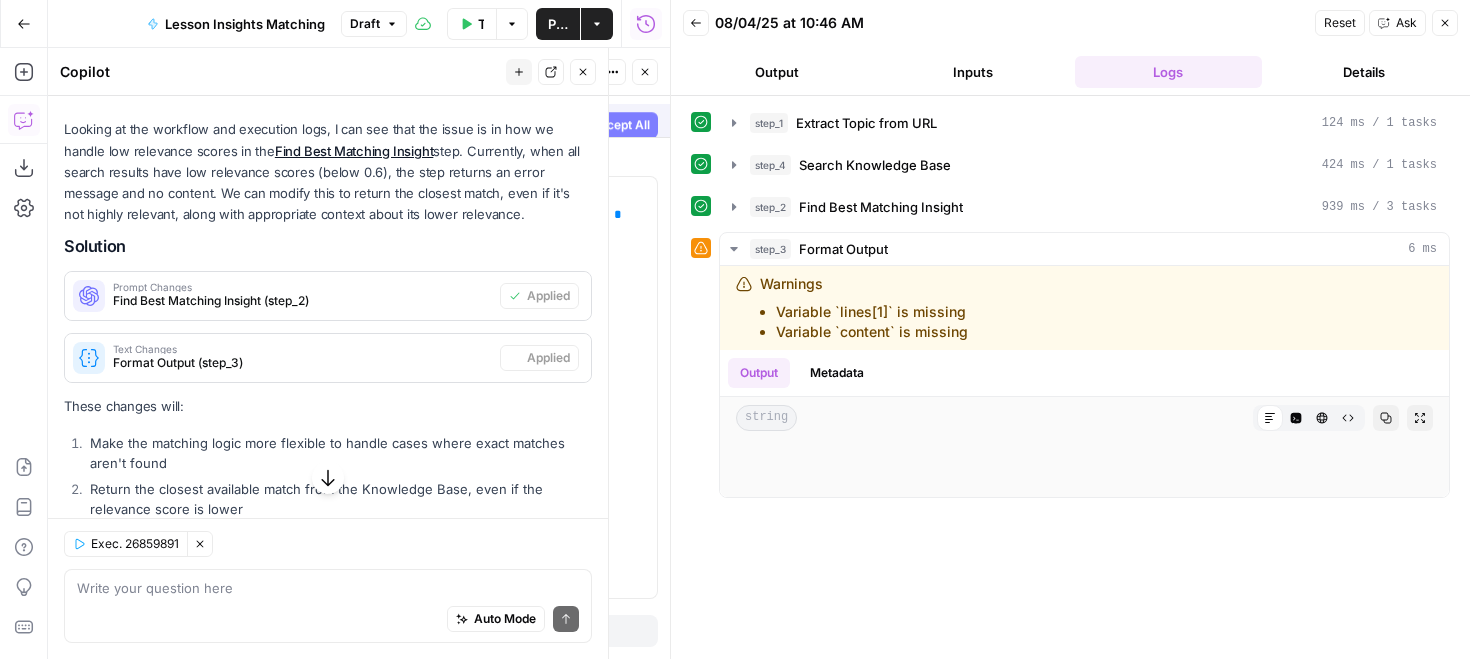 scroll, scrollTop: 242, scrollLeft: 0, axis: vertical 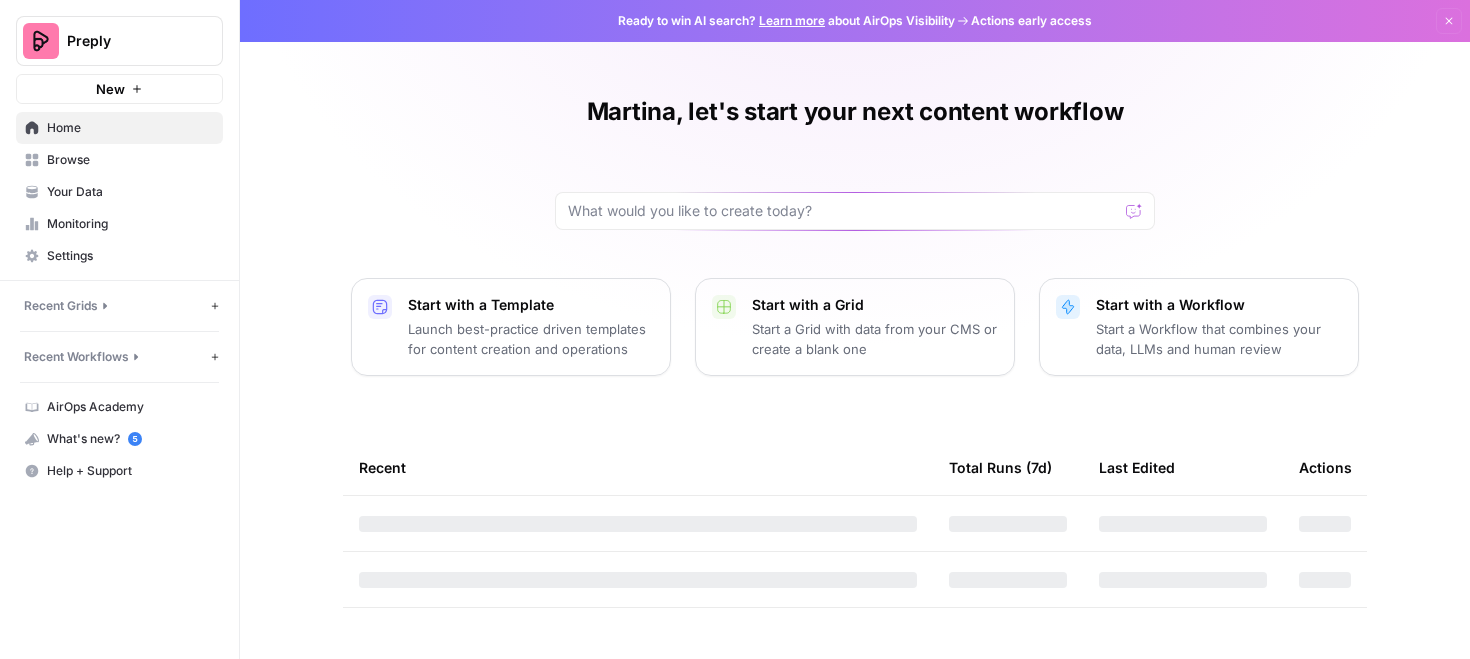 click on "Recent Grids" at bounding box center [61, 306] 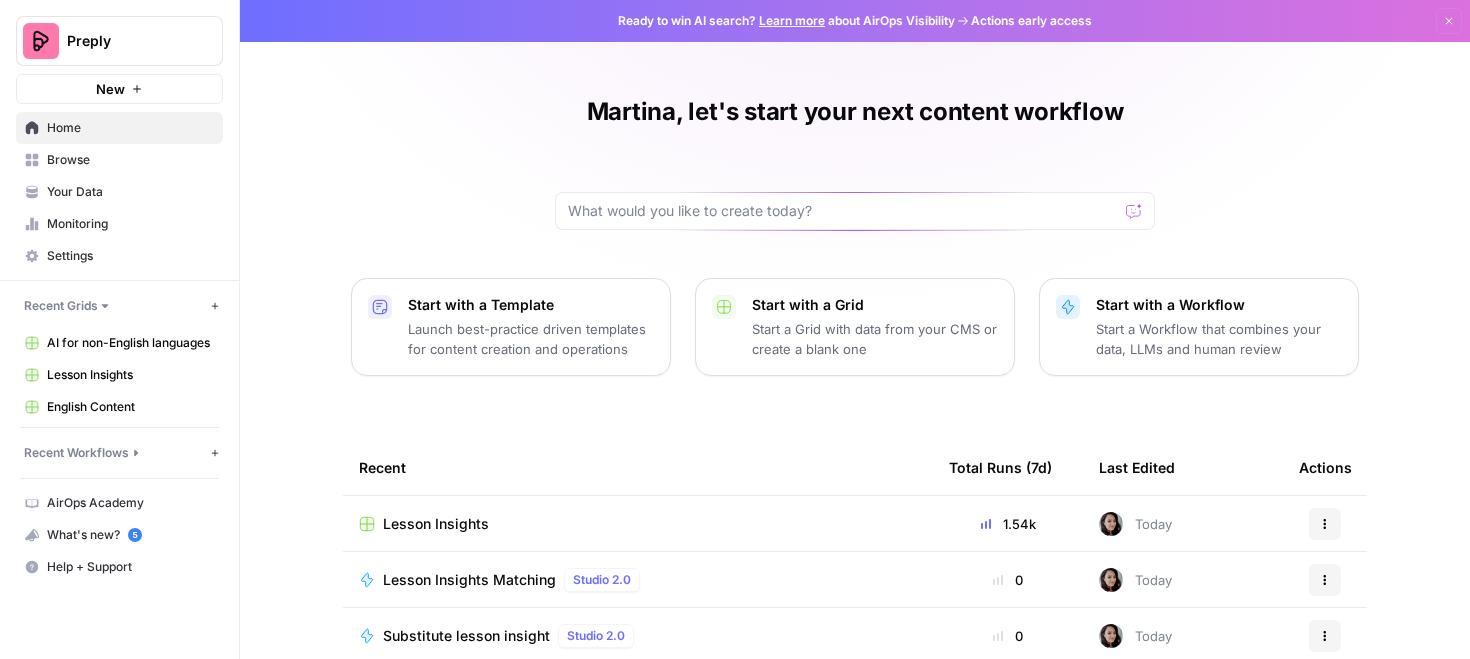 click on "Settings" at bounding box center [130, 256] 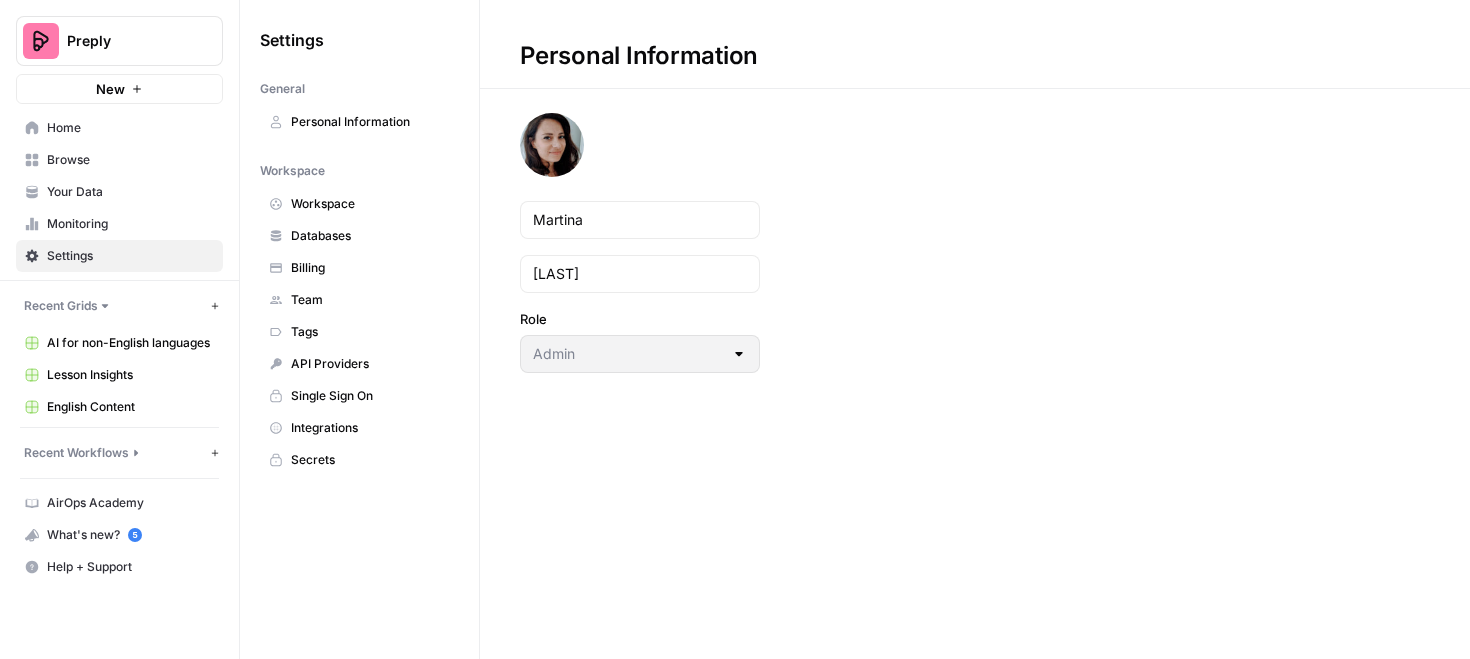 click on "Team" at bounding box center [370, 300] 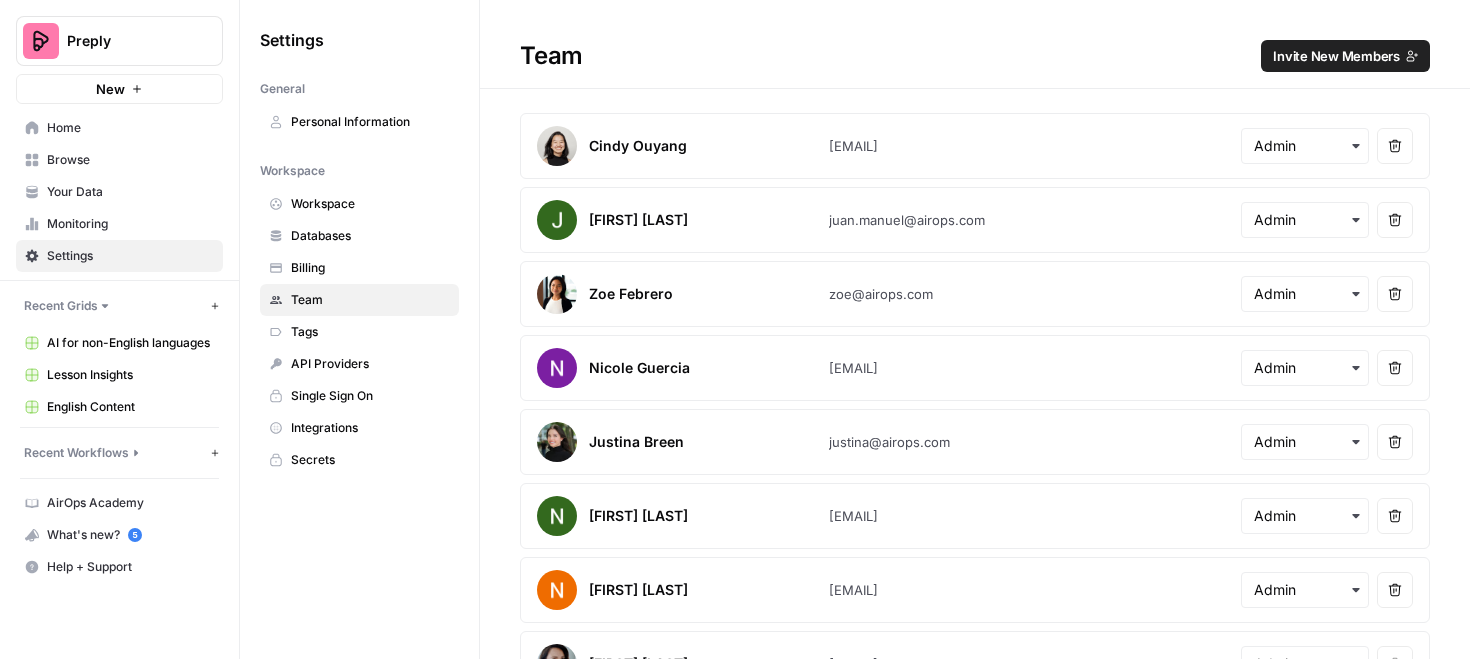 scroll, scrollTop: 1748, scrollLeft: 0, axis: vertical 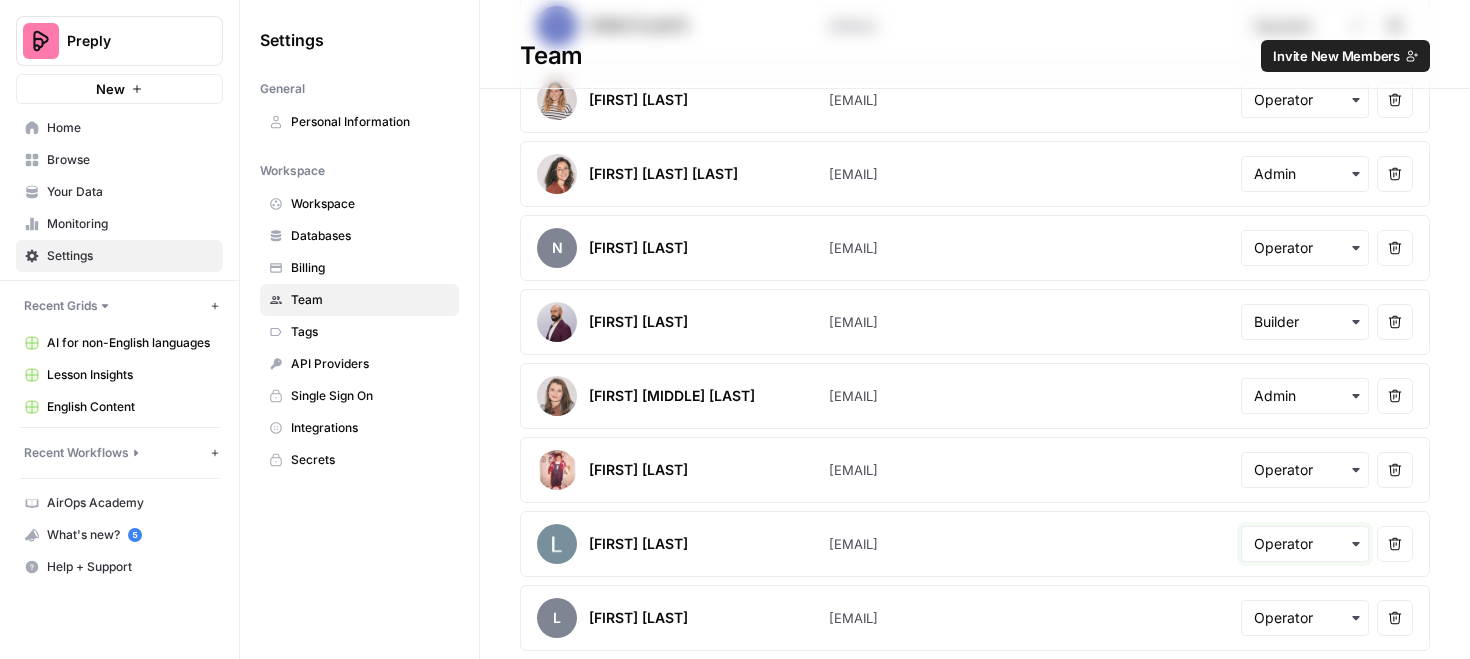 click at bounding box center (1305, 544) 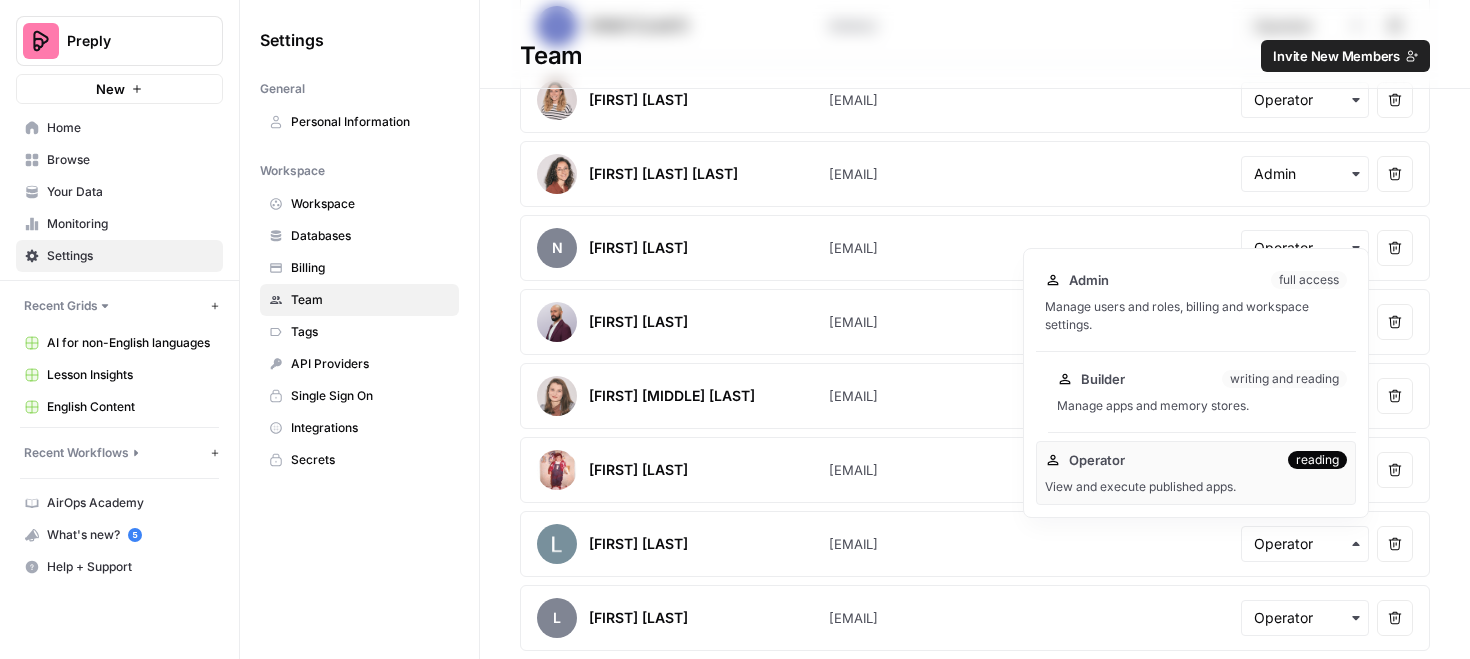 click on "Builder writing and reading Manage apps and memory stores." at bounding box center (1202, 392) 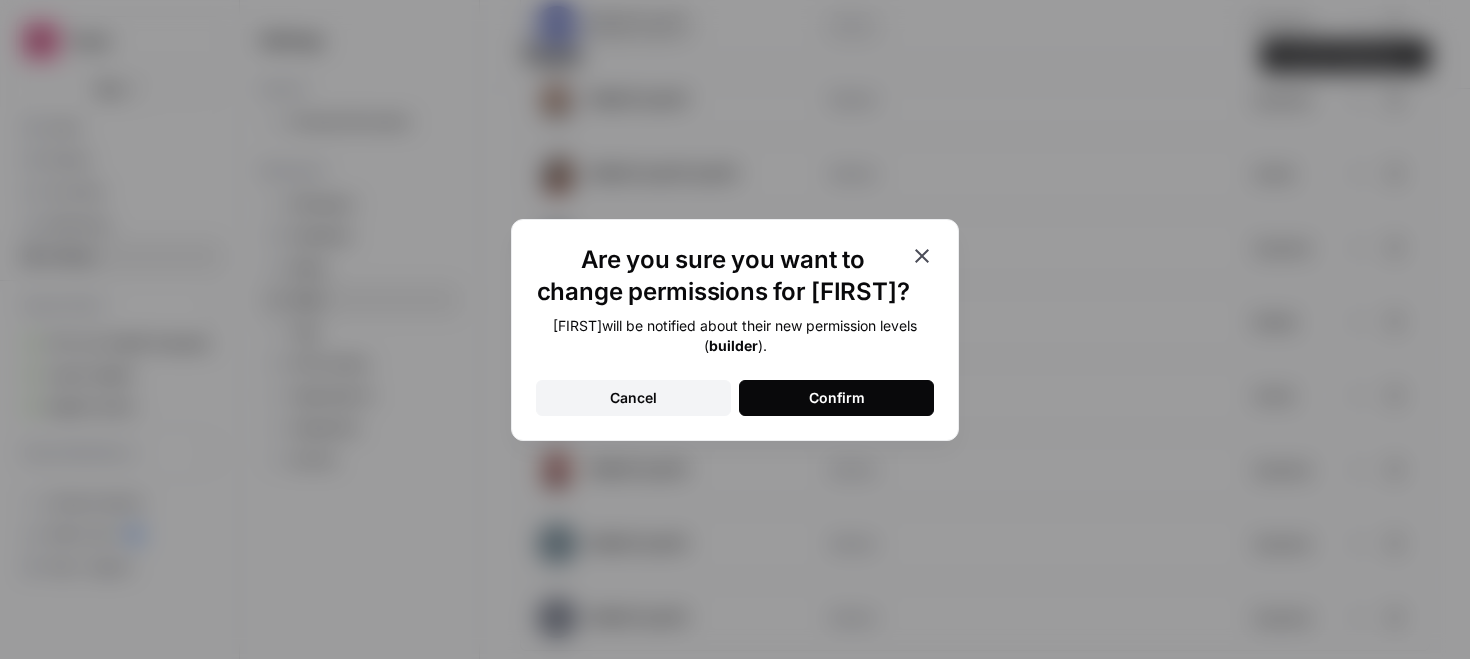 click on "Confirm" at bounding box center (837, 398) 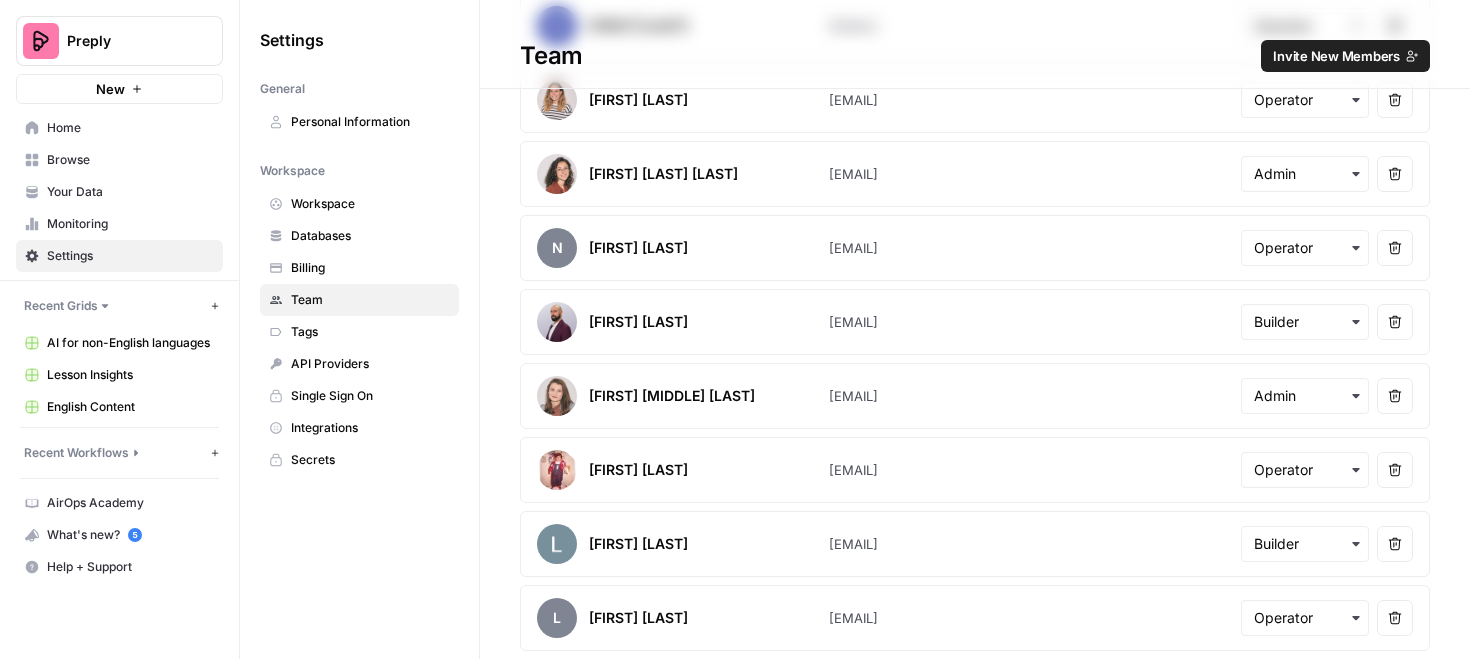 click on "English Content" at bounding box center [119, 407] 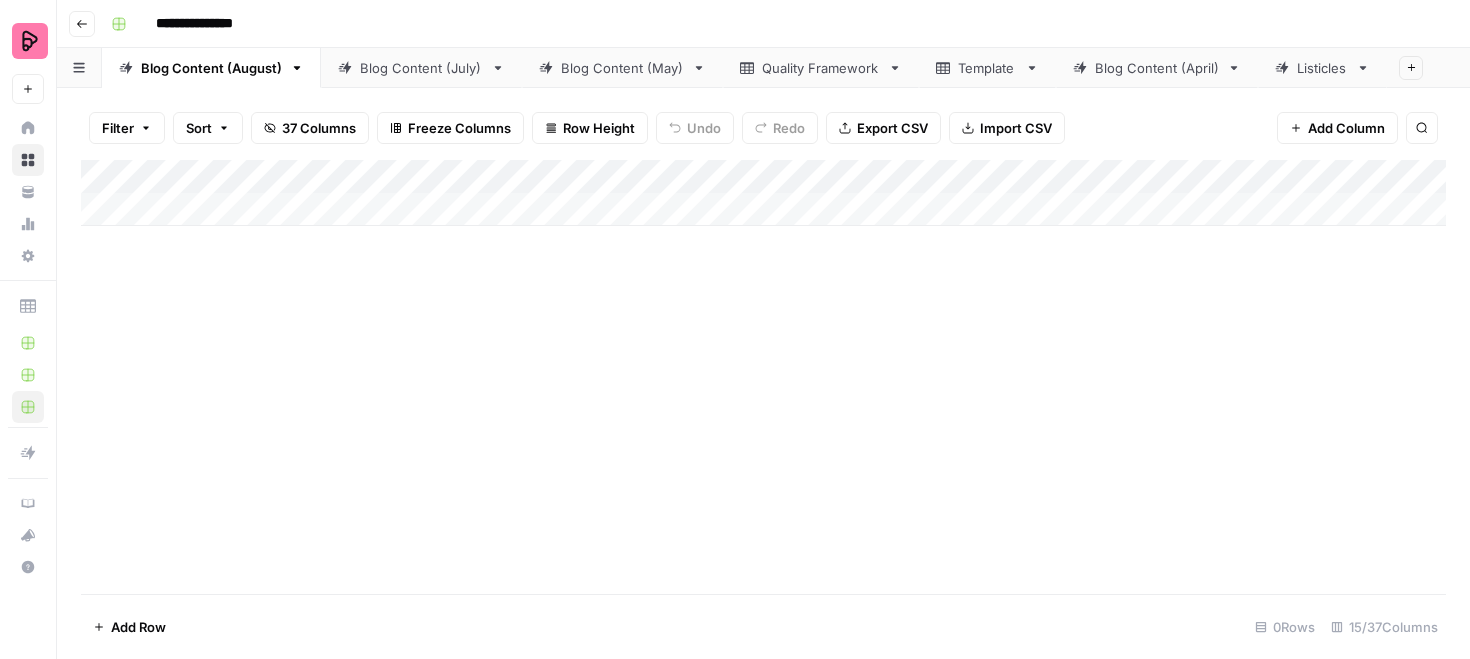 click on "Blog Content (August)" at bounding box center [211, 68] 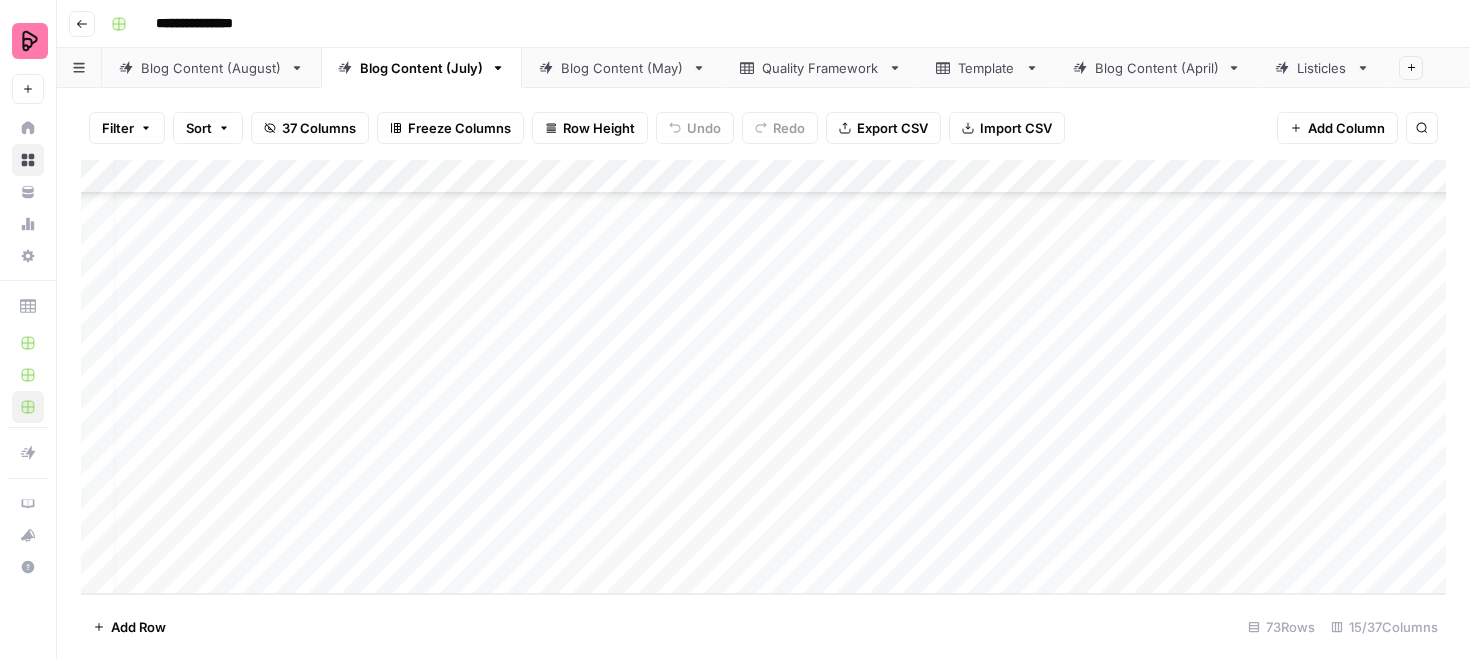 scroll, scrollTop: 3428, scrollLeft: 0, axis: vertical 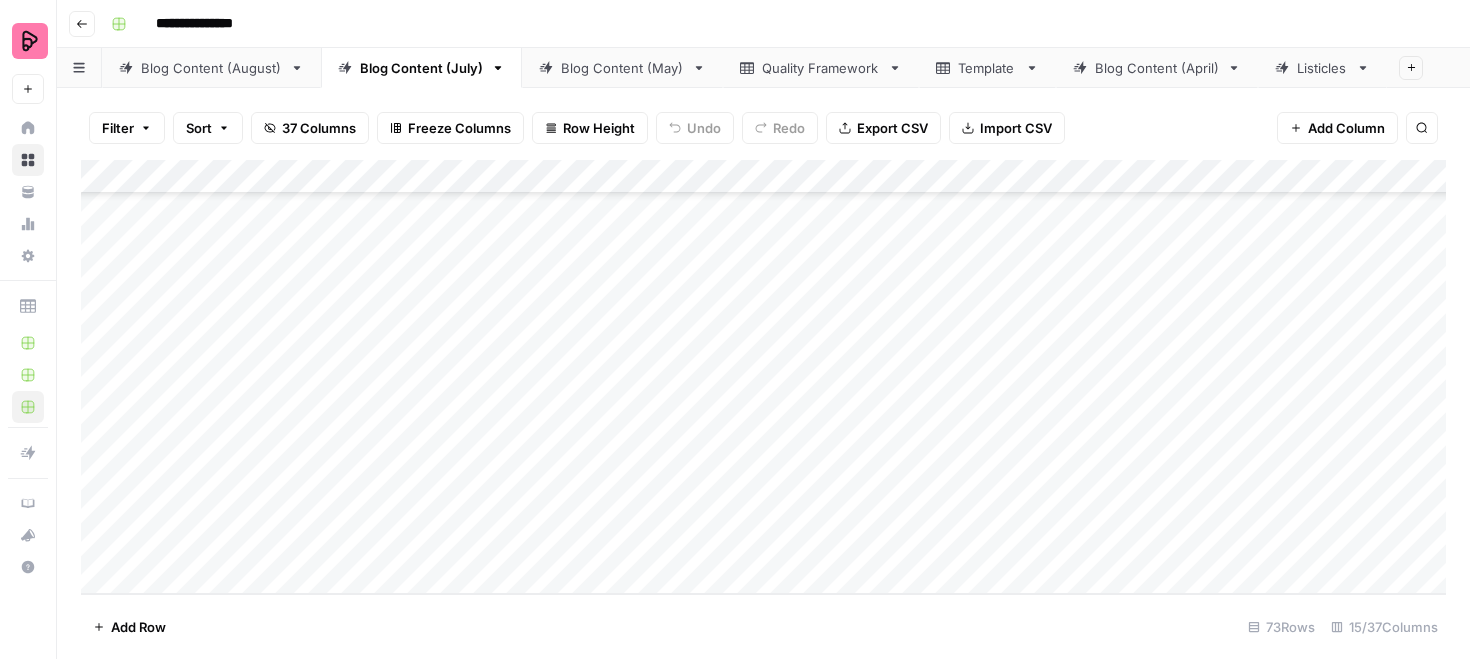 click on "Add Column" at bounding box center [763, 377] 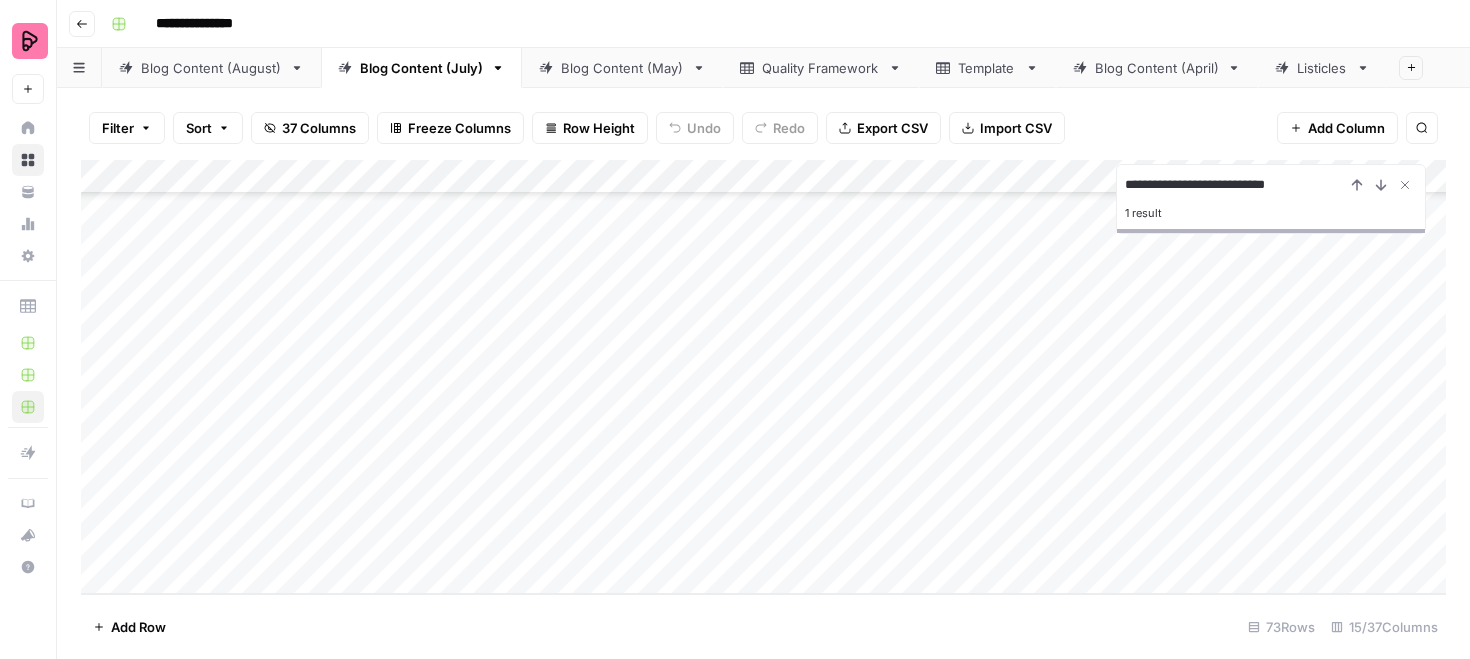 click on "**********" at bounding box center [1235, 185] 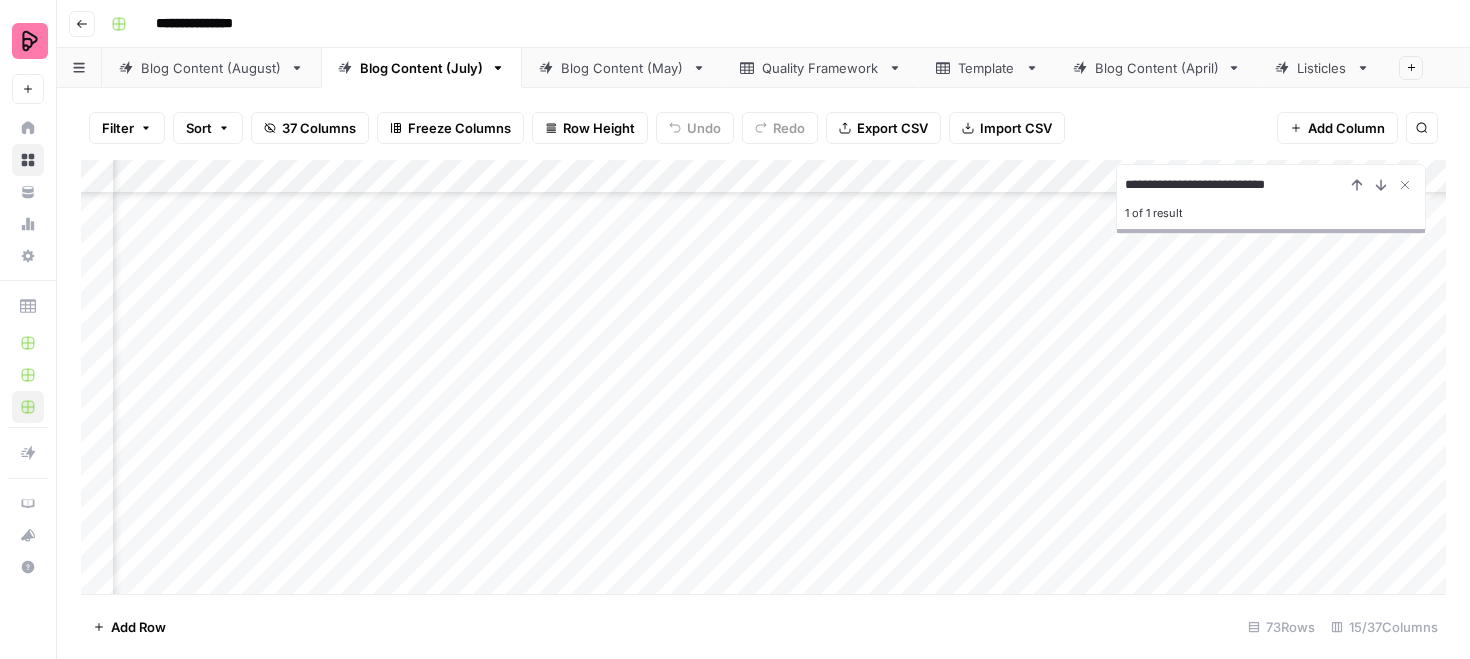 scroll, scrollTop: 1789, scrollLeft: 782, axis: both 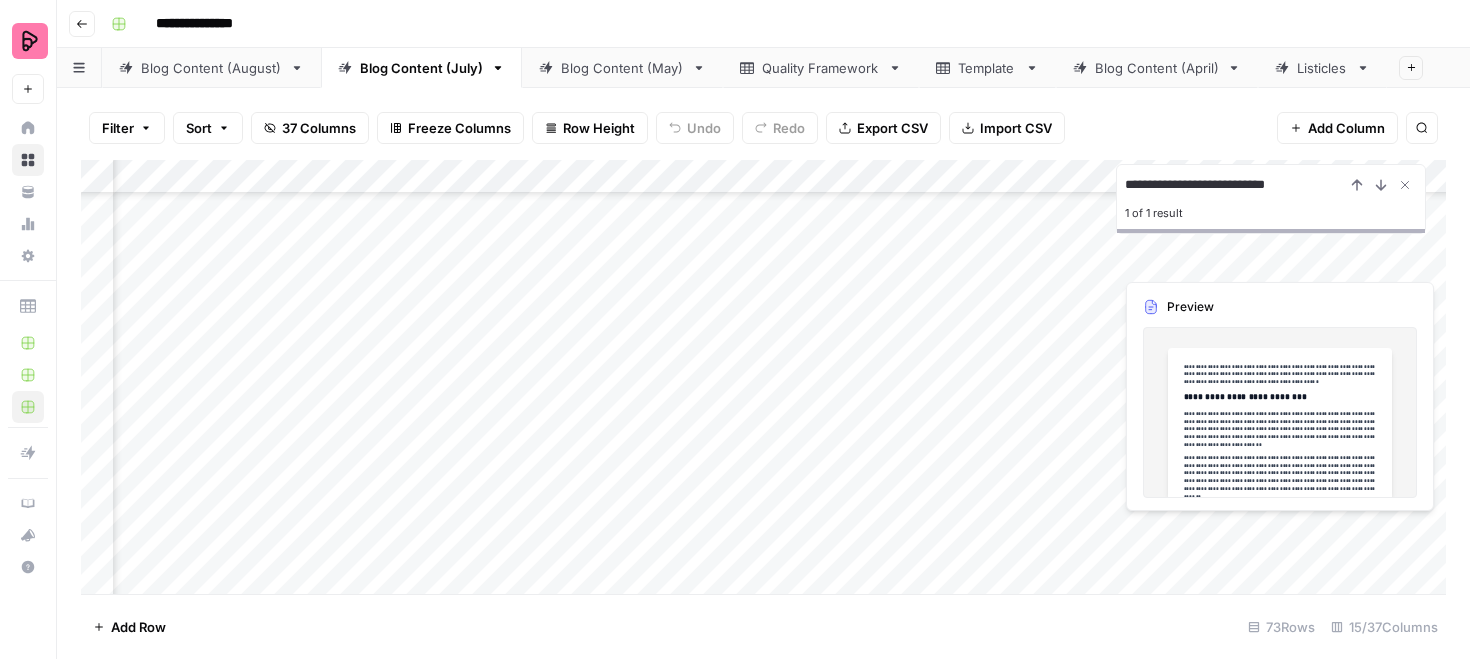 click on "**********" at bounding box center (1235, 185) 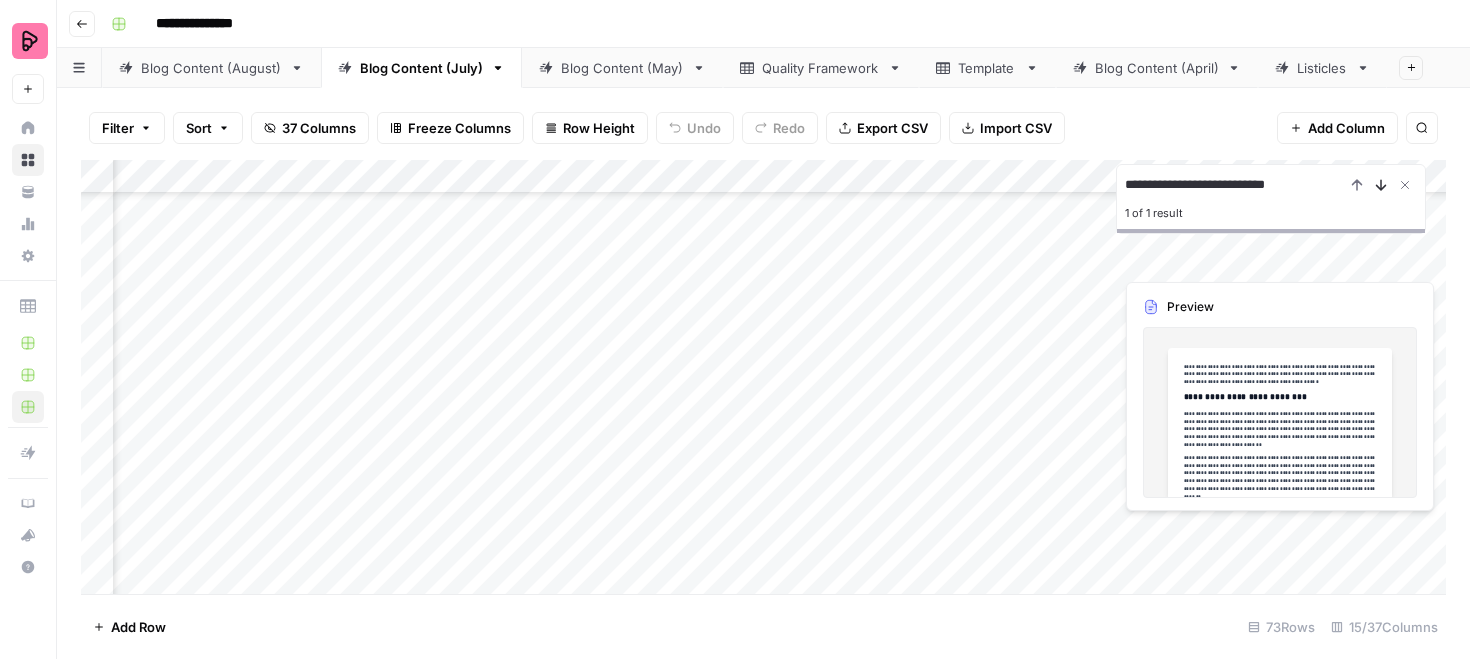 click 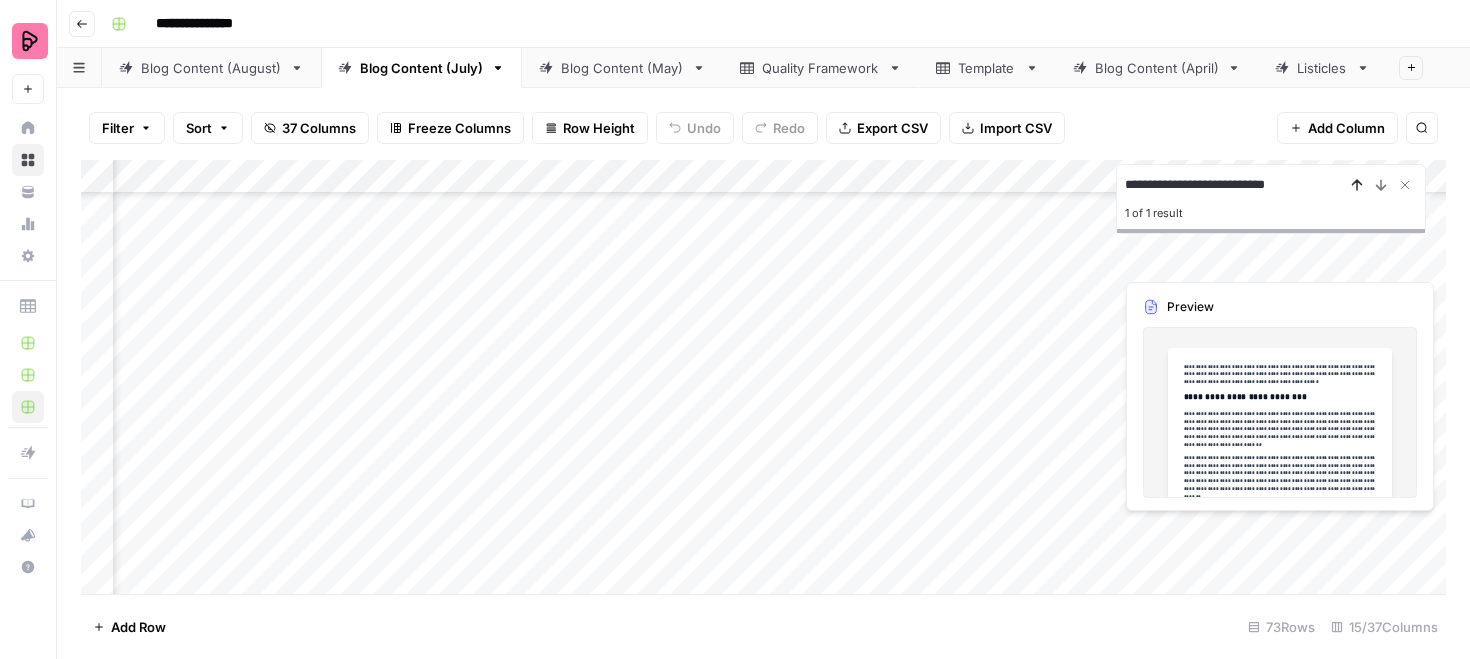 click 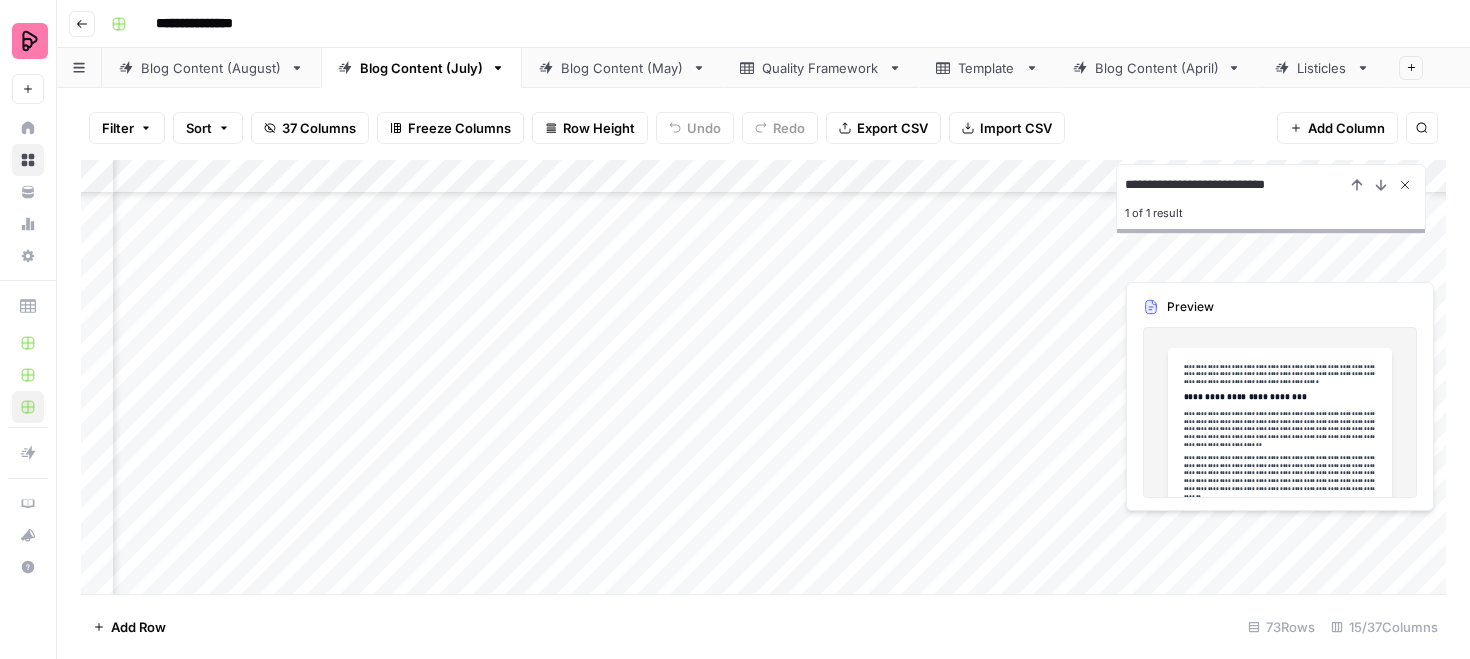 click 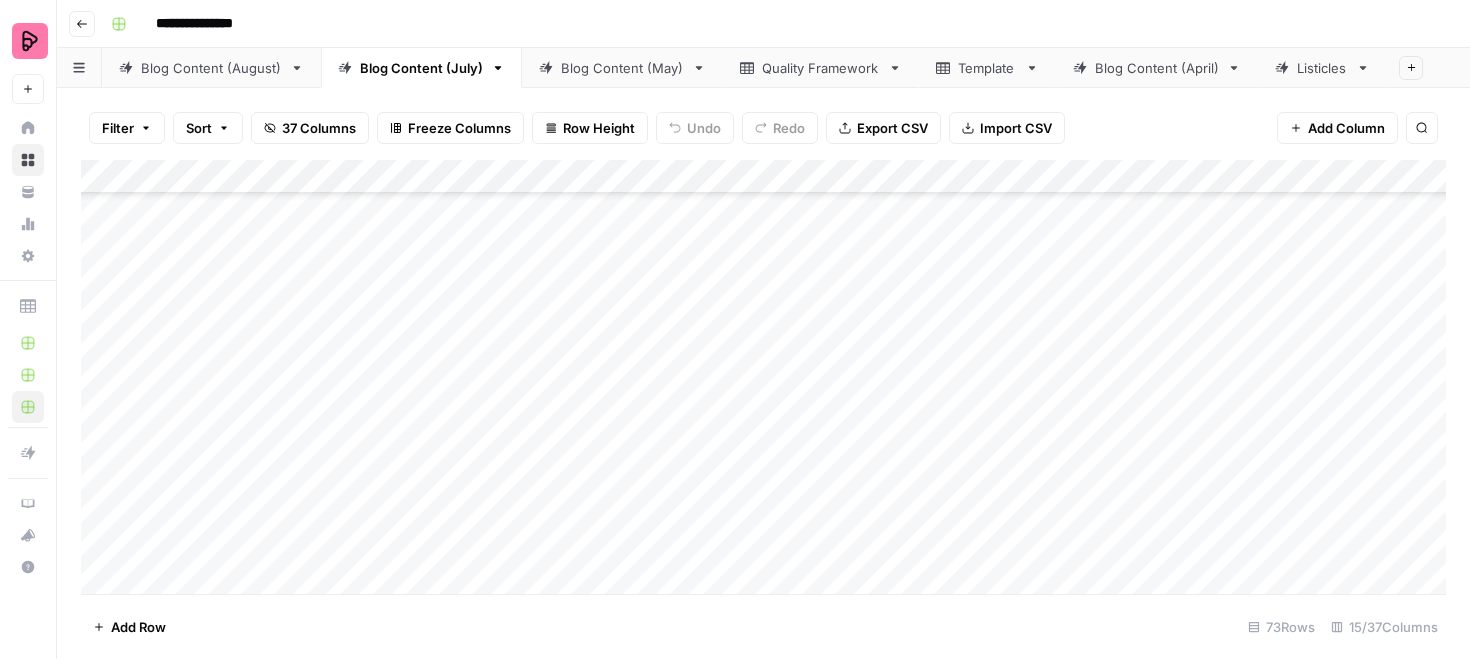 scroll, scrollTop: 3428, scrollLeft: 0, axis: vertical 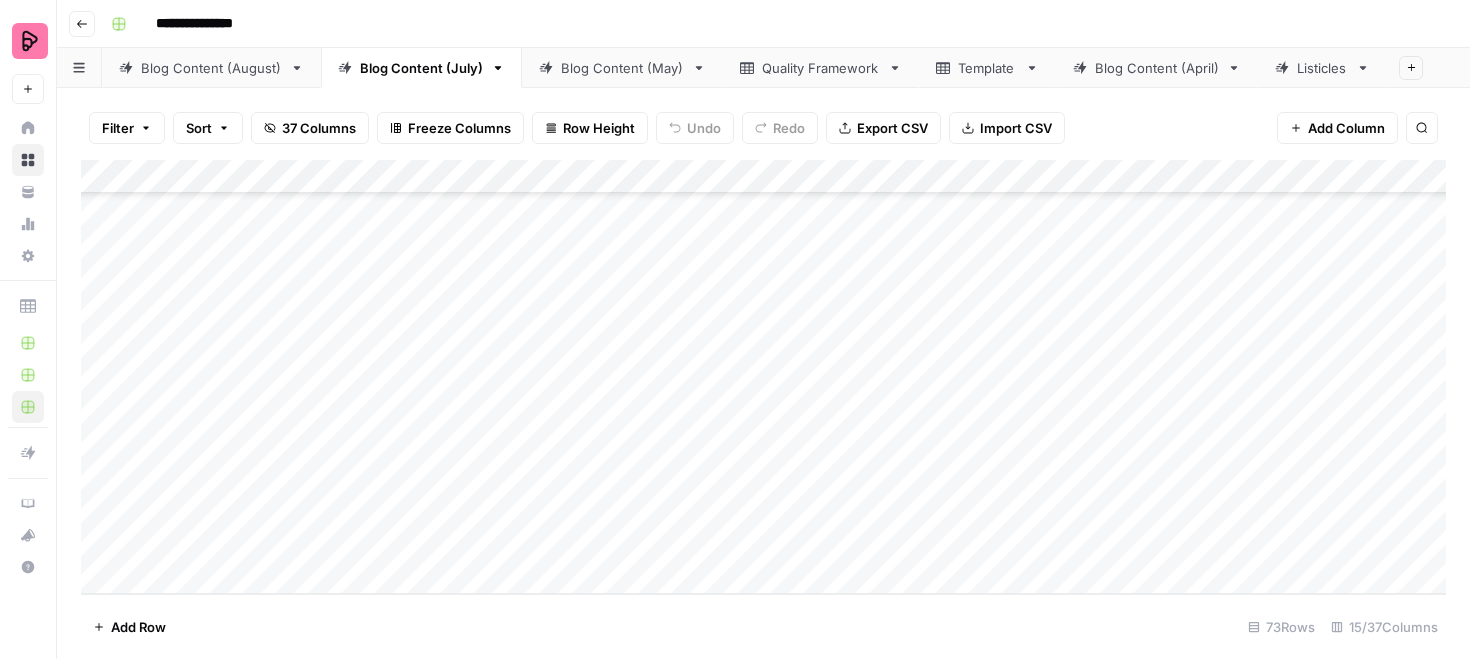 click on "Blog Content (August)" at bounding box center (211, 68) 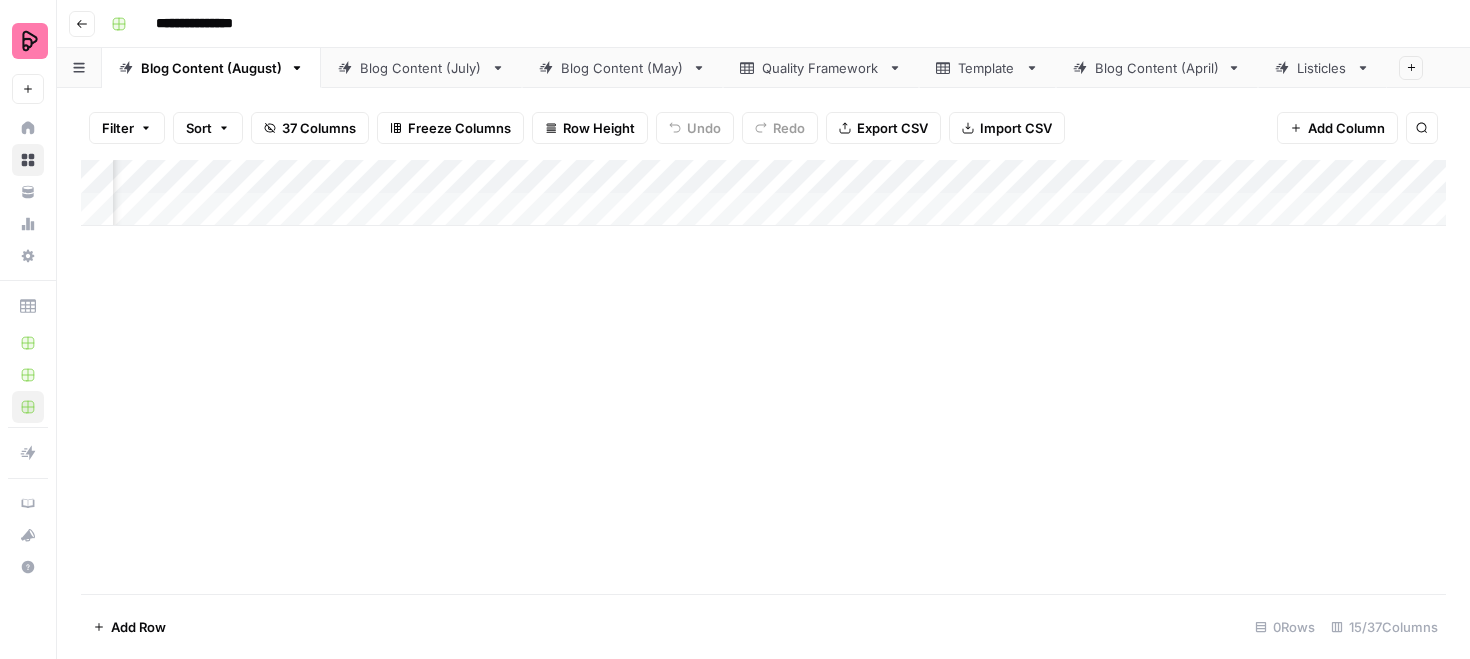 scroll, scrollTop: 0, scrollLeft: 167, axis: horizontal 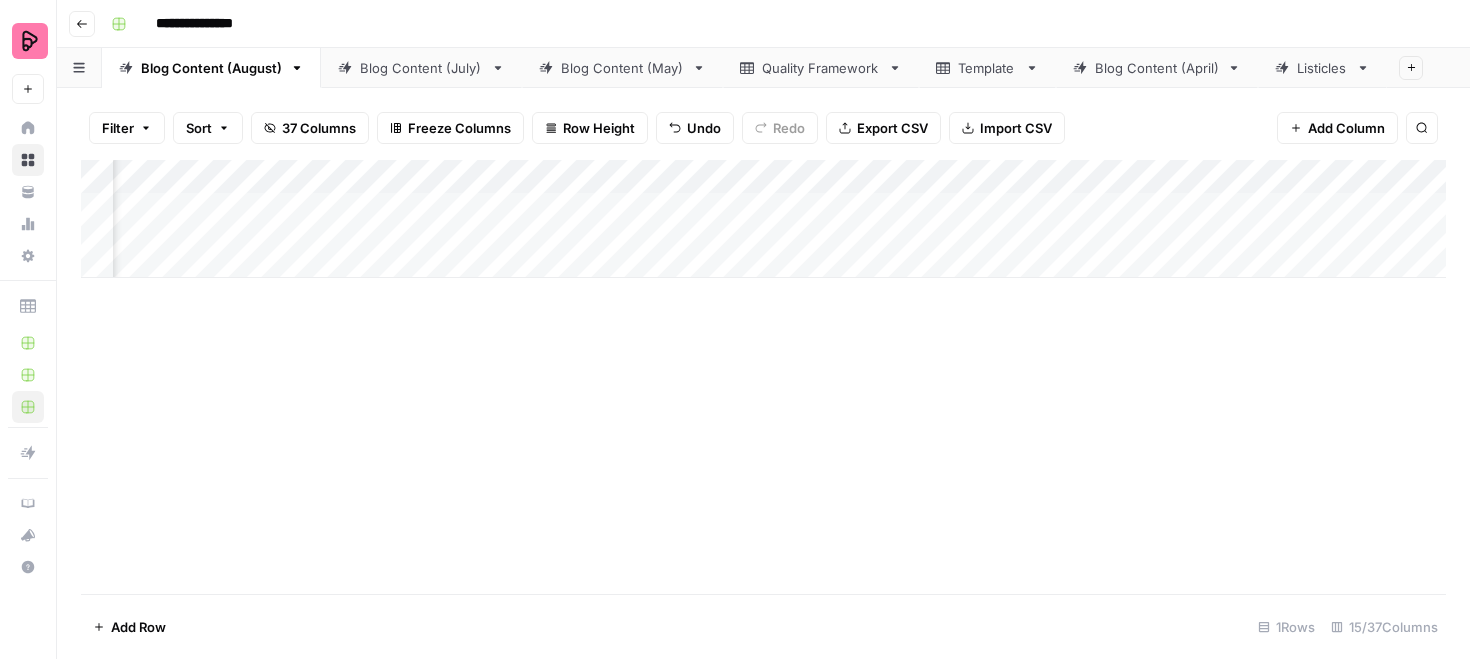 click on "Add Column" at bounding box center (763, 377) 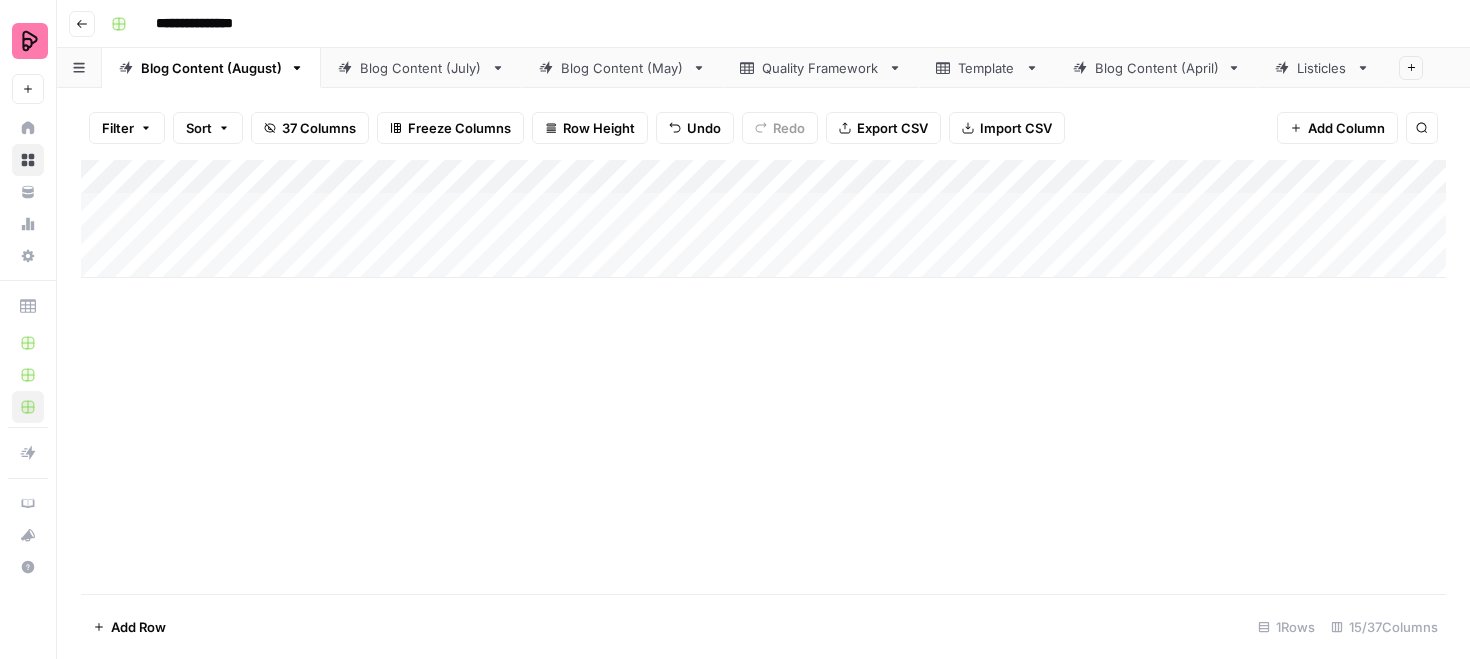 click on "Add Column" at bounding box center (763, 219) 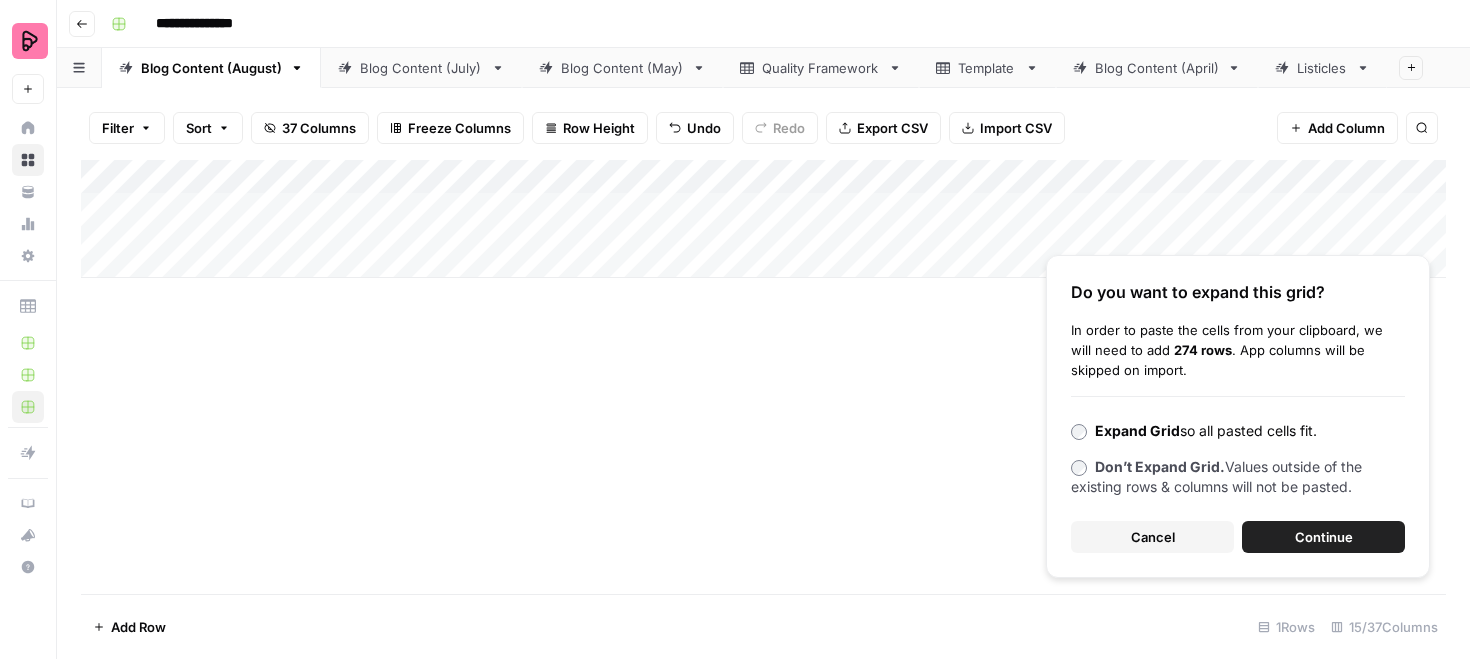 click on "Cancel" at bounding box center [1153, 537] 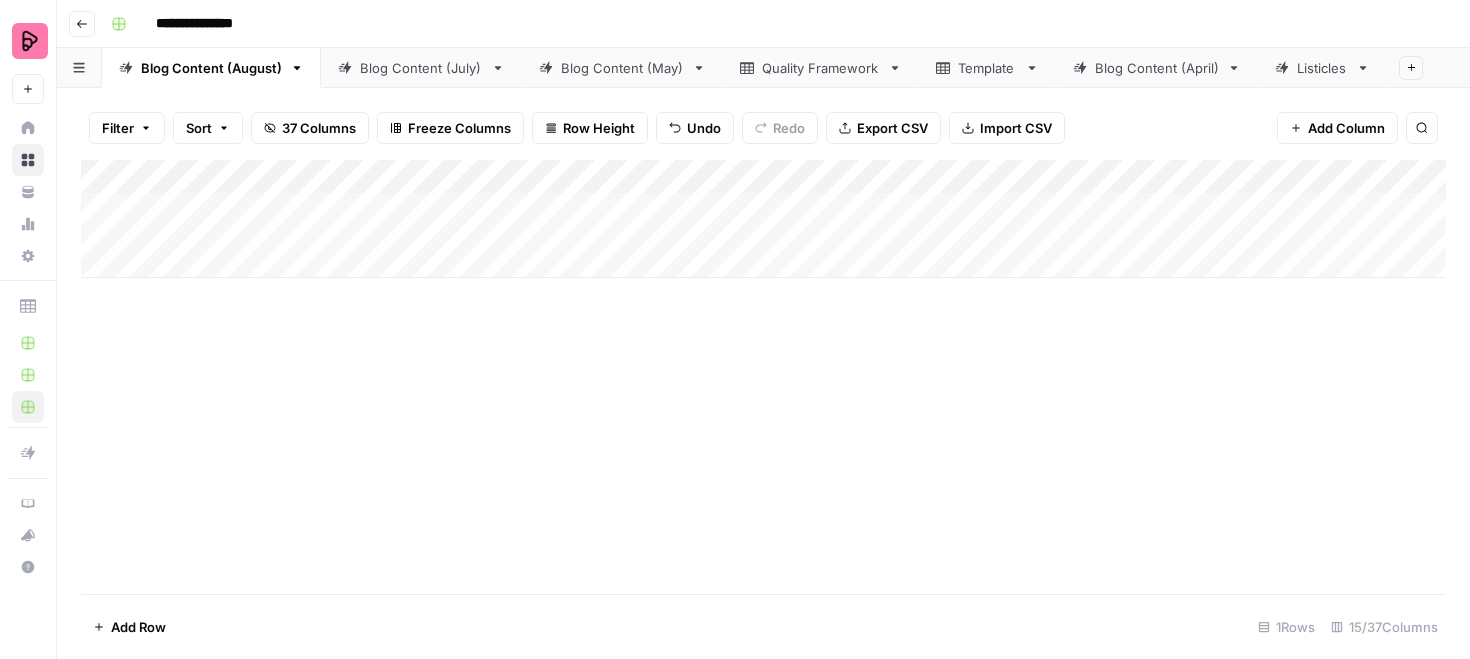click on "Add Column" at bounding box center (763, 377) 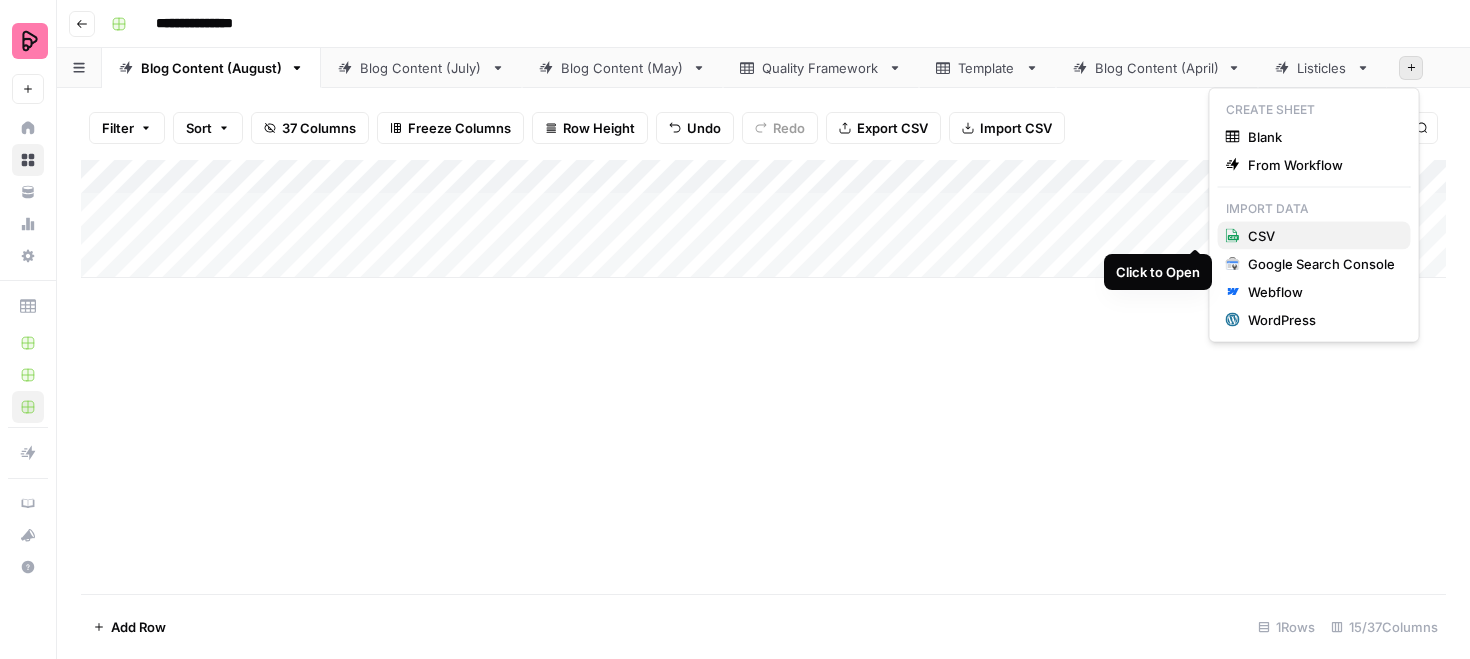 click on "CSV" at bounding box center [1314, 236] 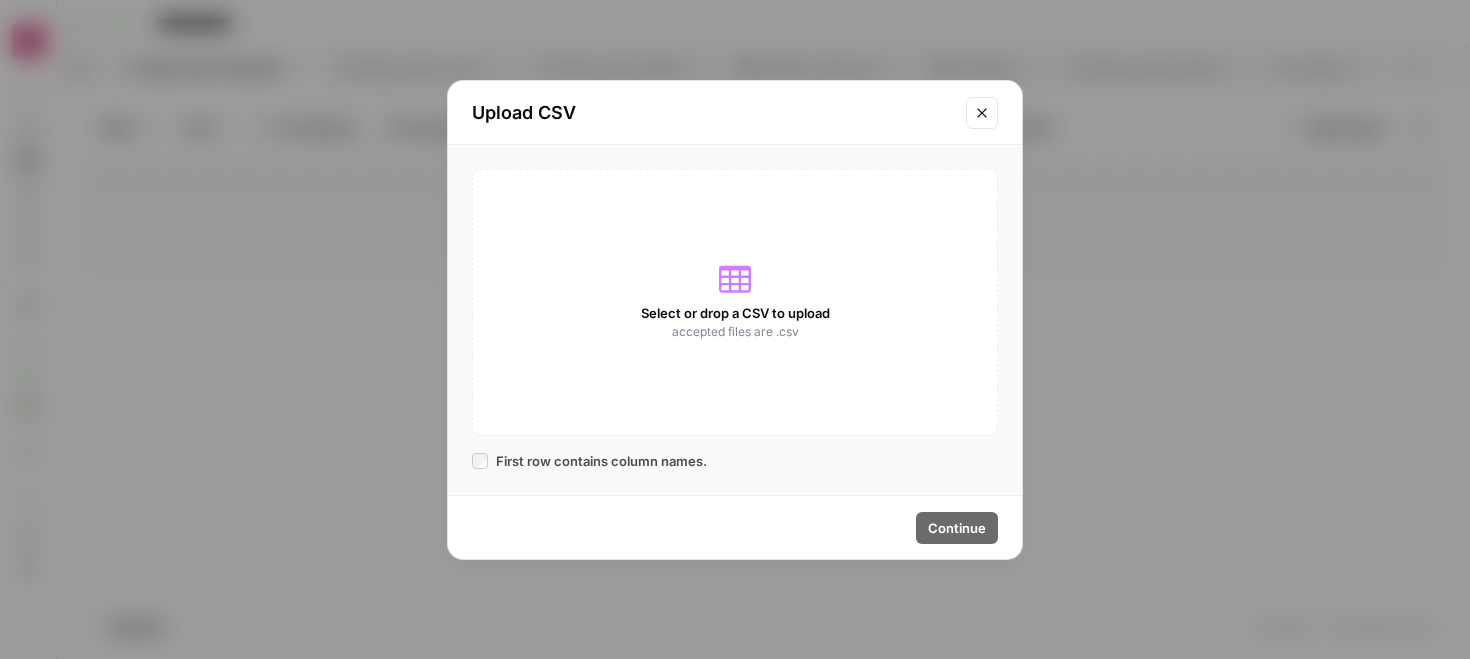 click 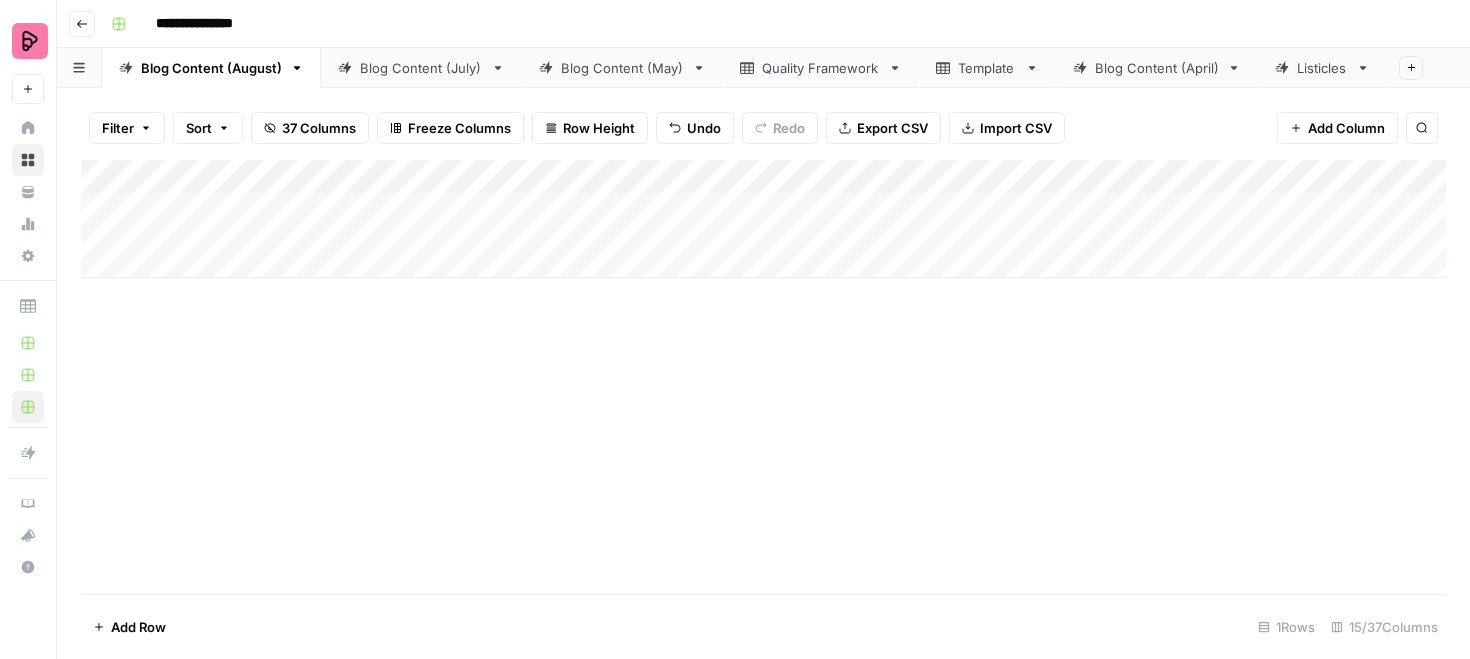 click on "Add Column" at bounding box center [763, 377] 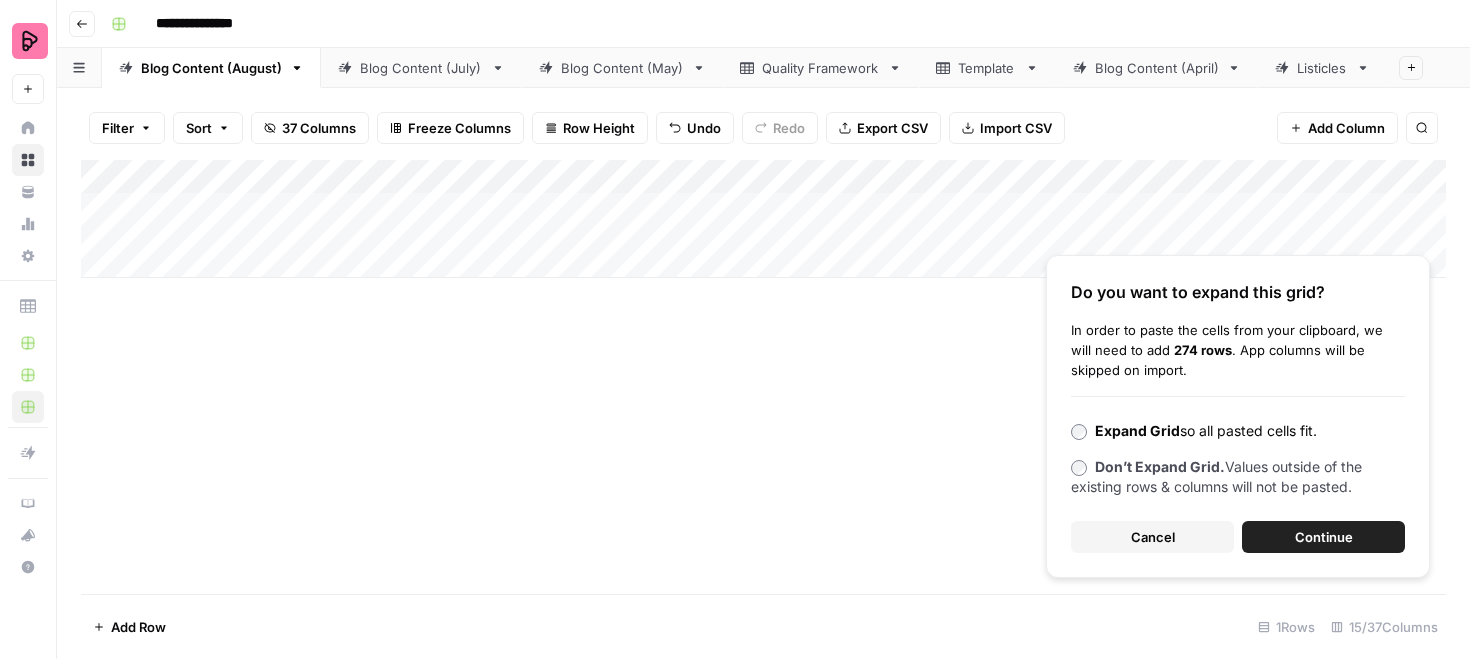 click on "Continue" at bounding box center (1324, 537) 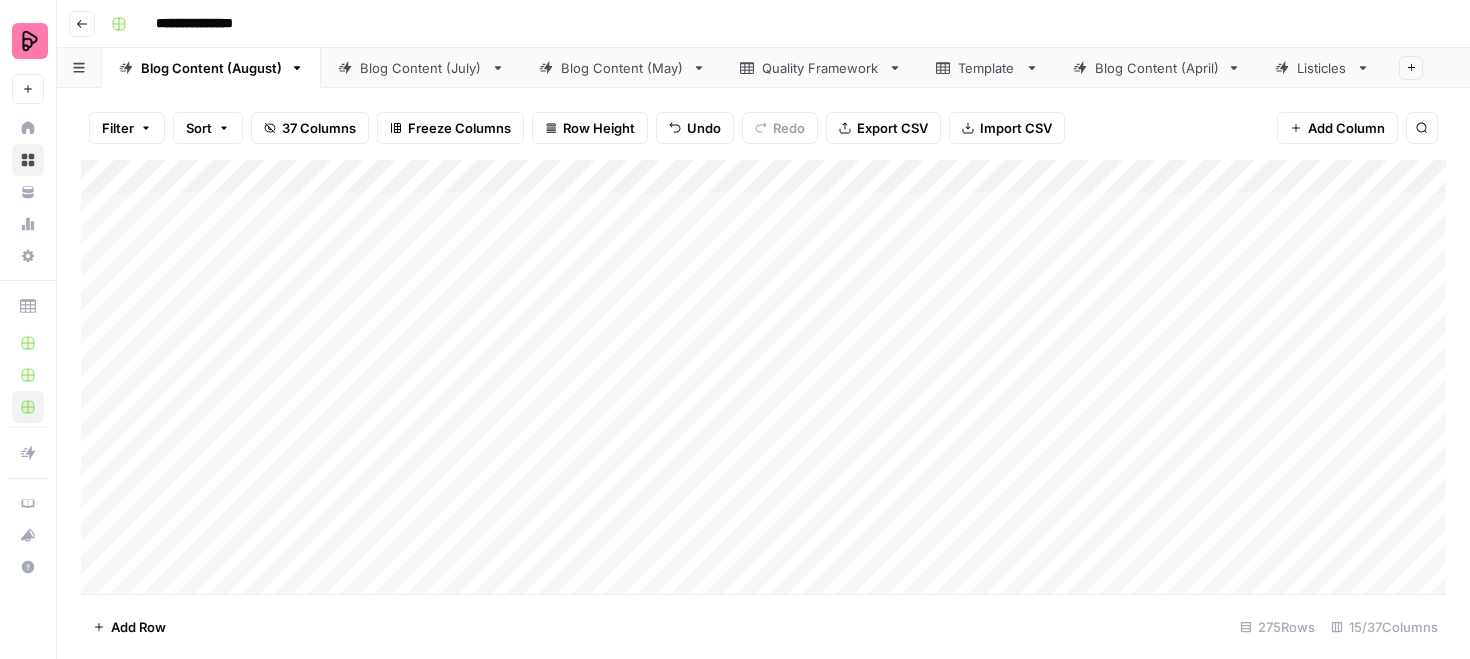 click on "Add Column" at bounding box center [763, 377] 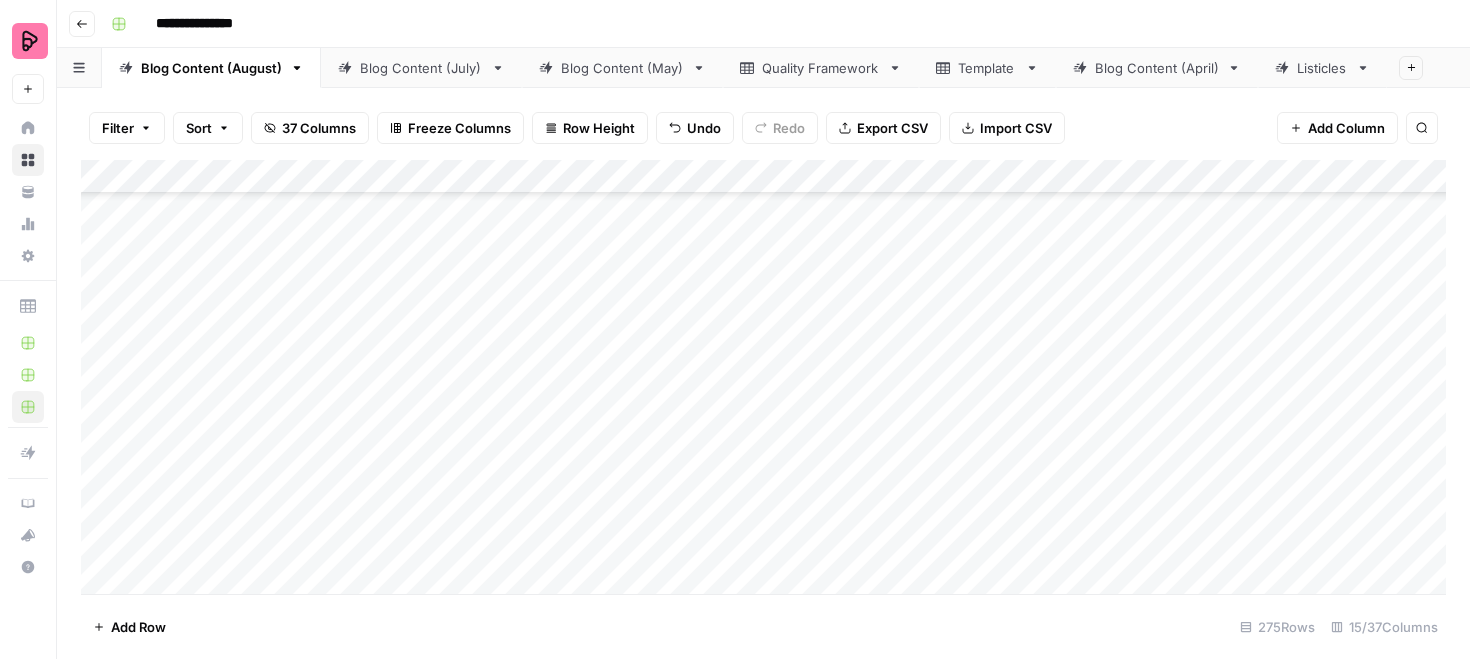 scroll, scrollTop: 3573, scrollLeft: 0, axis: vertical 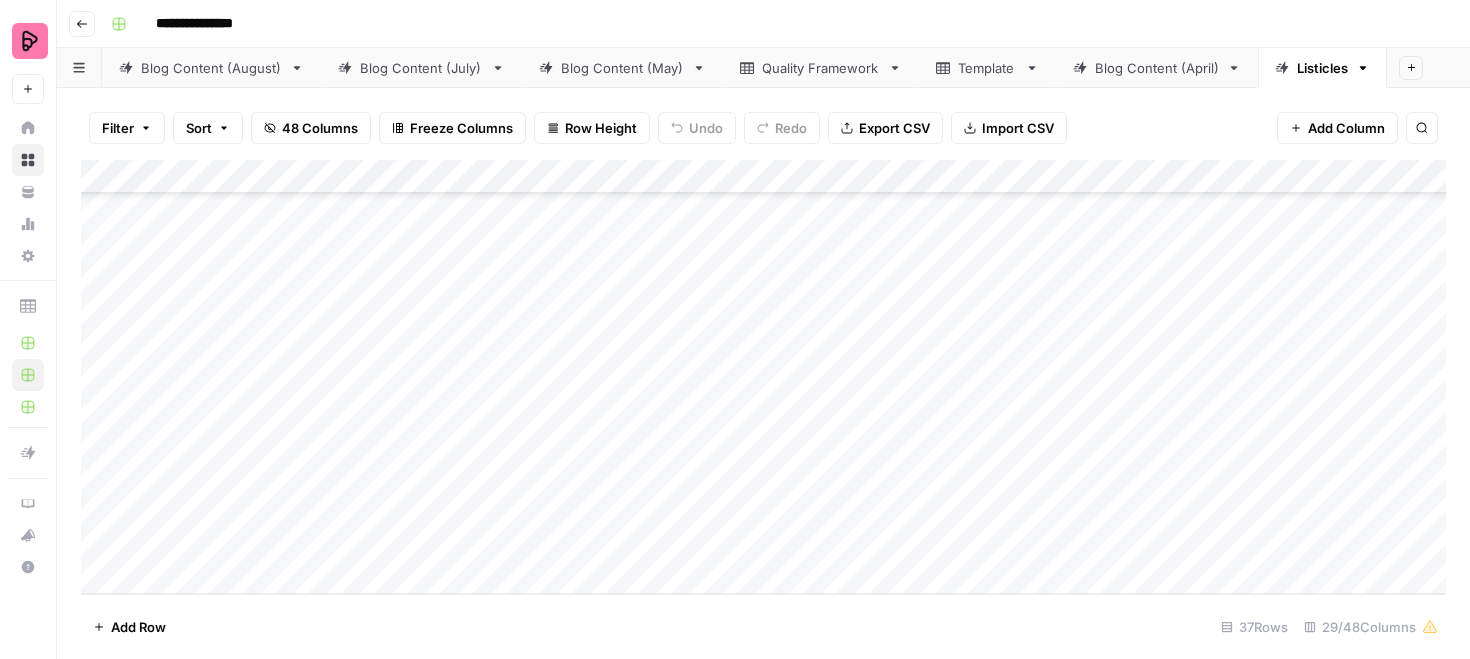 click on "Blog Content (August)" at bounding box center (211, 68) 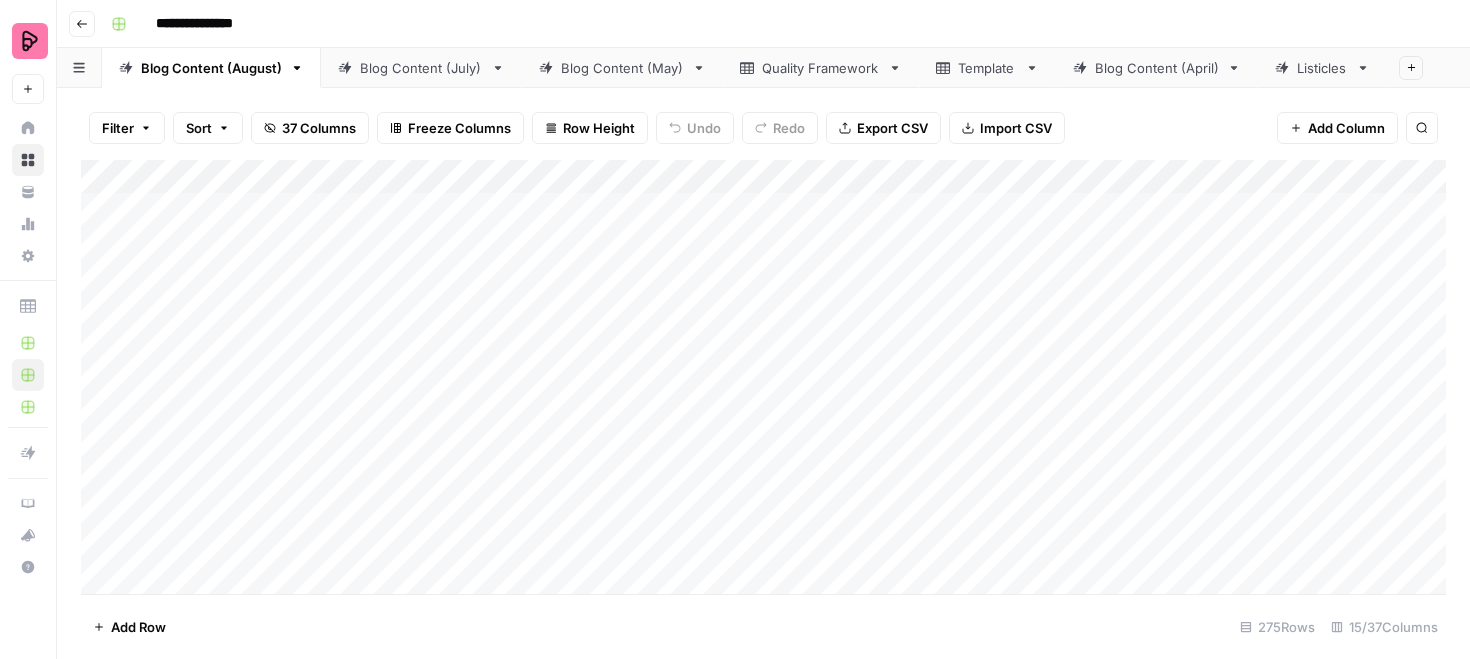 click 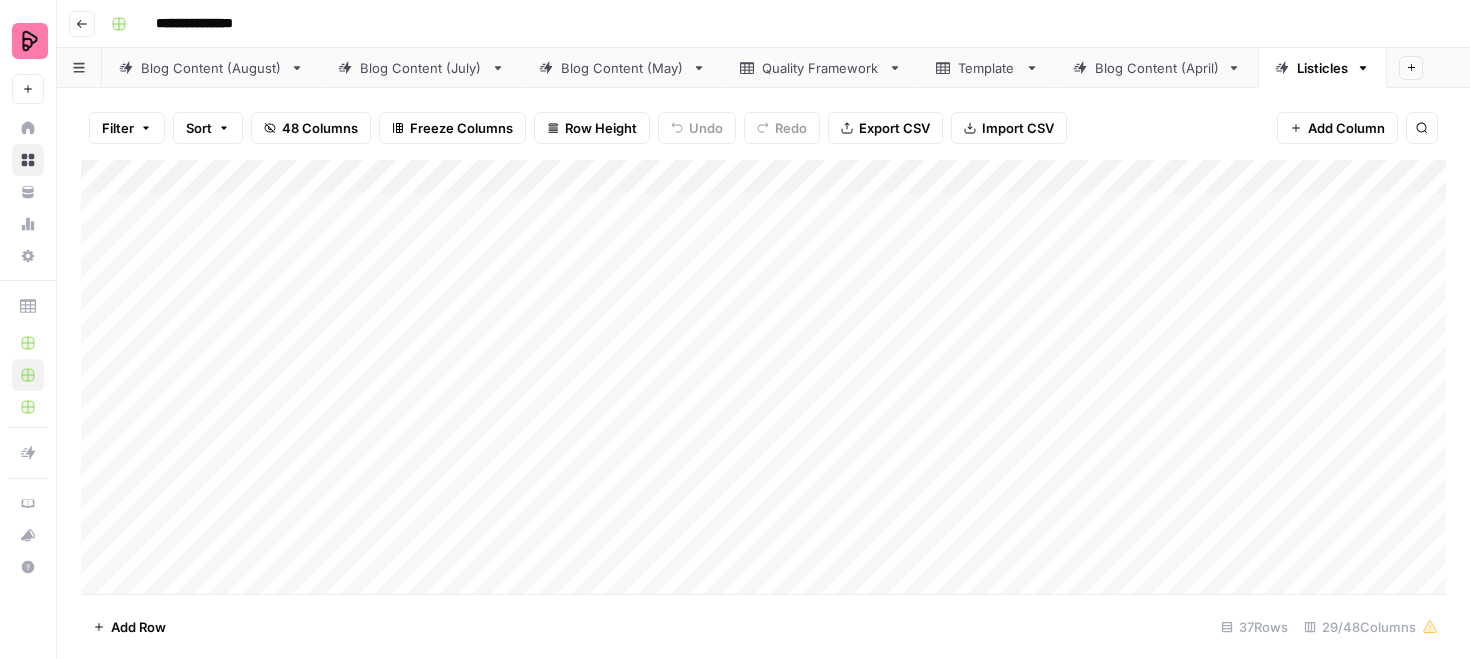 click 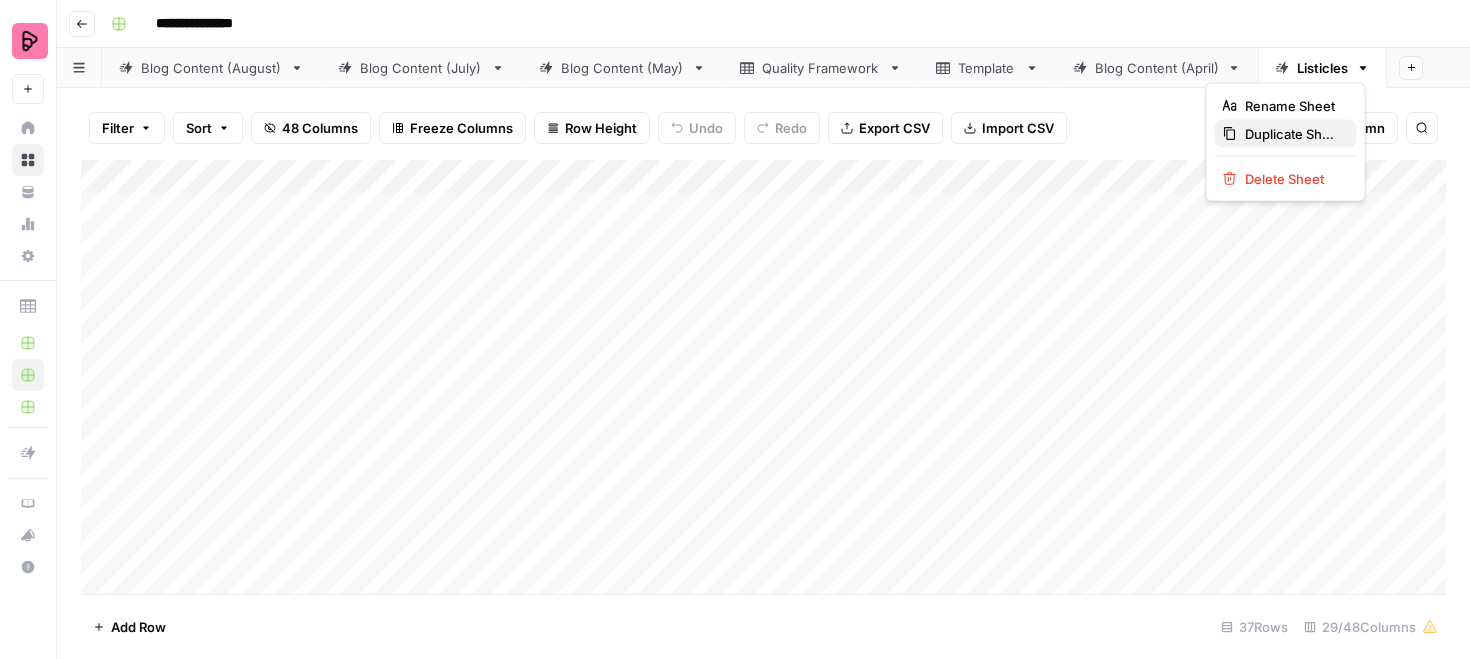 click on "Duplicate Sheet" at bounding box center [1293, 134] 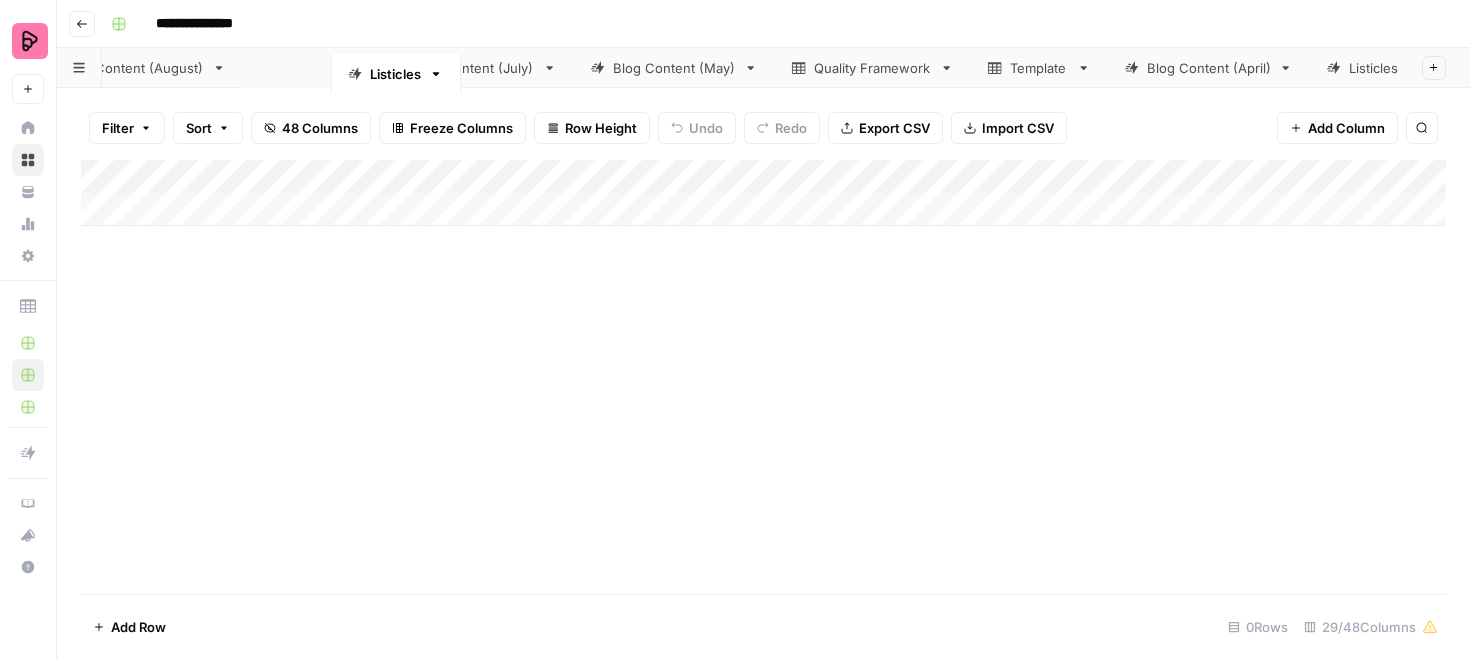 scroll, scrollTop: 0, scrollLeft: 69, axis: horizontal 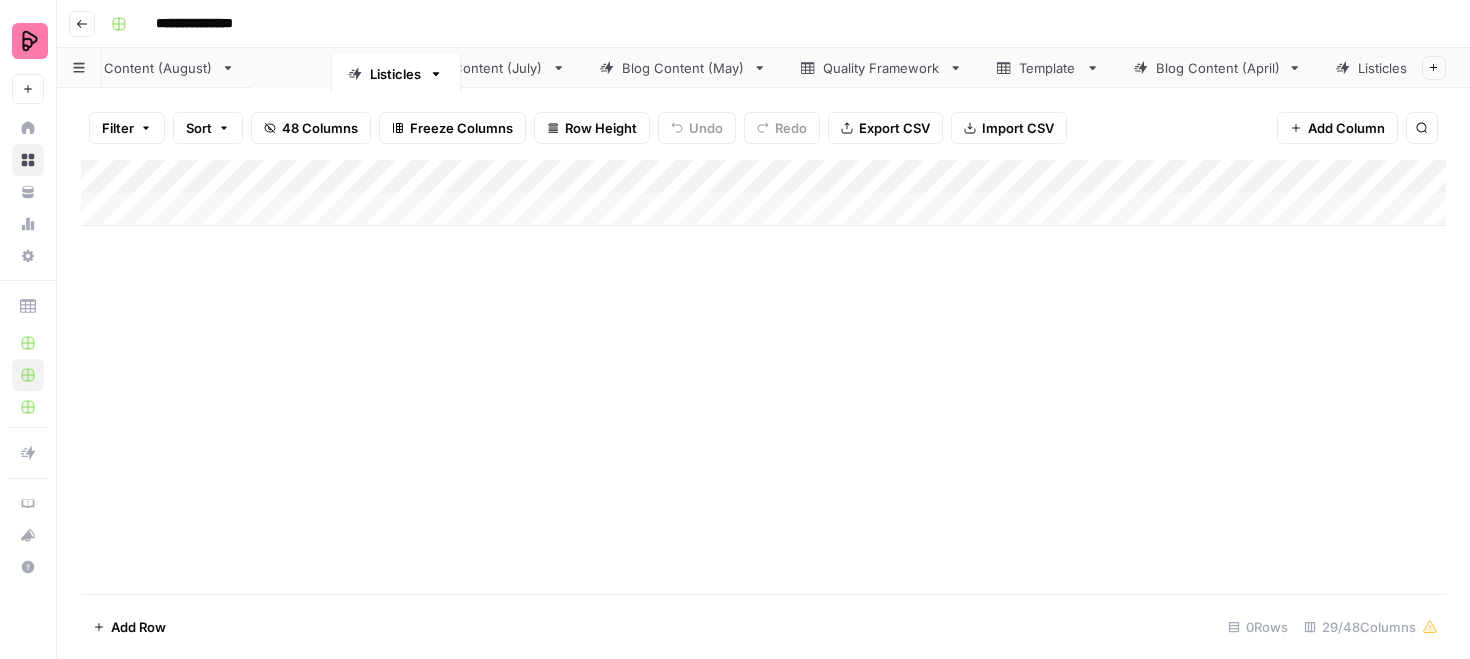 drag, startPoint x: 1364, startPoint y: 66, endPoint x: 352, endPoint y: 72, distance: 1012.01776 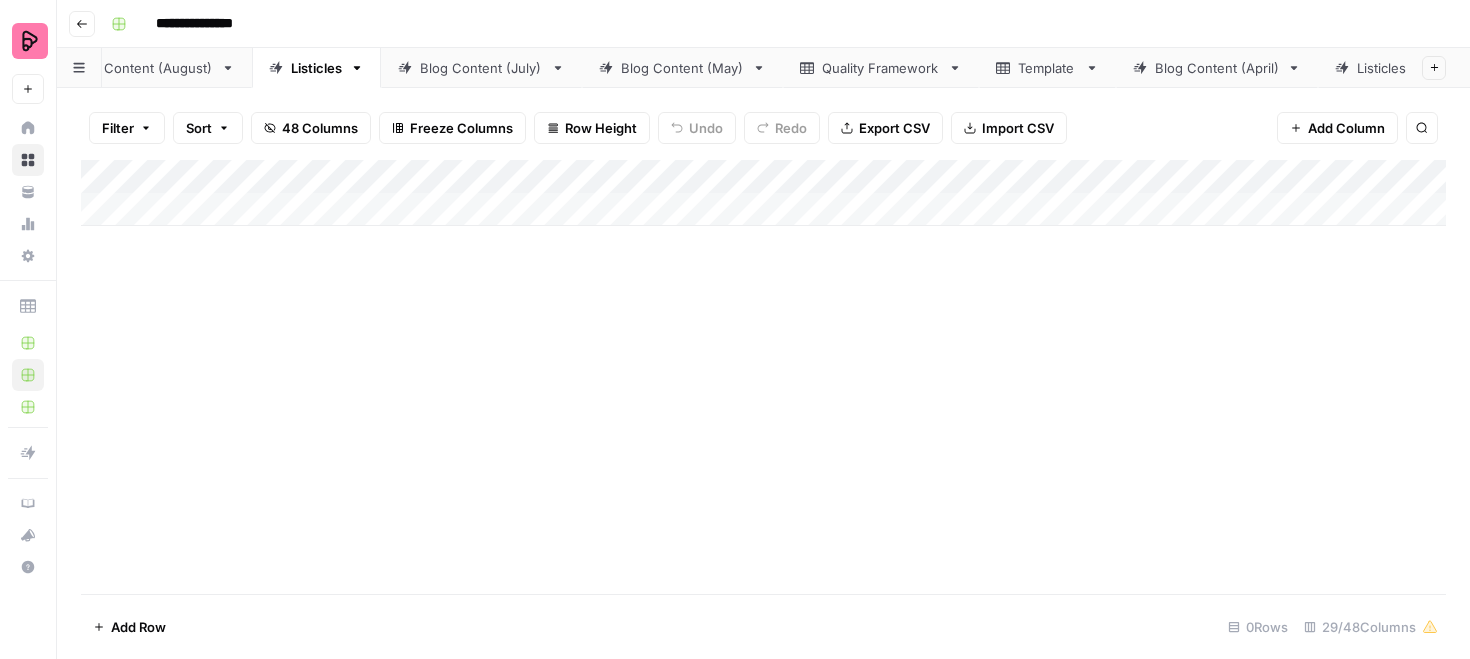 click on "Listicles" at bounding box center (316, 68) 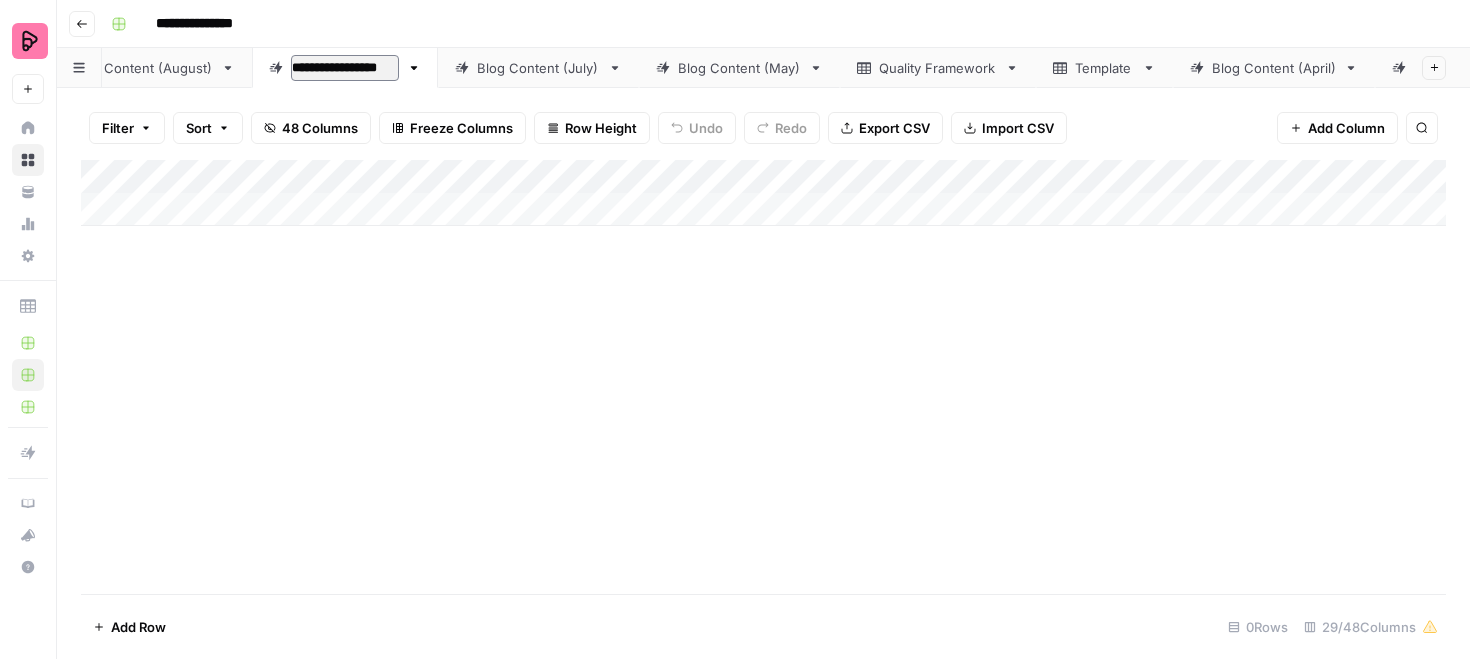 type on "**********" 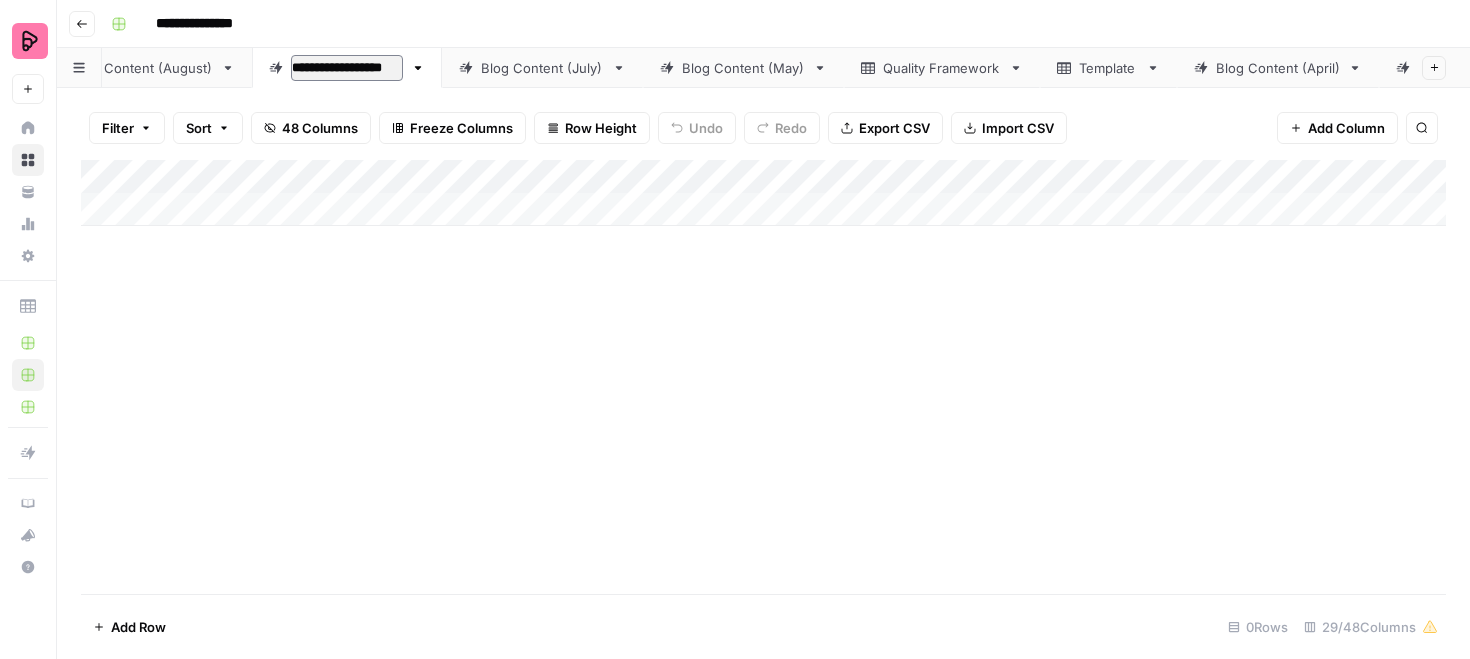 click on "Add Column" at bounding box center [763, 377] 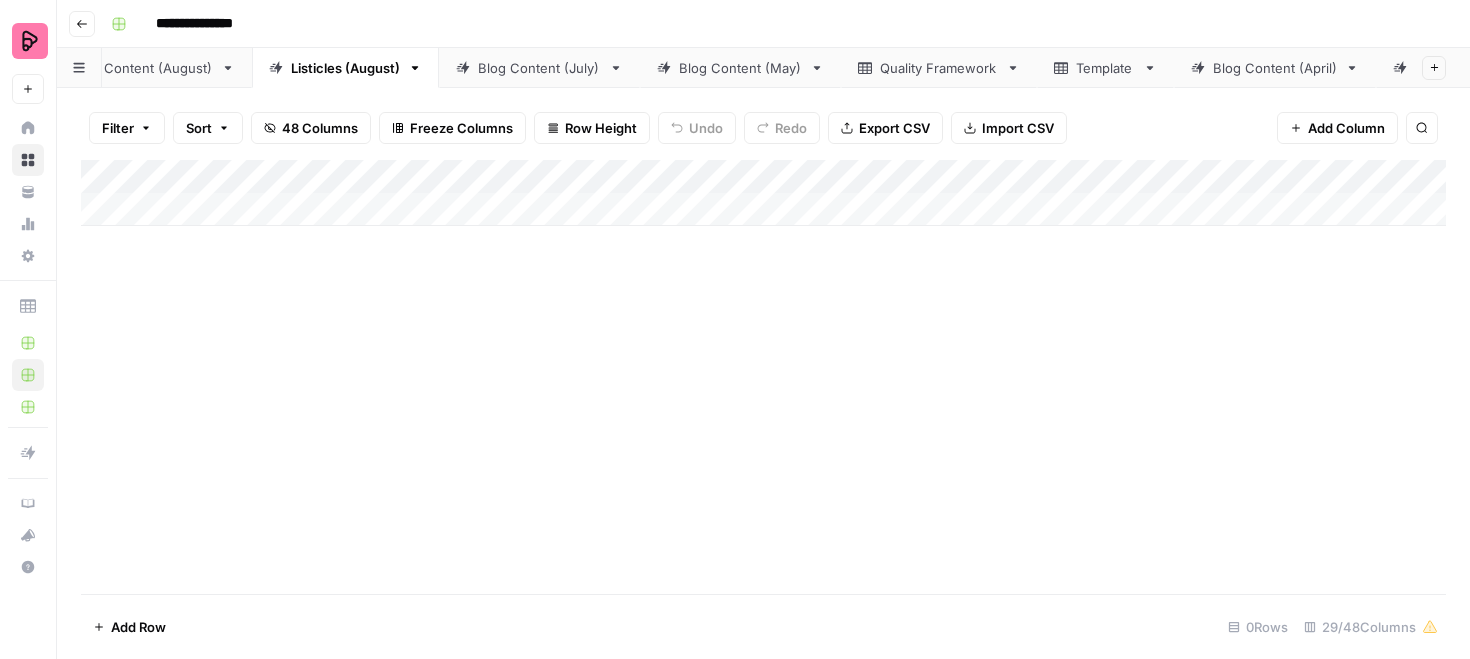 scroll, scrollTop: 0, scrollLeft: 35, axis: horizontal 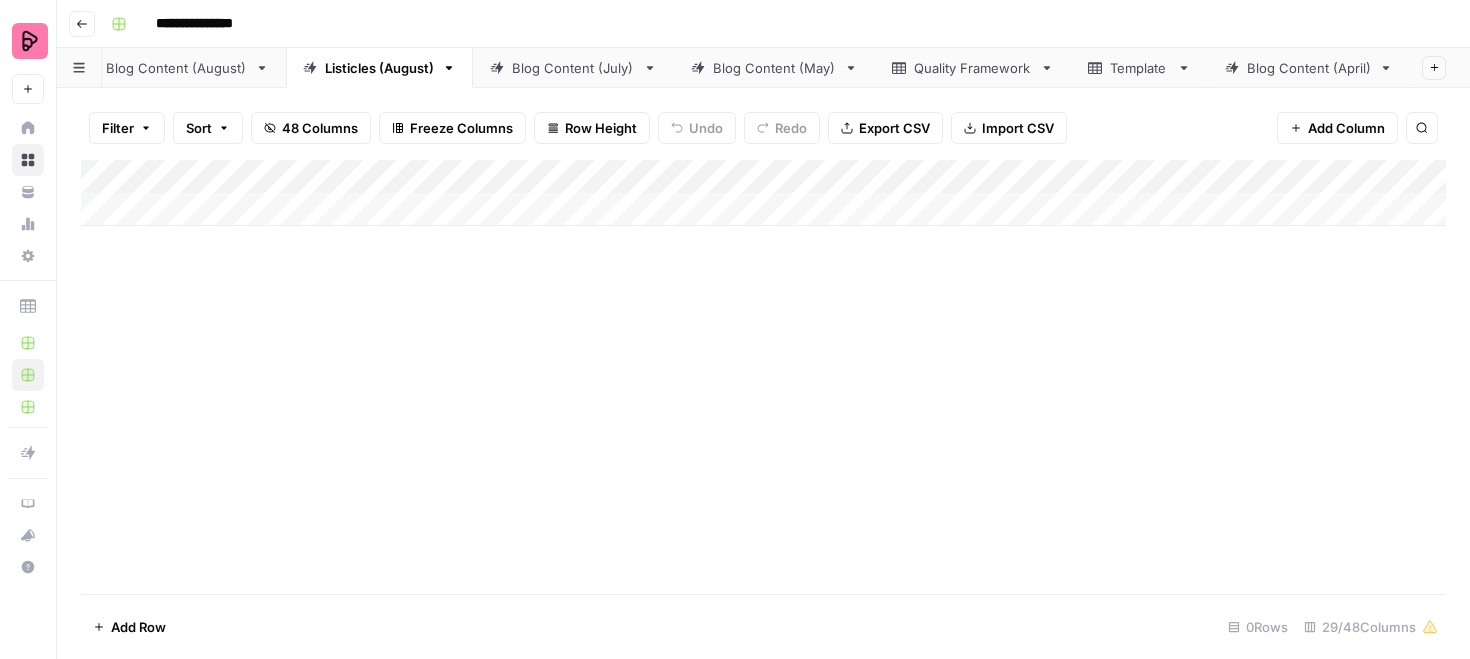 click on "Listicles (August)" at bounding box center (379, 68) 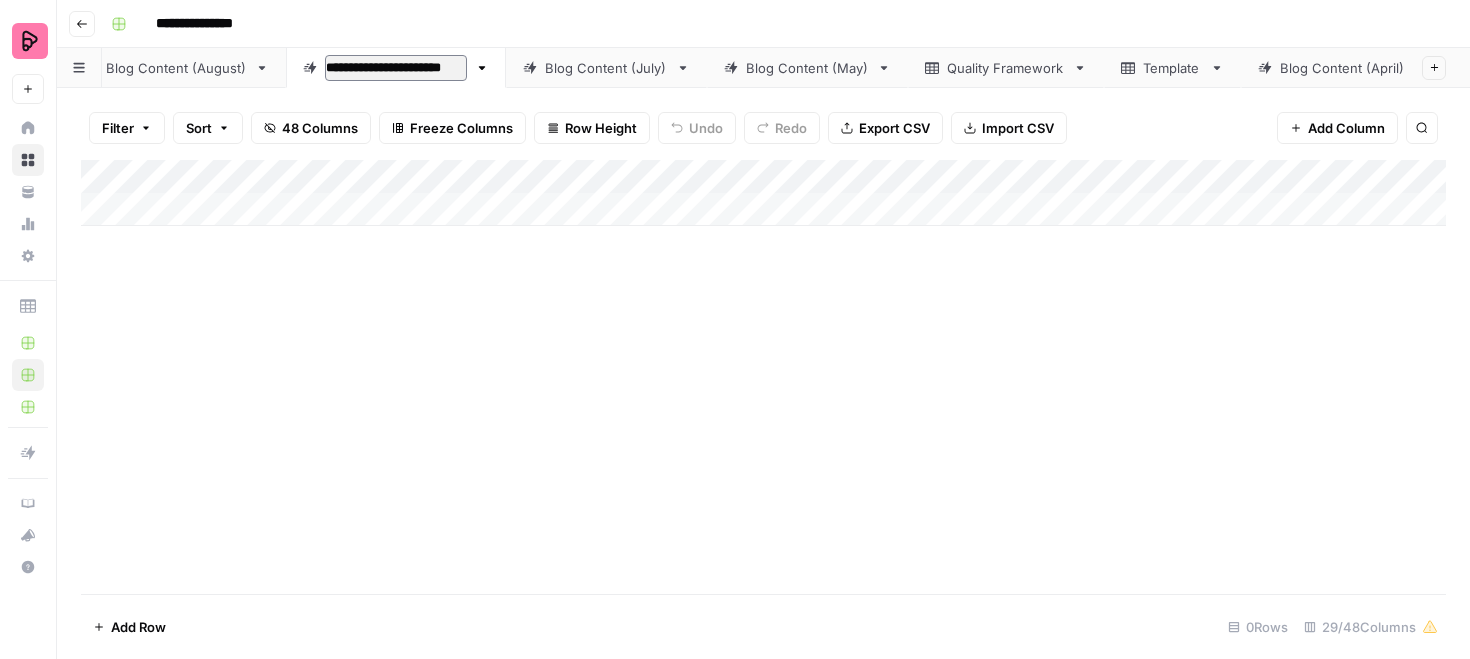 type on "**********" 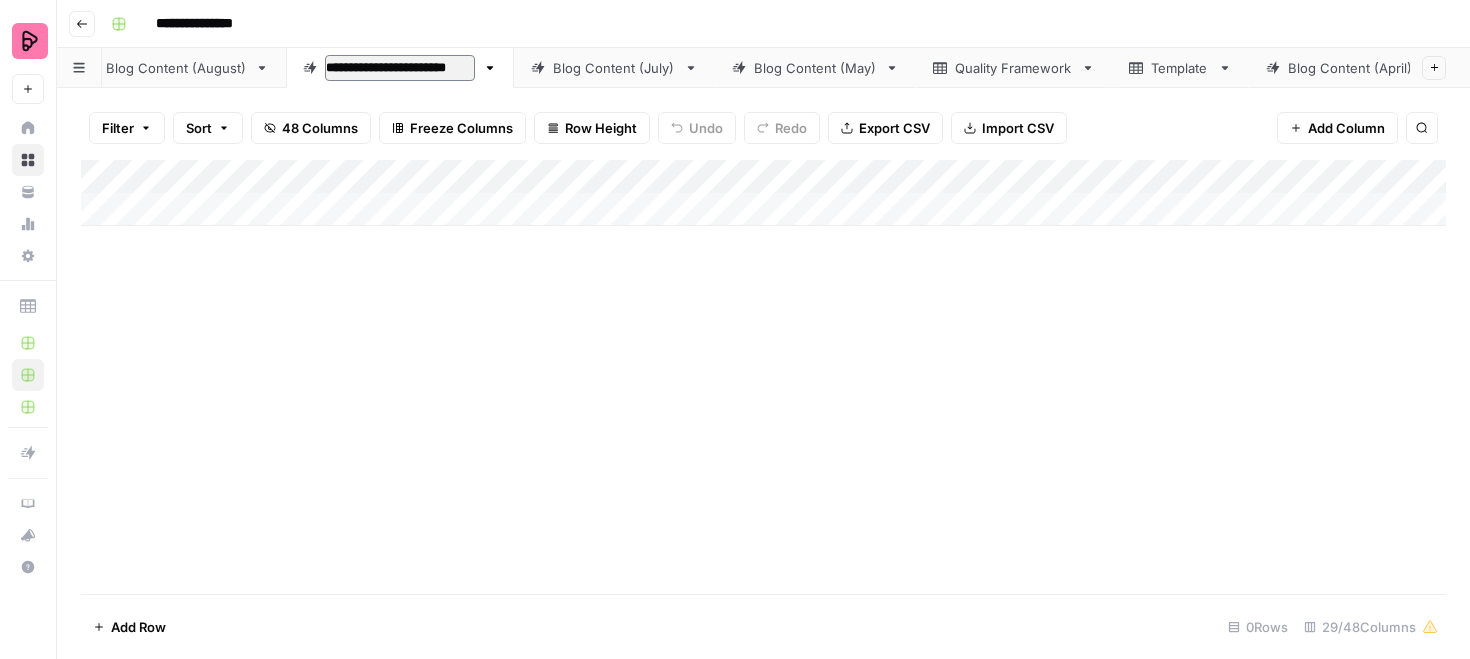 click on "Add Column" at bounding box center [763, 377] 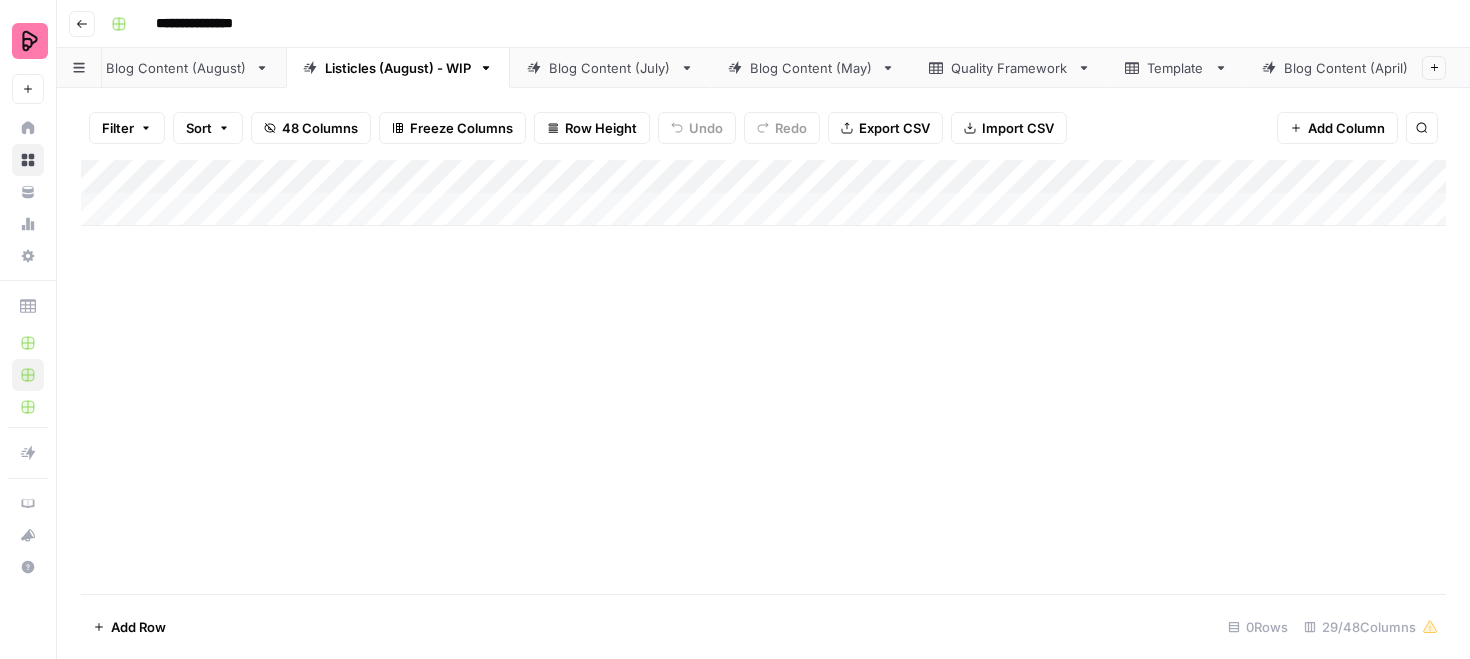 click on "Blog Content (August)" at bounding box center [176, 68] 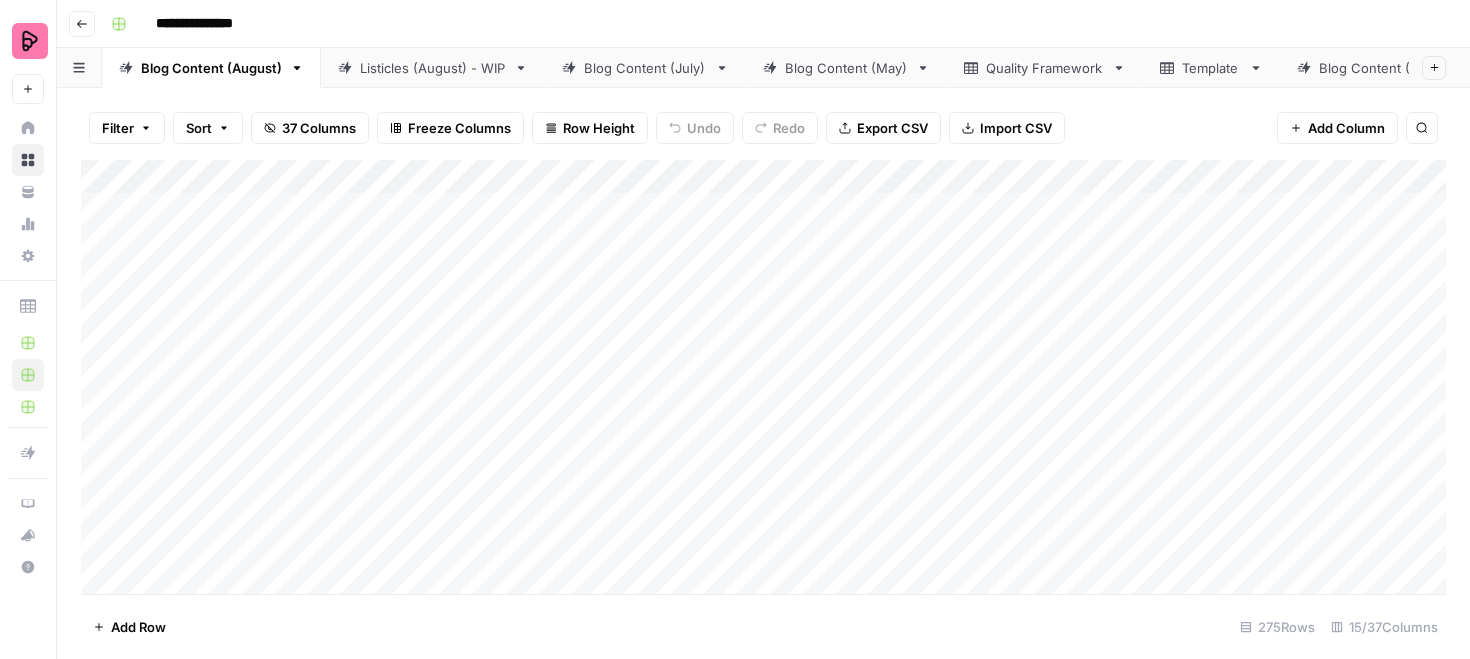 drag, startPoint x: 186, startPoint y: 225, endPoint x: 592, endPoint y: 227, distance: 406.0049 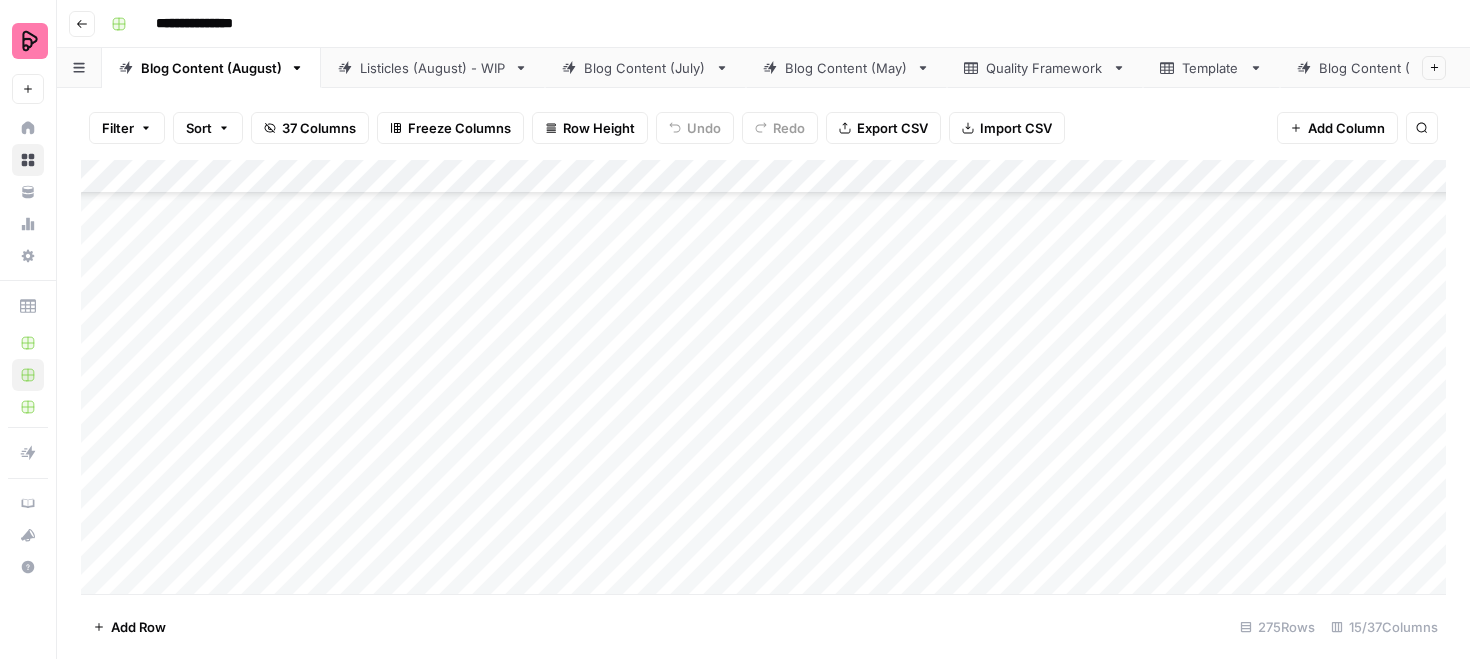 scroll, scrollTop: 782, scrollLeft: 0, axis: vertical 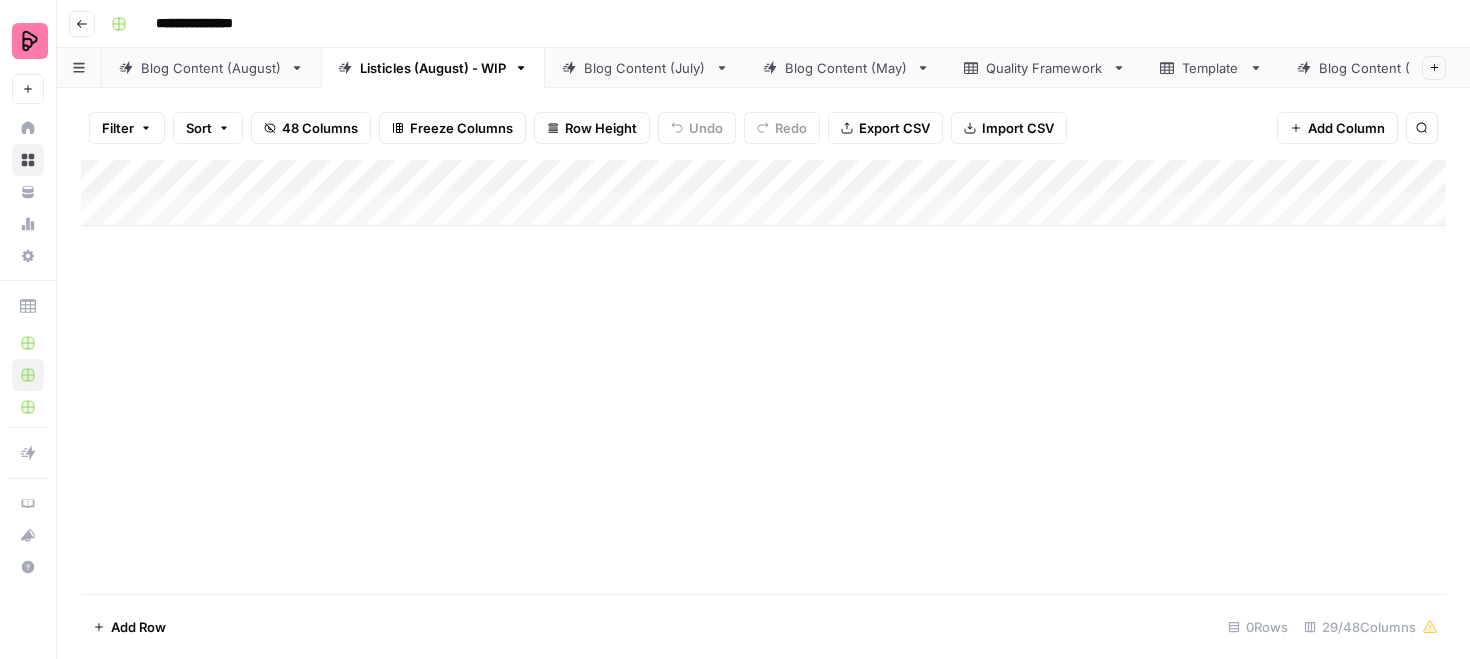 click on "Add Column" at bounding box center [763, 193] 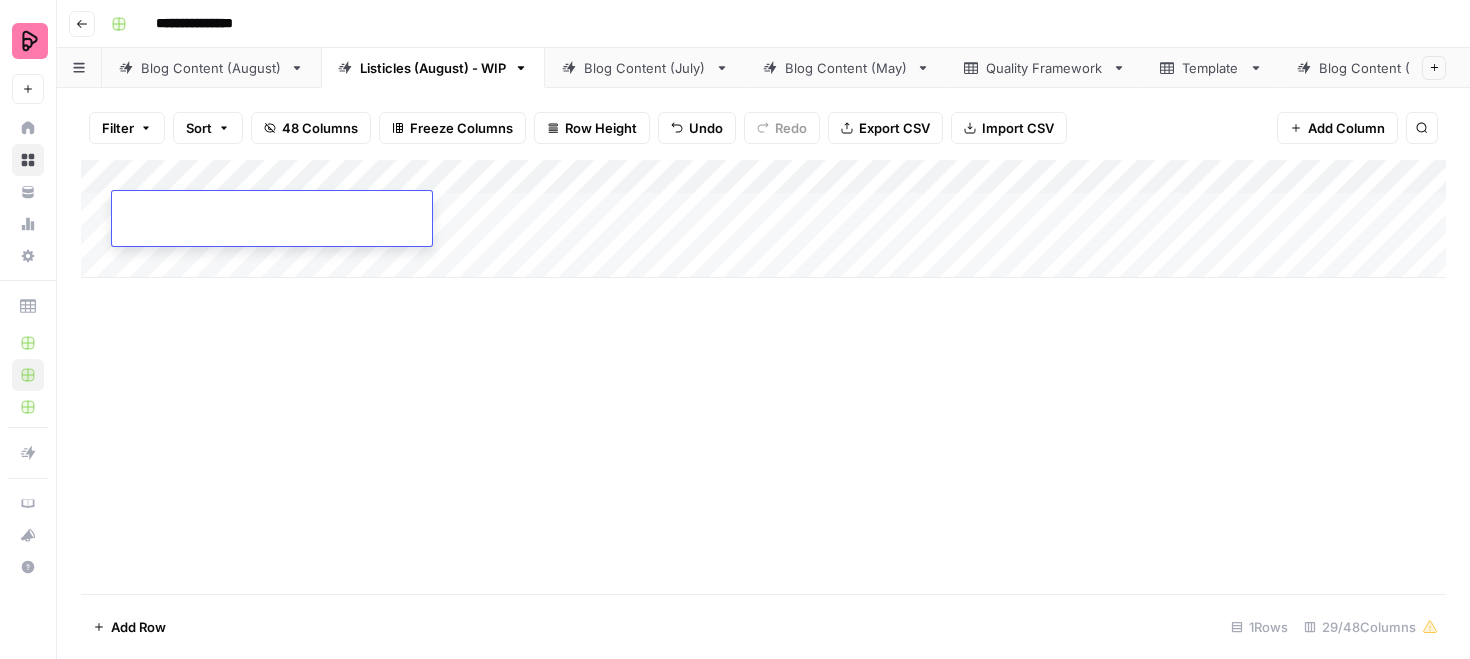 click on "Add Column" at bounding box center (763, 377) 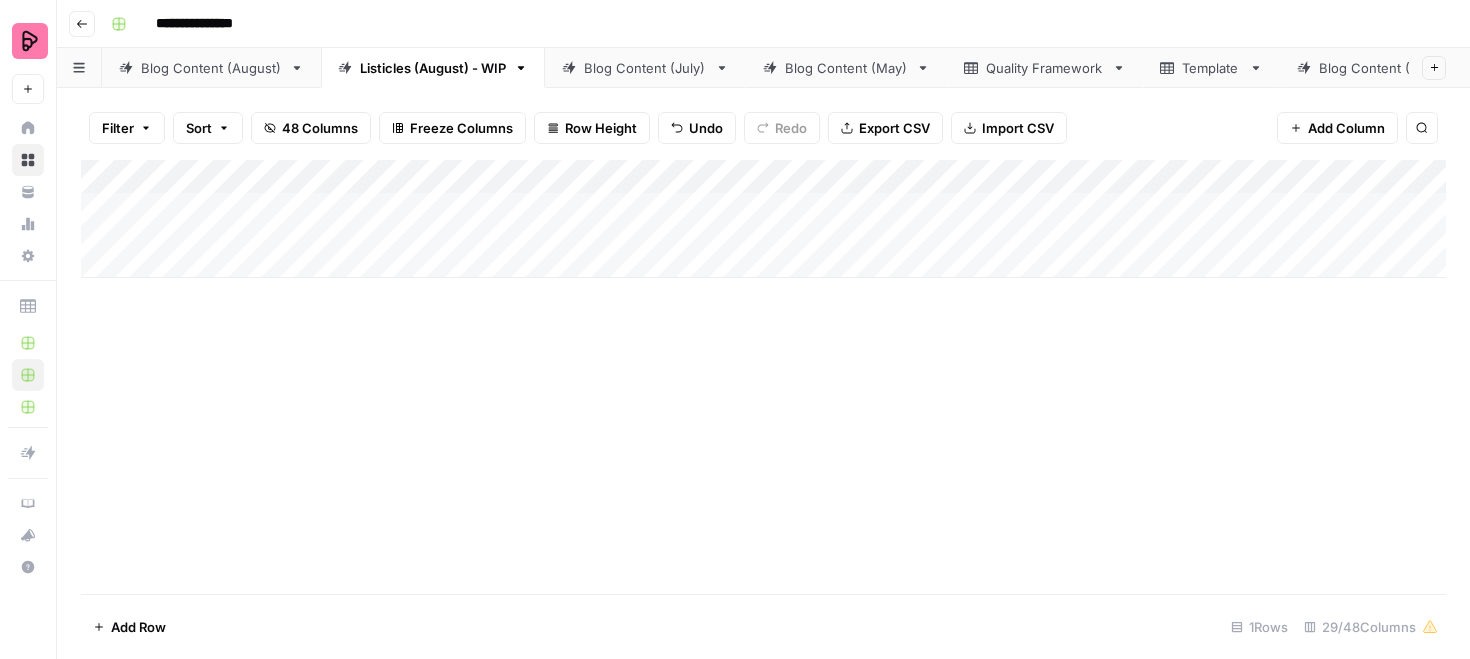 click on "Add Column" at bounding box center (763, 219) 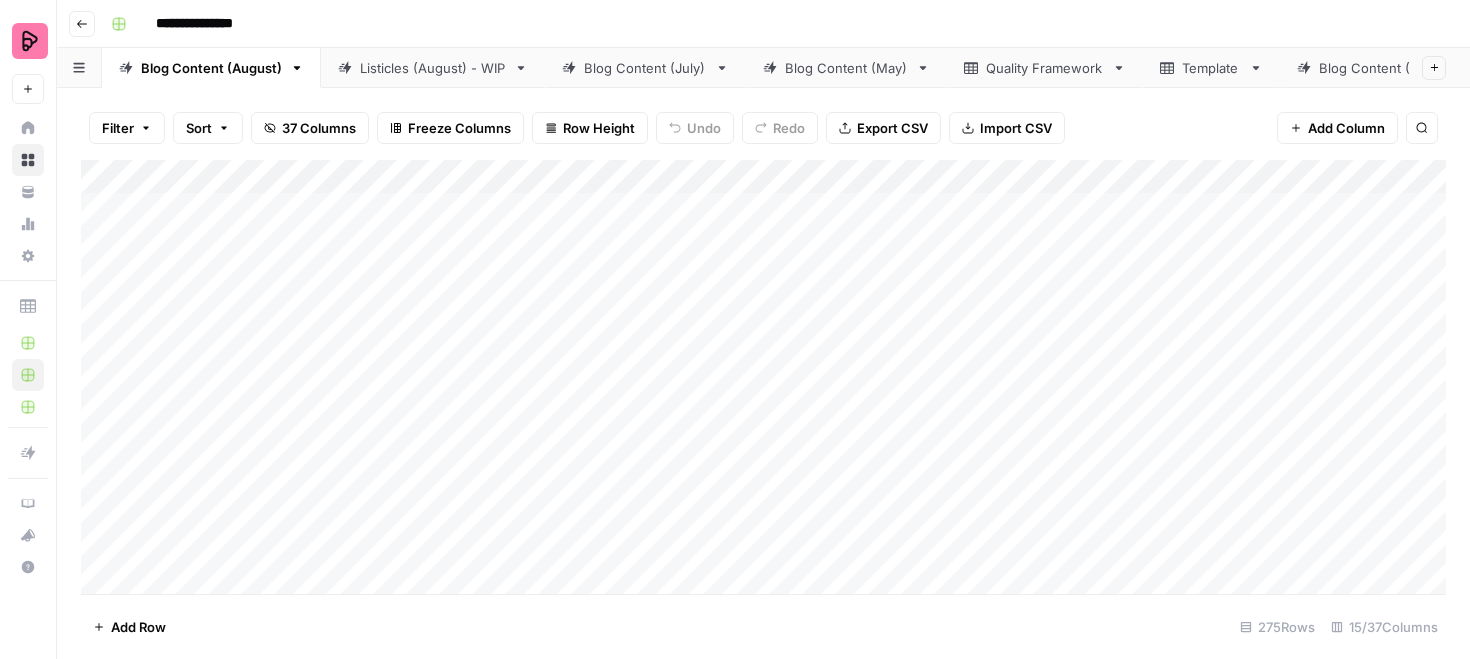 drag, startPoint x: 225, startPoint y: 213, endPoint x: 577, endPoint y: 228, distance: 352.31946 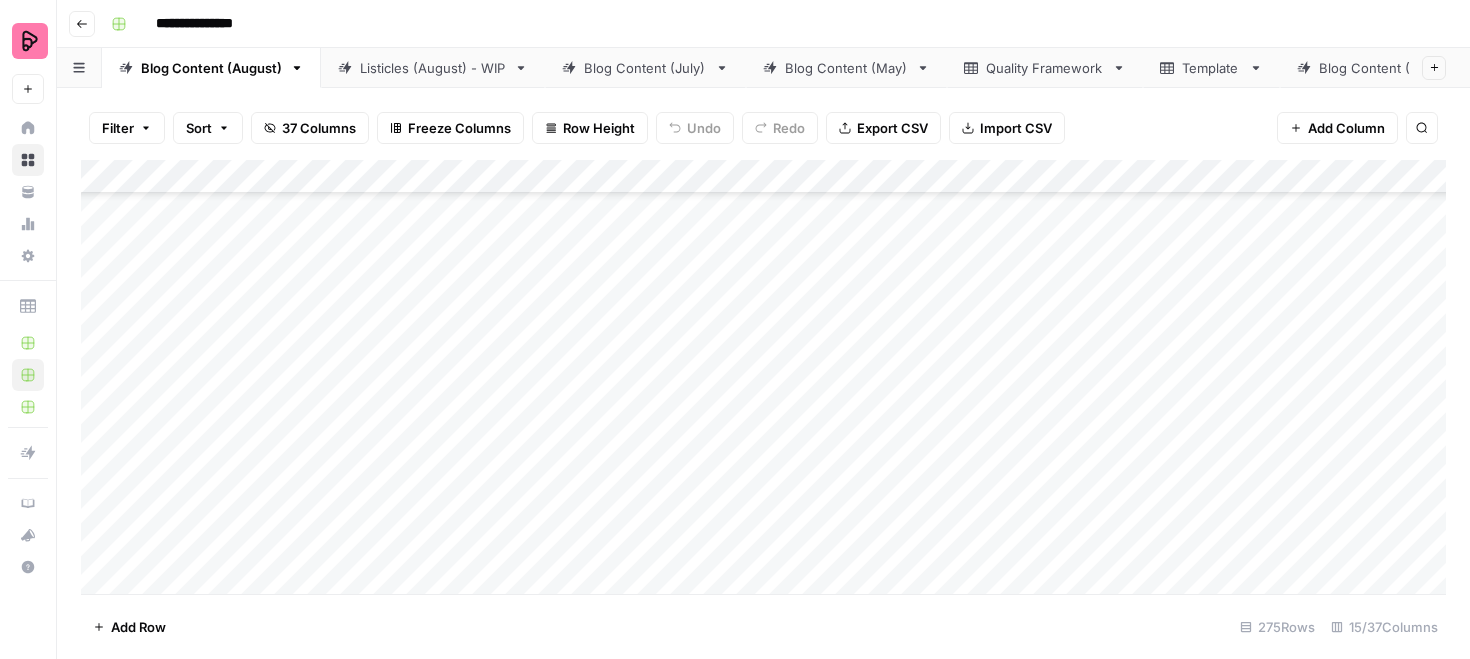 scroll, scrollTop: 737, scrollLeft: 0, axis: vertical 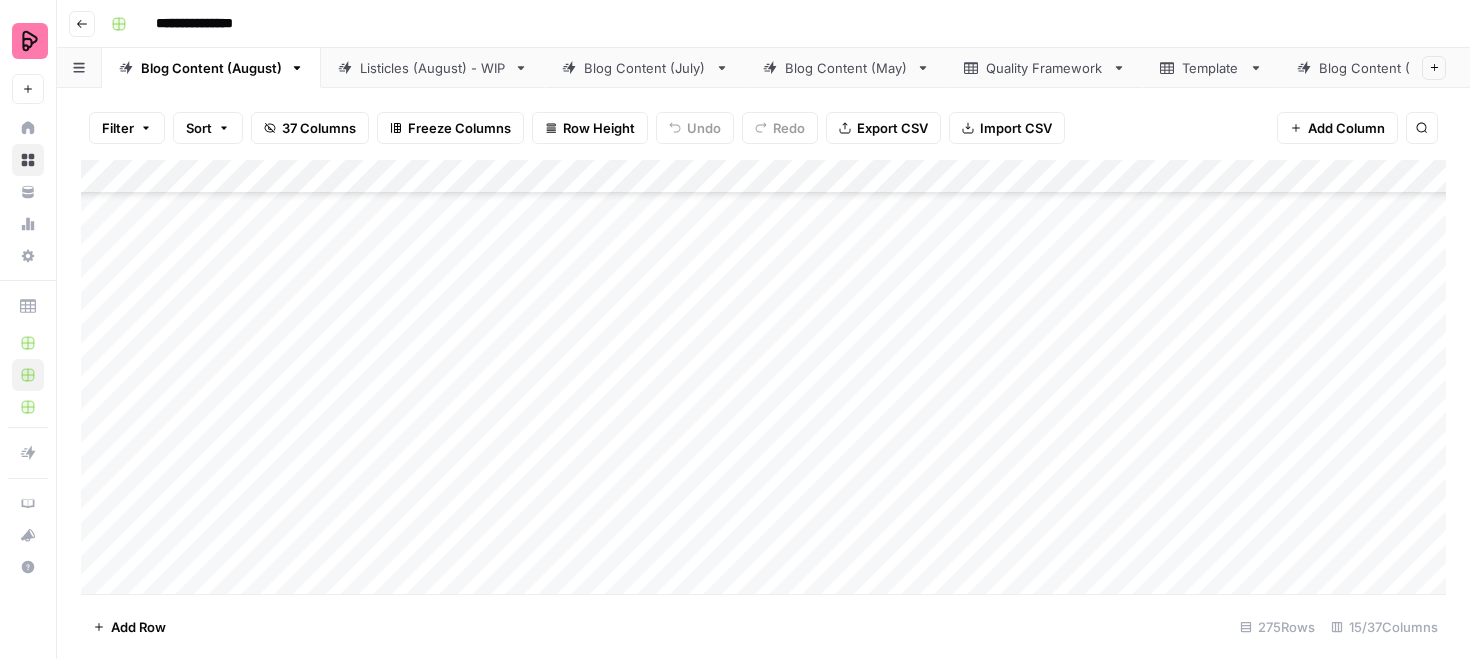 click on "Add Column" at bounding box center [763, 377] 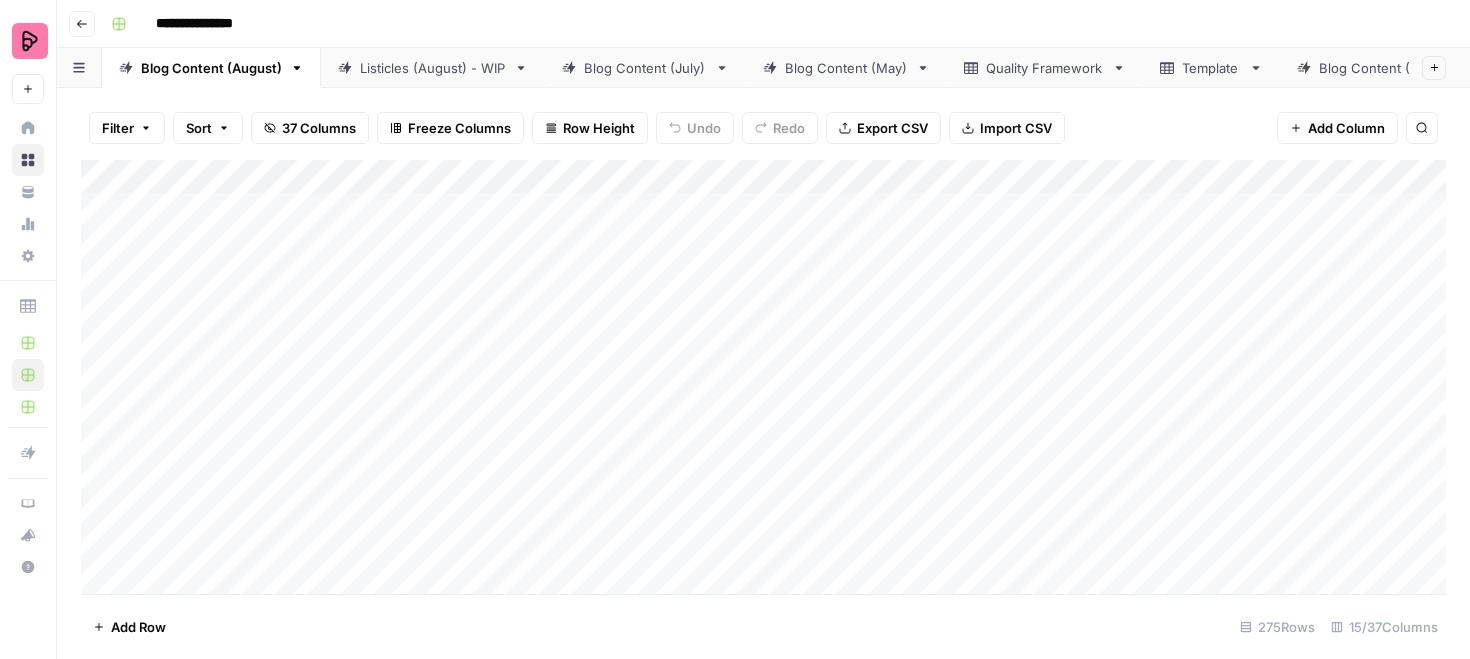 scroll, scrollTop: 0, scrollLeft: 0, axis: both 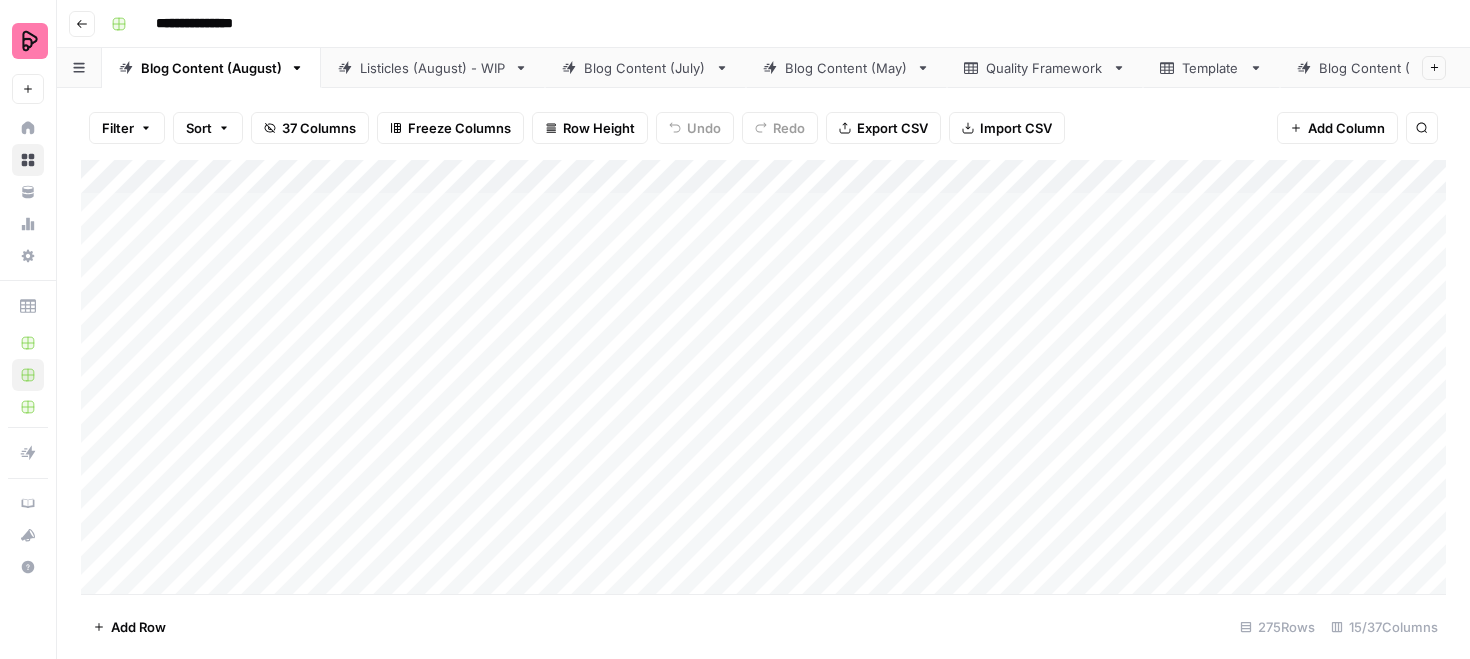click on "Listicles (August) - WIP" at bounding box center (433, 68) 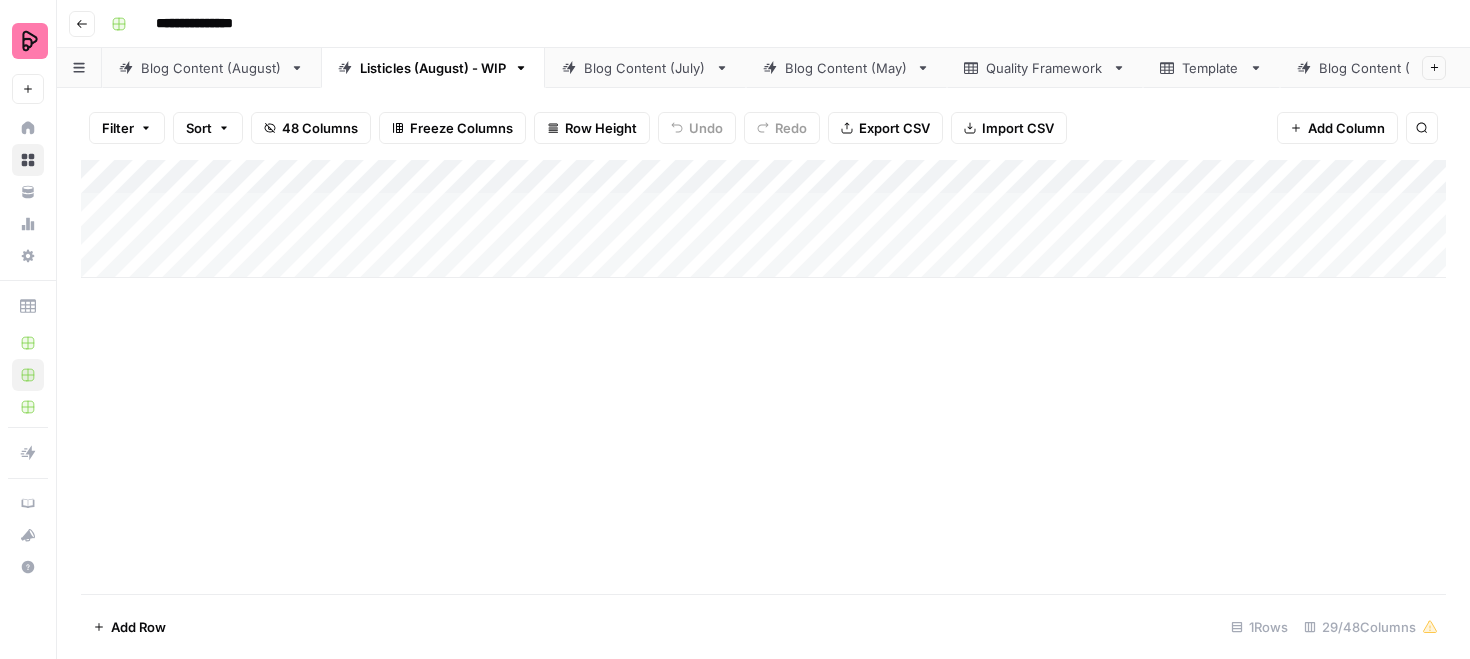 click on "Add Column" at bounding box center (763, 219) 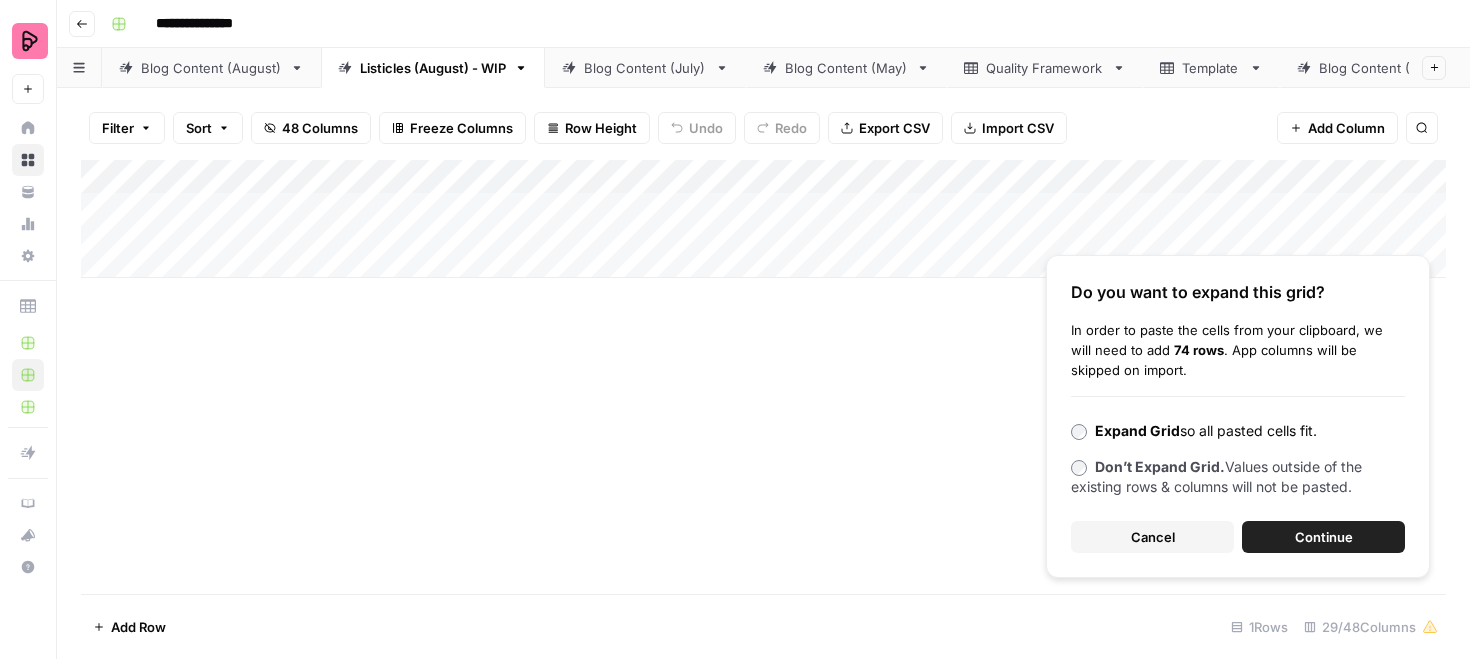 click on "Continue" at bounding box center [1323, 537] 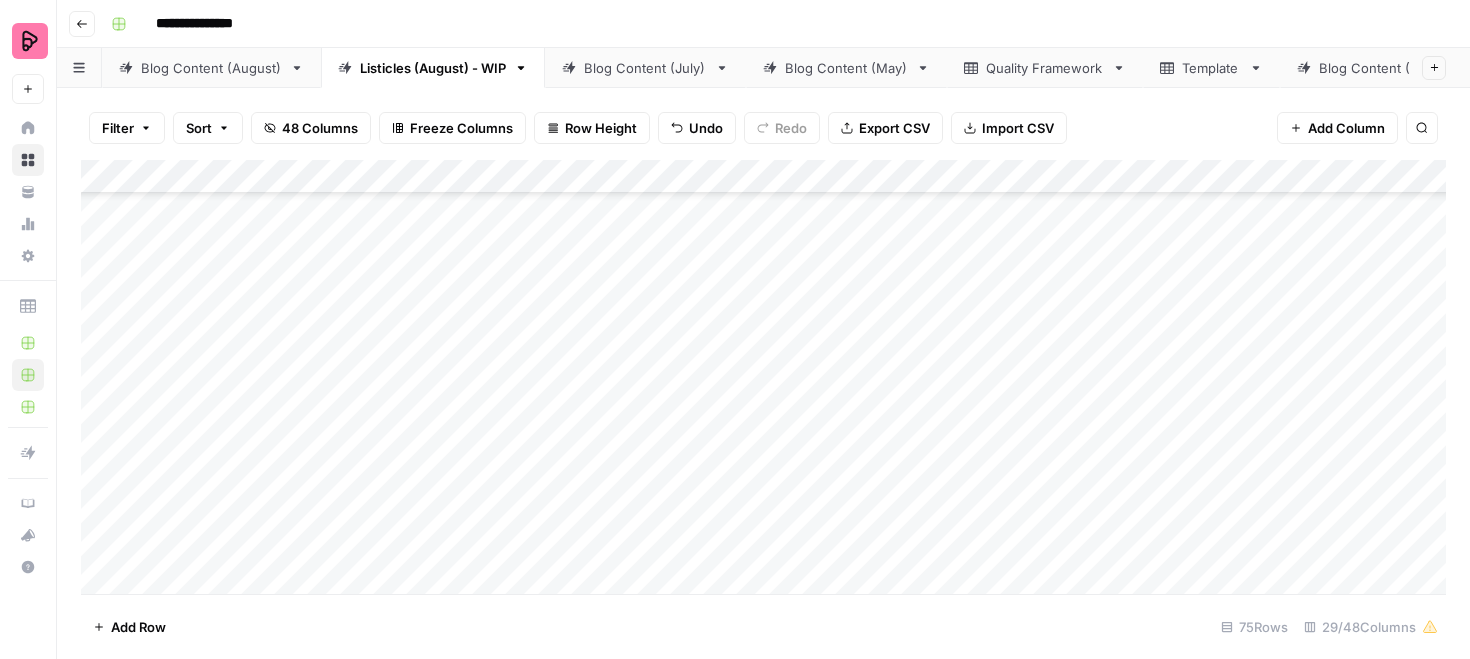 scroll, scrollTop: 0, scrollLeft: 0, axis: both 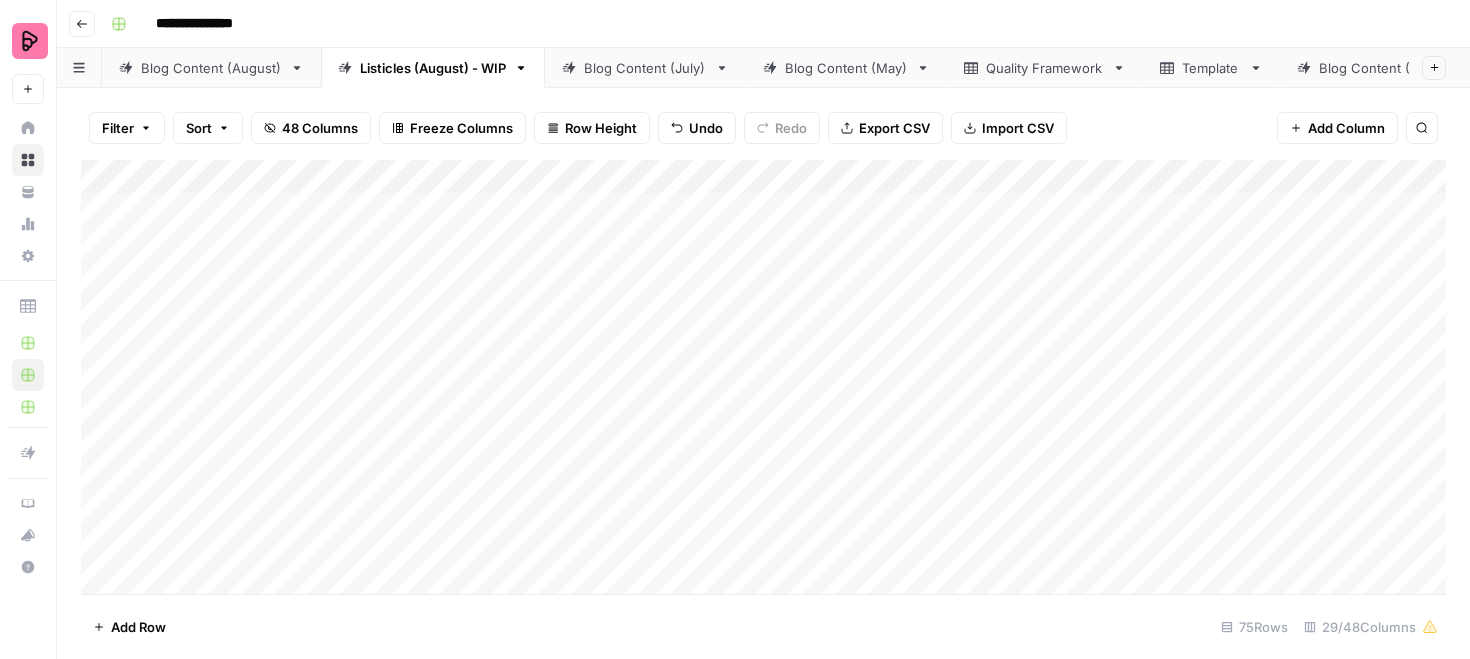 click on "Blog Content (August)" at bounding box center (211, 68) 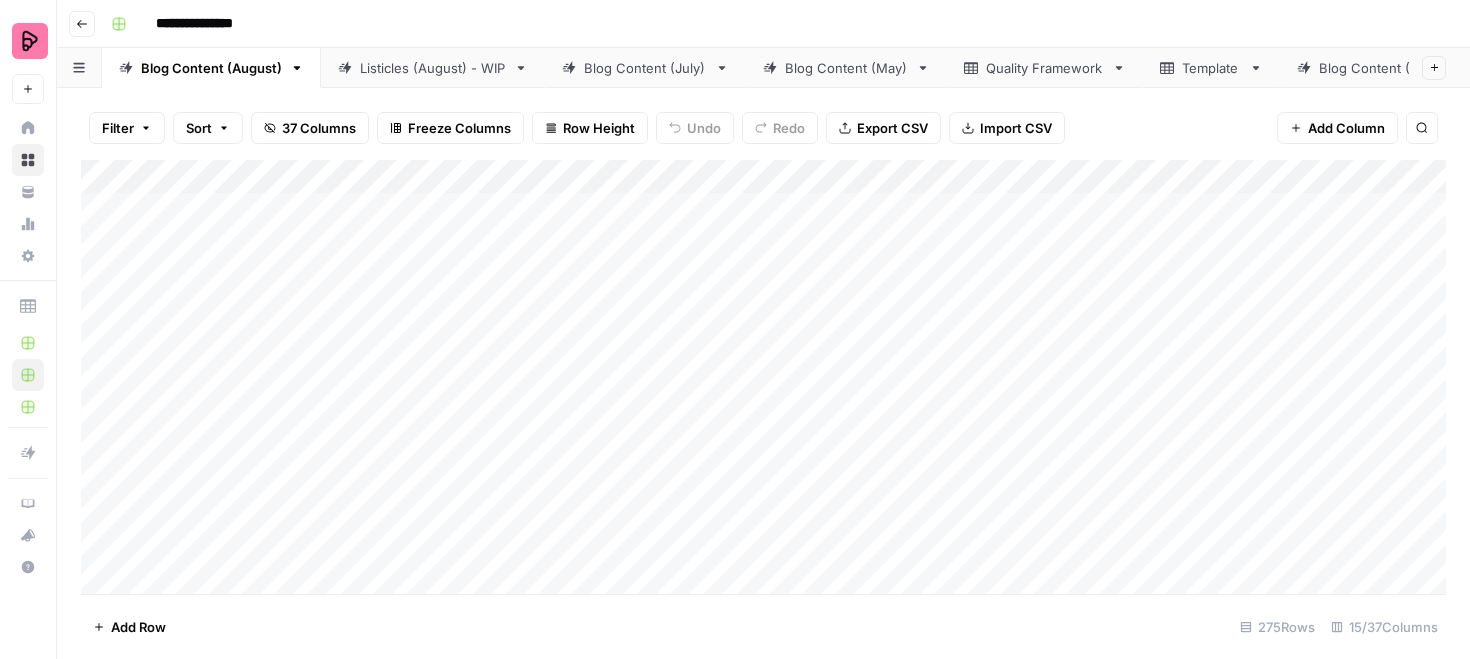 click on "Add Column" at bounding box center [763, 377] 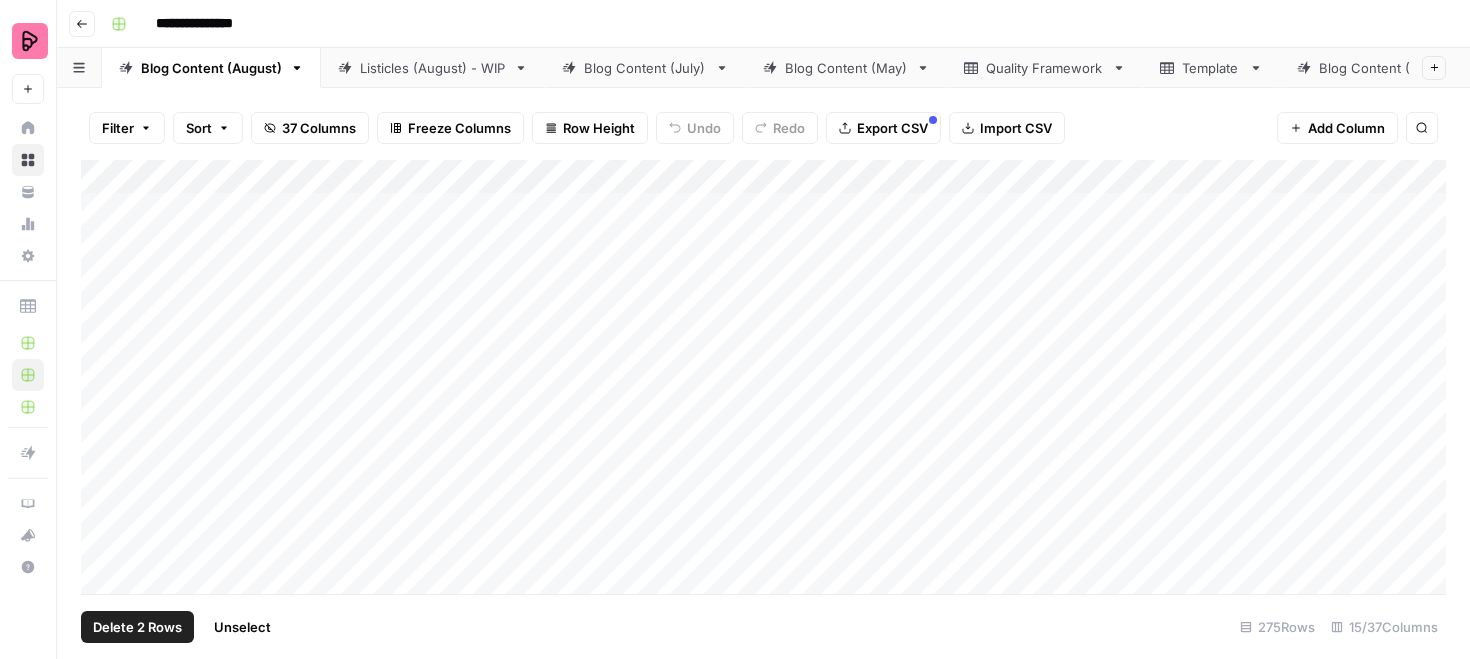 click on "Add Column" at bounding box center (763, 377) 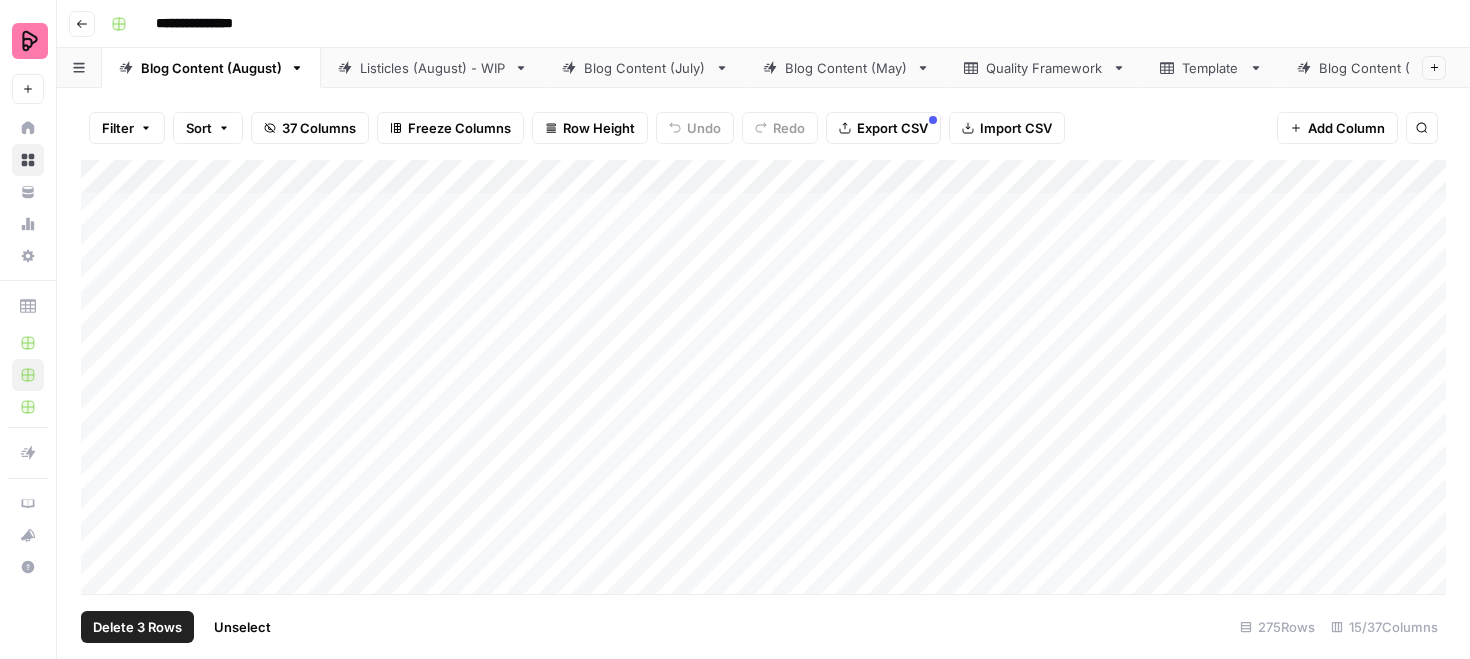 click on "Add Column" at bounding box center [763, 377] 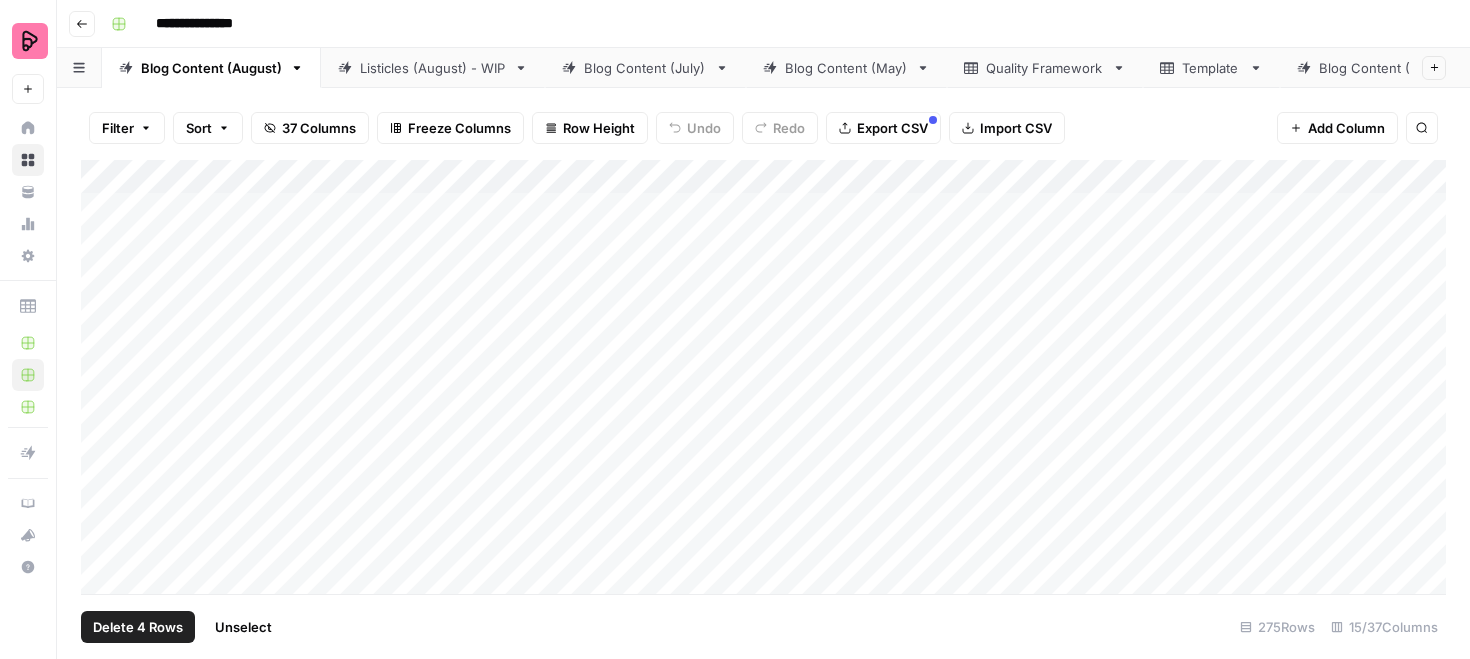 click on "Add Column" at bounding box center [763, 377] 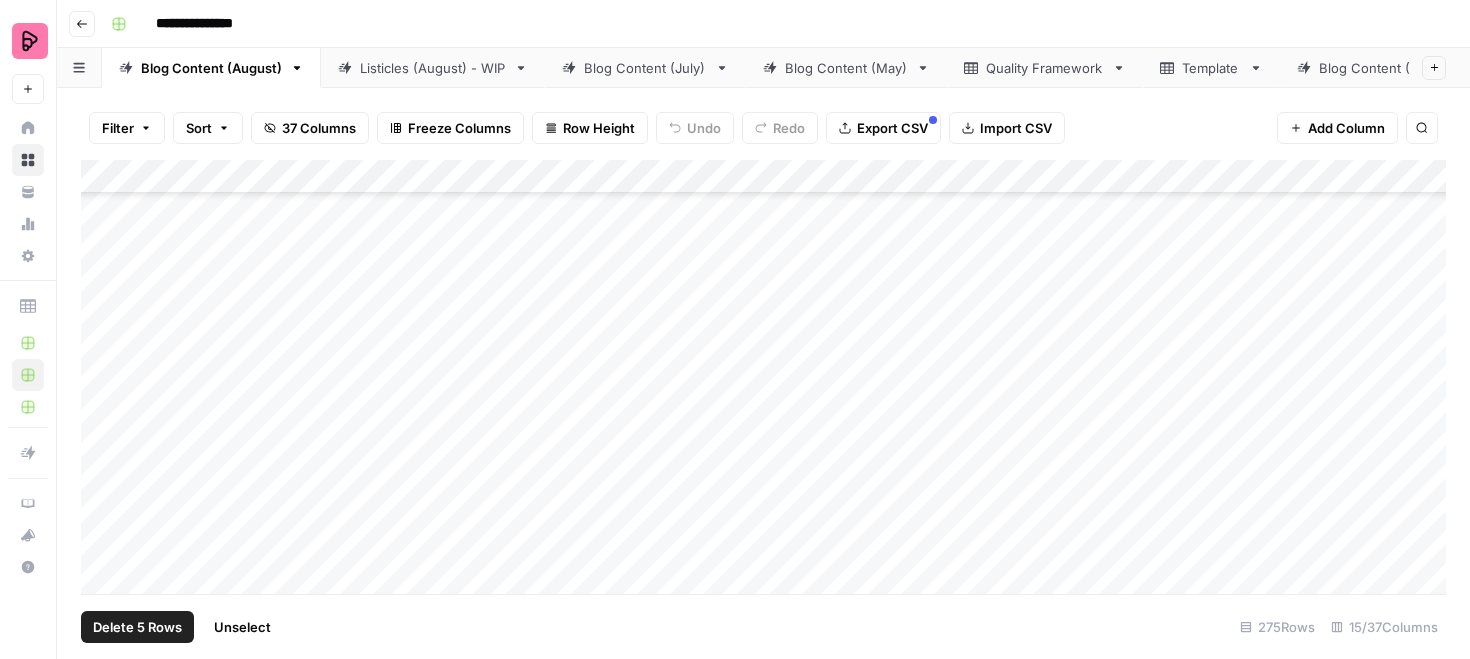 scroll, scrollTop: 146, scrollLeft: 0, axis: vertical 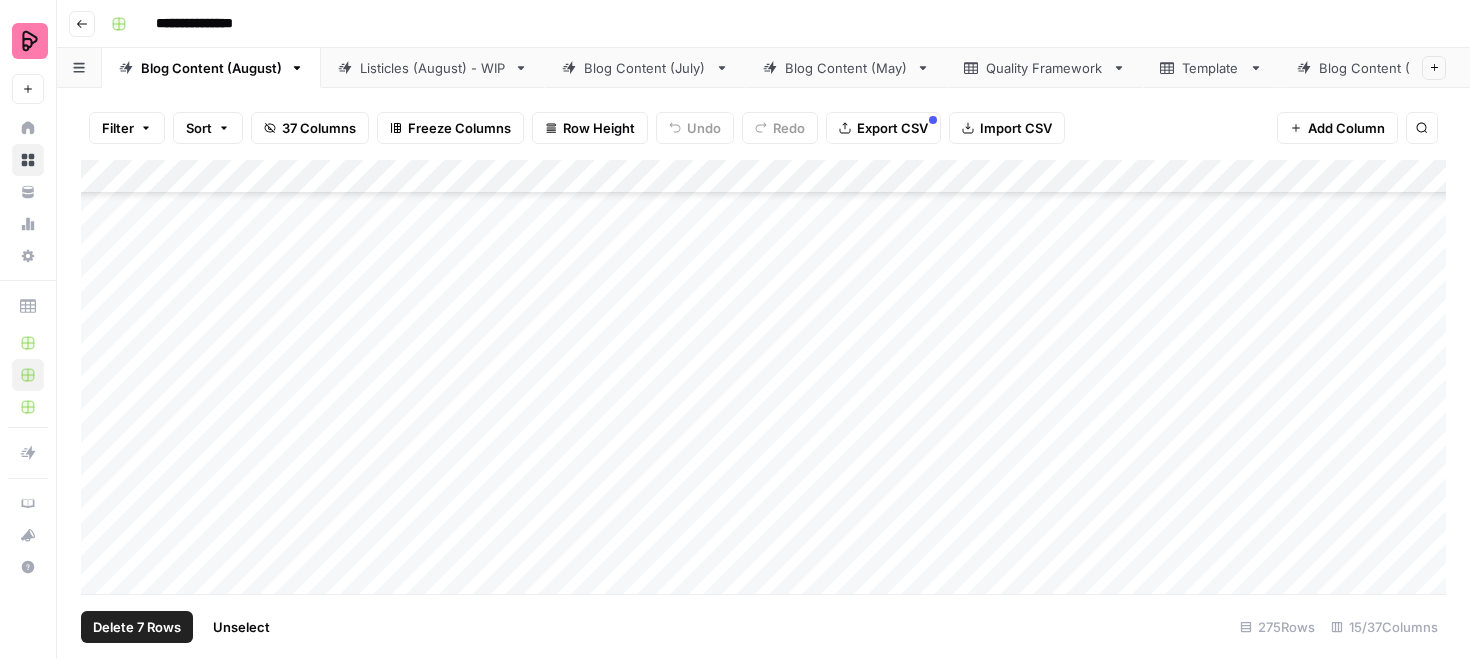 click on "Add Column" at bounding box center [763, 377] 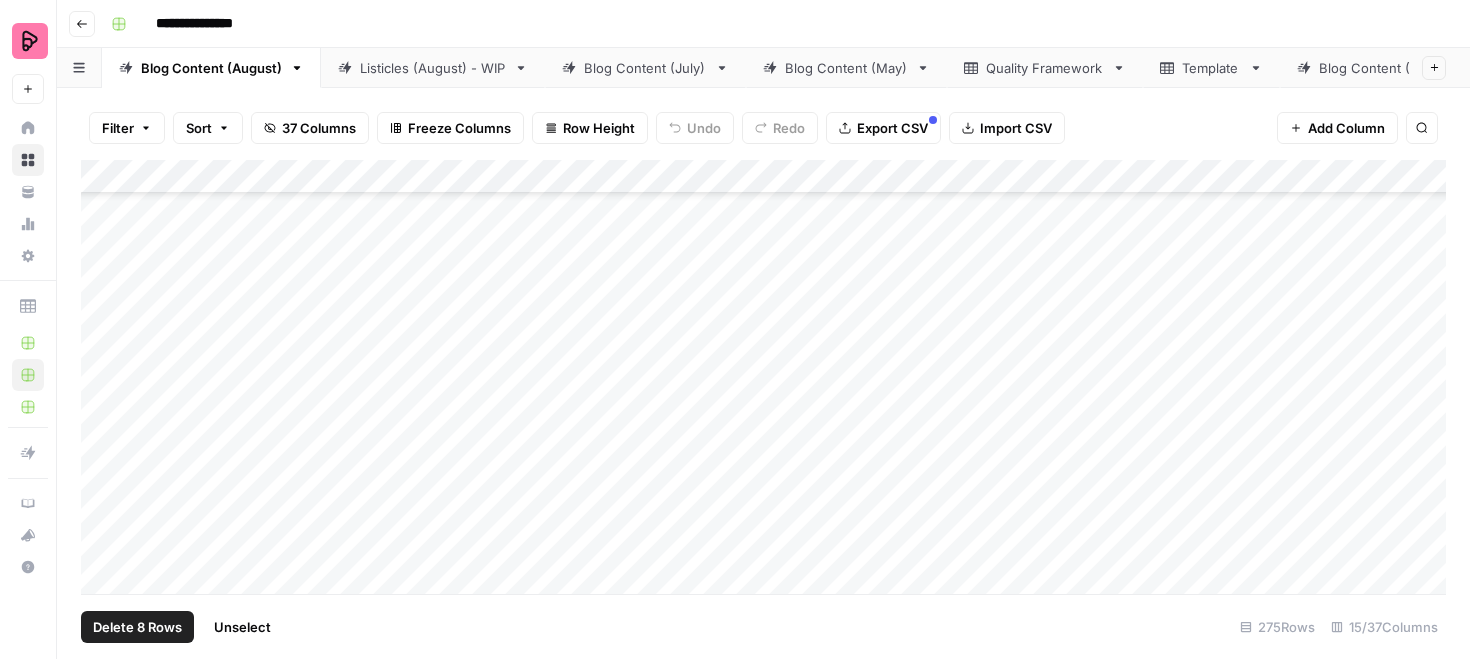 scroll, scrollTop: 335, scrollLeft: 0, axis: vertical 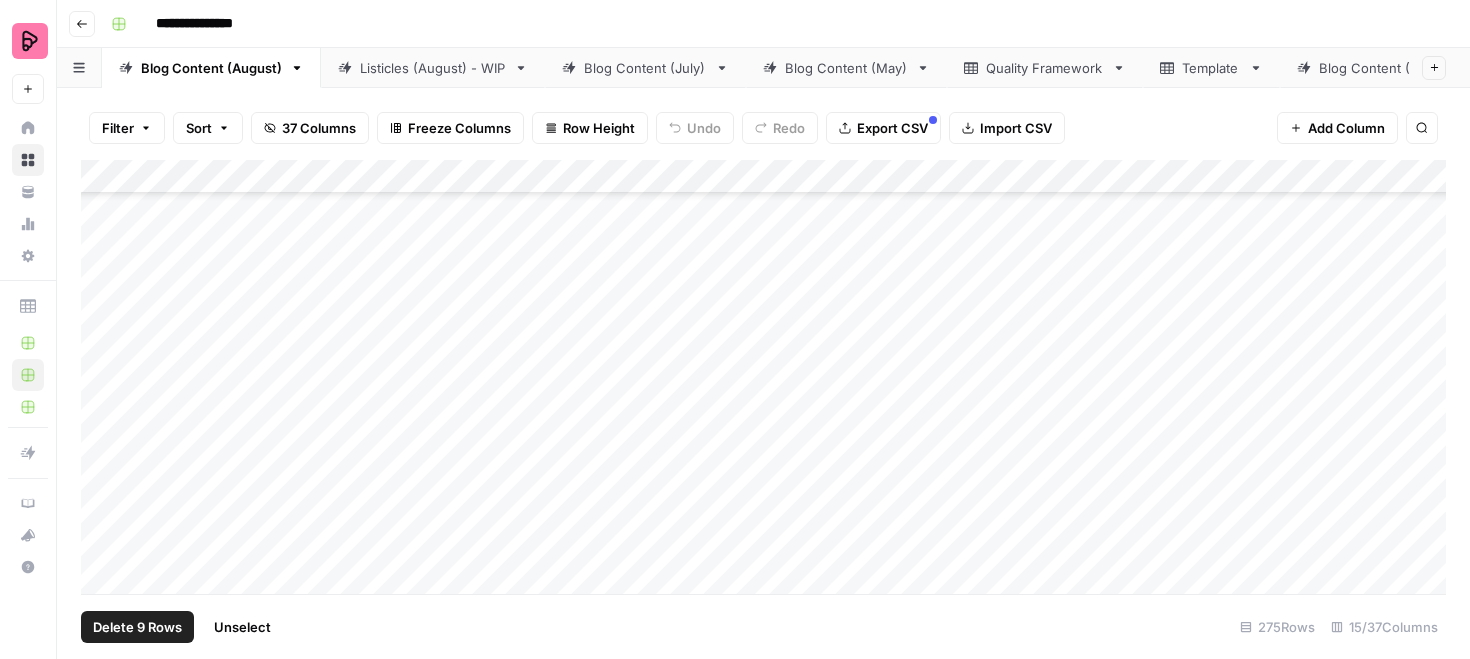 click on "Add Column" at bounding box center (763, 377) 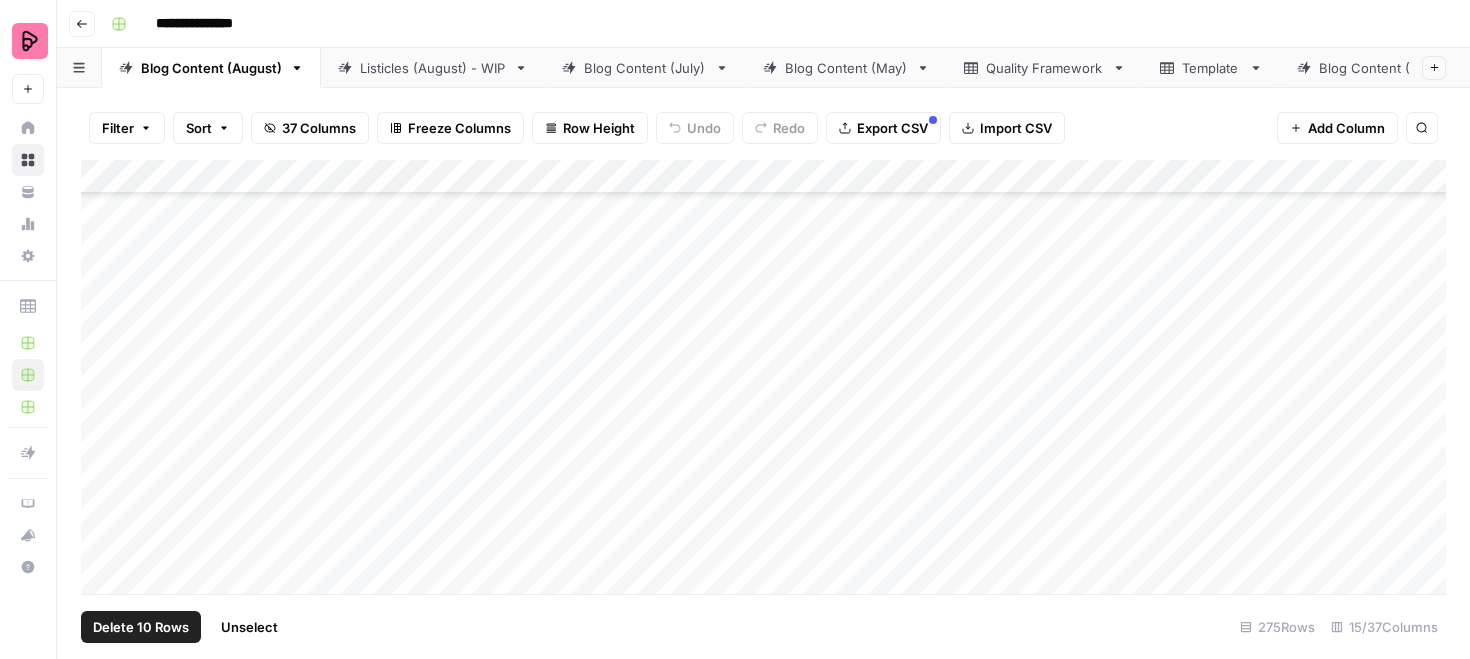 click on "Add Column" at bounding box center [763, 377] 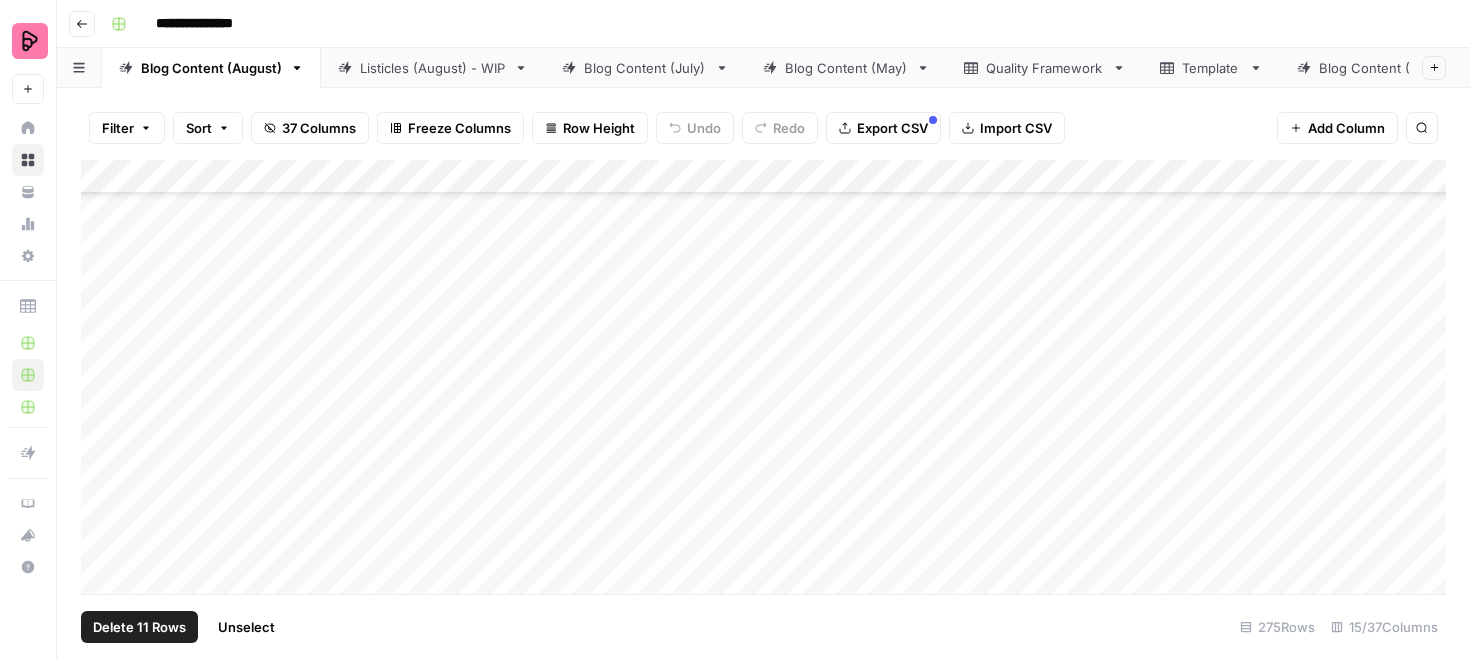 click on "Add Column" at bounding box center (763, 377) 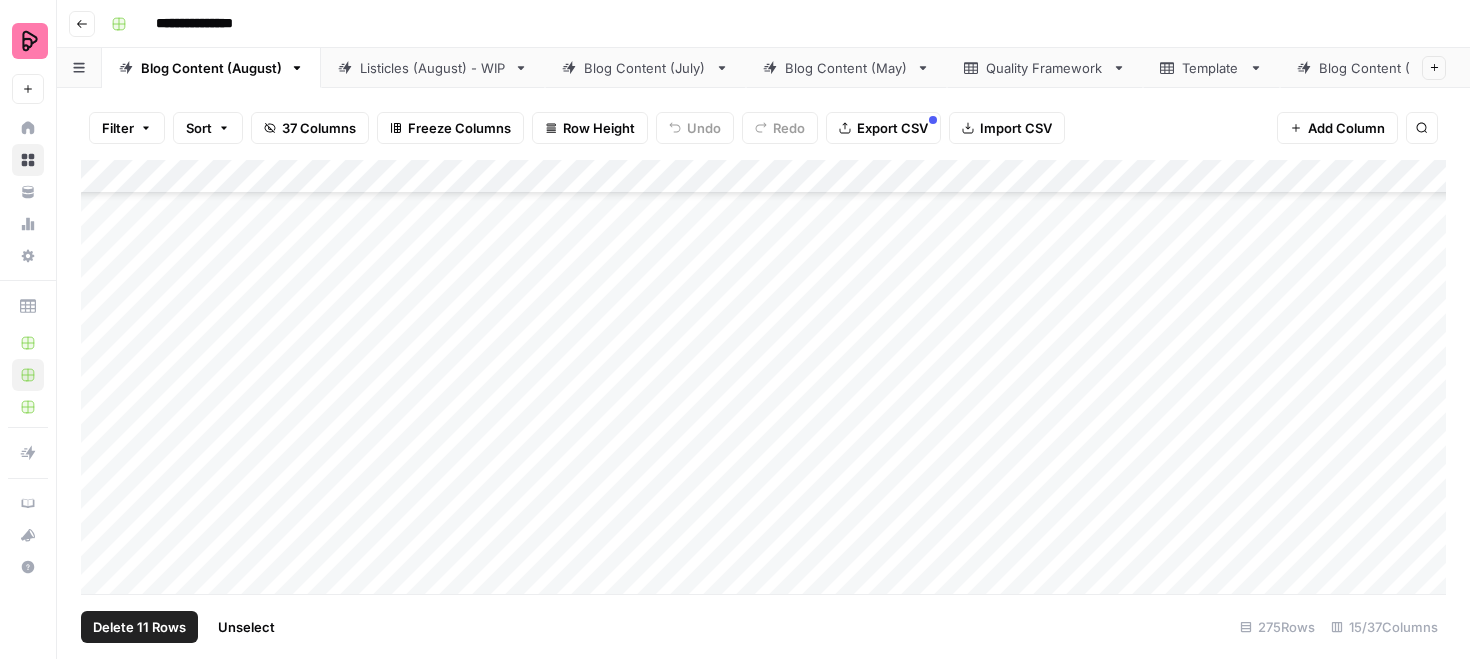 click on "Add Column" at bounding box center [763, 377] 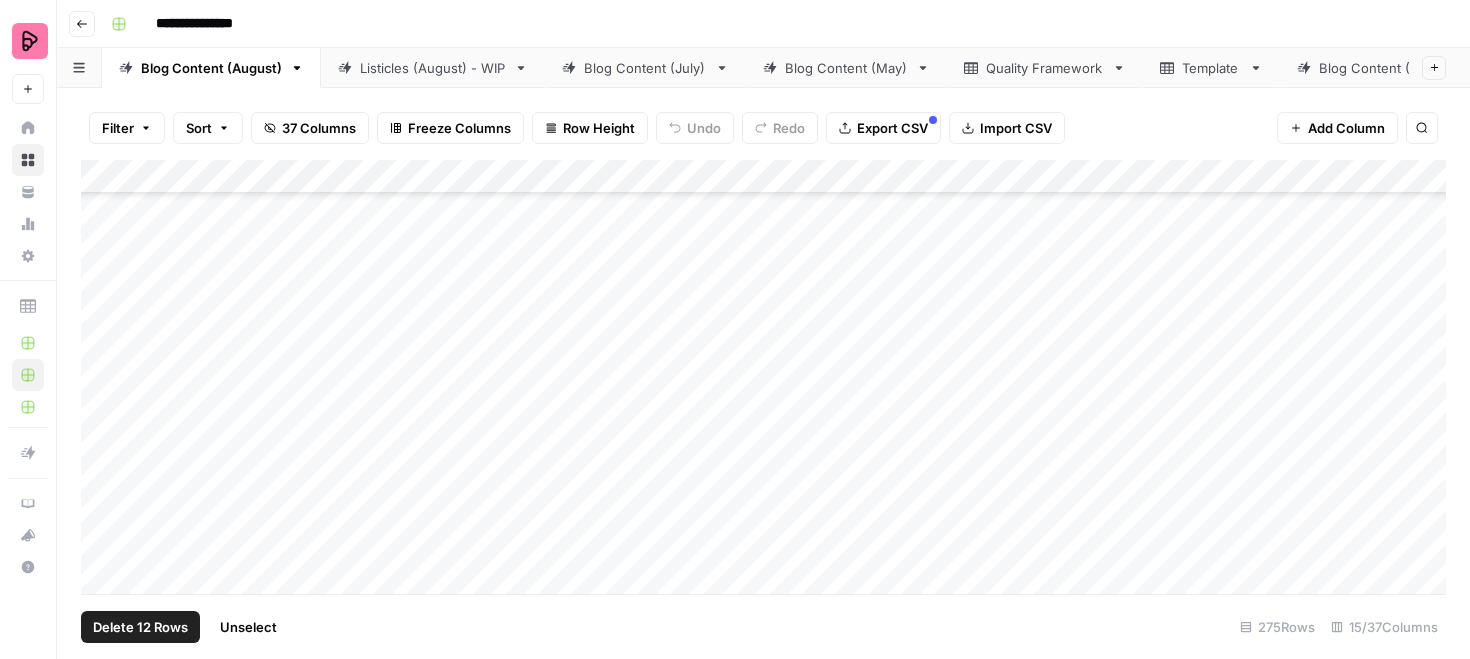 click on "Add Column" at bounding box center (763, 377) 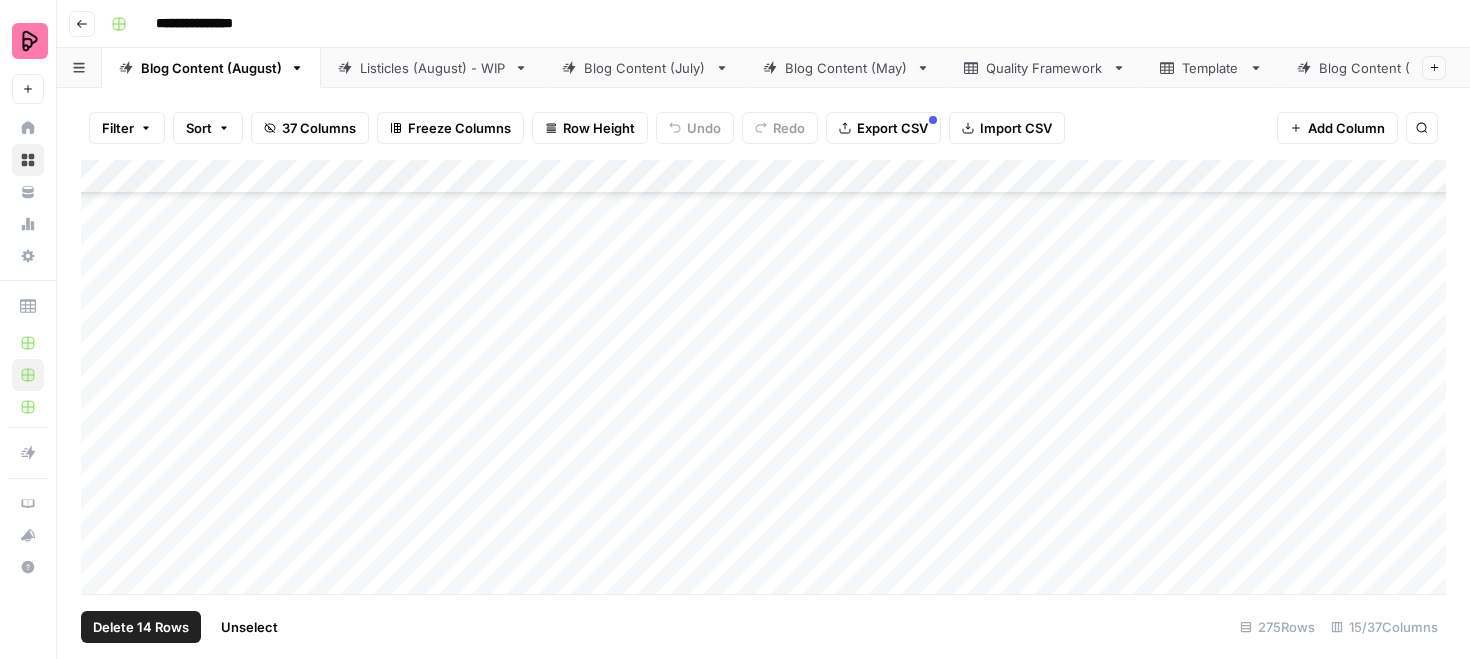 click on "Add Column" at bounding box center (763, 377) 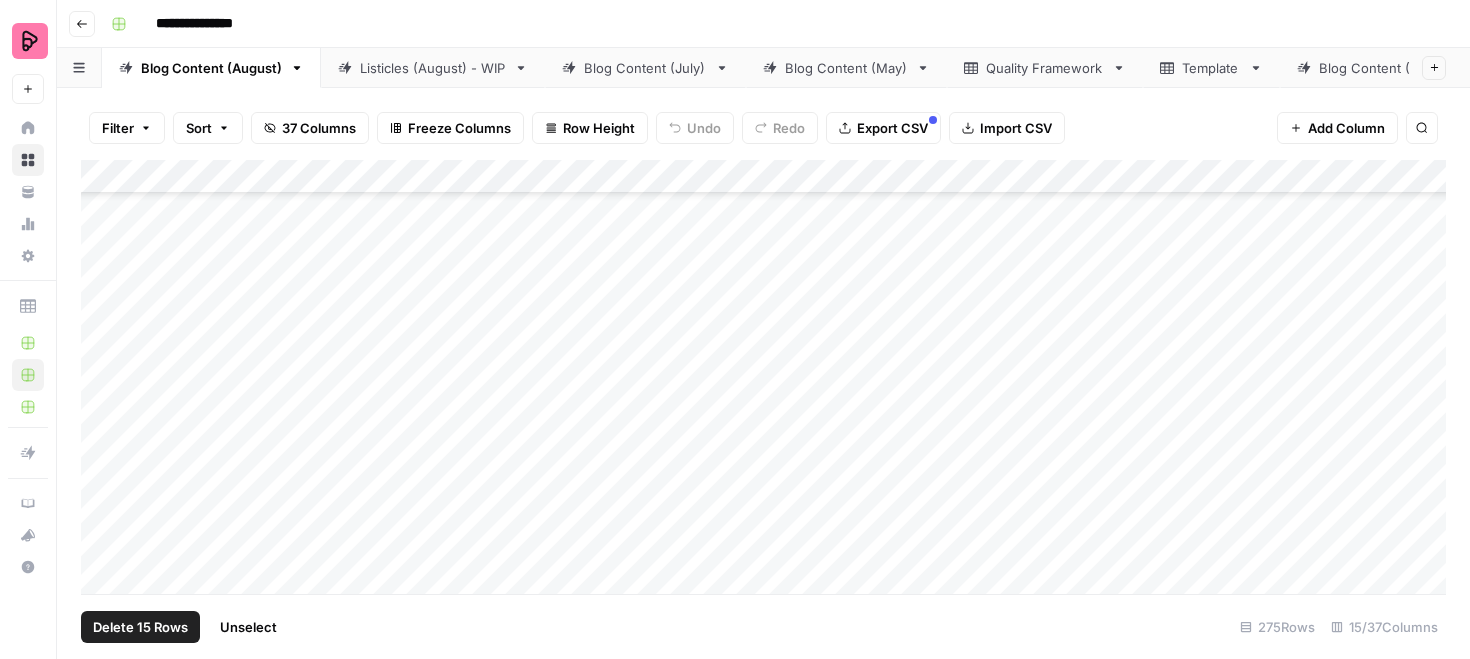 click on "Add Column" at bounding box center (763, 377) 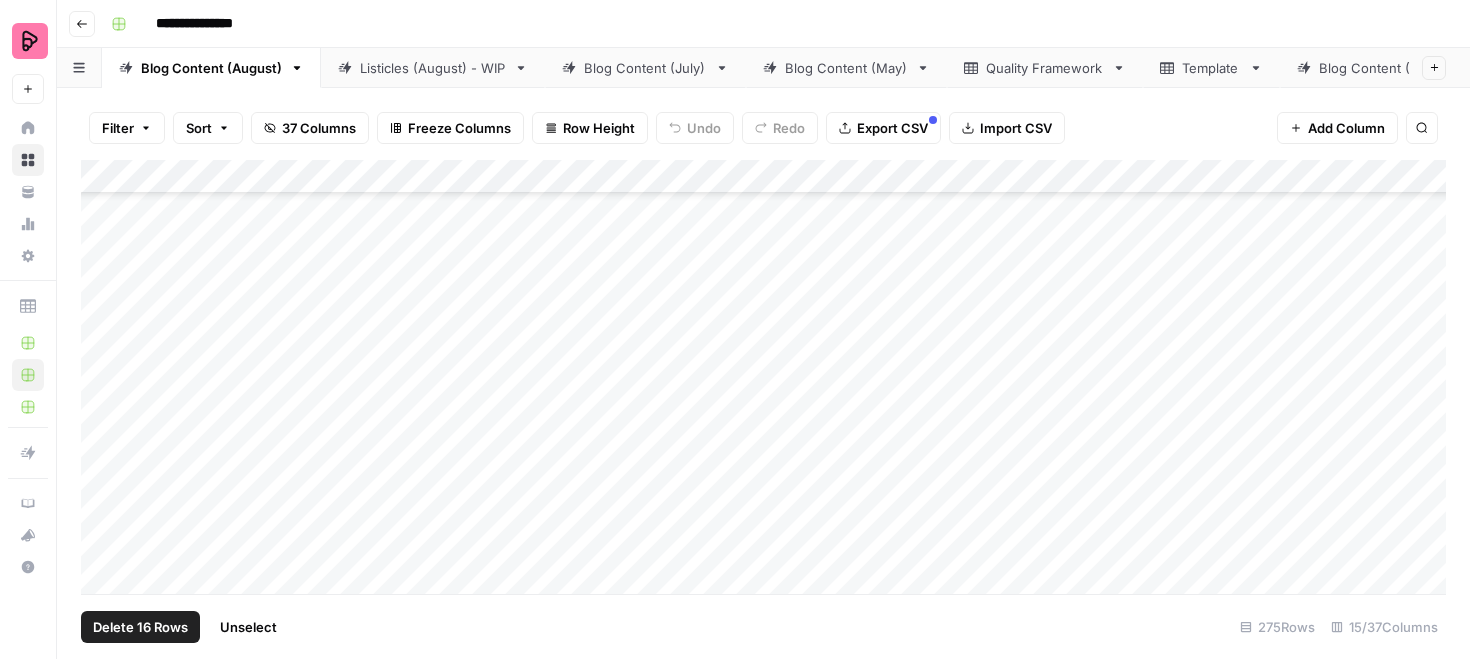 click on "Add Column" at bounding box center (763, 377) 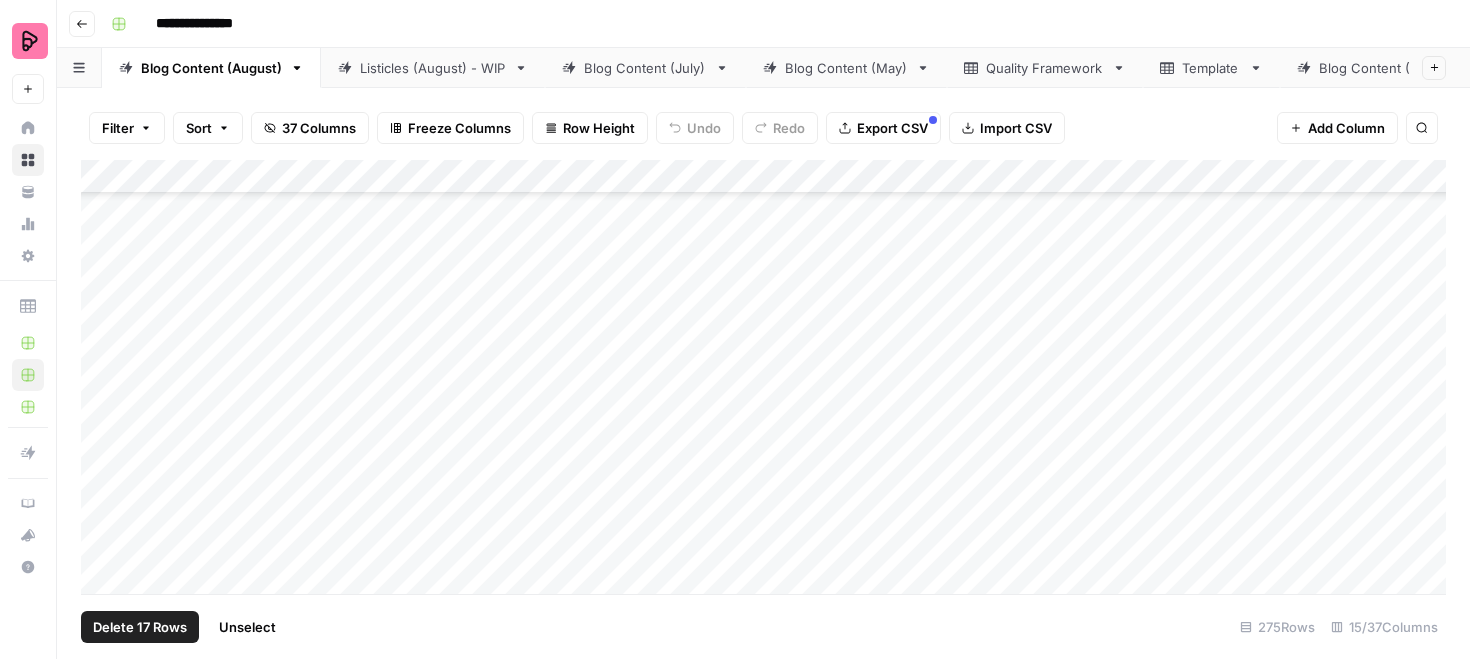 click on "Add Column" at bounding box center [763, 377] 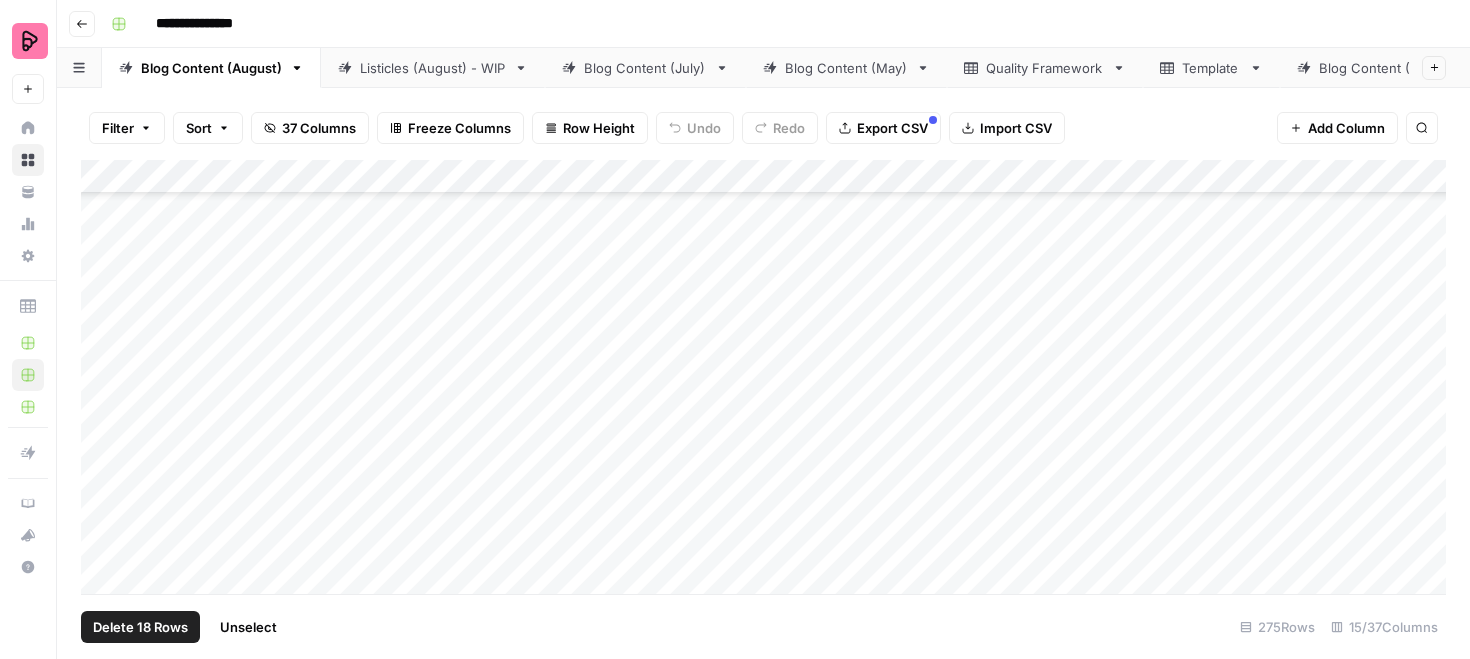 scroll, scrollTop: 744, scrollLeft: 0, axis: vertical 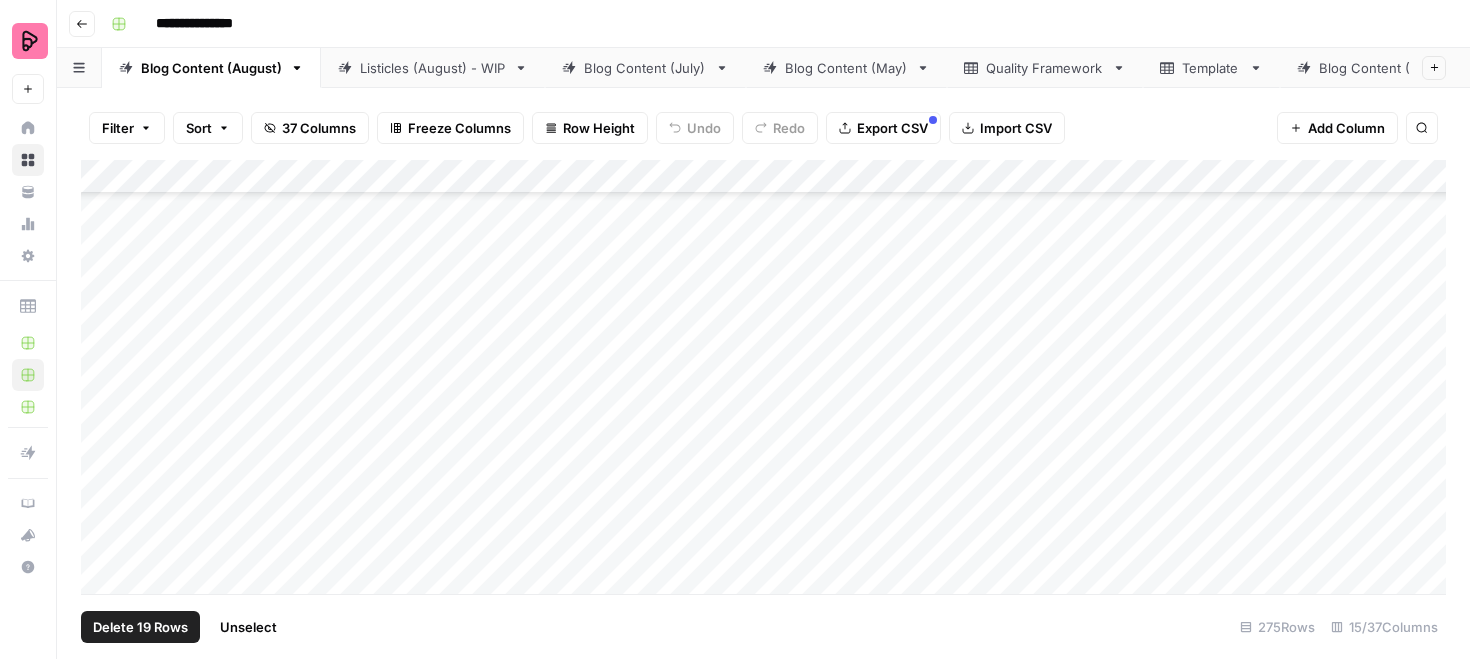 click on "Add Column" at bounding box center [763, 377] 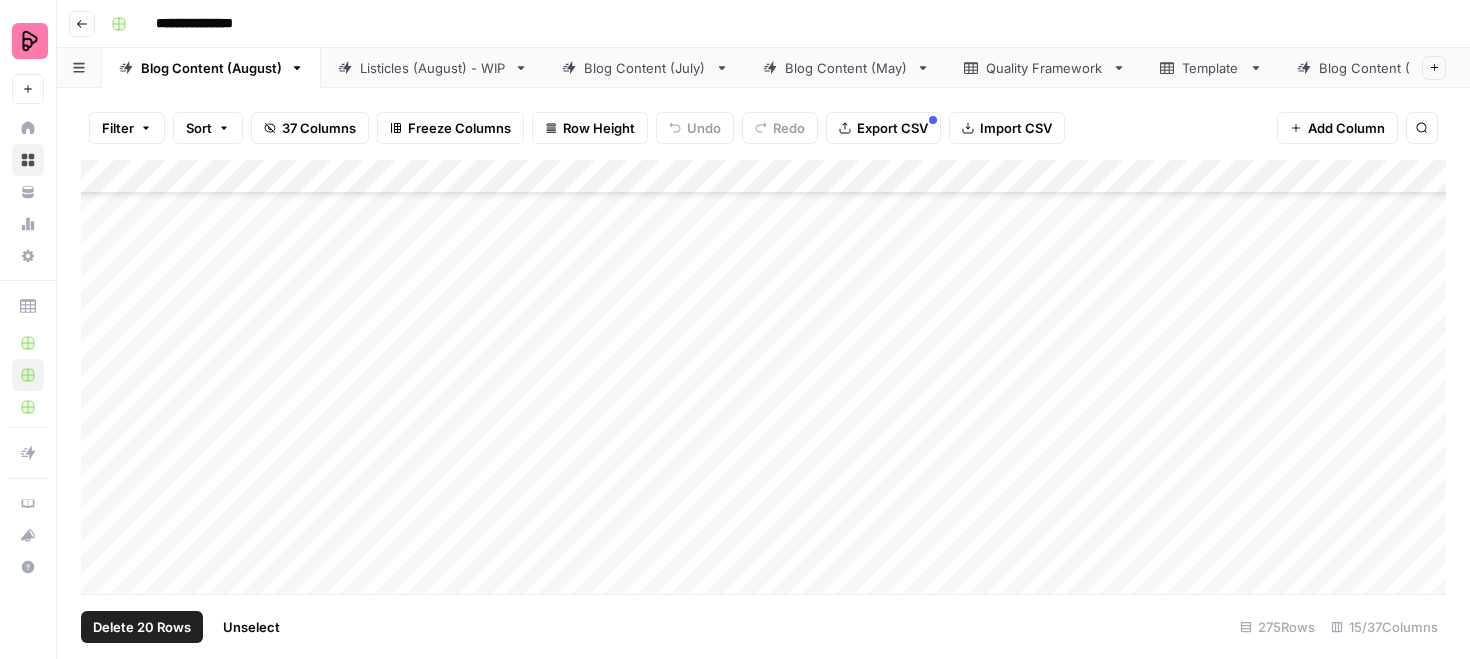 click on "Add Column" at bounding box center [763, 377] 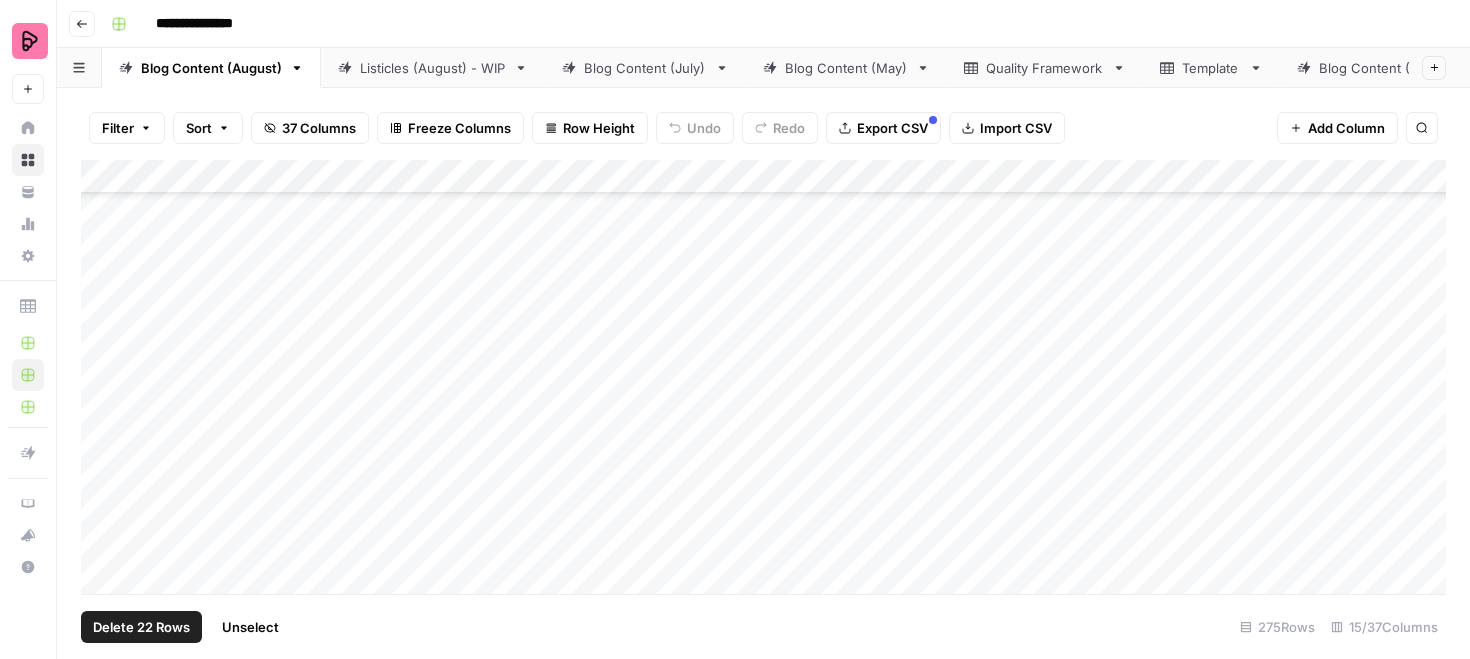 click on "Add Column" at bounding box center (763, 377) 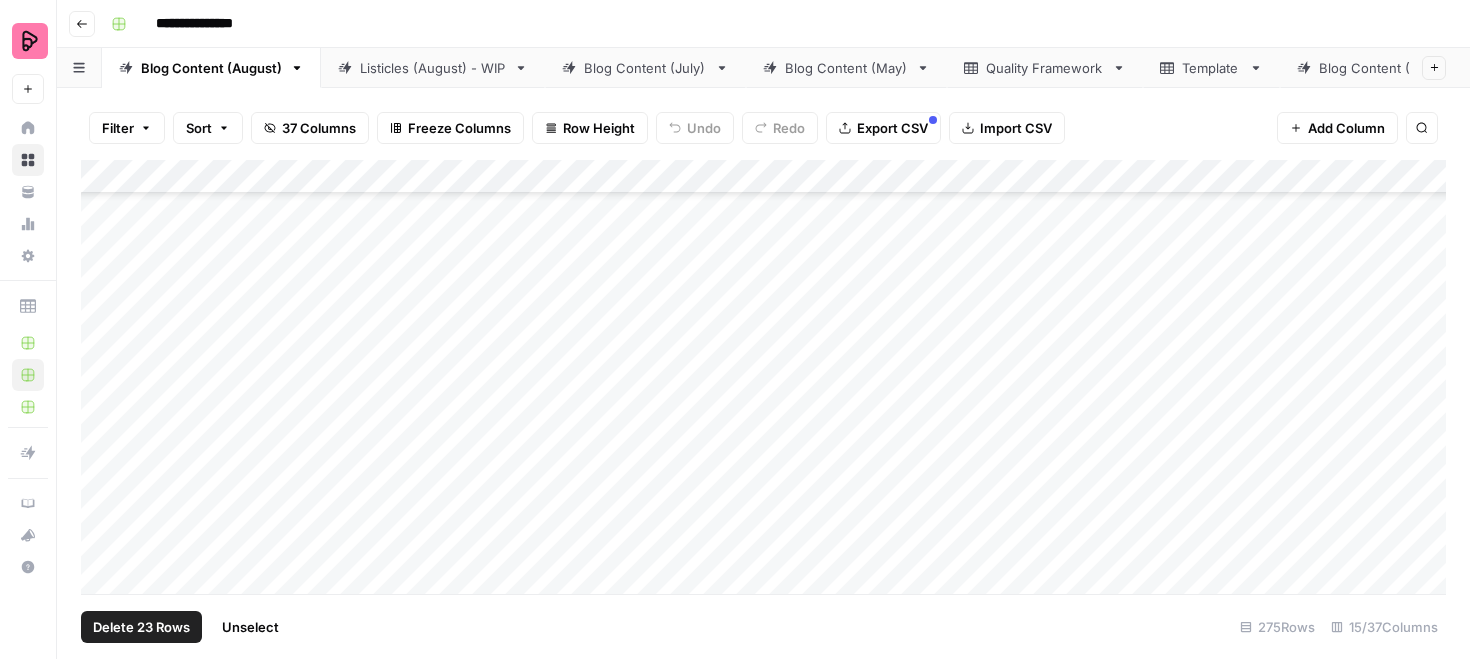 click on "Add Column" at bounding box center [763, 377] 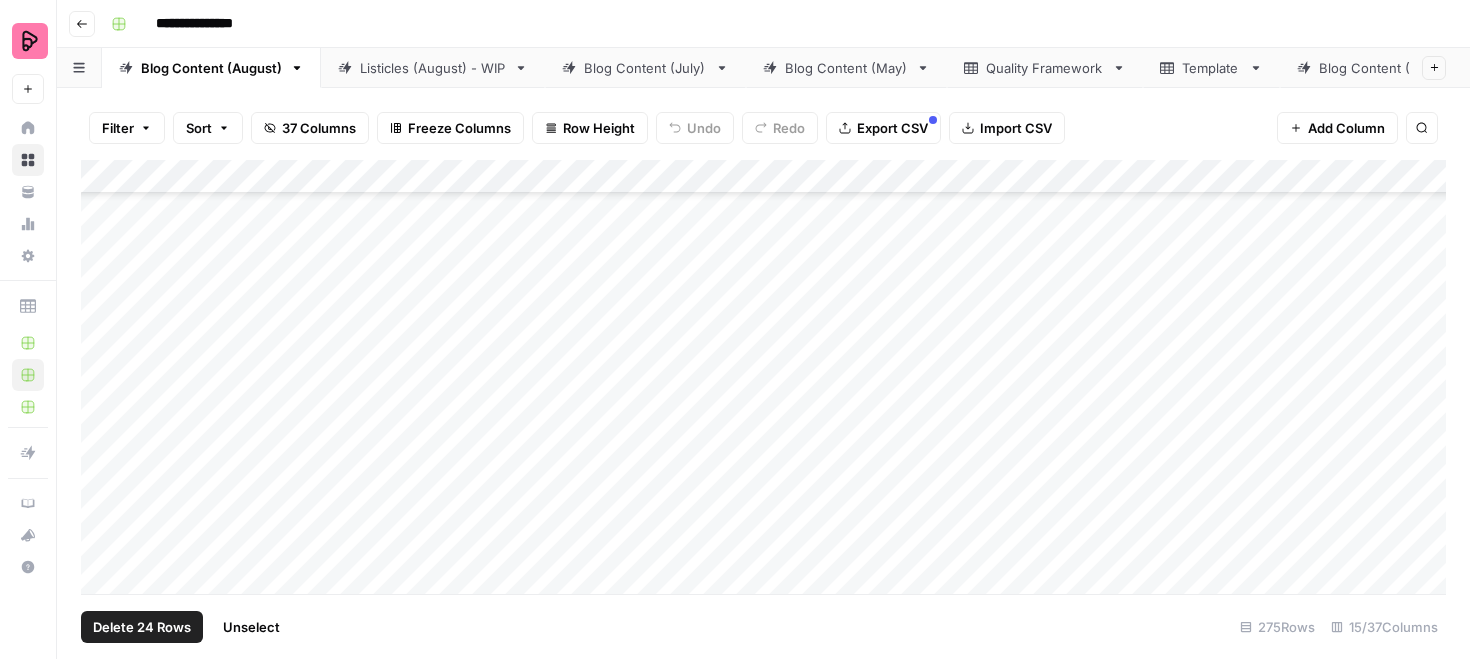 scroll, scrollTop: 1021, scrollLeft: 0, axis: vertical 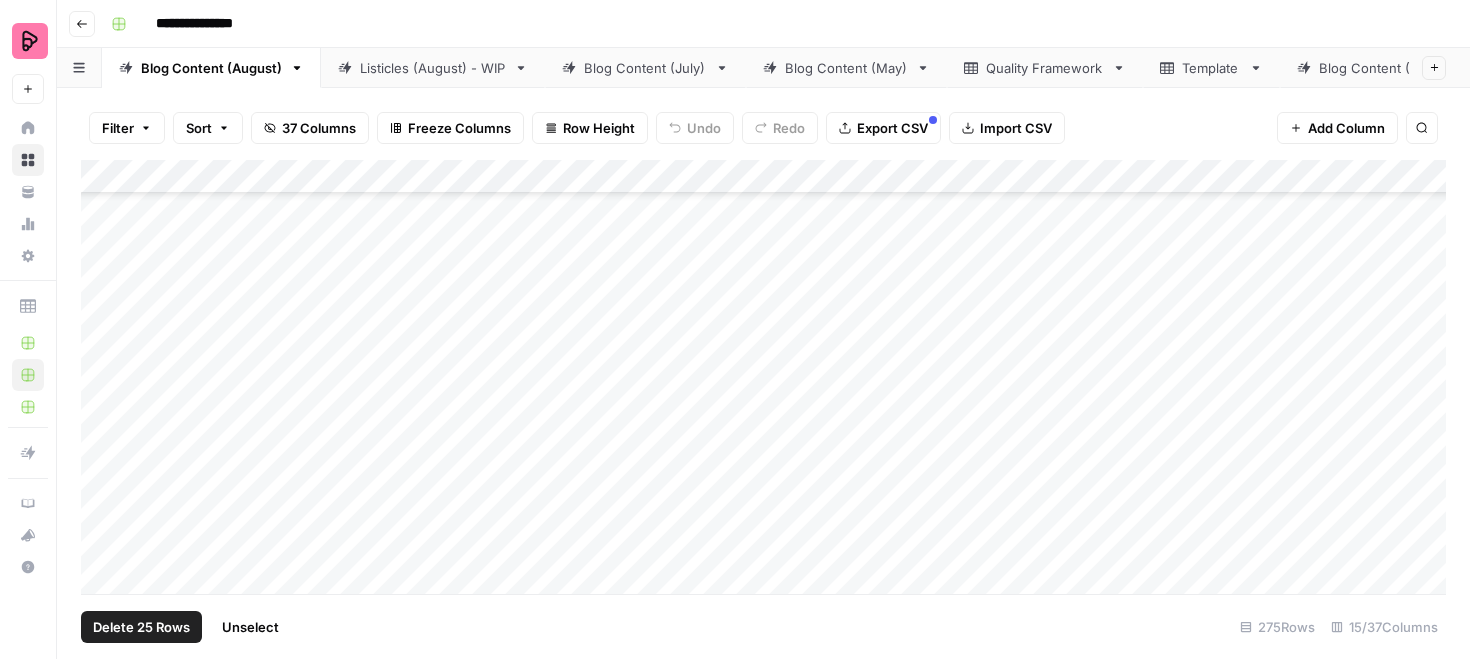 click on "Add Column" at bounding box center (763, 377) 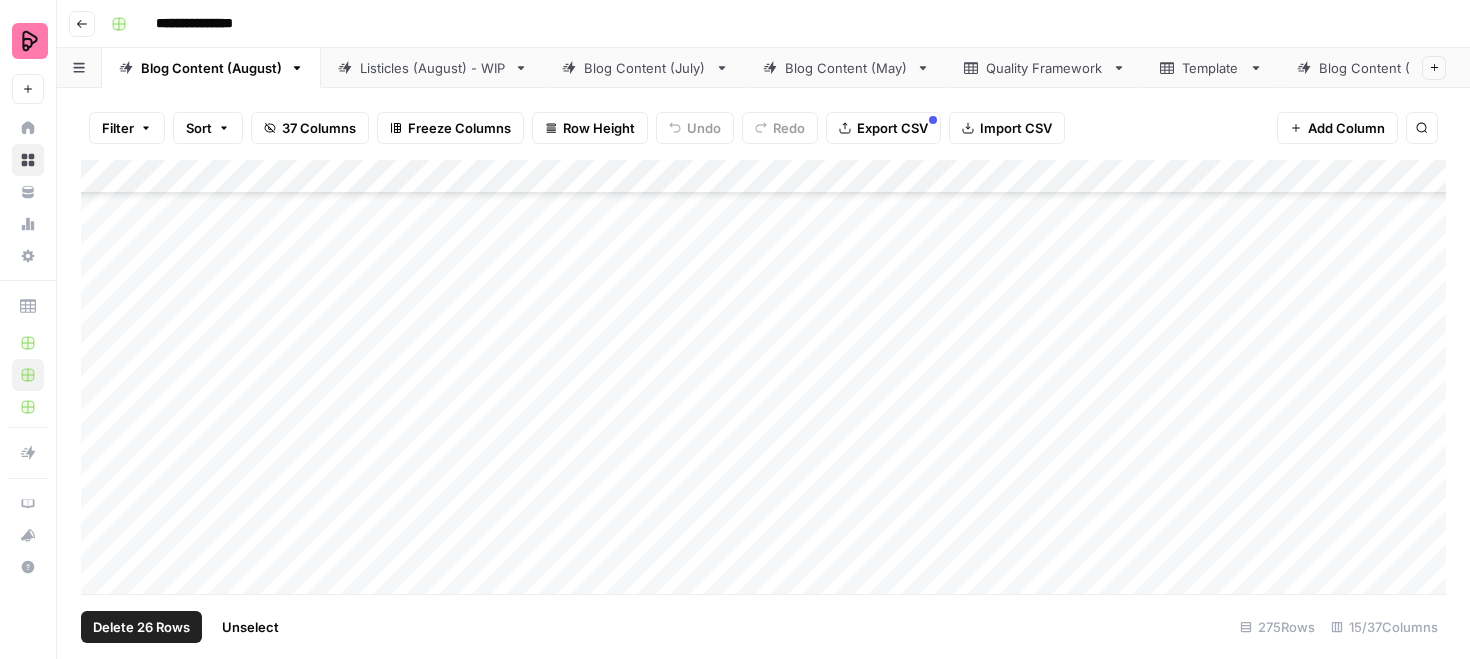 scroll, scrollTop: 1205, scrollLeft: 0, axis: vertical 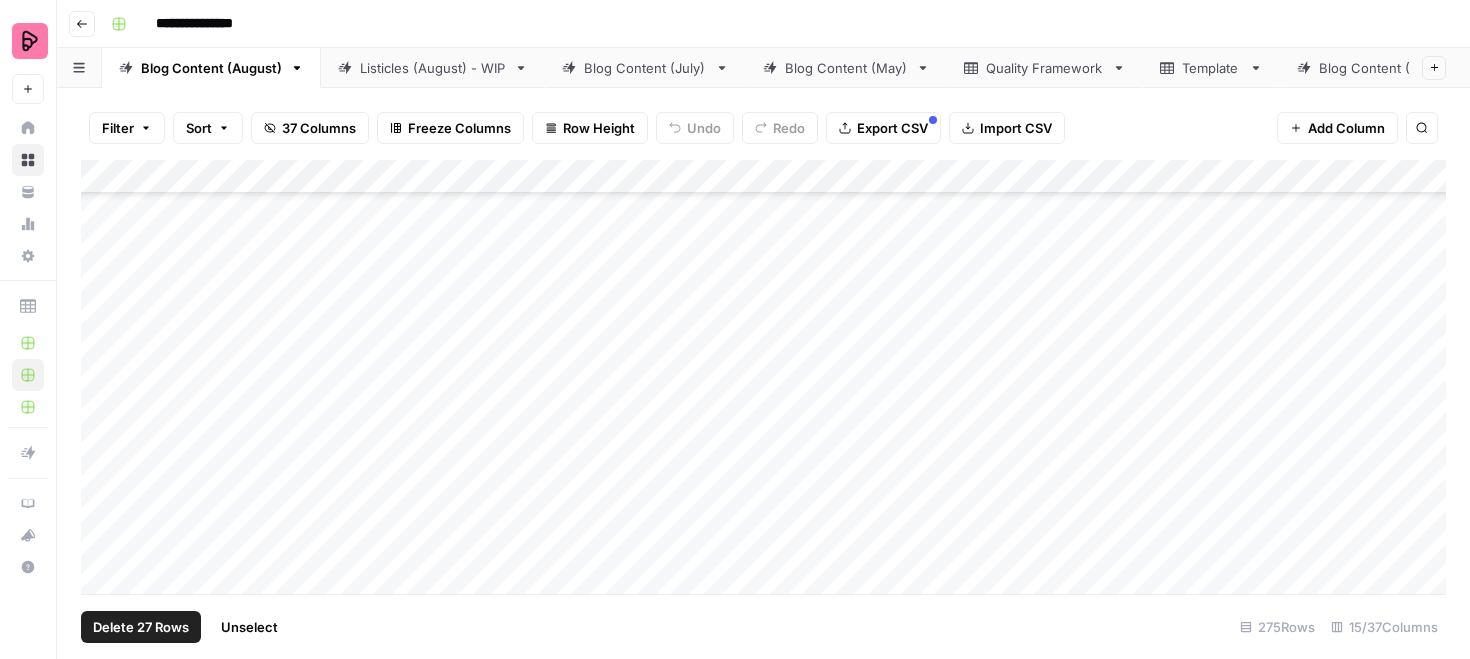 click on "Add Column" at bounding box center [763, 377] 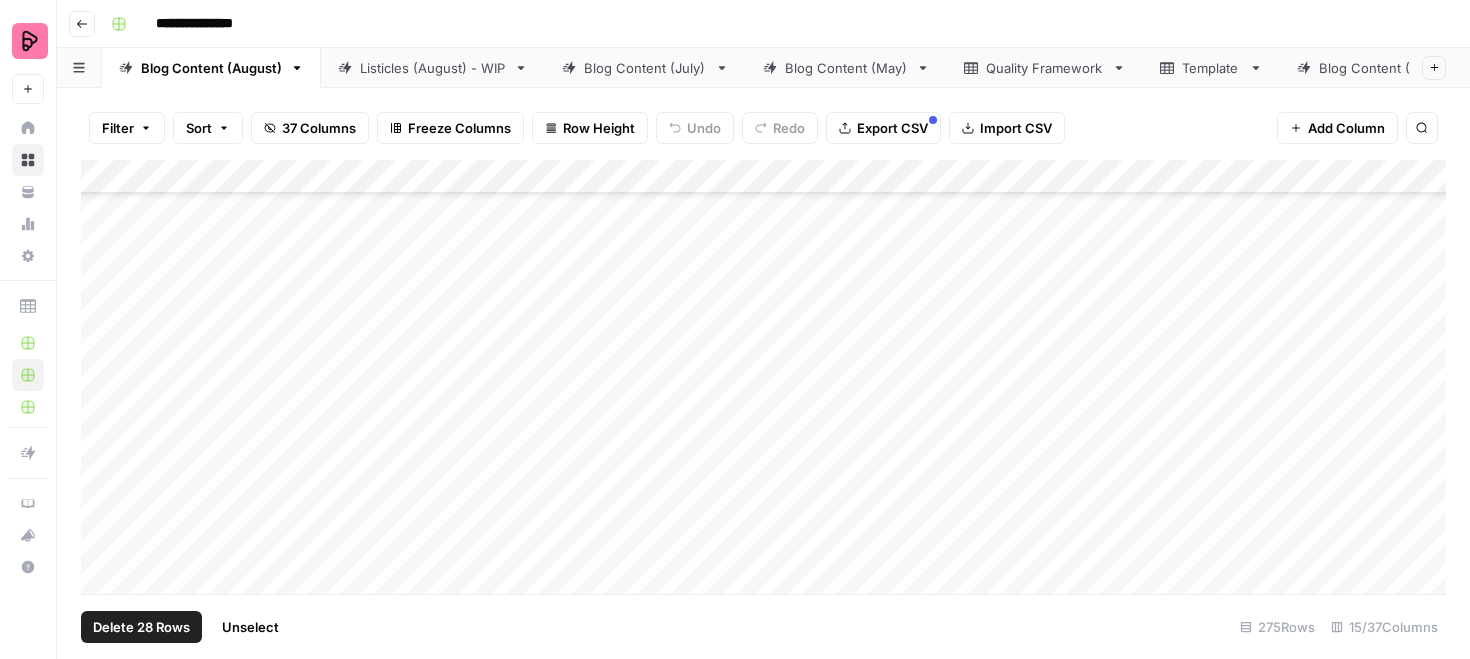 click on "Add Column" at bounding box center (763, 377) 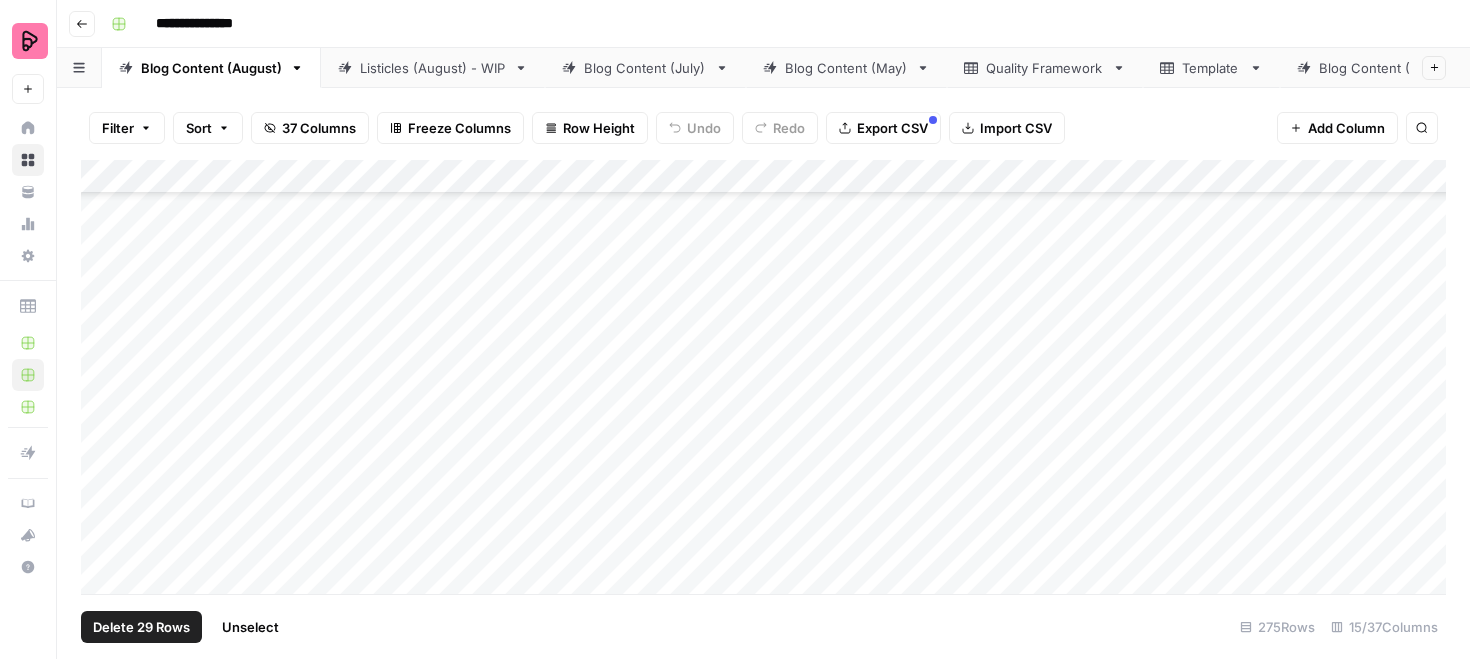 click on "Add Column" at bounding box center [763, 377] 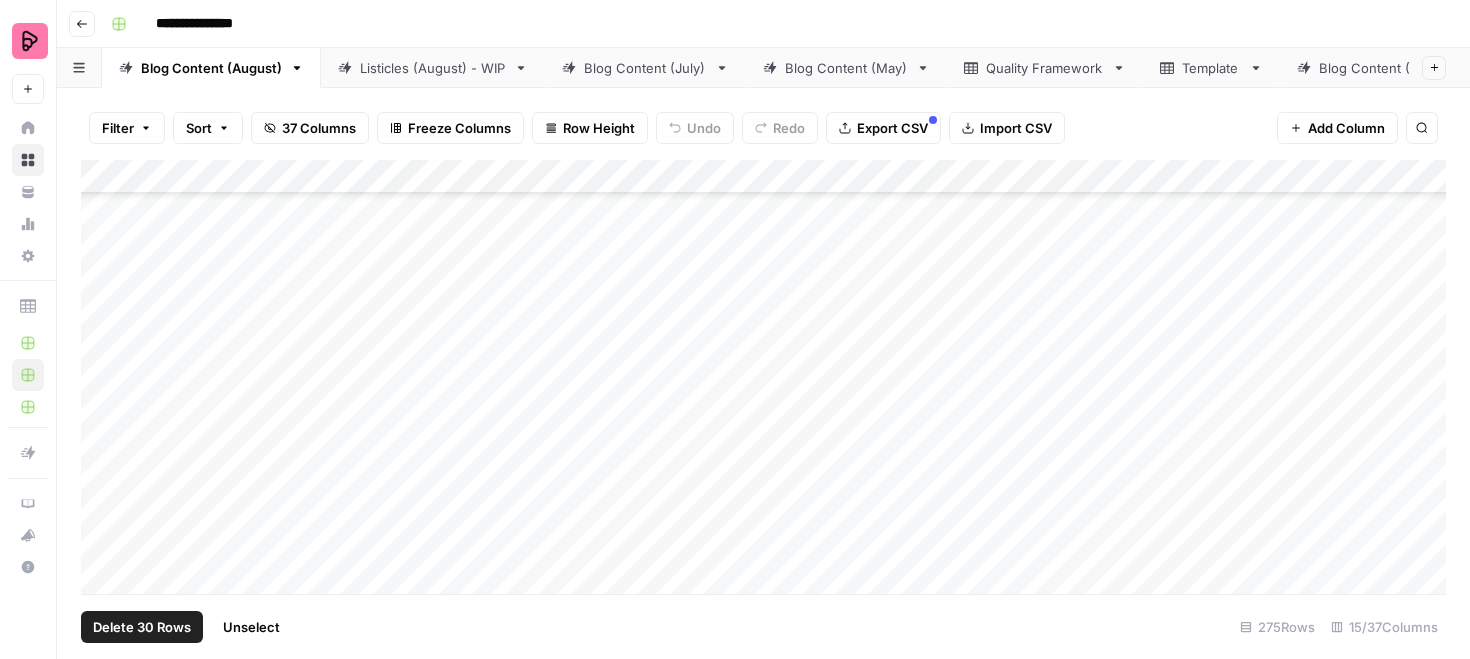 scroll, scrollTop: 1396, scrollLeft: 0, axis: vertical 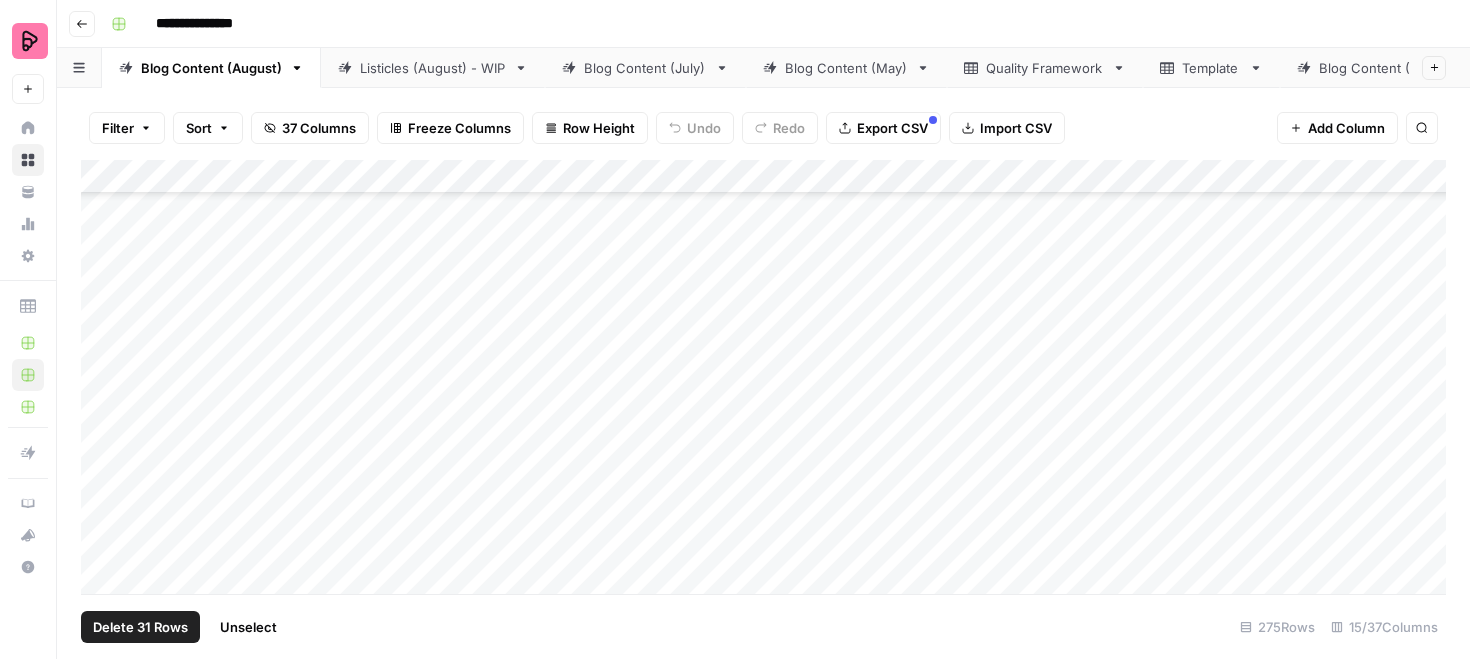 click on "Add Column" at bounding box center (763, 377) 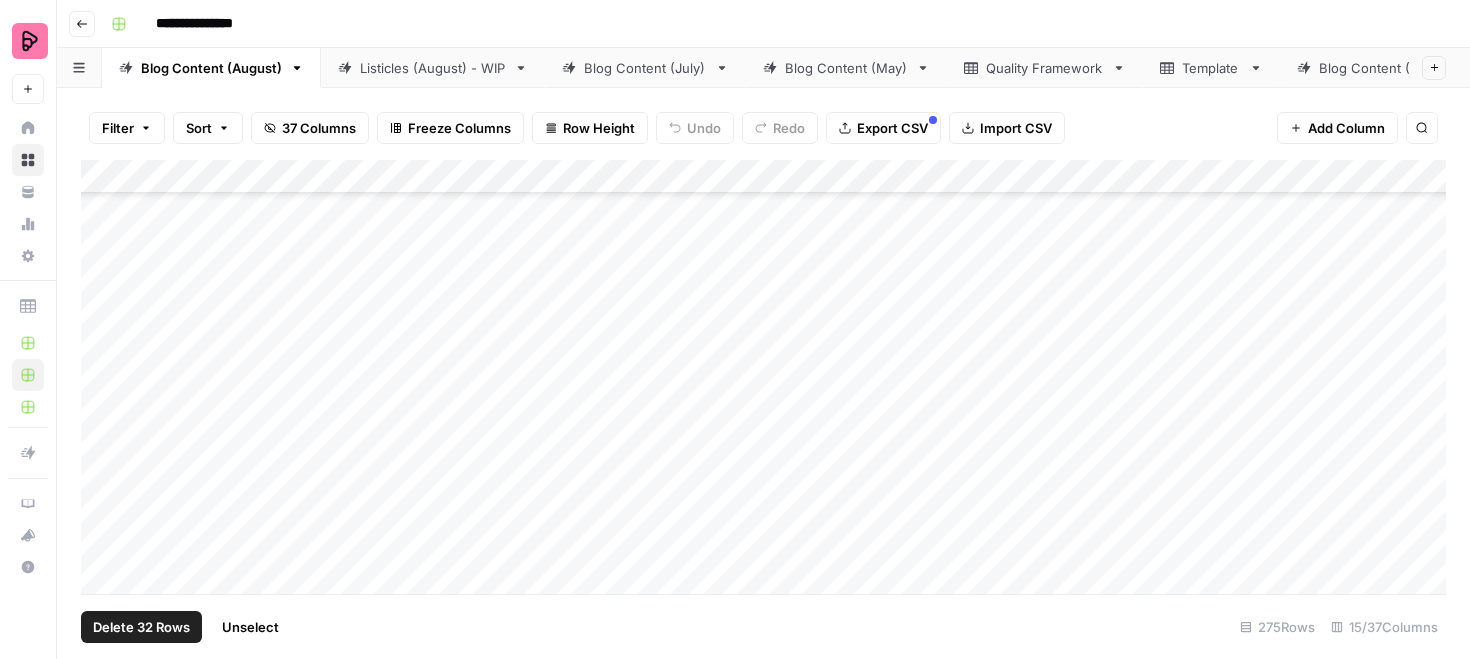 scroll, scrollTop: 3632, scrollLeft: 0, axis: vertical 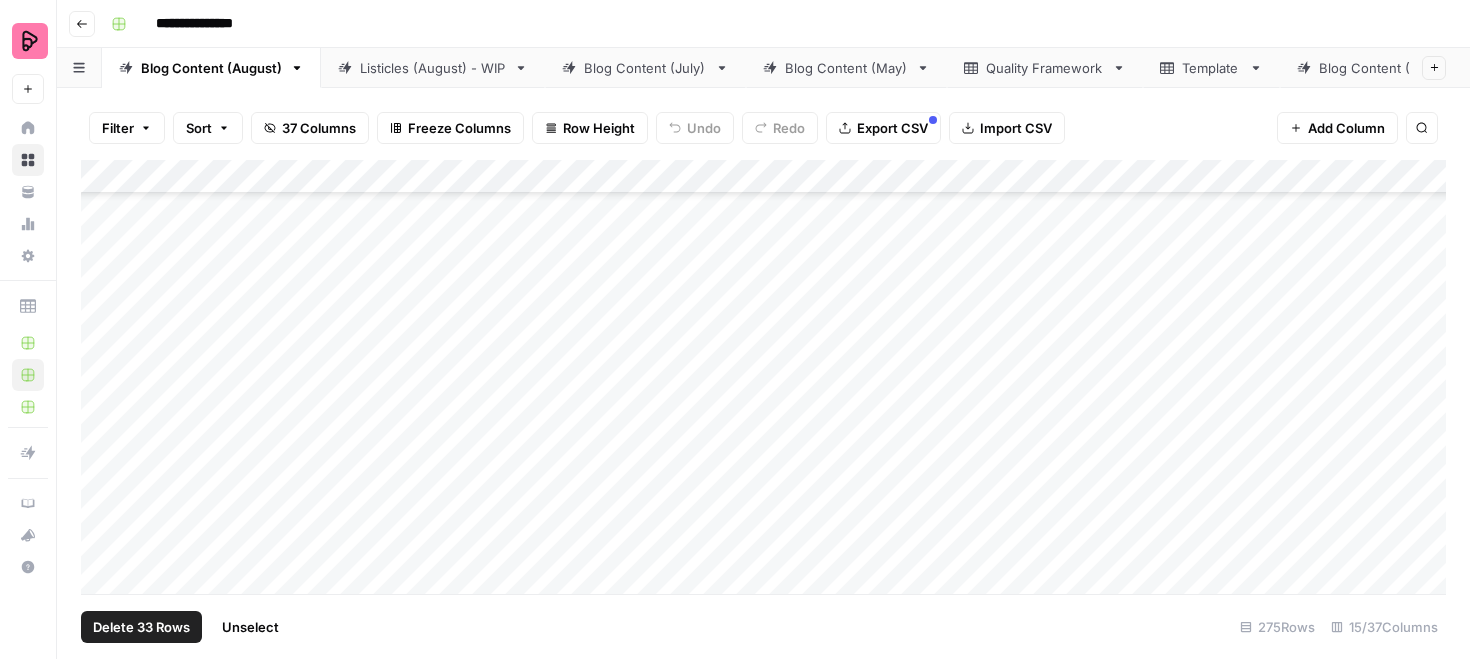 click on "Add Column" at bounding box center (763, 377) 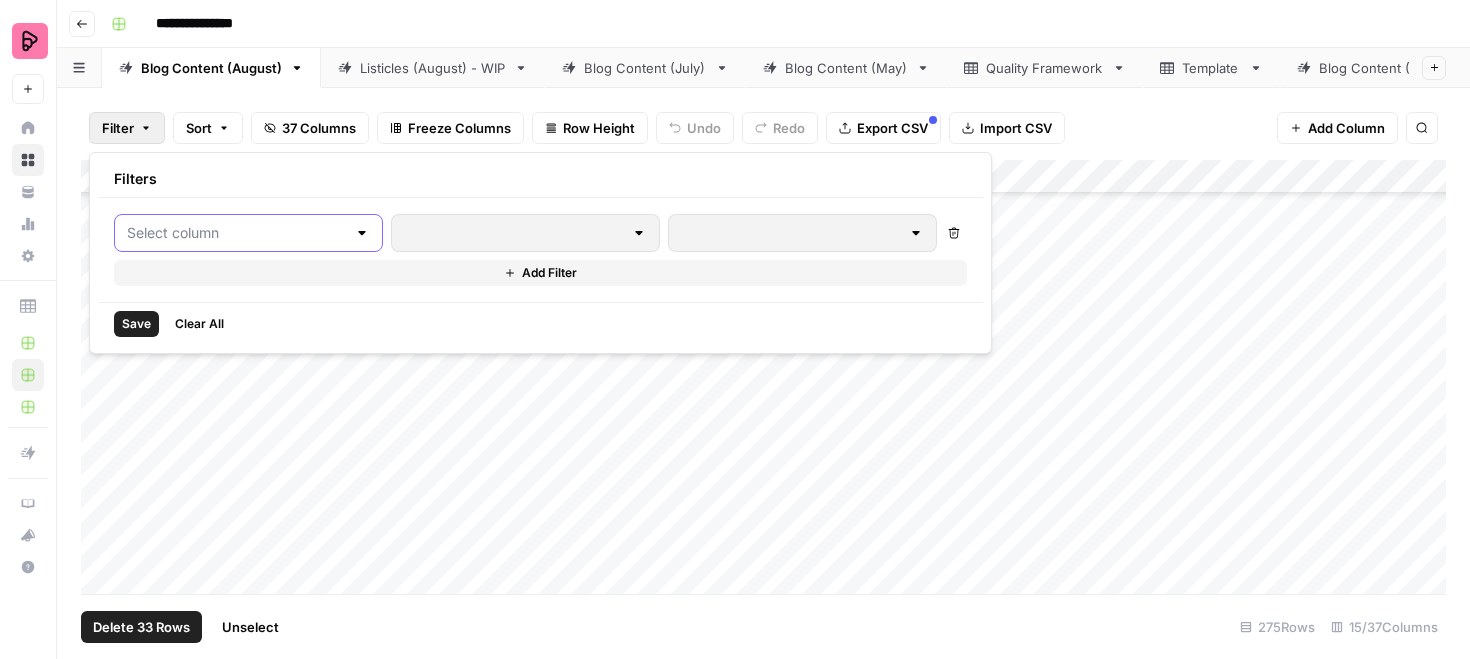 click at bounding box center (236, 233) 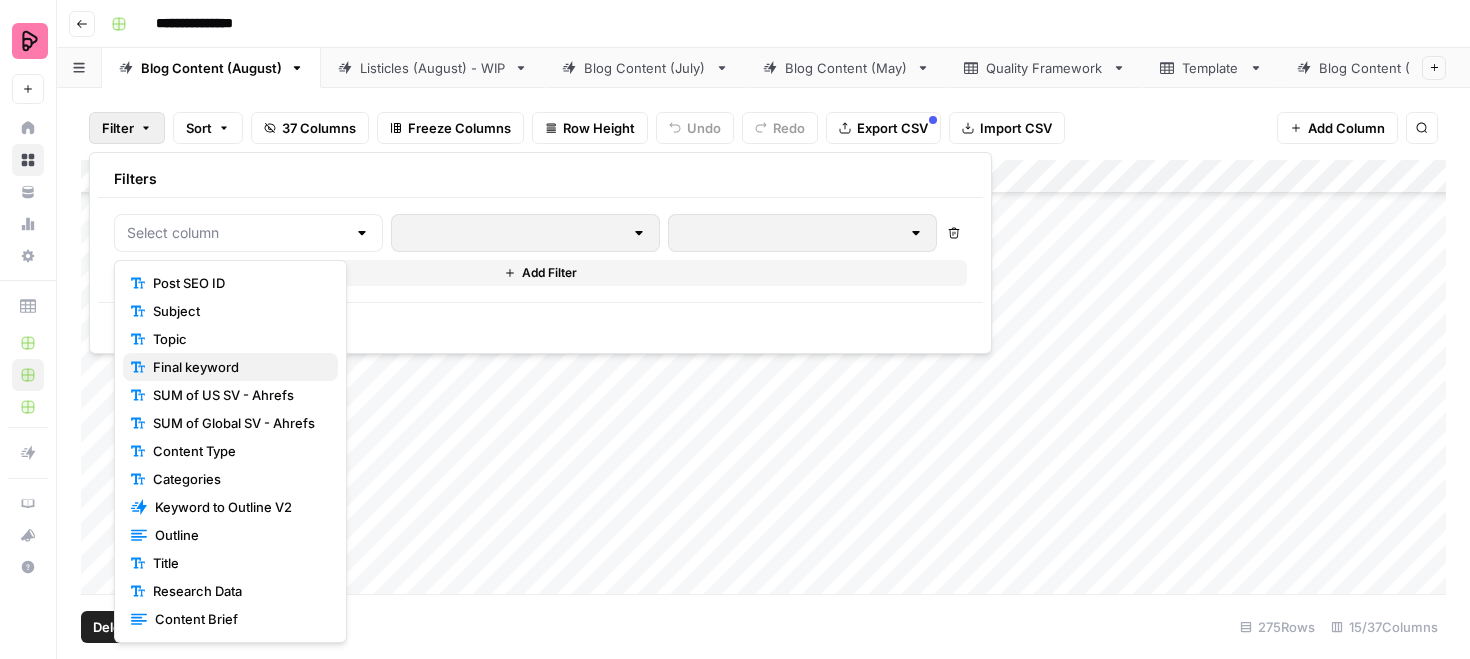 click on "Final keyword" at bounding box center (237, 367) 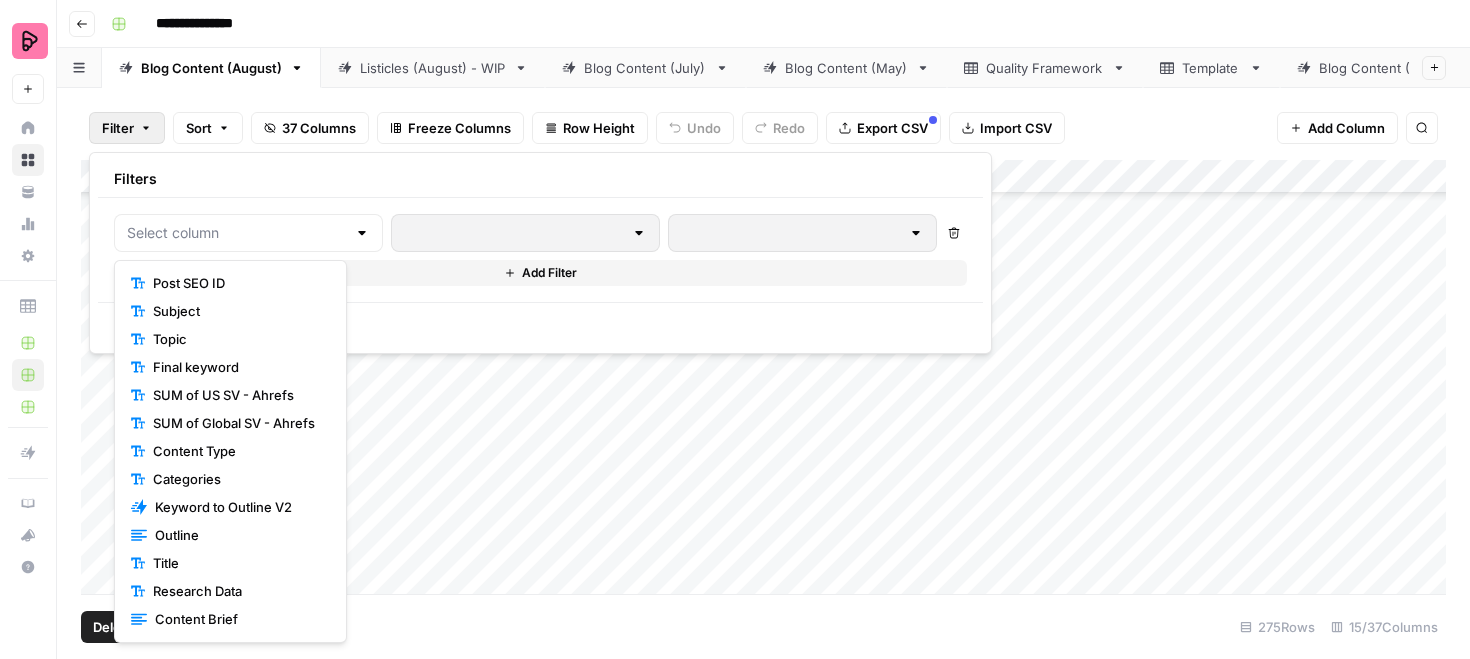 type on "Final keyword" 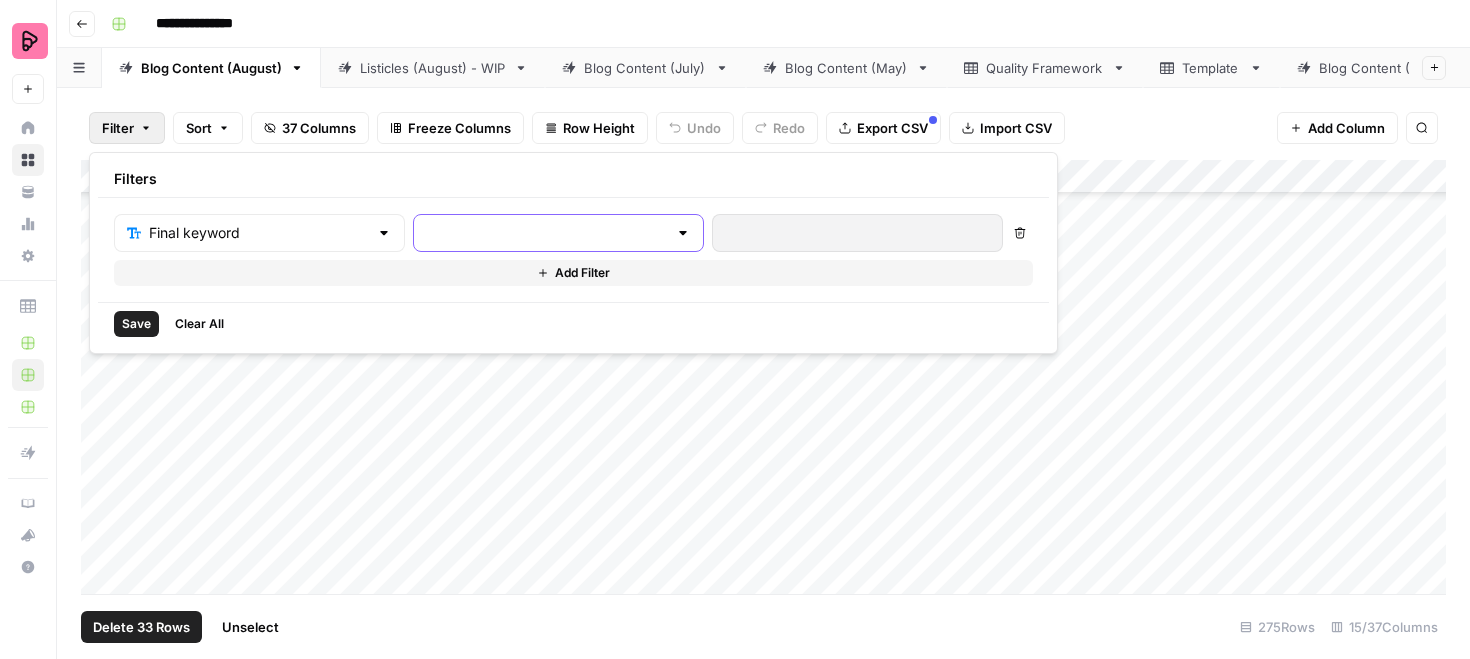 click at bounding box center [546, 233] 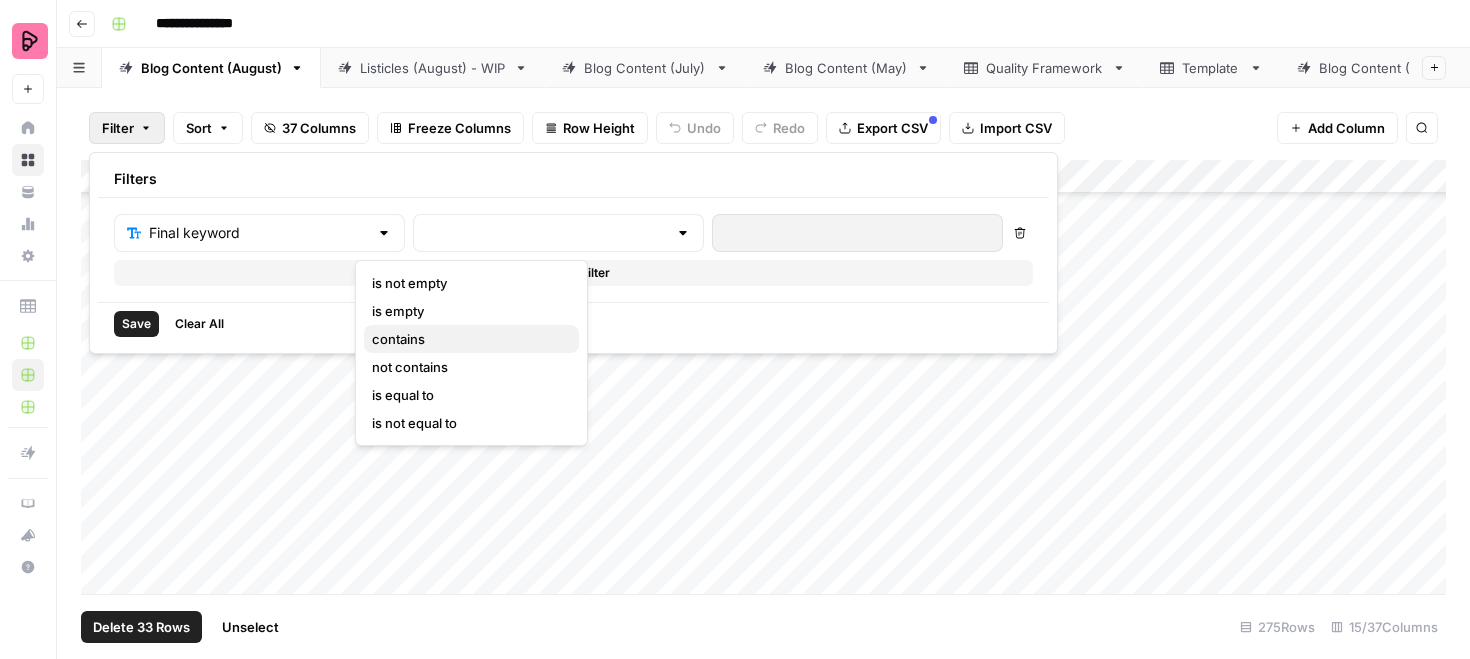 click on "contains" at bounding box center (467, 339) 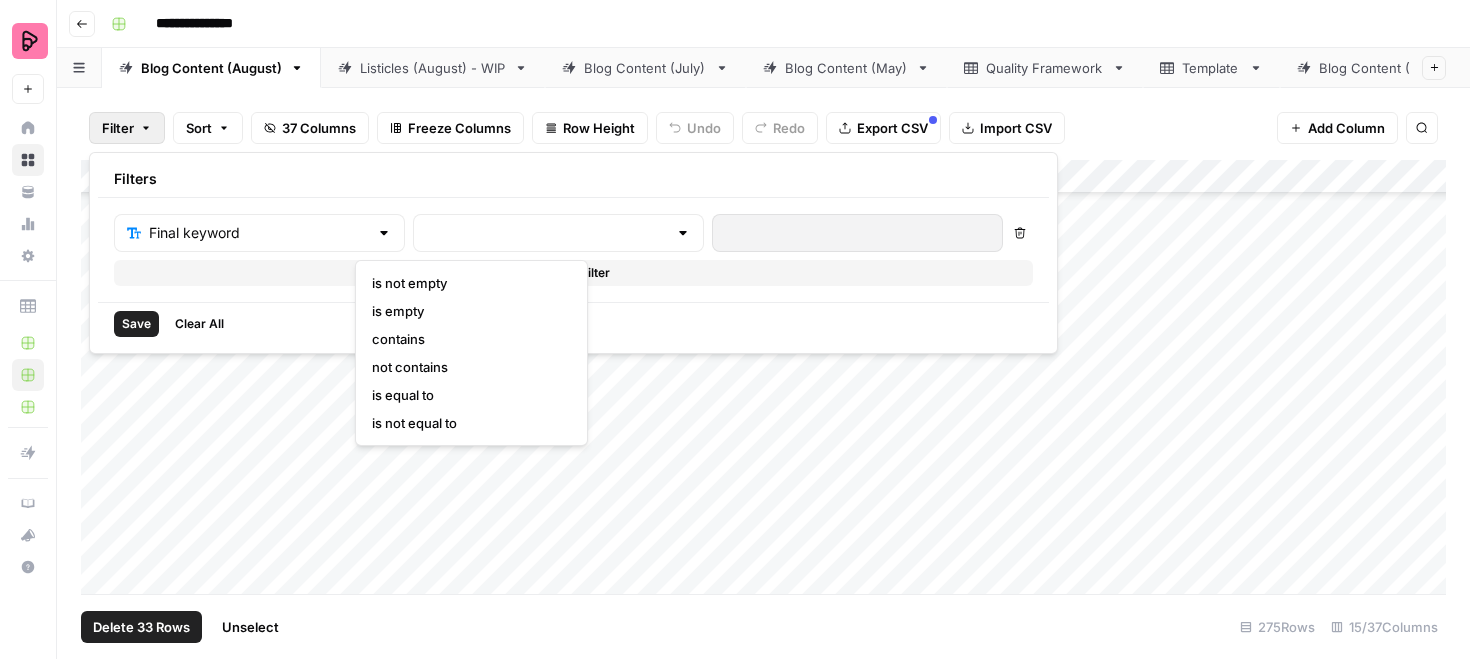 type on "contains" 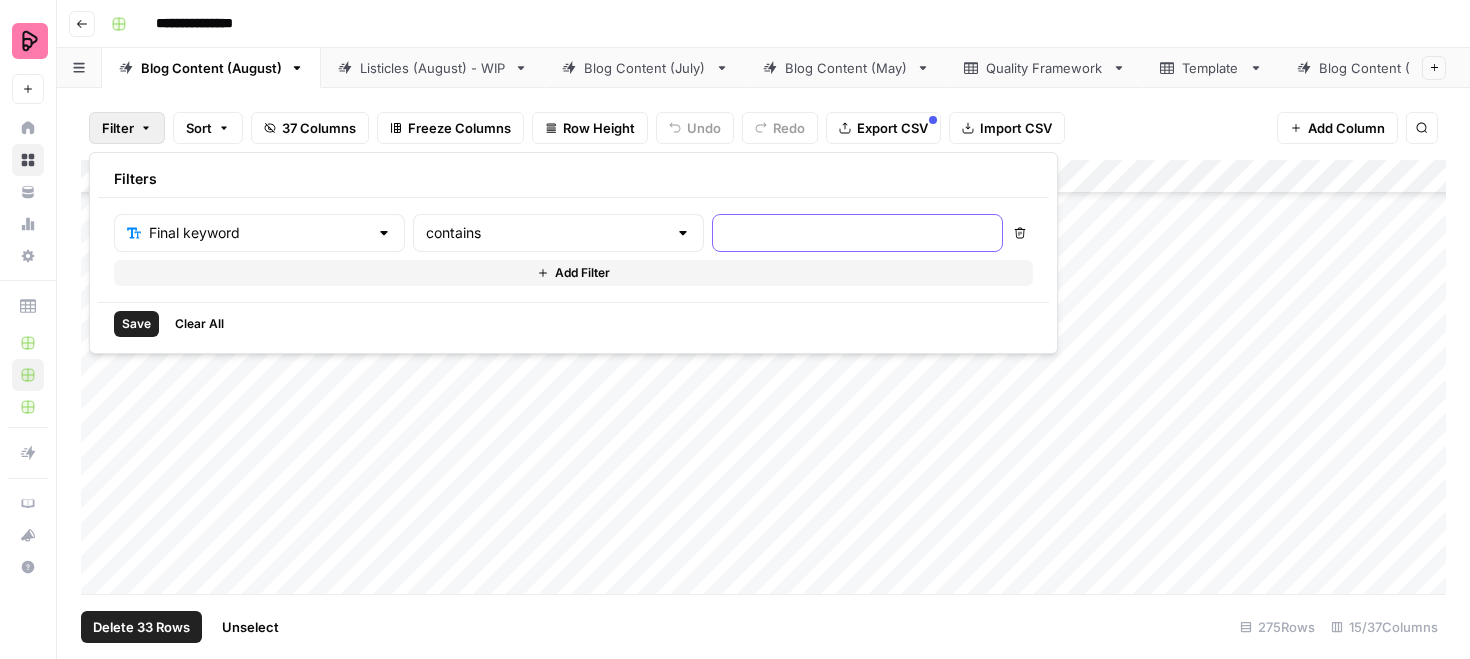 click at bounding box center (857, 233) 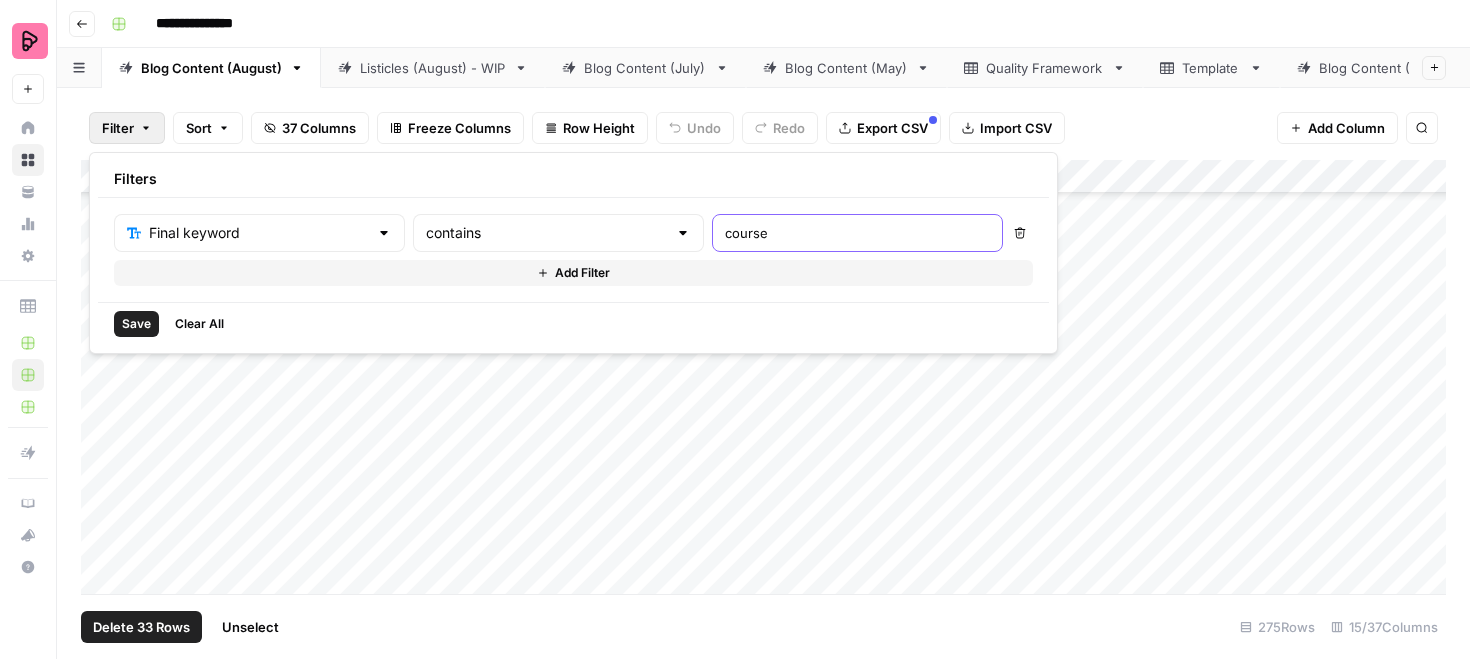 type on "course" 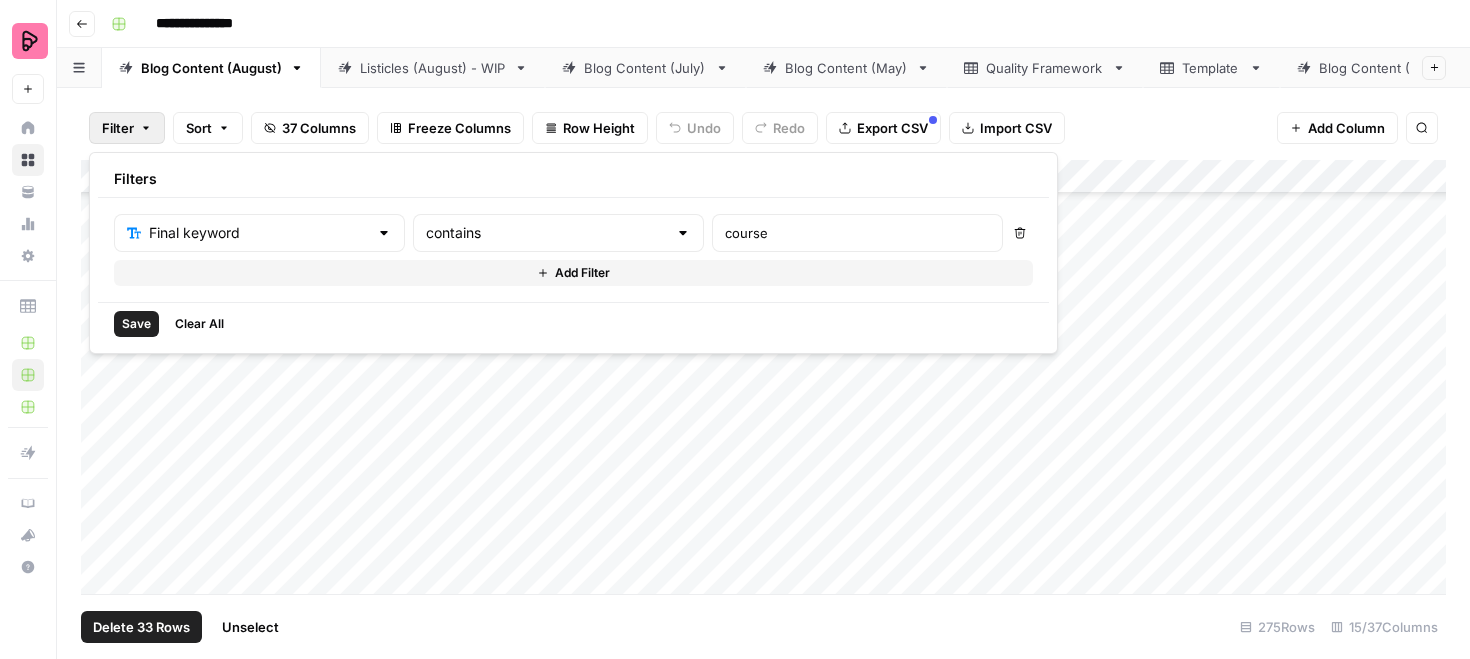 click on "Save" at bounding box center (136, 324) 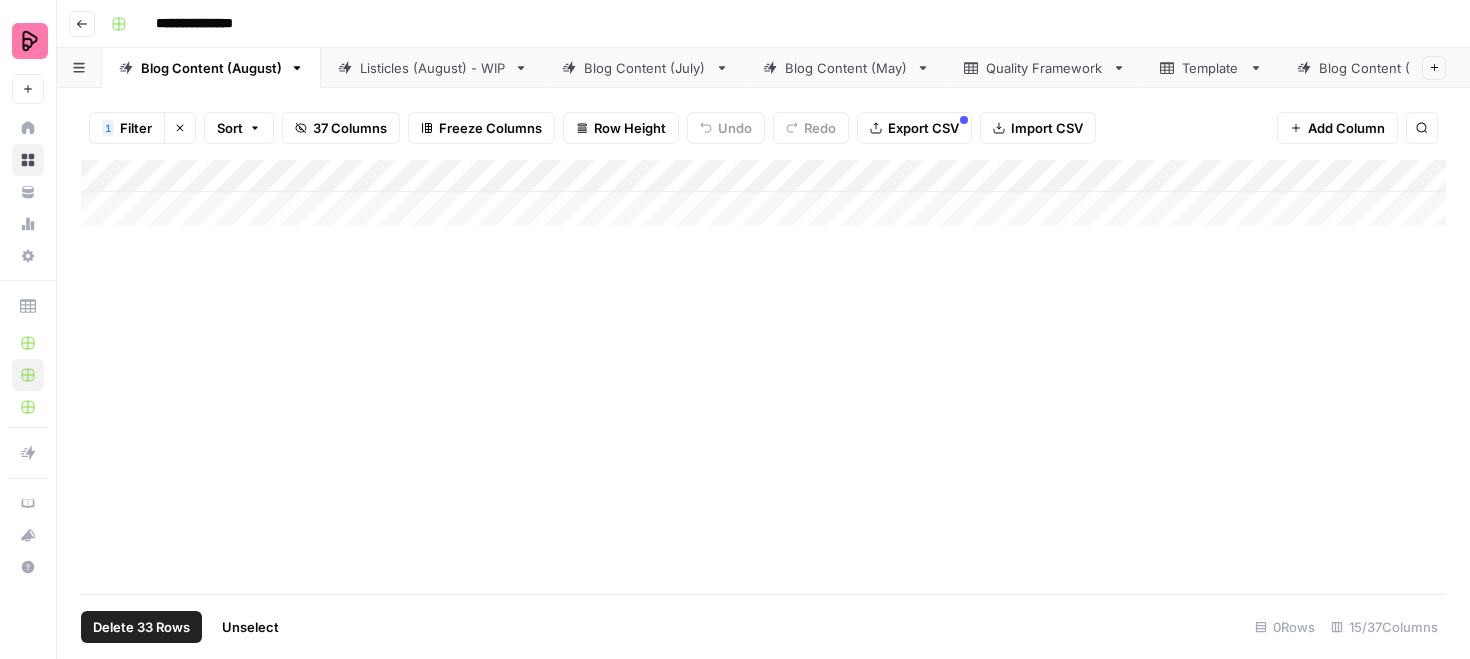 scroll, scrollTop: 0, scrollLeft: 0, axis: both 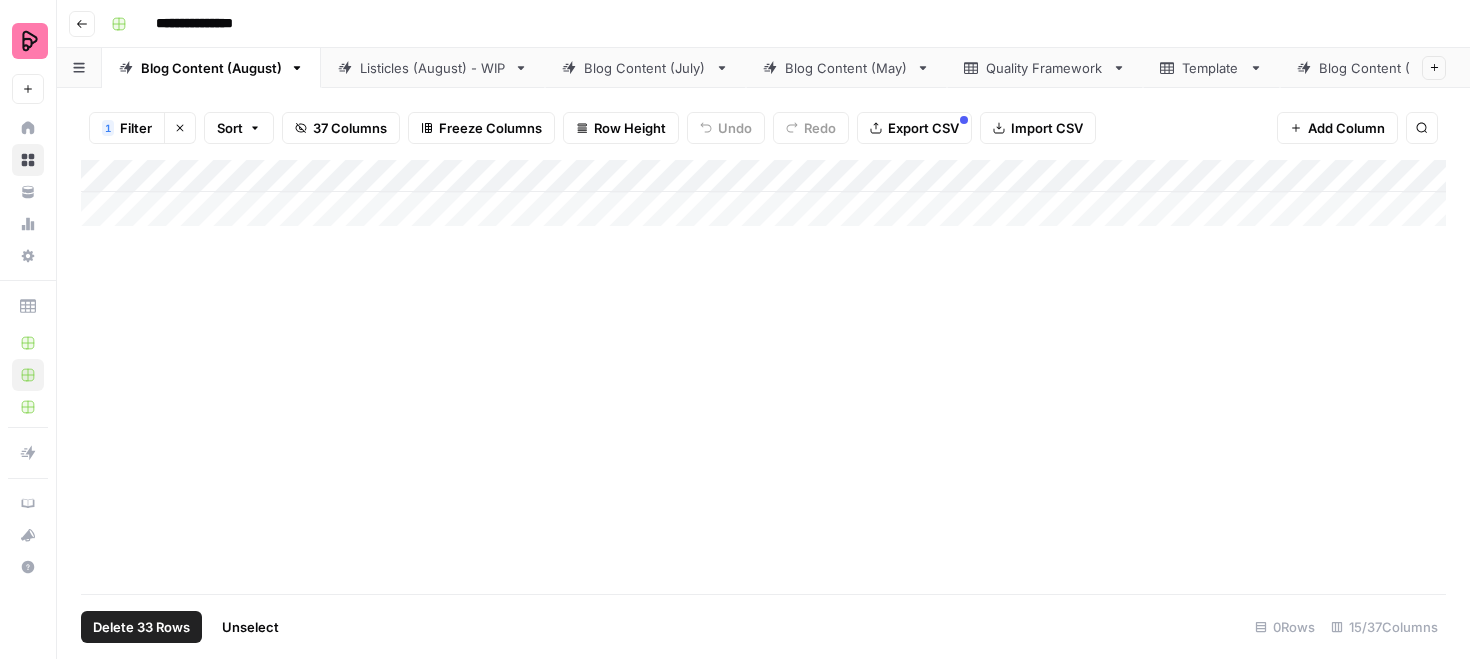 click on "Filter" at bounding box center [136, 128] 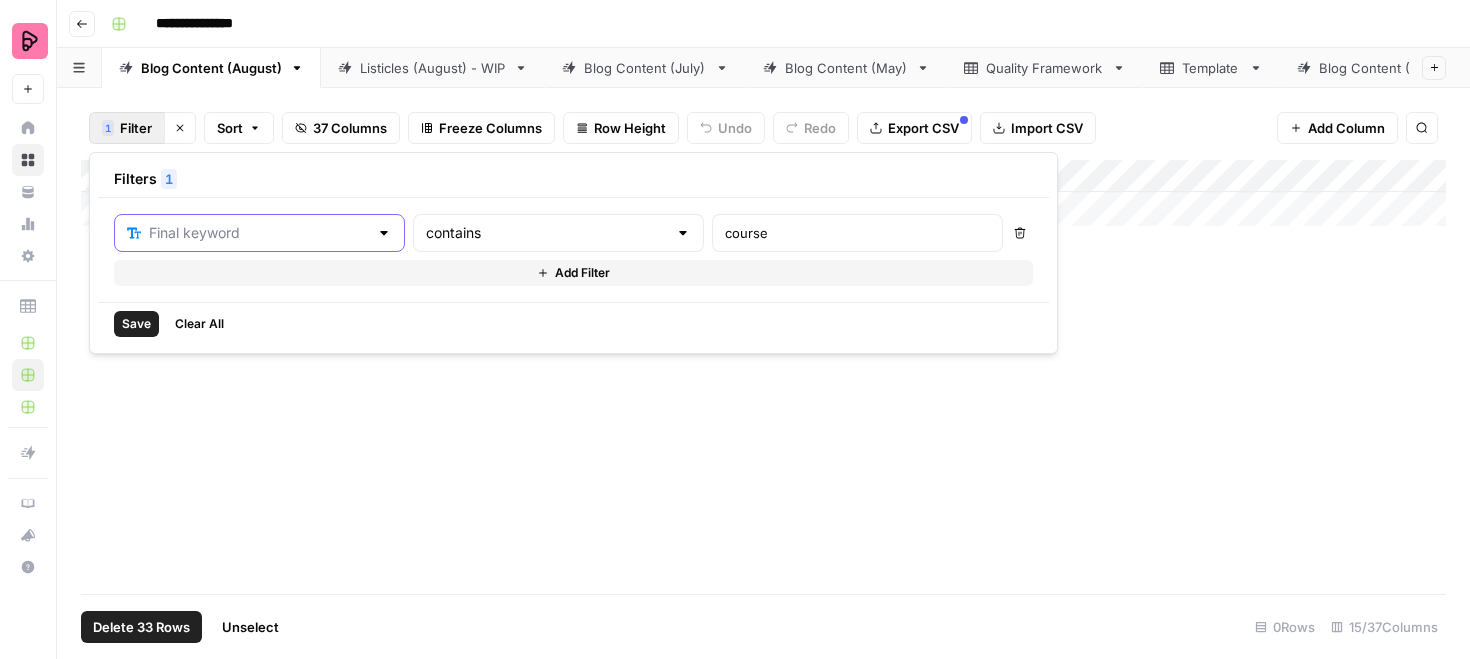 click at bounding box center [258, 233] 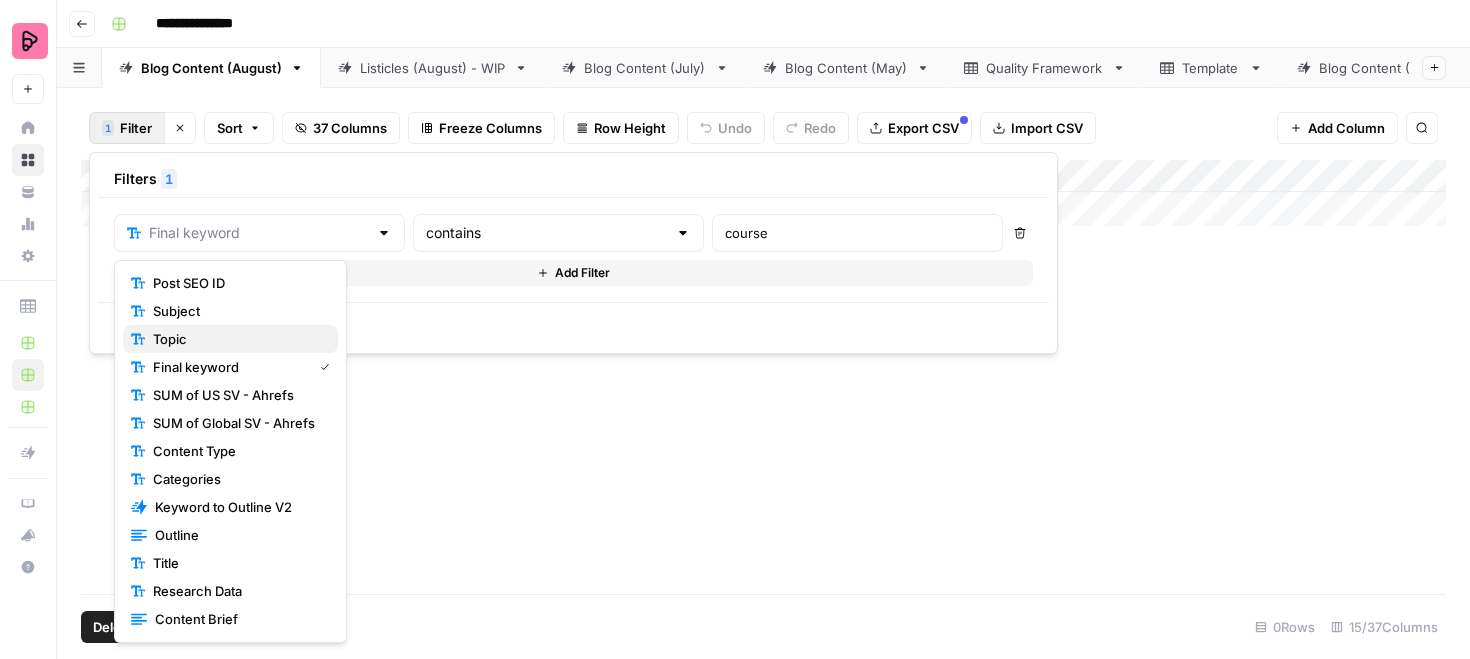 click on "Topic" at bounding box center (237, 339) 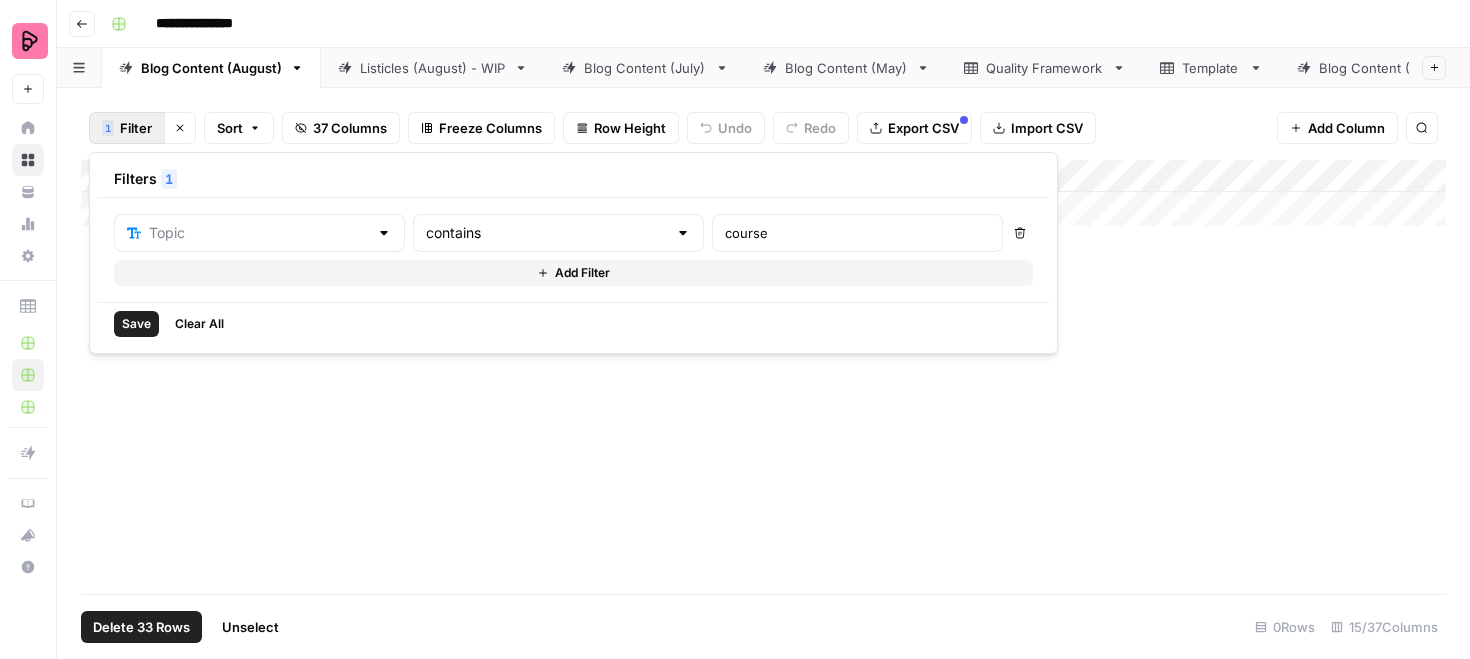 type on "Topic" 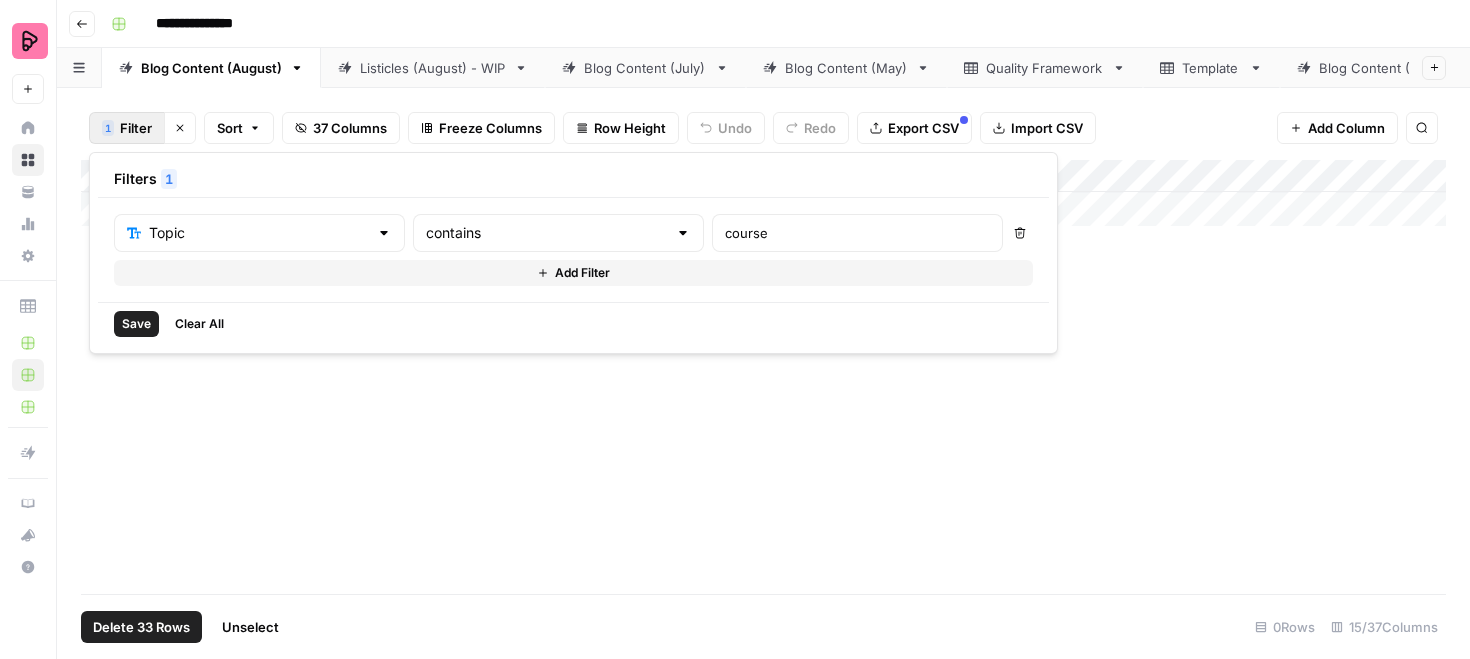 click on "Save" at bounding box center (136, 324) 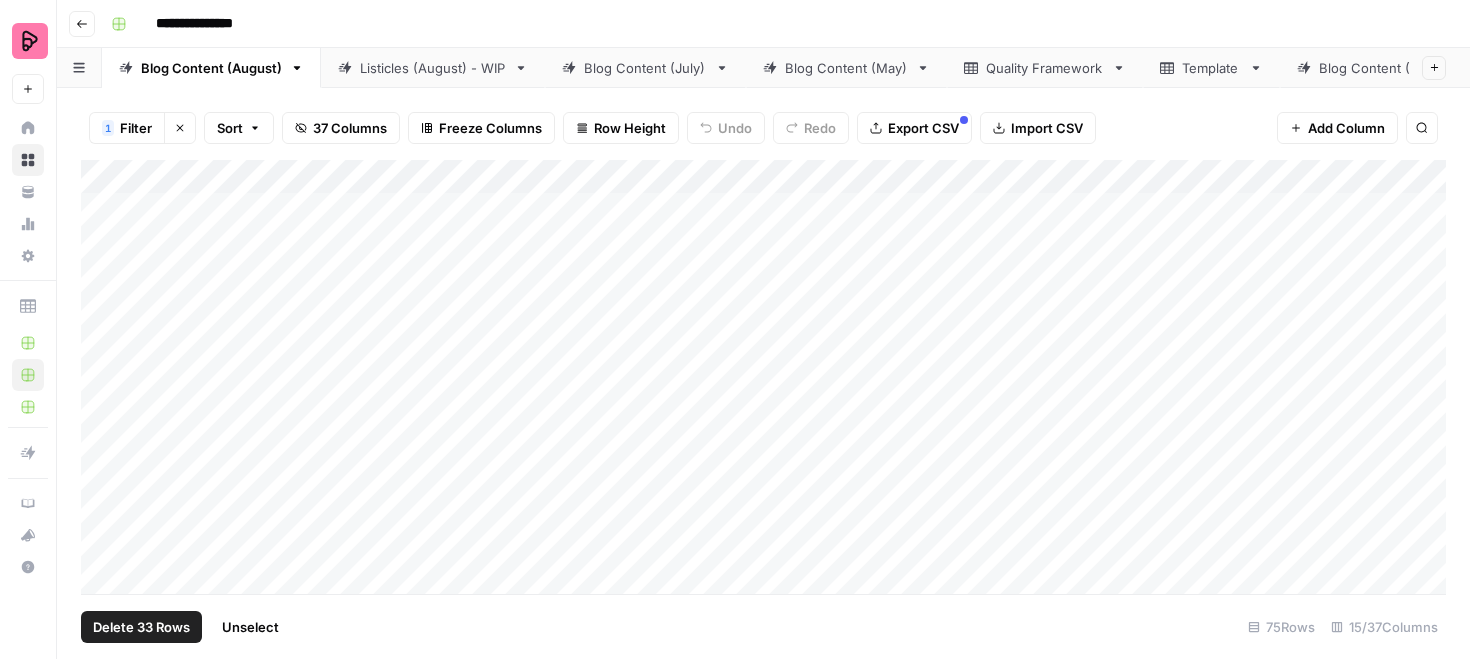 scroll, scrollTop: 0, scrollLeft: 0, axis: both 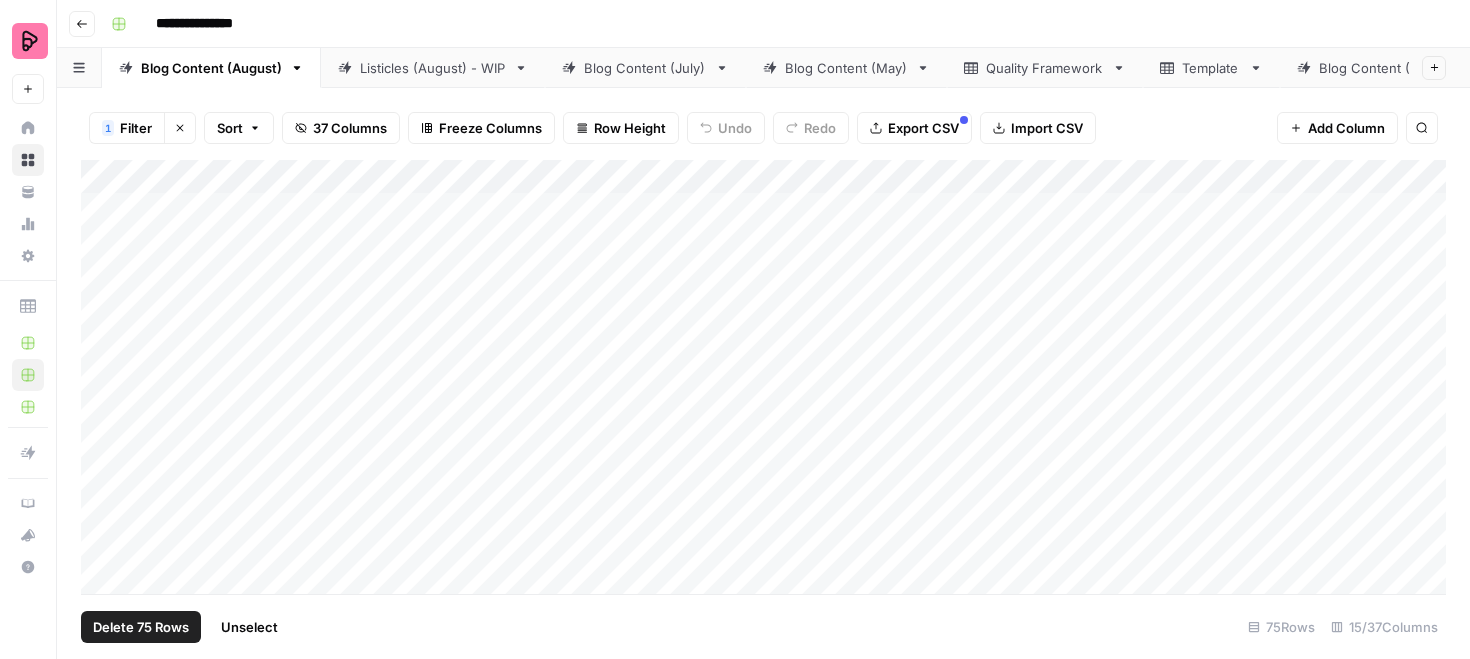 click on "Add Column" at bounding box center (763, 377) 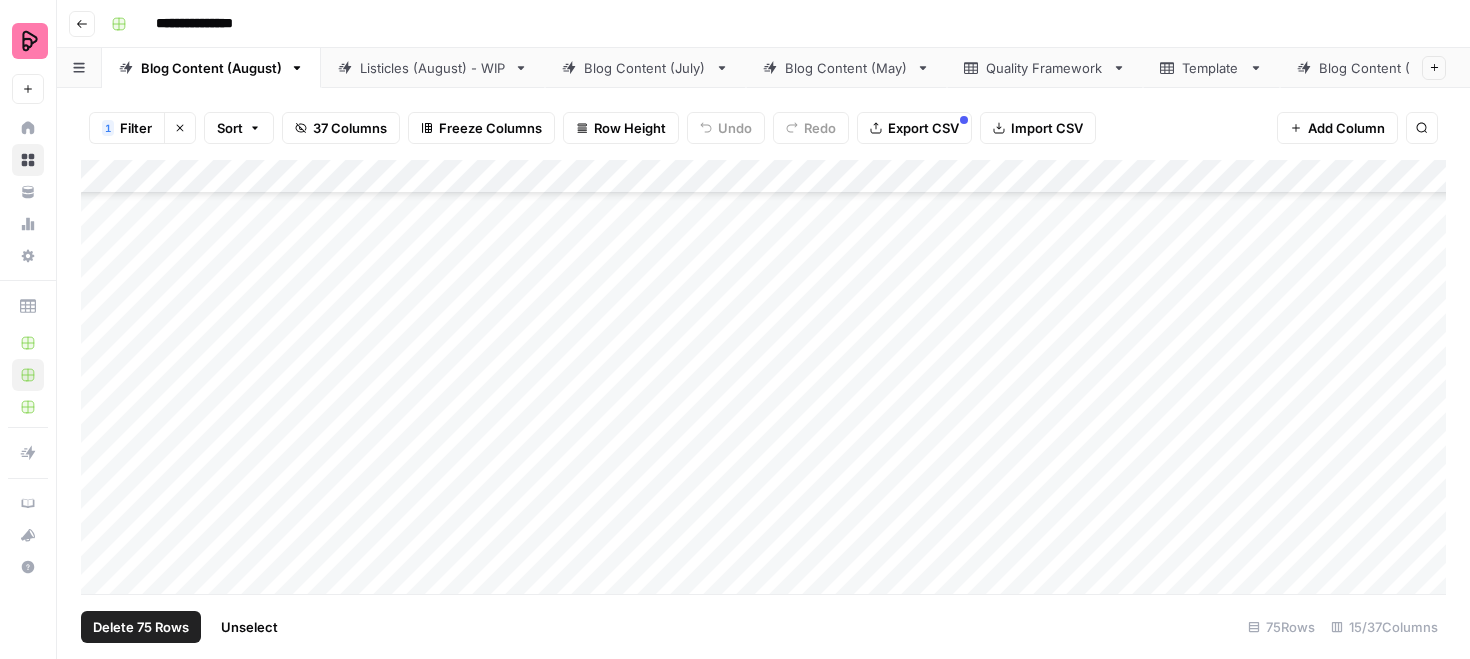 scroll, scrollTop: 3498, scrollLeft: 0, axis: vertical 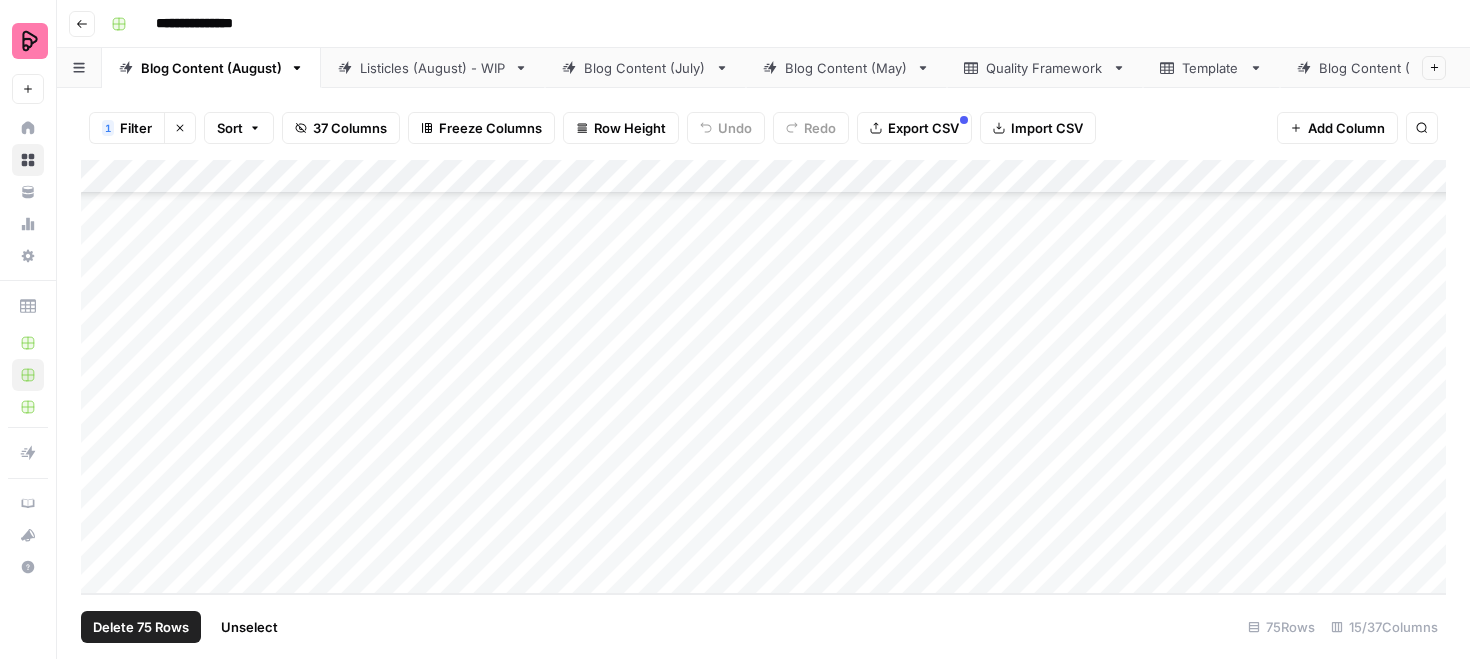 click on "Listicles (August) - WIP" at bounding box center (433, 68) 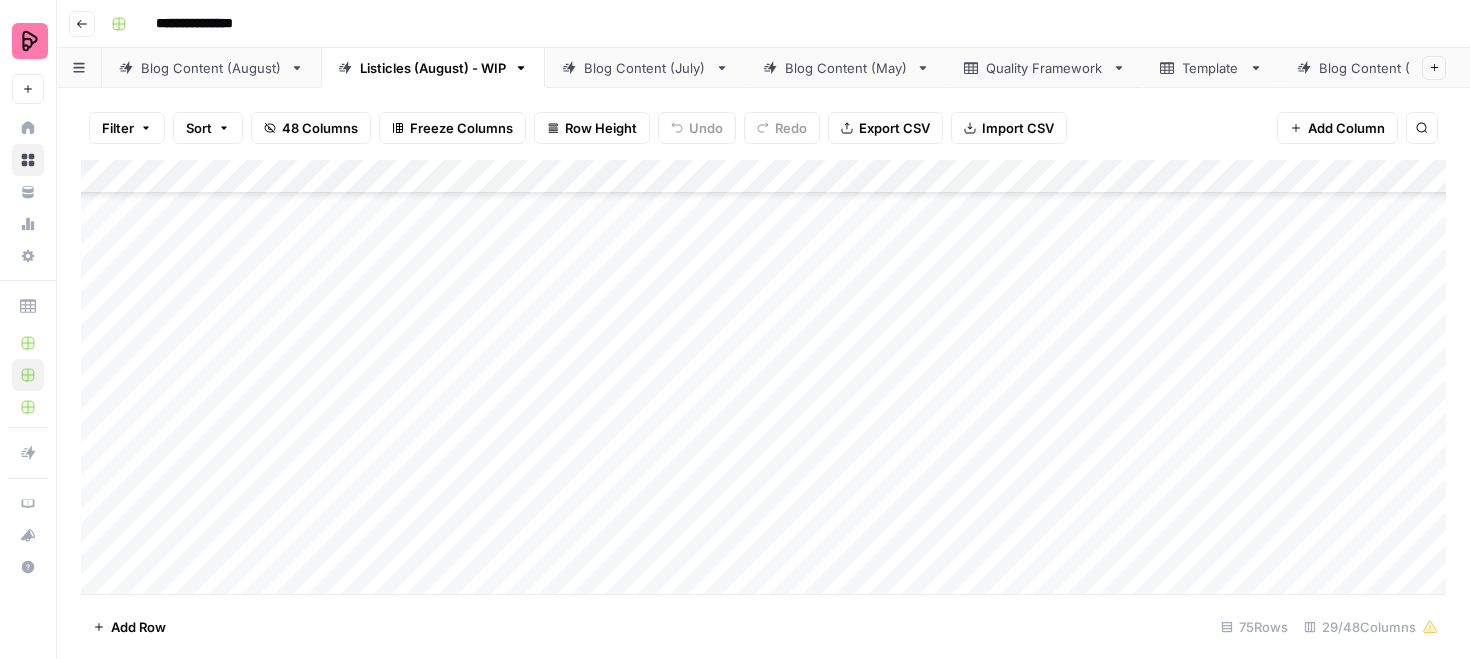 scroll, scrollTop: 3532, scrollLeft: 0, axis: vertical 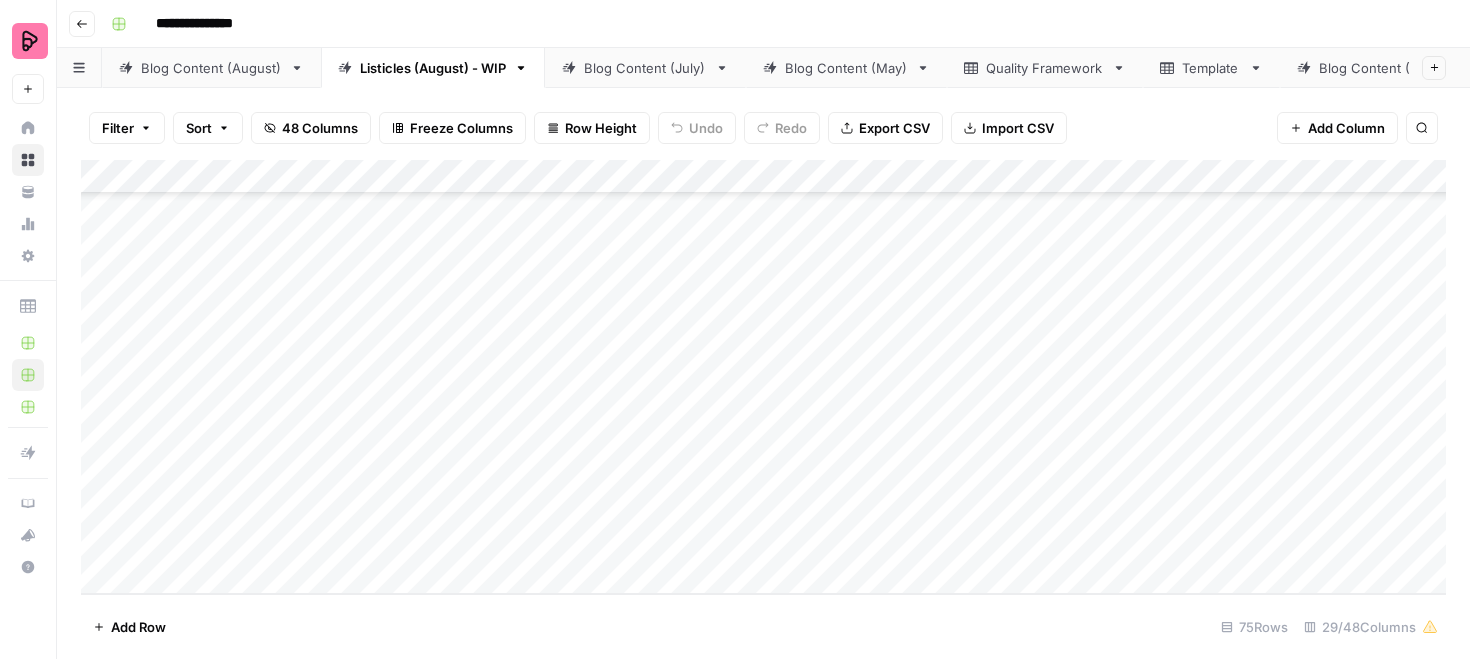 click on "Blog Content (August)" at bounding box center [211, 68] 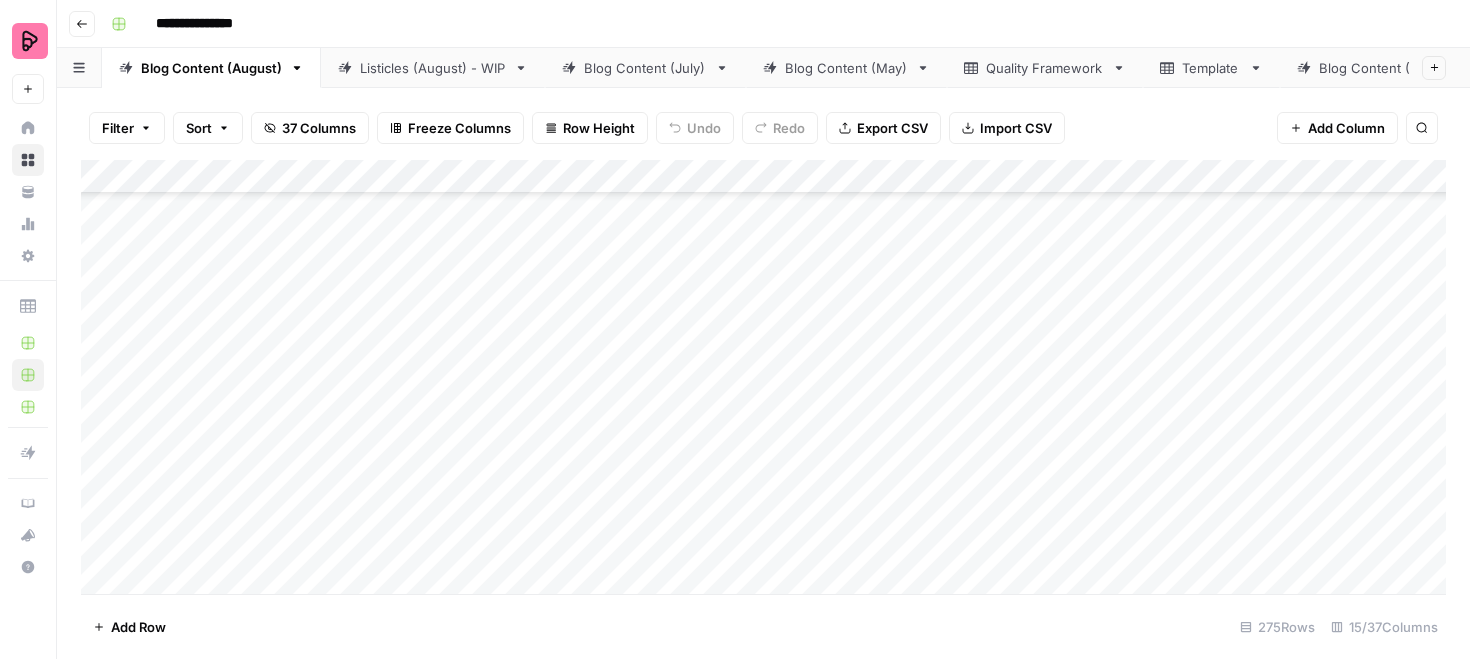 scroll, scrollTop: 7107, scrollLeft: 0, axis: vertical 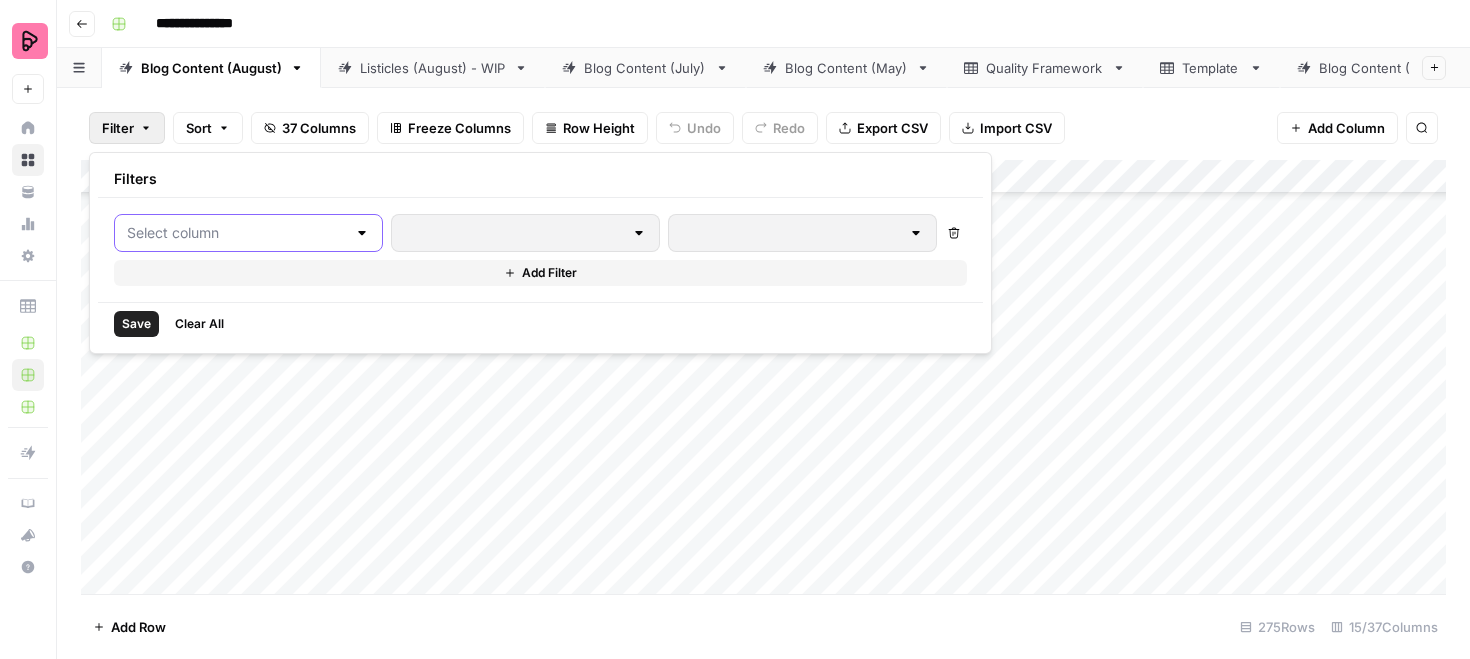 click at bounding box center [236, 233] 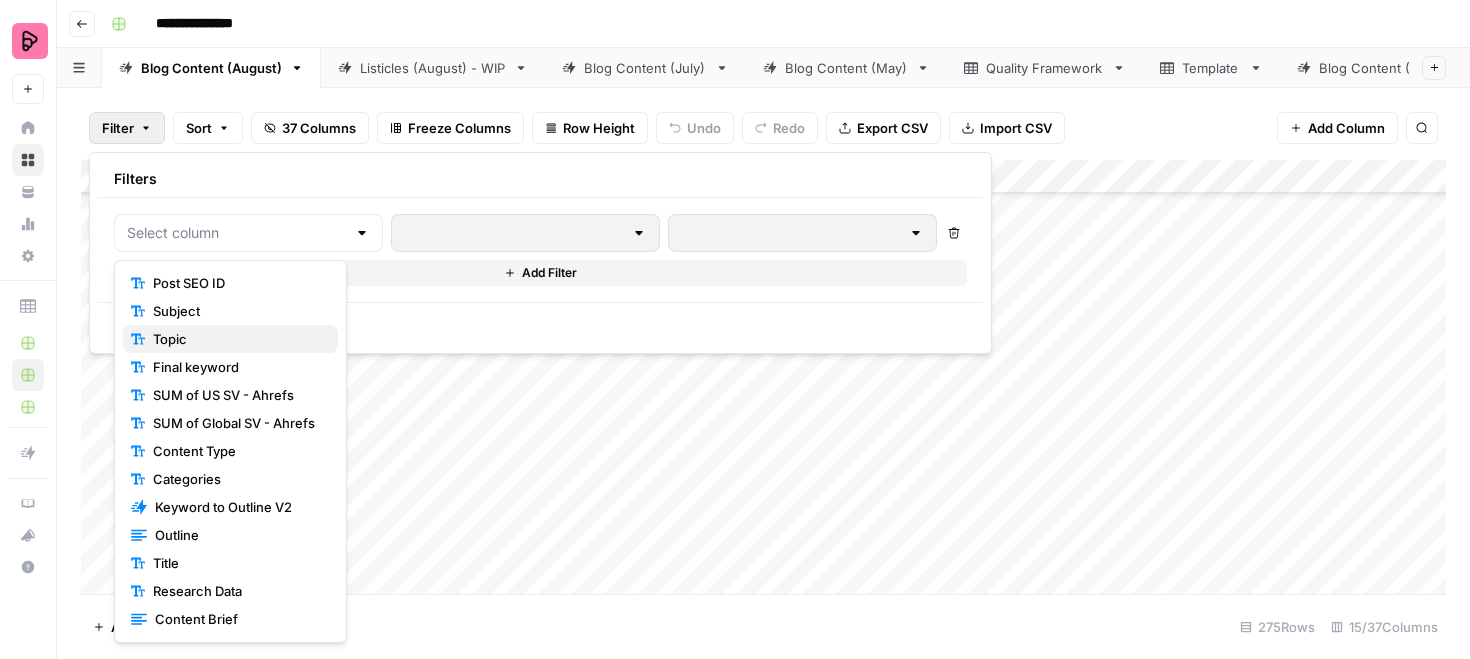 click on "Topic" at bounding box center (237, 339) 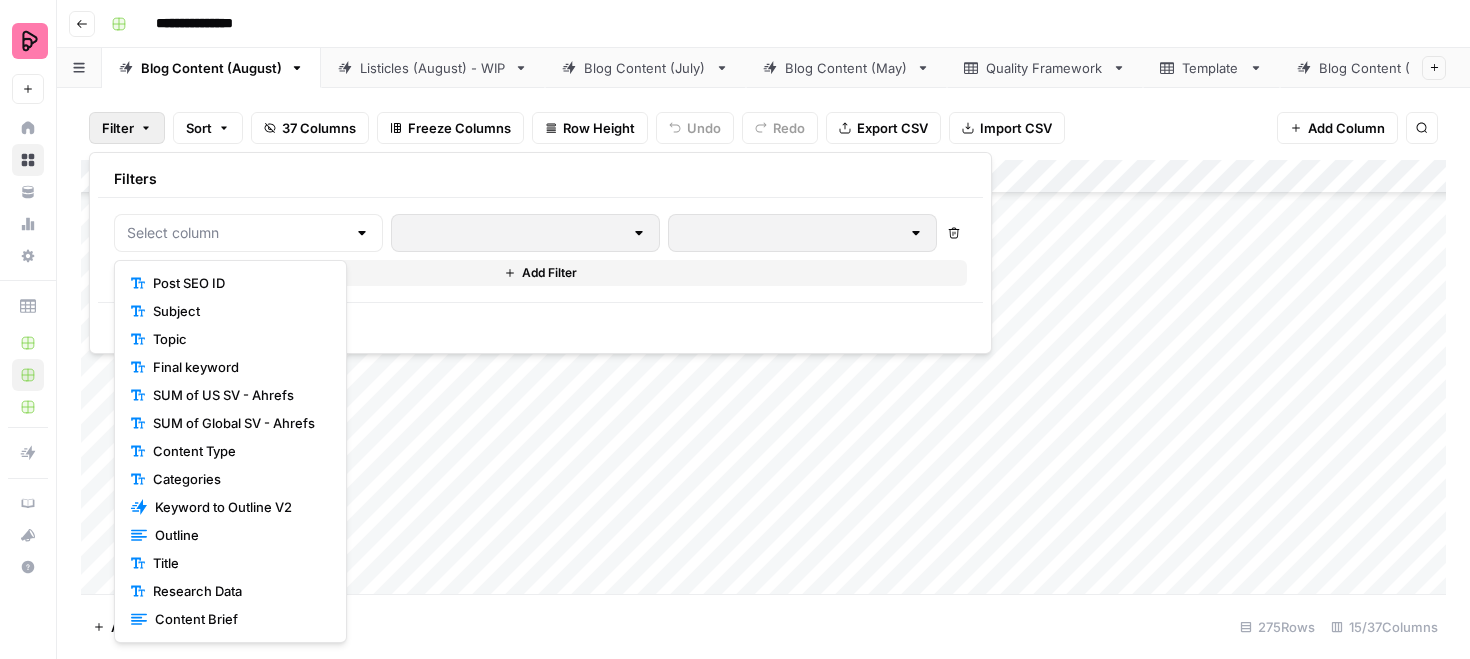 type on "Topic" 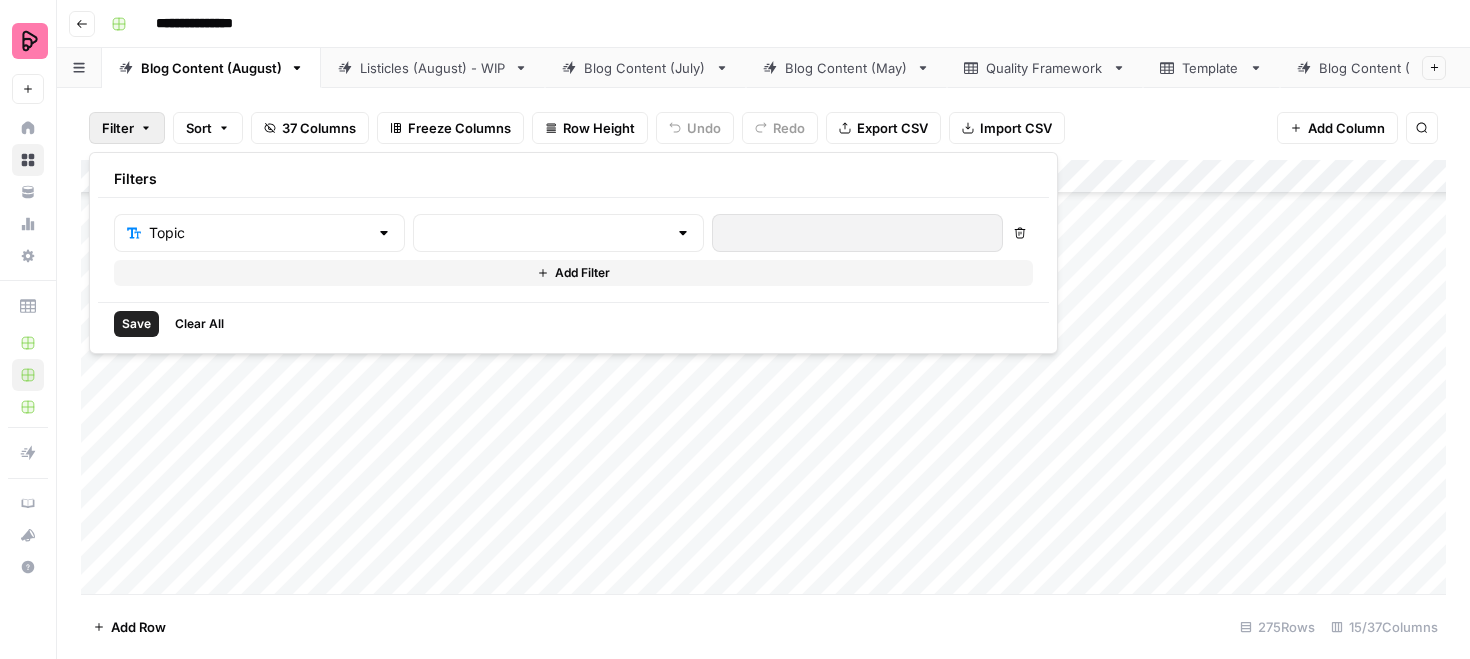 click at bounding box center (558, 233) 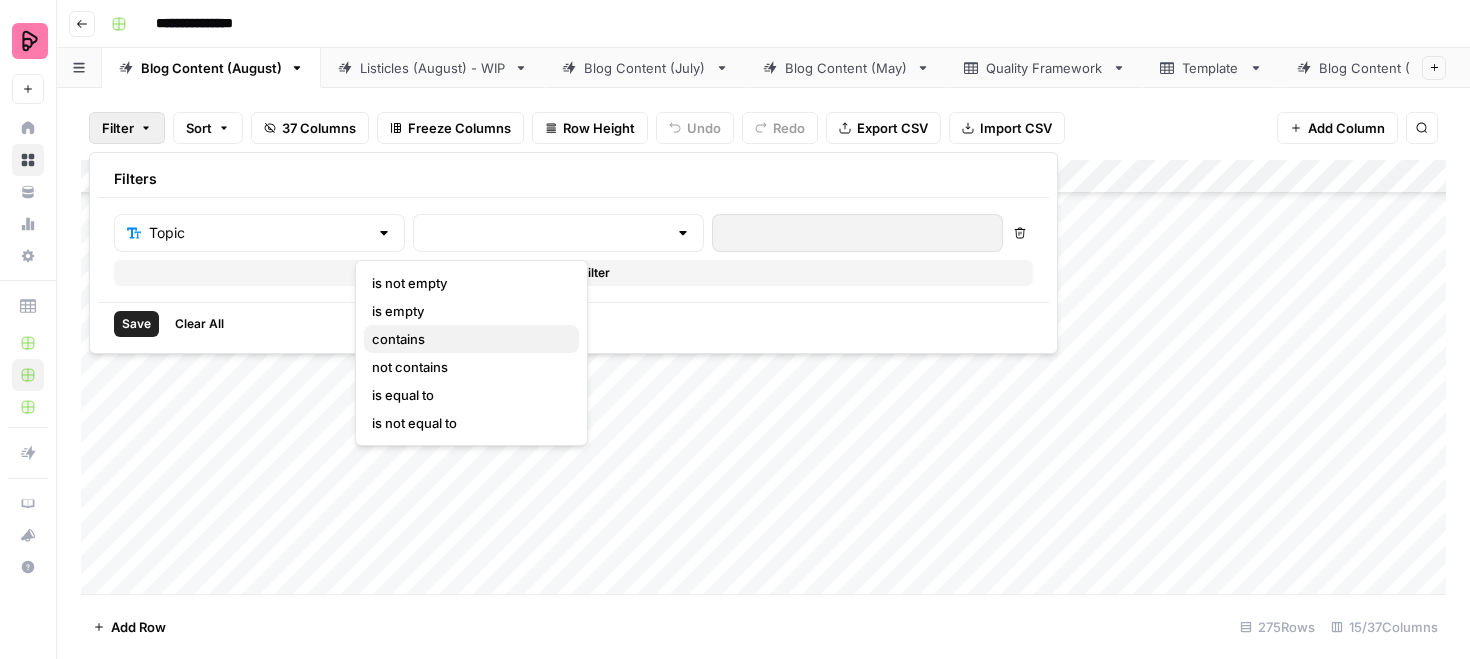click on "contains" at bounding box center (467, 339) 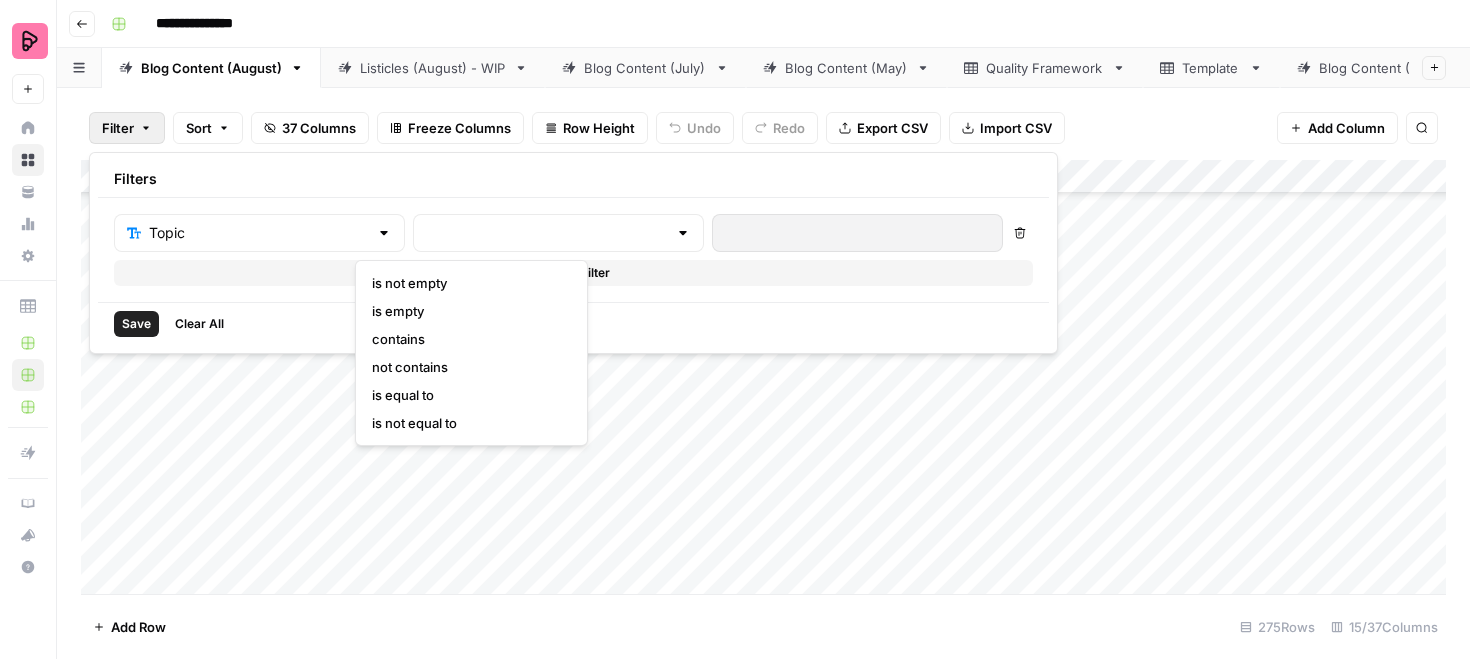 type on "contains" 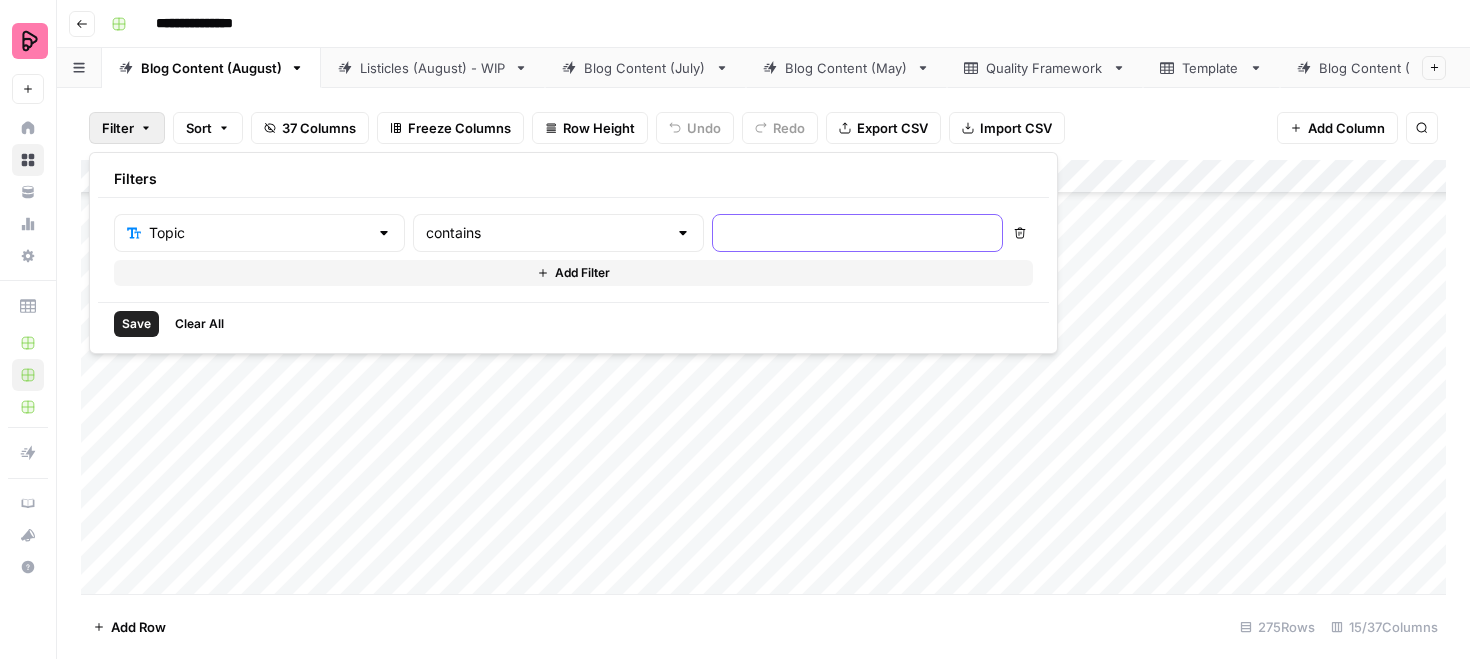 click at bounding box center (857, 233) 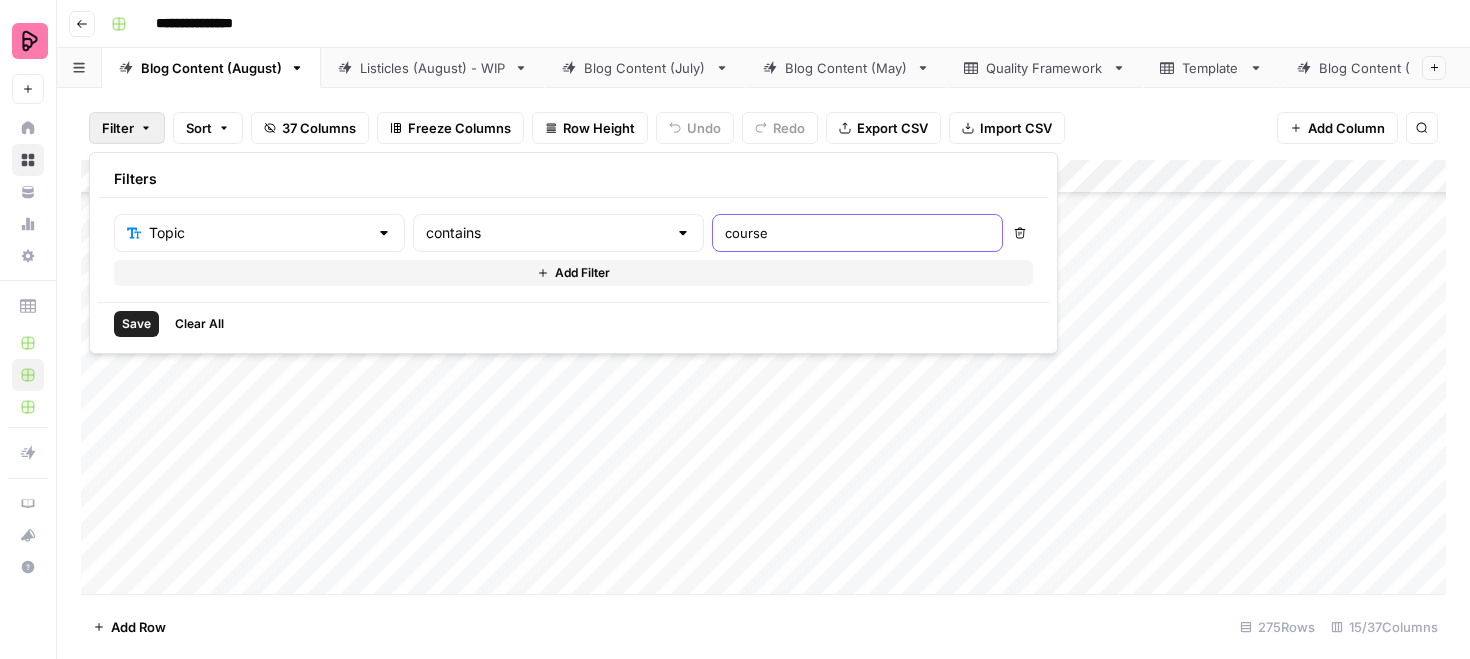 type on "course" 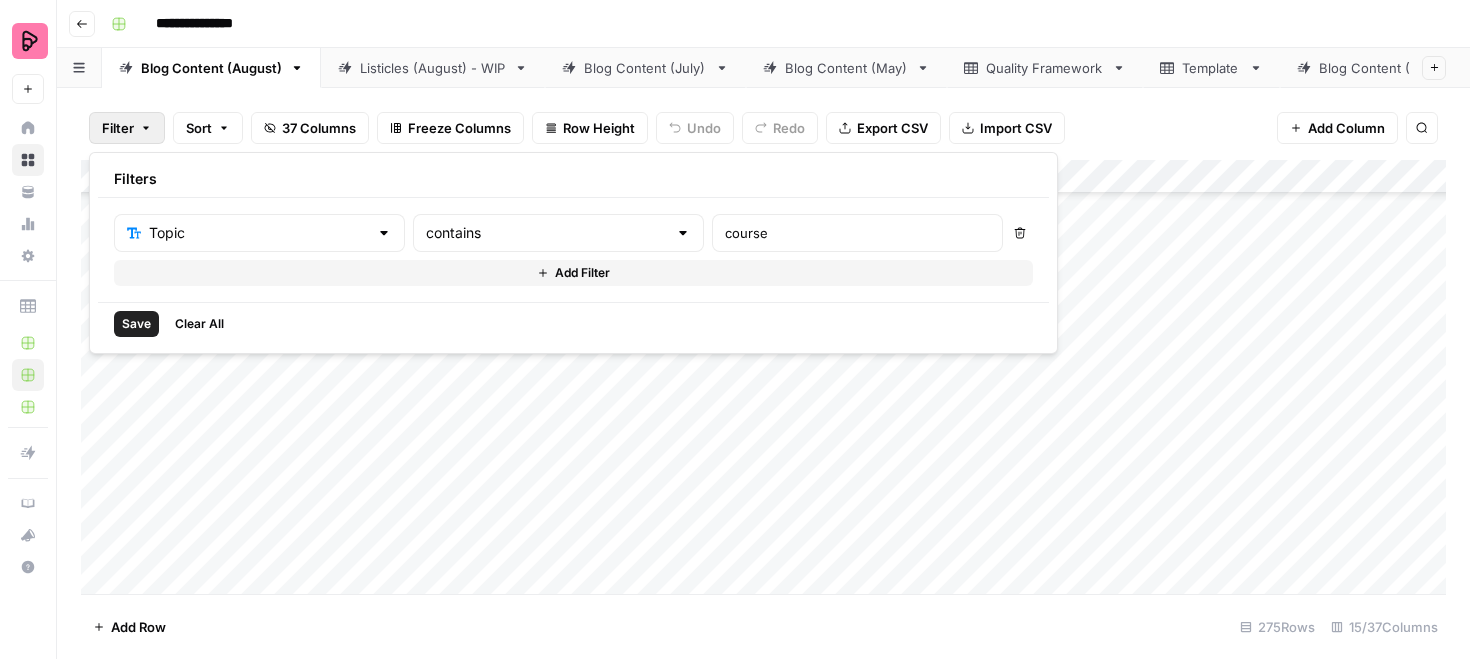 click on "Save" at bounding box center [136, 324] 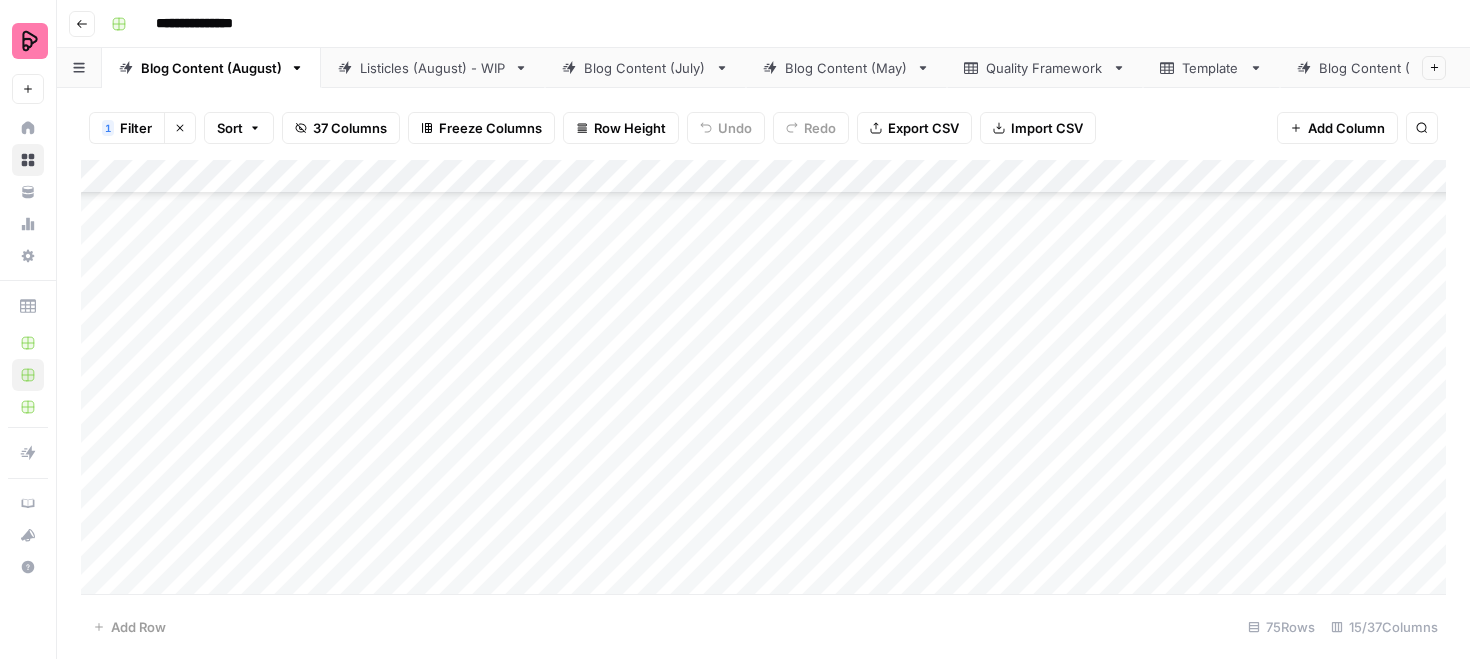 scroll, scrollTop: 0, scrollLeft: 0, axis: both 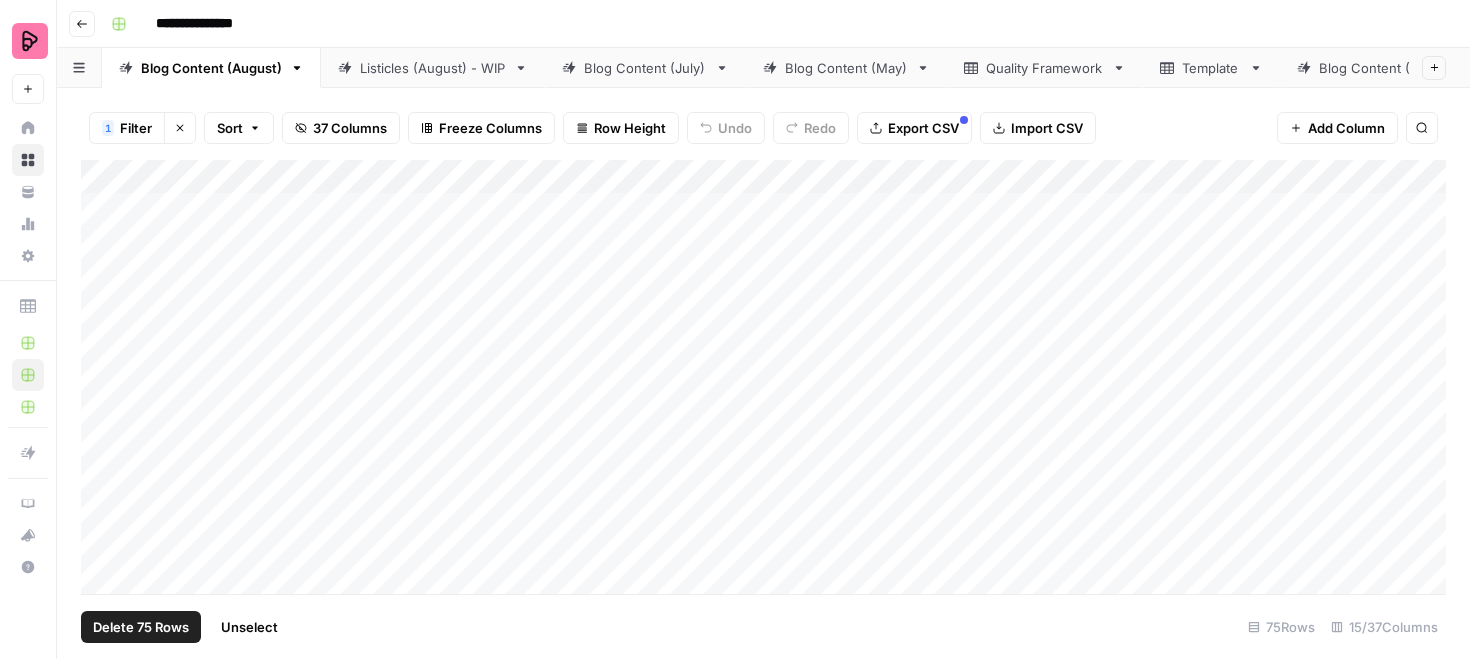 click on "Add Column" at bounding box center (763, 377) 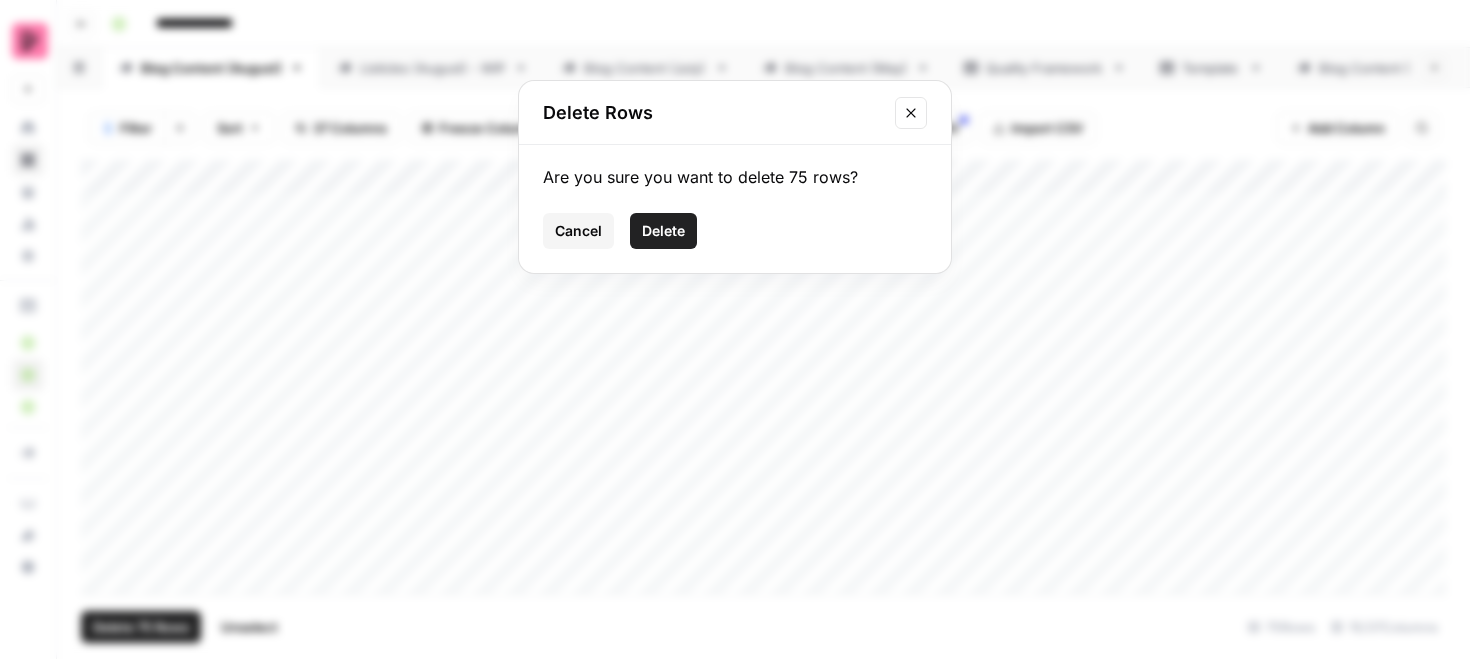 click on "Delete" at bounding box center (663, 231) 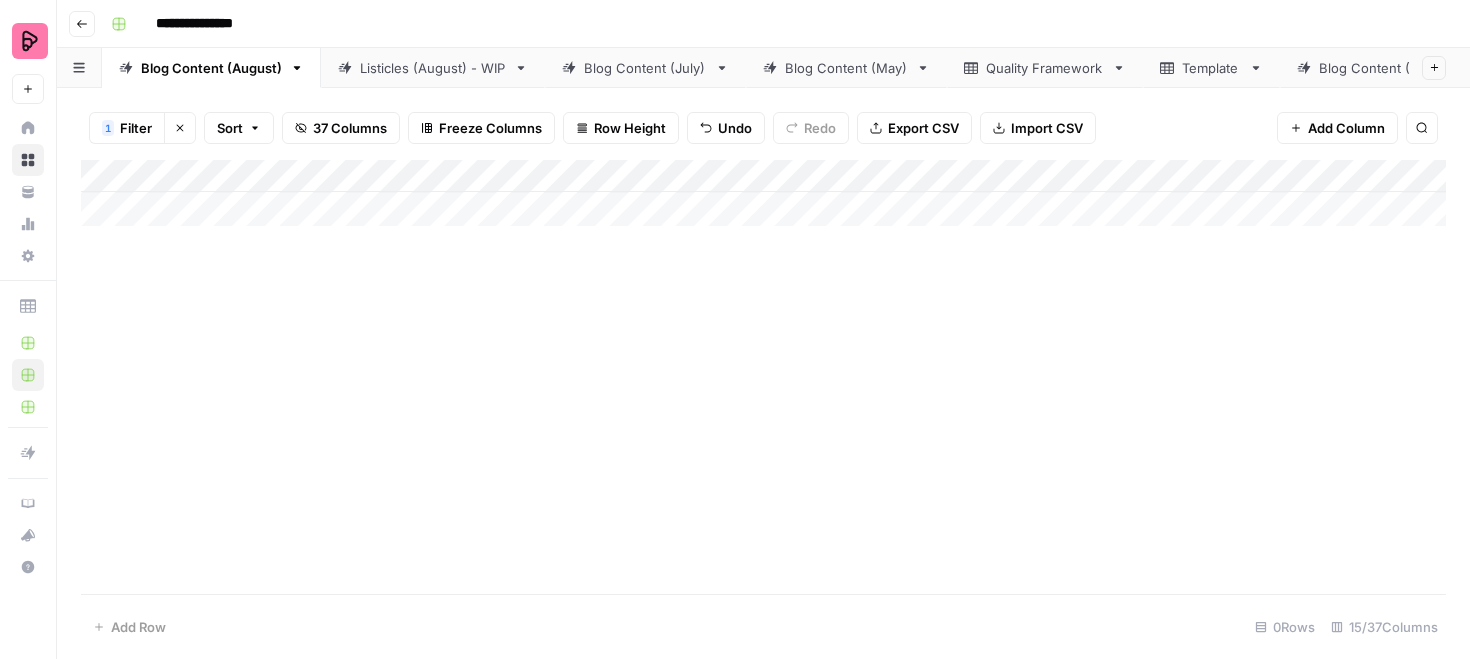 click on "Clear filters" at bounding box center [180, 128] 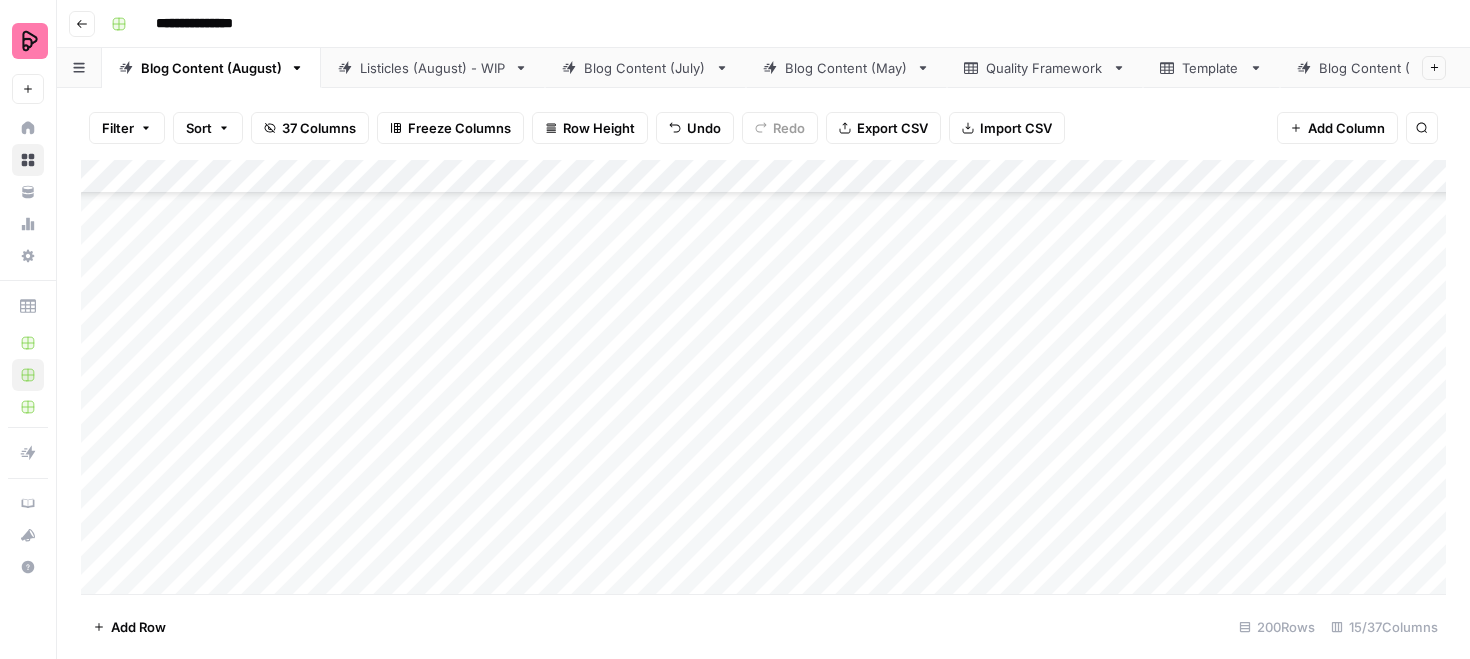 scroll, scrollTop: 0, scrollLeft: 0, axis: both 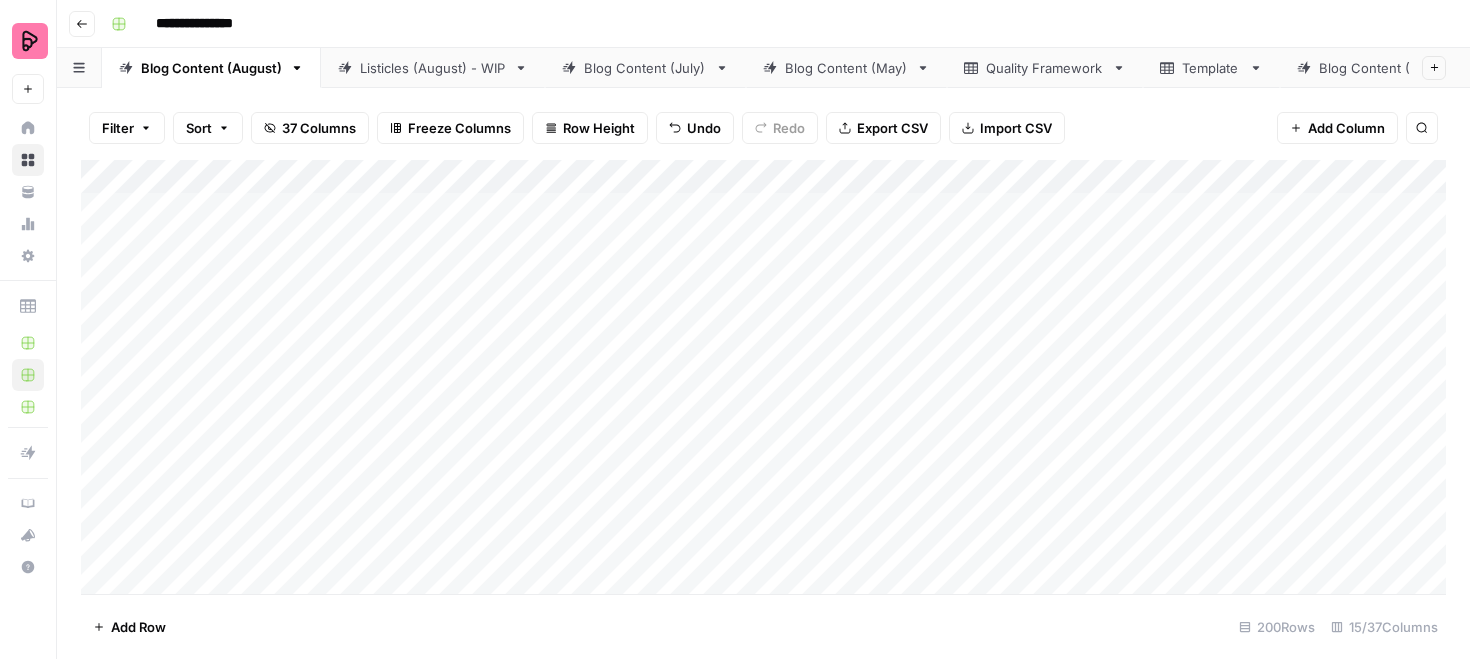 click on "Add Column" at bounding box center (763, 377) 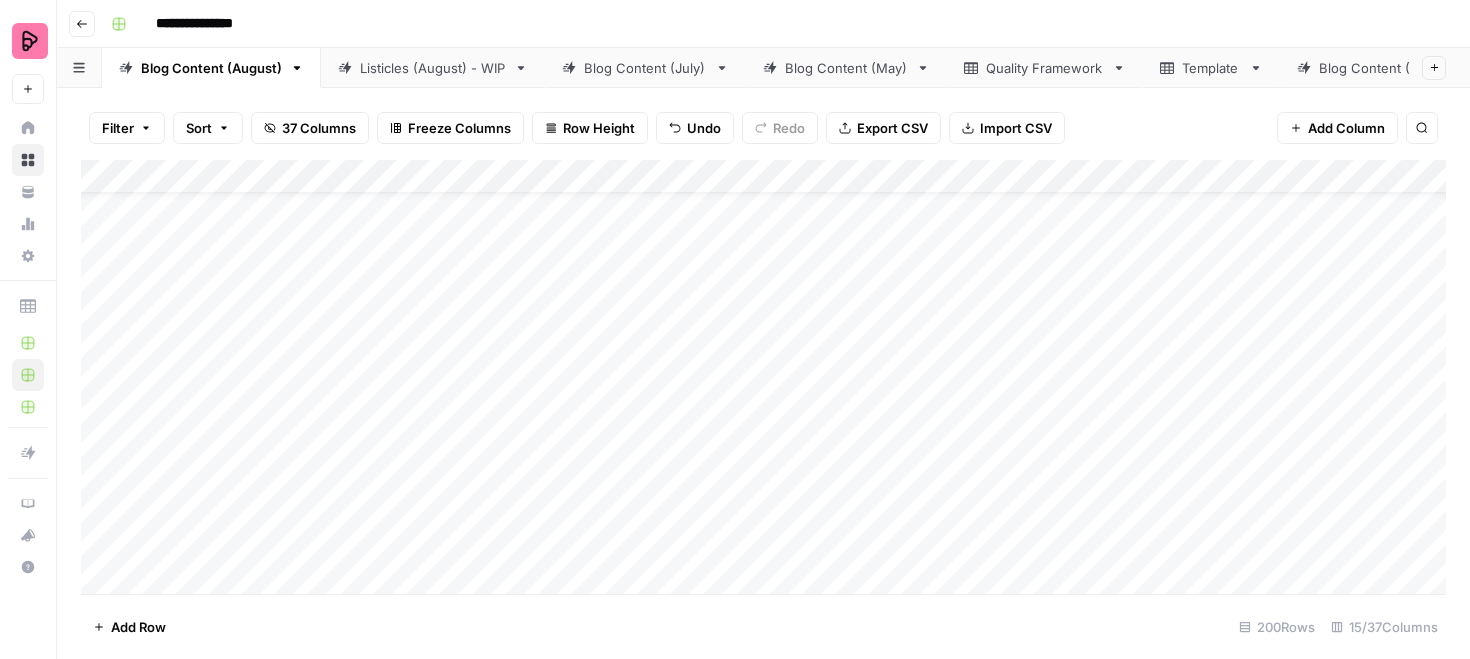 scroll, scrollTop: 0, scrollLeft: 0, axis: both 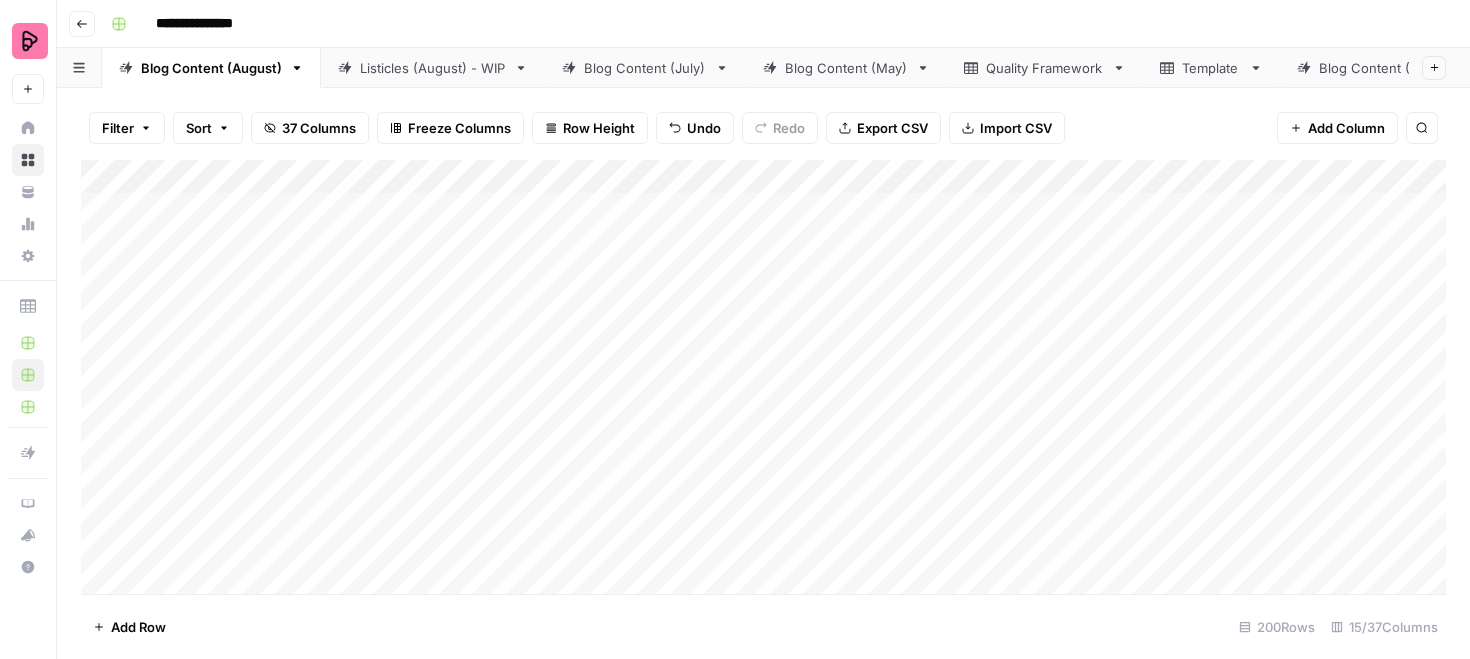 click on "Add Column" at bounding box center [763, 377] 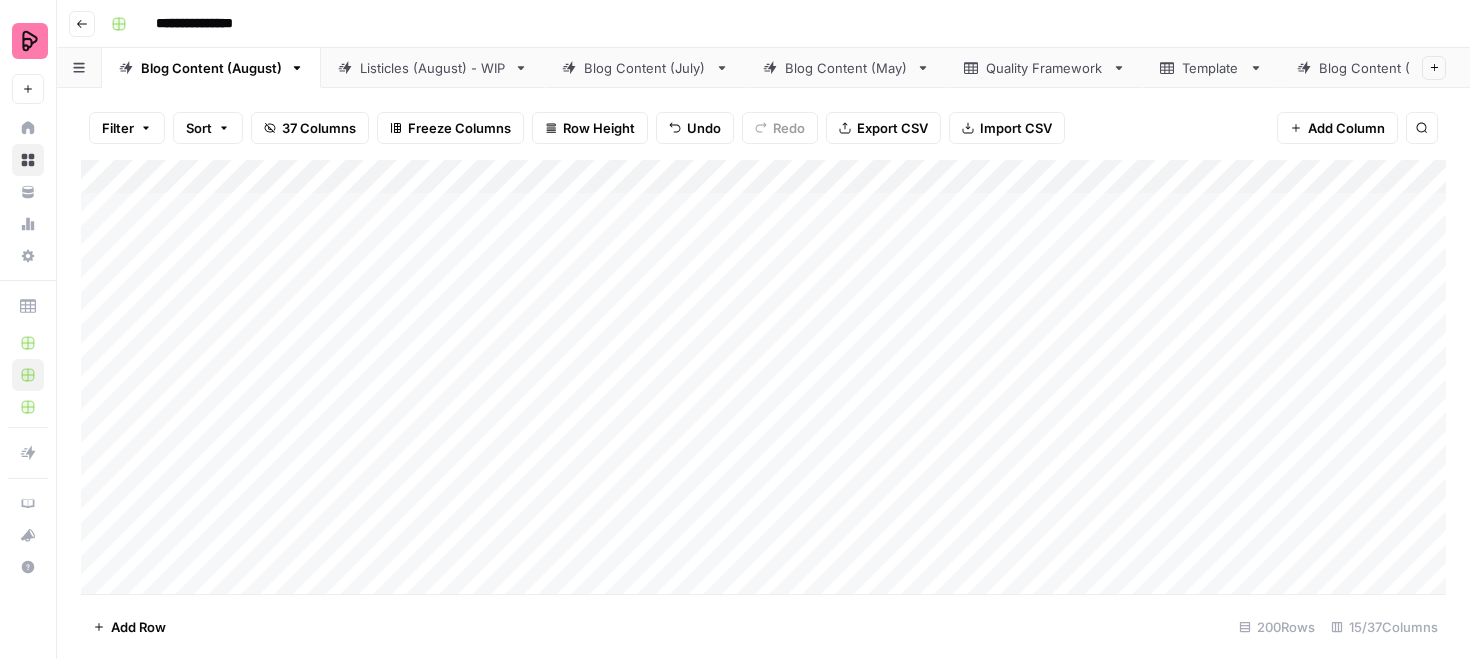 click on "Add Column" at bounding box center (763, 377) 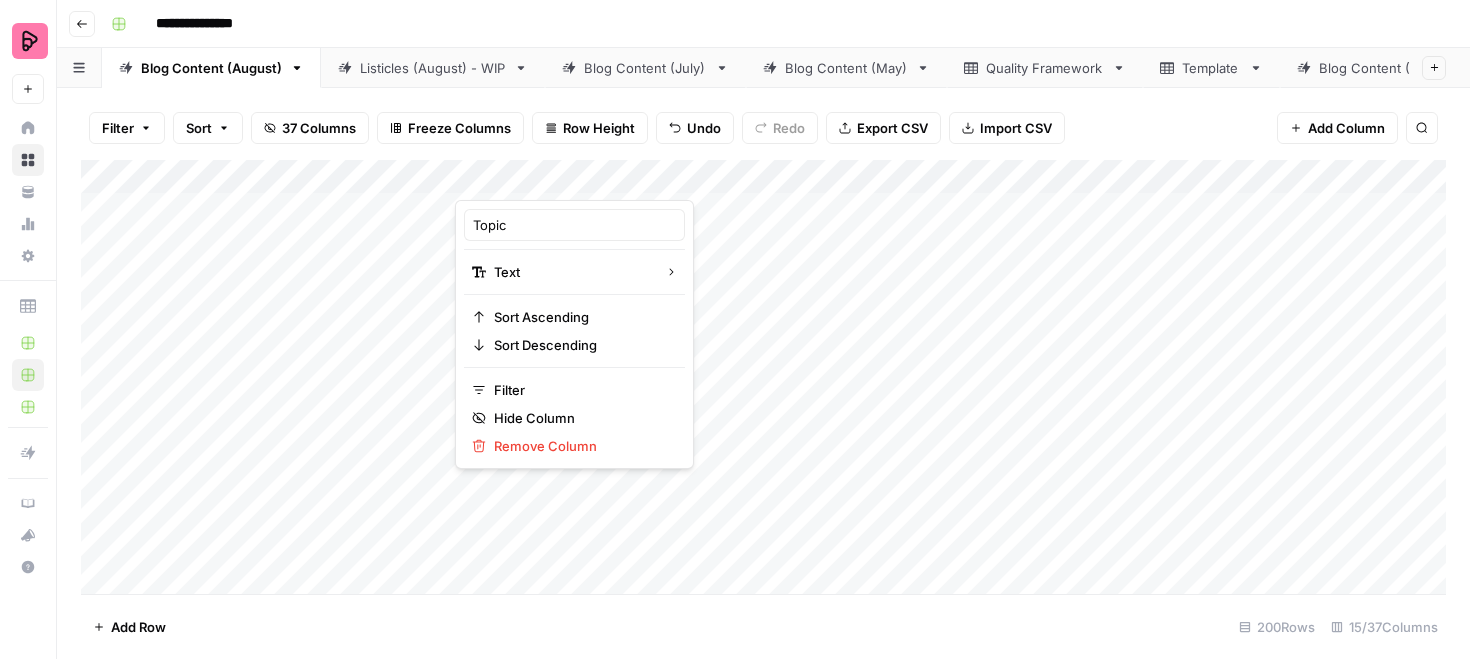 click on "Add Column" at bounding box center [763, 377] 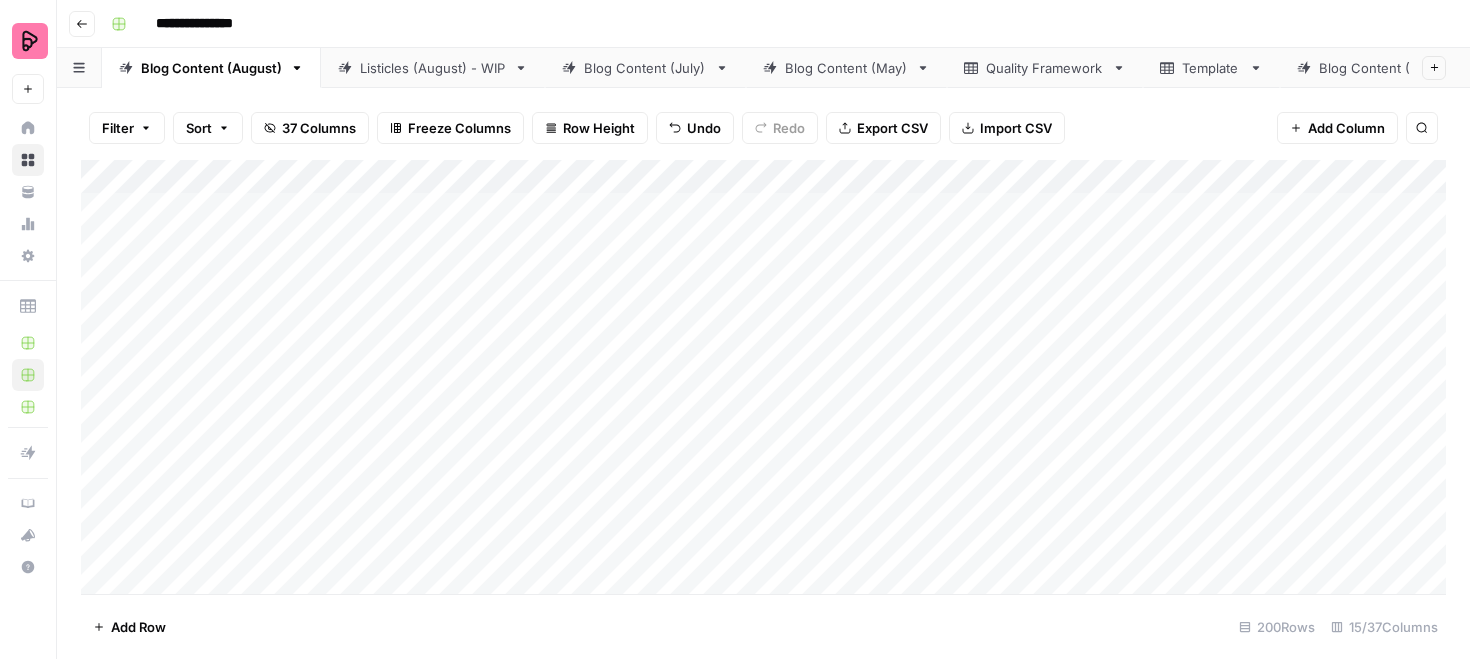 click on "Add Column" at bounding box center [763, 377] 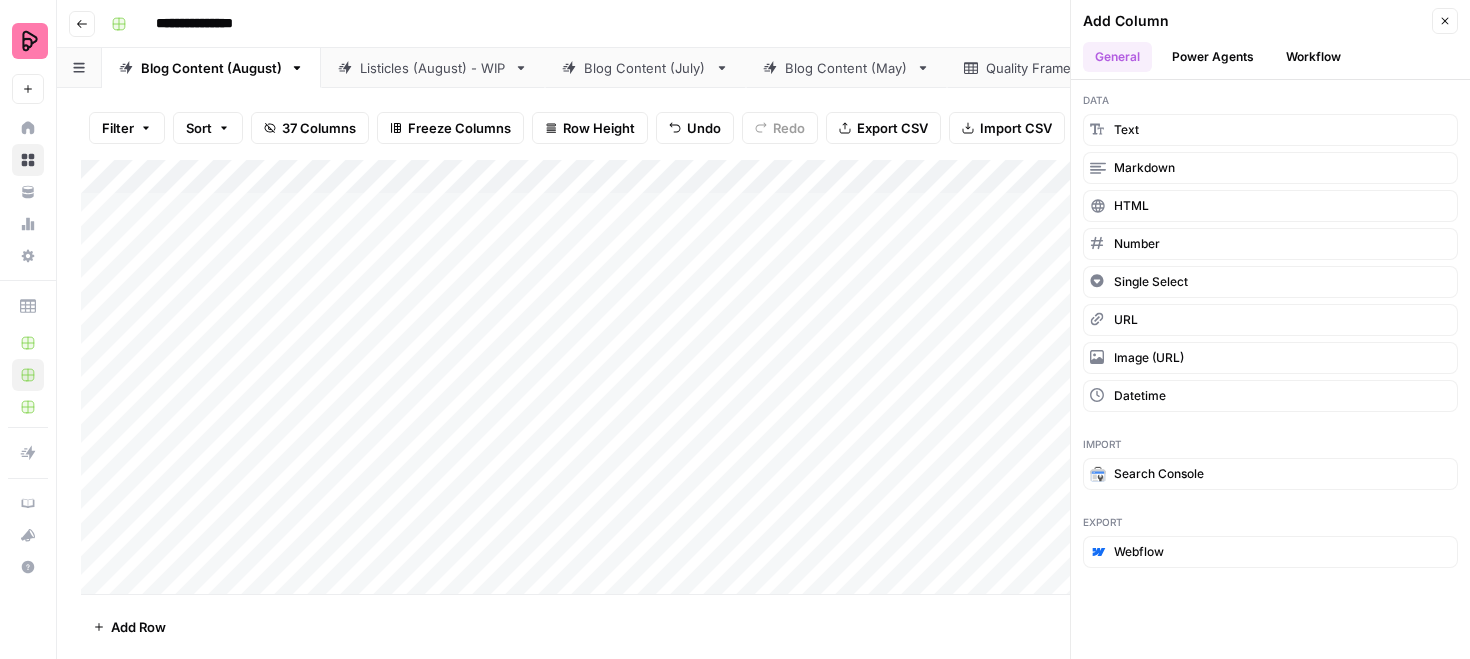 click 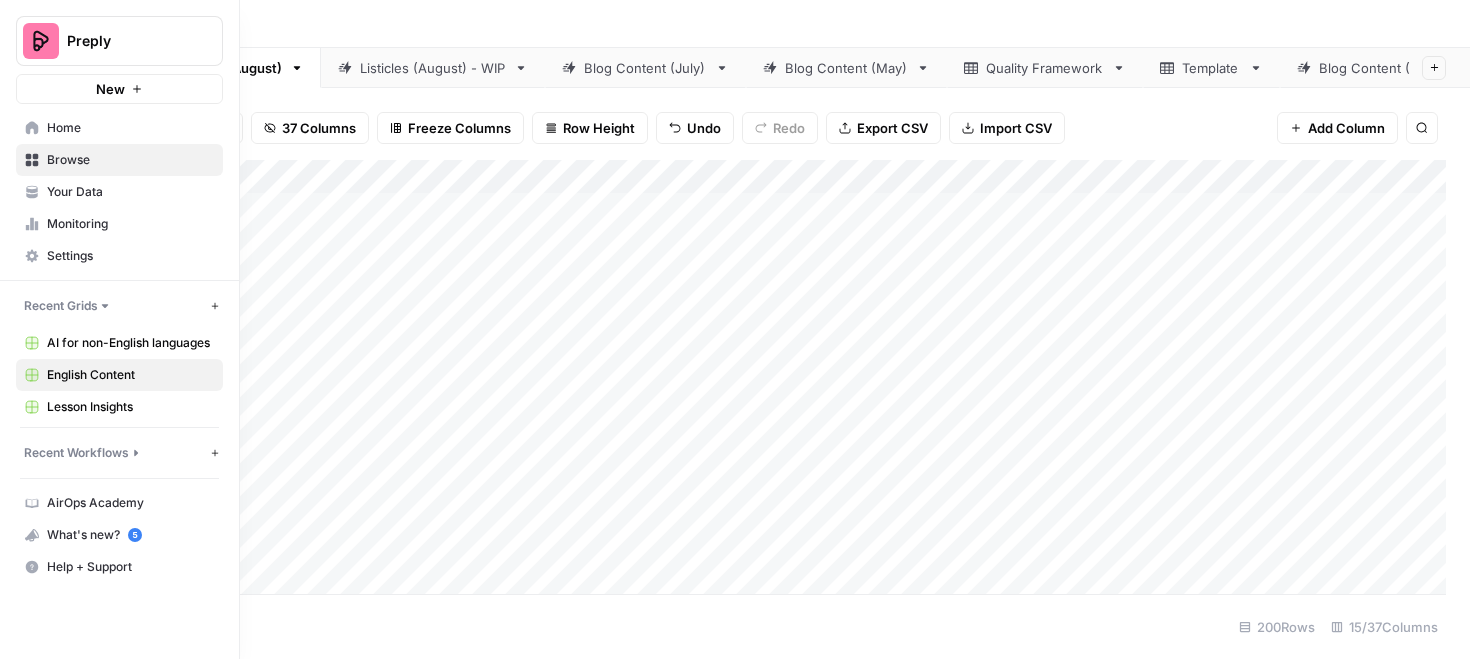click 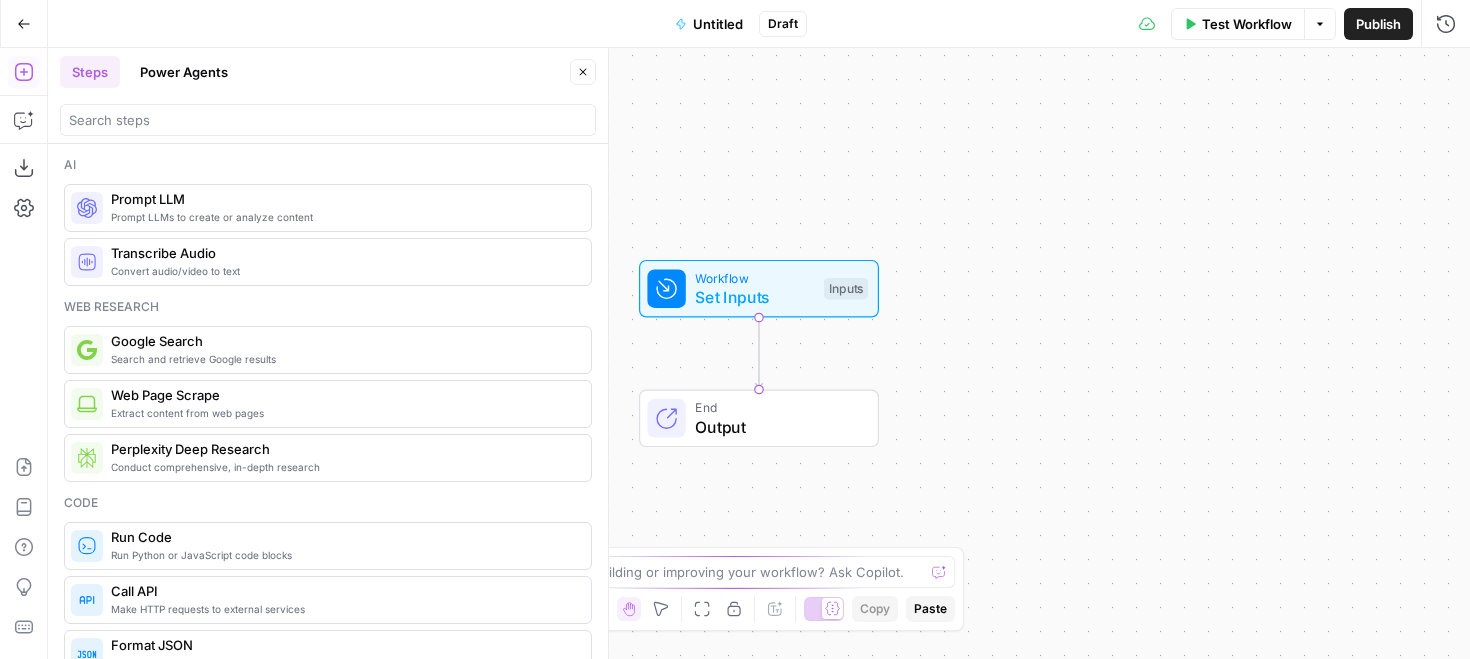 click on "Untitled" at bounding box center (718, 24) 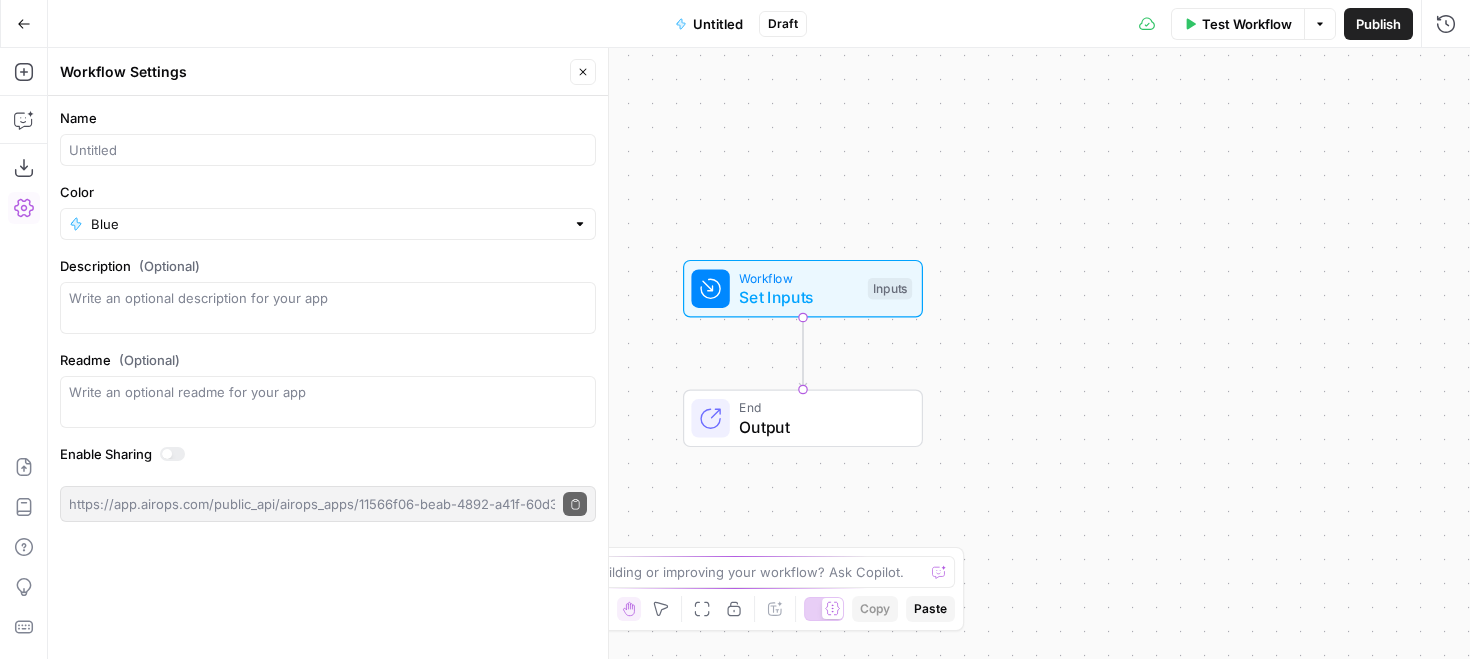 click at bounding box center (328, 150) 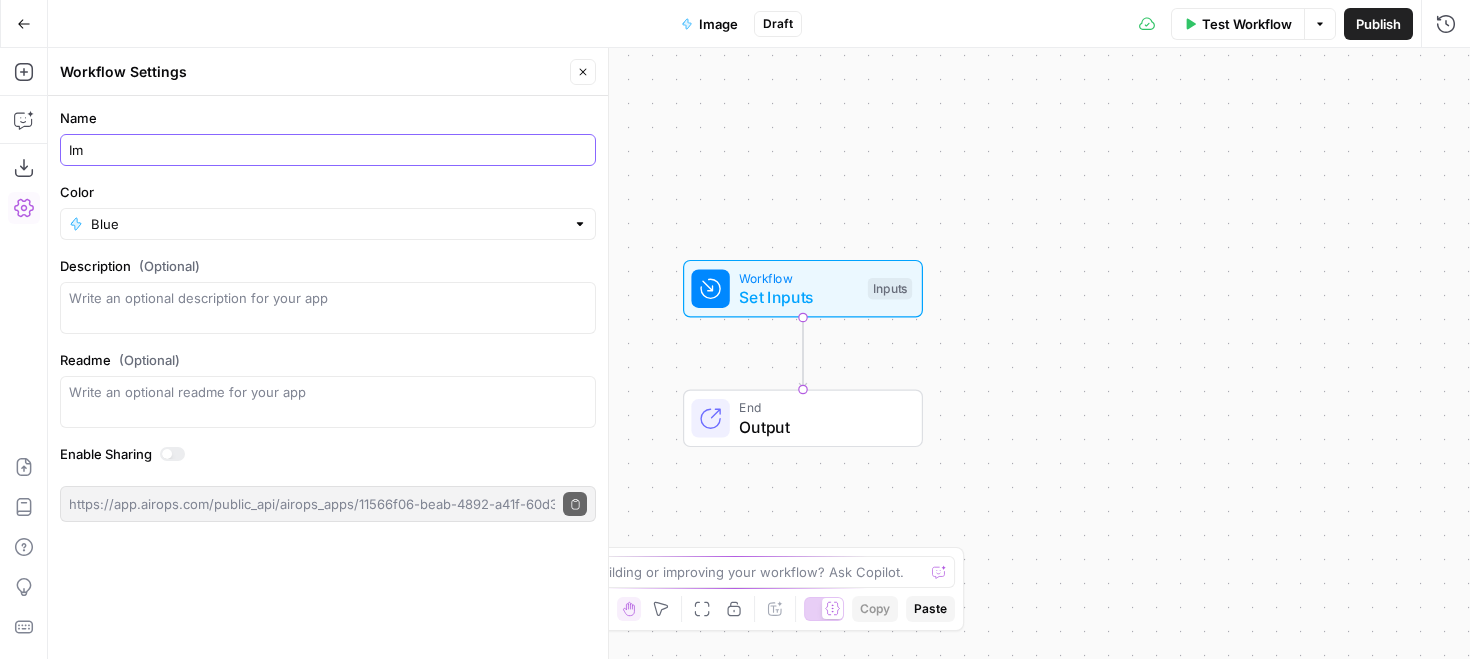type on "I" 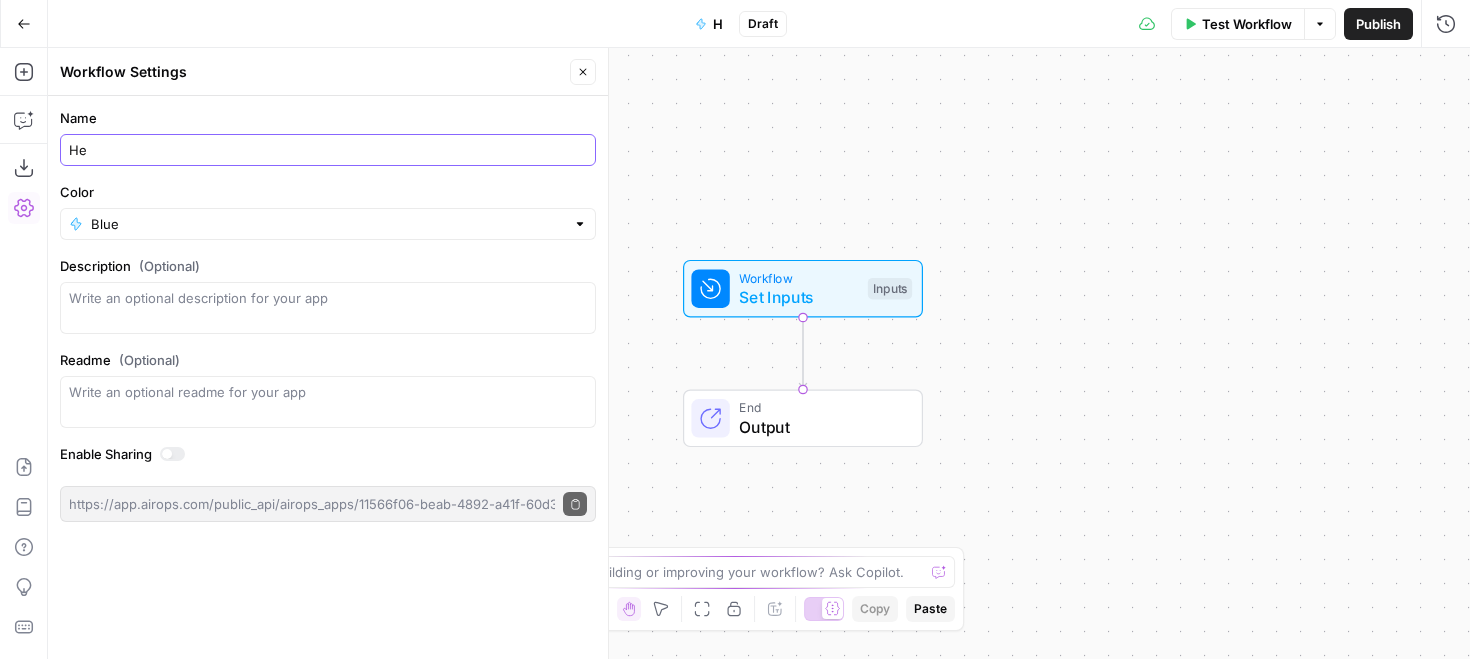 type on "H" 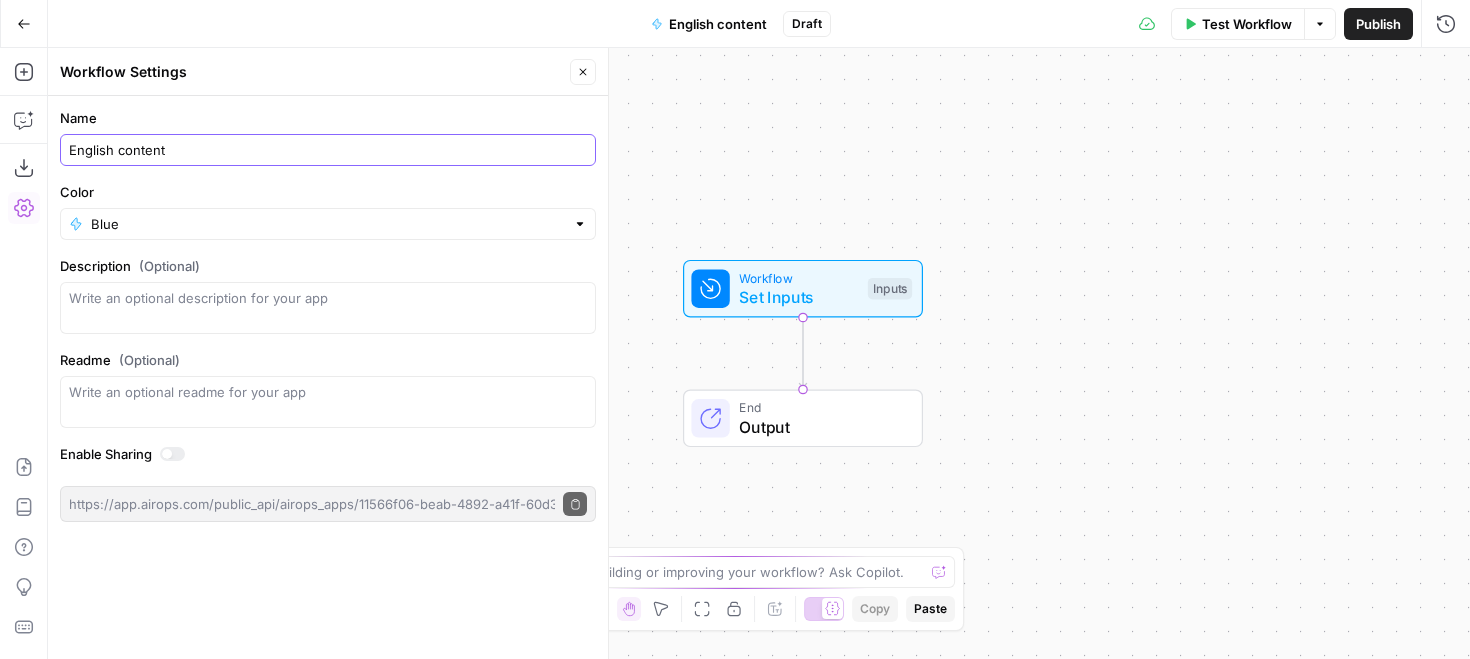 click on "English content" at bounding box center (328, 150) 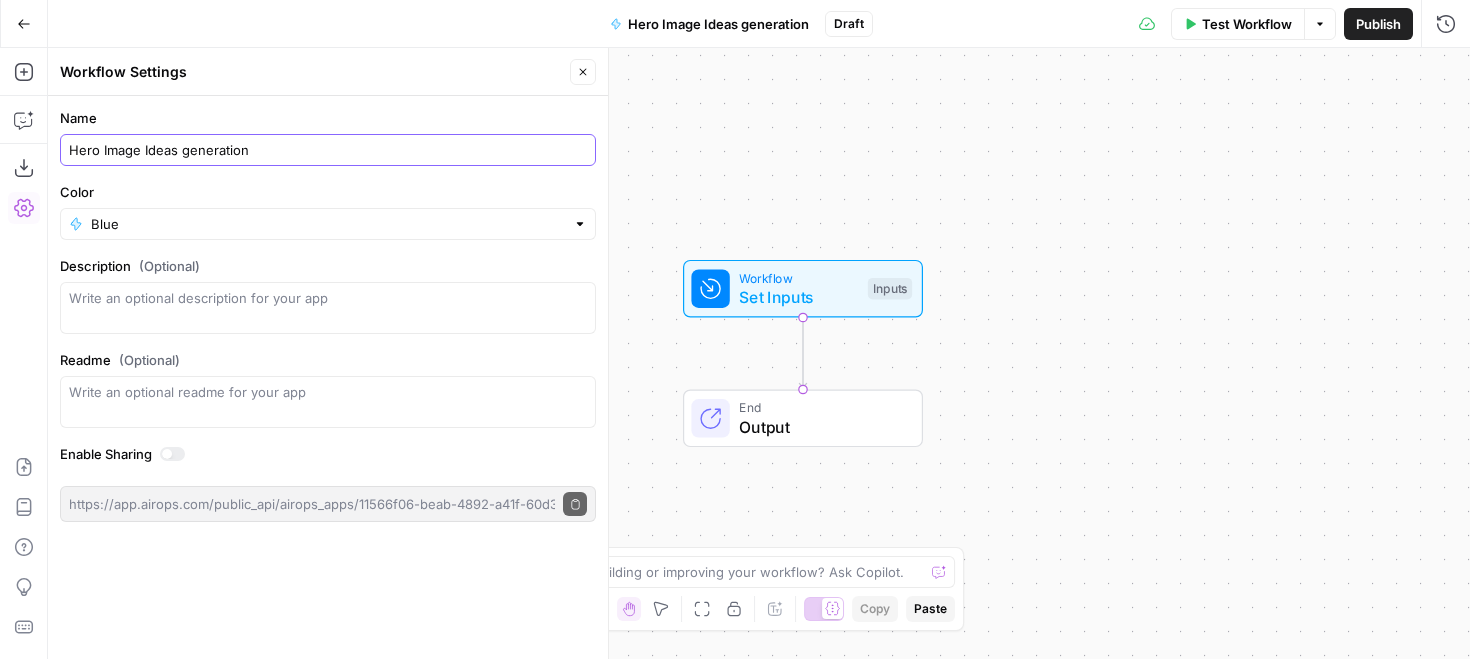 type on "Hero Image Ideas generation" 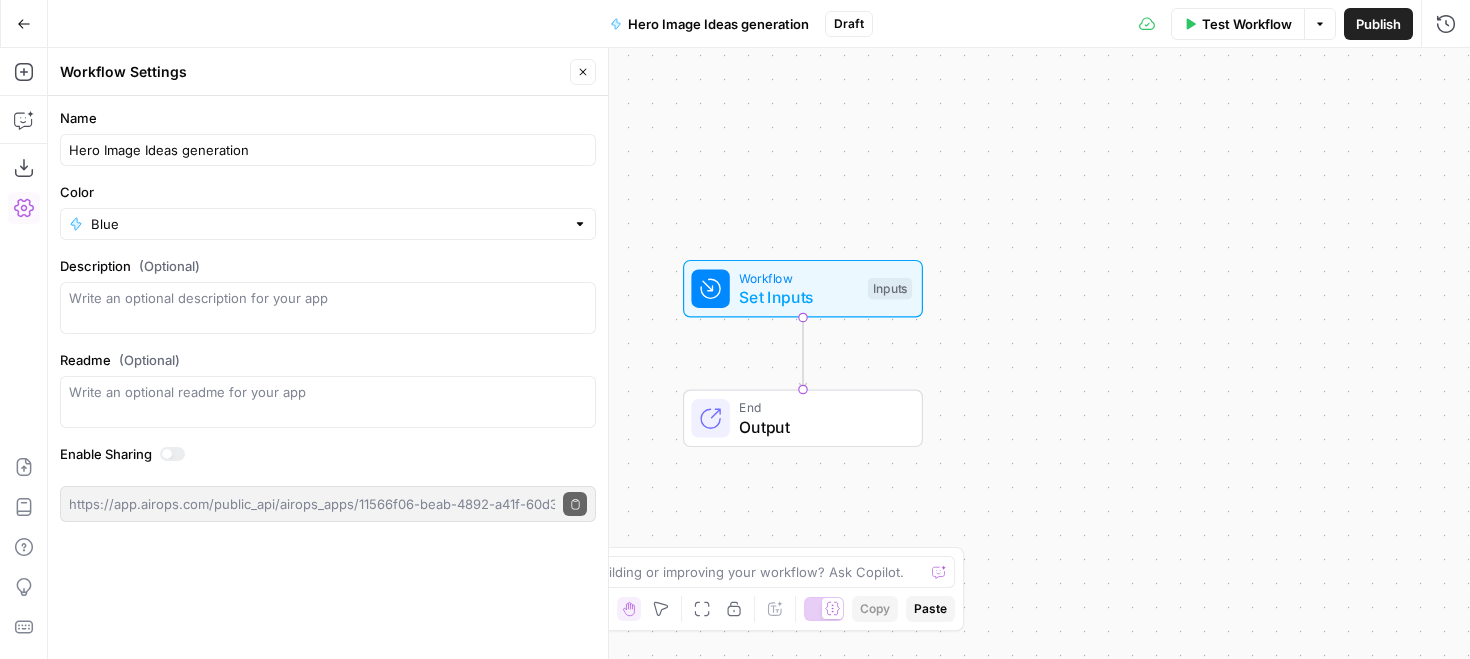 click on "Publish" at bounding box center [1378, 24] 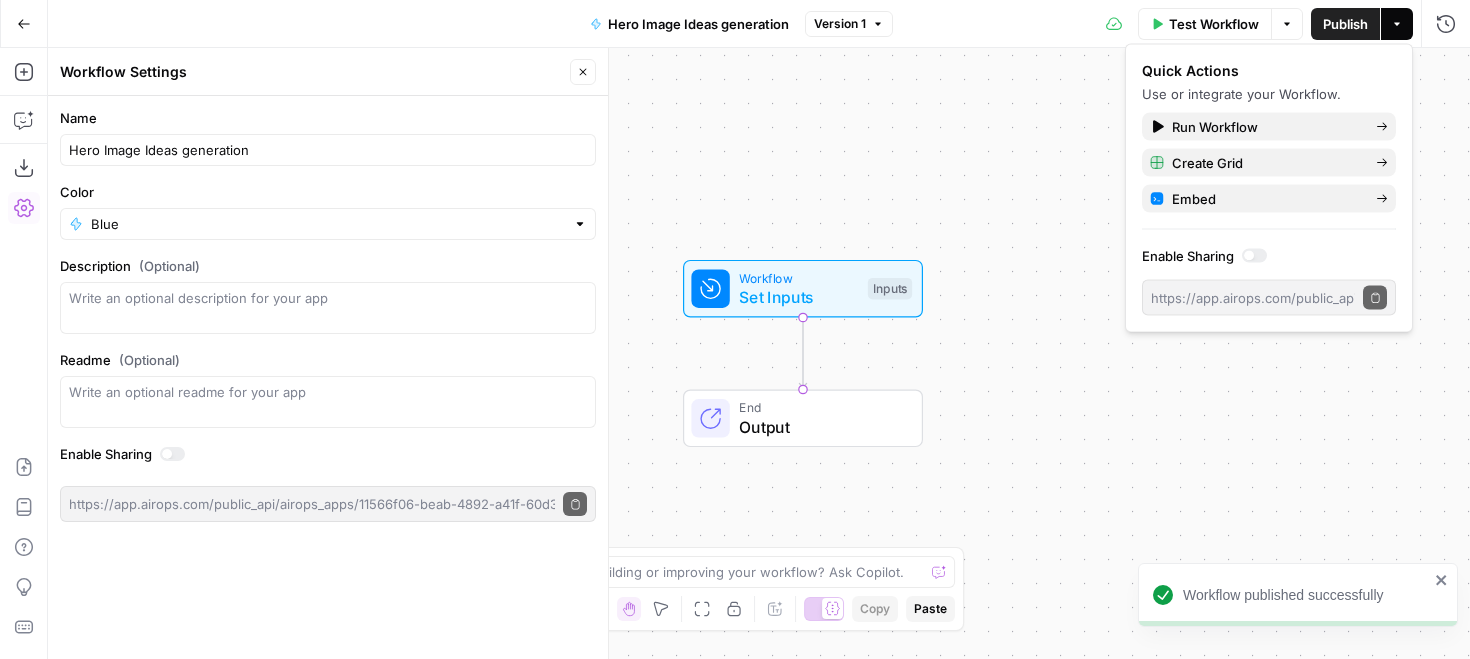 click on "Workflow Set Inputs Inputs End Output" at bounding box center [759, 353] 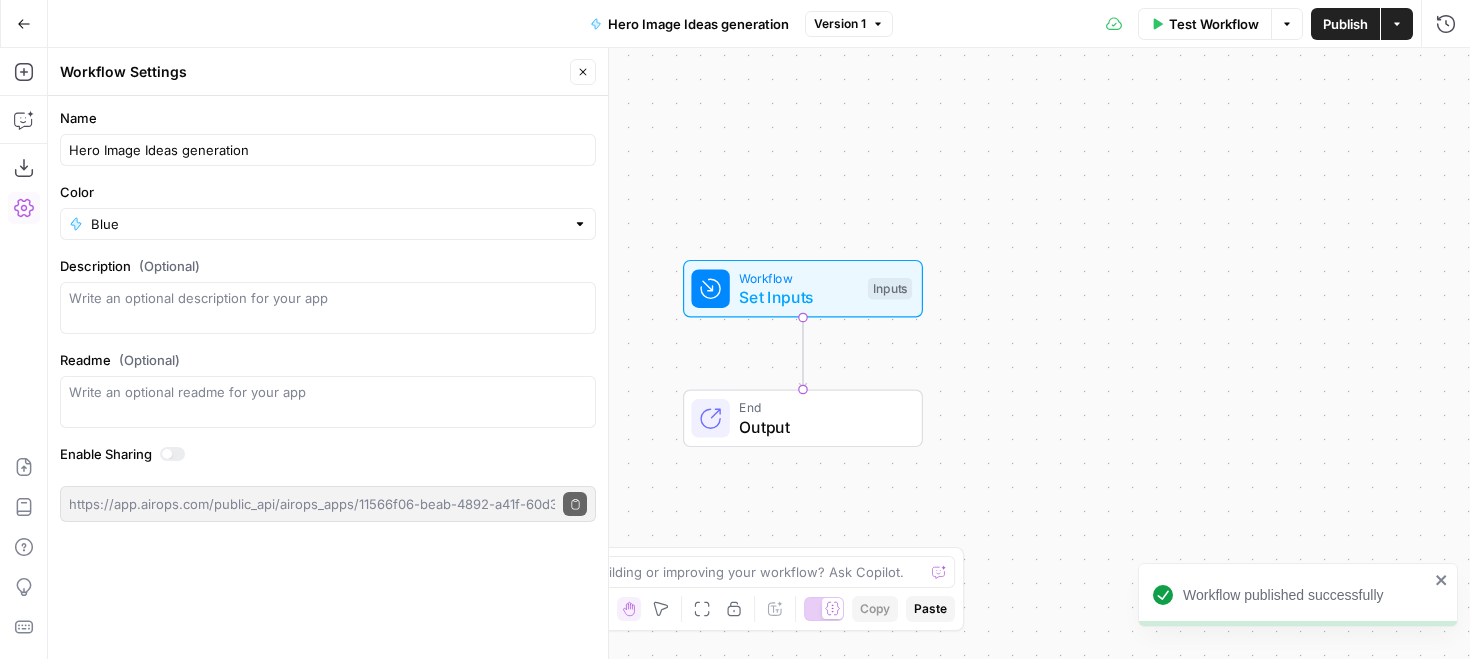 click on "Copilot" at bounding box center (24, 120) 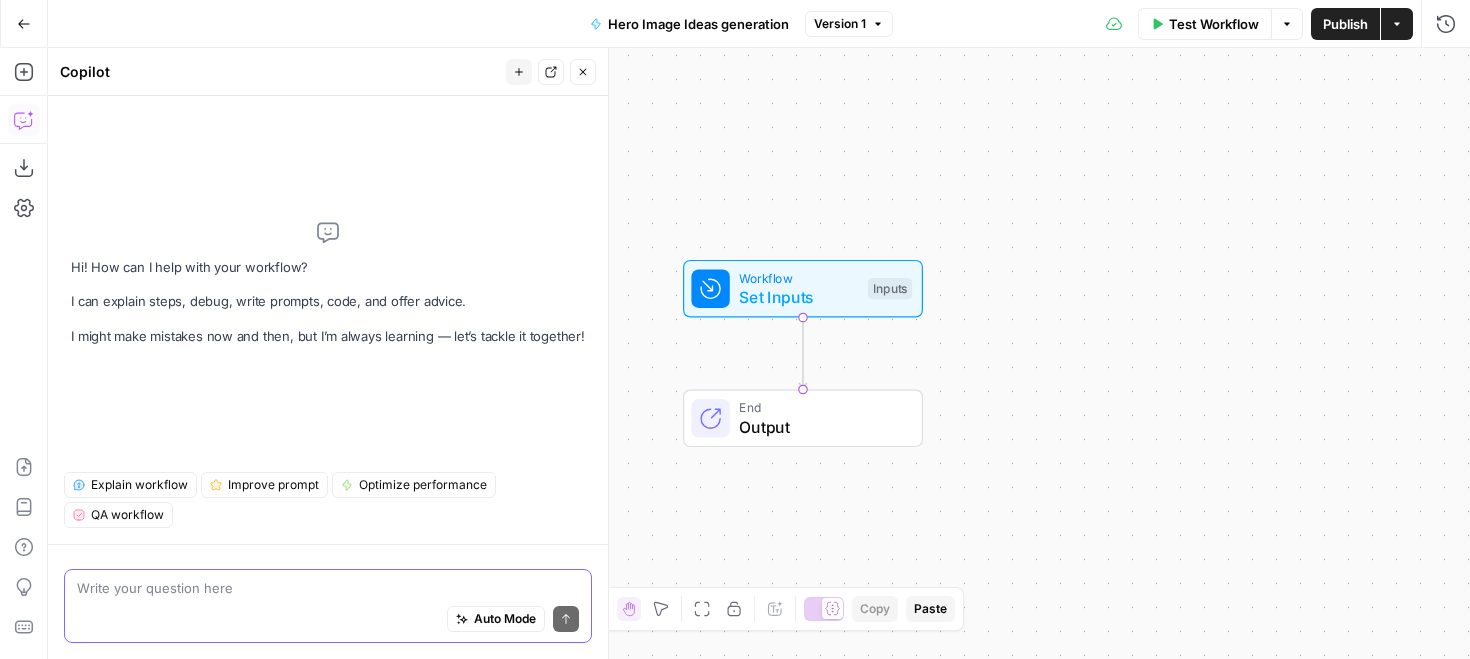 click at bounding box center [328, 588] 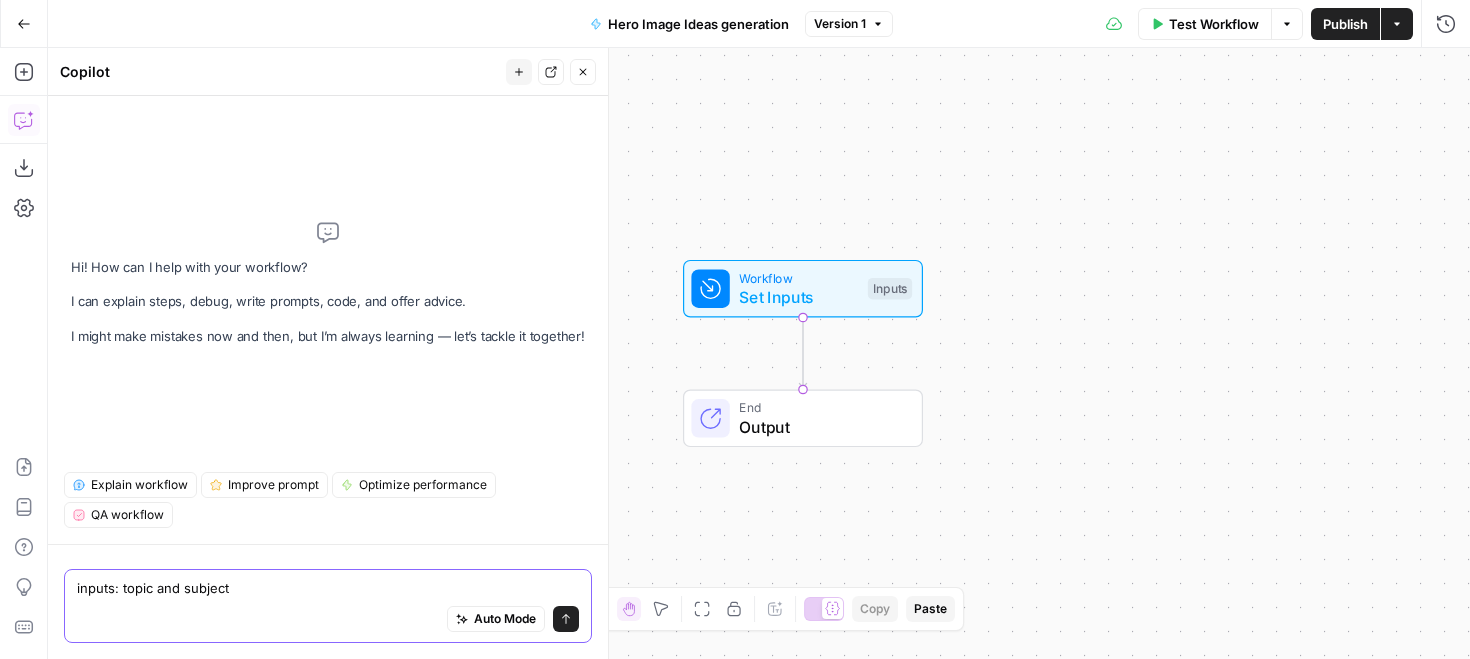 click on "inputs: topic and subject" at bounding box center (328, 588) 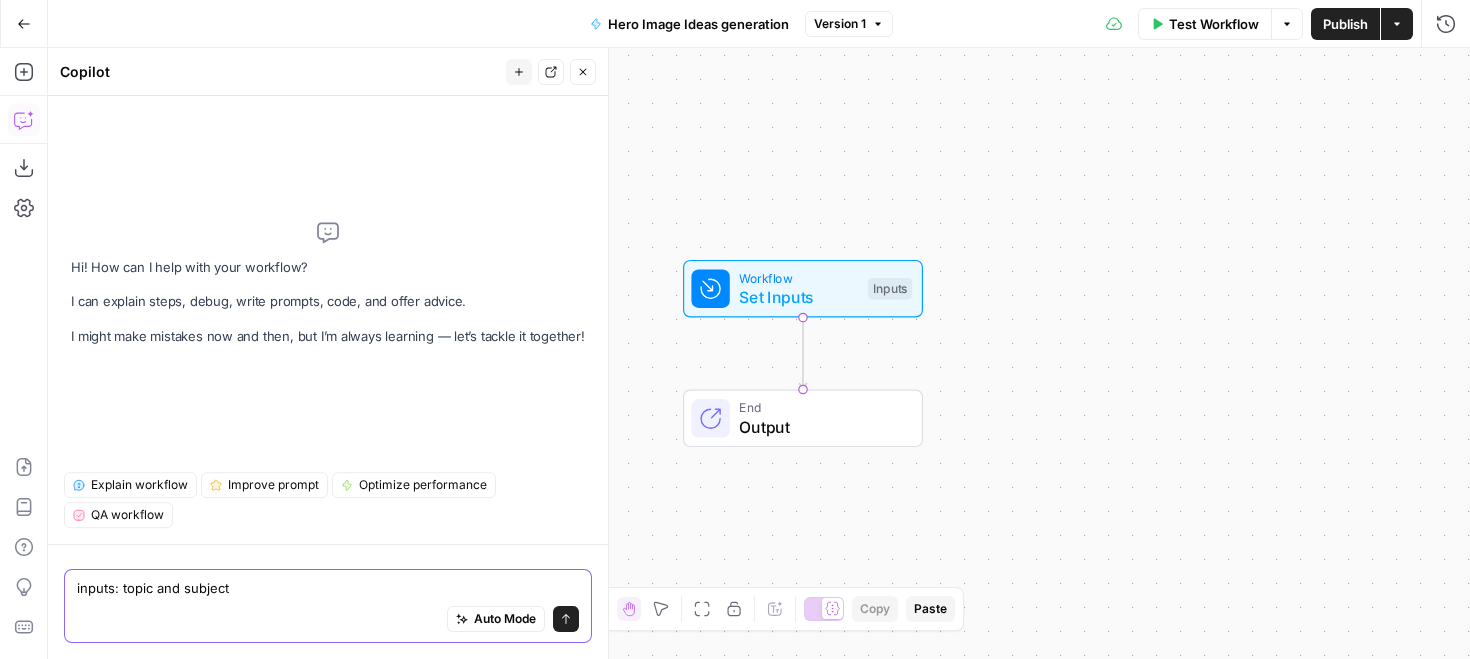 paste on "Here's your **revised, enhanced prompt** explicitly emphasizing cultural sensitivity and appropriateness for your Airops workflow:
---
### 🚩 **Airops Workflow Prompt: Hero Image Generation**
**Task:**
Generate engaging, visually intuitive hero image concepts for blog topics related to languages and grammar. Each concept must be:
* Simple and easily generatable by AI.
* Visually and culturally relevant, using respectful and appropriate symbols or scripts.
* Free from cultural stereotypes or potentially offensive representations.
**Guidelines (Must-follow Rules):**
1. **“How to learn \[language]” topics:**
* Use culturally respectful and symbolic visual cues.
* **Good examples:**
* **Swahili:** Pencil with the word “kujifunza” ✏️📝
* **Welsh:** Speech bubble with “dysgu” and culturally neutral leek icon 💬🥬
2. **Grammar Topics (verbs, adjectives, pronouns, etc.):**
* Choose clear, neutral illustrative icons related to linguistic functions.
* **Good examples:**
* **Verbs:**..." 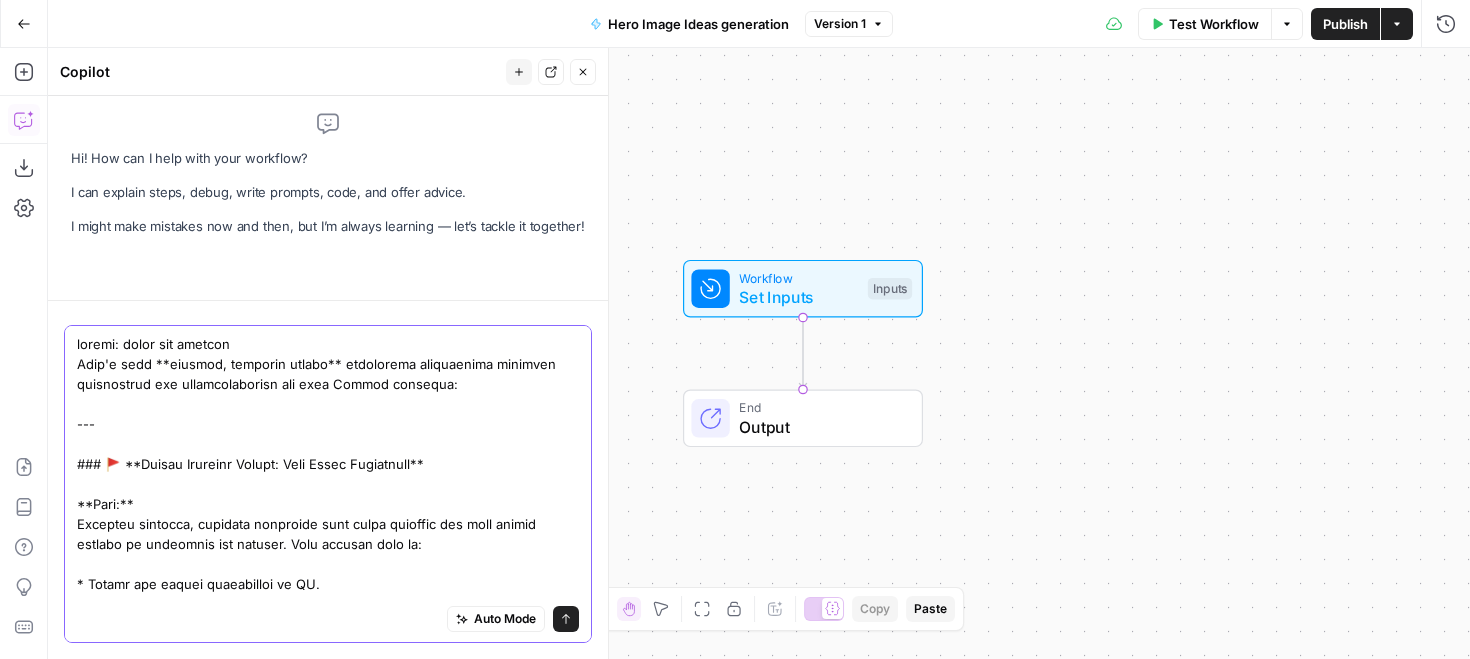 scroll, scrollTop: 25, scrollLeft: 0, axis: vertical 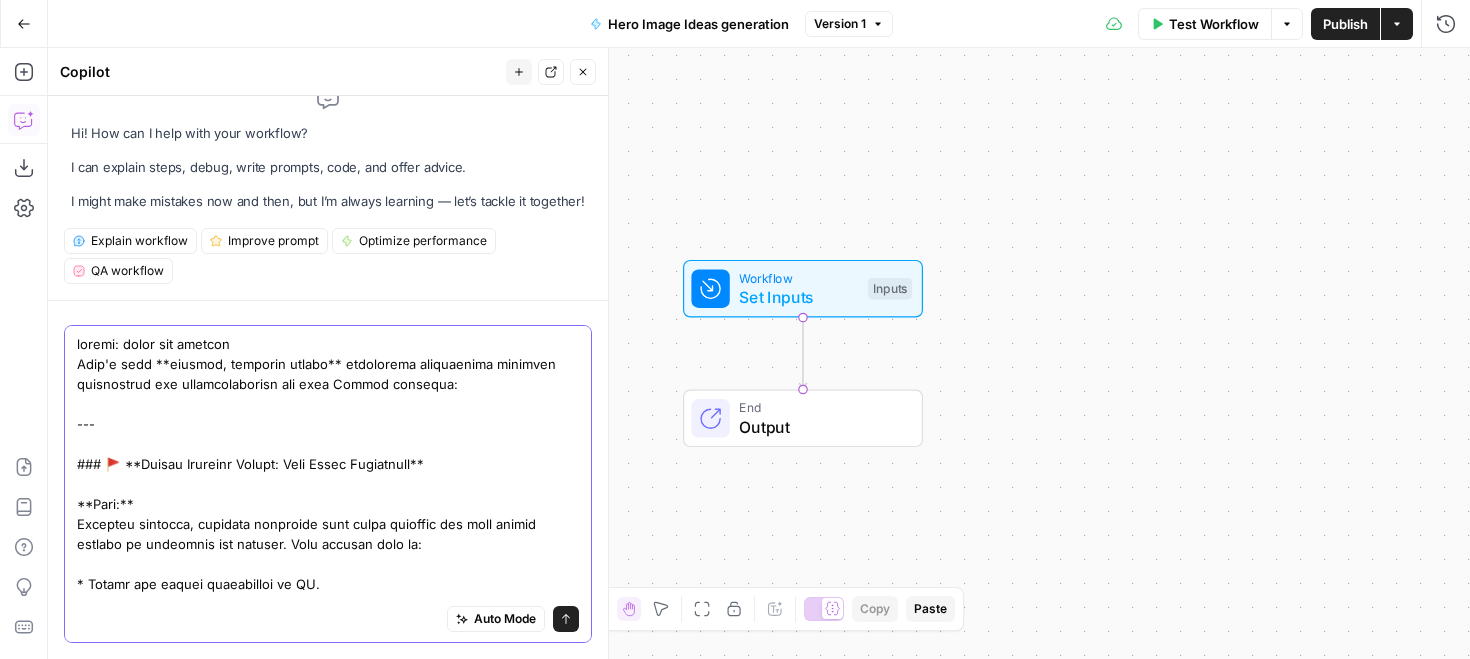 drag, startPoint x: 450, startPoint y: 467, endPoint x: 69, endPoint y: 430, distance: 382.79236 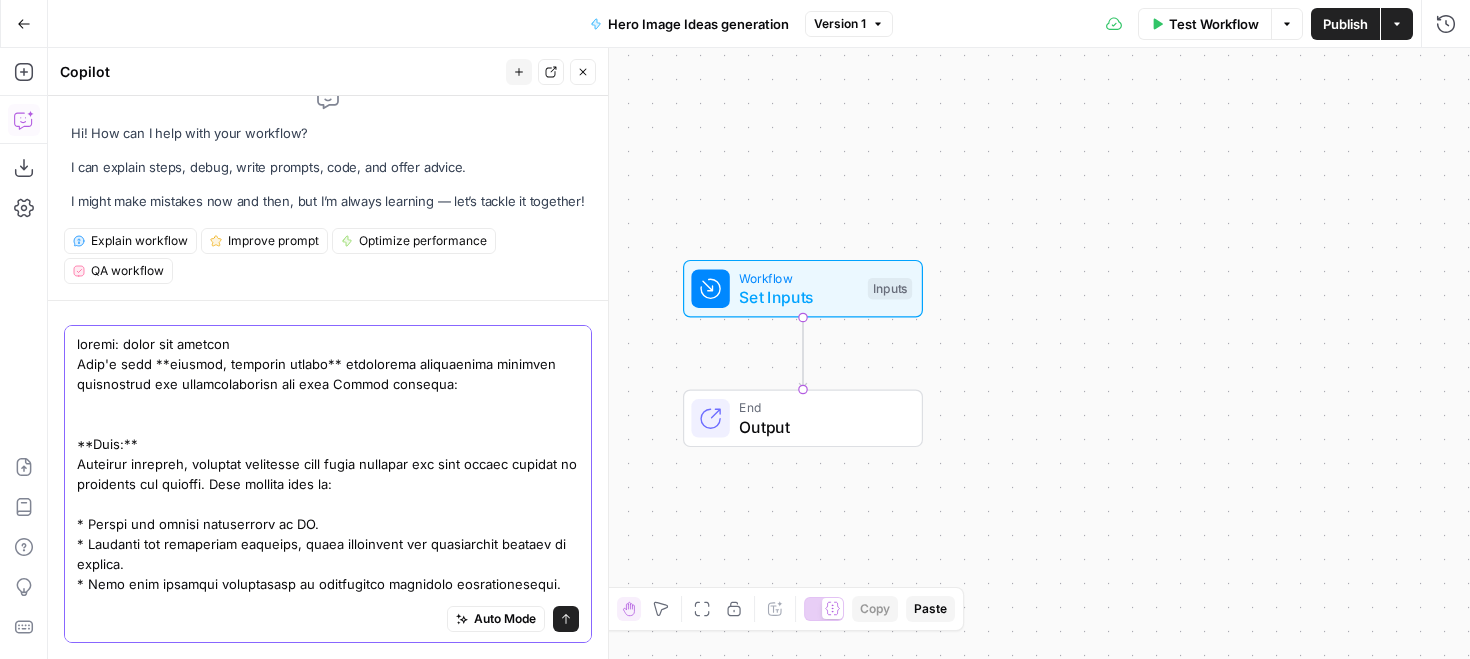 click at bounding box center (328, 1234) 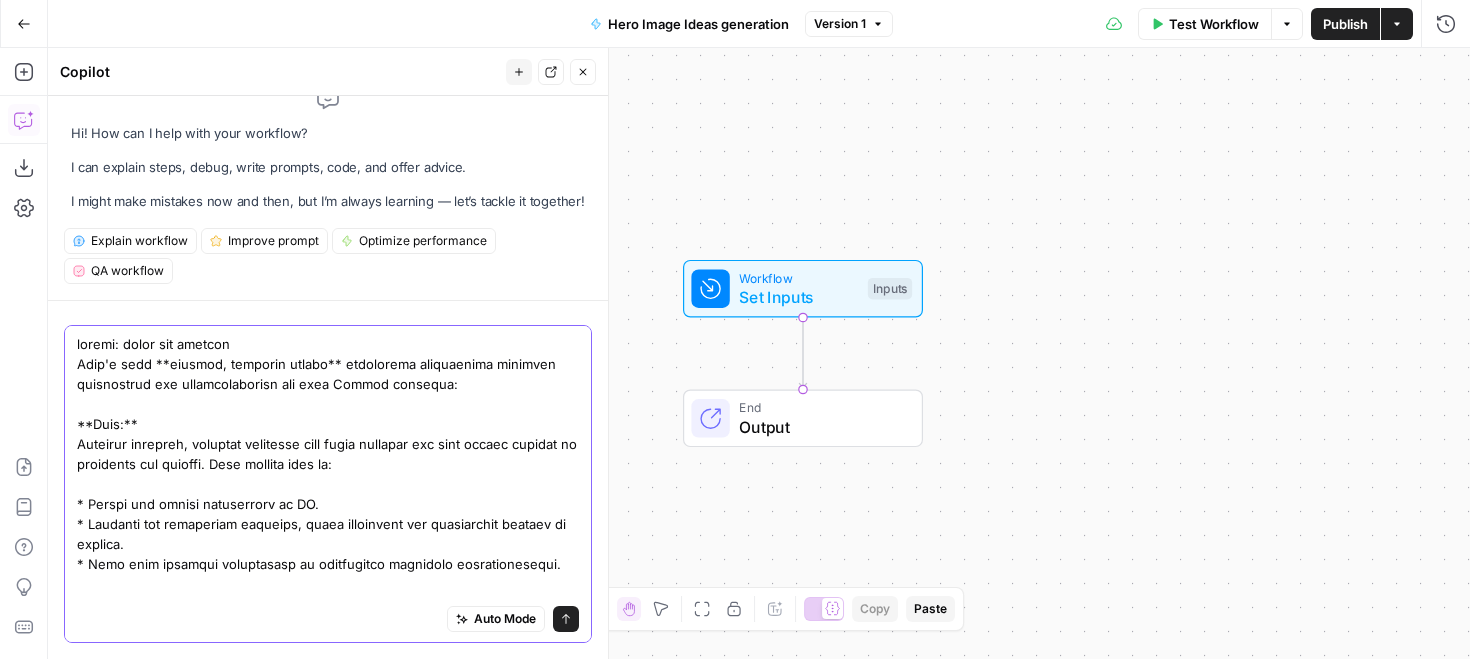type on "inputs: topic and subject
Here's your **revised, enhanced prompt** explicitly emphasizing cultural sensitivity and appropriateness for your Airops workflow:
**Task:**
Generate engaging, visually intuitive hero image concepts for blog topics related to languages and grammar. Each concept must be:
* Simple and easily generatable by AI.
* Visually and culturally relevant, using respectful and appropriate symbols or scripts.
* Free from cultural stereotypes or potentially offensive representations.
**Guidelines (Must-follow Rules):**
1. **“How to learn \[language]” topics:**
* Use culturally respectful and symbolic visual cues.
* **Good examples:**
* **Swahili:** Pencil with the word “kujifunza” ✏️📝
* **Welsh:** Speech bubble with “dysgu” and culturally neutral leek icon 💬🥬
2. **Grammar Topics (verbs, adjectives, pronouns, etc.):**
* Choose clear, neutral illustrative icons related to linguistic functions.
* **Good examples:**
* **Verbs:** Arrow with action verb "Comer" (eat..." 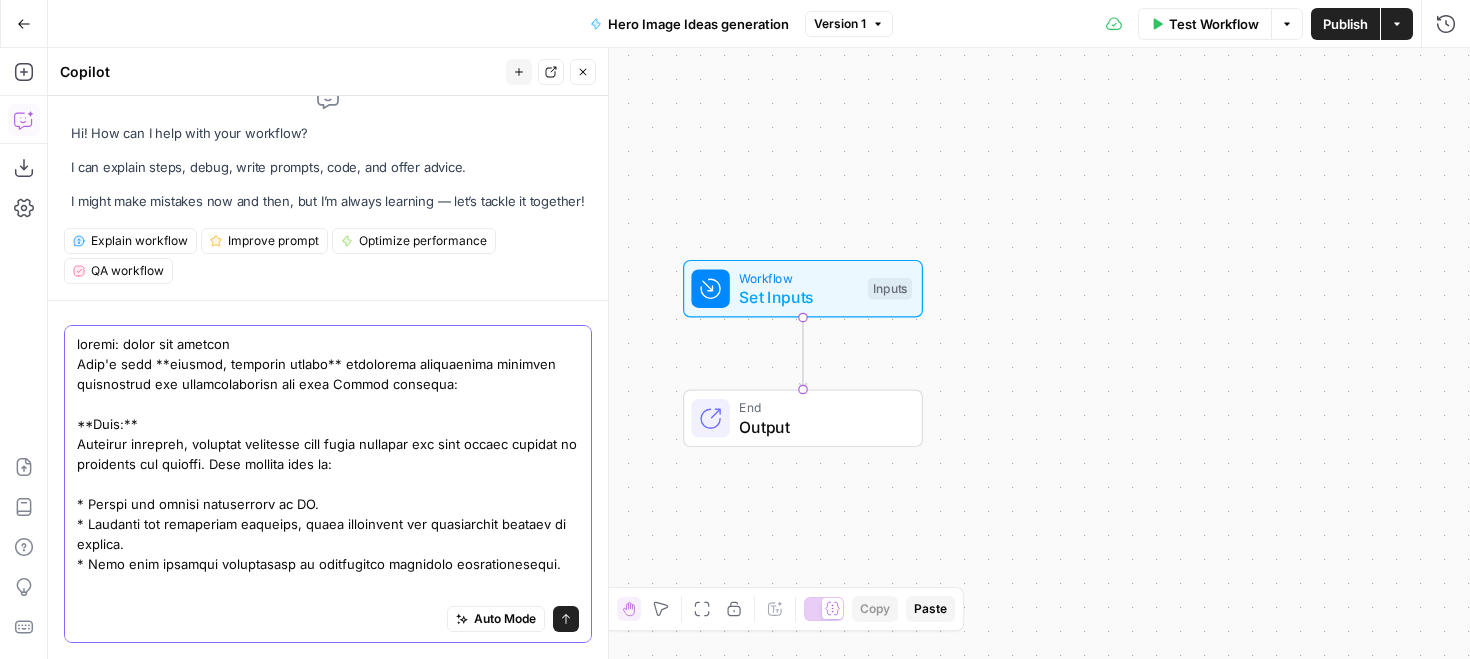 click 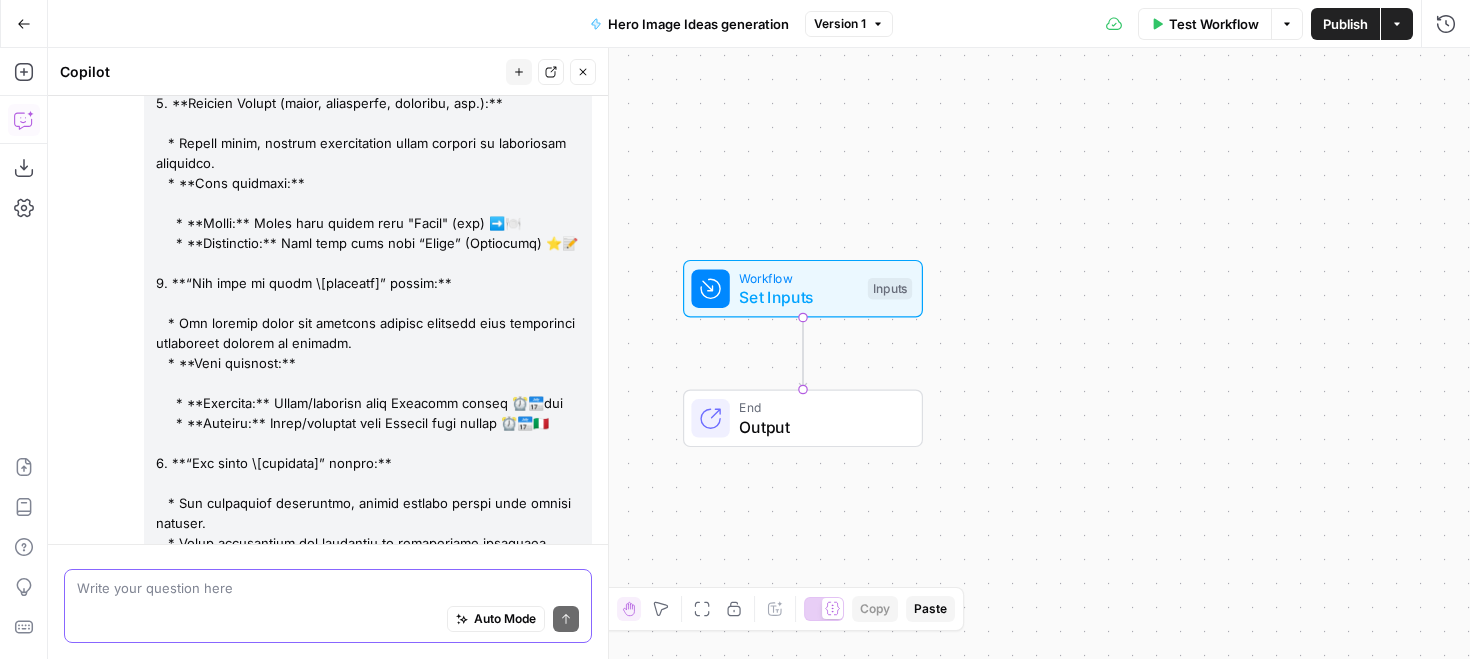 scroll, scrollTop: 0, scrollLeft: 0, axis: both 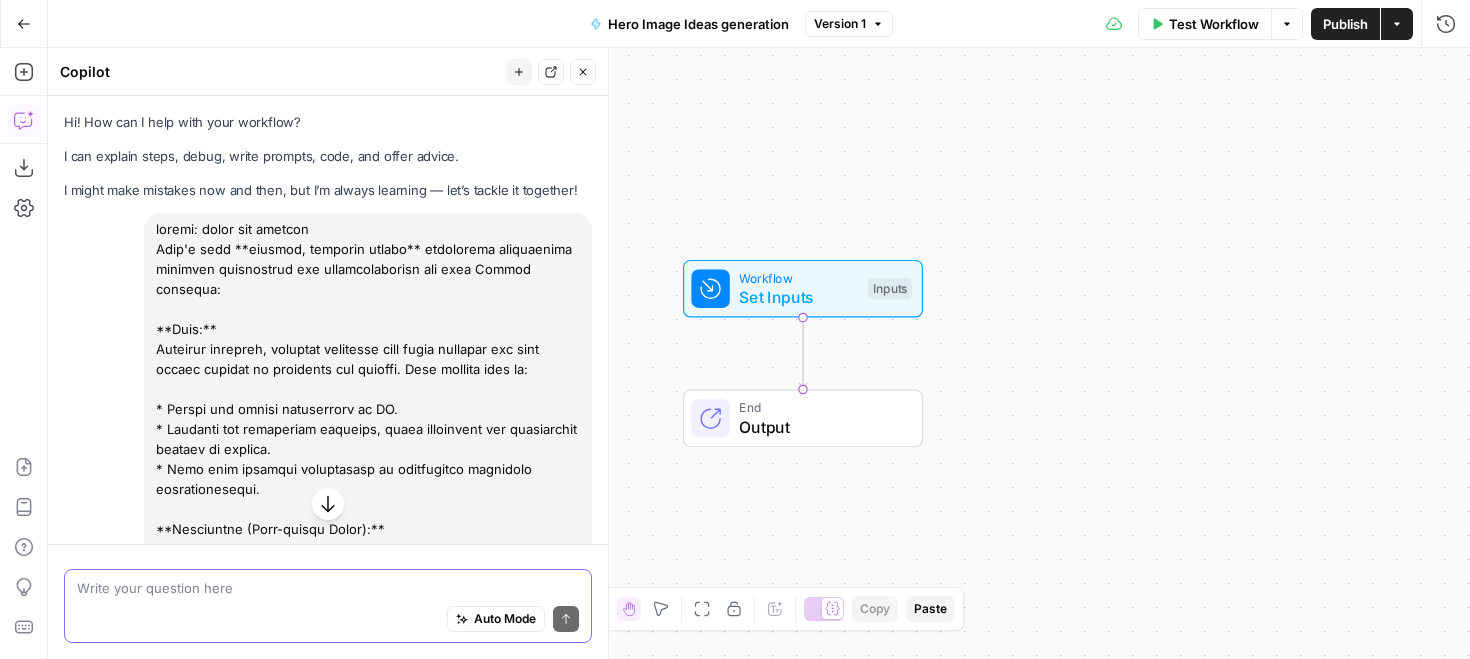 drag, startPoint x: 154, startPoint y: 234, endPoint x: 204, endPoint y: 232, distance: 50.039986 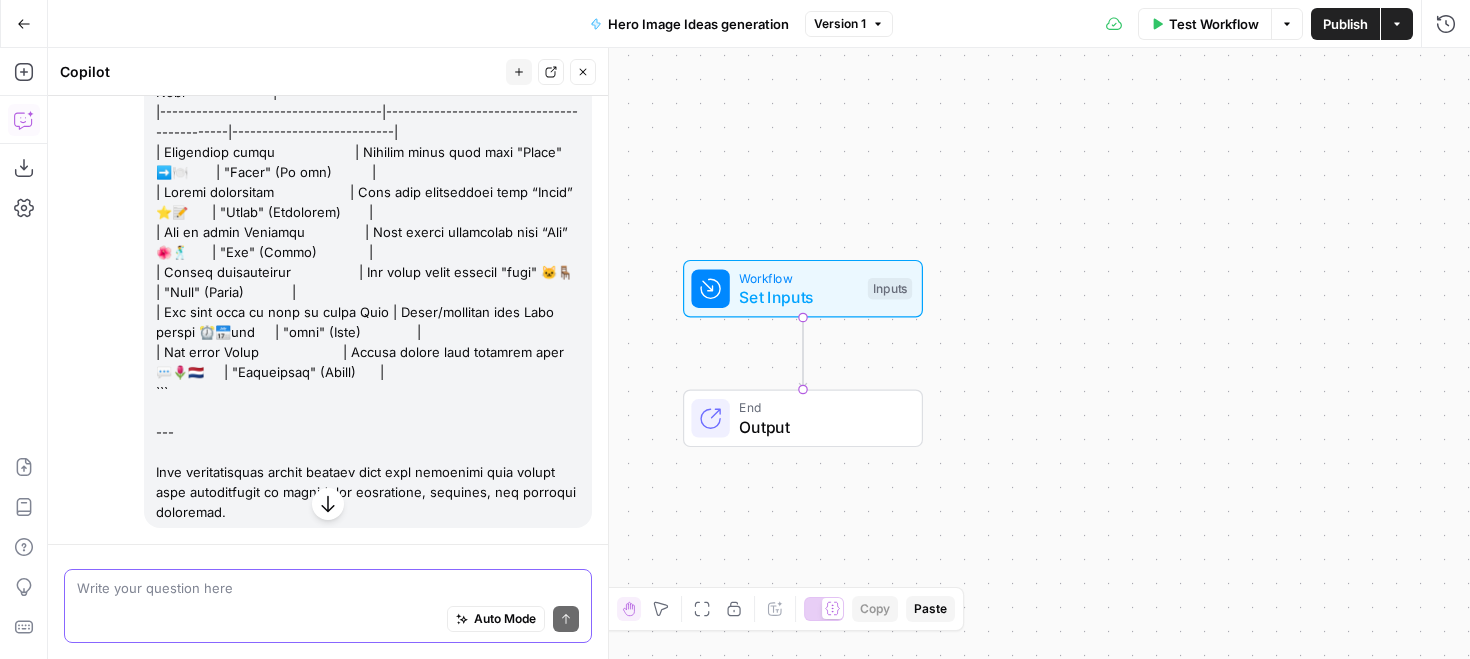 scroll, scrollTop: 1816, scrollLeft: 0, axis: vertical 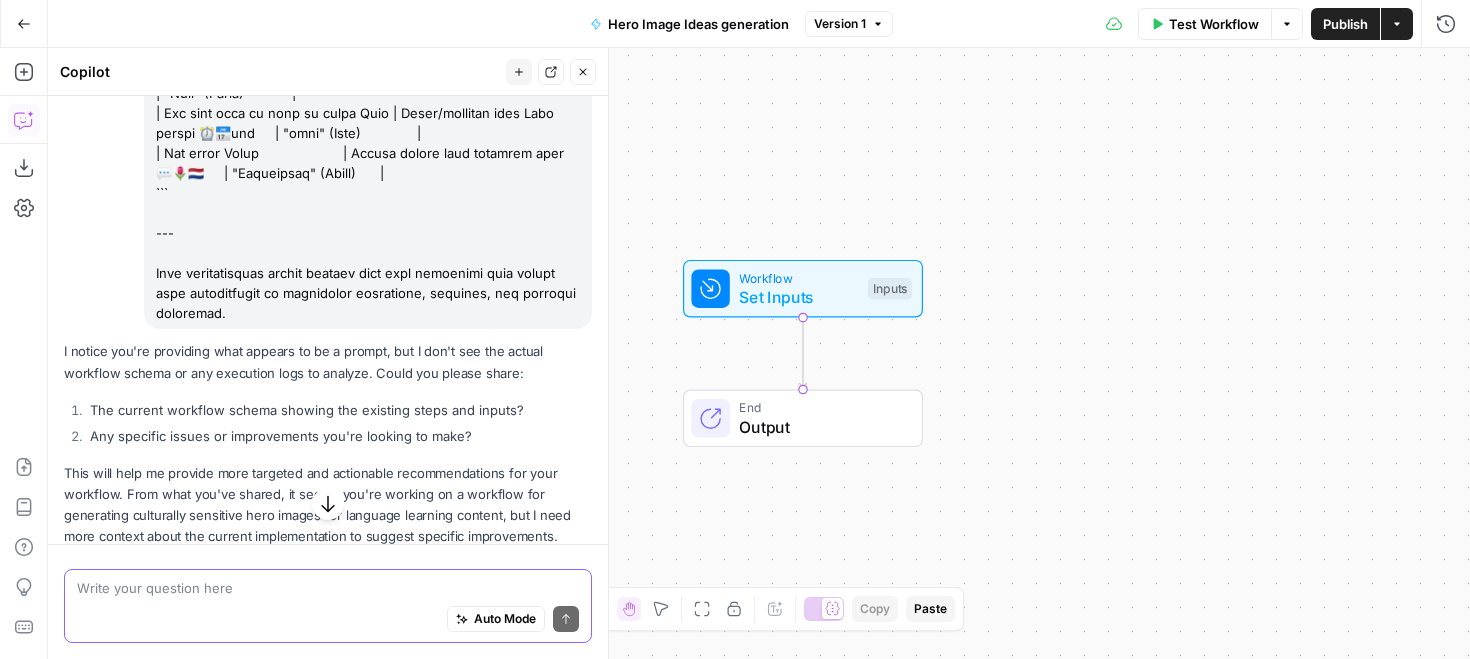 click at bounding box center (368, -637) 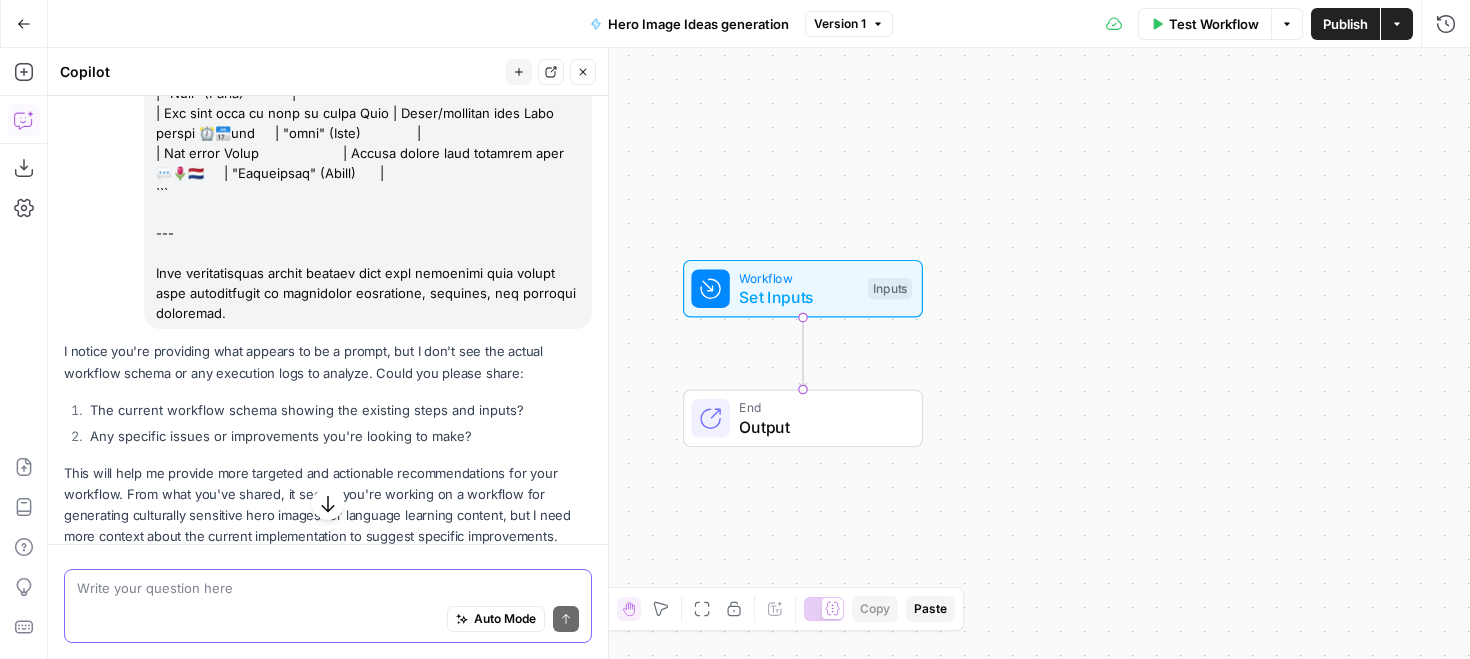 click at bounding box center (328, 588) 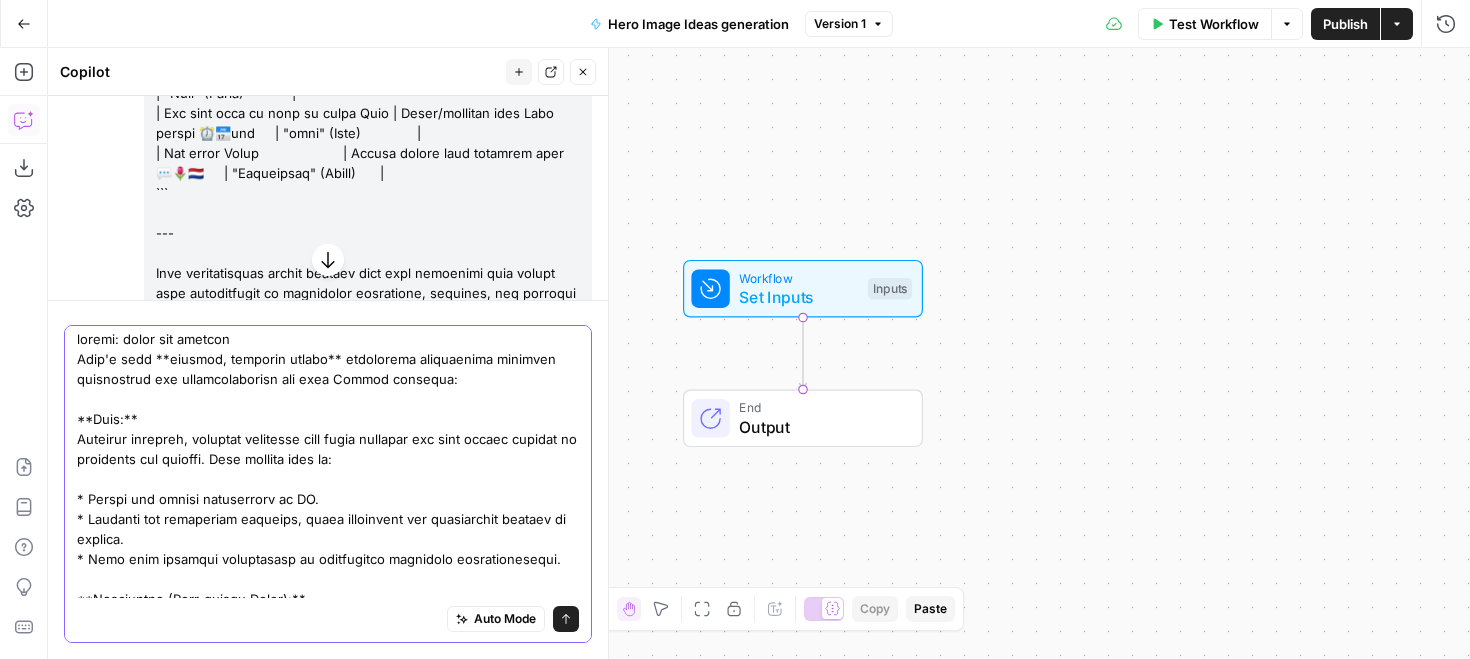 scroll, scrollTop: 0, scrollLeft: 0, axis: both 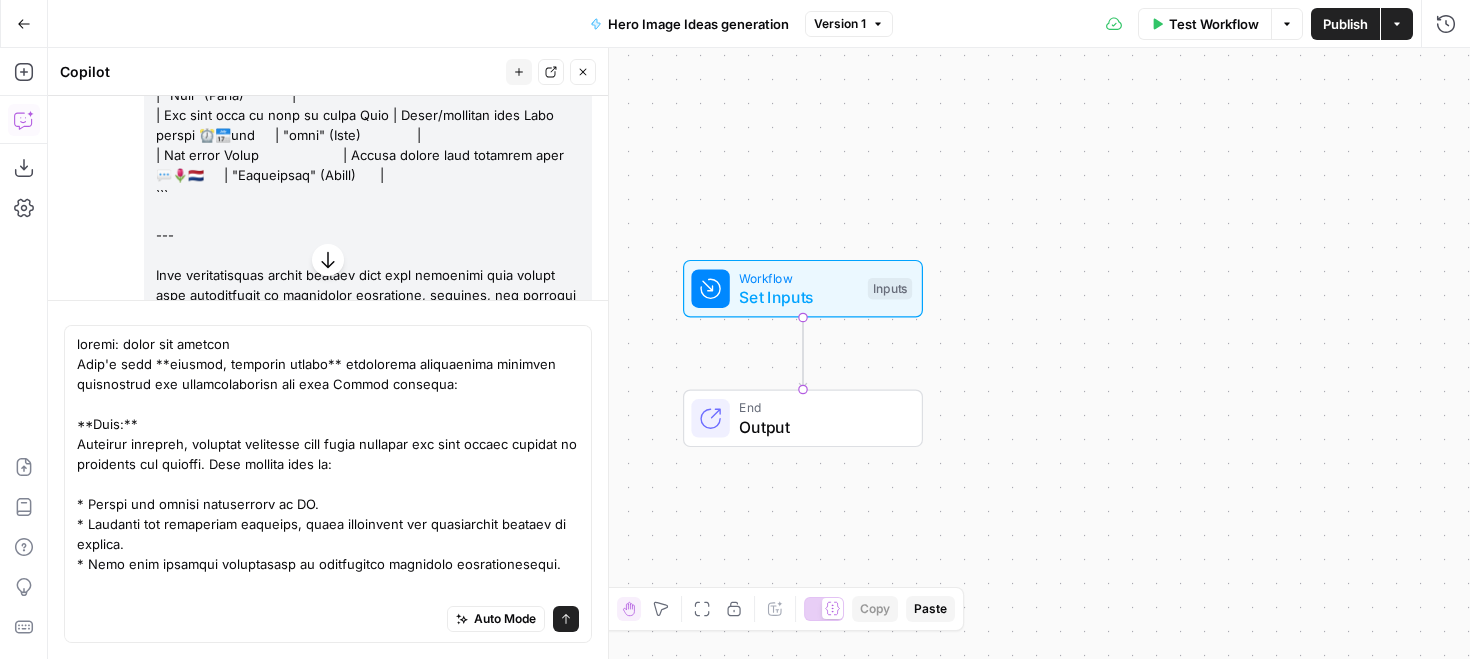 click on "Auto Mode Send" at bounding box center (328, 484) 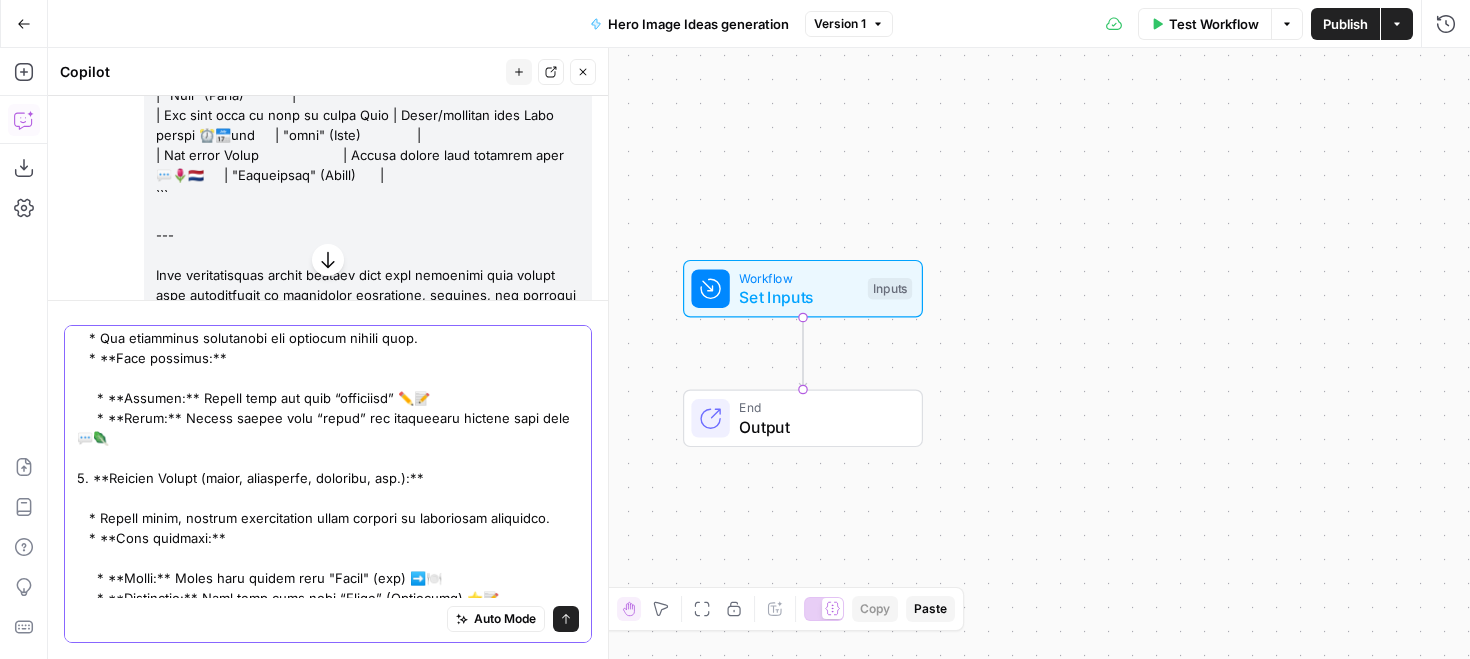 scroll, scrollTop: 0, scrollLeft: 0, axis: both 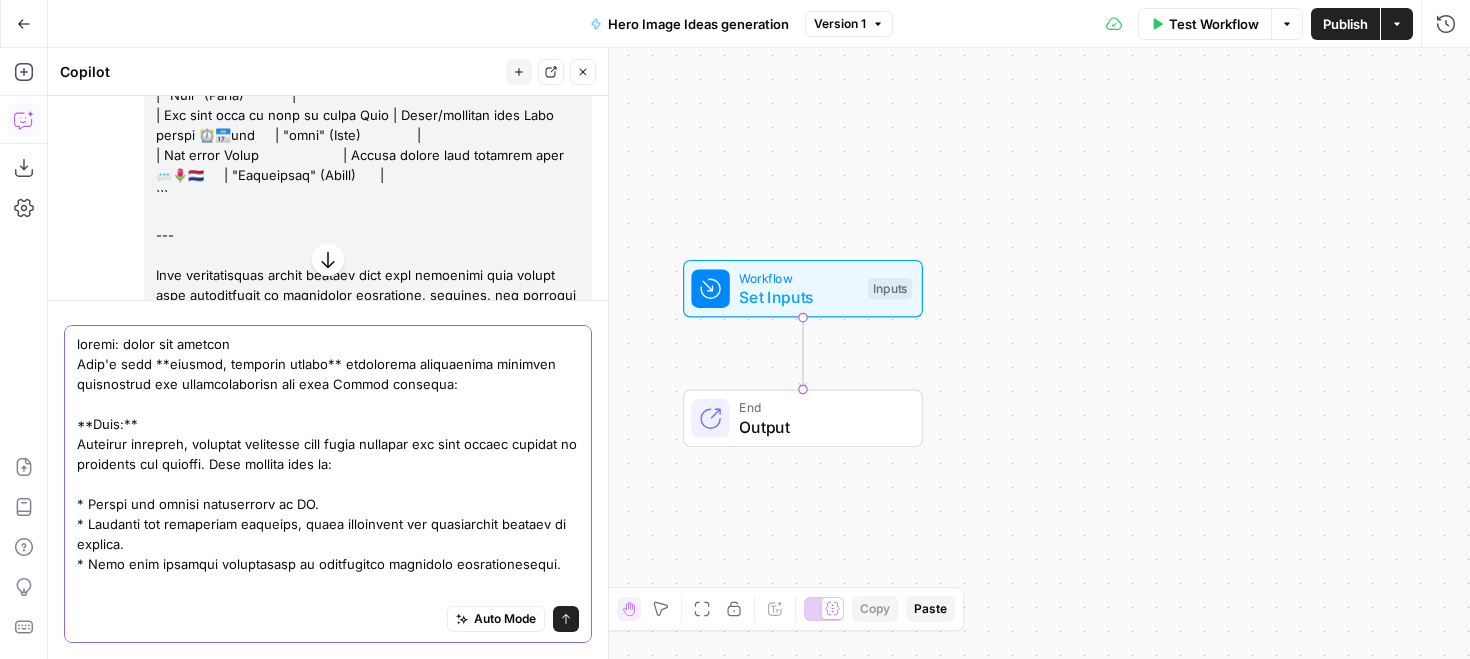 click at bounding box center (328, 1224) 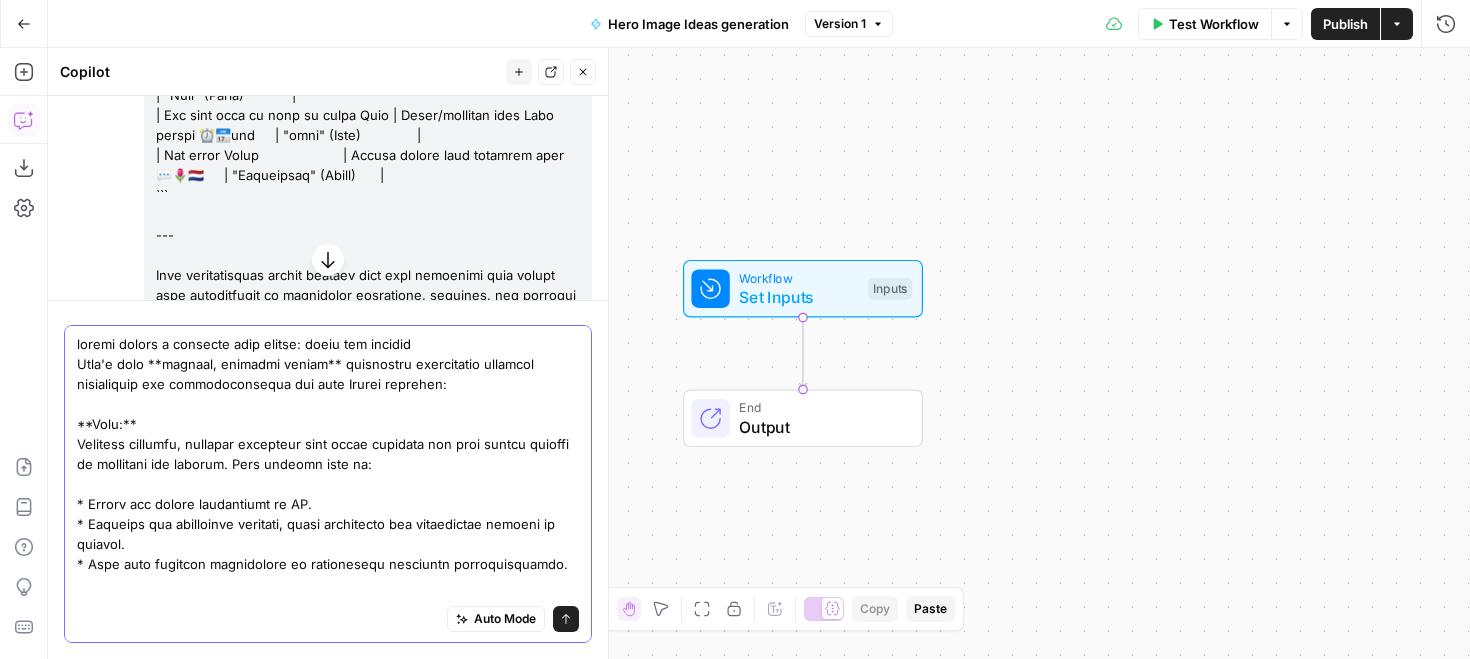 click at bounding box center (328, 1234) 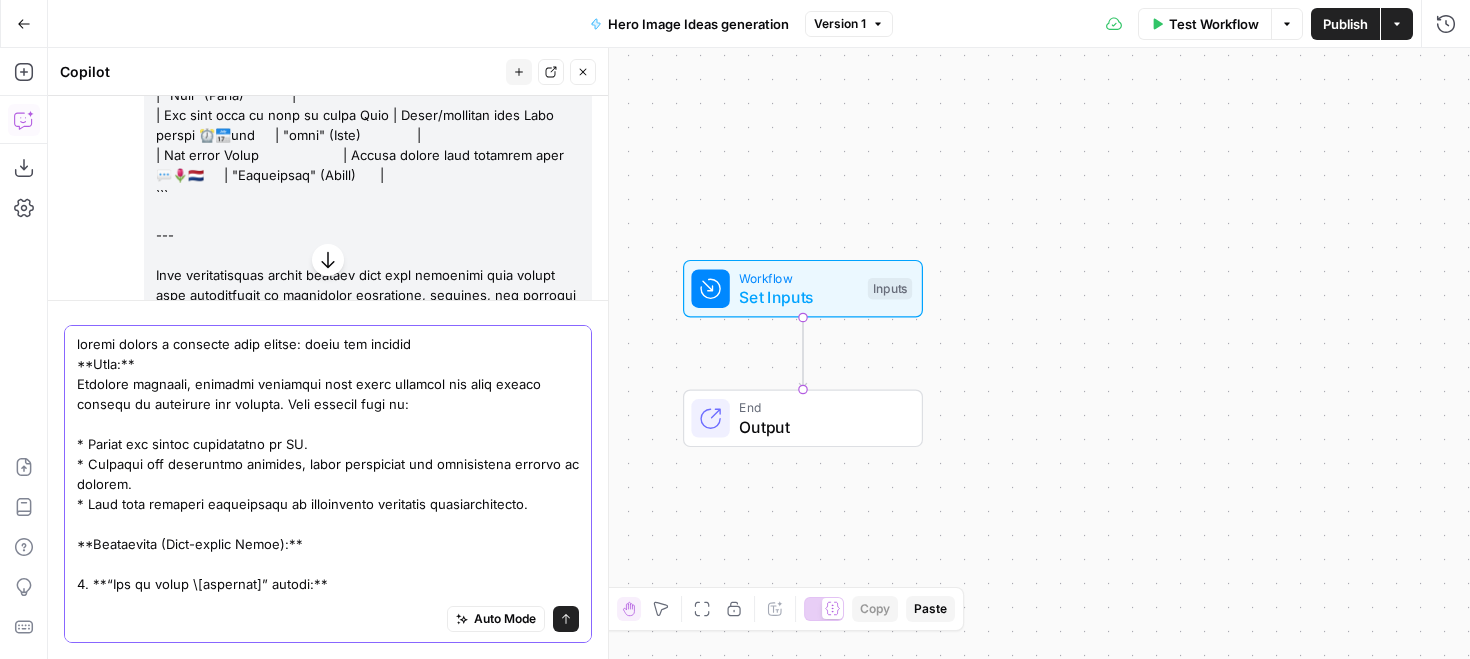 drag, startPoint x: 143, startPoint y: 362, endPoint x: 71, endPoint y: 358, distance: 72.11102 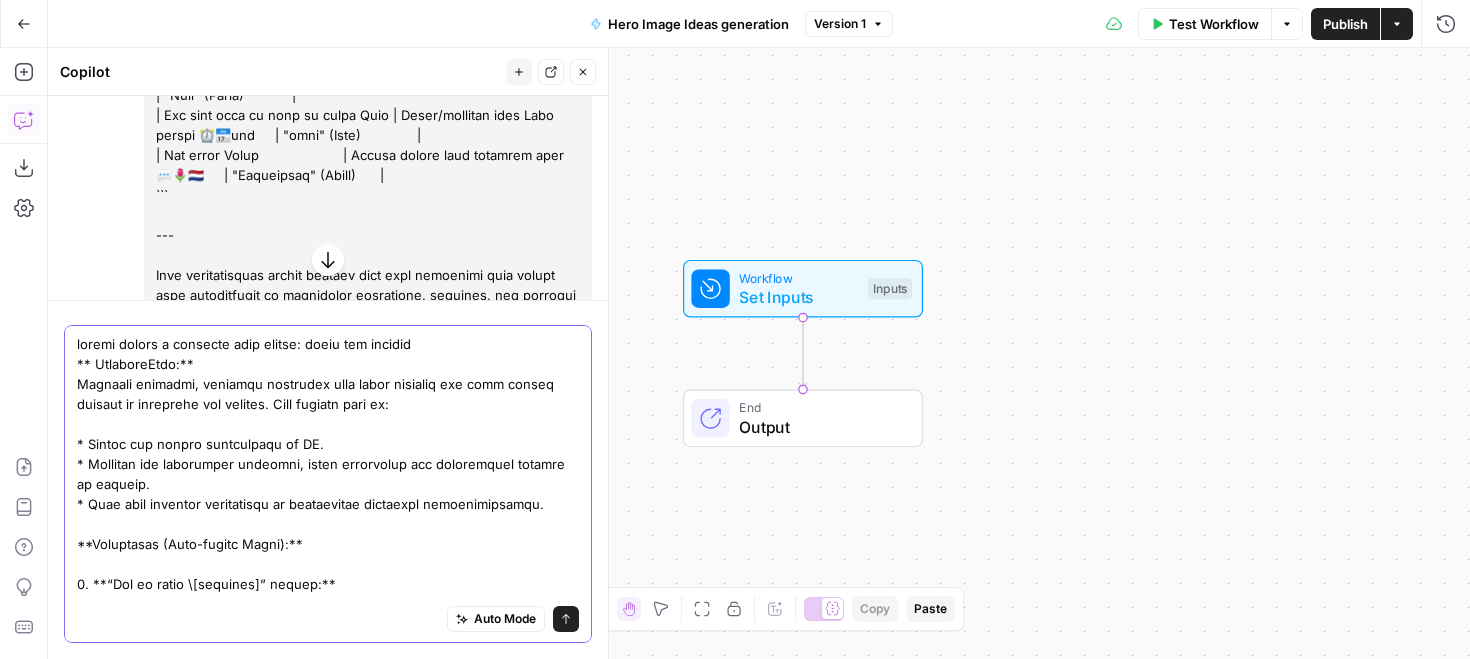 type on "please create a workflow with inputs: topic and subject
** Workflow Task:**
Generate engaging, visually intuitive hero image concepts for blog topics related to languages and grammar. Each concept must be:
* Simple and easily generatable by AI.
* Visually and culturally relevant, using respectful and appropriate symbols or scripts.
* Free from cultural stereotypes or potentially offensive representations.
**Guidelines (Must-follow Rules):**
1. **“How to learn \[language]” topics:**
* Use culturally respectful and symbolic visual cues.
* **Good examples:**
* **Swahili:** Pencil with the word “kujifunza” ✏️📝
* **Welsh:** Speech bubble with “dysgu” and culturally neutral leek icon 💬🥬
2. **Grammar Topics (verbs, adjectives, pronouns, etc.):**
* Choose clear, neutral illustrative icons related to linguistic functions.
* **Good examples:**
* **Verbs:** Arrow with action verb "Comer" (eat) ➡️🍽️
* **Adjectives:** Star icon with word “Schön” (Beautiful) ⭐📝
3. **“How long to ..." 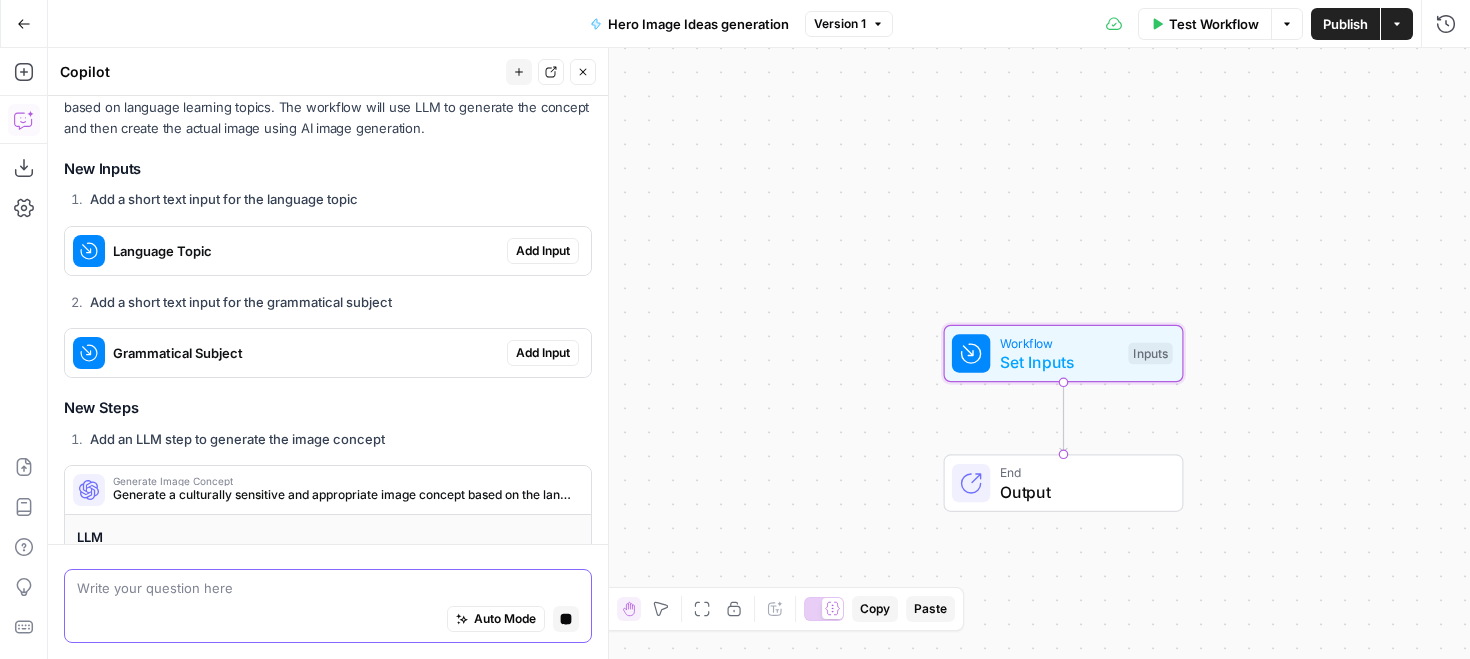 scroll, scrollTop: 4171, scrollLeft: 0, axis: vertical 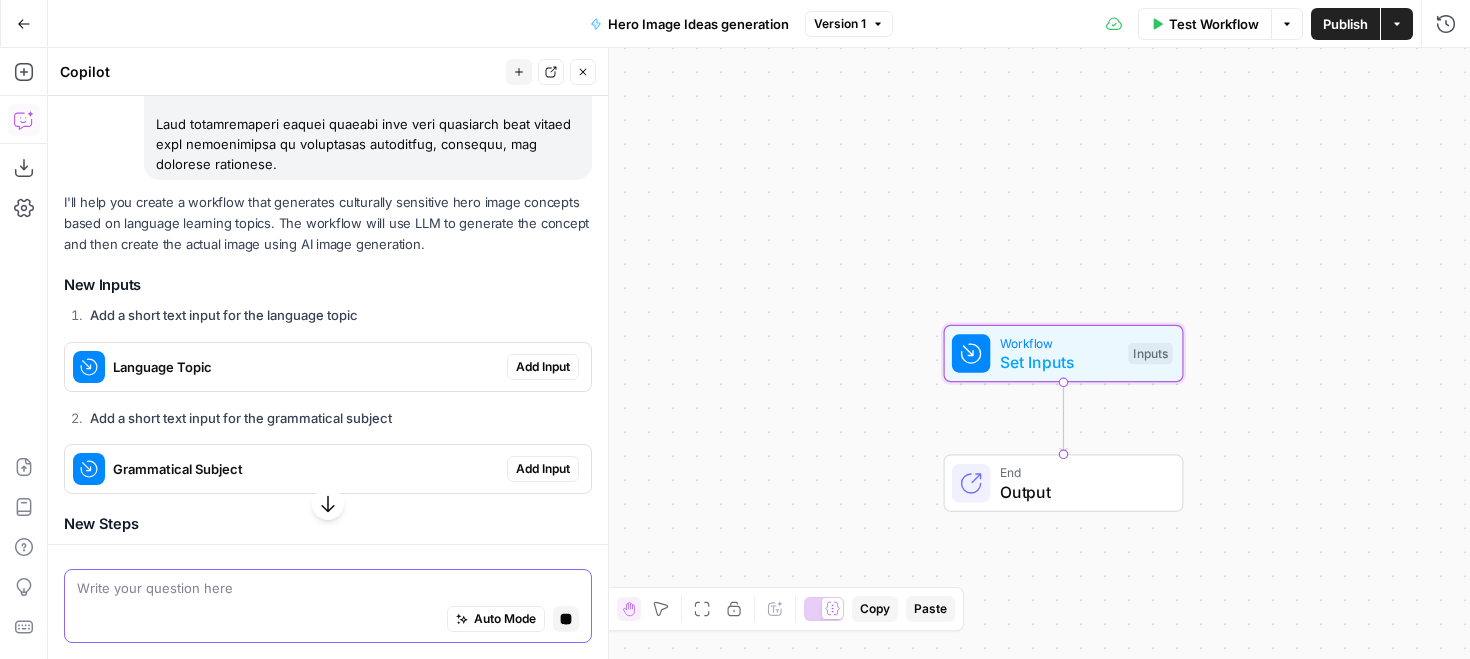 type 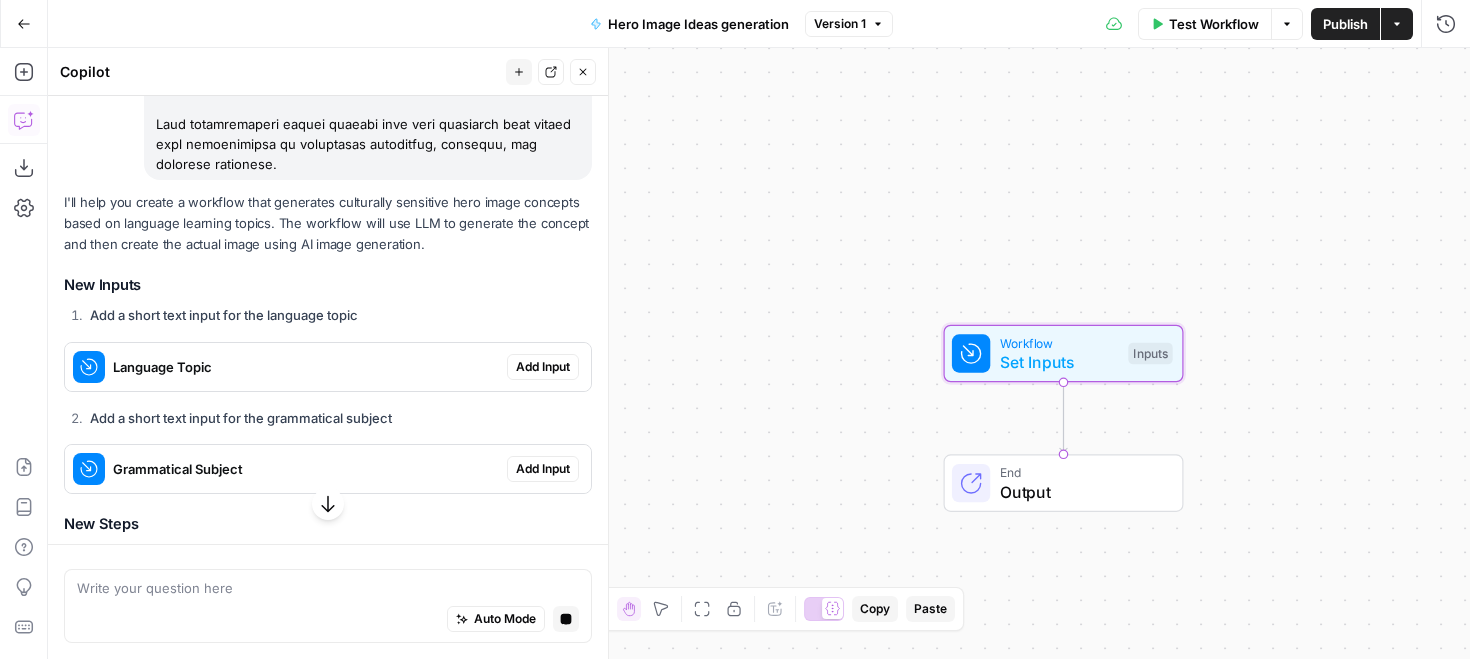 click on "Add Input" at bounding box center [543, 367] 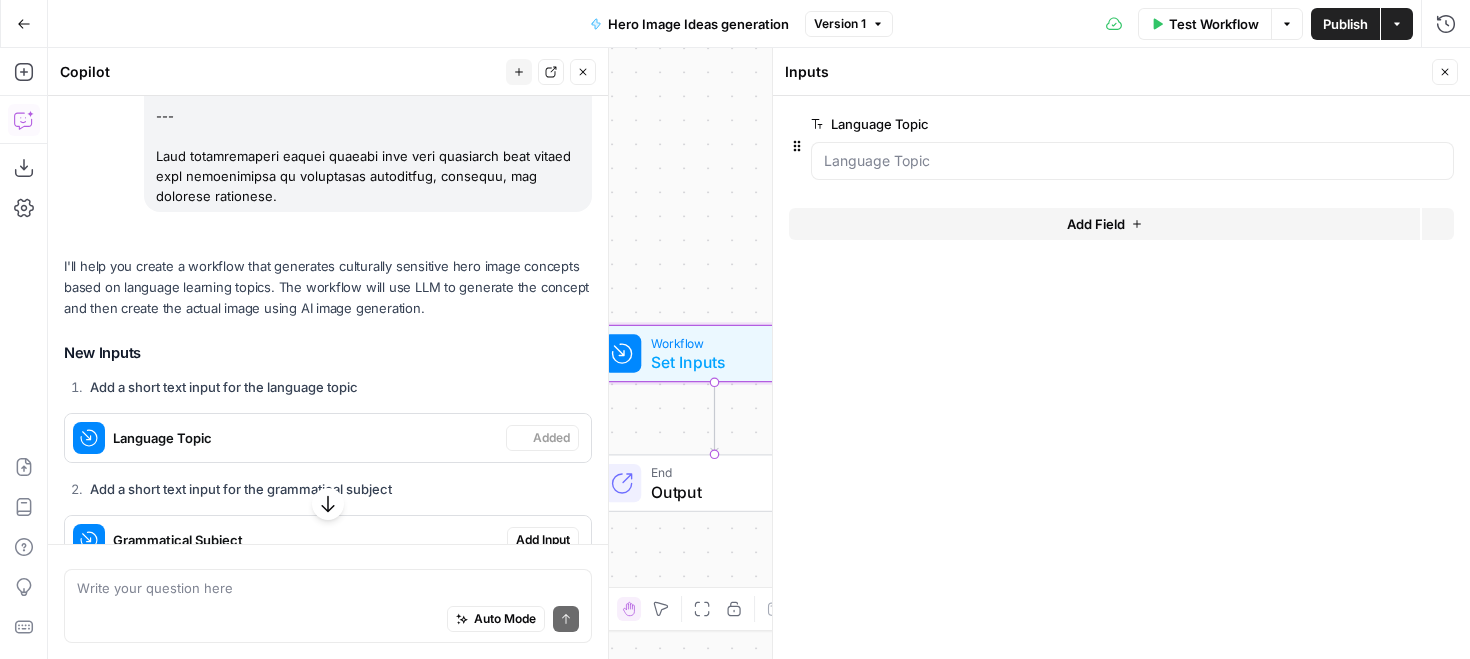 scroll, scrollTop: 4203, scrollLeft: 0, axis: vertical 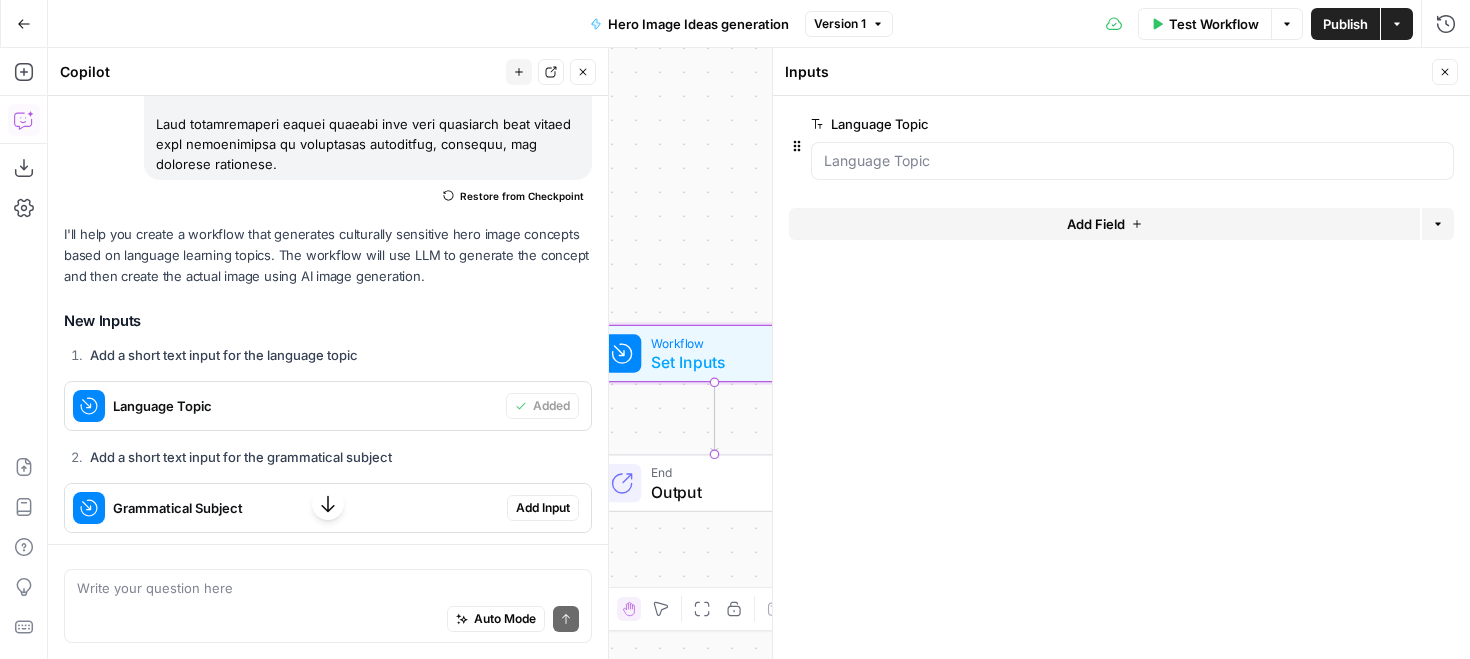 click on "Add Input" at bounding box center [543, 508] 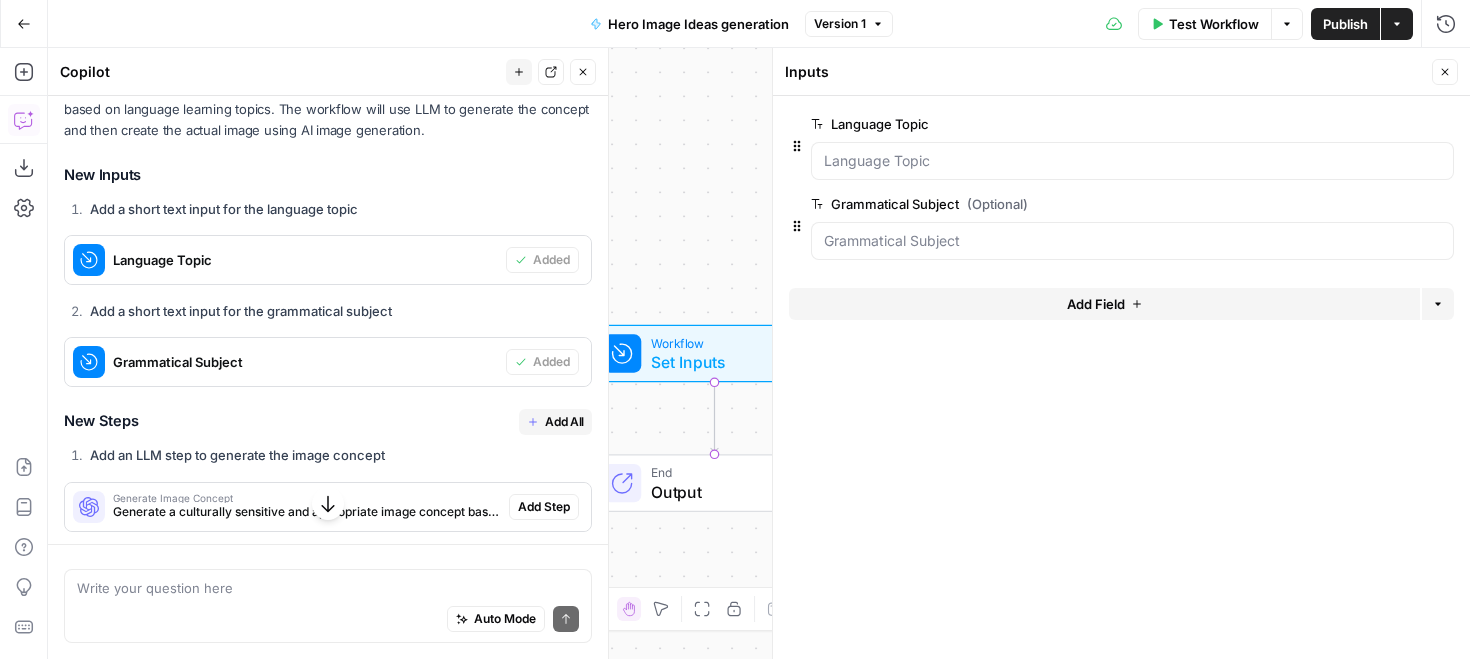 scroll, scrollTop: 4538, scrollLeft: 0, axis: vertical 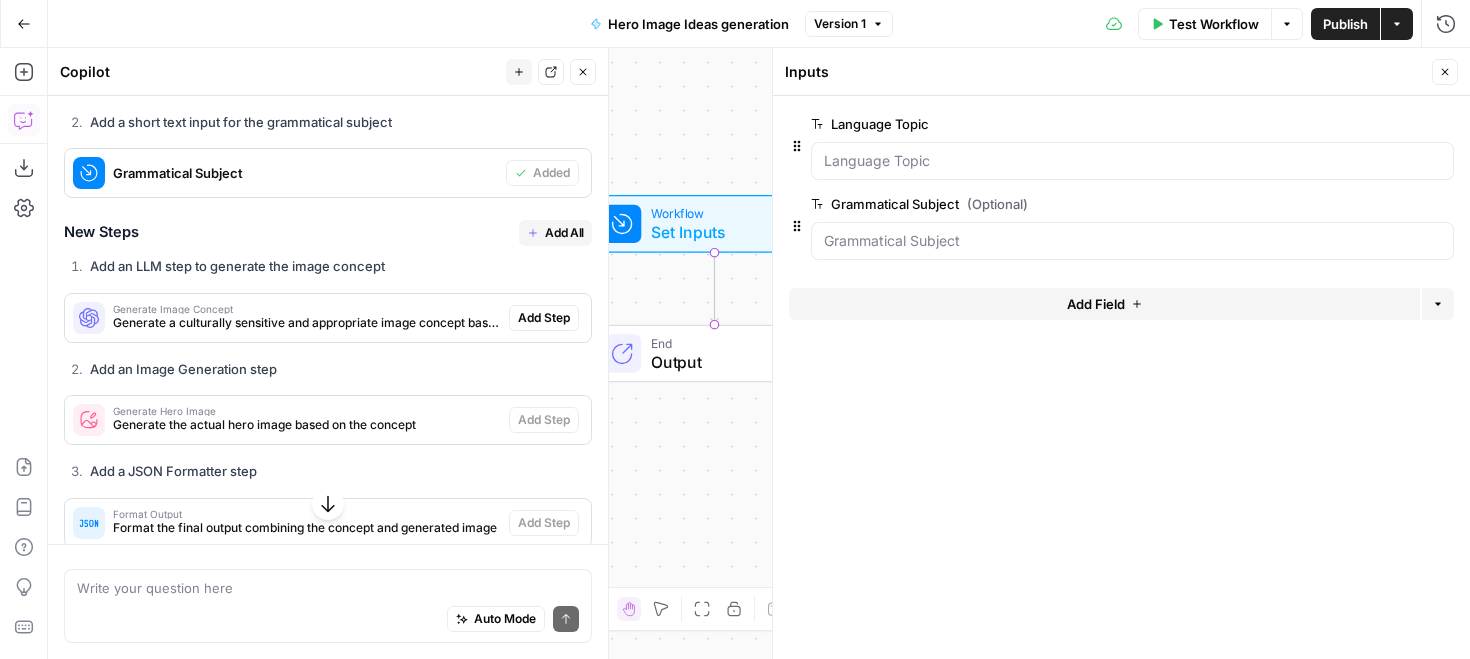 click on "Add All" at bounding box center [564, 233] 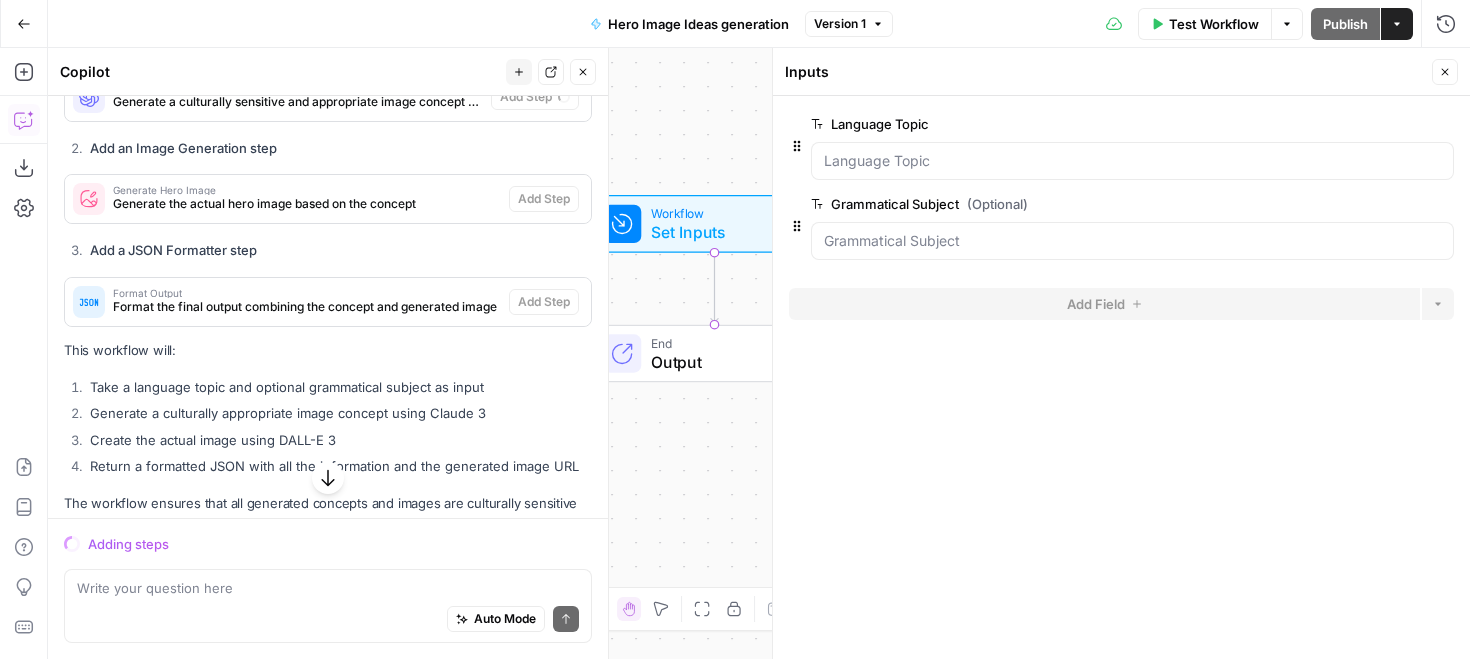scroll, scrollTop: 4700, scrollLeft: 0, axis: vertical 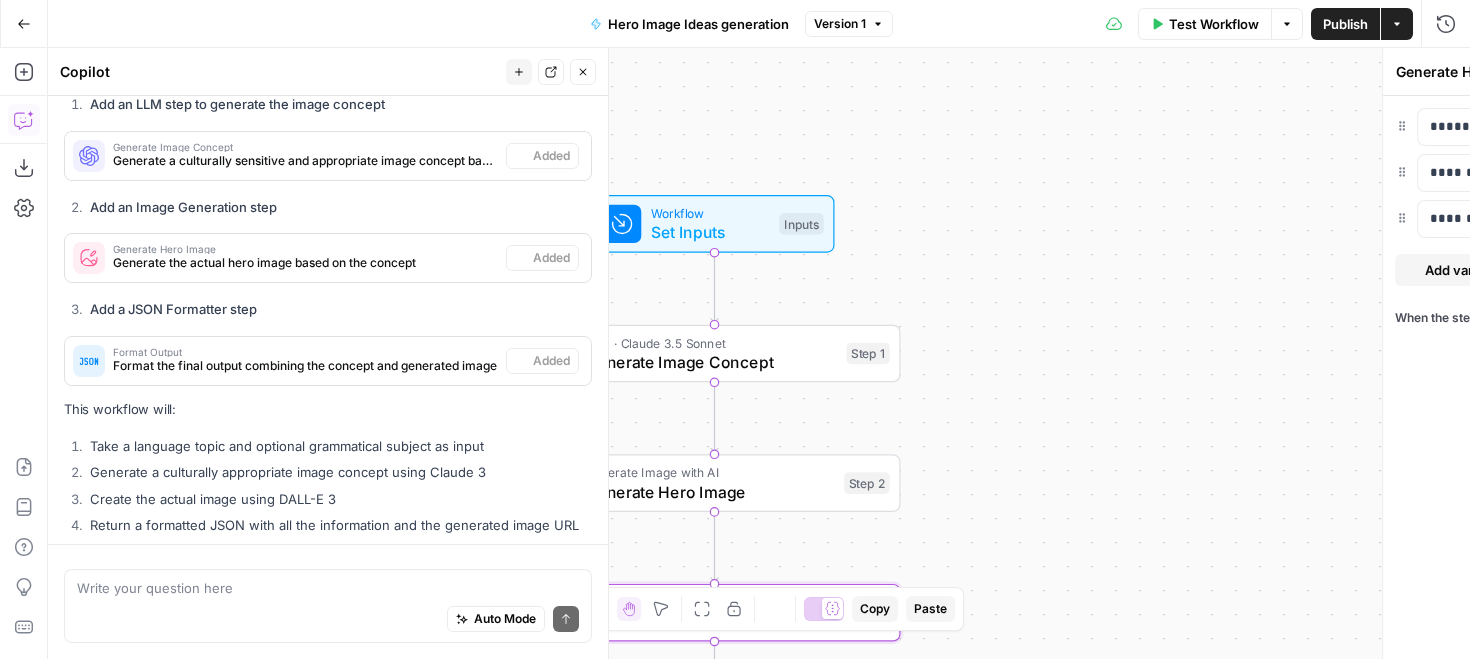 type on "Format Output" 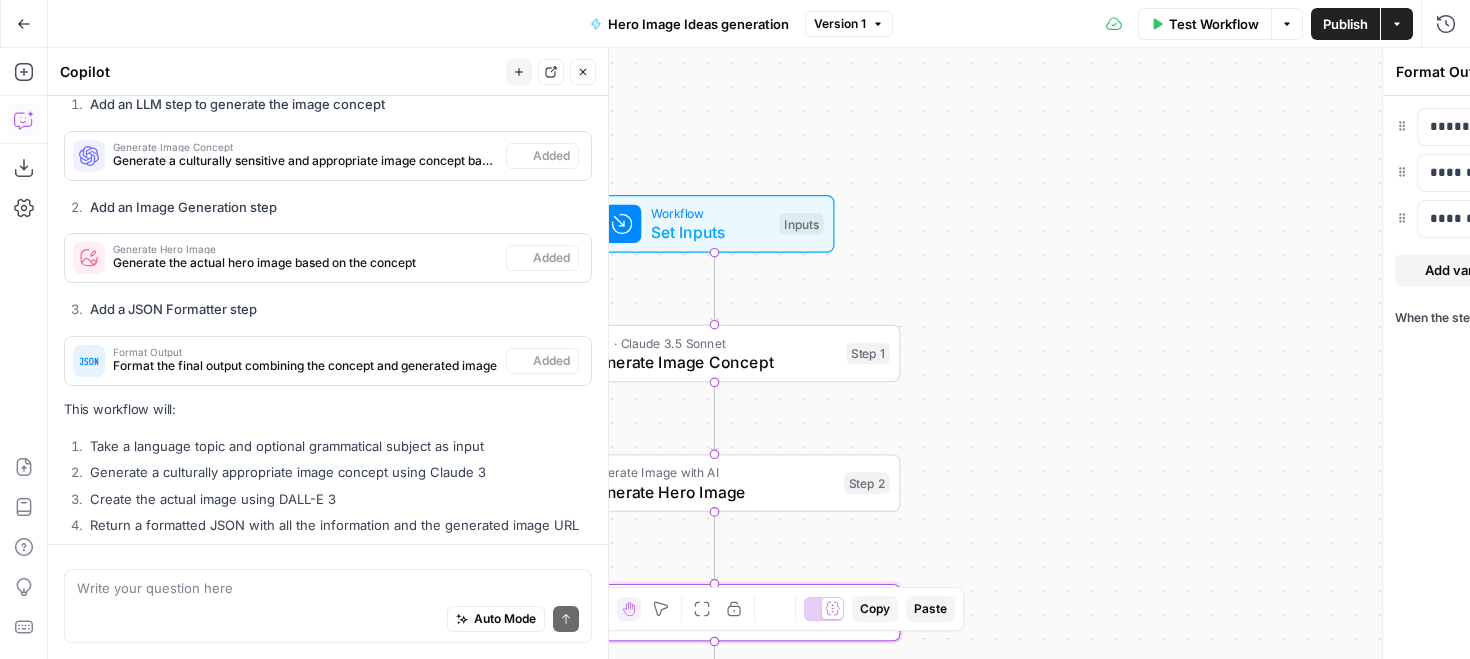 scroll, scrollTop: 4738, scrollLeft: 0, axis: vertical 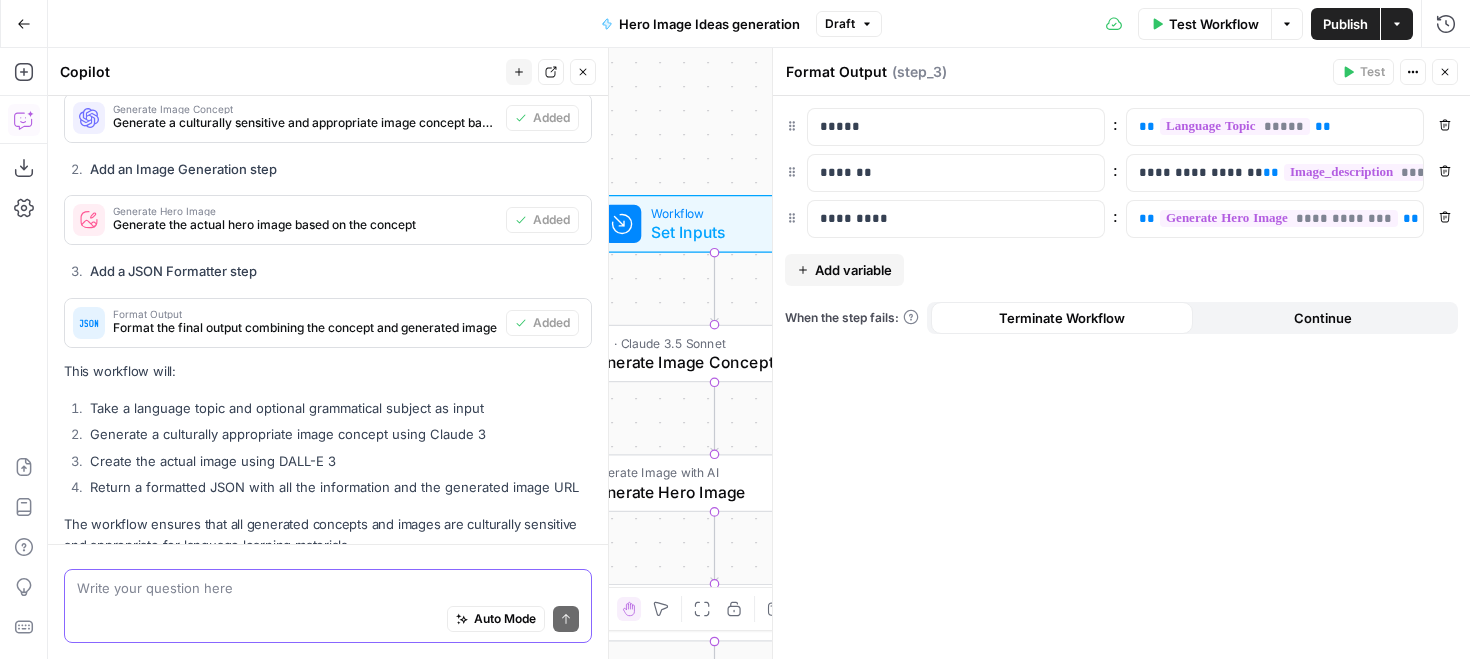 click at bounding box center [328, 588] 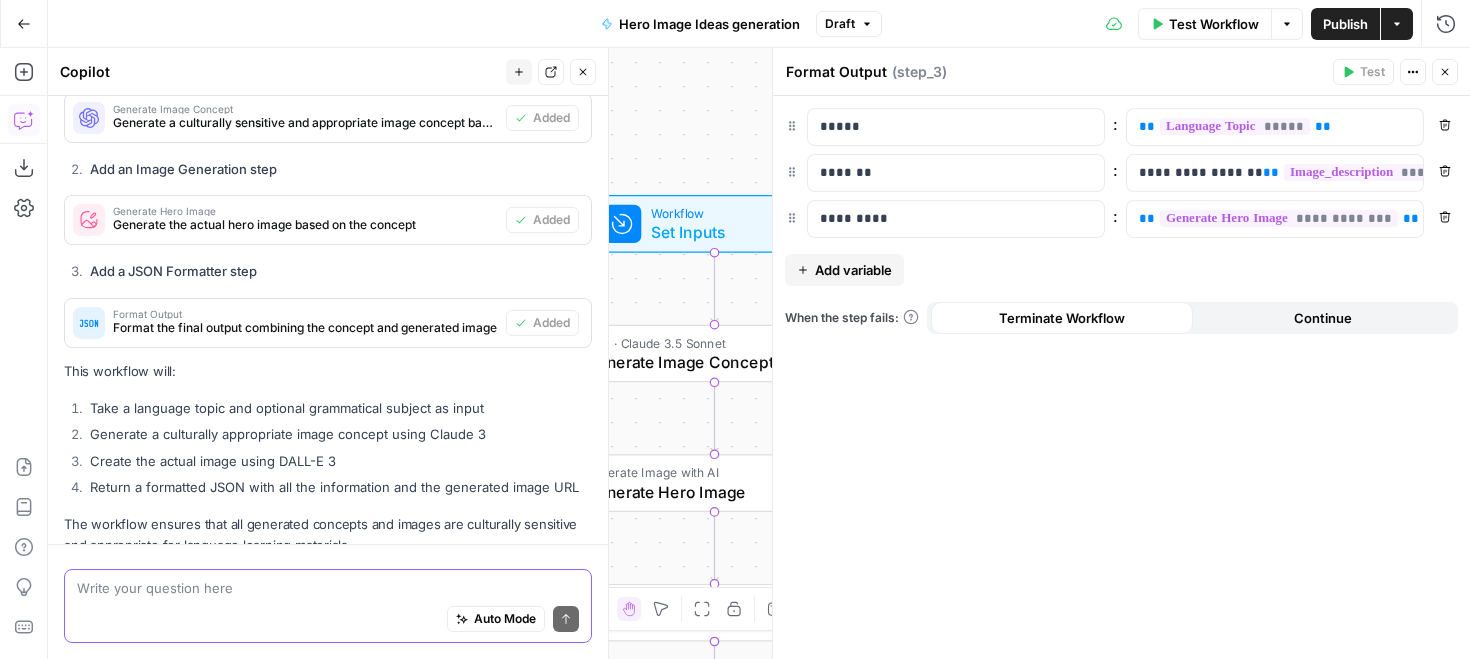 type on "o" 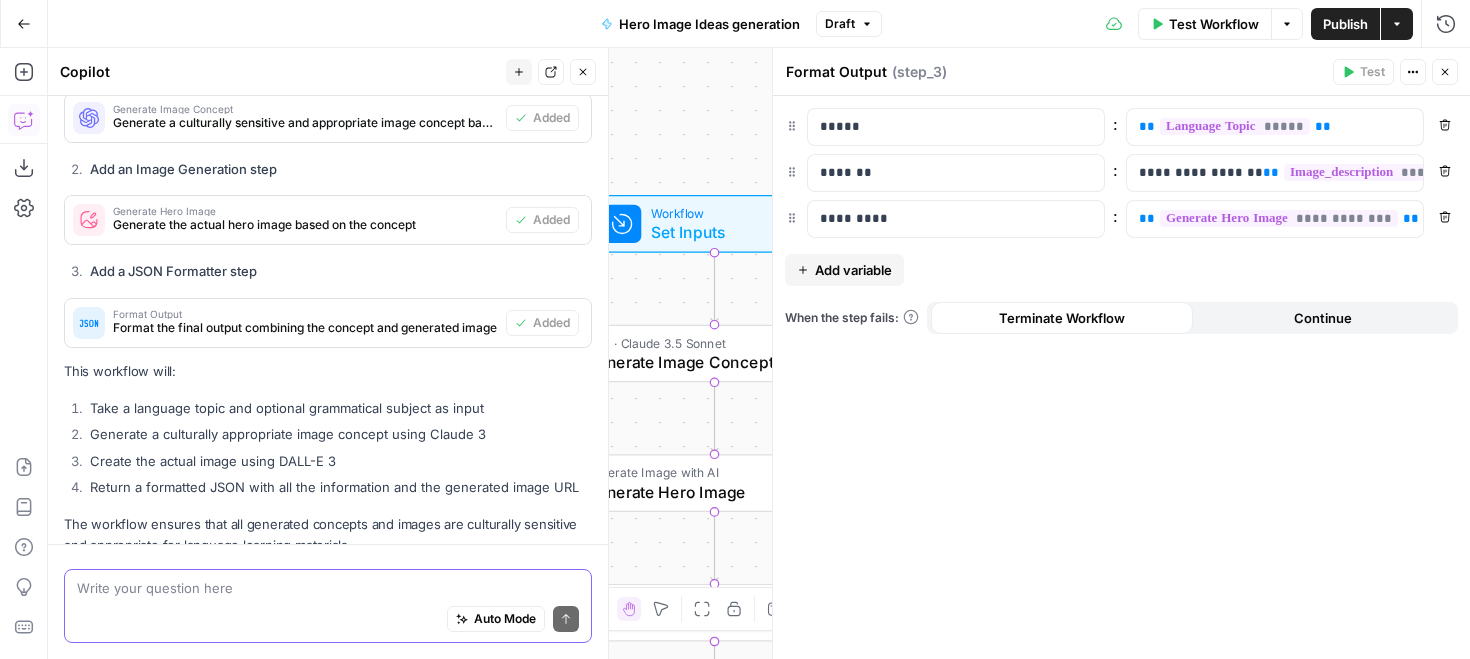 click at bounding box center (328, 588) 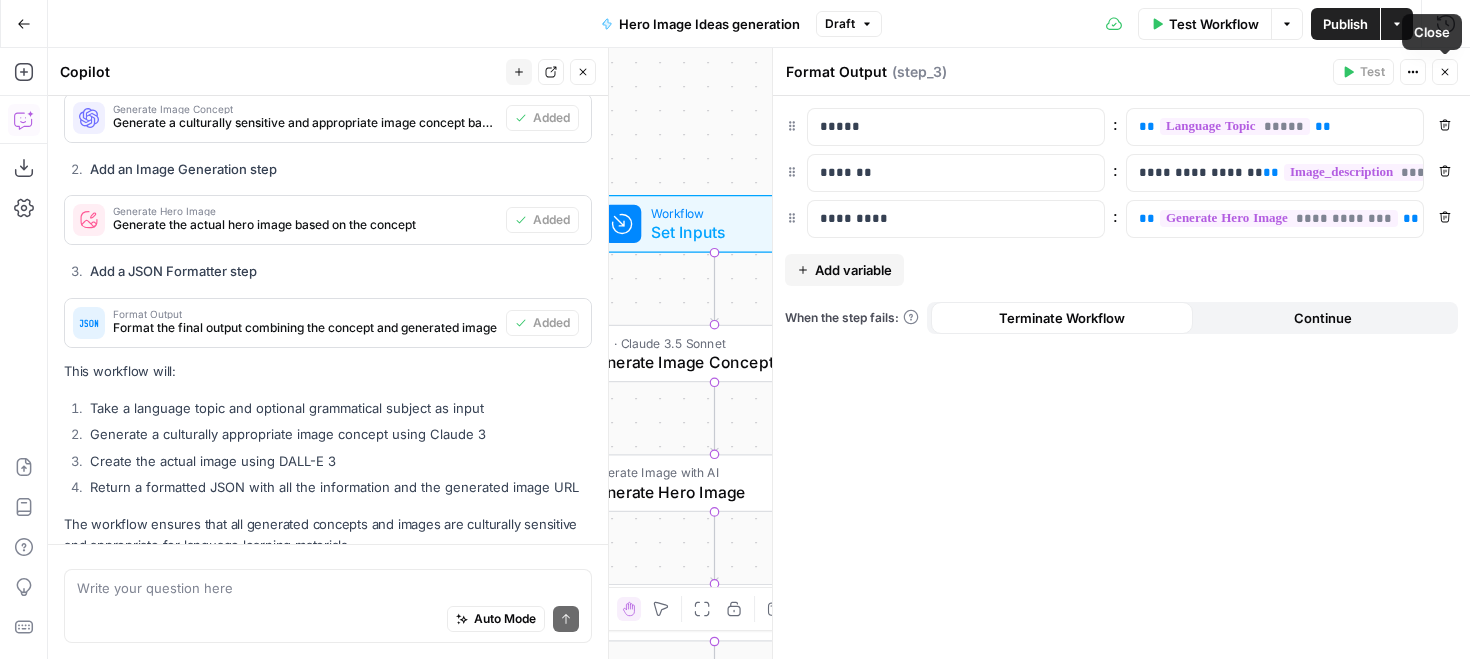 click 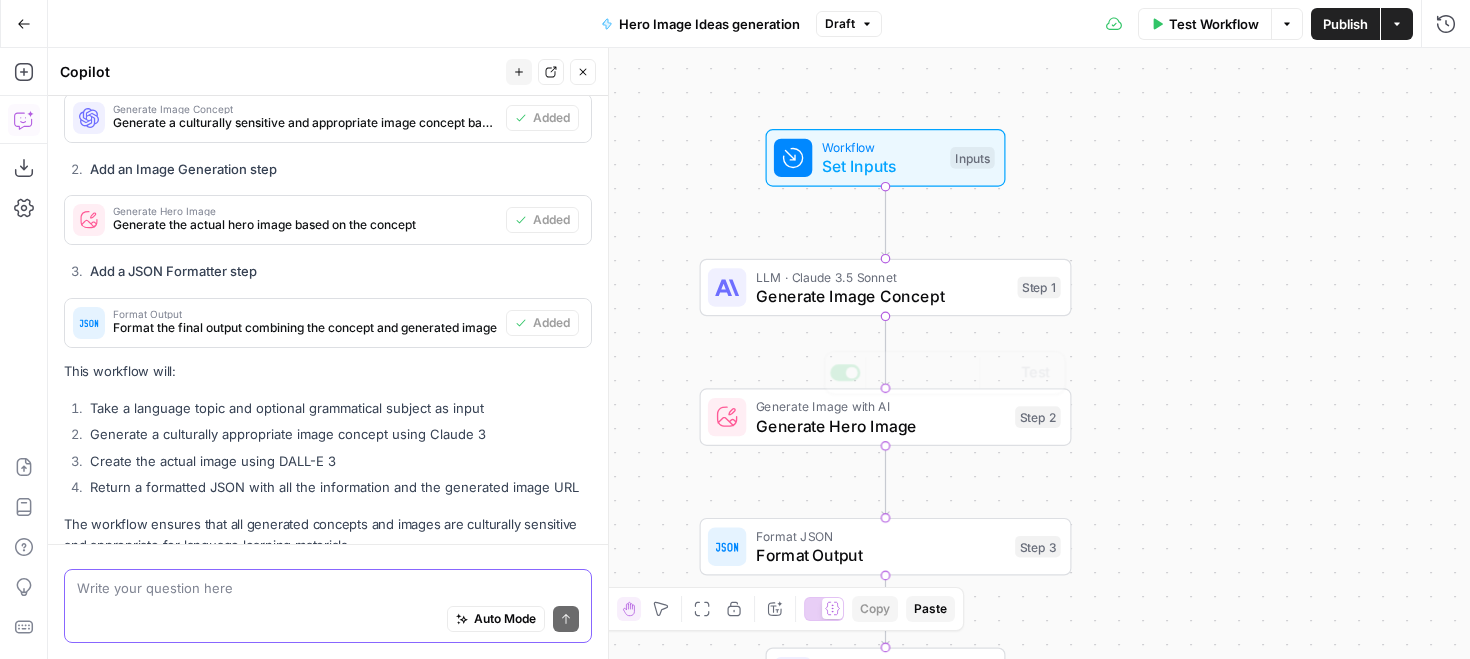 click at bounding box center (328, 588) 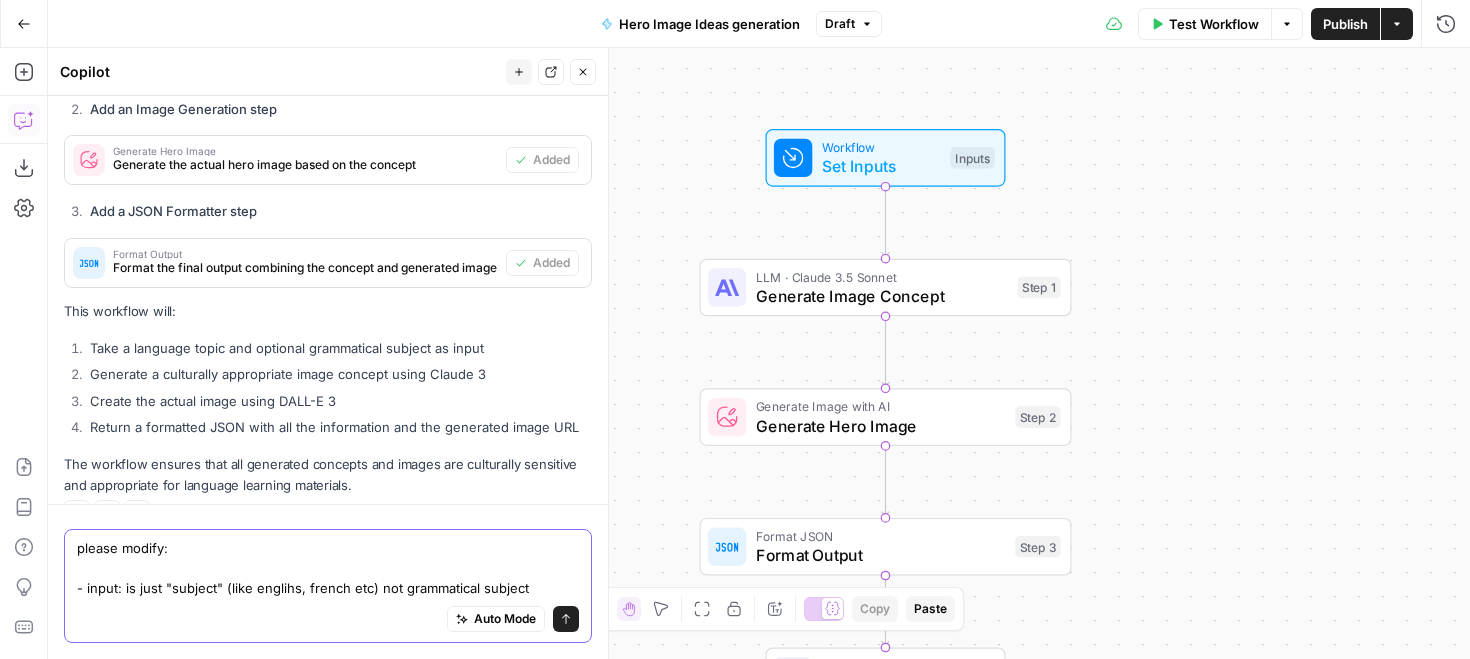 scroll, scrollTop: 4818, scrollLeft: 0, axis: vertical 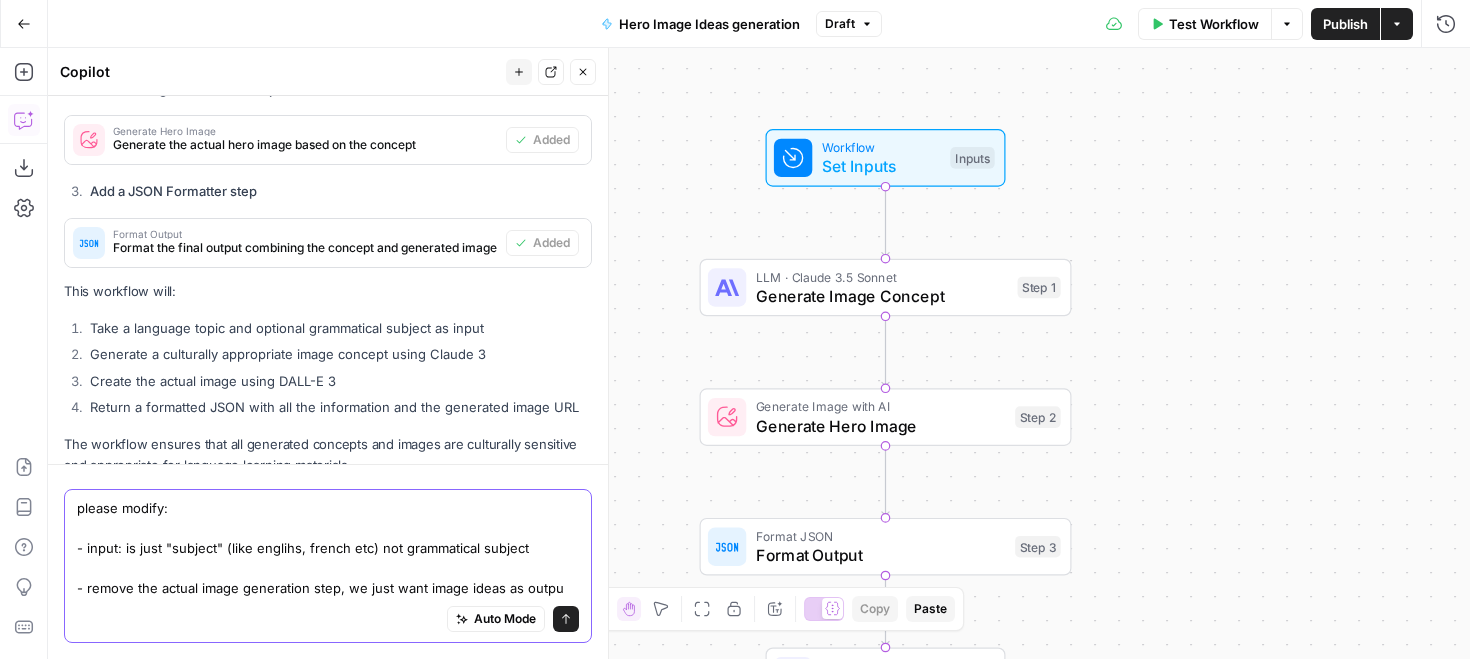type on "please modify:
- input: is just "subject" (like englihs, french etc) not grammatical subject
- remove the actual image generation step, we just want image ideas as output" 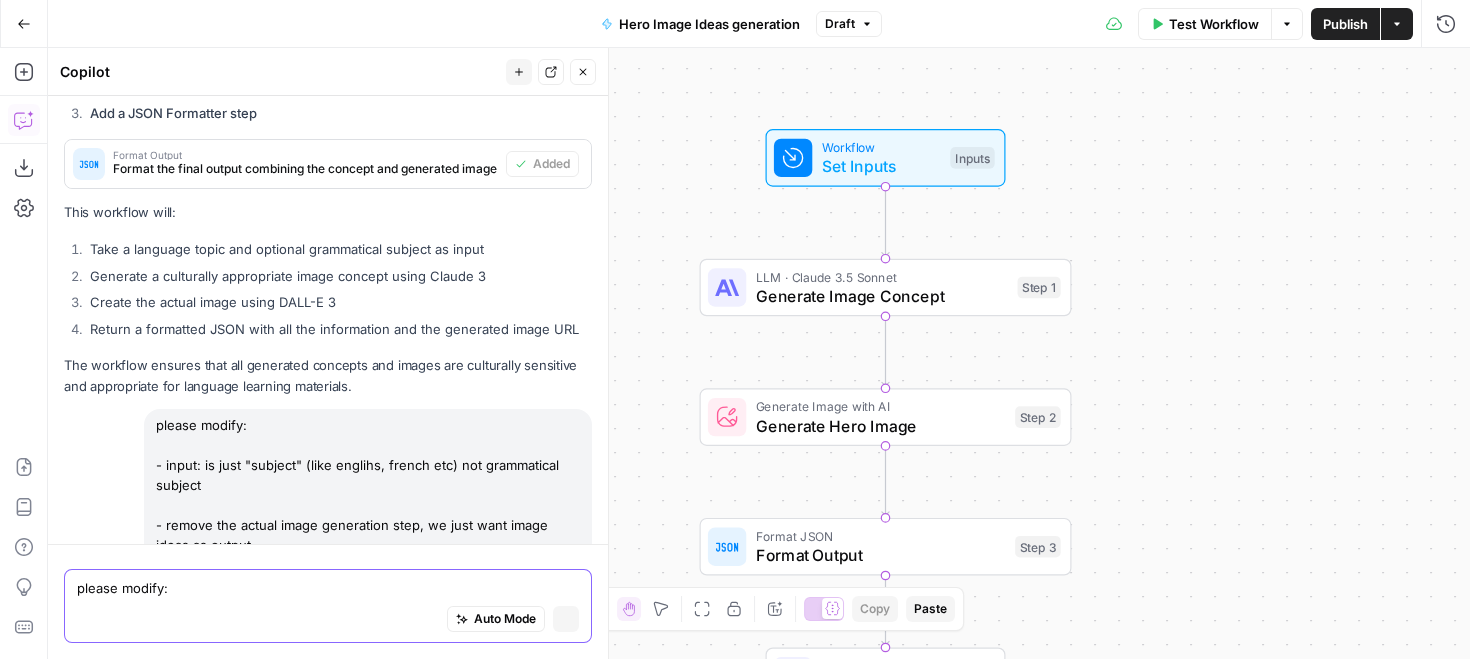 type 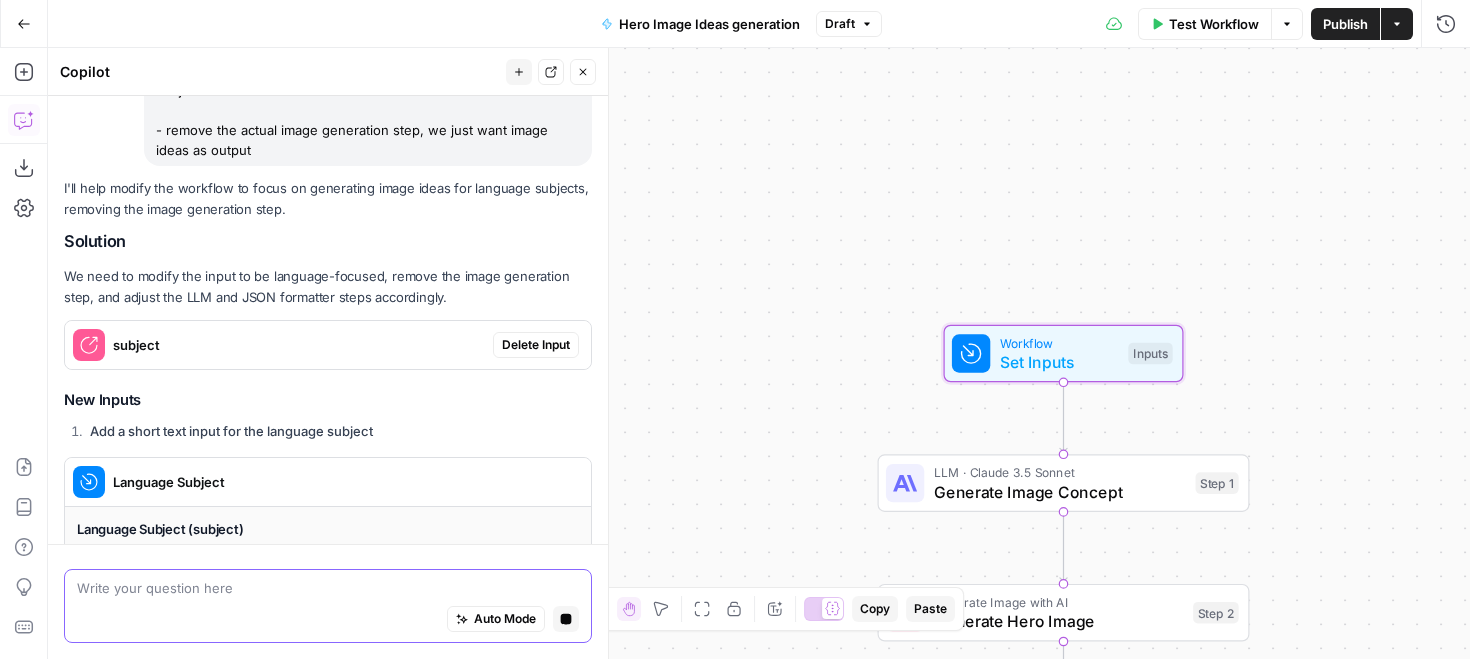 scroll, scrollTop: 5093, scrollLeft: 0, axis: vertical 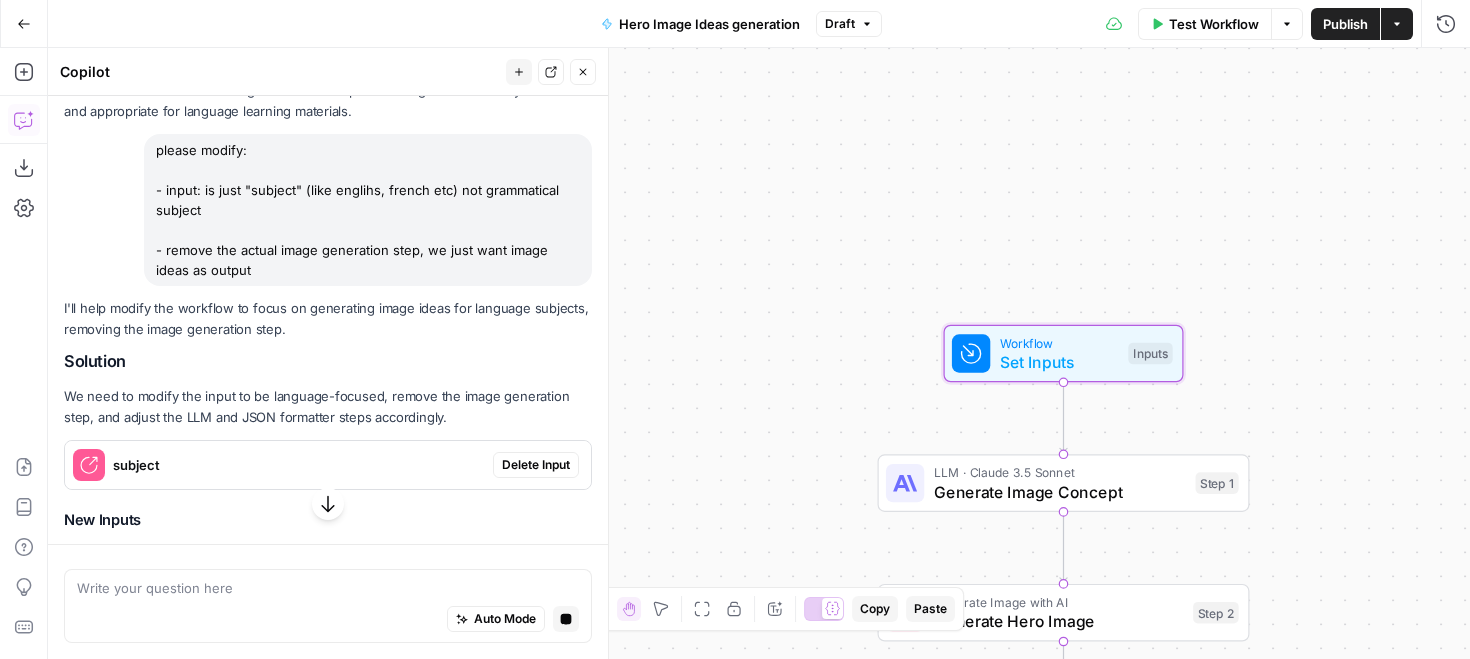 click on "Delete Input" at bounding box center (536, 465) 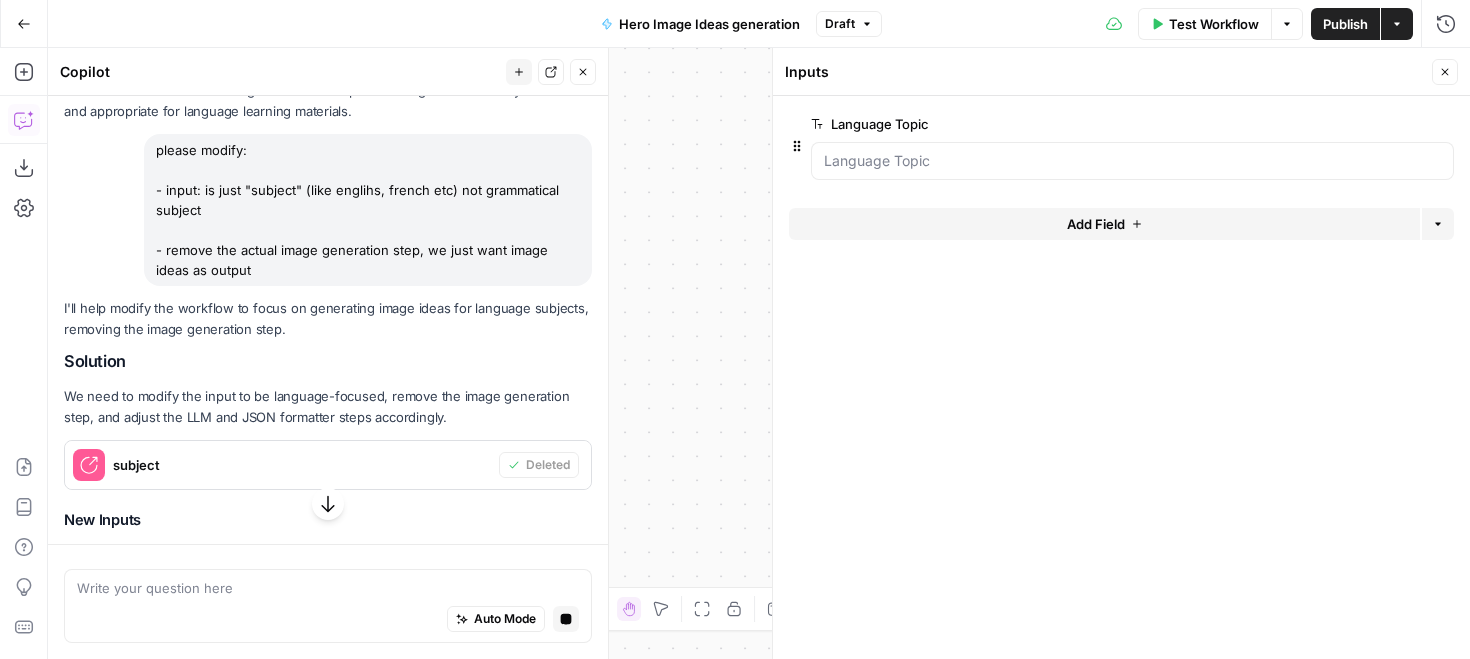 scroll, scrollTop: 5226, scrollLeft: 0, axis: vertical 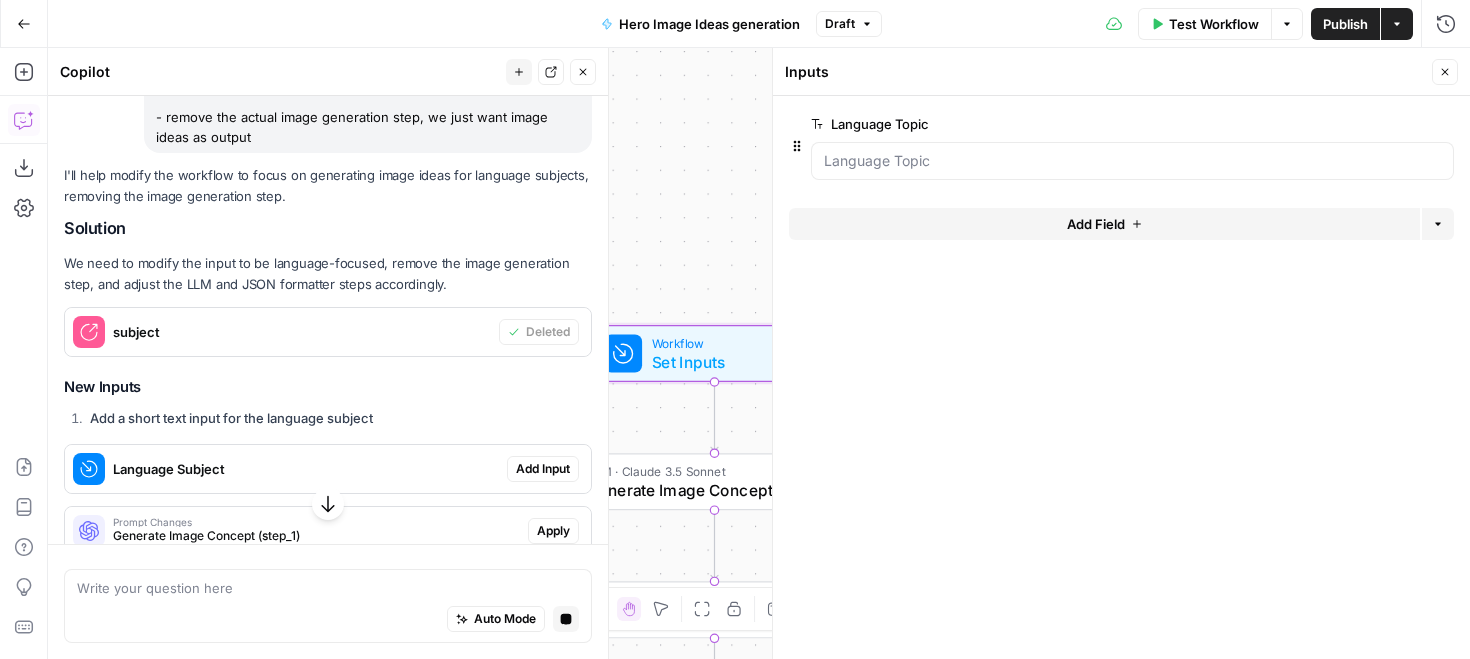click on "Add Input" at bounding box center (543, 469) 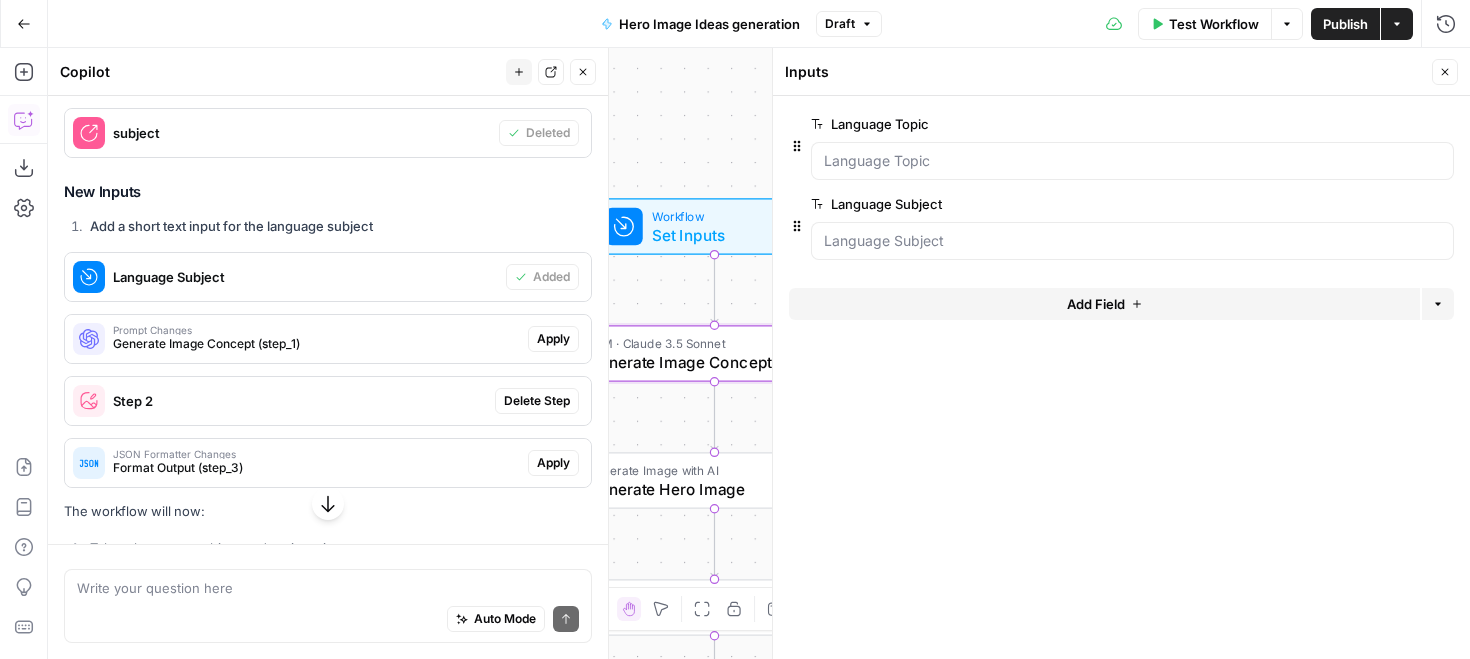scroll, scrollTop: 5515, scrollLeft: 0, axis: vertical 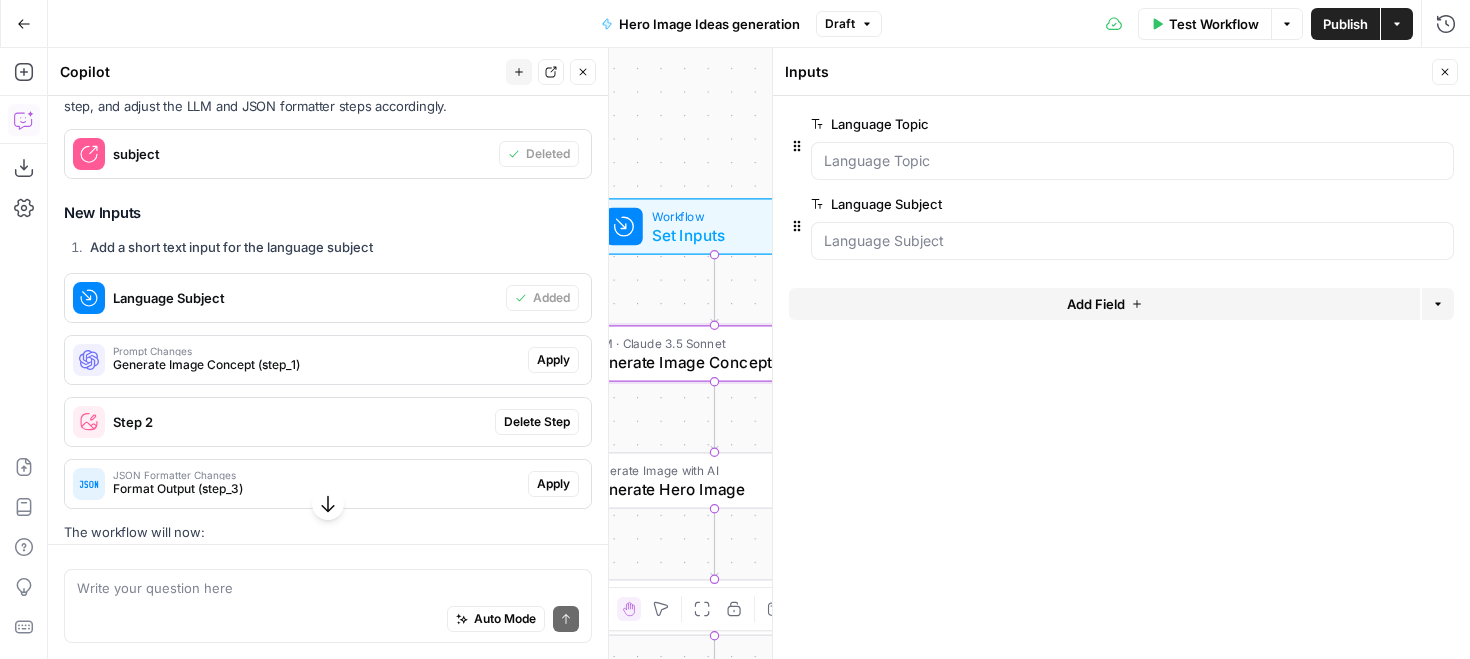 click on "Apply" at bounding box center [553, 360] 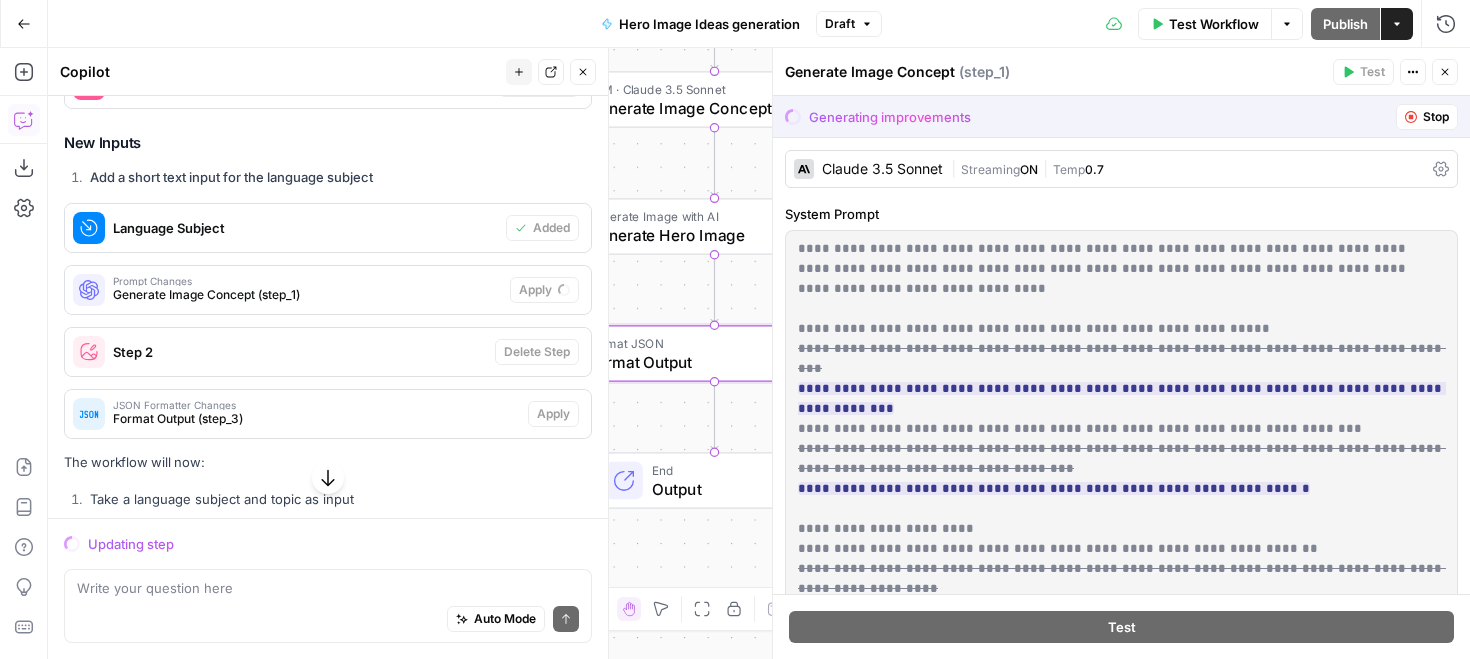 scroll, scrollTop: 5492, scrollLeft: 0, axis: vertical 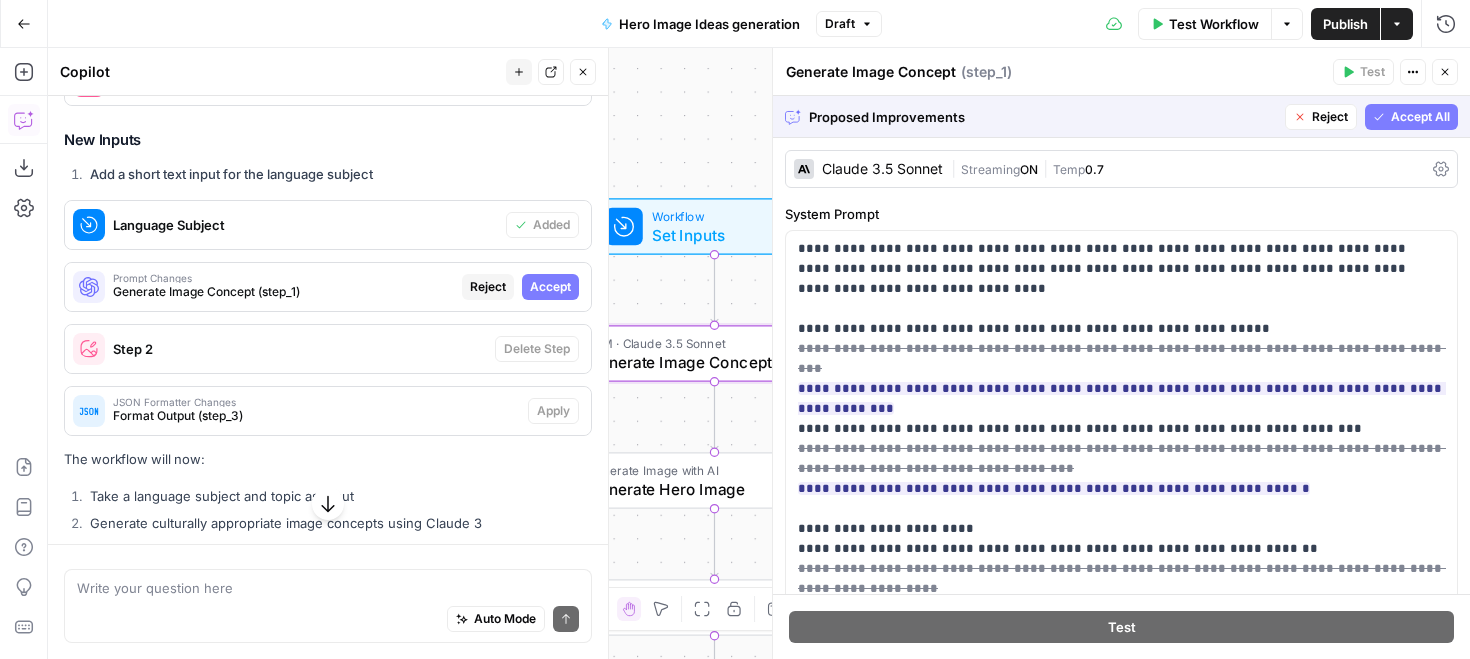 click on "Accept" at bounding box center (550, 287) 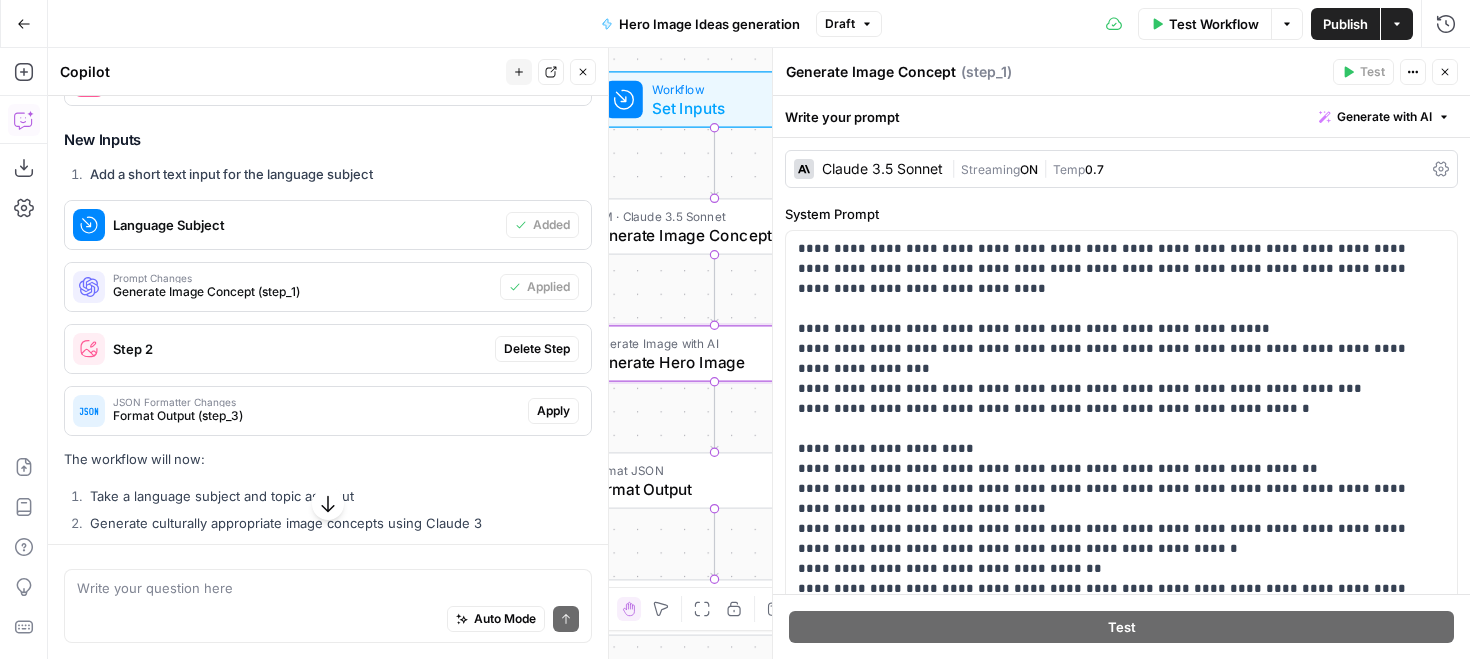click on "Delete Step" at bounding box center [537, 349] 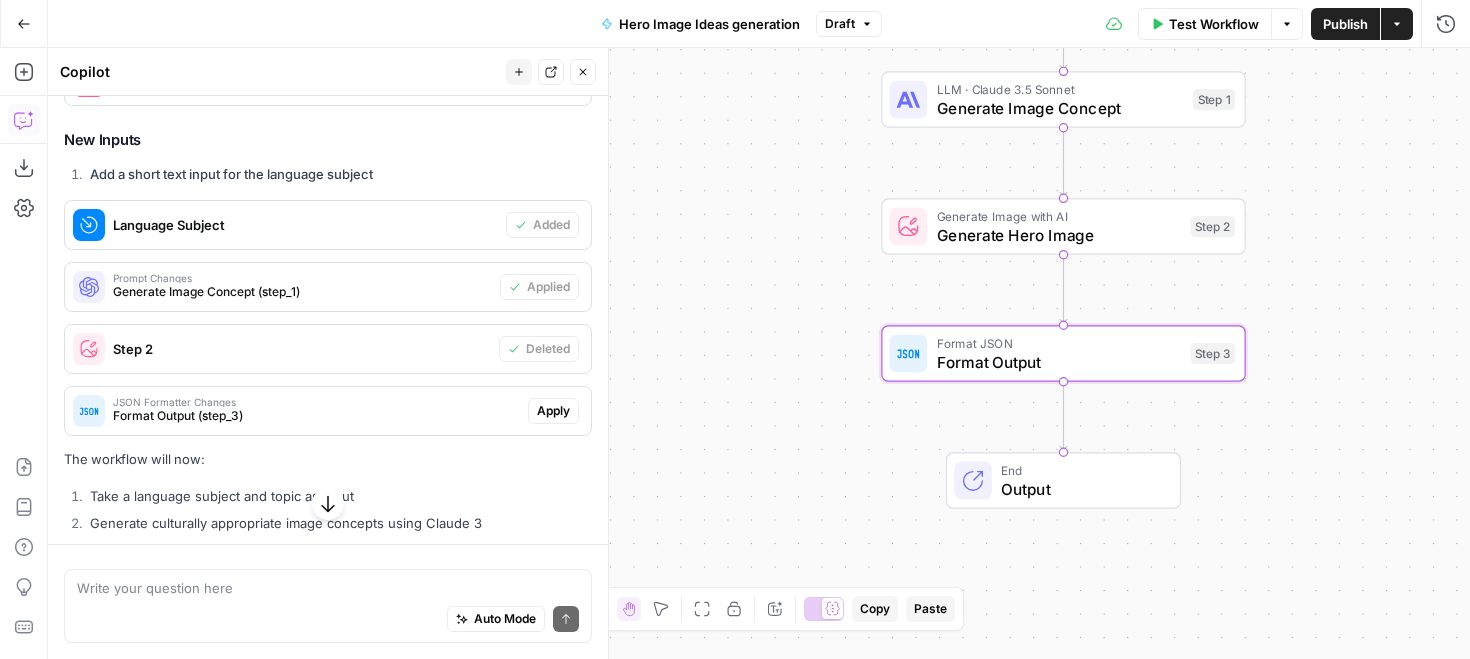 click on "Apply" at bounding box center [553, 411] 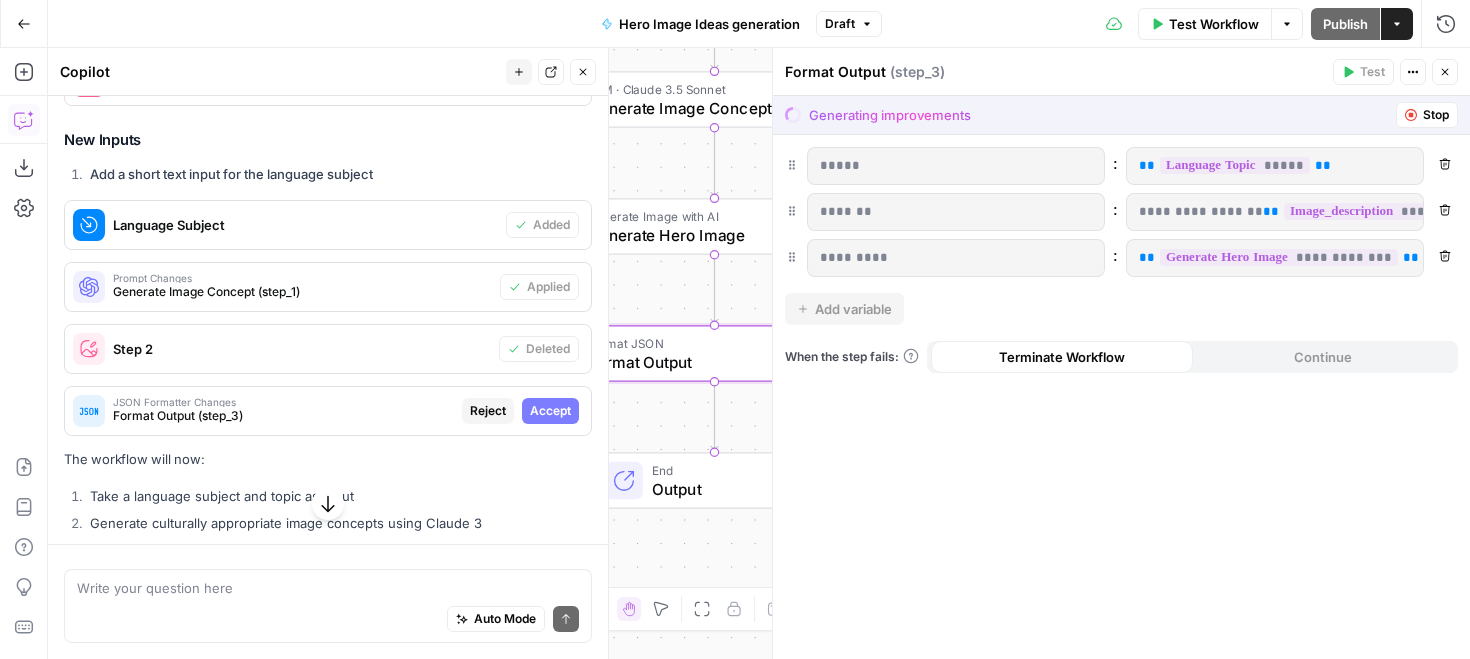 click on "Accept" at bounding box center (550, 411) 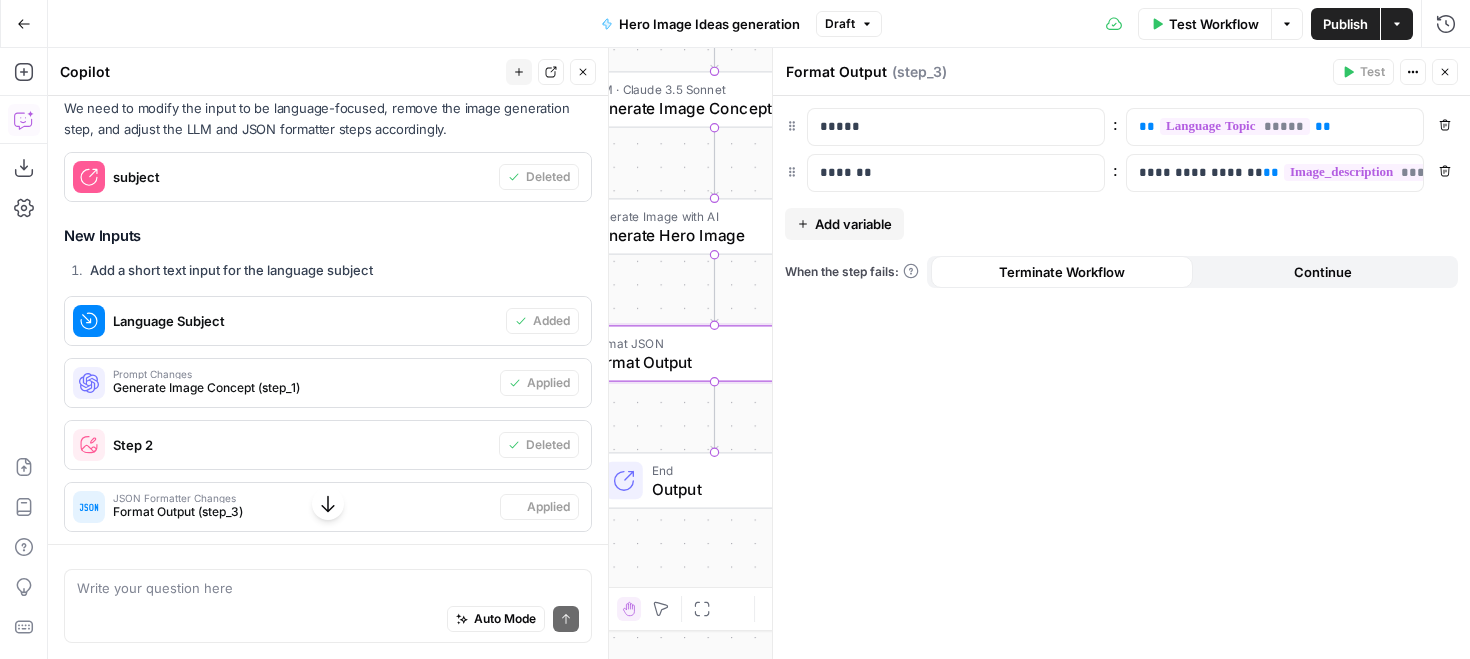 scroll, scrollTop: 5588, scrollLeft: 0, axis: vertical 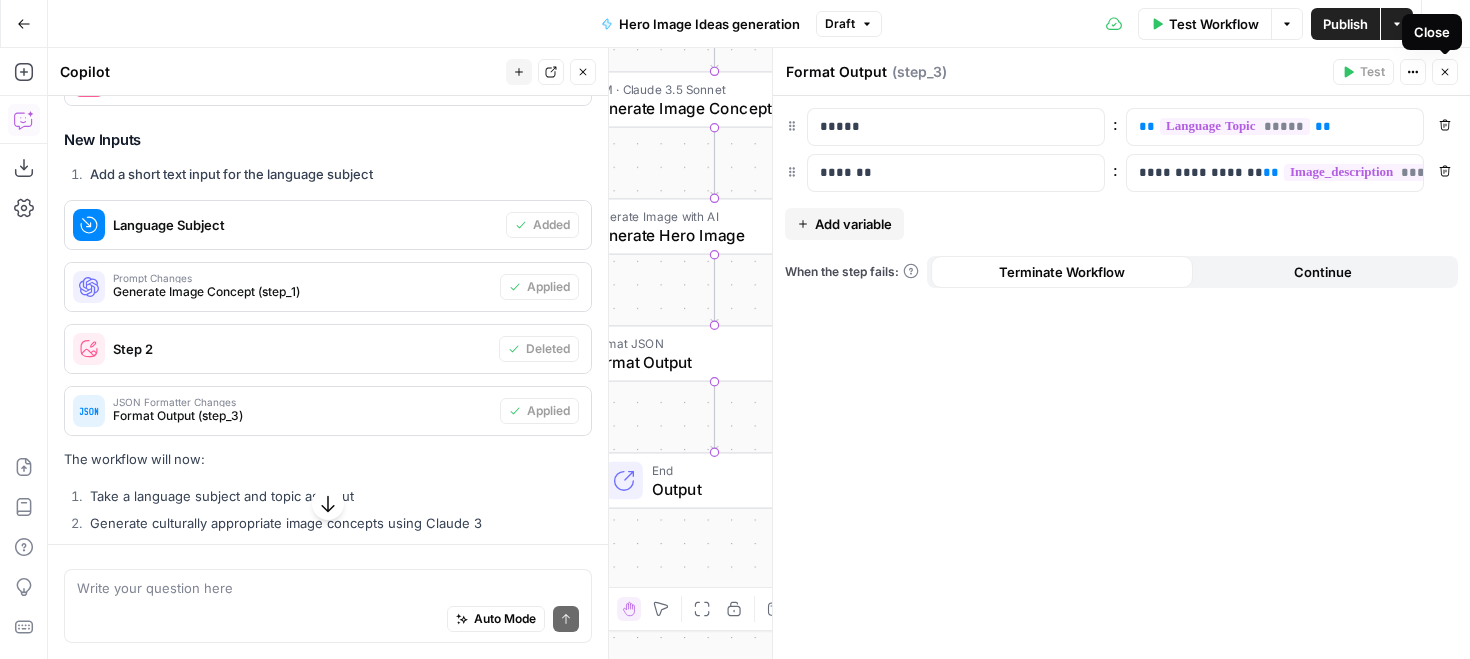 click 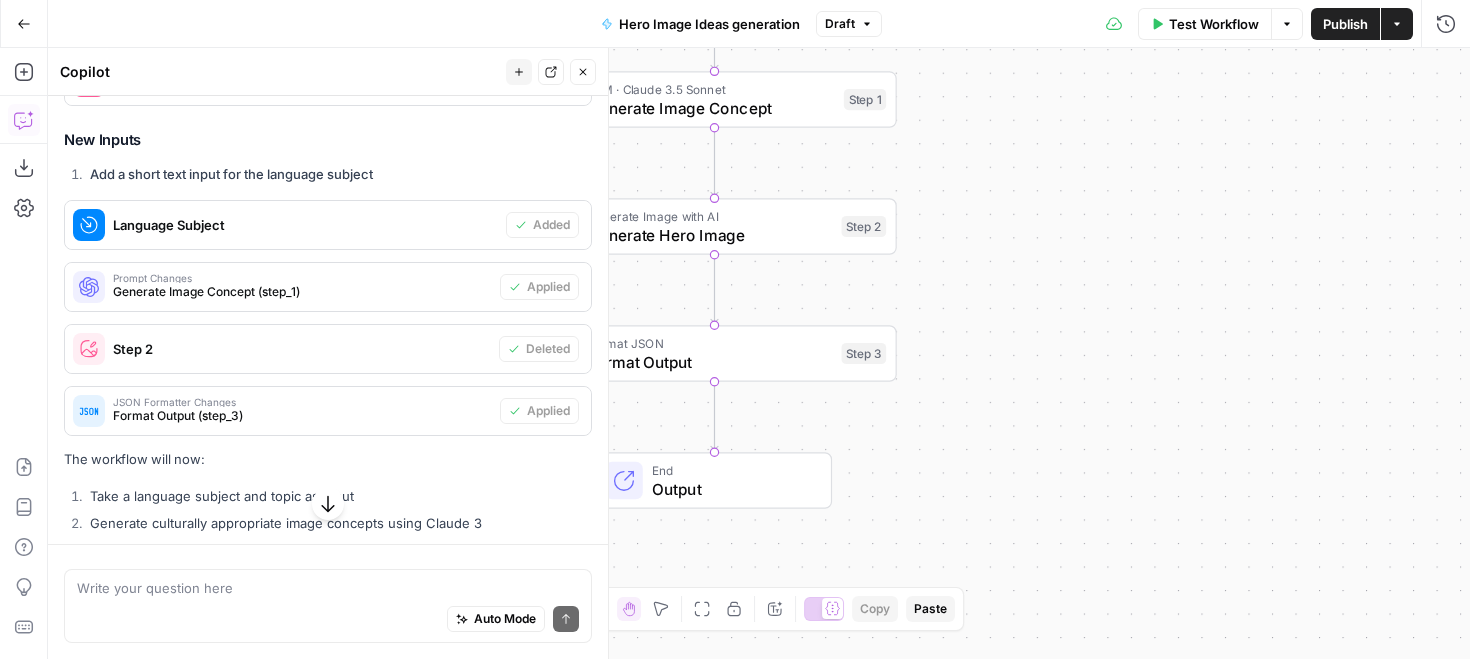click on "Publish" at bounding box center (1345, 24) 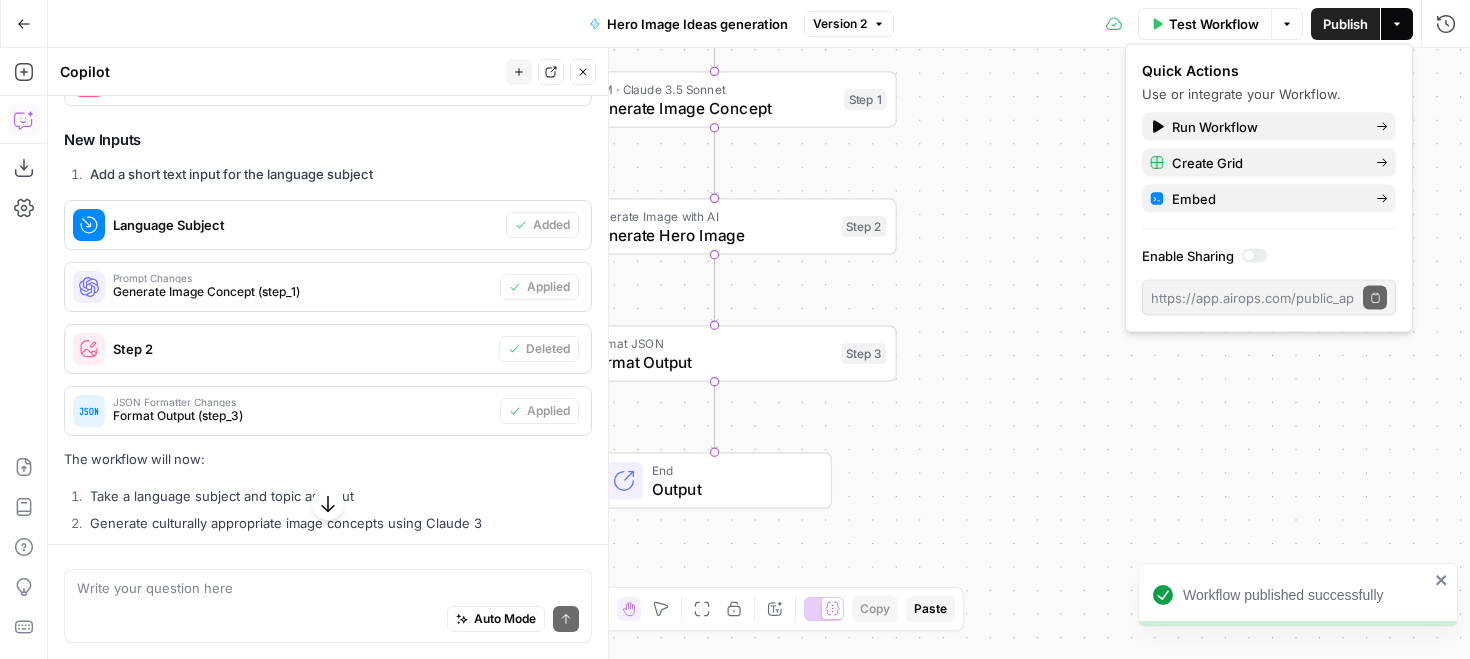 click 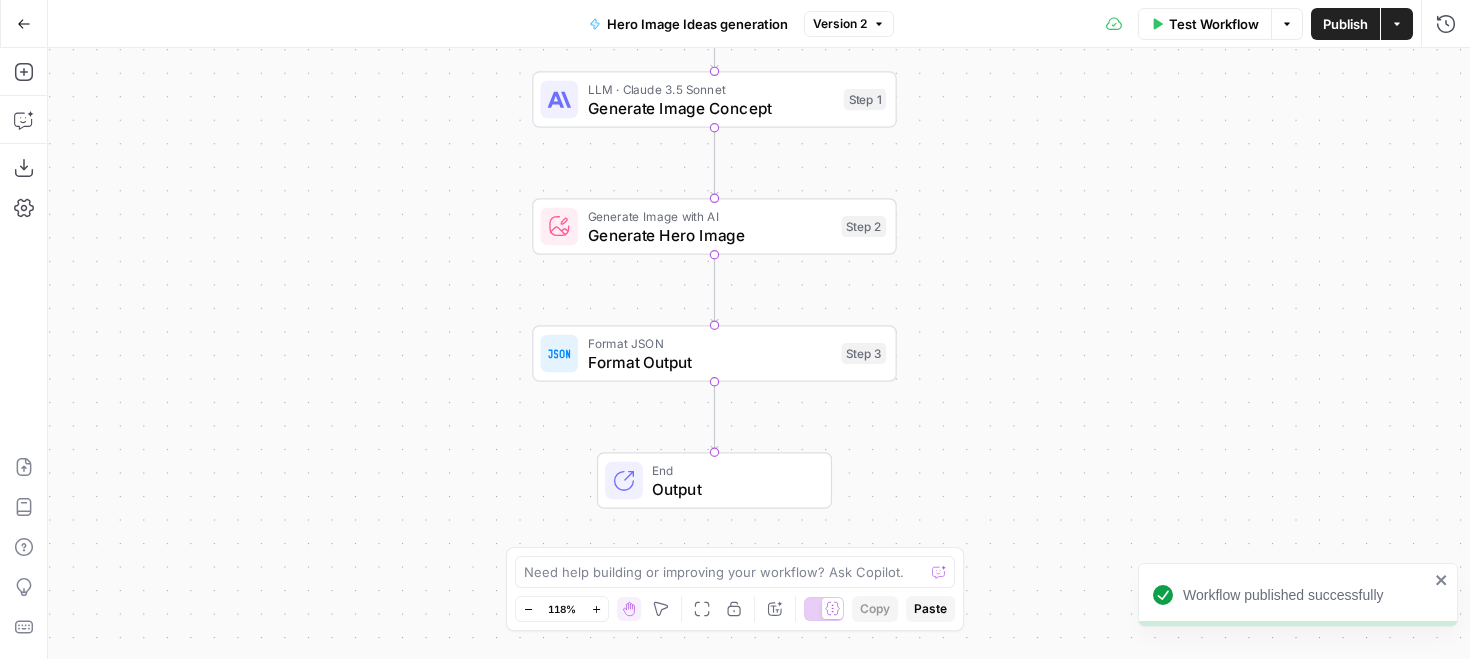 click on "Test Workflow" at bounding box center (1214, 24) 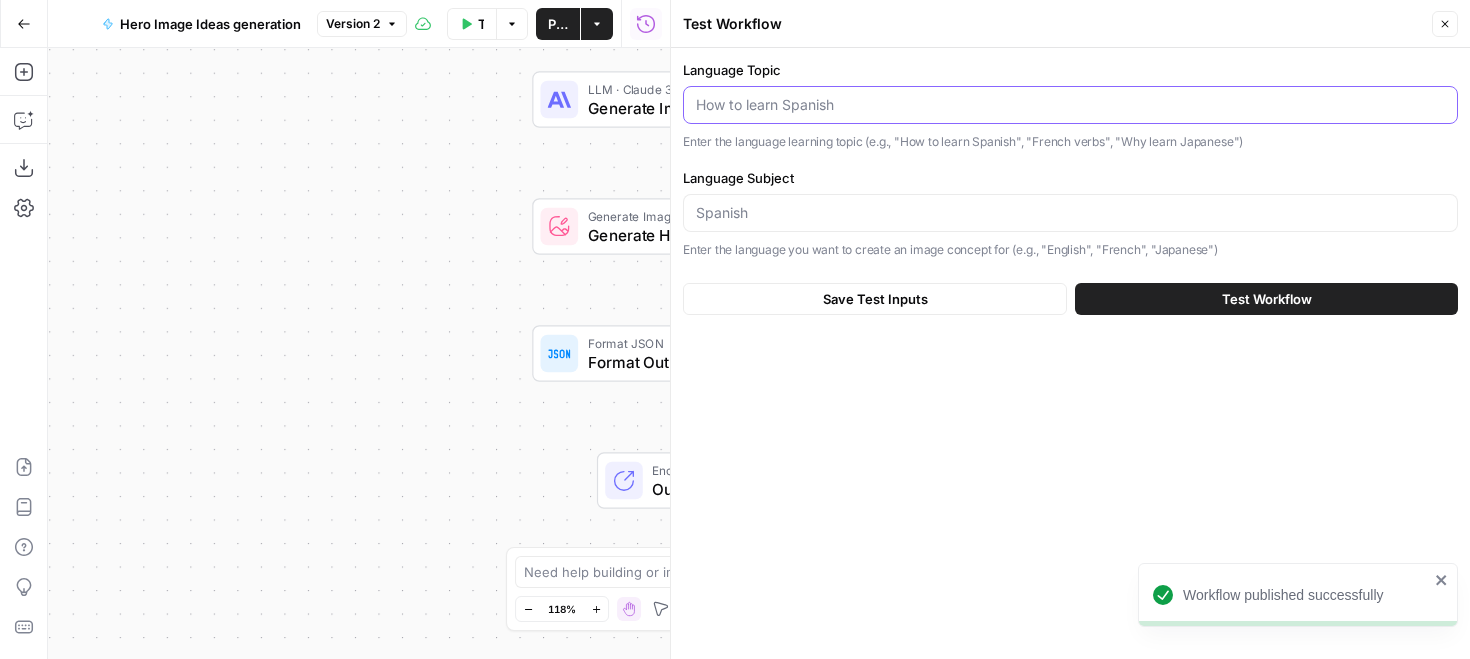 click on "Language Topic" at bounding box center [1070, 105] 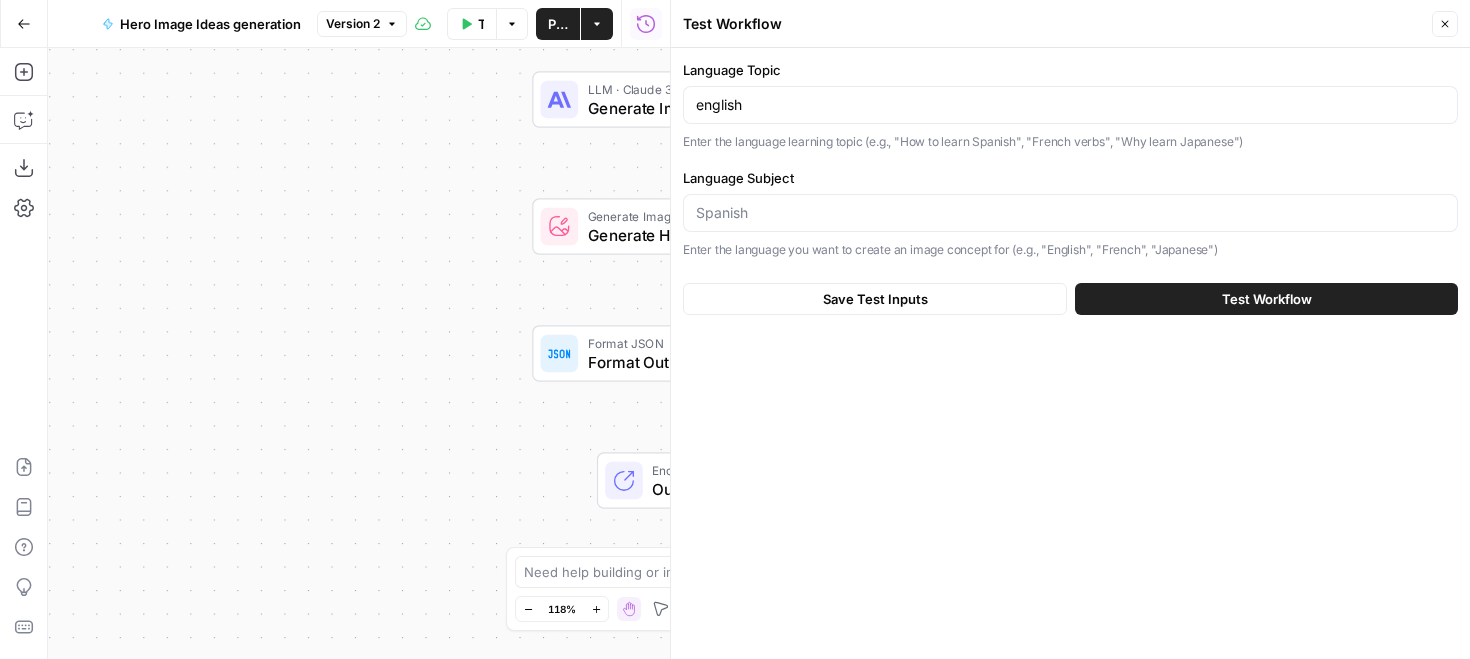 click at bounding box center [1070, 213] 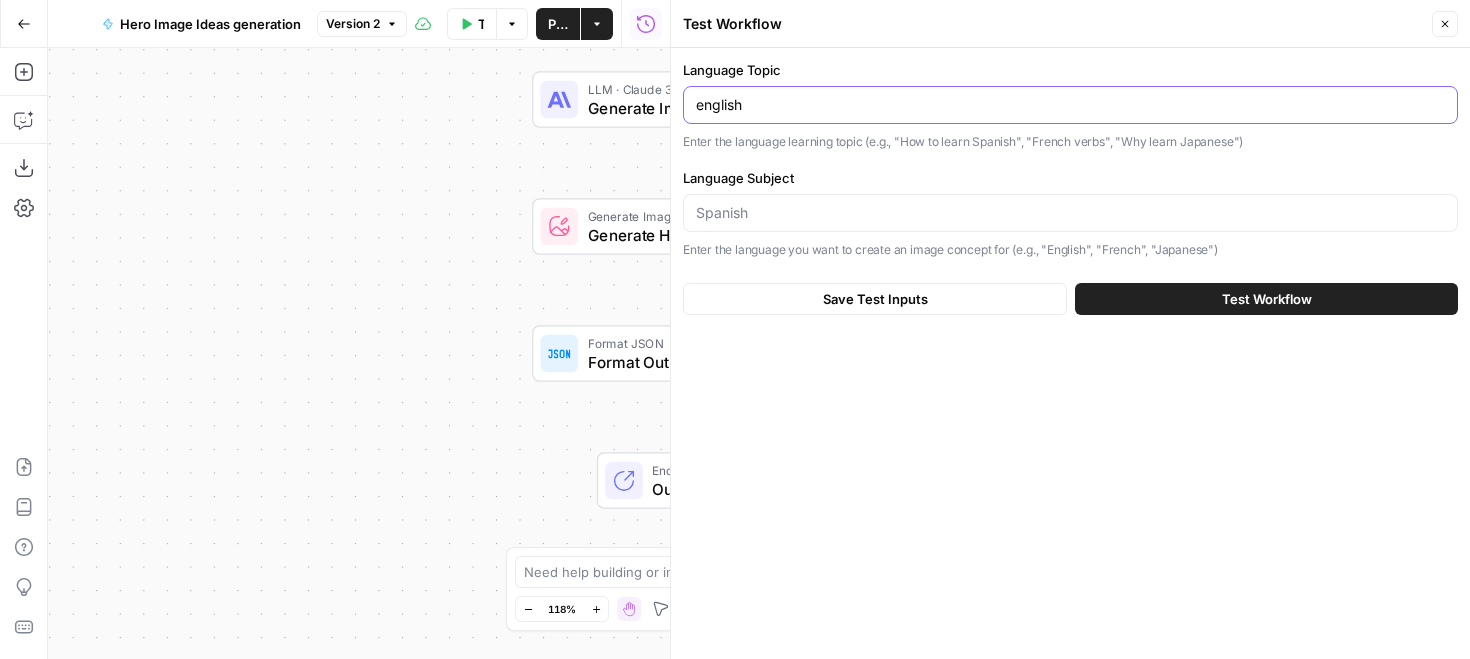 click on "english" at bounding box center [1070, 105] 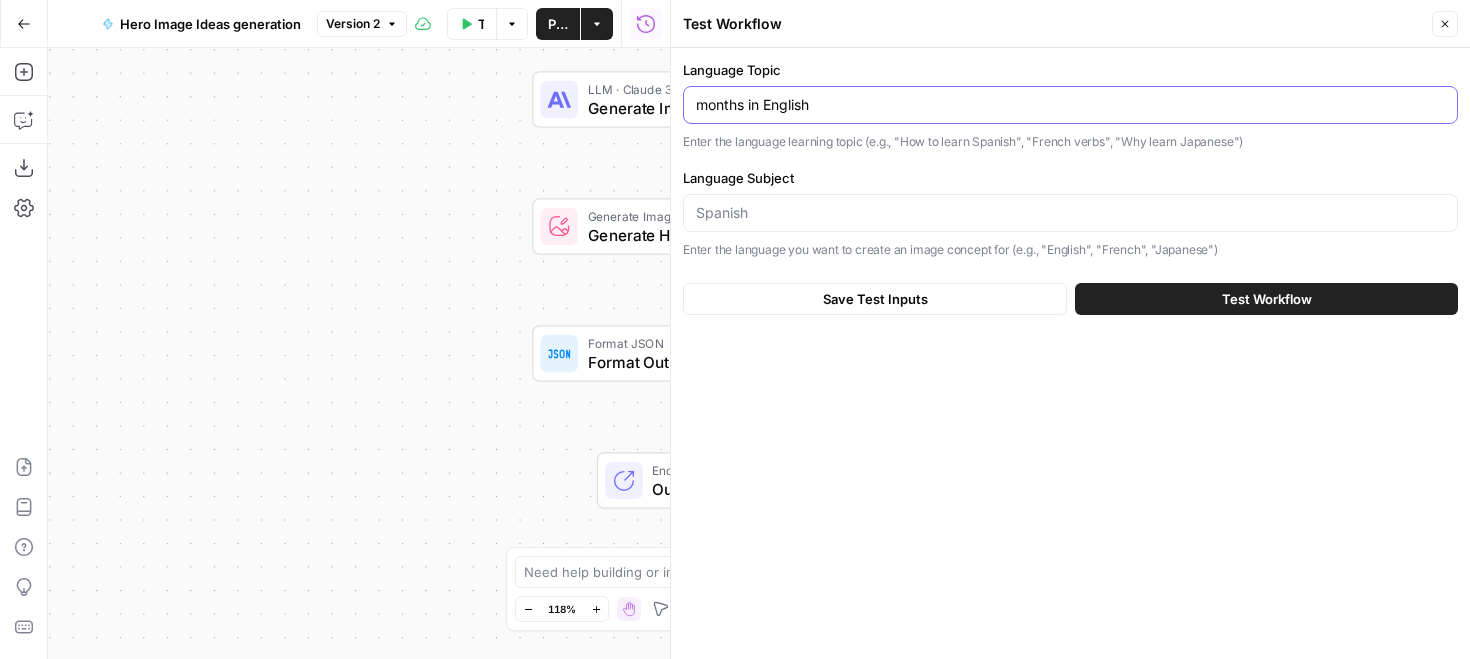 type on "months in English" 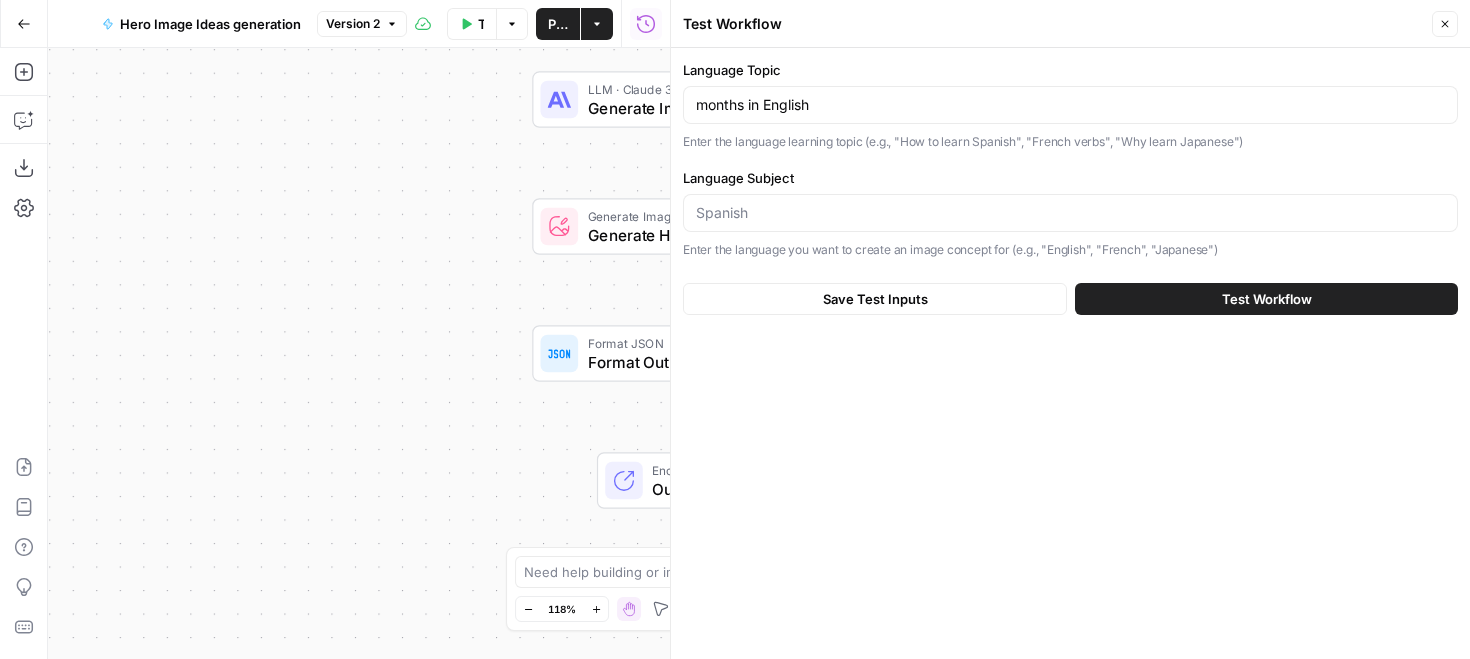 click at bounding box center [1070, 213] 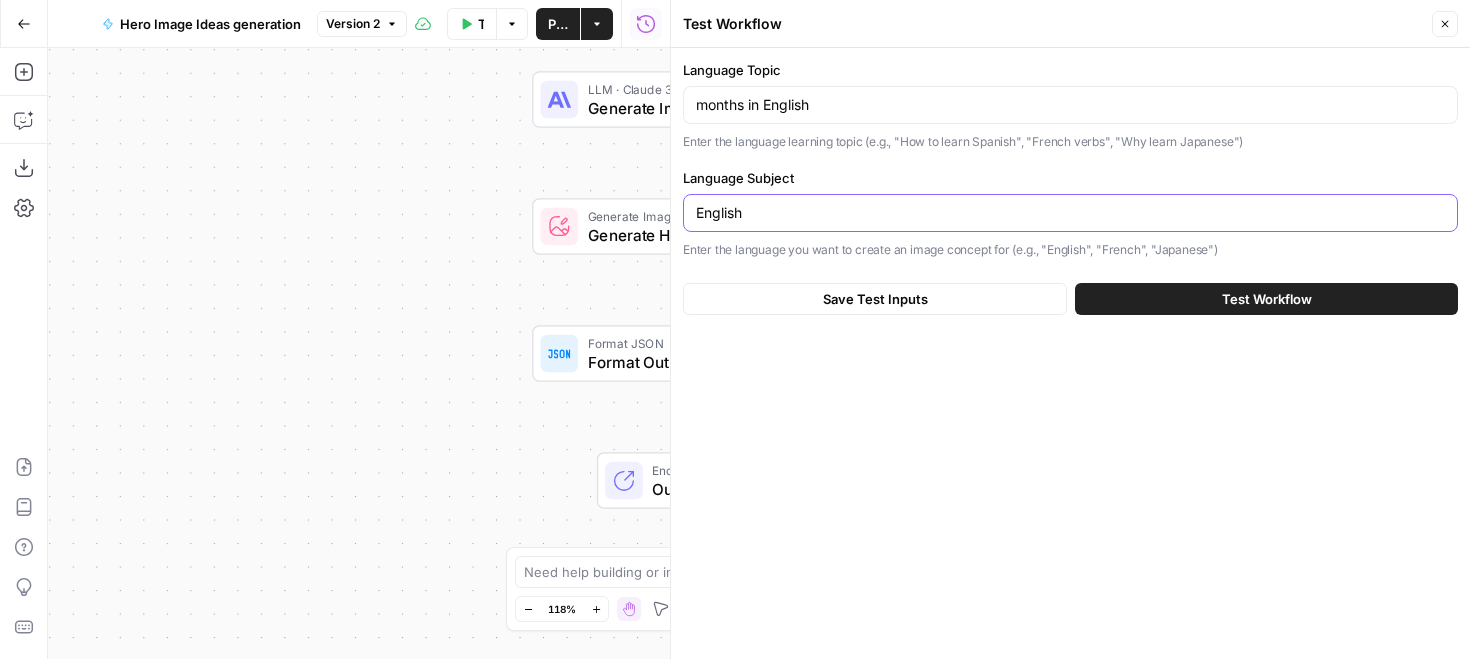 type on "English" 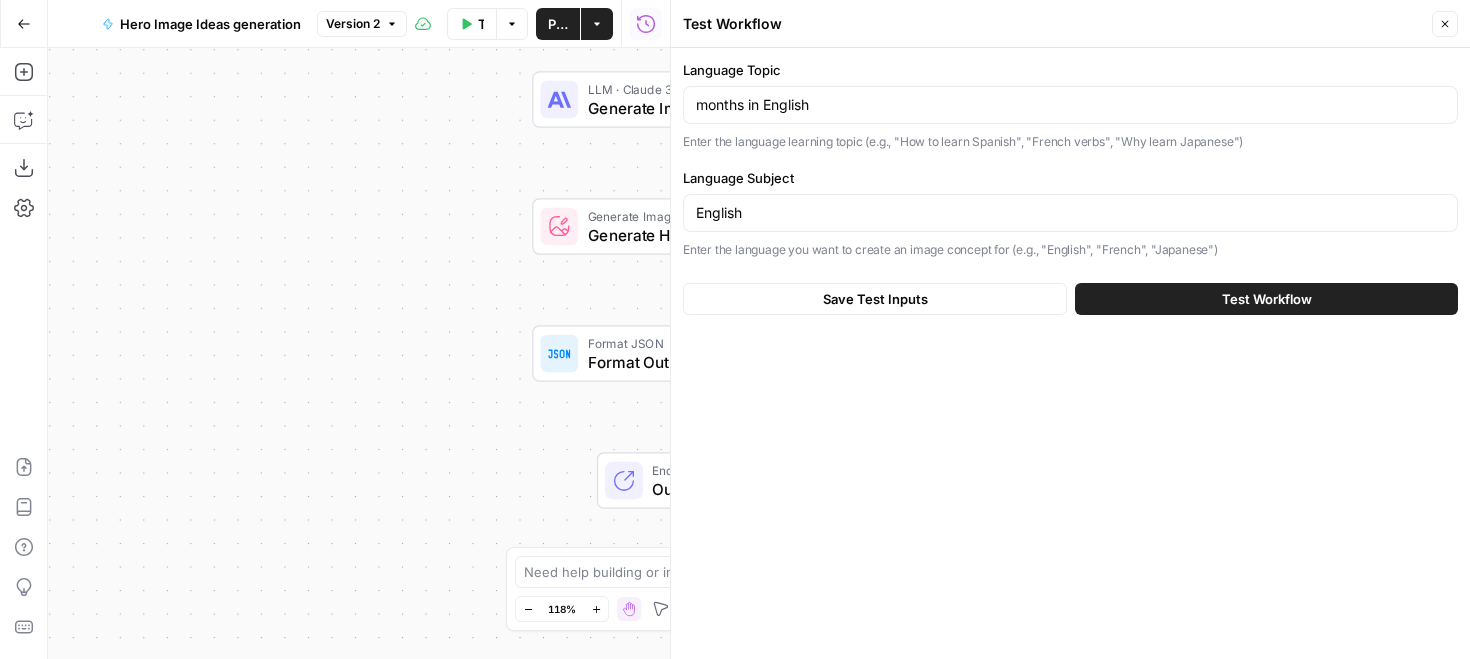 click on "Test Workflow" at bounding box center (1266, 299) 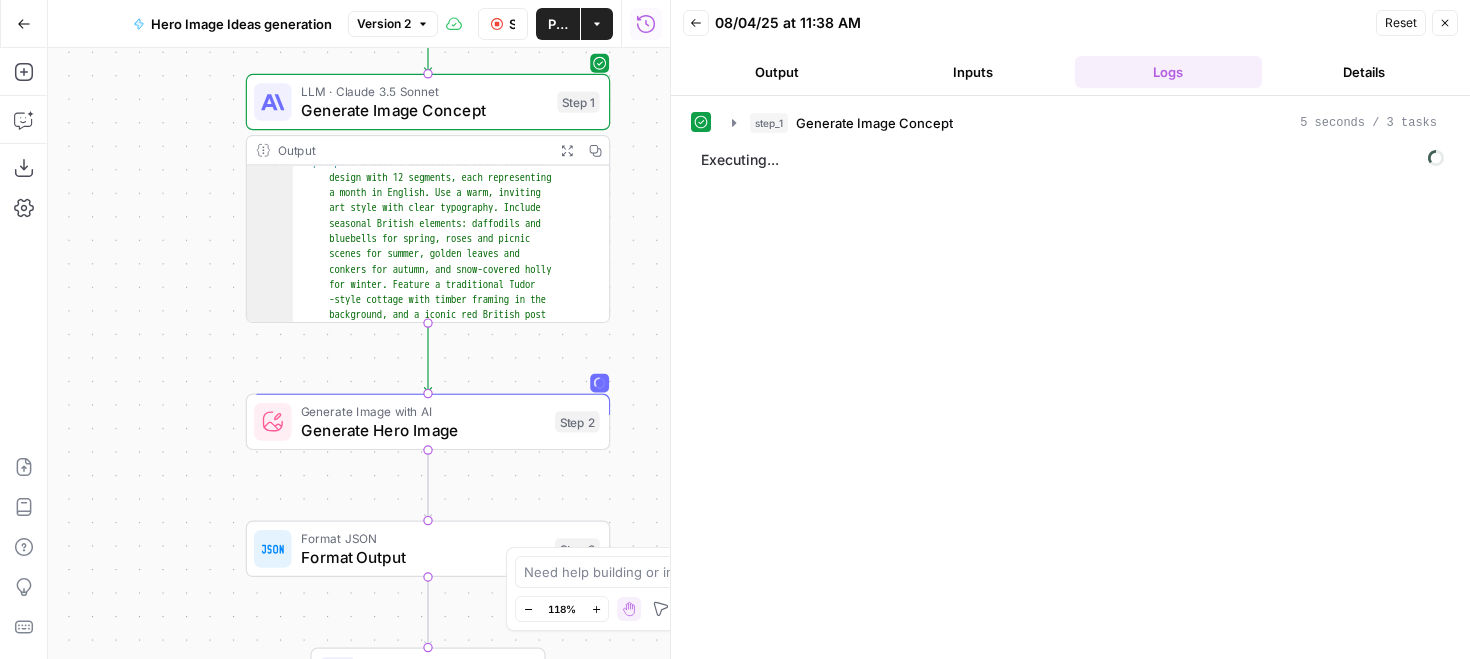 scroll, scrollTop: 242, scrollLeft: 0, axis: vertical 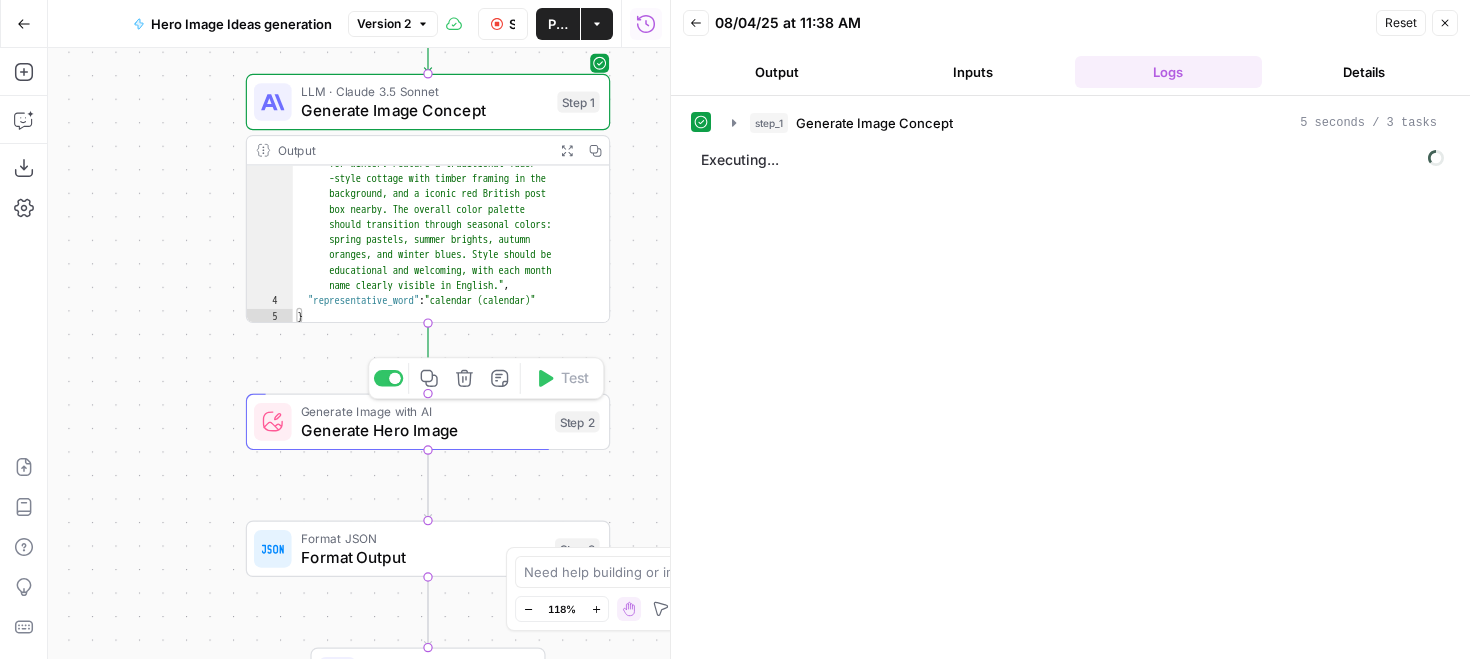 click on "Generate Hero Image" at bounding box center [423, 430] 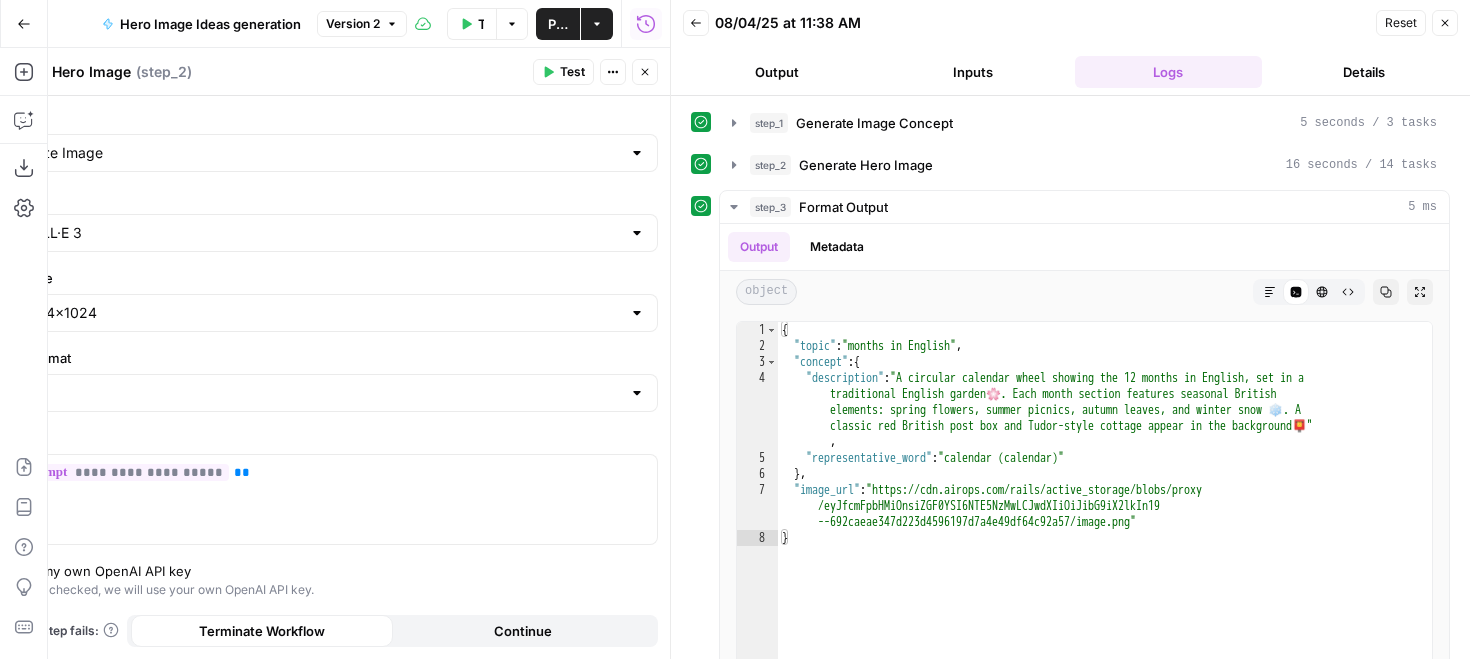 click 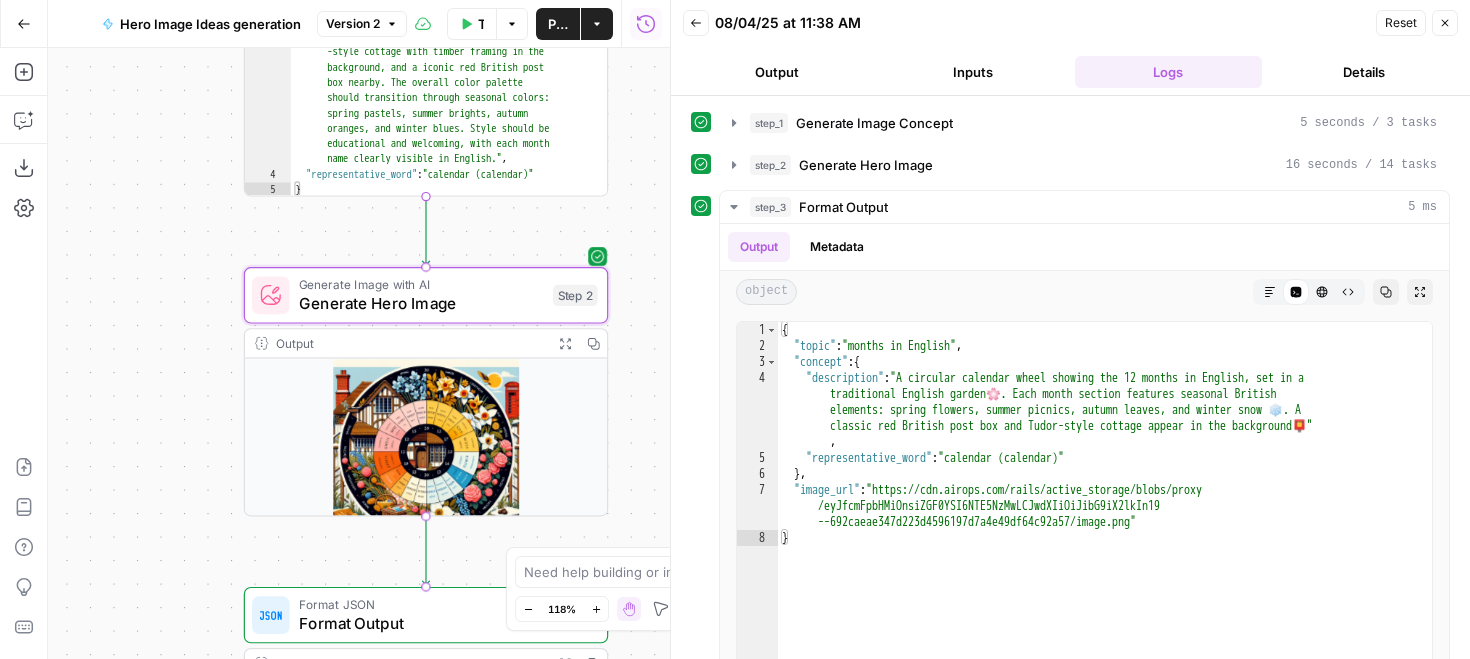 scroll, scrollTop: 171, scrollLeft: 0, axis: vertical 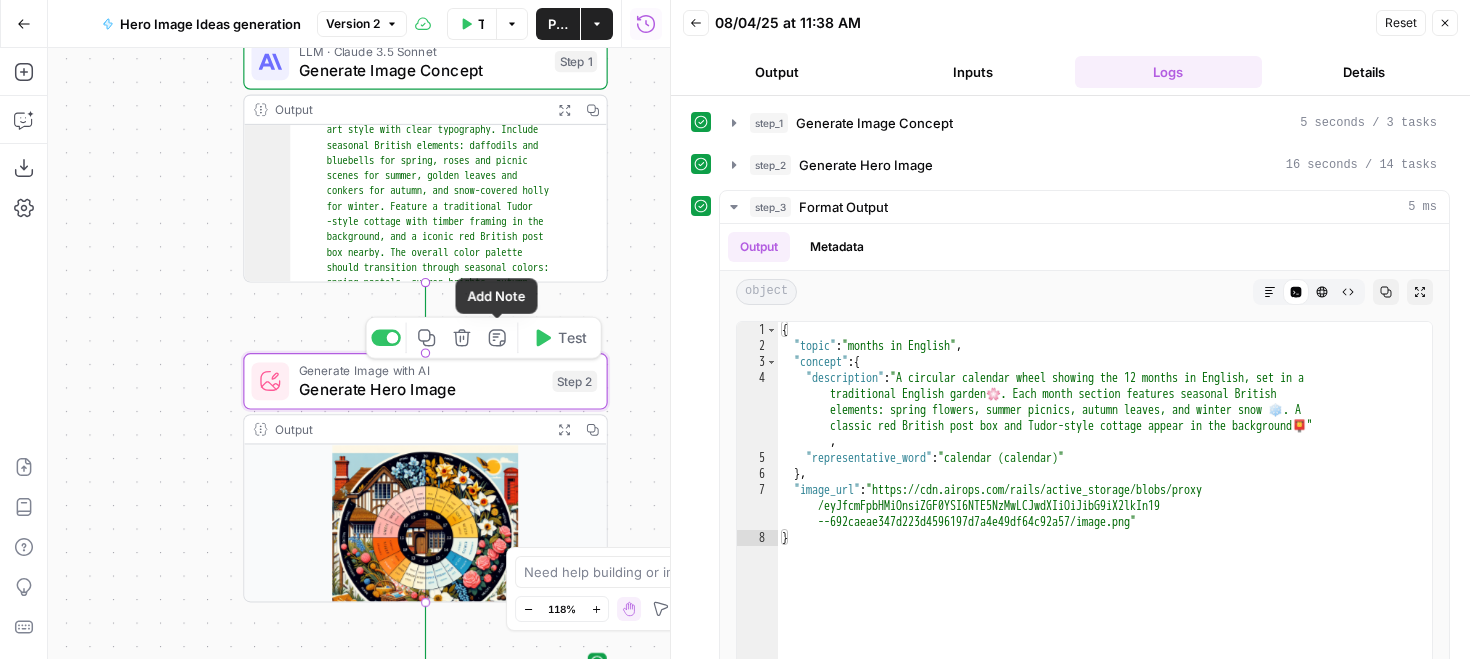 click 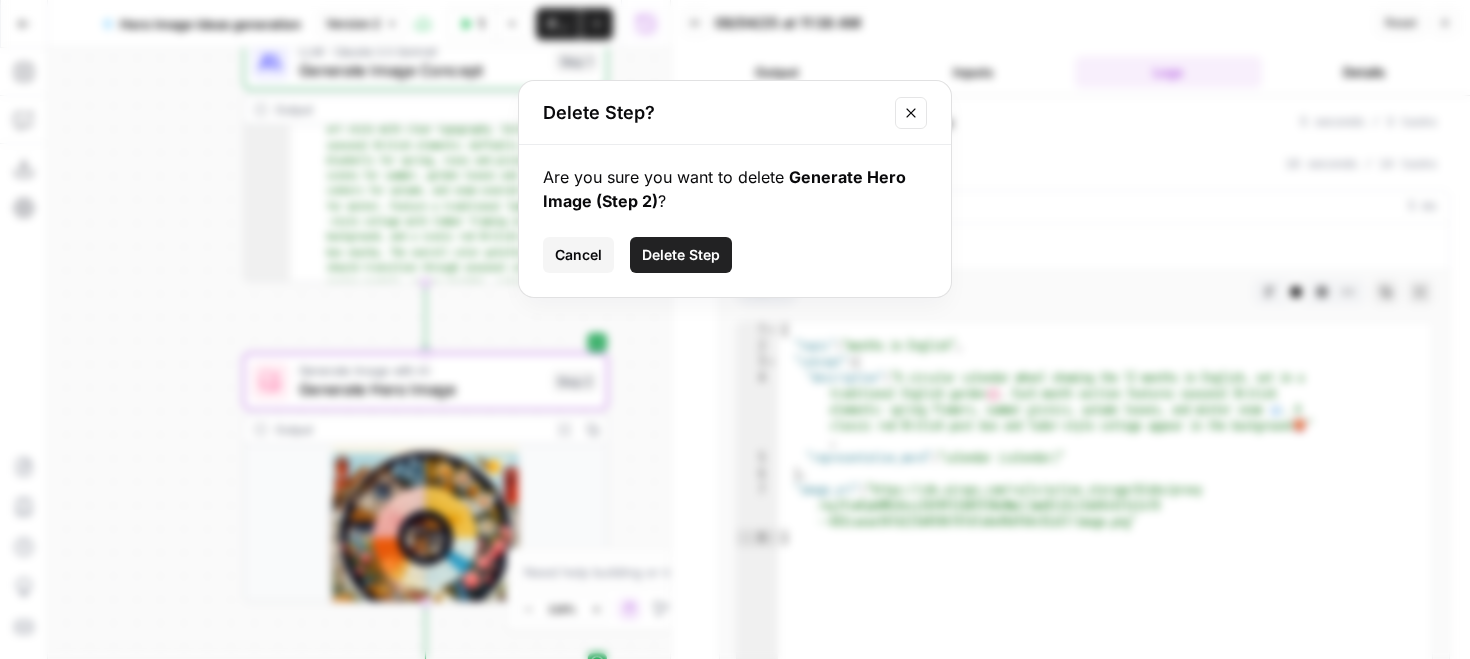click on "Delete Step" at bounding box center [681, 255] 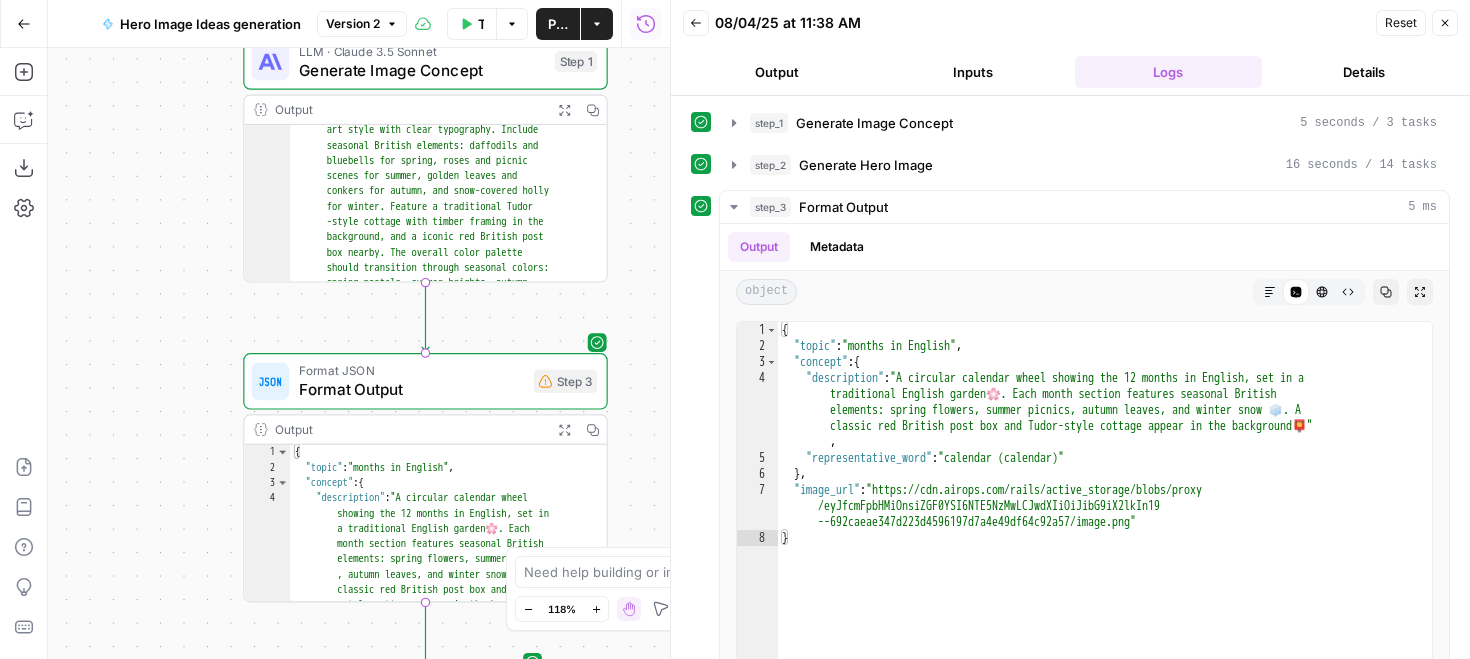 click 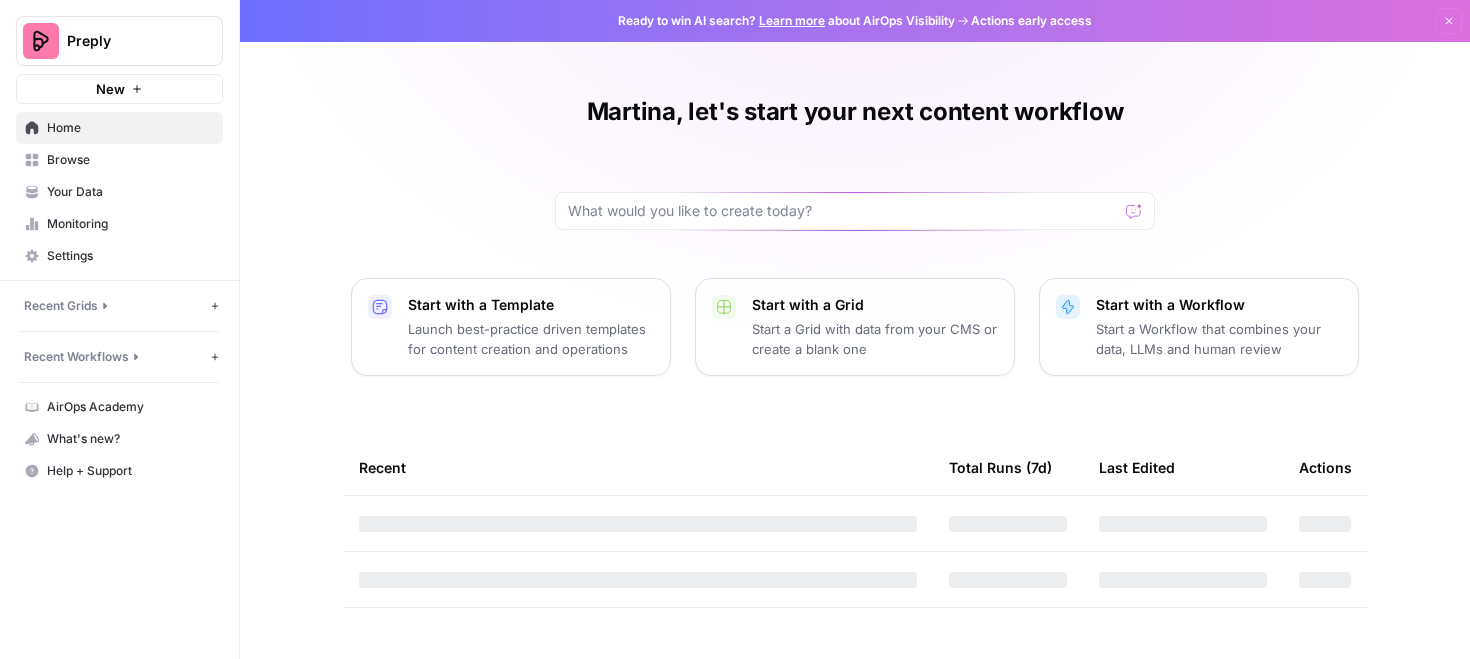 scroll, scrollTop: 0, scrollLeft: 0, axis: both 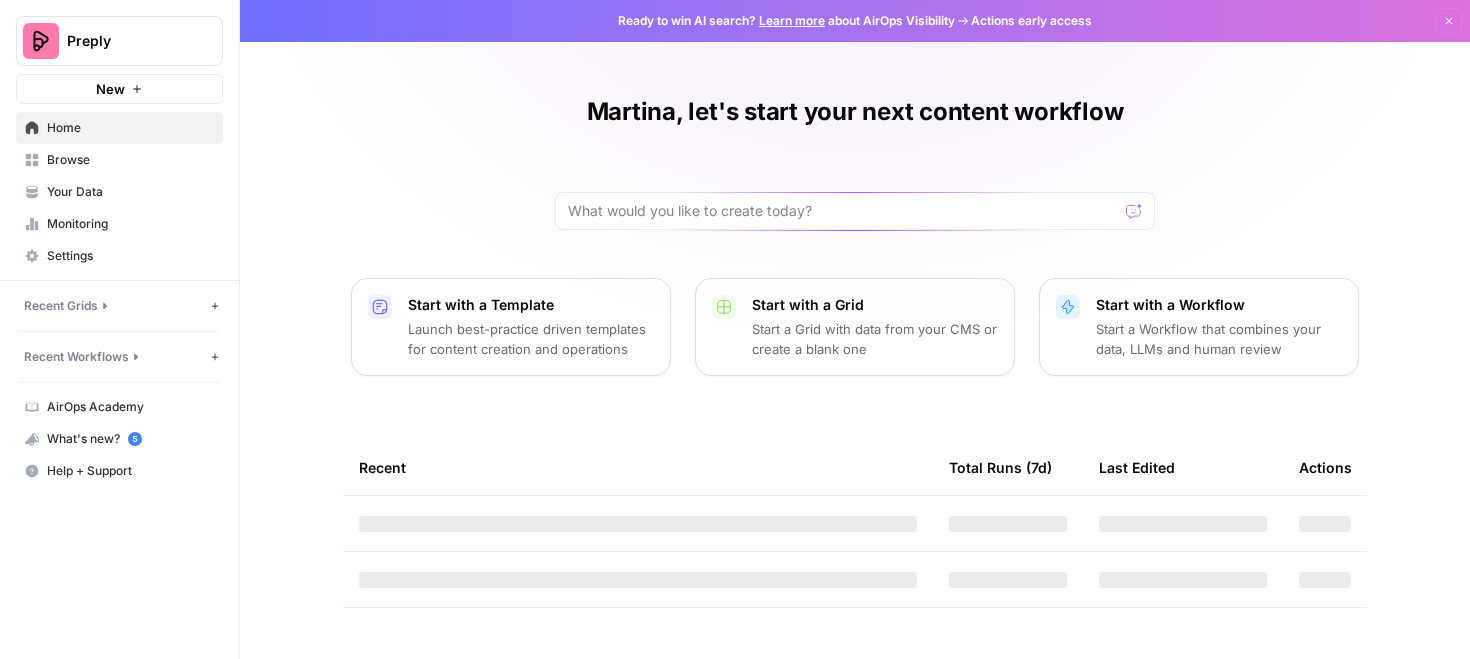 click on "Recent Grids New grid" at bounding box center (119, 306) 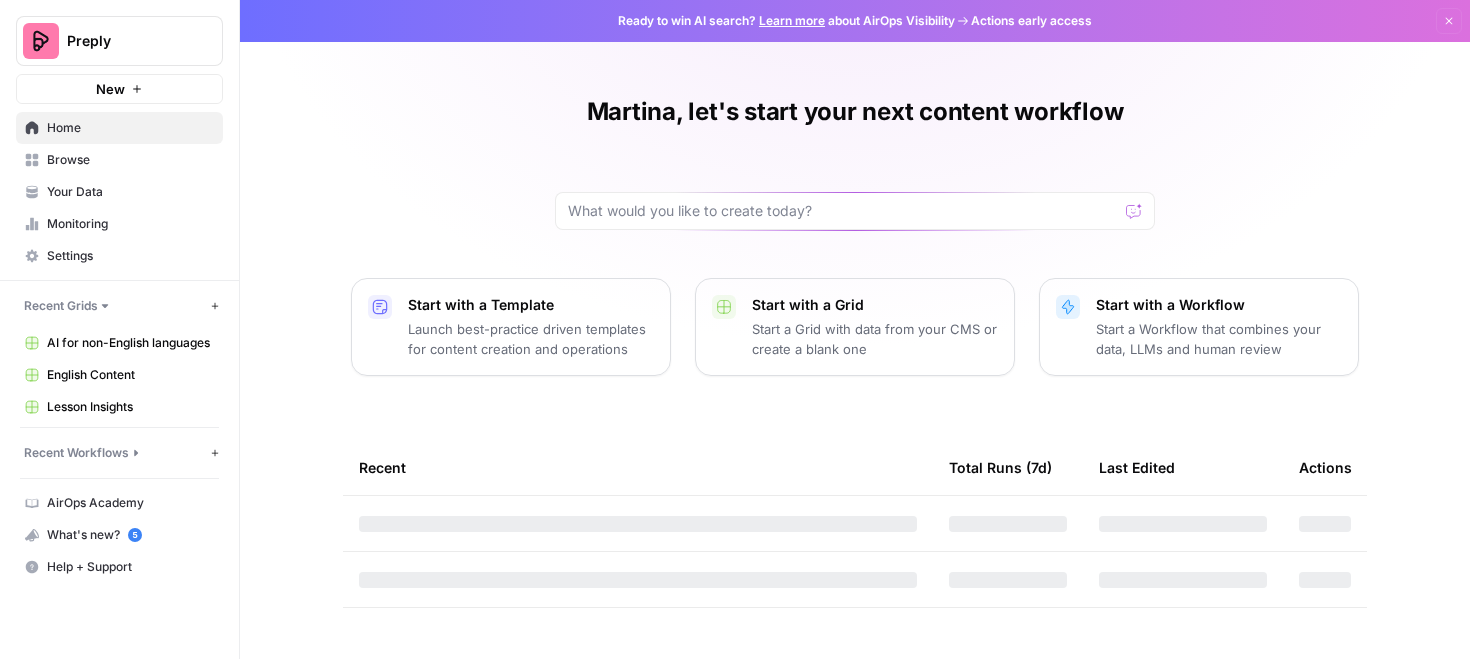 click on "English Content" at bounding box center [130, 375] 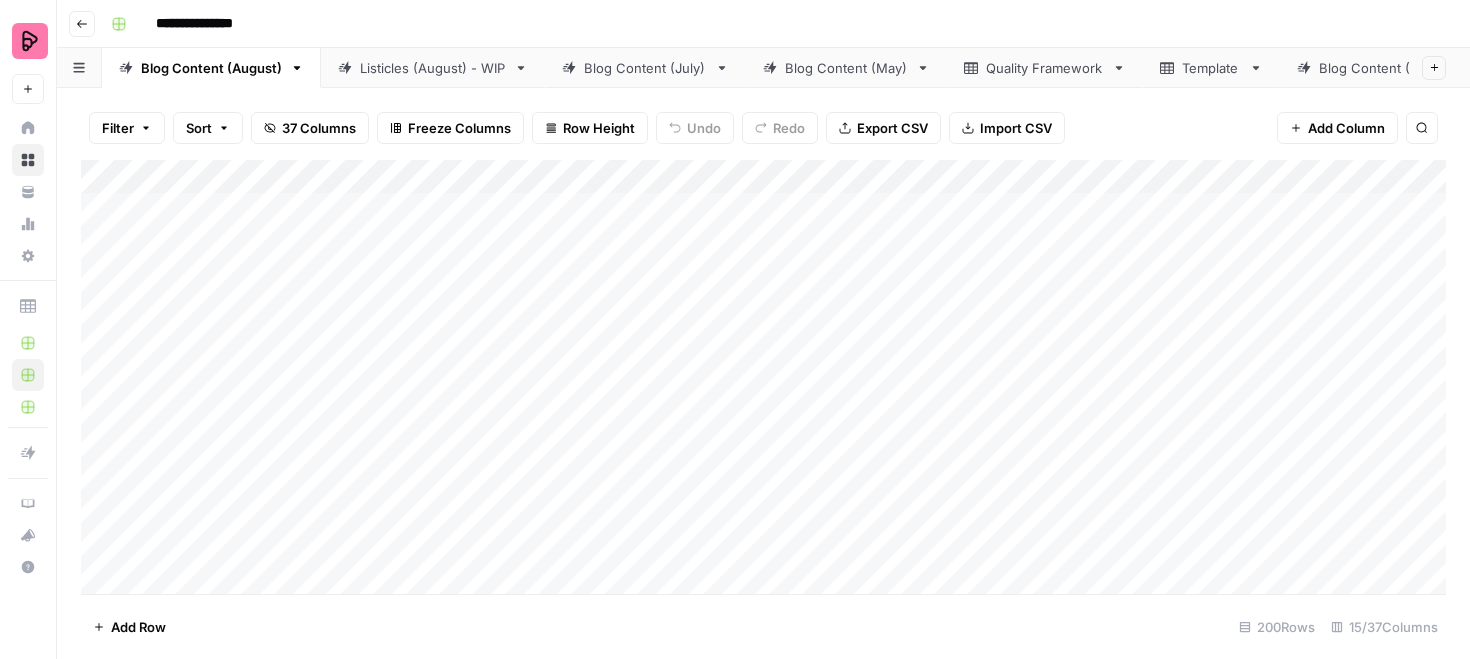 click on "Add Column" at bounding box center [763, 377] 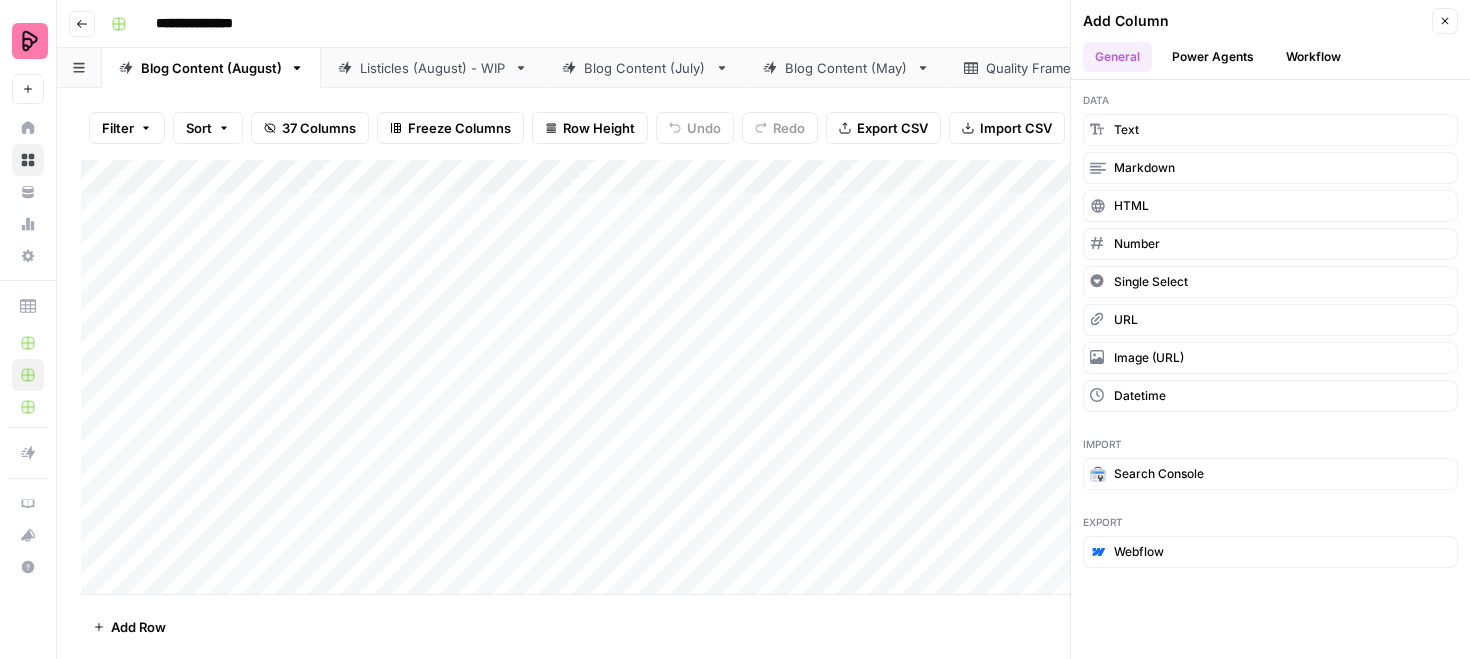 click on "Workflow" at bounding box center (1313, 57) 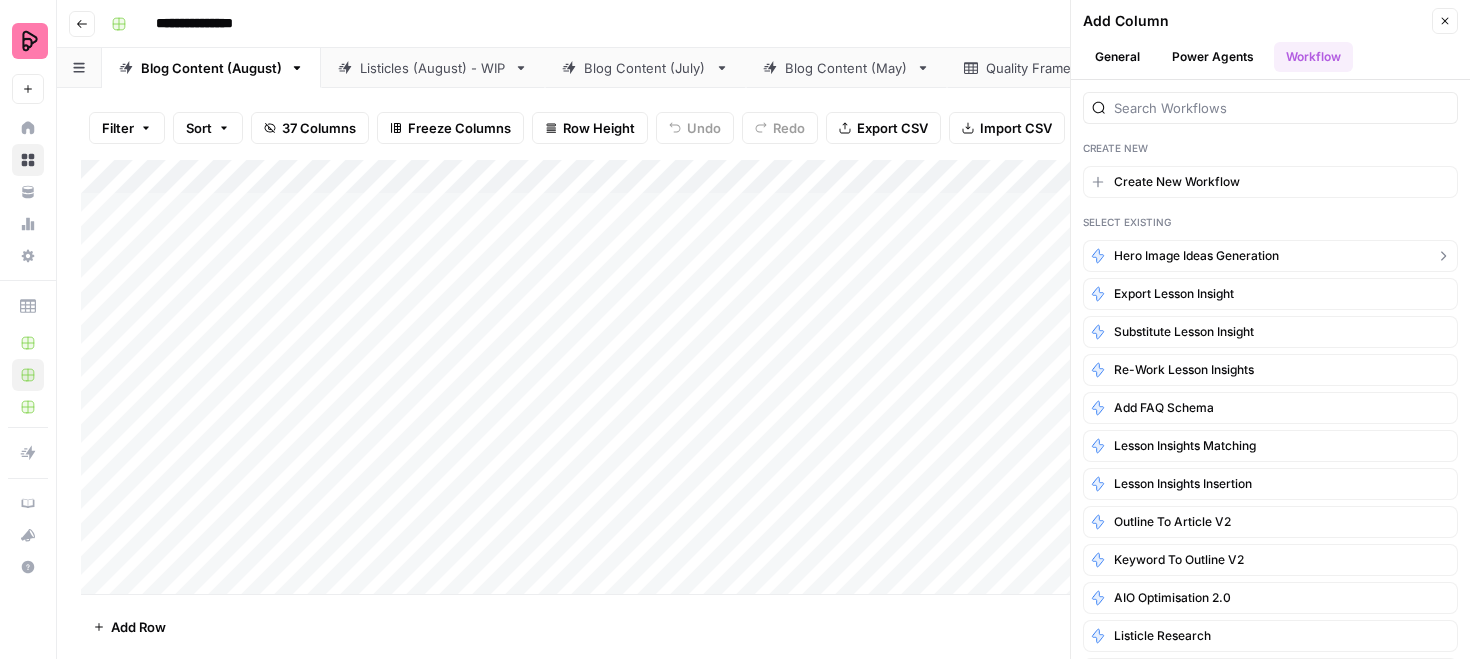 click on "Hero Image Ideas generation" at bounding box center (1196, 256) 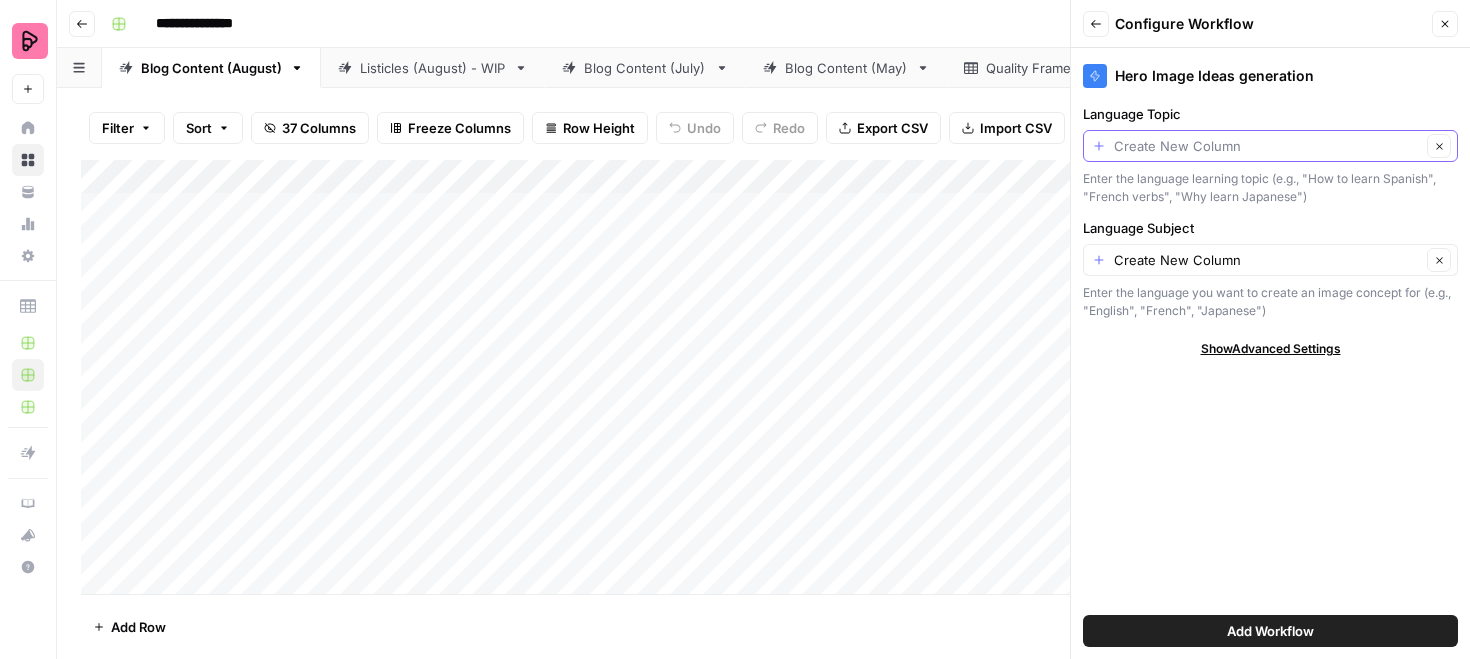 click on "Language Topic" at bounding box center (1267, 146) 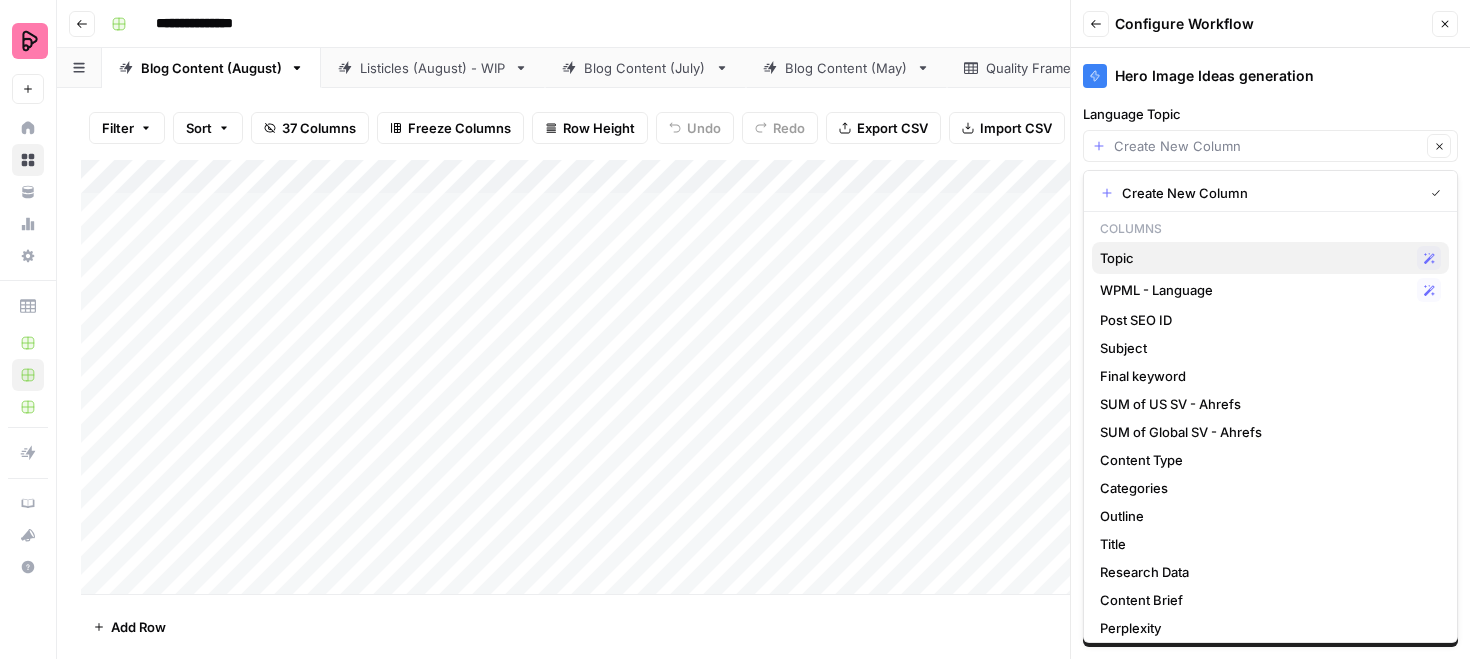 click on "Topic" at bounding box center (1254, 258) 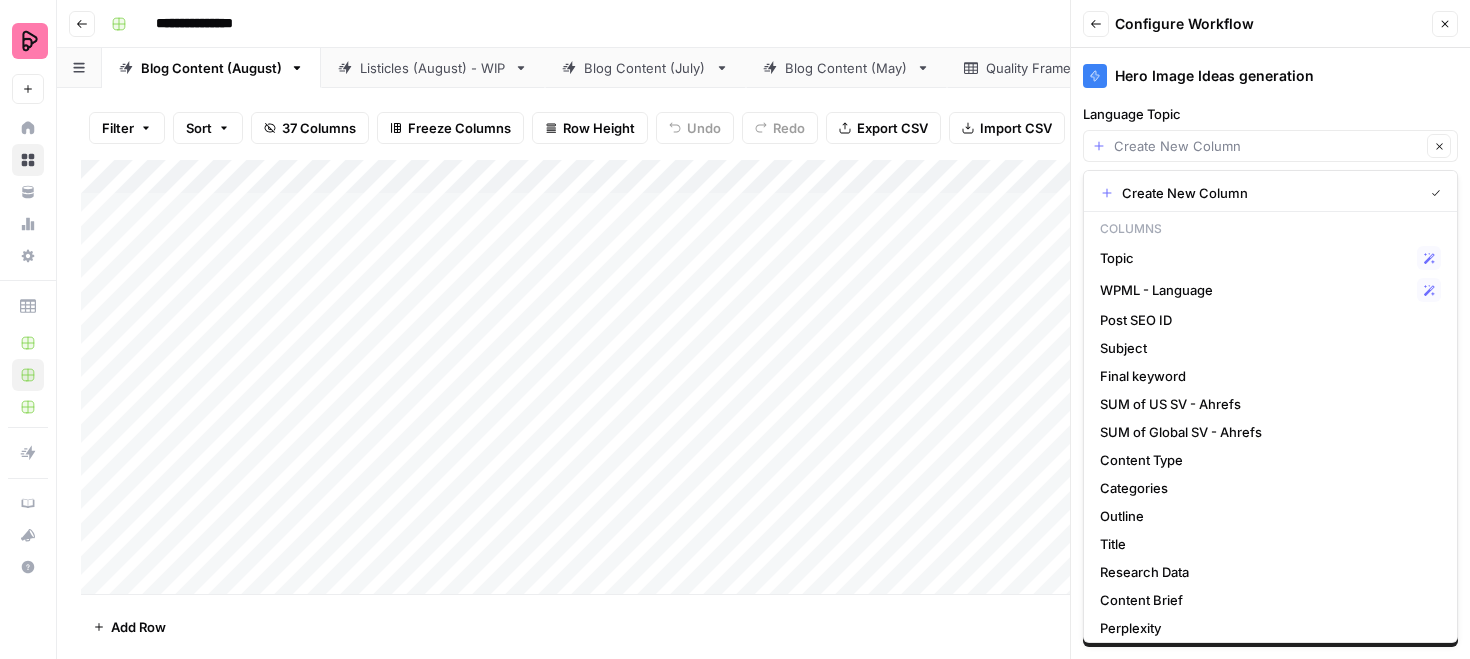 type on "Topic" 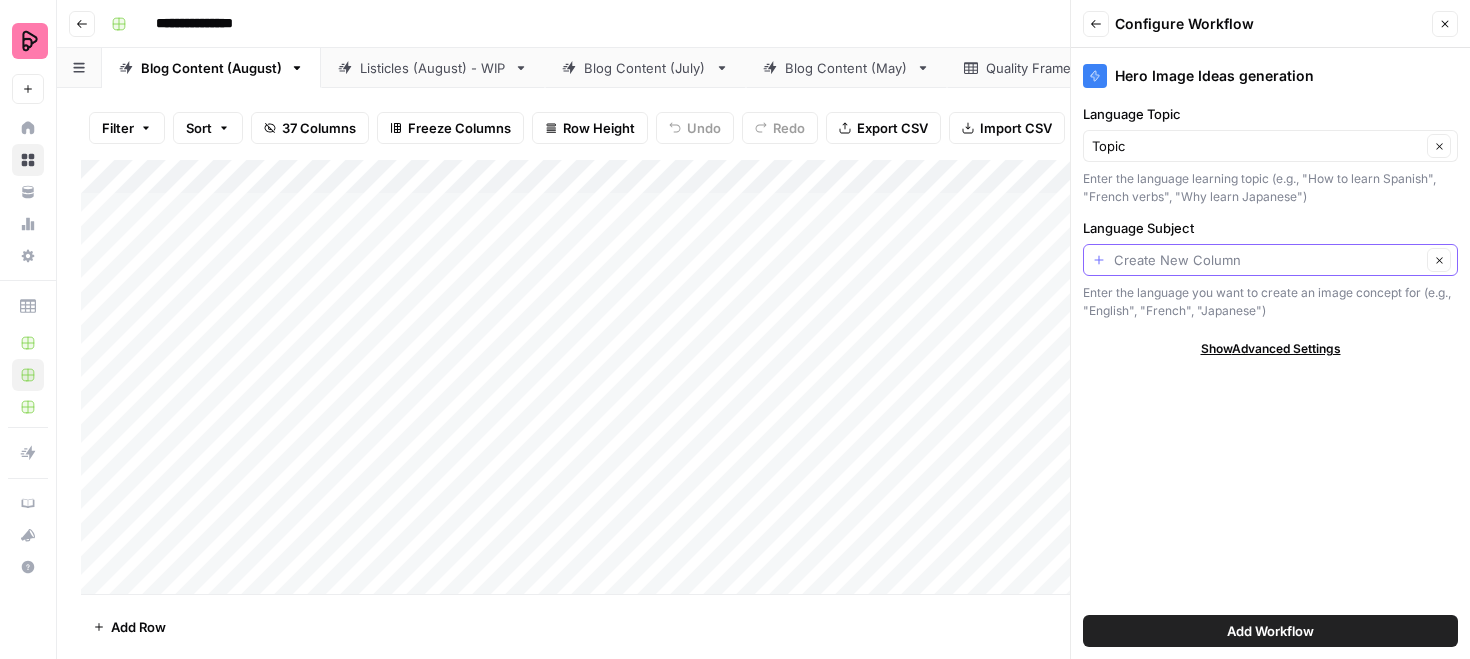 click on "Language Subject" at bounding box center (1267, 260) 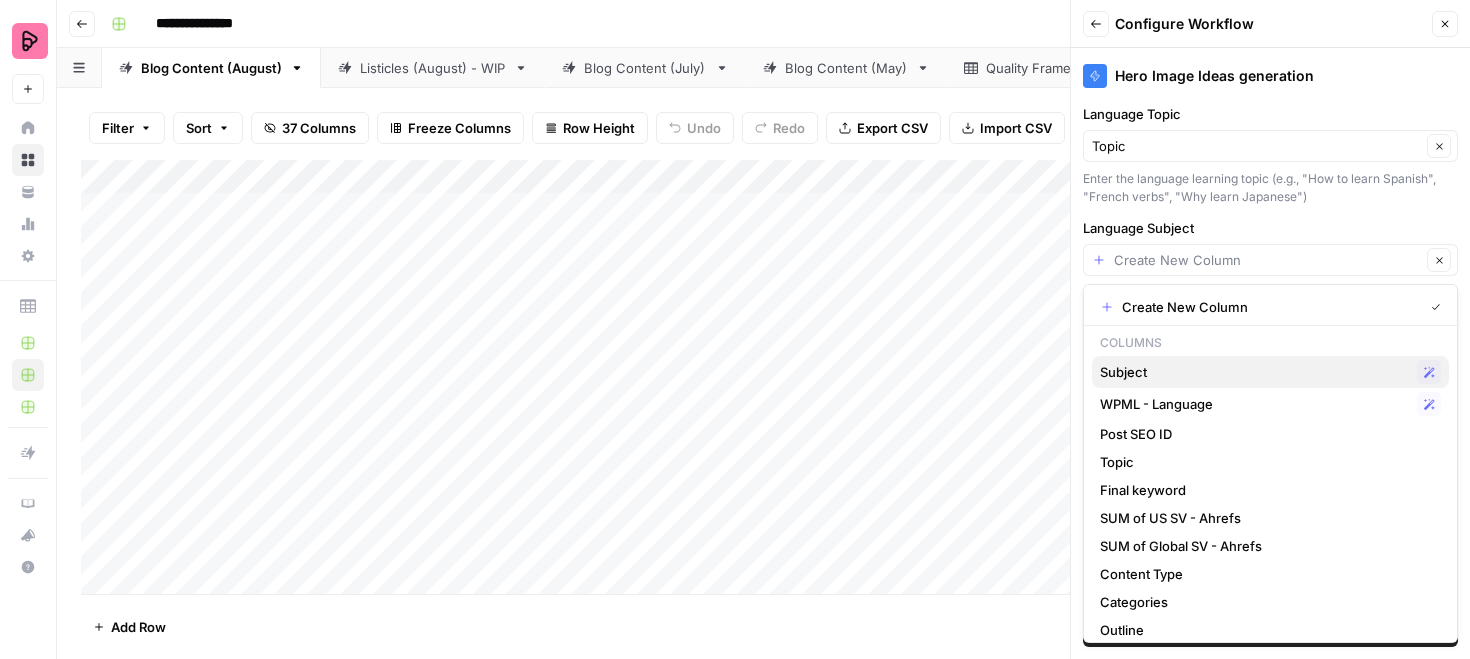 click on "Subject Possible Match" at bounding box center (1270, 372) 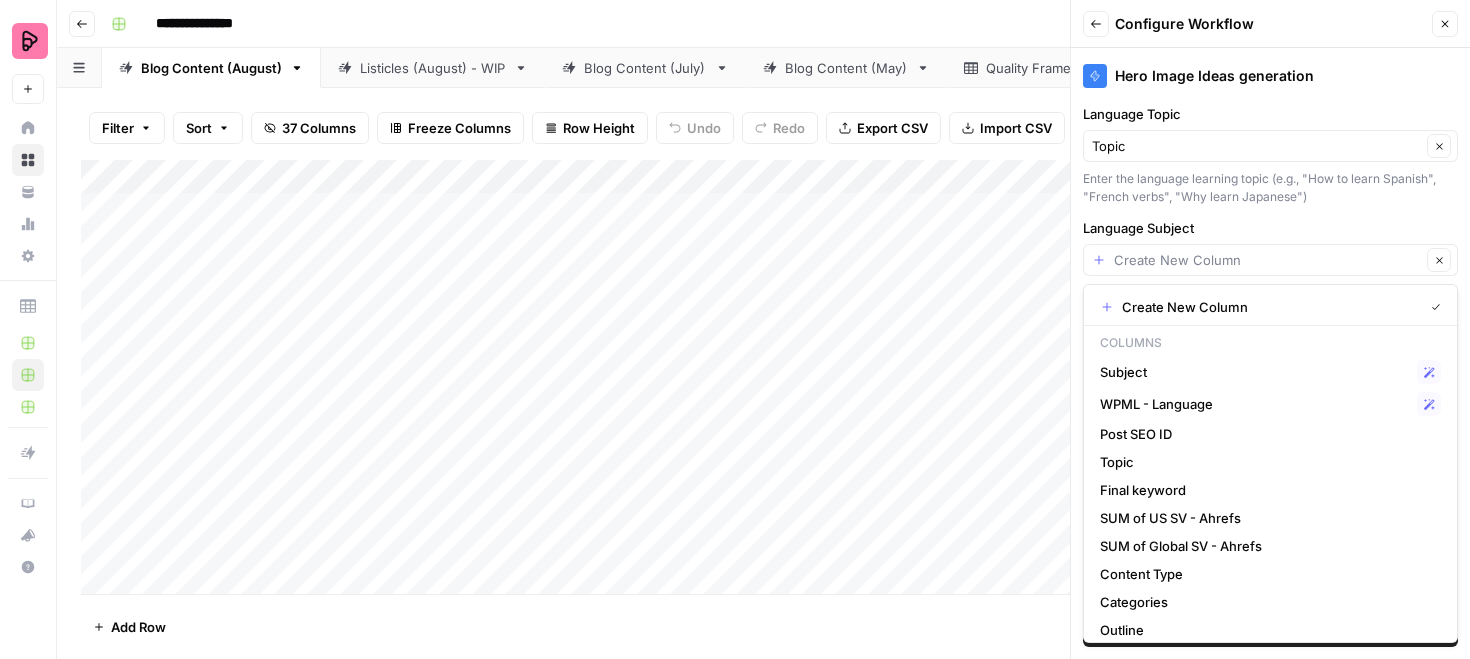 type on "Subject" 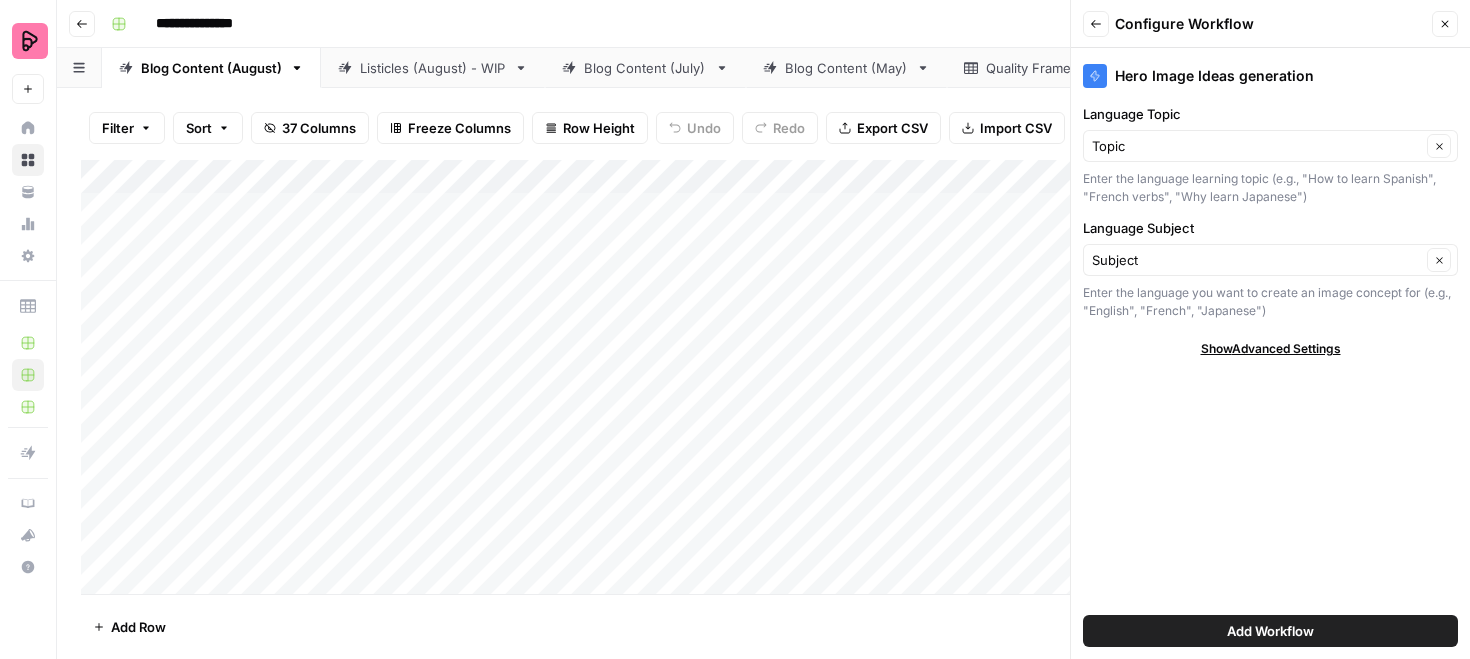 click on "Add Workflow" at bounding box center [1270, 631] 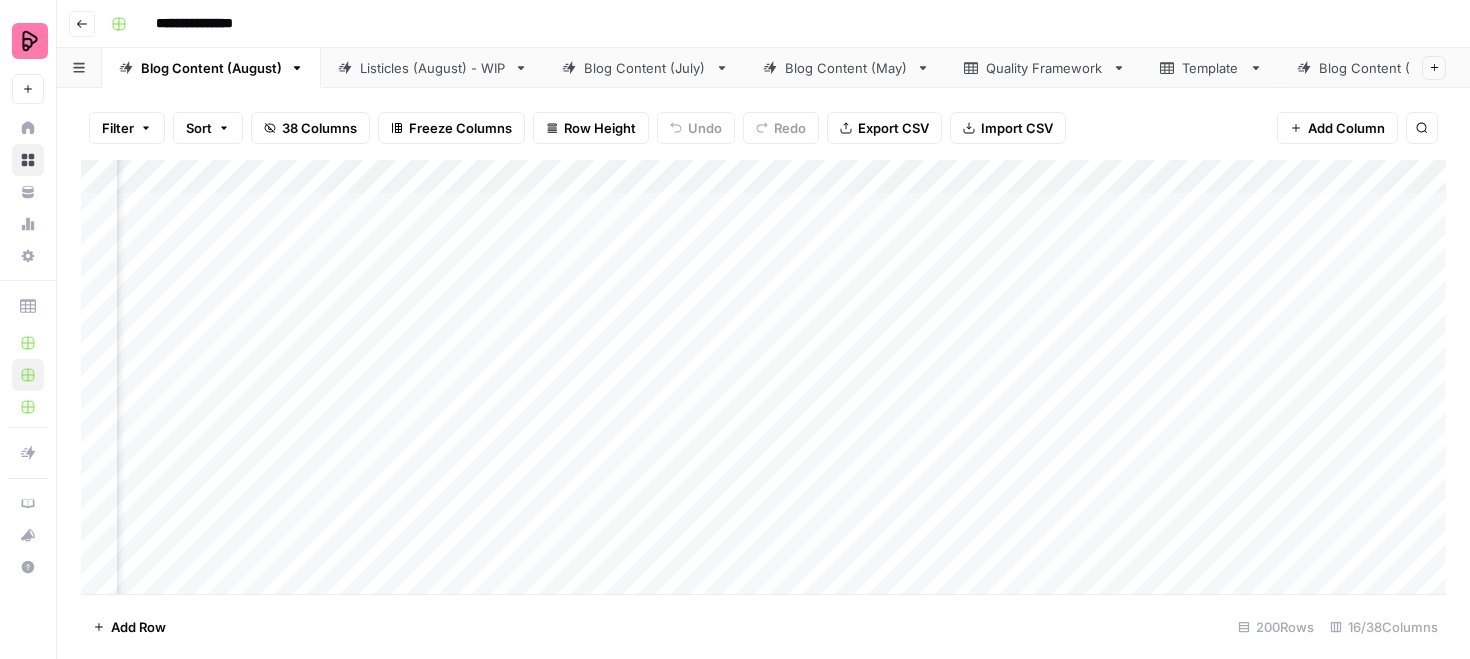 scroll, scrollTop: 0, scrollLeft: 1797, axis: horizontal 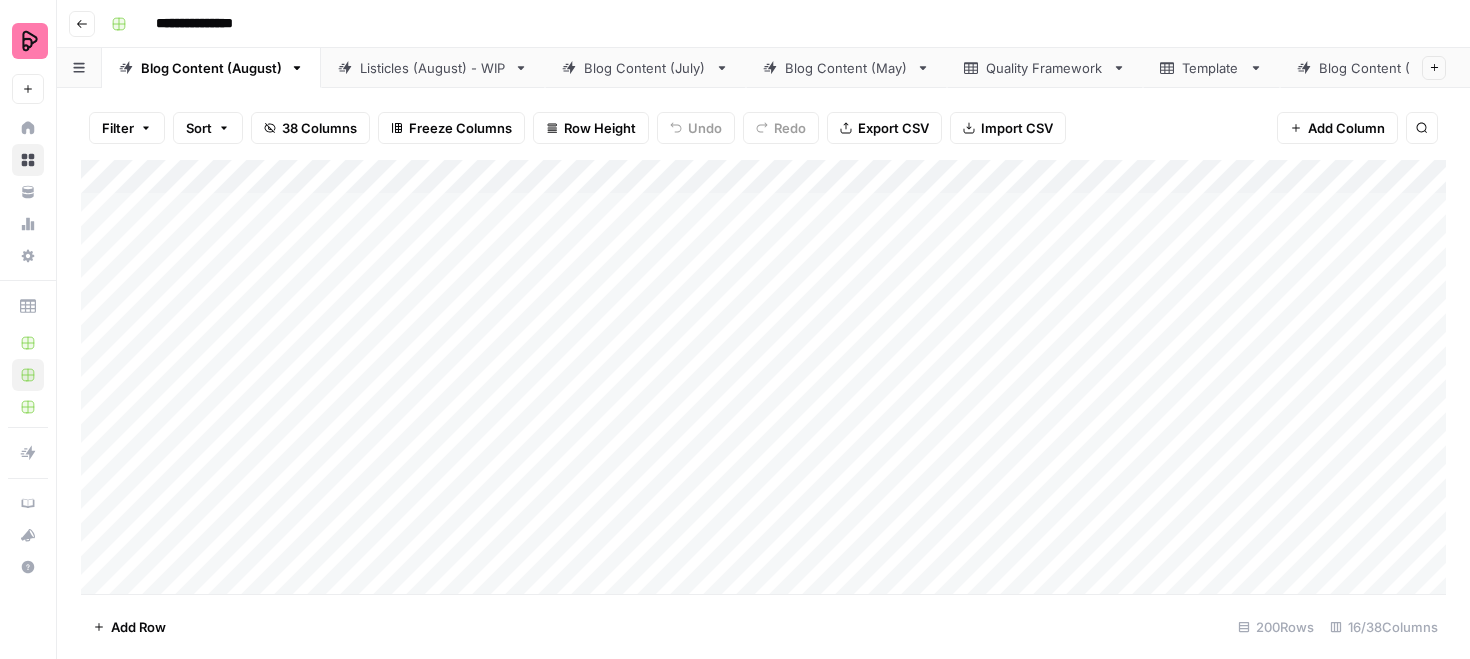 drag, startPoint x: 1253, startPoint y: 175, endPoint x: 759, endPoint y: 169, distance: 494.03644 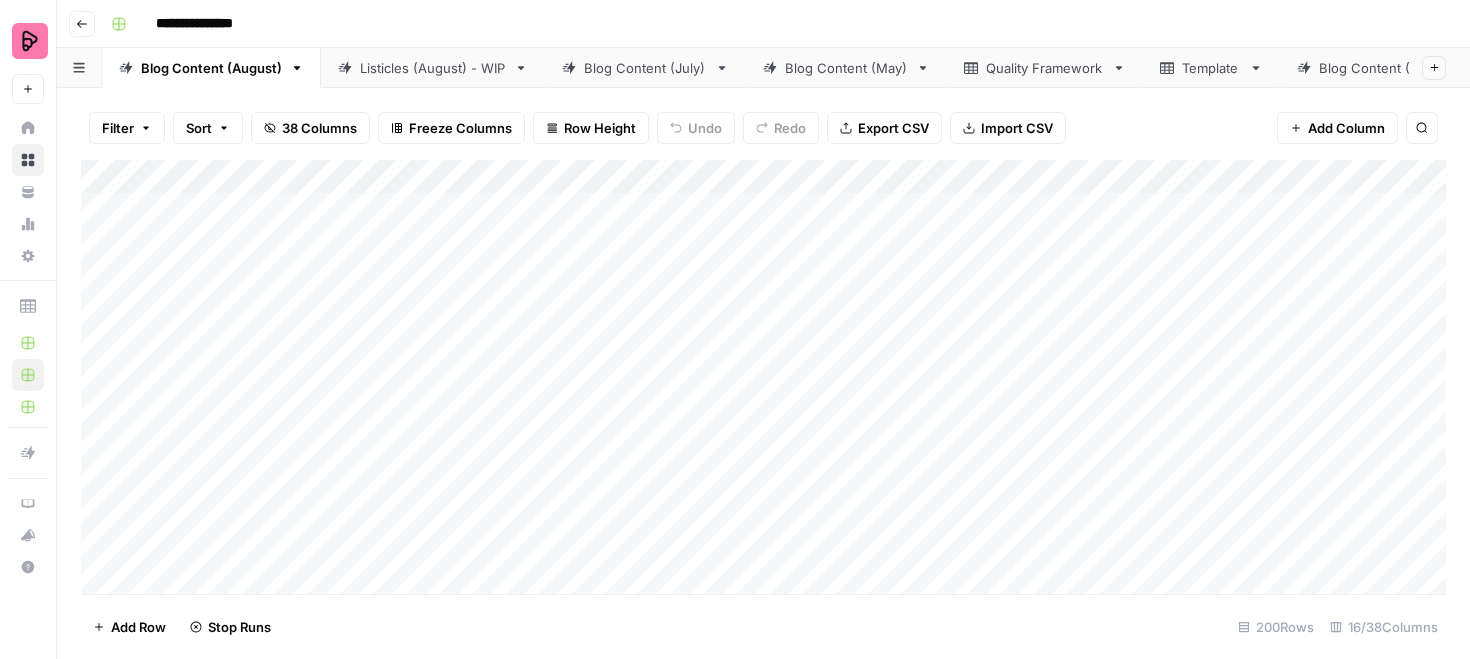 click on "Add Column" at bounding box center (763, 377) 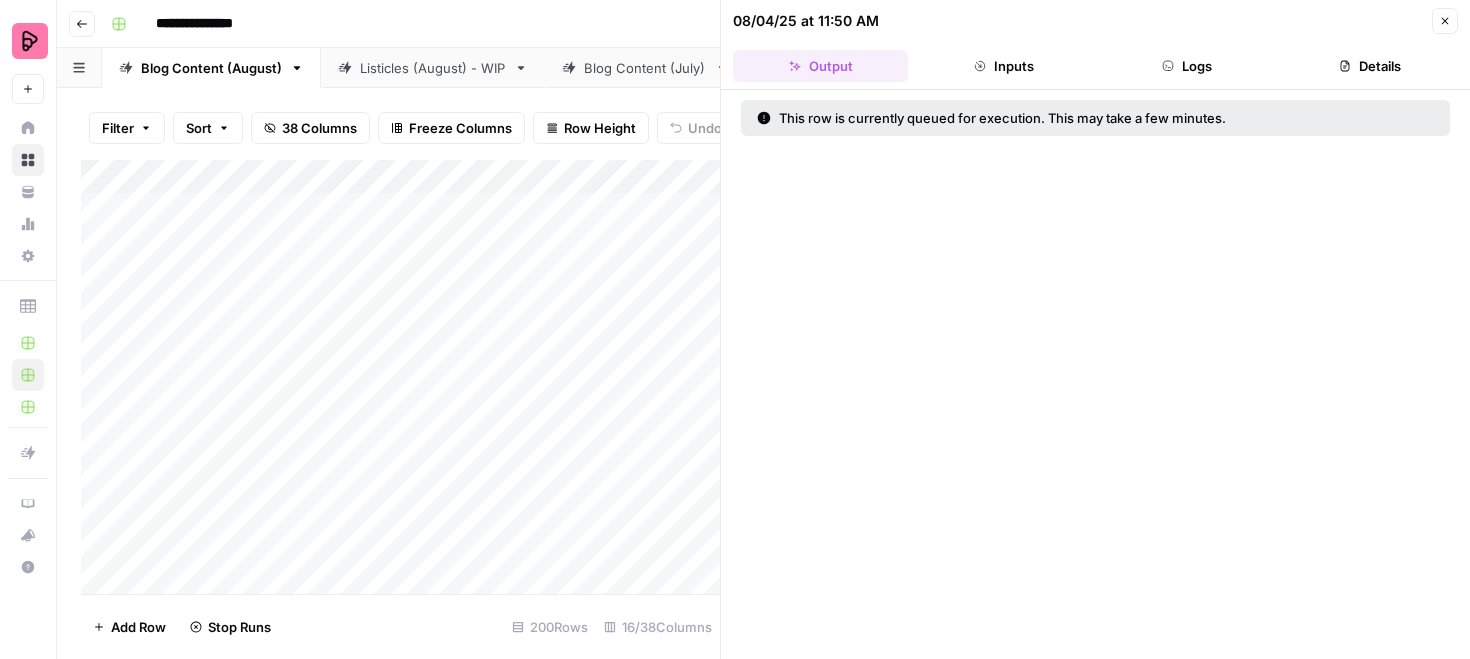 click 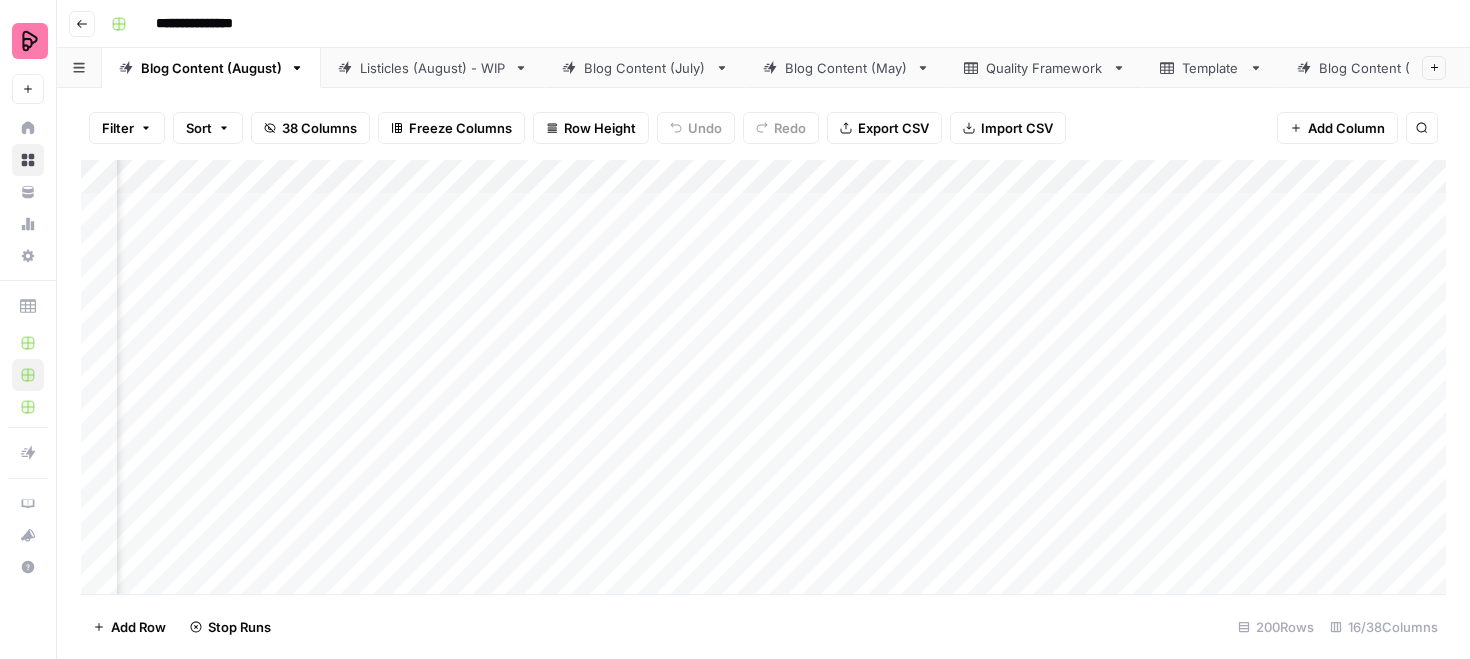 scroll, scrollTop: 0, scrollLeft: 0, axis: both 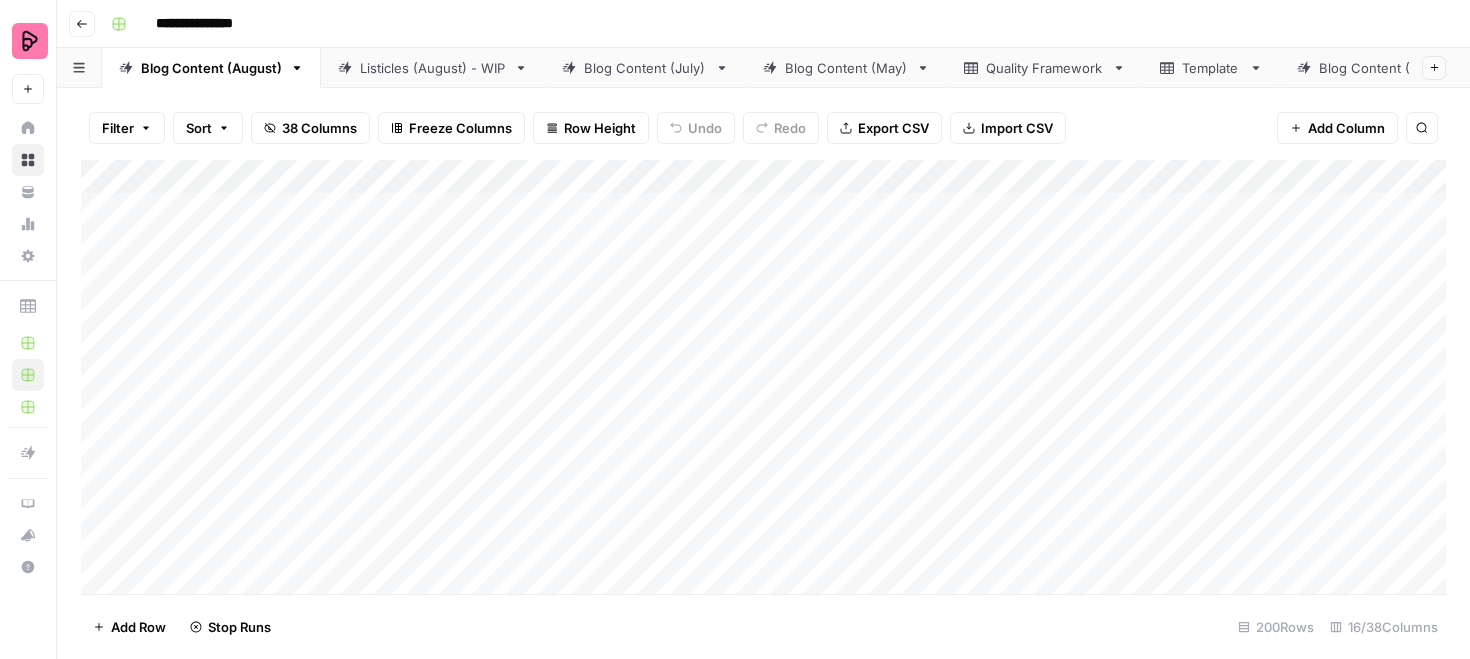 click on "Listicles (August) - WIP" at bounding box center [433, 68] 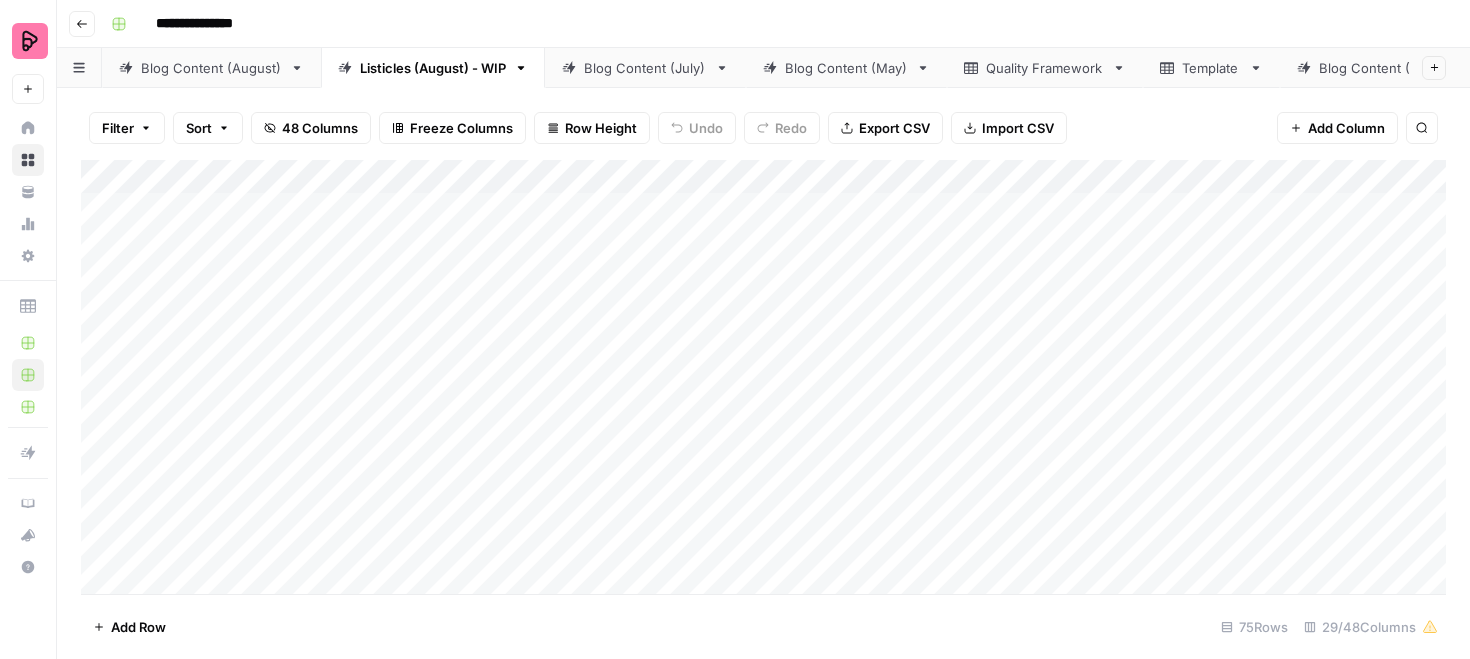 click on "Blog Content (July)" at bounding box center (645, 68) 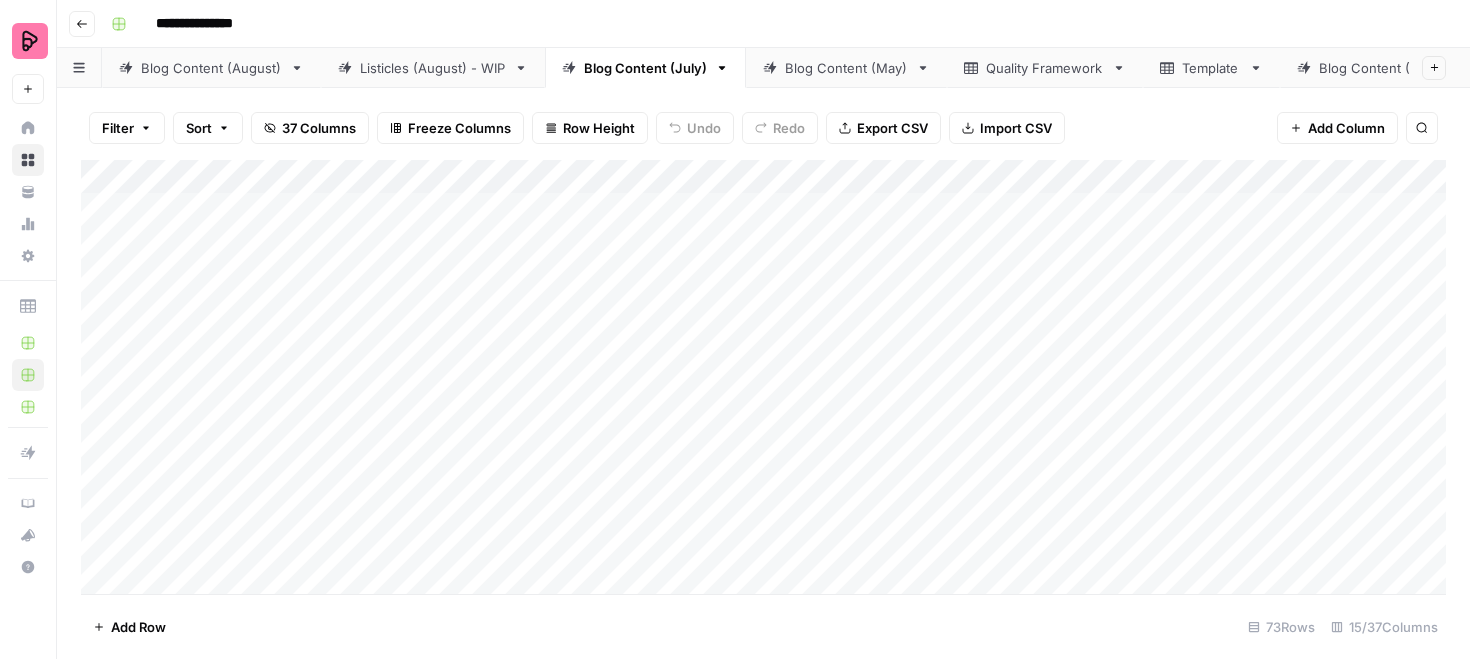 click on "Listicles (August) - WIP" at bounding box center [433, 68] 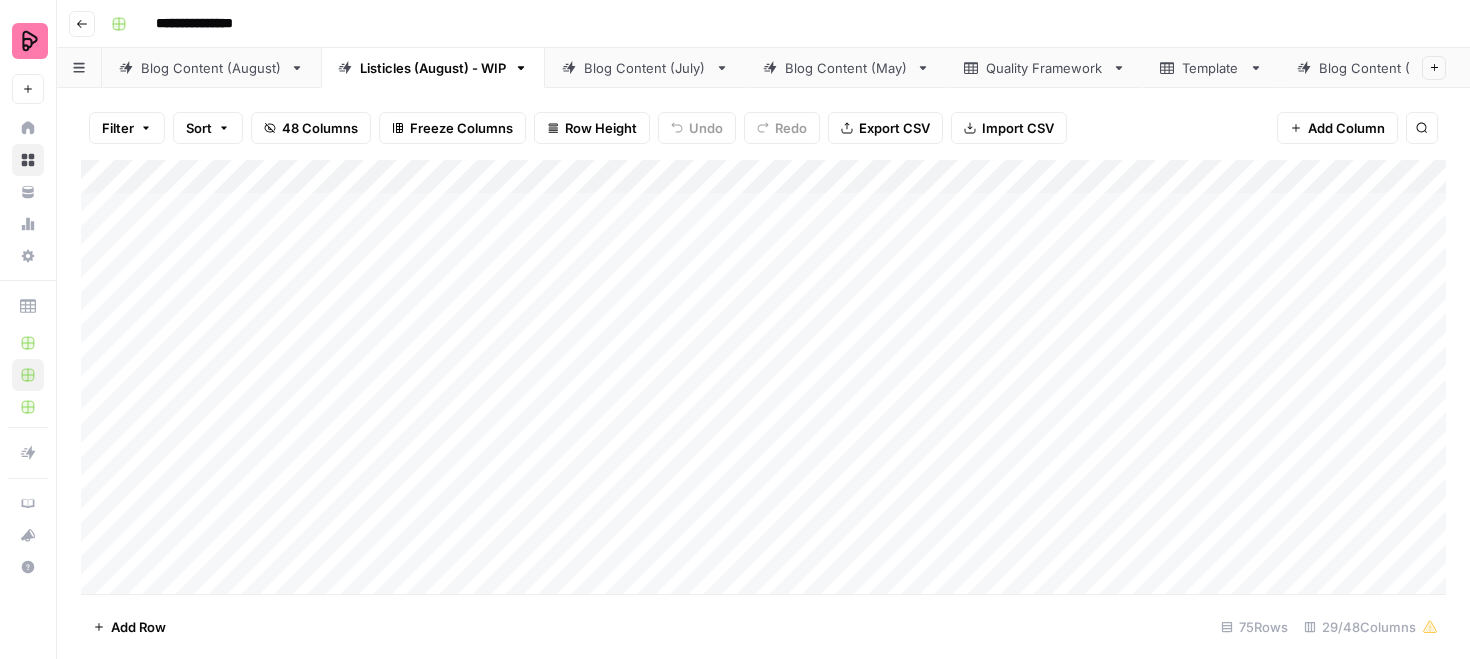 click on "Blog Content (August)" at bounding box center (211, 68) 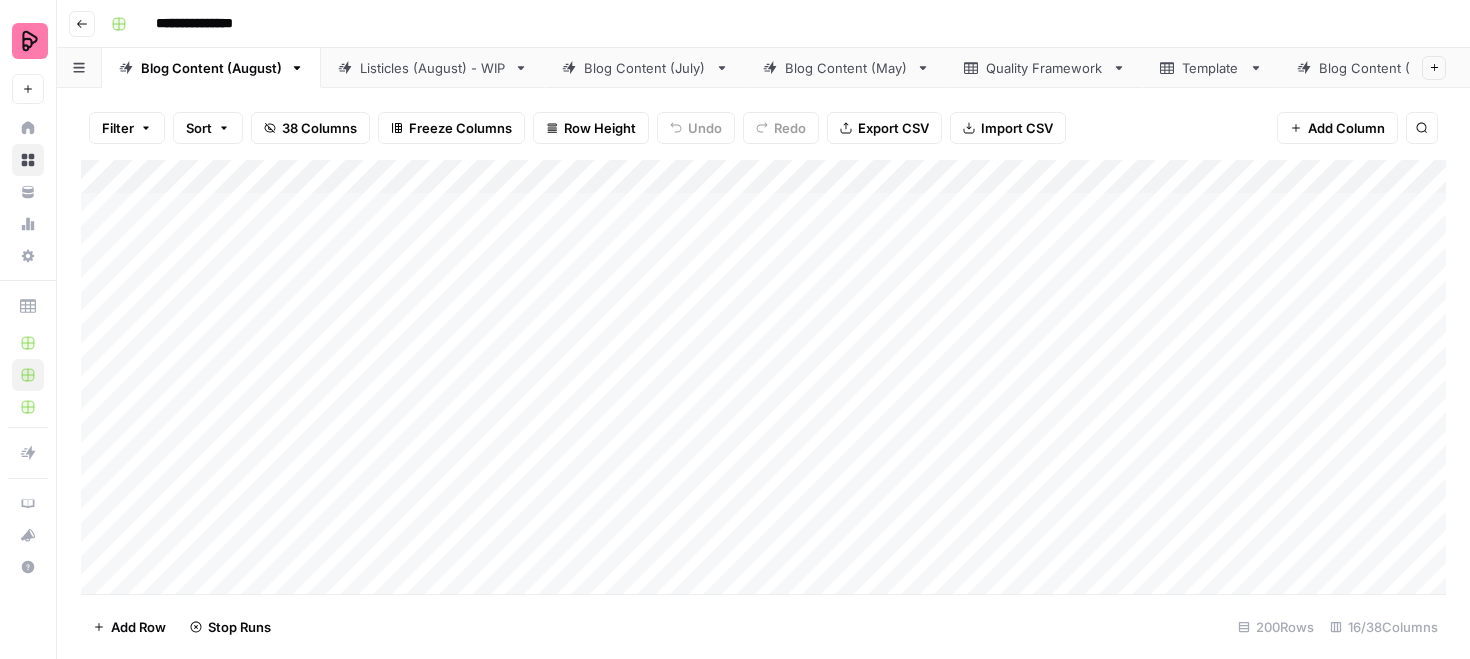 click on "Stop Runs" at bounding box center [239, 627] 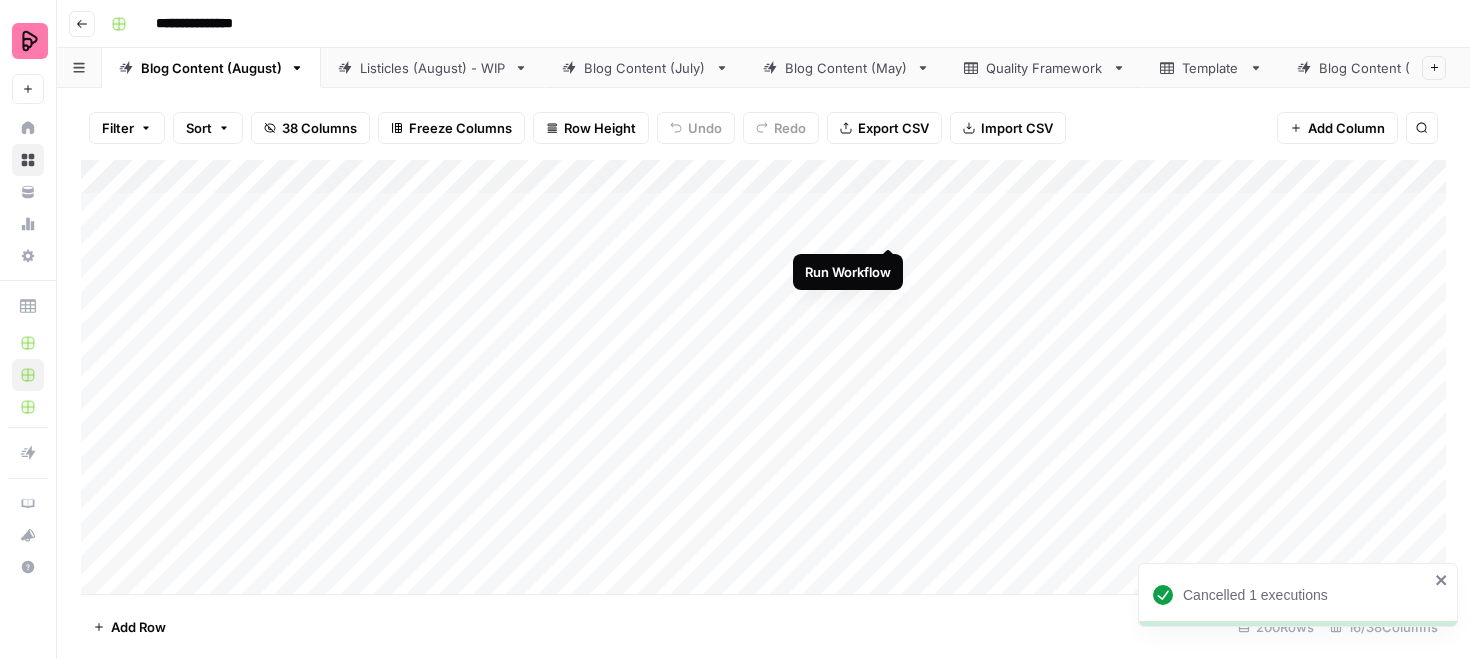 click on "Add Column" at bounding box center (763, 377) 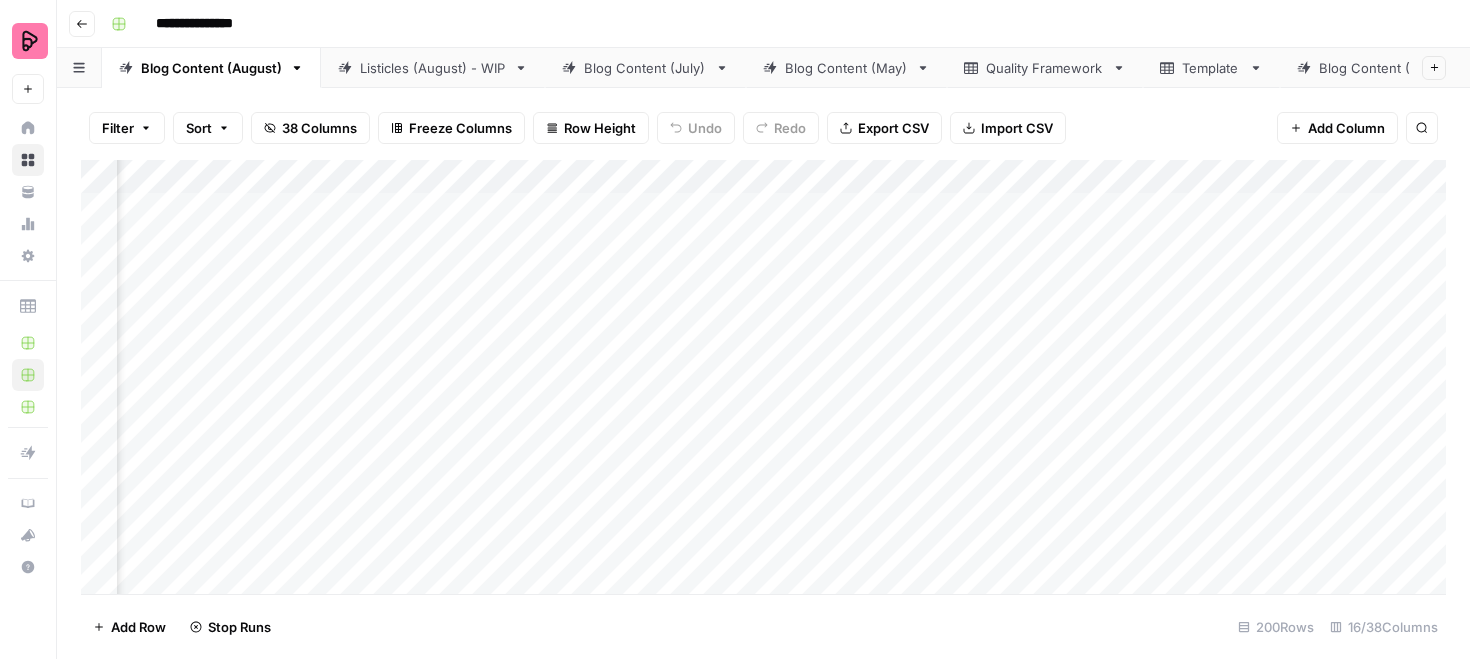 scroll, scrollTop: 0, scrollLeft: 0, axis: both 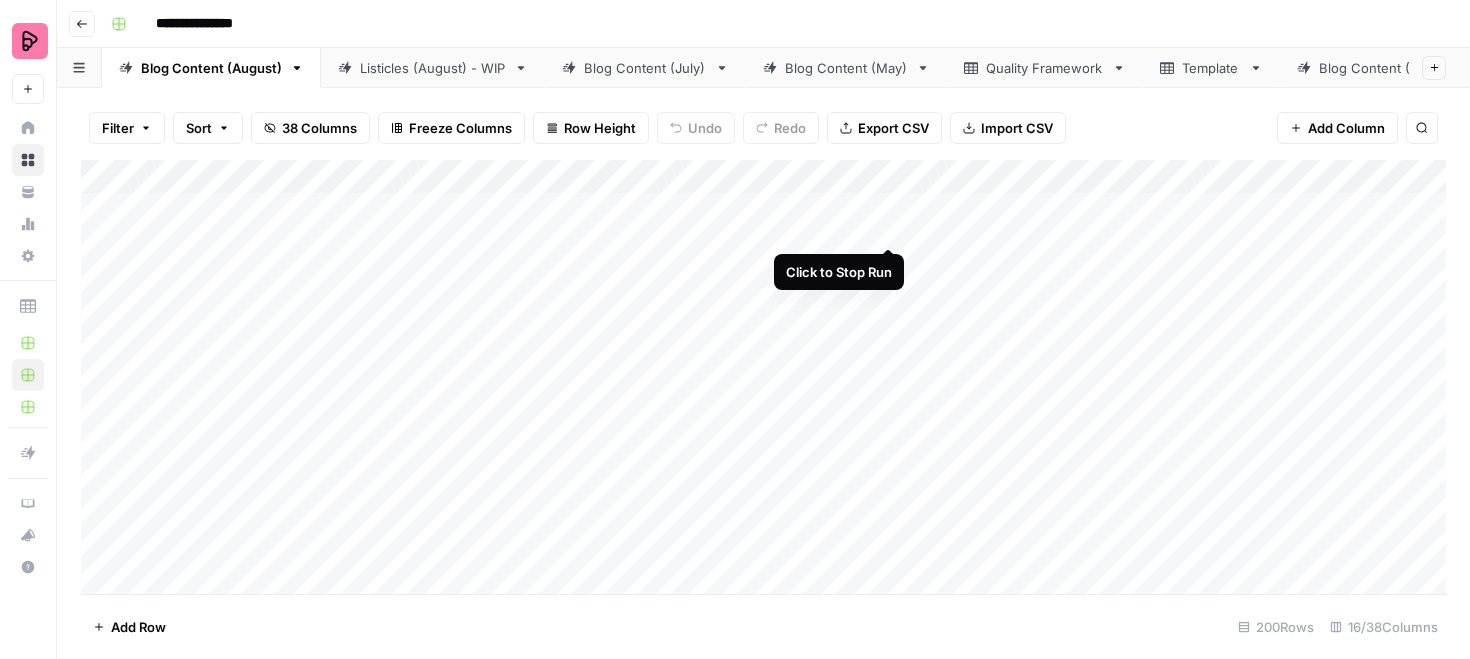 click on "Add Column" at bounding box center [763, 377] 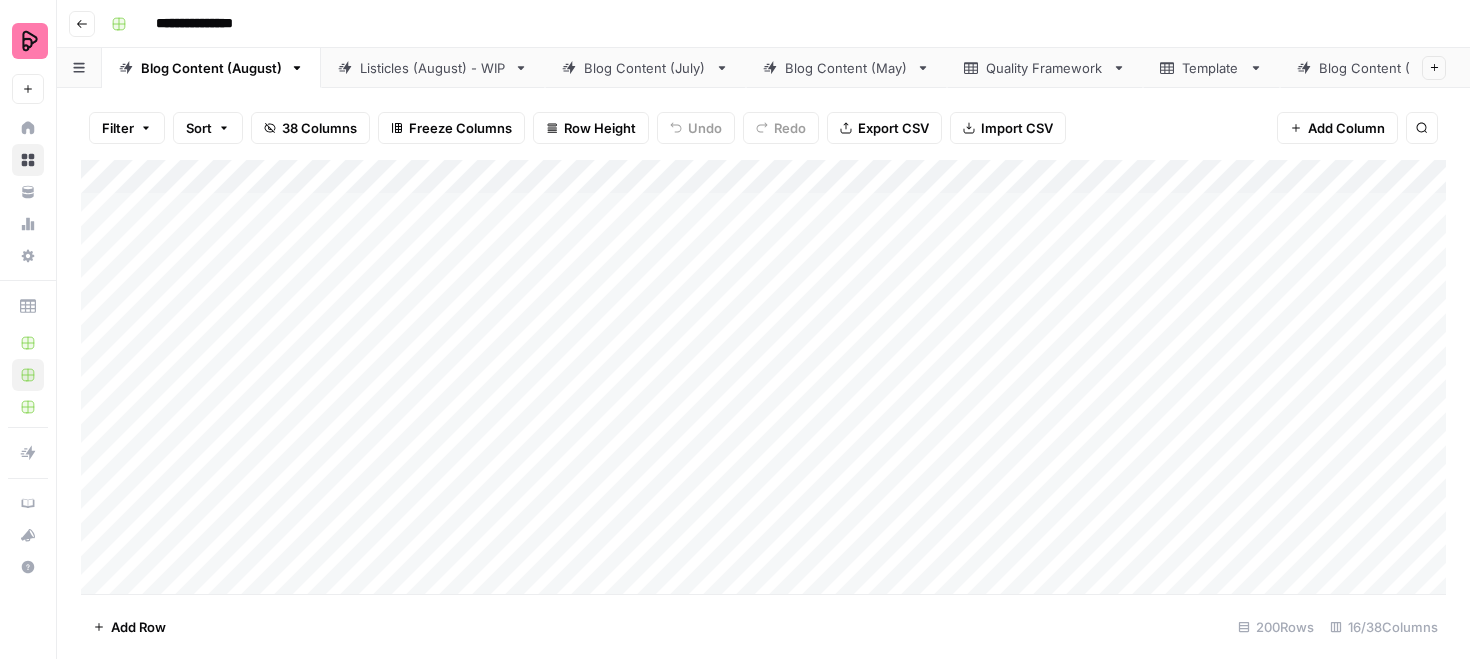 click on "Add Column" at bounding box center [763, 377] 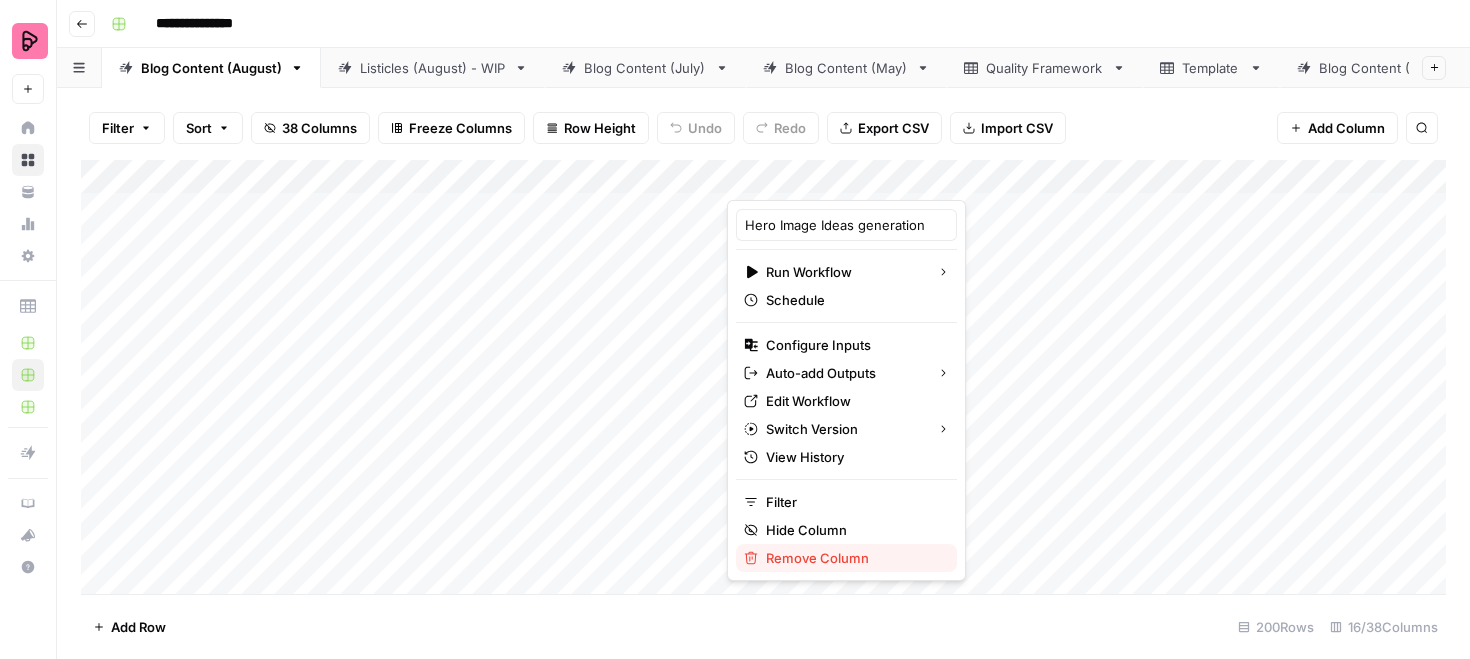click on "Remove Column" at bounding box center (853, 558) 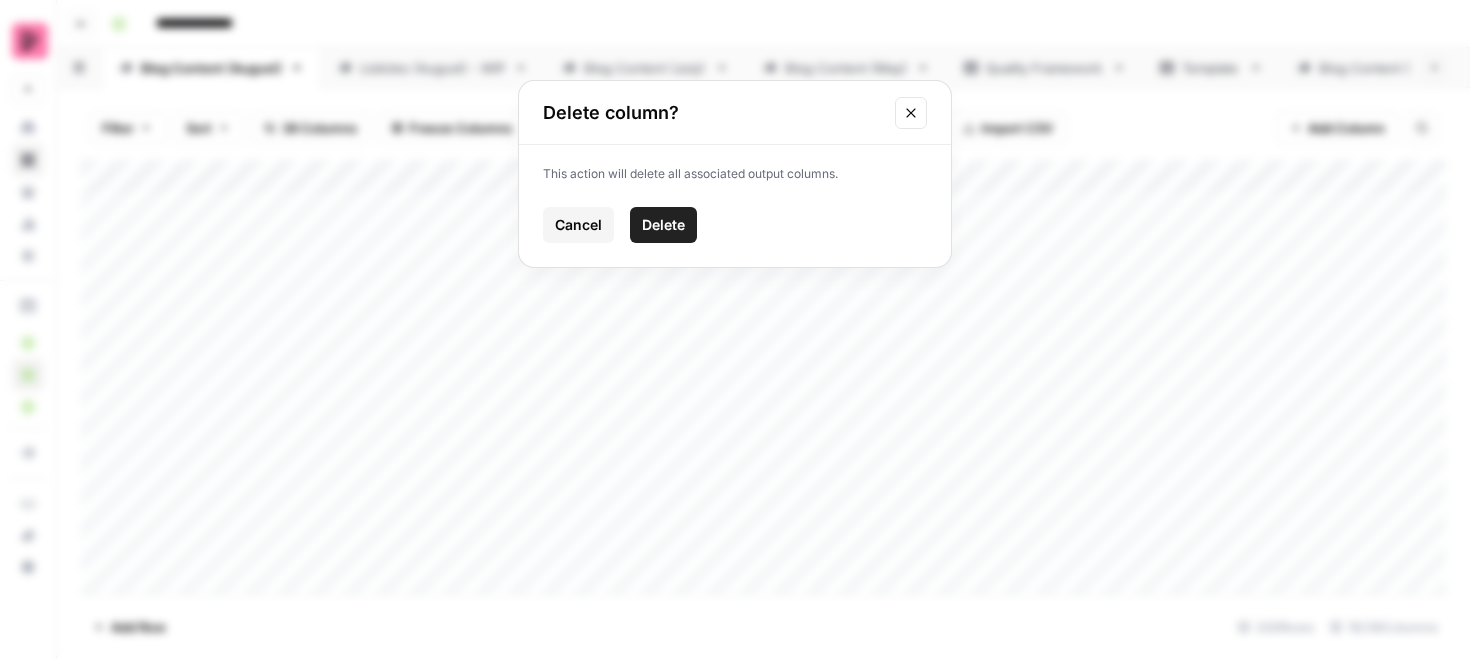click on "Delete" at bounding box center (663, 225) 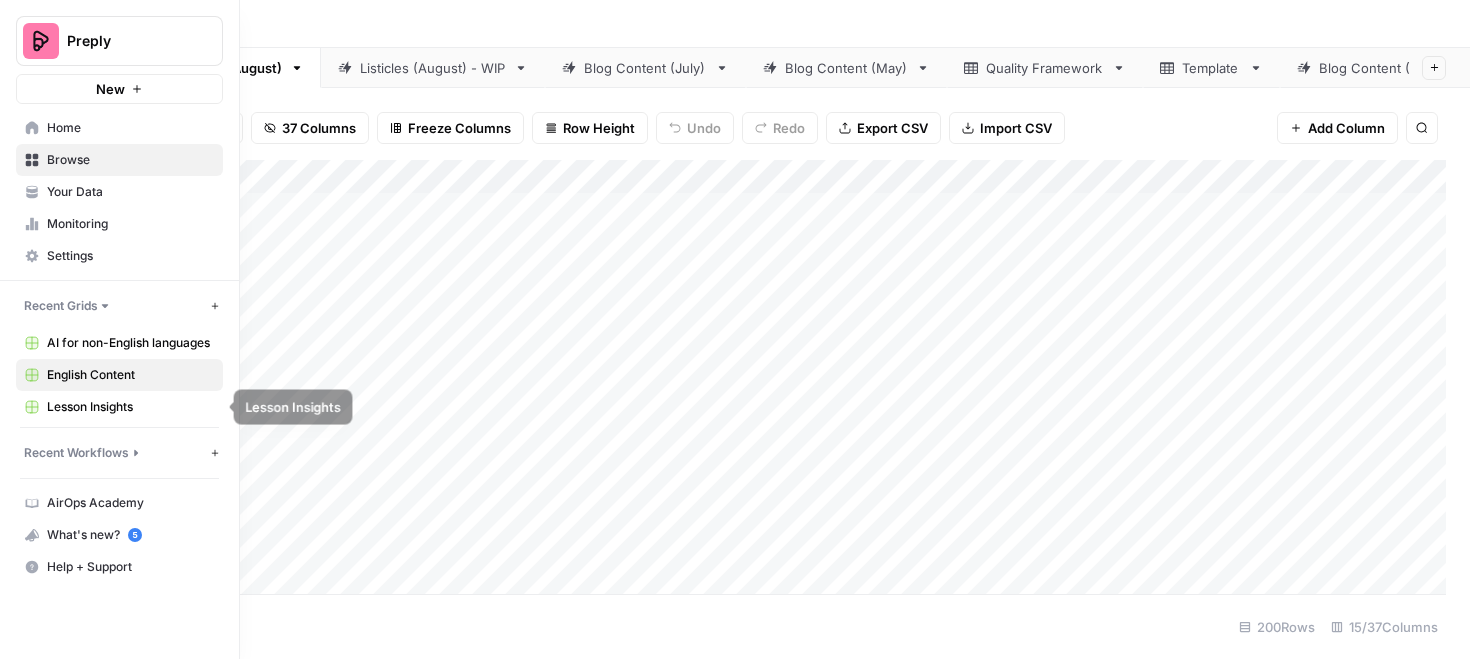 click on "Recent Workflows" at bounding box center [76, 453] 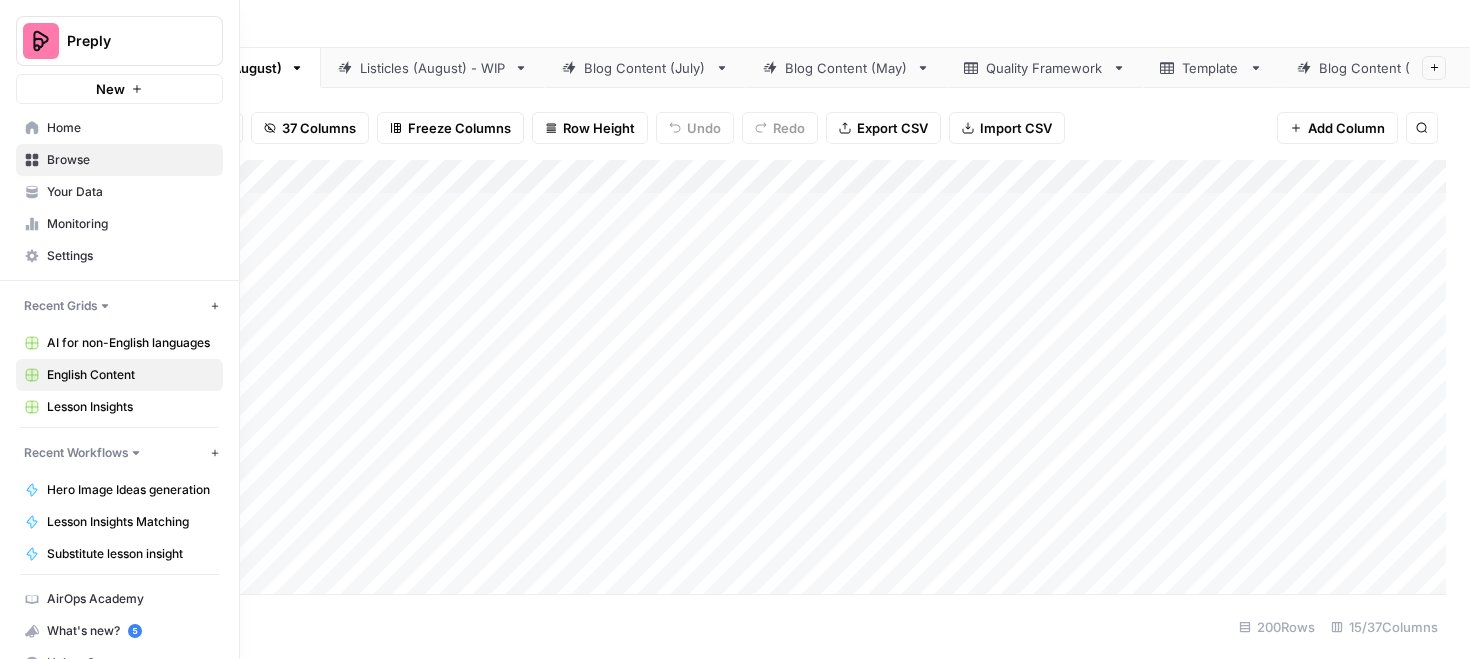 click on "Hero Image Ideas generation" at bounding box center (130, 490) 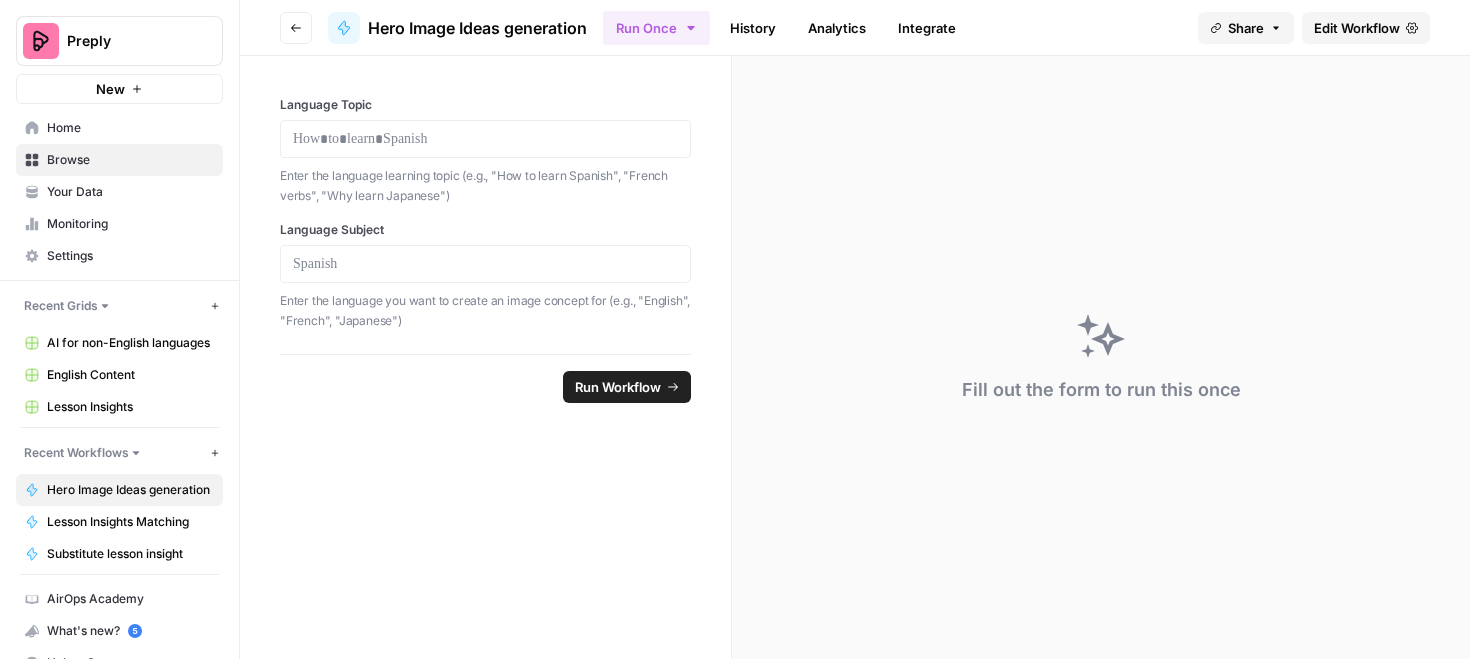 click on "Edit Workflow" at bounding box center (1357, 28) 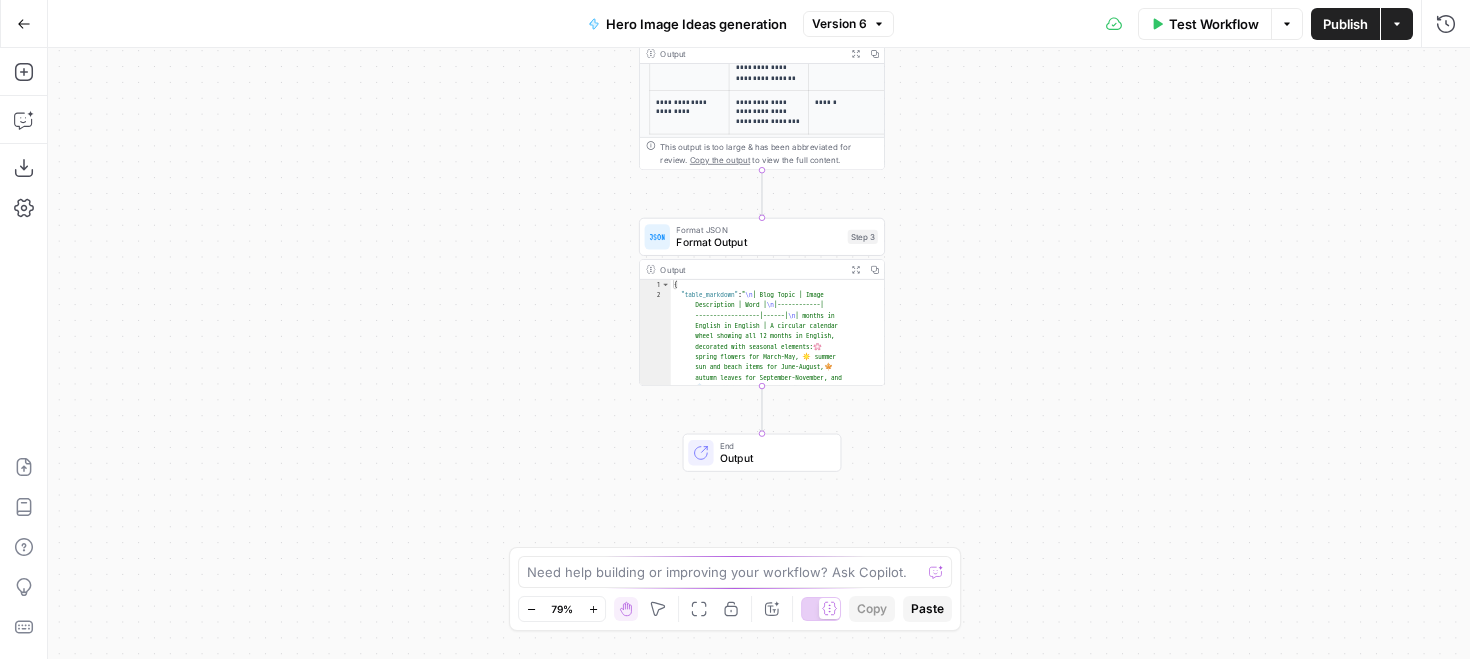 scroll, scrollTop: 394, scrollLeft: 0, axis: vertical 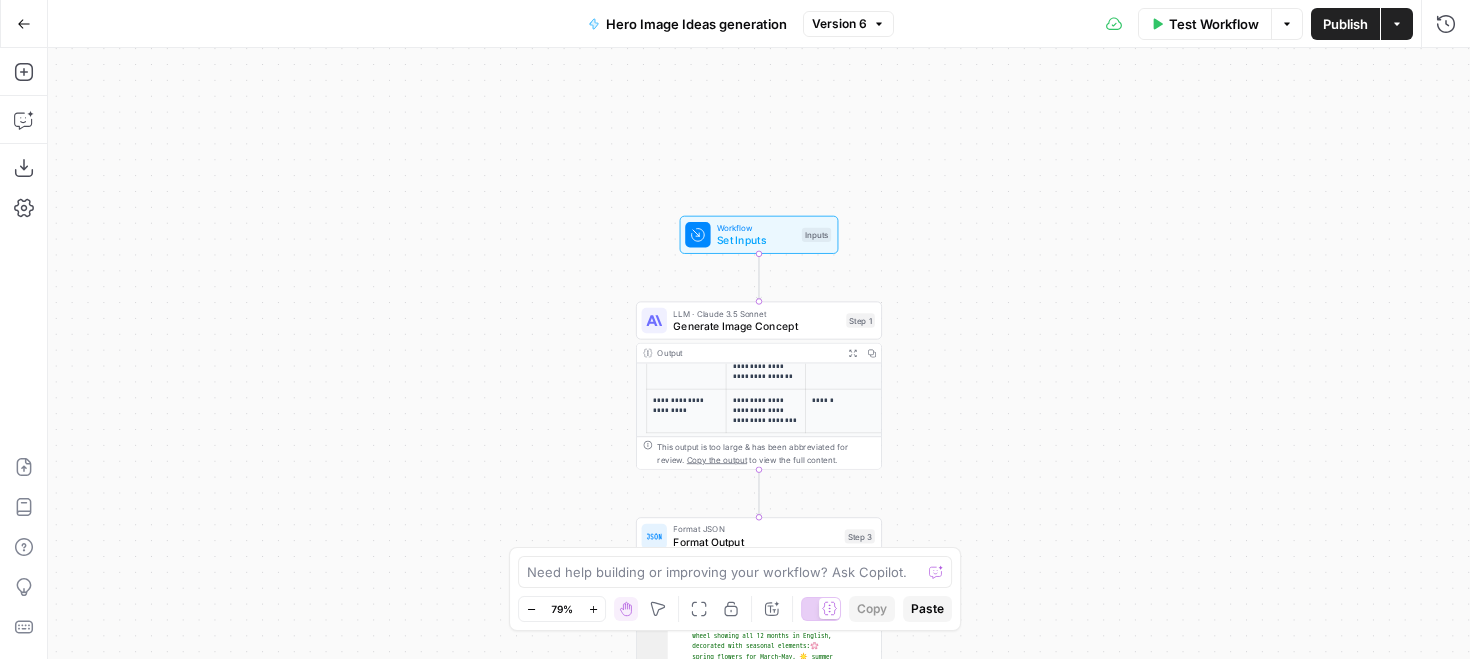 click on "Test Workflow" at bounding box center (1214, 24) 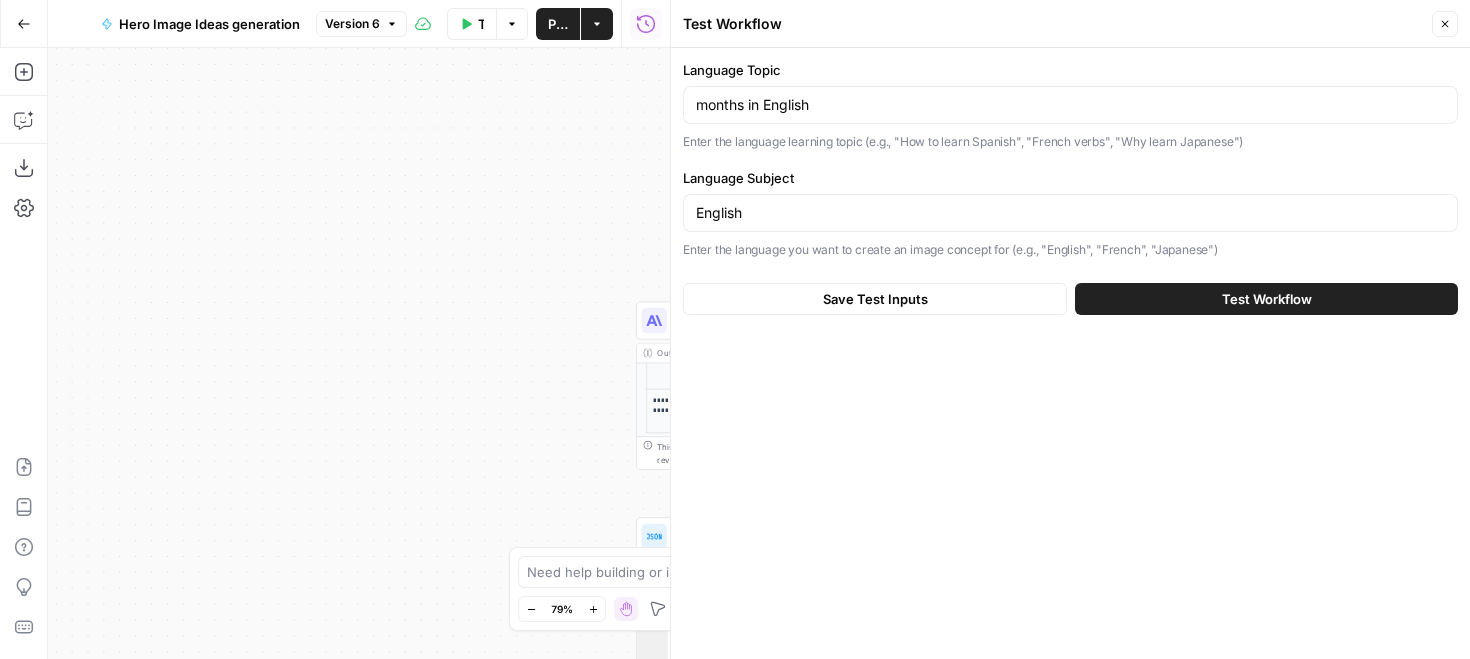 click on "Test Workflow" at bounding box center [1266, 299] 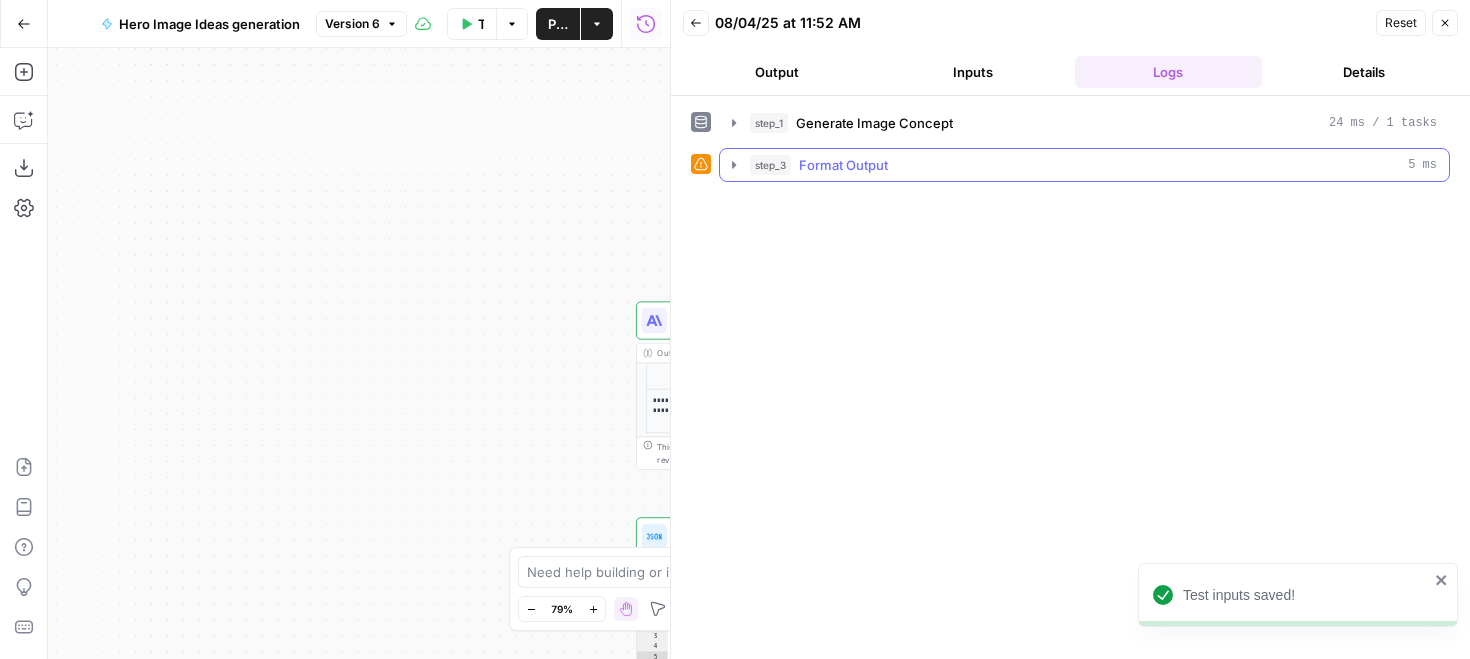 click 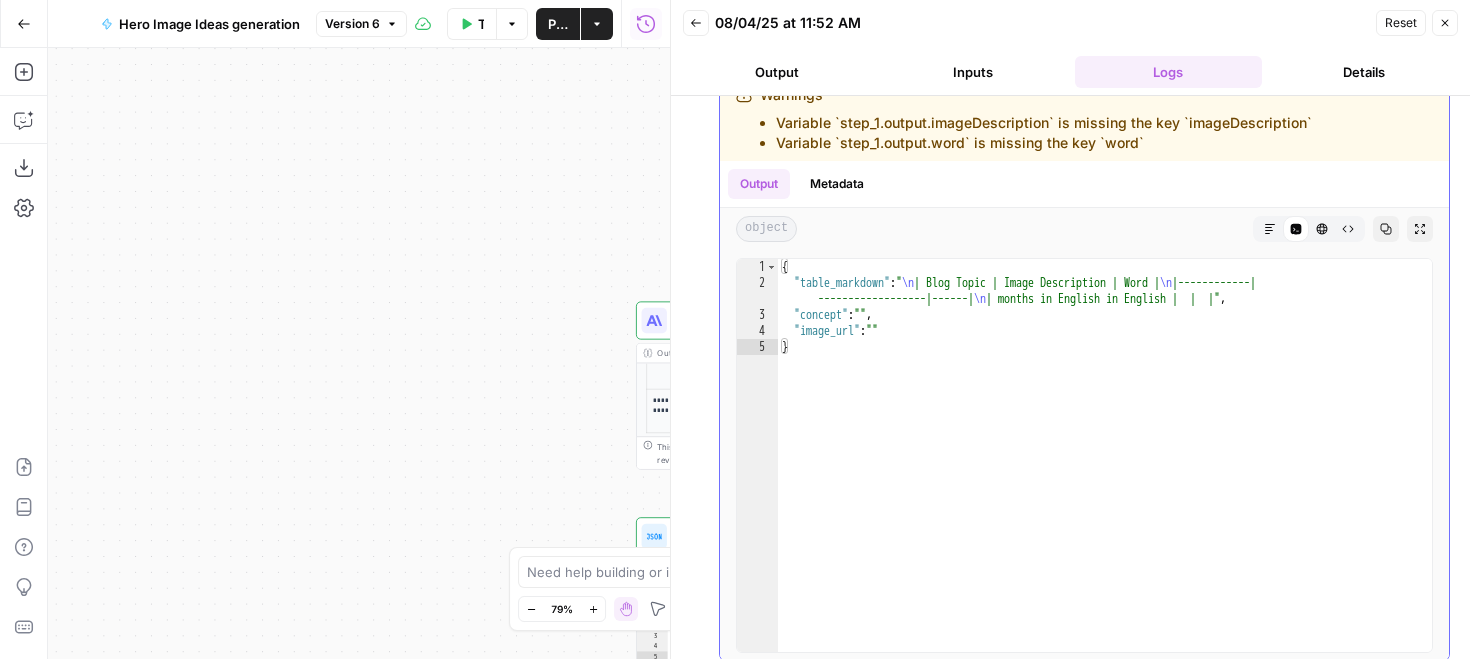 scroll, scrollTop: 118, scrollLeft: 0, axis: vertical 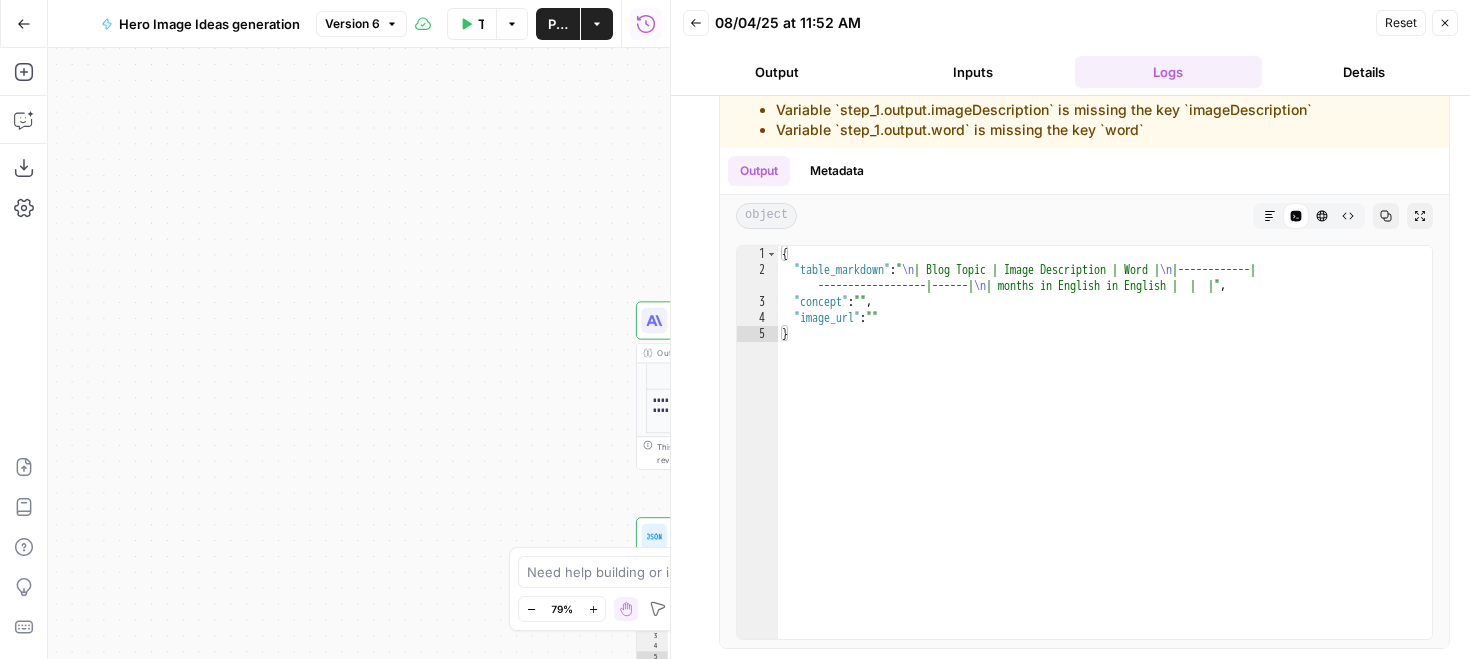 click on "Close" at bounding box center (1445, 23) 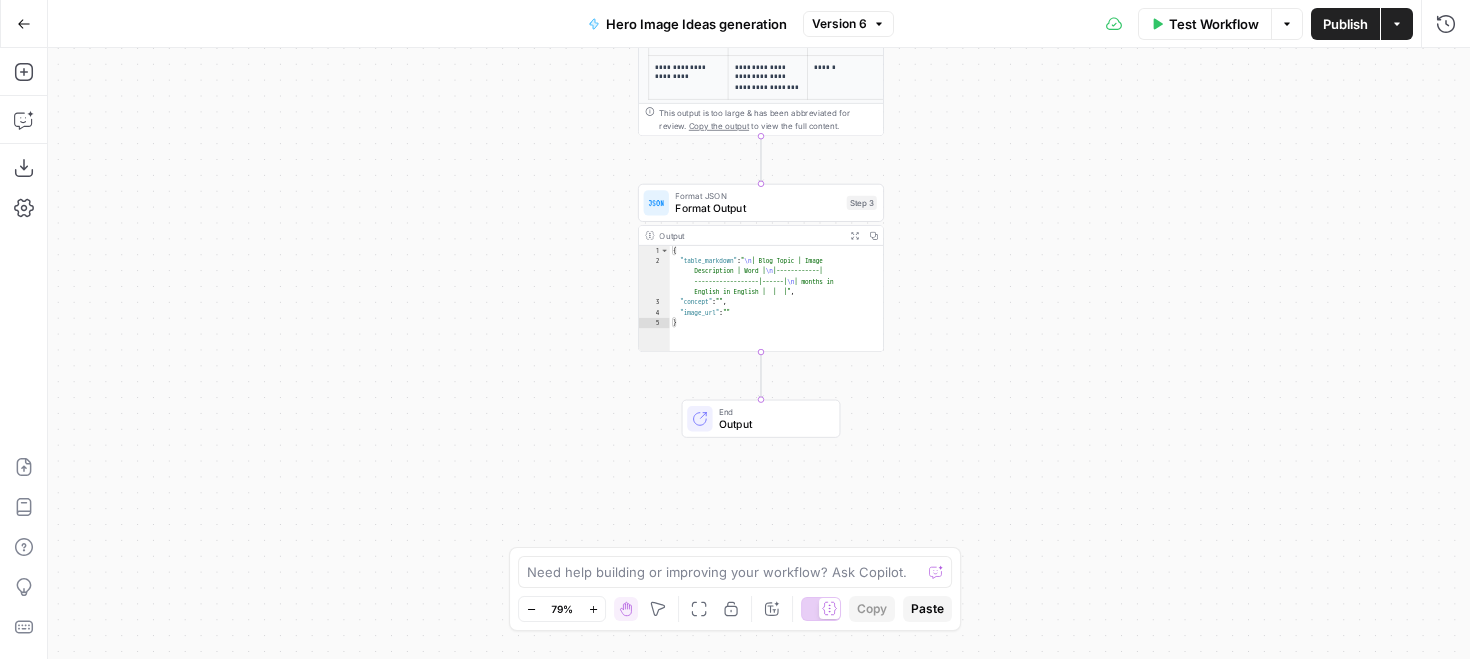 click 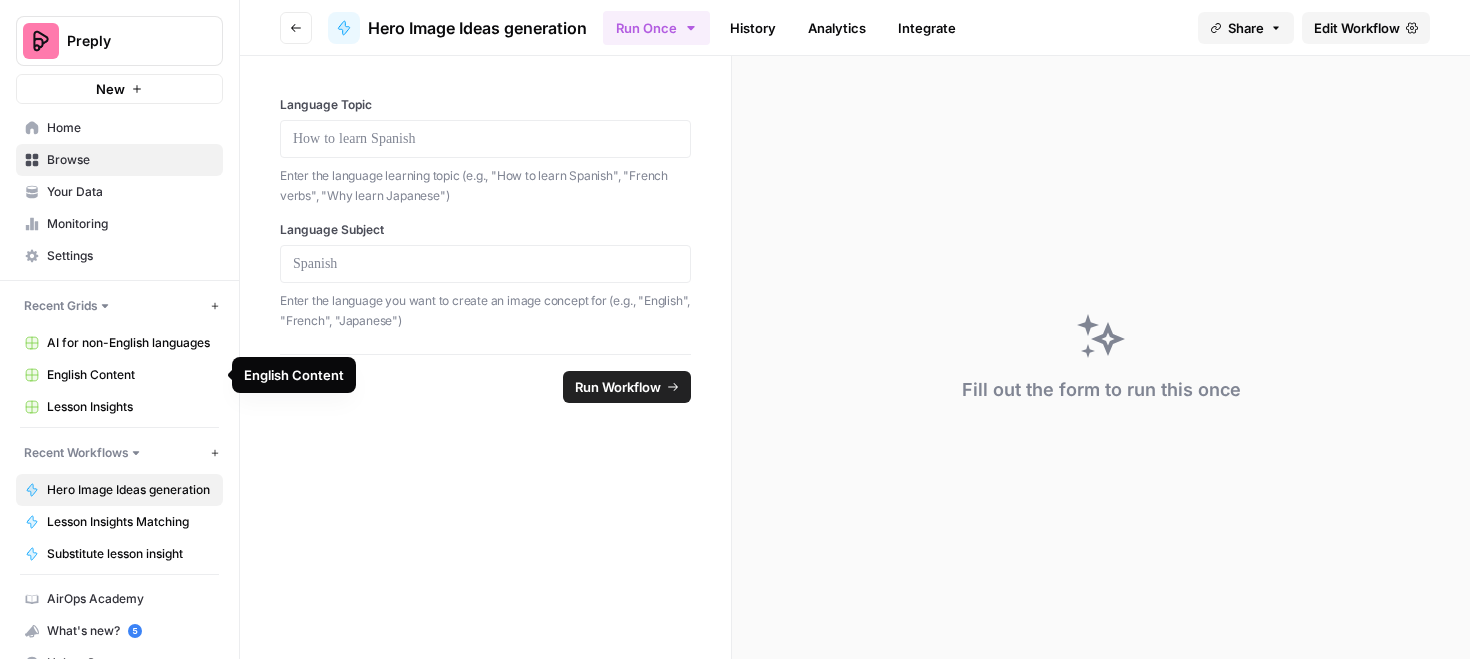 click on "English Content" at bounding box center (119, 375) 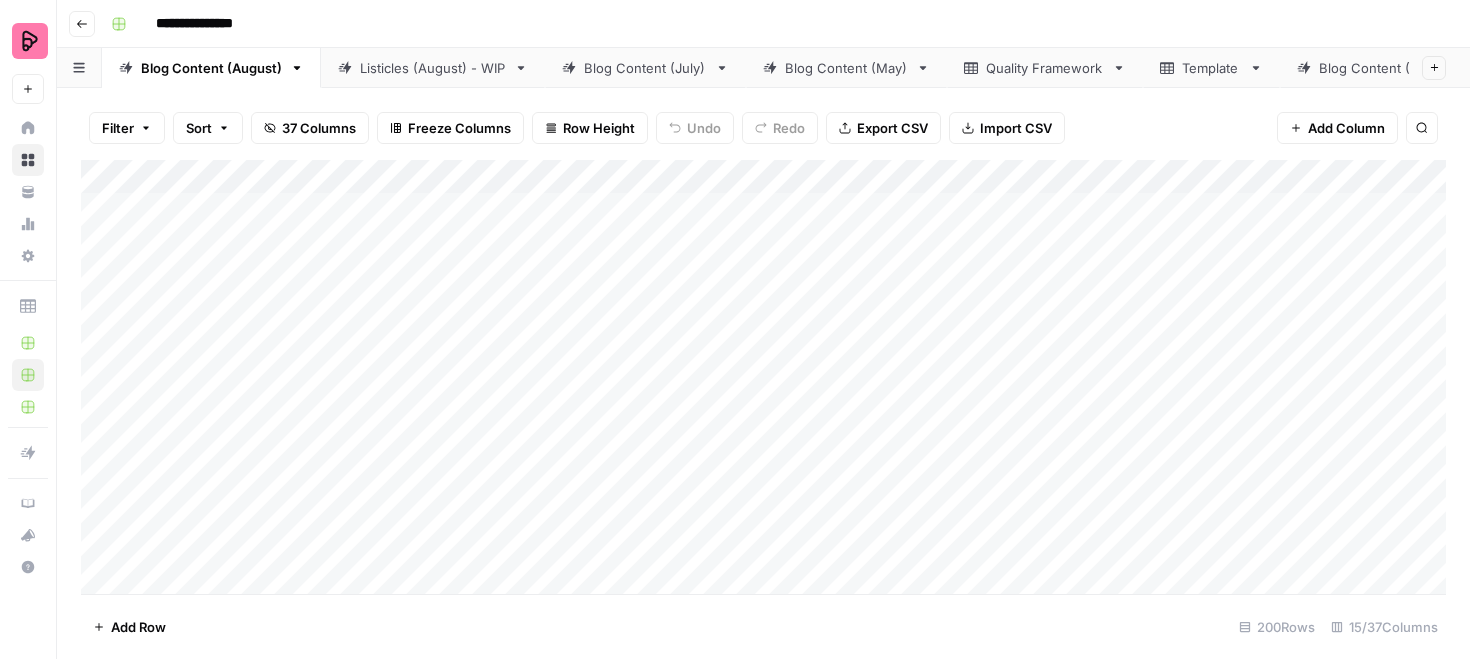 click on "Add Column" at bounding box center [763, 377] 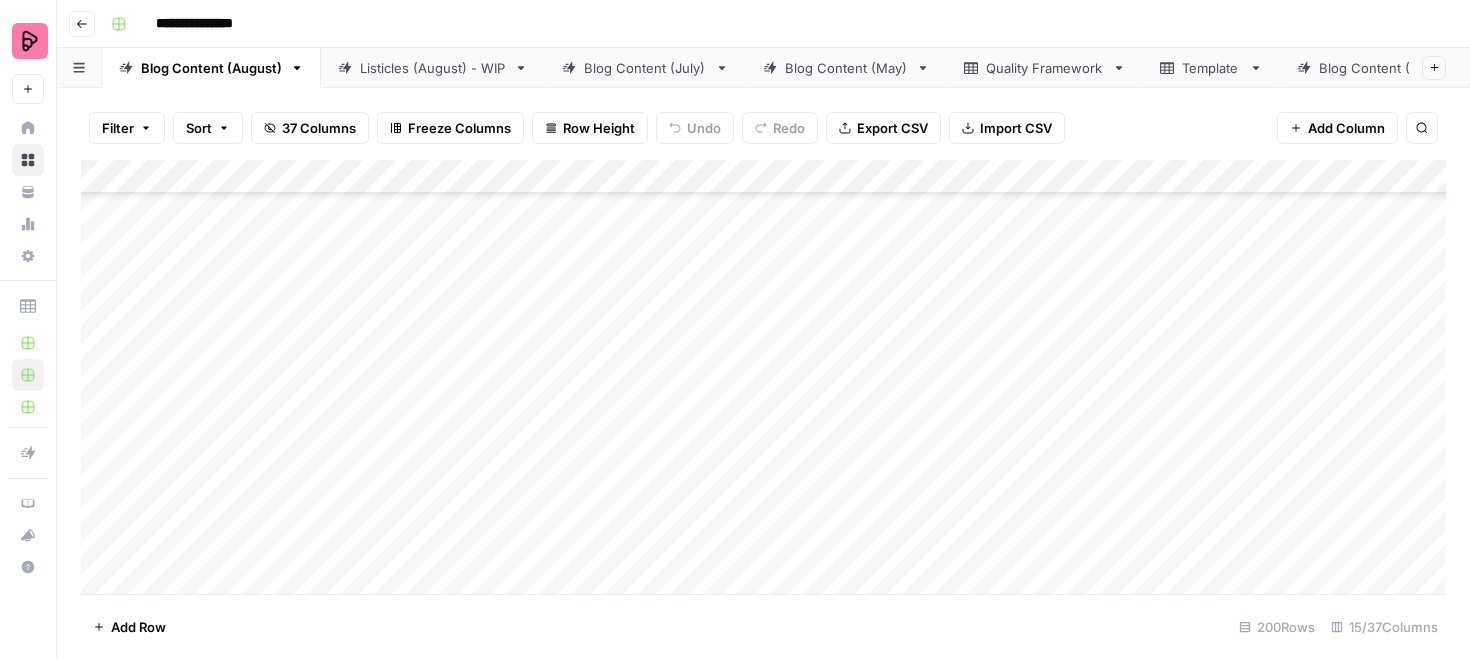 scroll, scrollTop: 840, scrollLeft: 0, axis: vertical 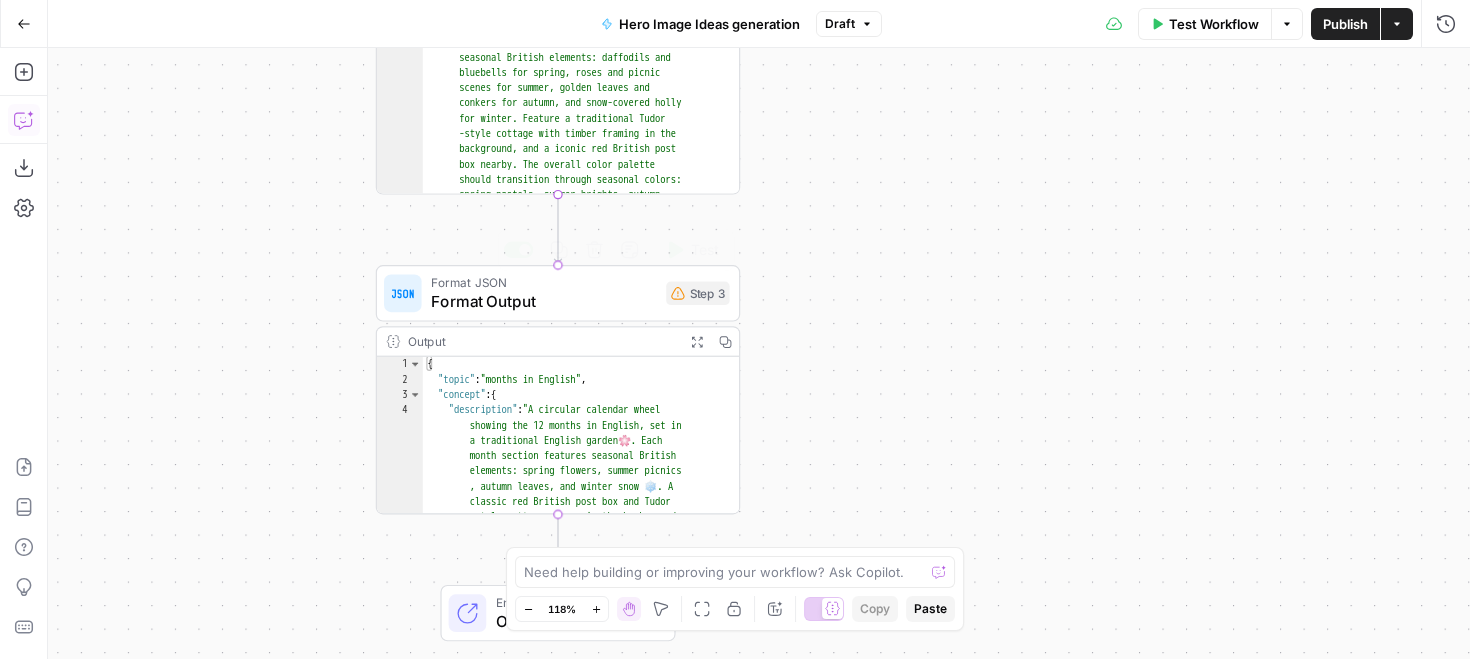 click 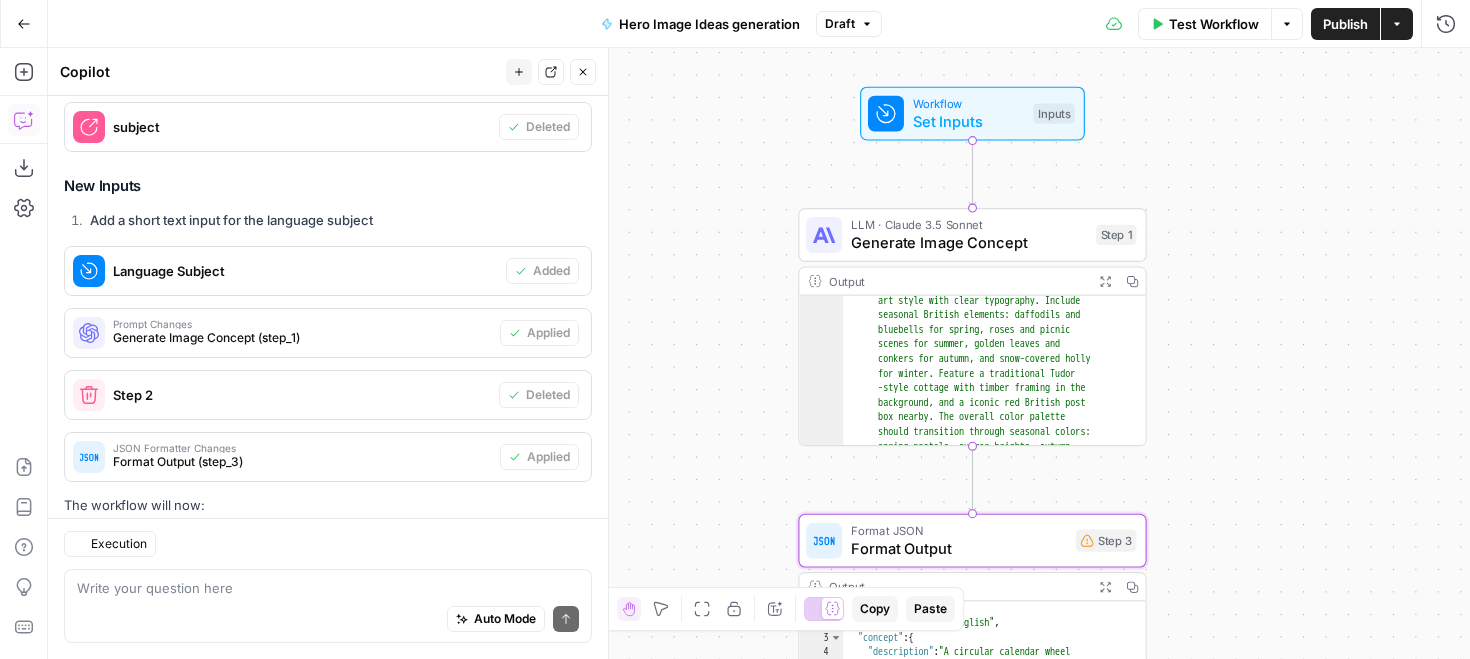 scroll, scrollTop: 5696, scrollLeft: 0, axis: vertical 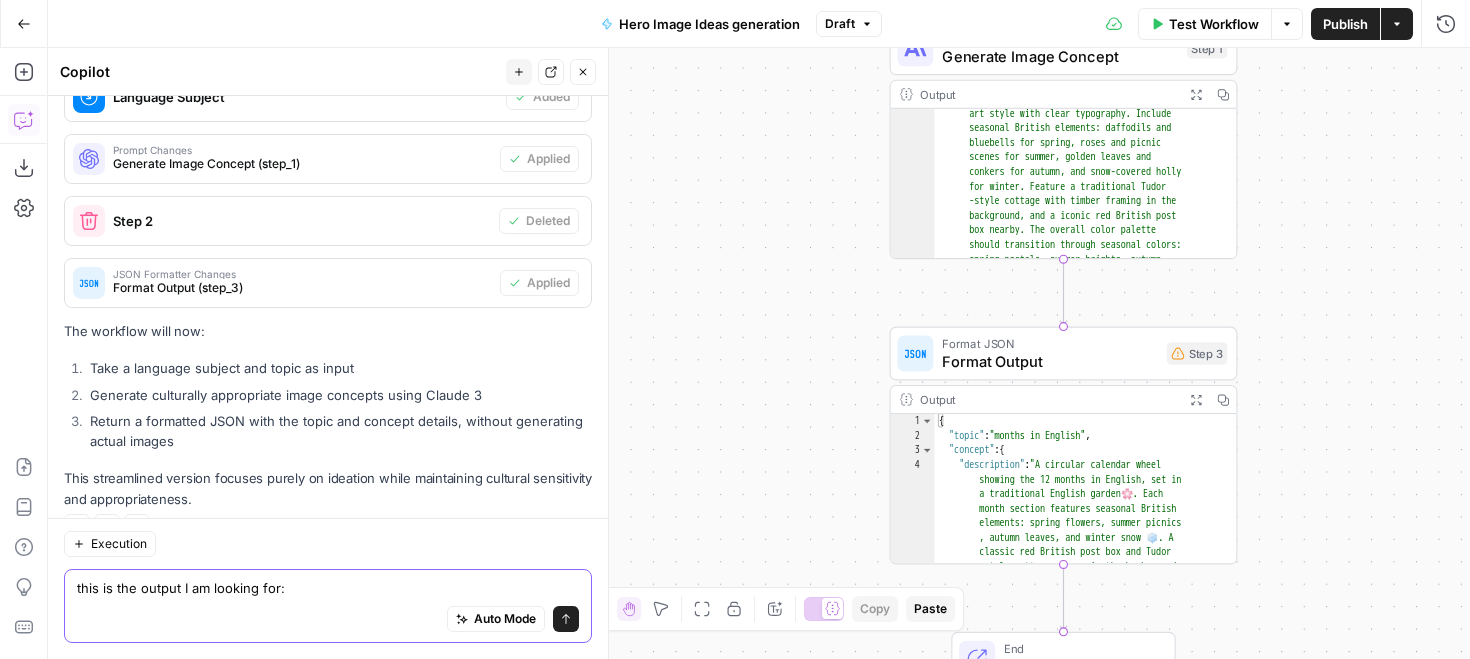 paste on "| Blog Topic                          | Image Description                         | Word                      |
|-------------------------------------|-------------------------------------------|---------------------------|
| Portuguese verbs                    | Forward arrow with verb "Comer" ➡️🍽️      | "Comer" (To eat)          |
| German adjectives                   | Star with descriptive word “Schön” ⭐📝     | "Schön" (Beautiful)       |
| How to learn Hawaiian               | Hula dancer silhouette with “Aʻo” 🌺🕺     | "Aʻo" (Learn)             |
| French prepositions                 | Cat under table labeled "sous" 🐱🪑        | "Sous" (Under)            |
| How long does it take to learn Thai | Clock/calendar with Thai script ⏰📅ไทย    | "เวลา" (Time)              |
| Why learn Dutch                     | Speech bubble with windmill icon 💬🌷🇳🇱    | "Nederlands" (Dutch)      |" 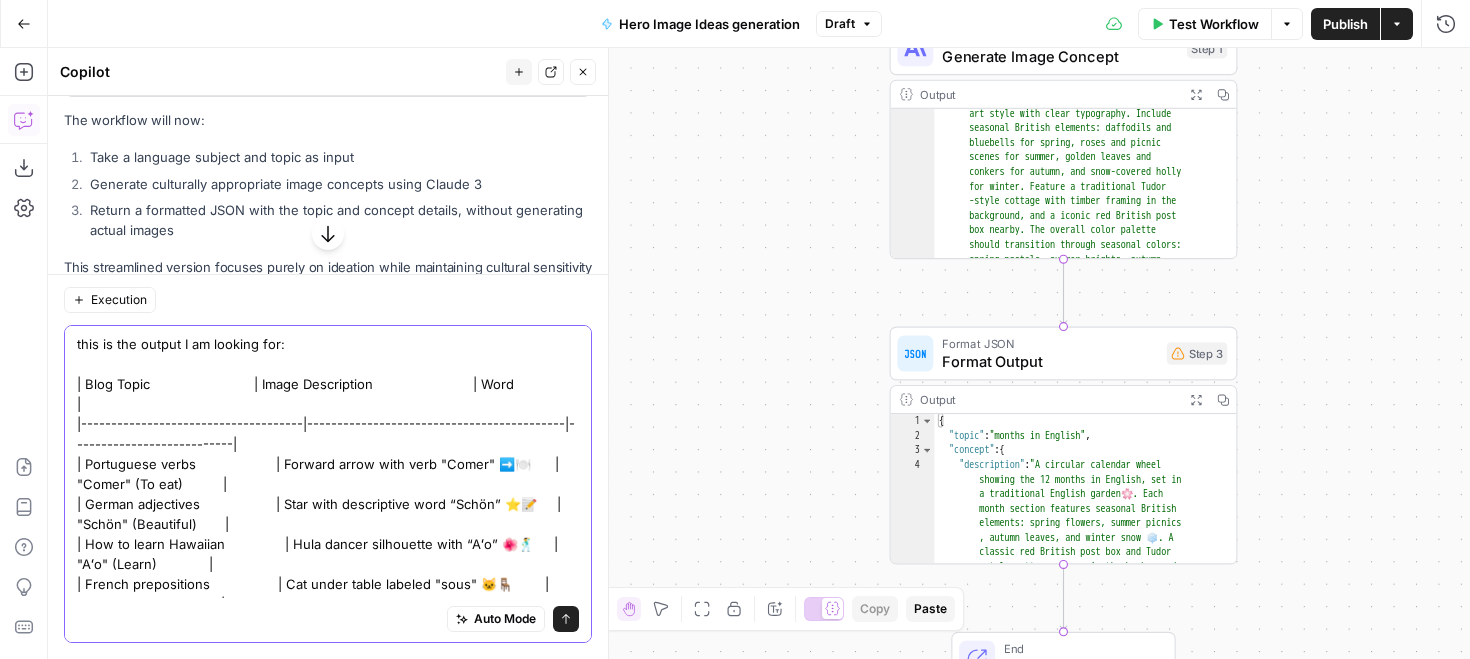 scroll, scrollTop: 5929, scrollLeft: 0, axis: vertical 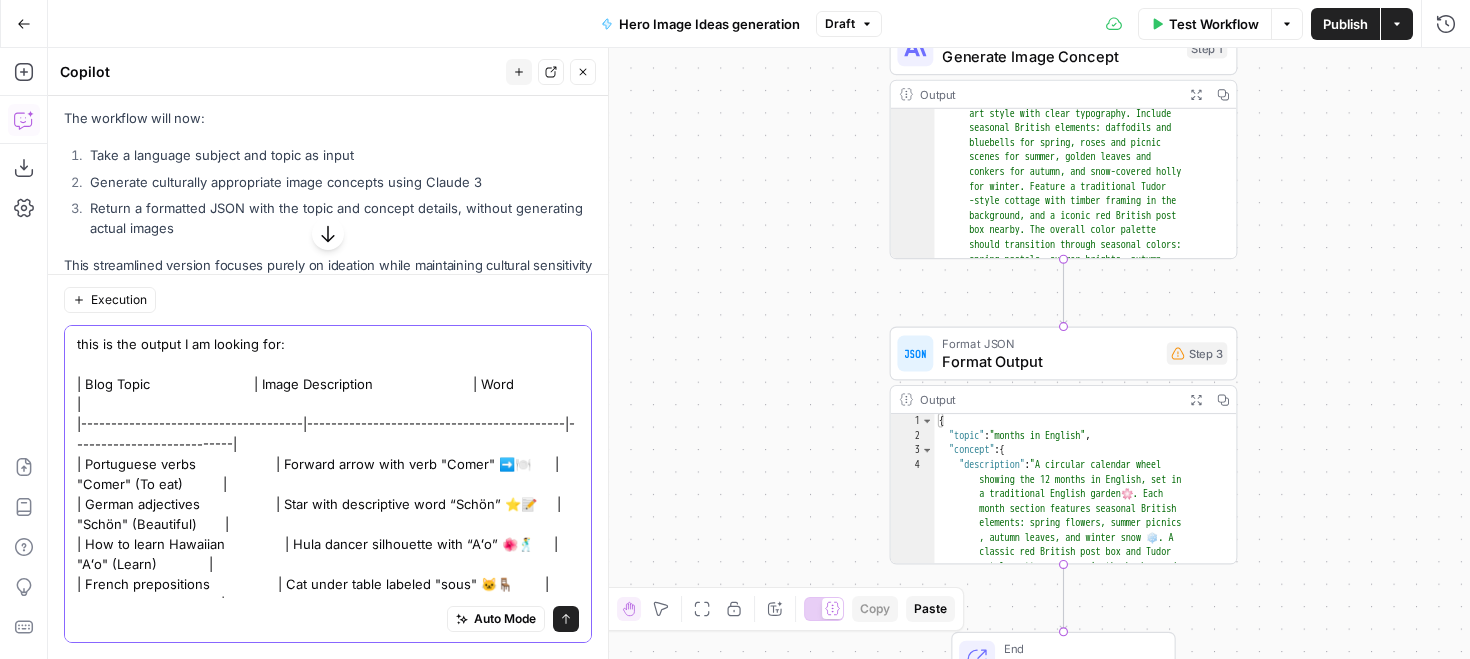 drag, startPoint x: 76, startPoint y: 510, endPoint x: 584, endPoint y: 585, distance: 513.5066 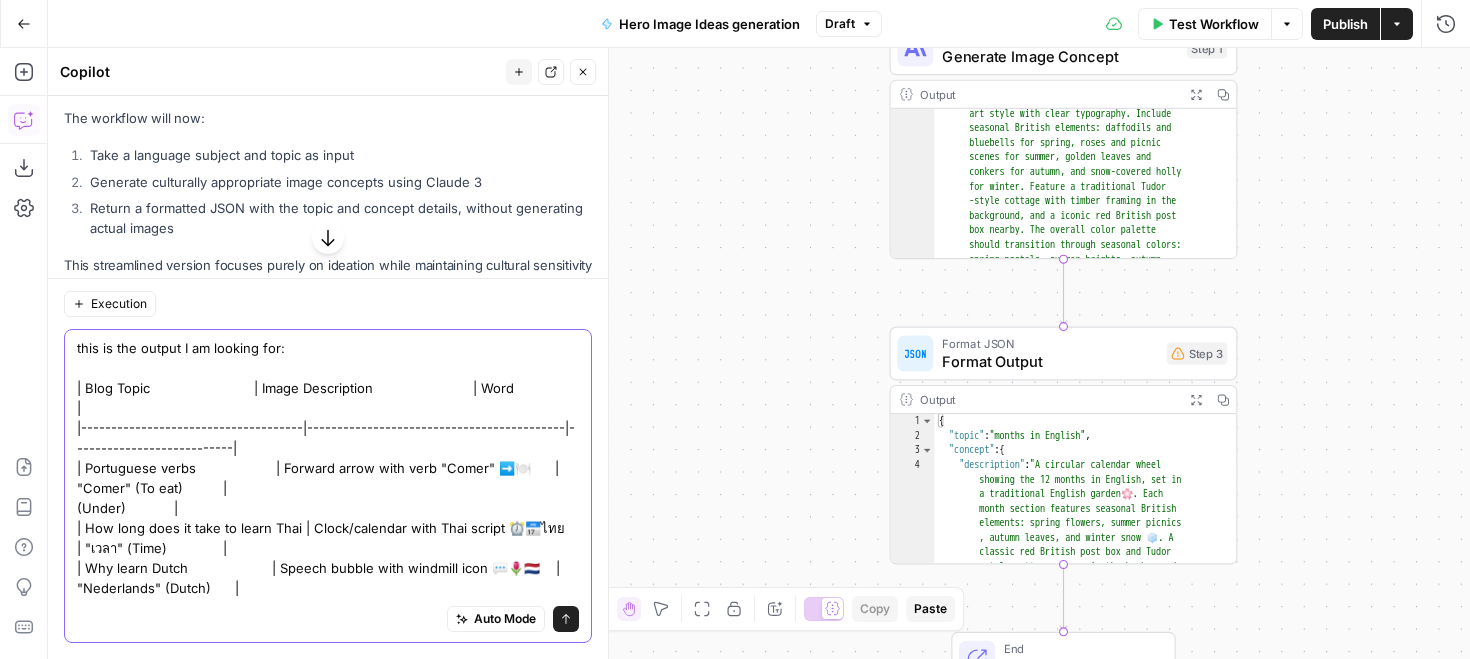 type on "this is the output I am looking for:
| Blog Topic                          | Image Description                         | Word                      |
|-------------------------------------|-------------------------------------------|---------------------------|
| Portuguese verbs                    | Forward arrow with verb "Comer" ➡️🍽️      | "Comer" (To eat)          |" 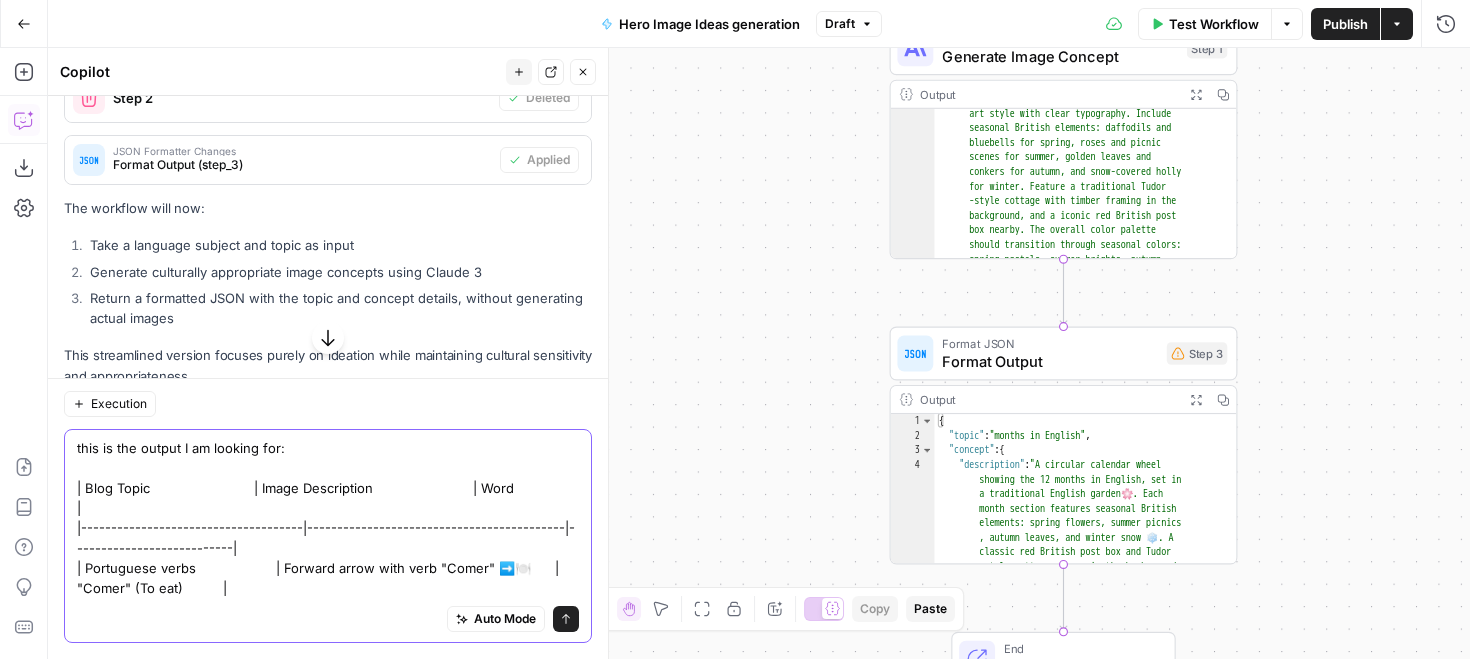scroll, scrollTop: 5836, scrollLeft: 0, axis: vertical 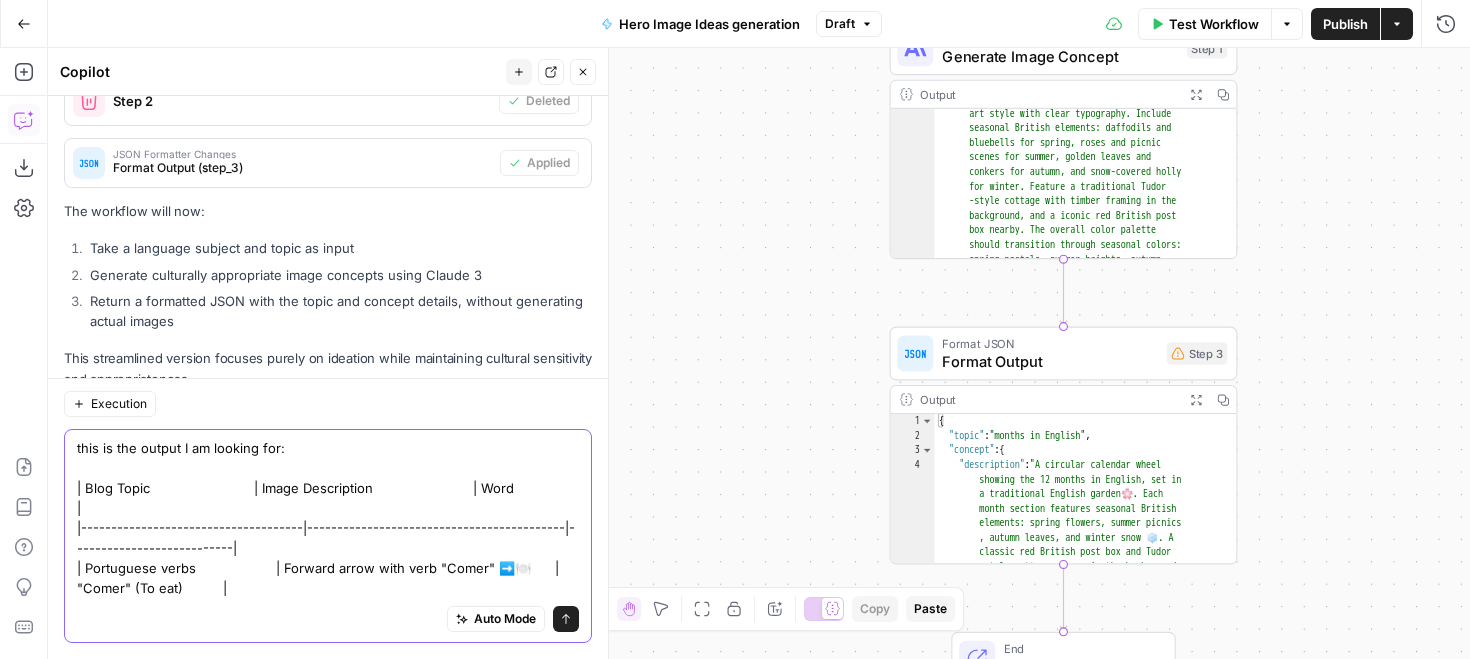 type 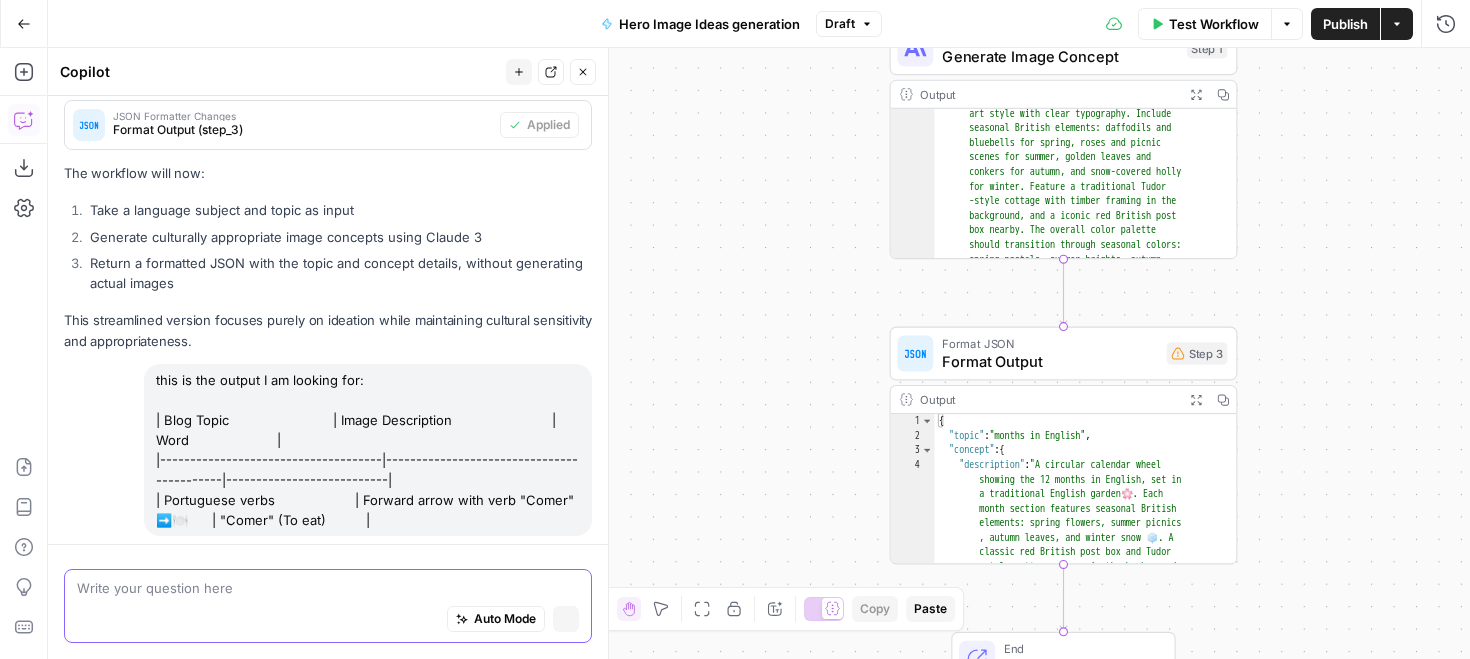 scroll, scrollTop: 5736, scrollLeft: 0, axis: vertical 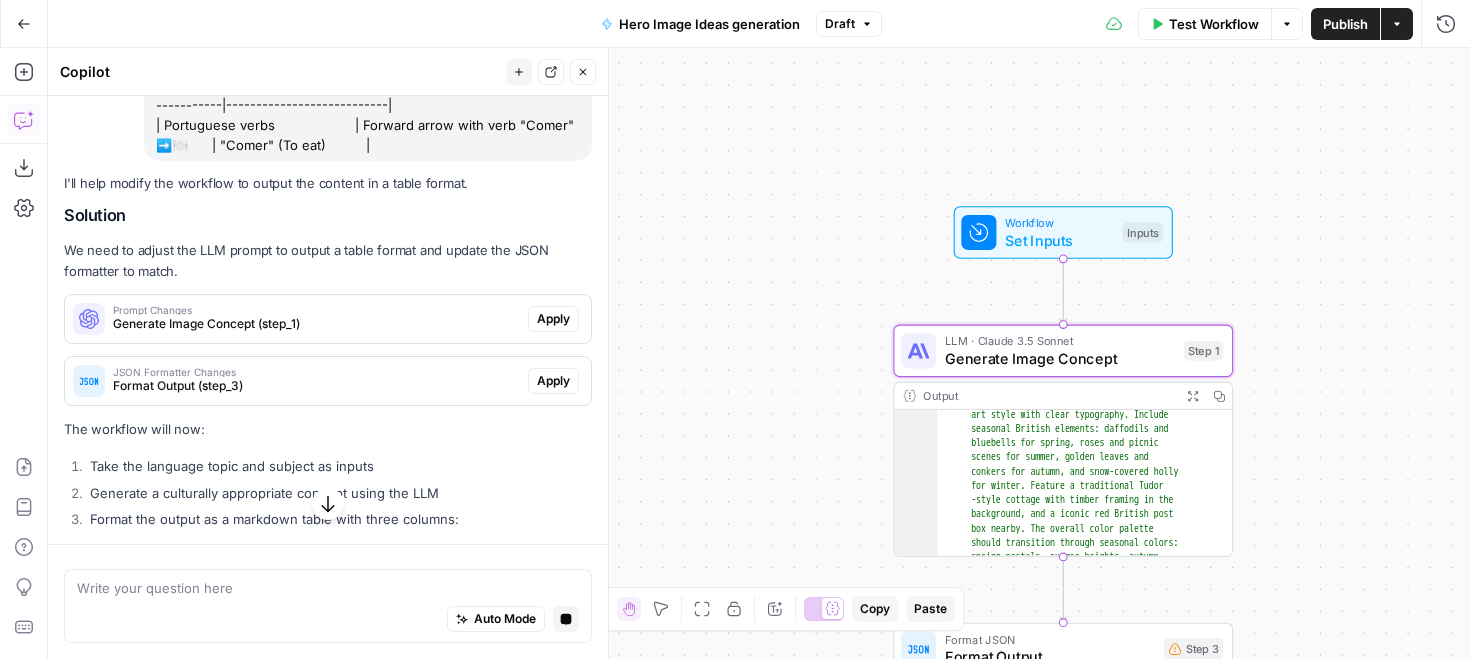 click on "Generate Image Concept (step_1)" at bounding box center (316, 324) 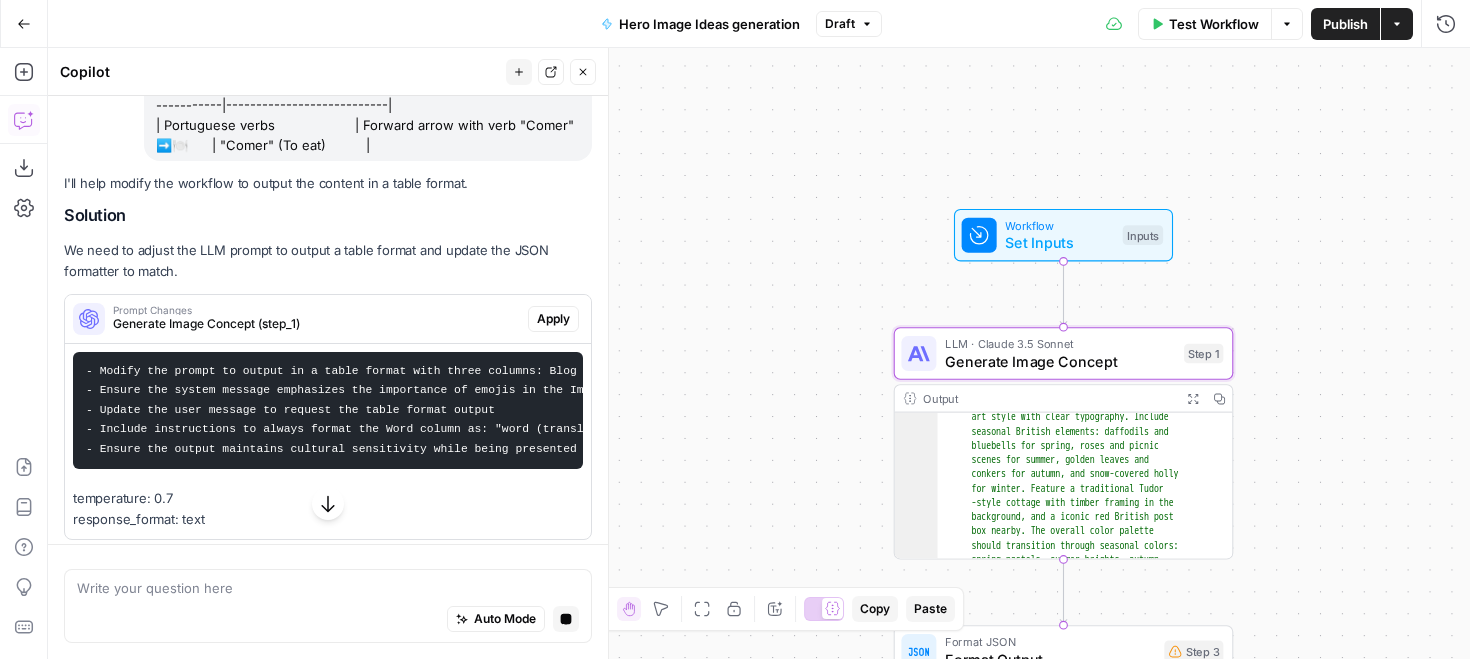 scroll, scrollTop: 6249, scrollLeft: 0, axis: vertical 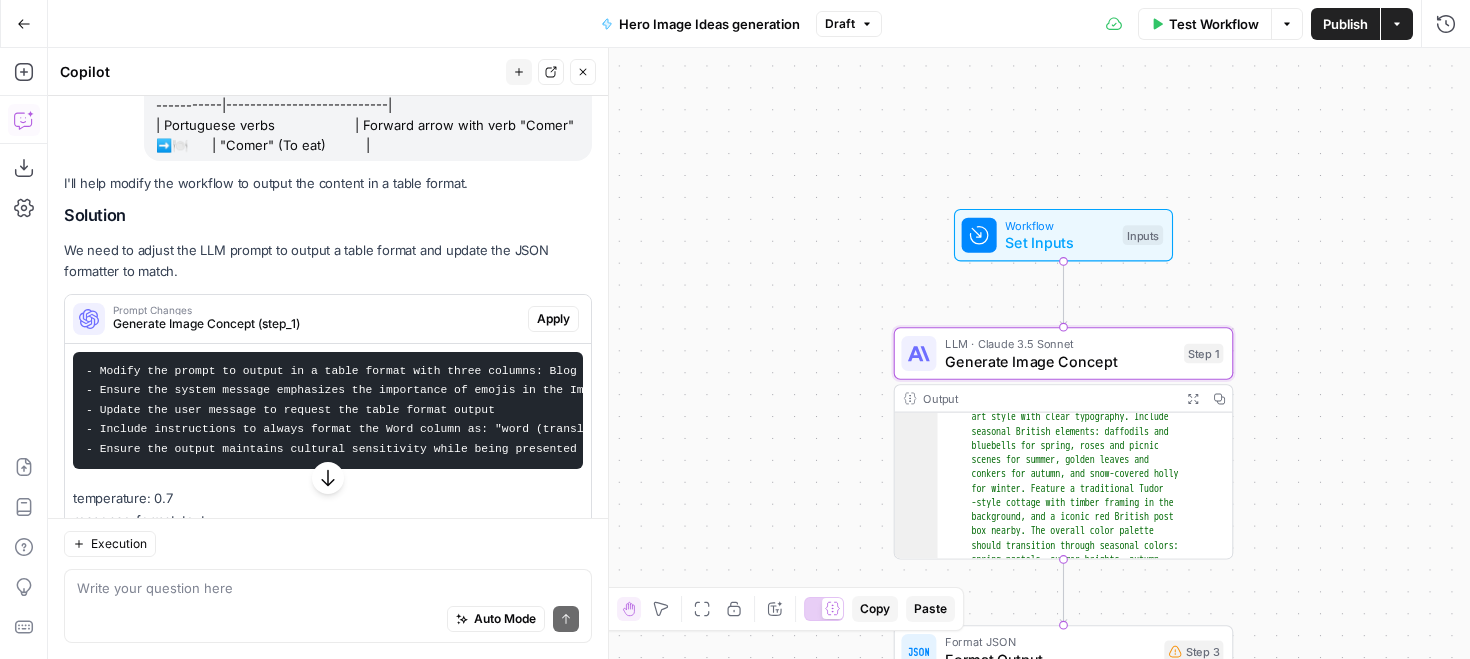 click on "Apply" at bounding box center [553, 319] 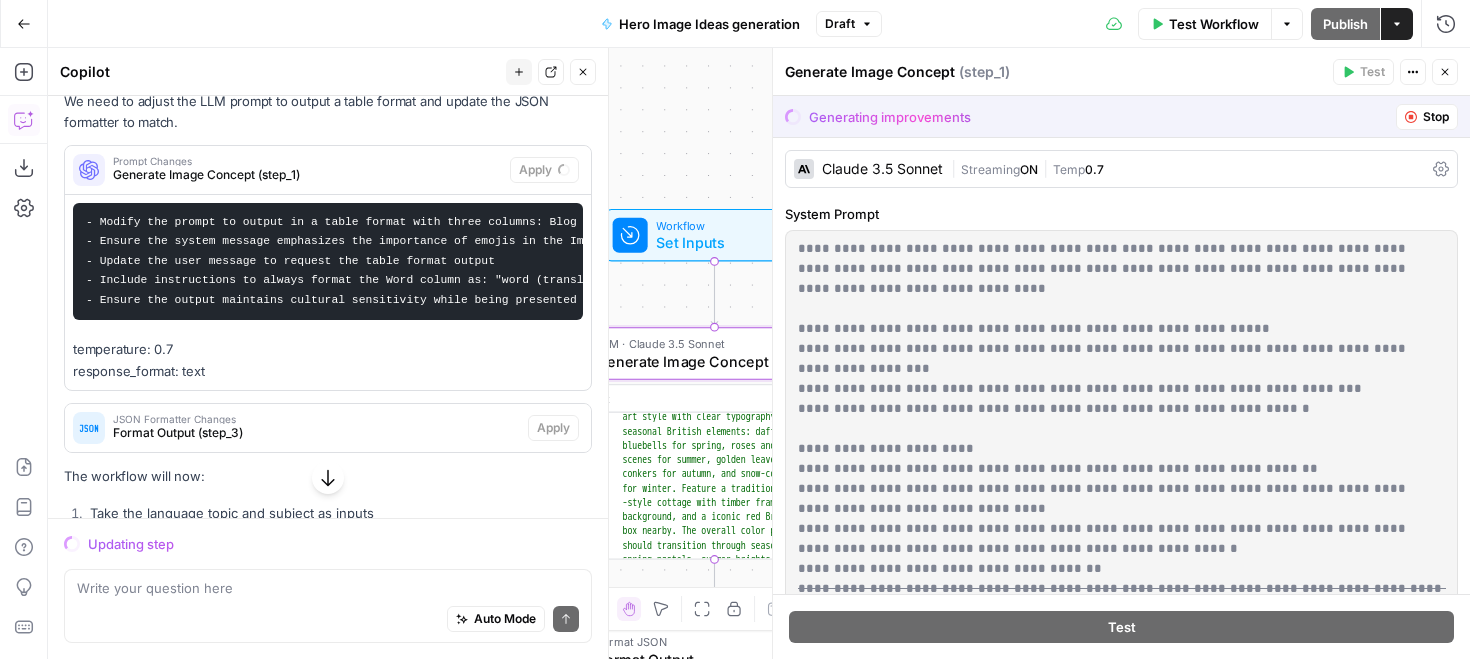 scroll, scrollTop: 6280, scrollLeft: 0, axis: vertical 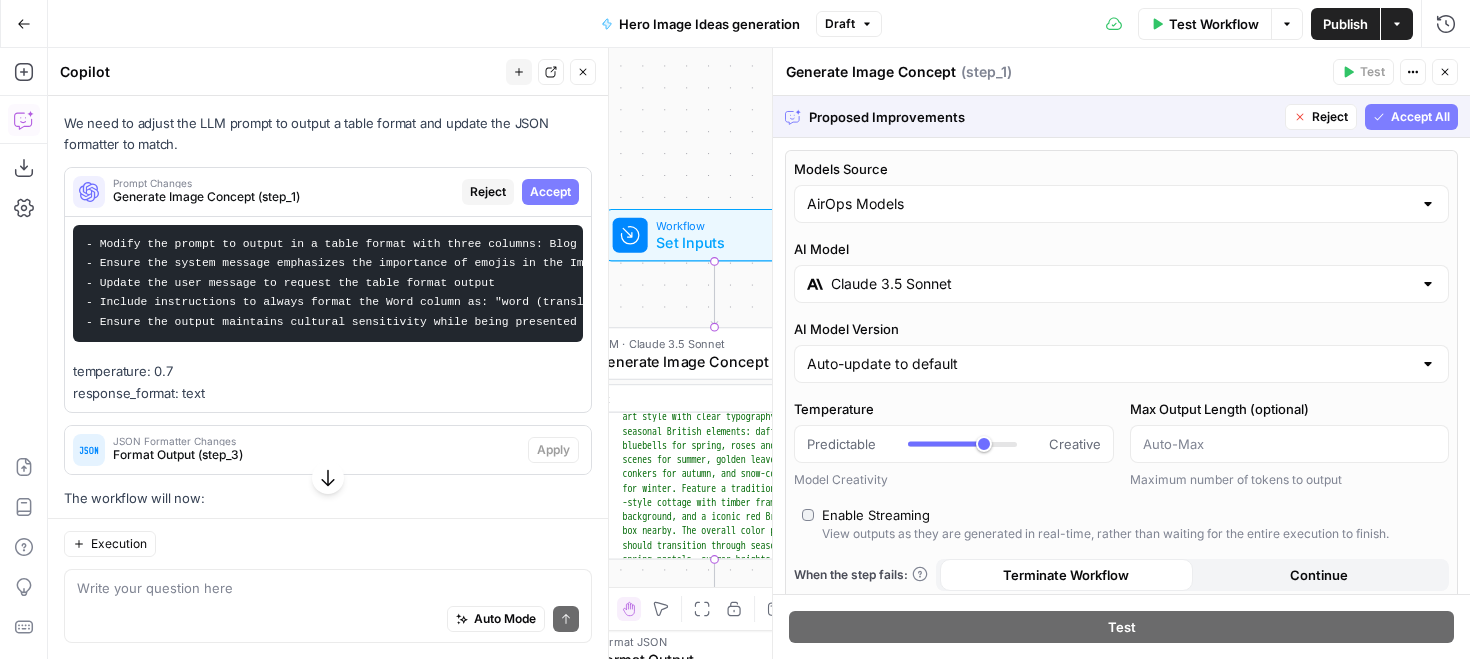 click on "Steps cannot be tested while there are pending suggestions." at bounding box center [1302, 122] 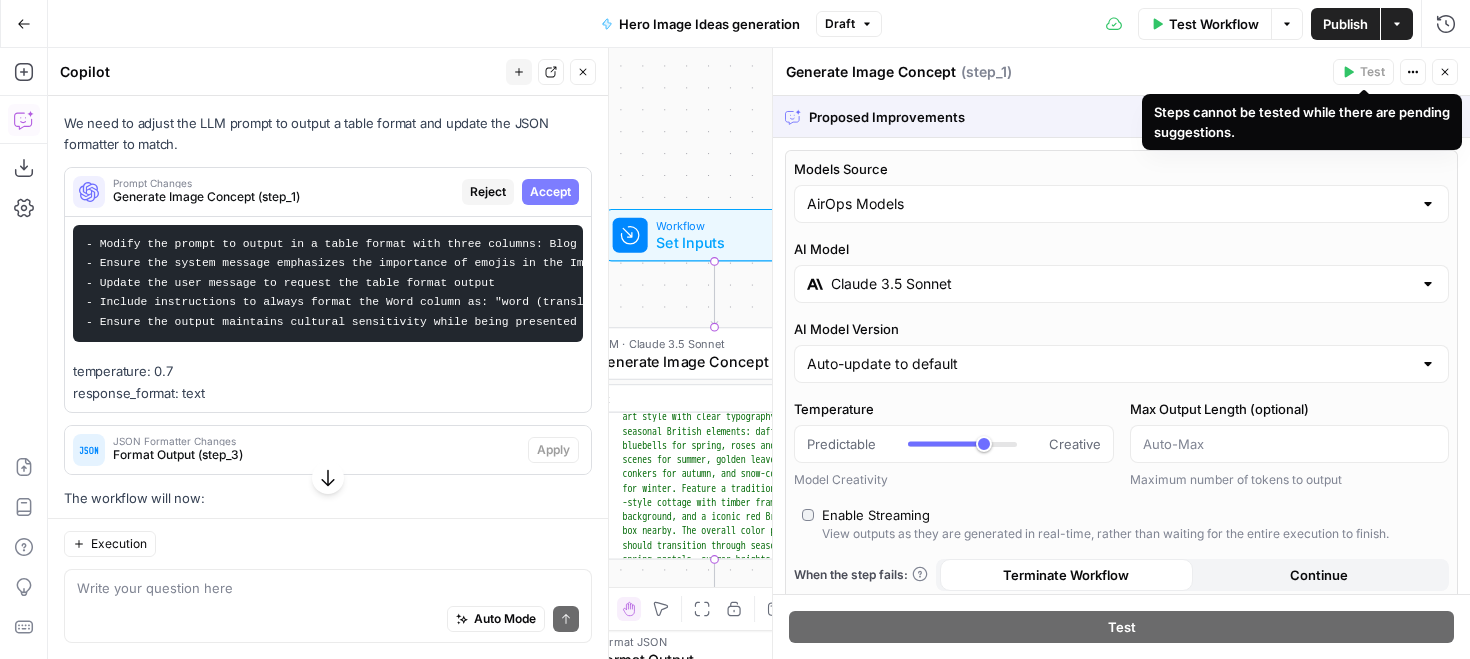 click on "Generate Image Concept Generate Image Concept  ( step_1 )" at bounding box center [1056, 72] 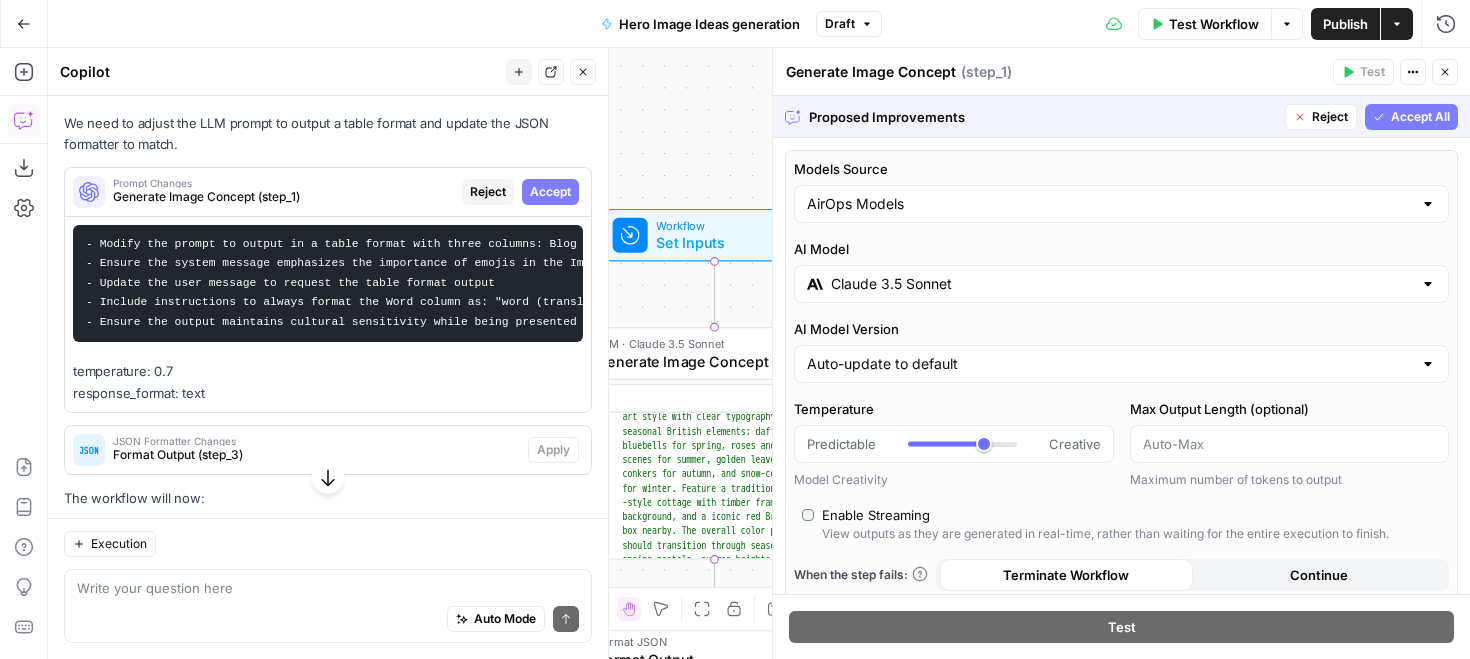 click on "Accept All" at bounding box center (1420, 117) 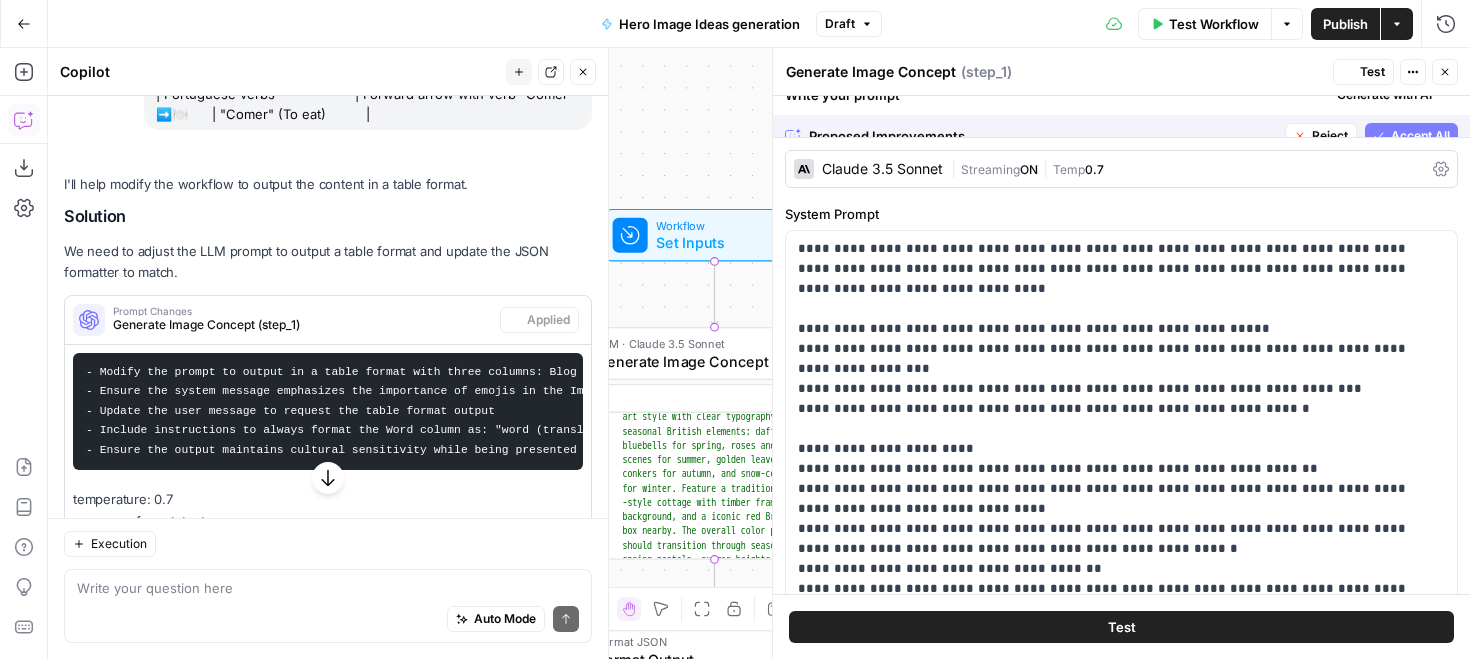 scroll, scrollTop: 6408, scrollLeft: 0, axis: vertical 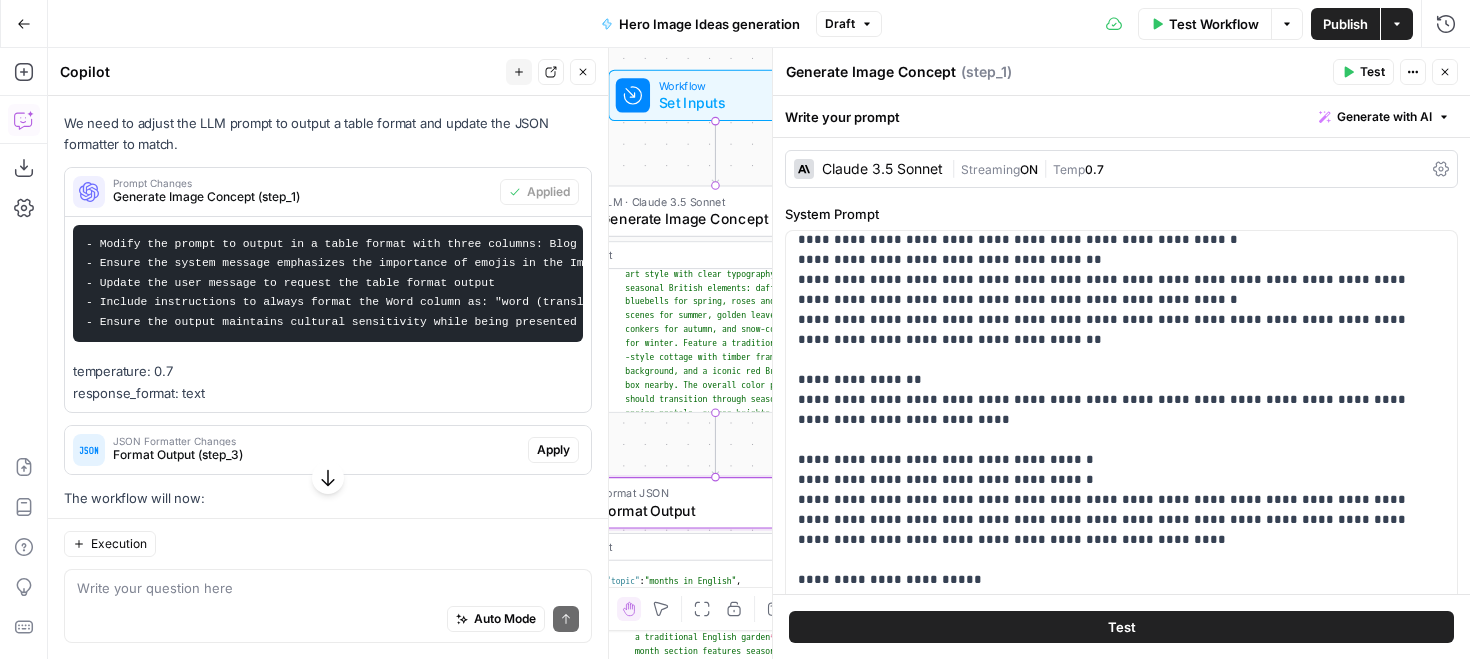 click on "Apply" at bounding box center (553, 450) 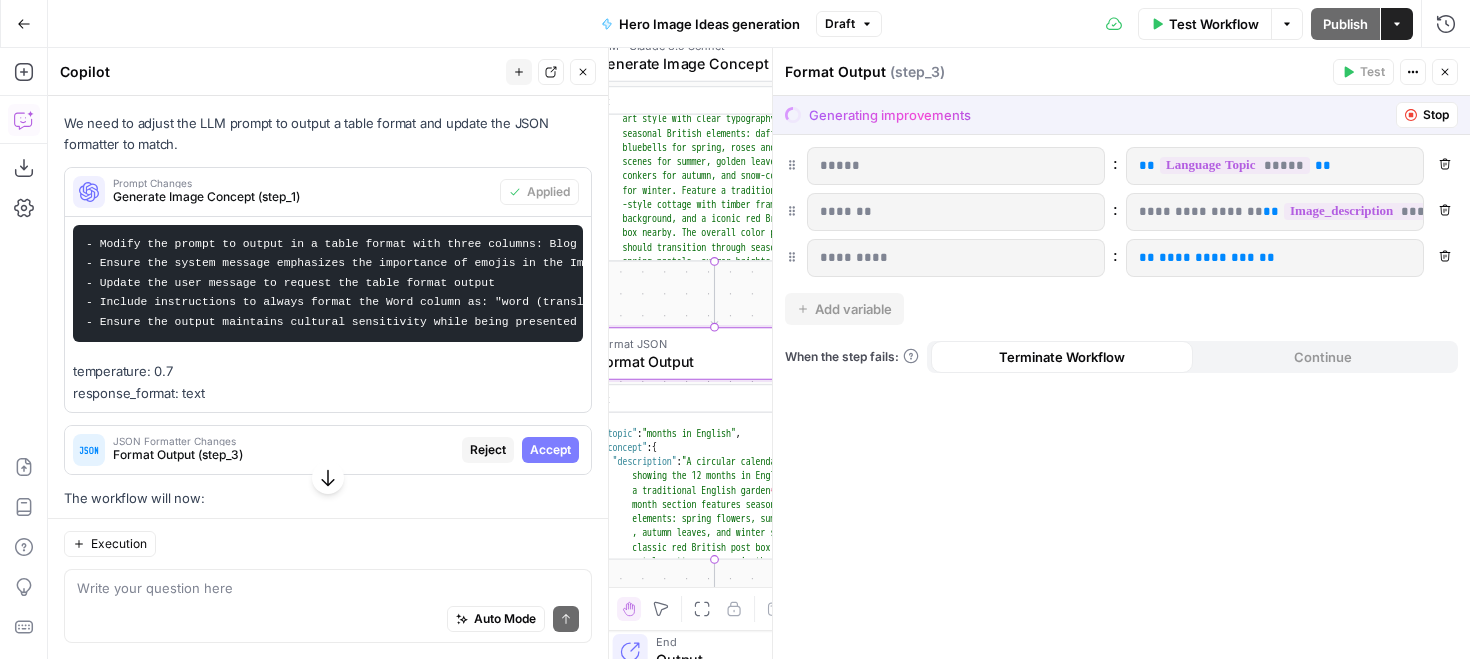 click on "Accept" at bounding box center [550, 450] 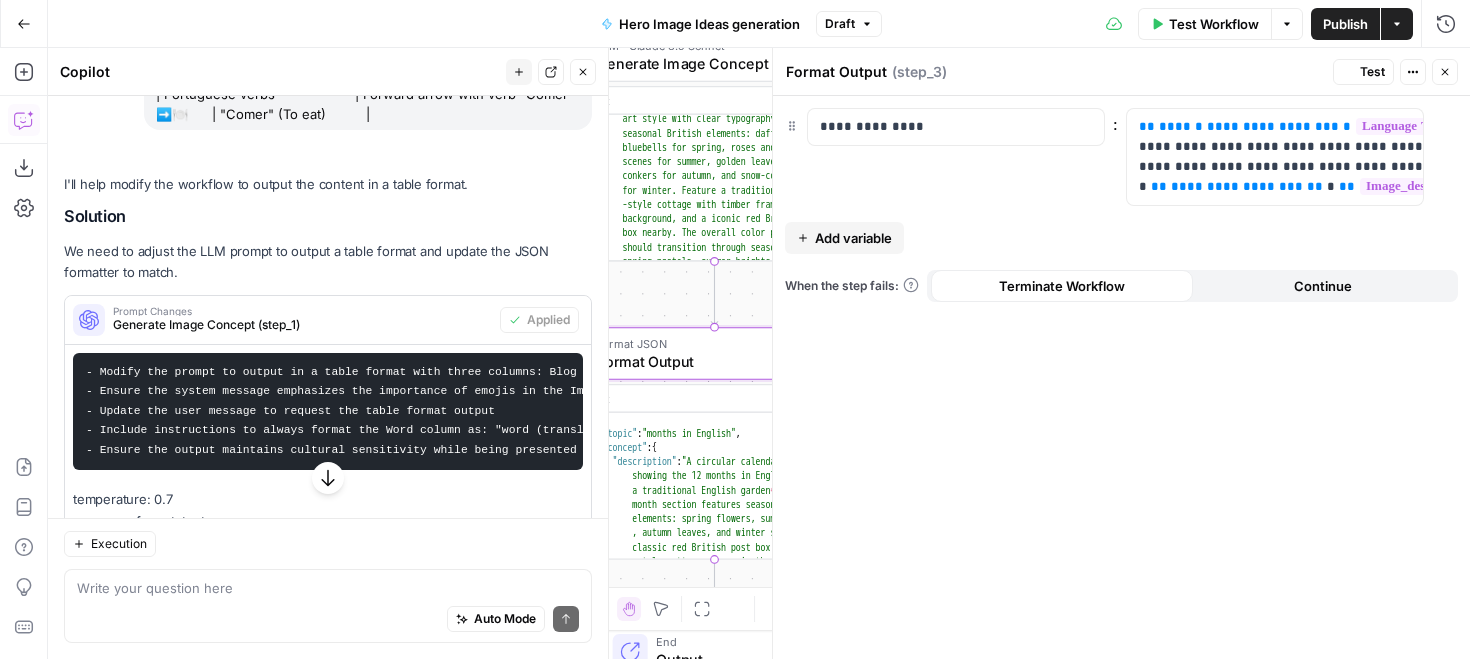 scroll, scrollTop: 6408, scrollLeft: 0, axis: vertical 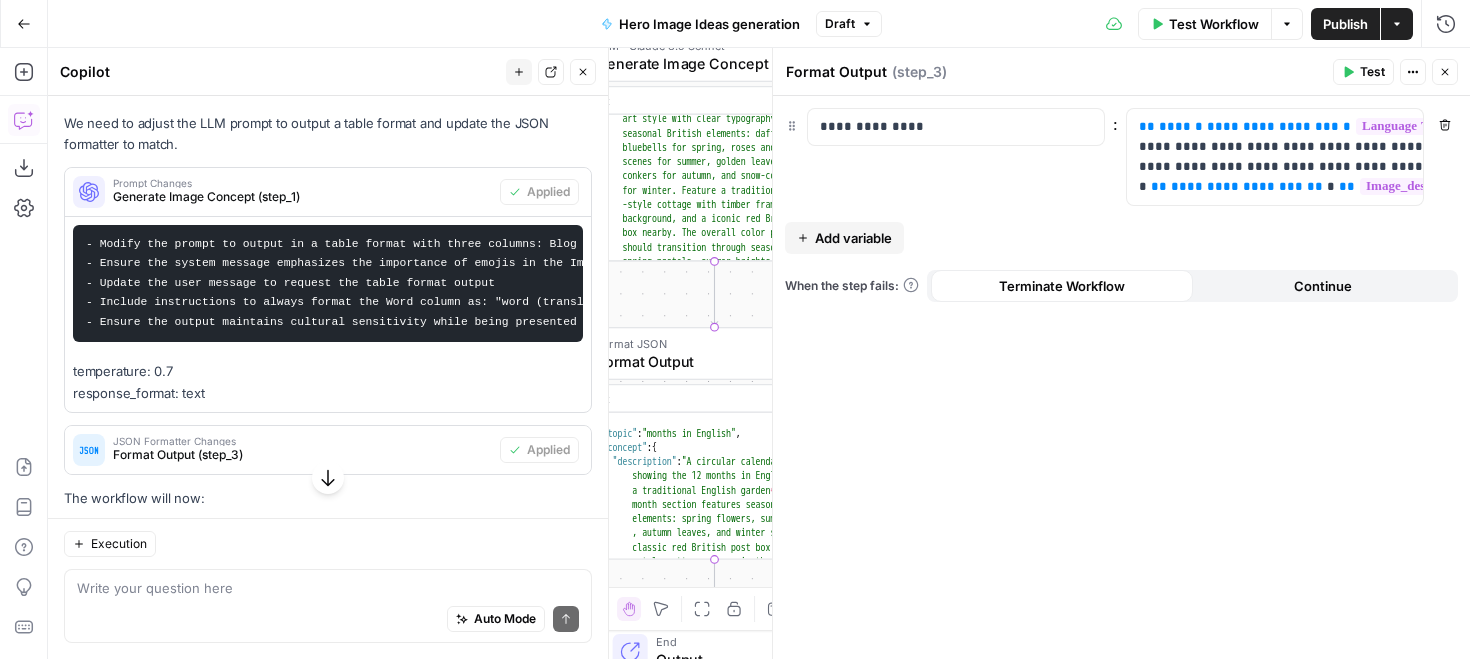 click on "Test Workflow" at bounding box center (1214, 24) 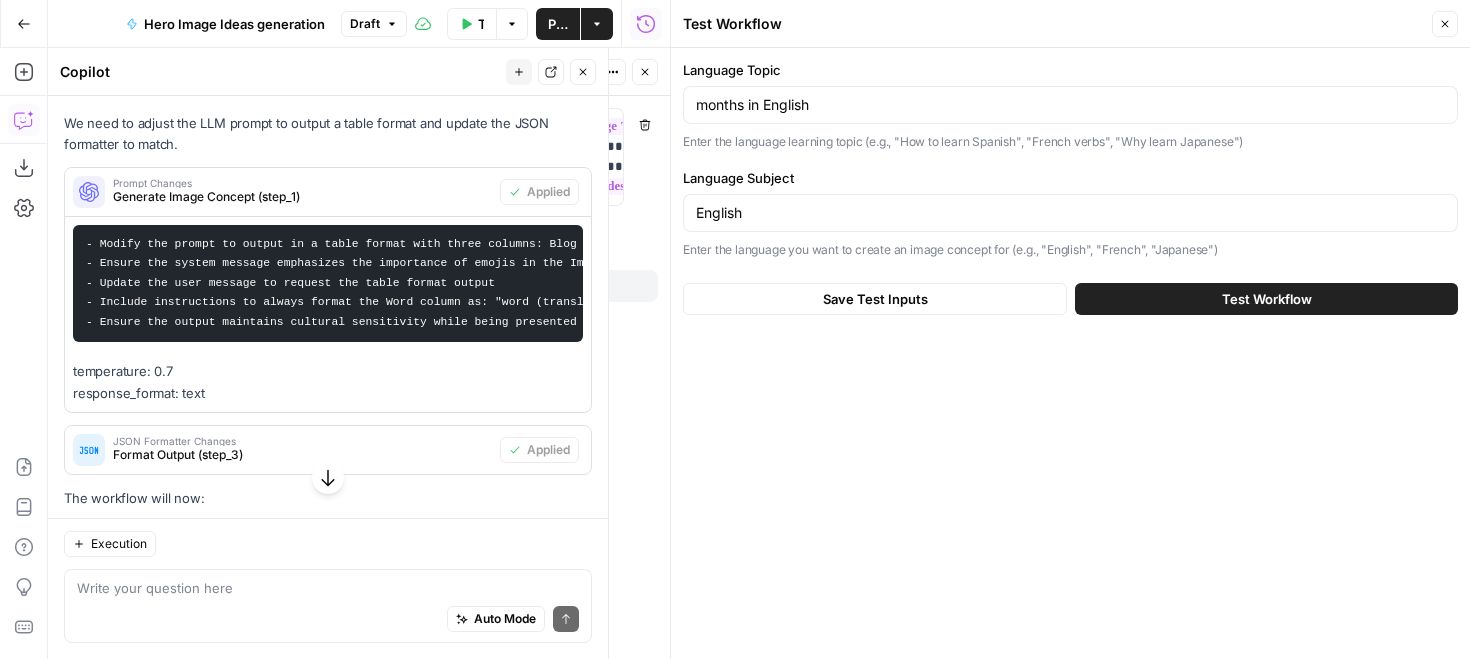 click on "Test Workflow" at bounding box center (1266, 299) 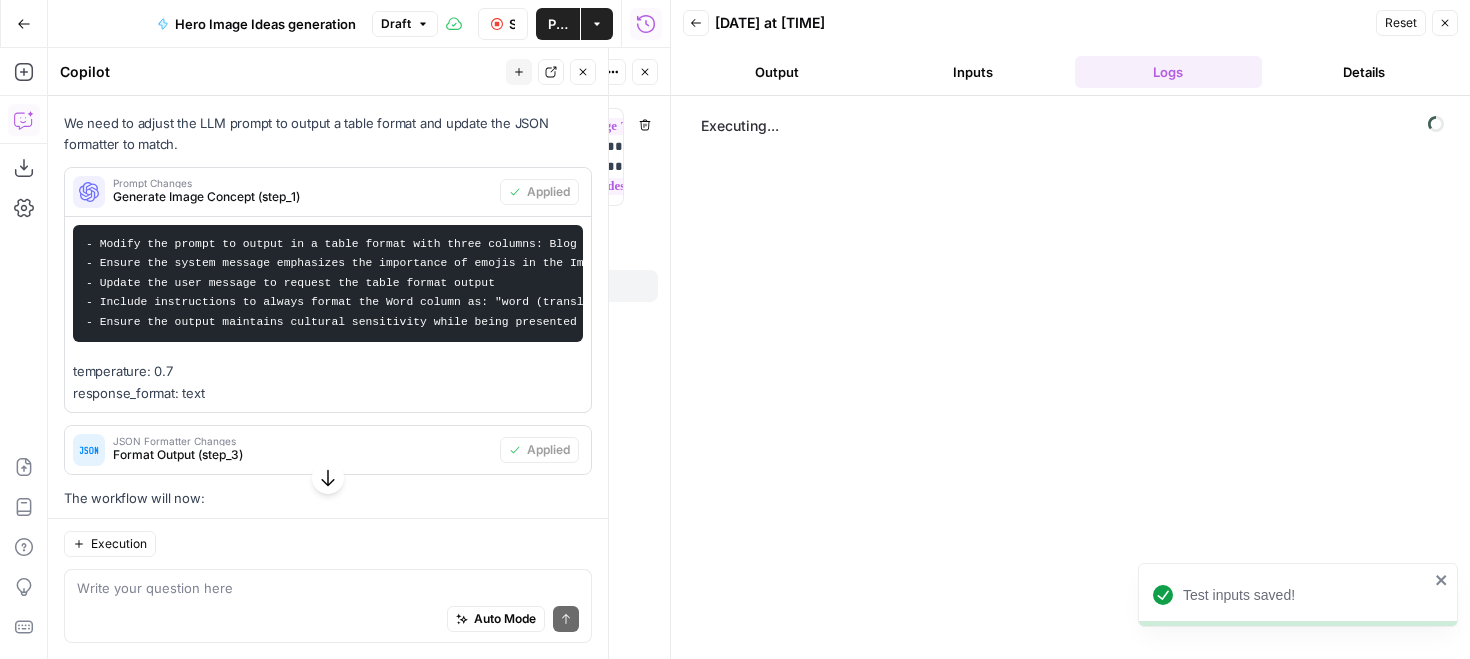 click on "Close" at bounding box center [583, 72] 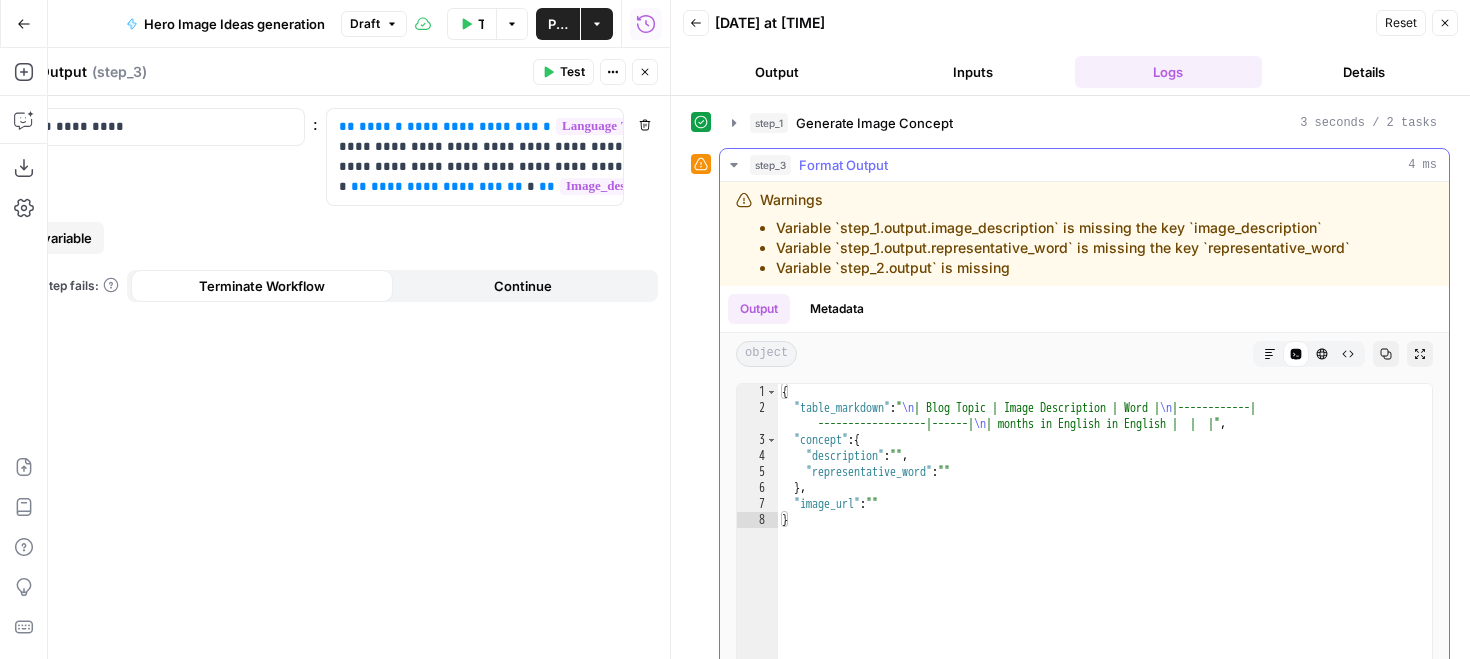 drag, startPoint x: 1004, startPoint y: 271, endPoint x: 738, endPoint y: 194, distance: 276.92056 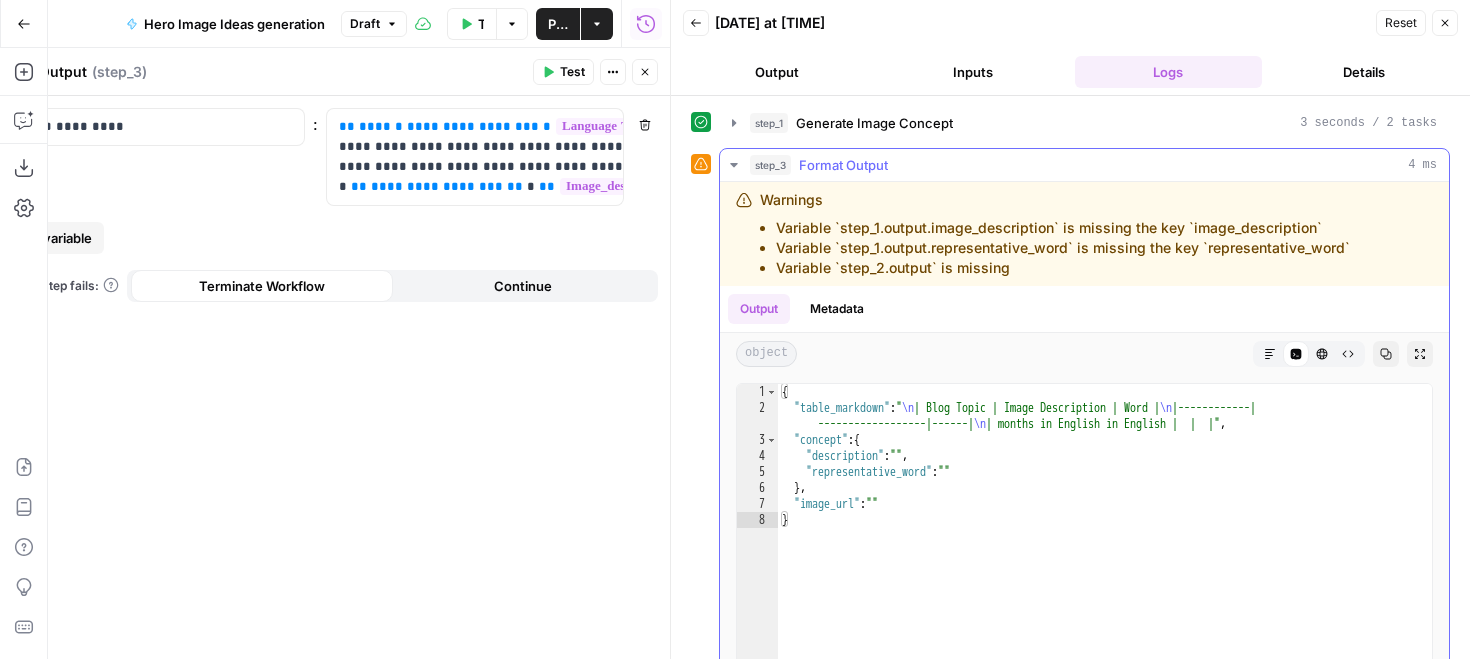 copy on "Warnings Variable `step_1.output.image_description` is missing the key `image_description` Variable `step_1.output.representative_word` is missing the key `representative_word` Variable `step_2.output` is missing" 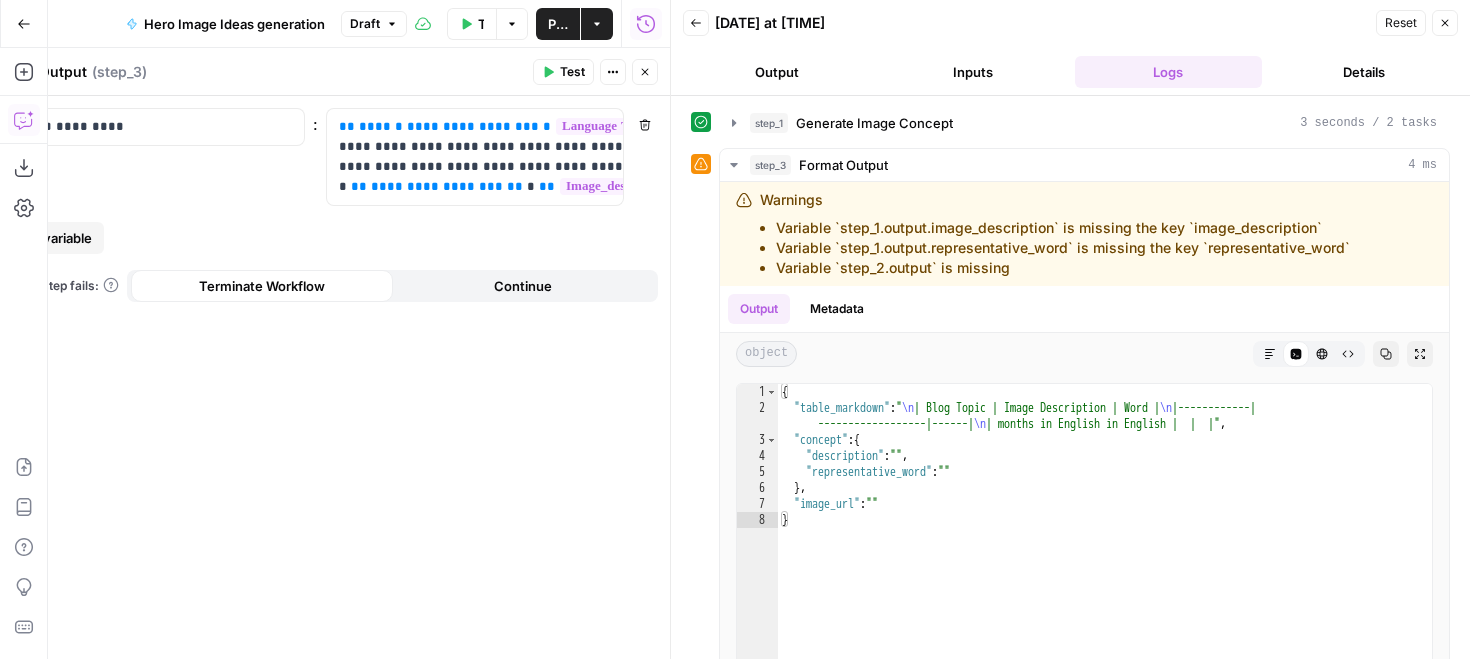click 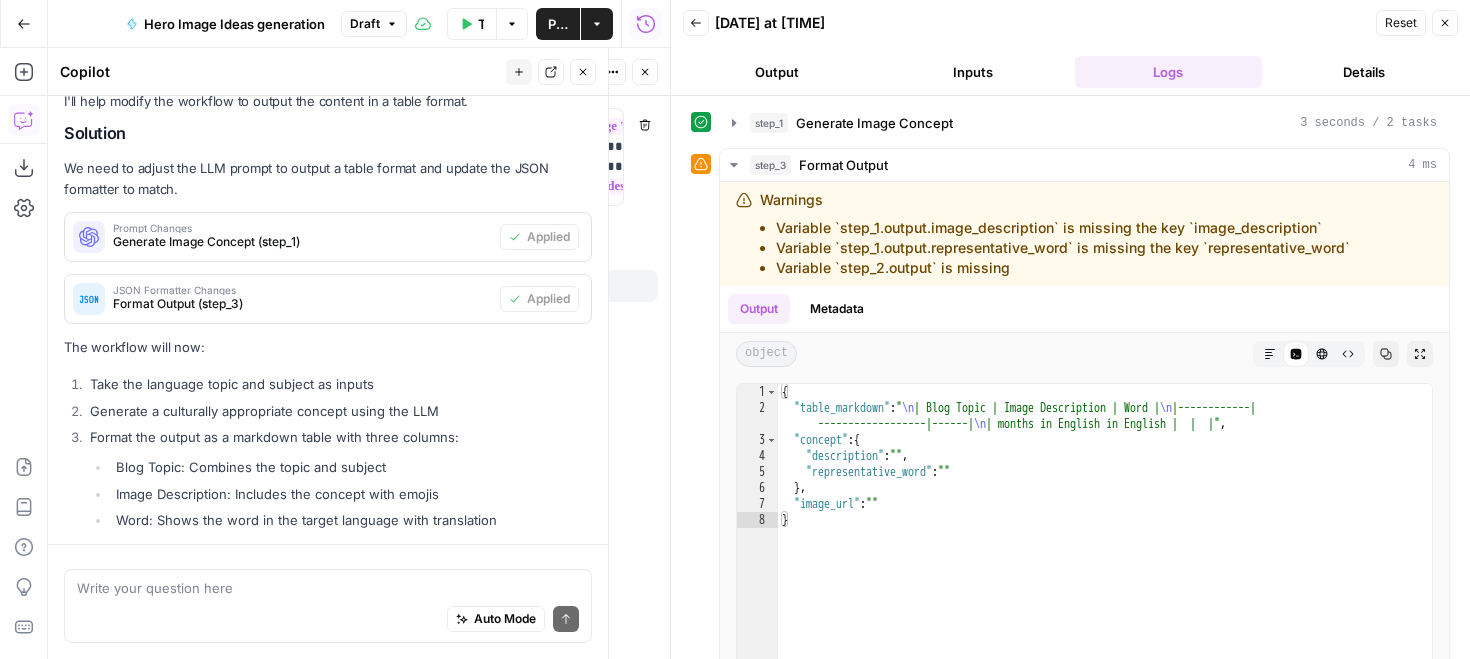 scroll, scrollTop: 6421, scrollLeft: 0, axis: vertical 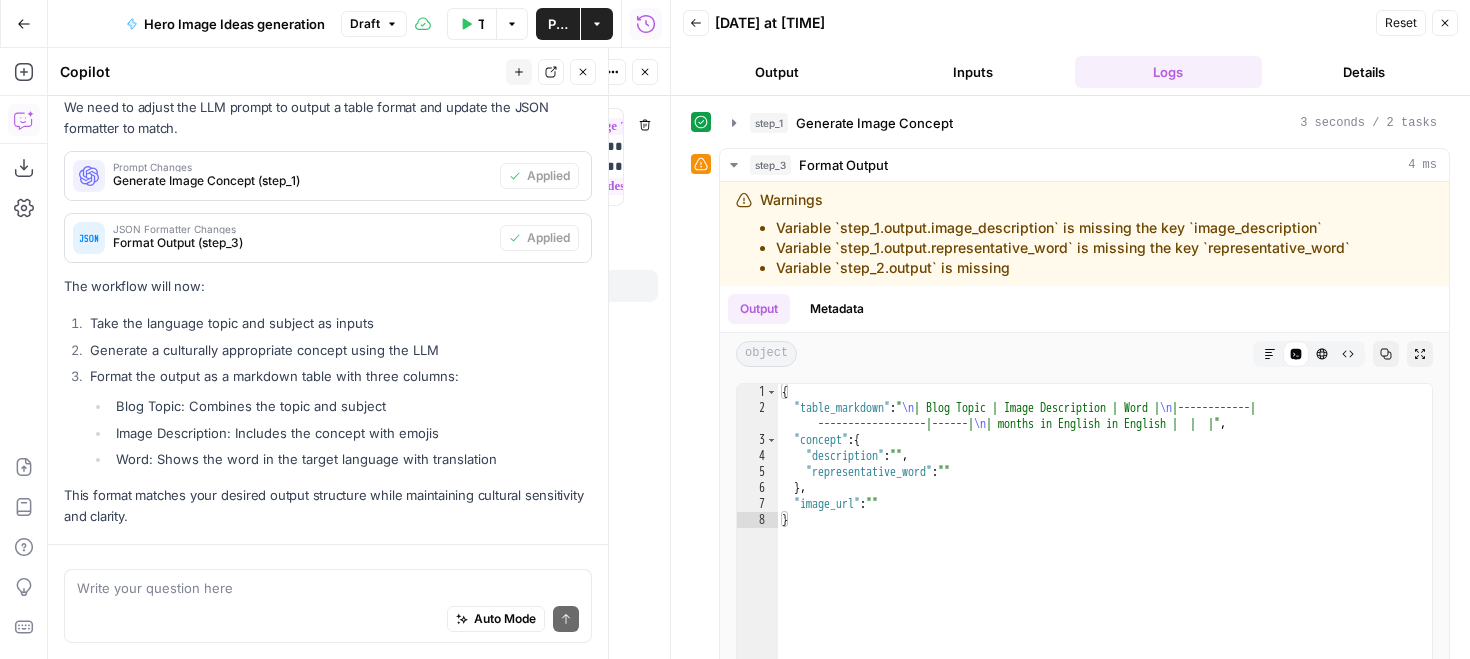 click at bounding box center [328, 588] 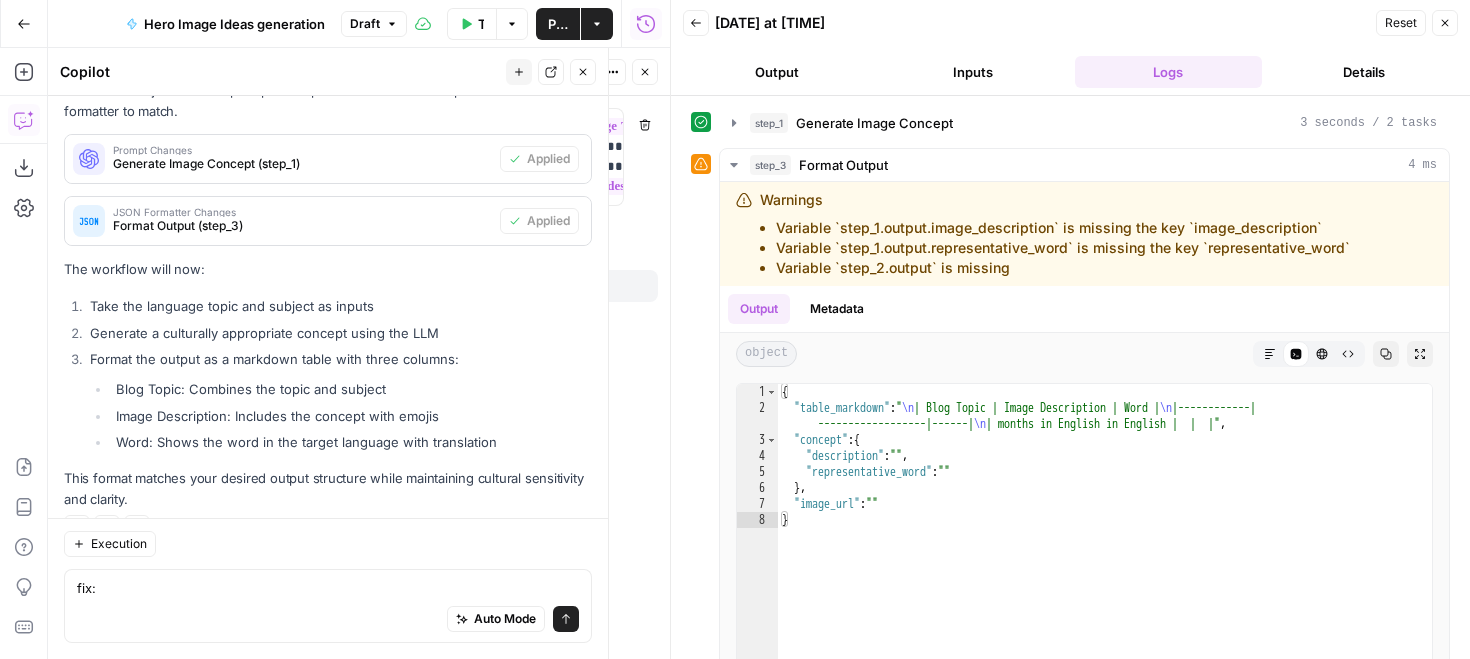 type on "fix:
Warnings
Variable `step_1.output.image_description` is missing the key `image_description`
Variable `step_1.output.representative_word` is missing the key `representative_word`
Variable `step_2.output` is missing" 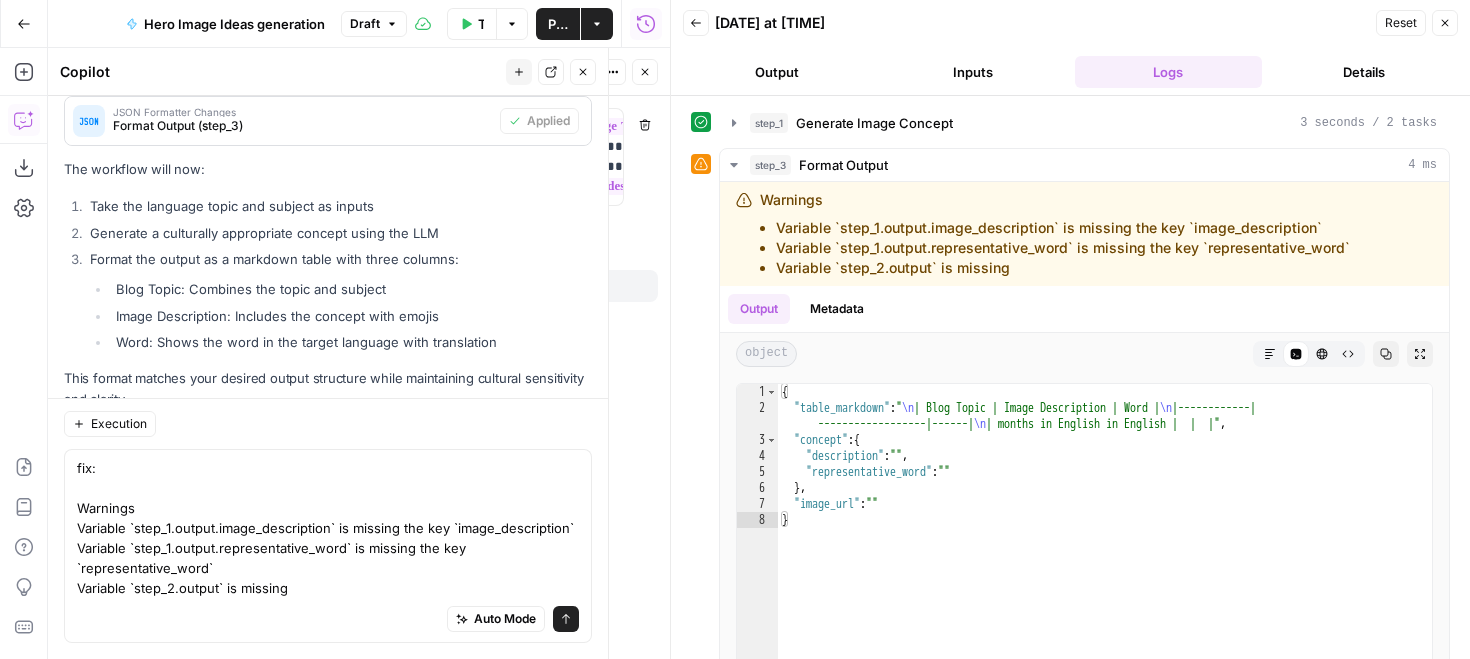 type 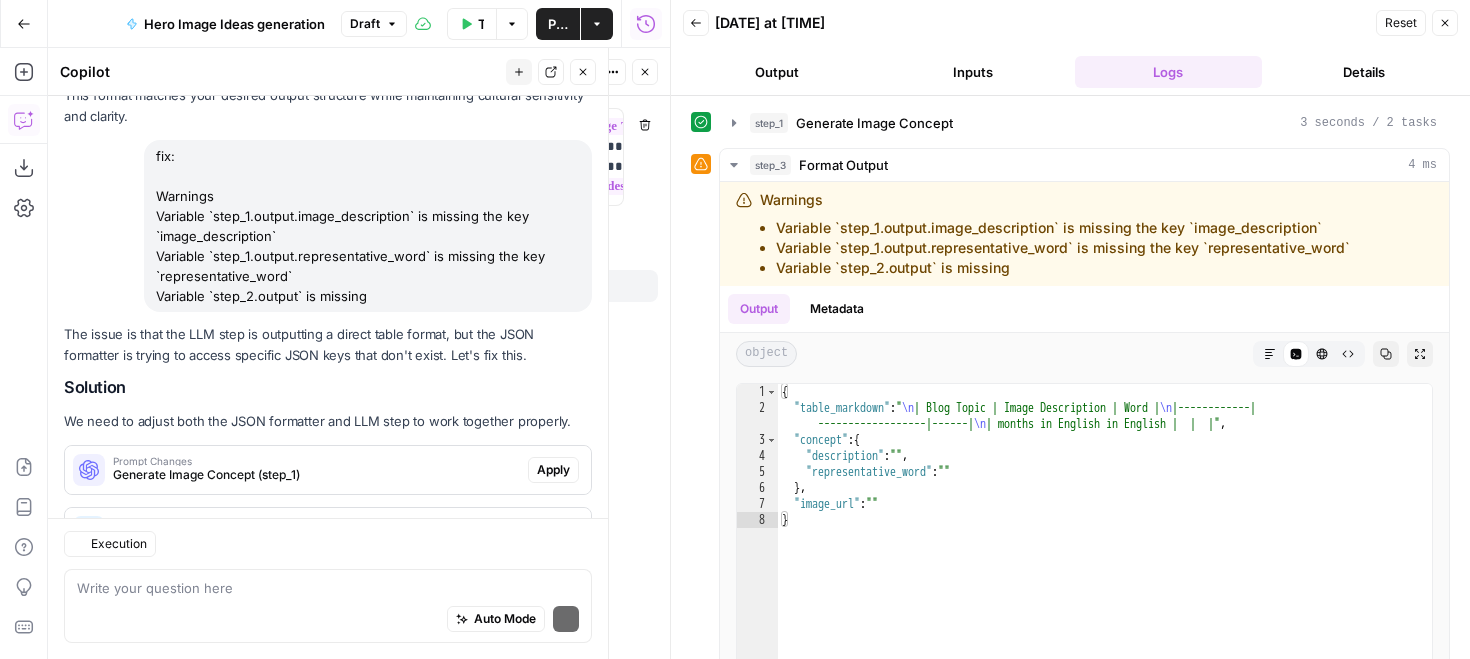 scroll, scrollTop: 7032, scrollLeft: 0, axis: vertical 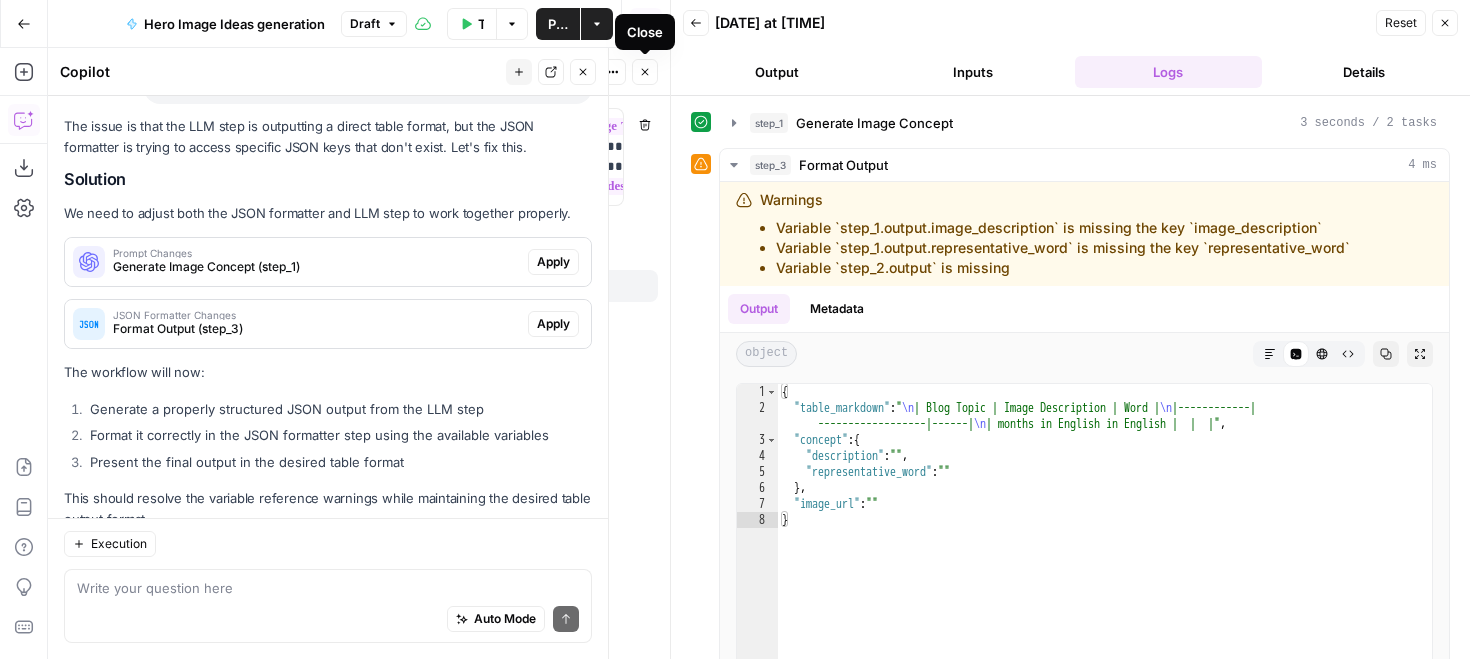 click 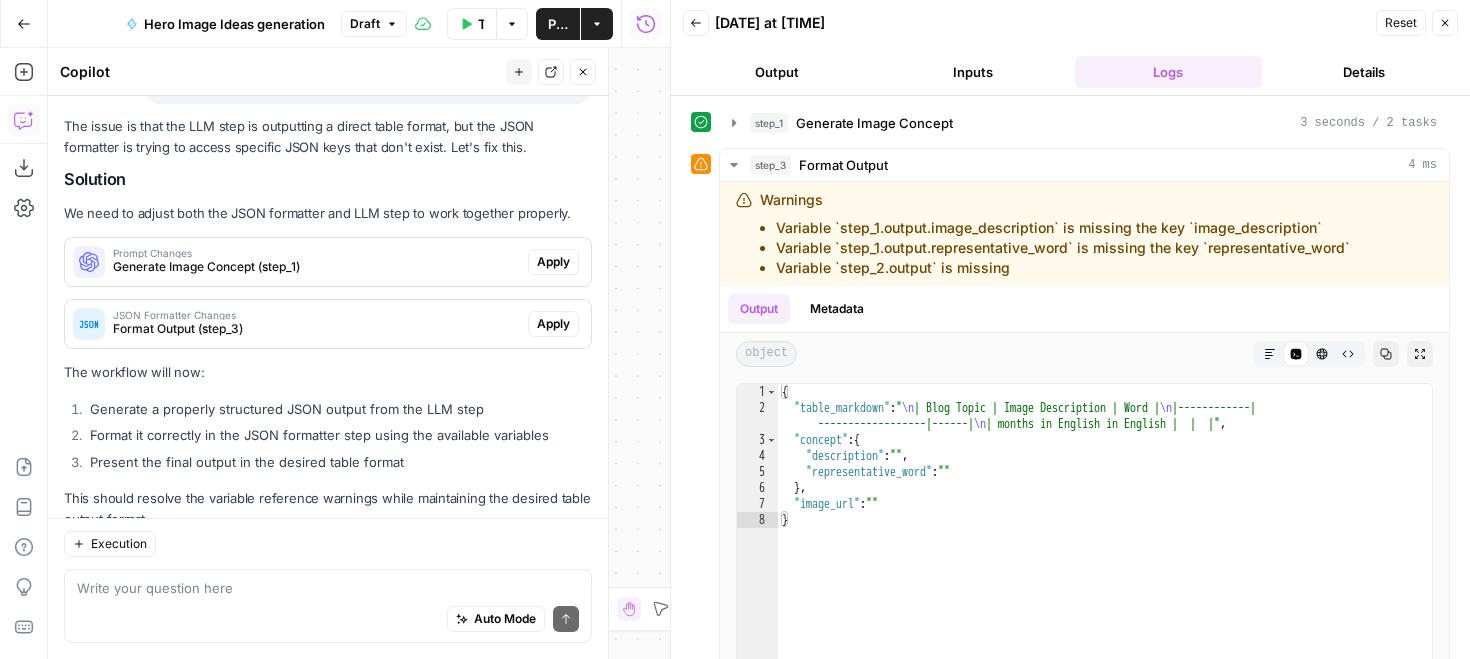click on "Apply" at bounding box center [553, 262] 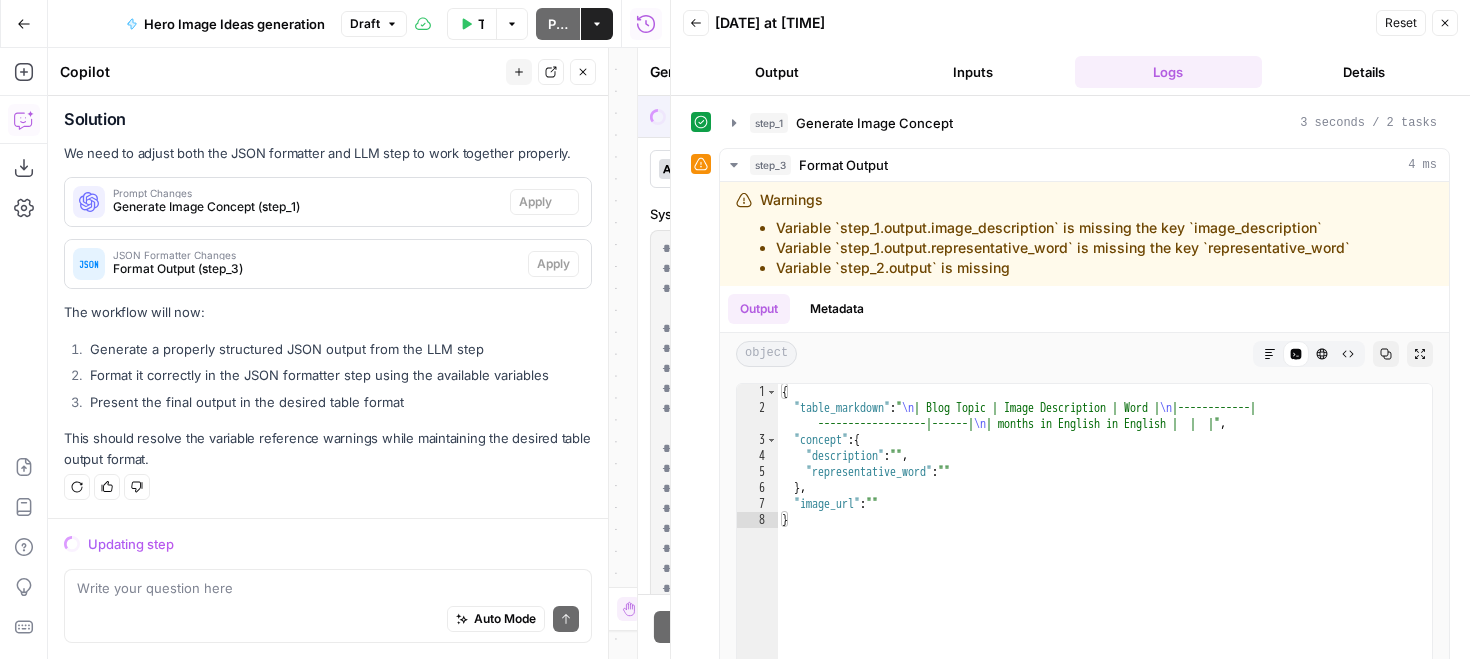 scroll, scrollTop: 6904, scrollLeft: 0, axis: vertical 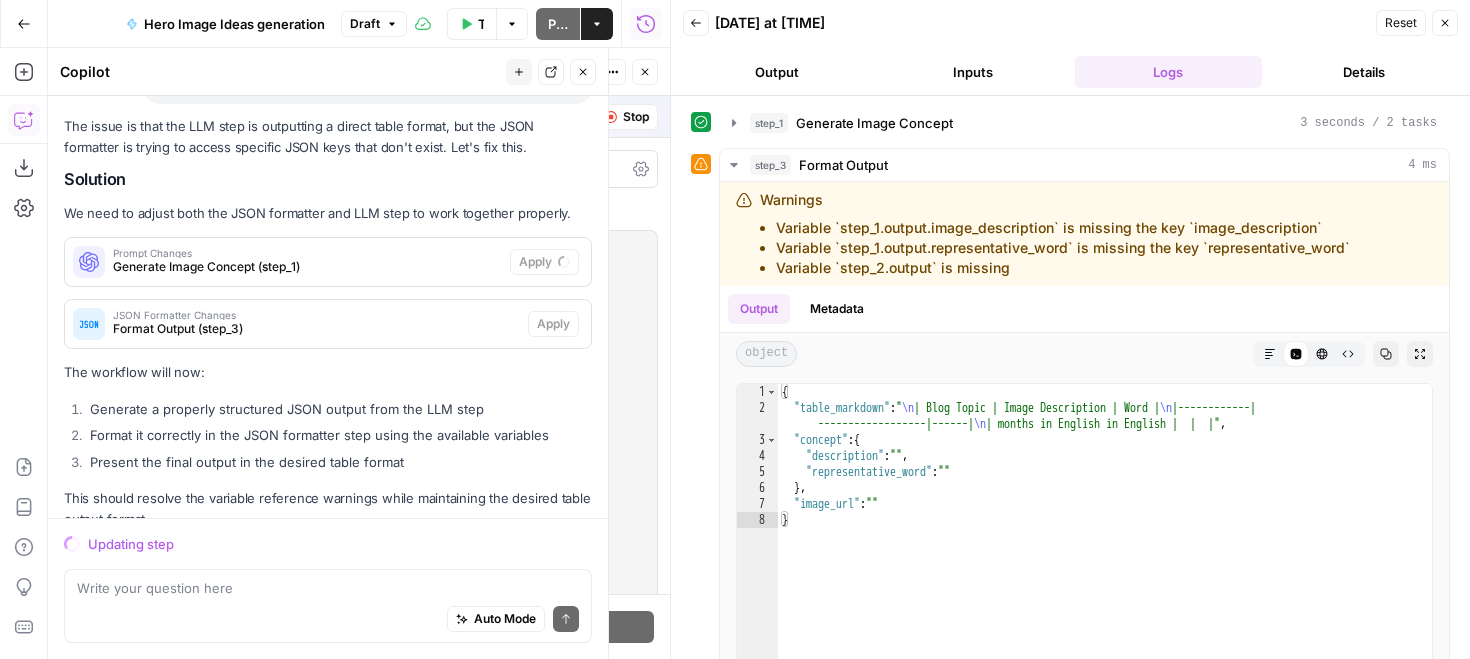 click on "Generate Image Concept (step_1)" at bounding box center (307, 267) 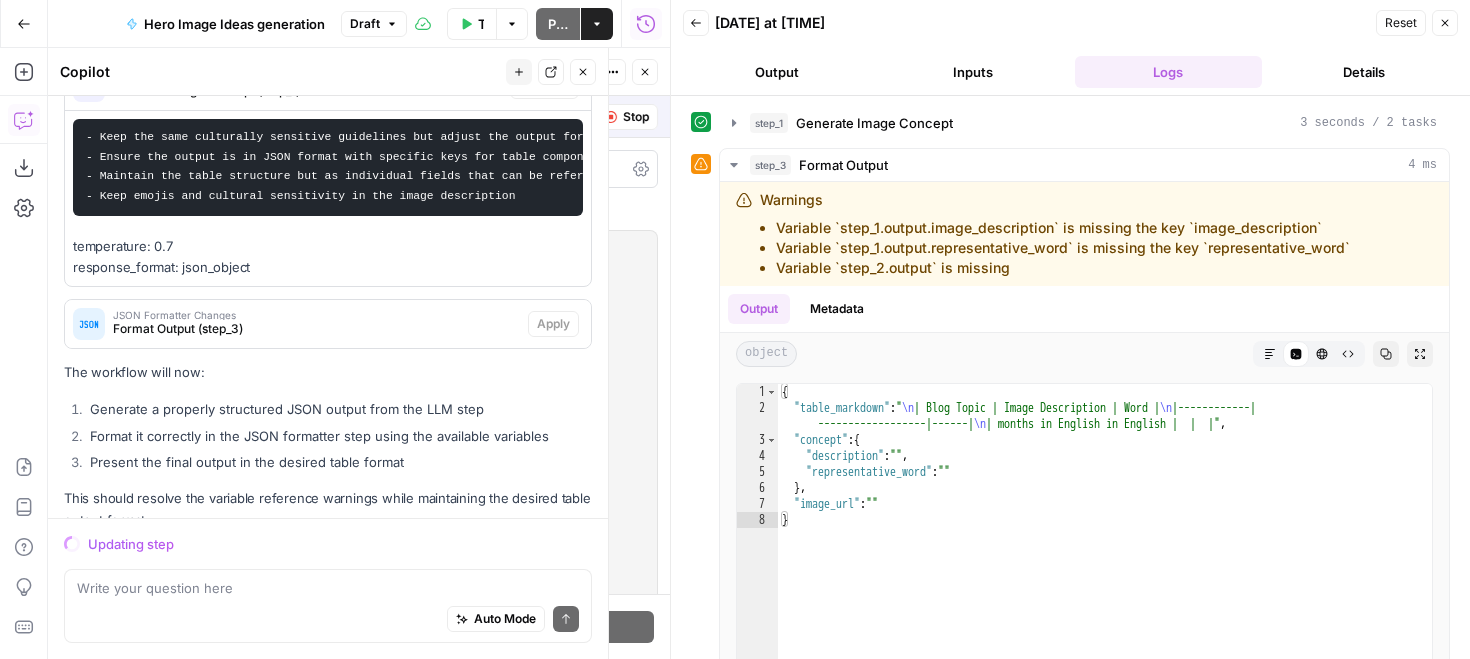 scroll, scrollTop: 6921, scrollLeft: 0, axis: vertical 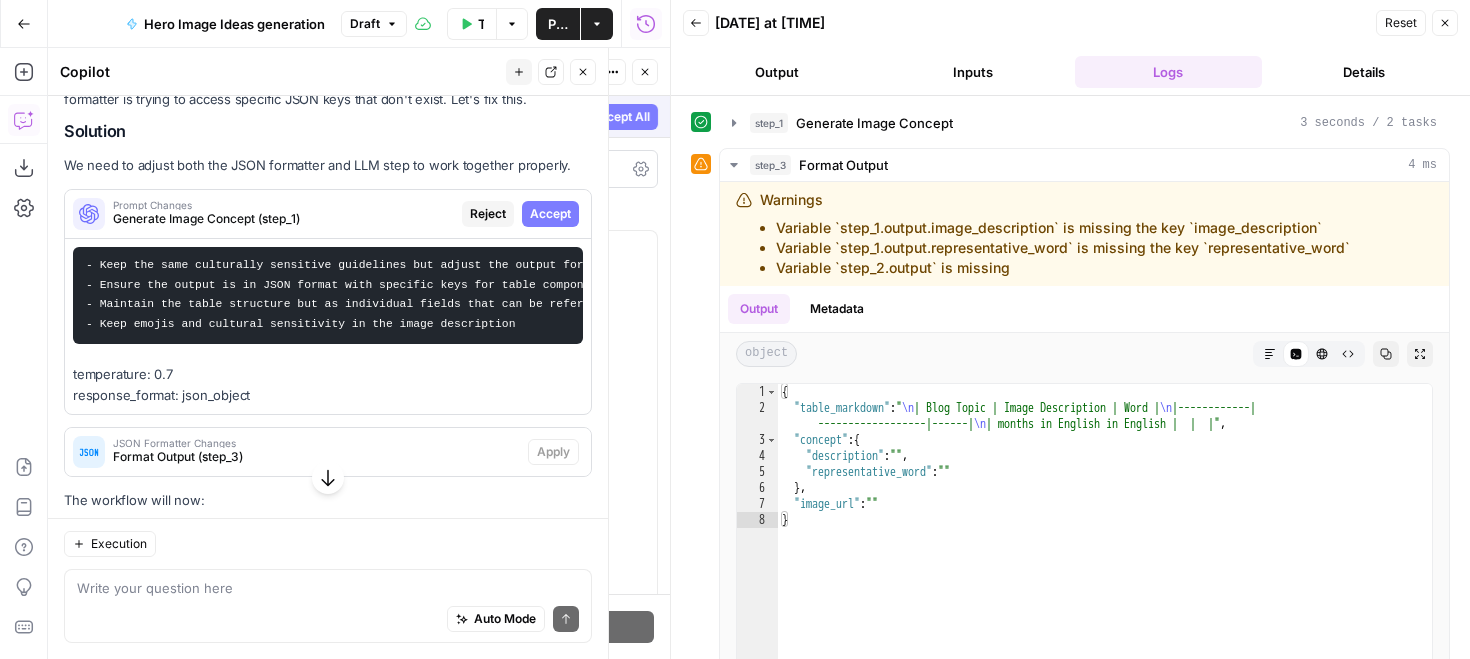 click on "Accept" at bounding box center [550, 214] 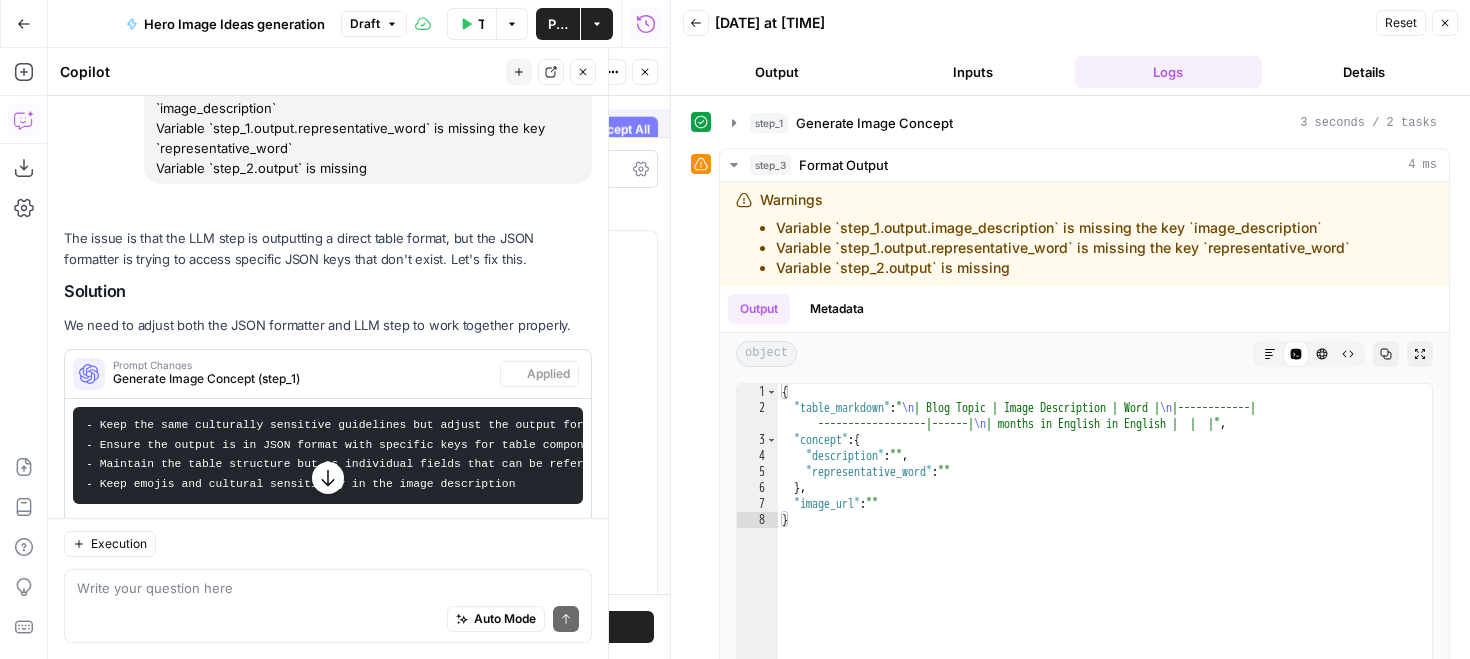 scroll, scrollTop: 7112, scrollLeft: 0, axis: vertical 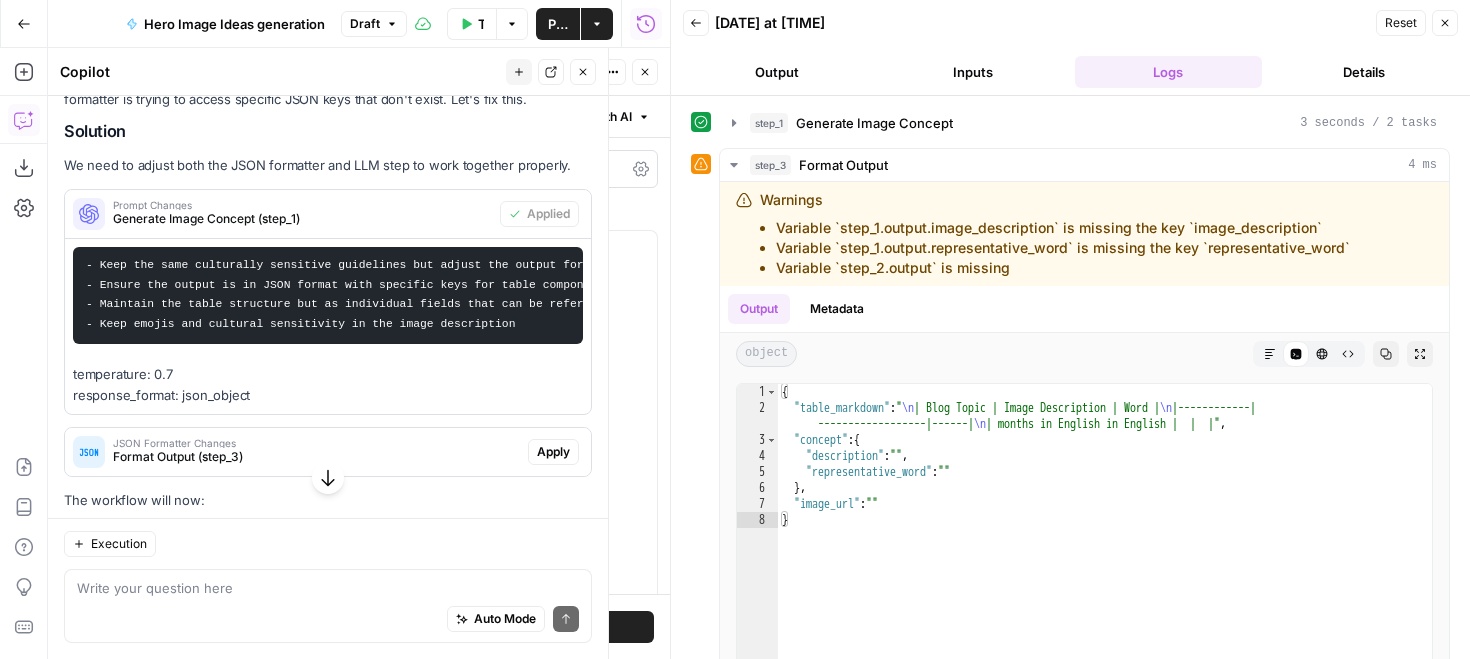 click on "Apply" at bounding box center (553, 452) 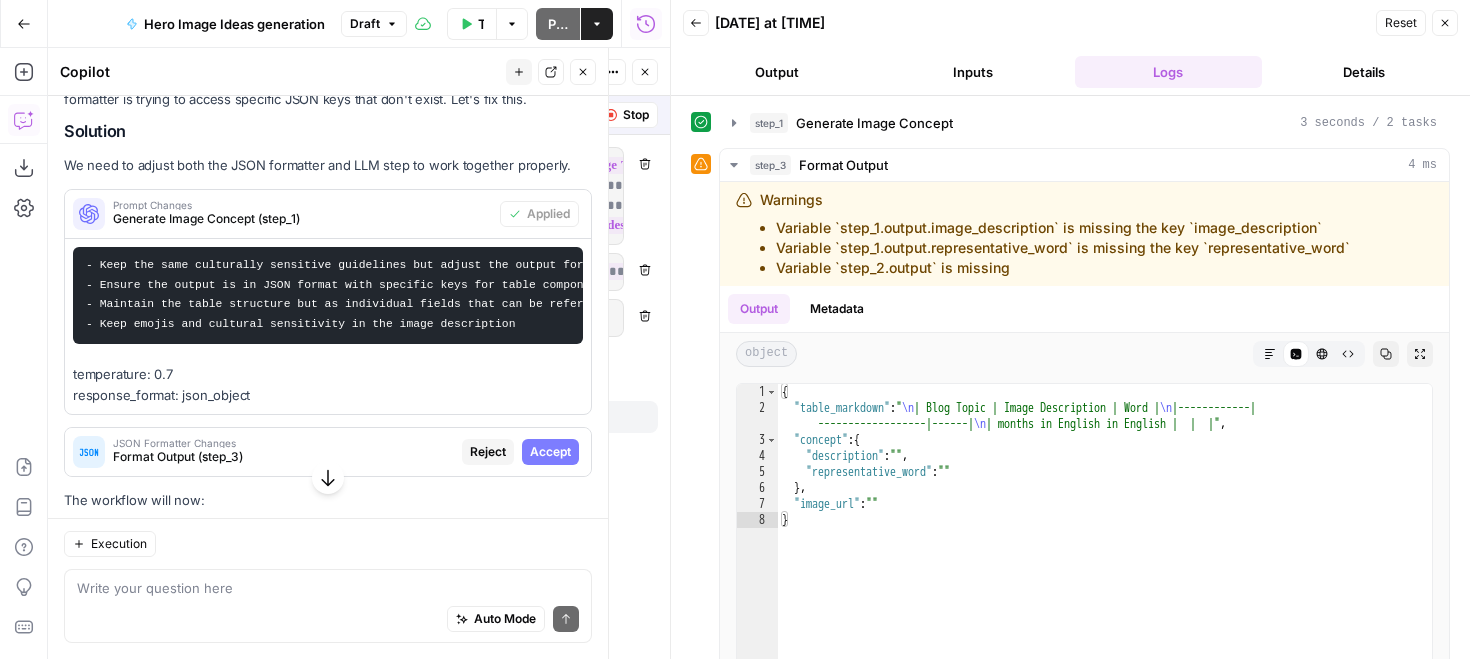 click on "Accept" at bounding box center [550, 452] 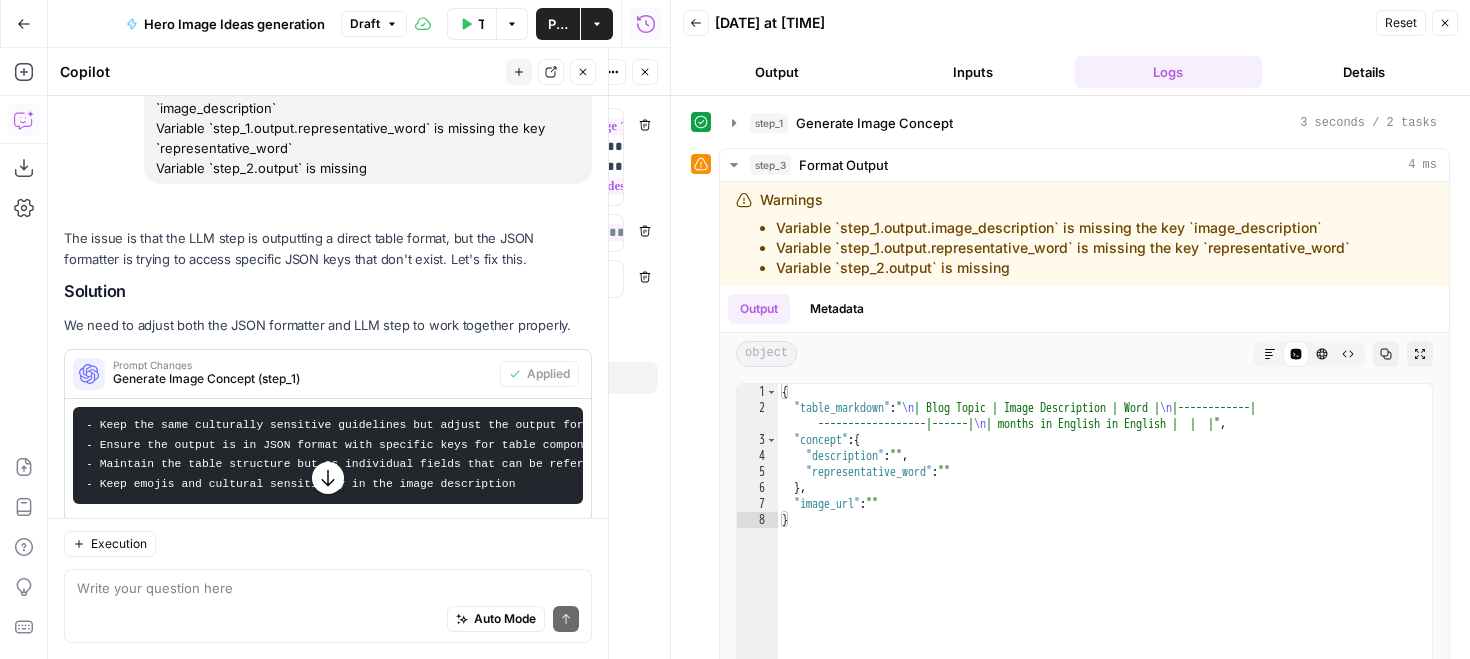 scroll, scrollTop: 7112, scrollLeft: 0, axis: vertical 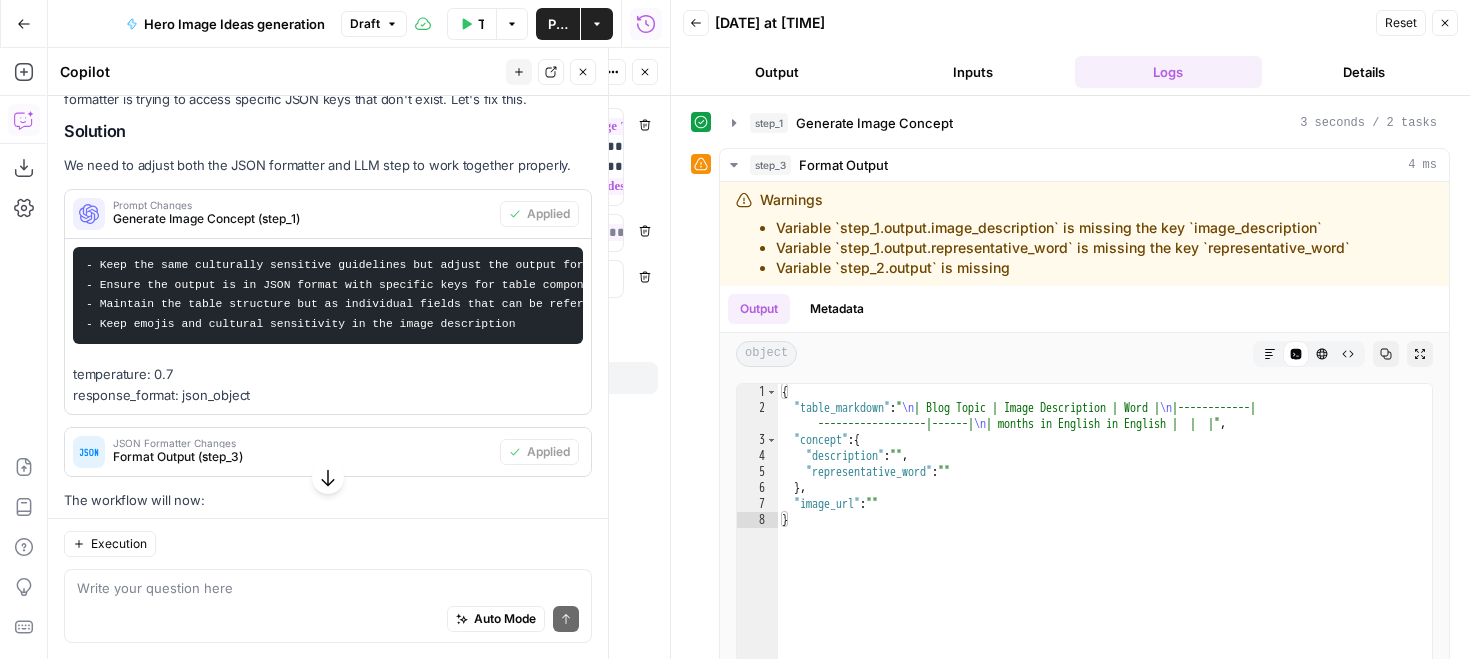 click on "Publish" at bounding box center [558, 24] 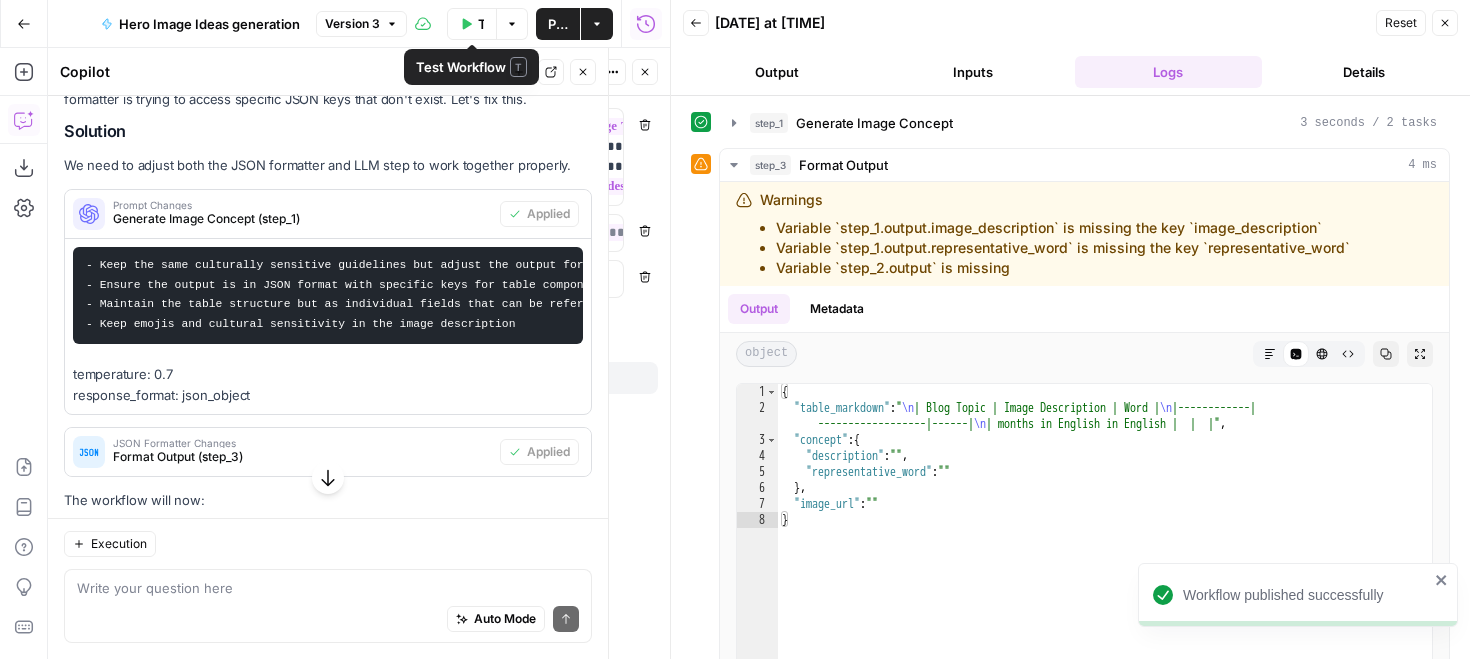 click 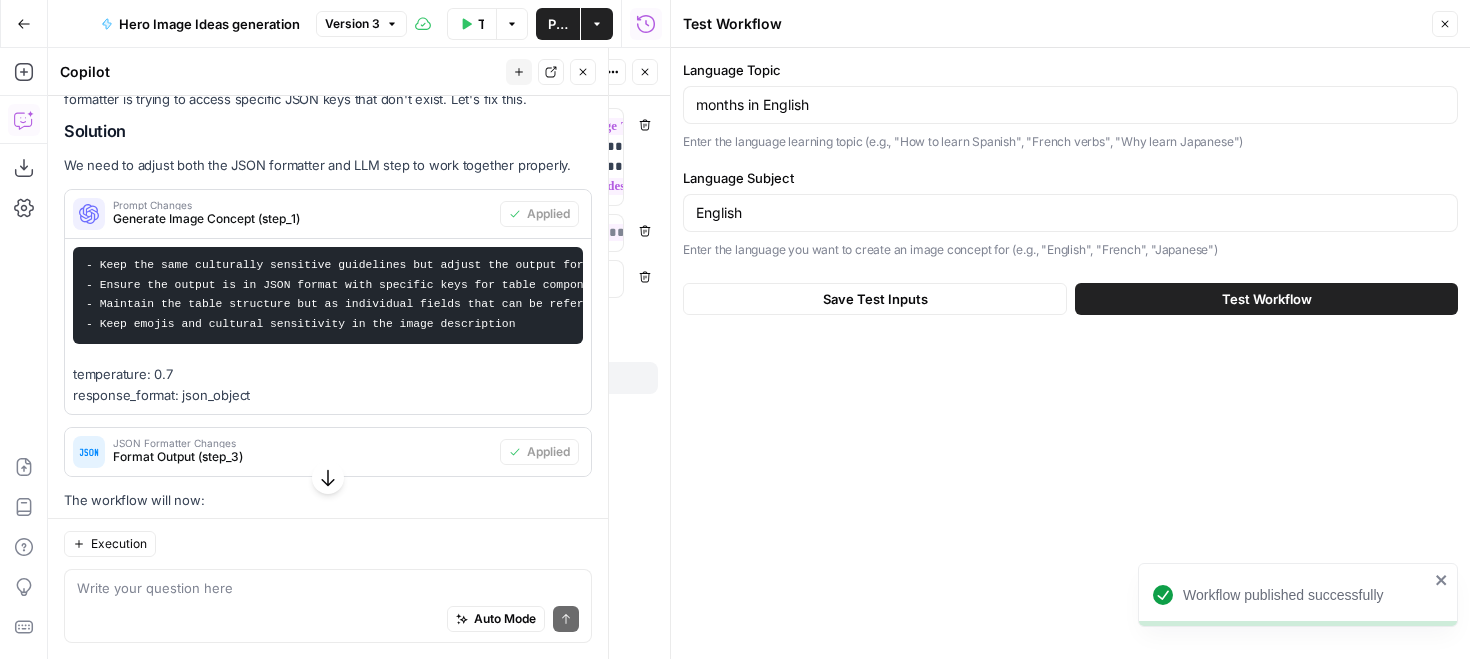 click 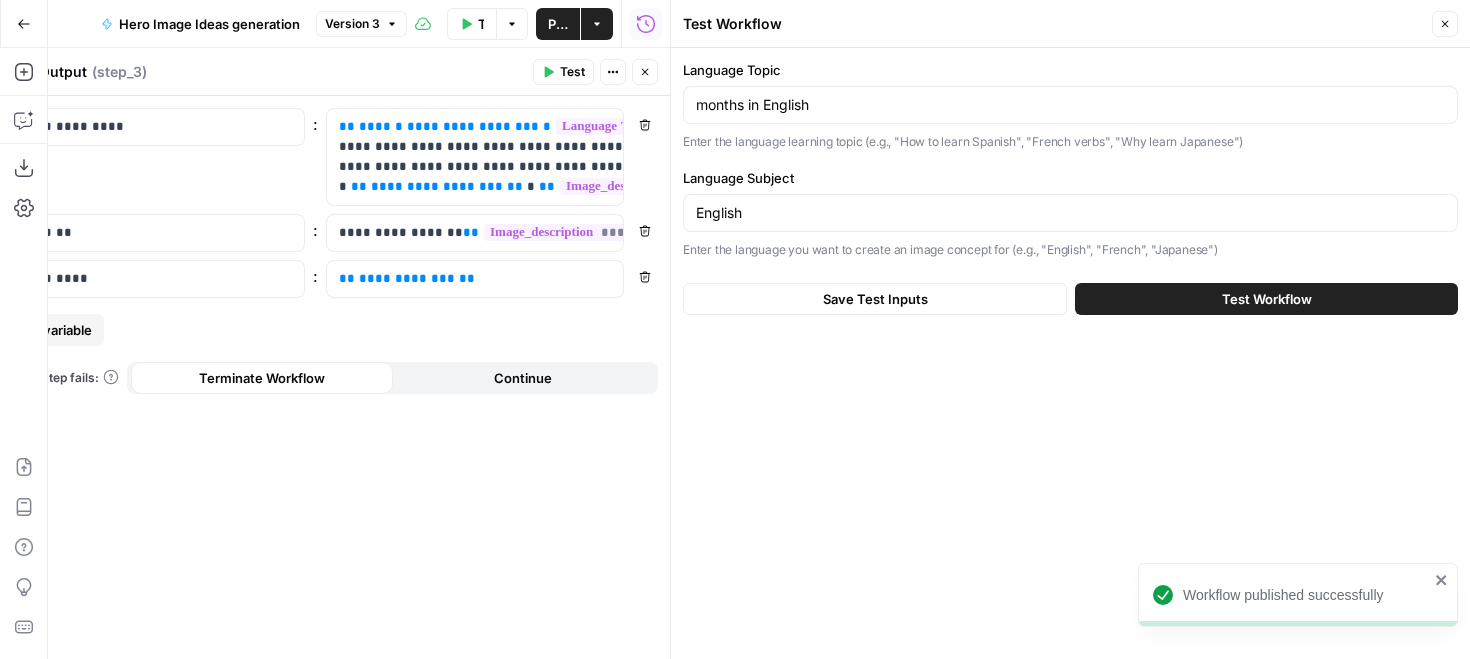 click on "Test Workflow" at bounding box center (1266, 299) 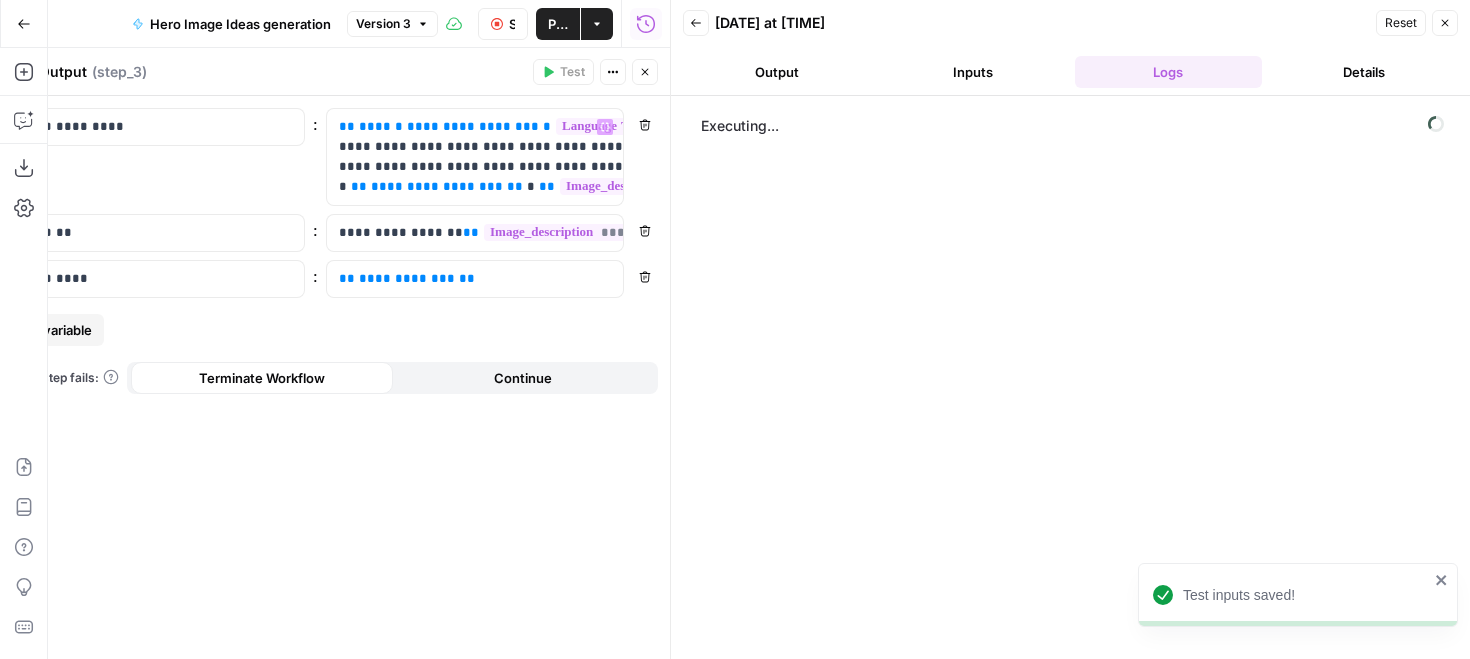 click 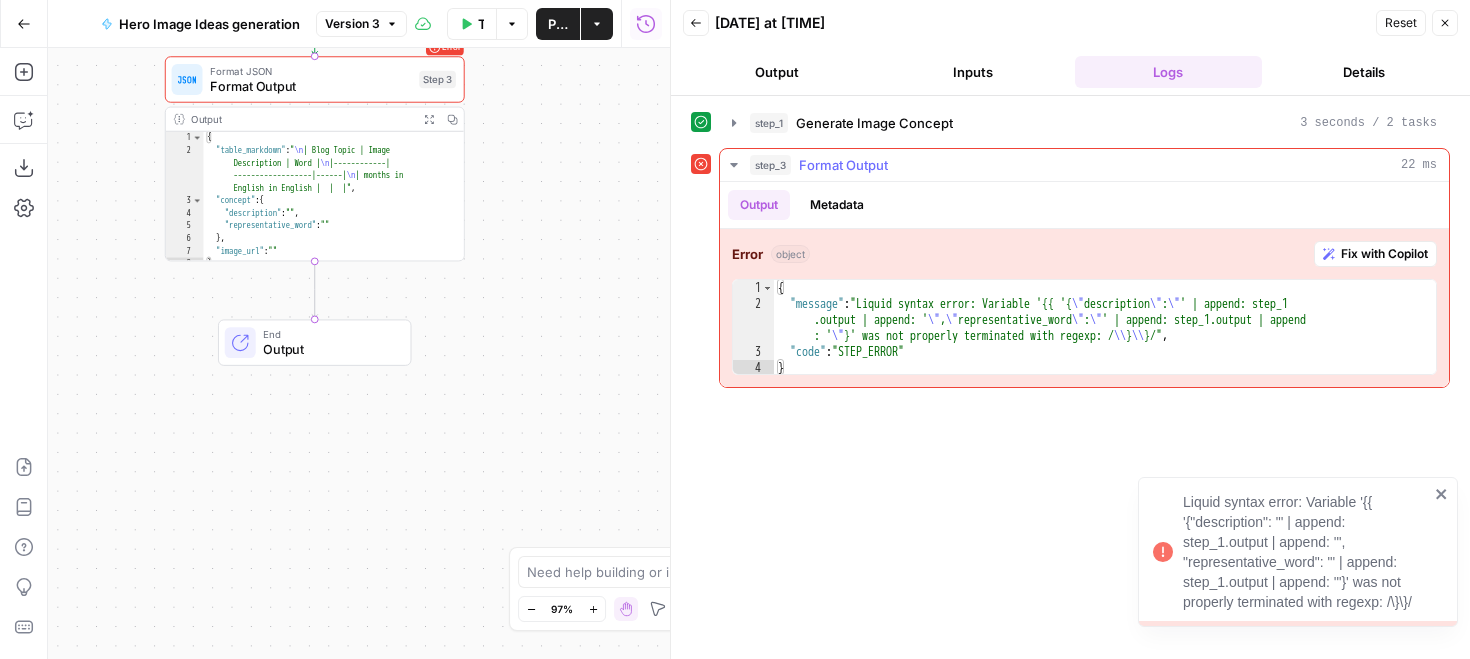 click on "Fix with Copilot" at bounding box center [1384, 254] 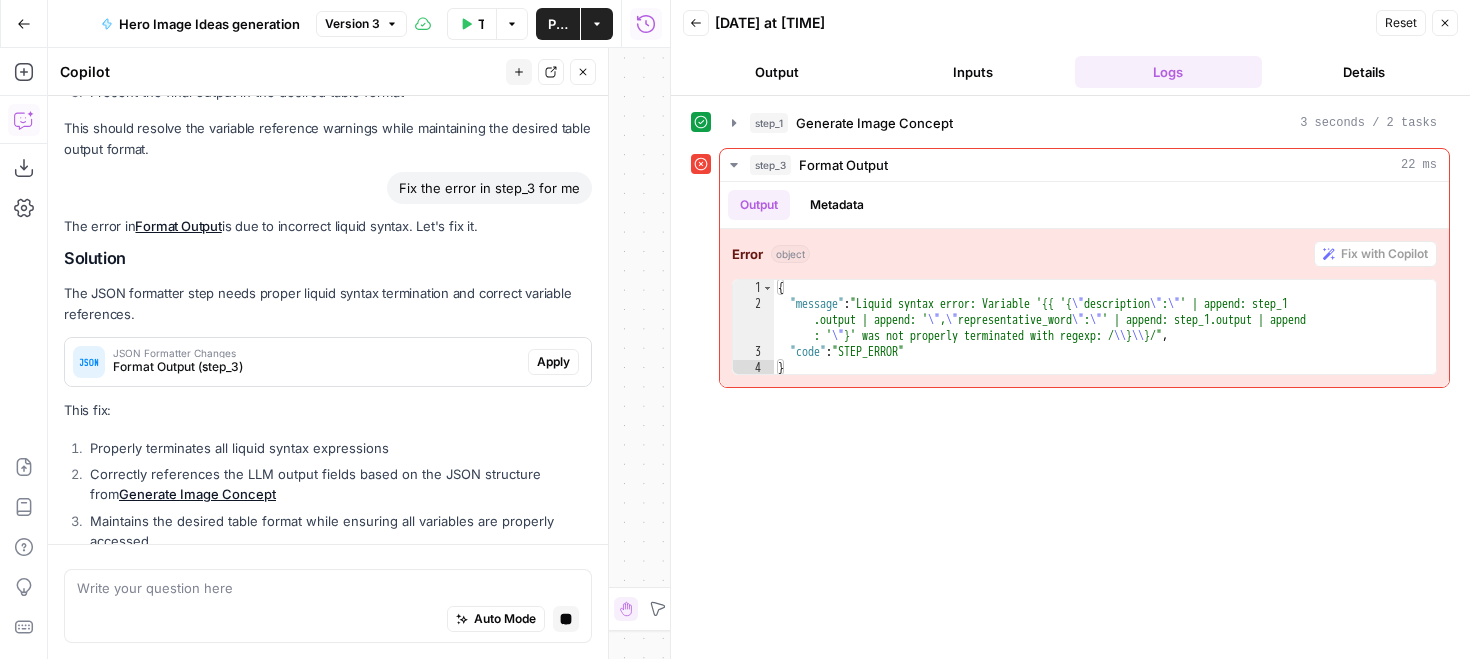 scroll, scrollTop: 7256, scrollLeft: 0, axis: vertical 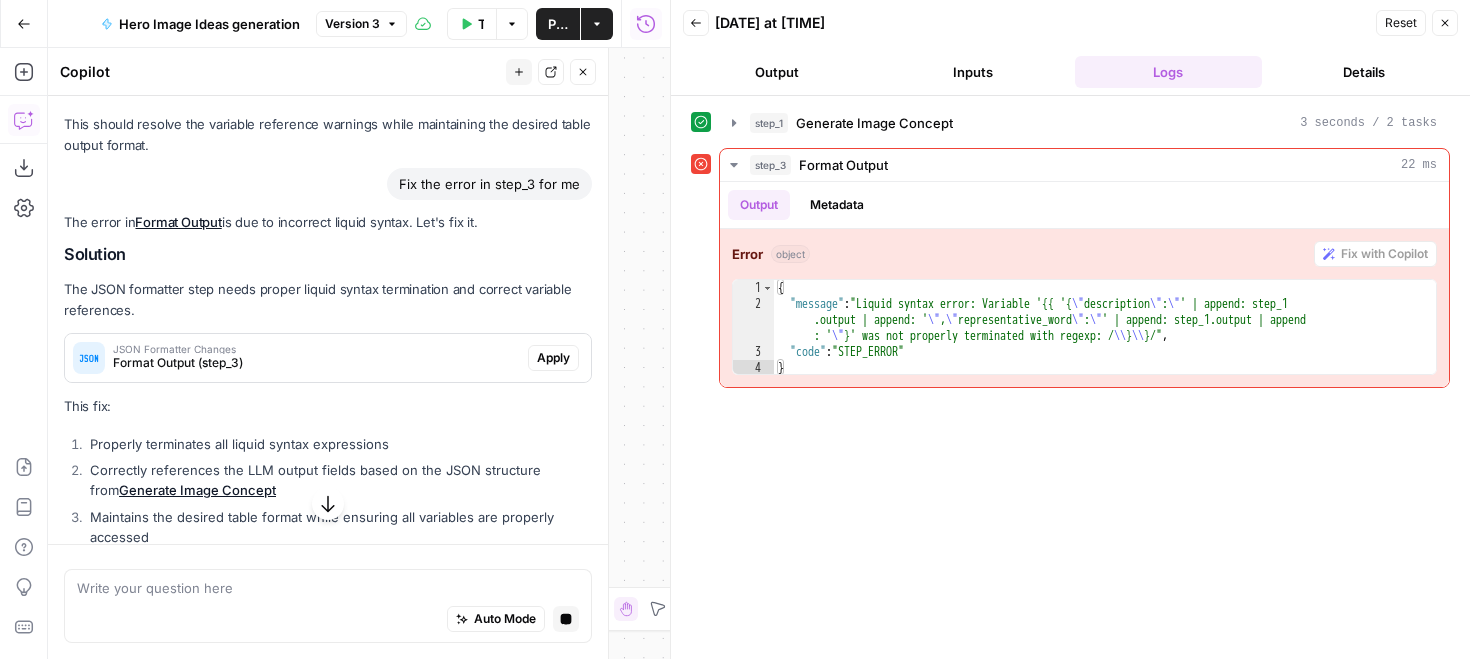 click on "Apply" at bounding box center (553, 358) 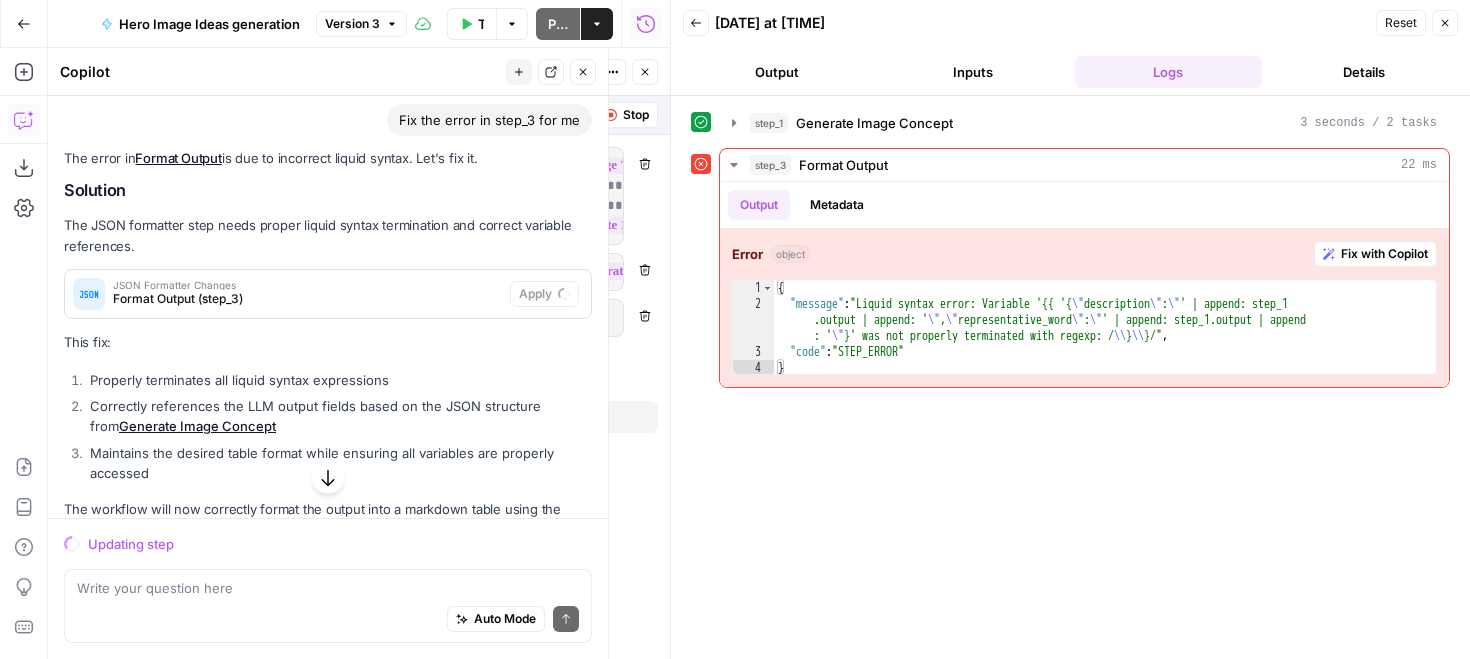 scroll, scrollTop: 7353, scrollLeft: 0, axis: vertical 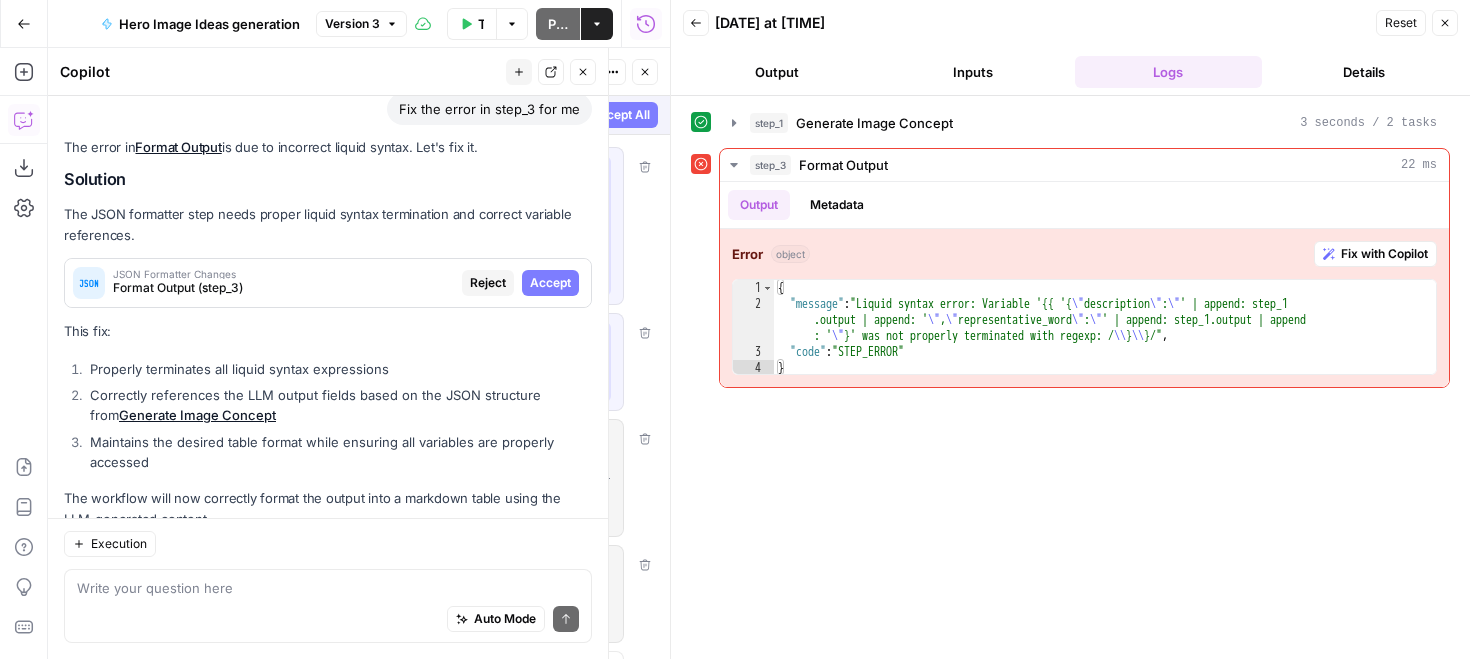 click on "Accept" at bounding box center [550, 283] 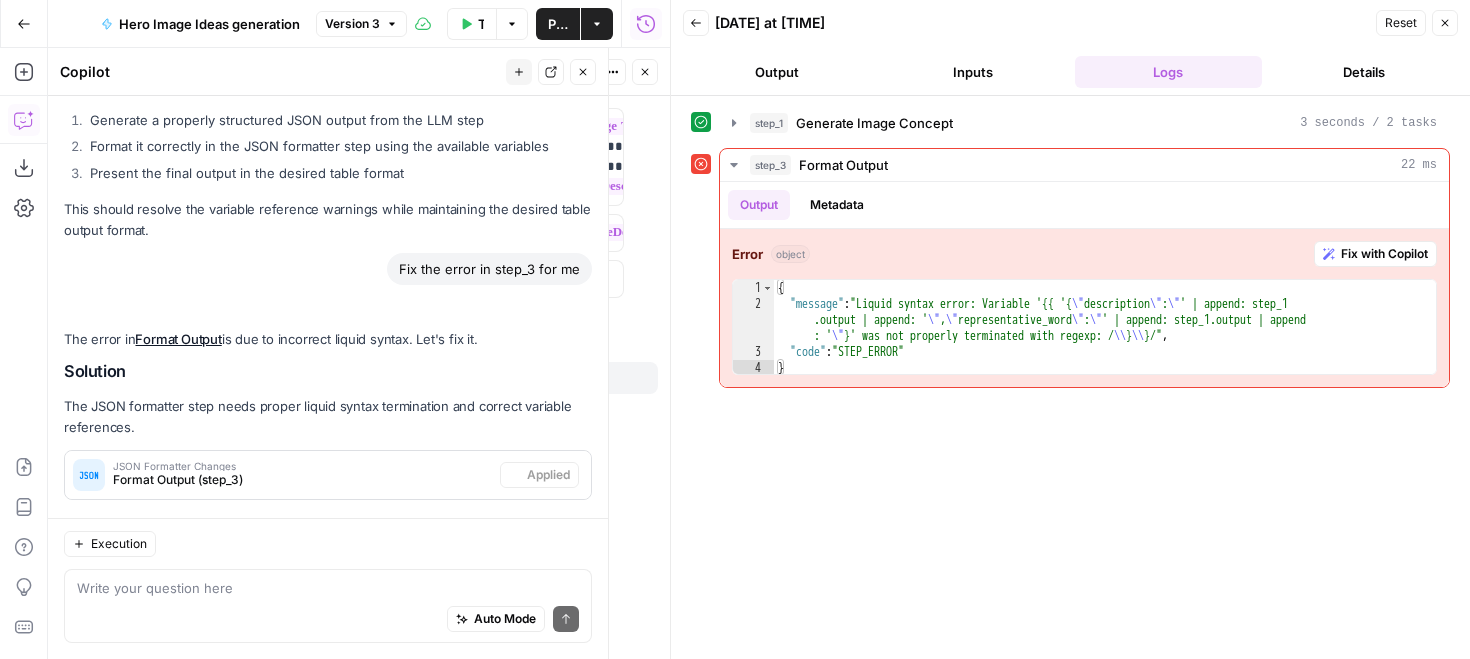 scroll, scrollTop: 7545, scrollLeft: 0, axis: vertical 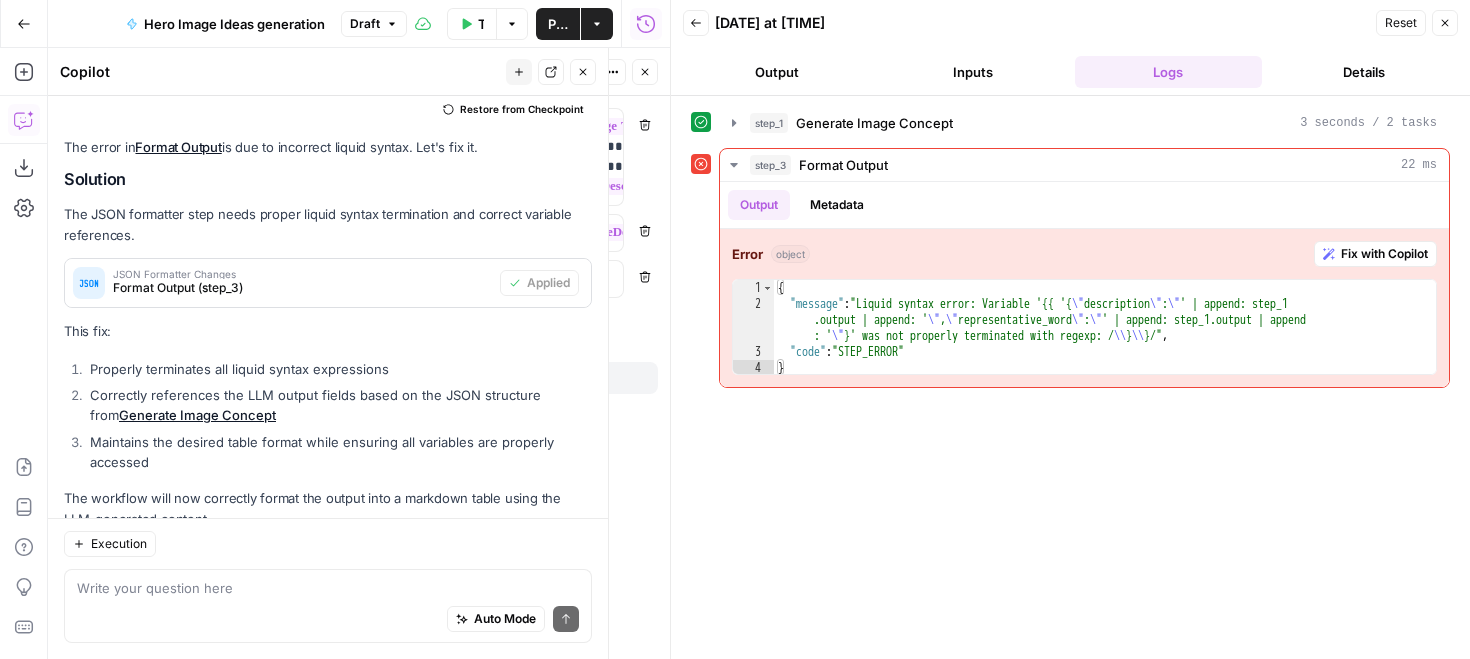 click on "Publish" at bounding box center (558, 24) 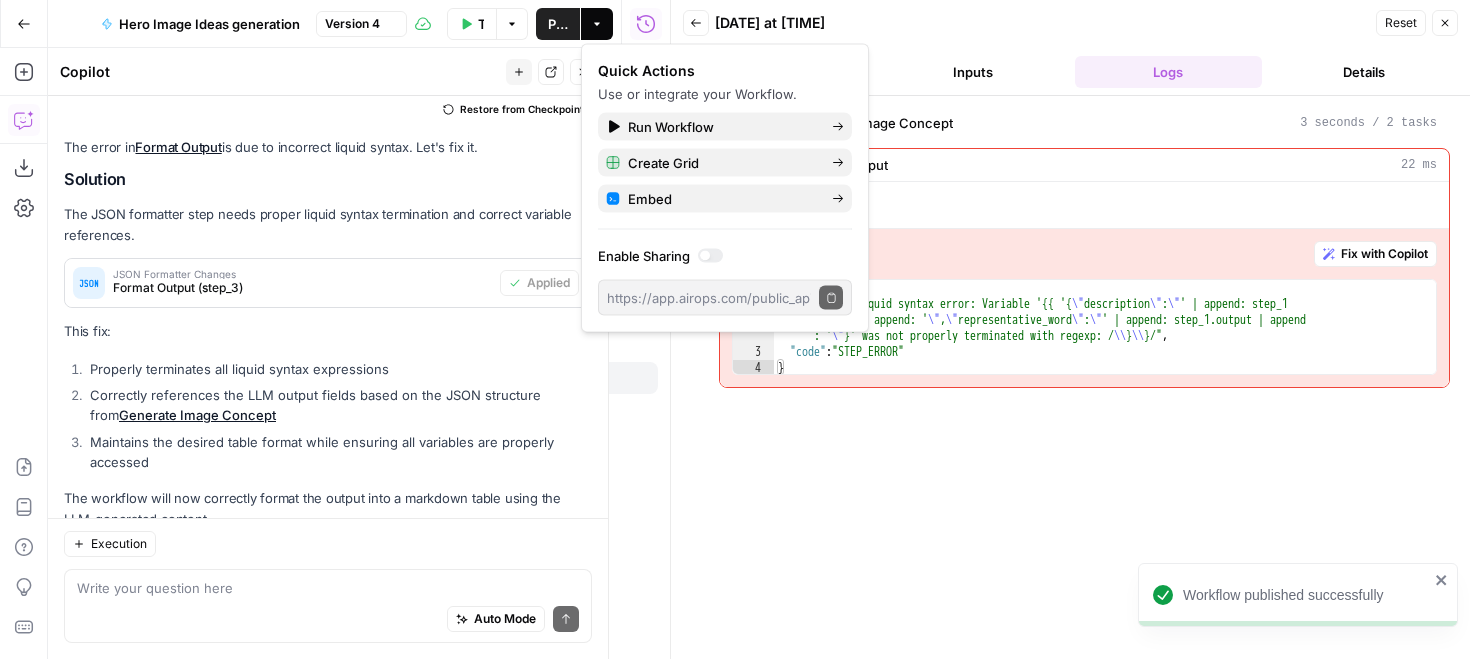 click 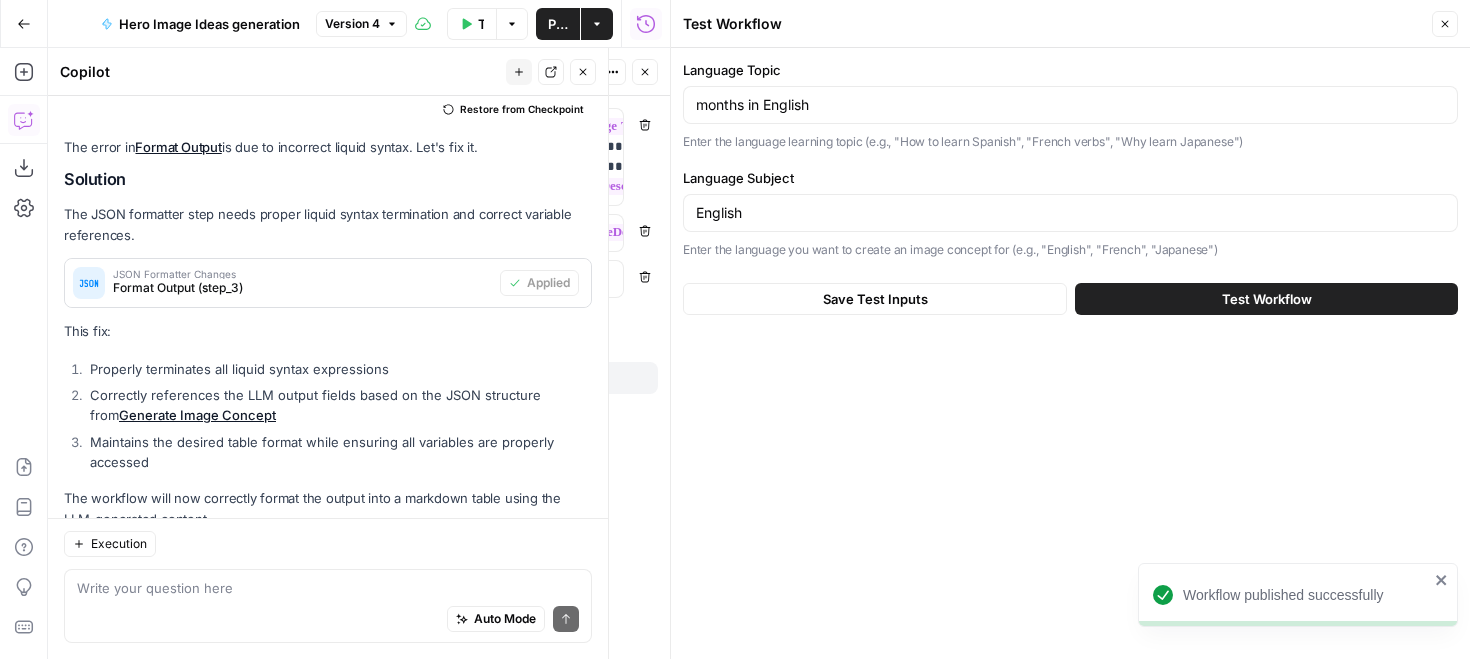 click on "Test Workflow" at bounding box center (1266, 299) 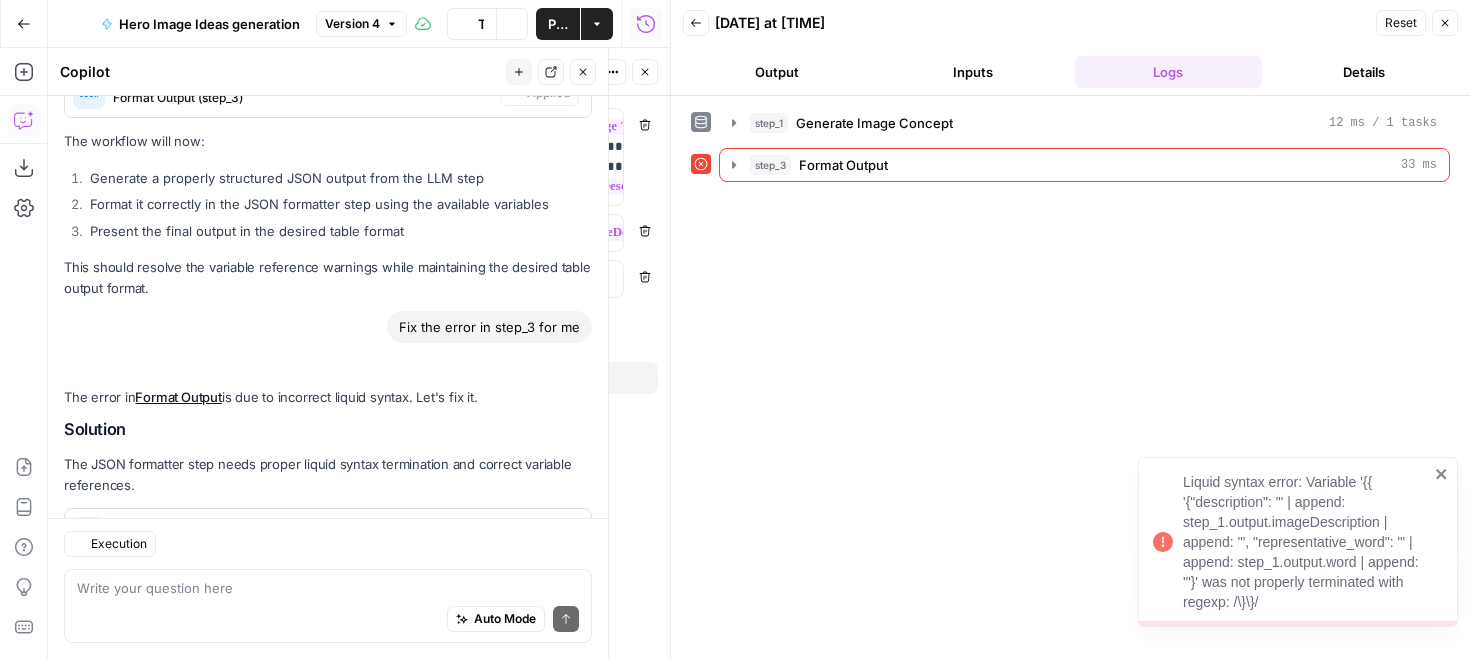 scroll, scrollTop: 7545, scrollLeft: 0, axis: vertical 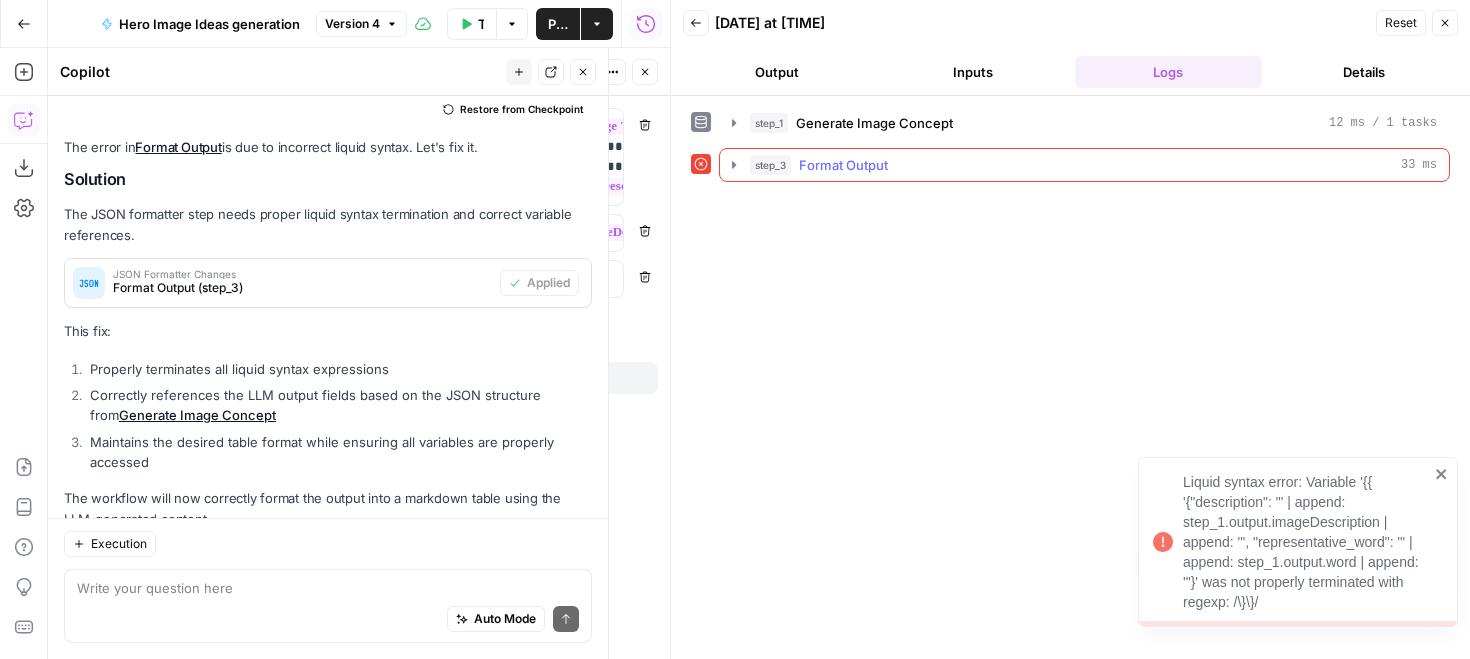click 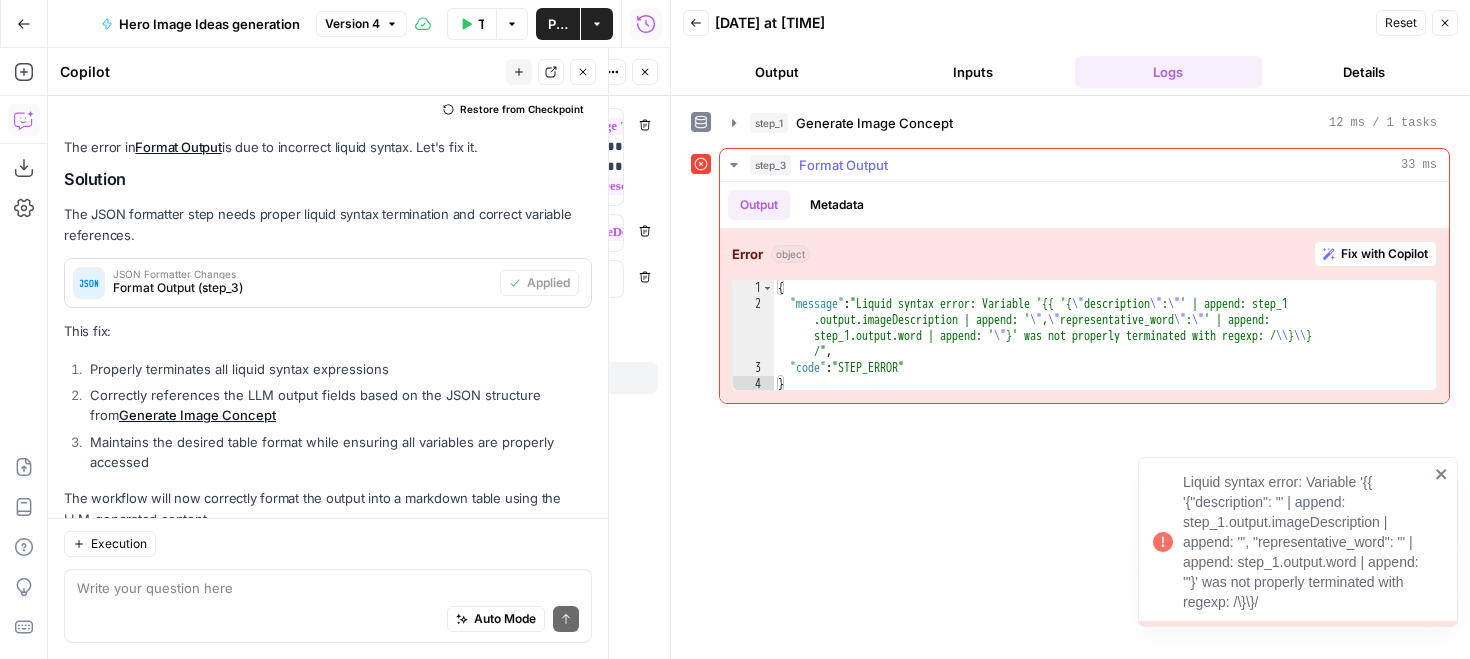 click on "Fix with Copilot" at bounding box center [1375, 254] 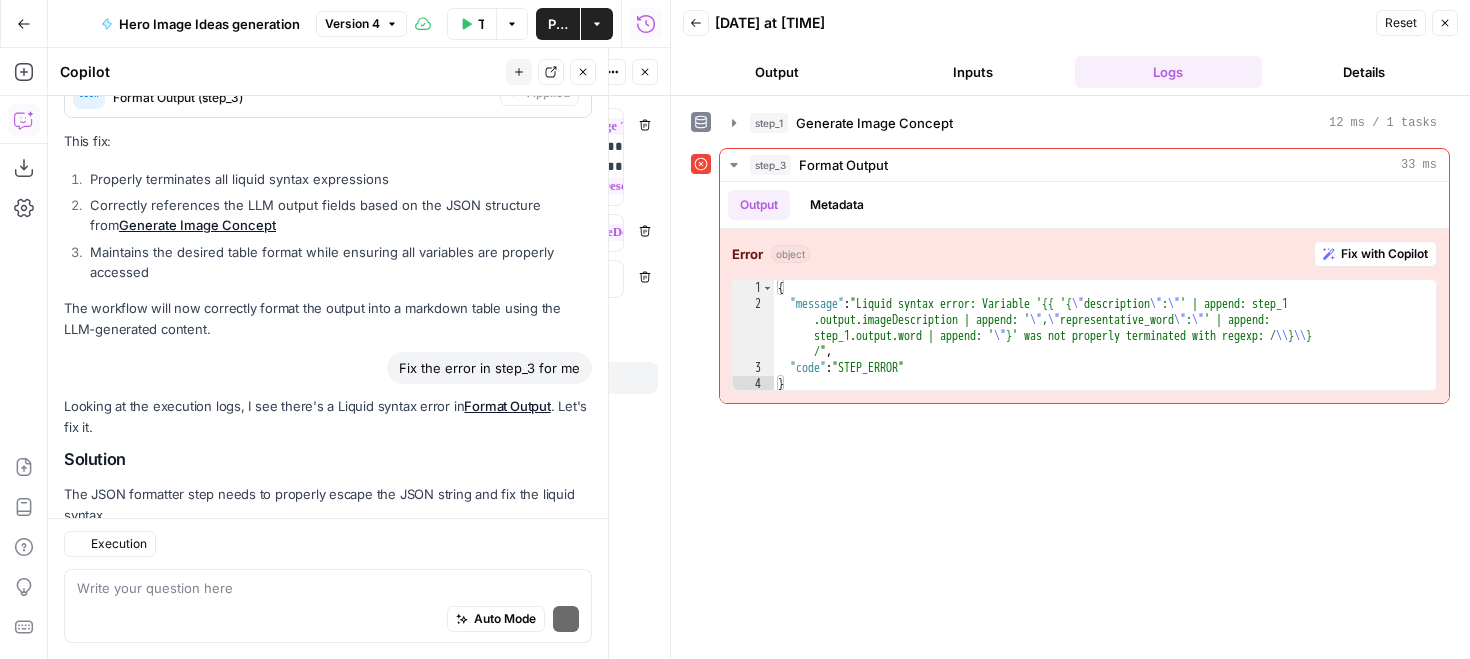 scroll, scrollTop: 8007, scrollLeft: 0, axis: vertical 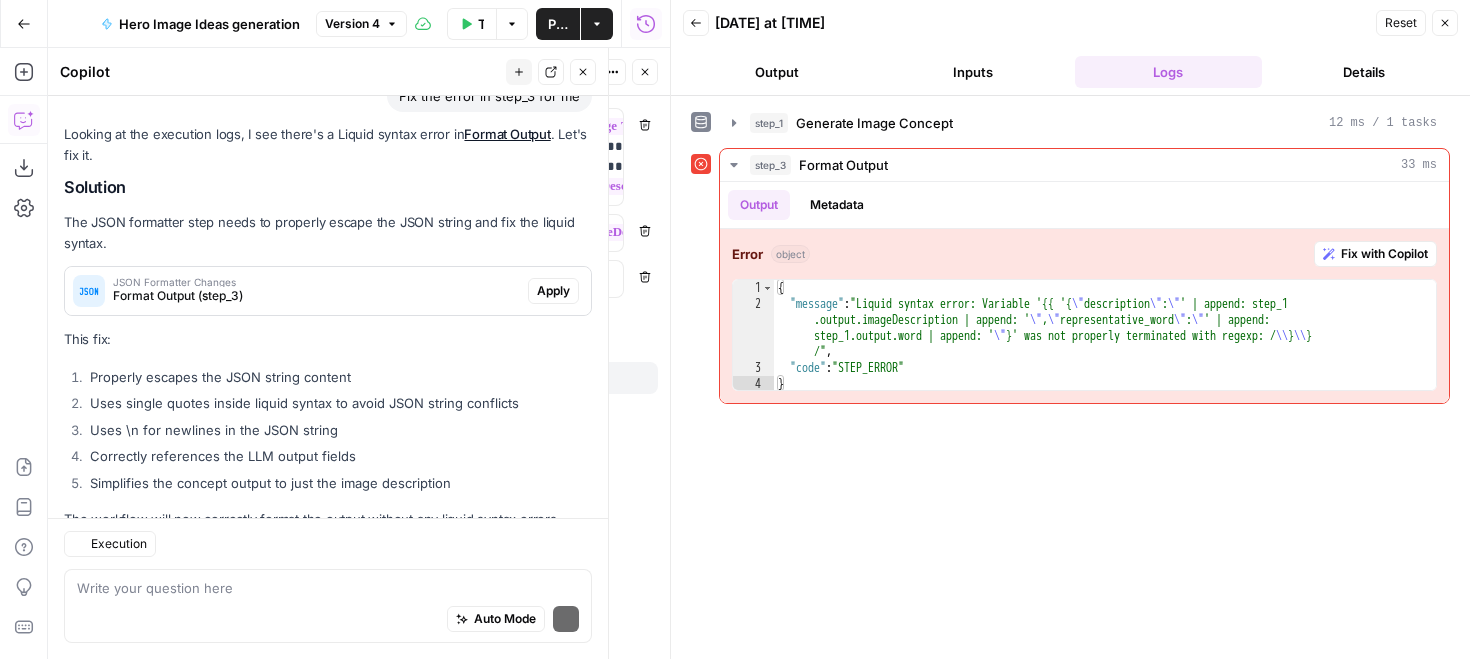 click on "This fix:" at bounding box center (328, 339) 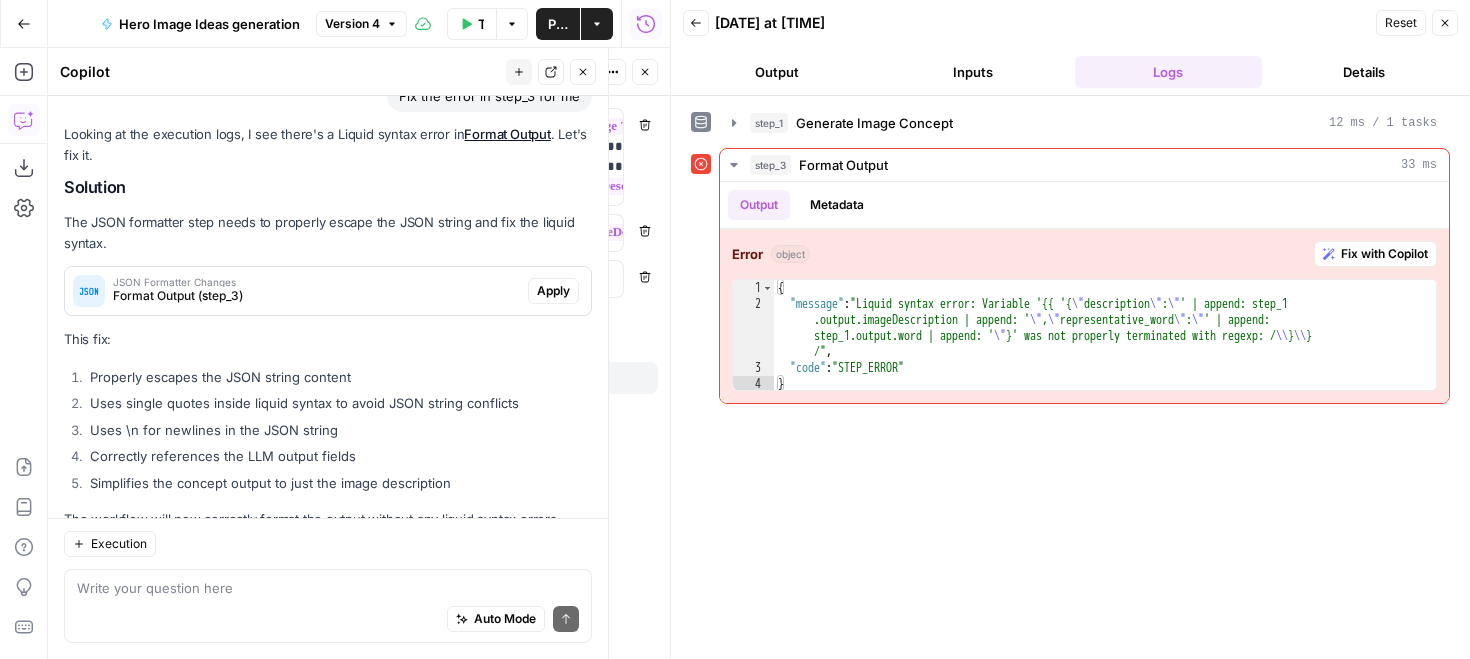 click on "Apply" at bounding box center [553, 291] 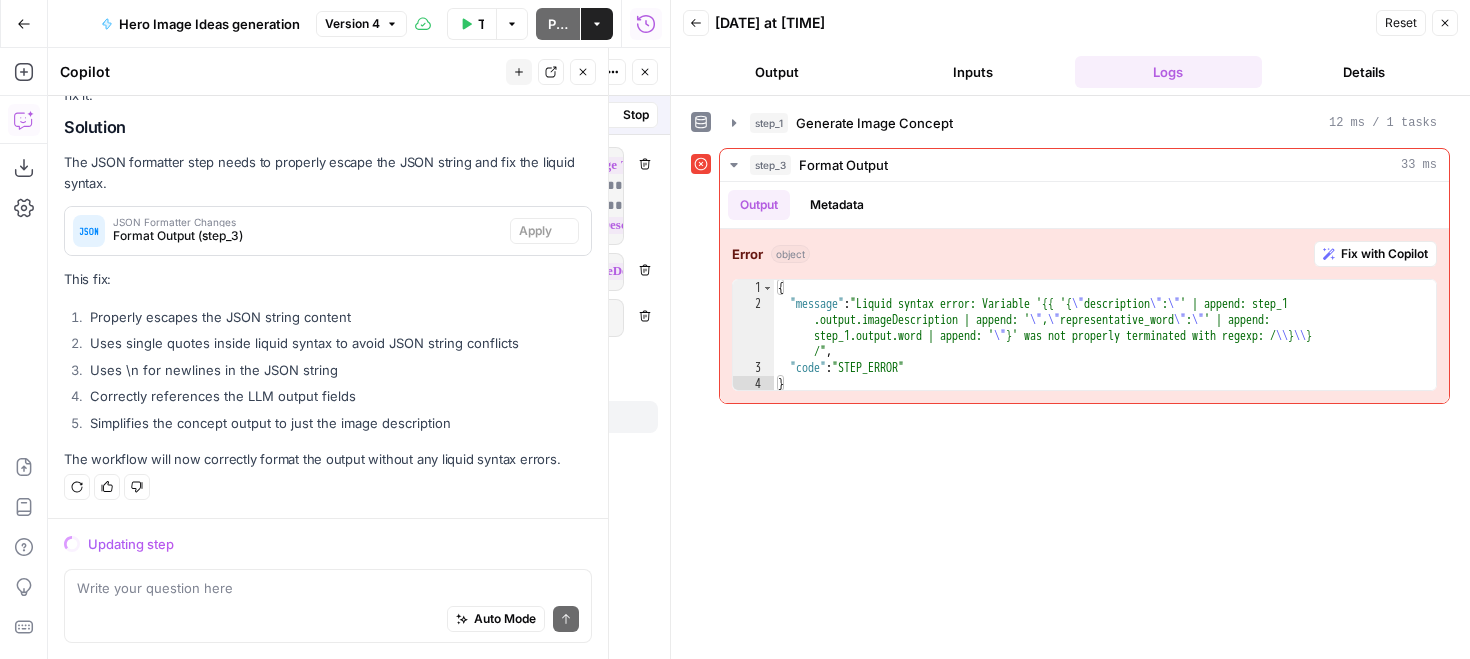 scroll, scrollTop: 7815, scrollLeft: 0, axis: vertical 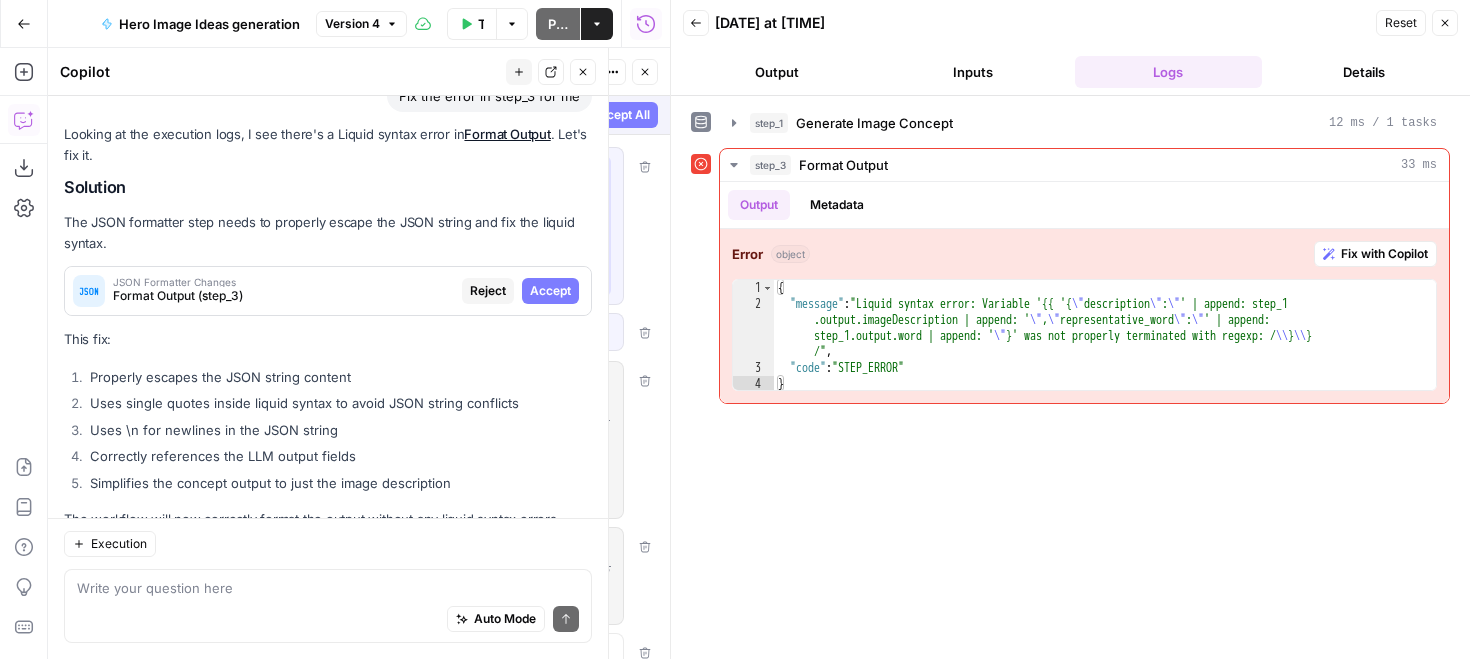 click on "Accept" at bounding box center (550, 291) 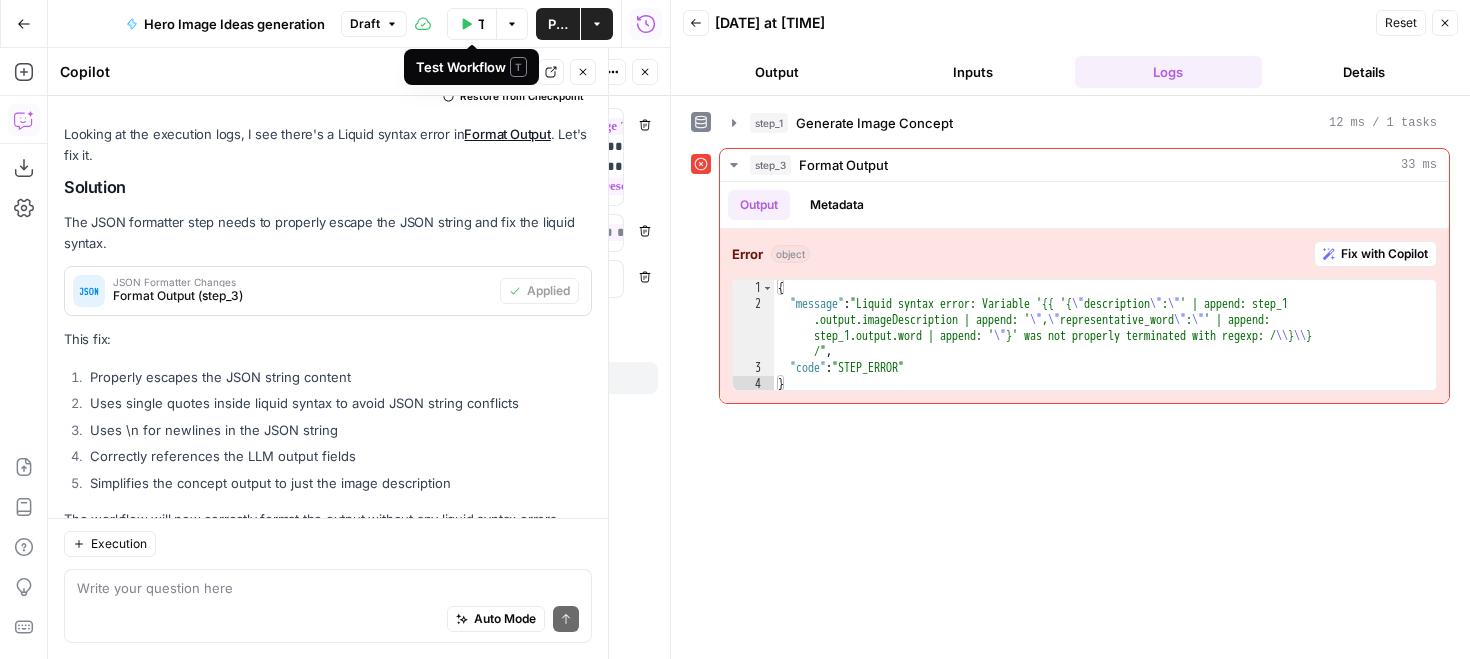 click on "Test Workflow" at bounding box center (472, 24) 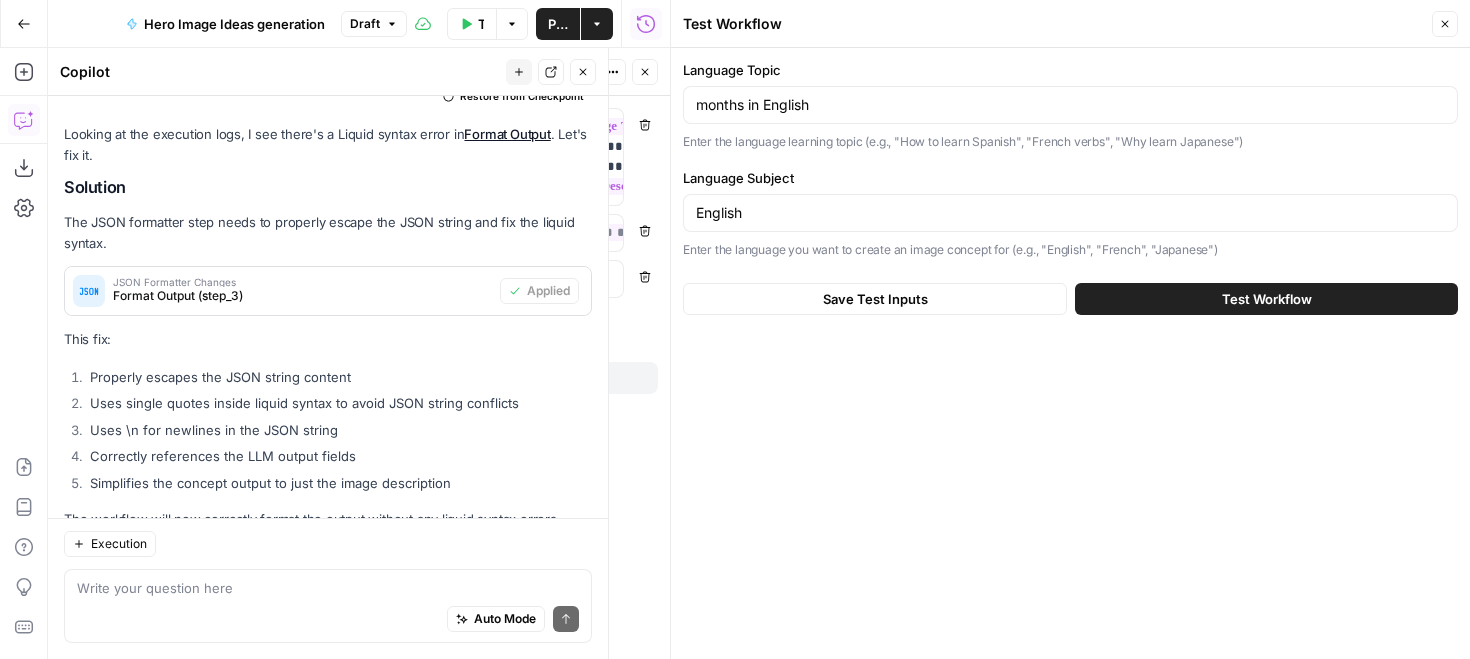 click on "Test Workflow" at bounding box center [1266, 299] 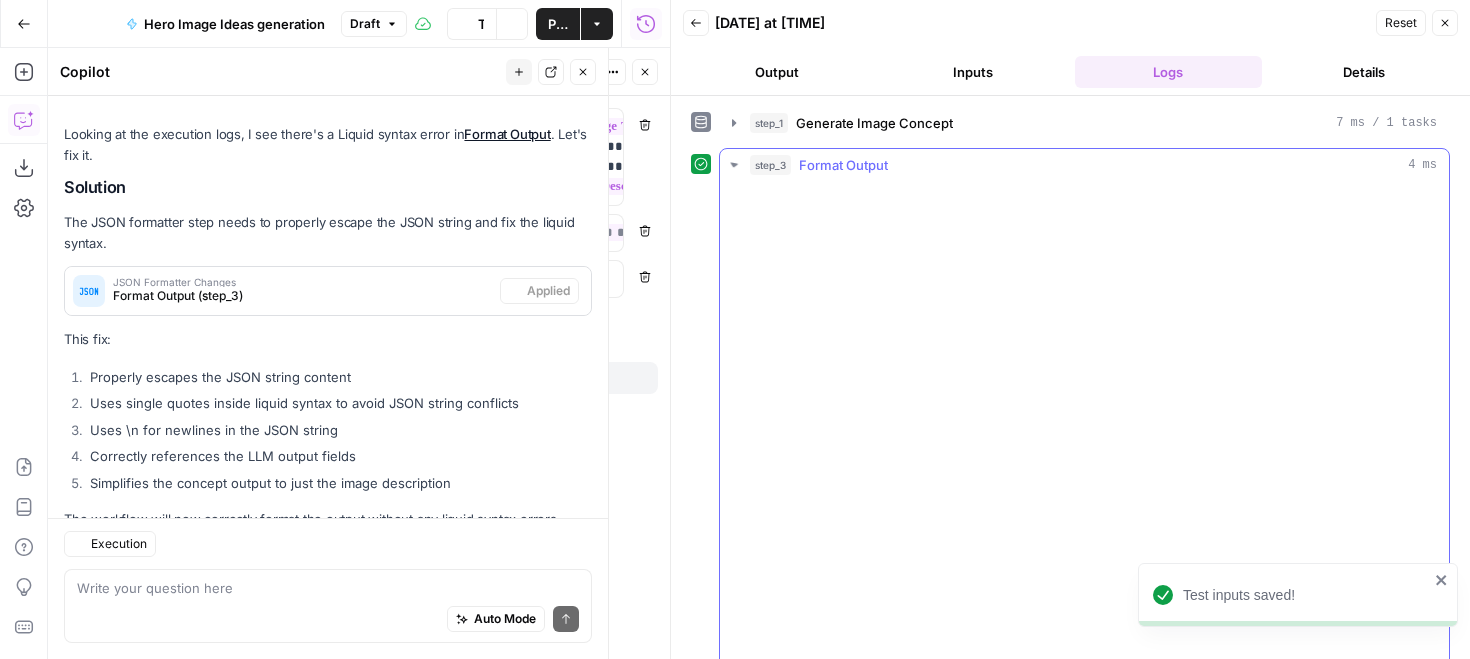 scroll, scrollTop: 8039, scrollLeft: 0, axis: vertical 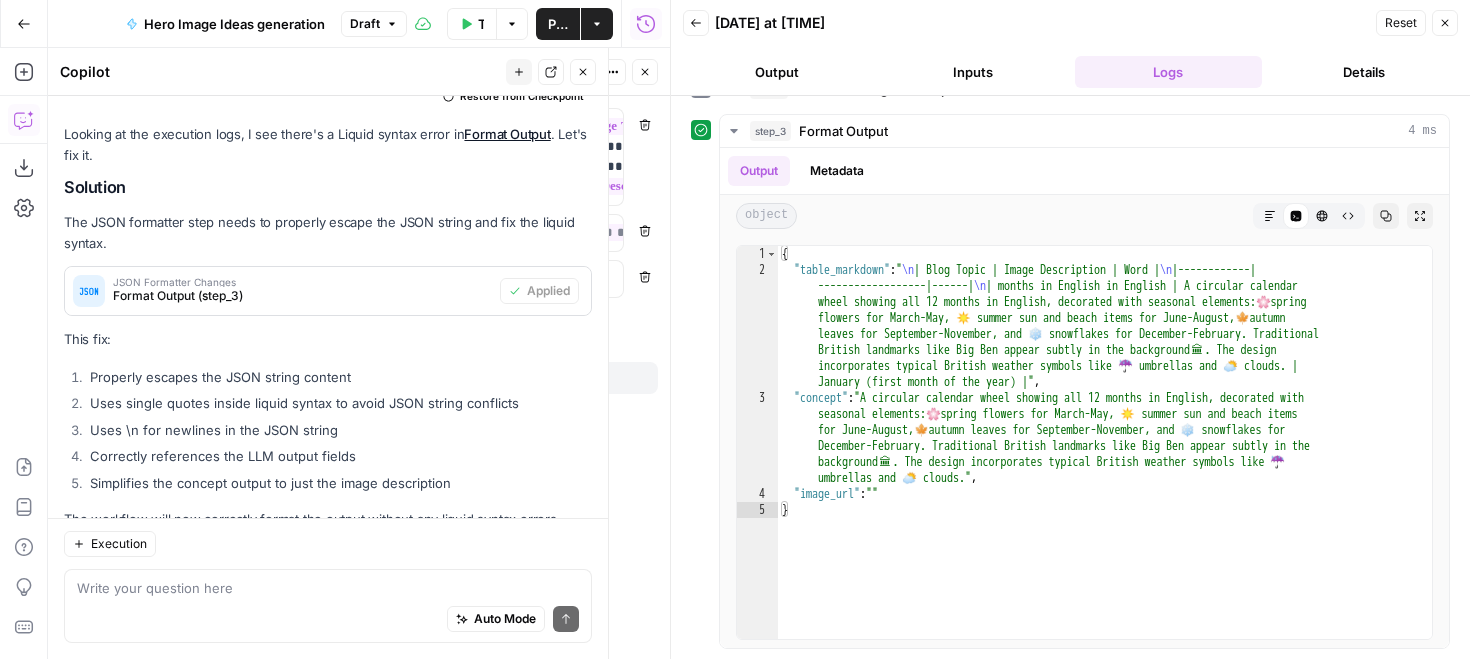 click on "Close" at bounding box center [645, 72] 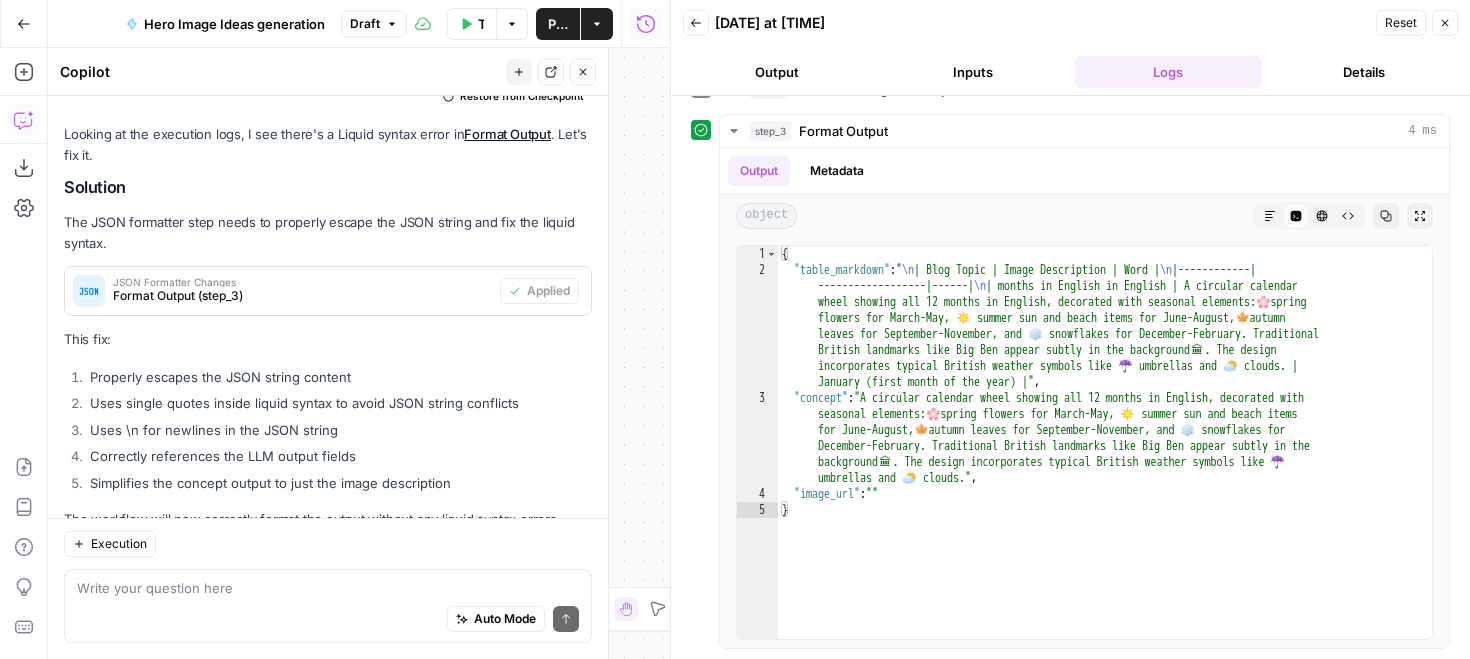 click on "Close" at bounding box center [583, 72] 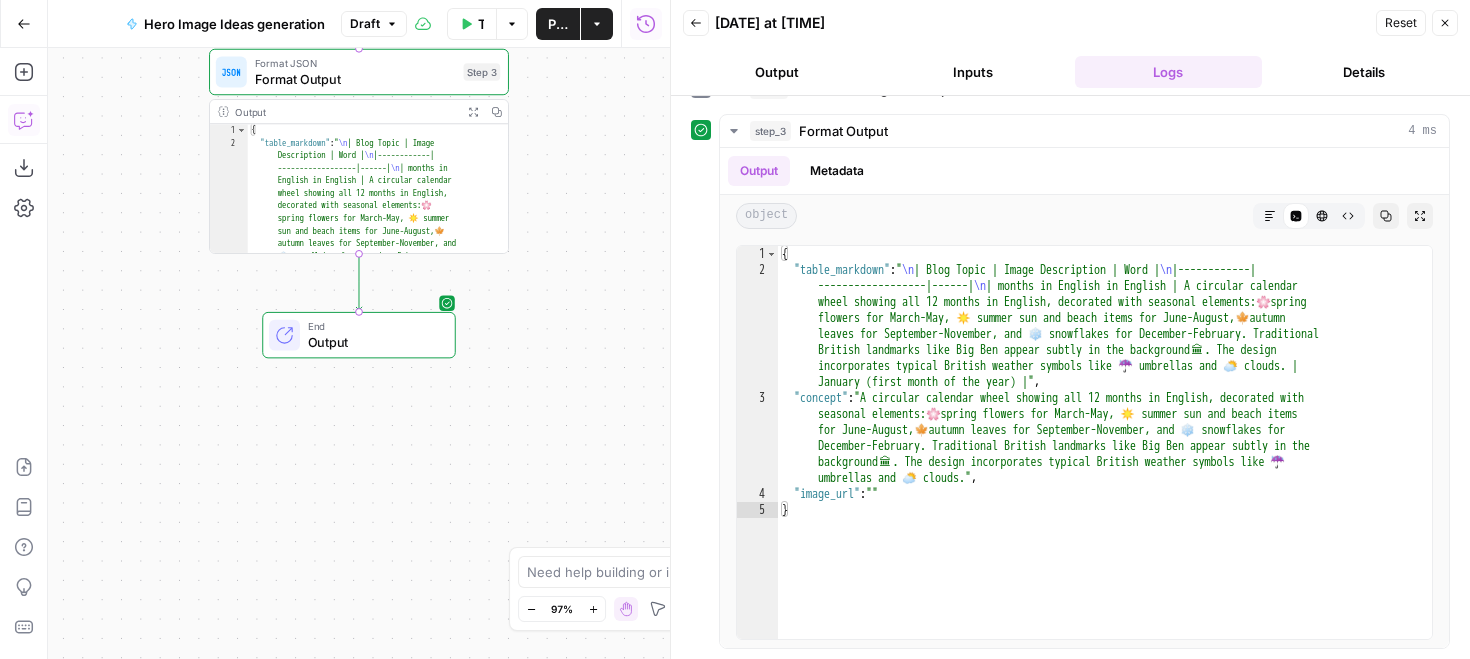 click 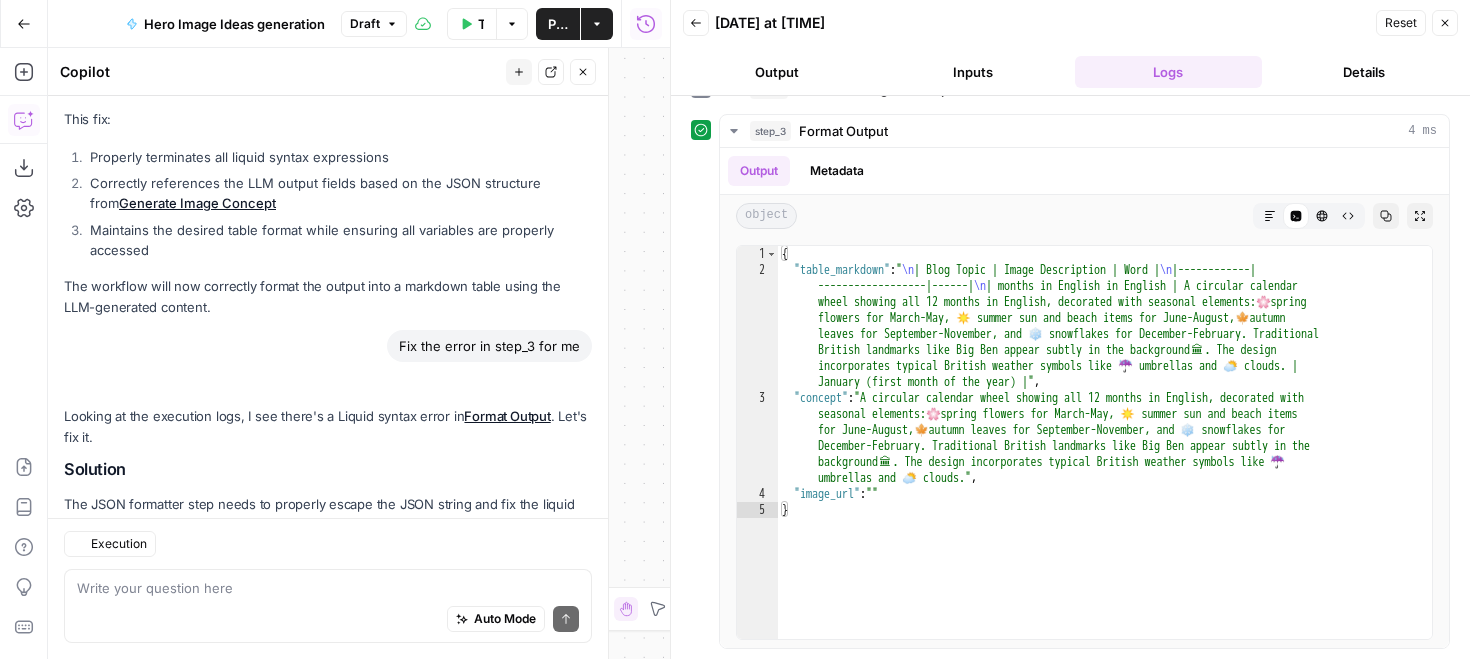 scroll, scrollTop: 8039, scrollLeft: 0, axis: vertical 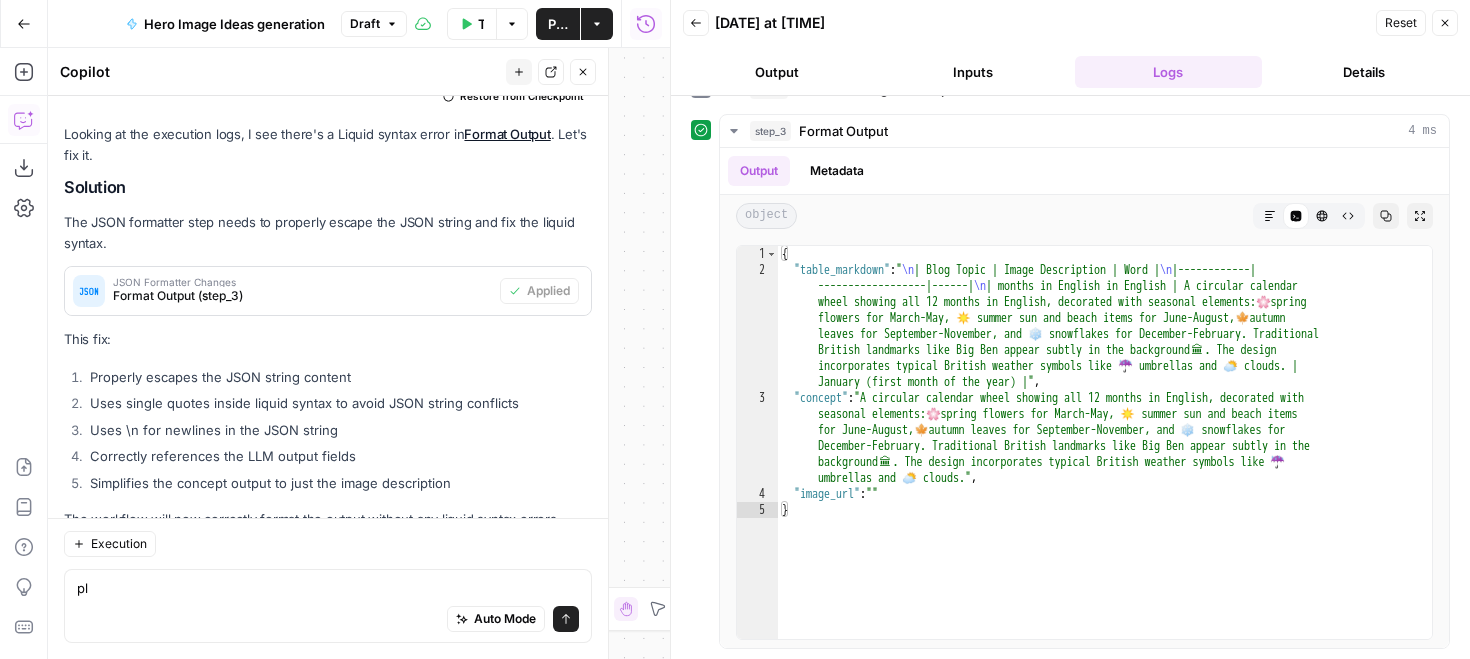 type on "p" 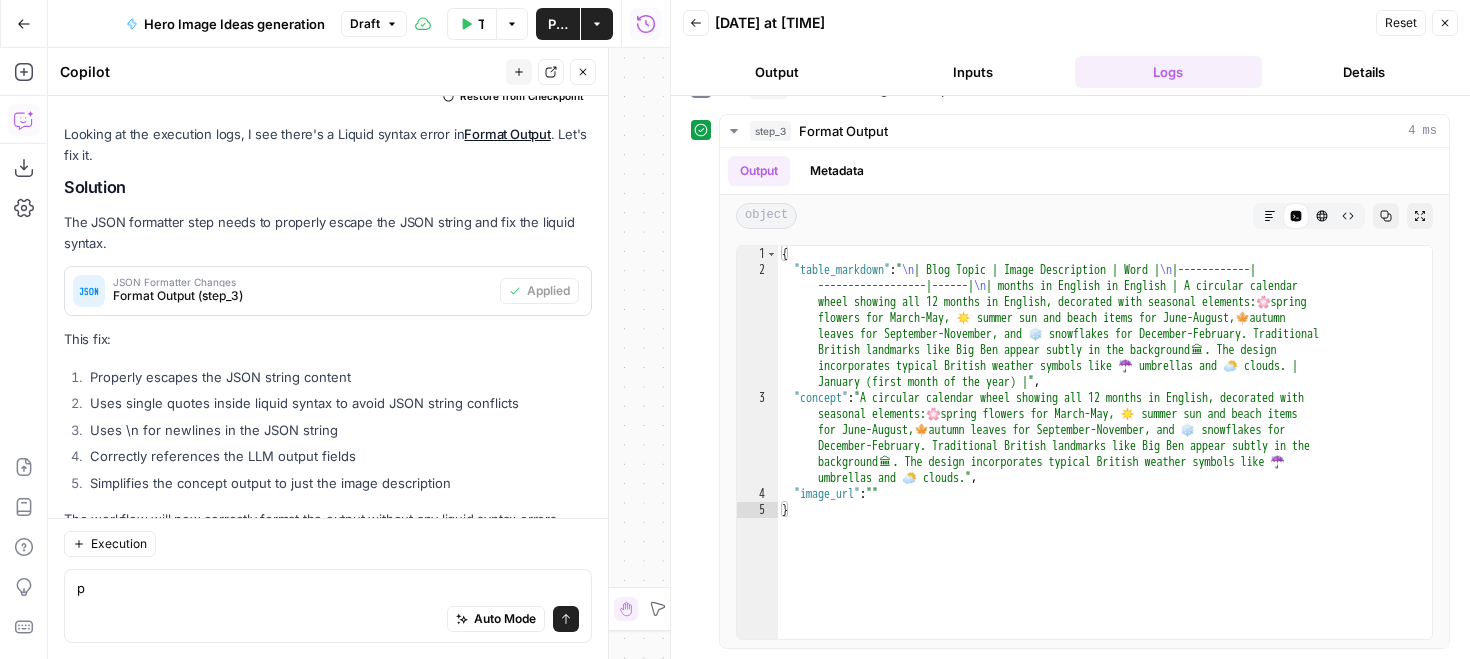 type 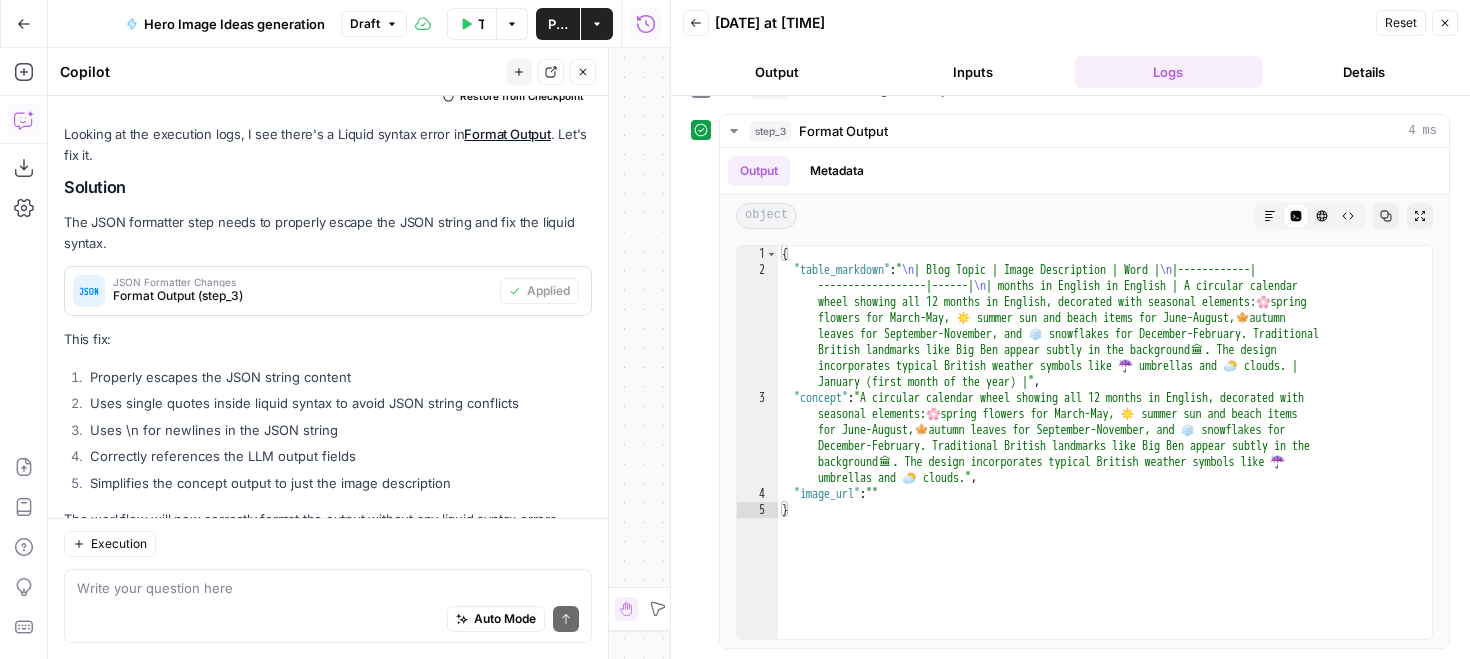 click 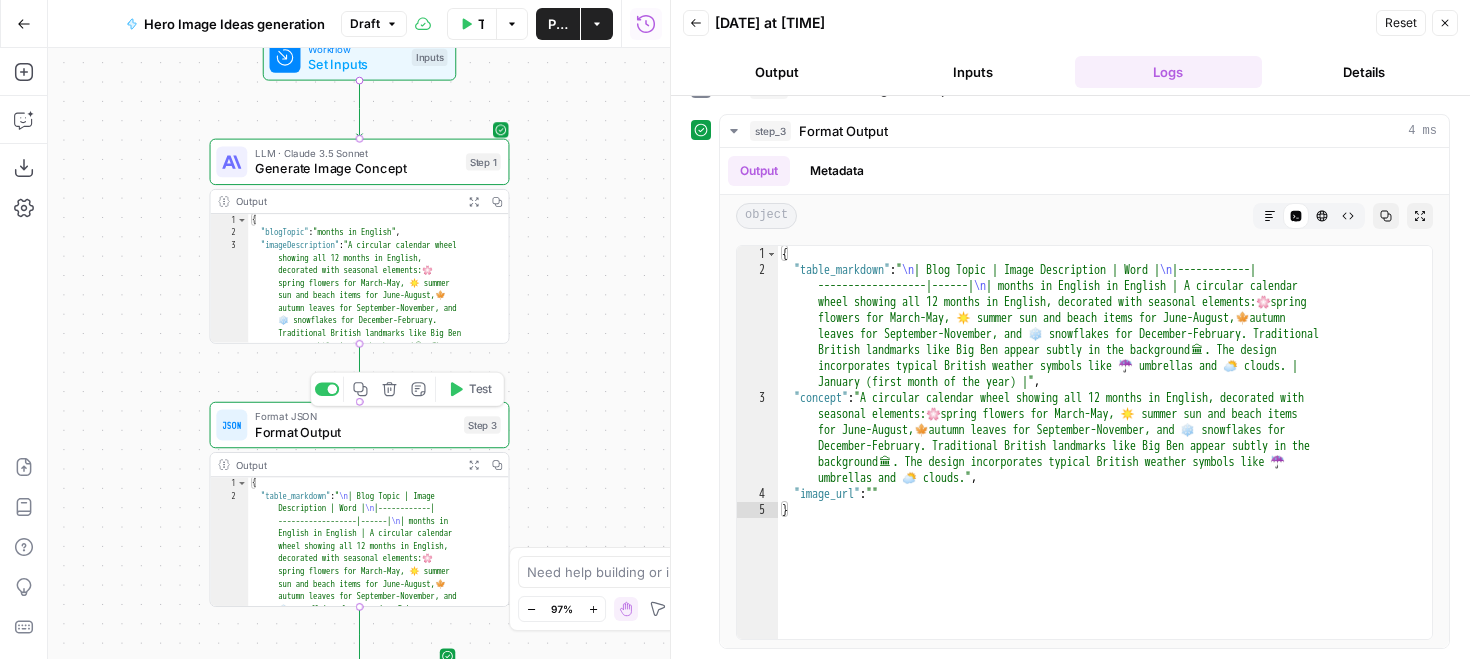click on "Generate Image Concept" at bounding box center [356, 168] 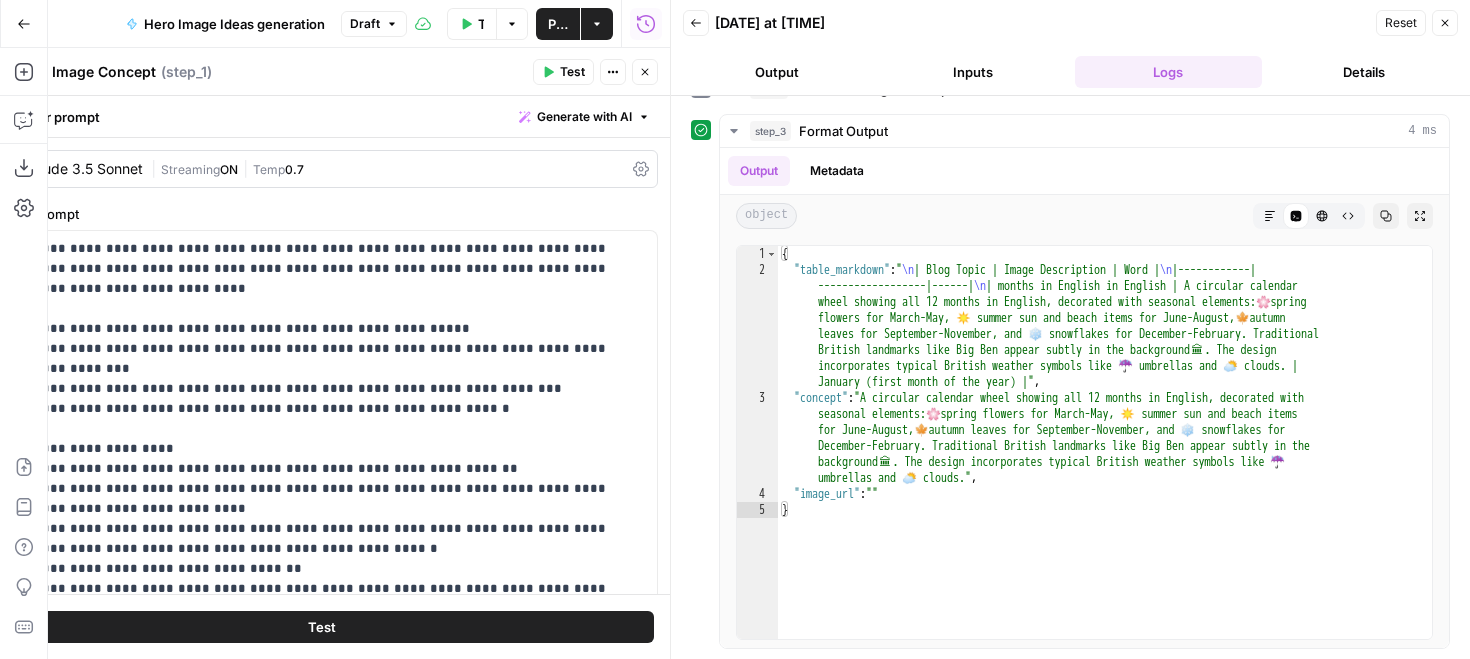 click 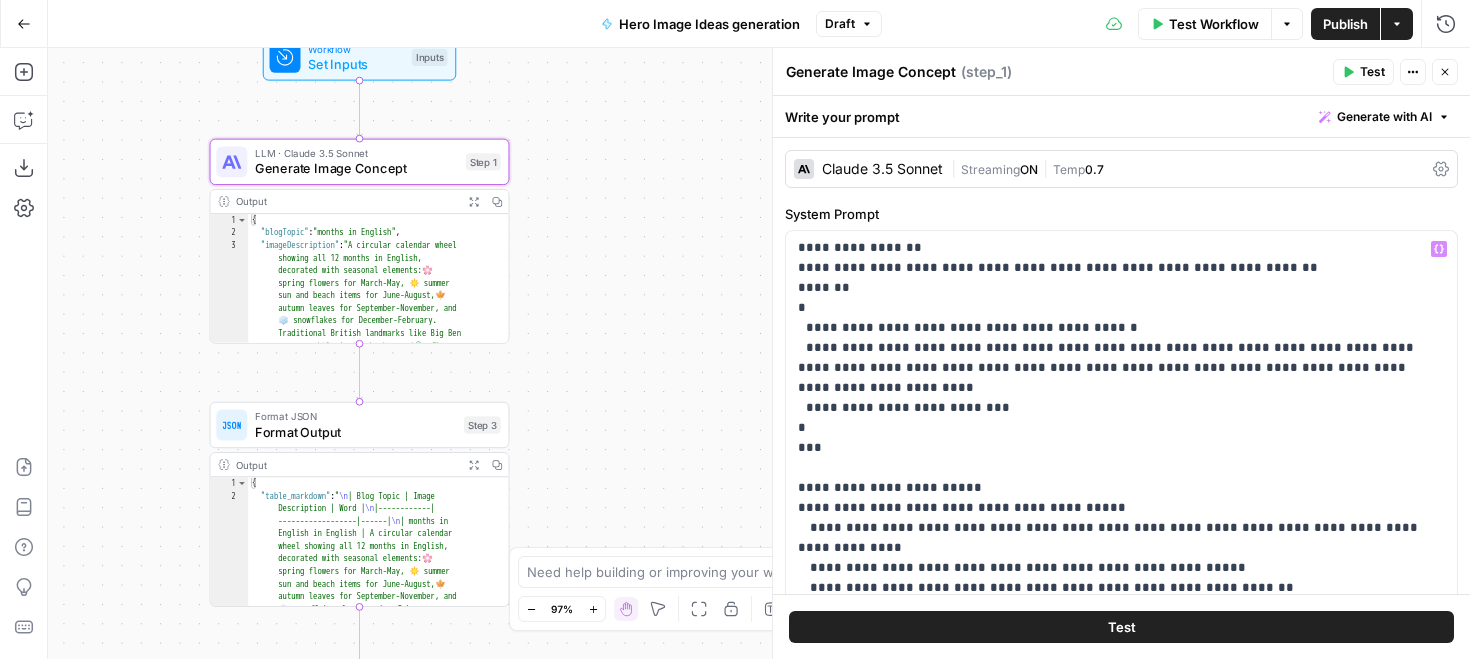 scroll, scrollTop: 0, scrollLeft: 0, axis: both 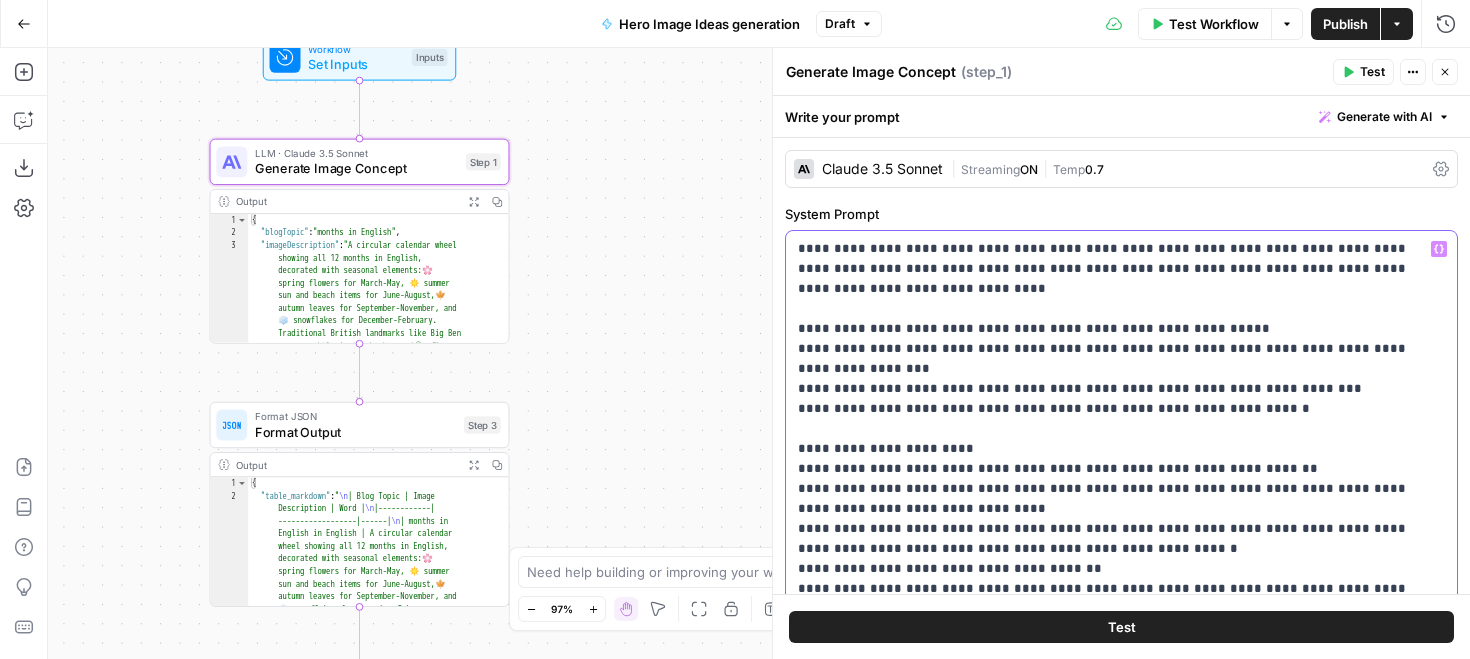 drag, startPoint x: 794, startPoint y: 255, endPoint x: 872, endPoint y: 256, distance: 78.00641 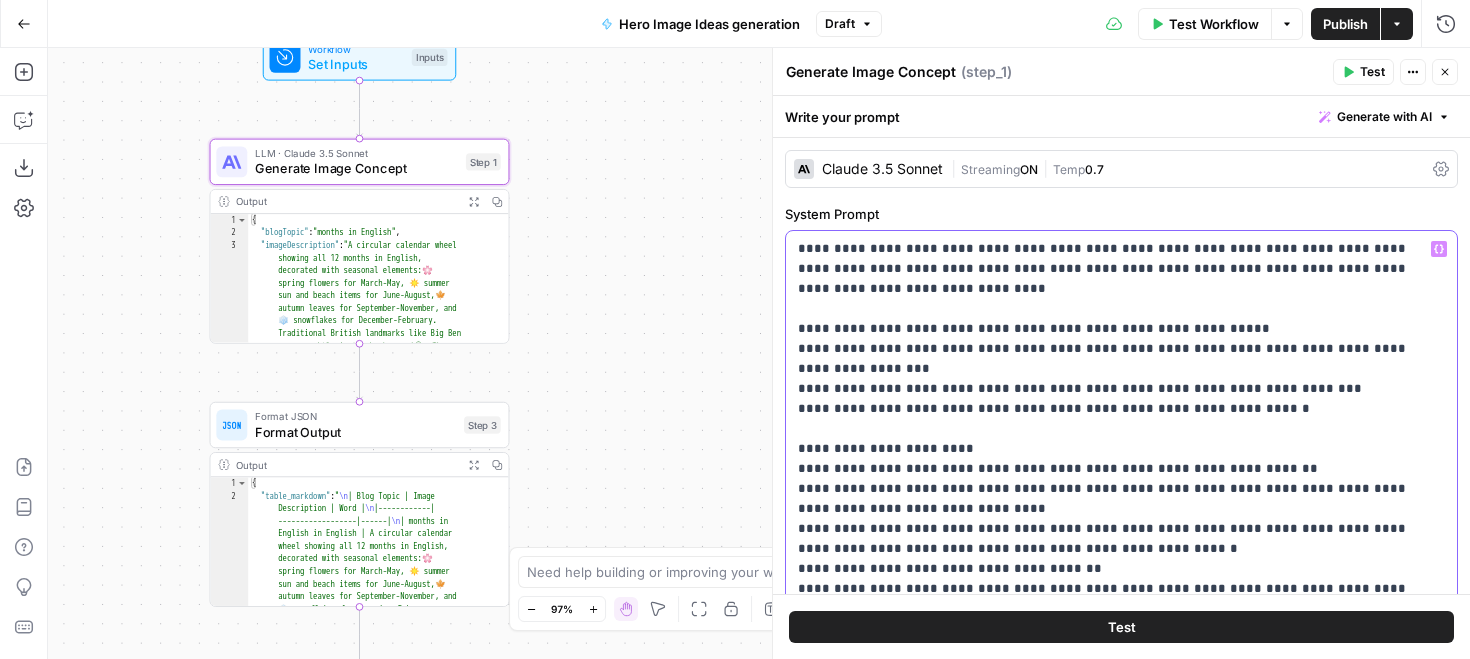 click on "**********" at bounding box center [1121, 638] 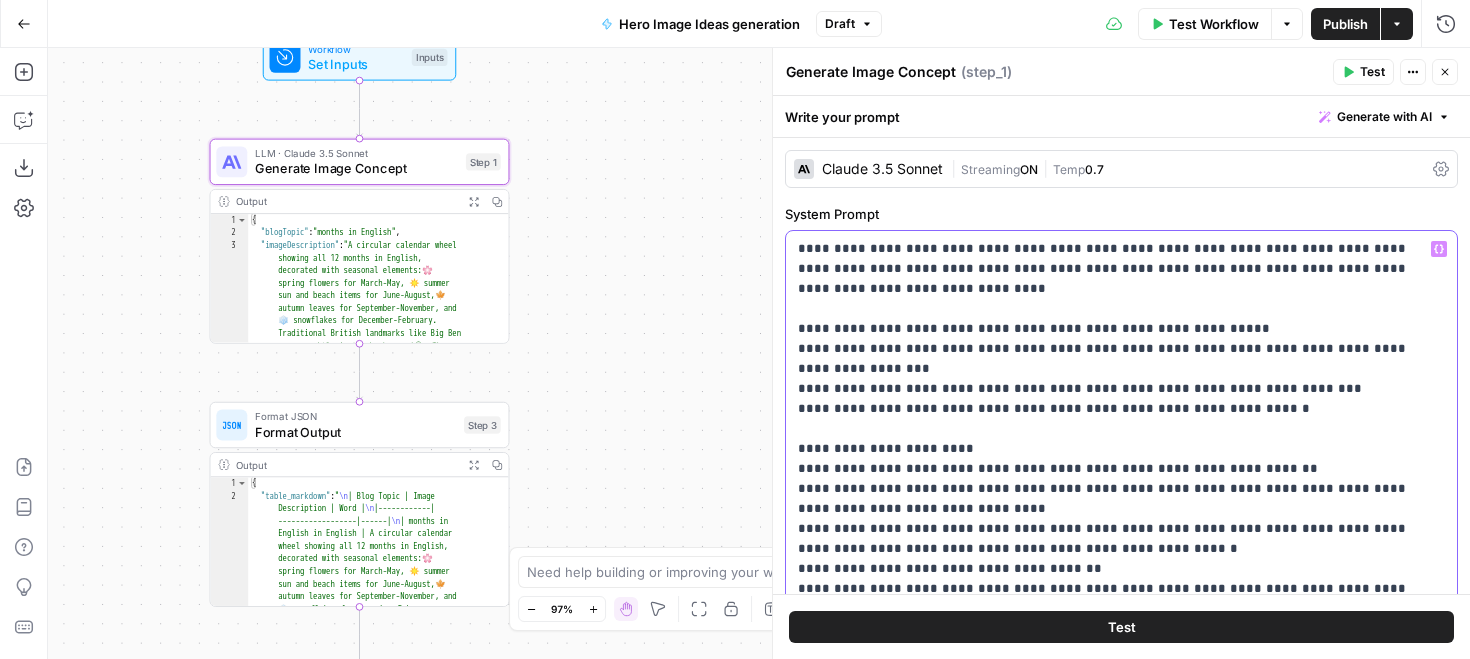 scroll, scrollTop: 441, scrollLeft: 0, axis: vertical 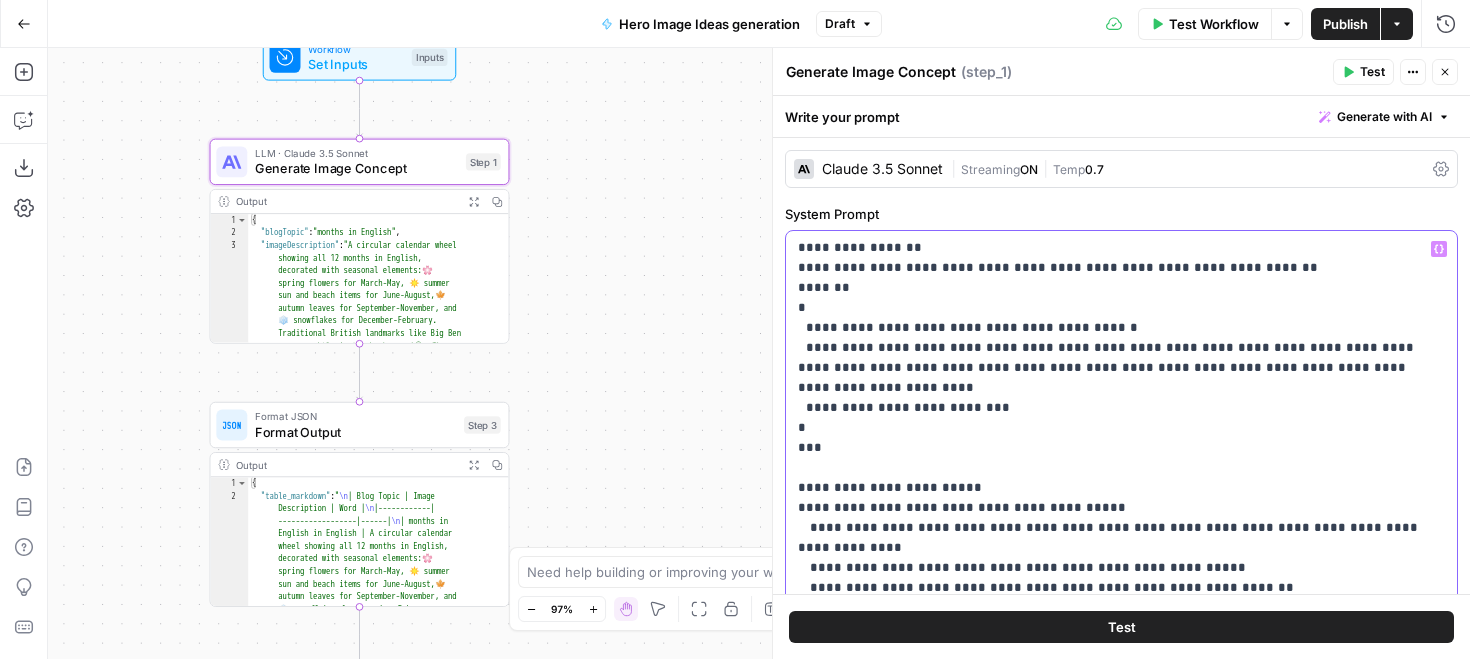 click on "**********" at bounding box center [1121, 418] 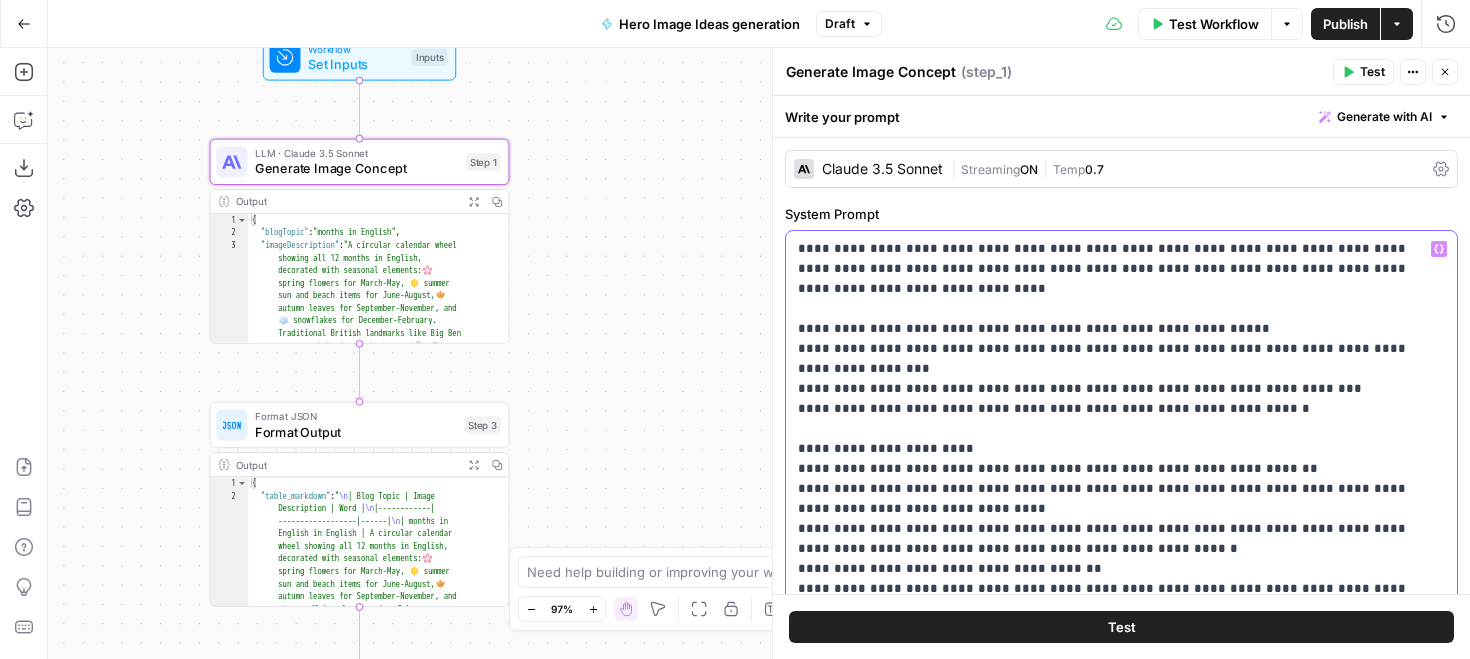 drag, startPoint x: 795, startPoint y: 248, endPoint x: 880, endPoint y: 248, distance: 85 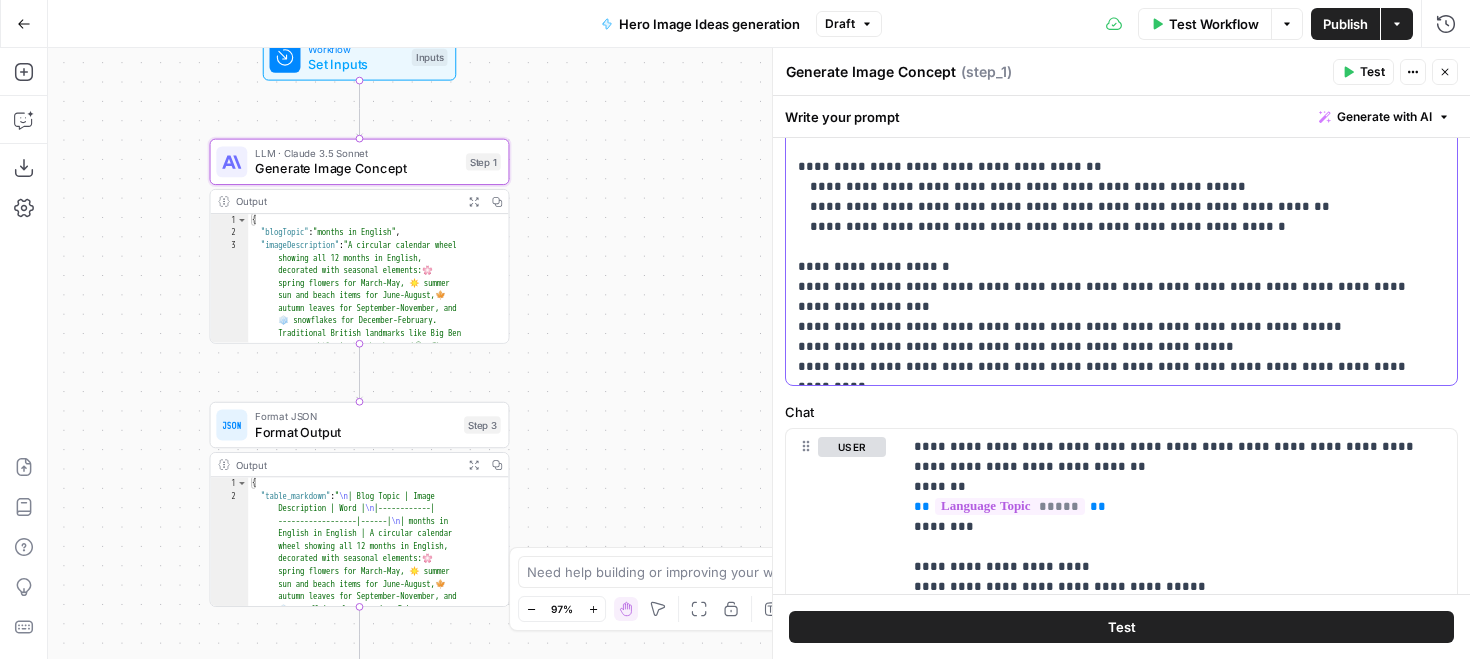 copy on "**********" 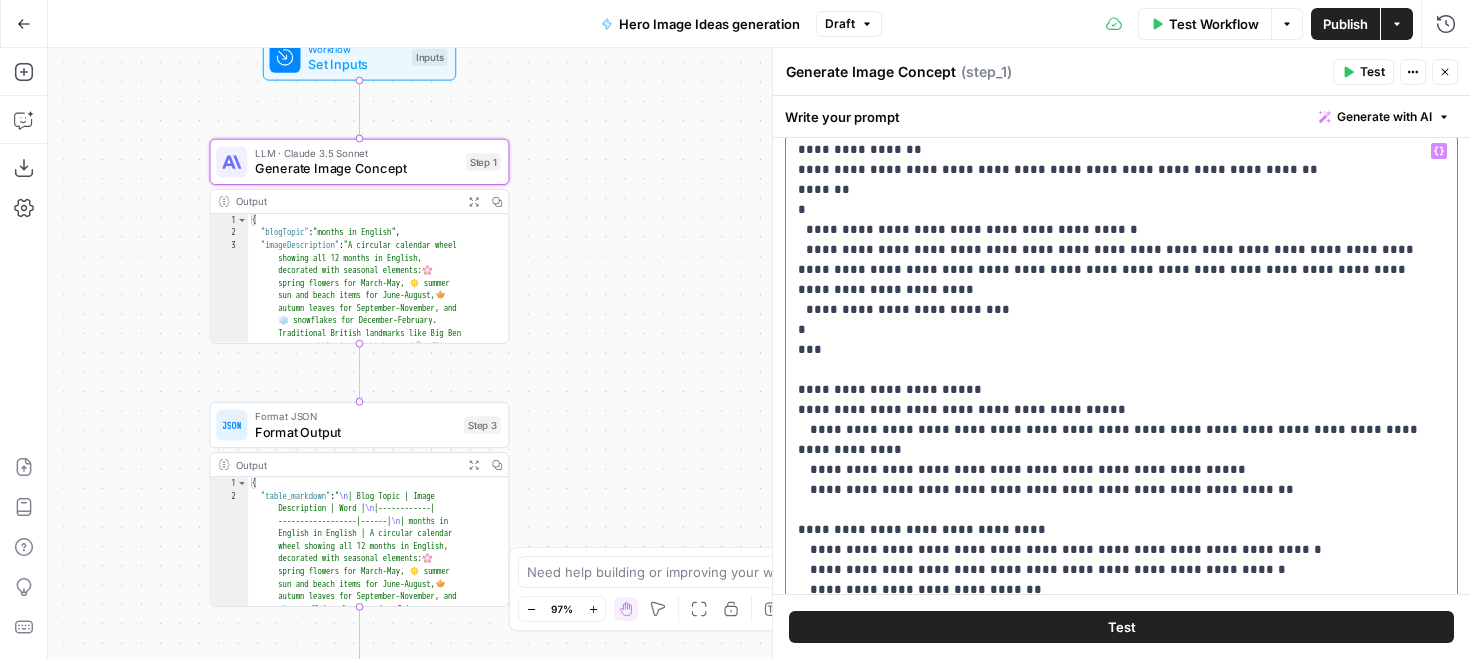 scroll, scrollTop: 0, scrollLeft: 0, axis: both 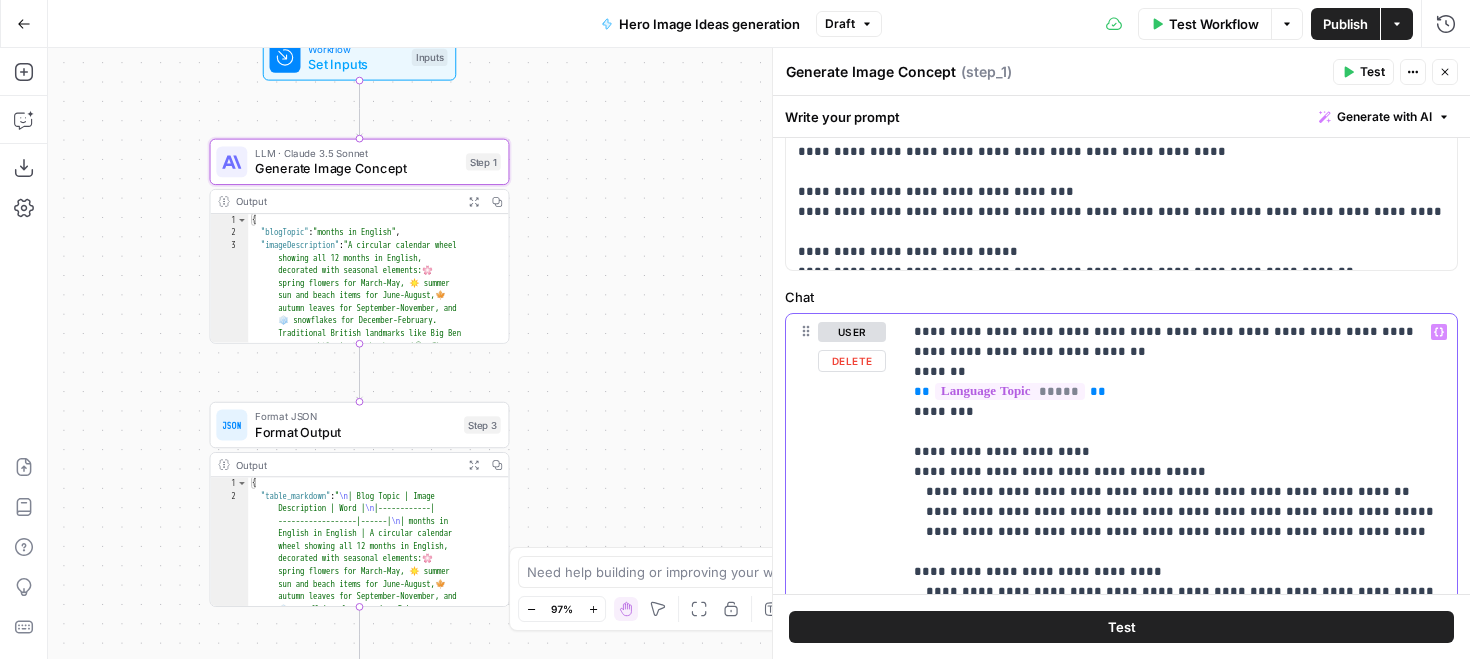 drag, startPoint x: 909, startPoint y: 331, endPoint x: 949, endPoint y: 383, distance: 65.60488 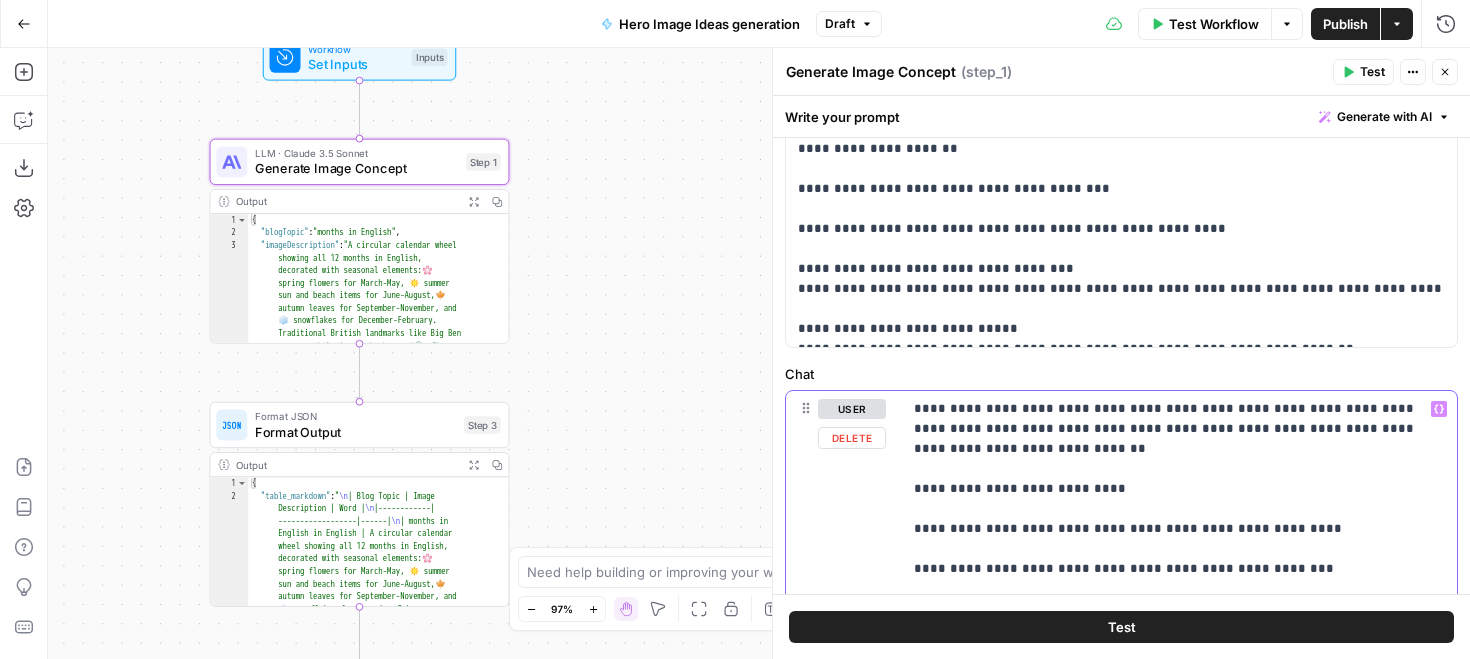 scroll, scrollTop: 527, scrollLeft: 0, axis: vertical 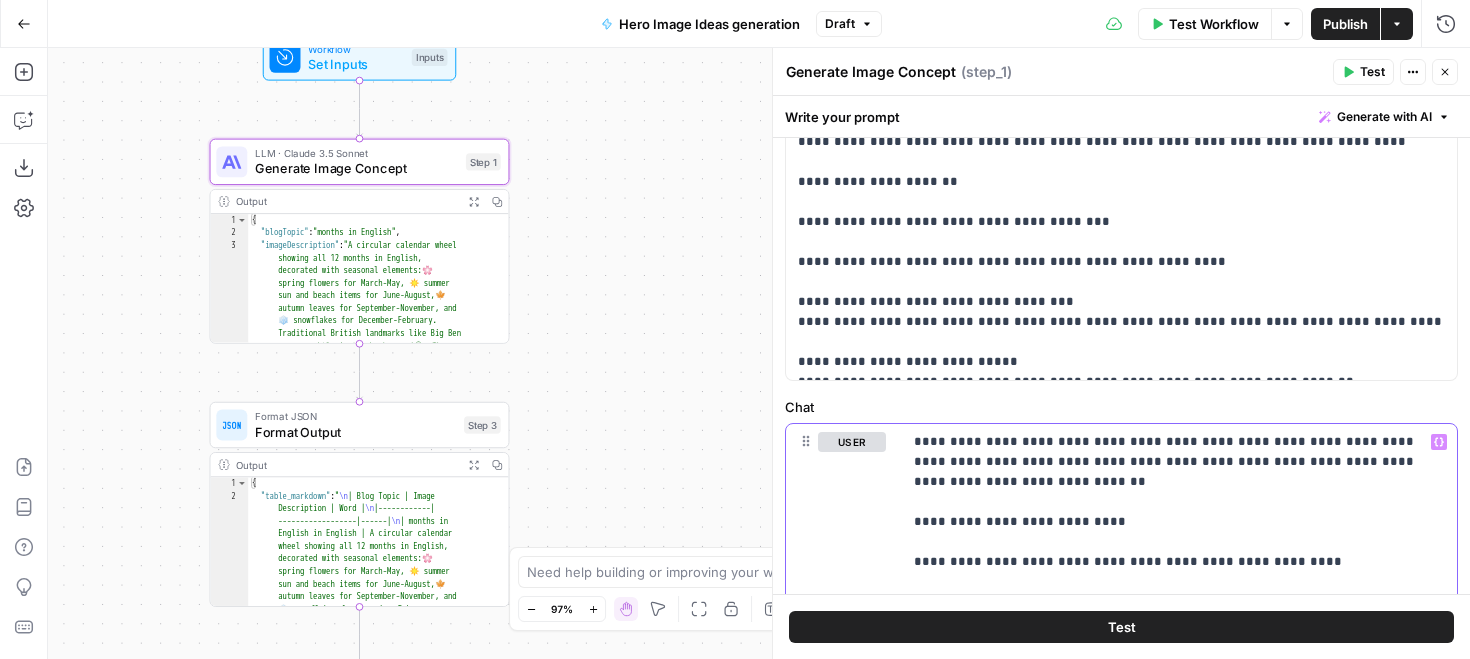 click on "**********" at bounding box center (1179, 792) 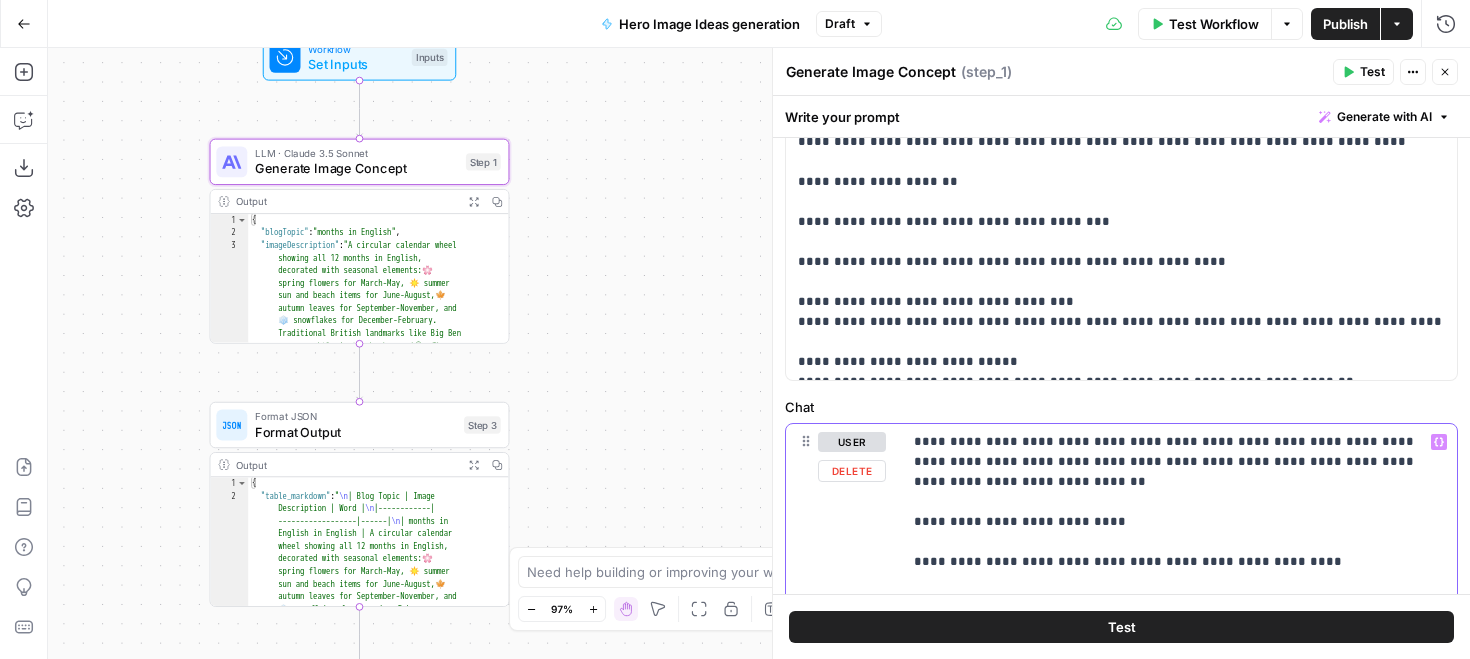 type 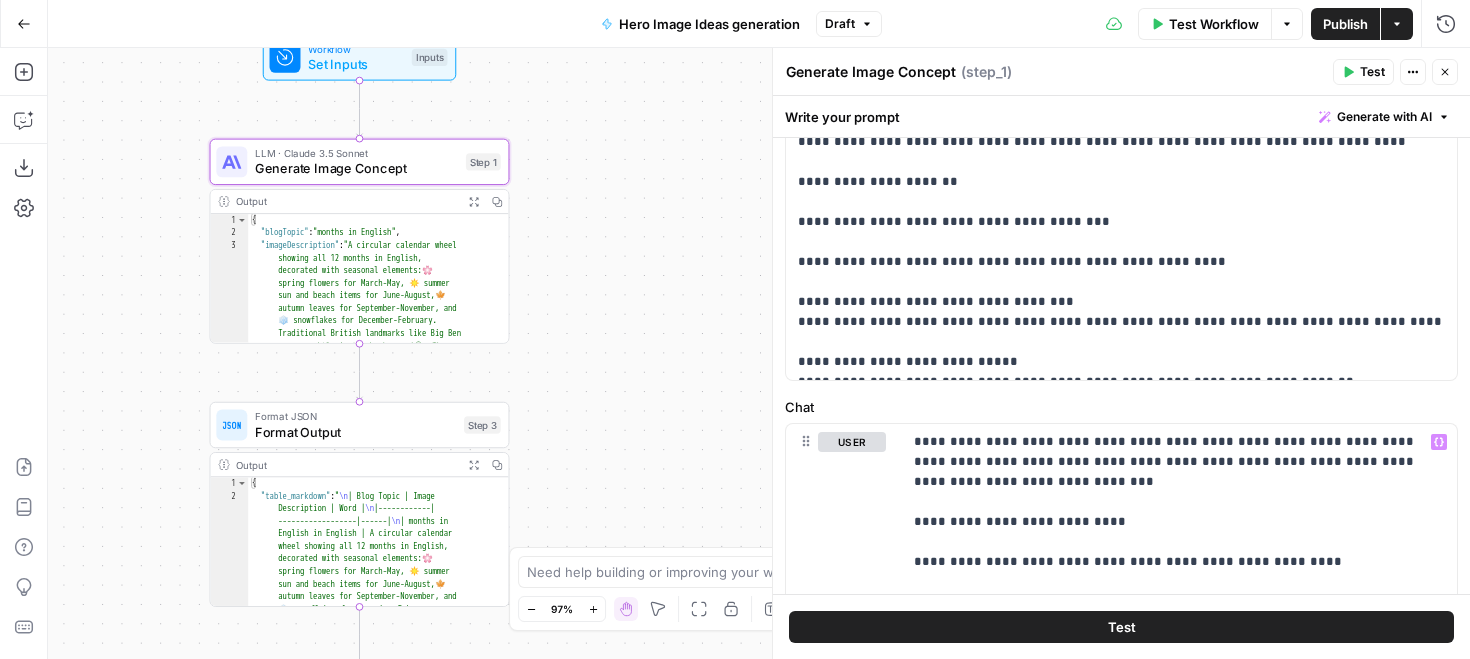 click on "Test" at bounding box center (1121, 627) 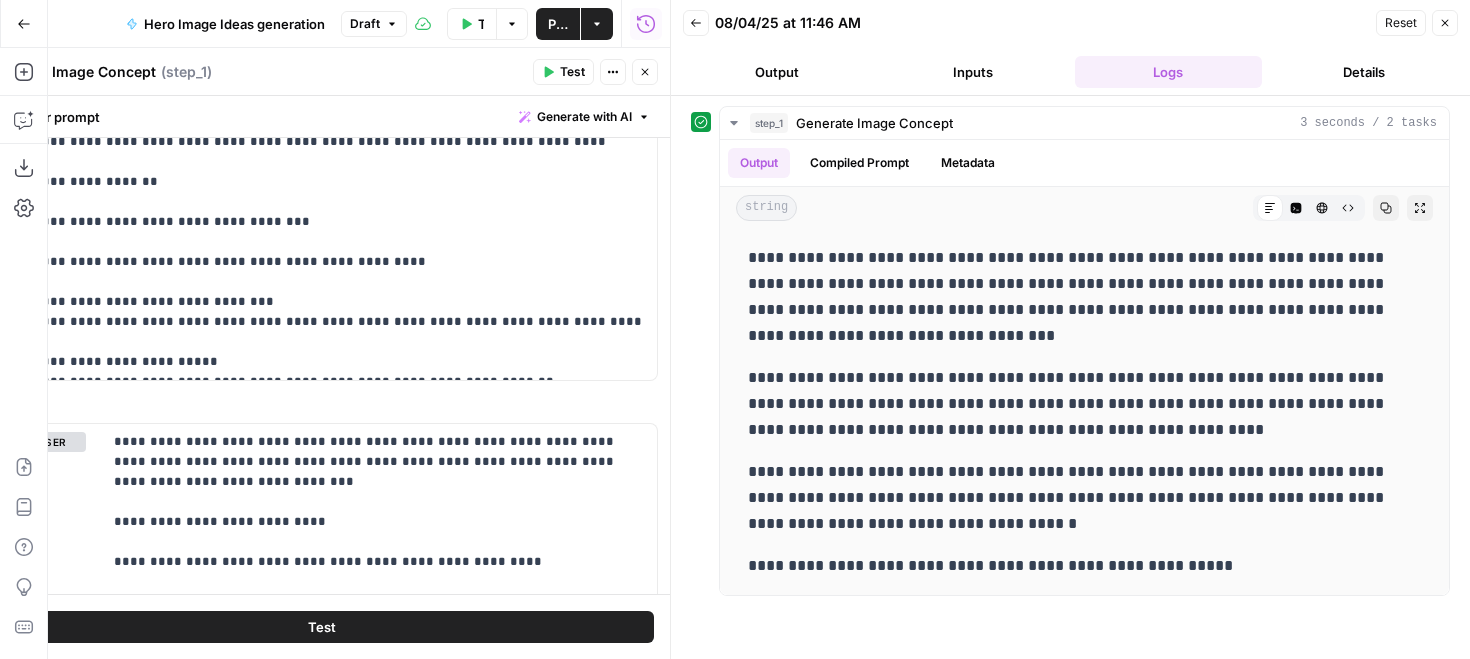 click 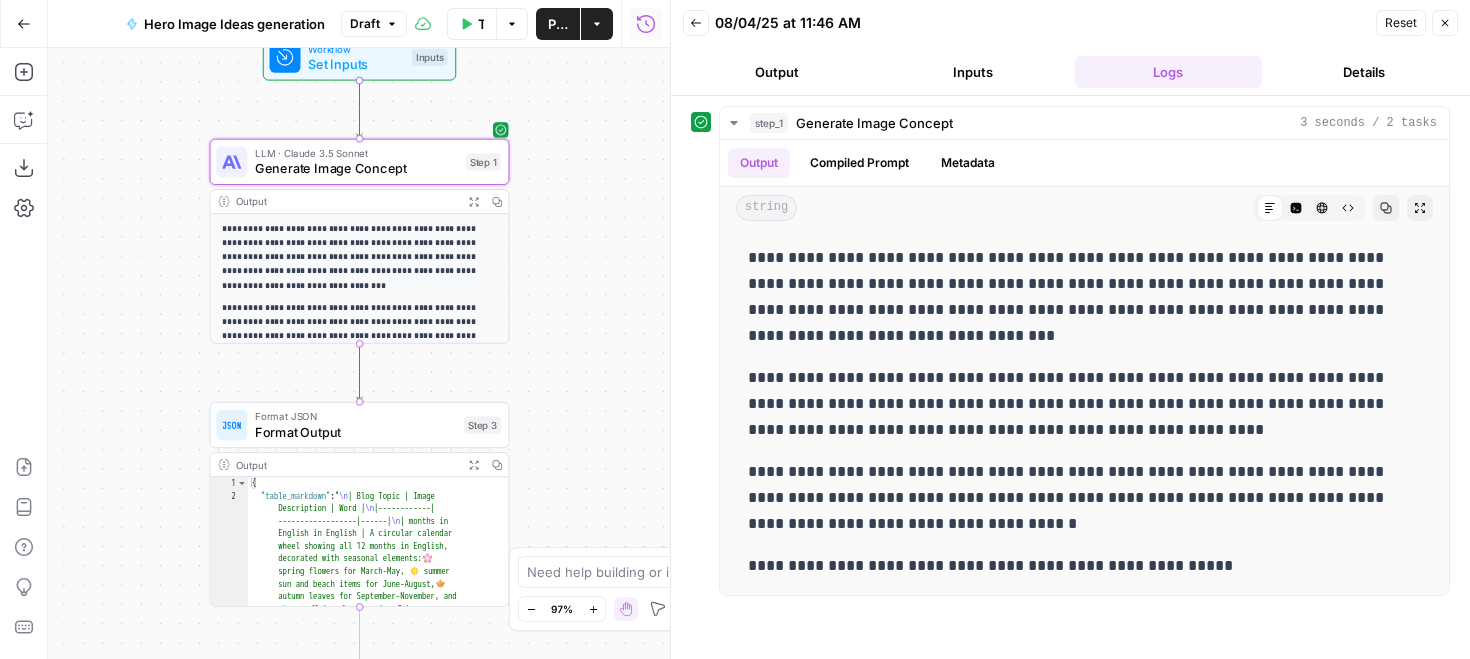 click on "Generate Image Concept" at bounding box center [356, 168] 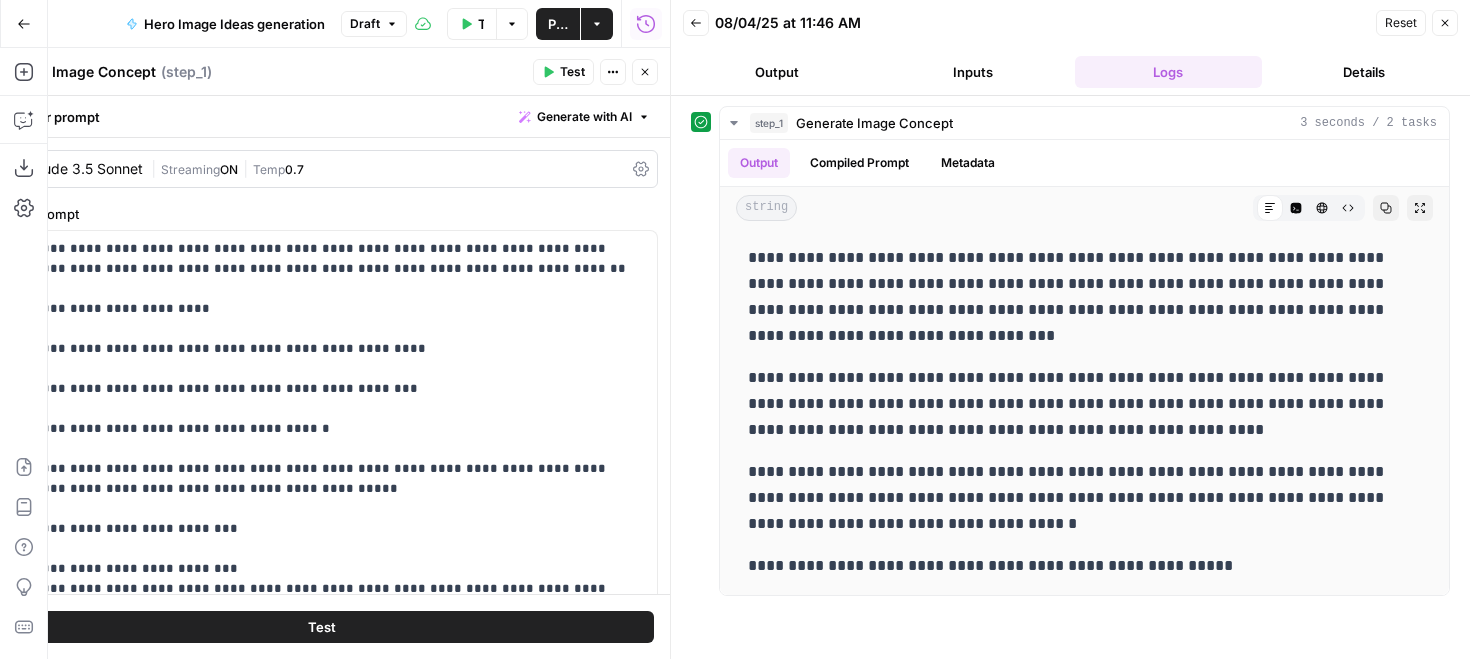 click 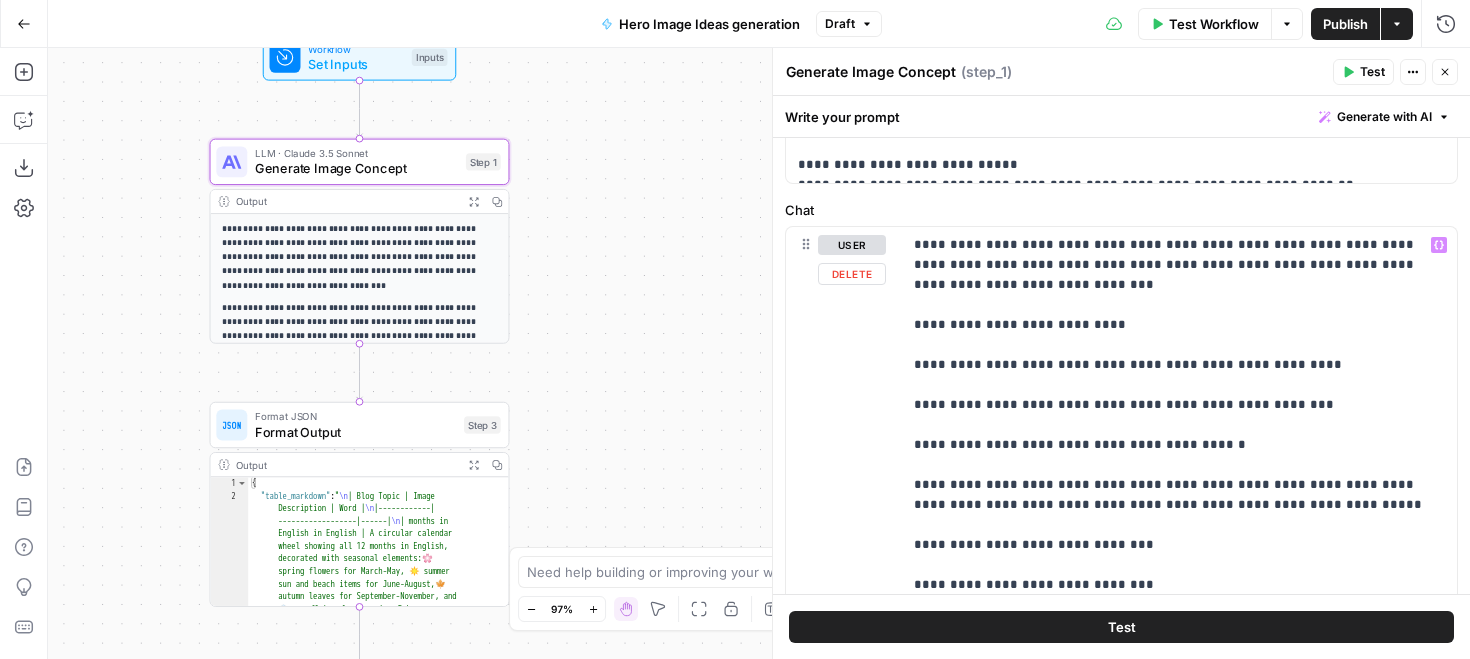 scroll, scrollTop: 721, scrollLeft: 0, axis: vertical 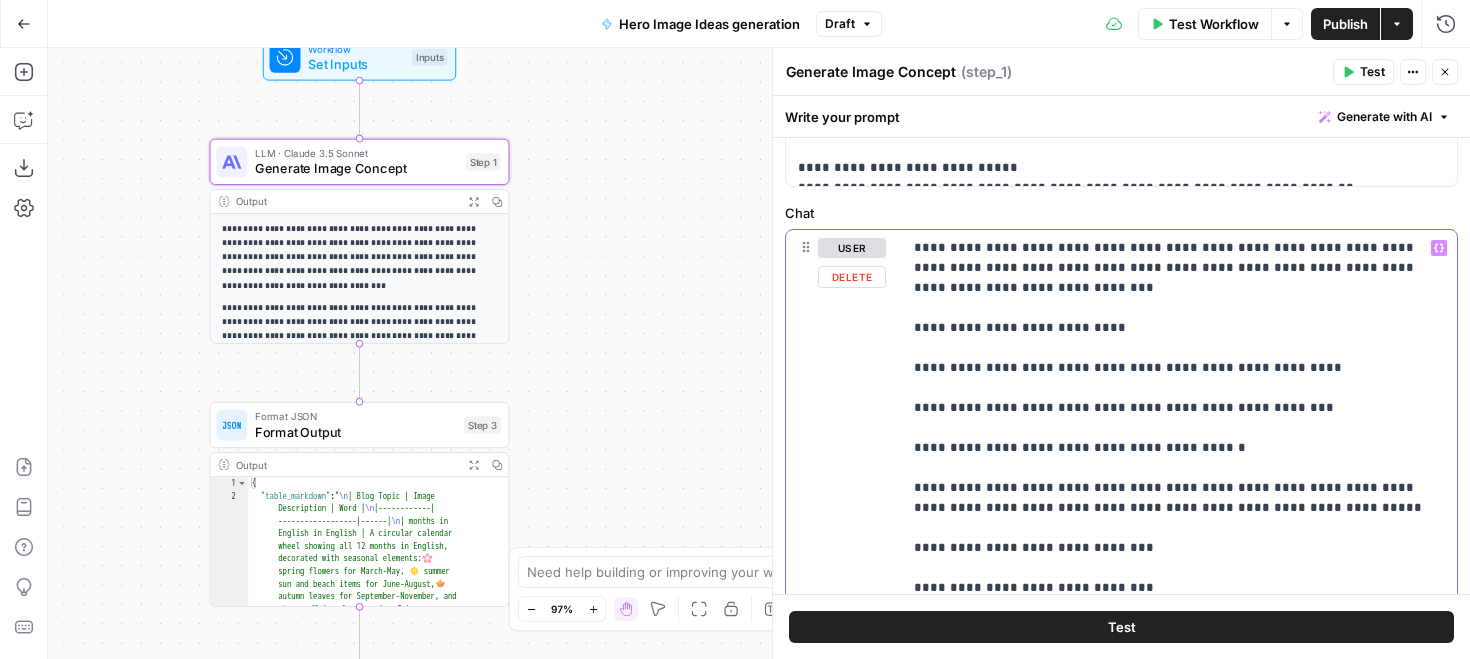 drag, startPoint x: 912, startPoint y: 249, endPoint x: 967, endPoint y: 277, distance: 61.7171 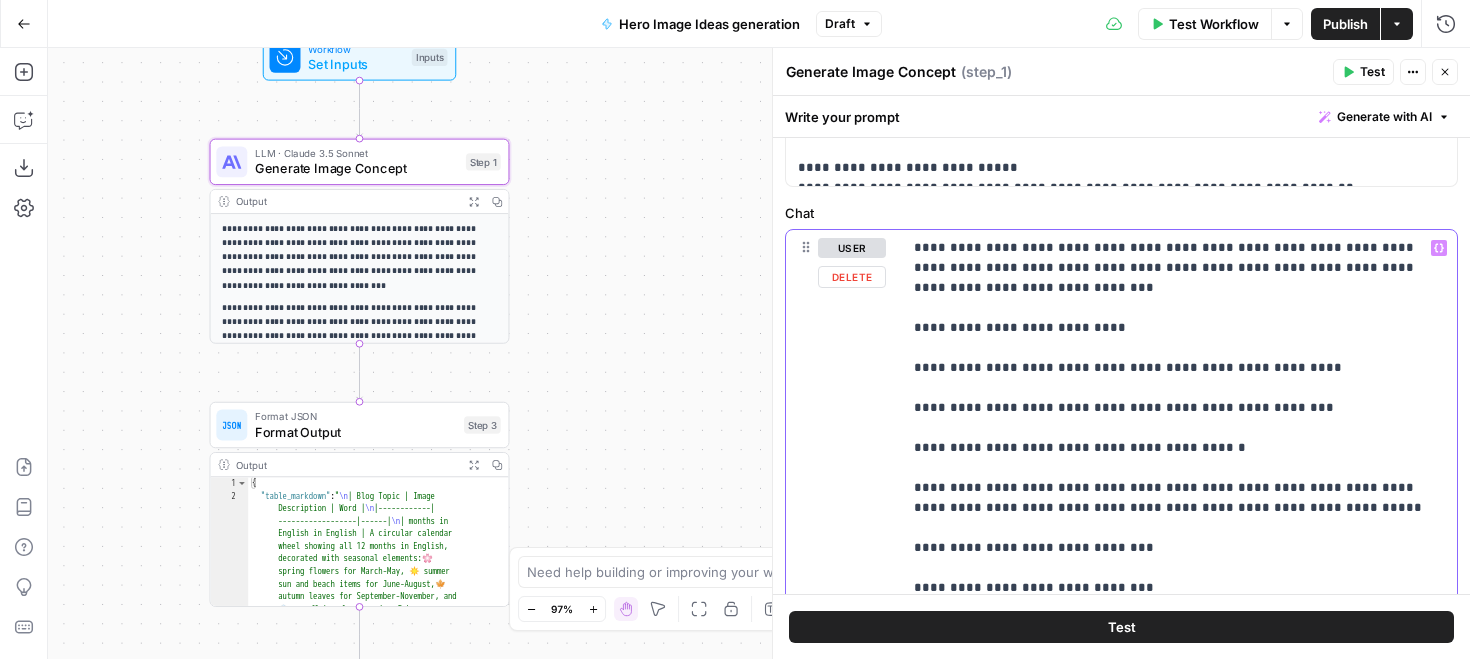 click on "**********" at bounding box center [1179, 598] 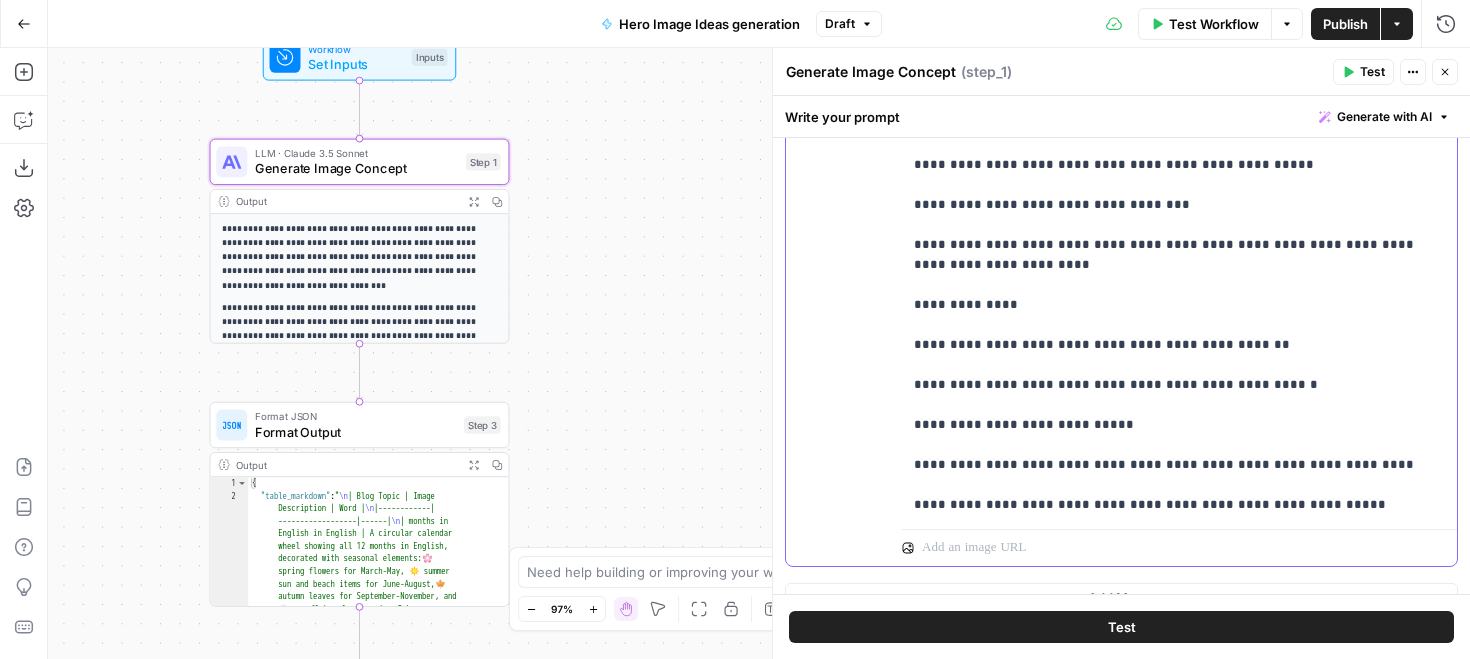 scroll, scrollTop: 185, scrollLeft: 0, axis: vertical 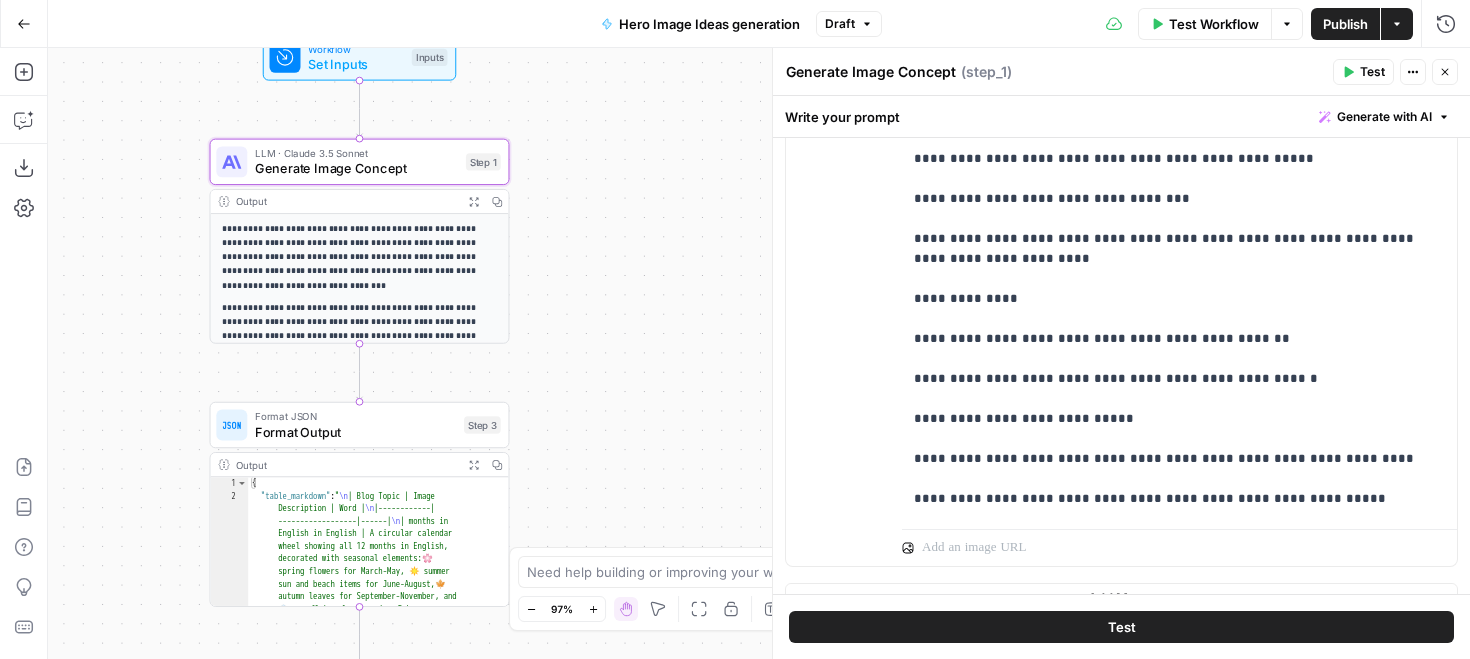 click on "Test" at bounding box center [1121, 627] 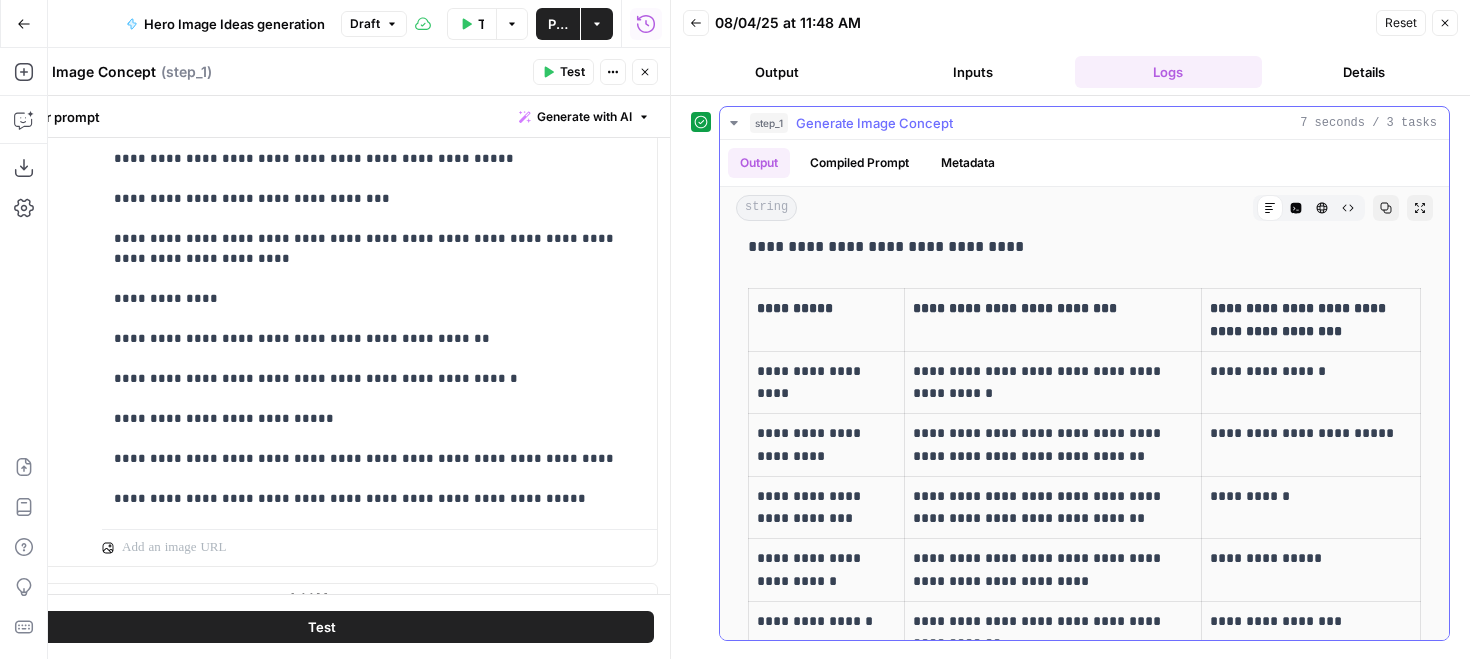 scroll, scrollTop: 0, scrollLeft: 0, axis: both 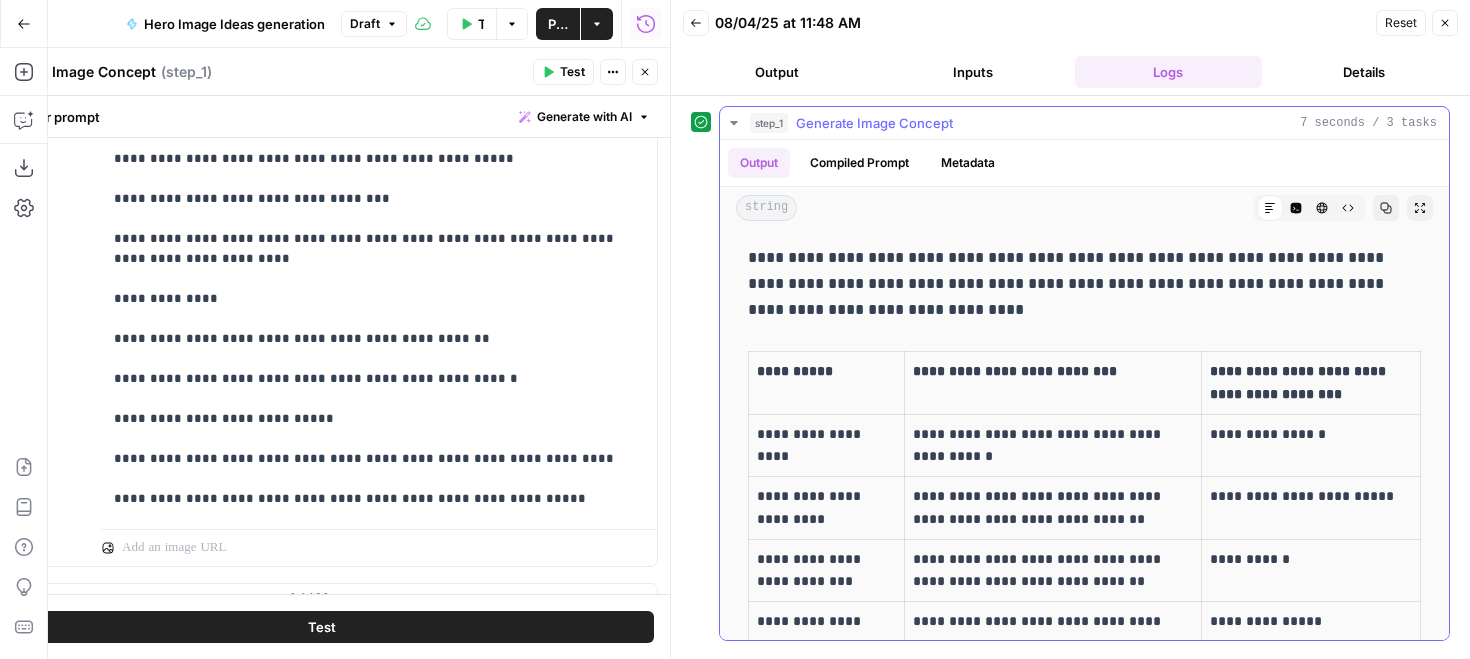 click on "**********" at bounding box center [1084, 284] 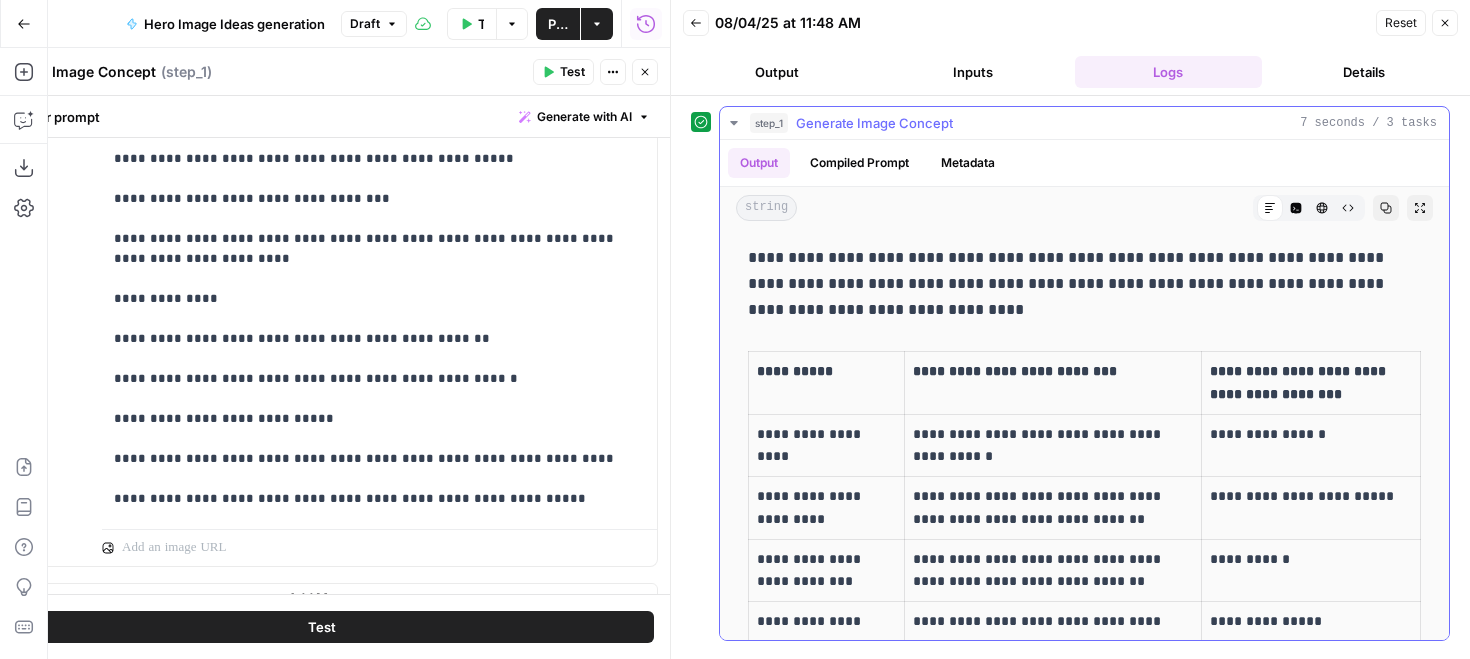 copy on "**********" 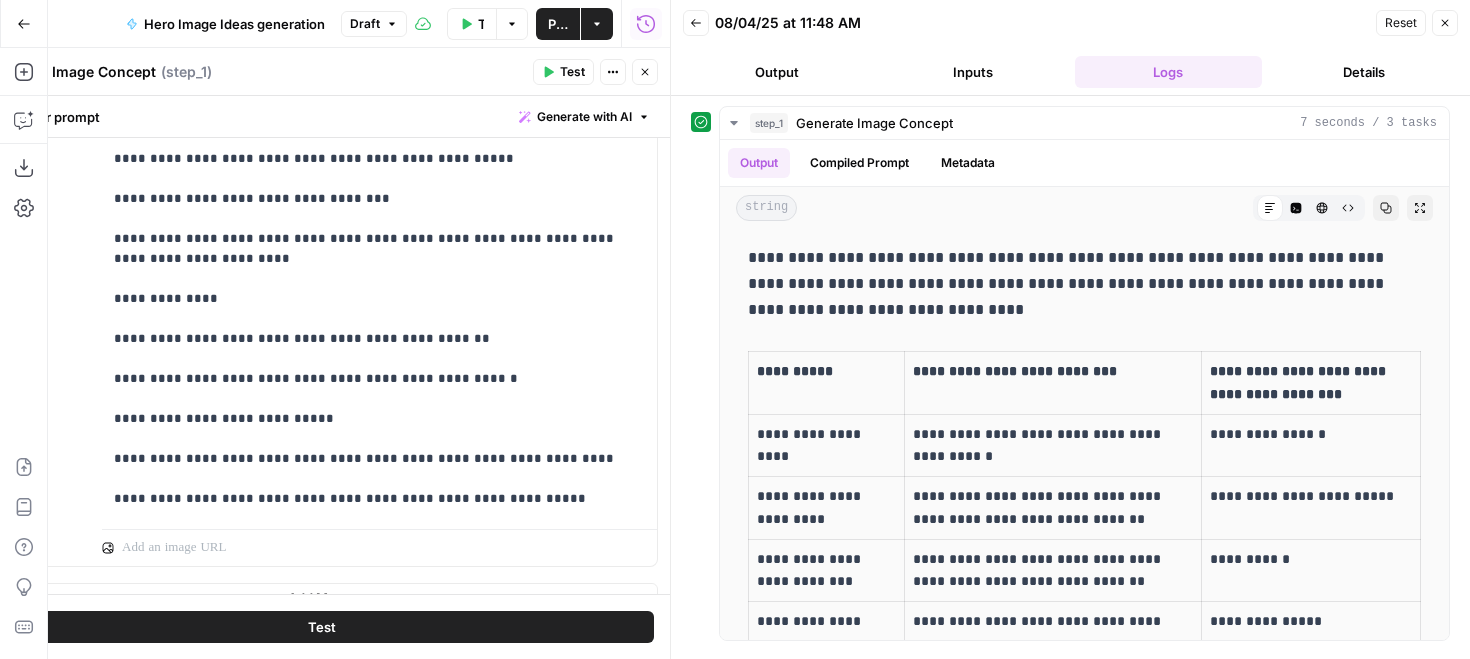 click on "Publish" at bounding box center (558, 24) 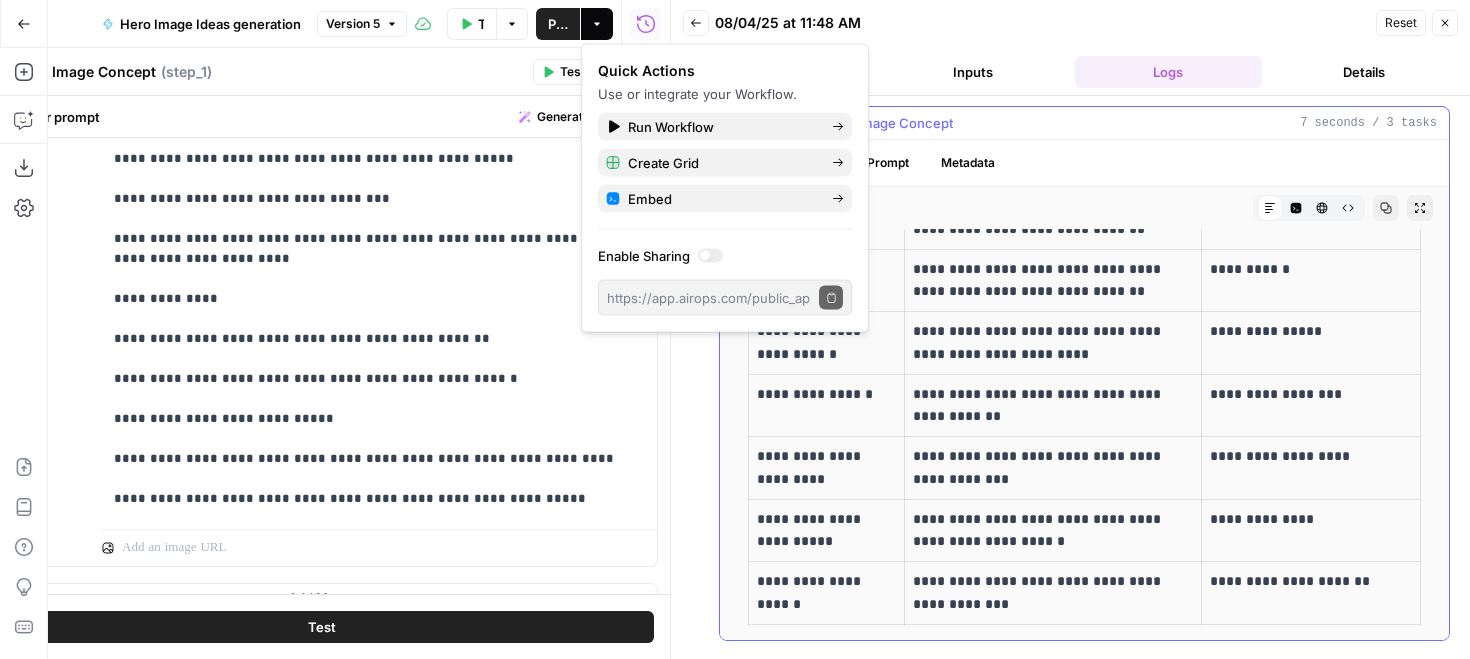 scroll, scrollTop: 0, scrollLeft: 0, axis: both 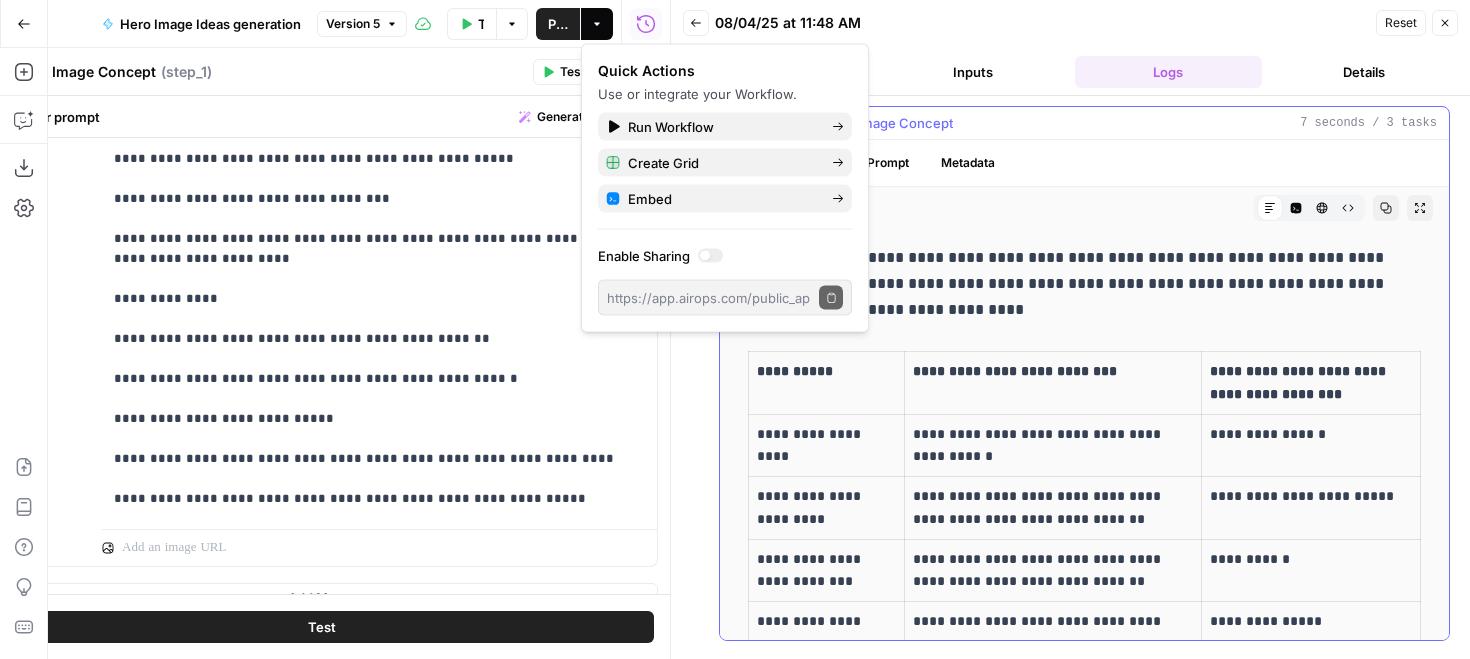 click on "**********" at bounding box center (1084, 284) 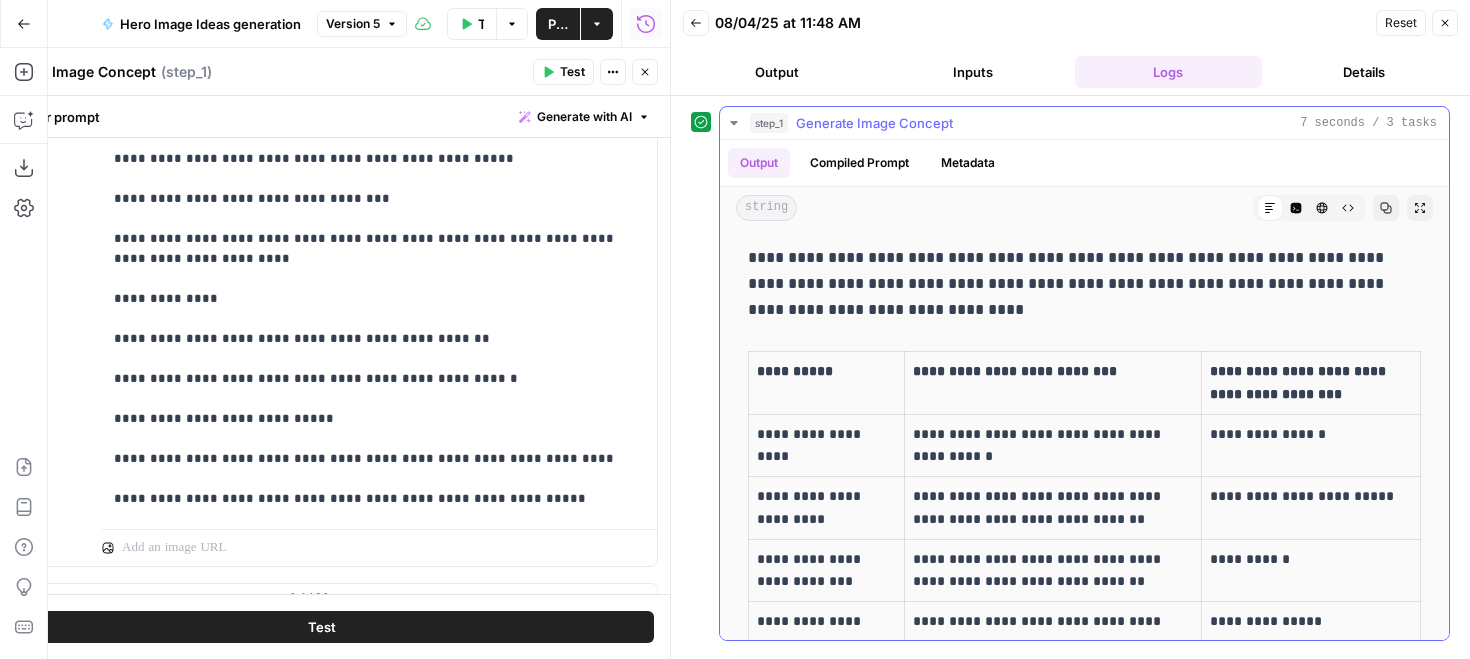 click on "**********" at bounding box center [1084, 284] 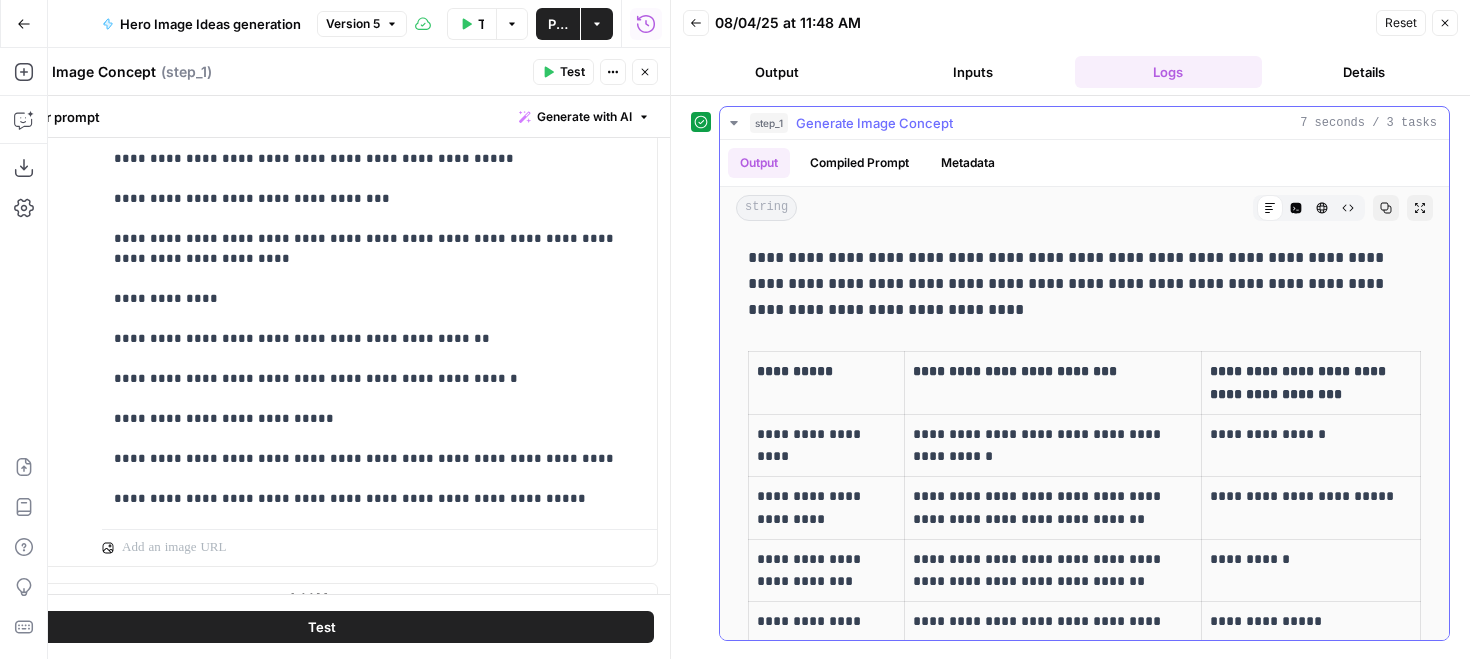 copy on "**********" 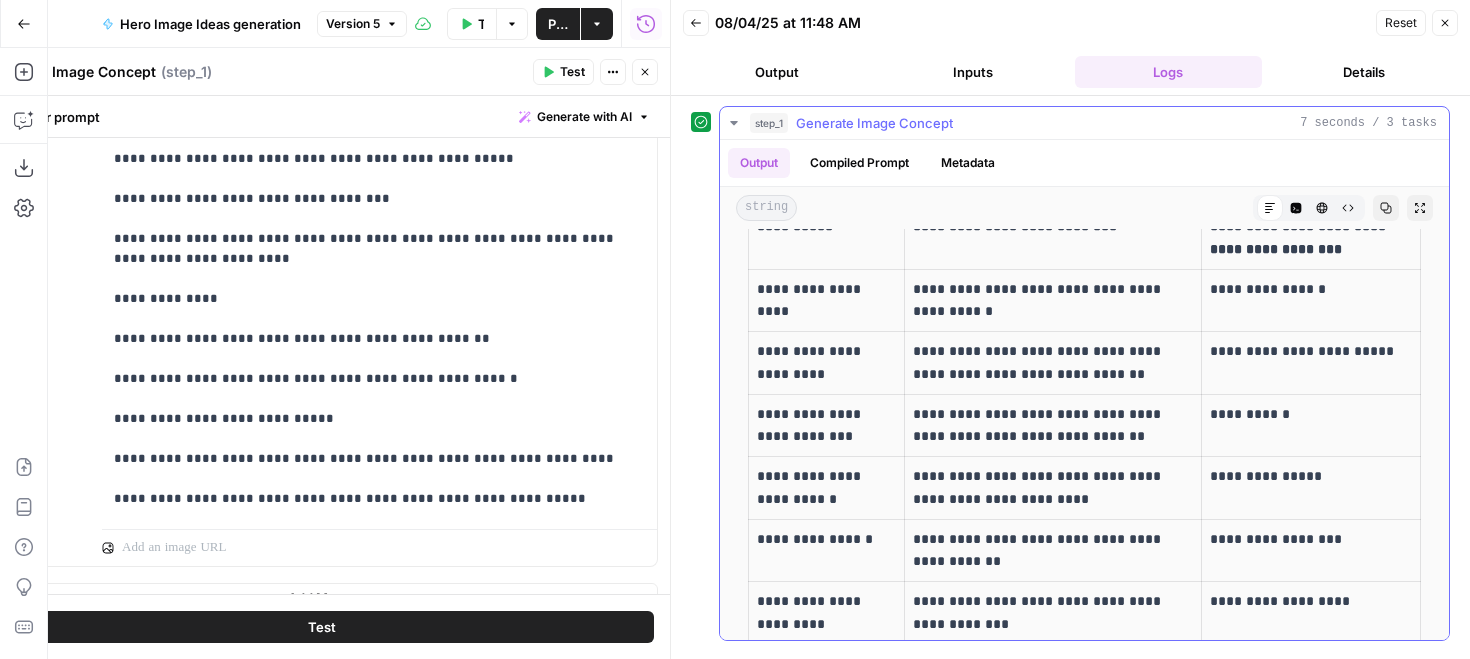 scroll, scrollTop: 208, scrollLeft: 0, axis: vertical 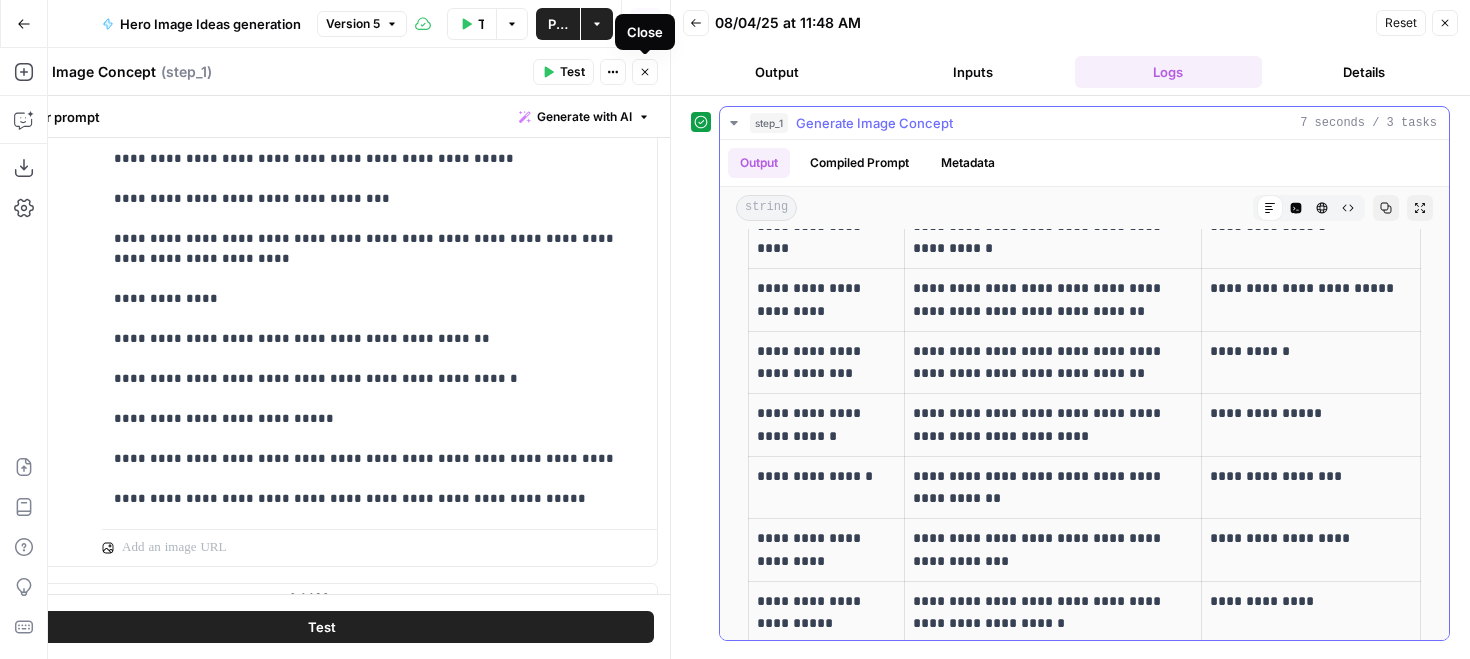 drag, startPoint x: 645, startPoint y: 72, endPoint x: 946, endPoint y: 538, distance: 554.7585 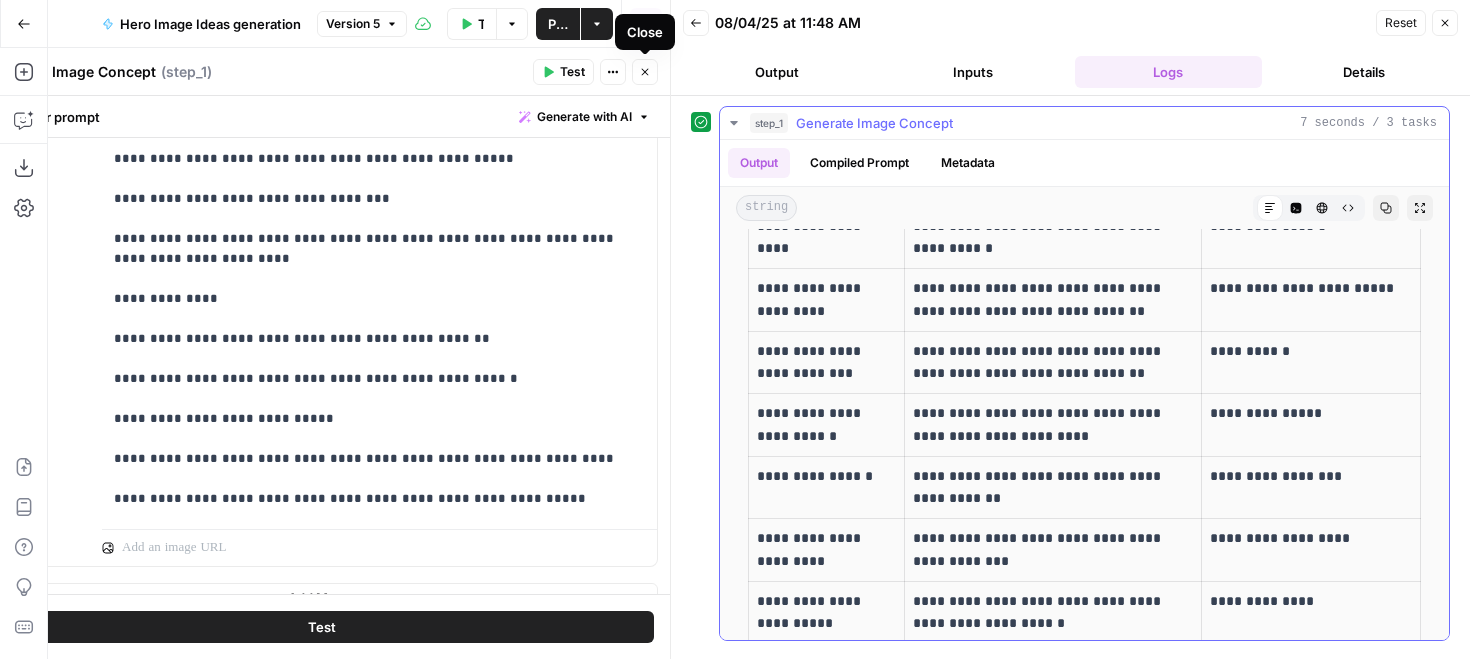 click on "**********" at bounding box center [735, 329] 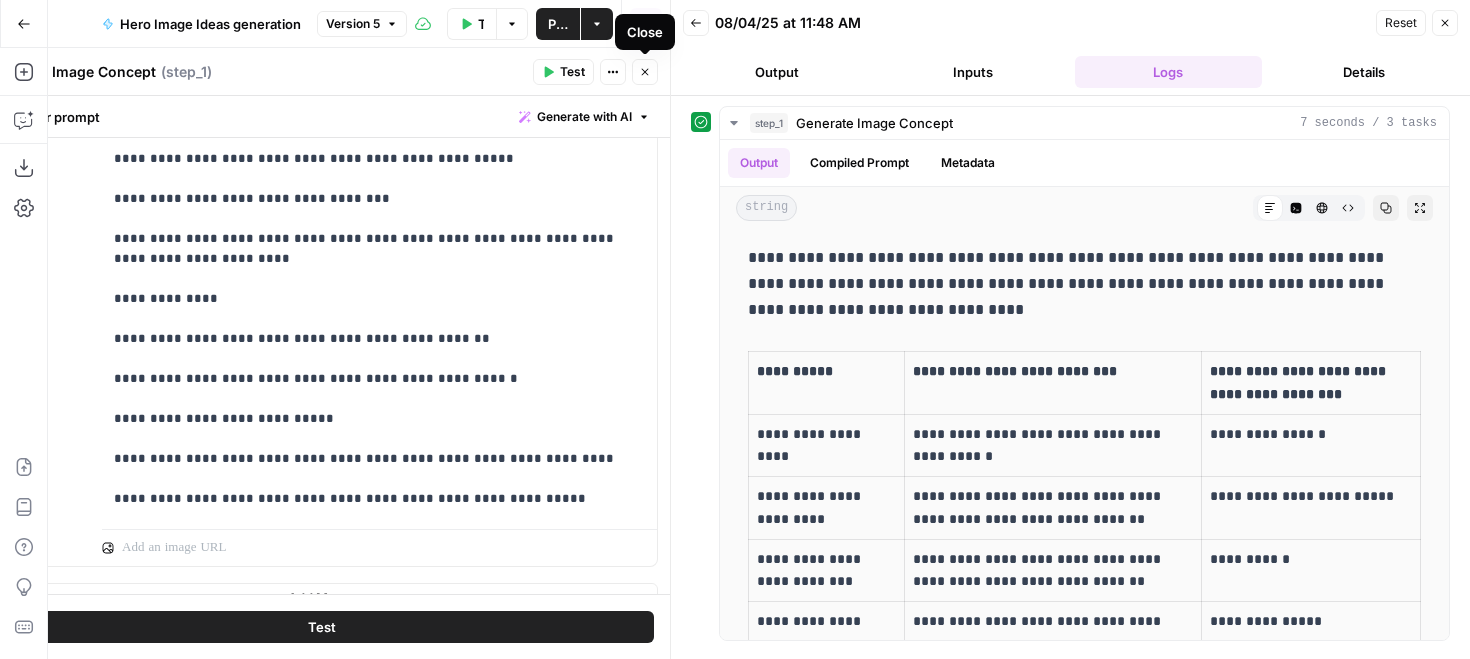 click on "Publish" at bounding box center [558, 24] 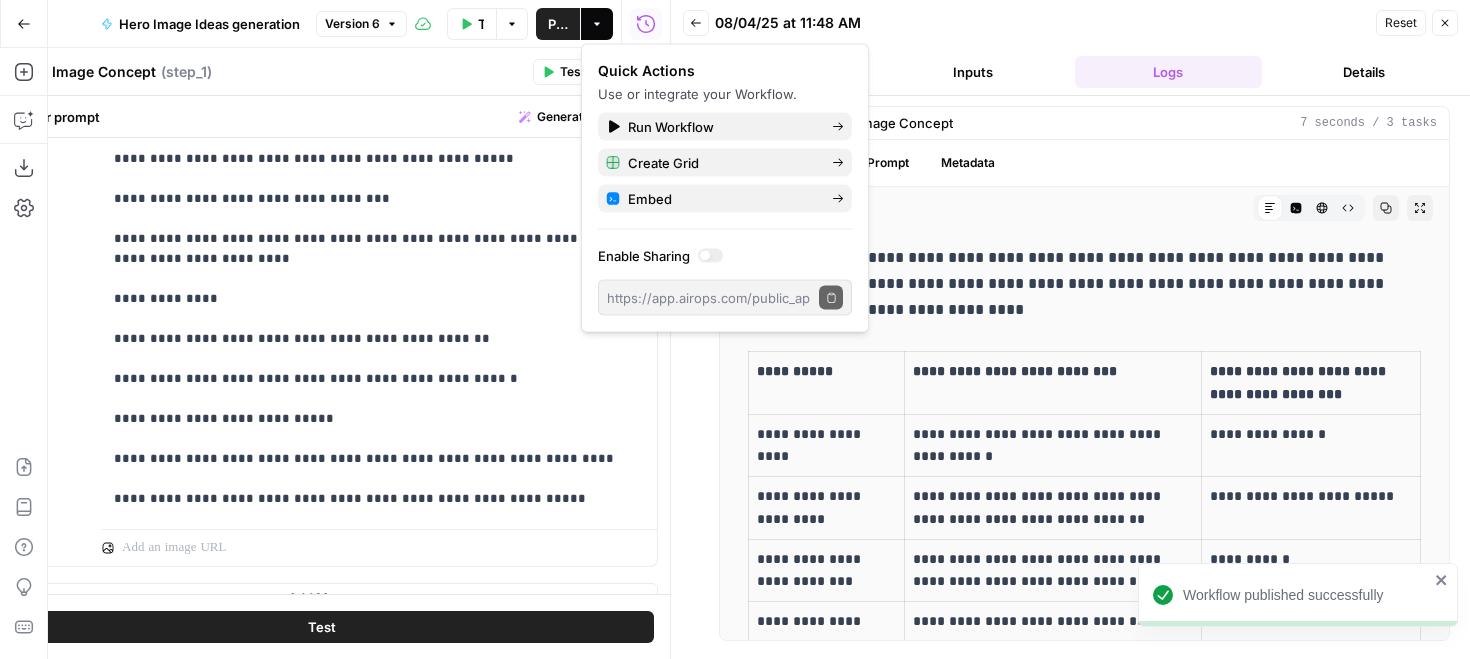 click on "Back [DATE] at [TIME] Reset Close" at bounding box center [1070, 23] 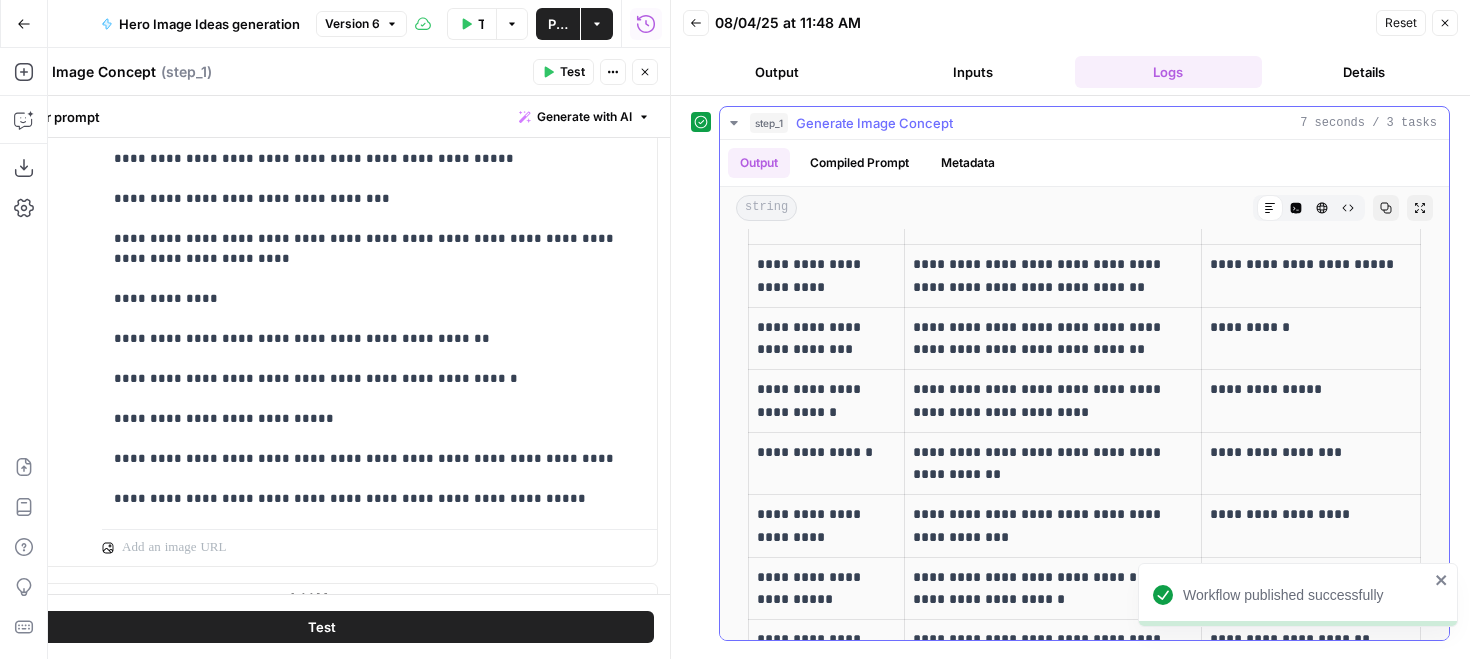 scroll, scrollTop: 290, scrollLeft: 0, axis: vertical 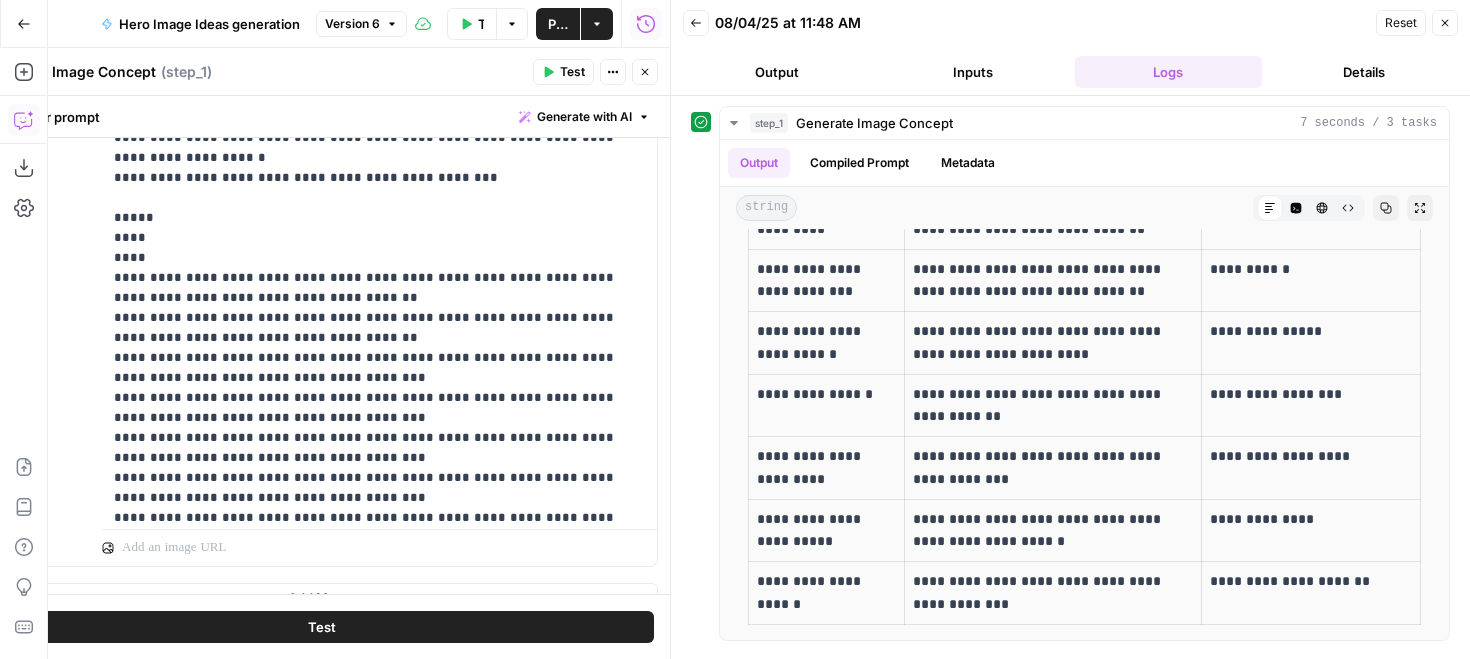 click on "Copilot" at bounding box center [24, 120] 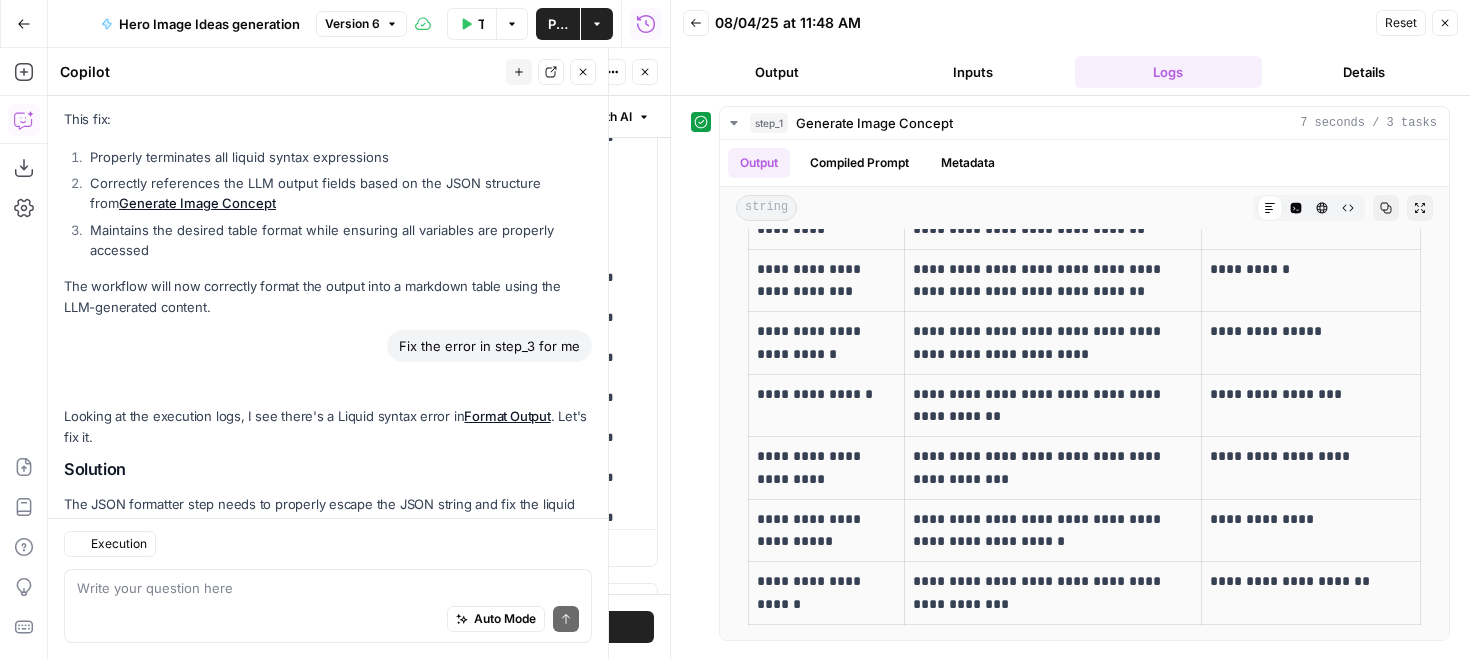 scroll, scrollTop: 8039, scrollLeft: 0, axis: vertical 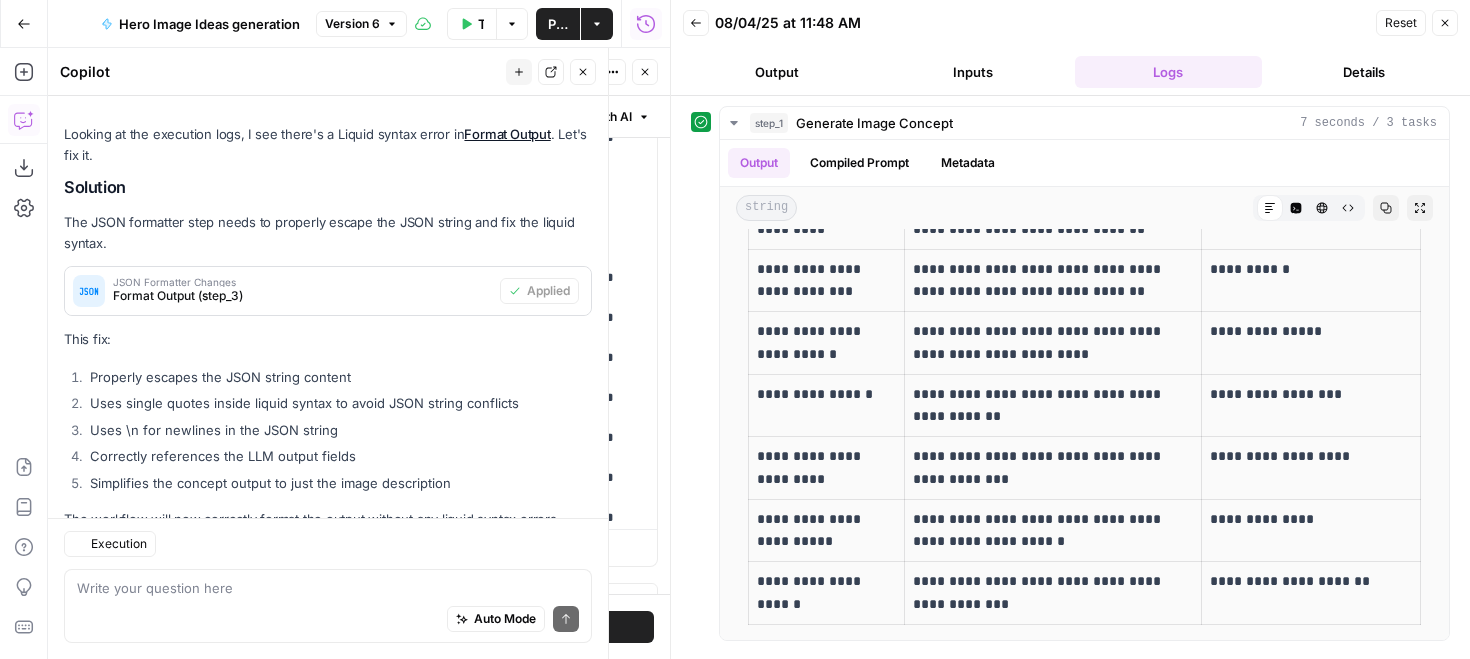 click on "Auto Mode Send" at bounding box center [328, 620] 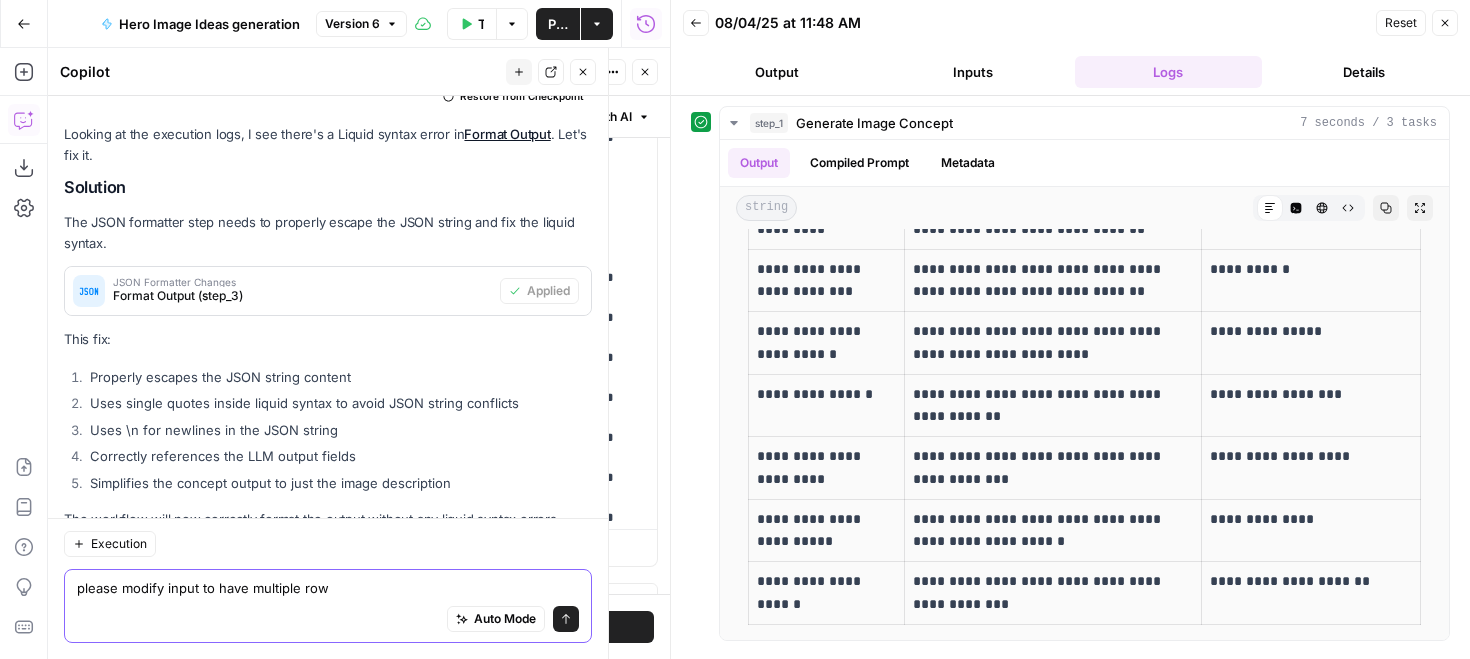 type on "please modify input to have multiple rows" 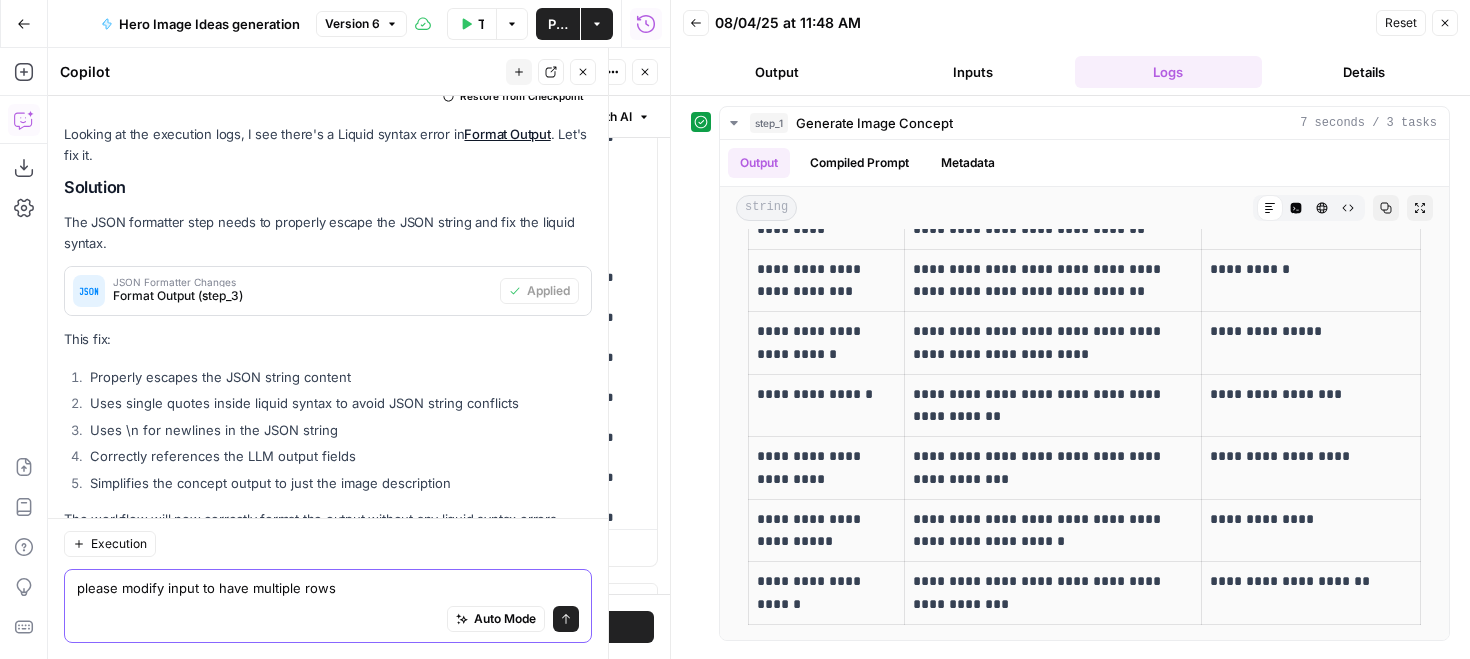 type 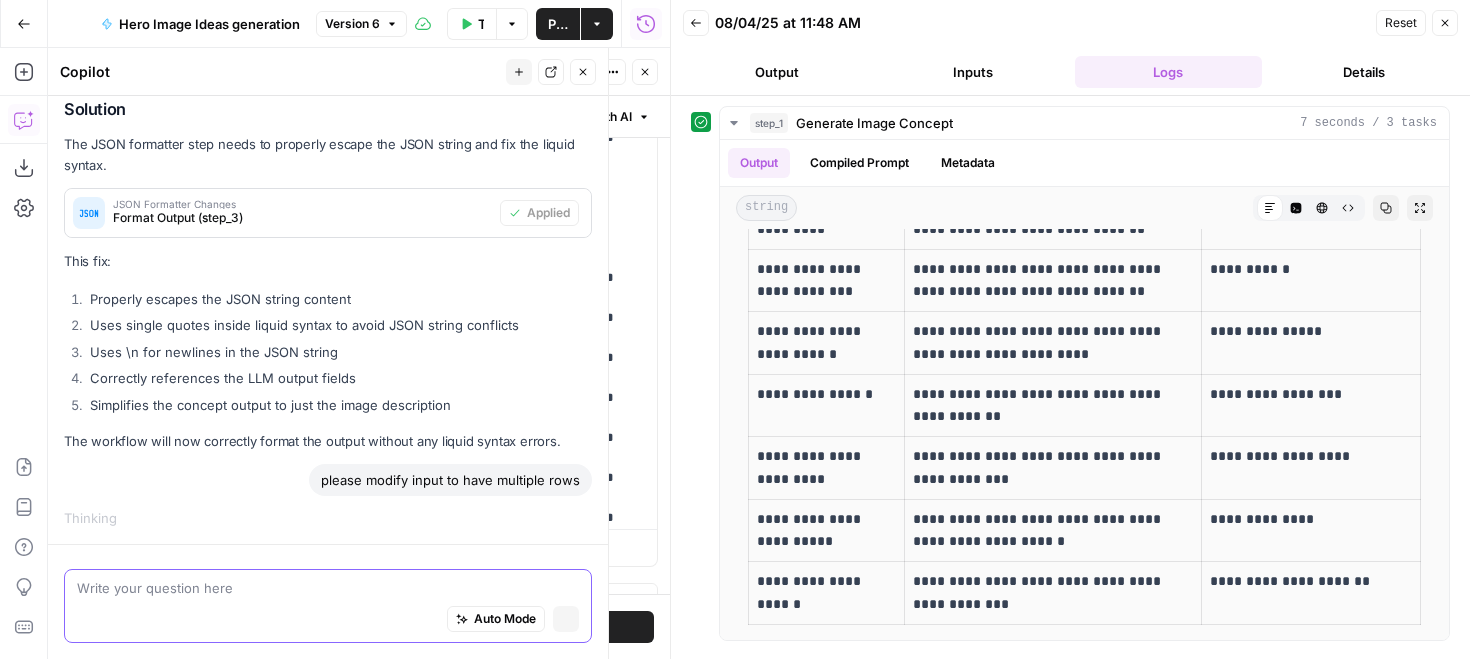 scroll, scrollTop: 7811, scrollLeft: 0, axis: vertical 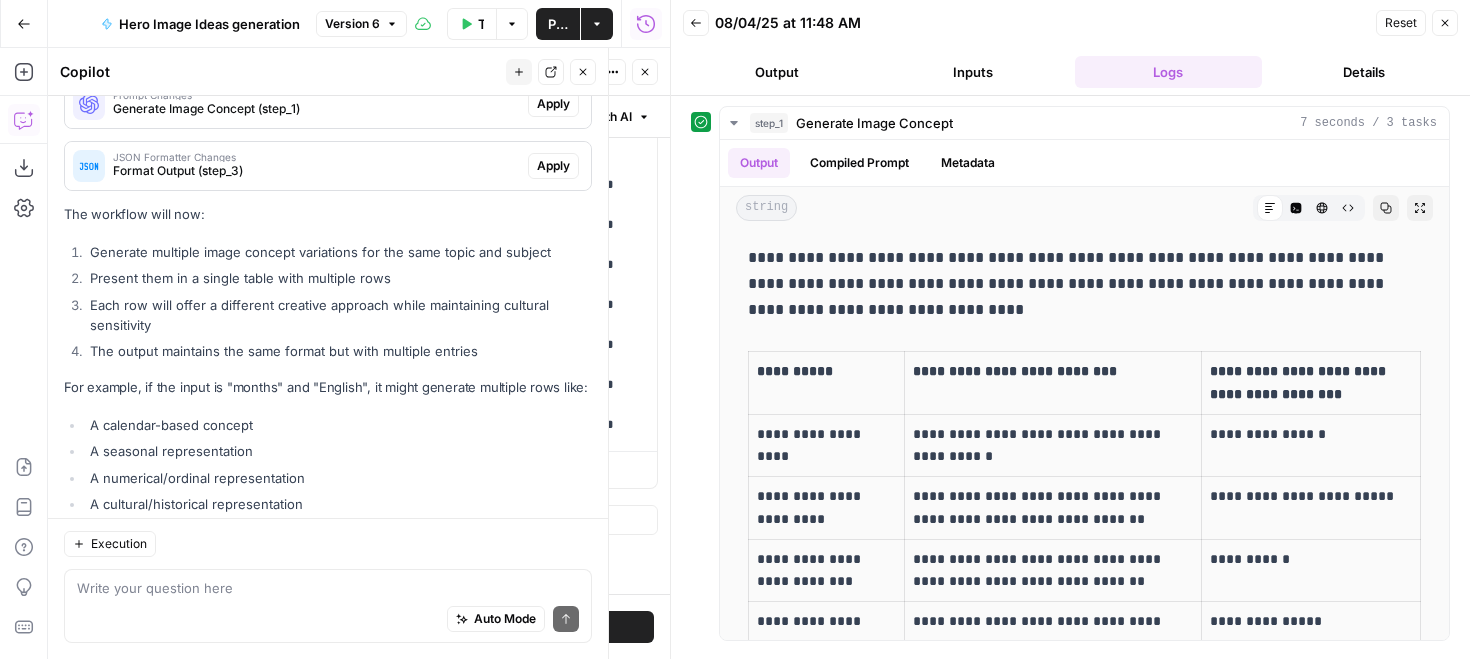 click 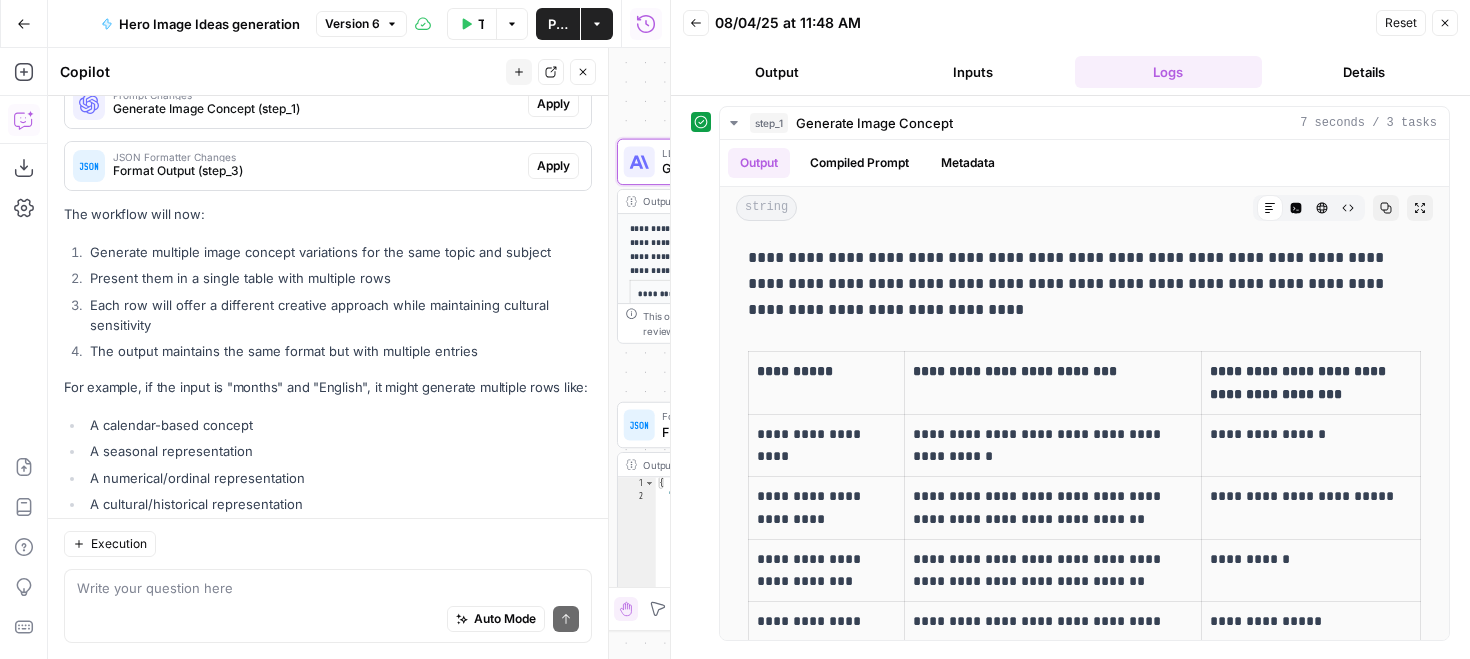 click on "Close" at bounding box center (583, 72) 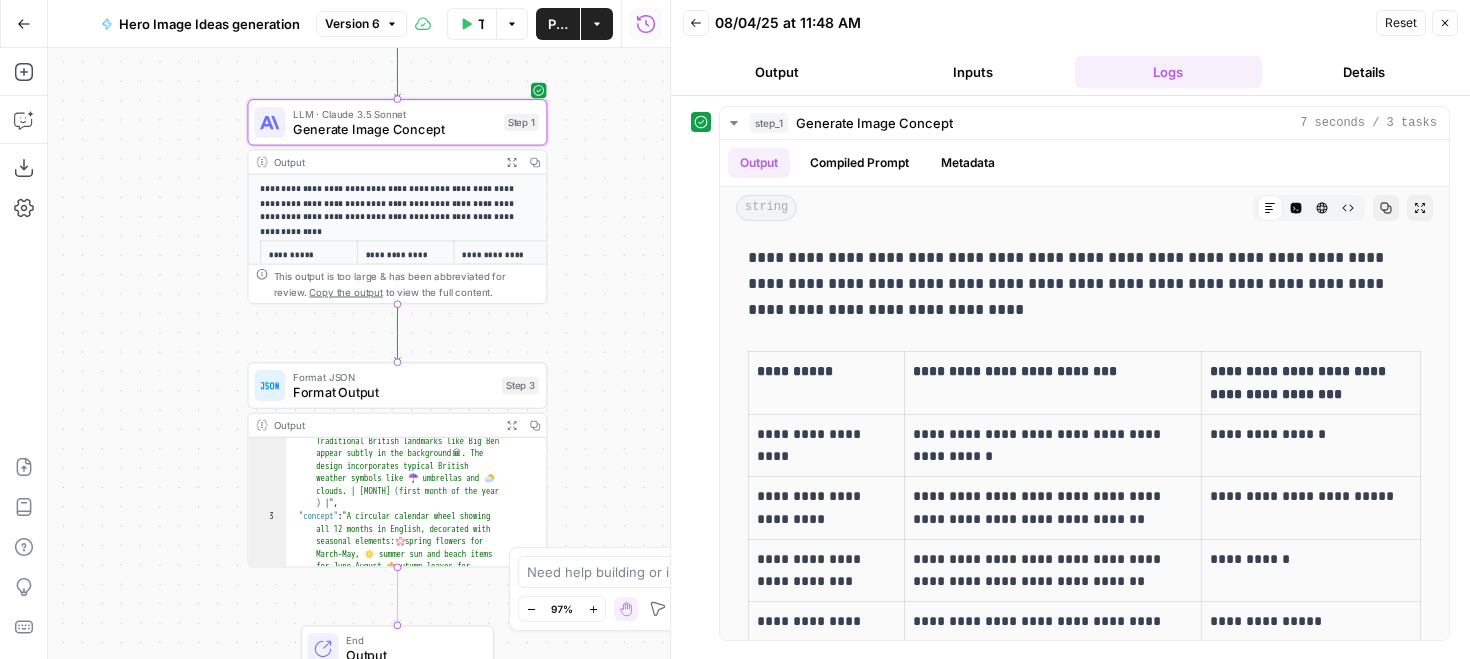 scroll, scrollTop: 146, scrollLeft: 0, axis: vertical 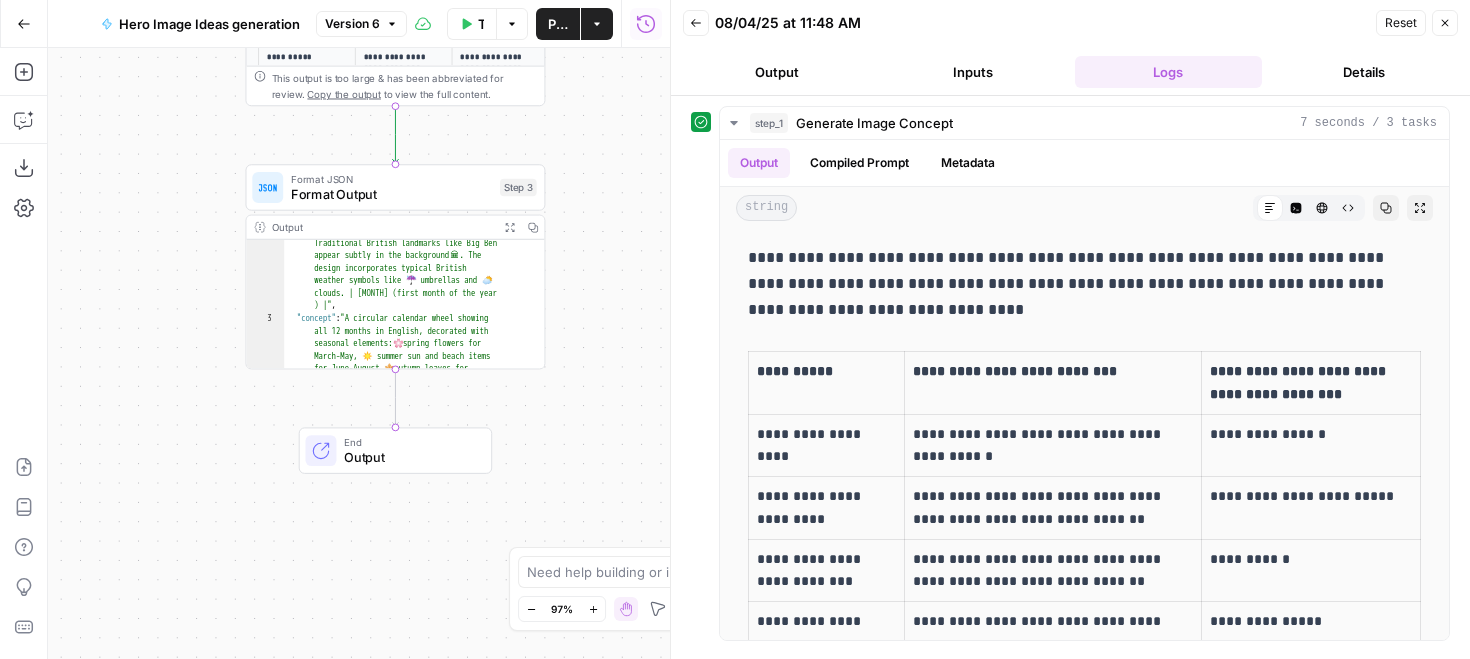 click on "End" at bounding box center (410, 441) 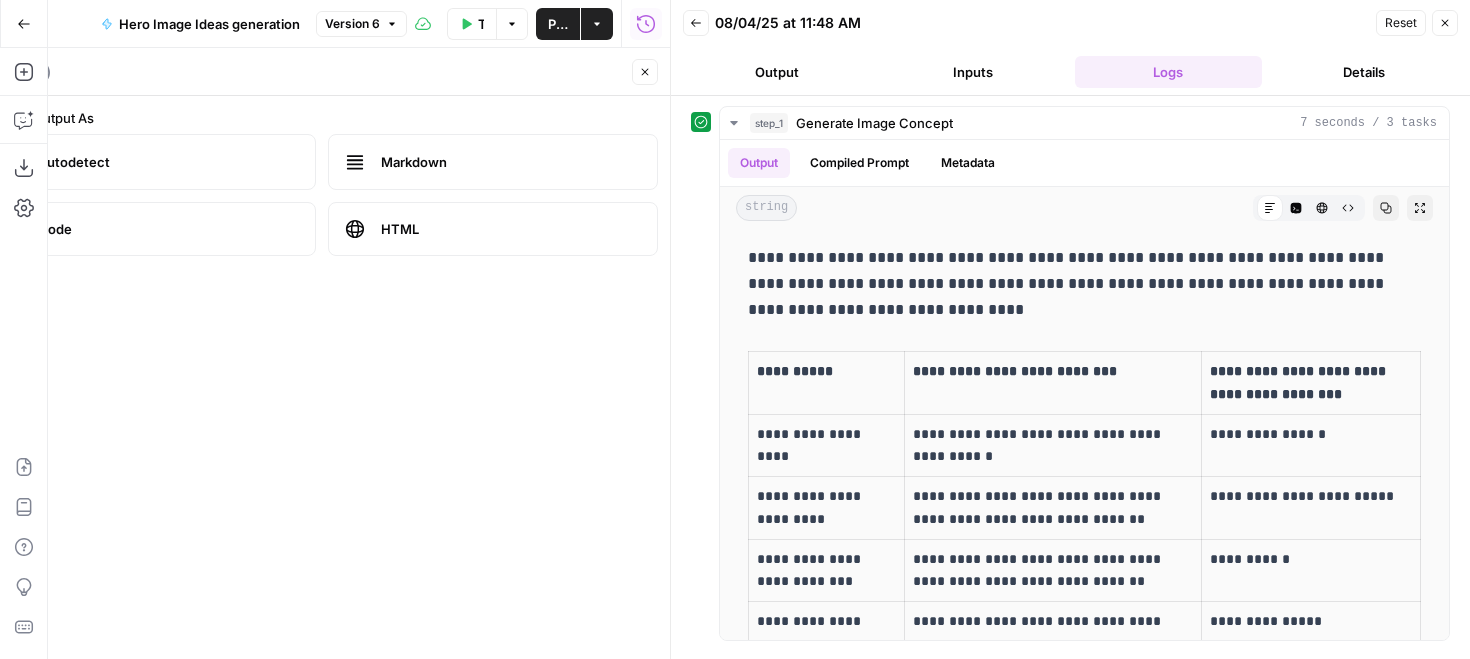 click 